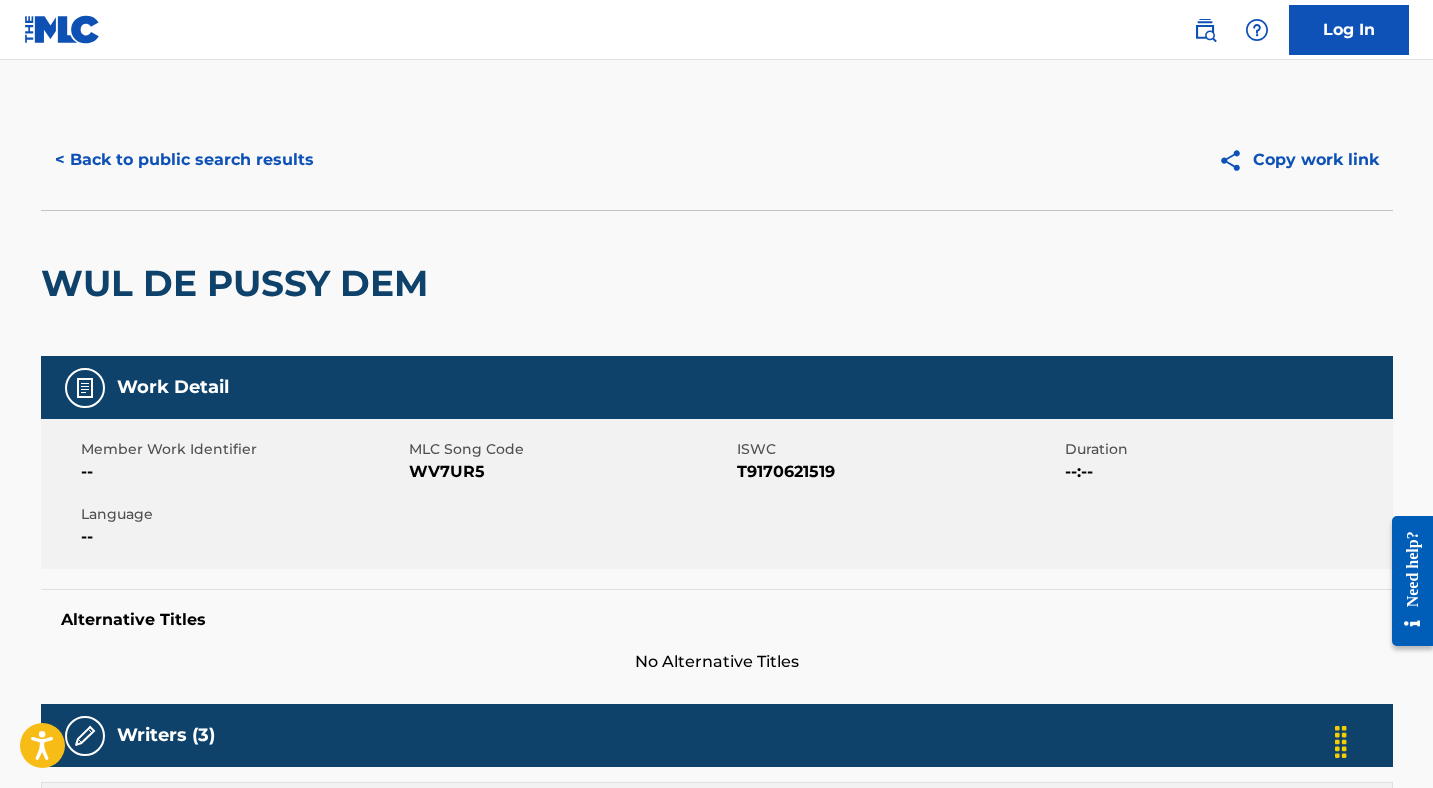 scroll, scrollTop: 357, scrollLeft: 0, axis: vertical 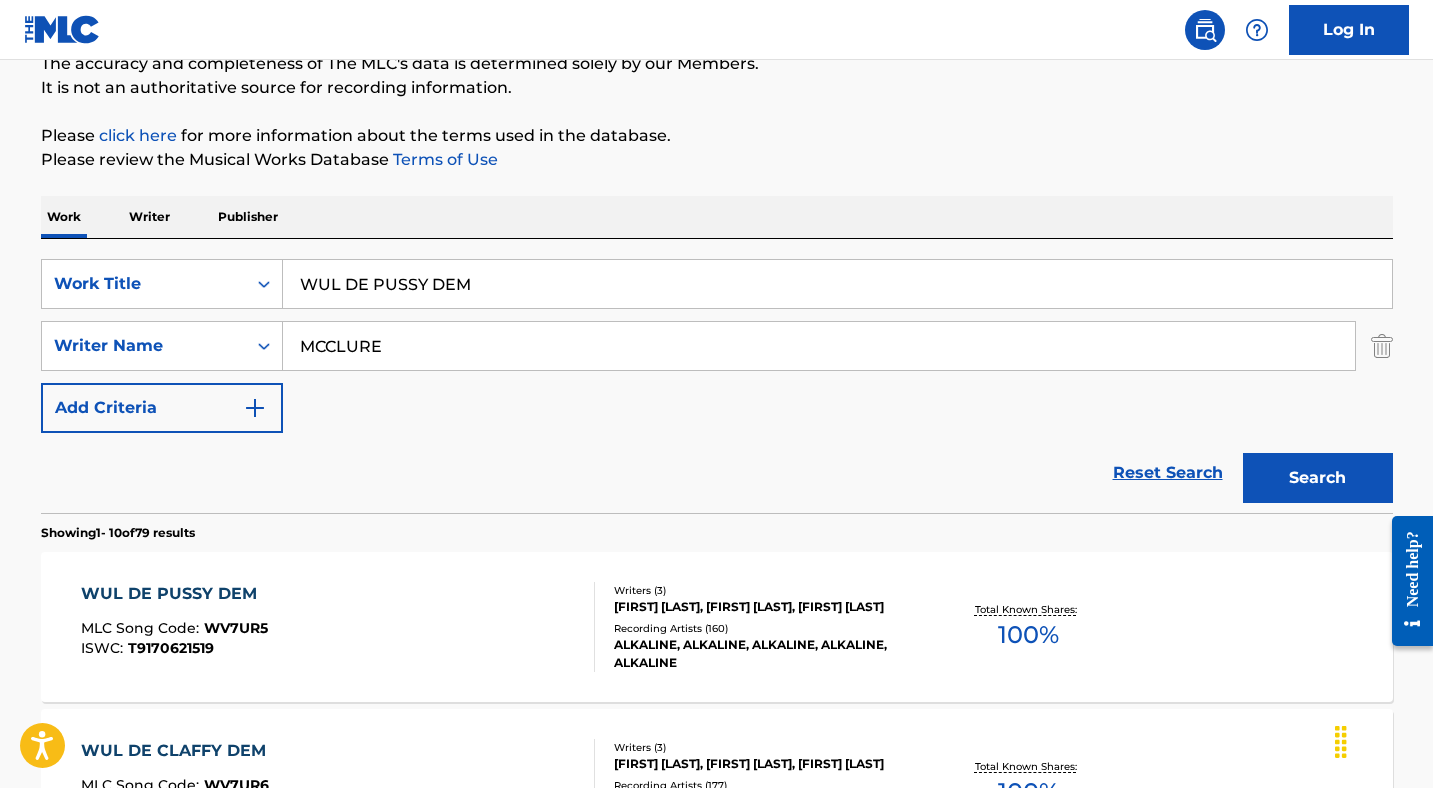 click on "WUL DE PUSSY DEM" at bounding box center (837, 284) 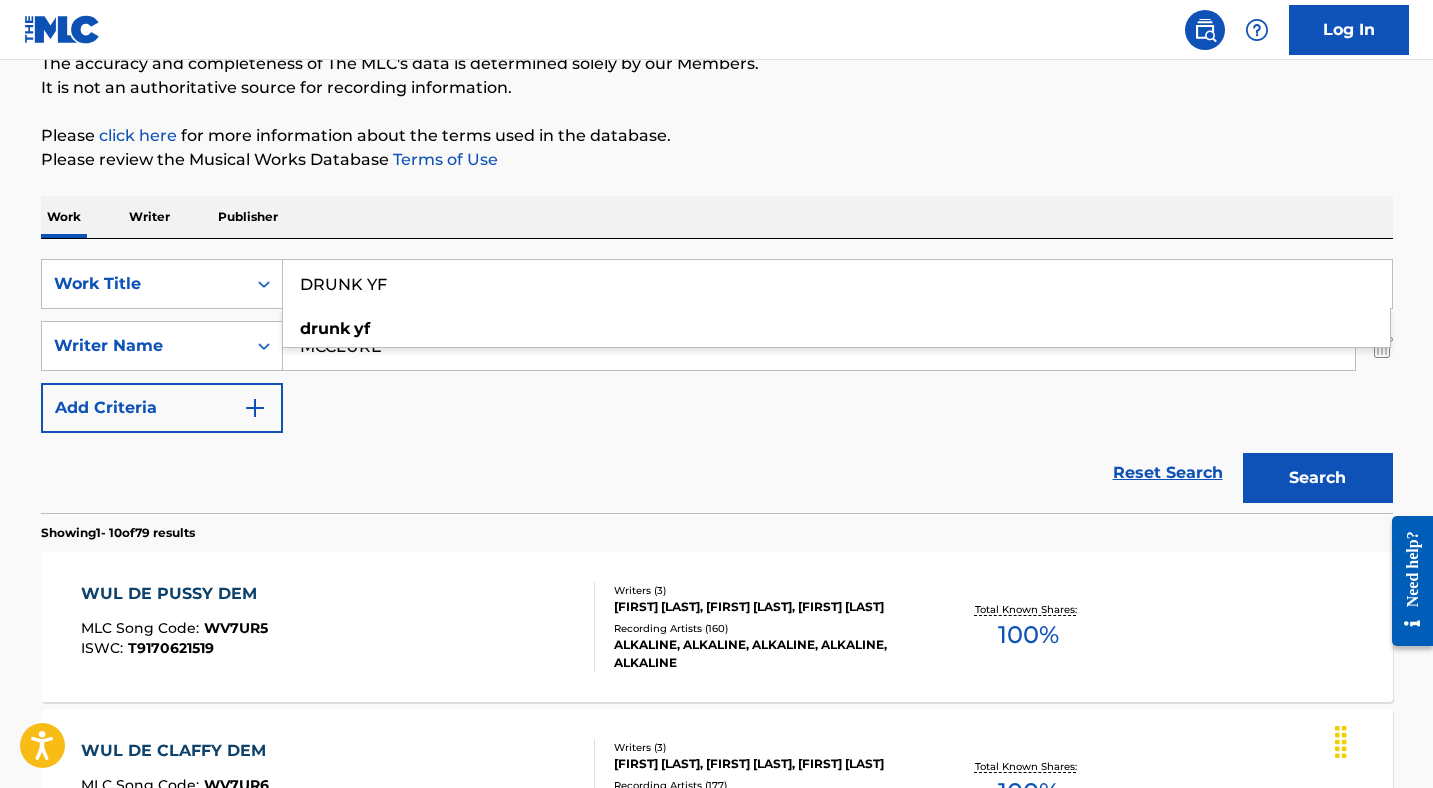 type on "DRUNK YF" 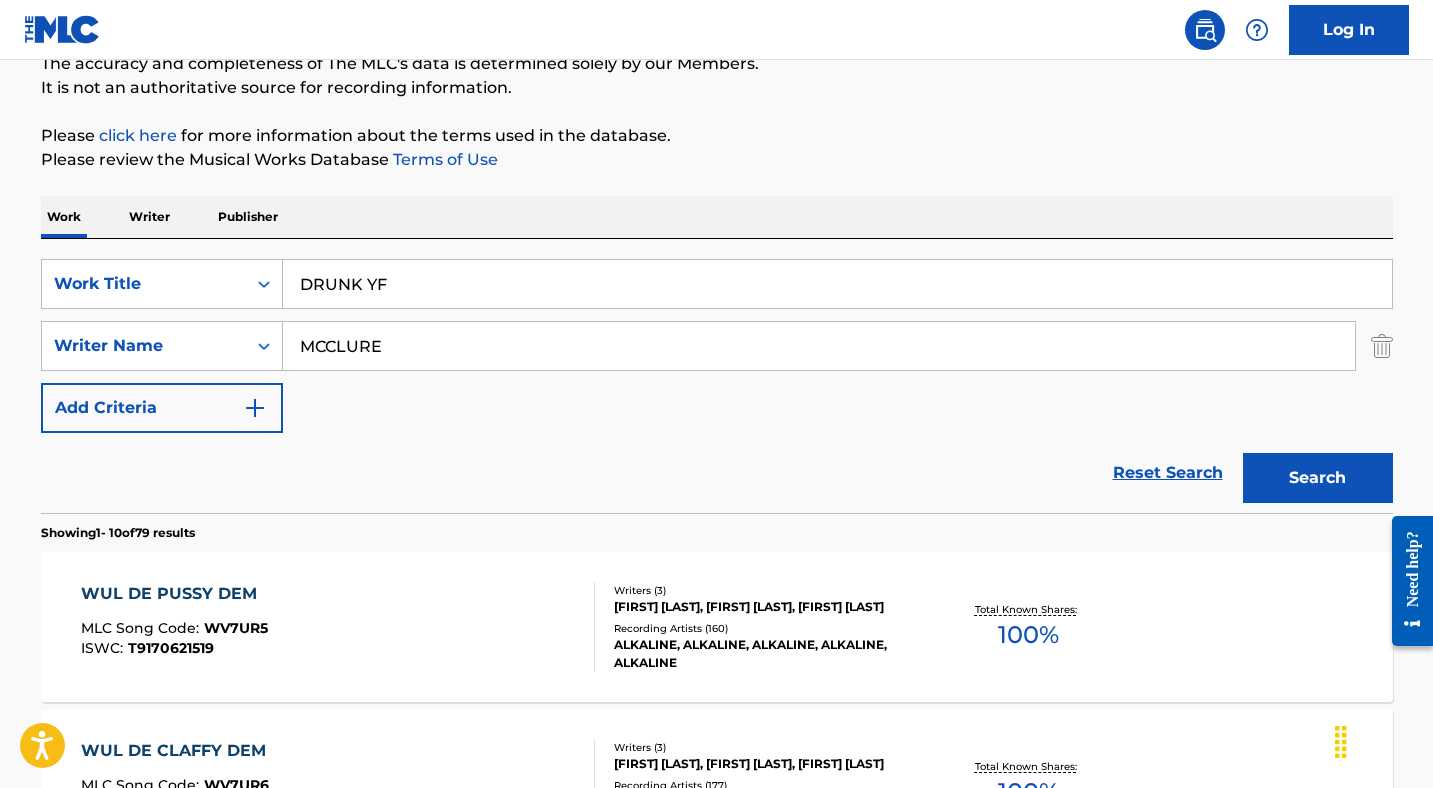 click at bounding box center [1382, 346] 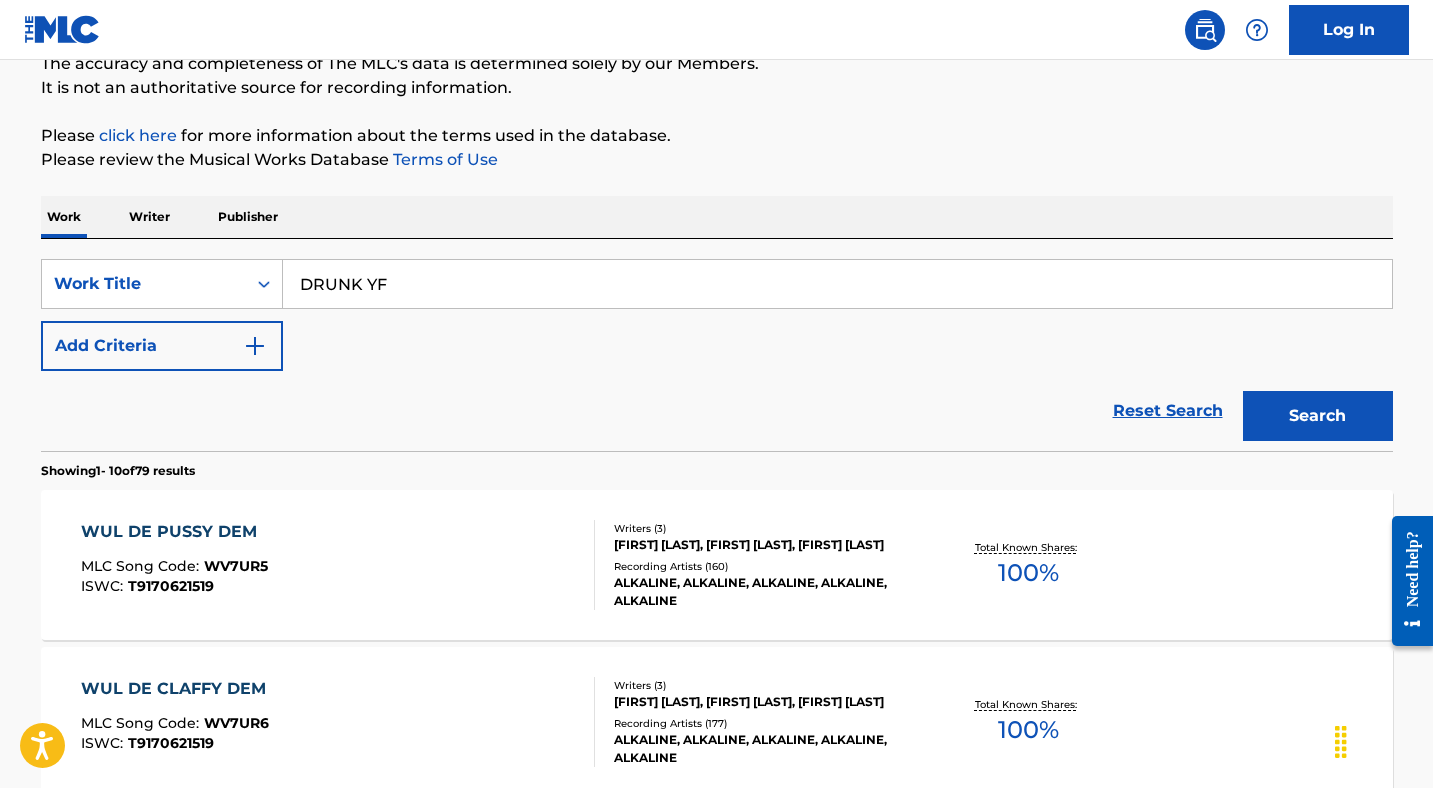 click on "Search" at bounding box center [1318, 416] 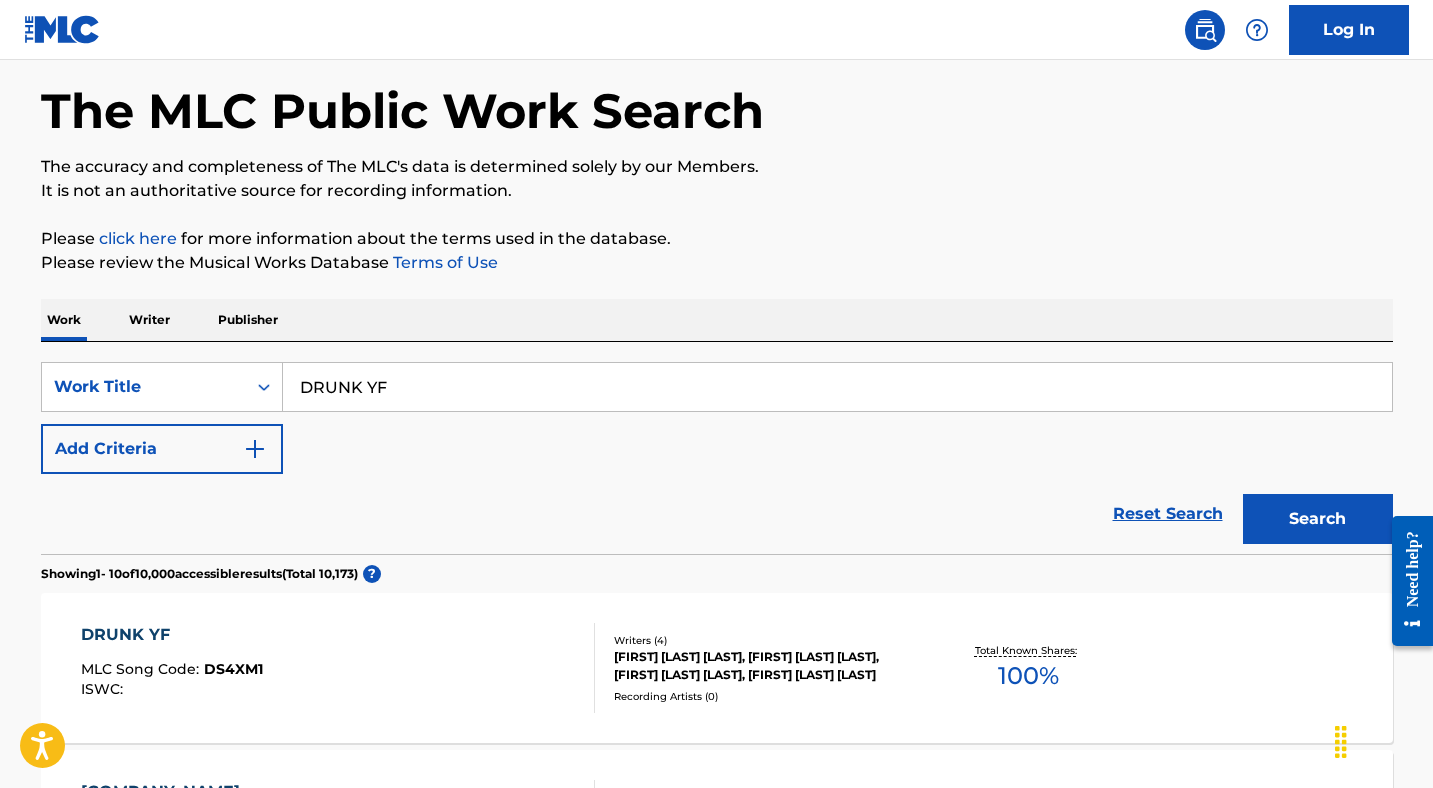 scroll, scrollTop: 186, scrollLeft: 0, axis: vertical 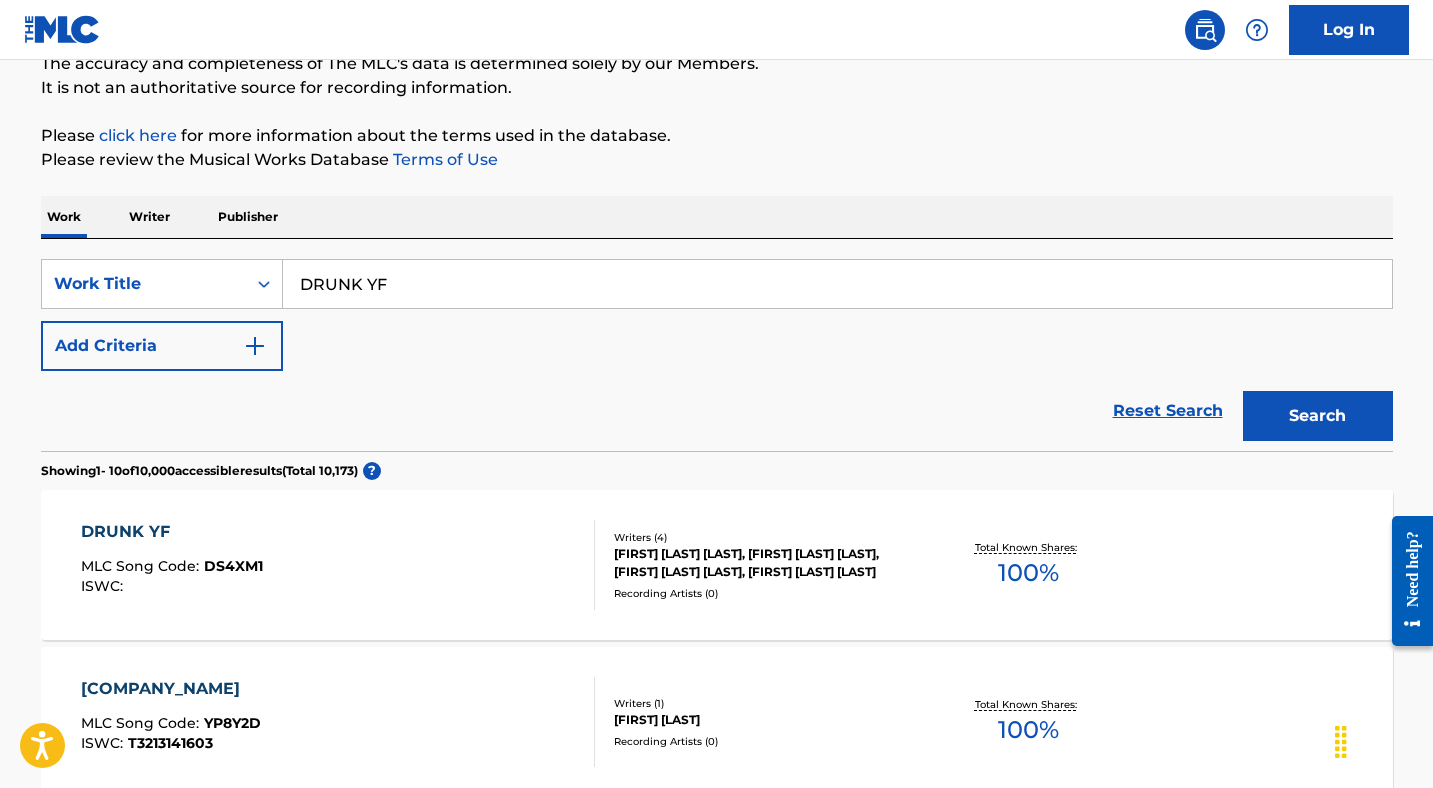 click on "DRUNK YF" at bounding box center [172, 532] 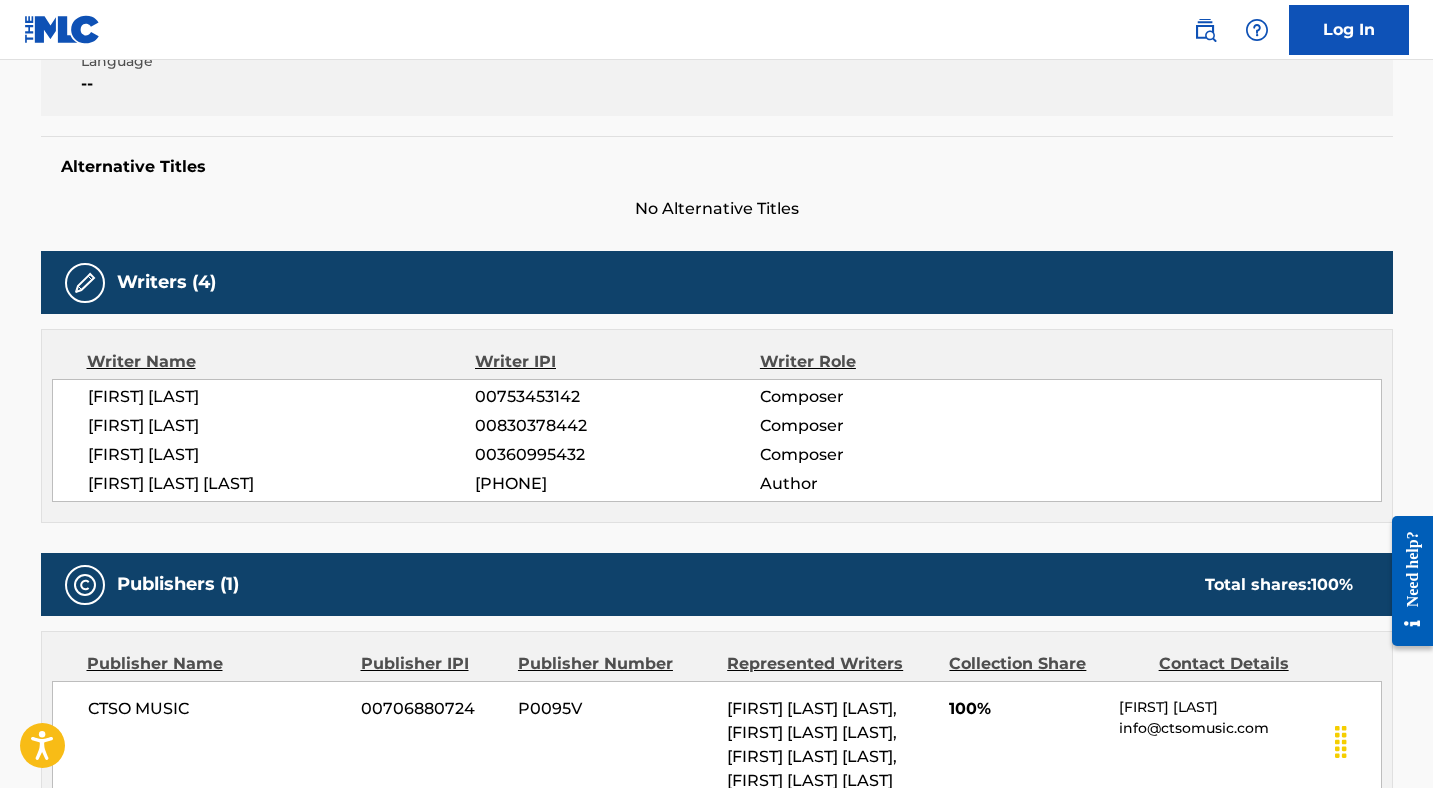 scroll, scrollTop: 11, scrollLeft: 0, axis: vertical 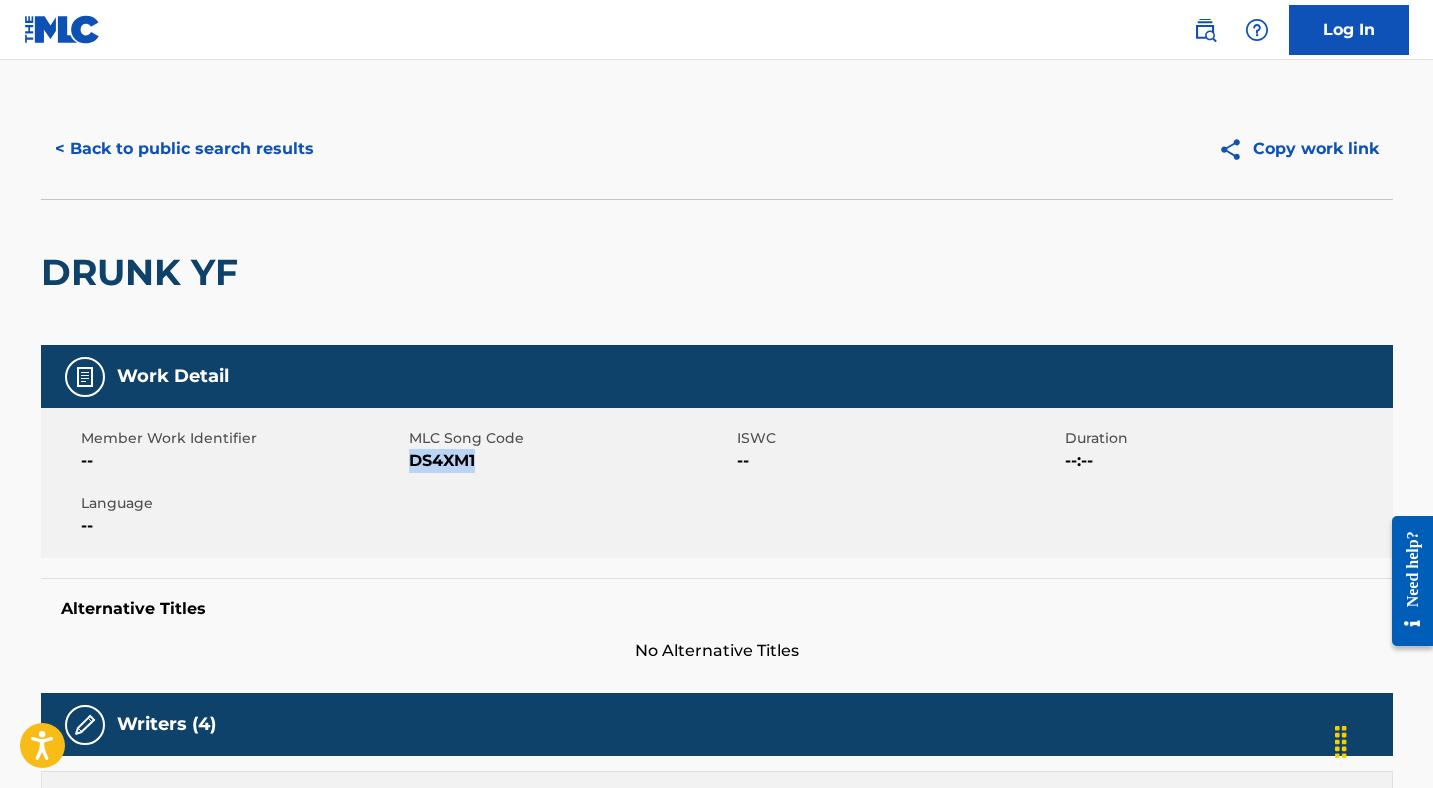 drag, startPoint x: 480, startPoint y: 463, endPoint x: 412, endPoint y: 463, distance: 68 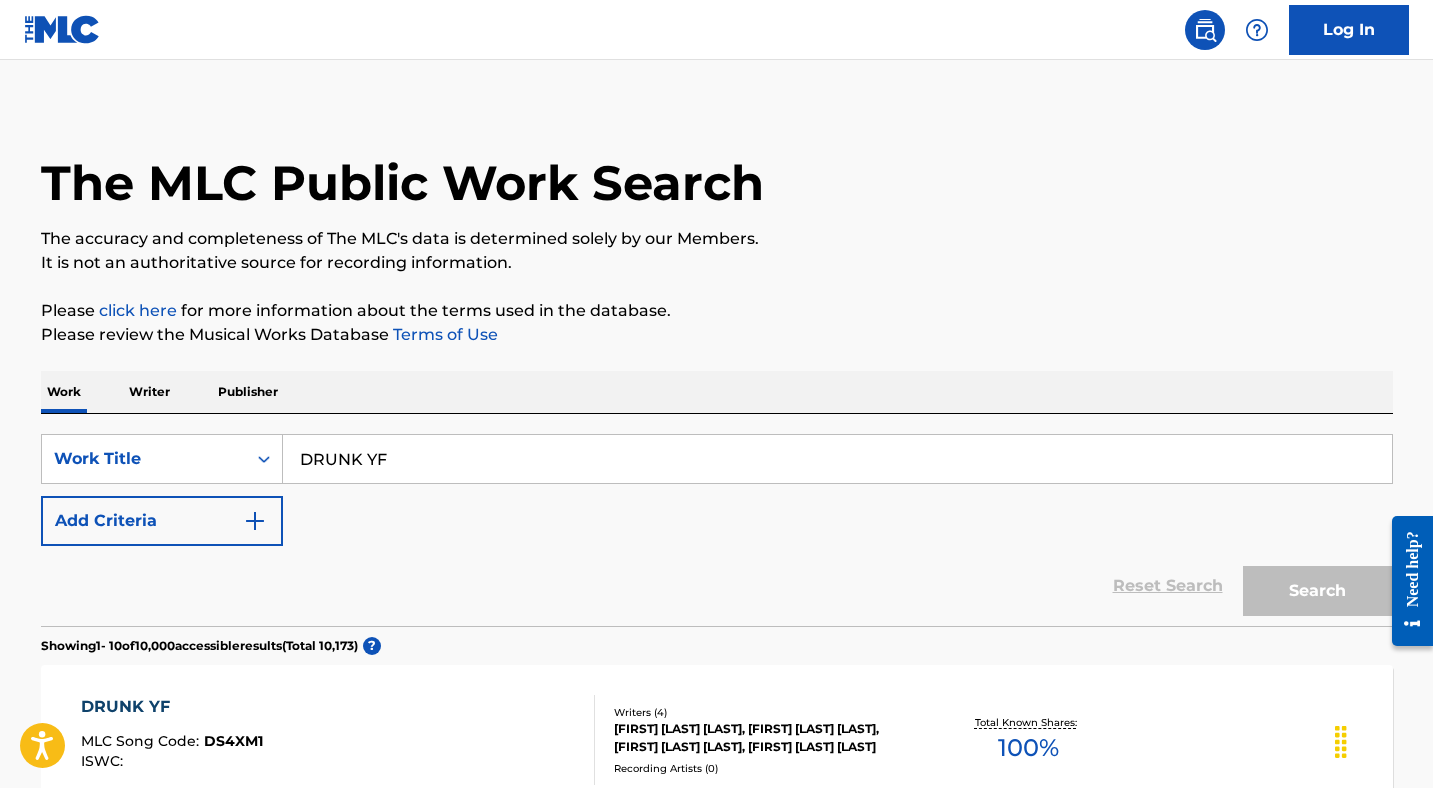 scroll, scrollTop: 186, scrollLeft: 0, axis: vertical 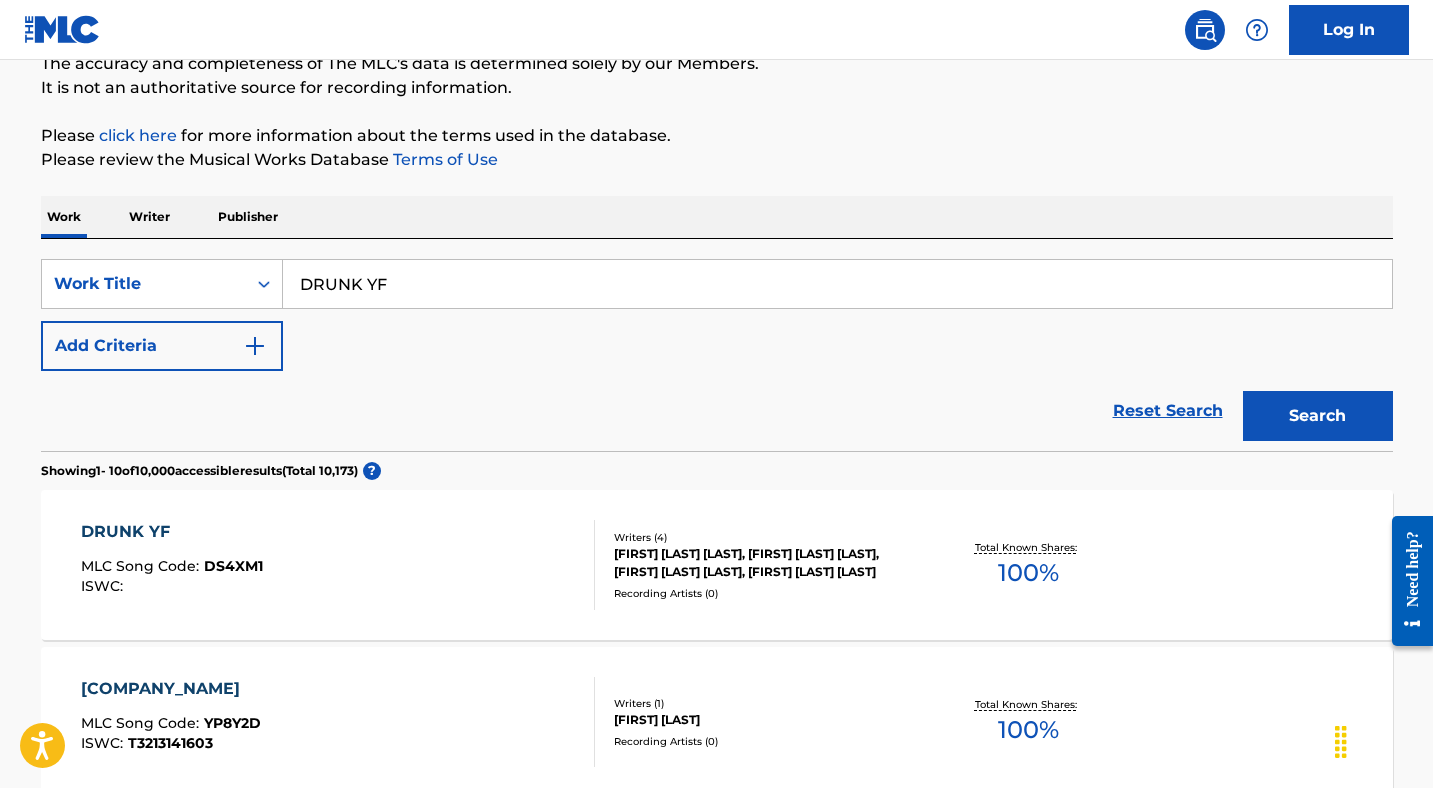 click on "DRUNK YF" at bounding box center [837, 284] 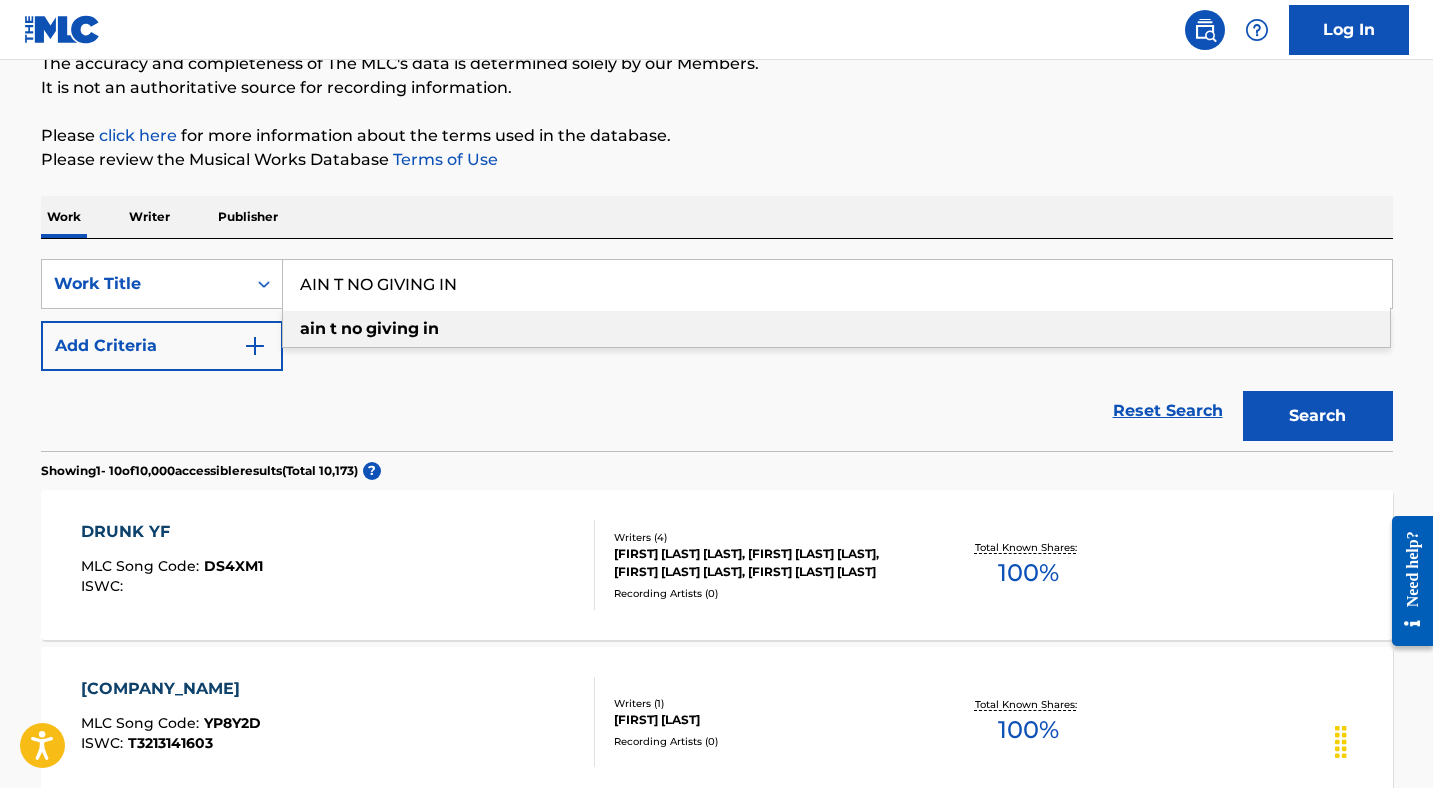 click on "AIN T NO GIVING IN" at bounding box center [837, 284] 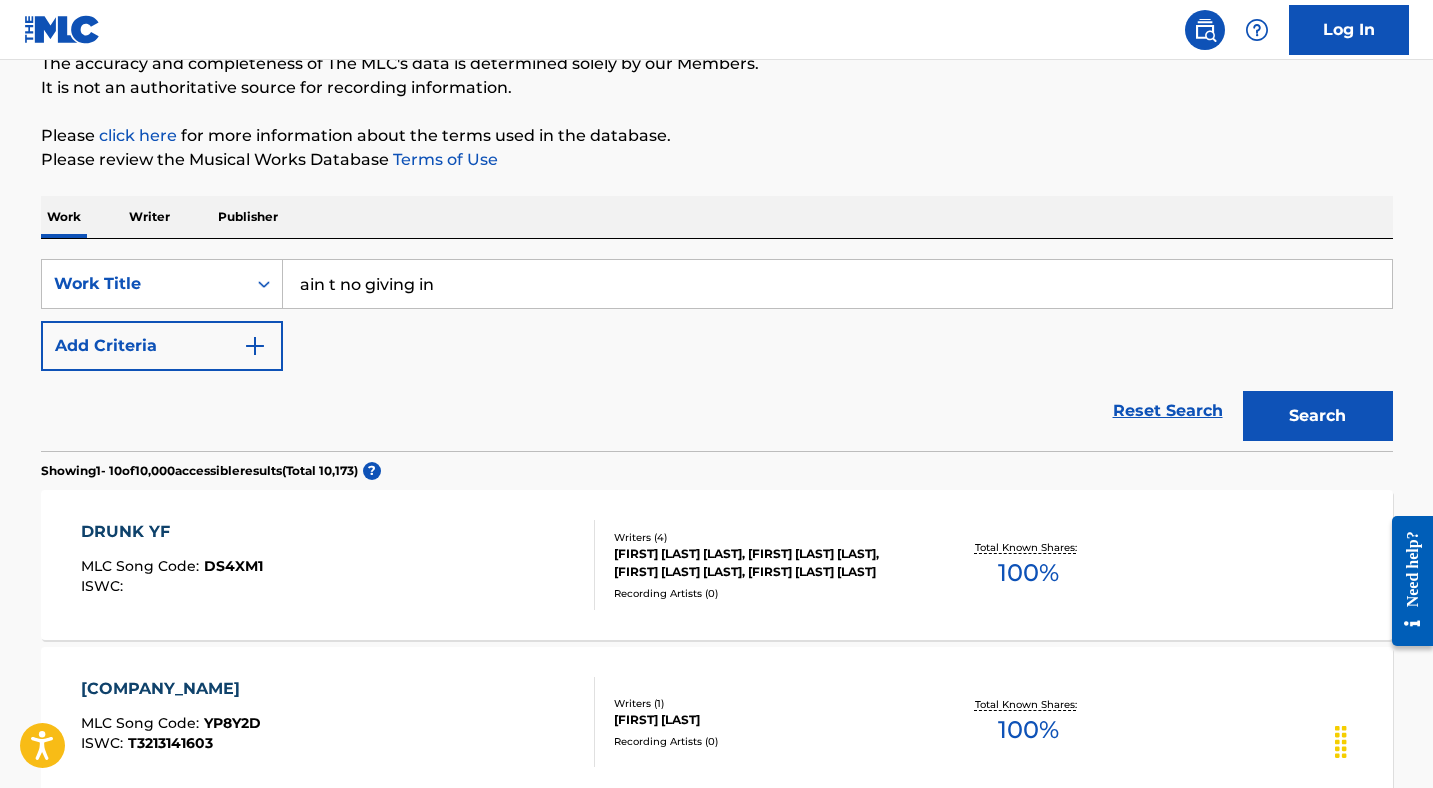 click on "Add Criteria" at bounding box center (162, 346) 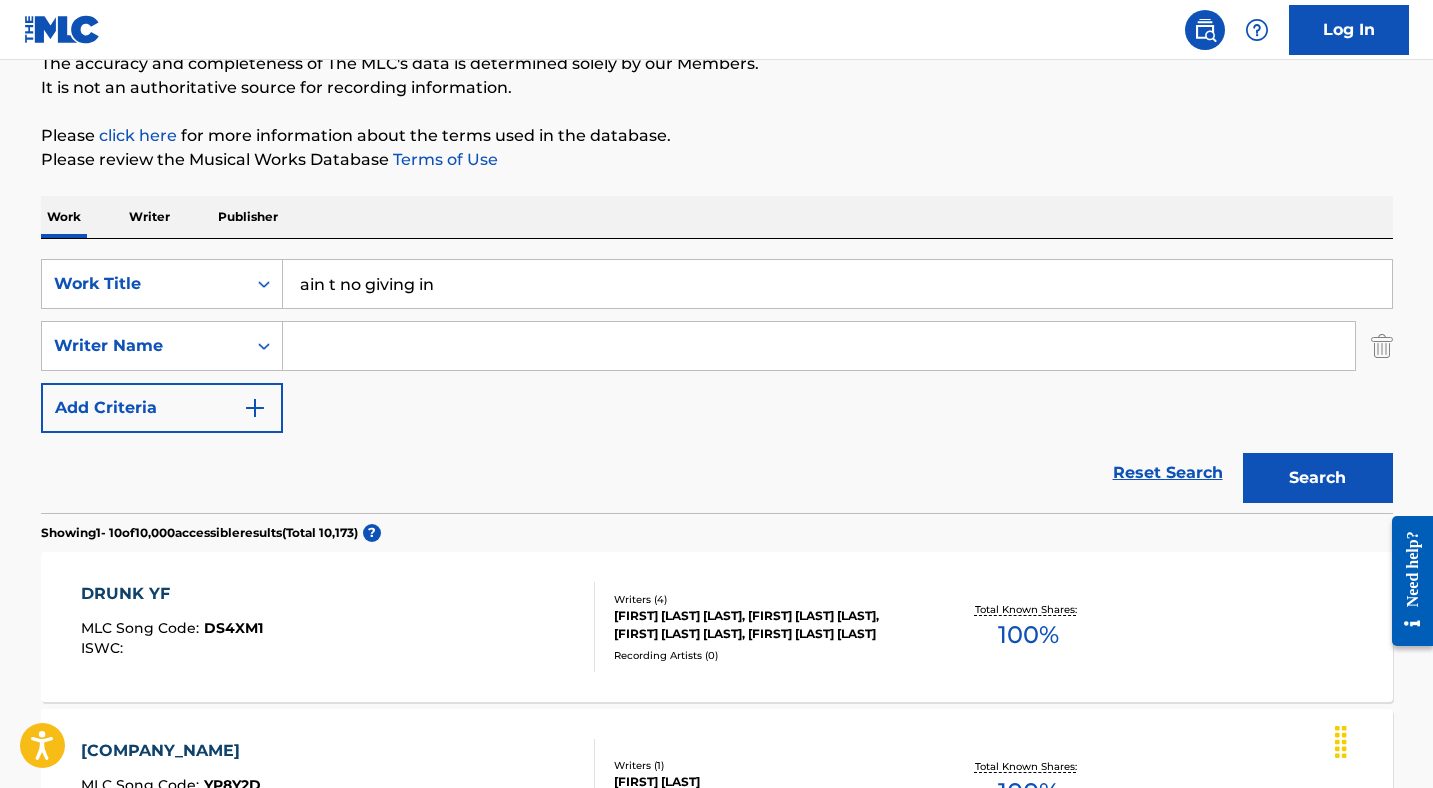 click at bounding box center (819, 346) 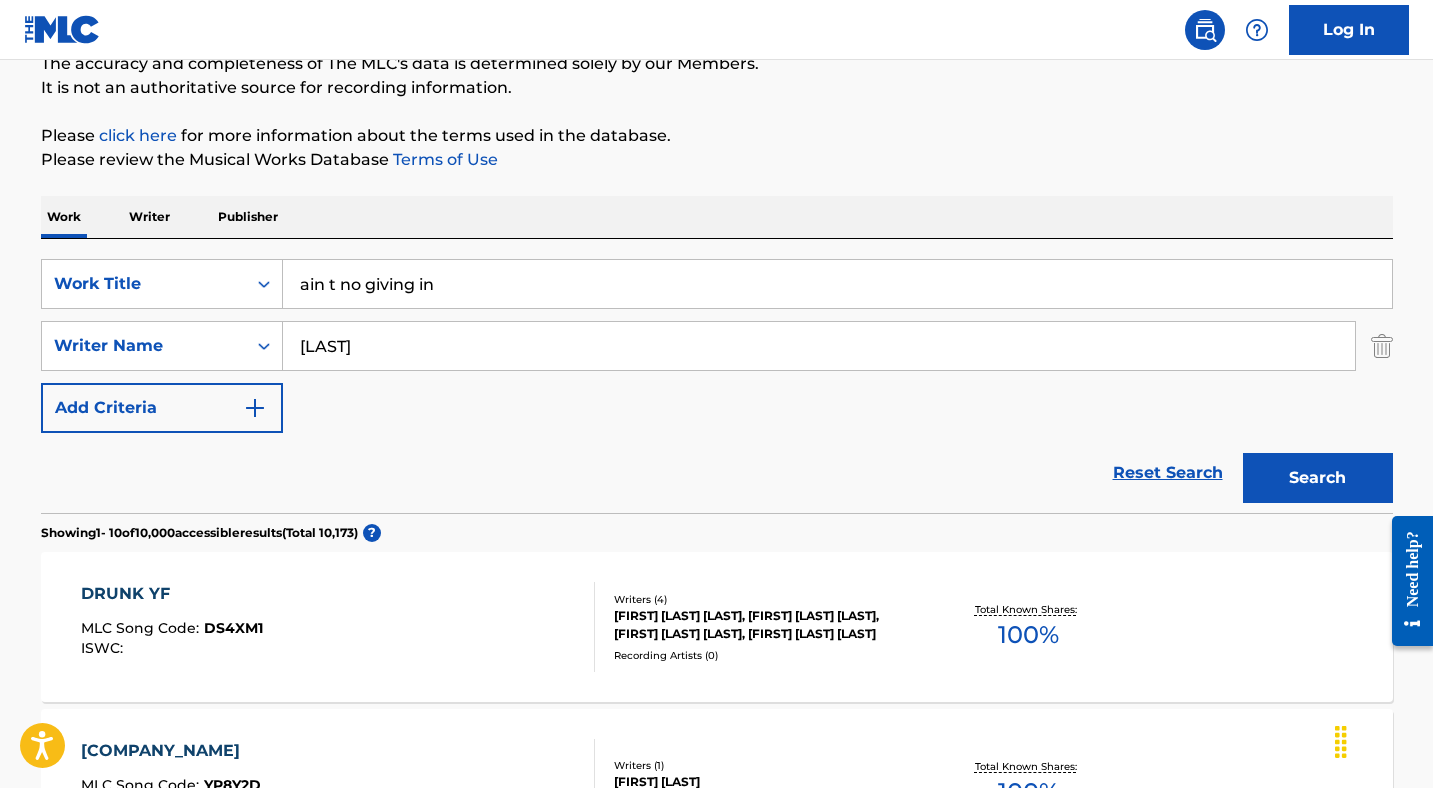 type on "[LAST]" 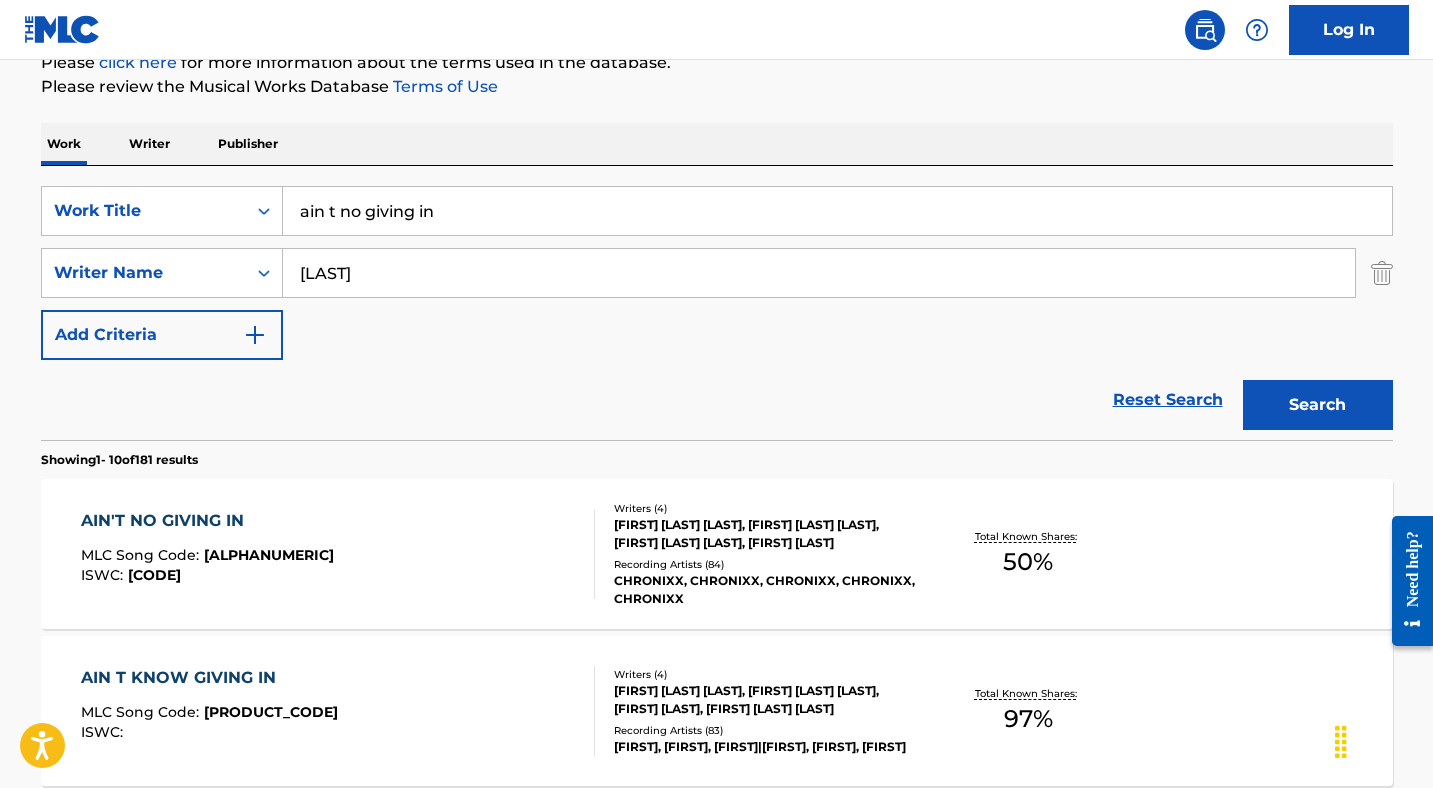scroll, scrollTop: 260, scrollLeft: 0, axis: vertical 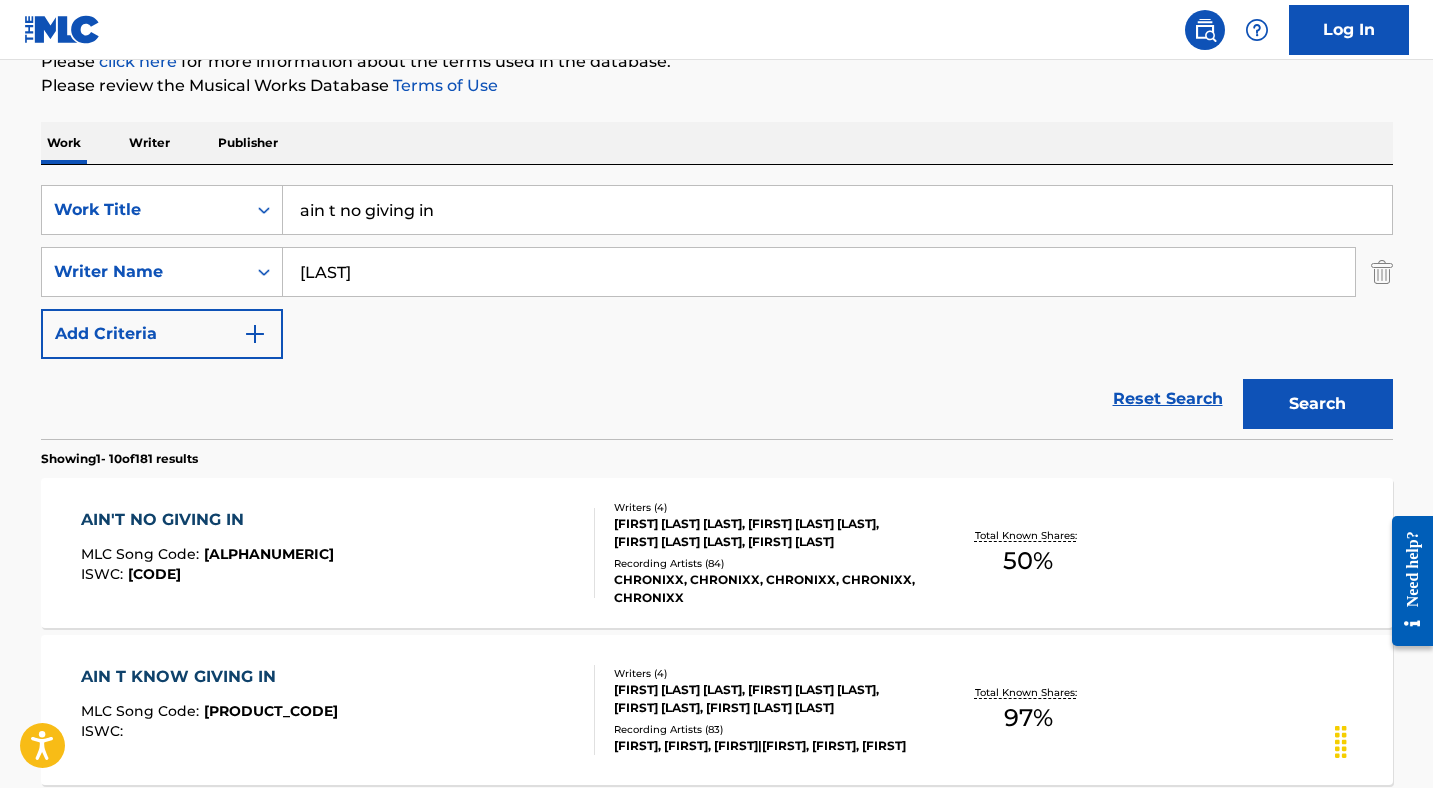 click on "[TITLE] MLC Song Code : [CODE] ISWC : [NUMBER]" at bounding box center (338, 553) 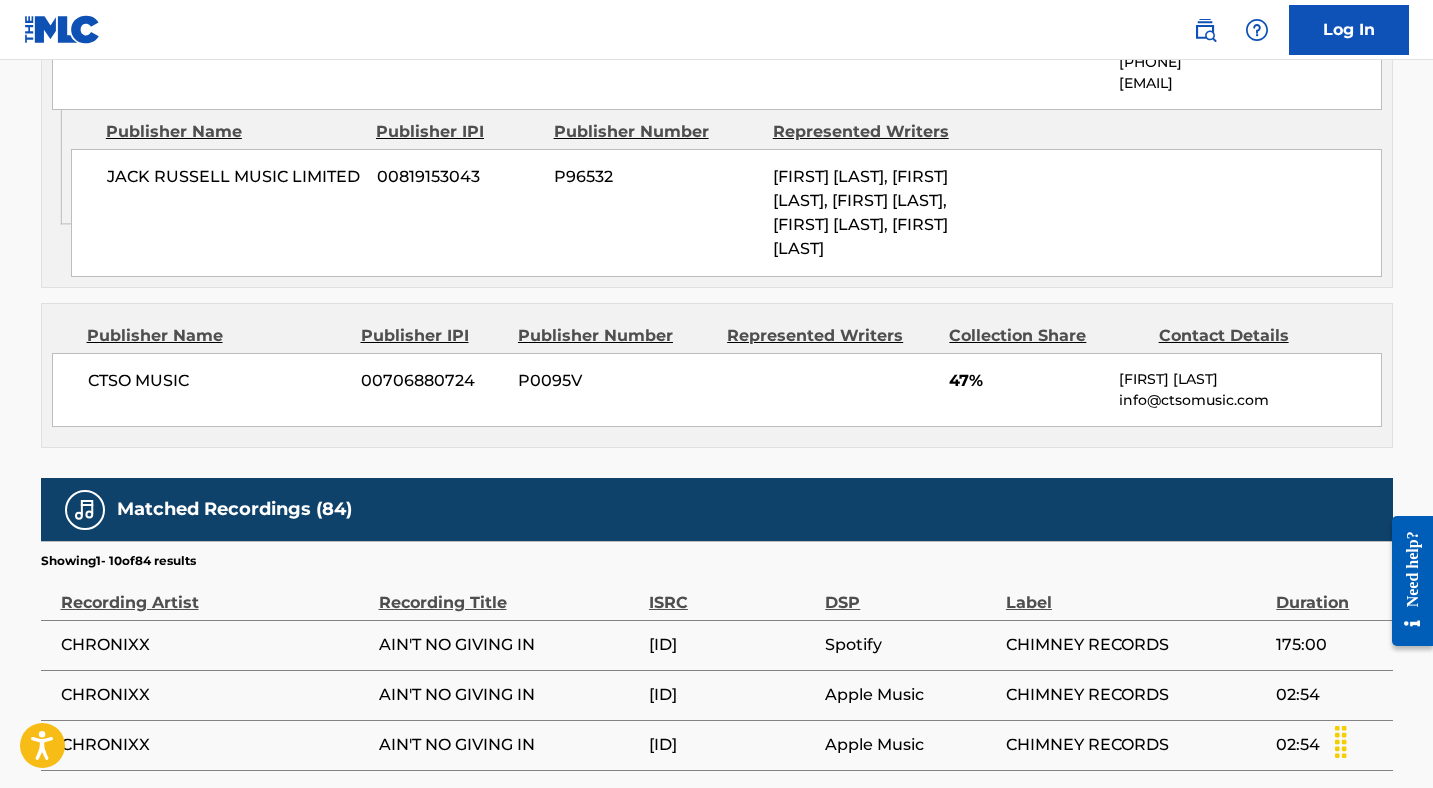 scroll, scrollTop: 1636, scrollLeft: 0, axis: vertical 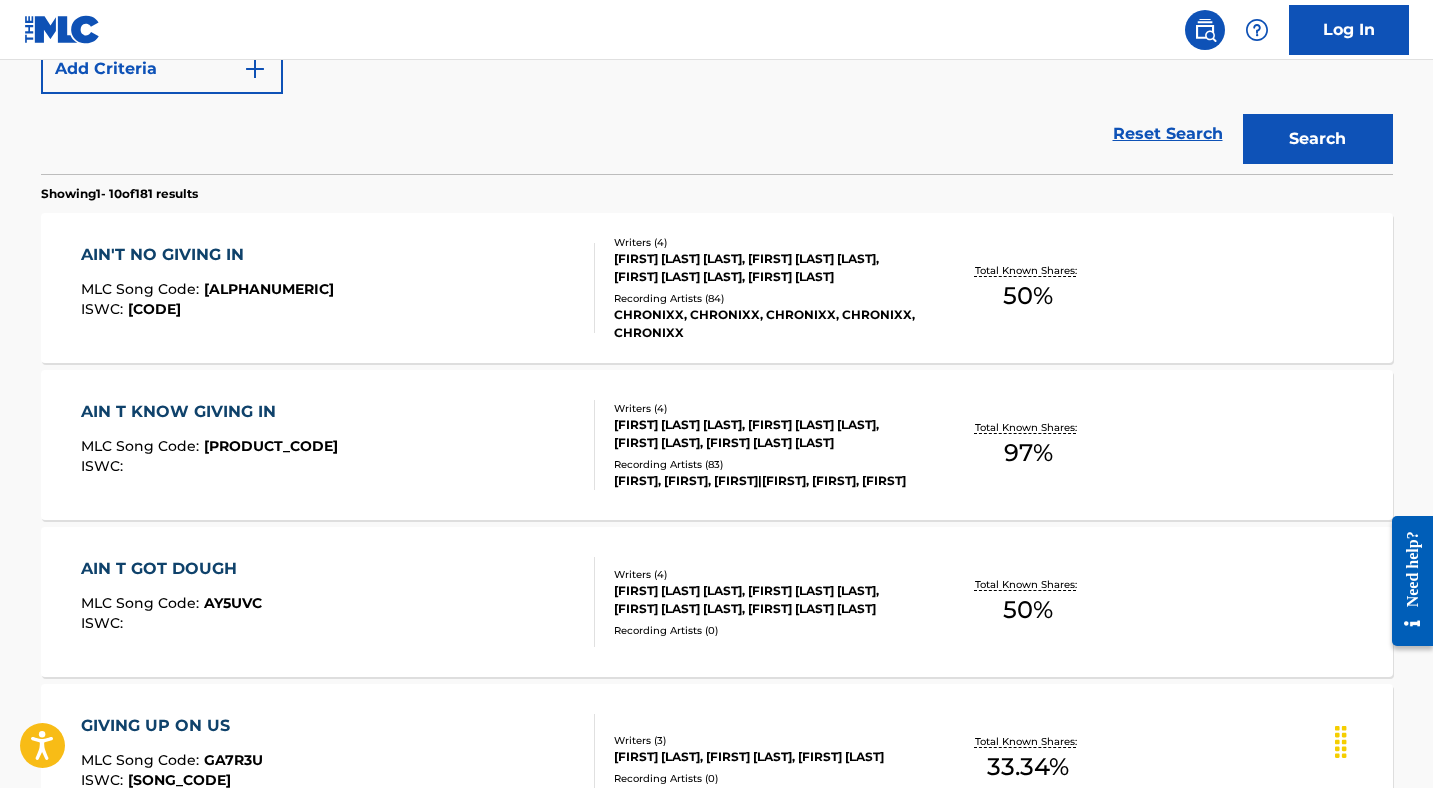 click on "AIN T KNOW GIVING IN" at bounding box center (209, 412) 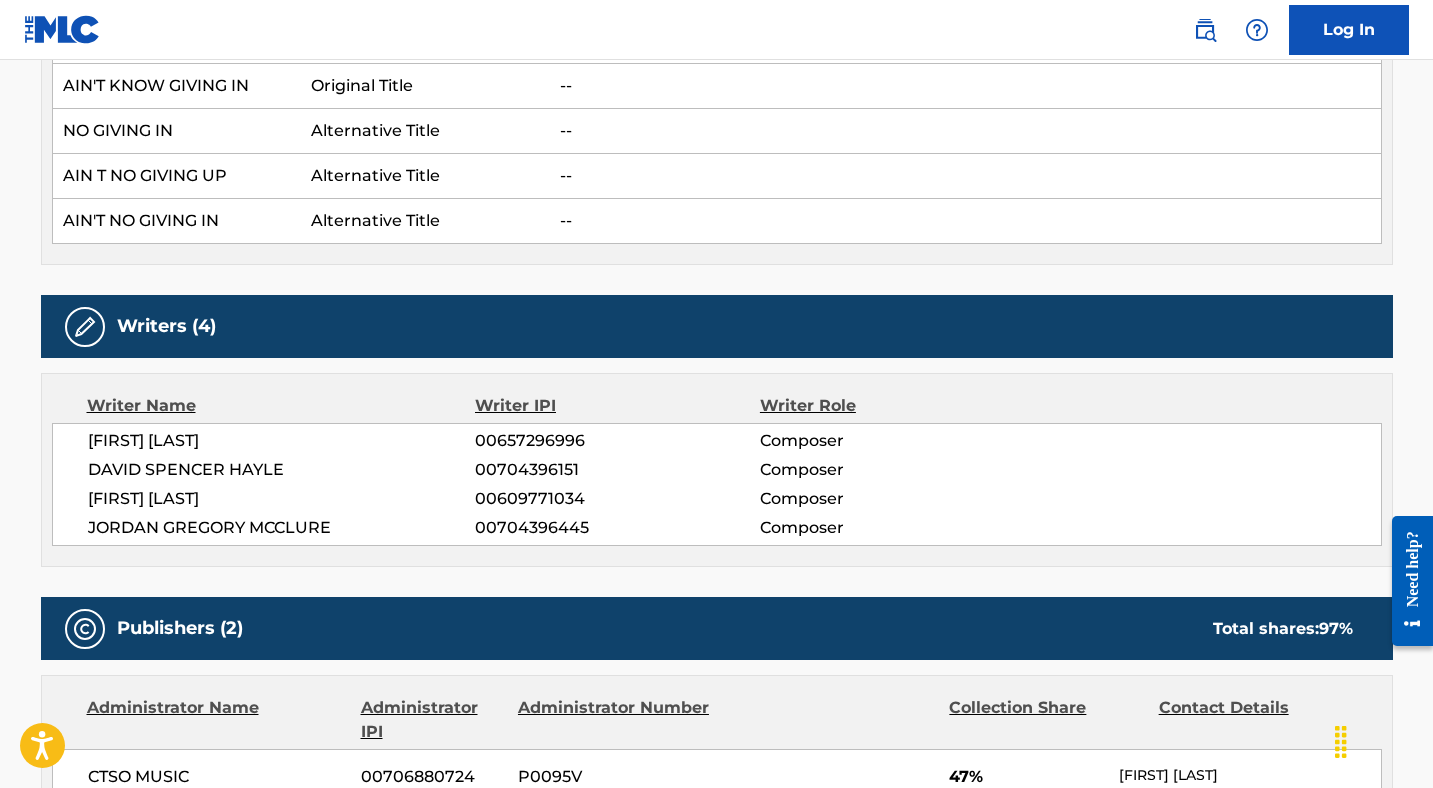 scroll, scrollTop: 0, scrollLeft: 0, axis: both 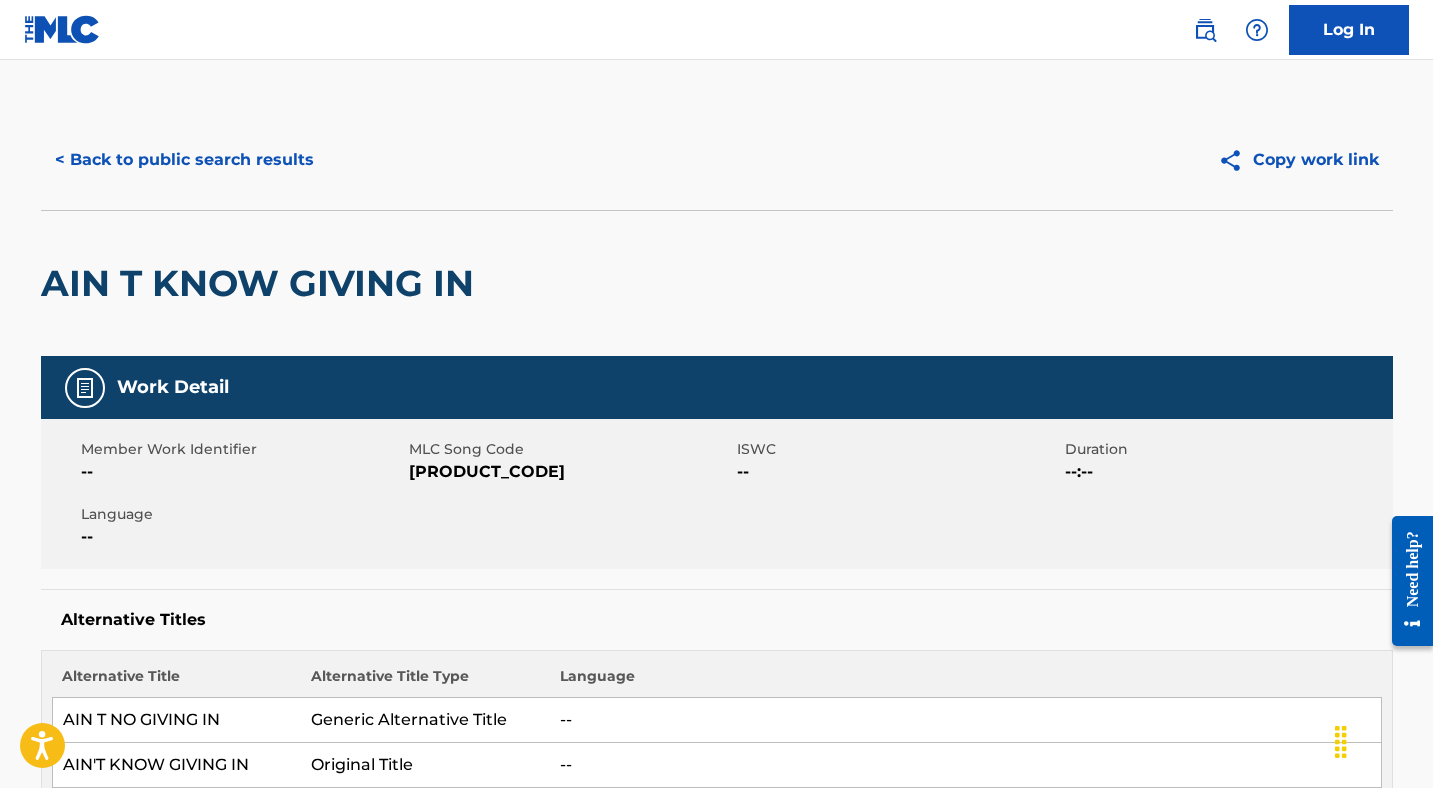 click on "< Back to public search results" at bounding box center [184, 160] 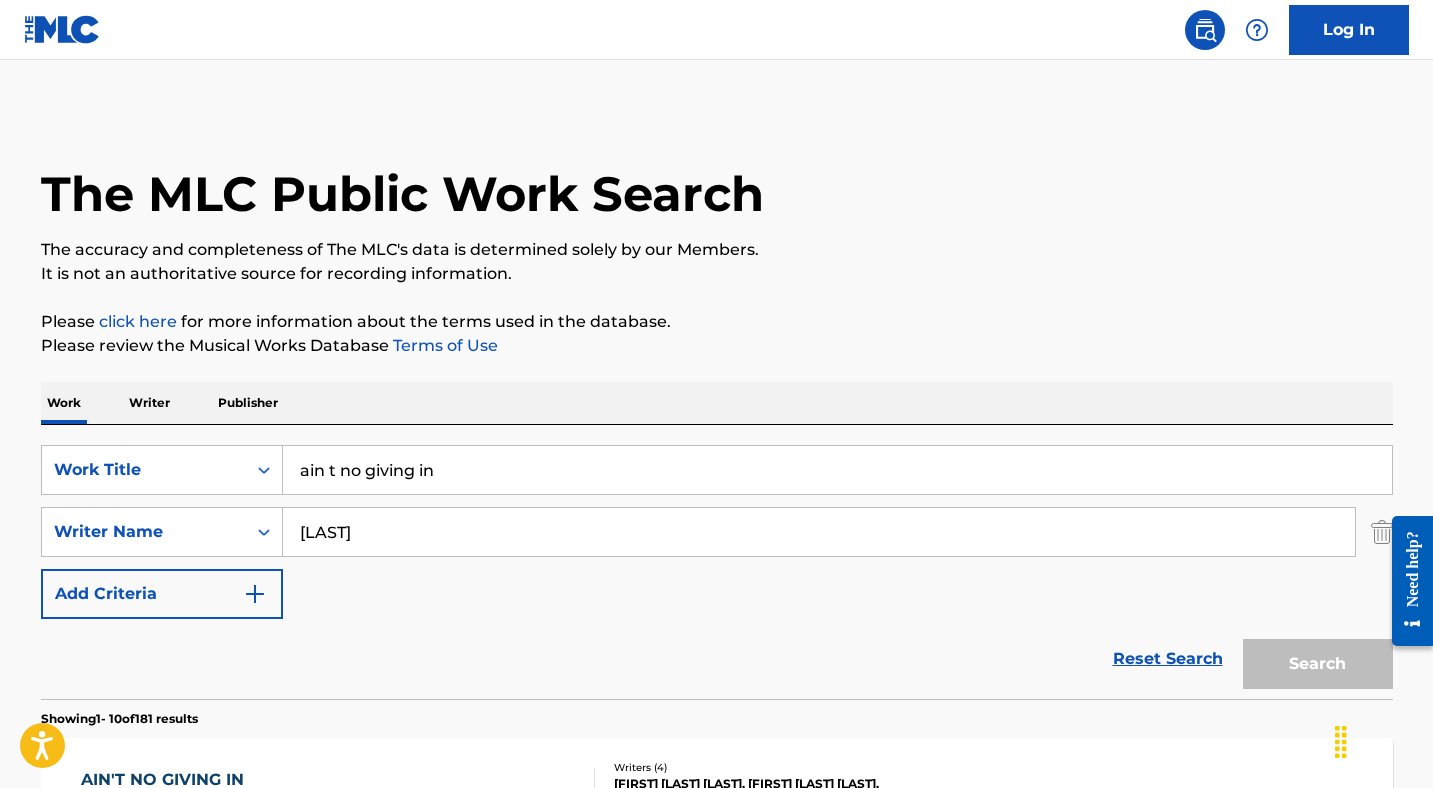 scroll, scrollTop: 639, scrollLeft: 0, axis: vertical 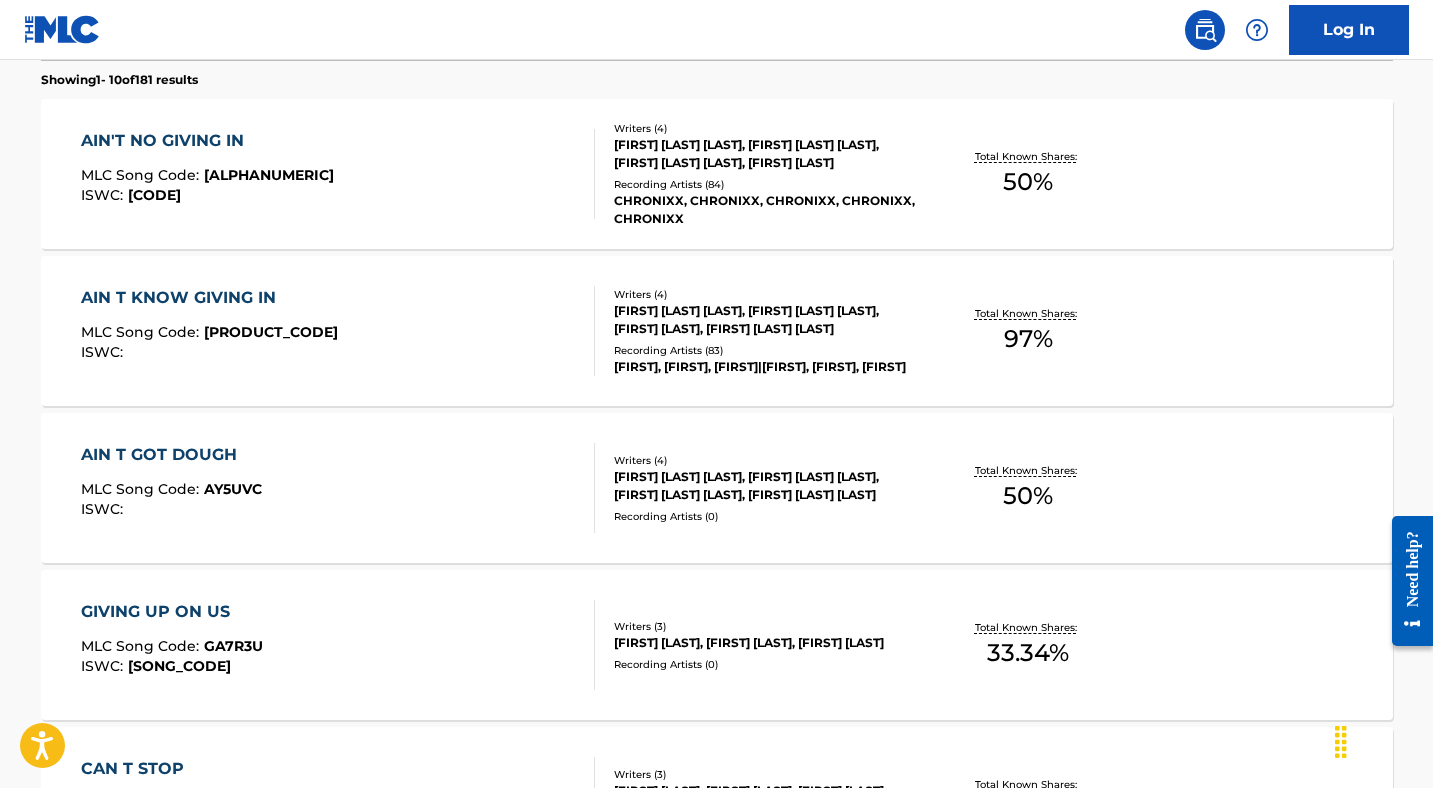 click on "[TITLE] MLC Song Code : [CODE] ISWC : [NUMBER]" at bounding box center (338, 174) 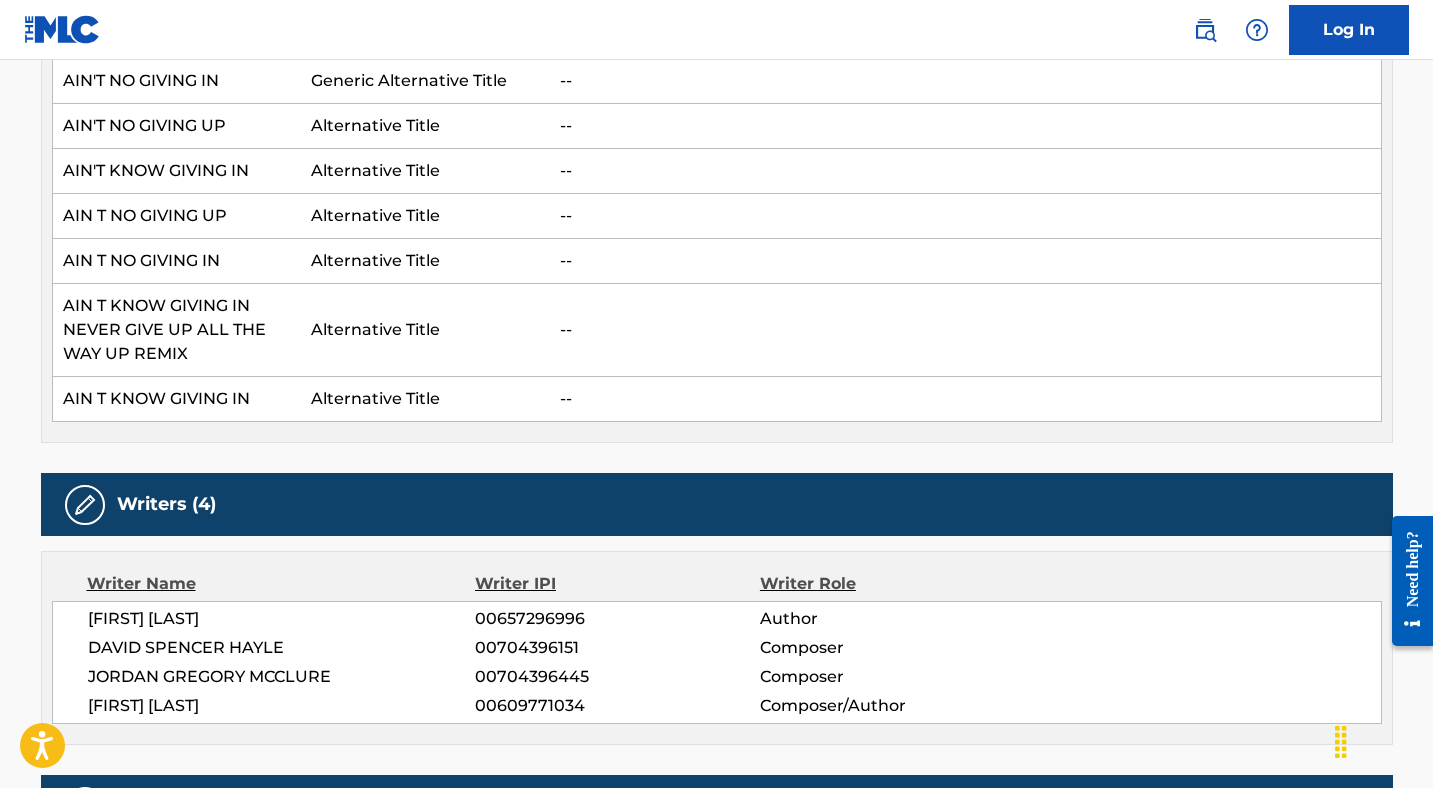 scroll, scrollTop: 0, scrollLeft: 0, axis: both 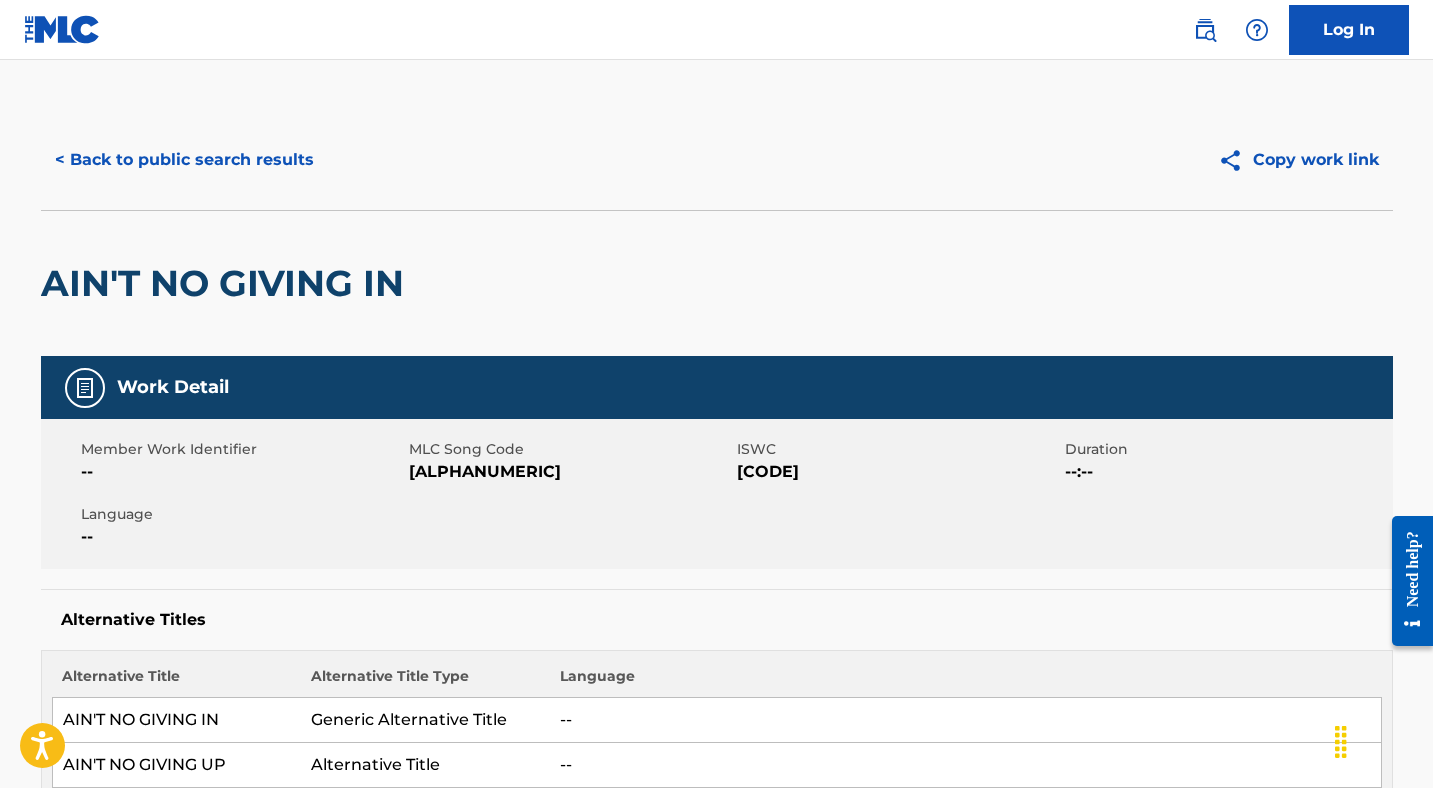click on "[ALPHANUMERIC]" at bounding box center [570, 472] 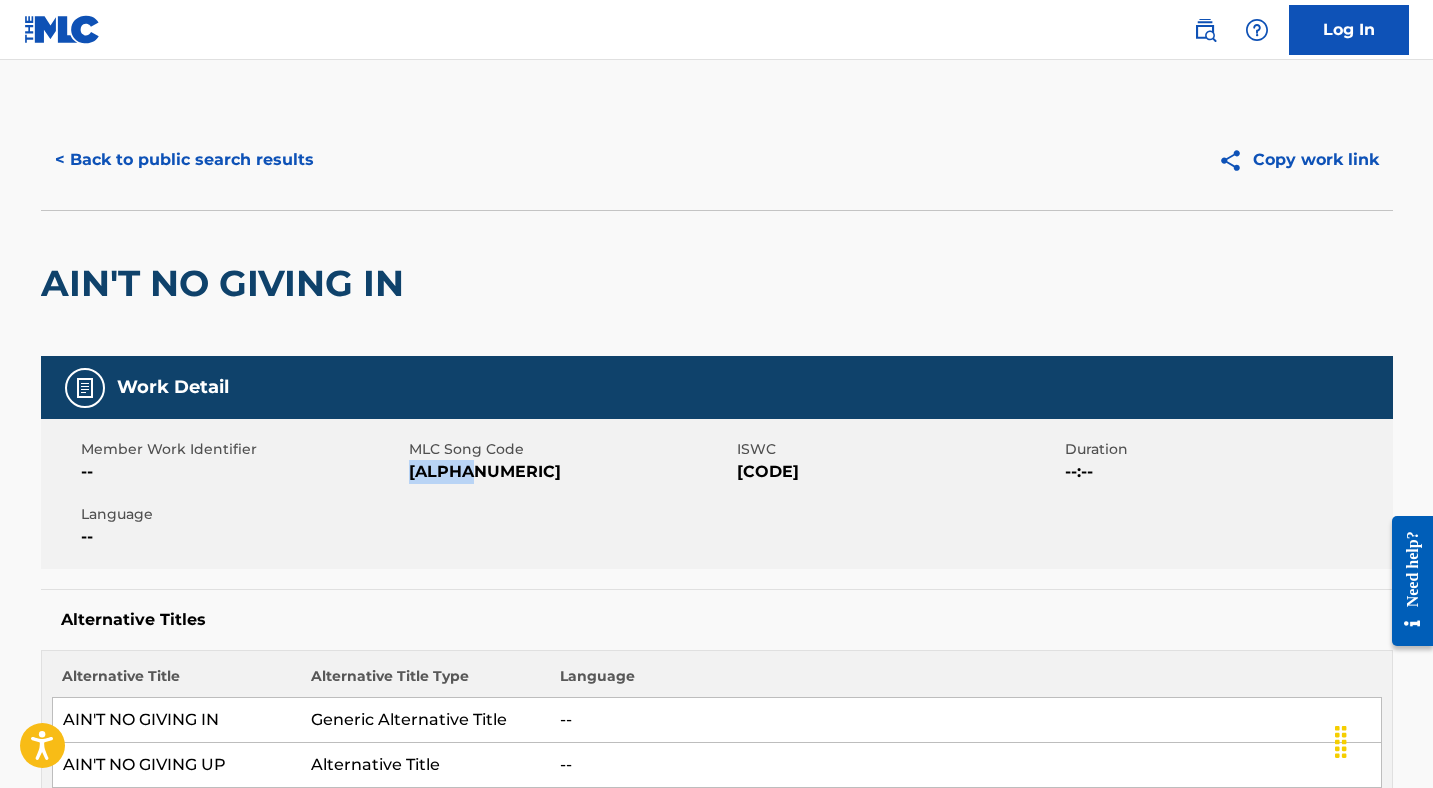 click on "[ALPHANUMERIC]" at bounding box center [570, 472] 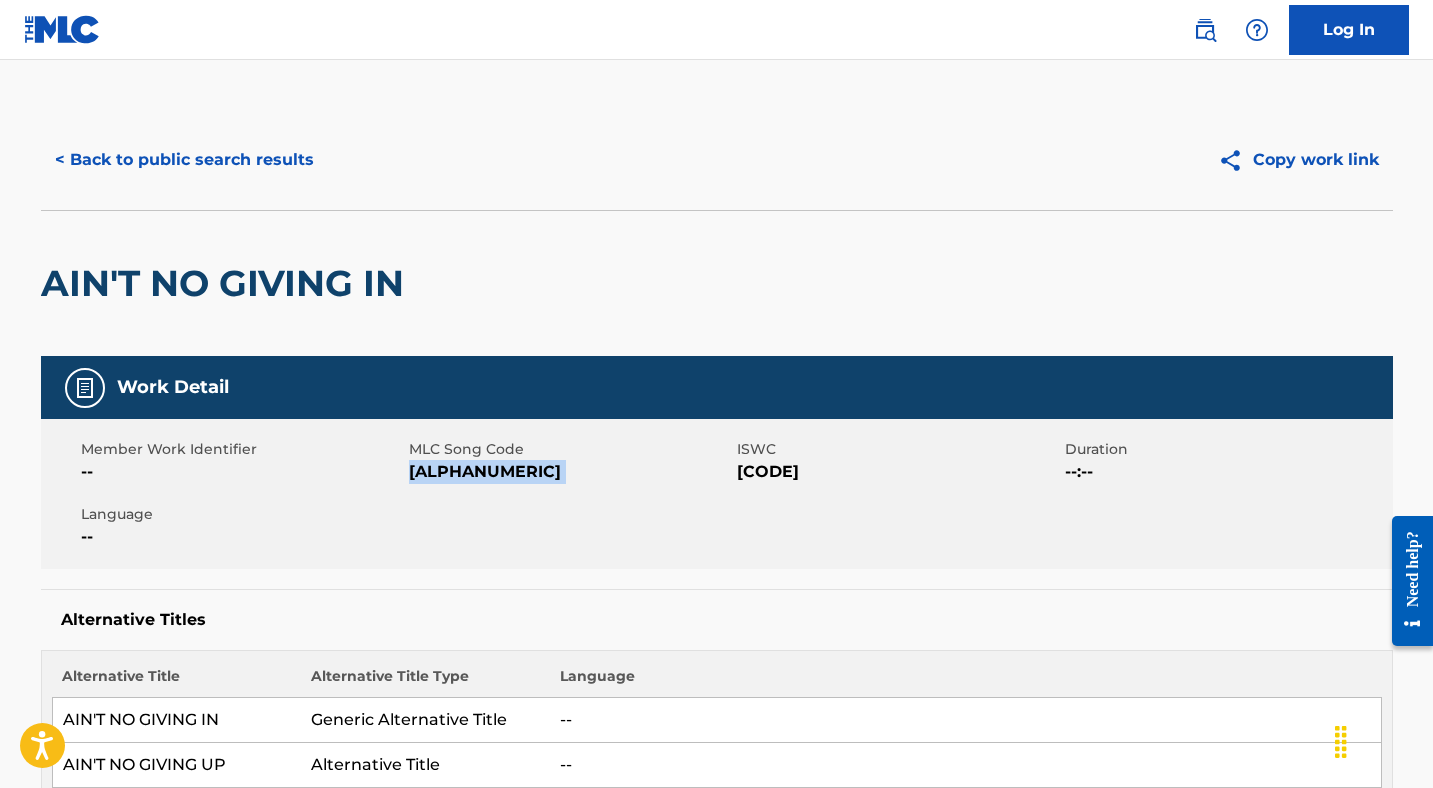 click on "[ALPHANUMERIC]" at bounding box center (570, 472) 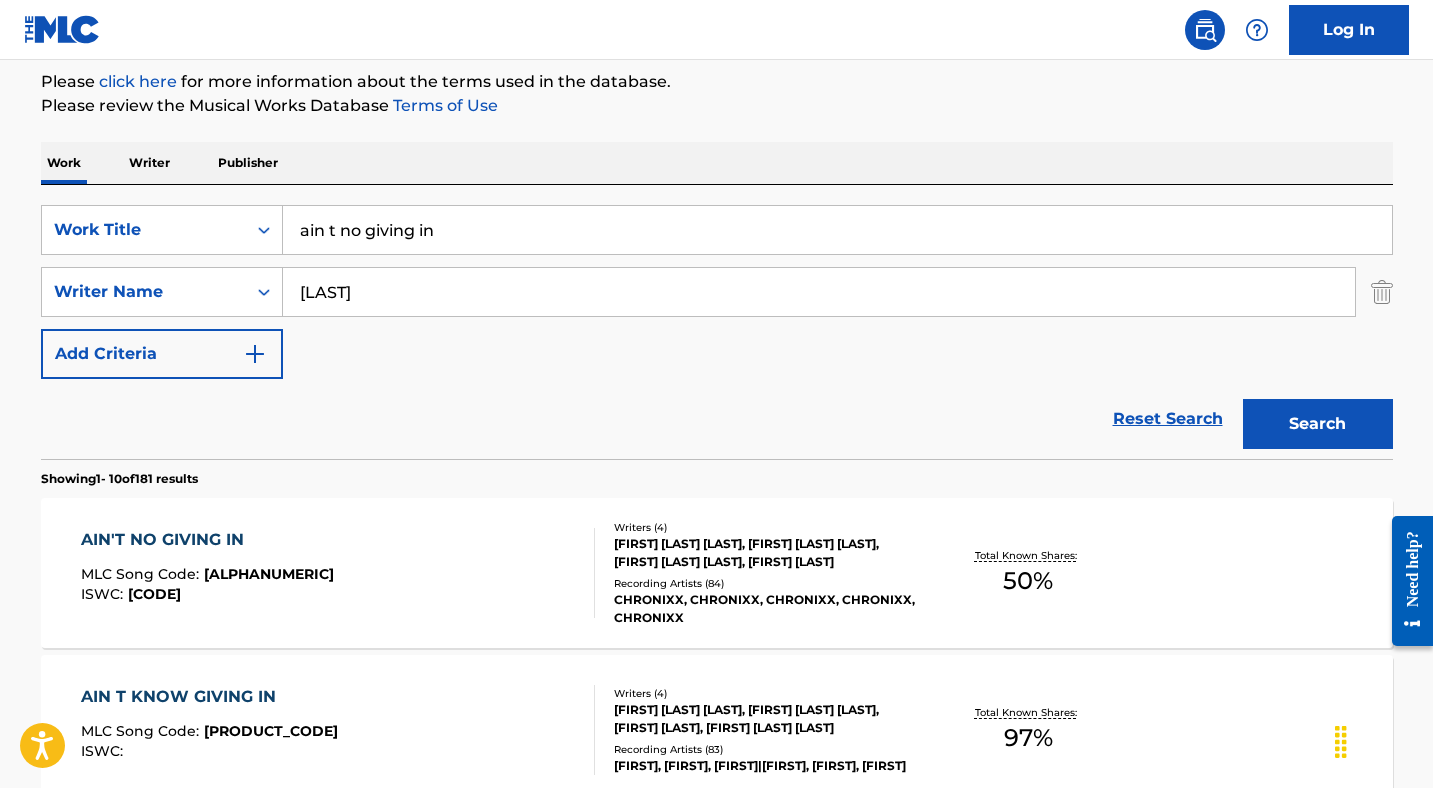 scroll, scrollTop: 0, scrollLeft: 0, axis: both 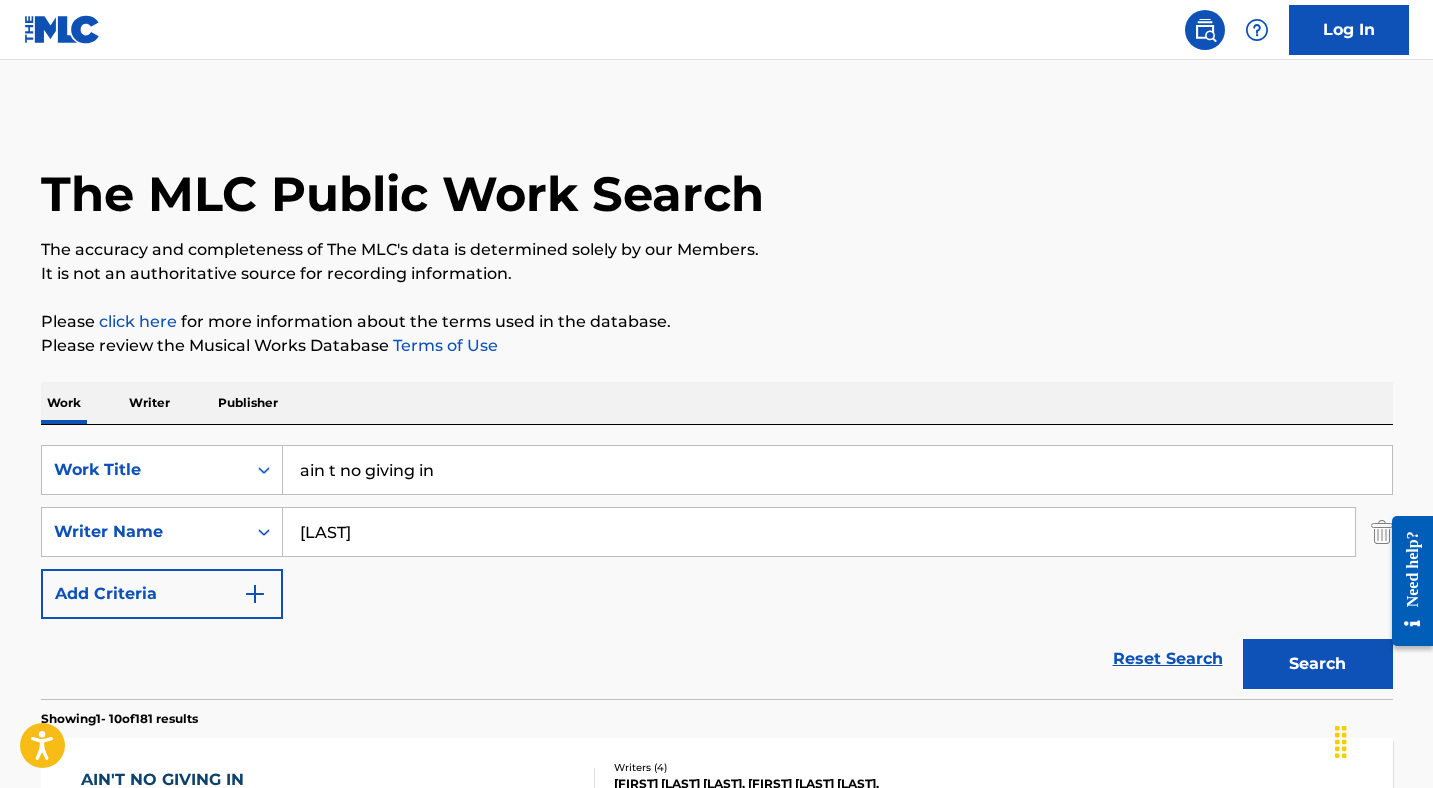 click on "ain t no giving in" at bounding box center [837, 470] 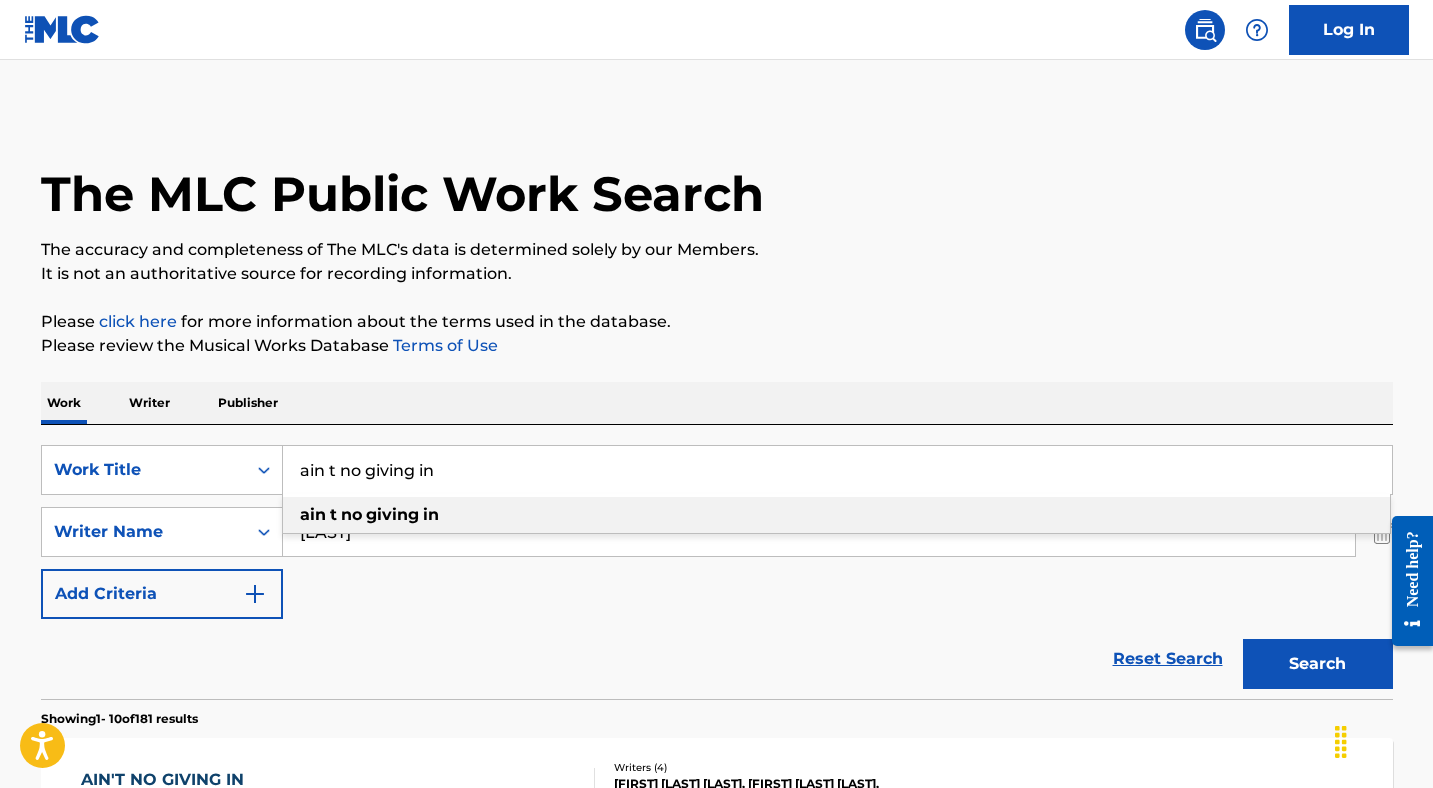 paste on "TRAINING WHEEL" 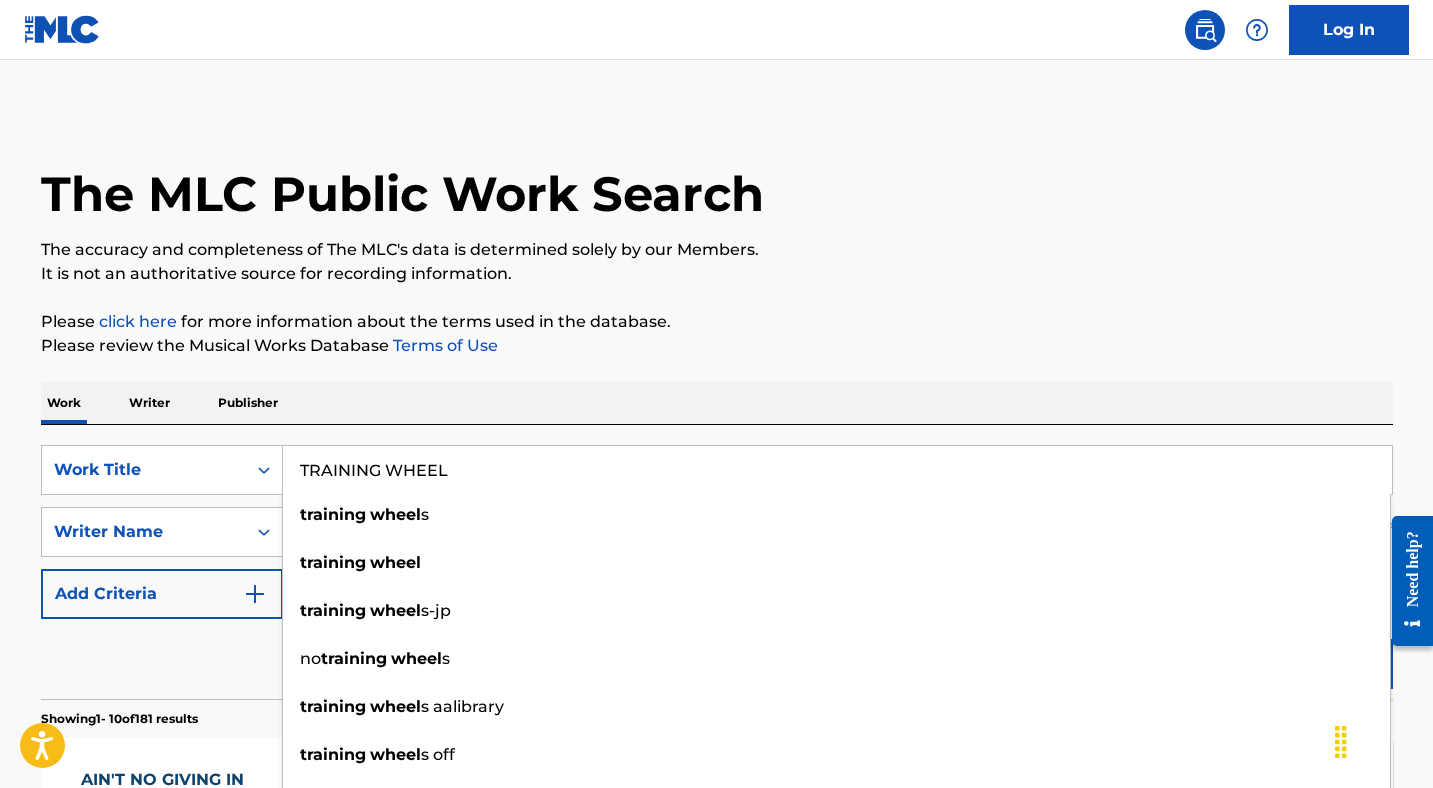 type on "TRAINING WHEEL" 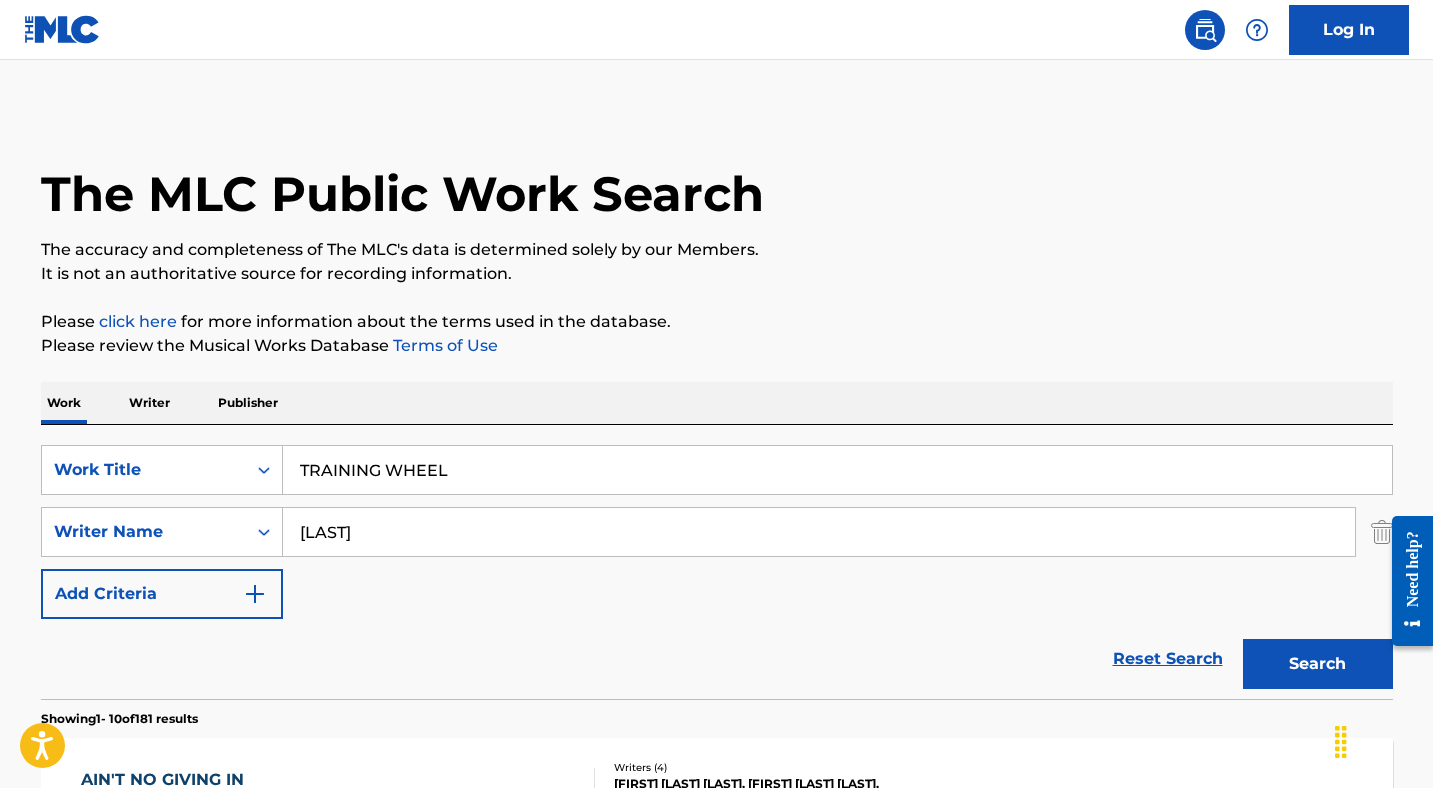 click on "Search" at bounding box center [1318, 664] 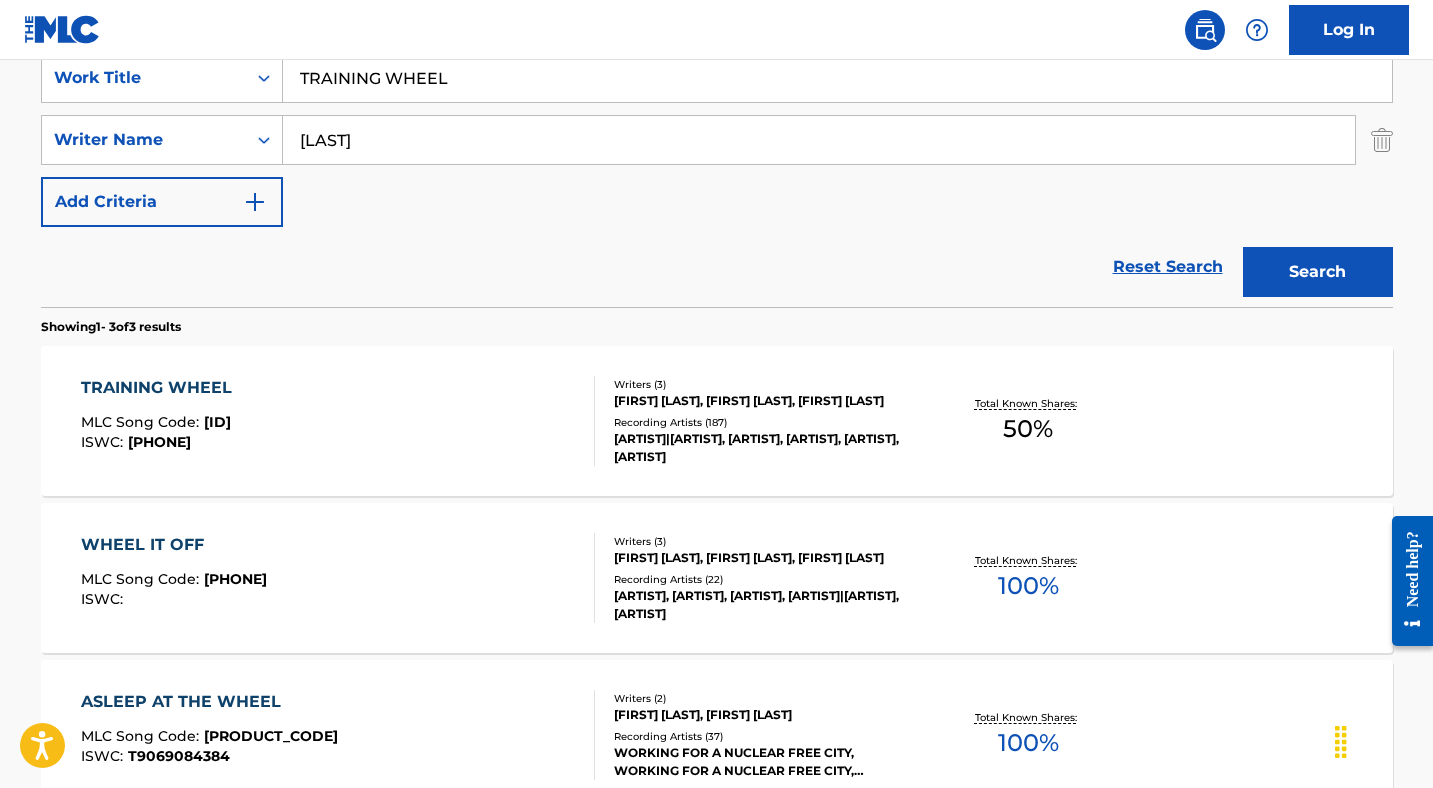 scroll, scrollTop: 394, scrollLeft: 0, axis: vertical 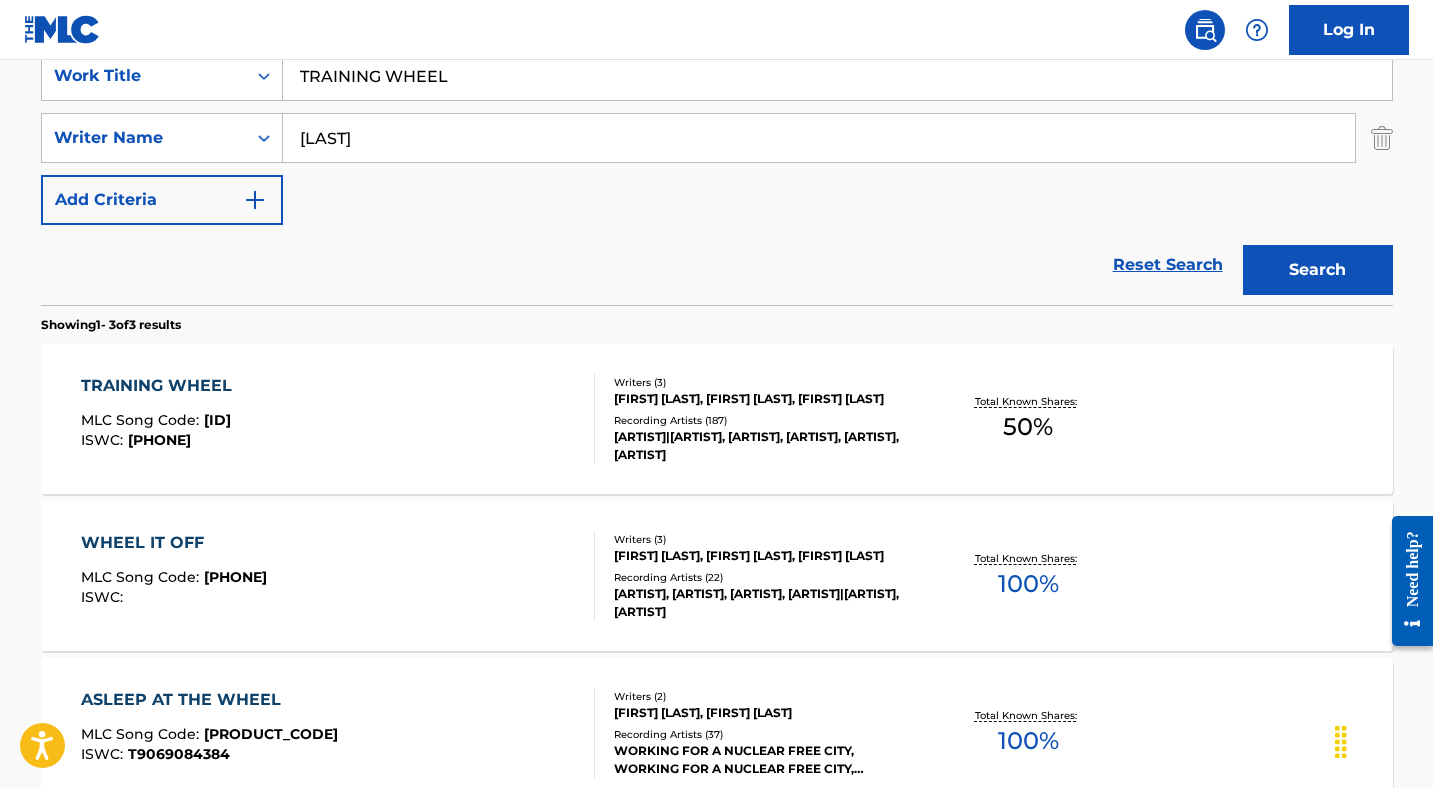 click on "[ID]" at bounding box center (217, 420) 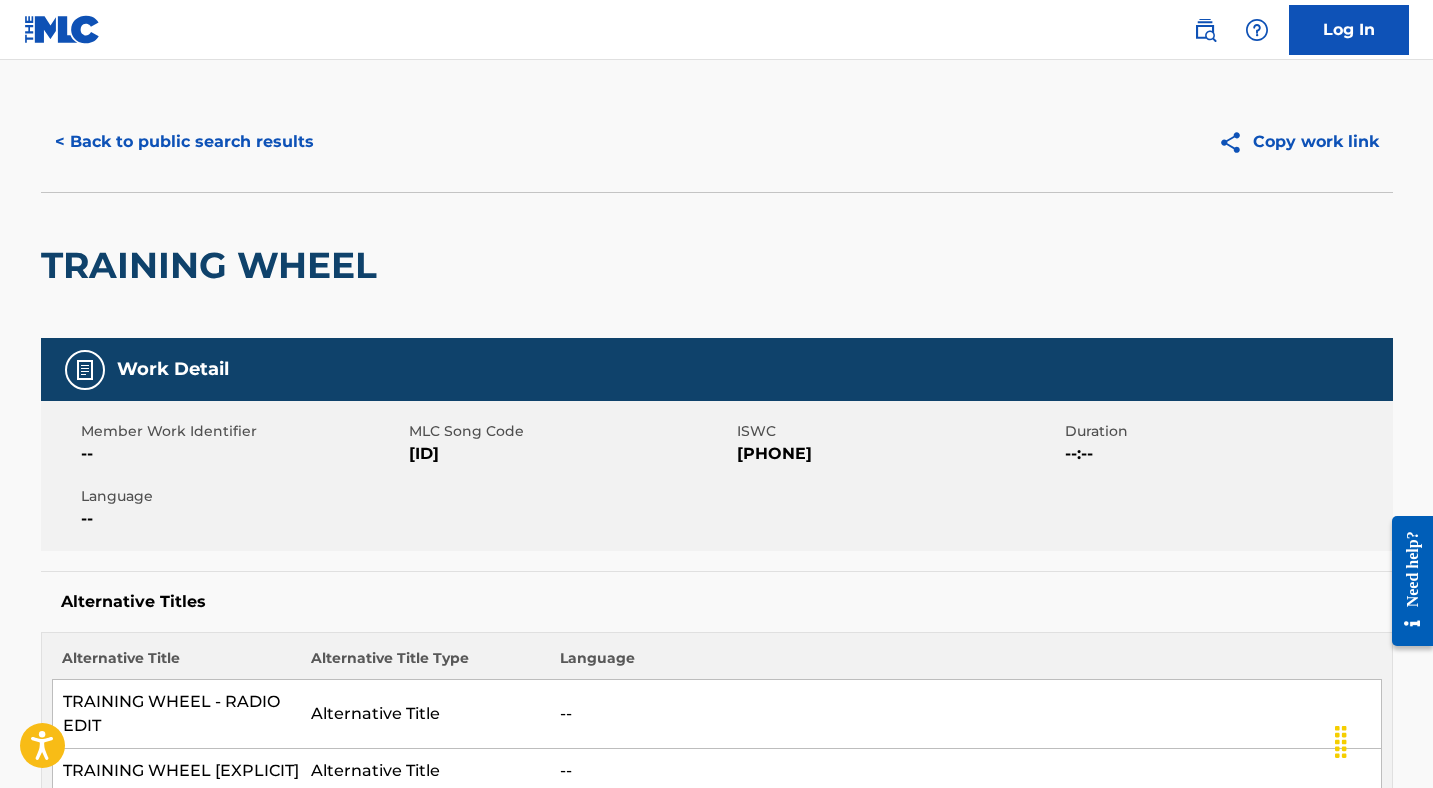 scroll, scrollTop: 0, scrollLeft: 0, axis: both 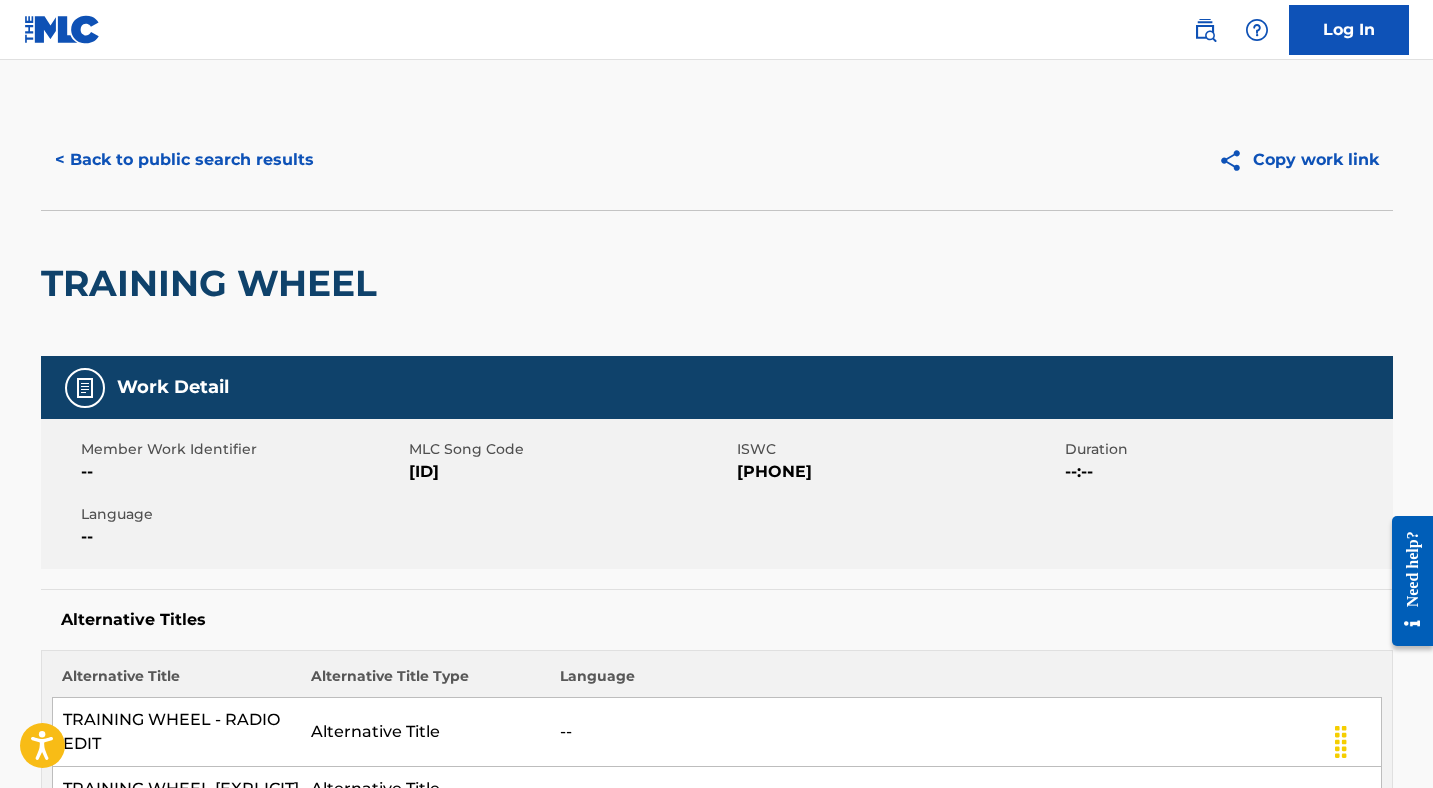 click on "< Back to public search results" at bounding box center [184, 160] 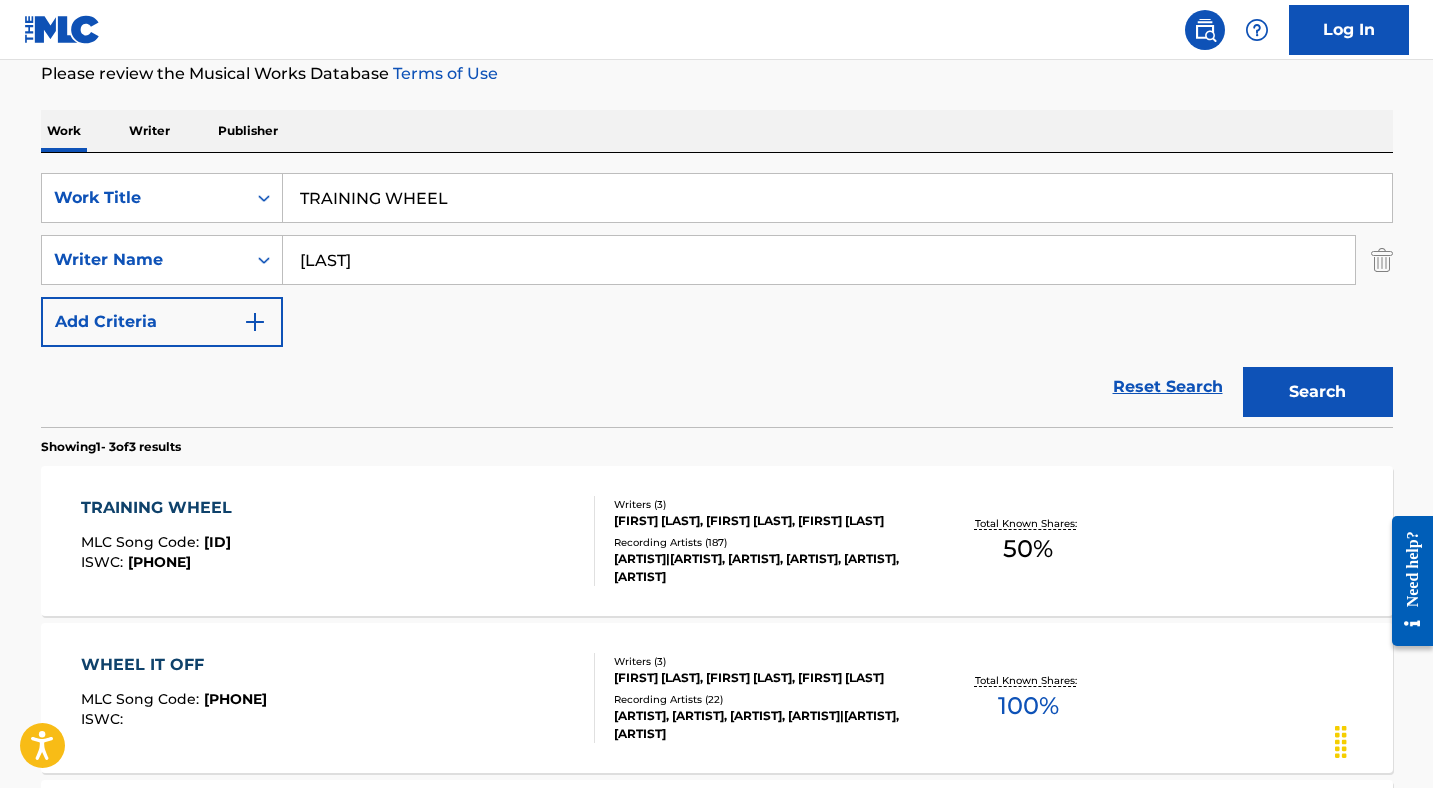 scroll, scrollTop: 202, scrollLeft: 0, axis: vertical 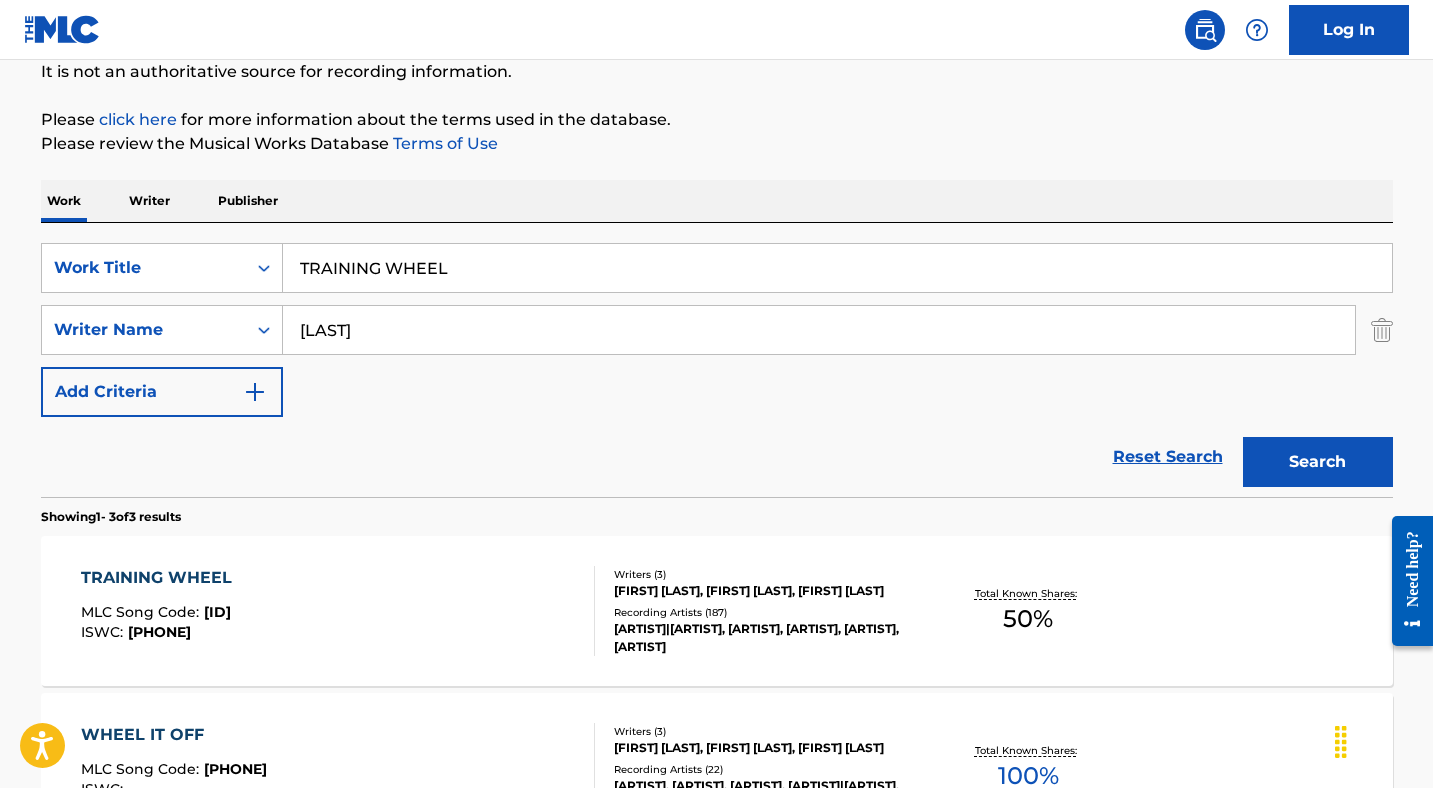 click on "TRAINING WHEEL" at bounding box center (837, 268) 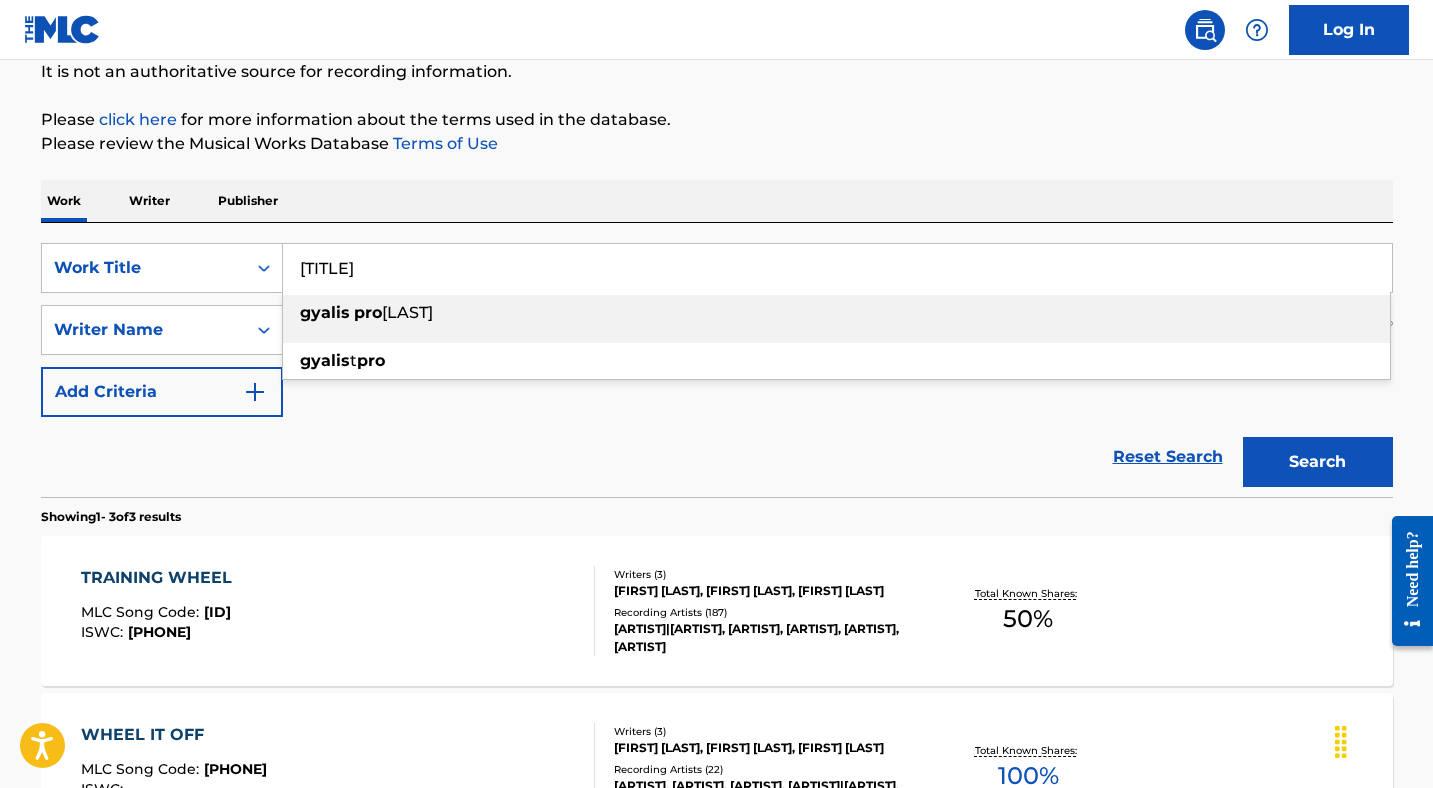 type on "[TITLE]" 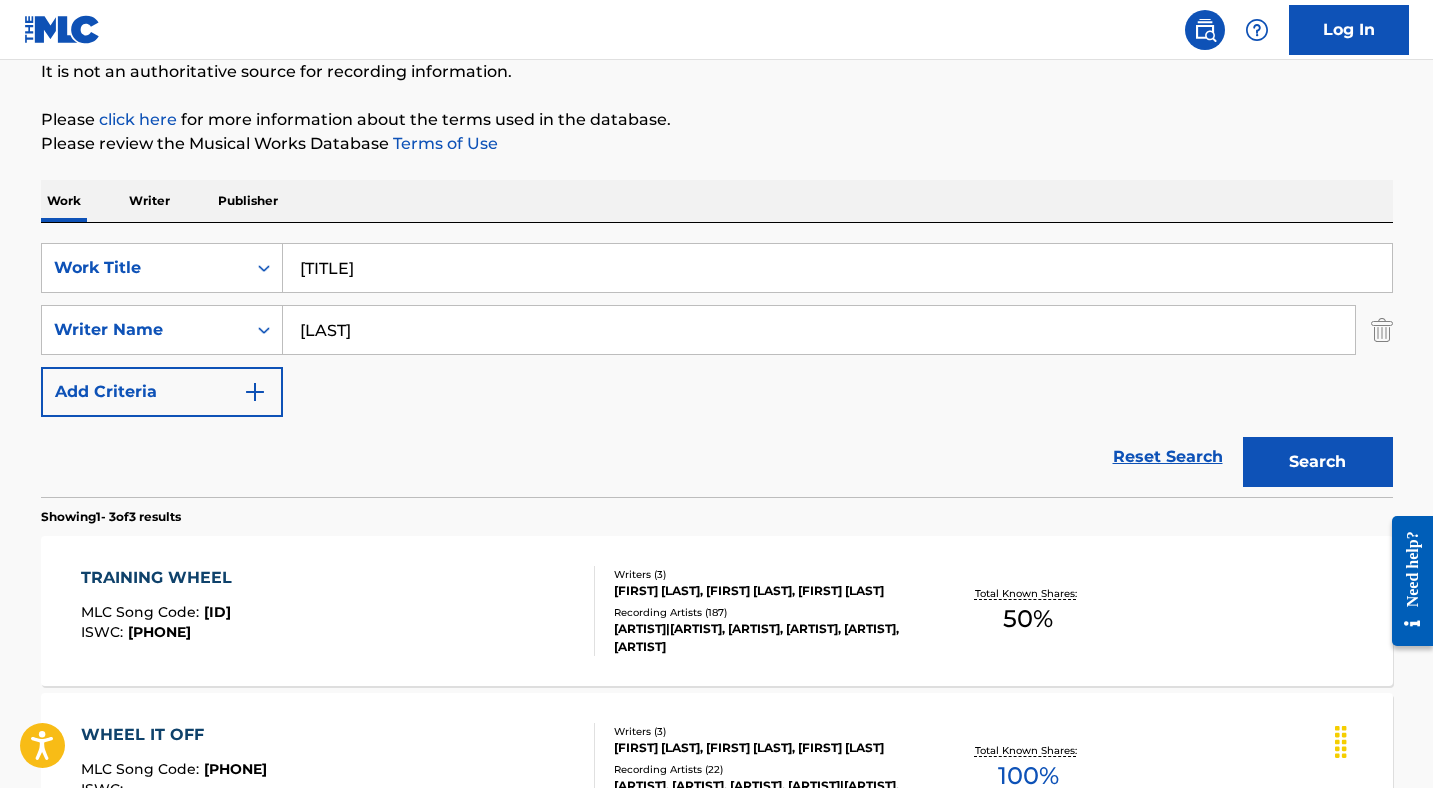 click on "Search" at bounding box center [1318, 462] 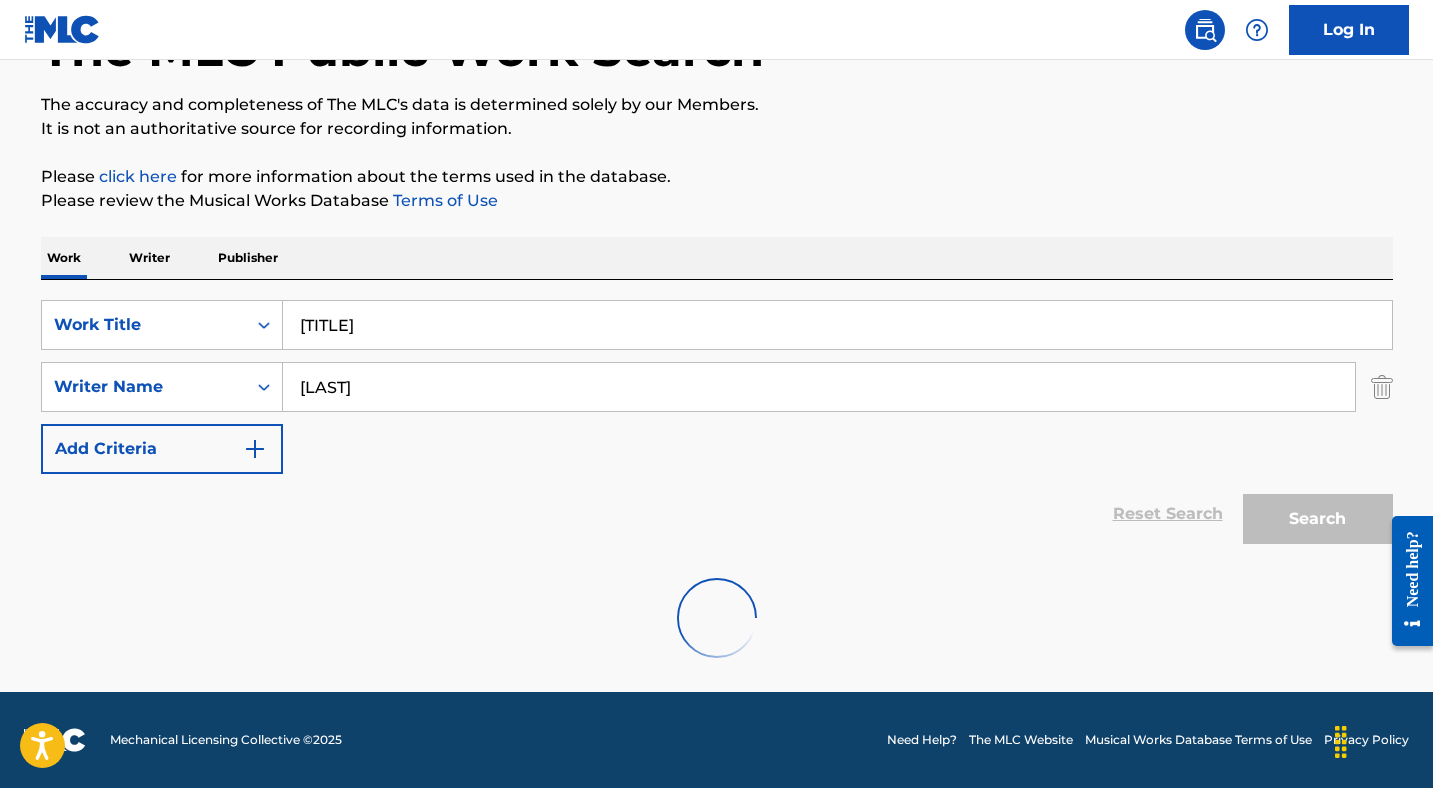 scroll, scrollTop: 202, scrollLeft: 0, axis: vertical 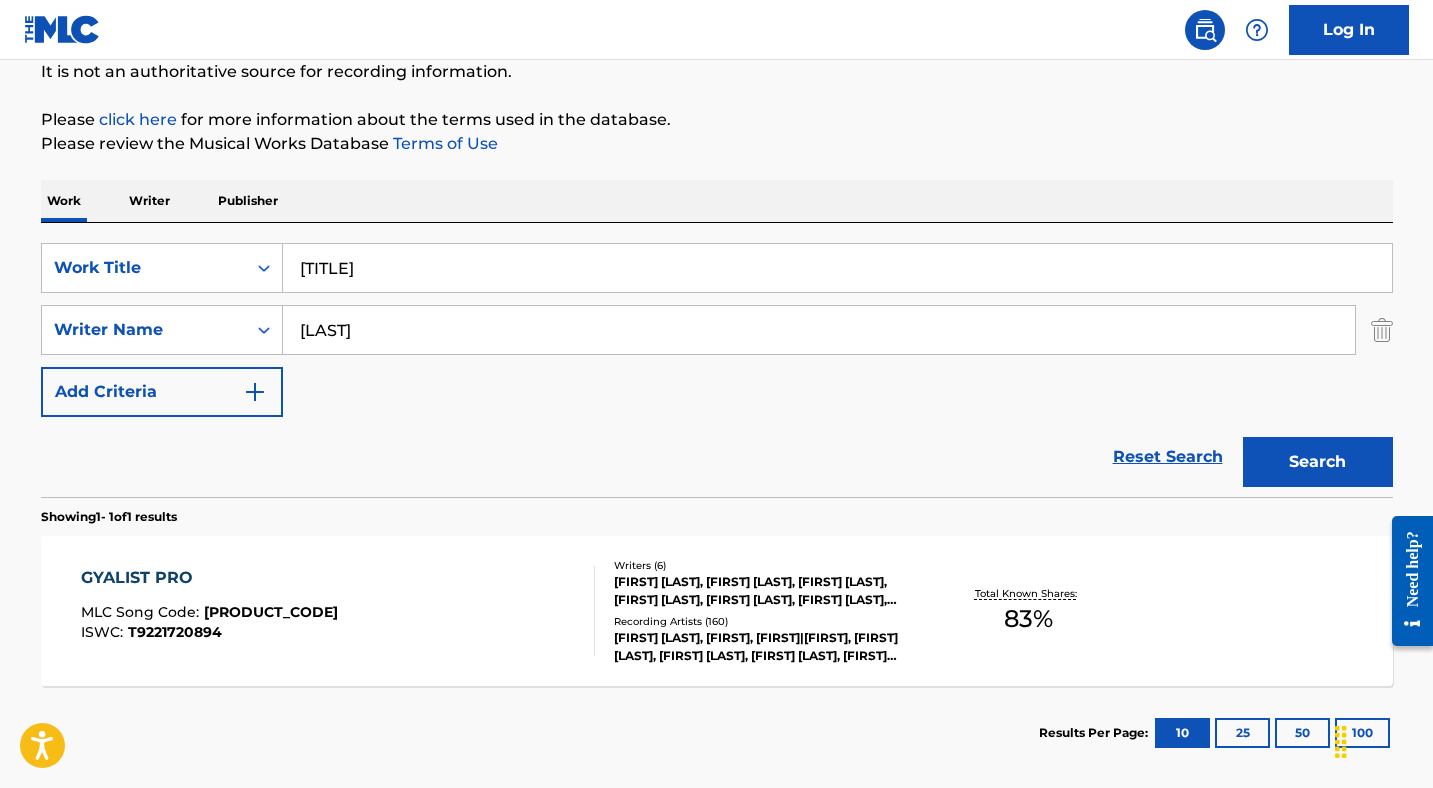click on "[TITLE] MLC Song Code : [CODE] ISWC : [CODE]" at bounding box center [338, 611] 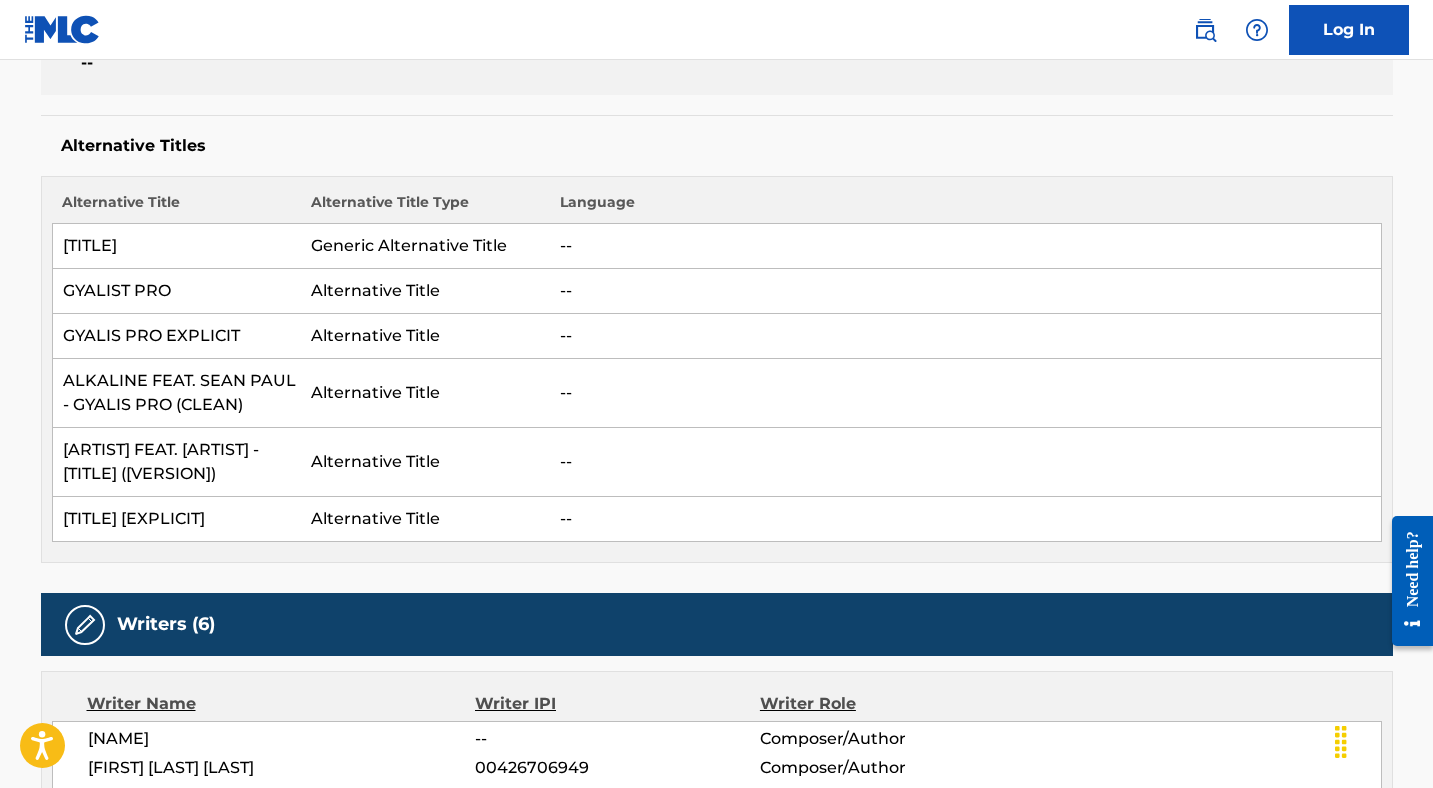 scroll, scrollTop: 0, scrollLeft: 0, axis: both 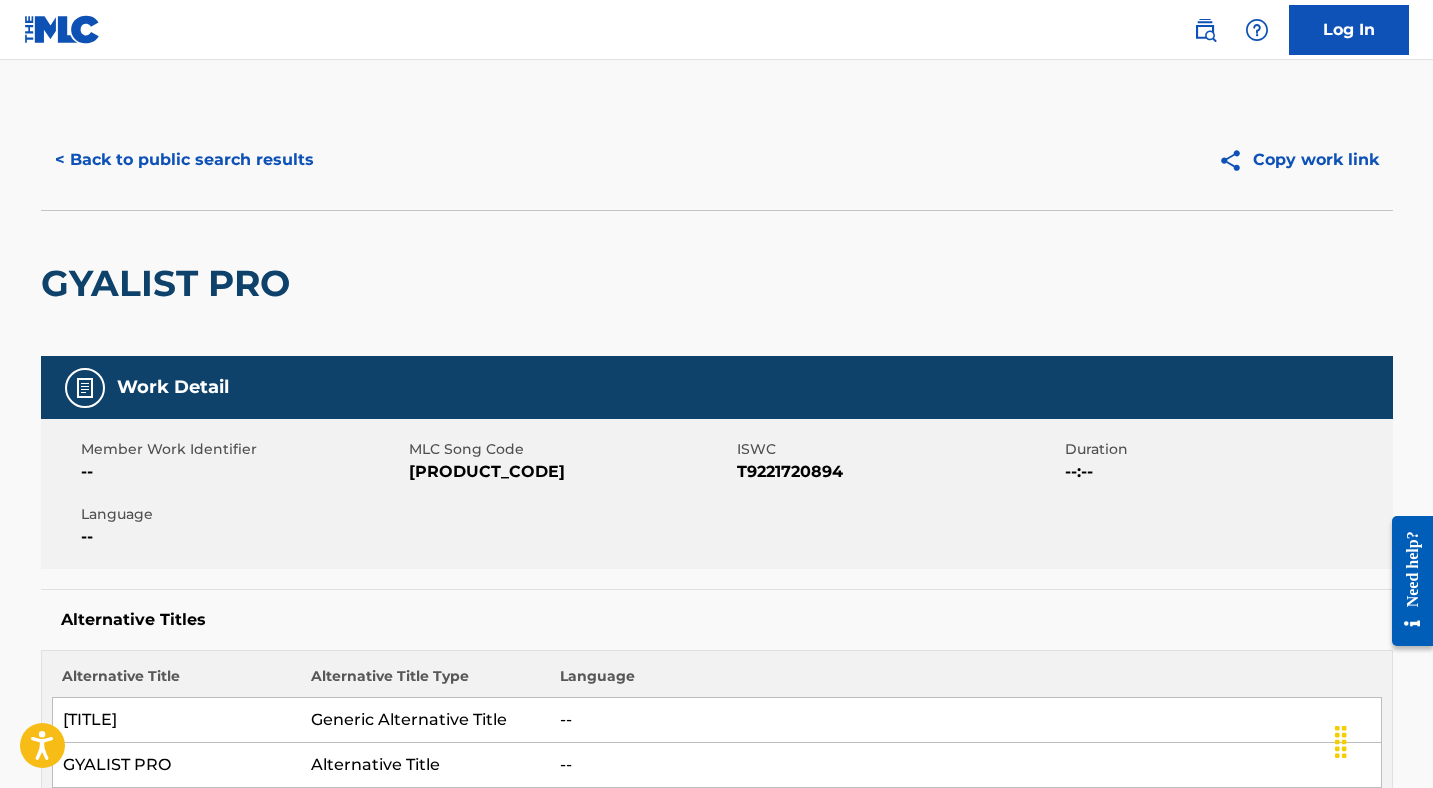 click on "[PRODUCT_CODE]" at bounding box center [570, 472] 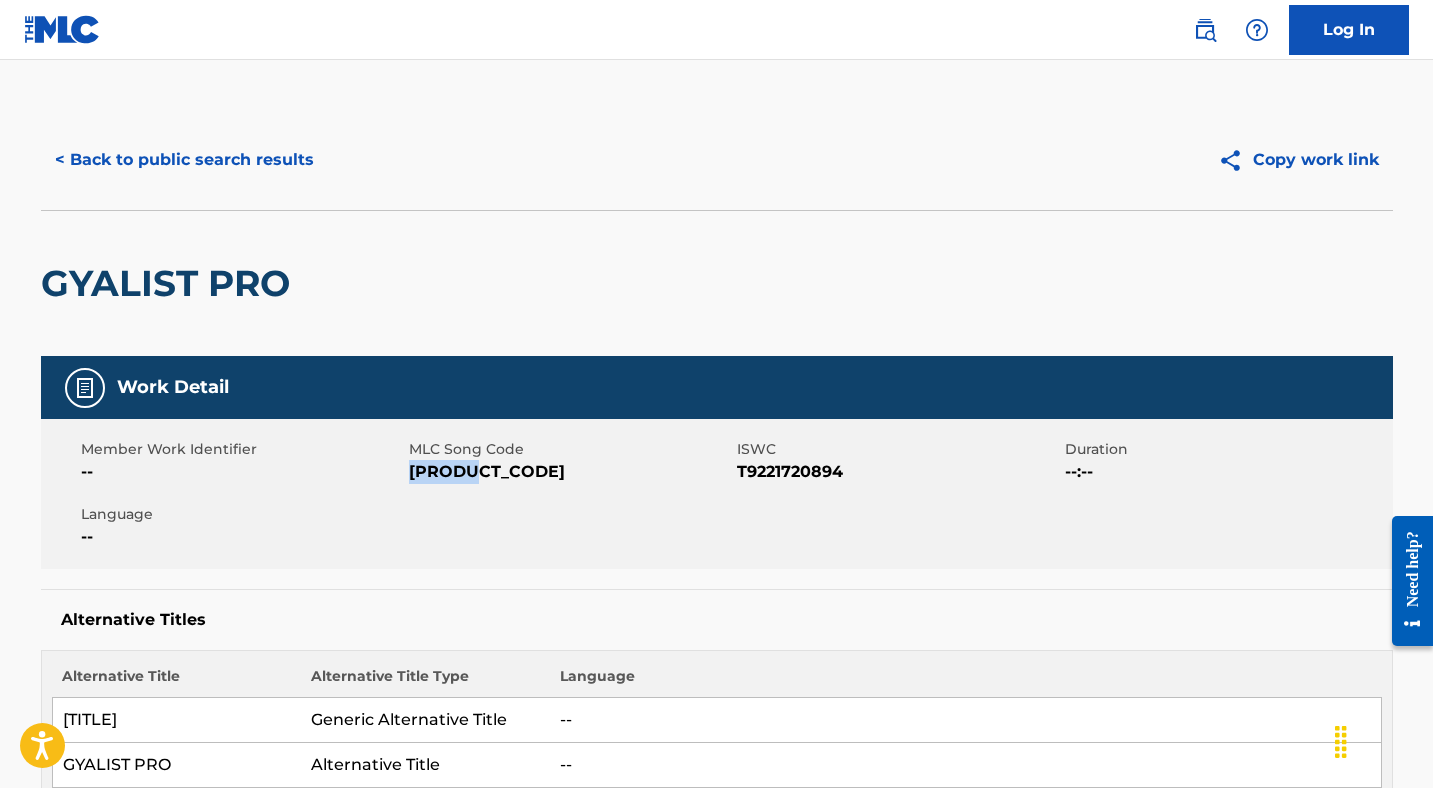 click on "[PRODUCT_CODE]" at bounding box center (570, 472) 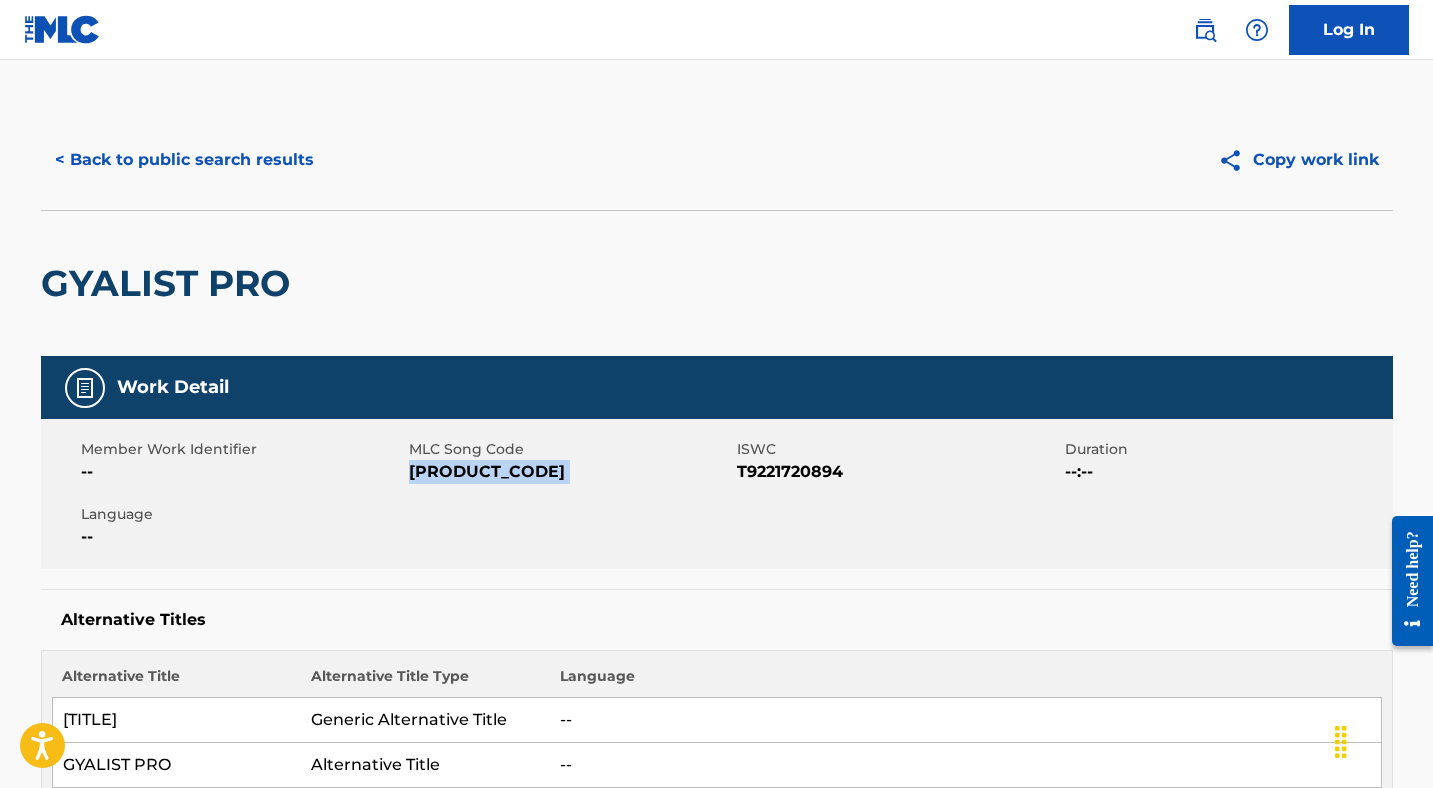 click on "[PRODUCT_CODE]" at bounding box center [570, 472] 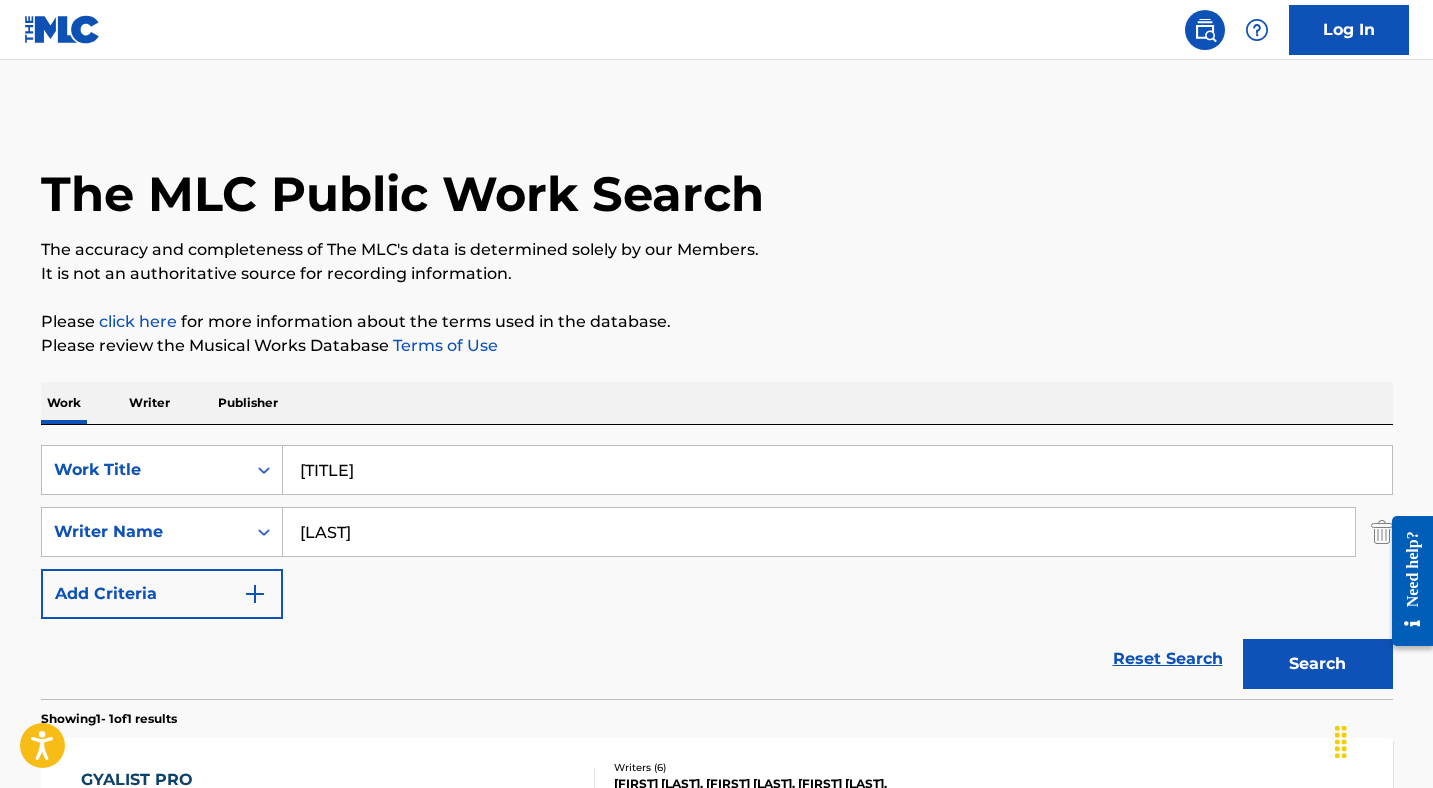 scroll, scrollTop: 186, scrollLeft: 0, axis: vertical 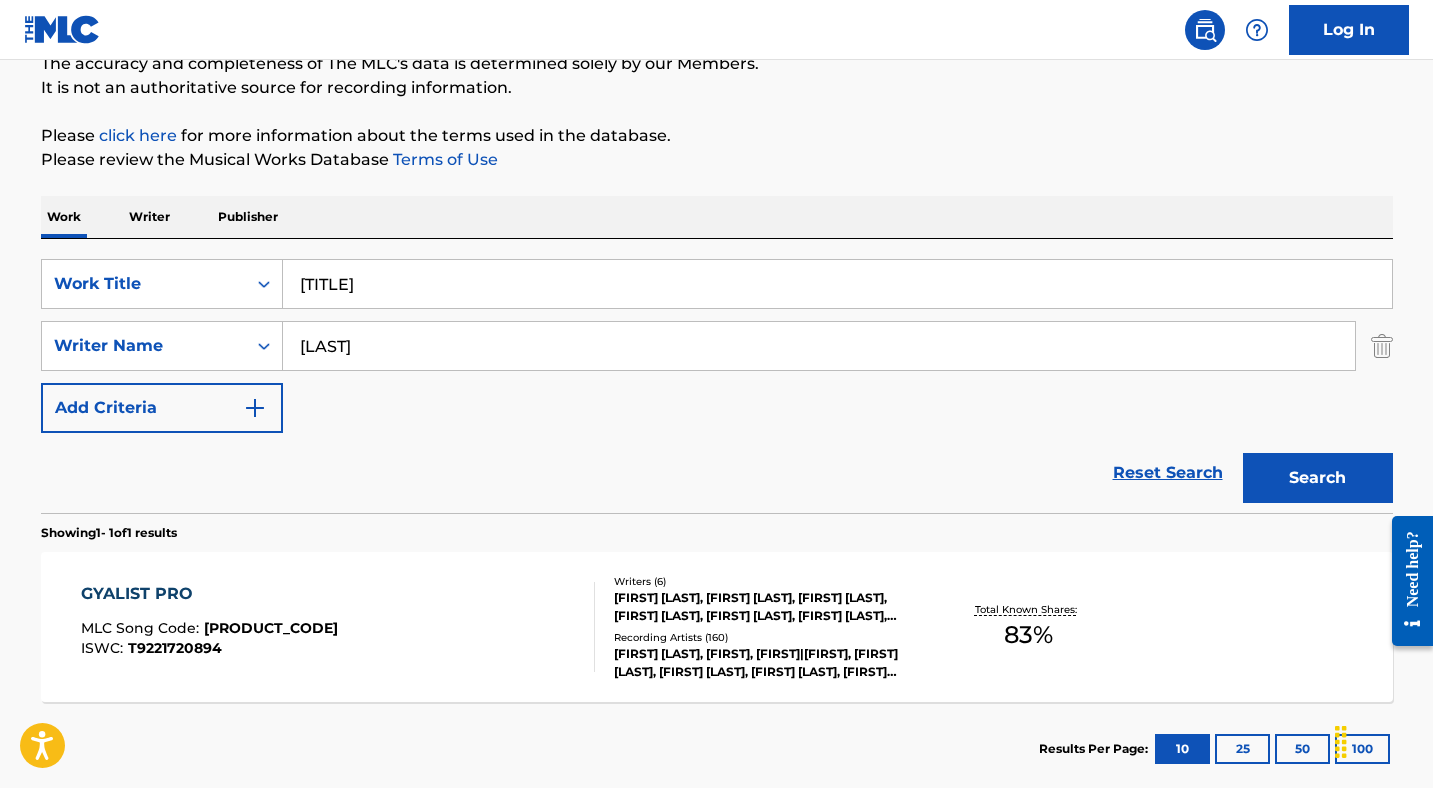 click on "[TITLE]" at bounding box center (837, 284) 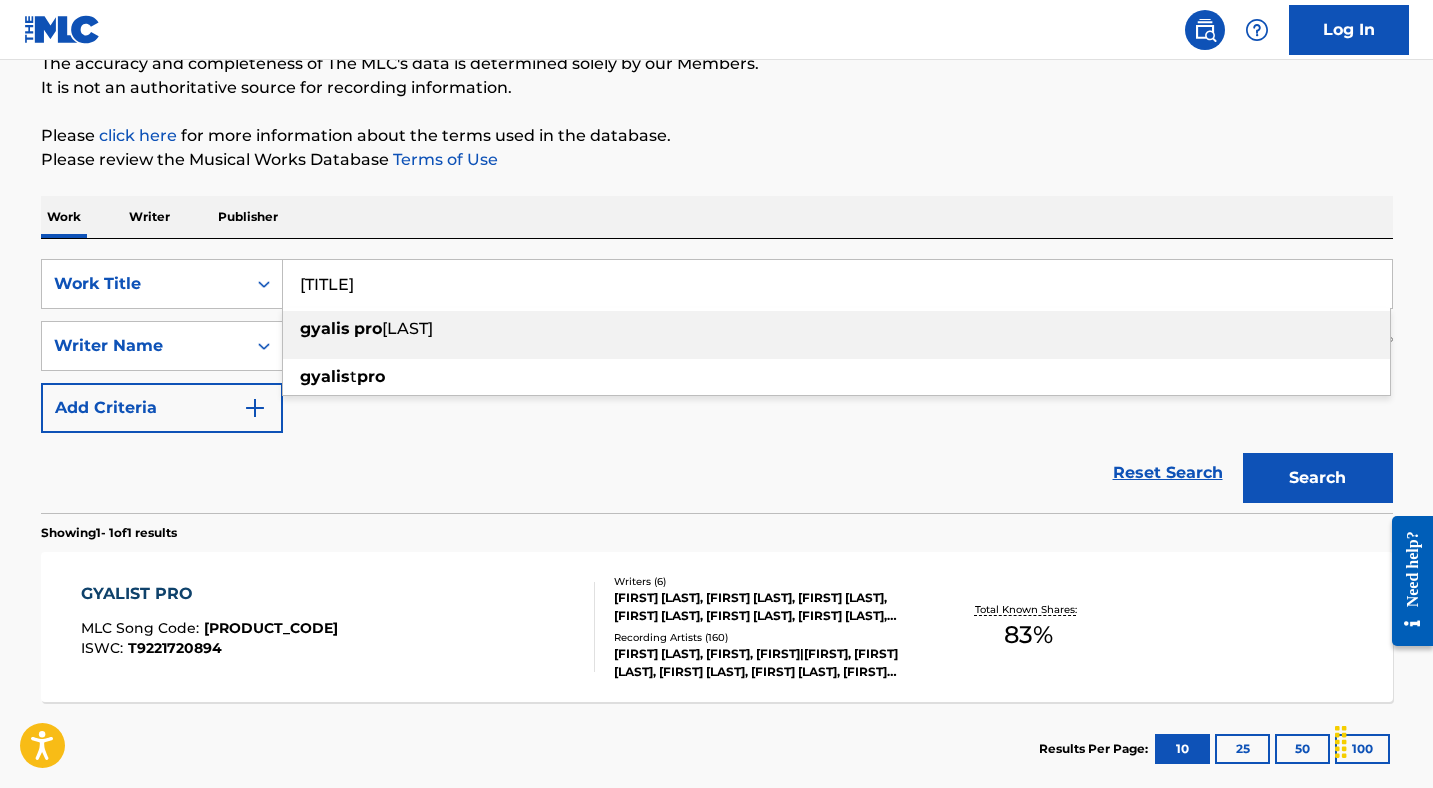 paste on "PERSONALLY" 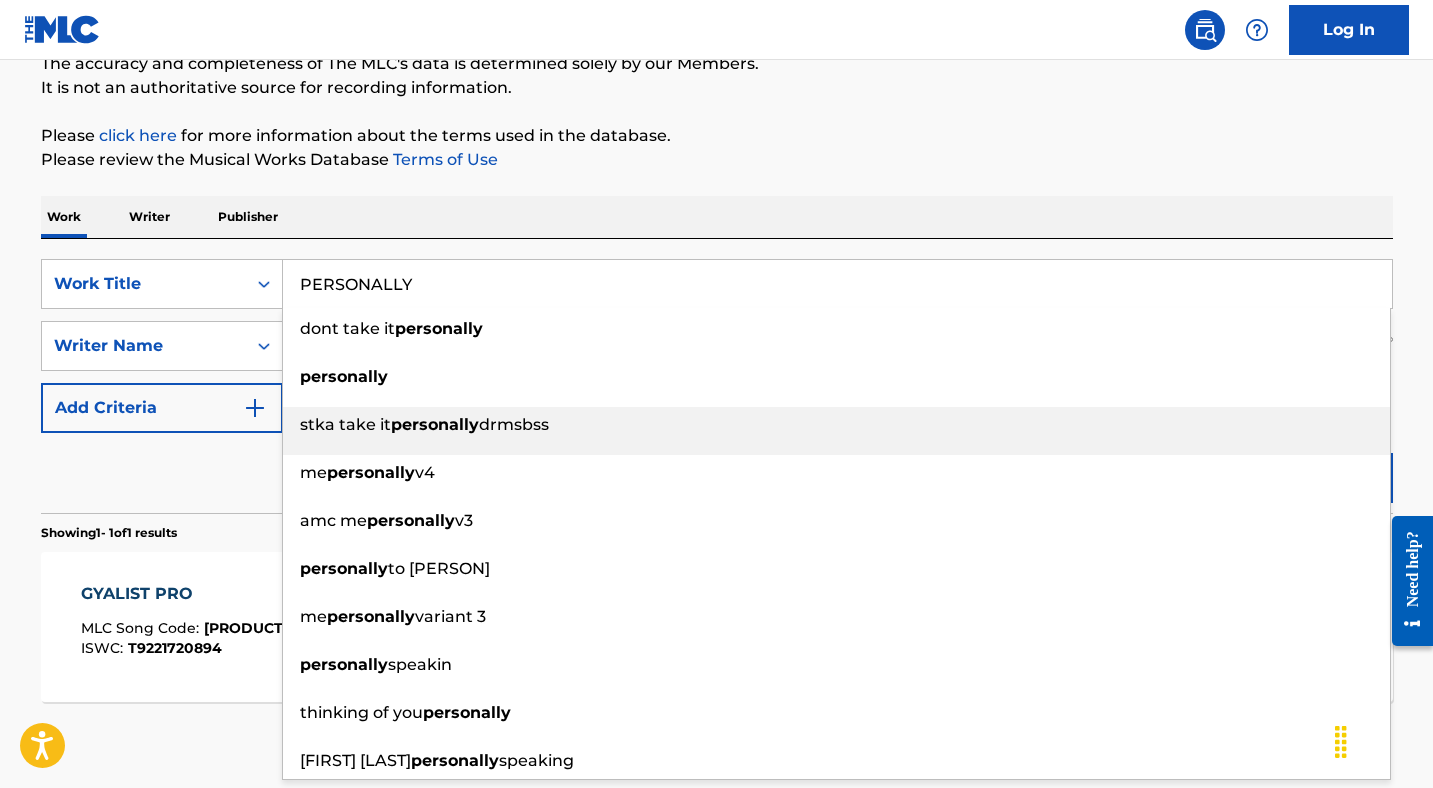 click on "stka take it  personally  drmsbss" at bounding box center [836, 425] 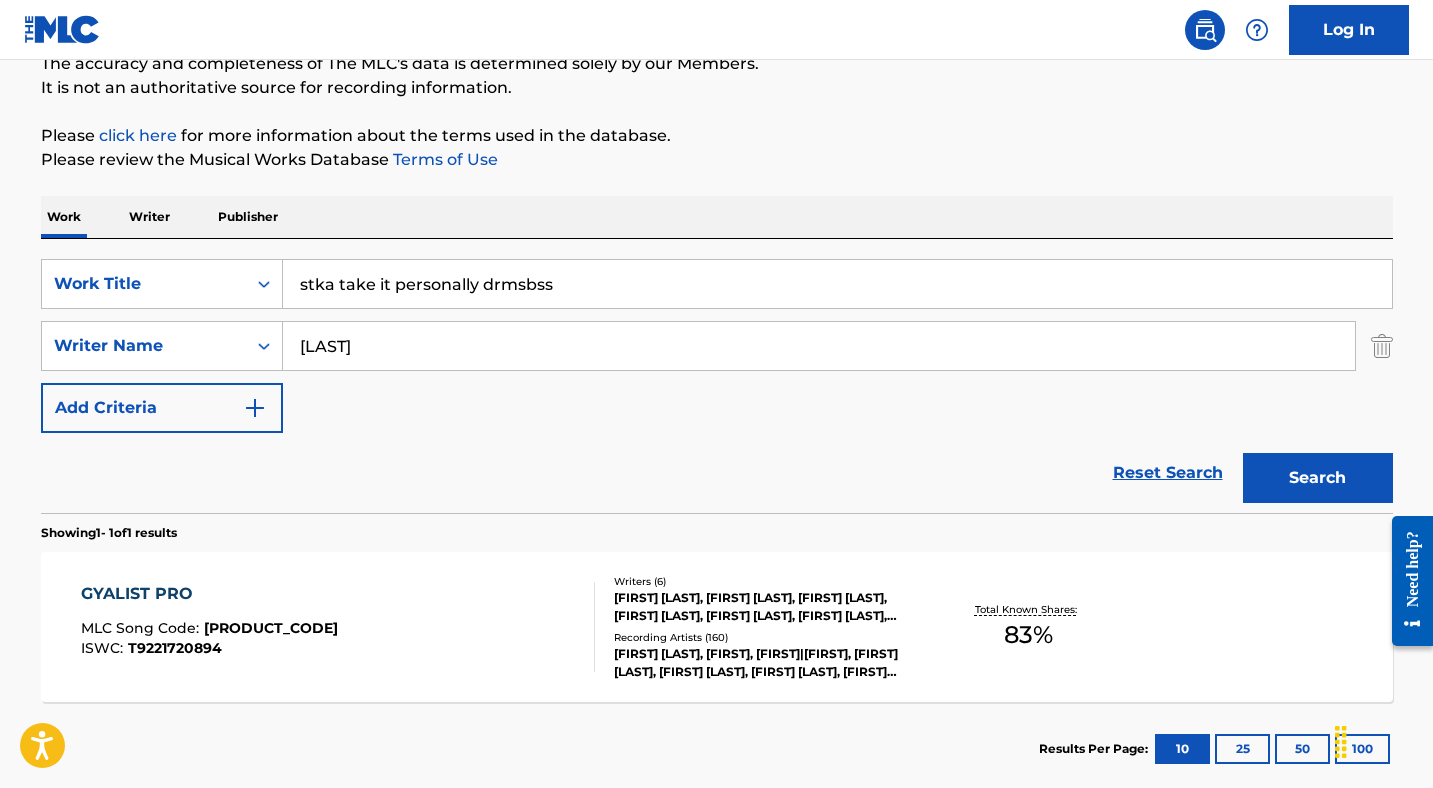 click on "stka take it personally drmsbss" at bounding box center [837, 284] 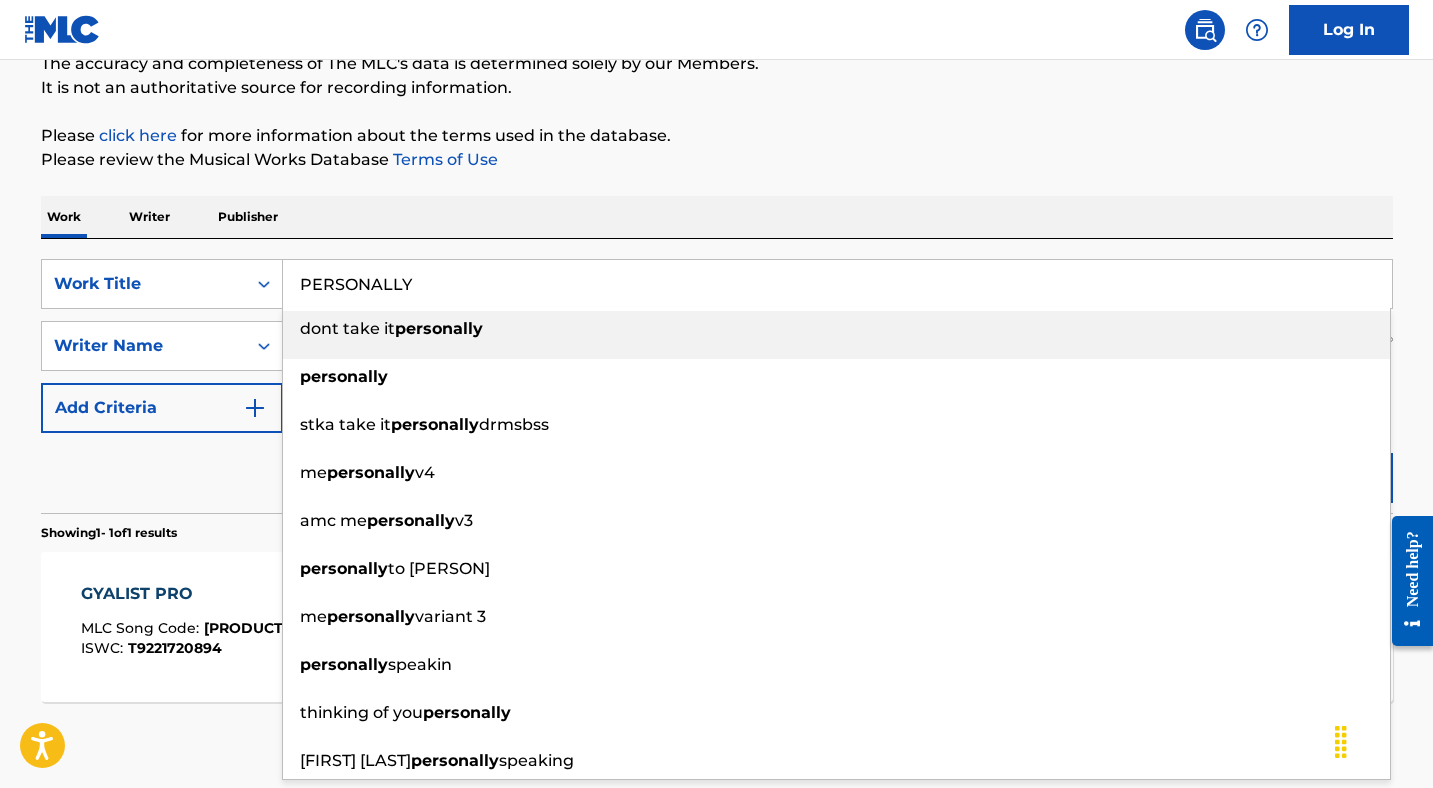 type on "PERSONALLY" 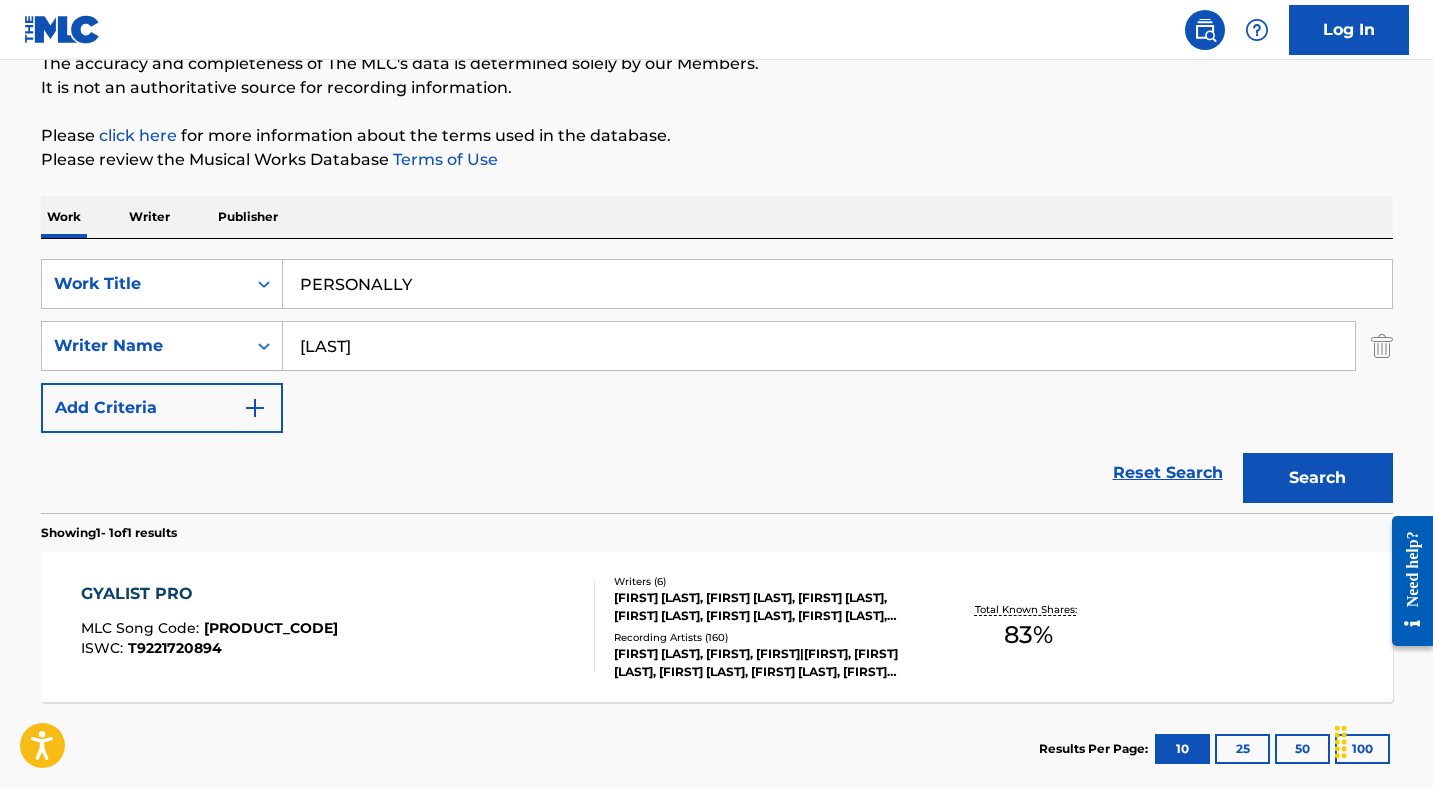 click on "Reset Search Search" at bounding box center (717, 473) 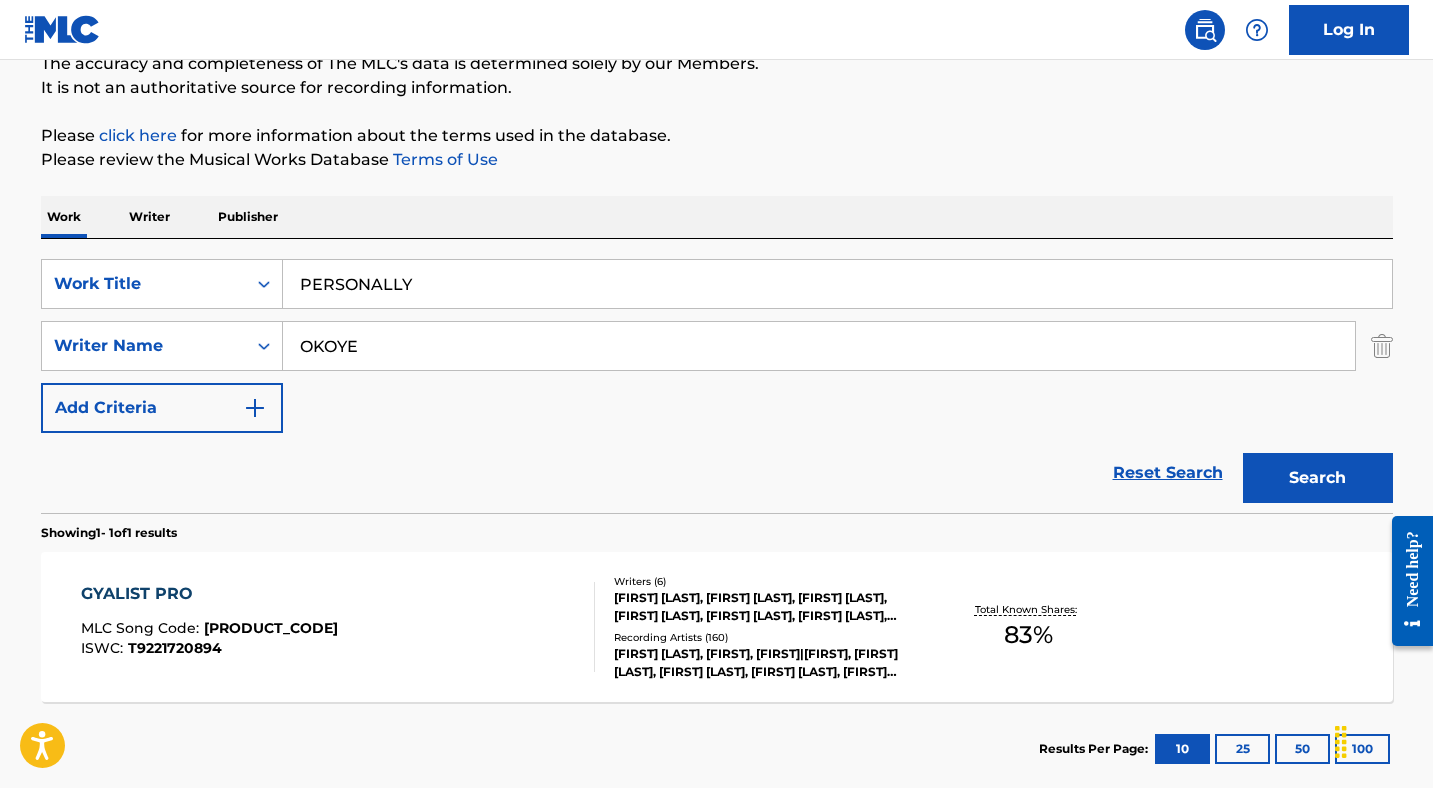 type on "OKOYE" 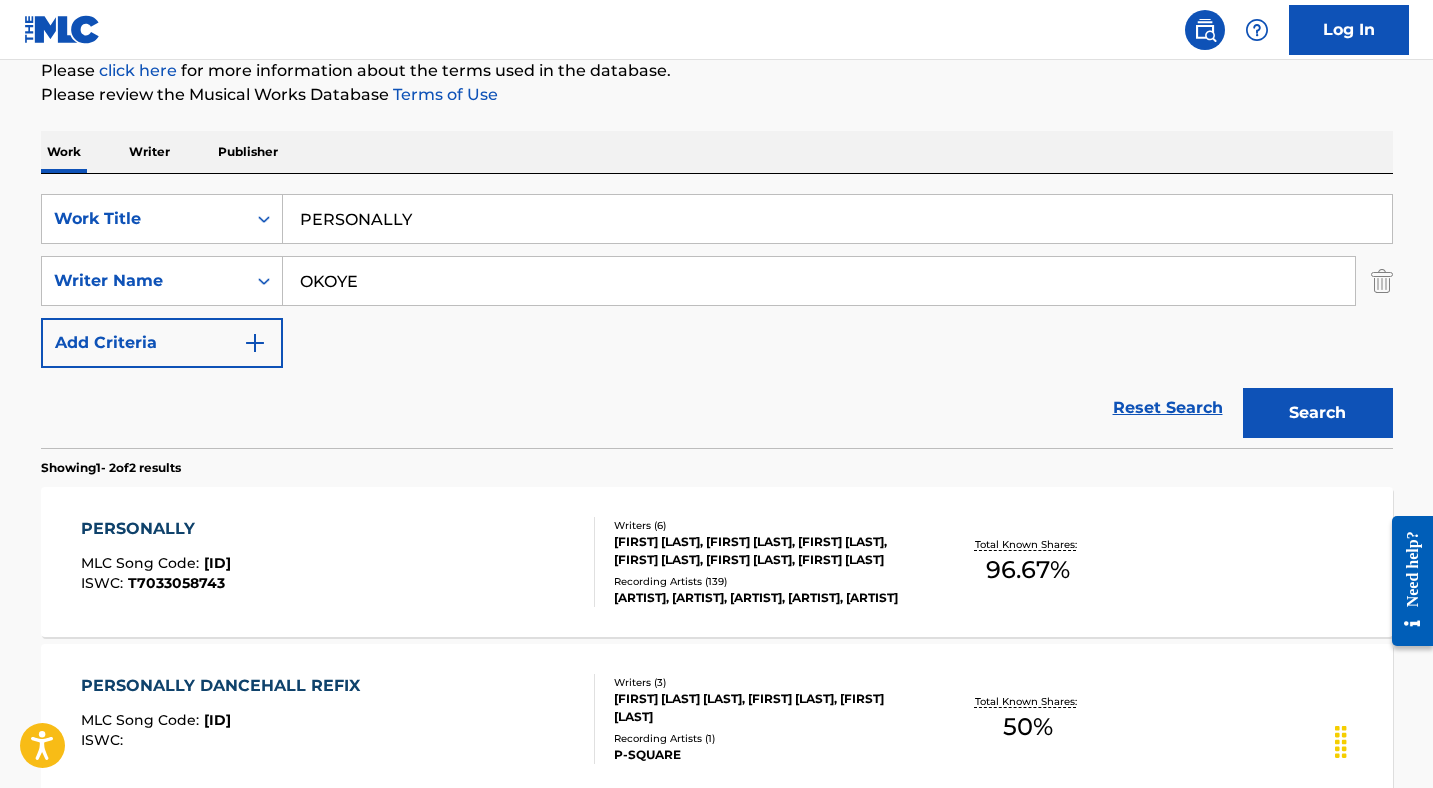 scroll, scrollTop: 297, scrollLeft: 0, axis: vertical 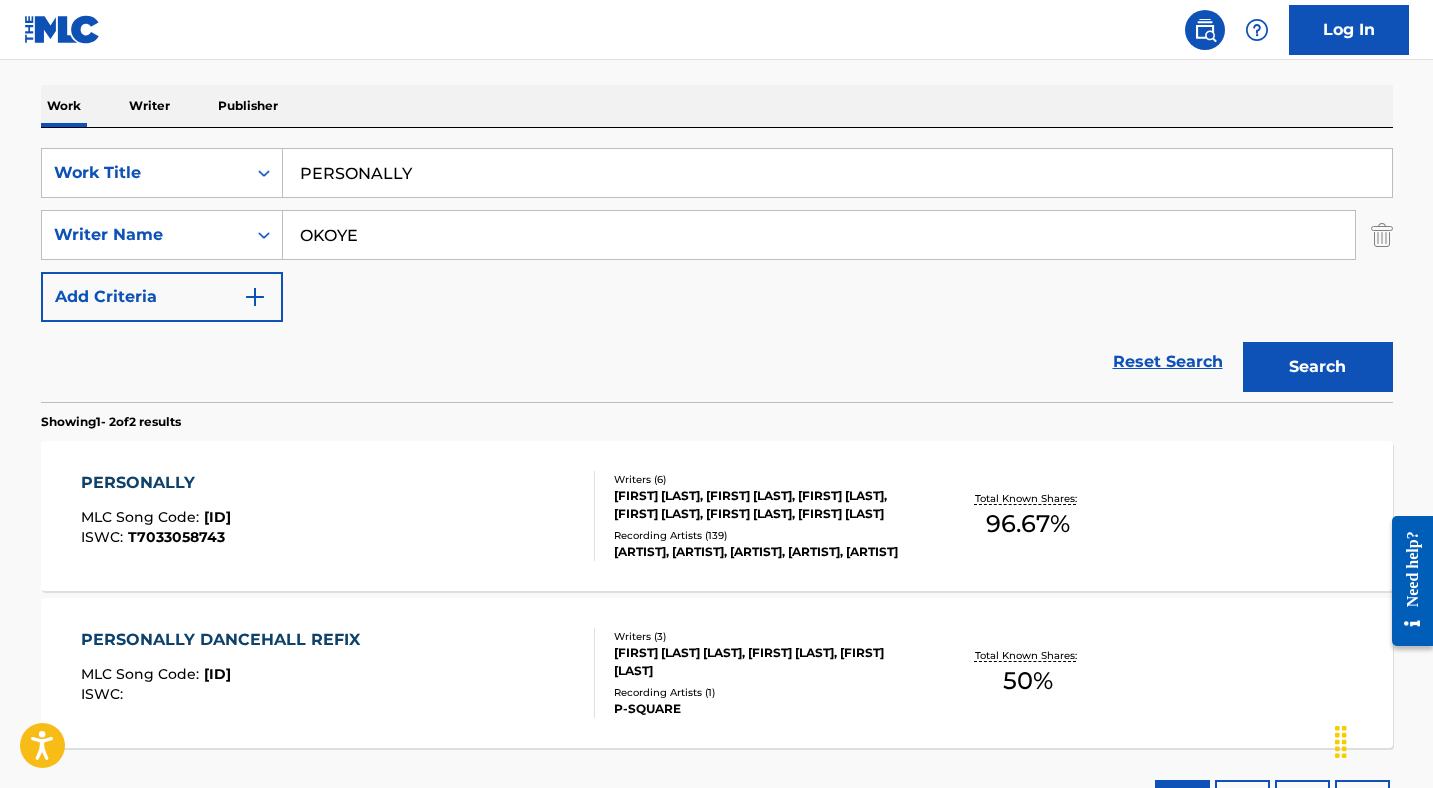 click on "PERSONALLY" at bounding box center [156, 483] 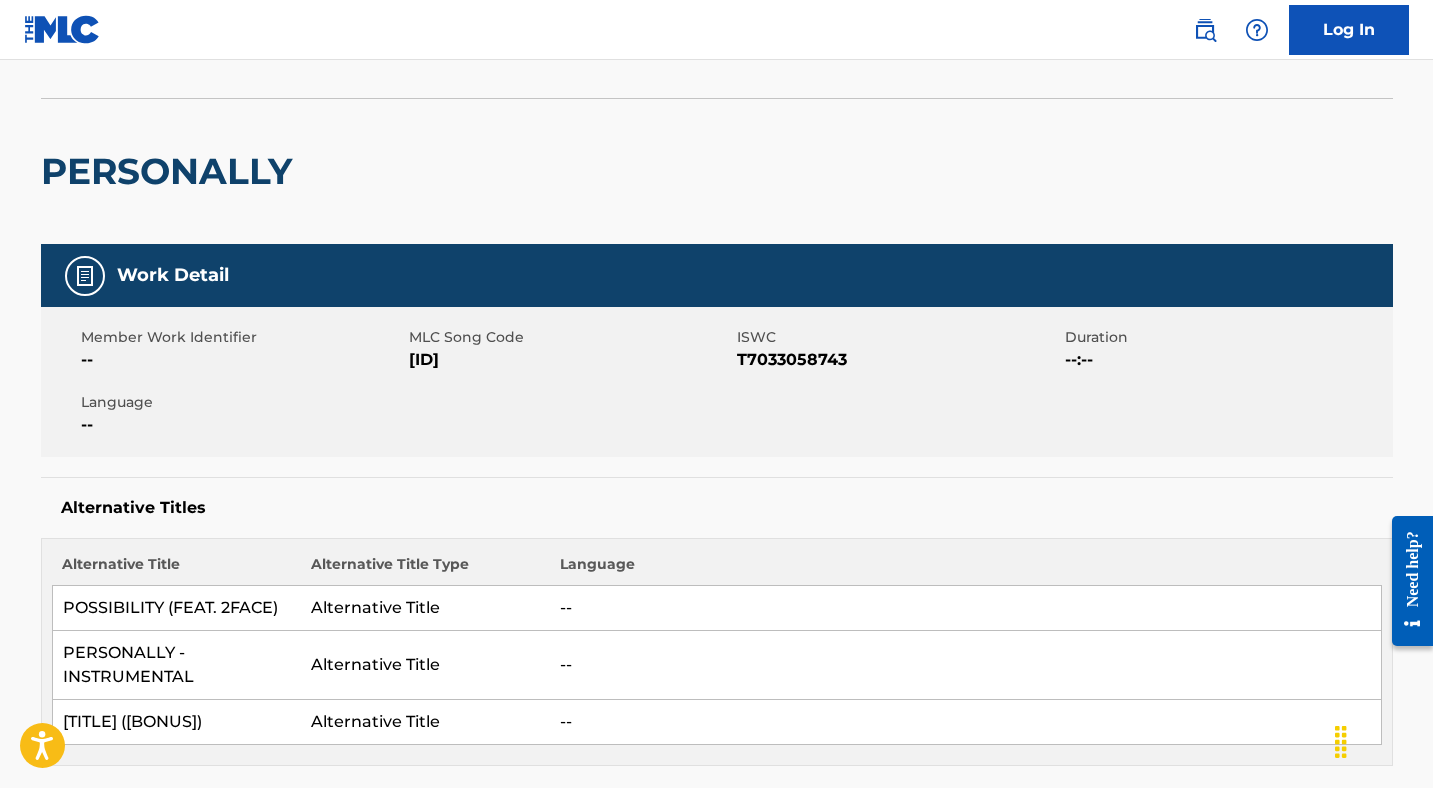 scroll, scrollTop: 0, scrollLeft: 0, axis: both 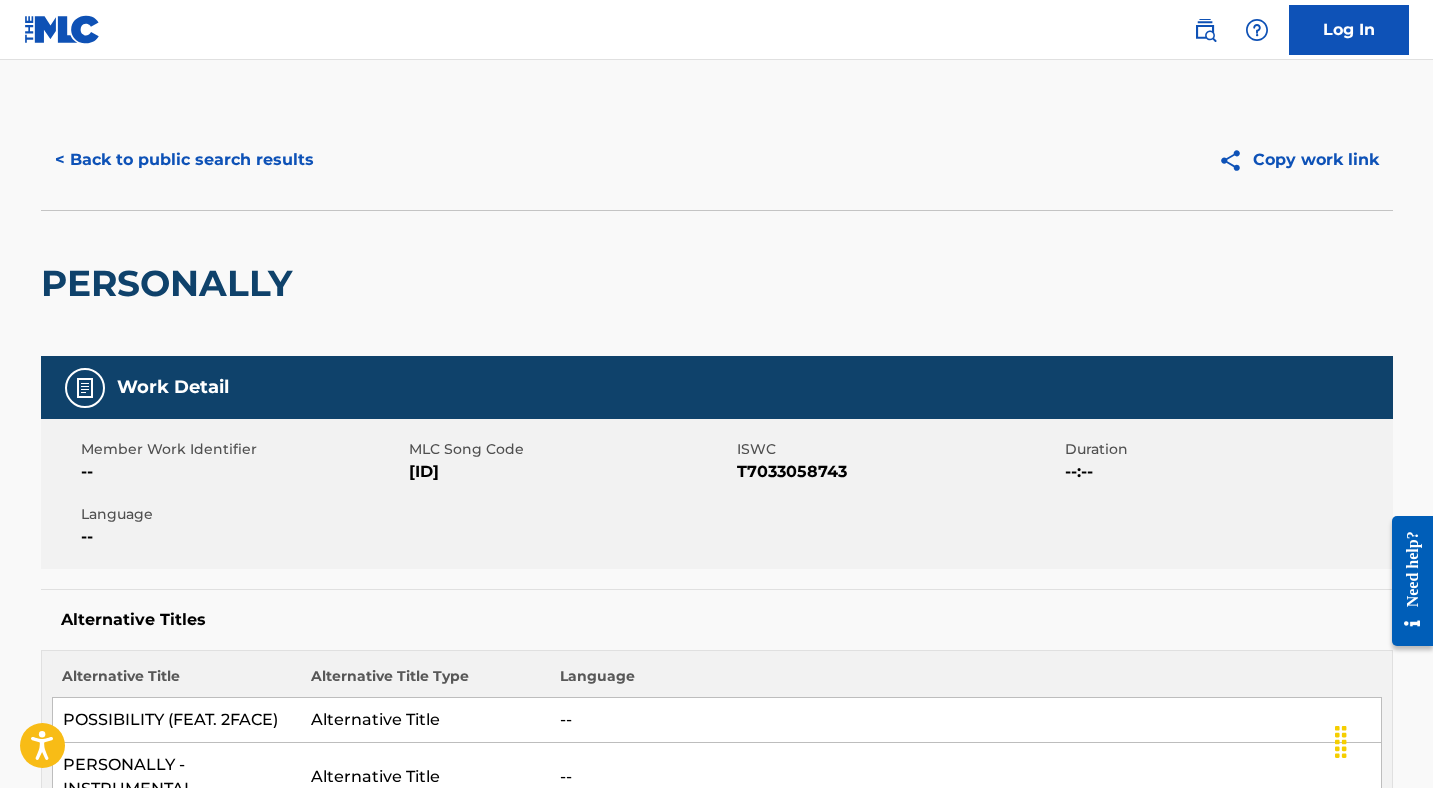 click on "[ID]" at bounding box center [570, 472] 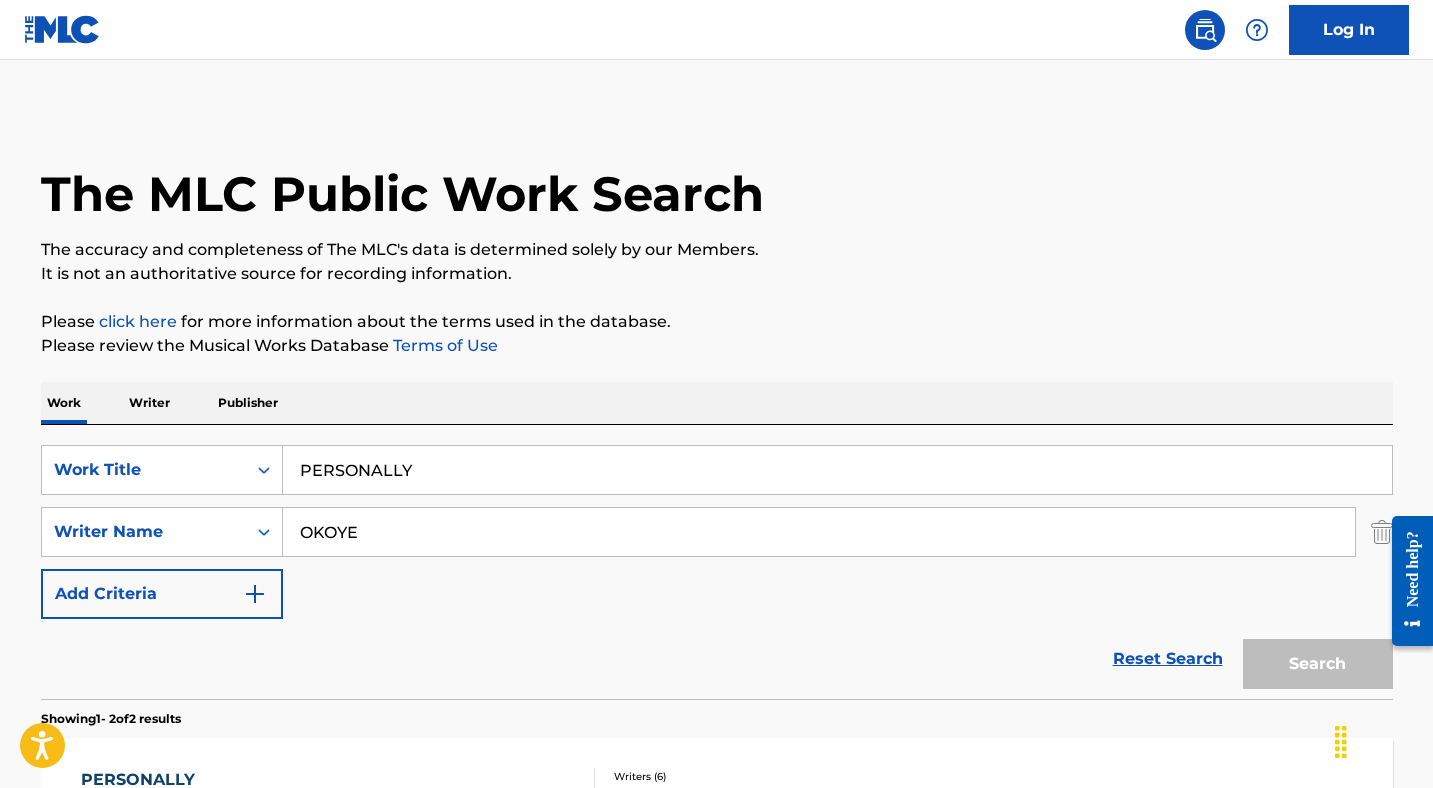 scroll, scrollTop: 297, scrollLeft: 0, axis: vertical 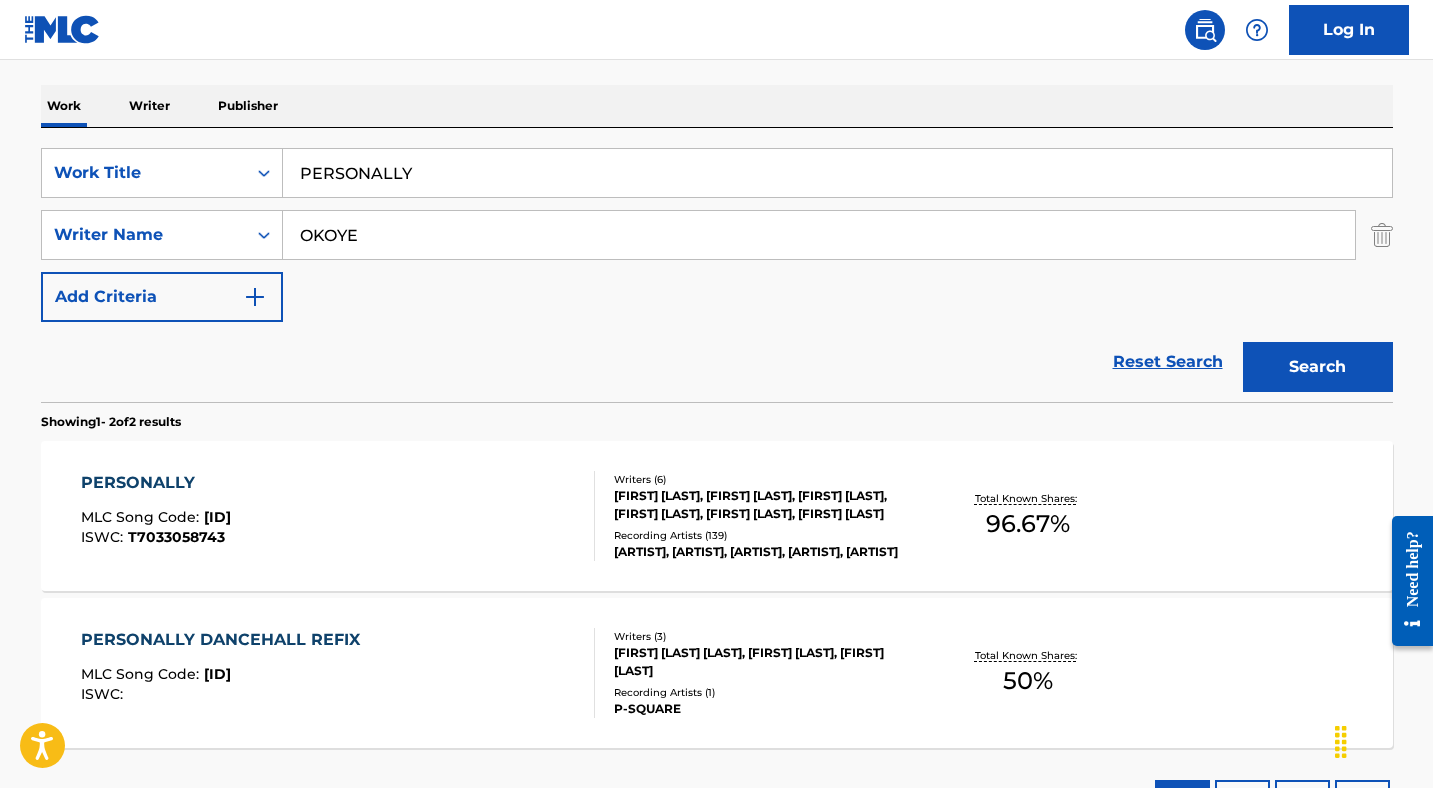 click on "PERSONALLY" at bounding box center (837, 173) 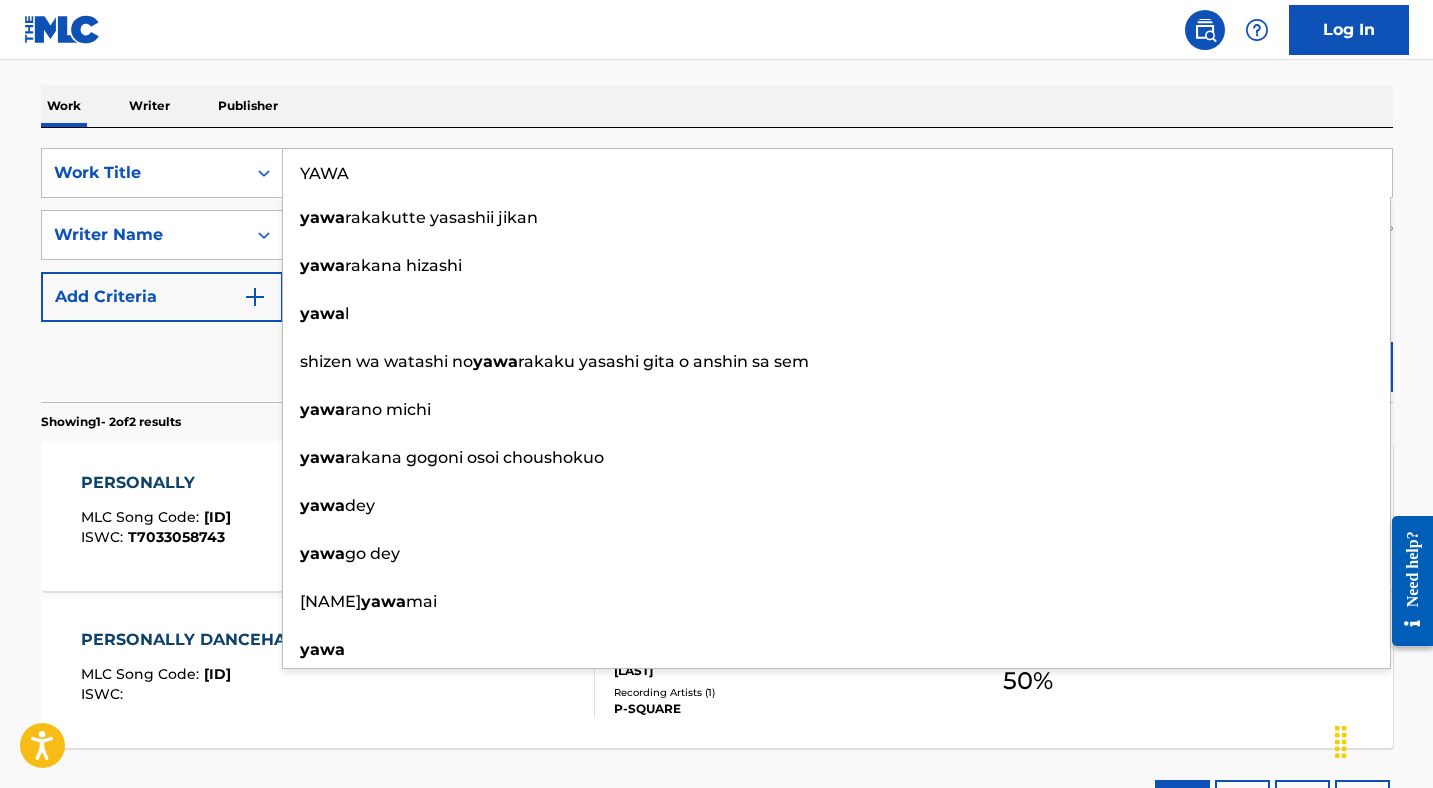 type on "YAWA" 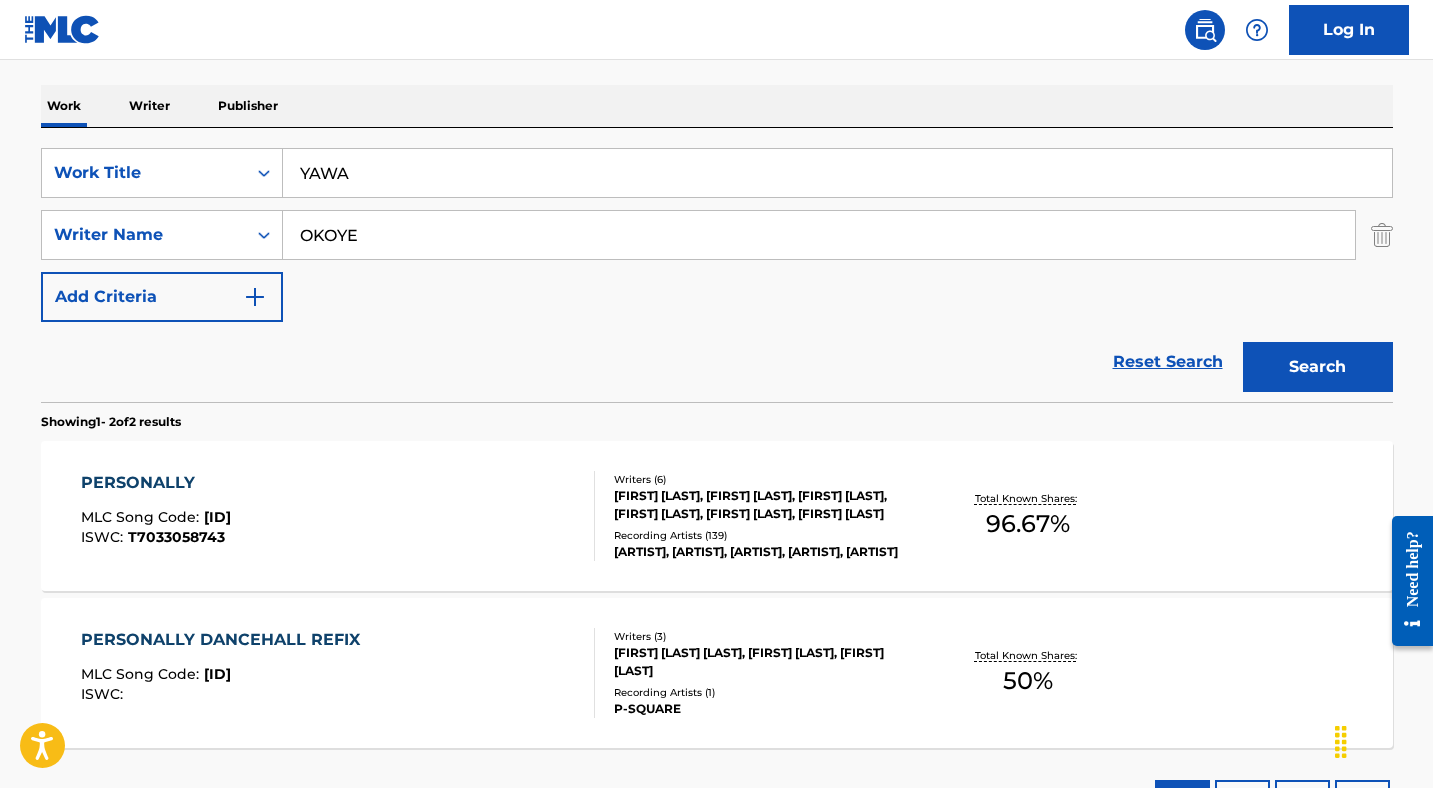 click on "OKOYE" at bounding box center [819, 235] 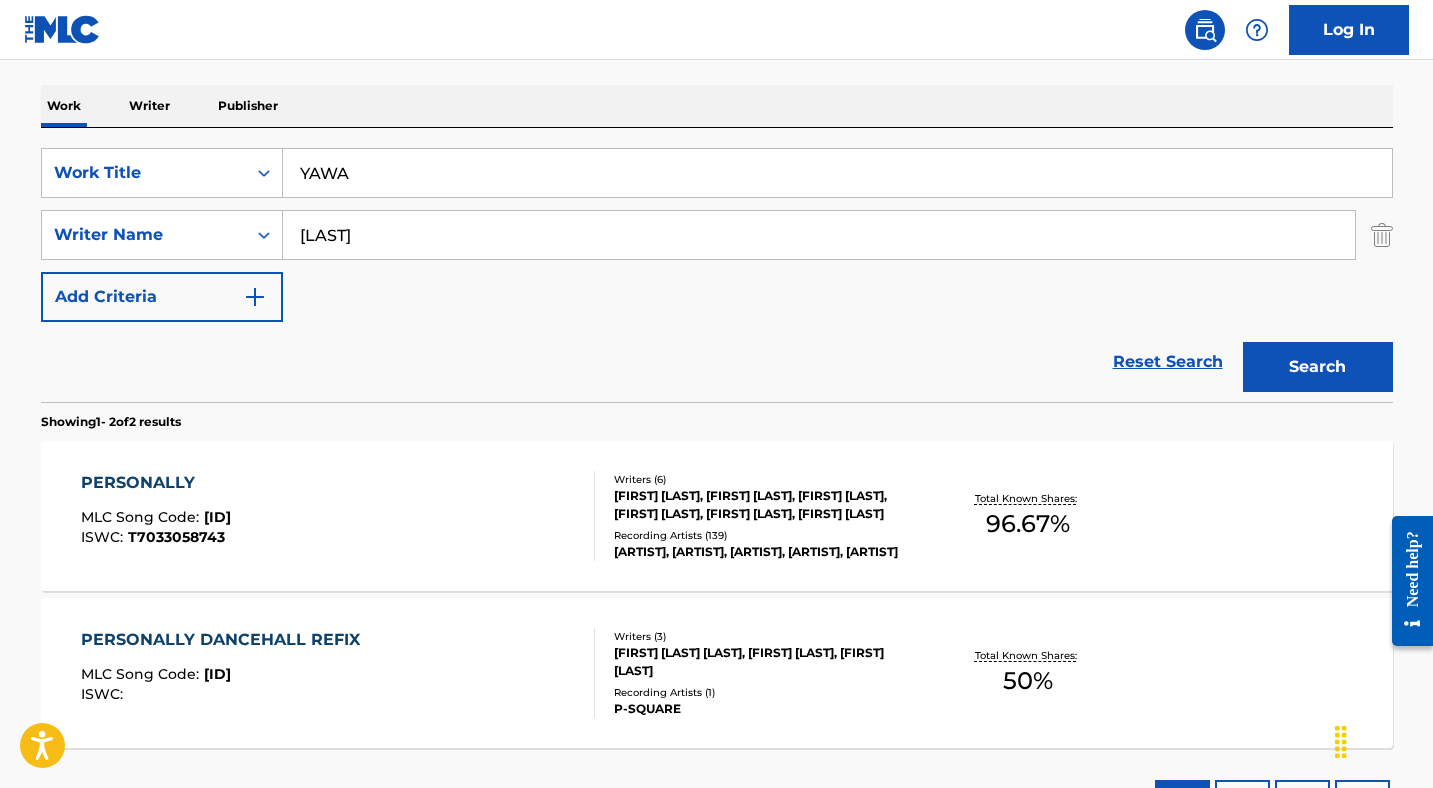 type on "[LAST]" 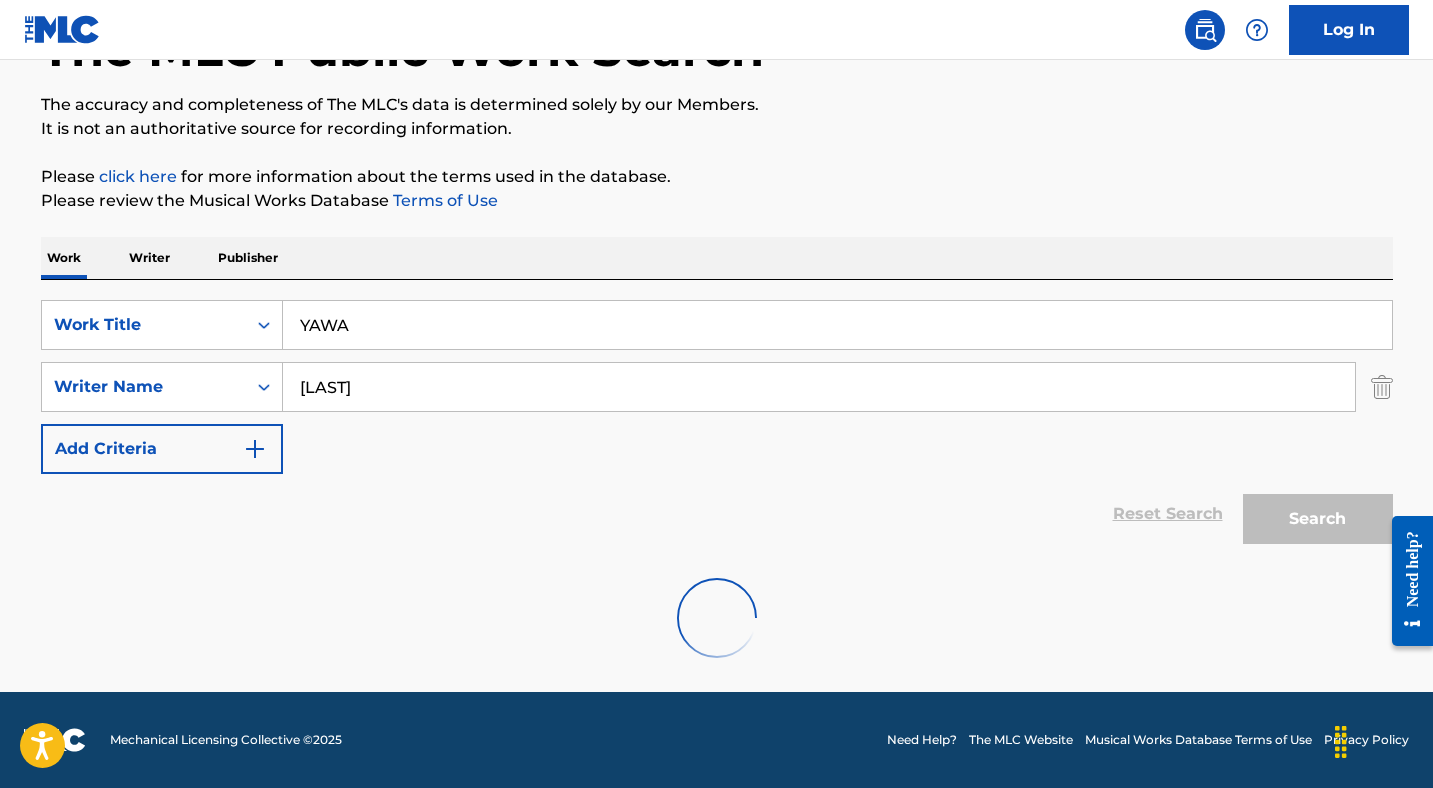 scroll, scrollTop: 297, scrollLeft: 0, axis: vertical 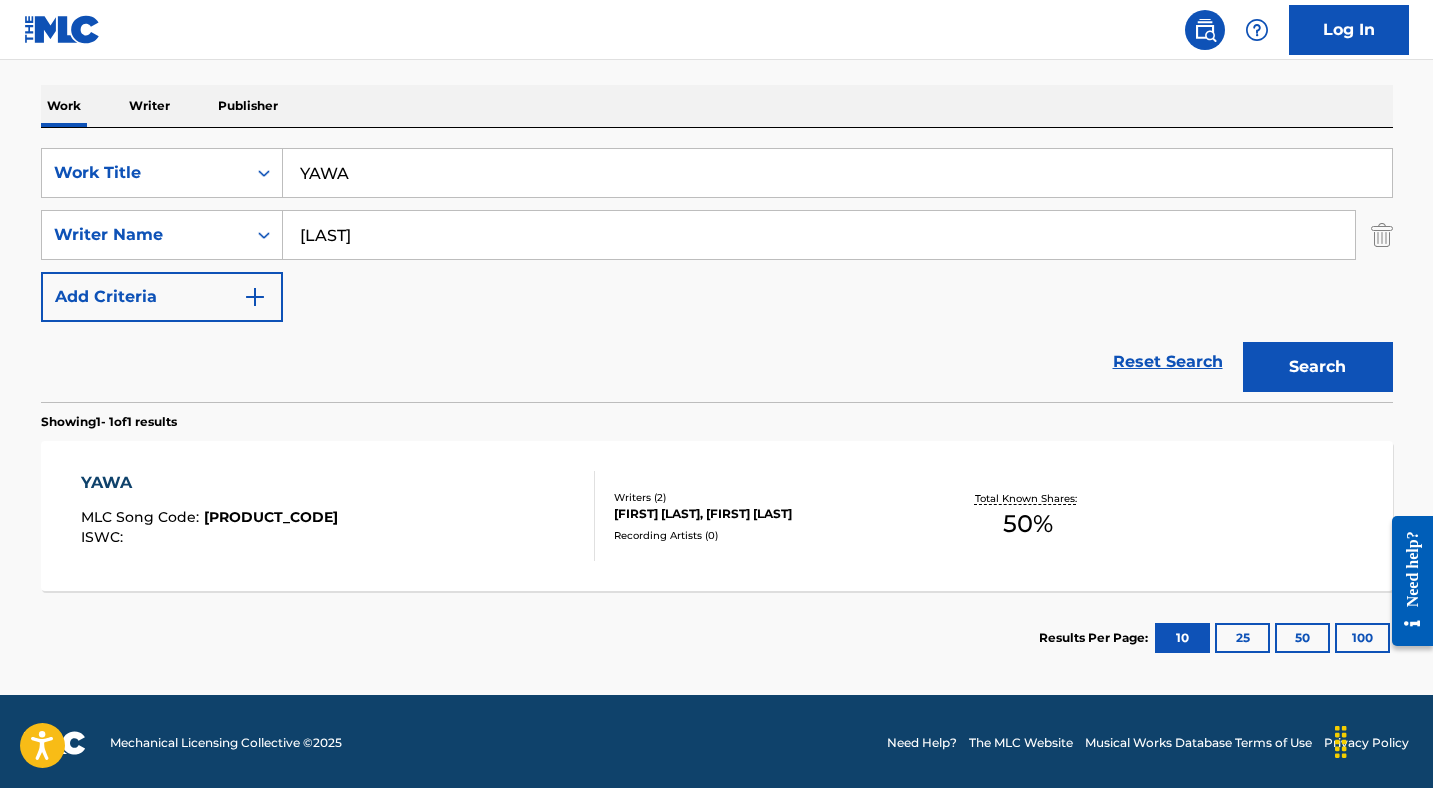 click on "YAWA MLC Song Code : [ID] ISWC :" at bounding box center [338, 516] 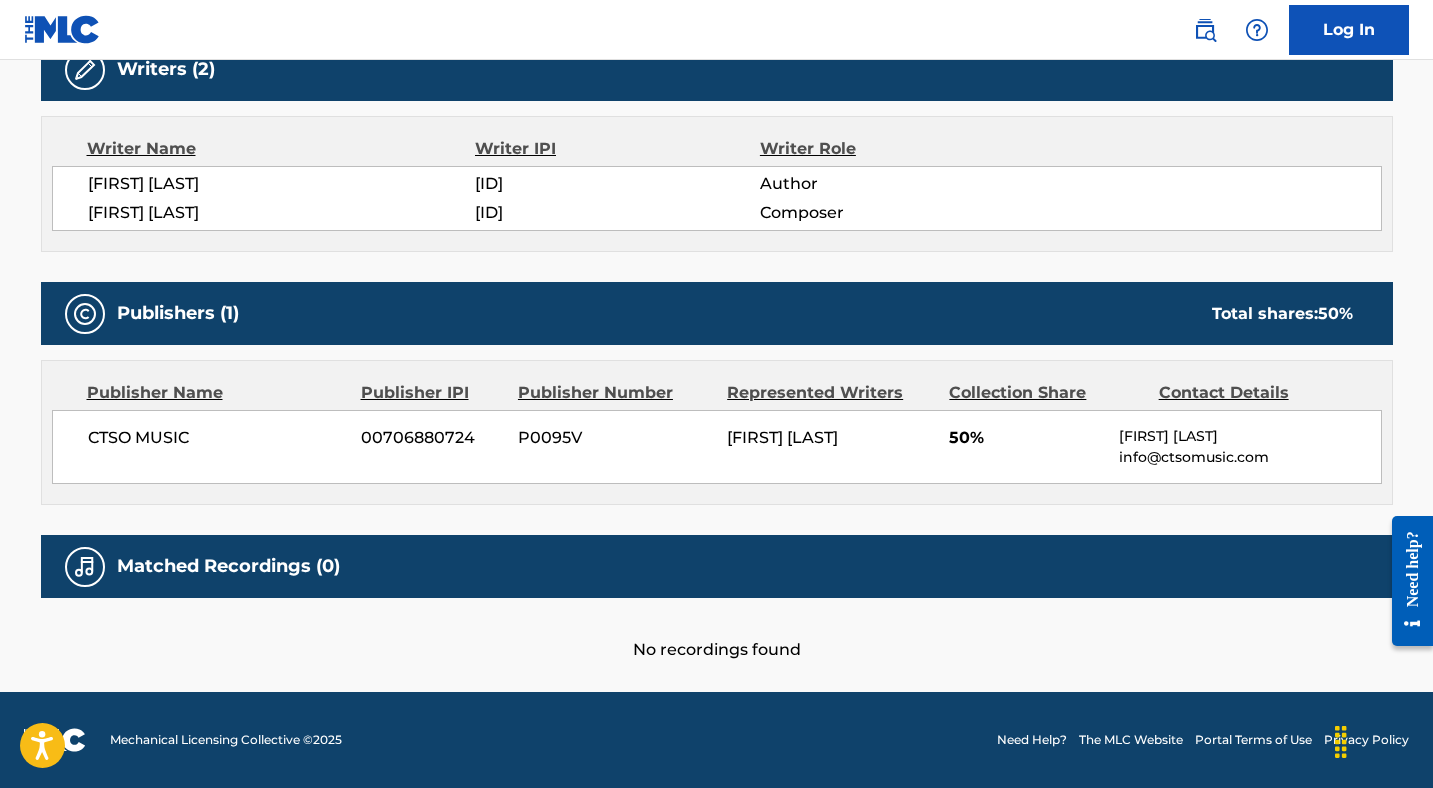 scroll, scrollTop: 0, scrollLeft: 0, axis: both 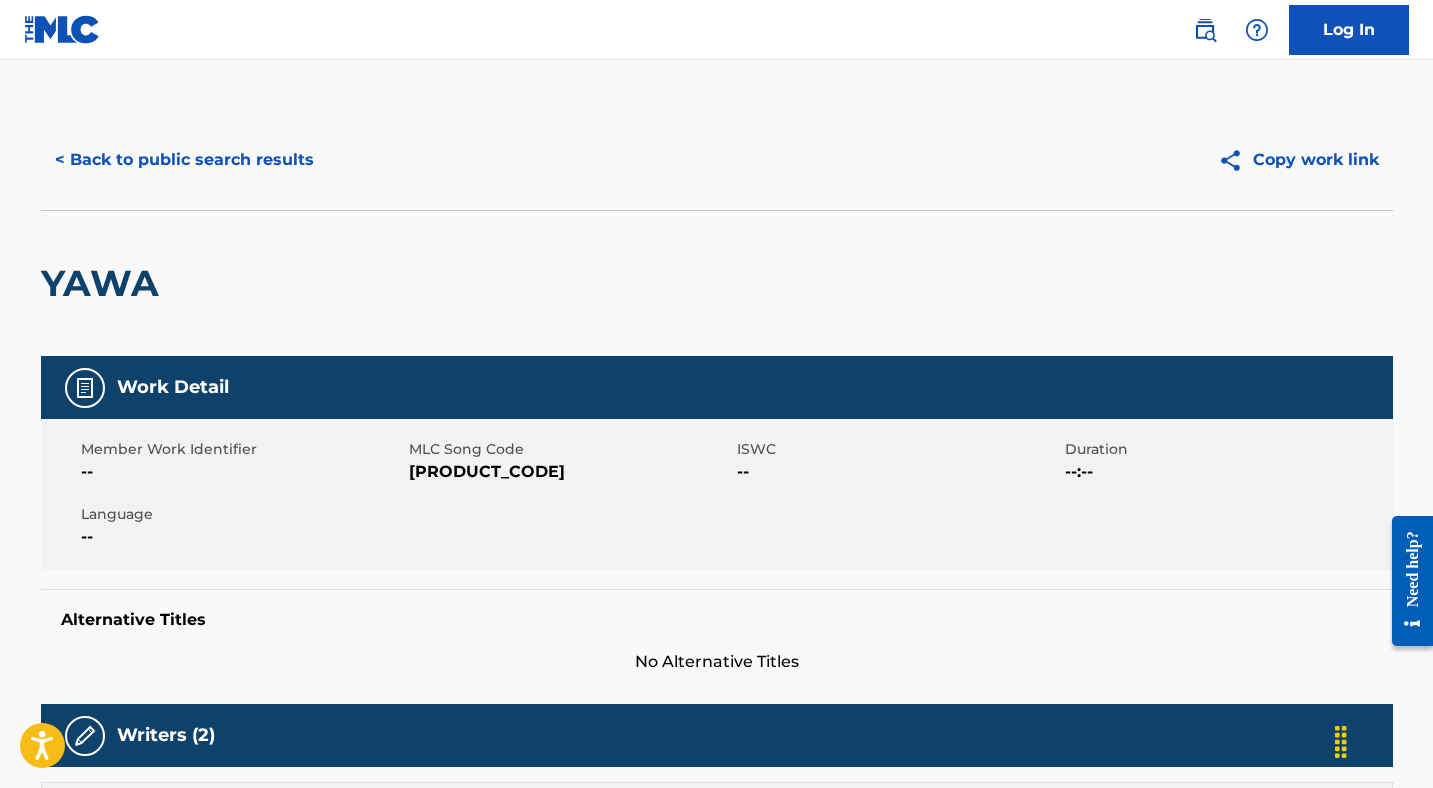 click on "[PRODUCT_CODE]" at bounding box center (570, 472) 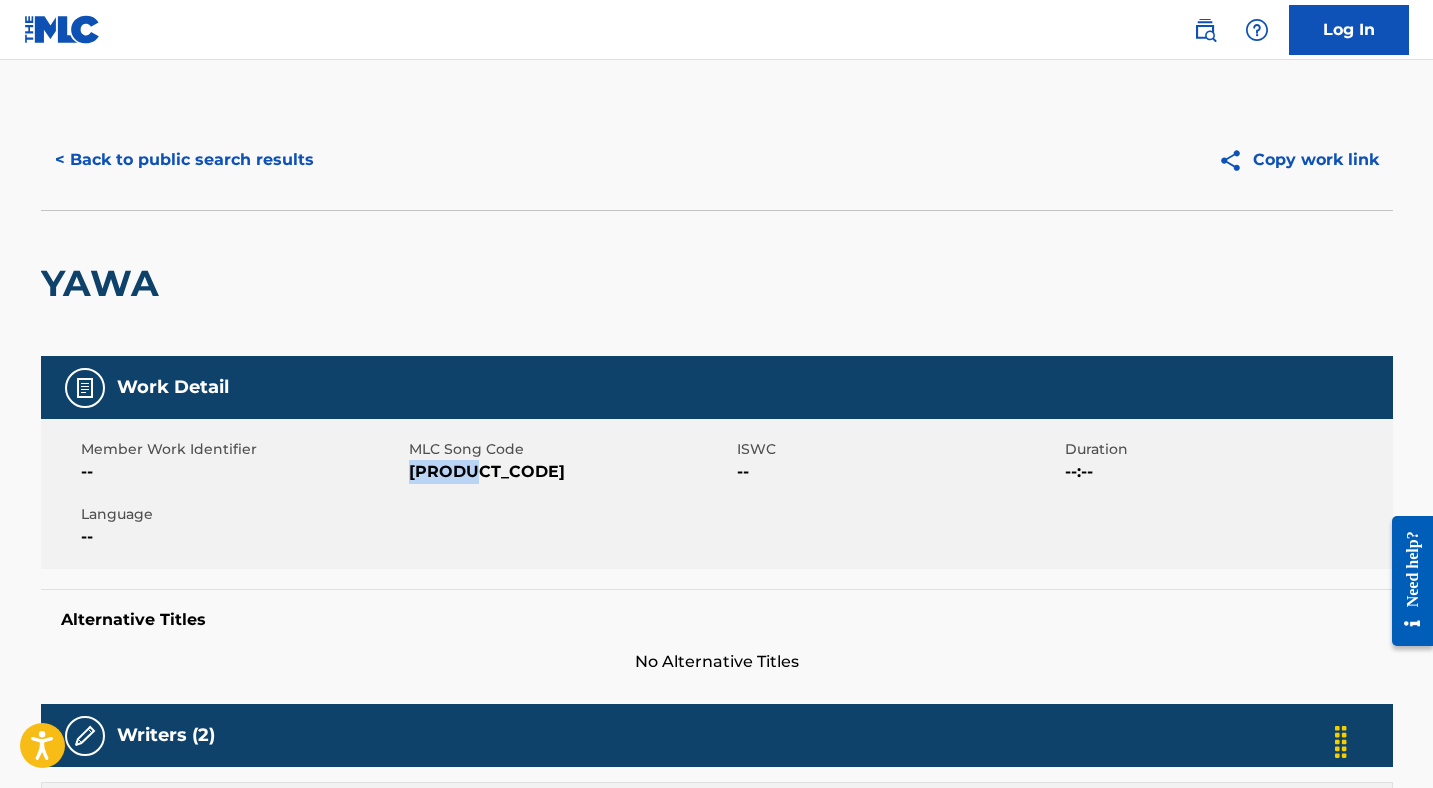 click on "[PRODUCT_CODE]" at bounding box center [570, 472] 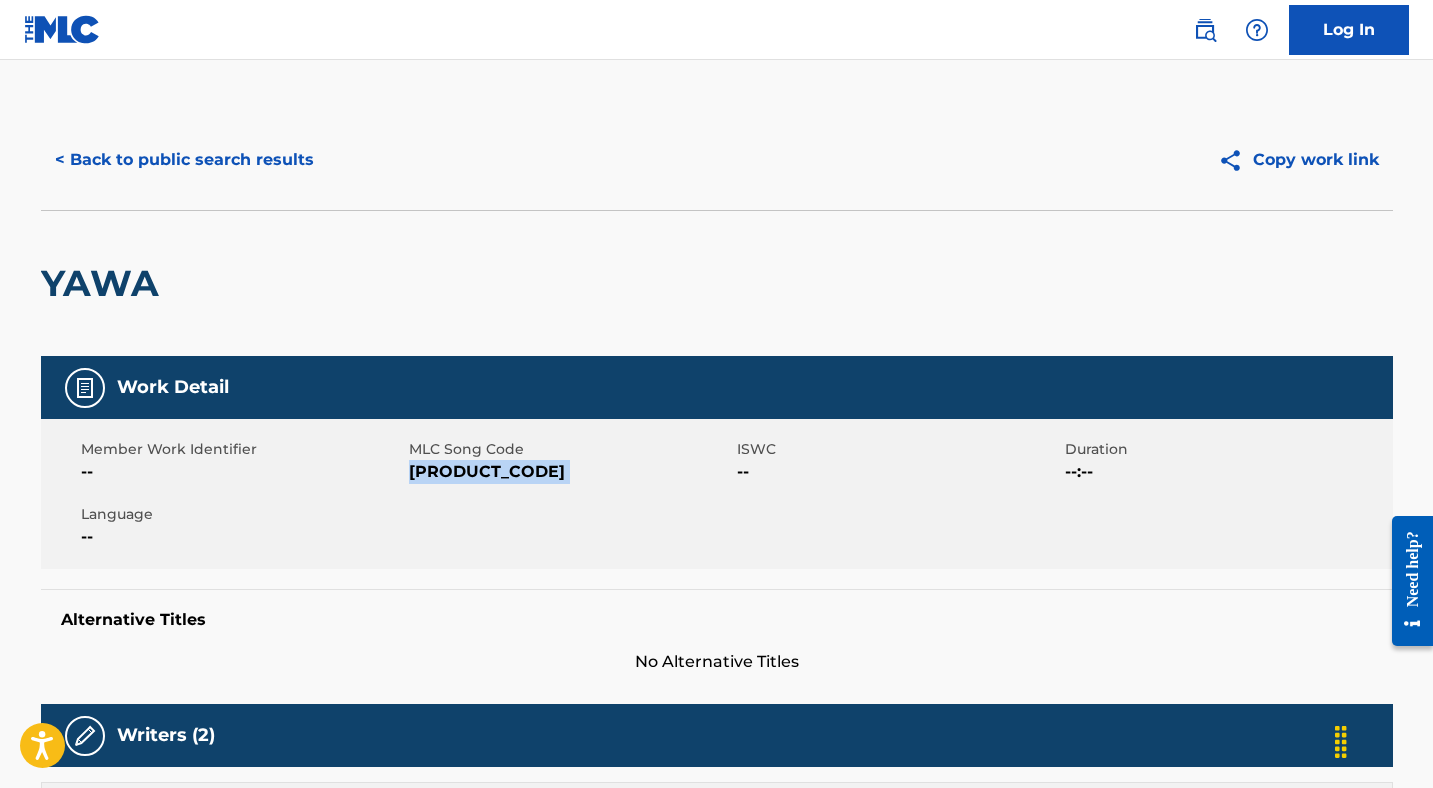 copy on "[PRODUCT_CODE]" 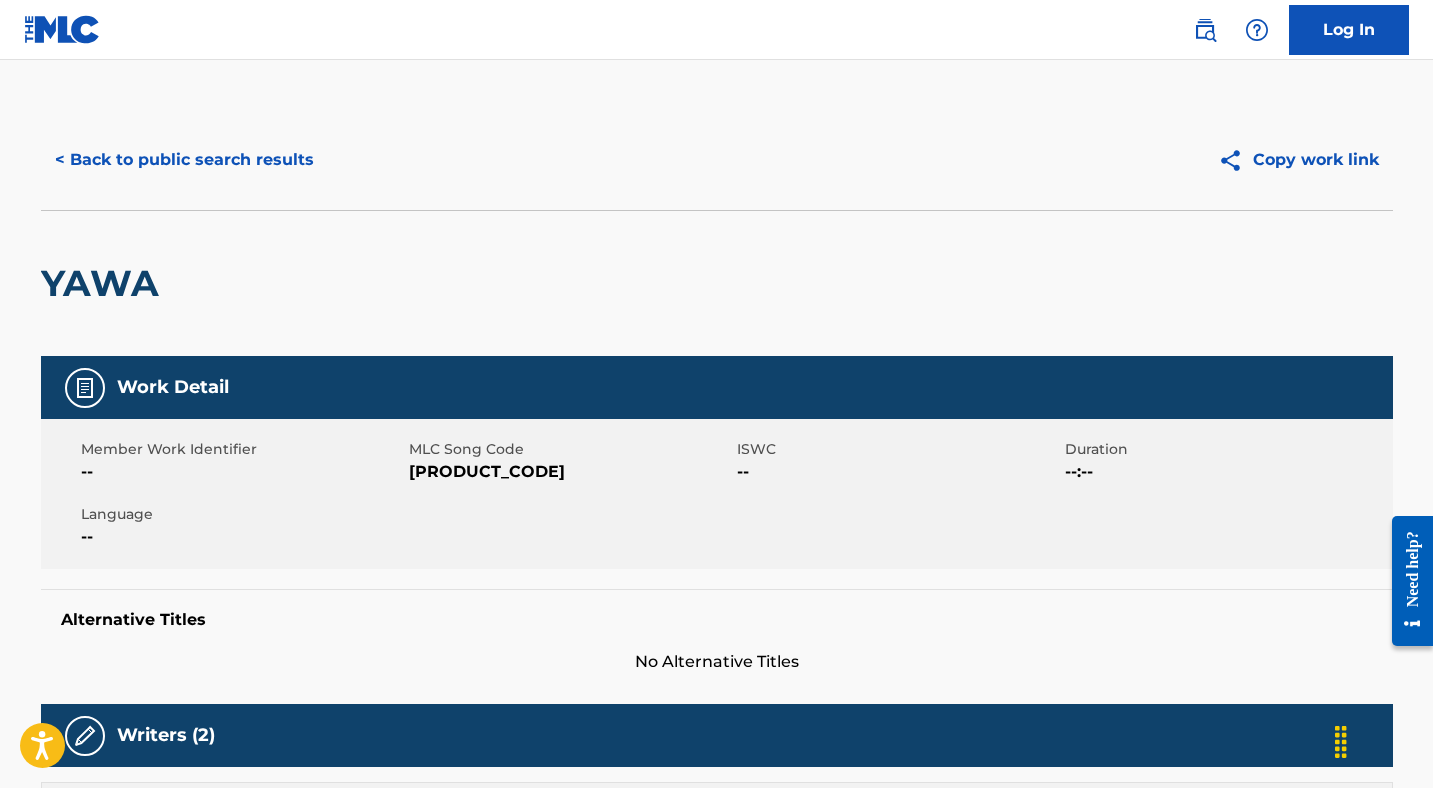scroll, scrollTop: 186, scrollLeft: 0, axis: vertical 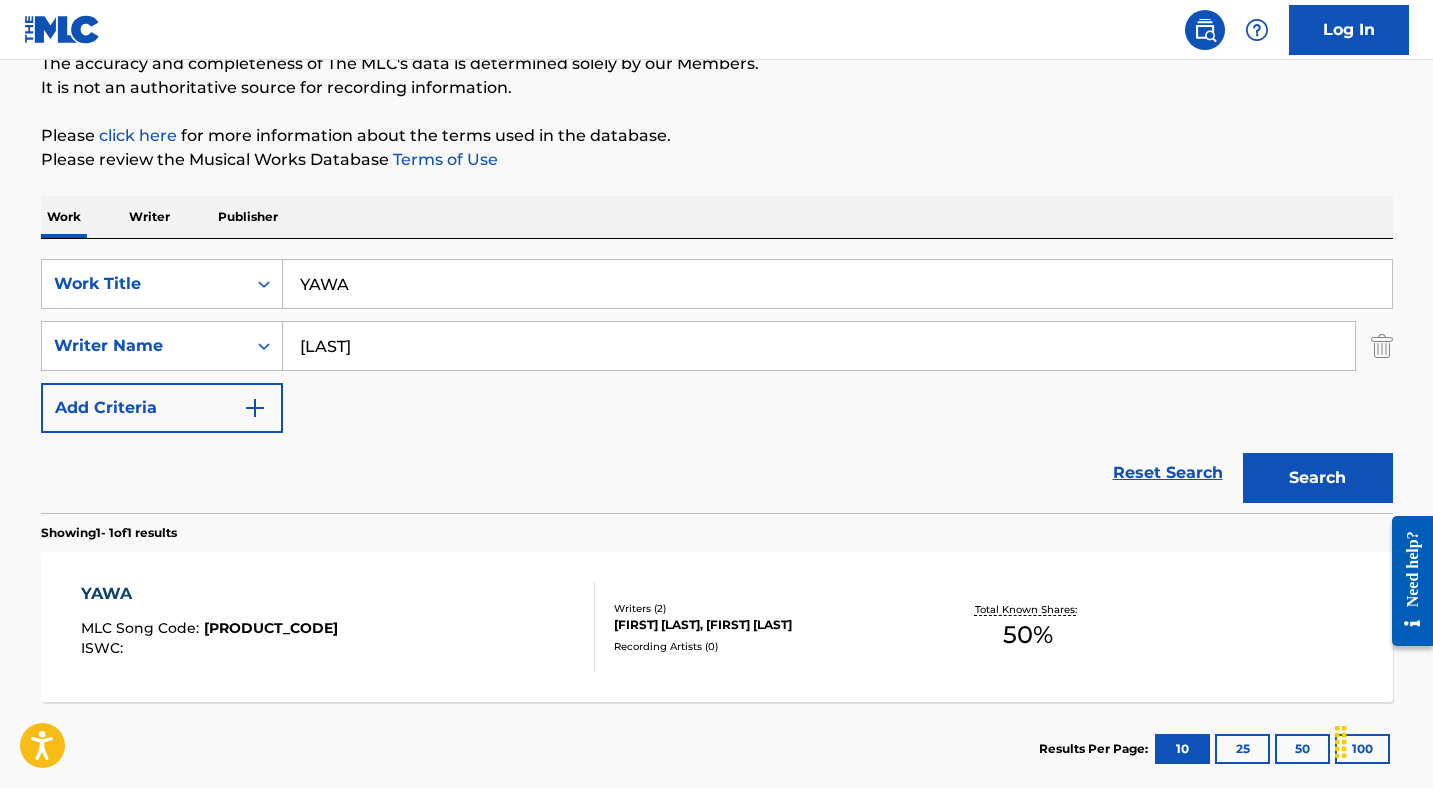 click on "YAWA" at bounding box center (837, 284) 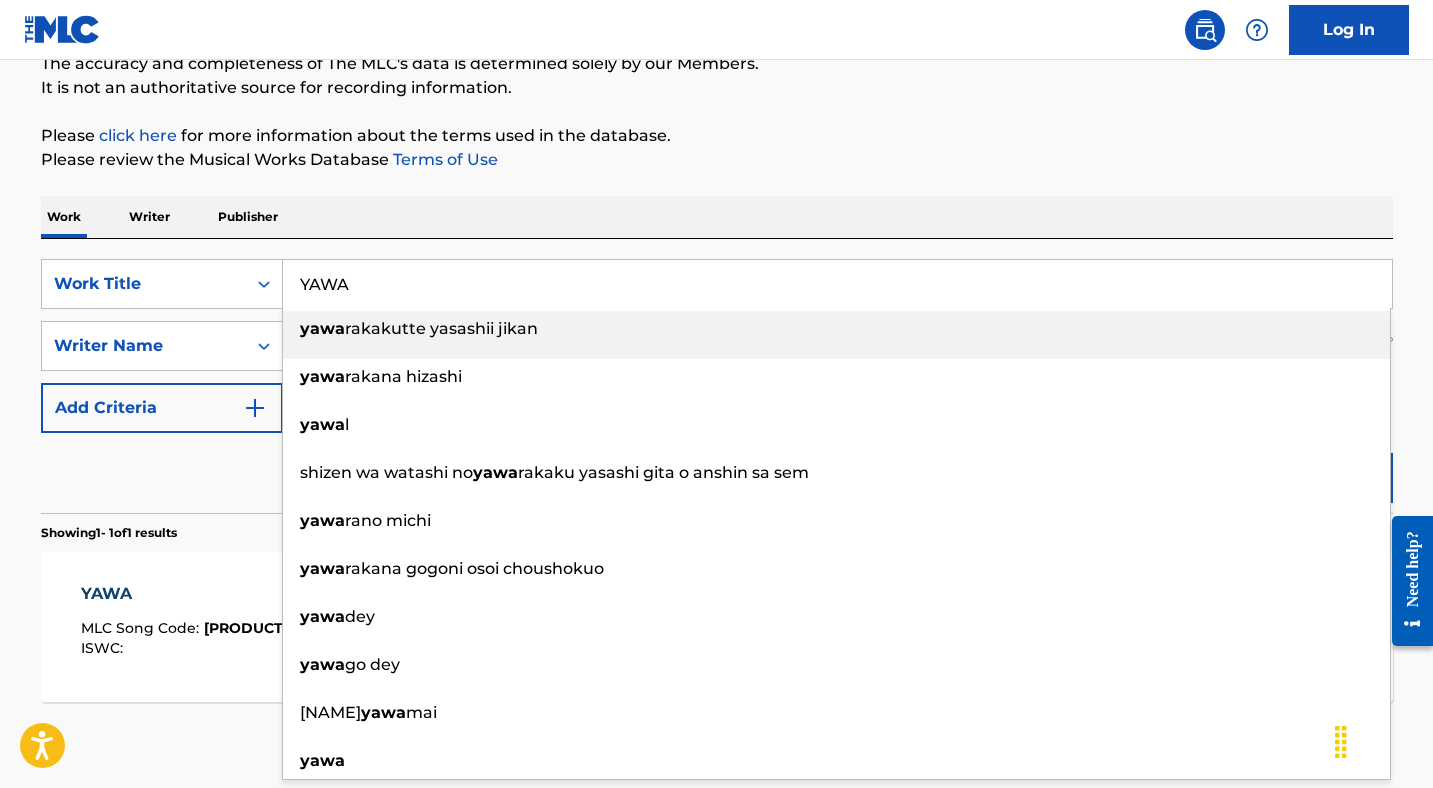 click on "YAWA" at bounding box center (837, 284) 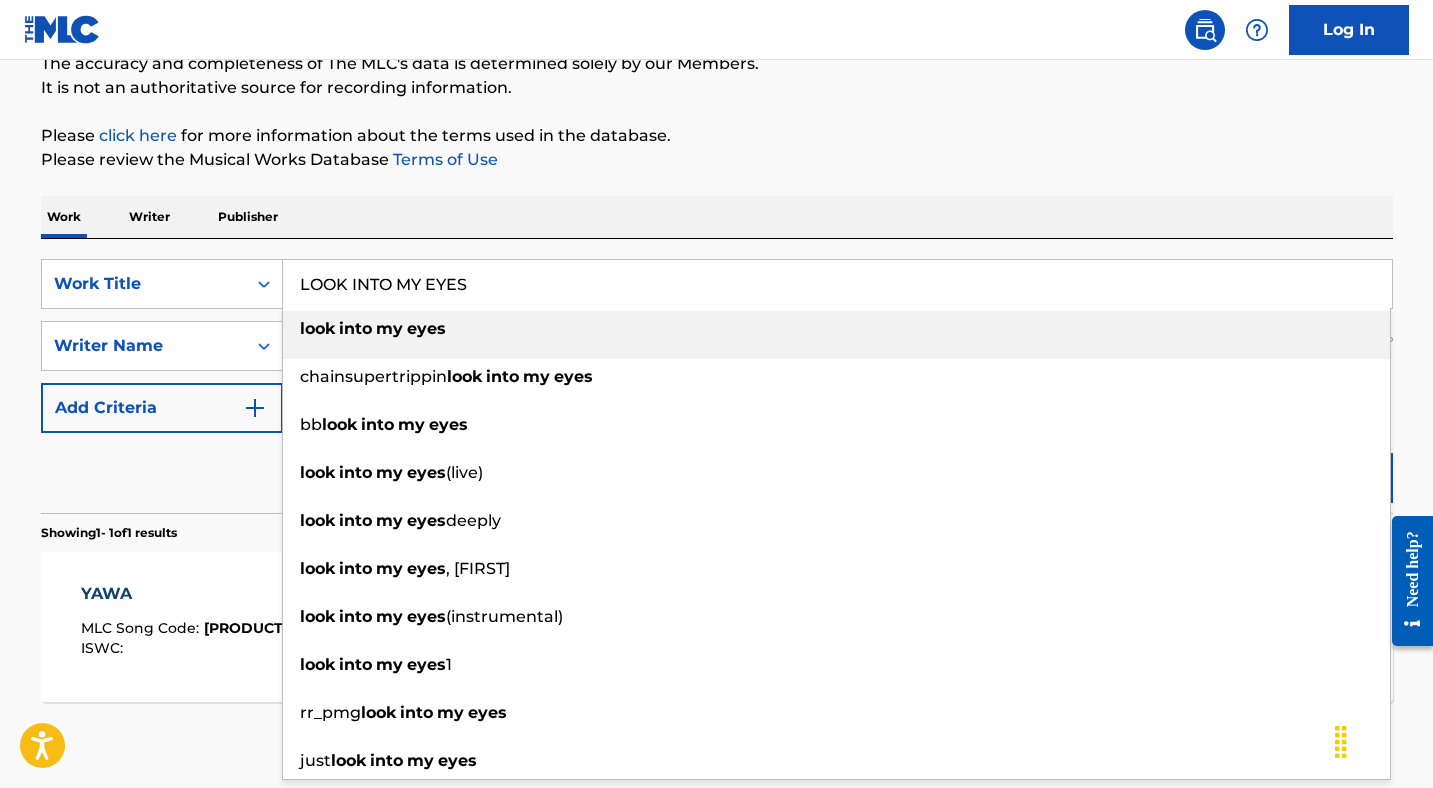 type on "LOOK INTO MY EYES" 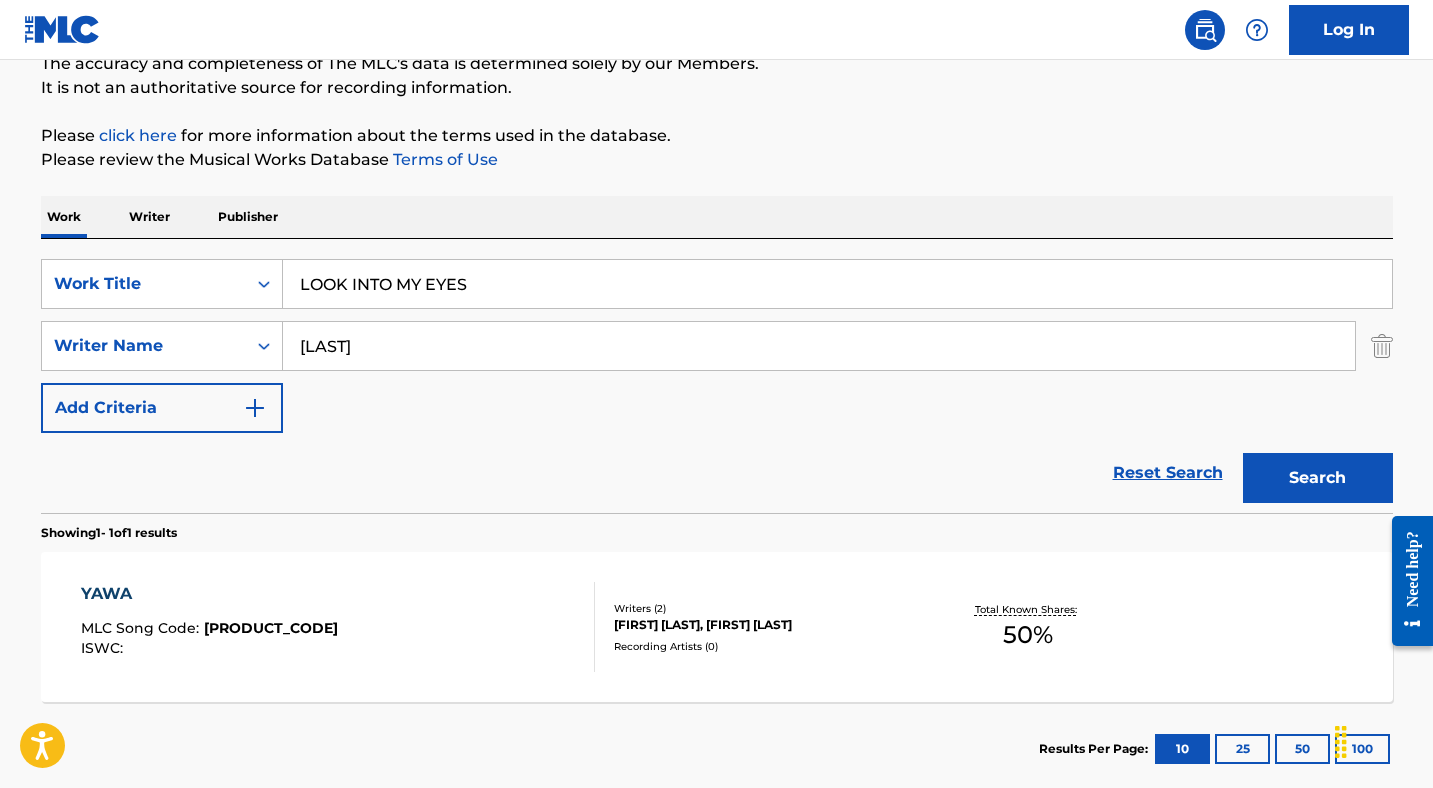 click on "[LAST]" at bounding box center [819, 346] 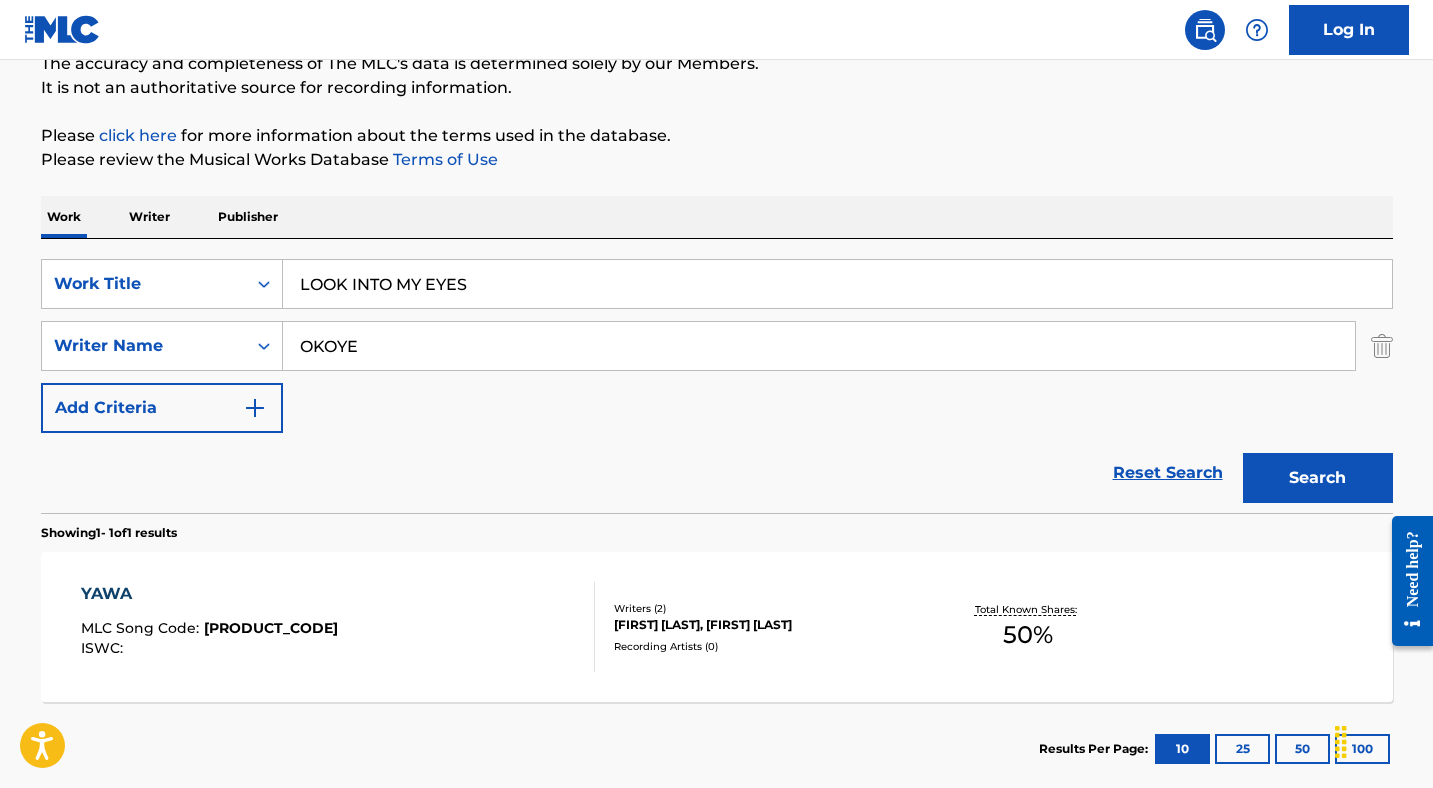 type on "OKOYE" 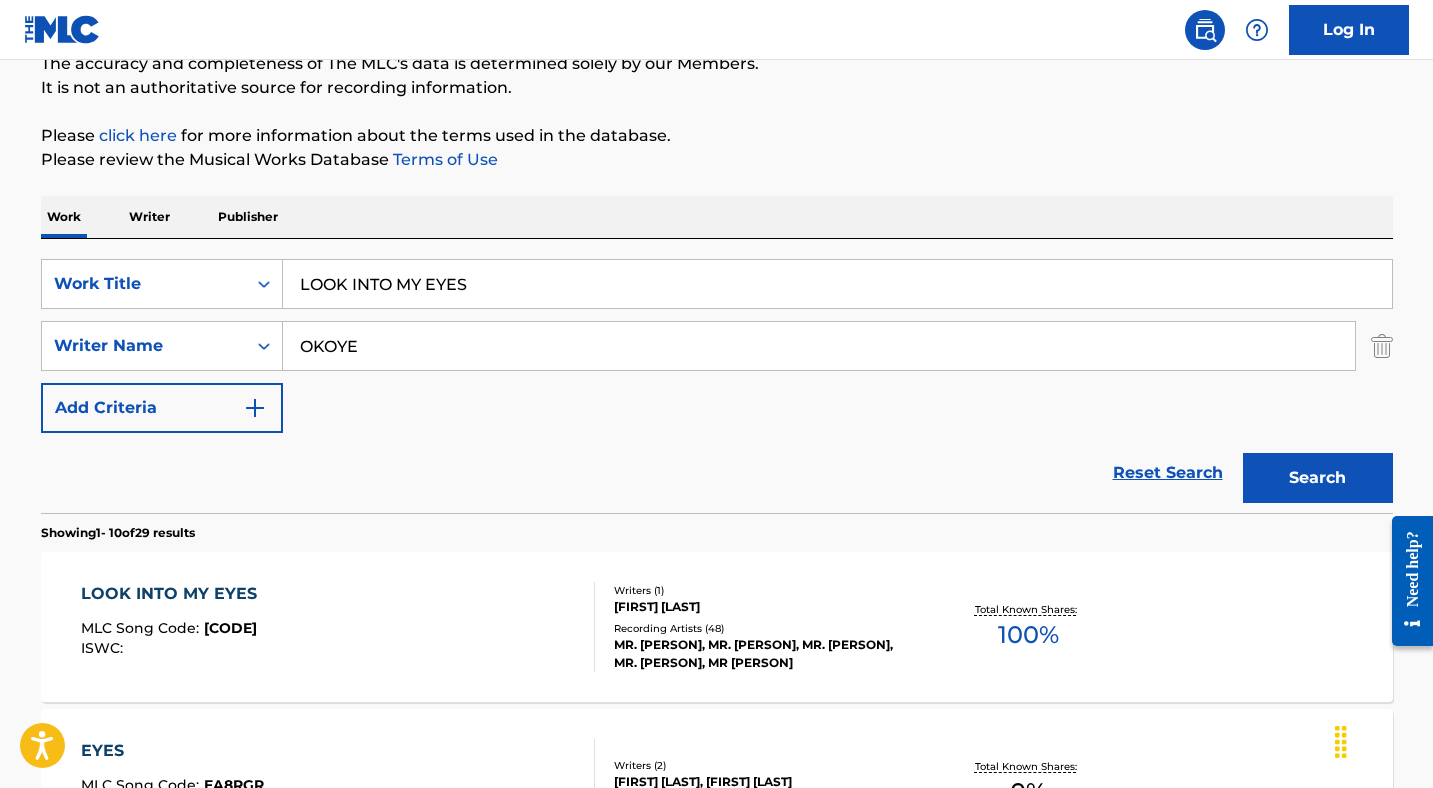 scroll, scrollTop: 268, scrollLeft: 0, axis: vertical 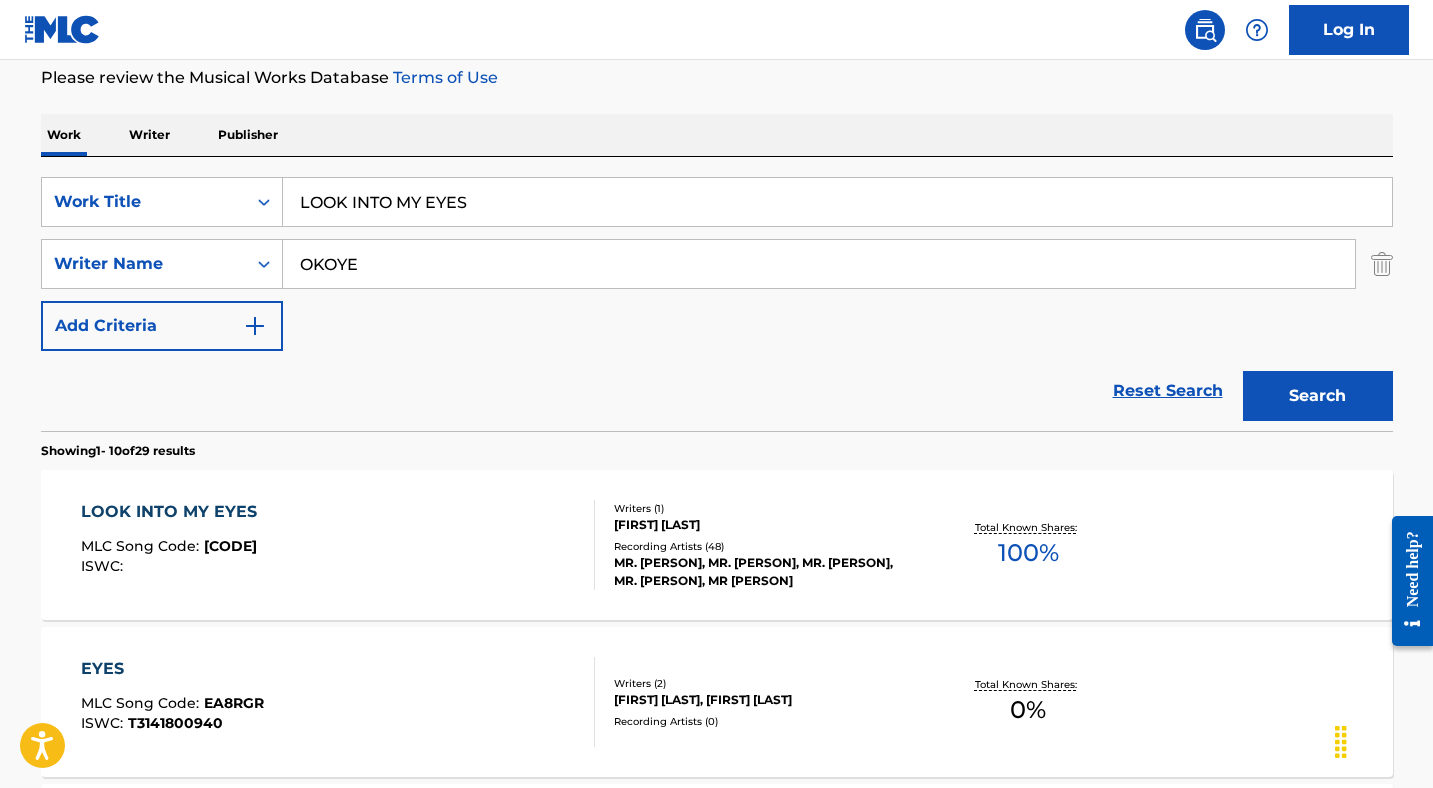 click on "LOOK INTO MY EYES" at bounding box center [174, 512] 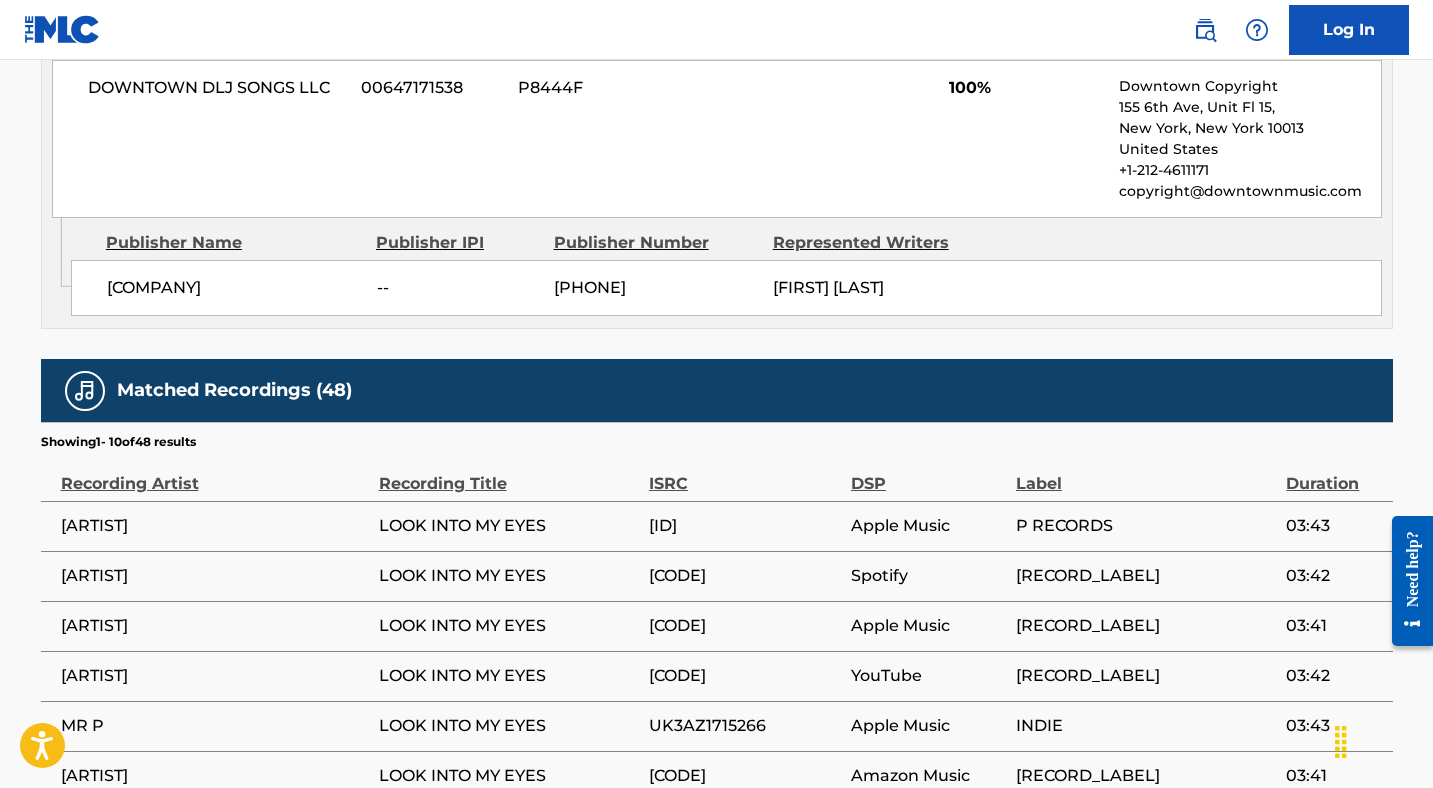 scroll, scrollTop: 884, scrollLeft: 0, axis: vertical 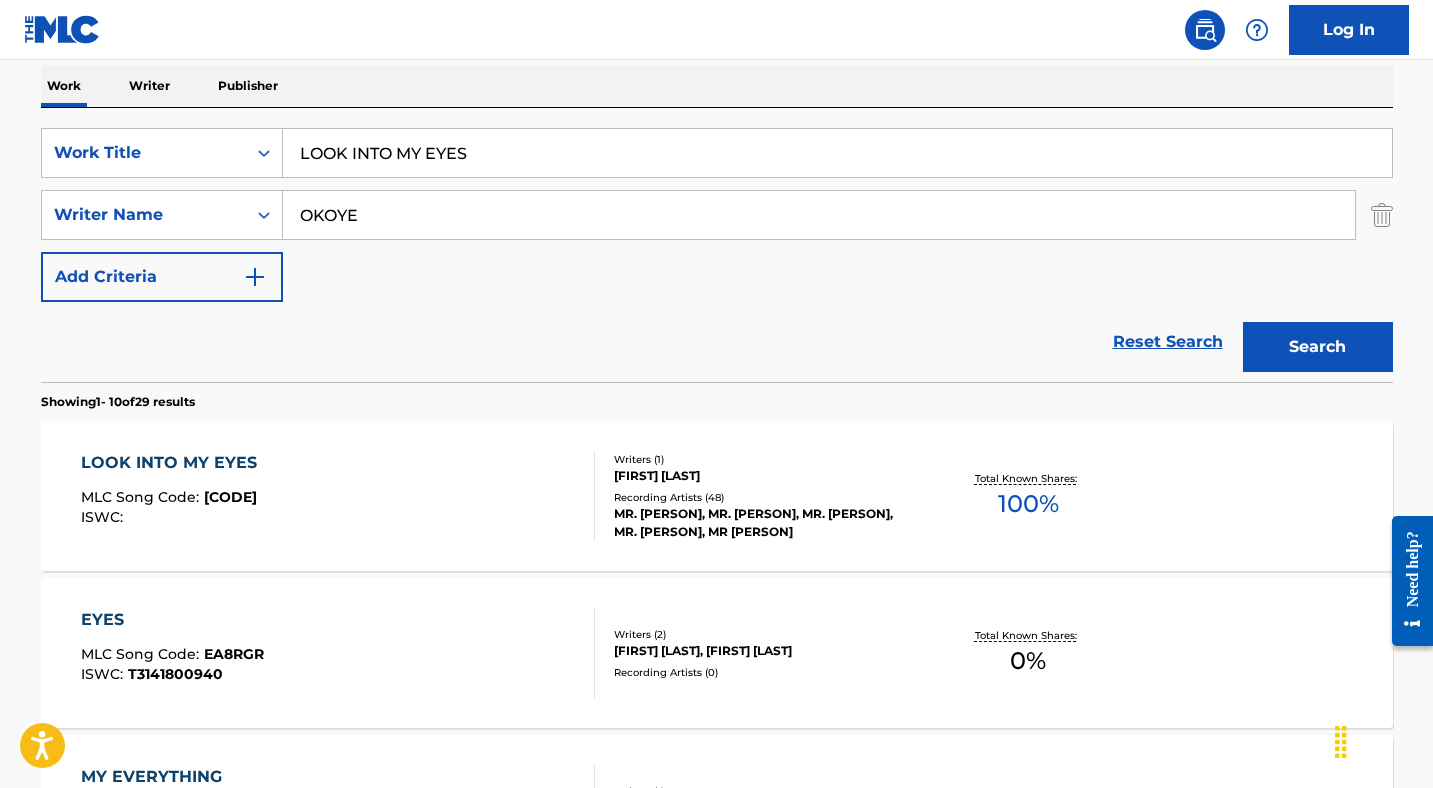 click on "LOOK INTO MY EYES" at bounding box center (837, 153) 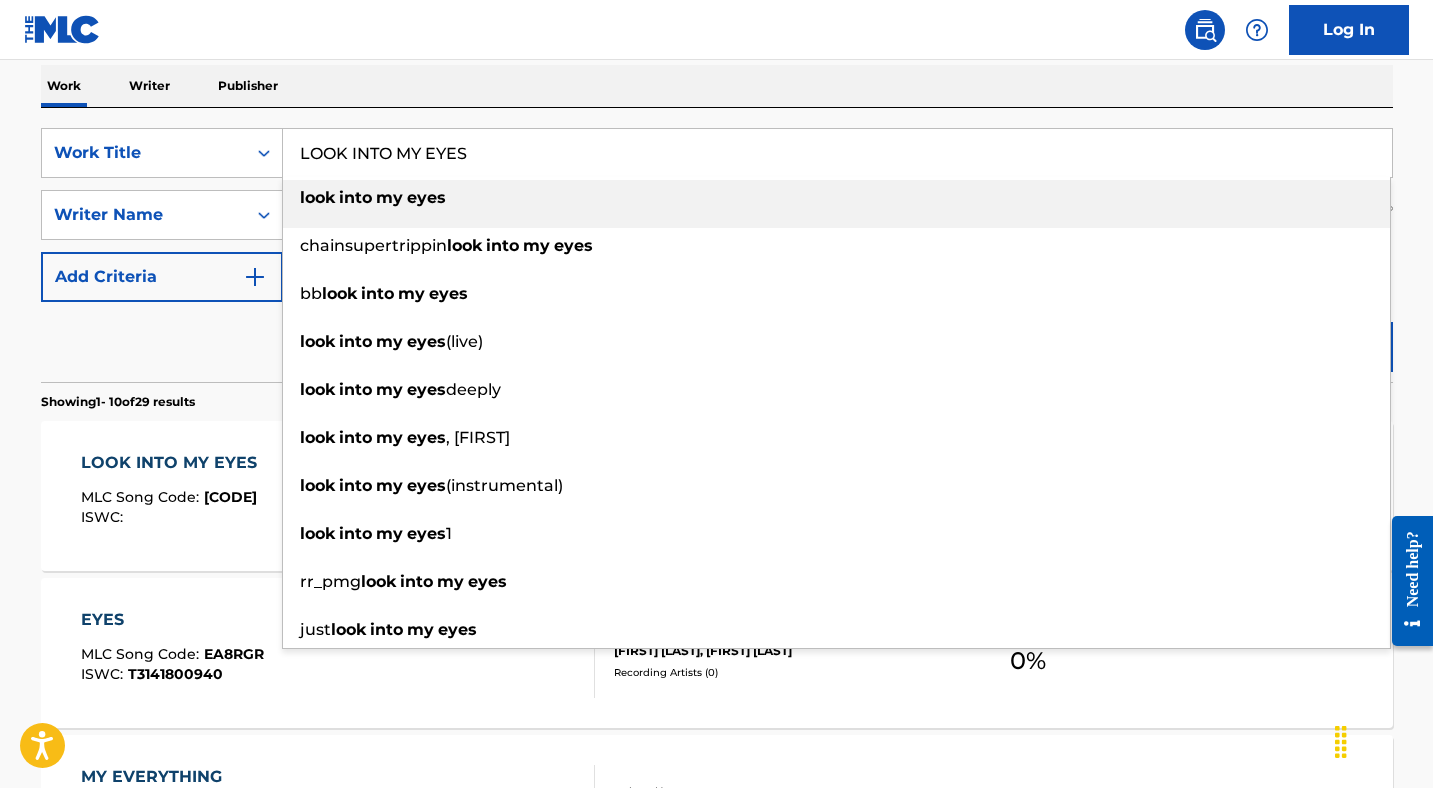 click on "LOOK INTO MY EYES" at bounding box center (837, 153) 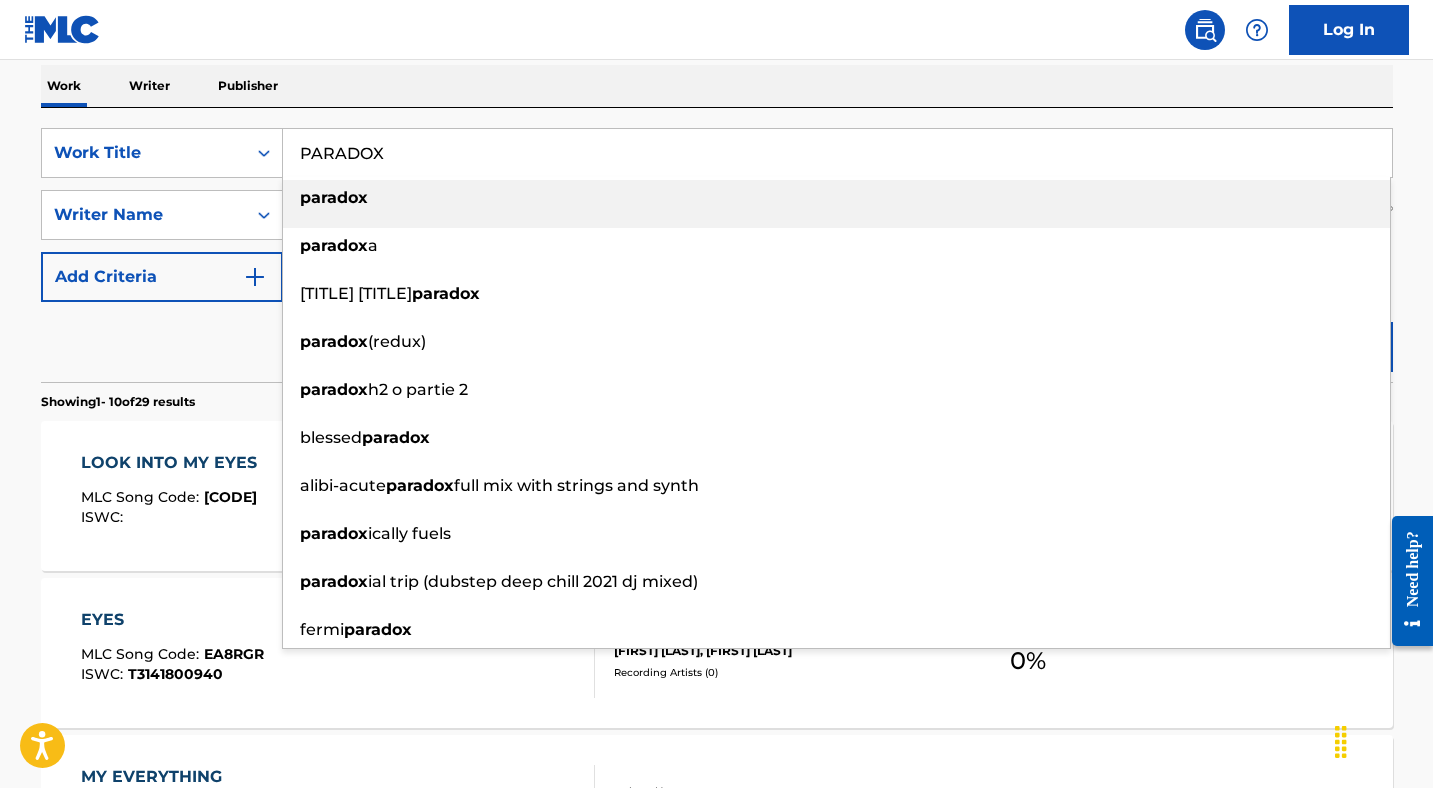 type on "PARADOX" 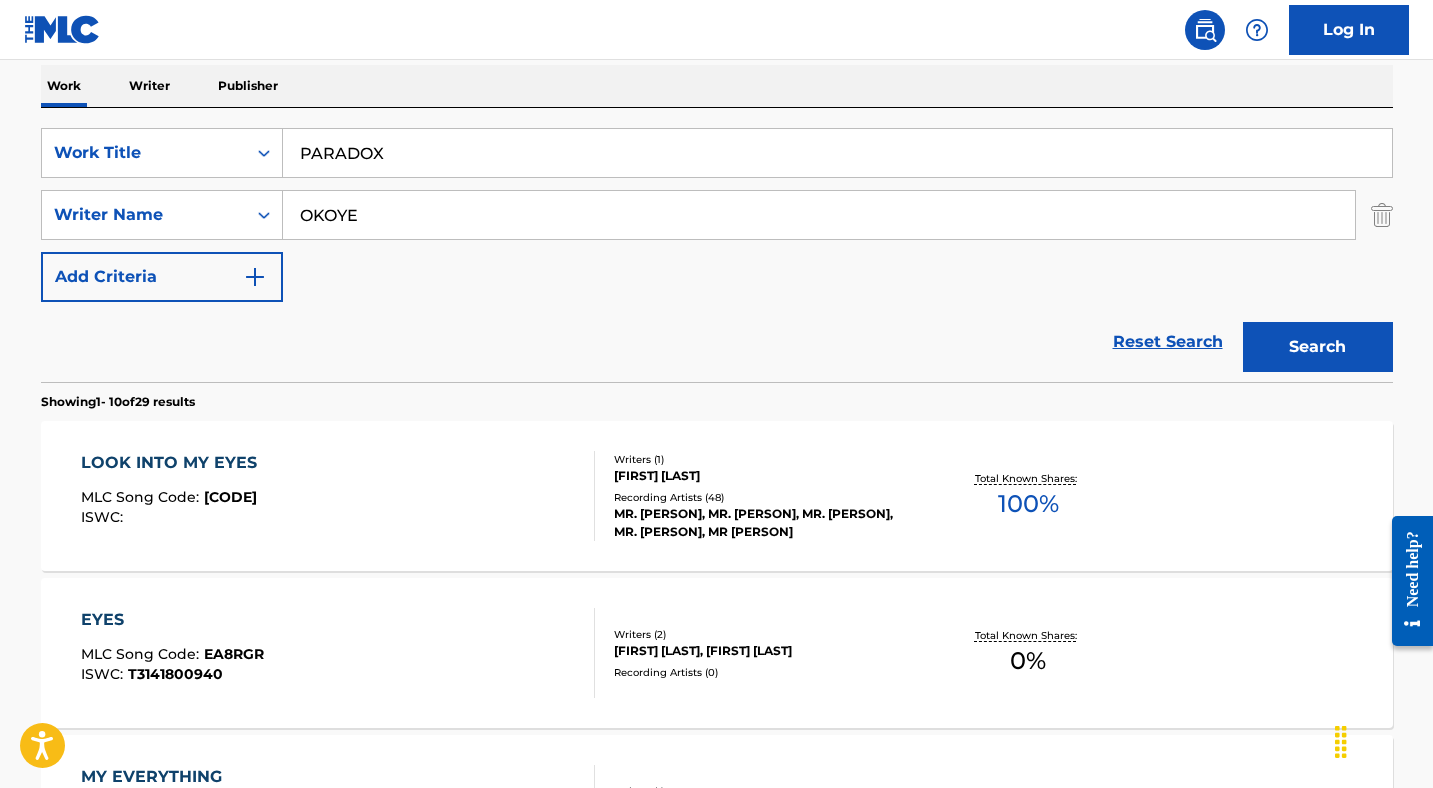 click on "OKOYE" at bounding box center (819, 215) 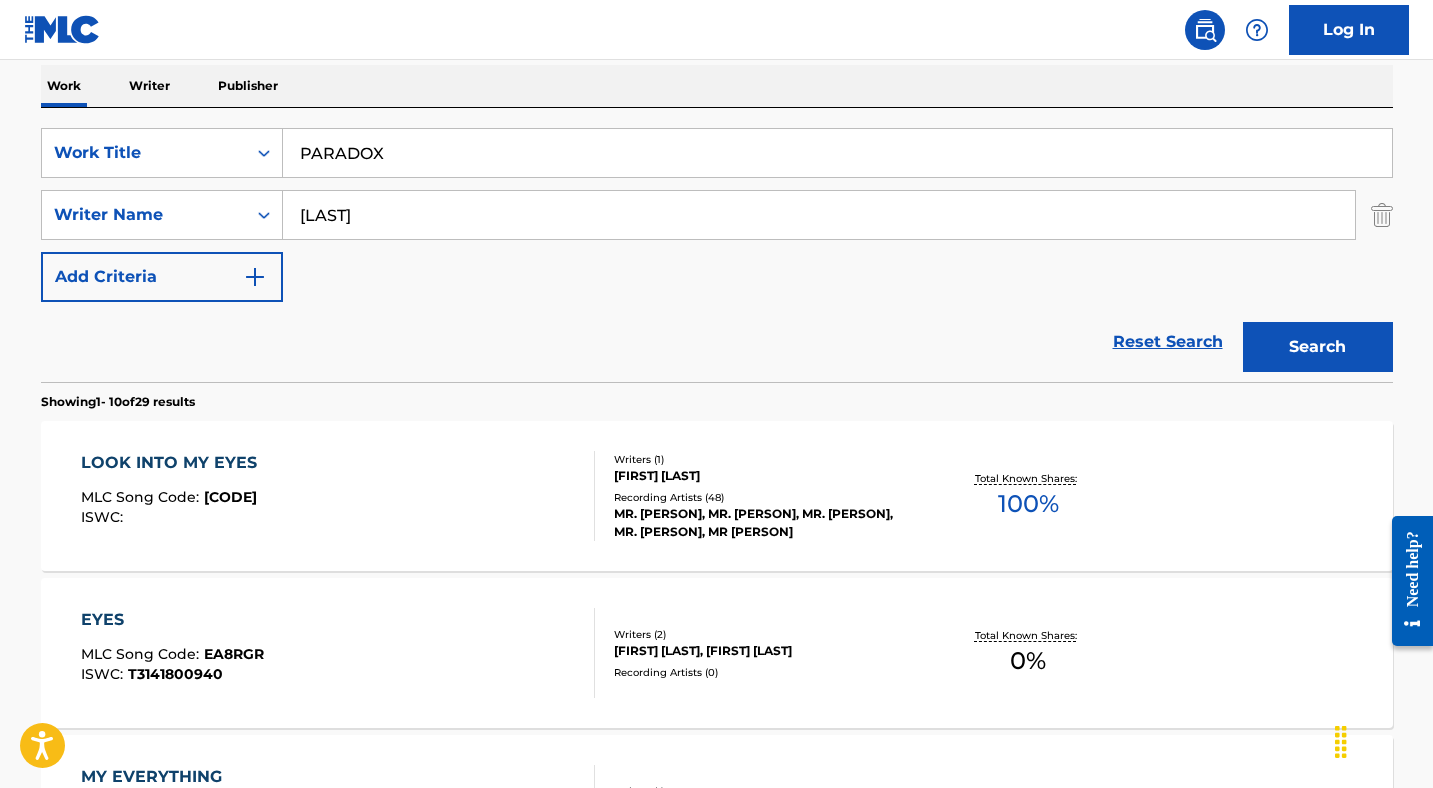 type on "[LAST]" 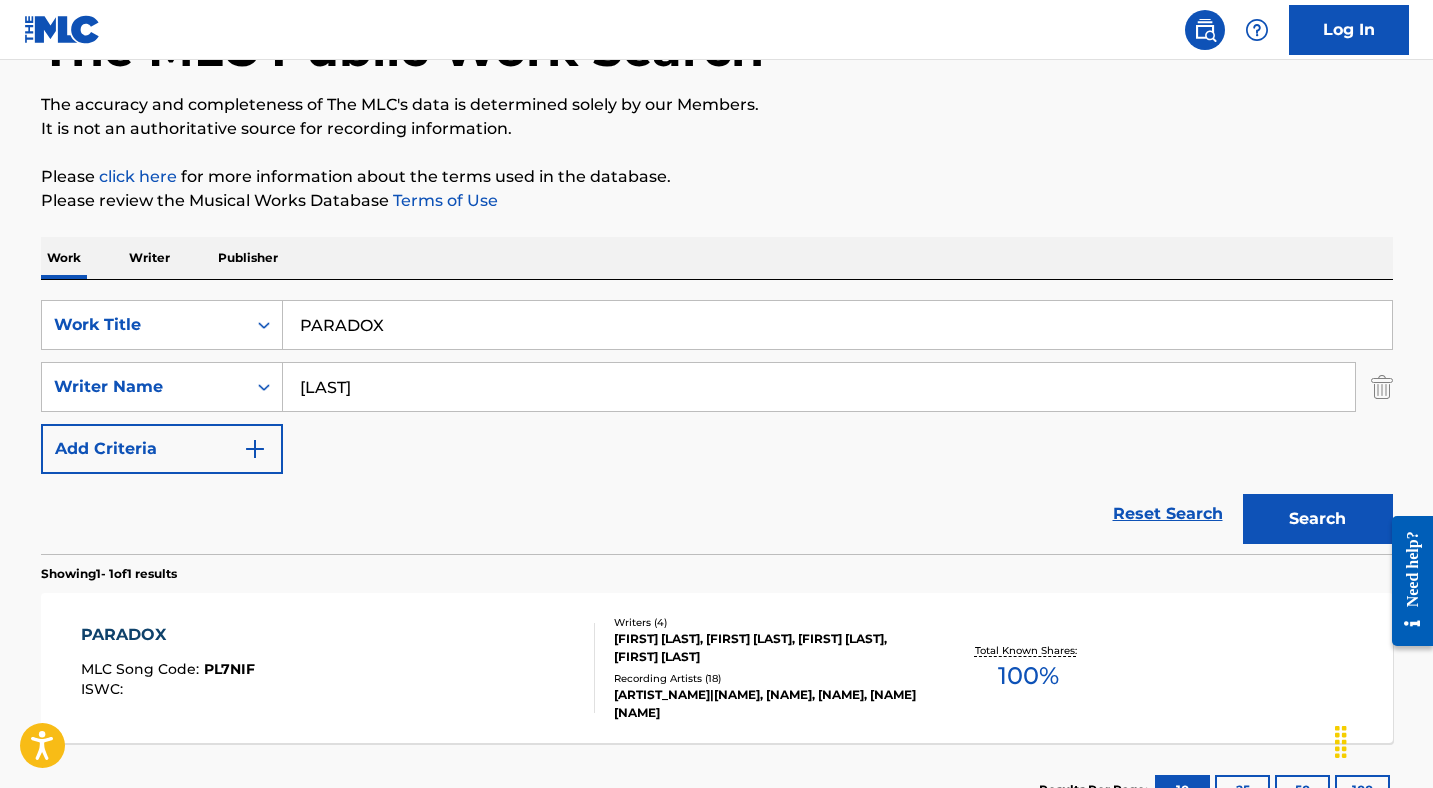 scroll, scrollTop: 300, scrollLeft: 0, axis: vertical 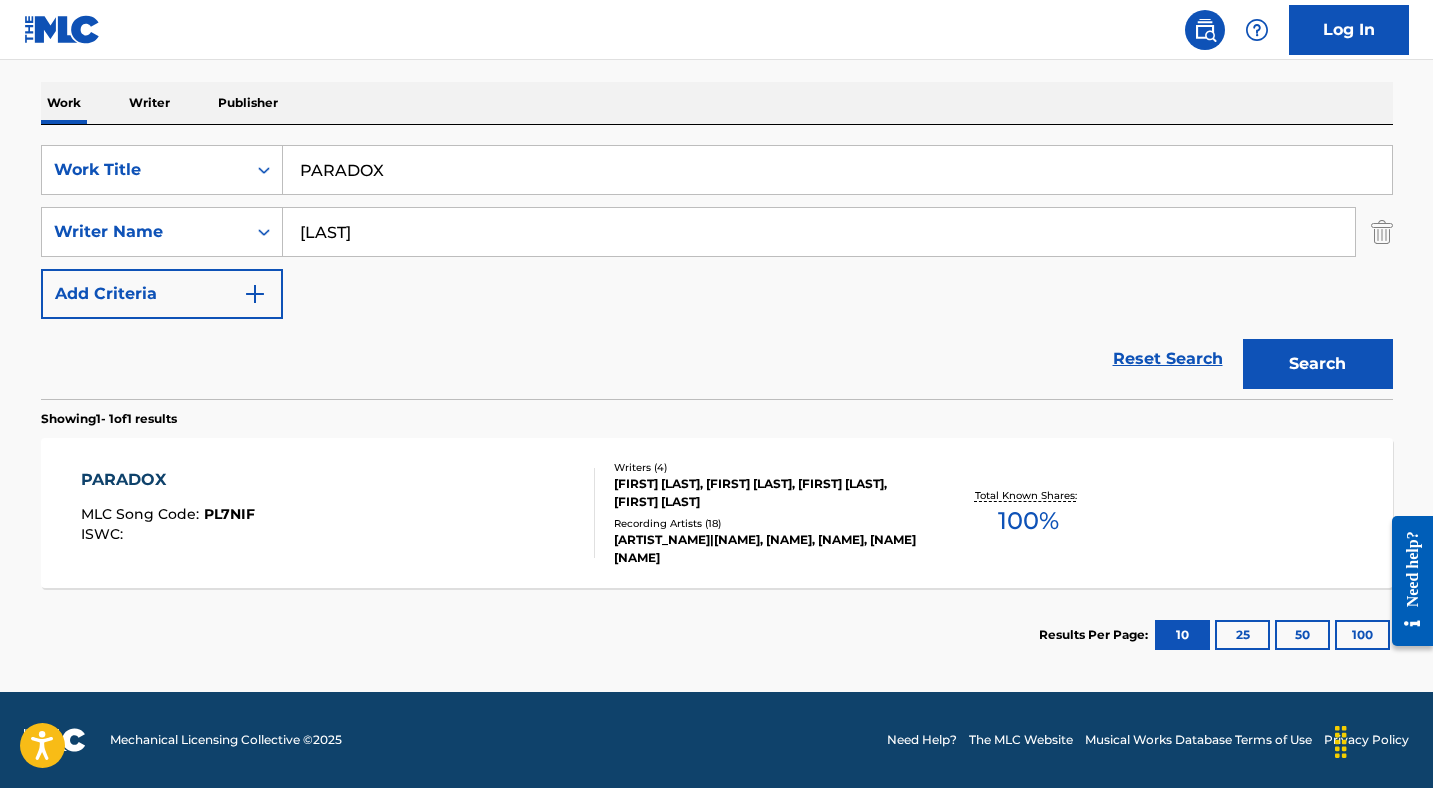 click on "PARADOX" at bounding box center [168, 480] 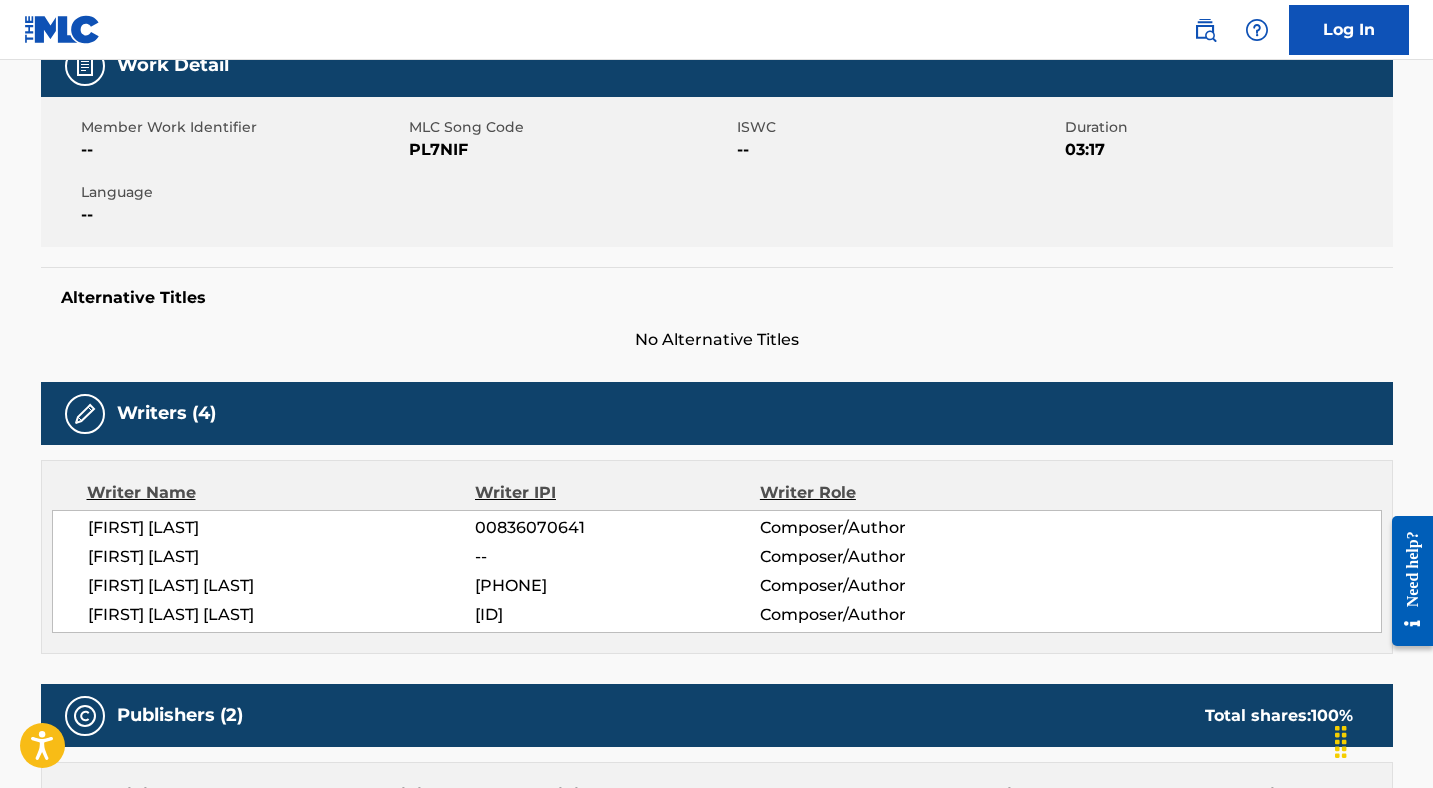 scroll, scrollTop: 0, scrollLeft: 0, axis: both 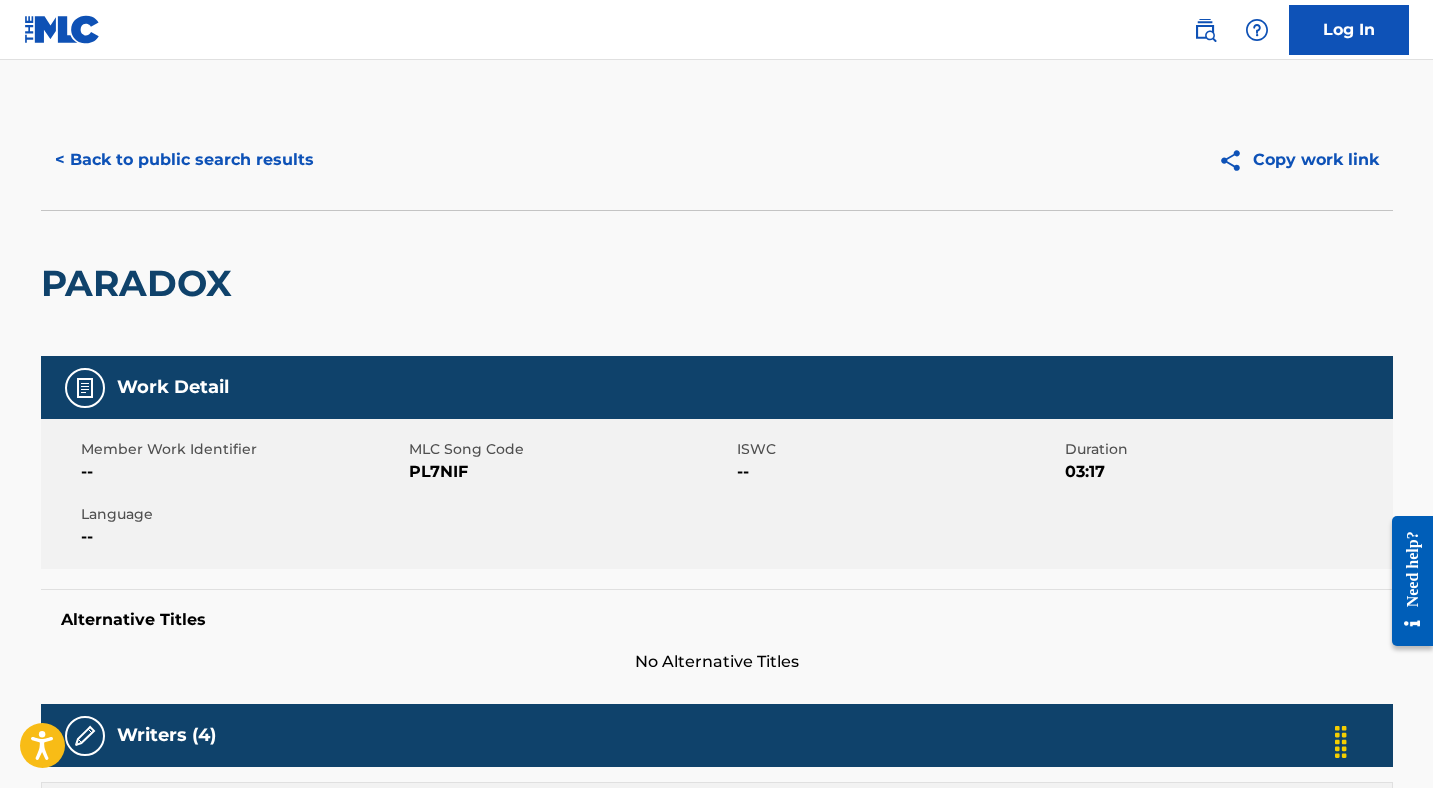 click on "< Back to public search results" at bounding box center [184, 160] 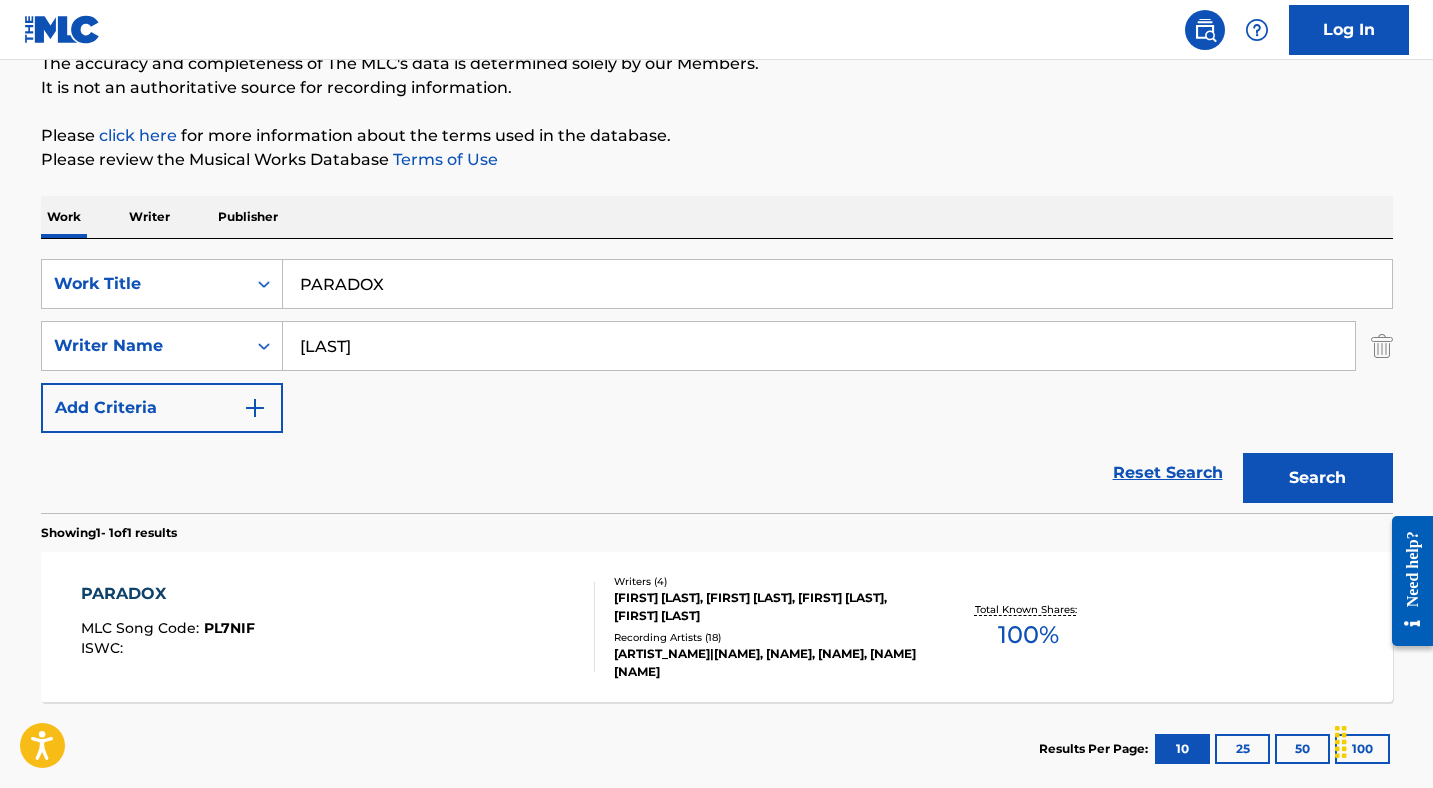 click on "[LAST]" at bounding box center [819, 346] 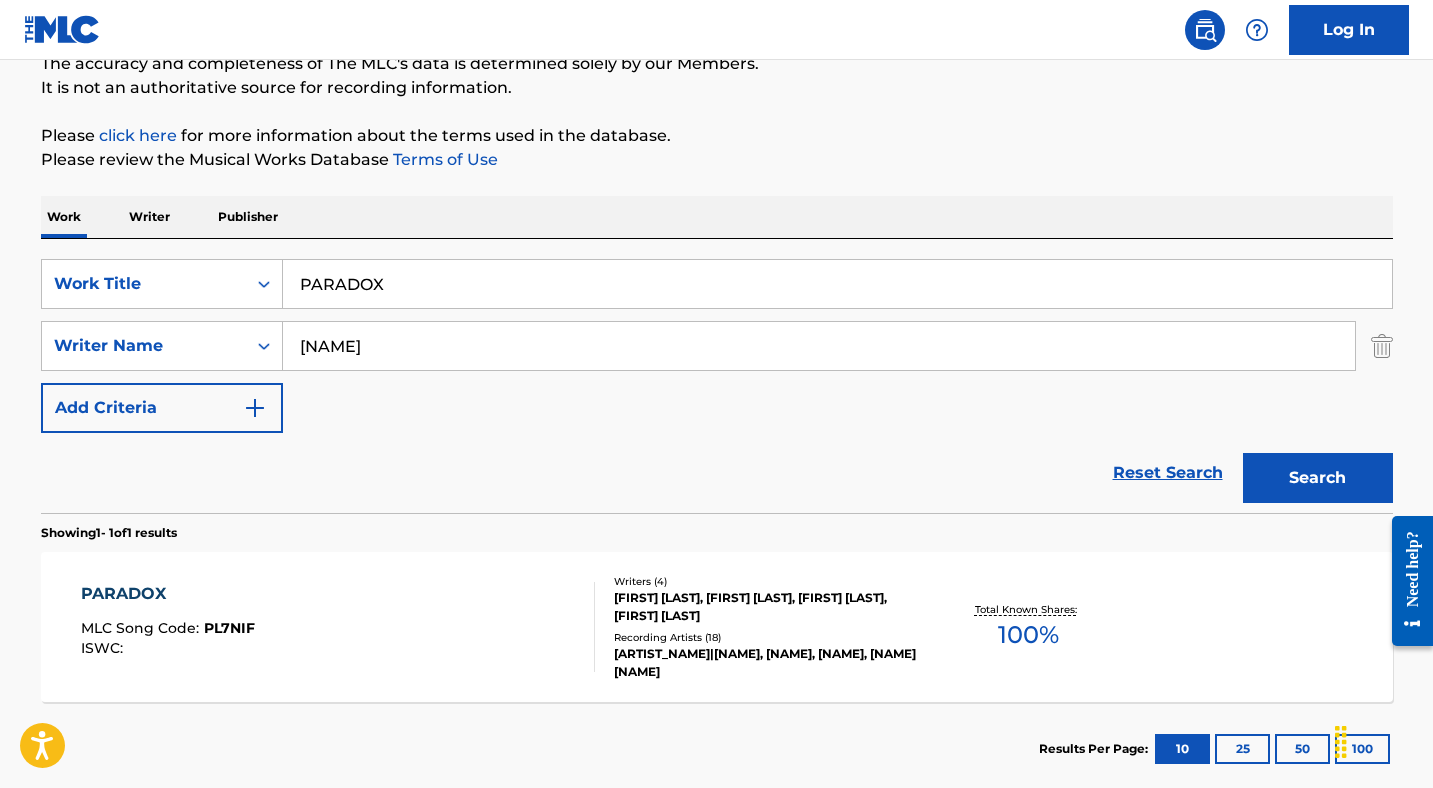 type on "[NAME]" 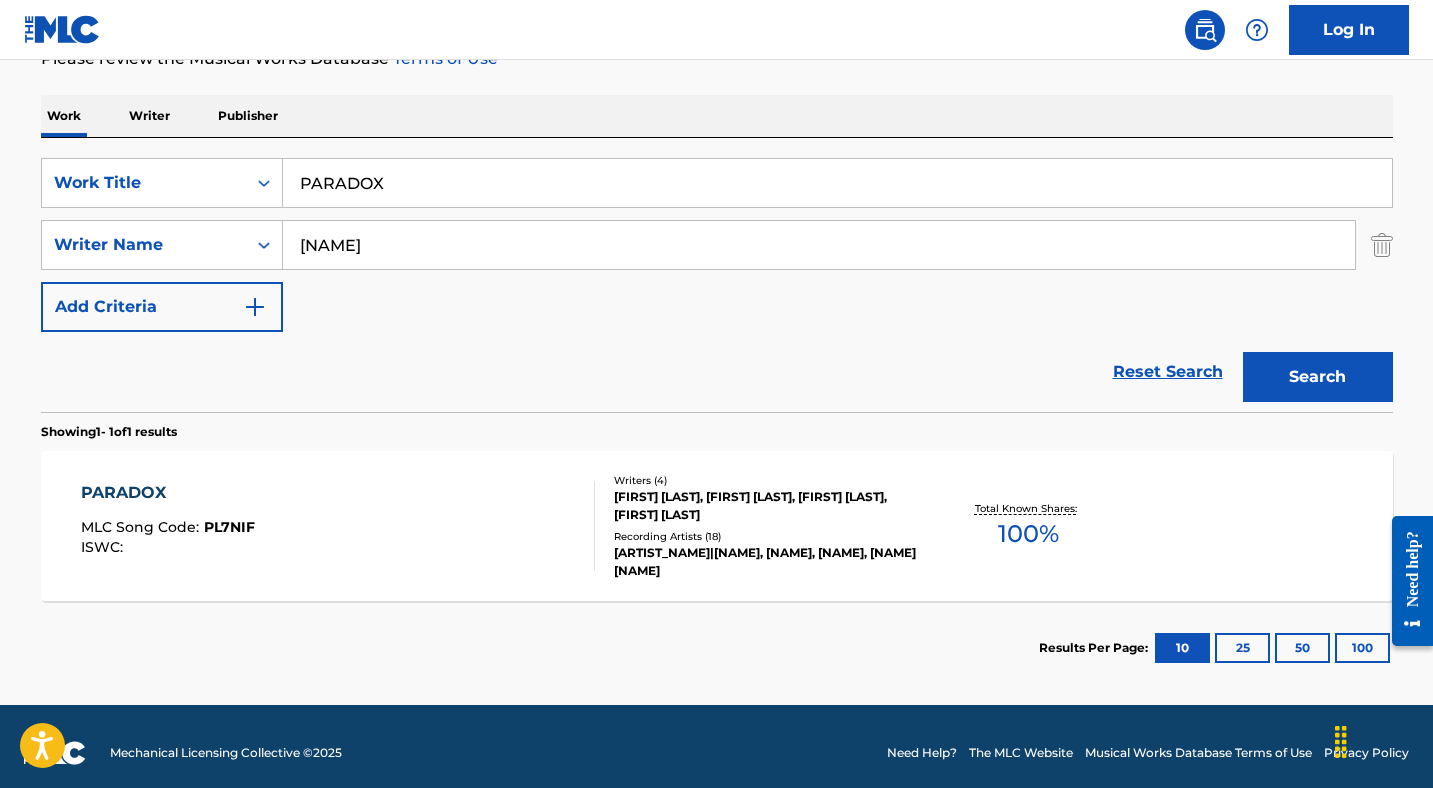 scroll, scrollTop: 300, scrollLeft: 0, axis: vertical 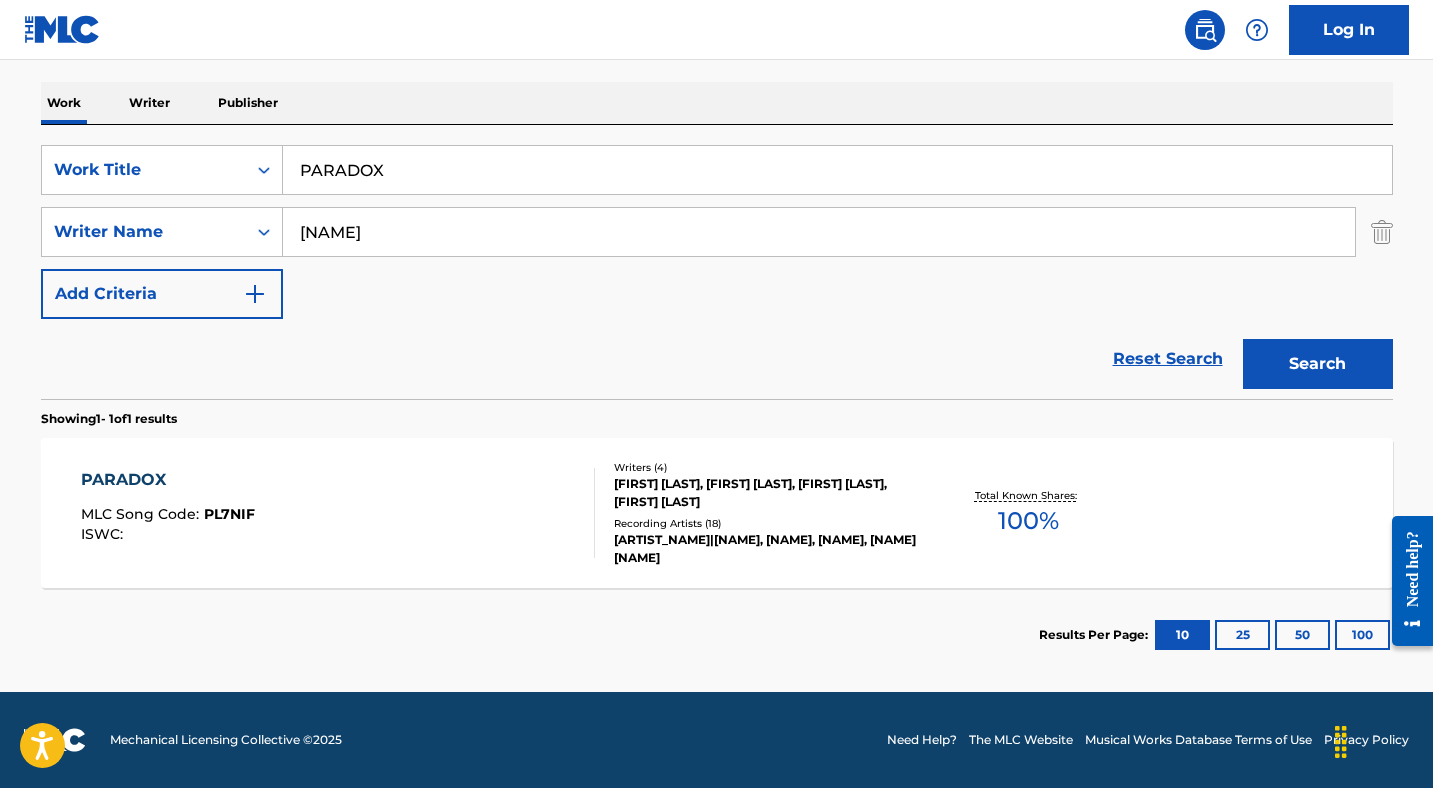 click on "PARADOX" at bounding box center [168, 480] 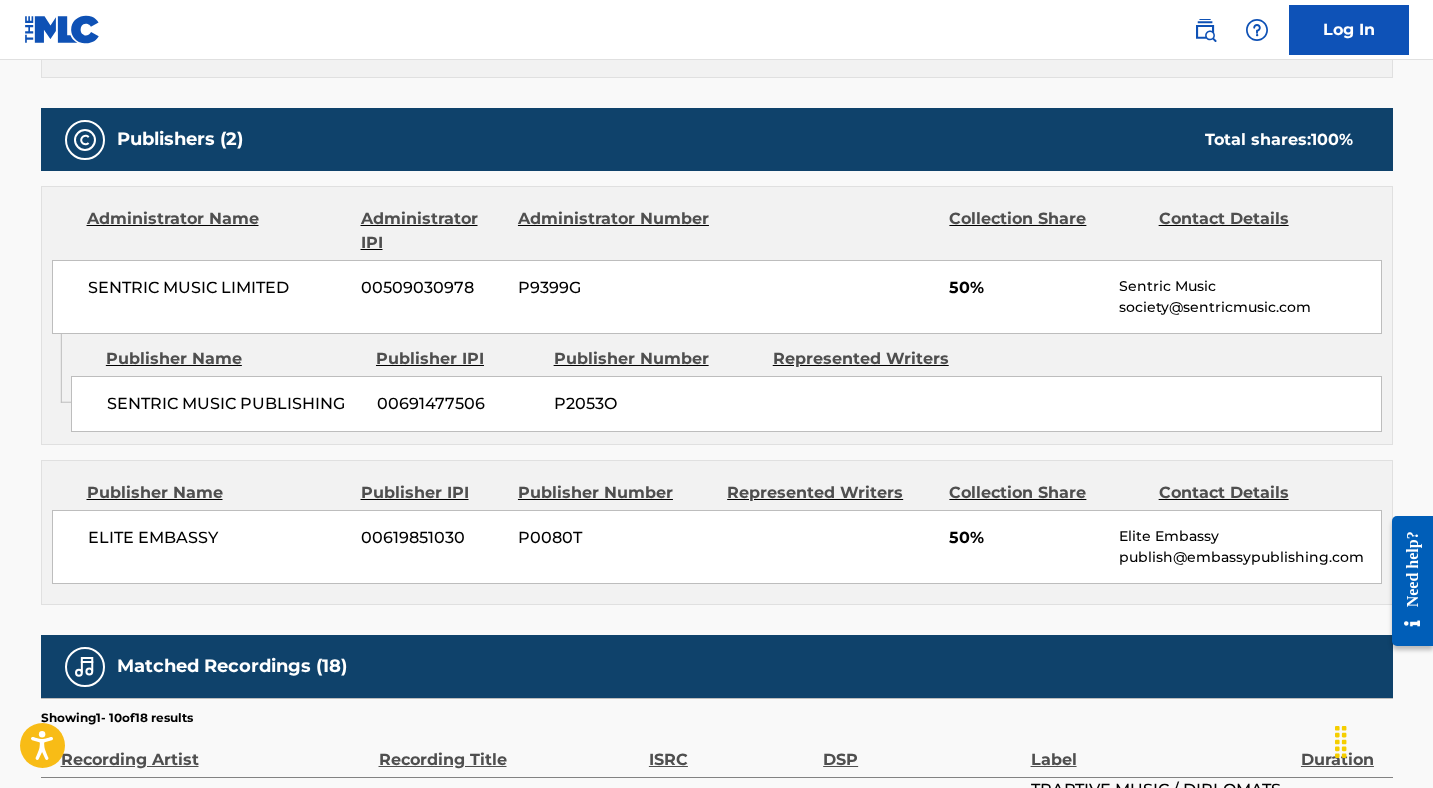 scroll, scrollTop: 868, scrollLeft: 0, axis: vertical 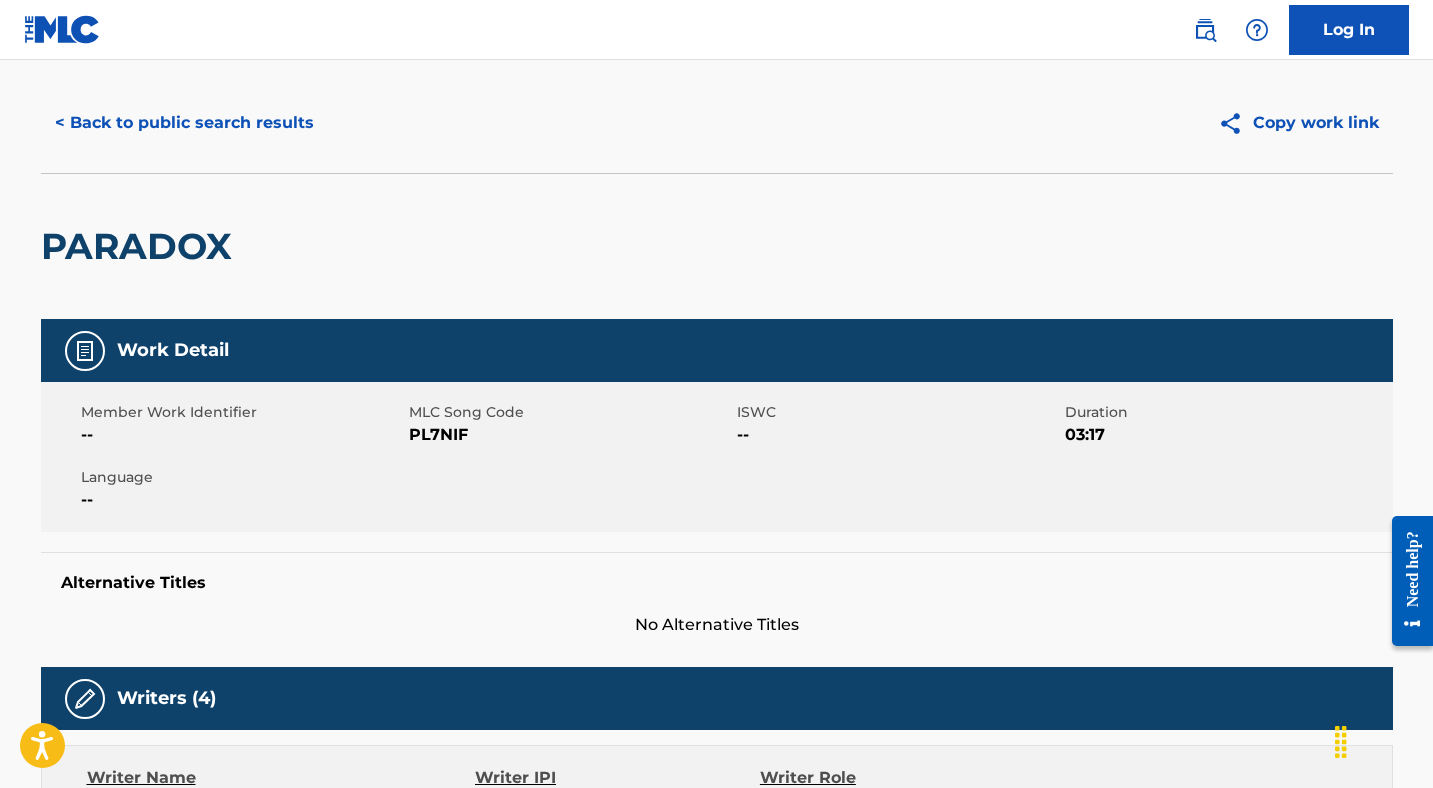click on "< Back to public search results" at bounding box center (184, 123) 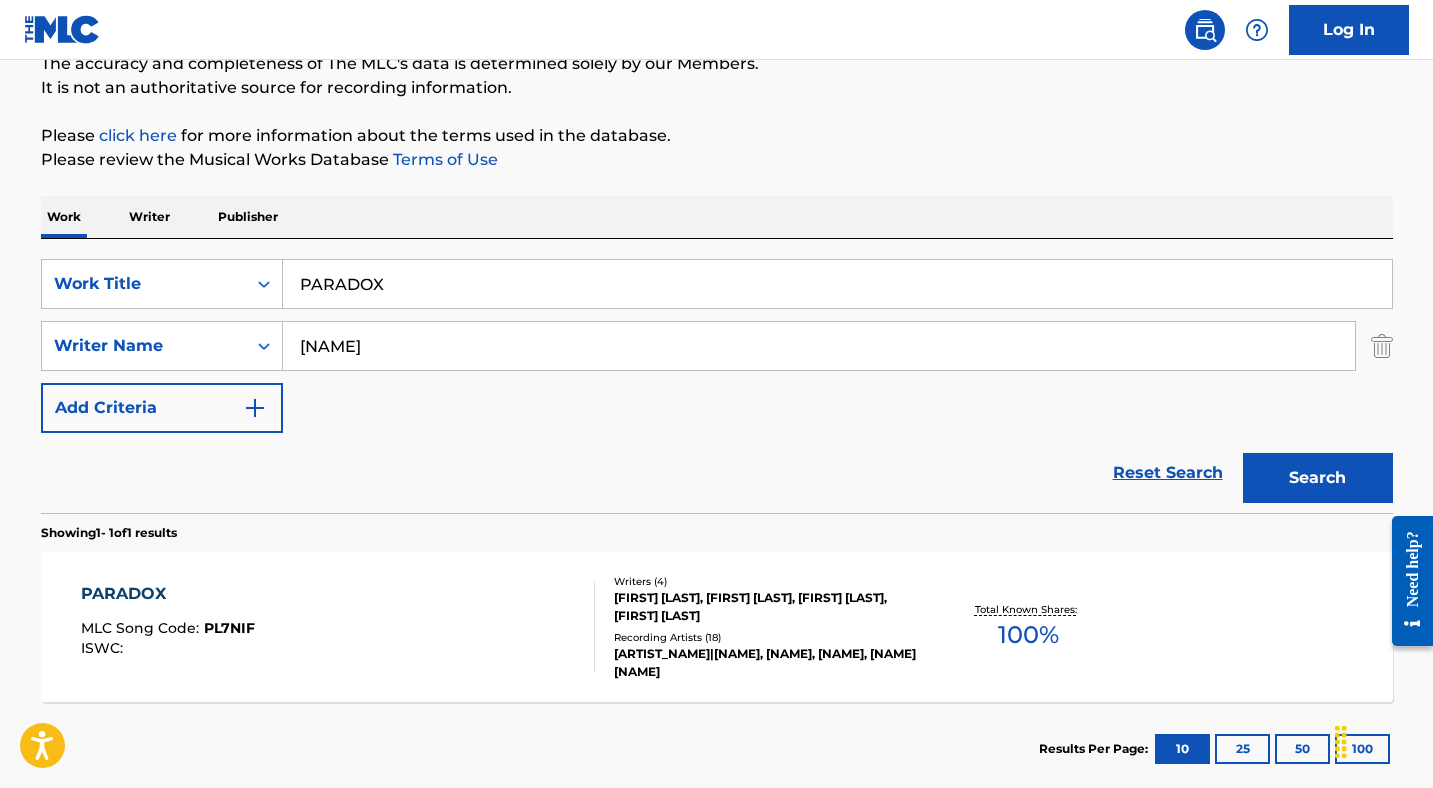 click on "PARADOX" at bounding box center (837, 284) 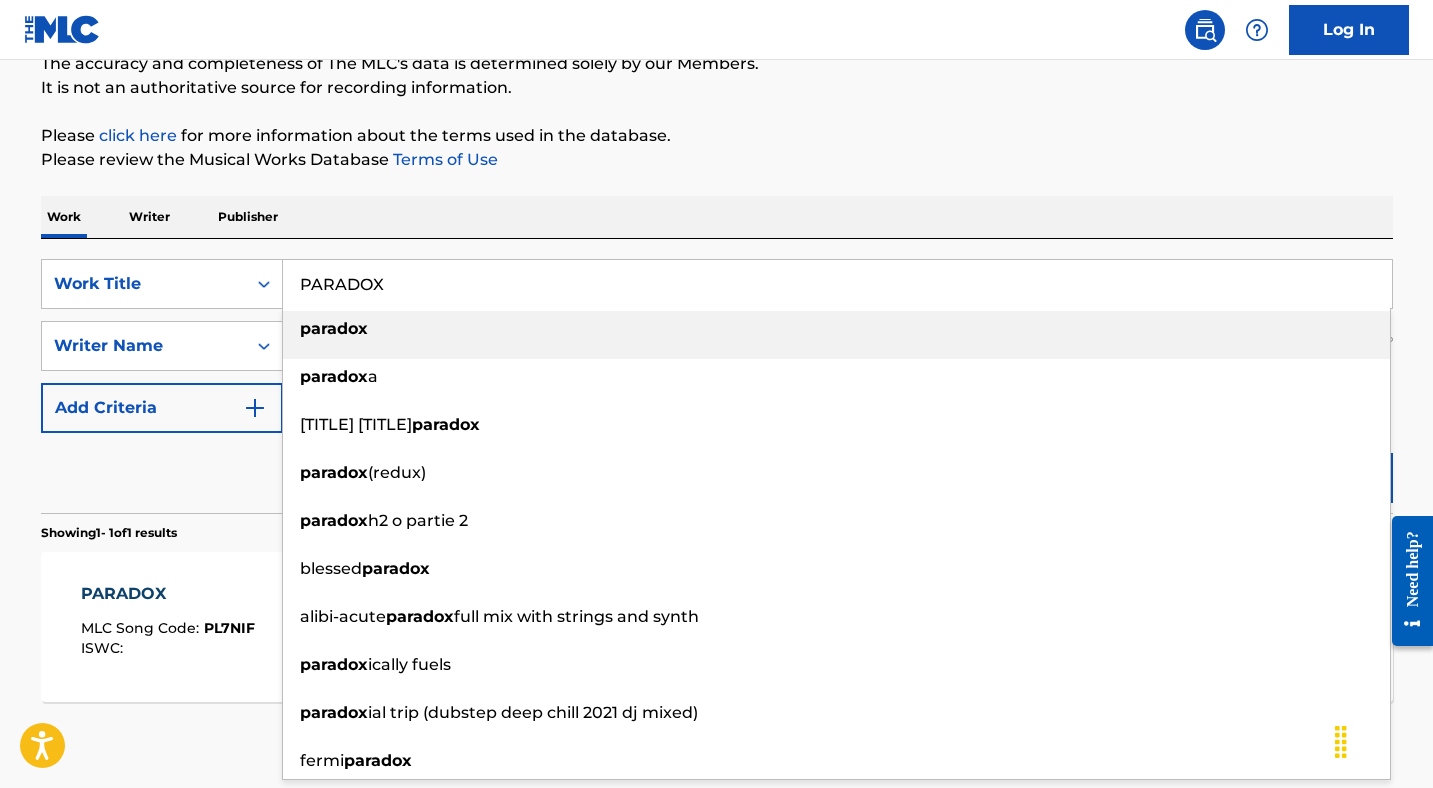 paste on "STAY REAL" 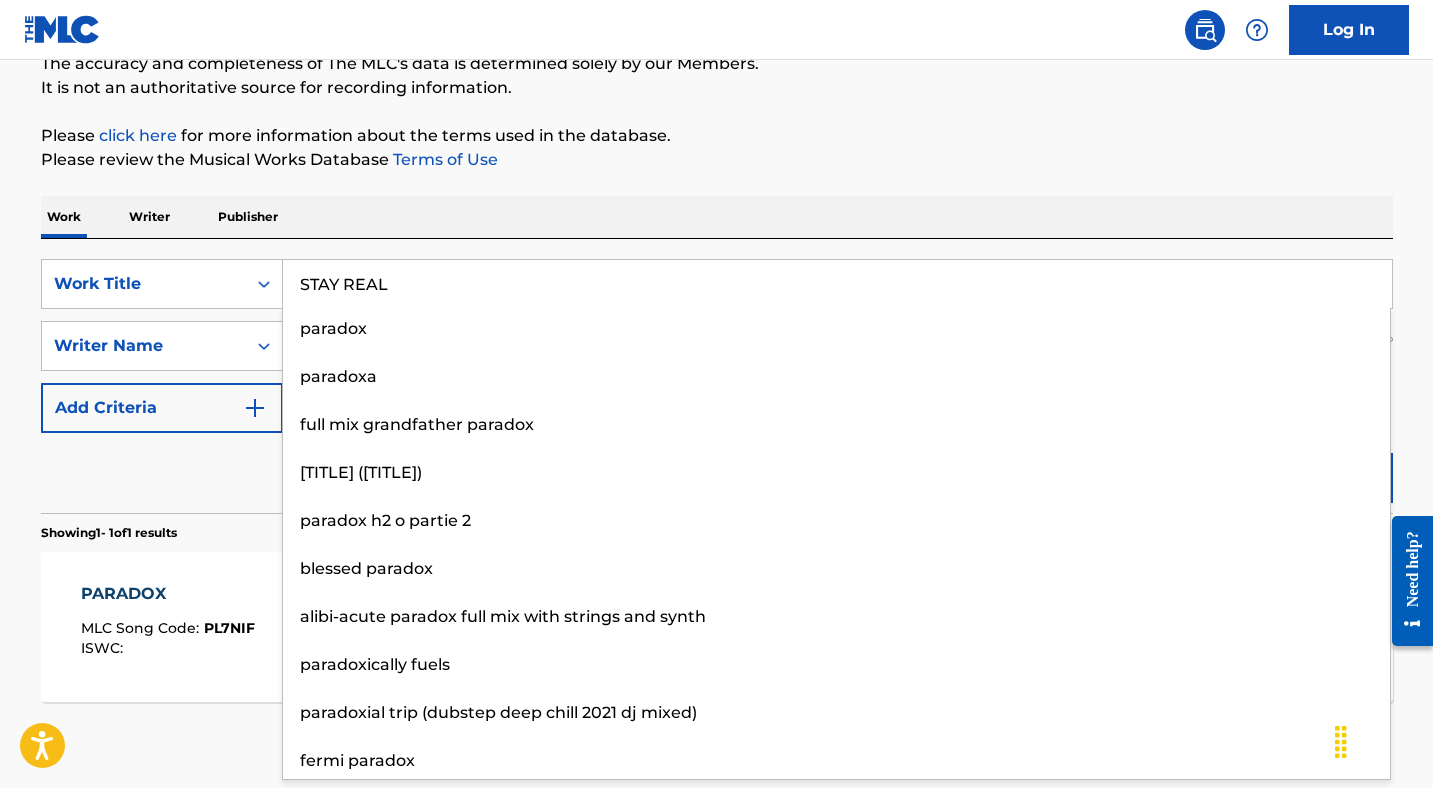 type on "STAY REAL" 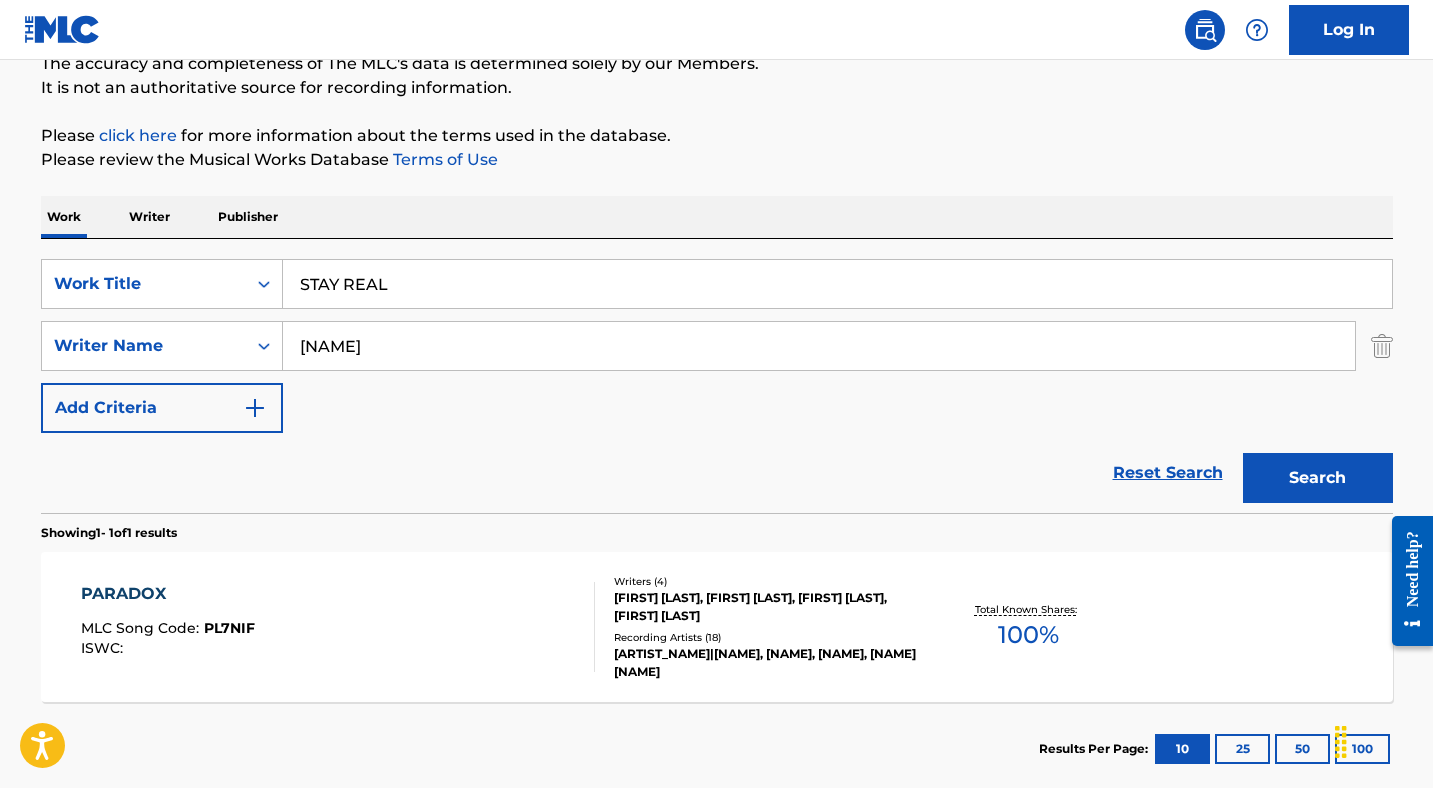 click on "Reset Search Search" at bounding box center [717, 473] 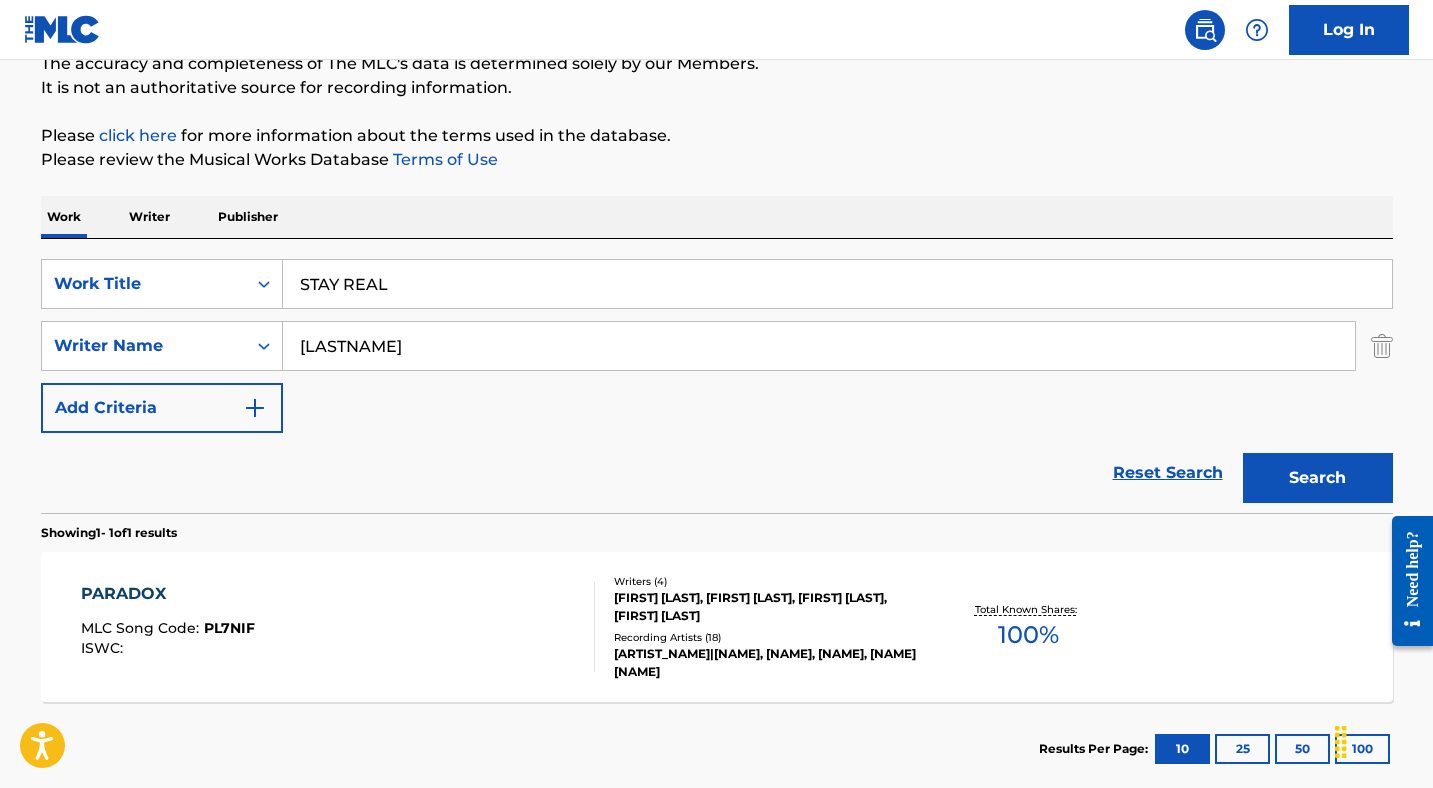 type on "[LASTNAME]" 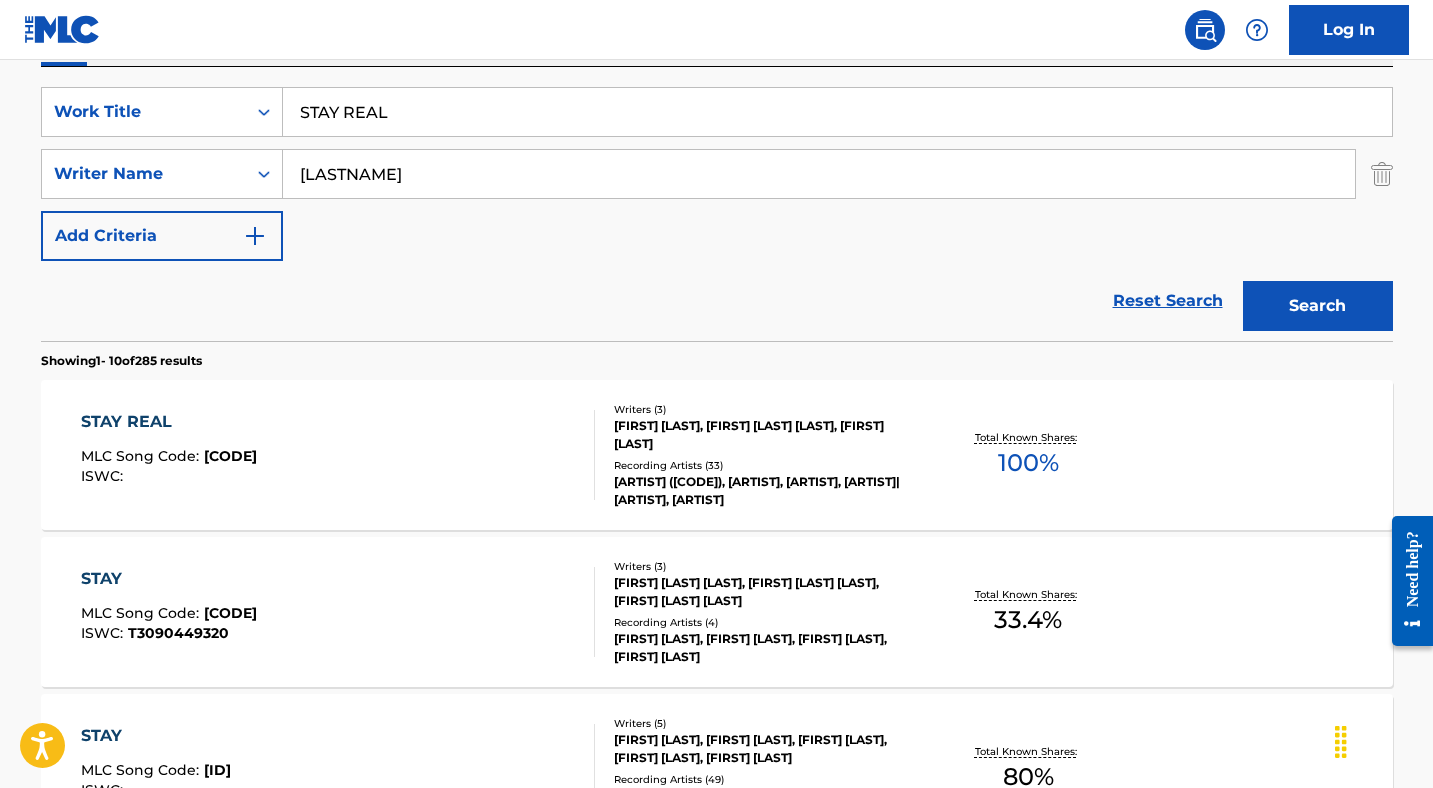 scroll, scrollTop: 534, scrollLeft: 0, axis: vertical 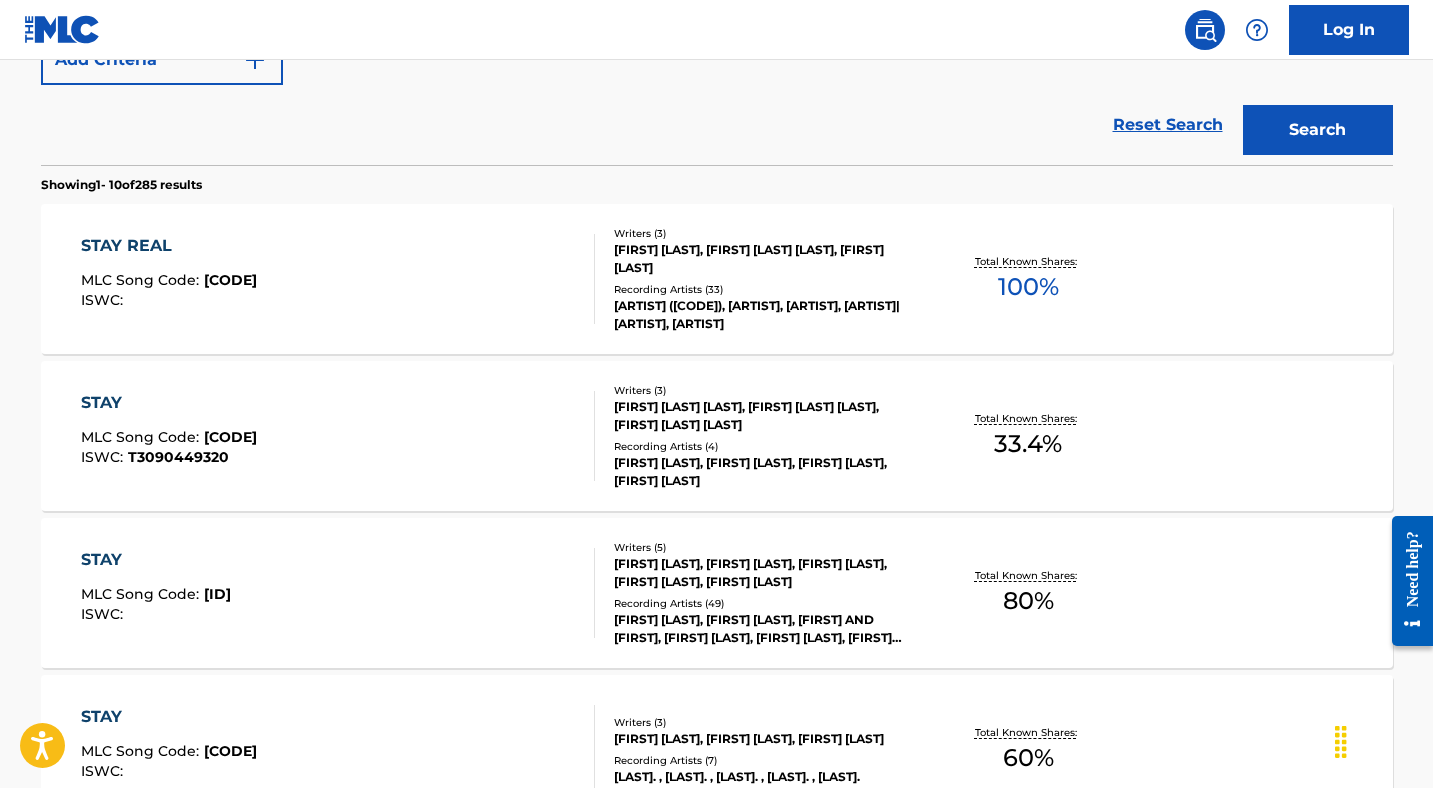 click on "[TITLE] MLC Song Code : [CODE] ISWC : Writers ( 3 ) [FIRST] [LAST], [FIRST] [LAST], [FIRST] [LAST] Recording Artists ( 33 ) [ARTIST] ([CODE]), [ARTIST], [ARTIST], [ARTIST]|[ARTIST], [ARTIST] Total Known Shares: 100 %" at bounding box center [717, 279] 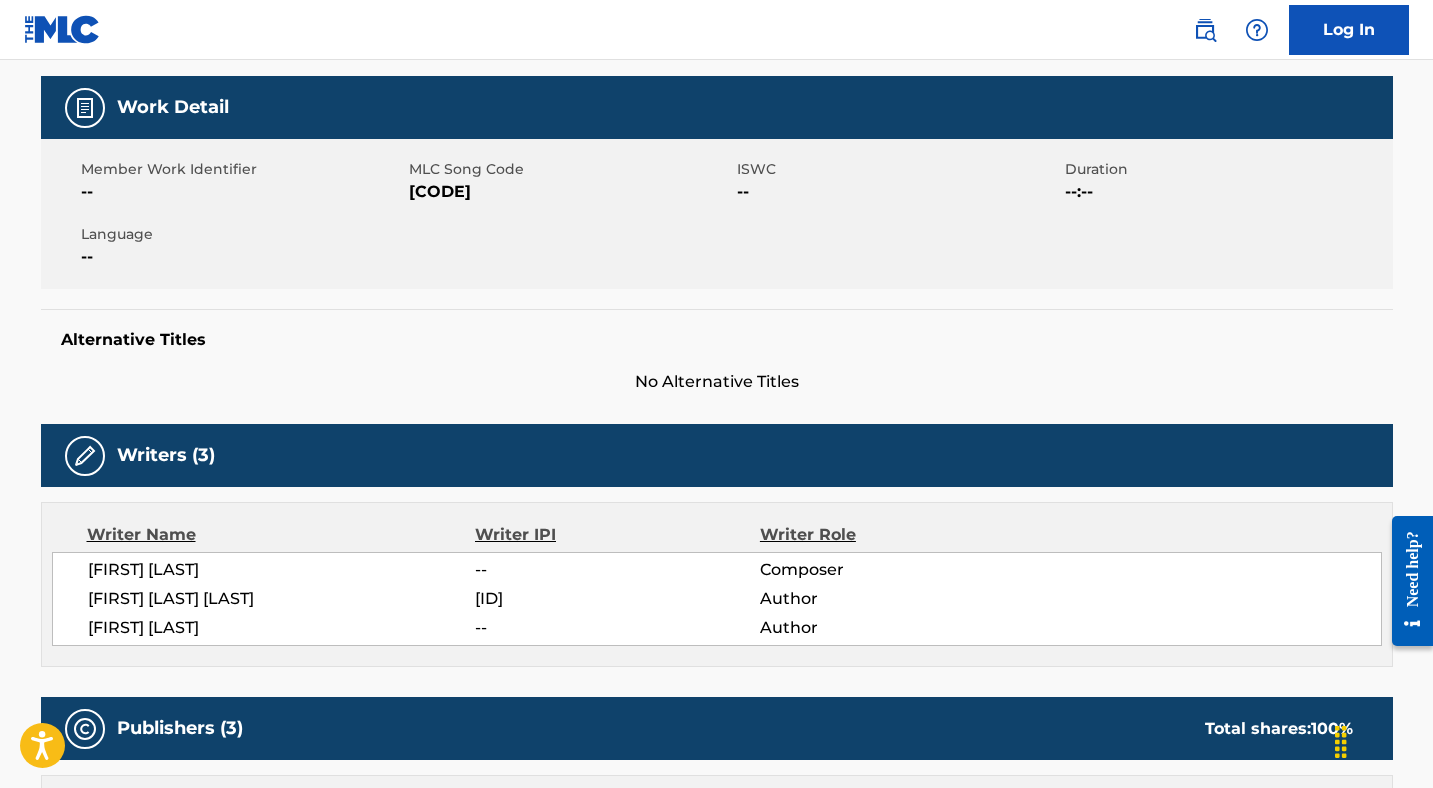 scroll, scrollTop: 272, scrollLeft: 0, axis: vertical 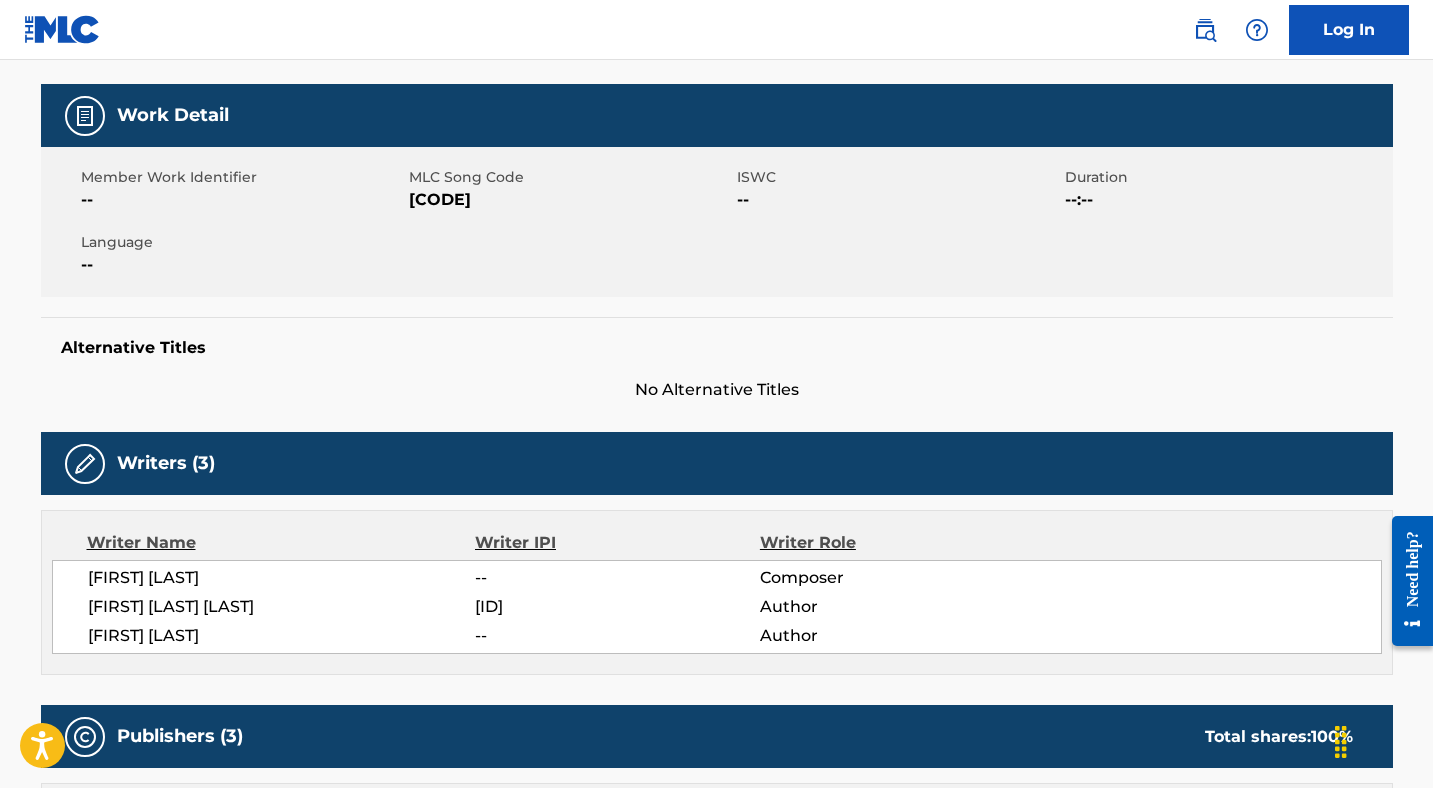 click on "[CODE]" at bounding box center (570, 200) 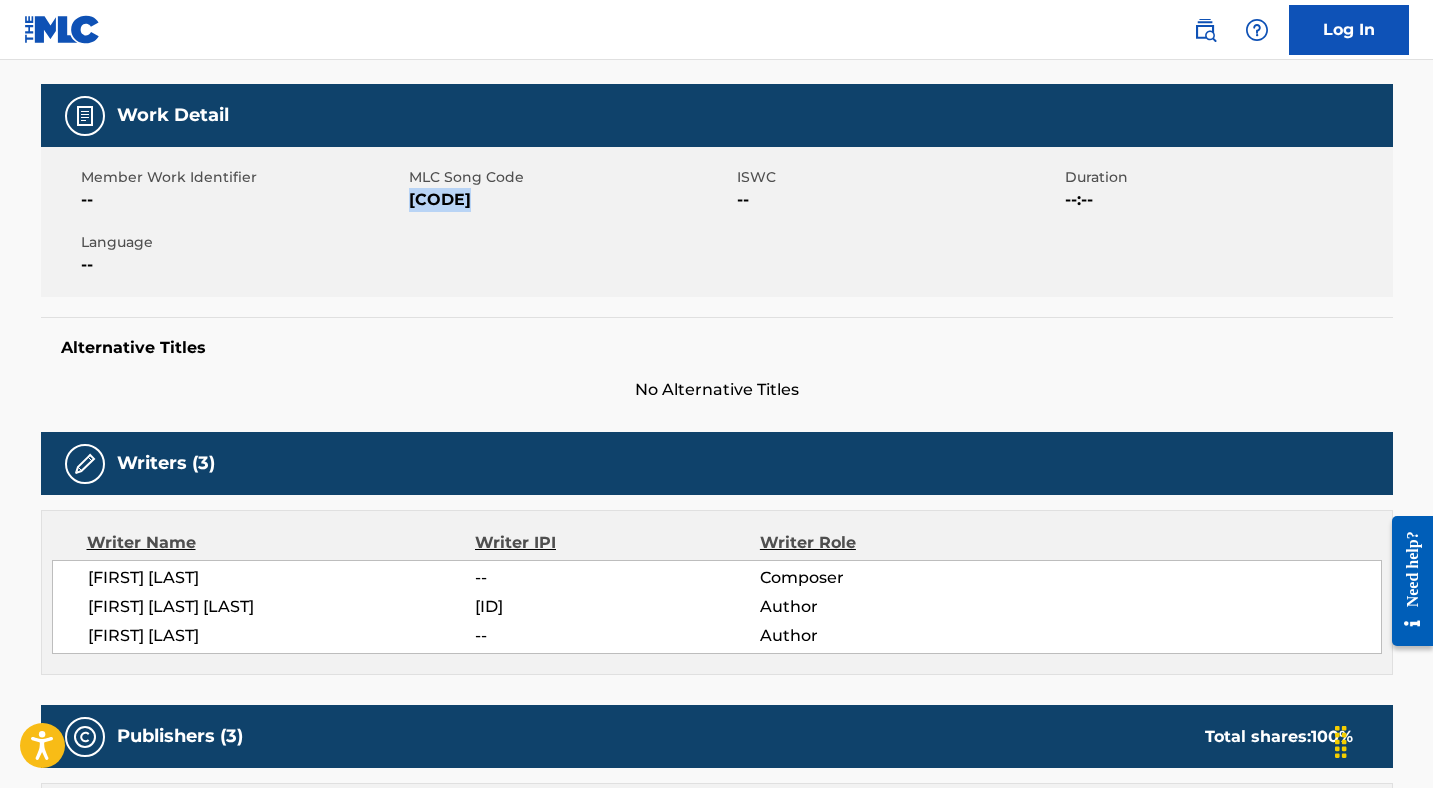 click on "[CODE]" at bounding box center [570, 200] 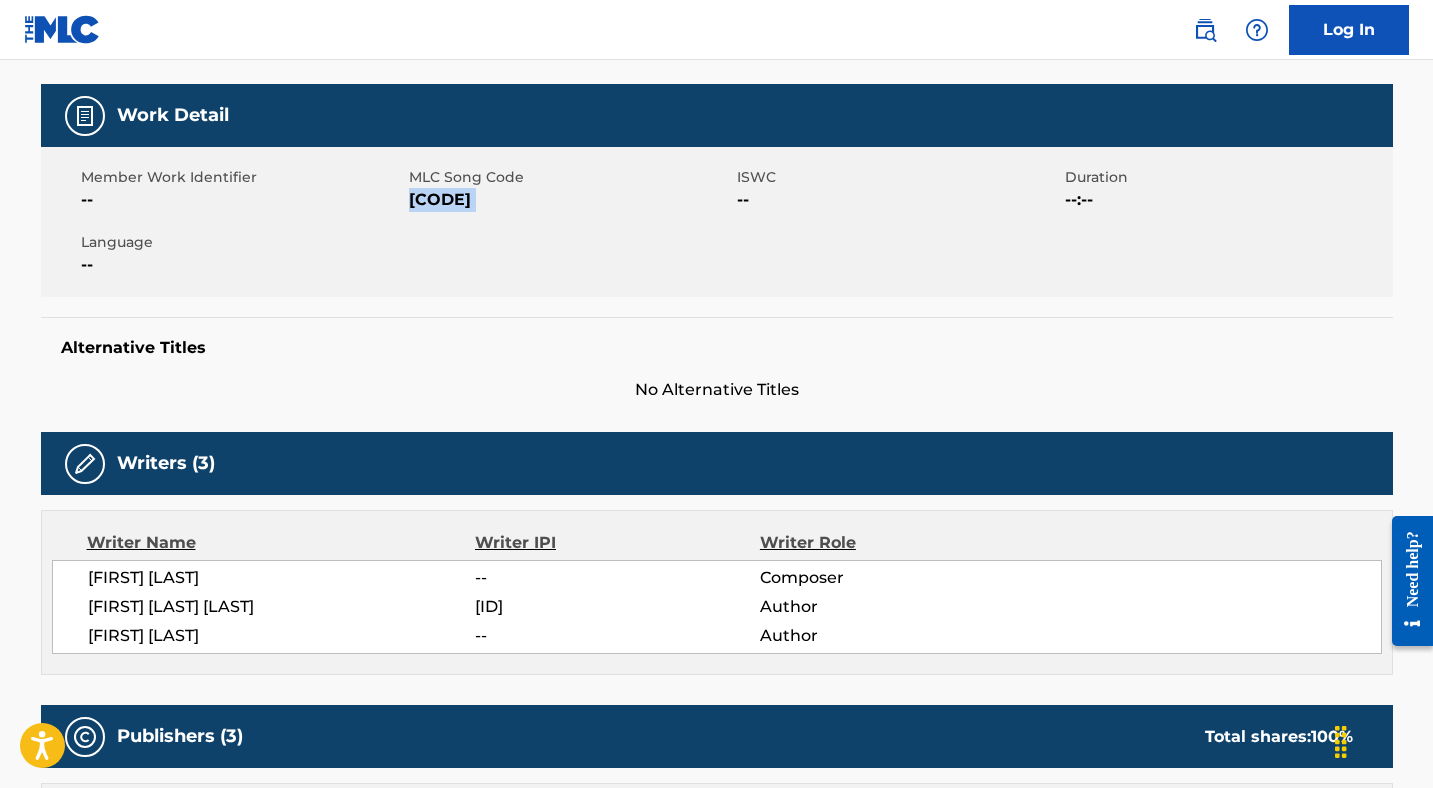 click on "[CODE]" at bounding box center (570, 200) 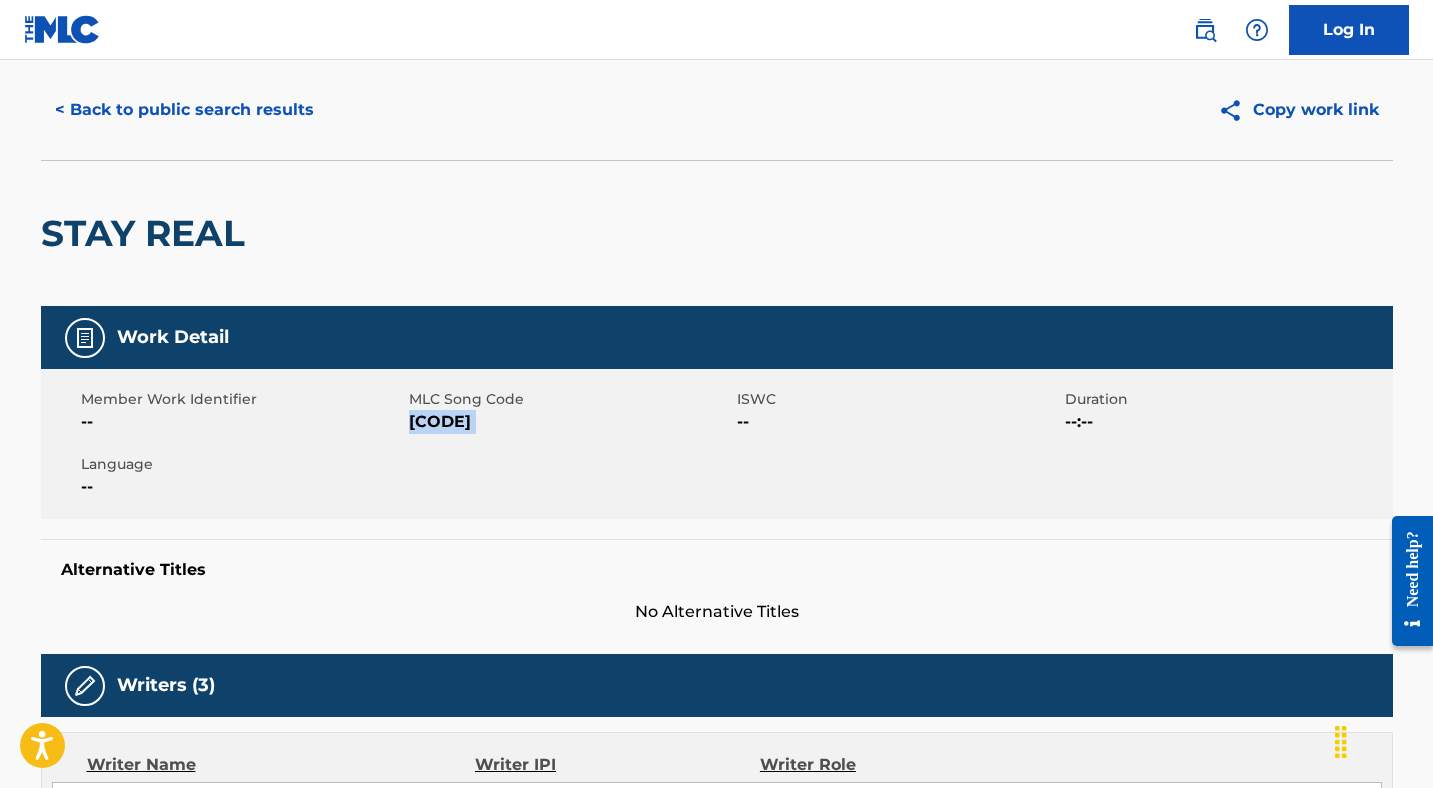 scroll, scrollTop: 0, scrollLeft: 0, axis: both 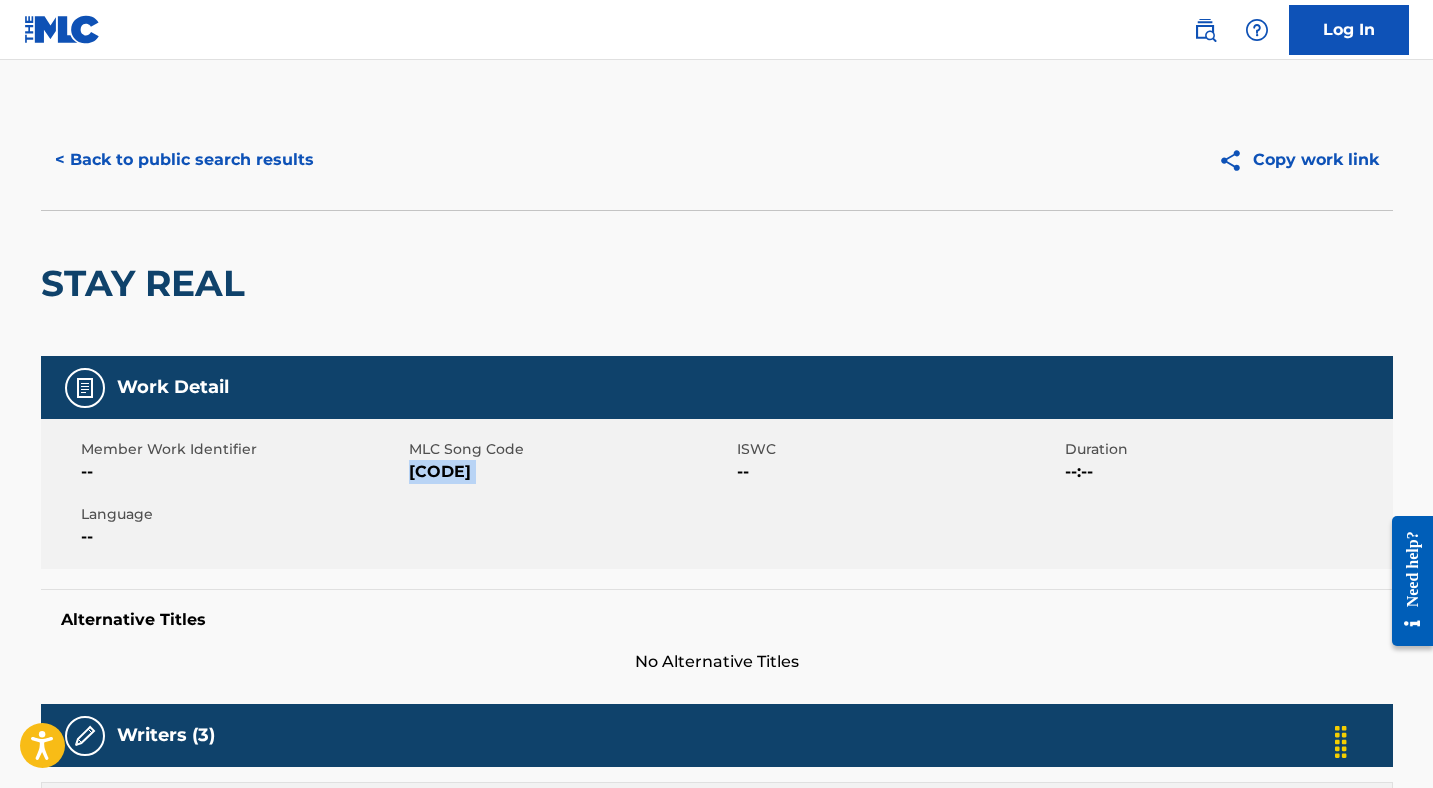 click on "< Back to public search results" at bounding box center (184, 160) 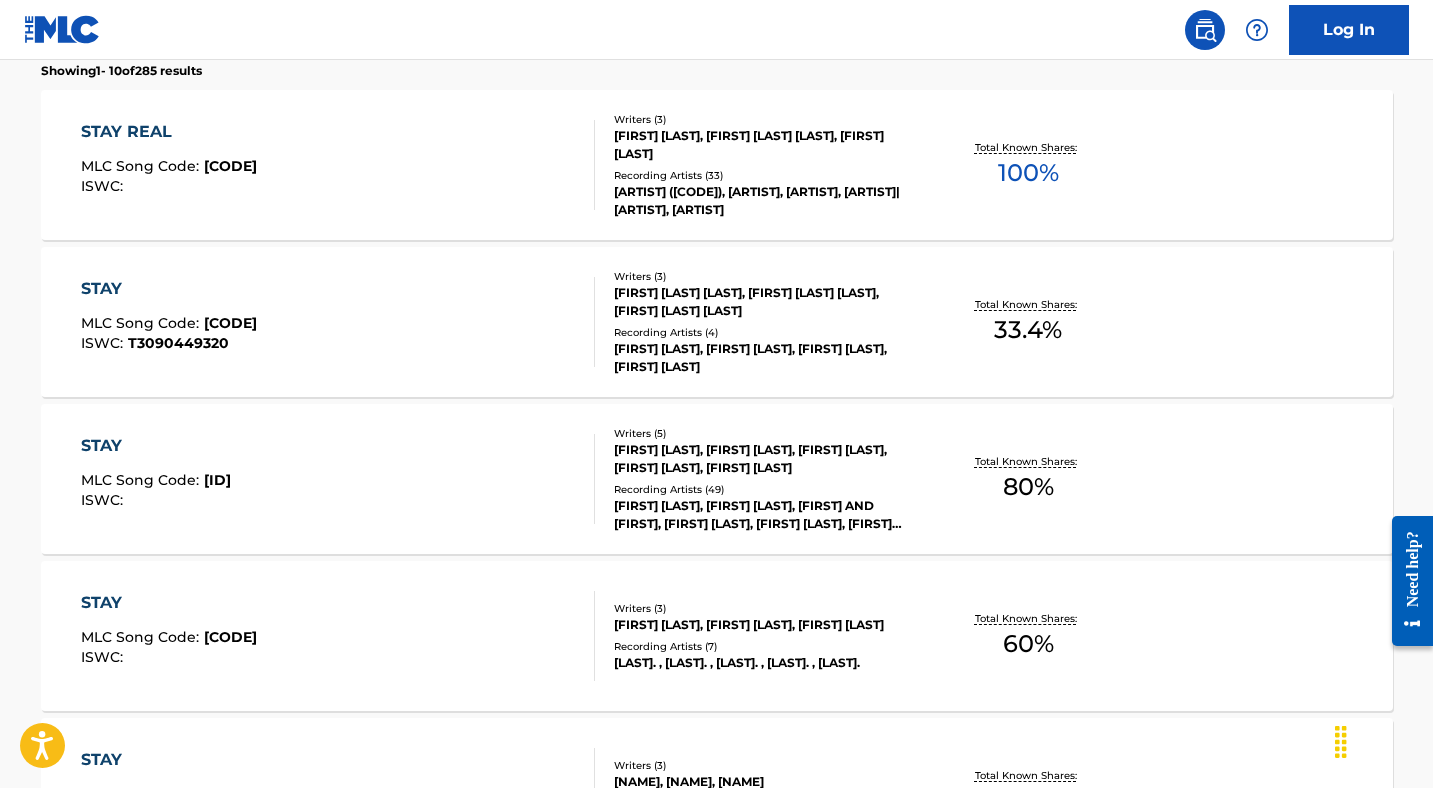 scroll, scrollTop: 0, scrollLeft: 0, axis: both 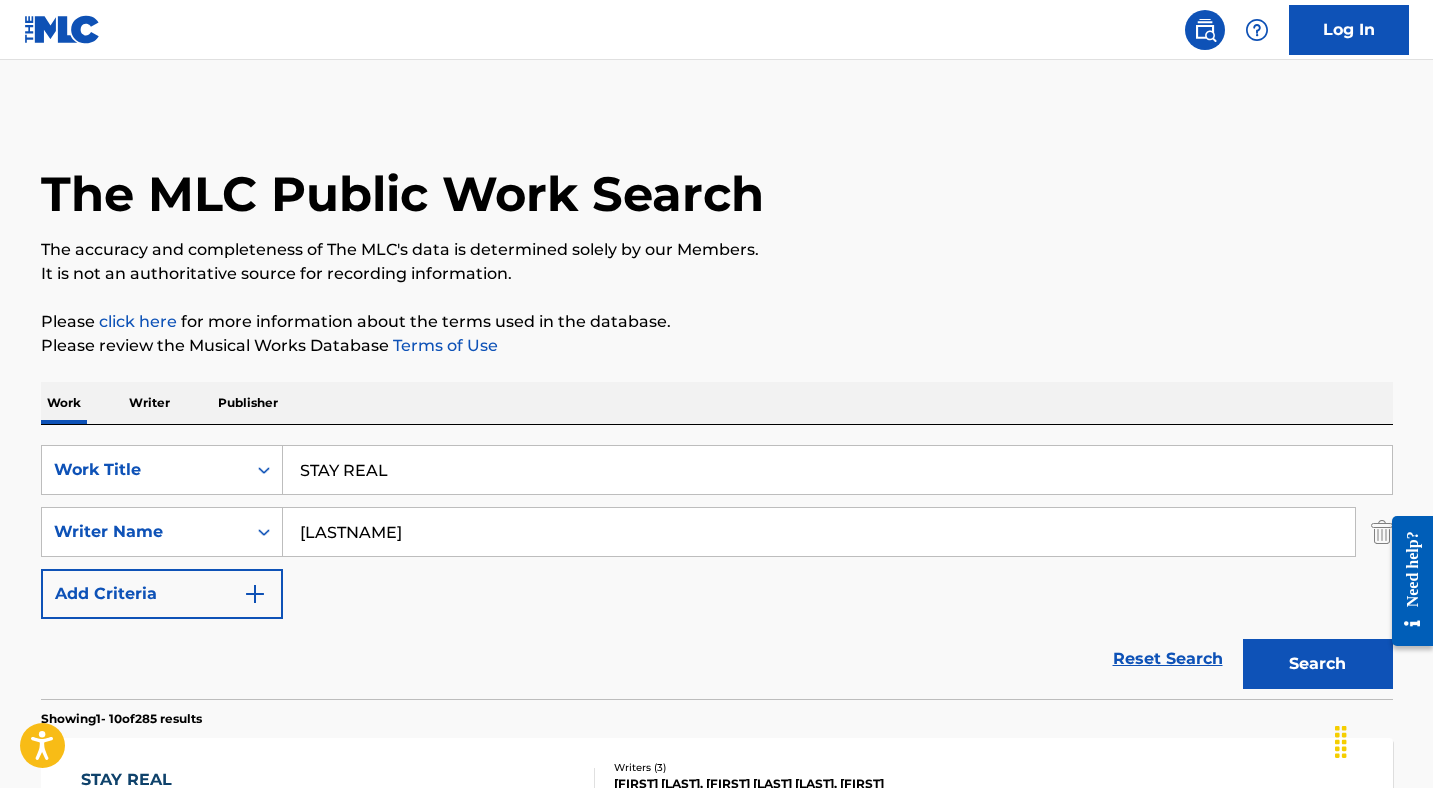 click on "STAY REAL" at bounding box center (837, 470) 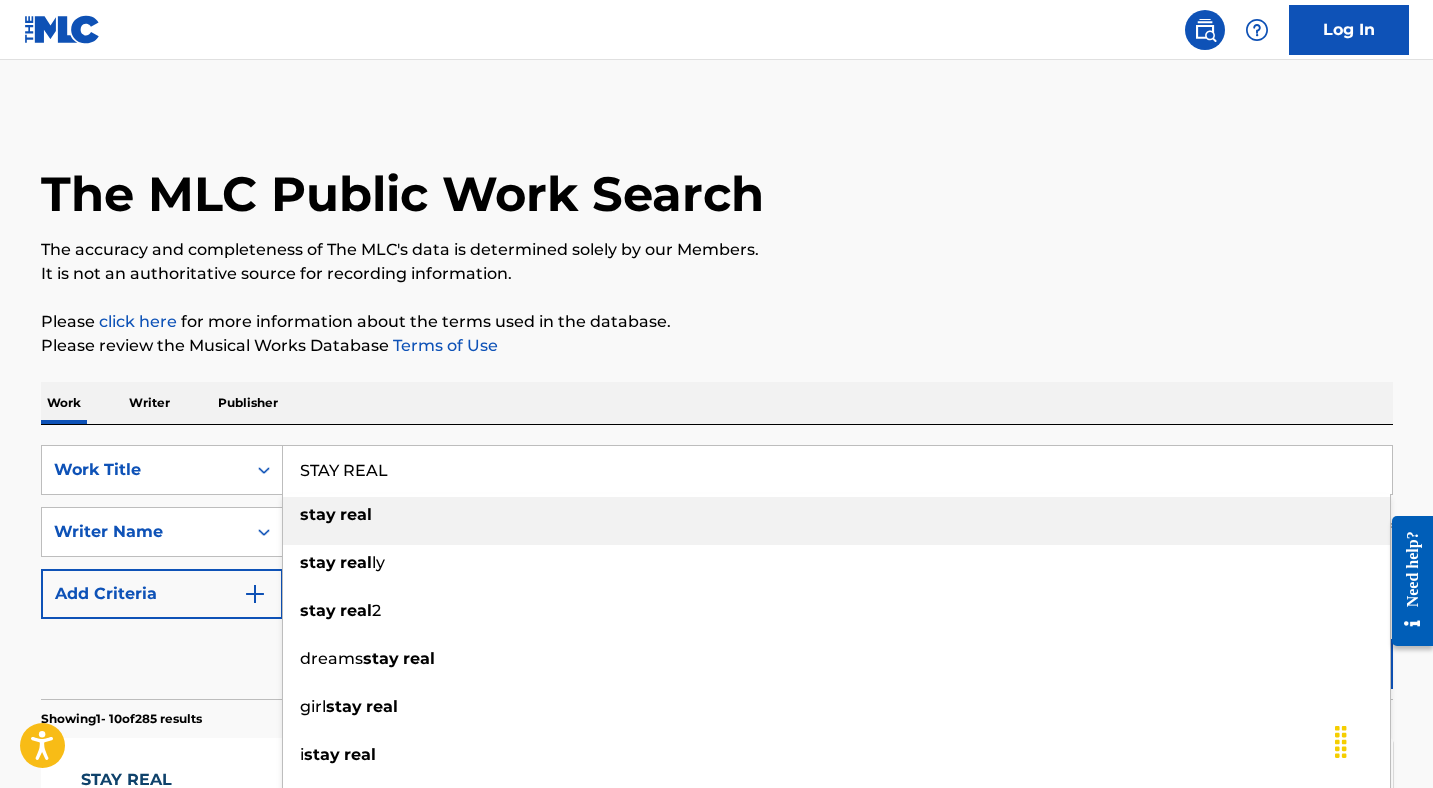 paste on "JUST LIKE THAT" 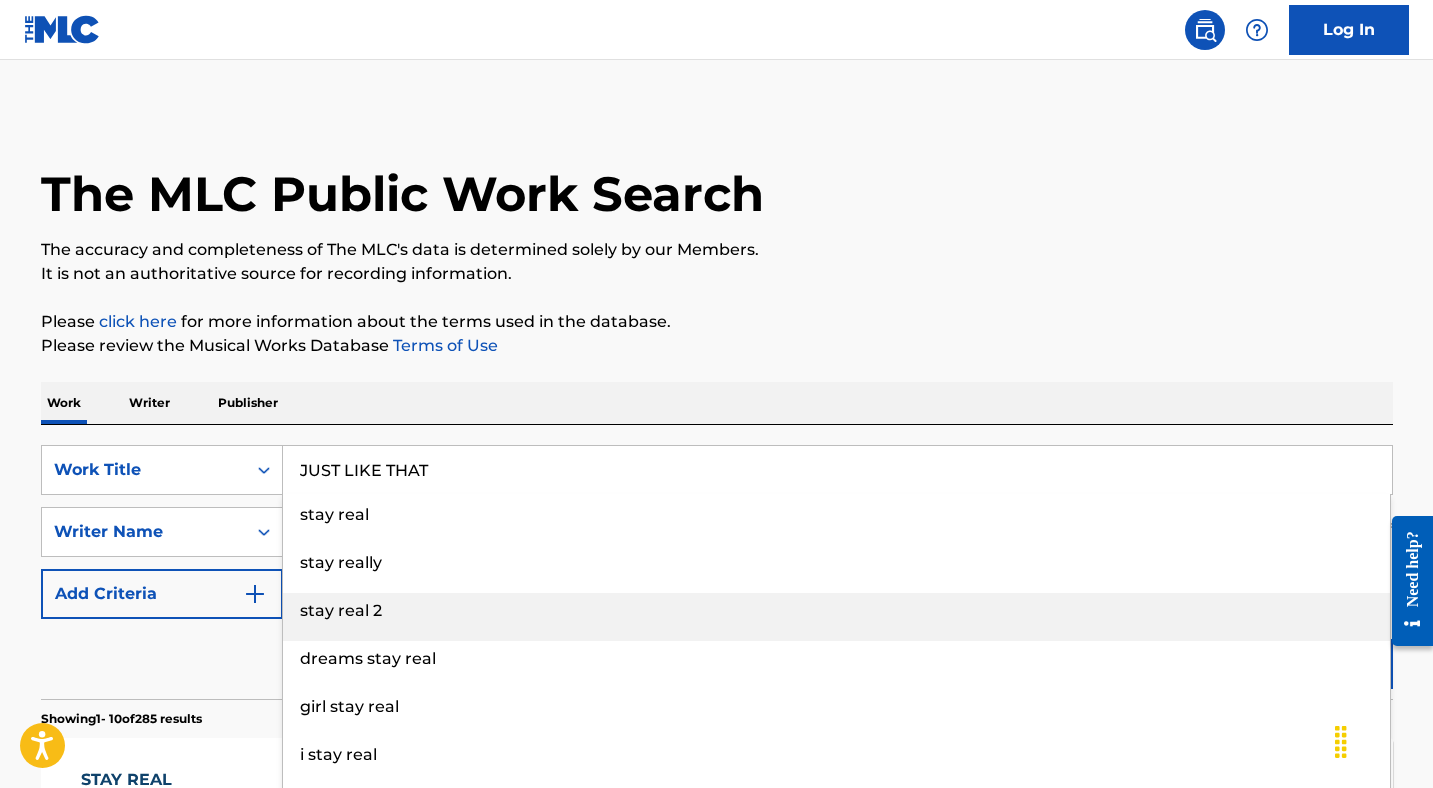 type on "JUST LIKE THAT" 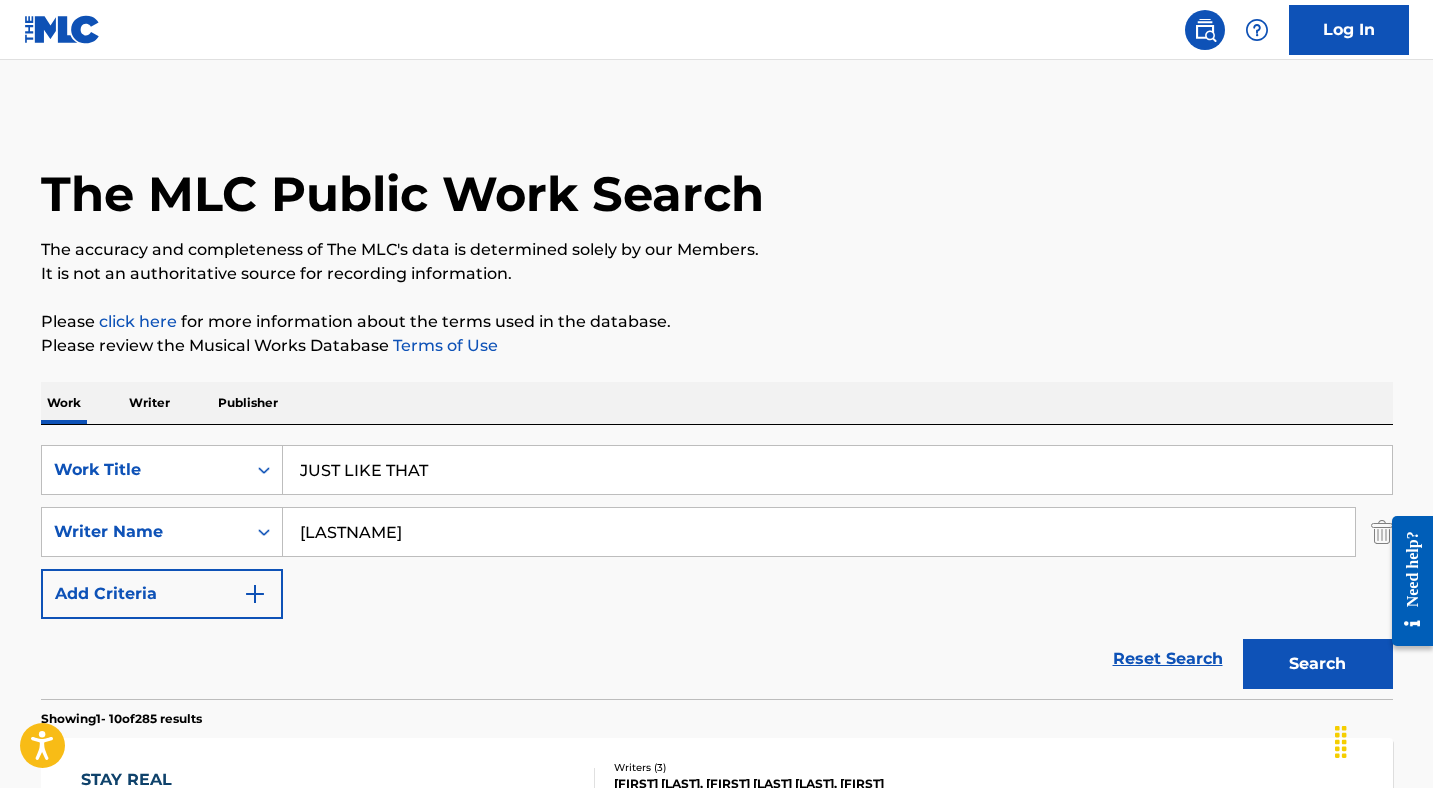 click on "Reset Search Search" at bounding box center (717, 659) 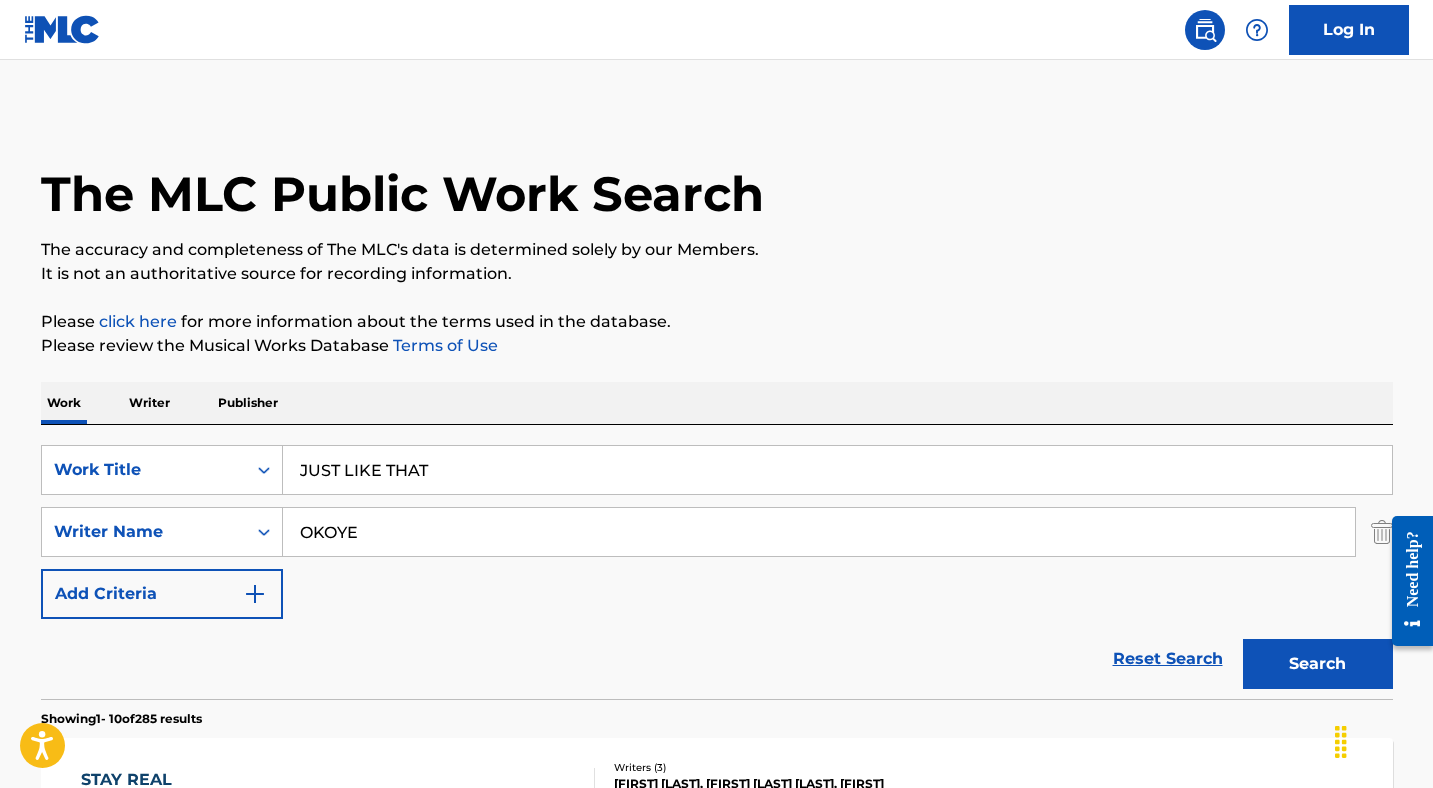 type on "OKOYE" 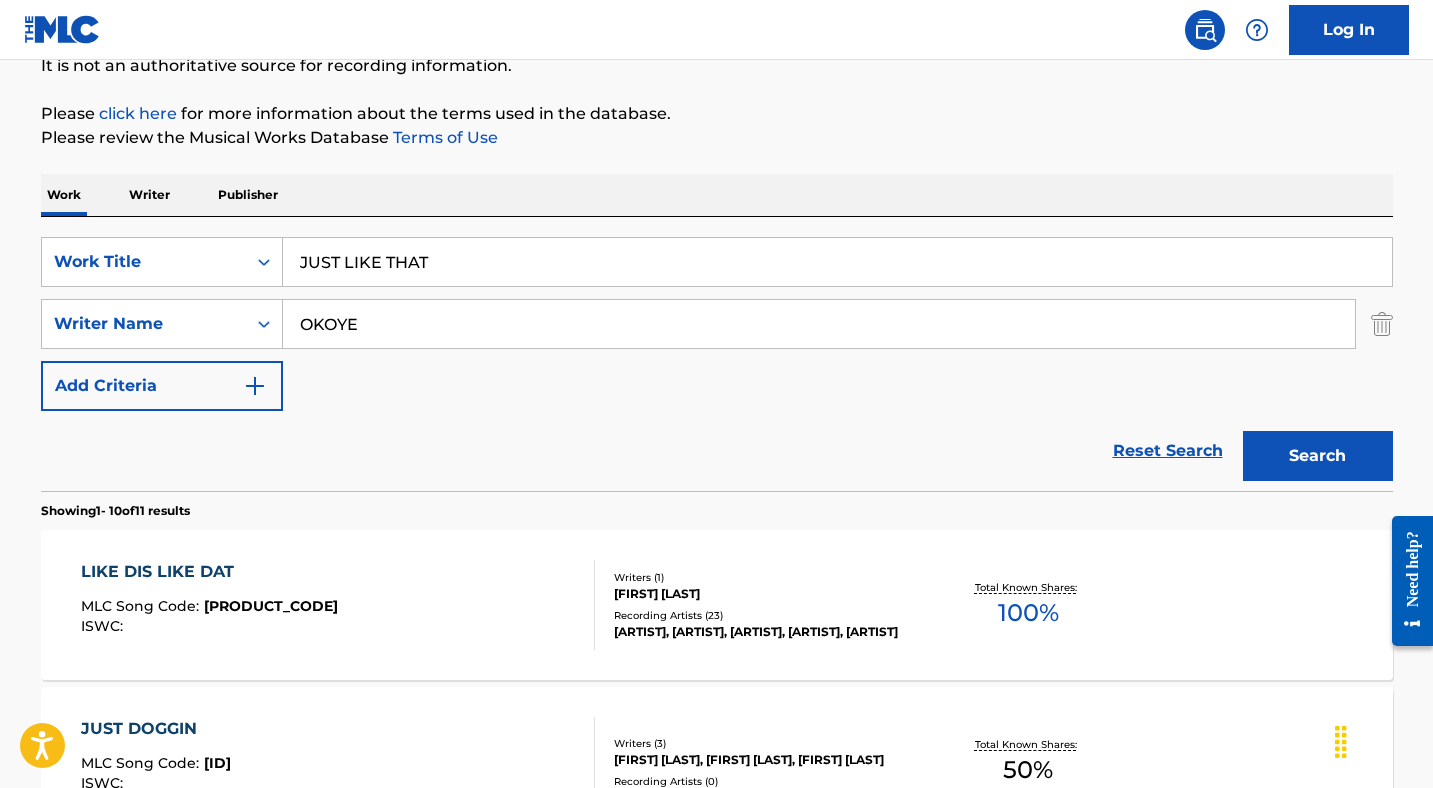 scroll, scrollTop: 0, scrollLeft: 0, axis: both 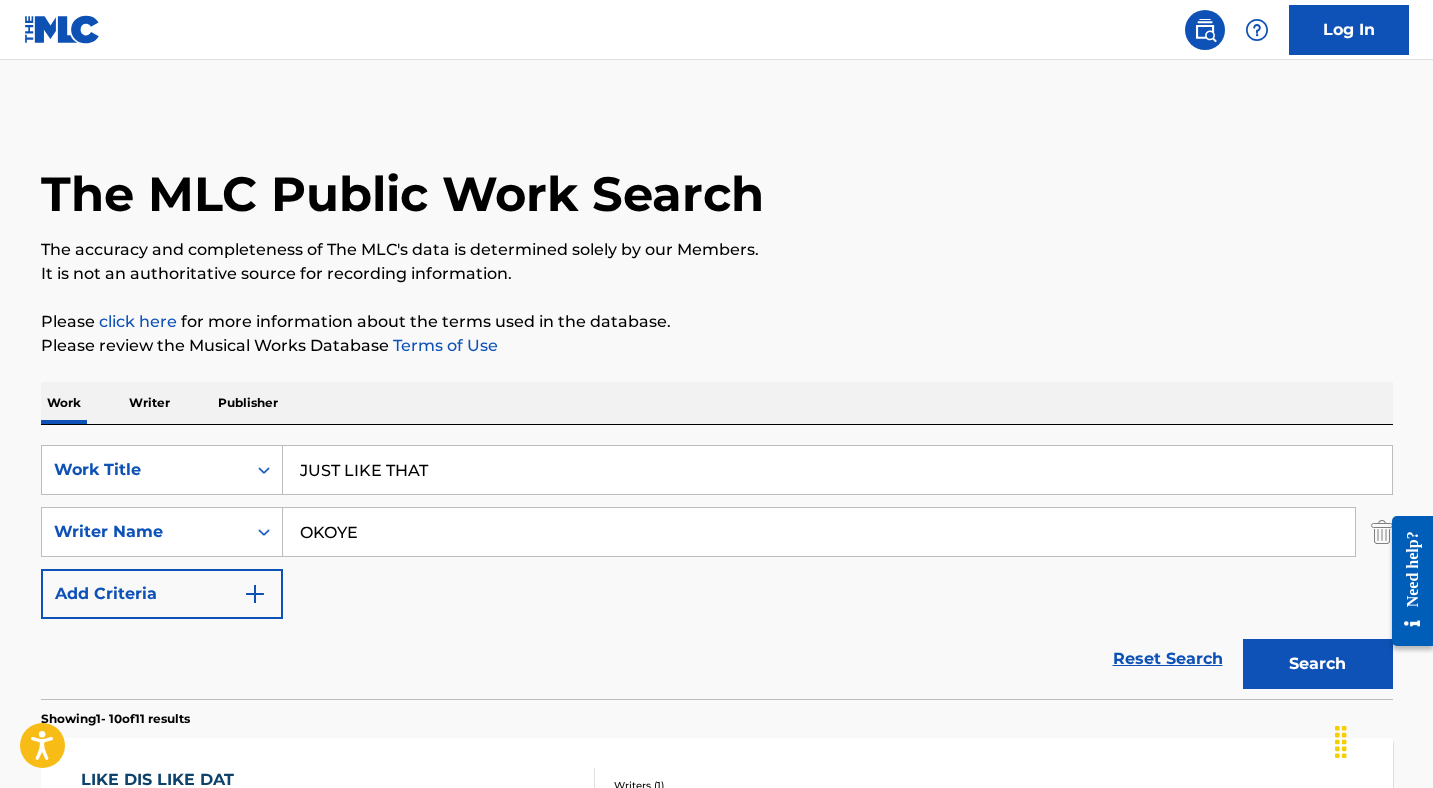 click on "JUST LIKE THAT" at bounding box center [837, 470] 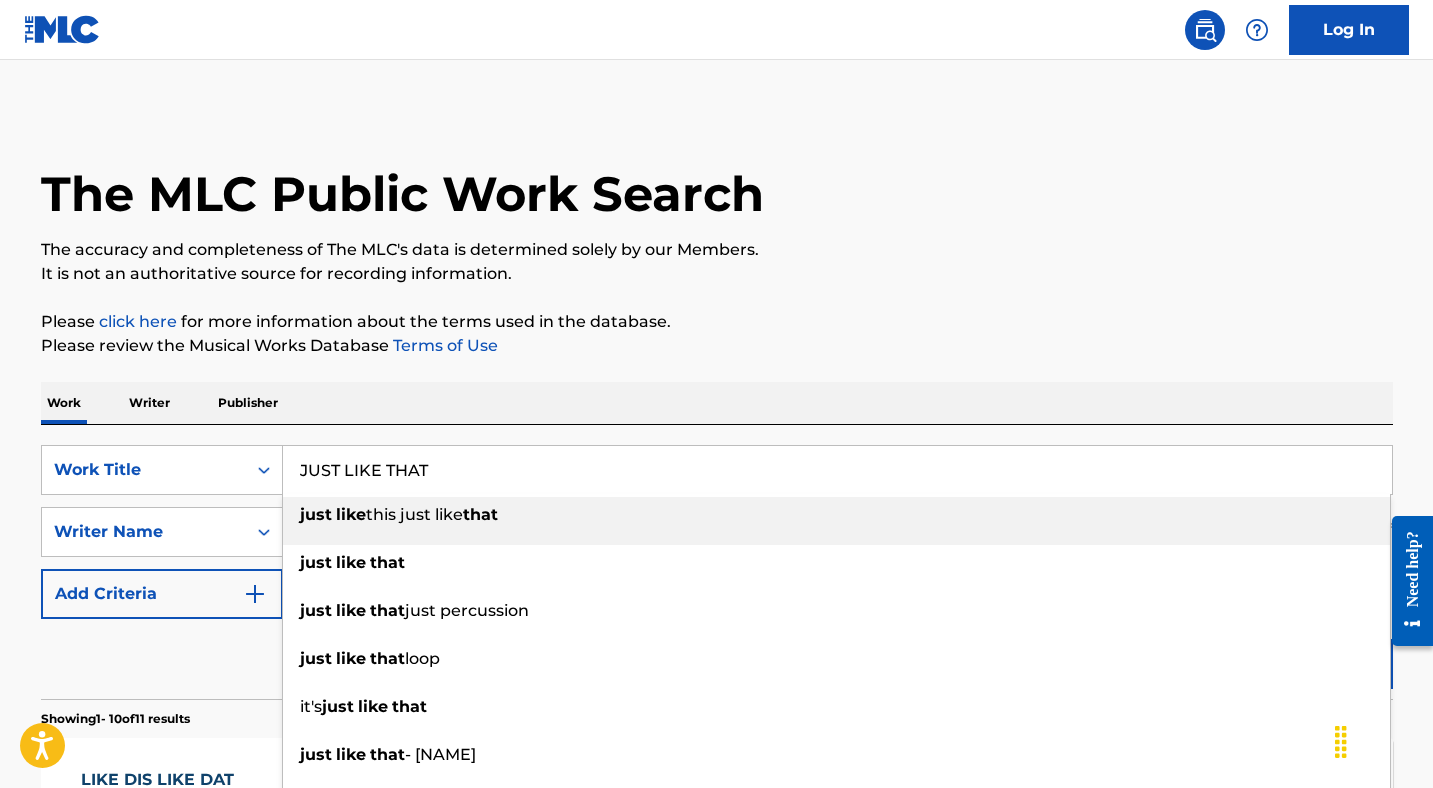 paste on "RUN AWAY" 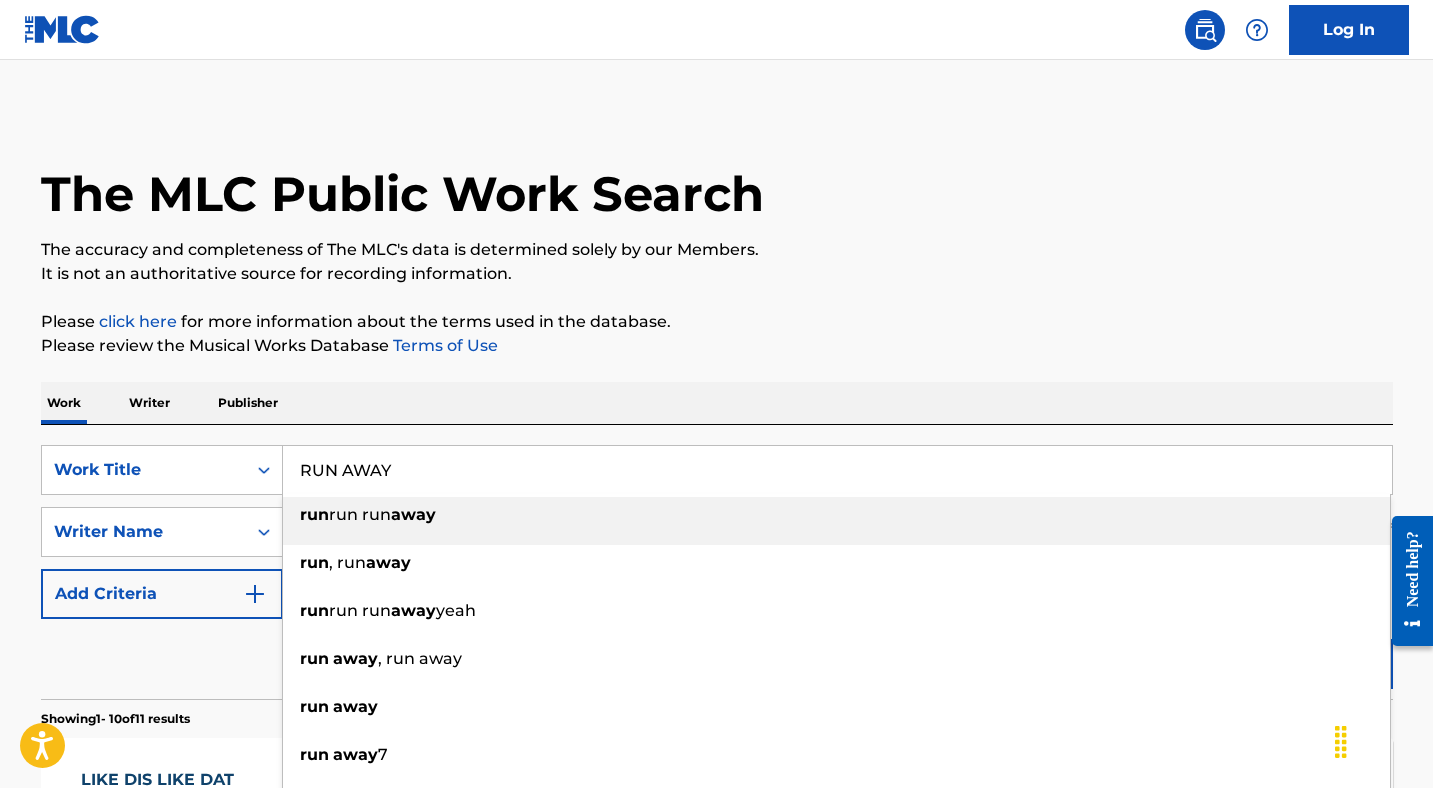 type on "RUN AWAY" 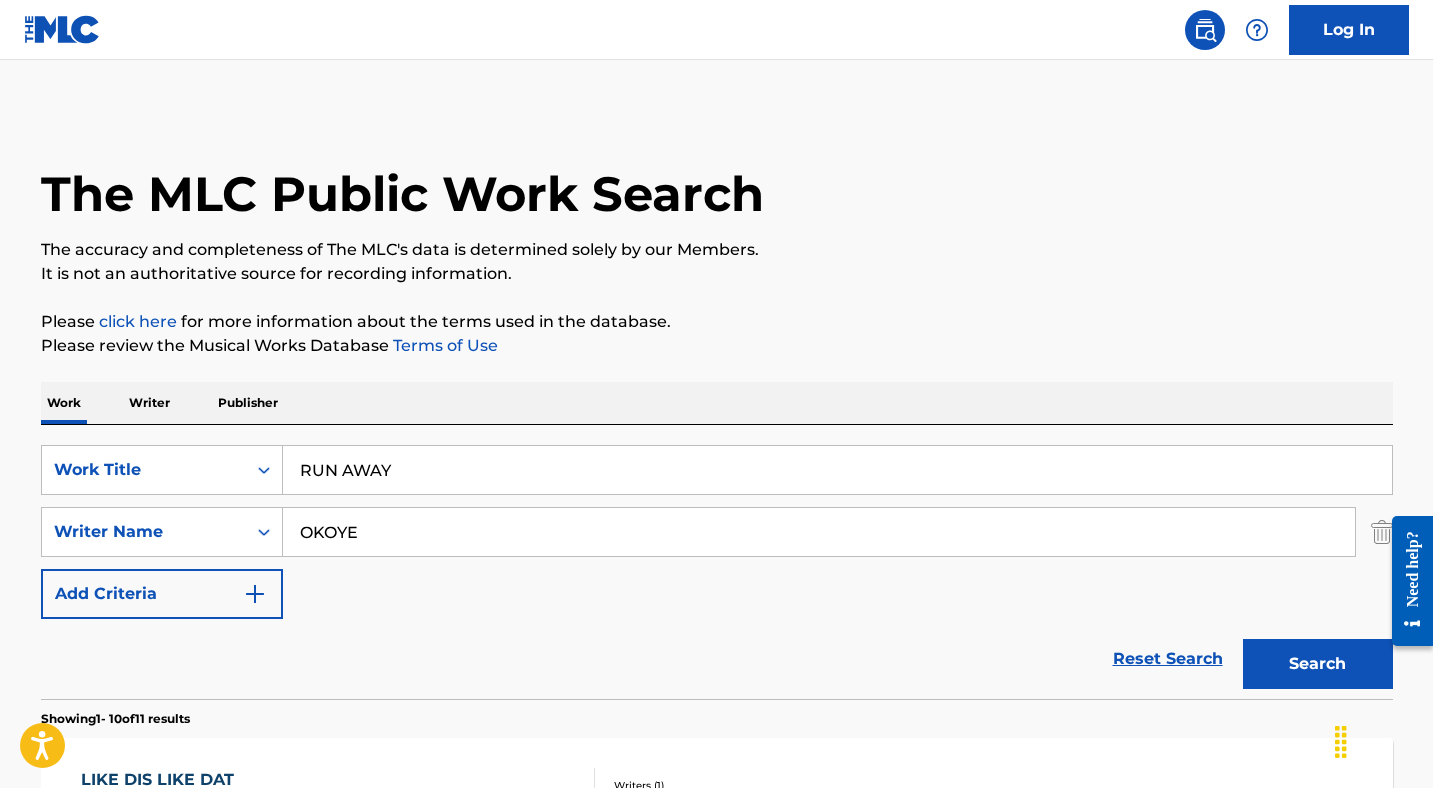 click on "OKOYE" at bounding box center (819, 532) 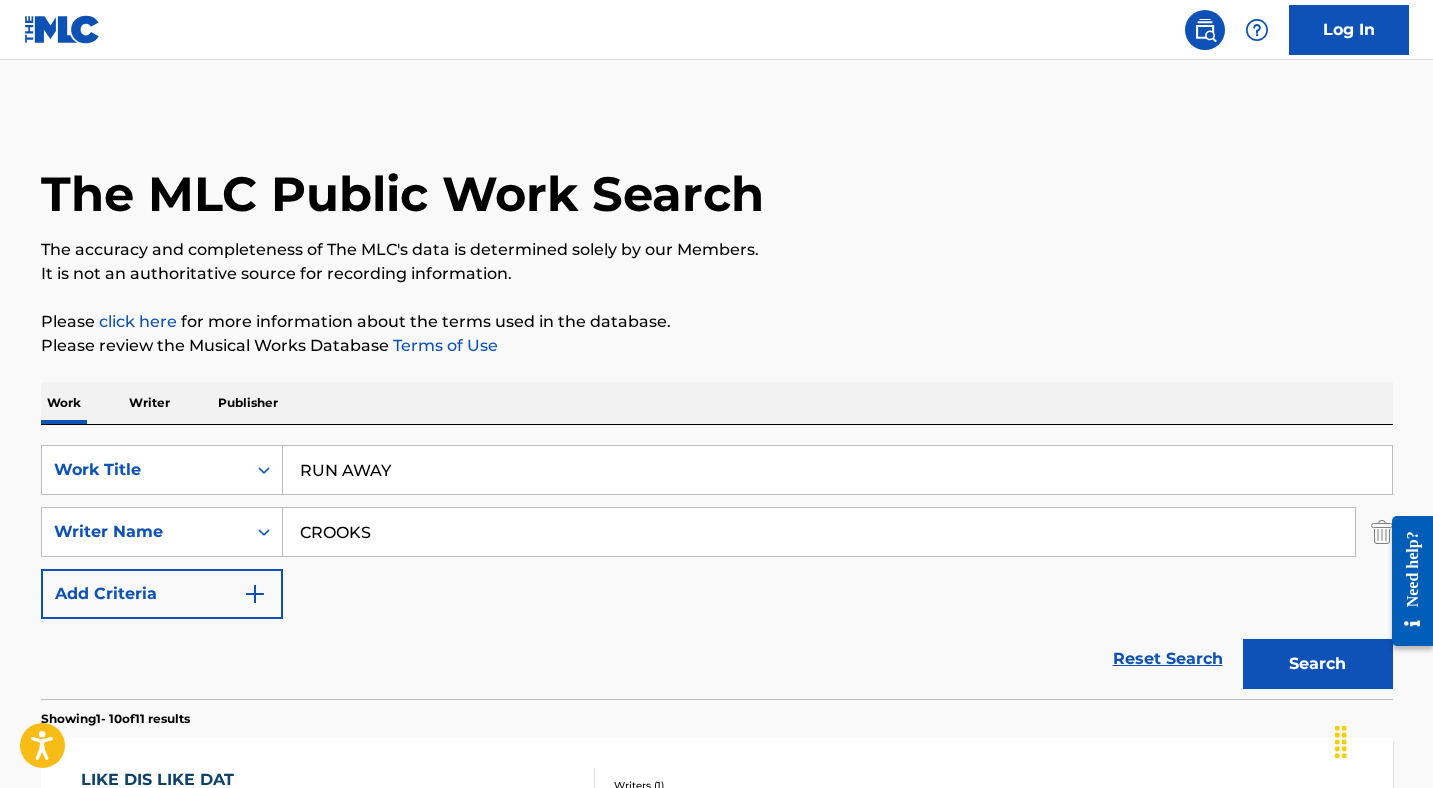 click on "Search" at bounding box center (1318, 664) 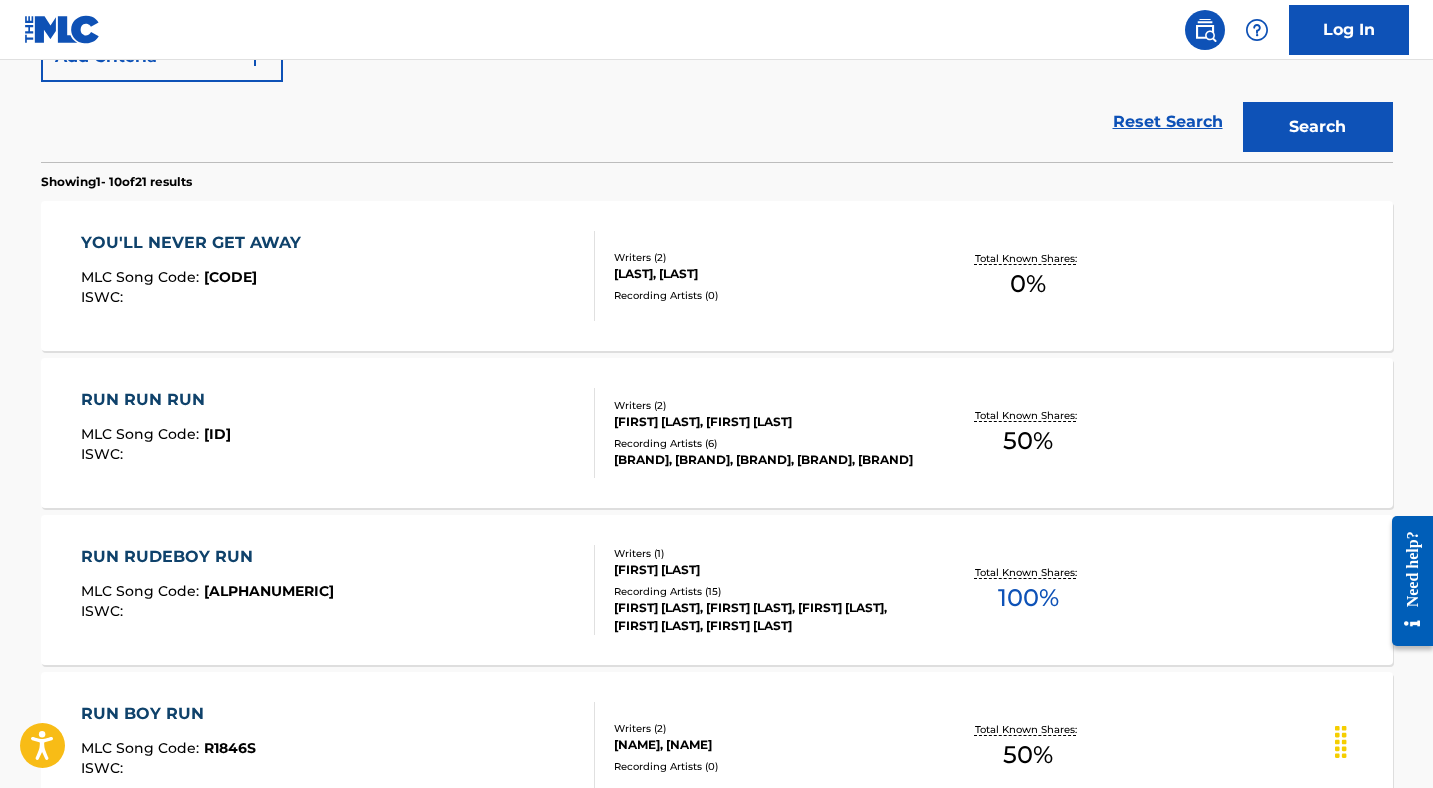 scroll, scrollTop: 184, scrollLeft: 0, axis: vertical 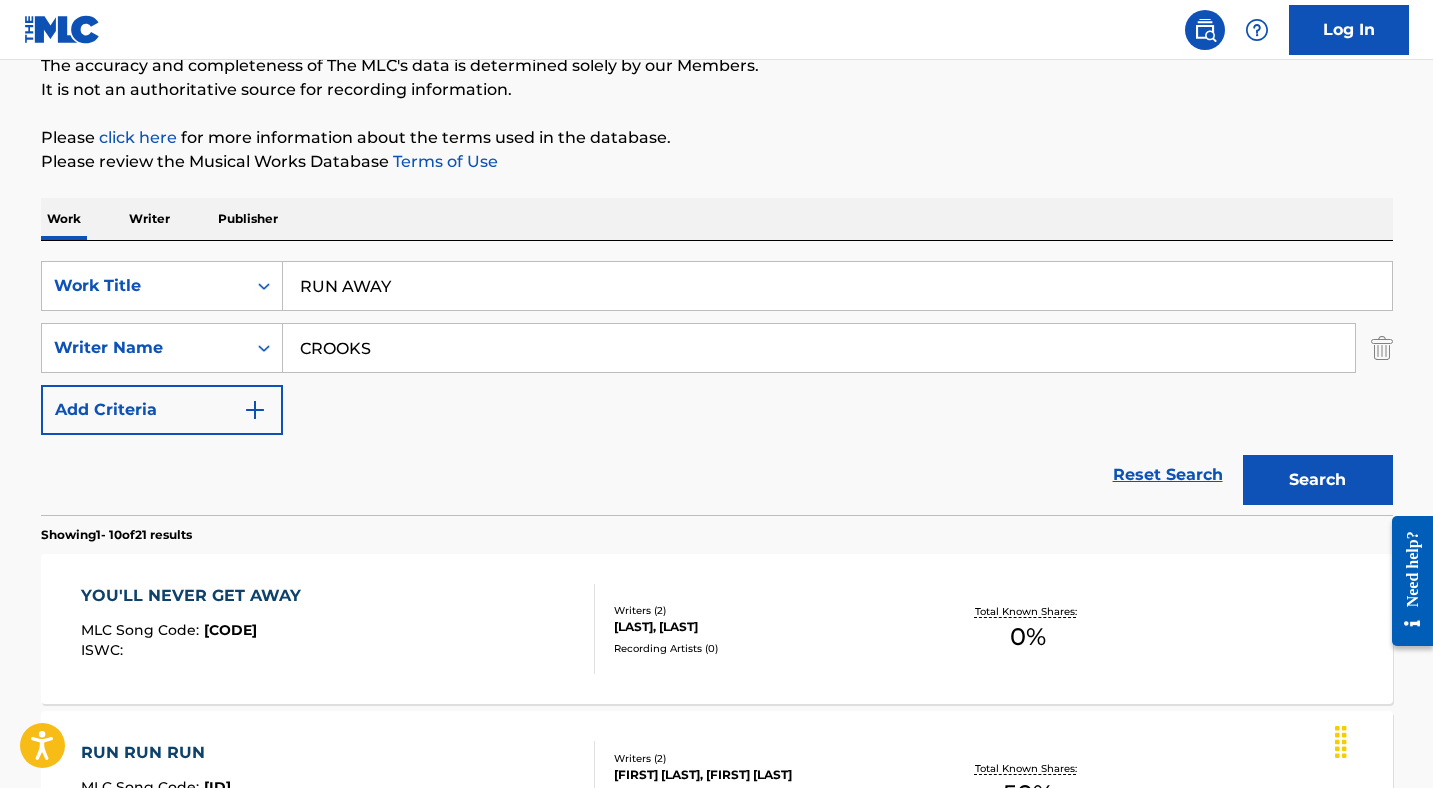 click on "CROOKS" at bounding box center [819, 348] 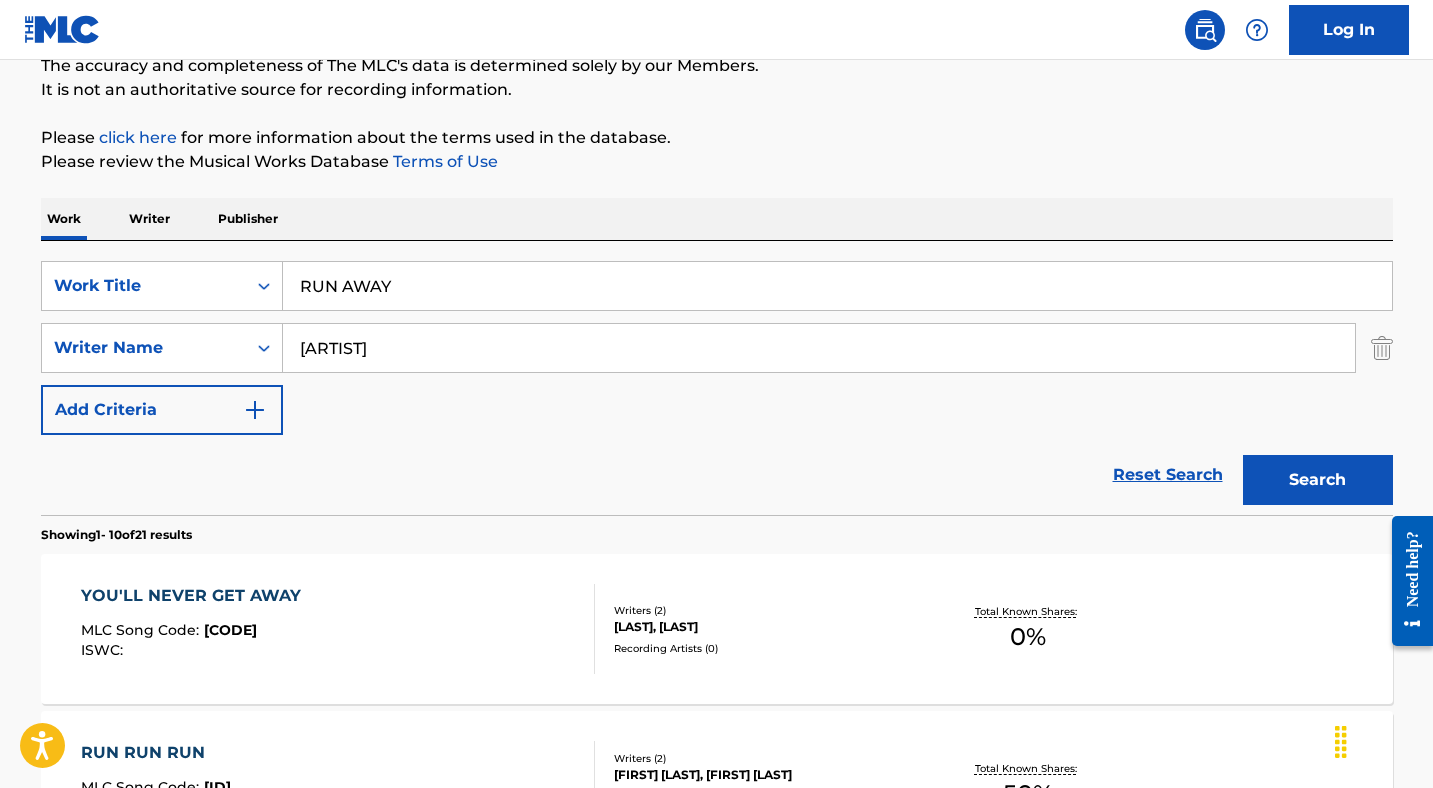 type on "[ARTIST]" 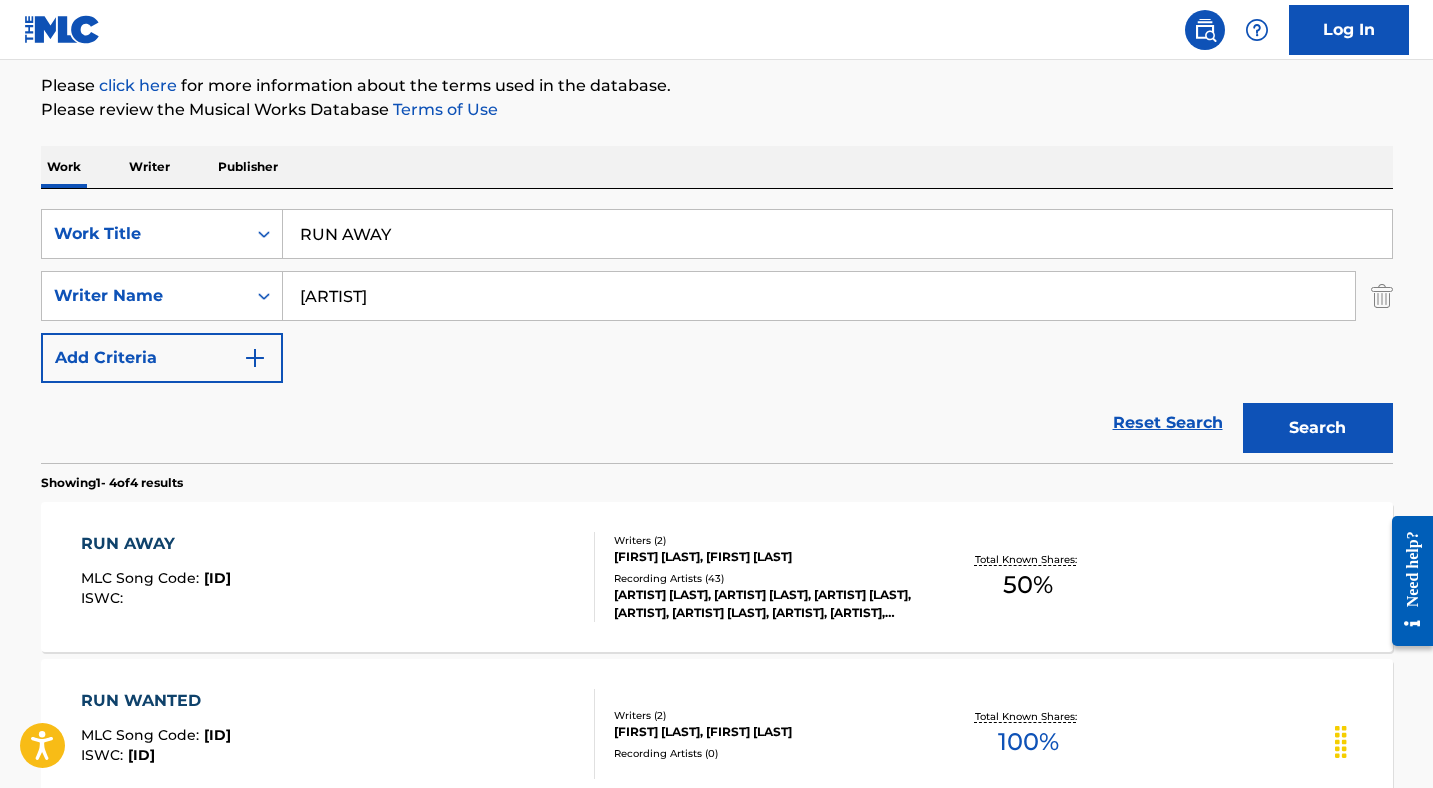 scroll, scrollTop: 241, scrollLeft: 0, axis: vertical 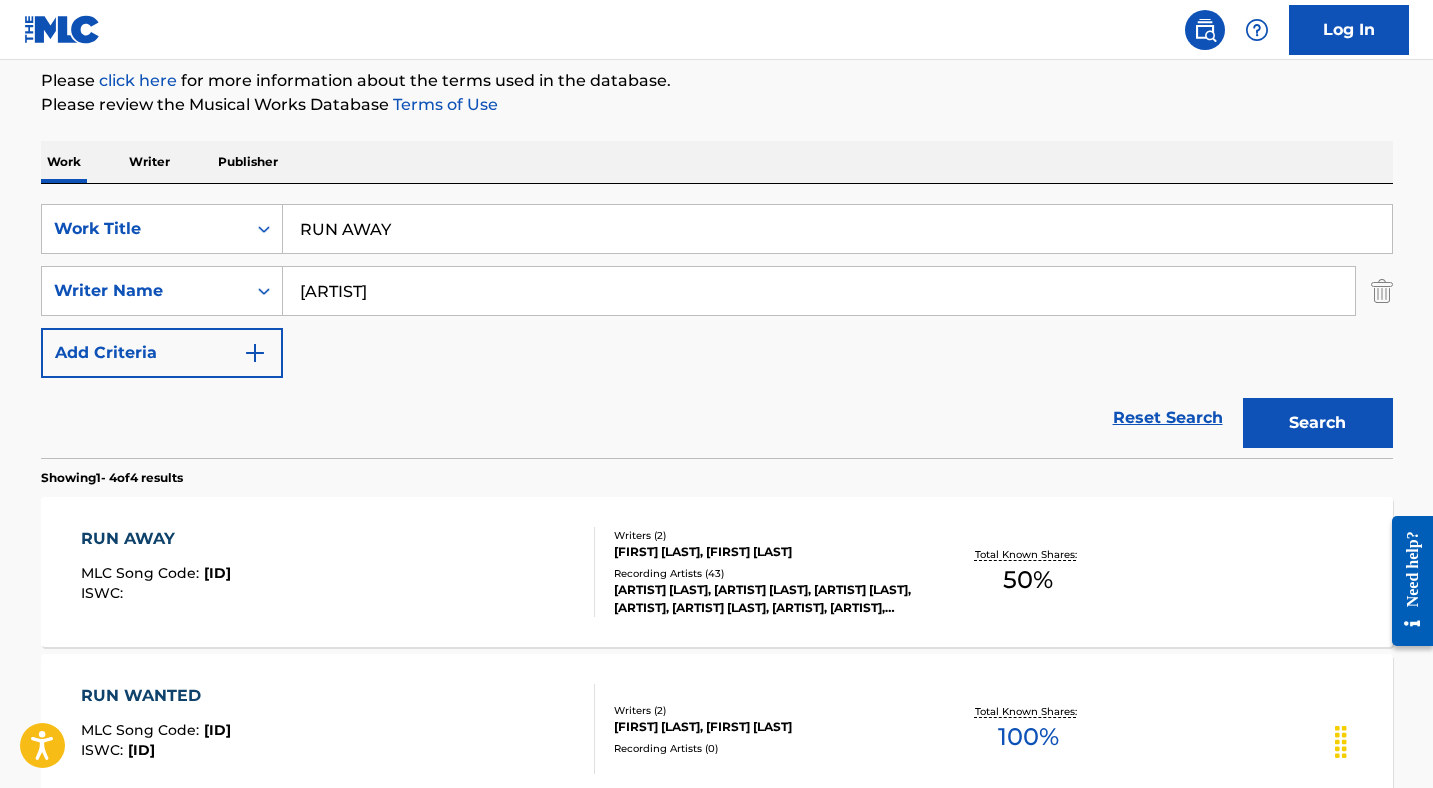 click on "RUN AWAY MLC Song Code : RVABPJ ISWC :" at bounding box center (338, 572) 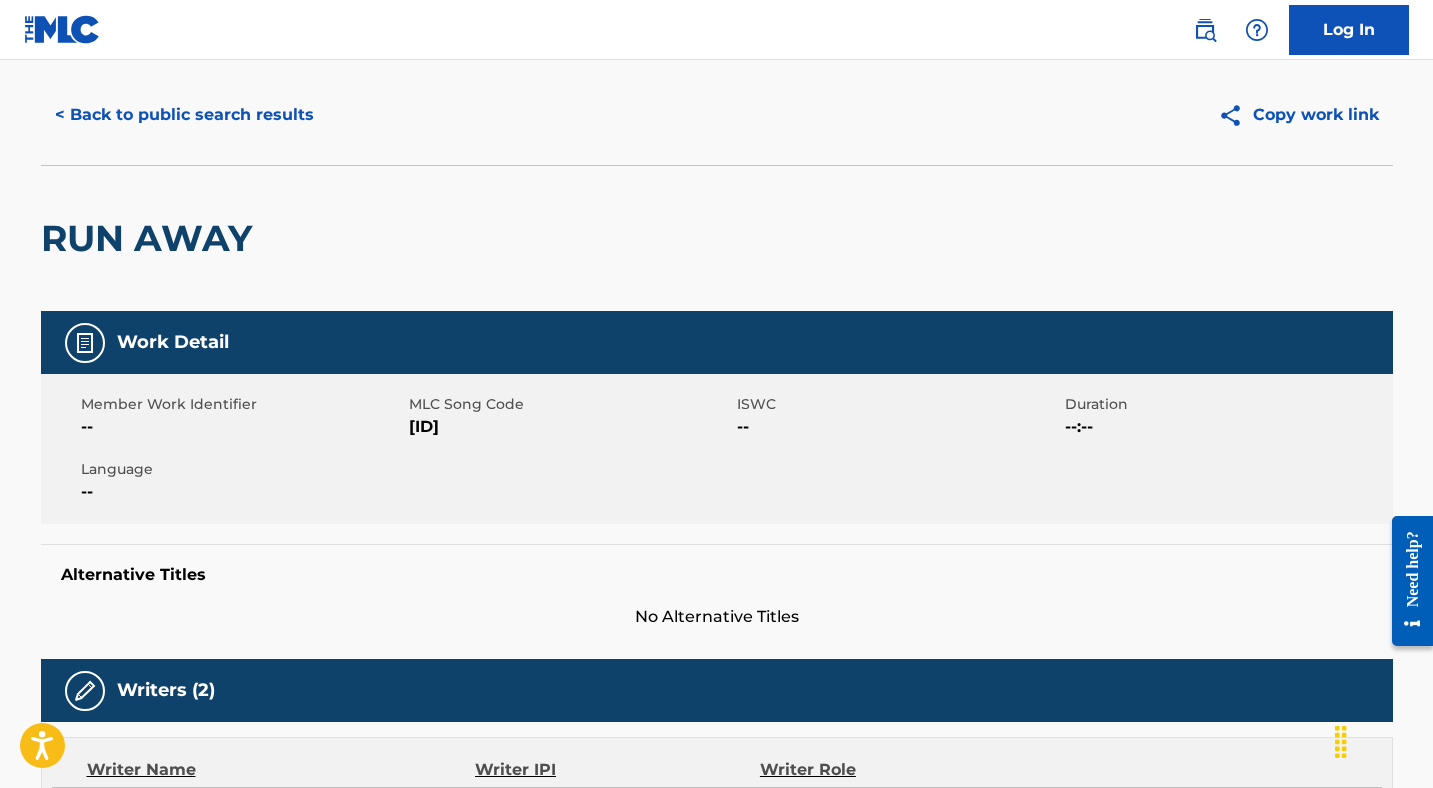 scroll, scrollTop: 0, scrollLeft: 0, axis: both 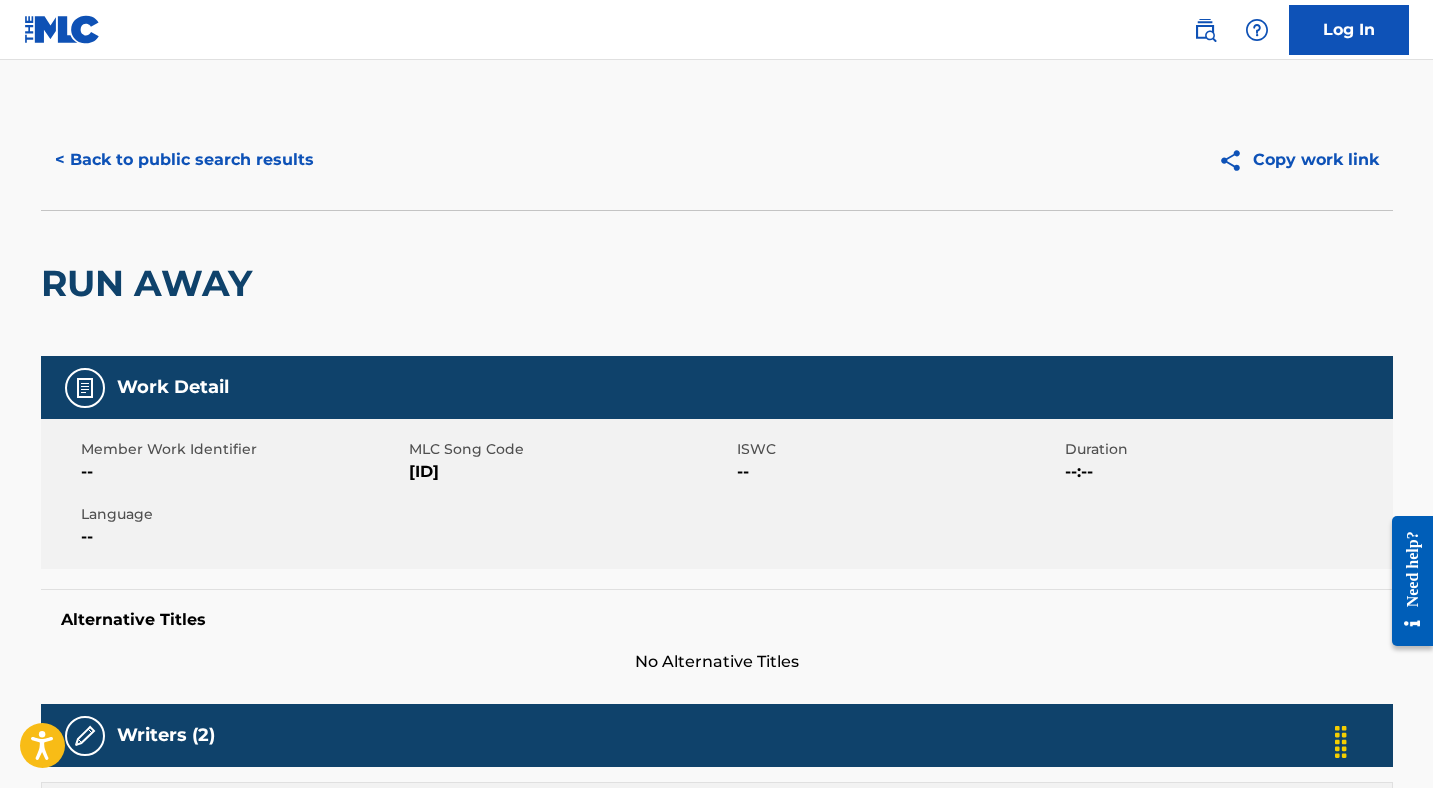 click on "< Back to public search results" at bounding box center (184, 160) 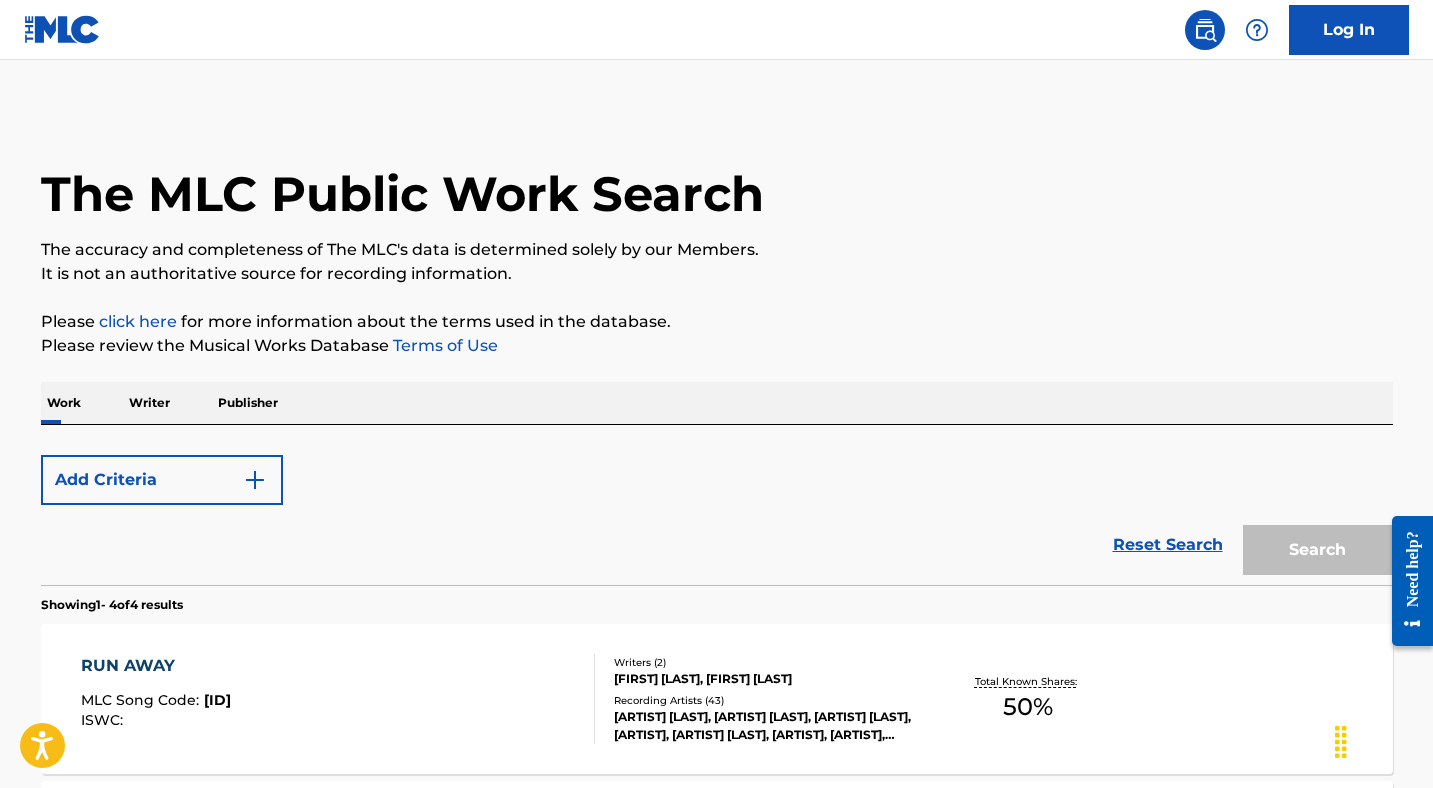 scroll, scrollTop: 240, scrollLeft: 0, axis: vertical 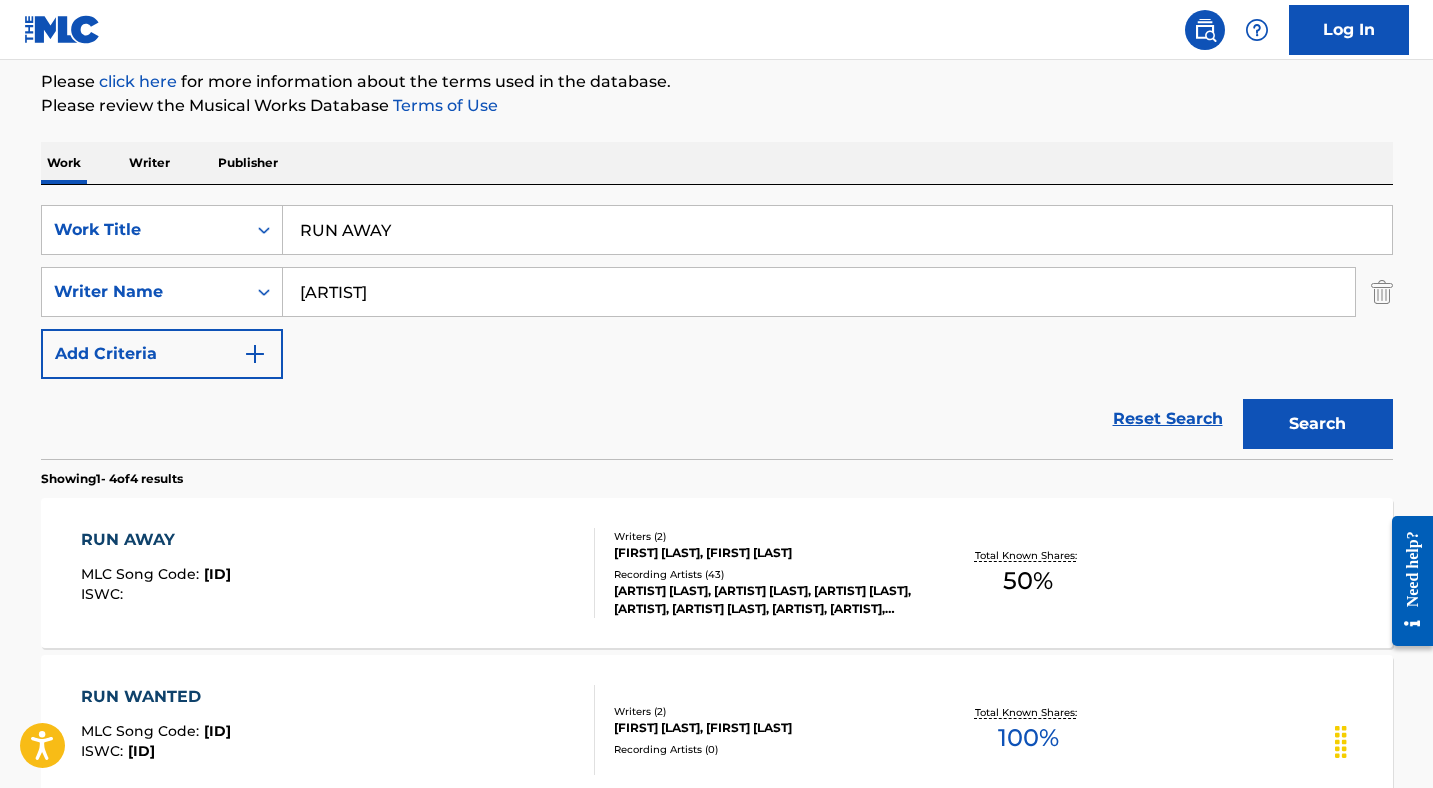click on "RUN AWAY" at bounding box center [837, 230] 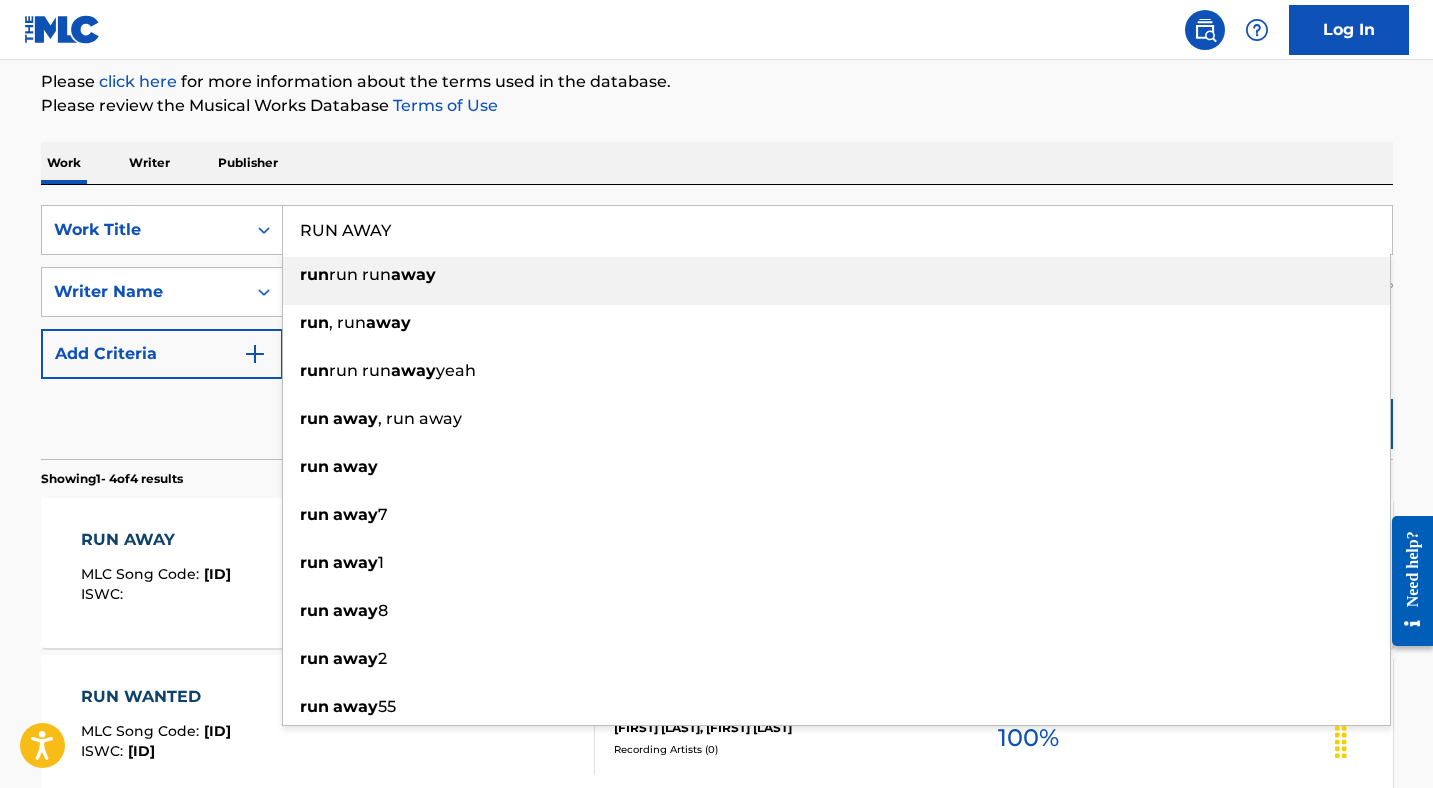 click on "RUN AWAY" at bounding box center (837, 230) 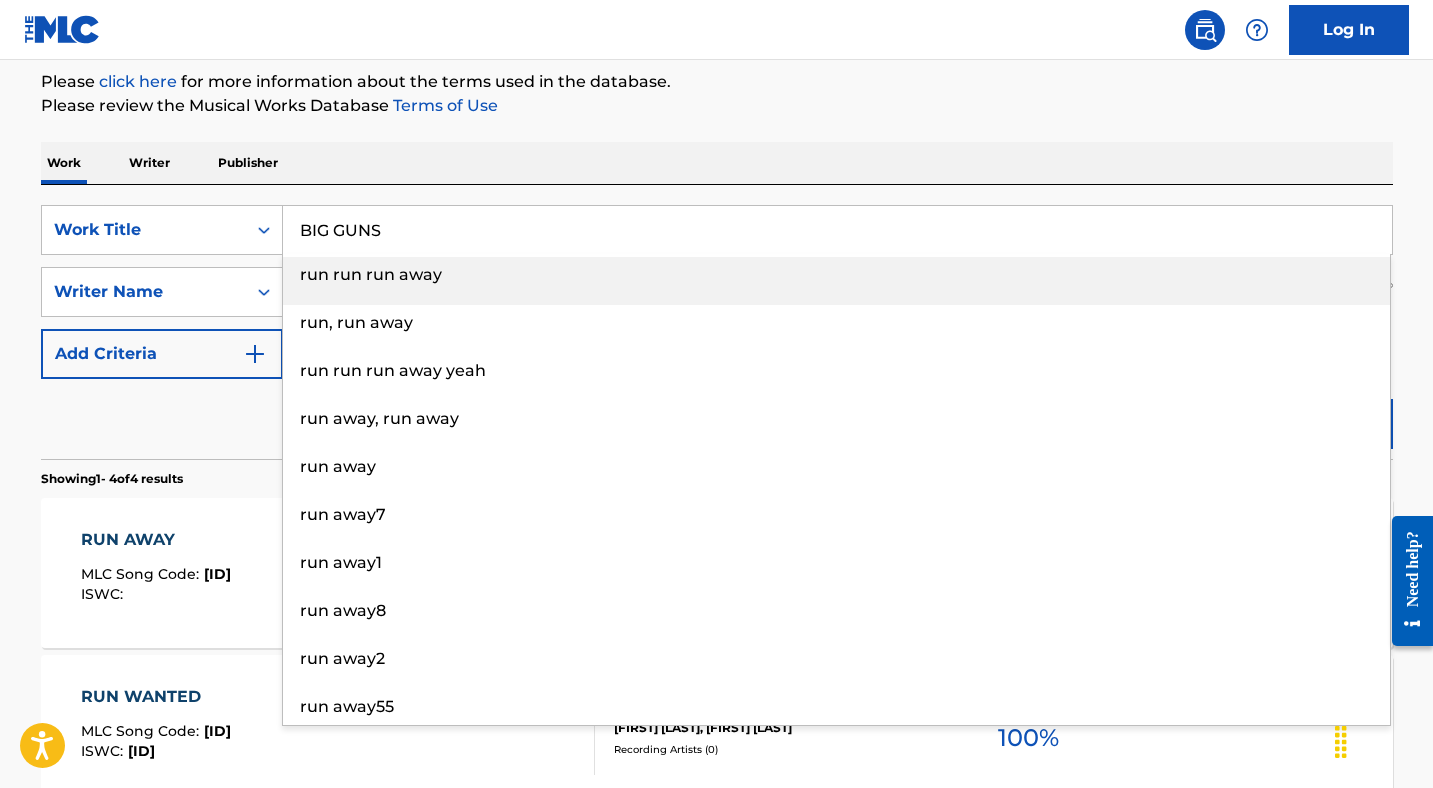 type on "BIG GUNS" 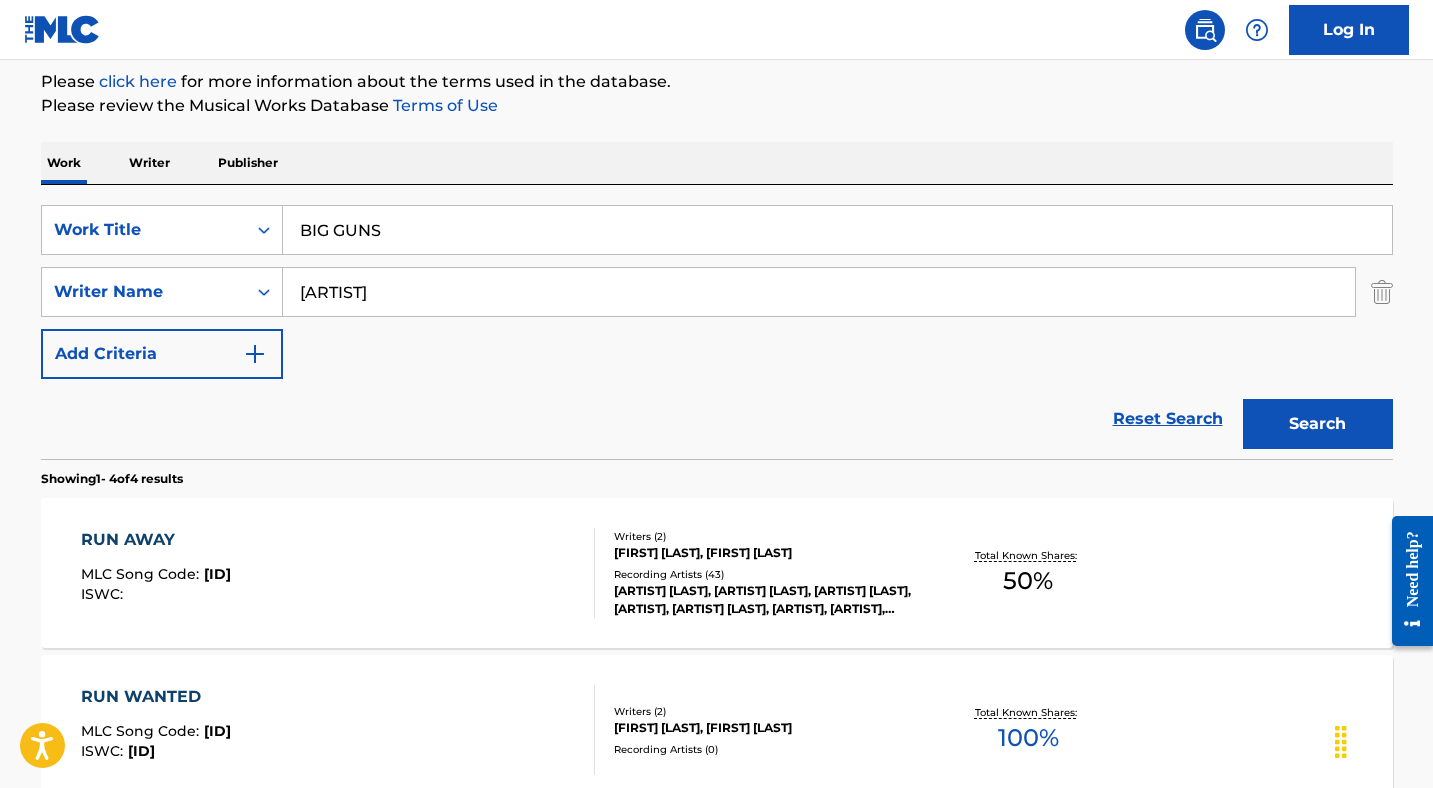 click on "[ARTIST]" at bounding box center [819, 292] 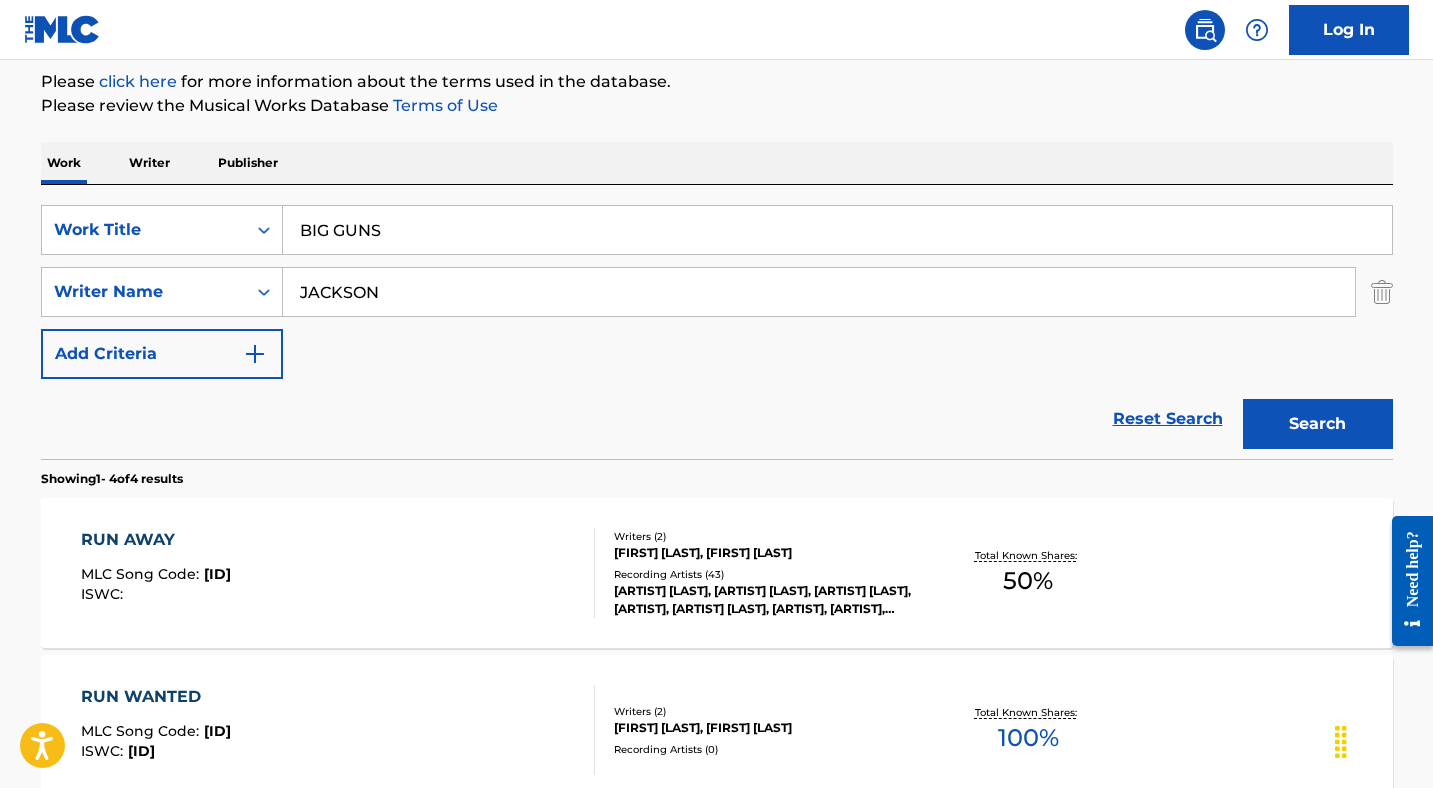 type on "JACKSON" 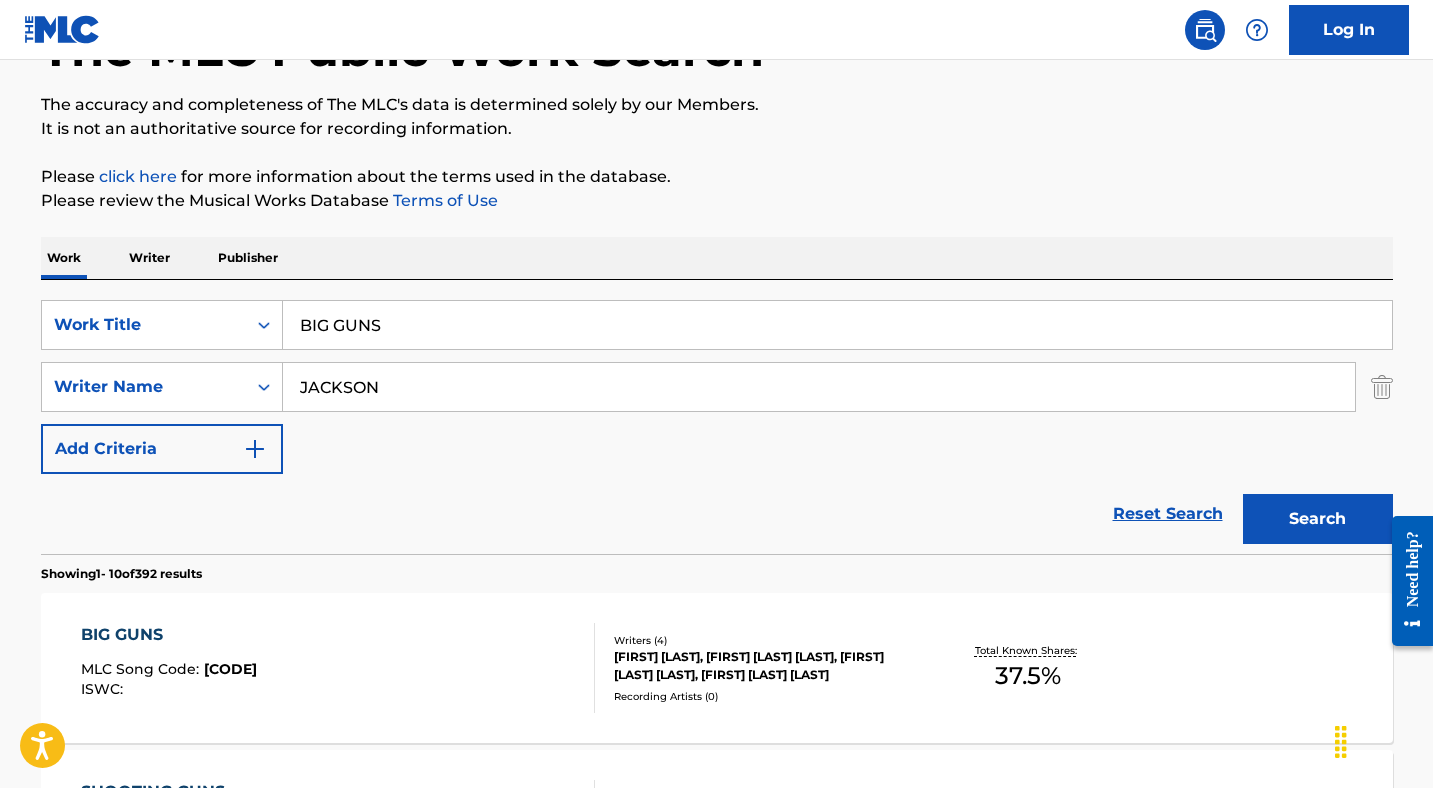 scroll, scrollTop: 240, scrollLeft: 0, axis: vertical 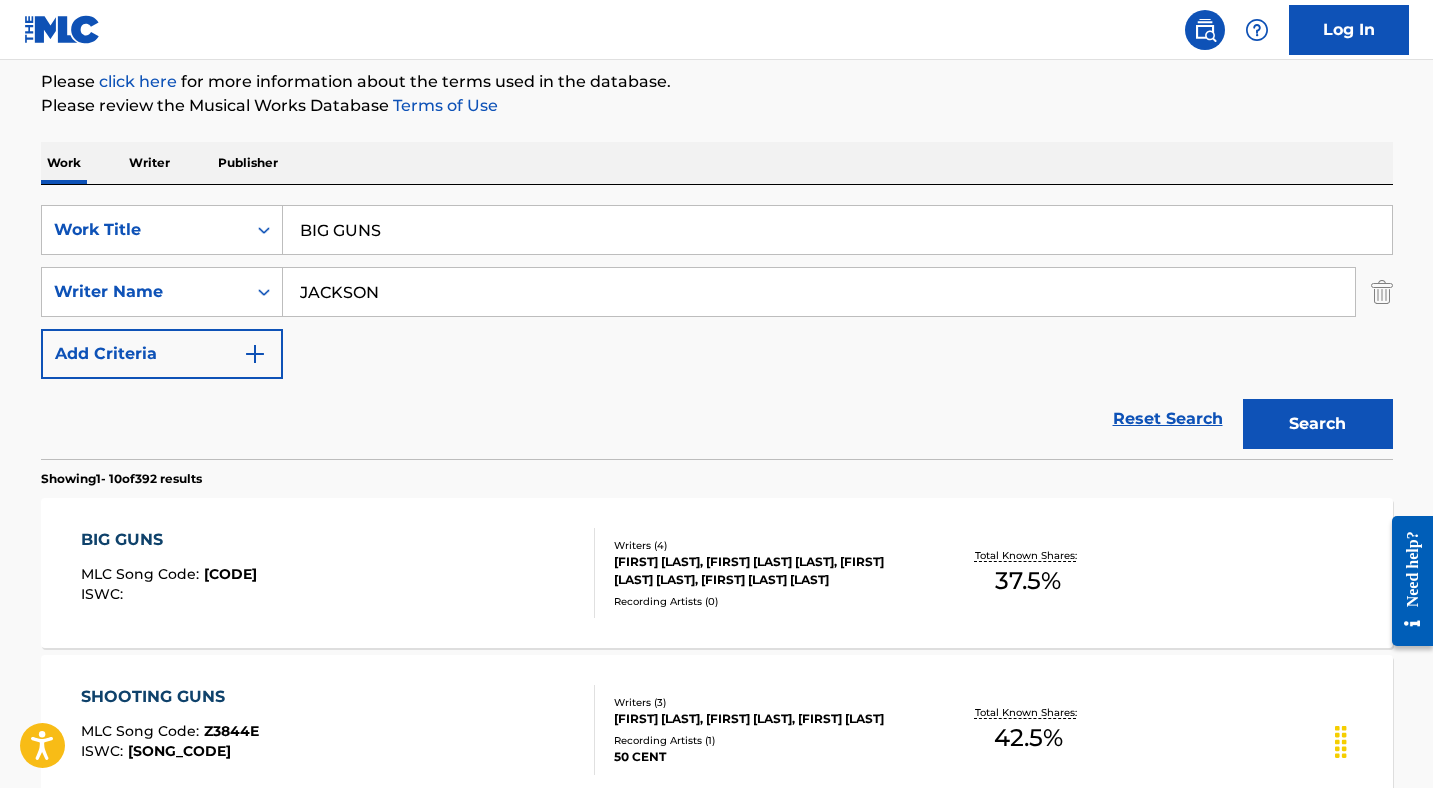 click on "BIG GUNS" at bounding box center (169, 540) 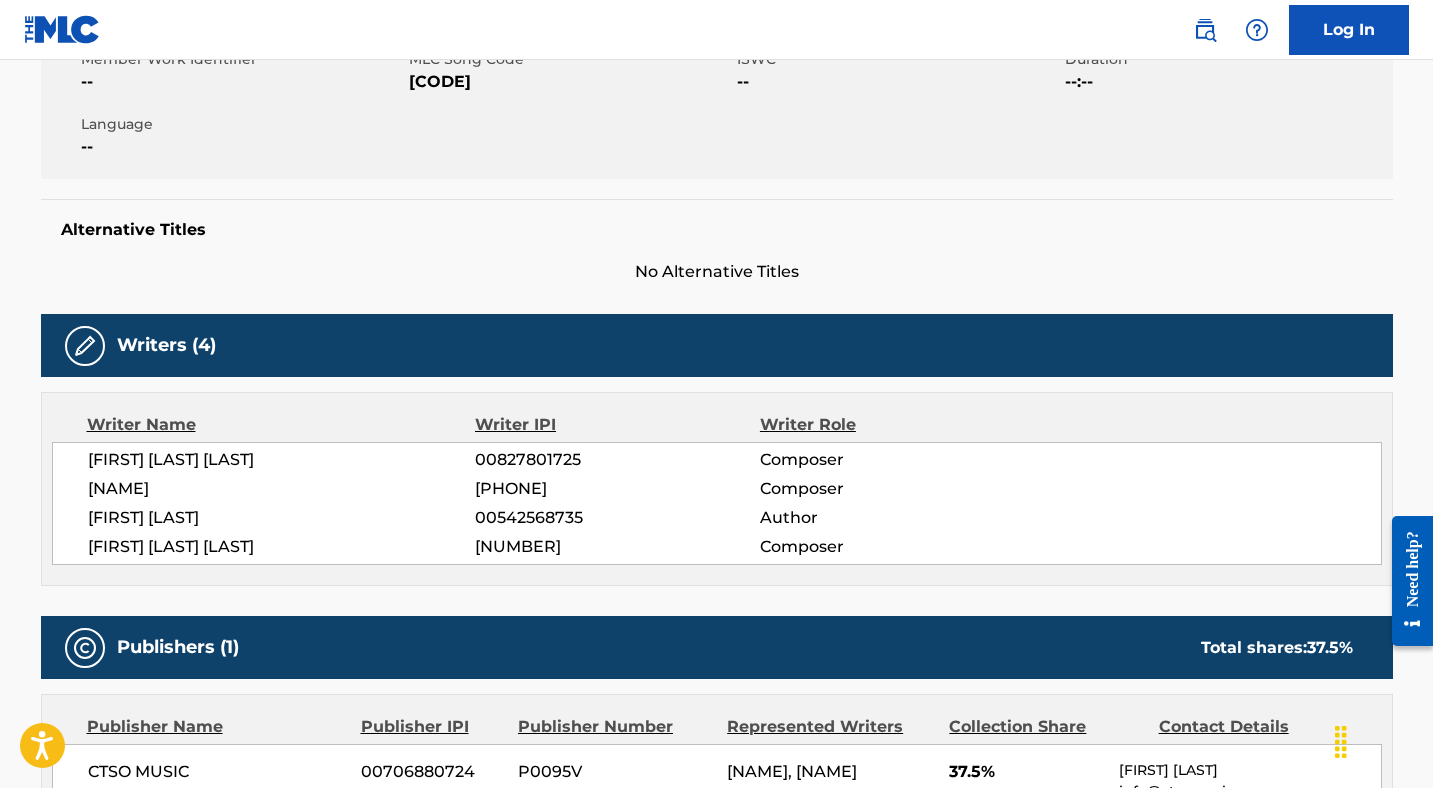 scroll, scrollTop: 127, scrollLeft: 0, axis: vertical 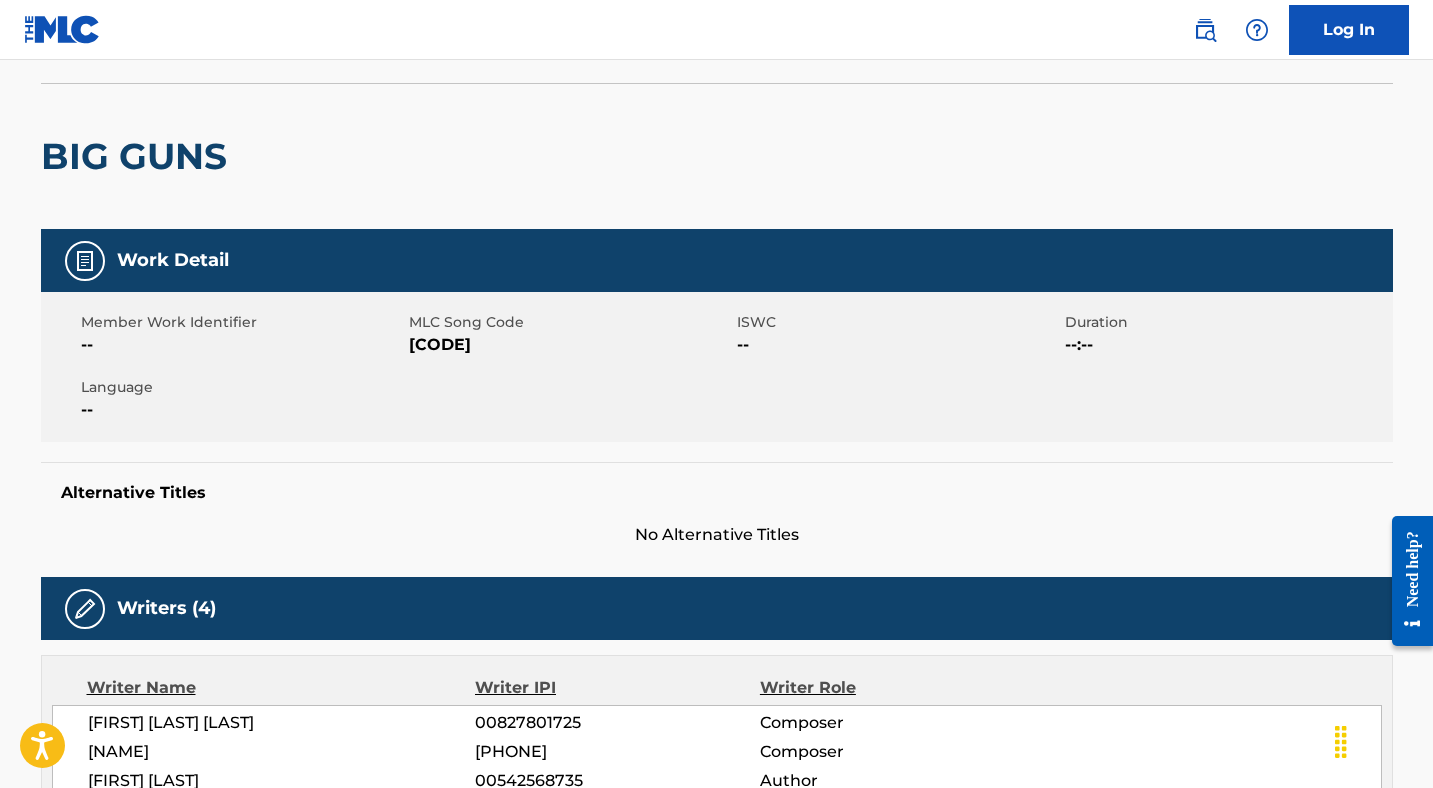 click on "[CODE]" at bounding box center (570, 345) 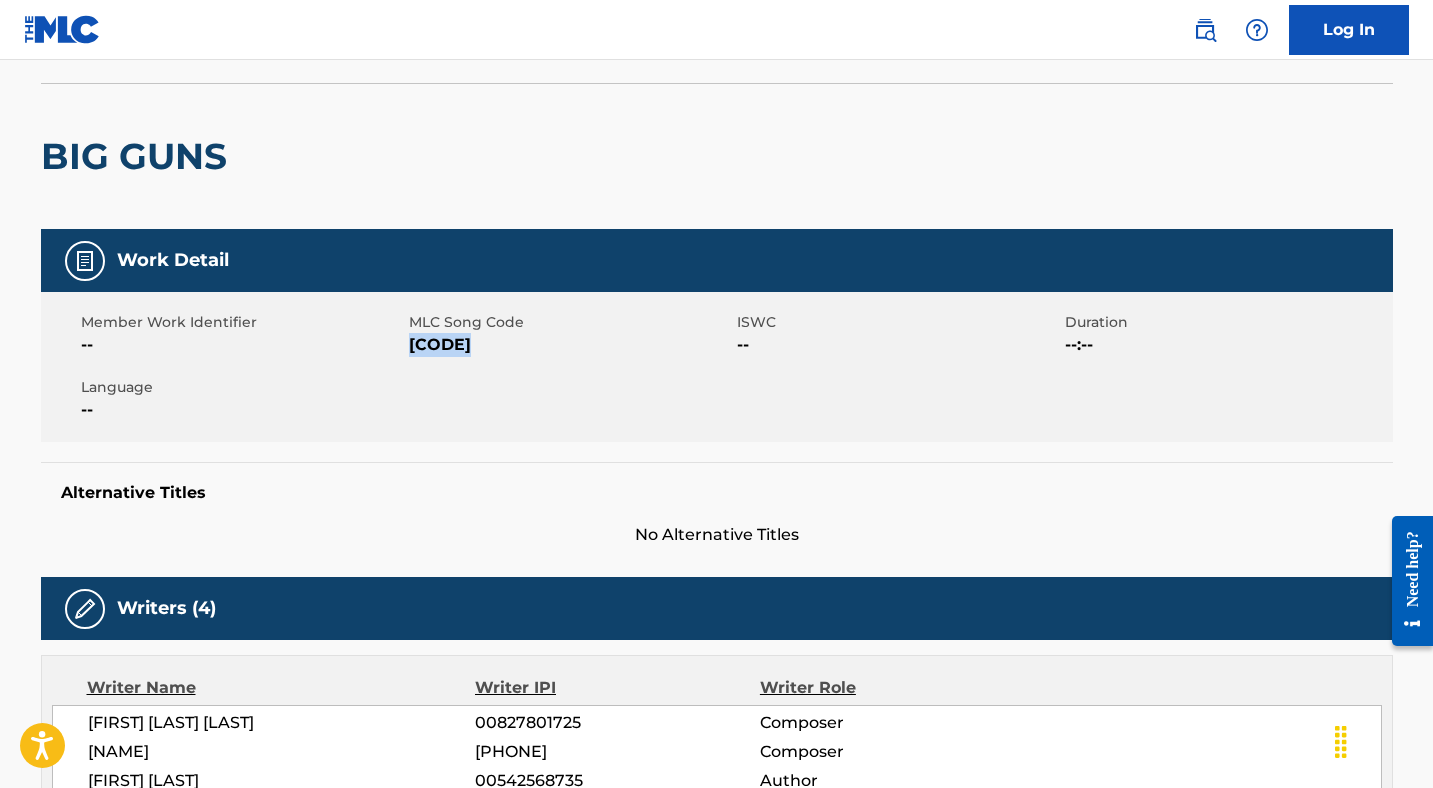 click on "[CODE]" at bounding box center [570, 345] 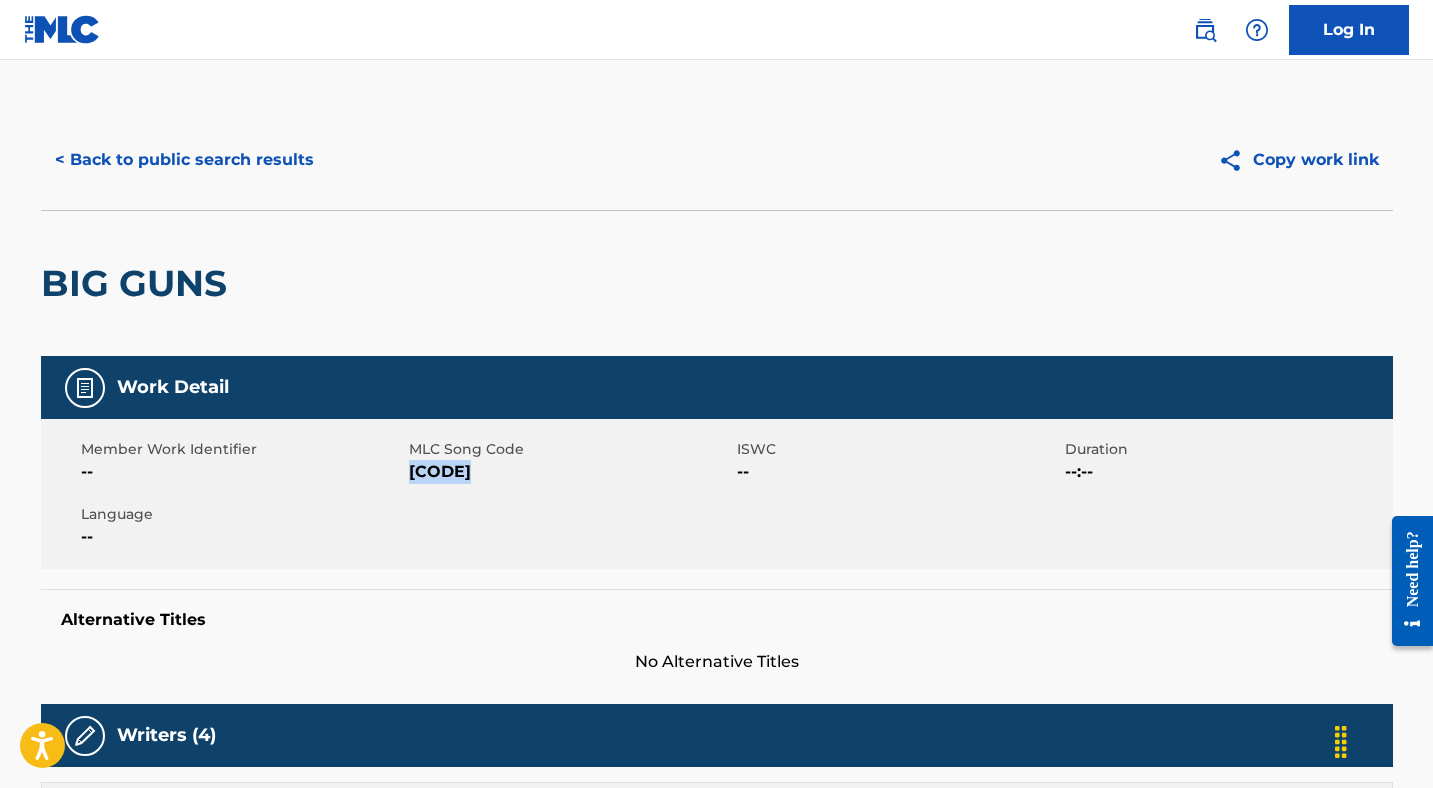 click on "< Back to public search results" at bounding box center (184, 160) 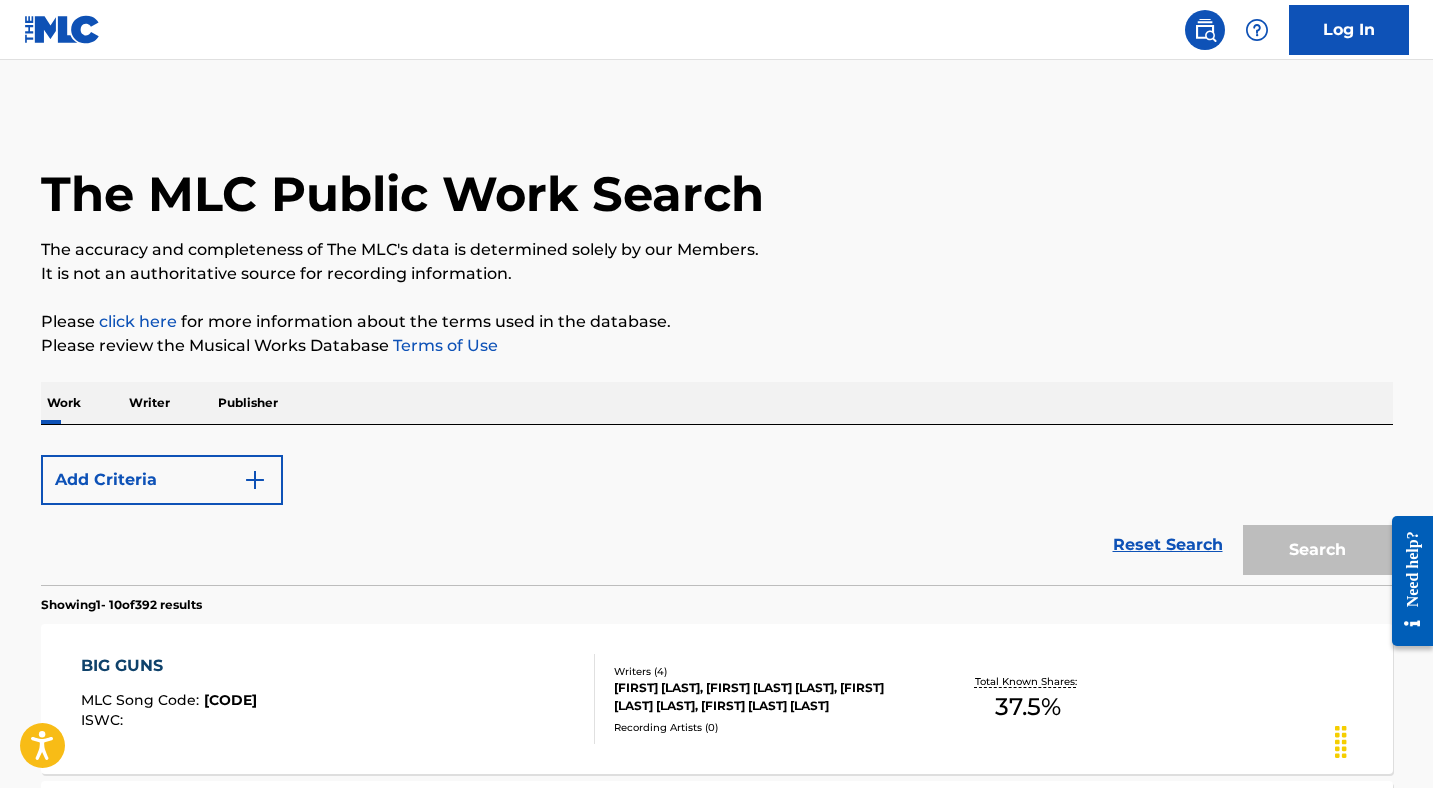 scroll, scrollTop: 240, scrollLeft: 0, axis: vertical 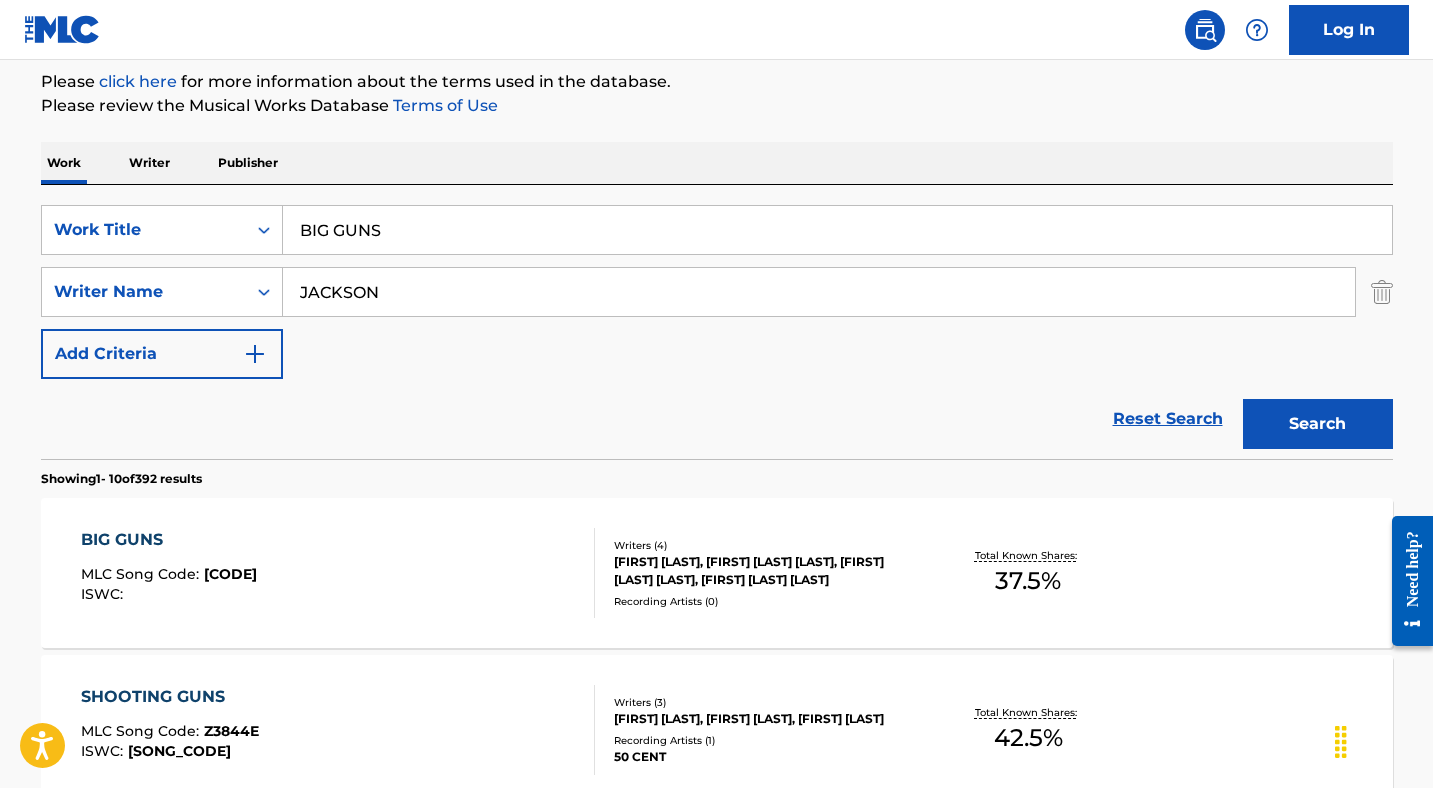 click on "BIG GUNS" at bounding box center (837, 230) 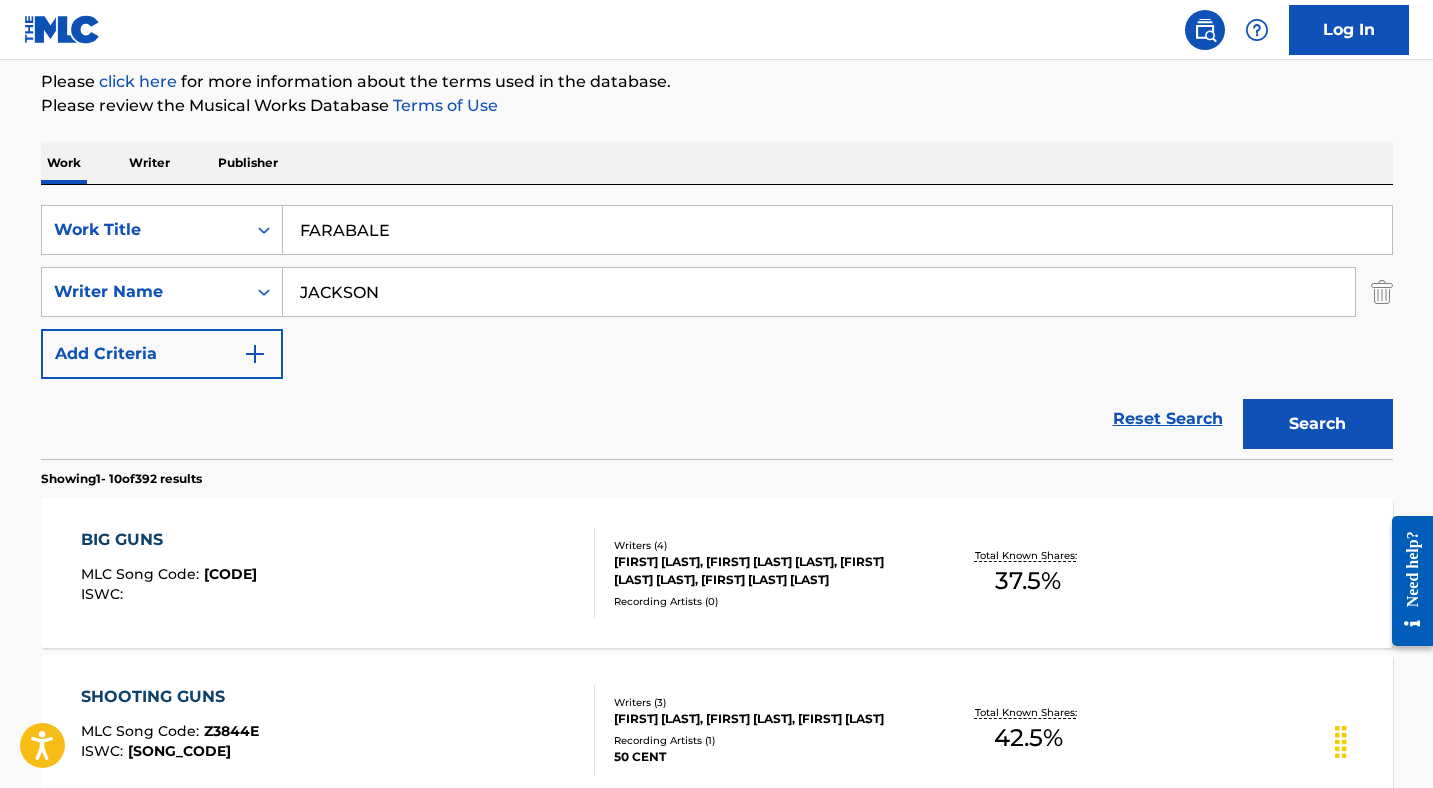 type on "FARABALE" 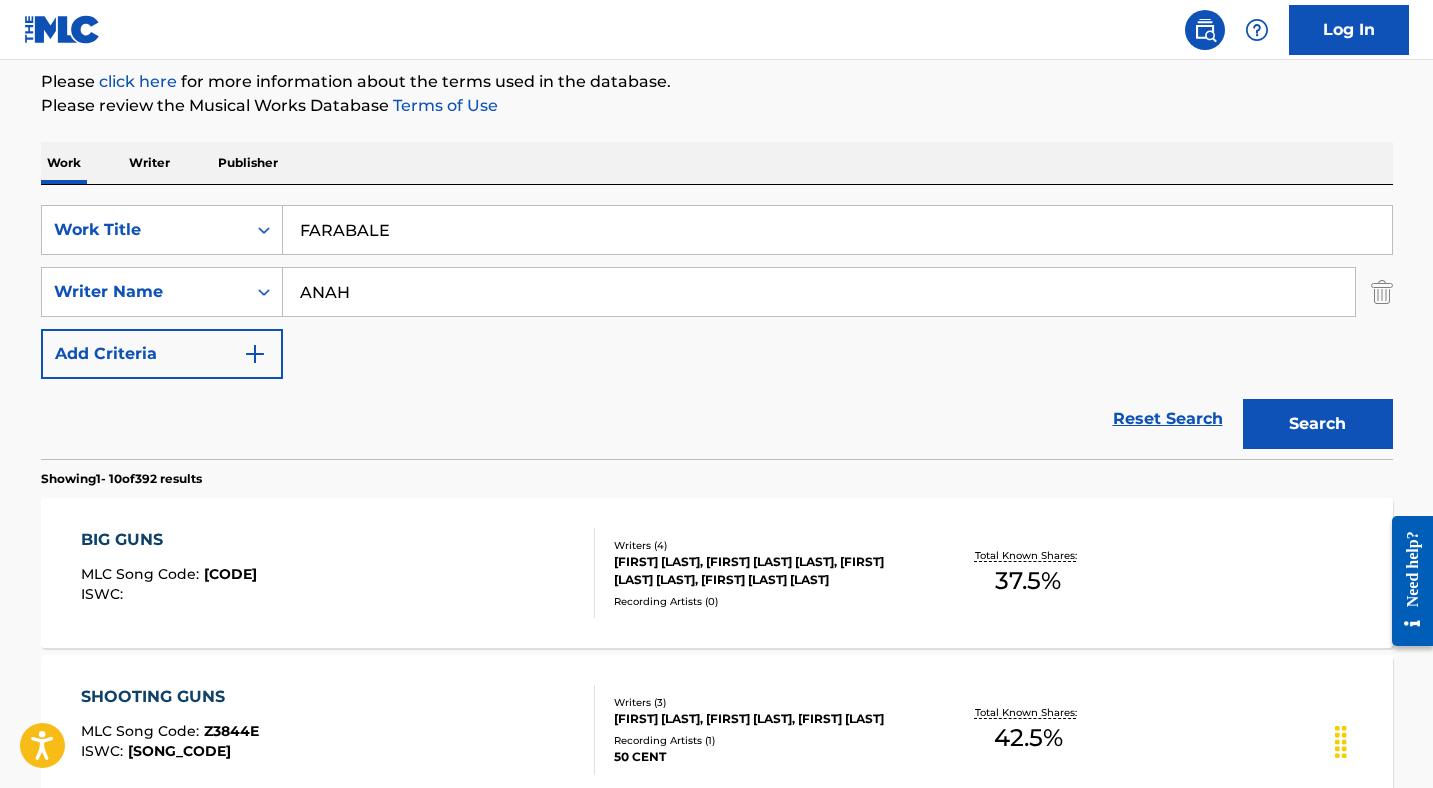 type on "ANAH" 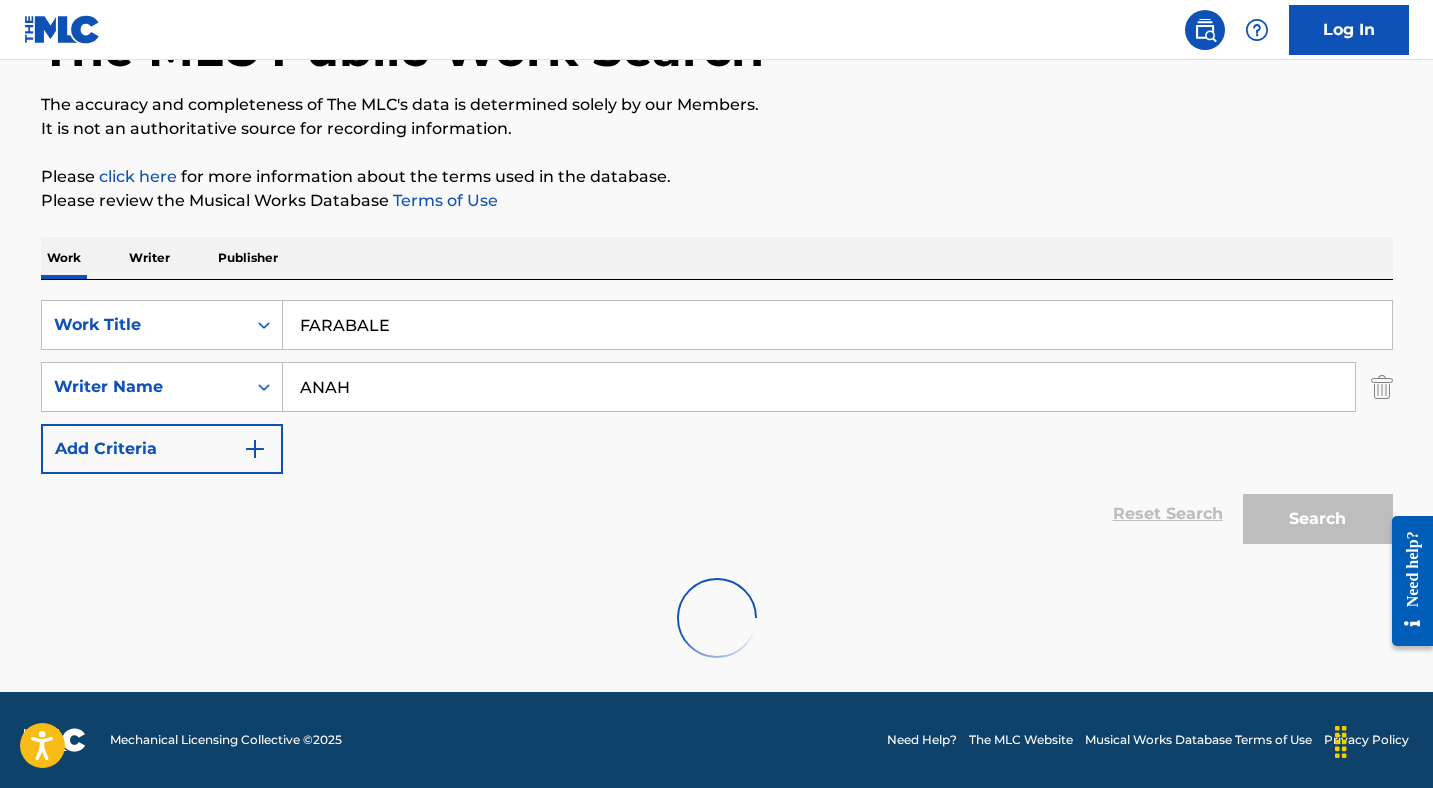 scroll, scrollTop: 240, scrollLeft: 0, axis: vertical 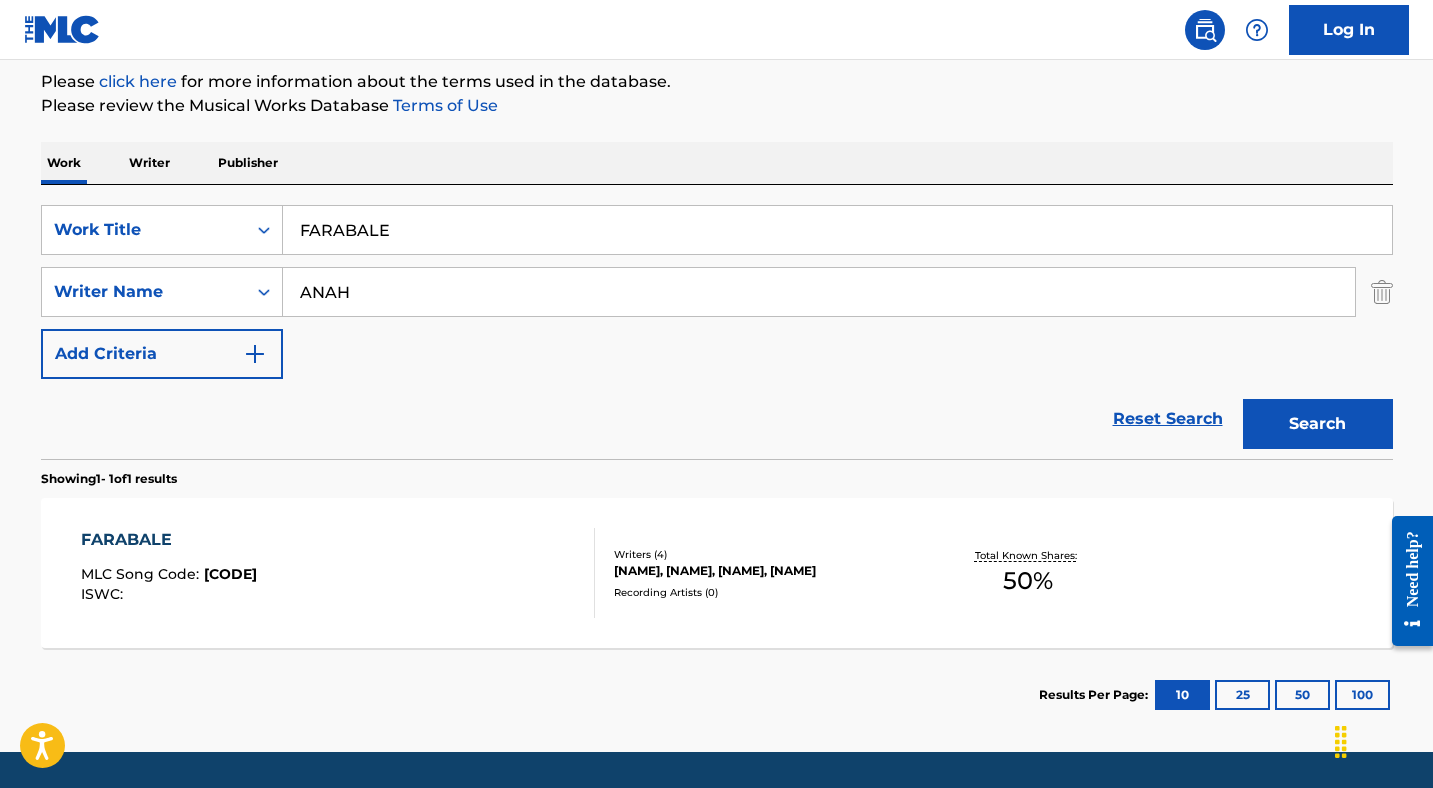 click on "FARABALE" at bounding box center [169, 540] 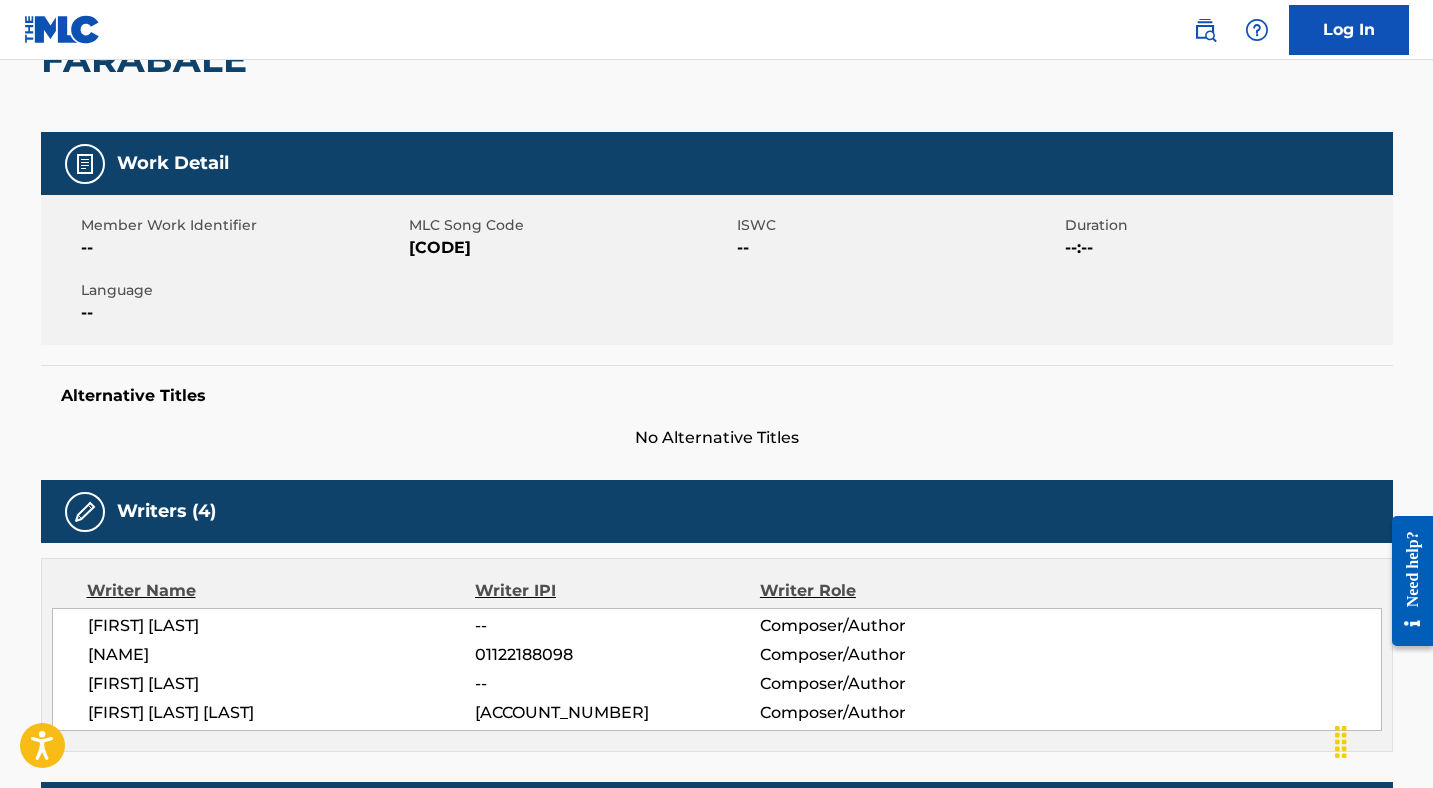 scroll, scrollTop: 70, scrollLeft: 0, axis: vertical 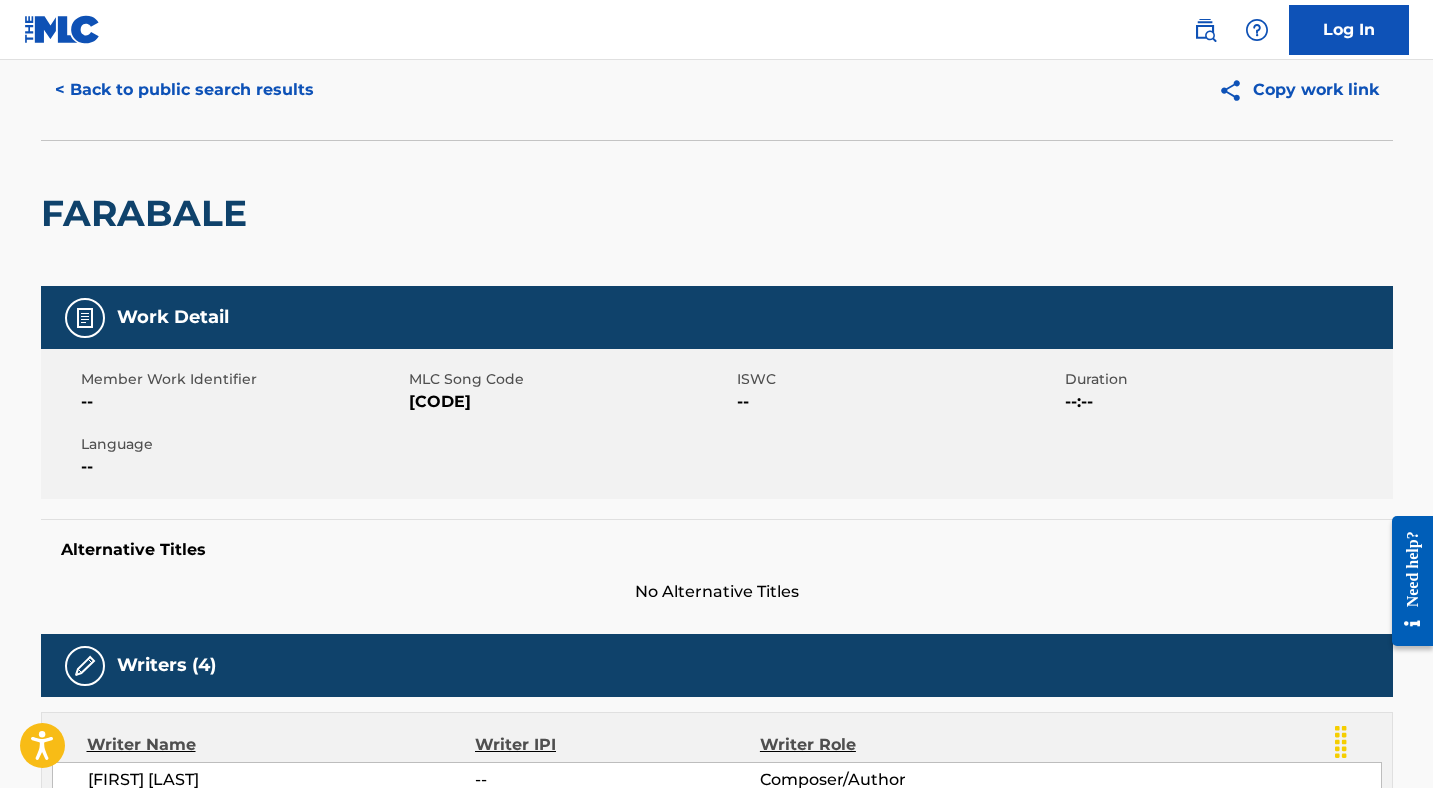 click on "[CODE]" at bounding box center [570, 402] 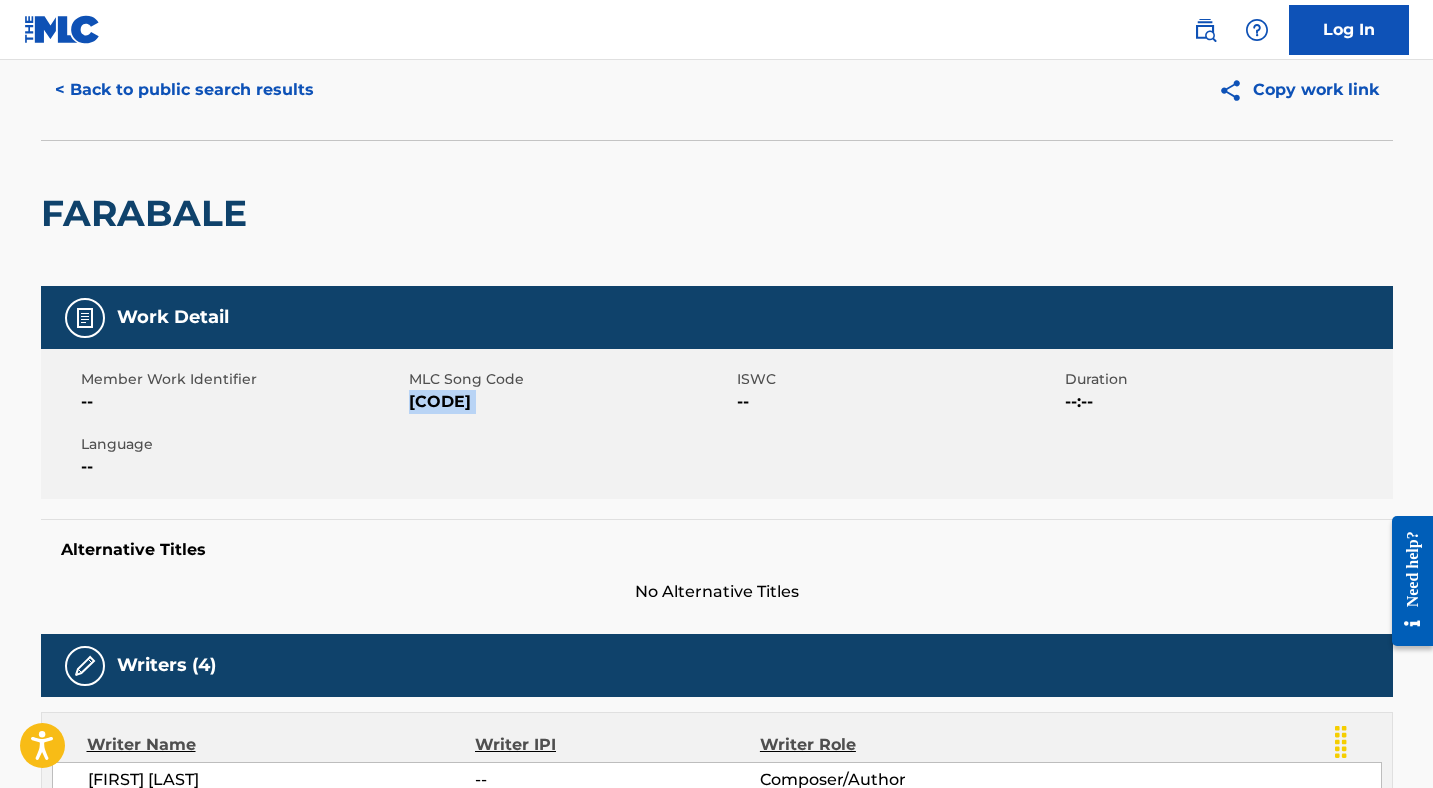 click on "[CODE]" at bounding box center (570, 402) 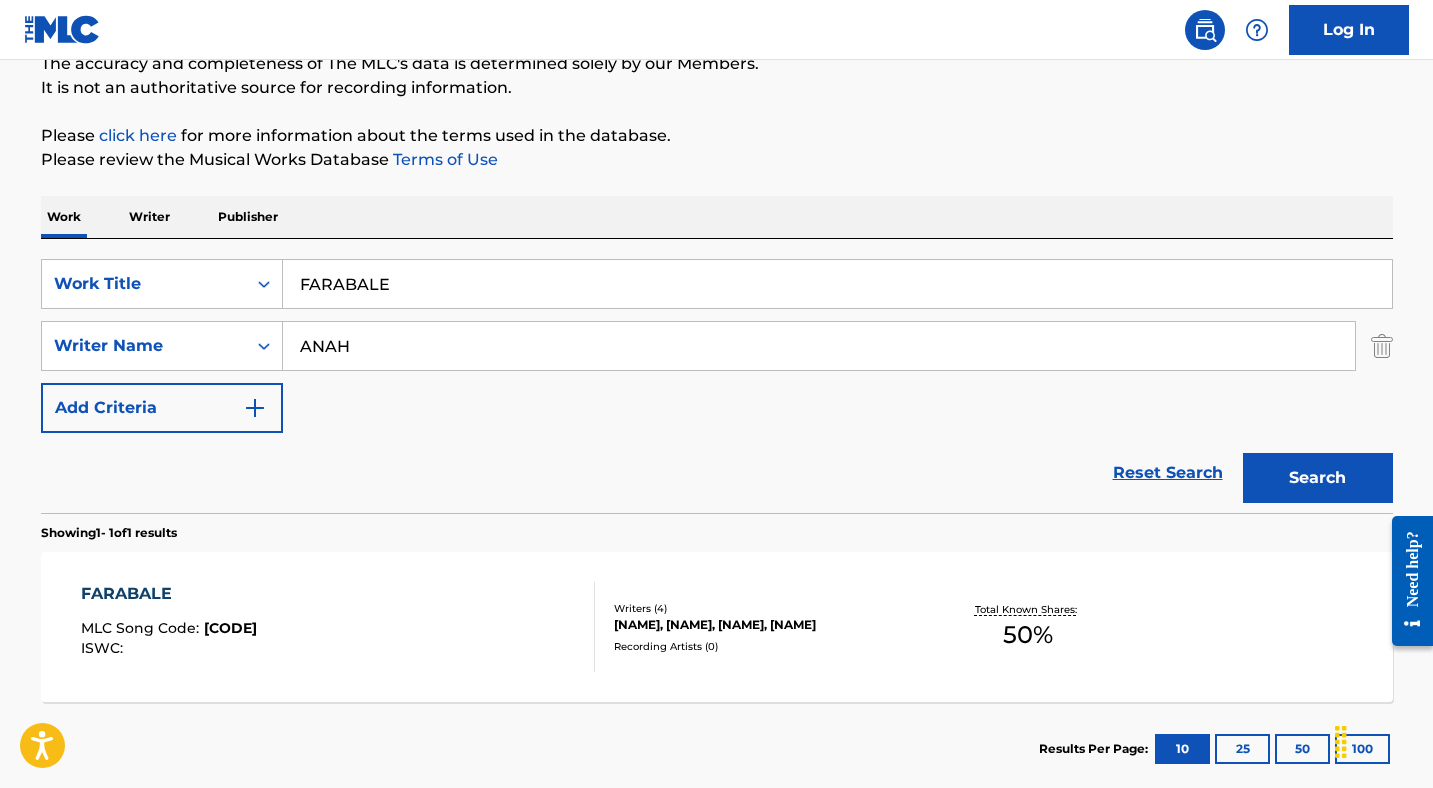 scroll, scrollTop: 72, scrollLeft: 0, axis: vertical 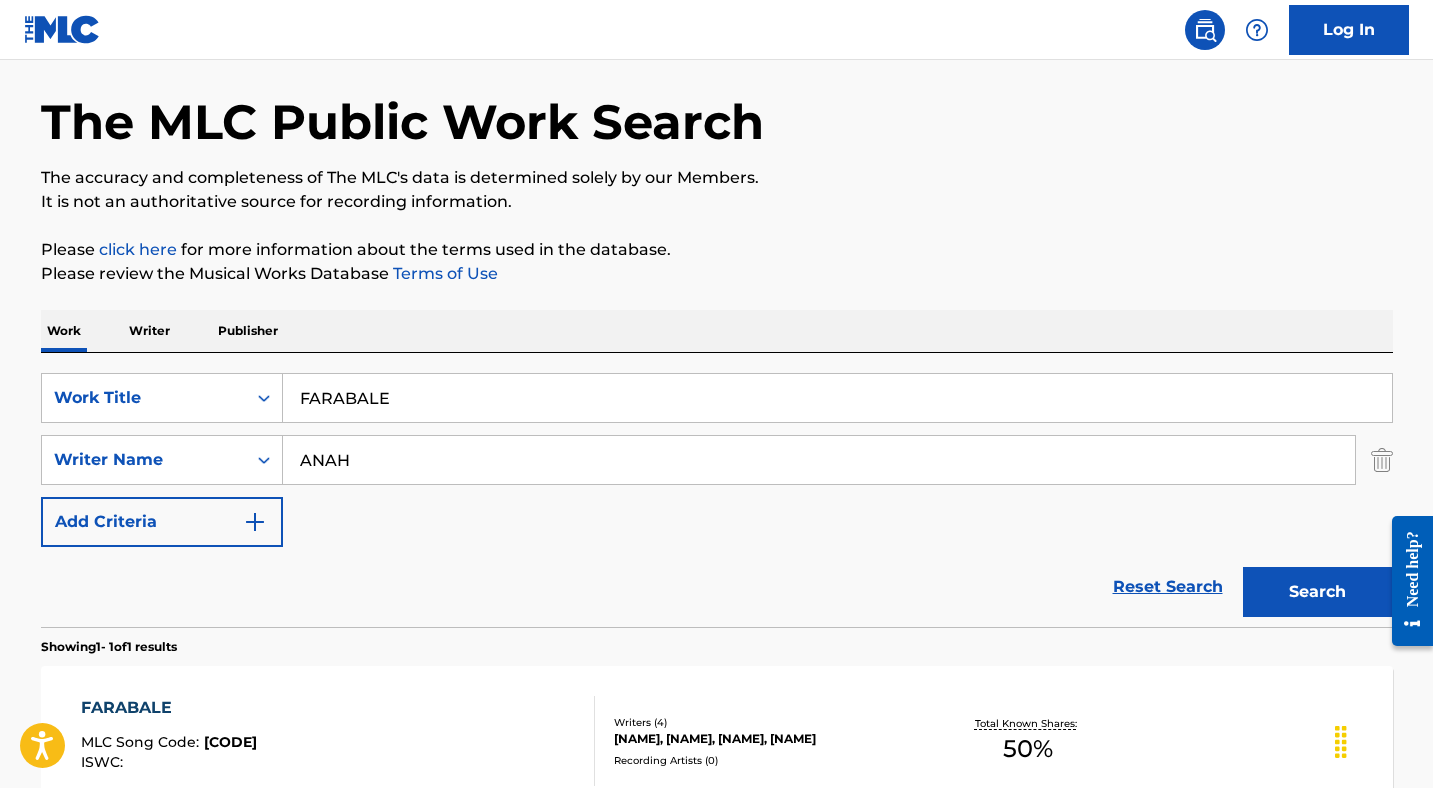 click on "FARABALE" at bounding box center [837, 398] 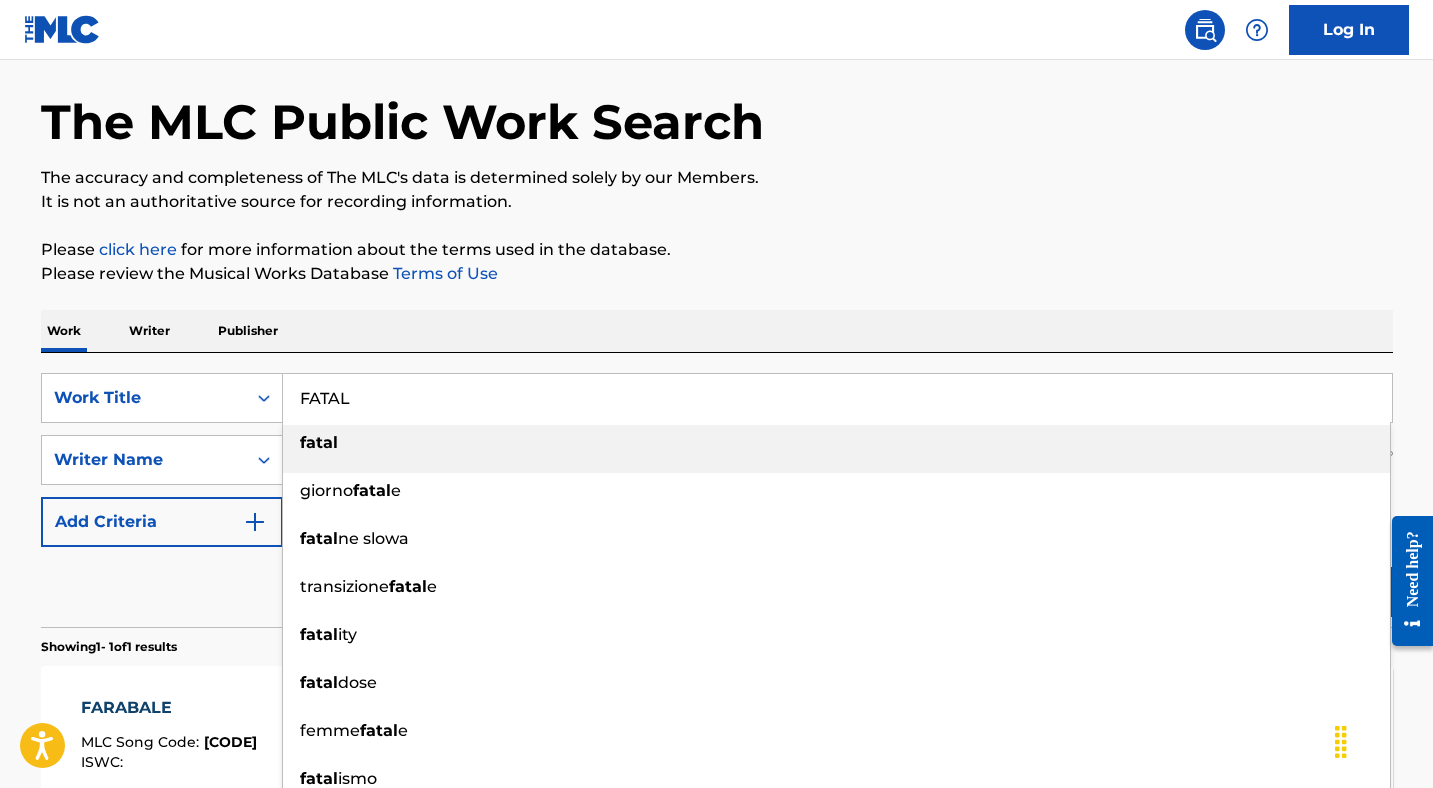 type on "FATAL" 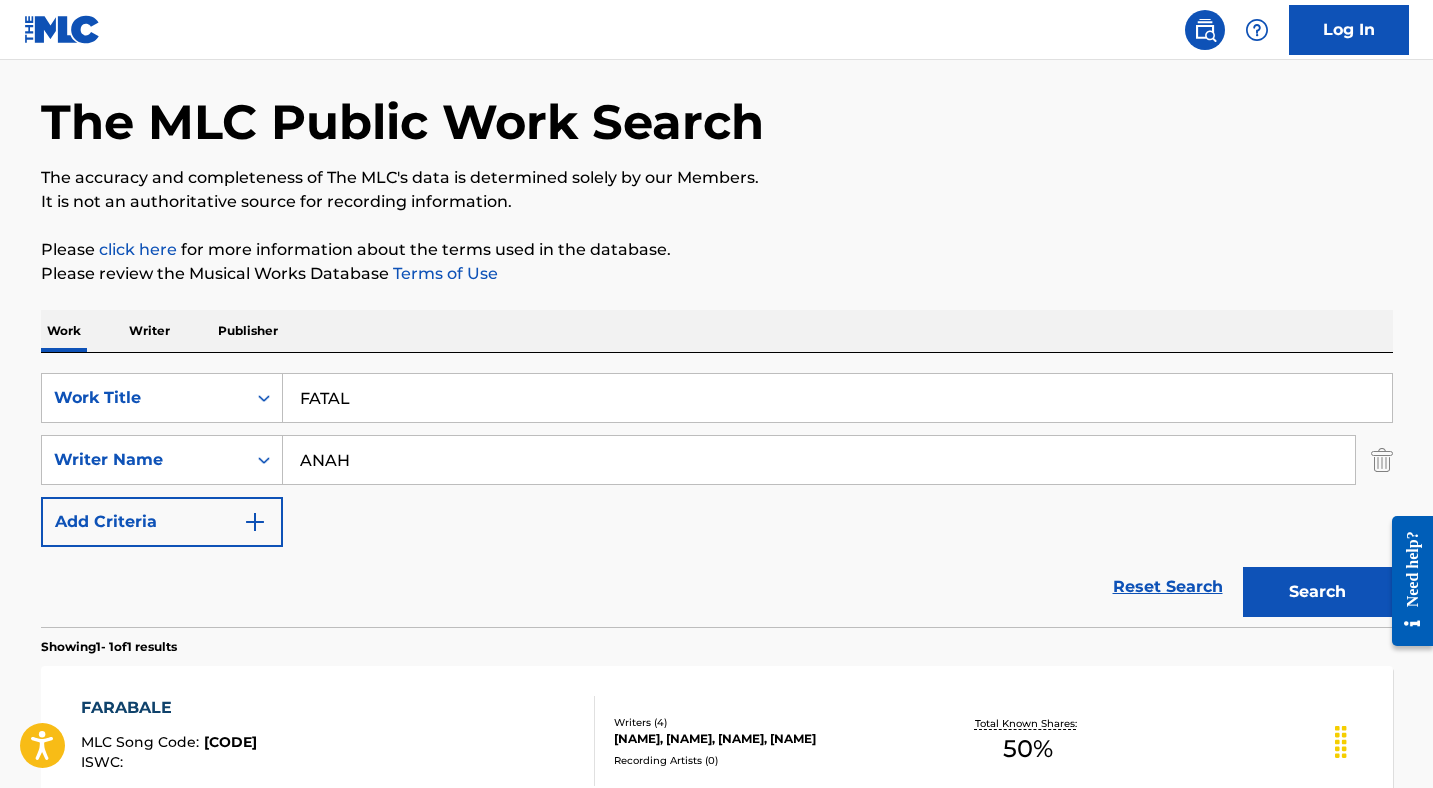 click on "Reset Search Search" at bounding box center [717, 587] 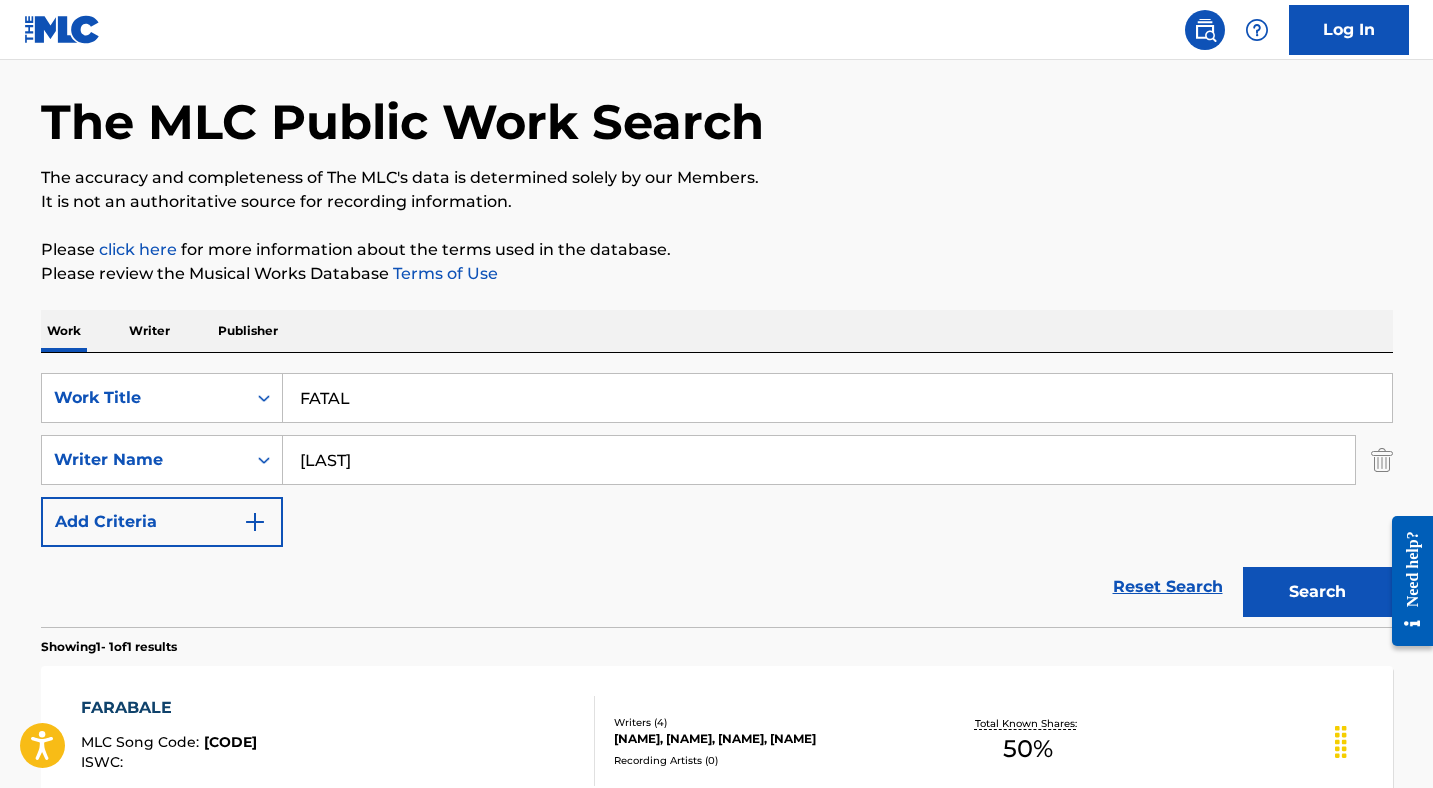 type on "[LAST]" 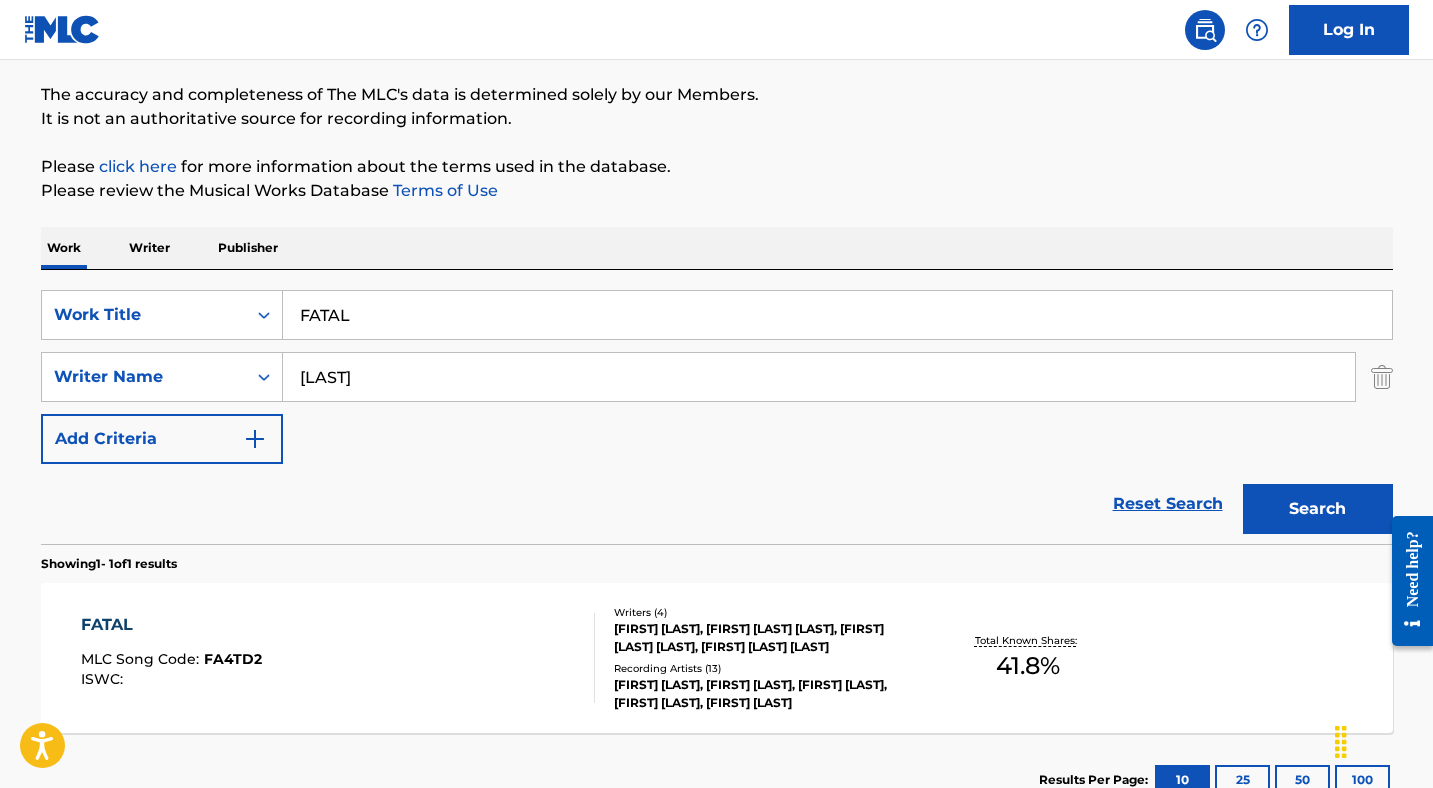 scroll, scrollTop: 190, scrollLeft: 0, axis: vertical 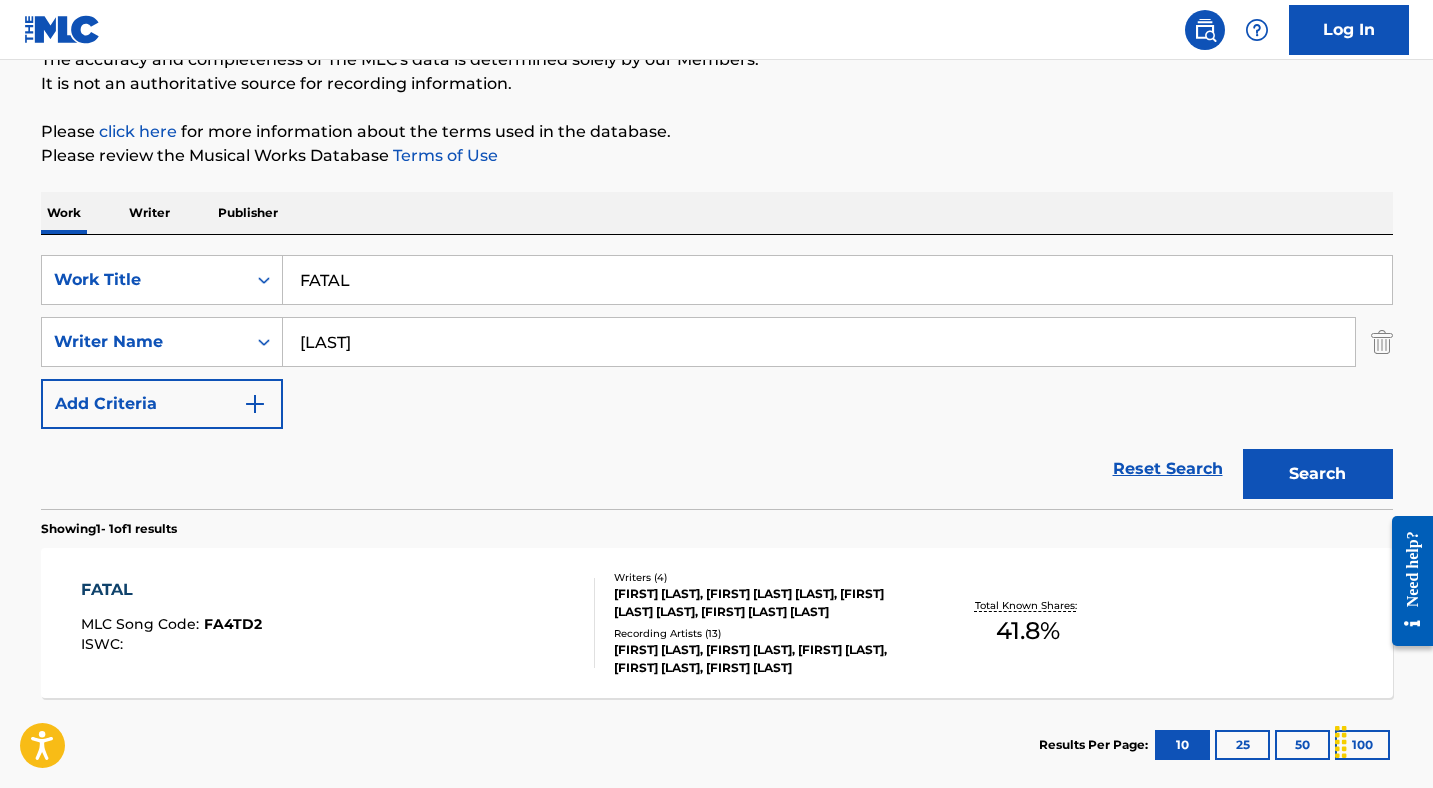click on "FATAL" at bounding box center [171, 590] 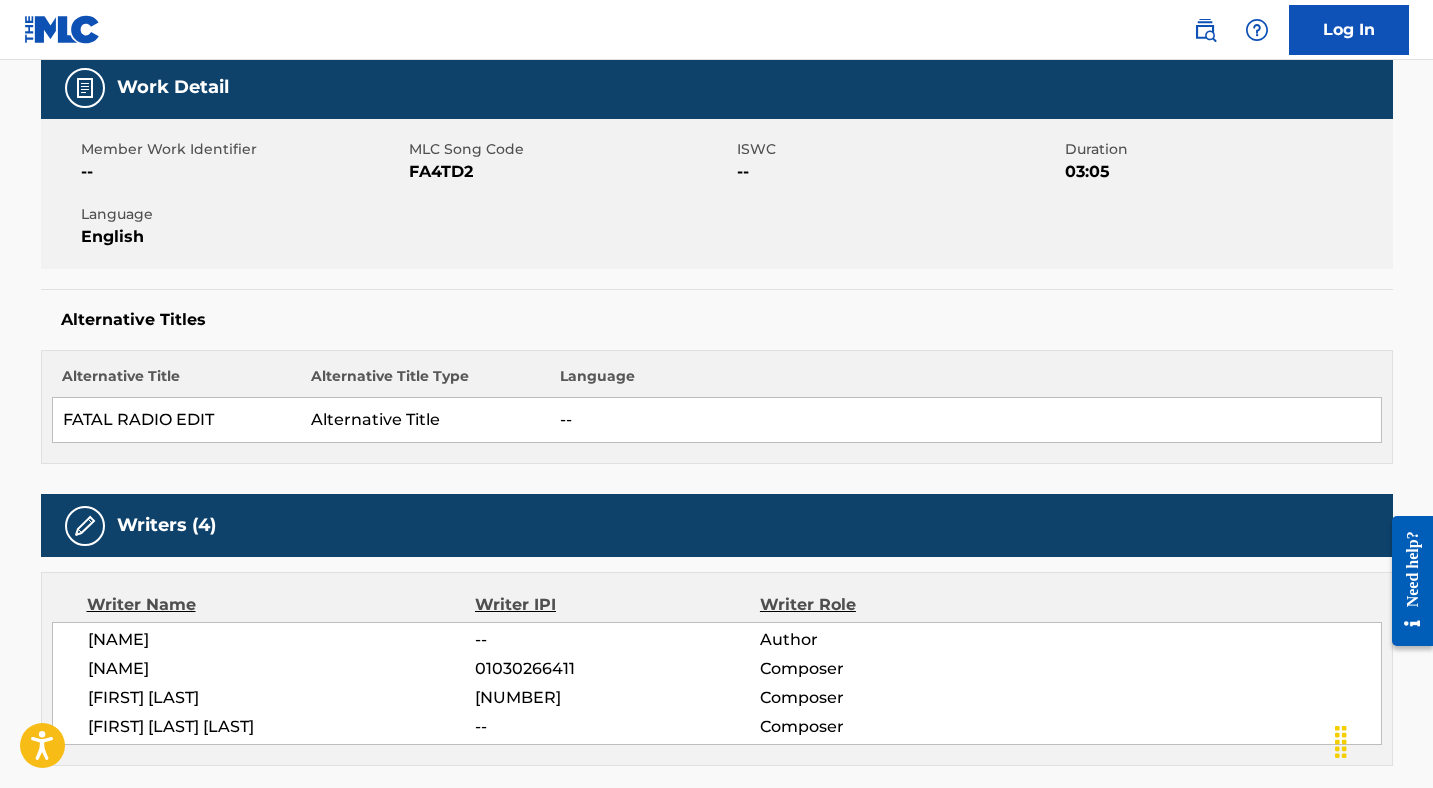 scroll, scrollTop: 0, scrollLeft: 0, axis: both 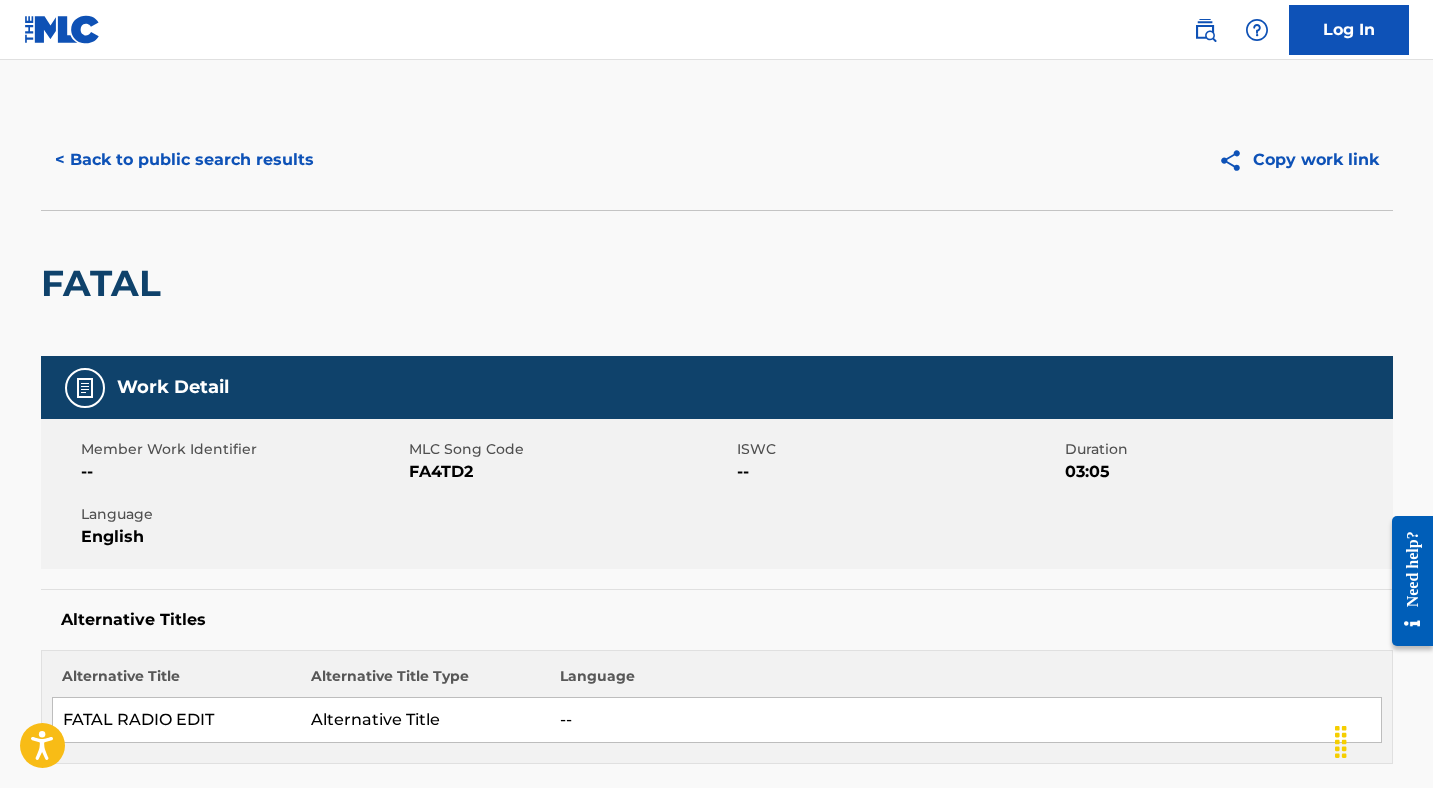 click on "< Back to public search results" at bounding box center [184, 160] 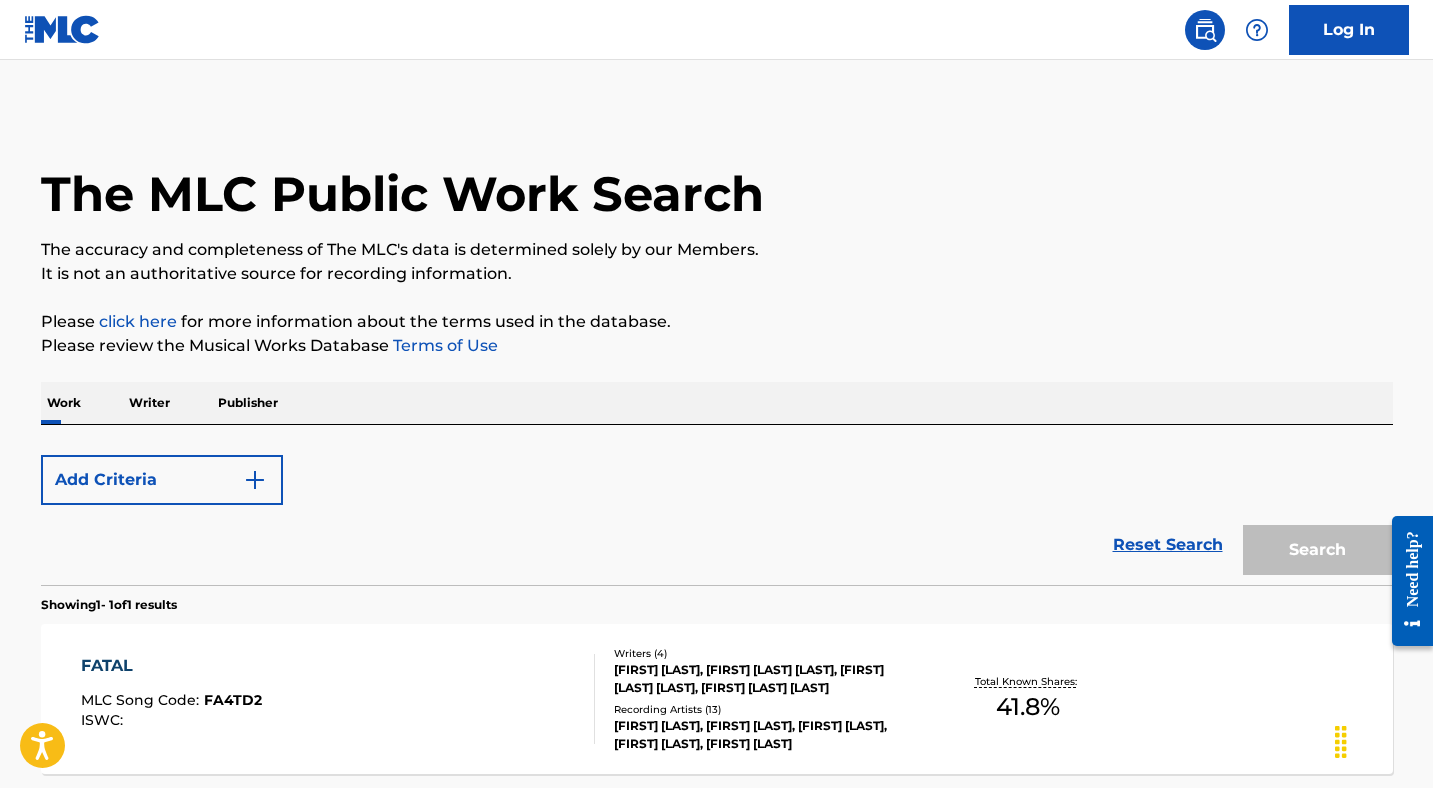 scroll, scrollTop: 186, scrollLeft: 0, axis: vertical 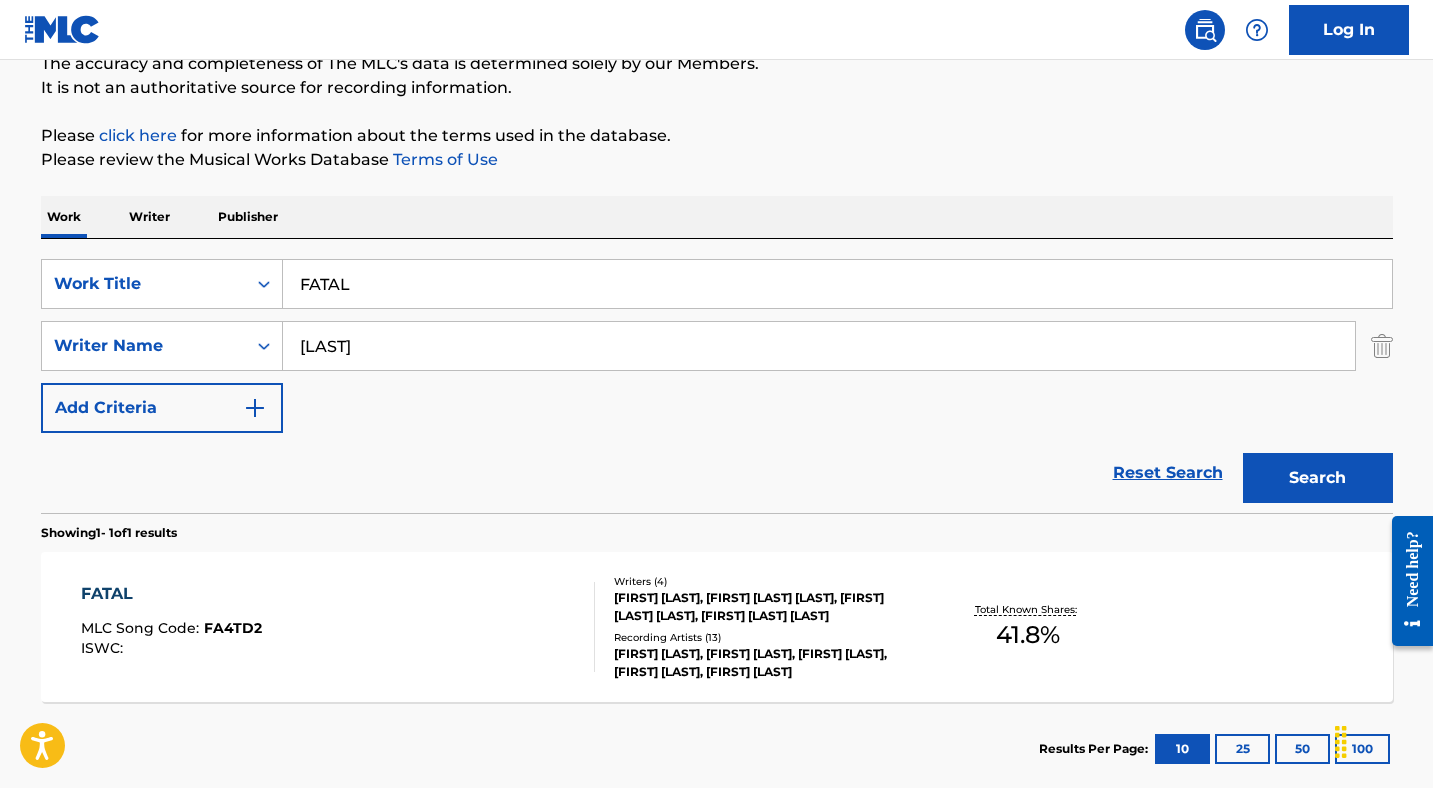 click on "FATAL" at bounding box center [837, 284] 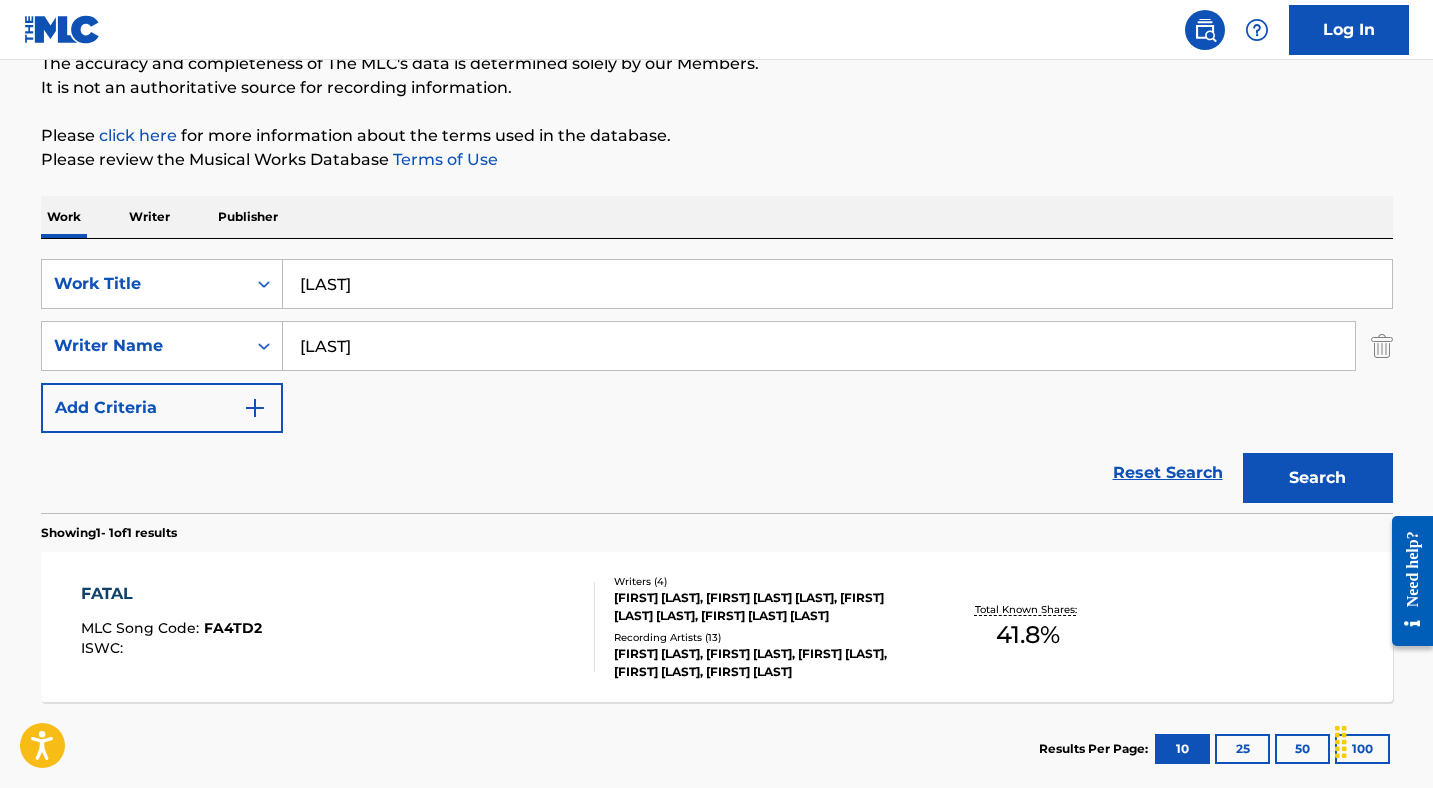 click on "[LAST]" at bounding box center [837, 284] 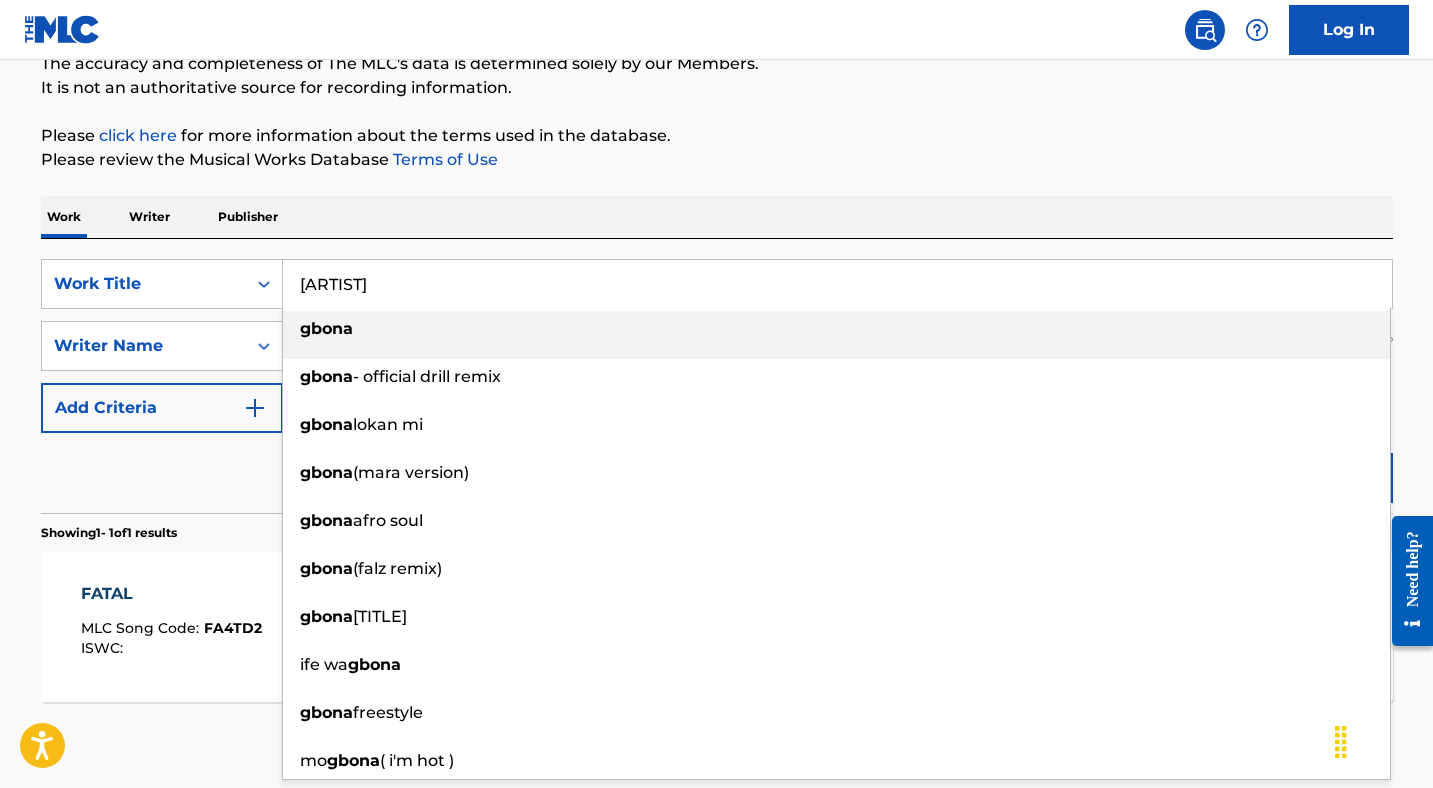 click on "gbona" at bounding box center [326, 328] 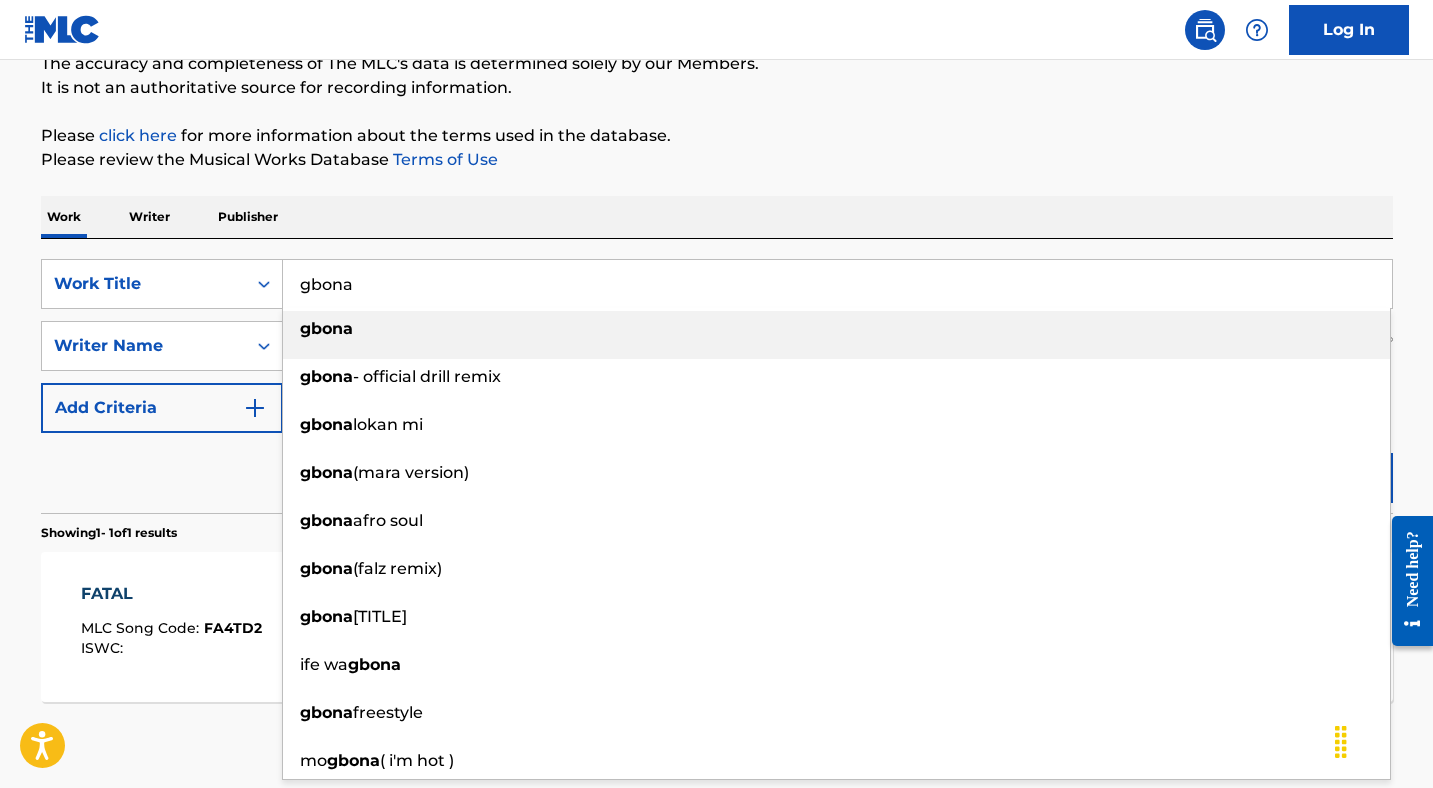 click on "[LAST]" at bounding box center [819, 346] 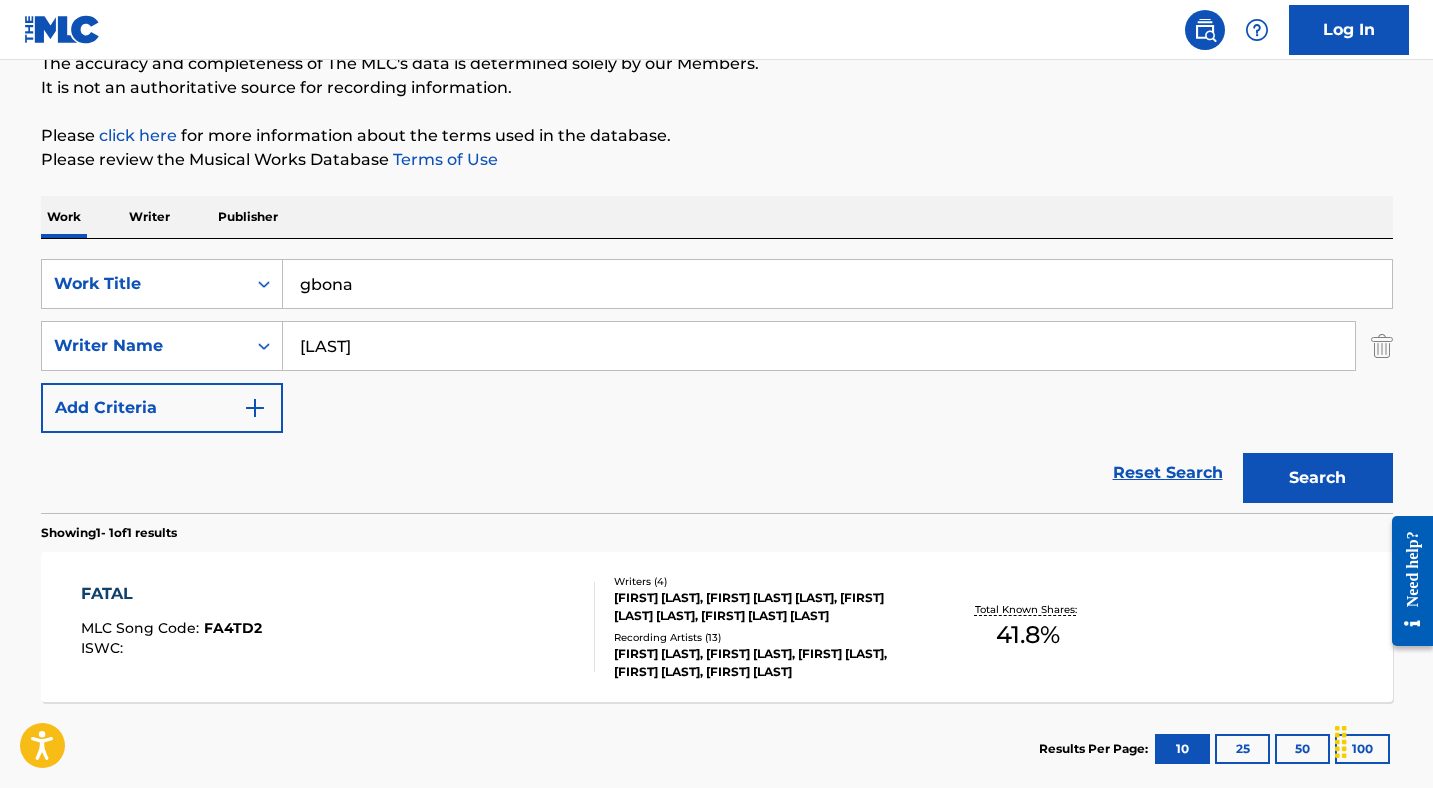 click on "[LAST]" at bounding box center [819, 346] 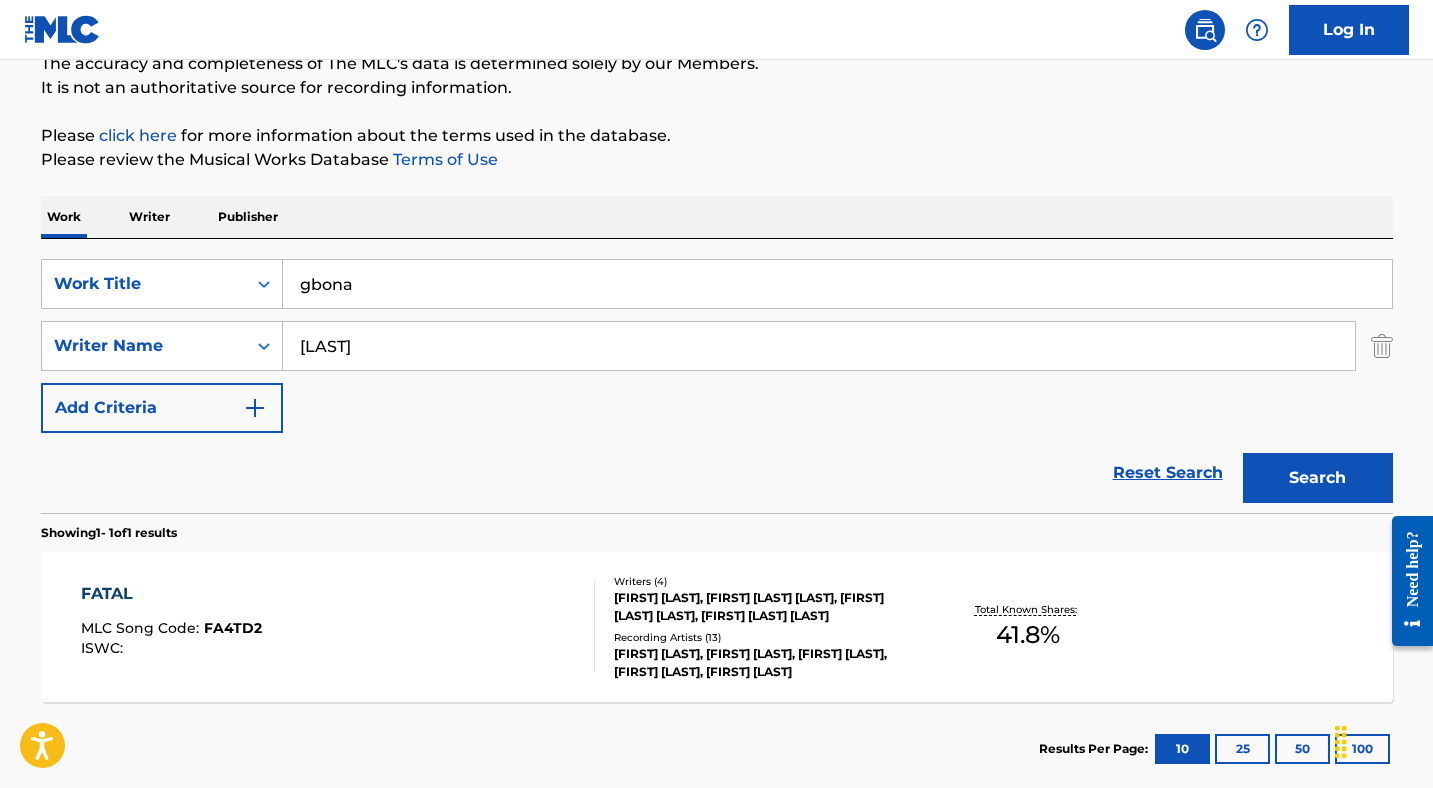 type on "[LAST]" 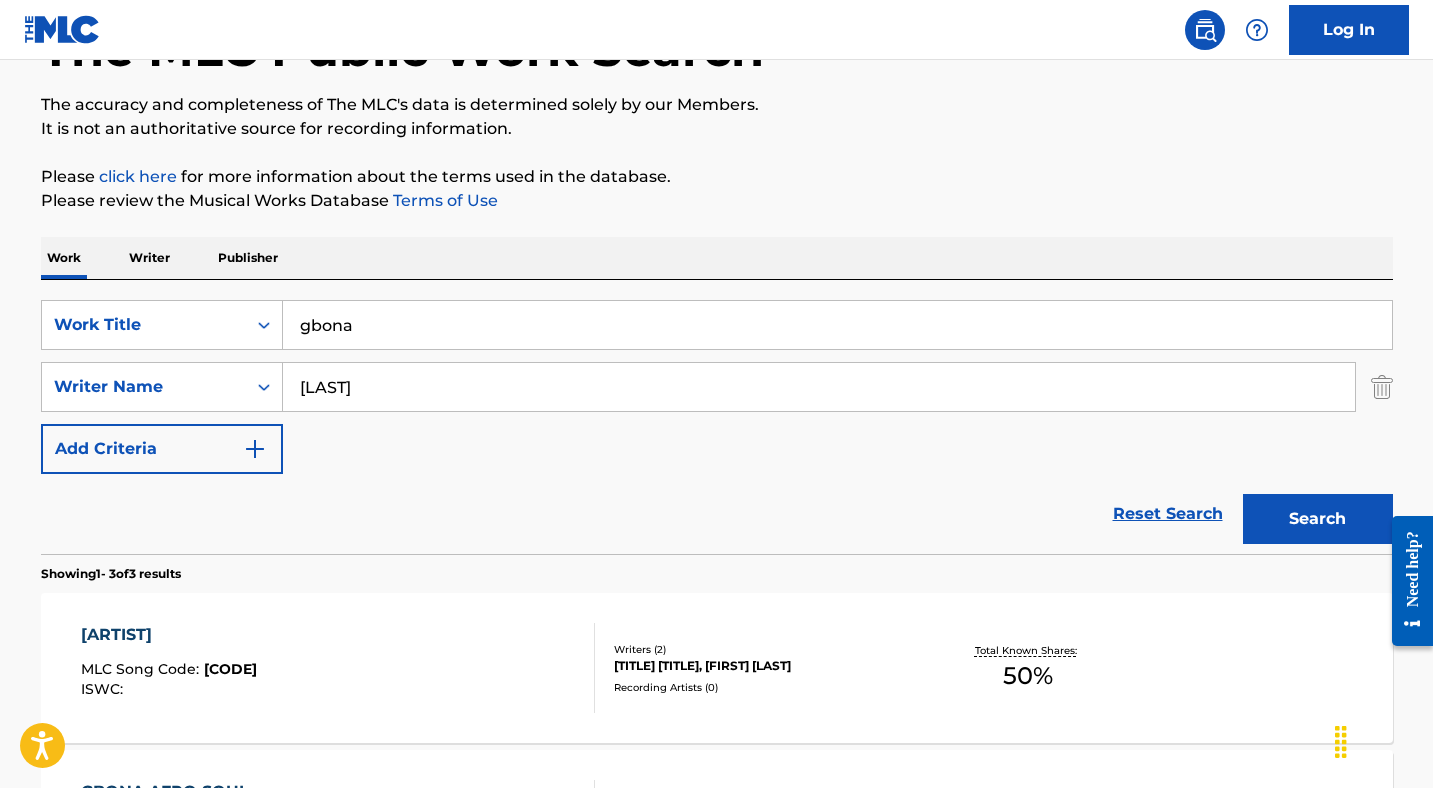 scroll, scrollTop: 186, scrollLeft: 0, axis: vertical 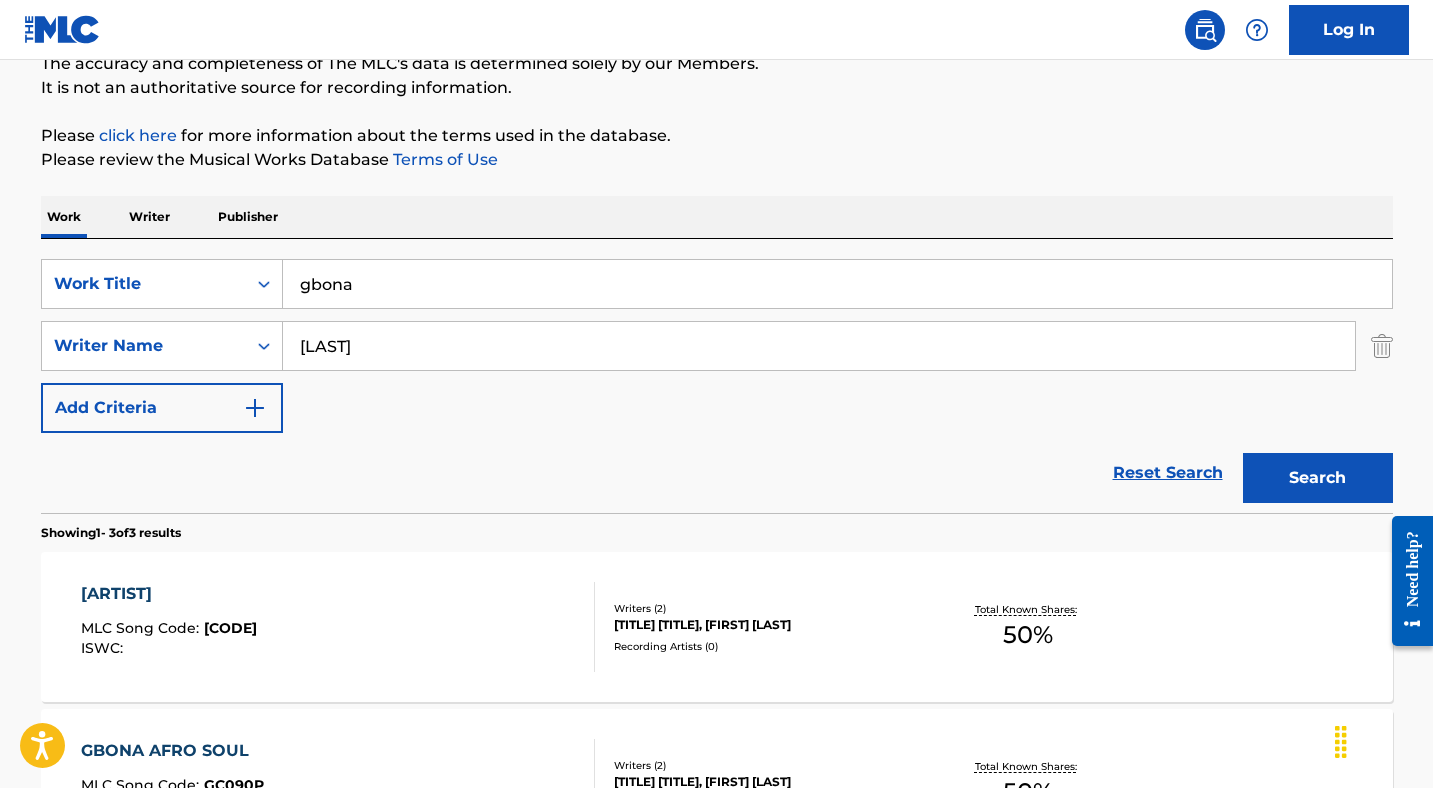 click on "[ARTIST]" at bounding box center (169, 594) 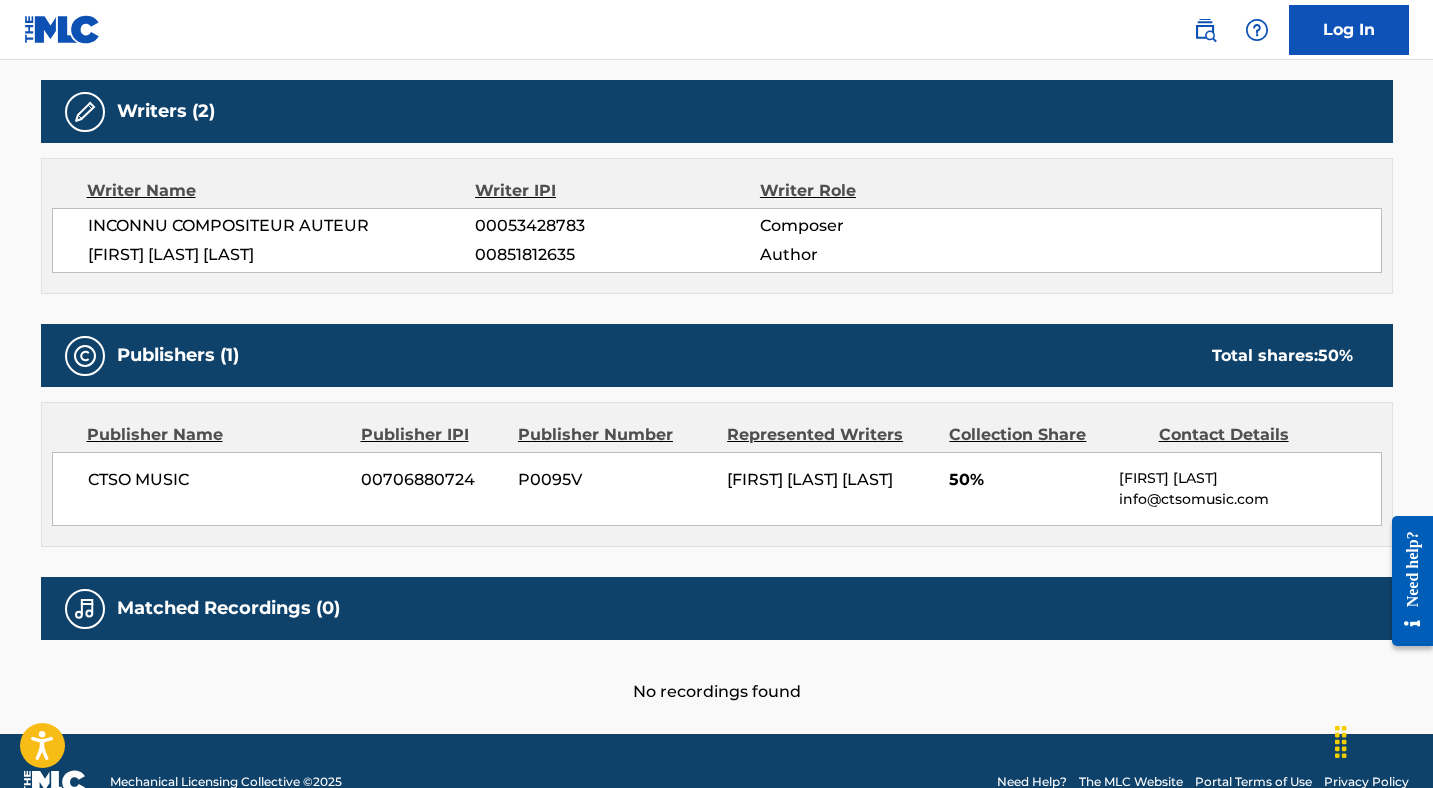 scroll, scrollTop: 0, scrollLeft: 0, axis: both 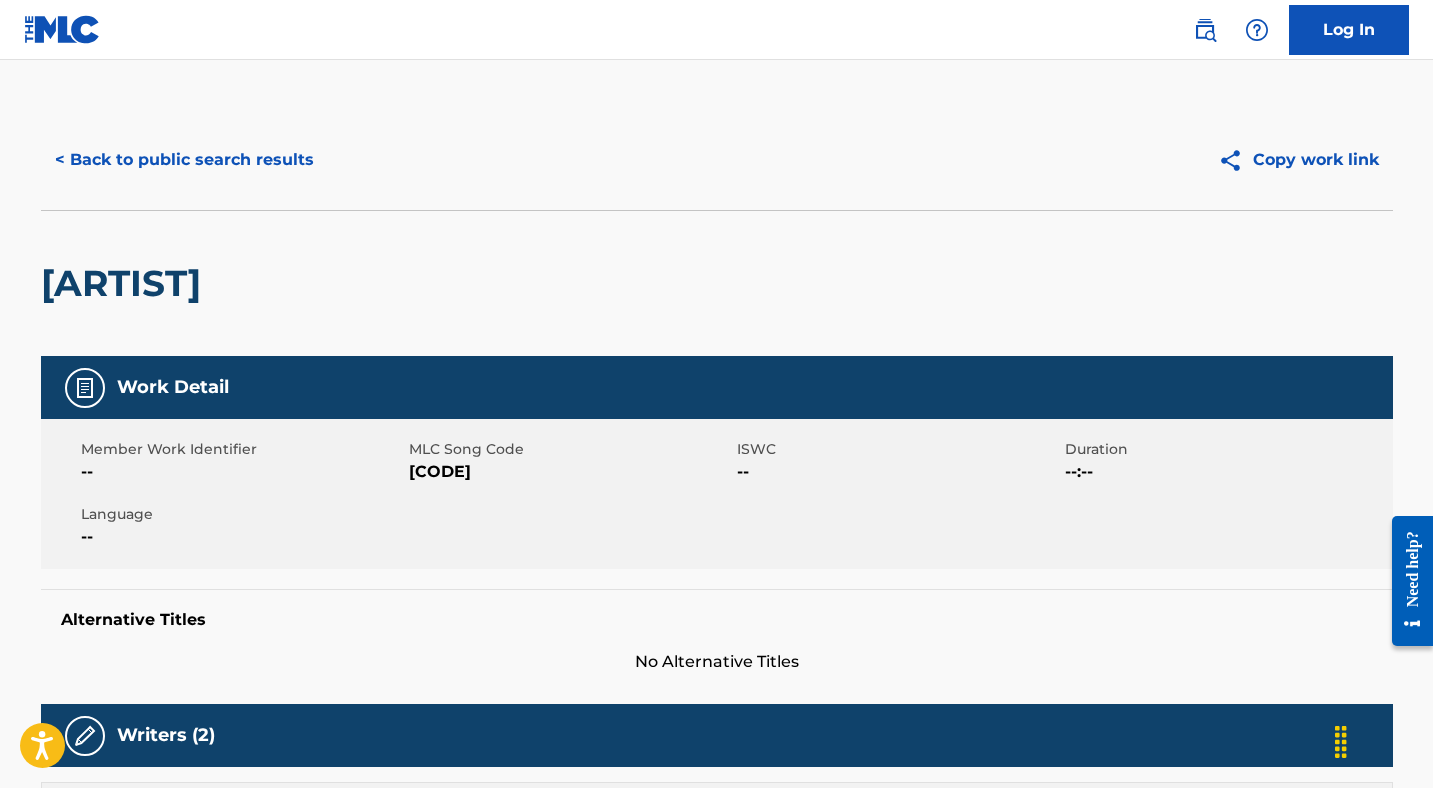 click on "[CODE]" at bounding box center [570, 472] 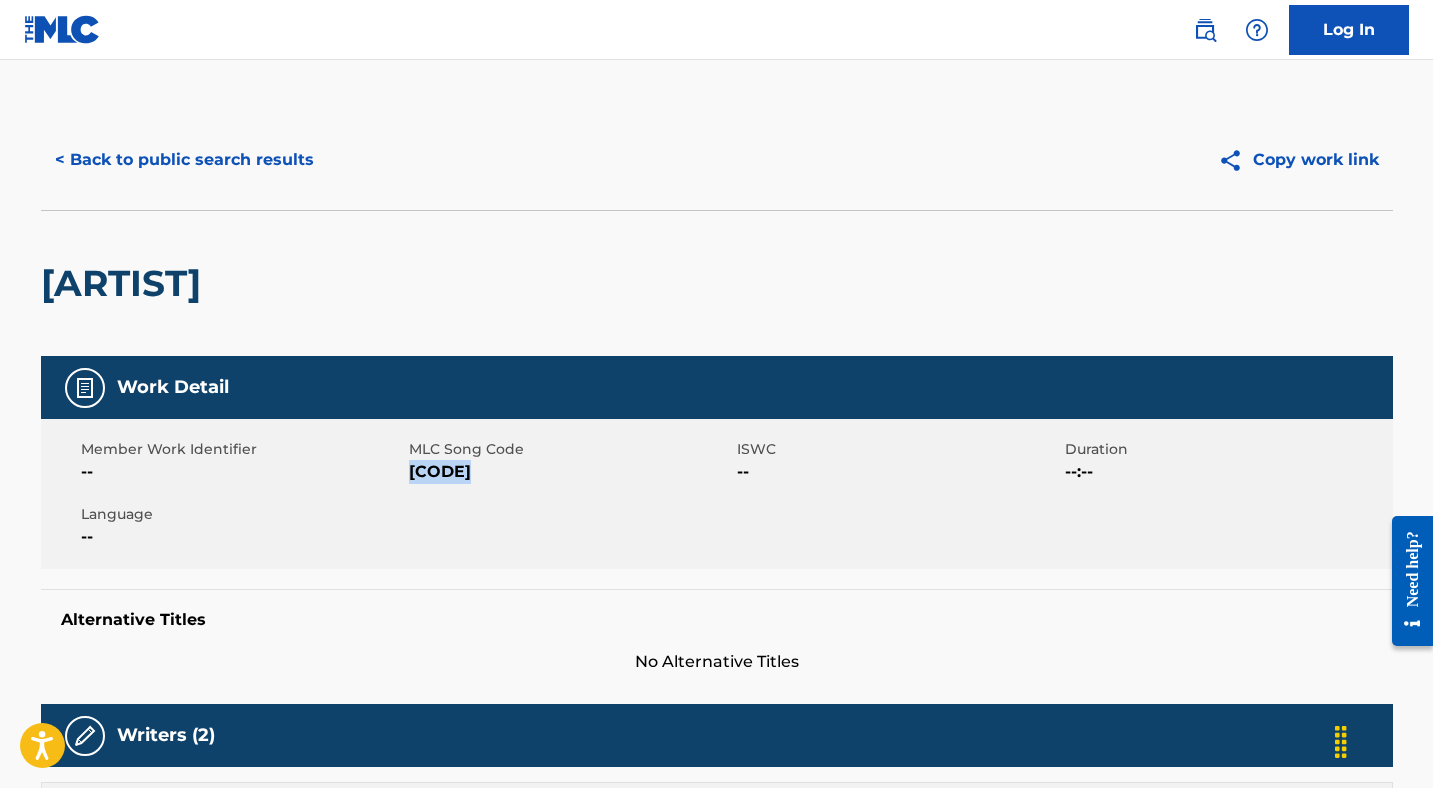 click on "[CODE]" at bounding box center (570, 472) 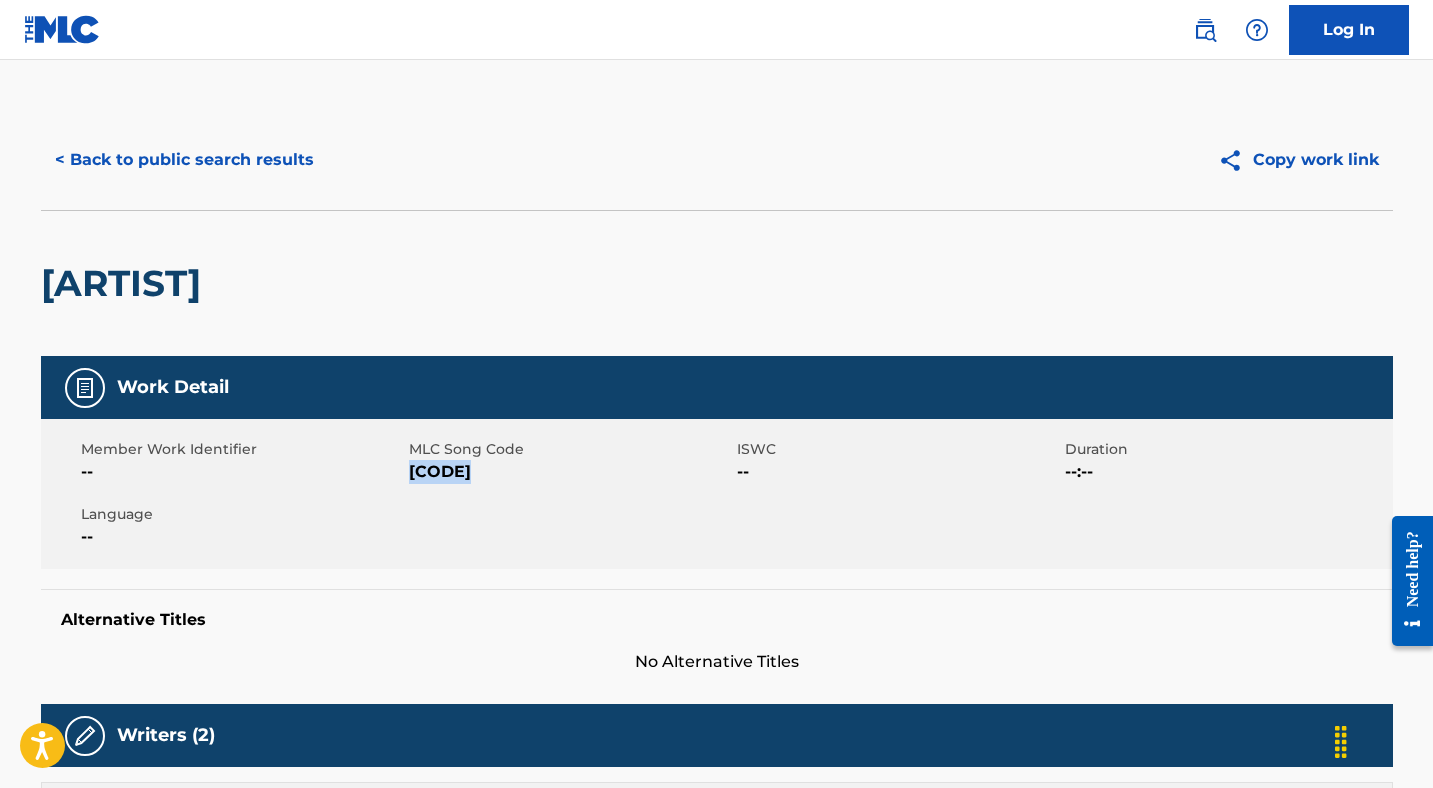 click on "< Back to public search results" at bounding box center (184, 160) 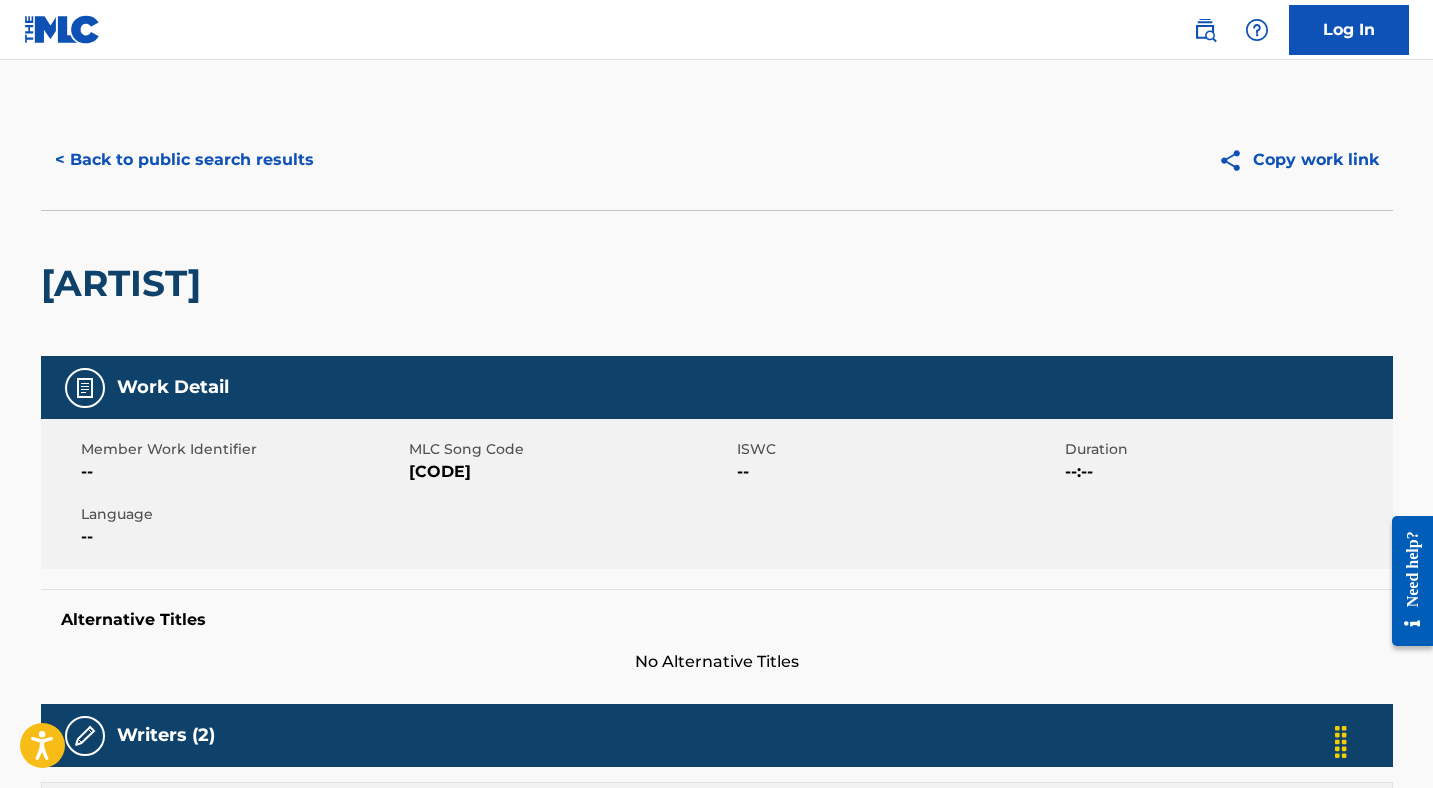 scroll, scrollTop: 186, scrollLeft: 0, axis: vertical 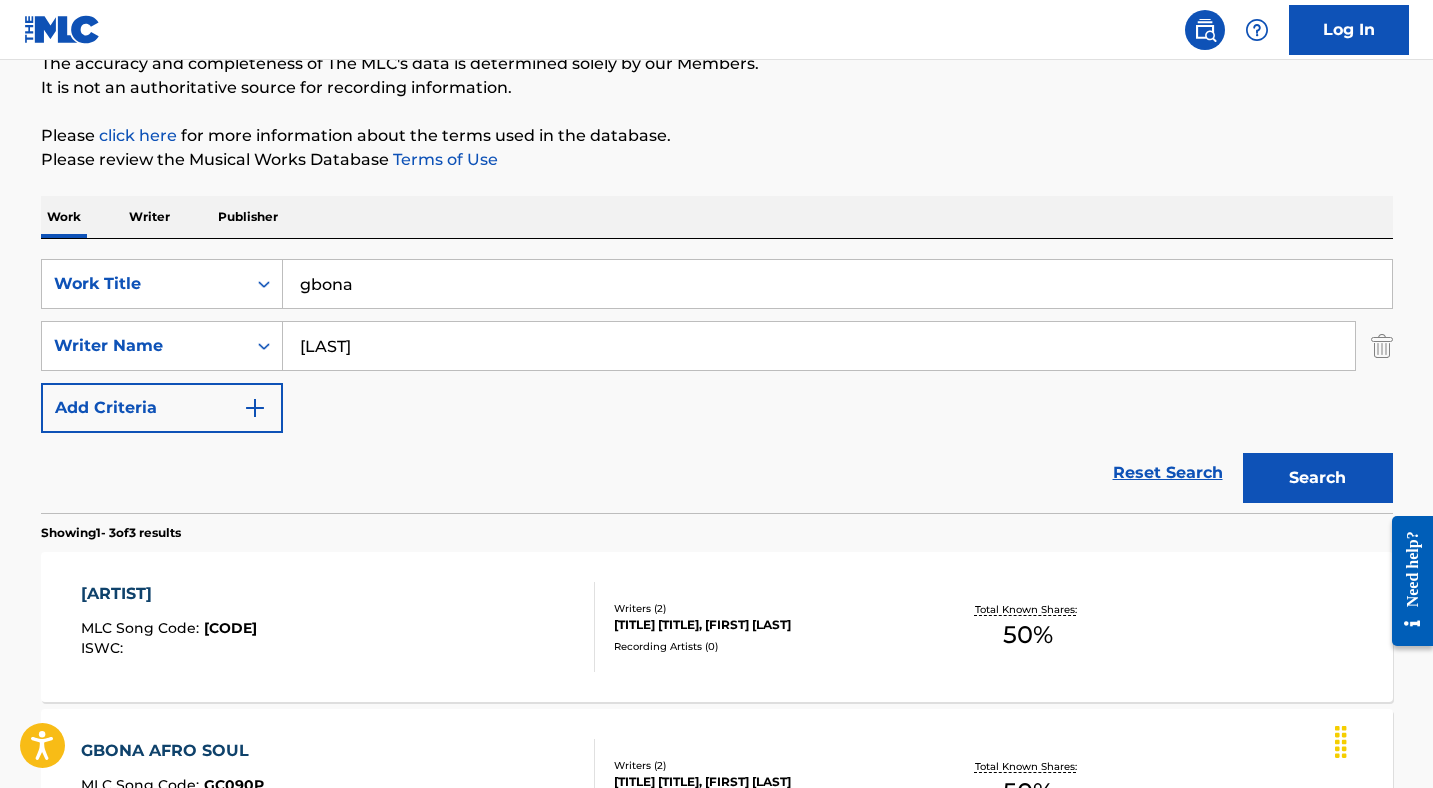 click on "gbona" at bounding box center (837, 284) 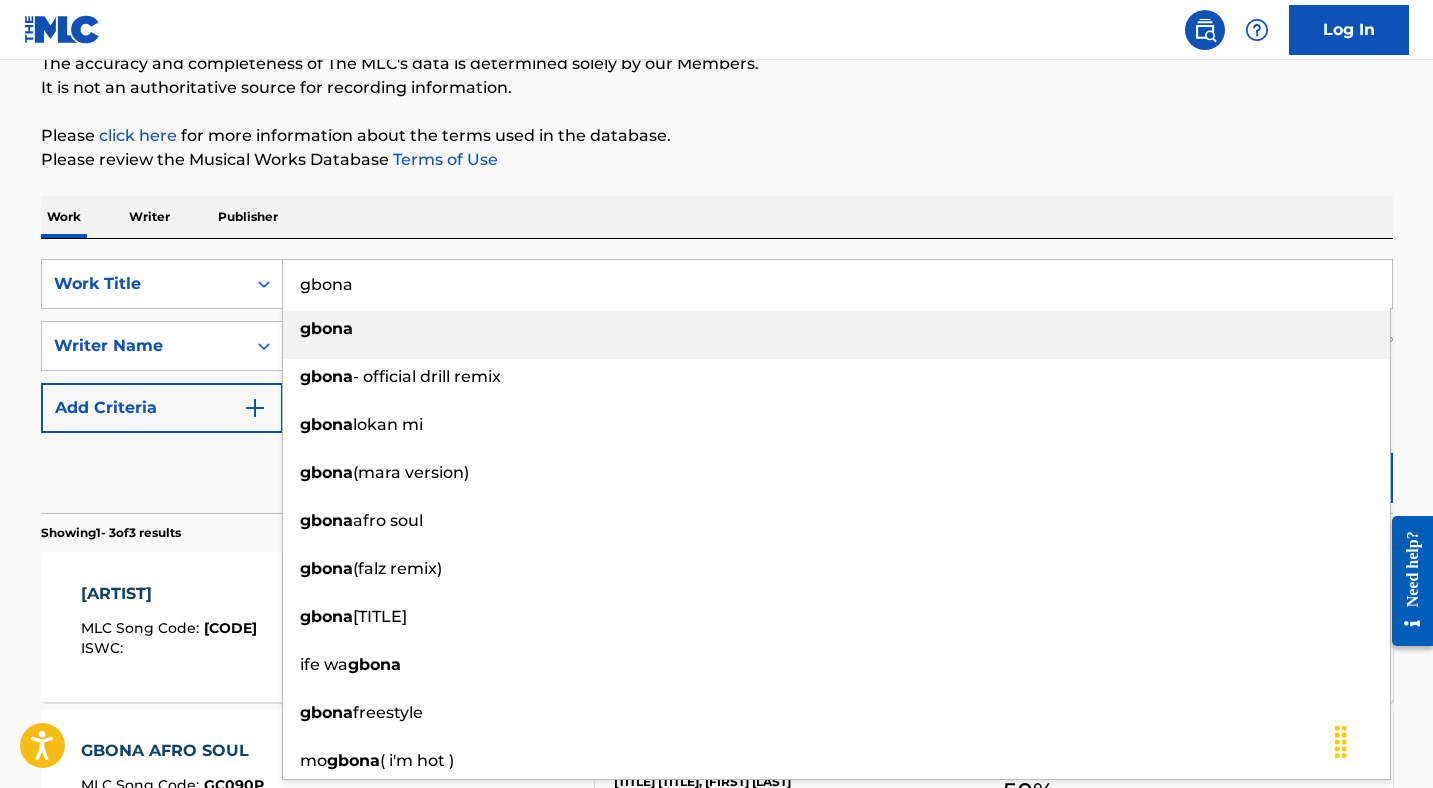 paste on "HANDS UP" 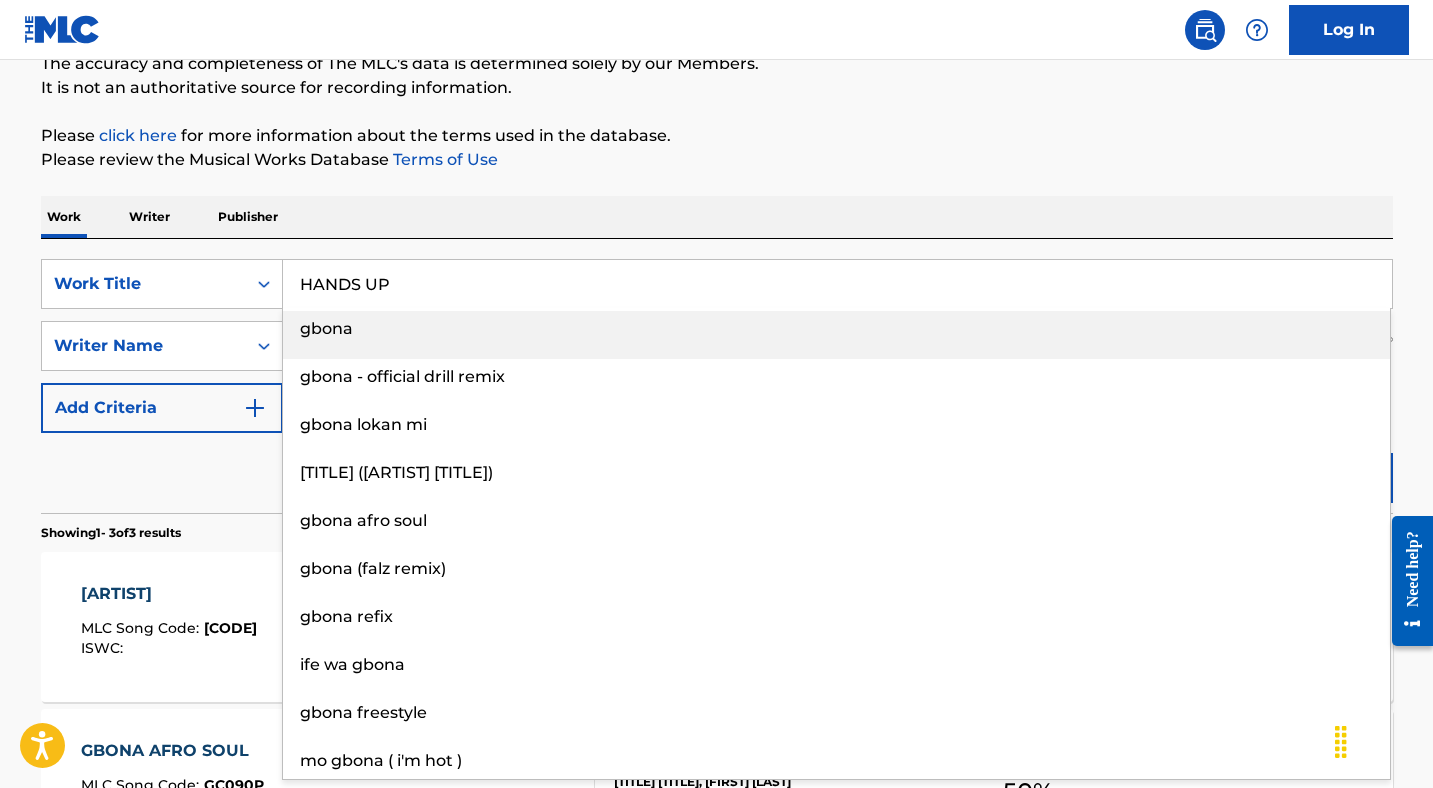 type on "HANDS UP" 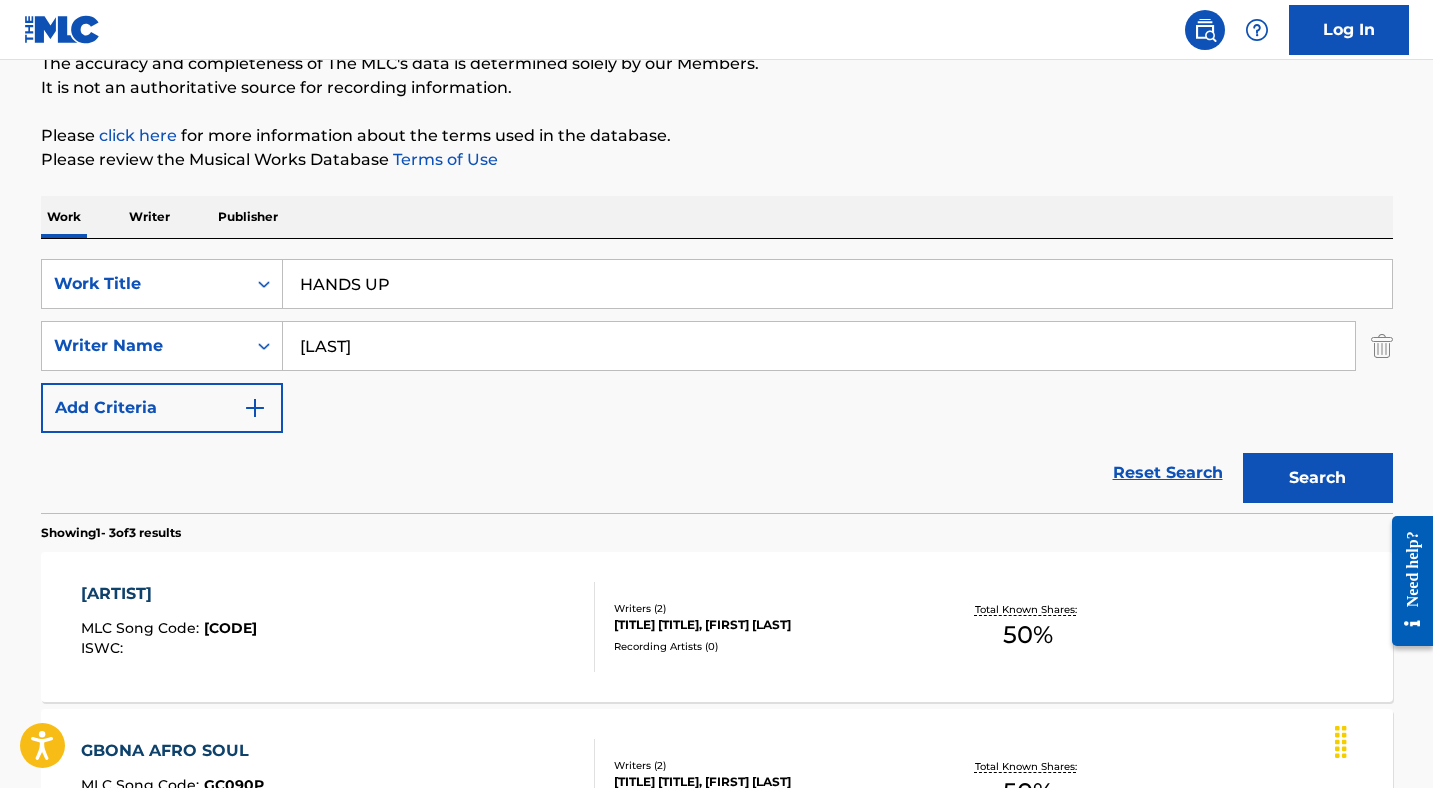 click on "[LAST]" at bounding box center [819, 346] 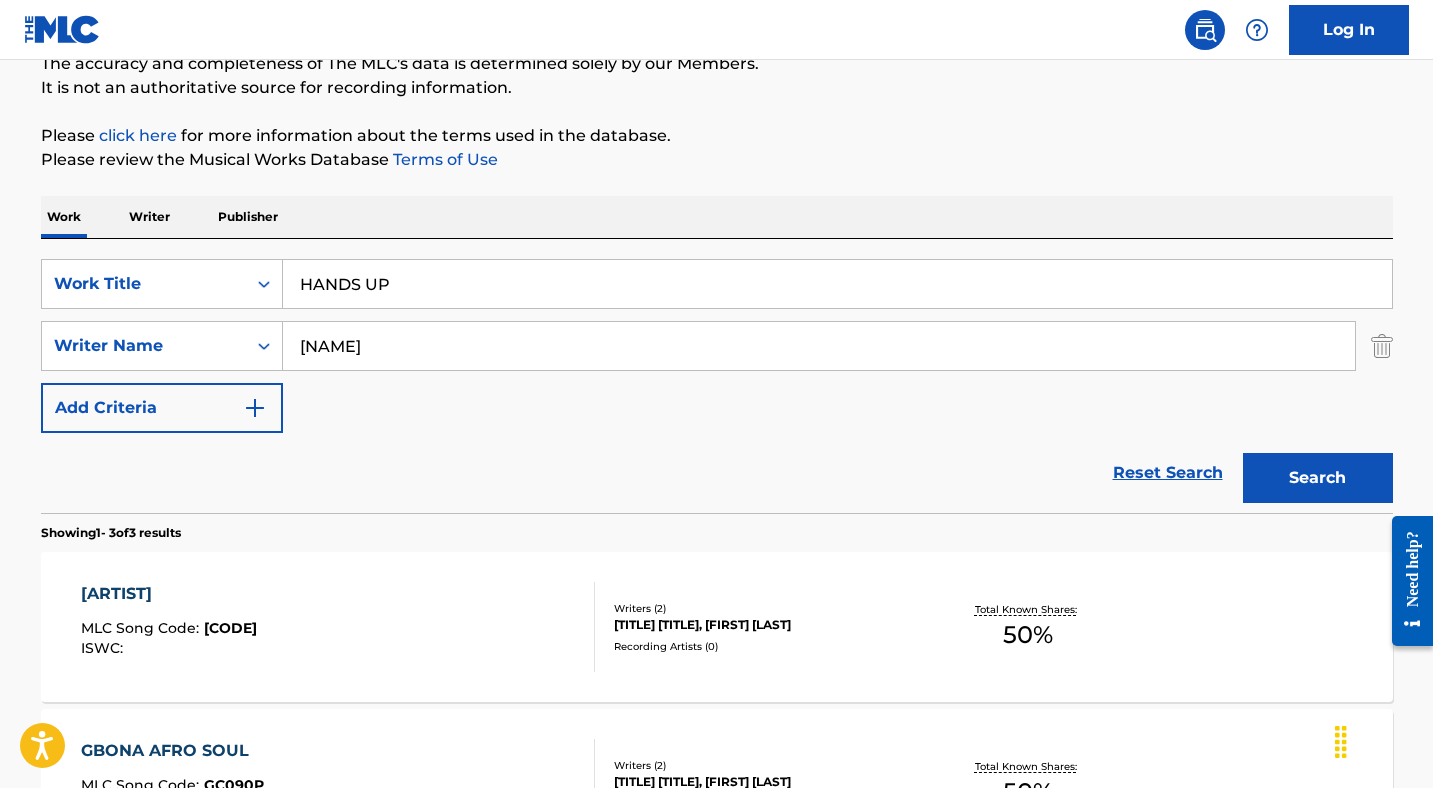 type on "[NAME]" 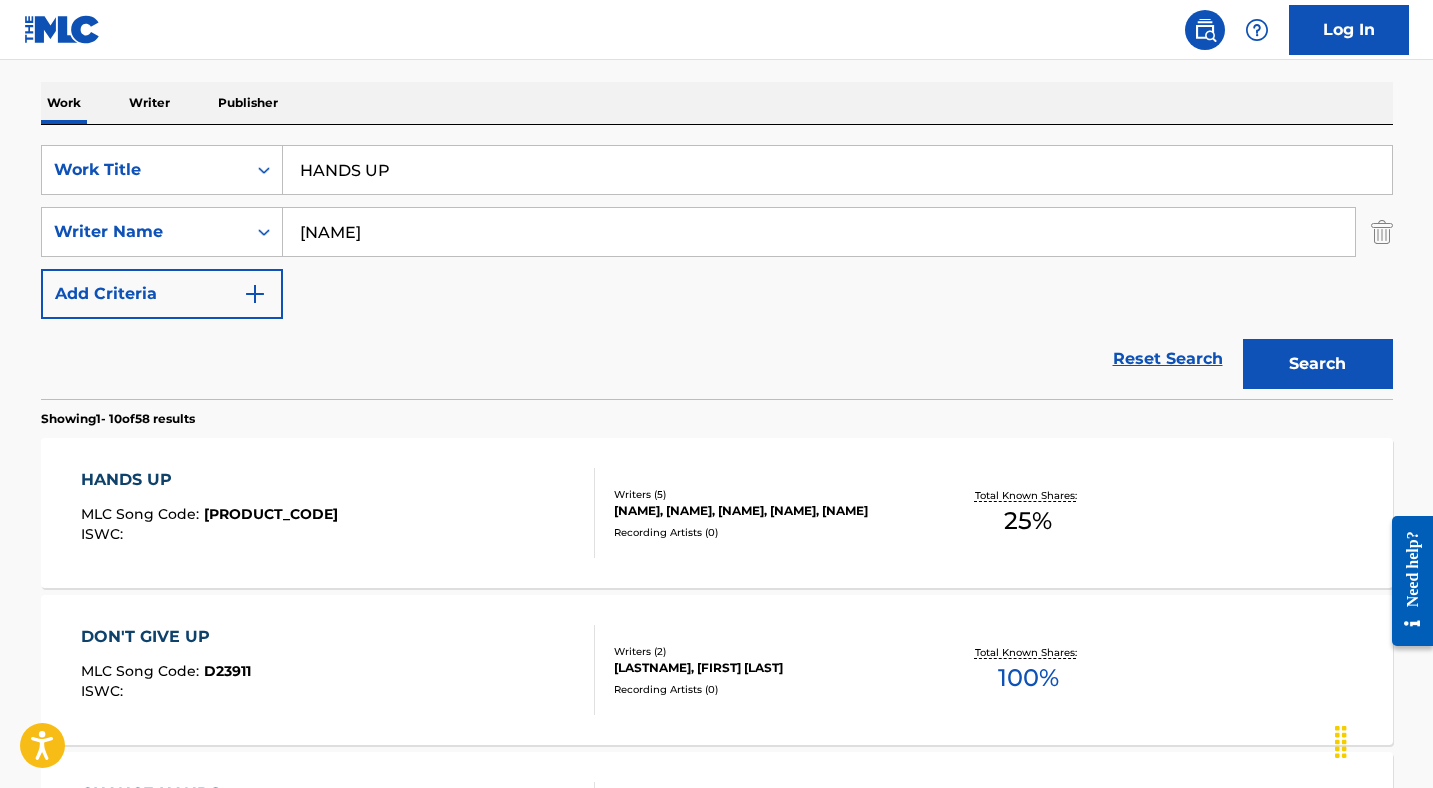 scroll, scrollTop: 328, scrollLeft: 0, axis: vertical 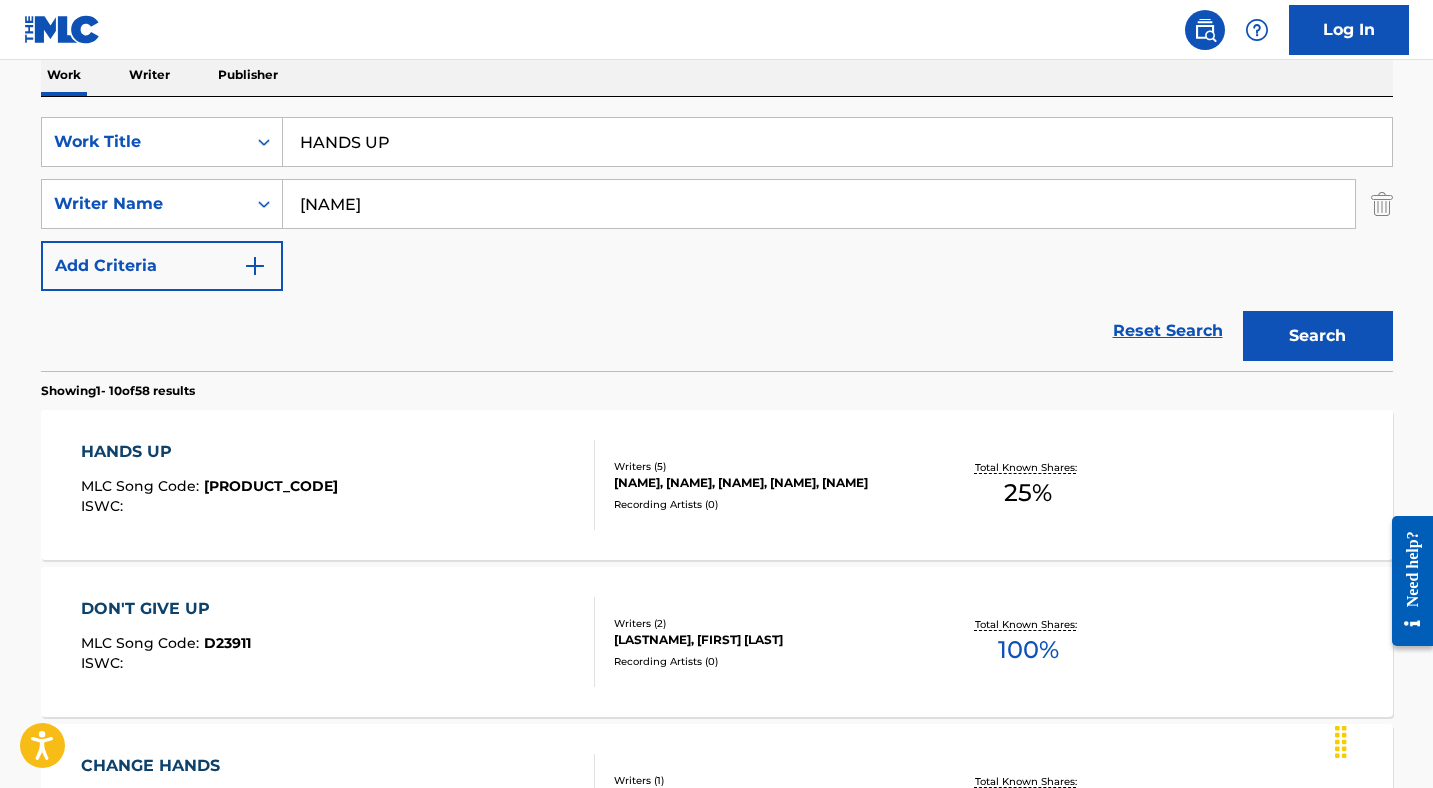 click on "HANDS UP" at bounding box center [209, 452] 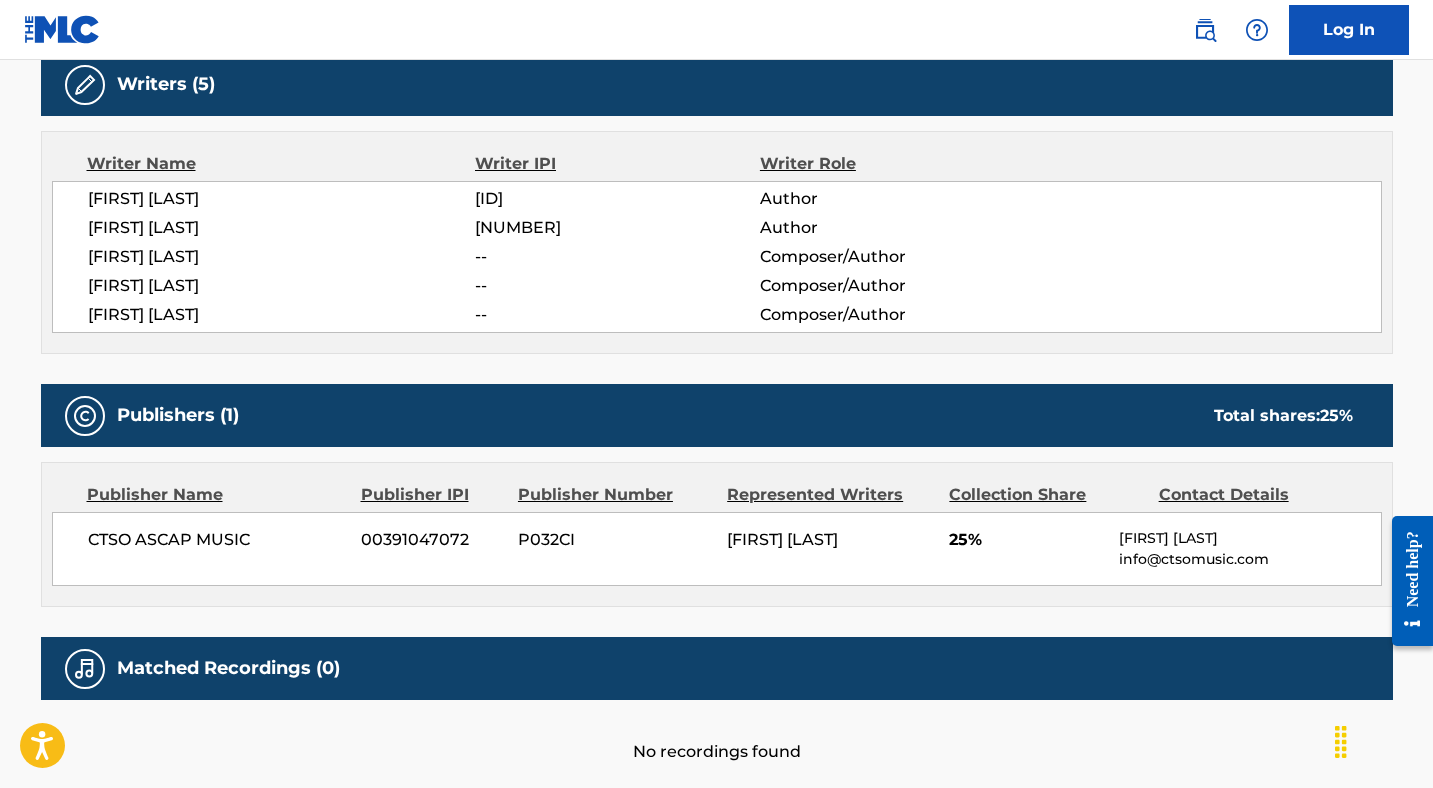 scroll, scrollTop: 333, scrollLeft: 0, axis: vertical 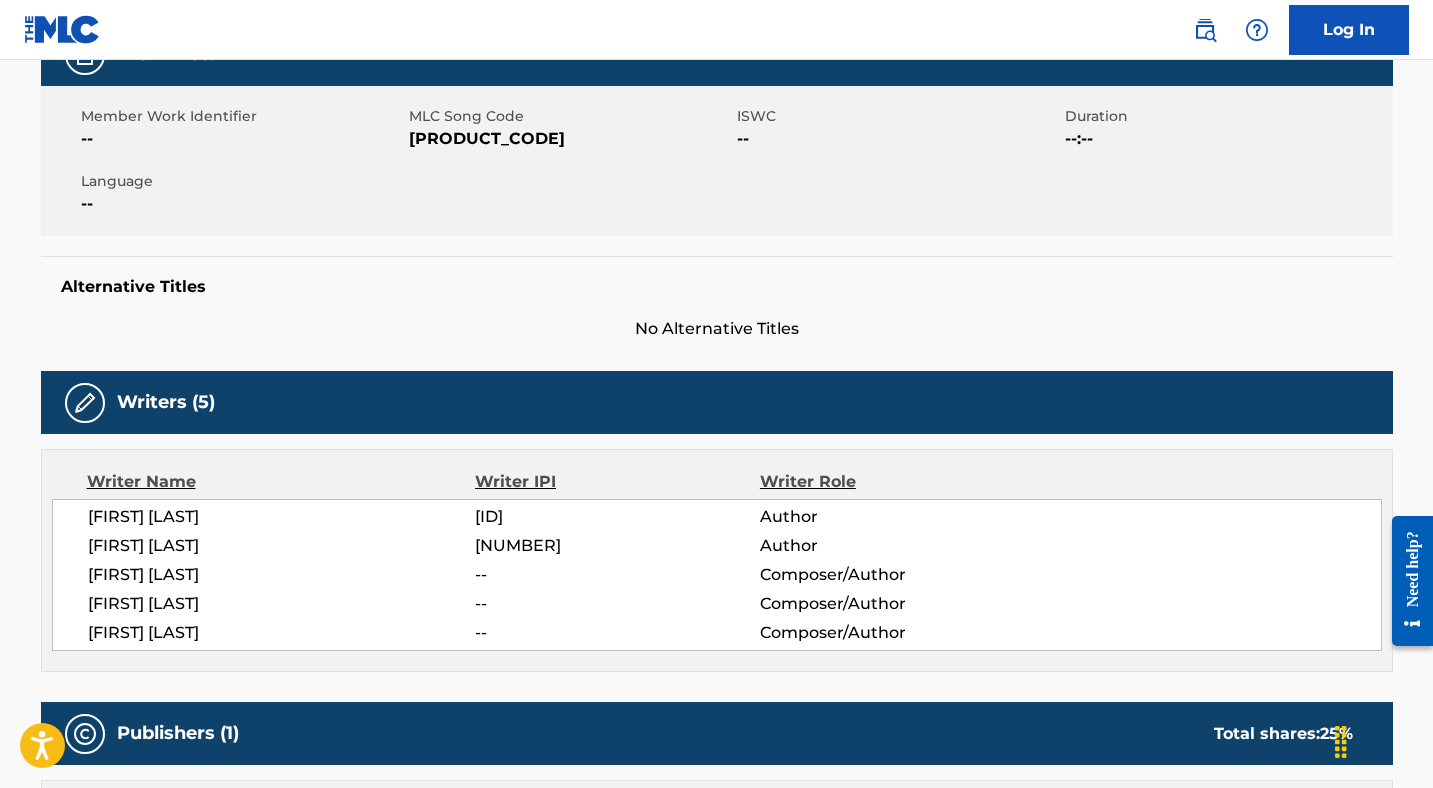 click on "[PRODUCT_CODE]" at bounding box center (570, 139) 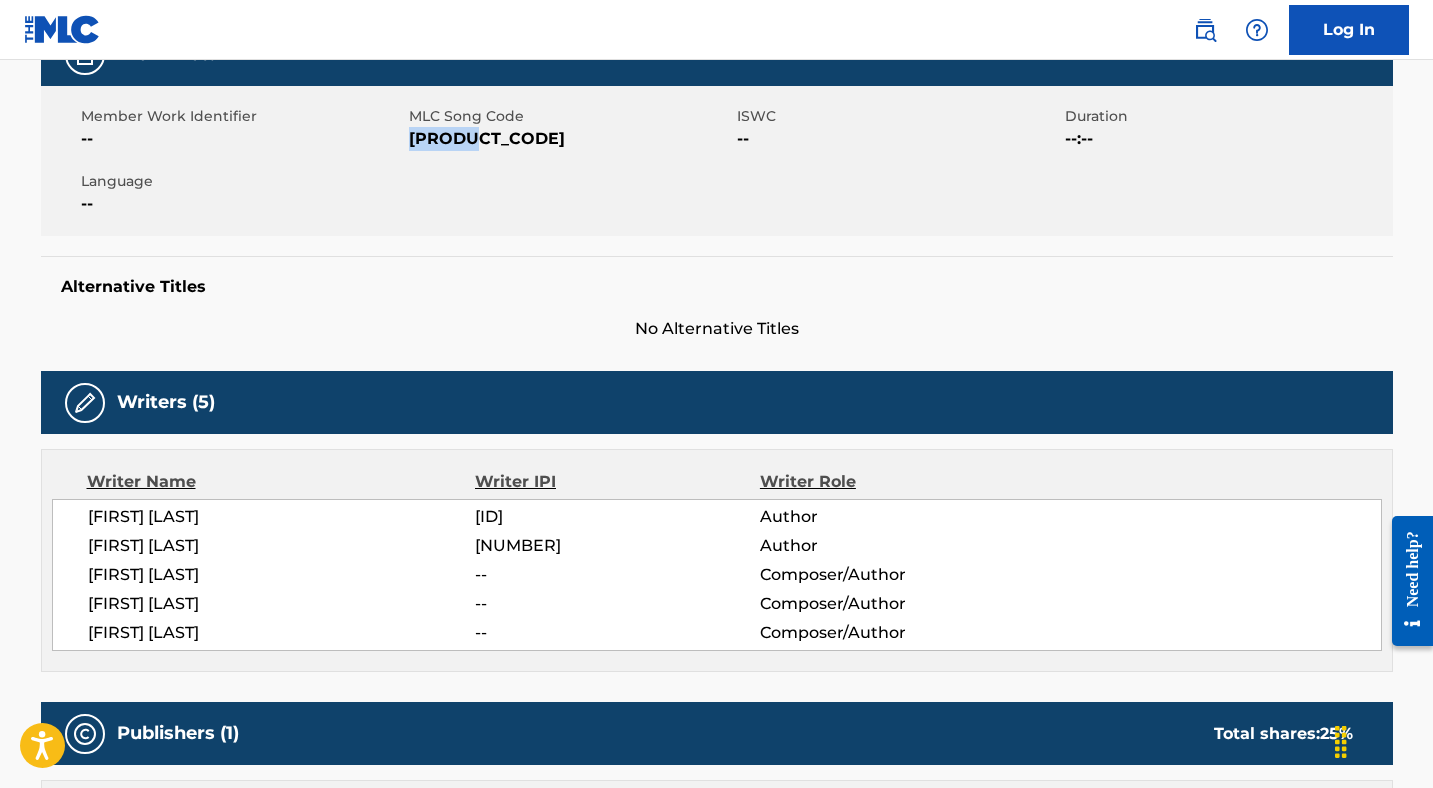 click on "[PRODUCT_CODE]" at bounding box center (570, 139) 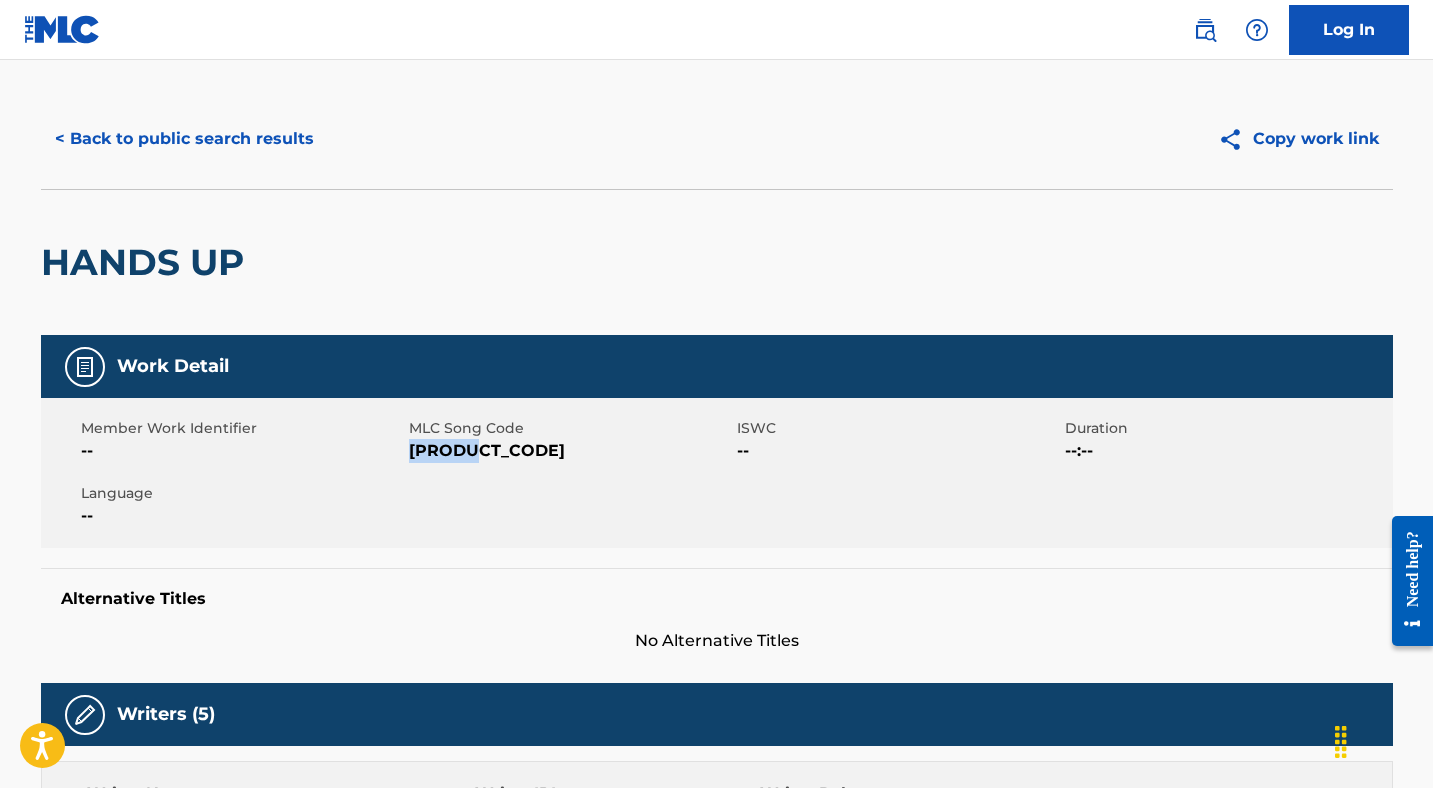scroll, scrollTop: 0, scrollLeft: 0, axis: both 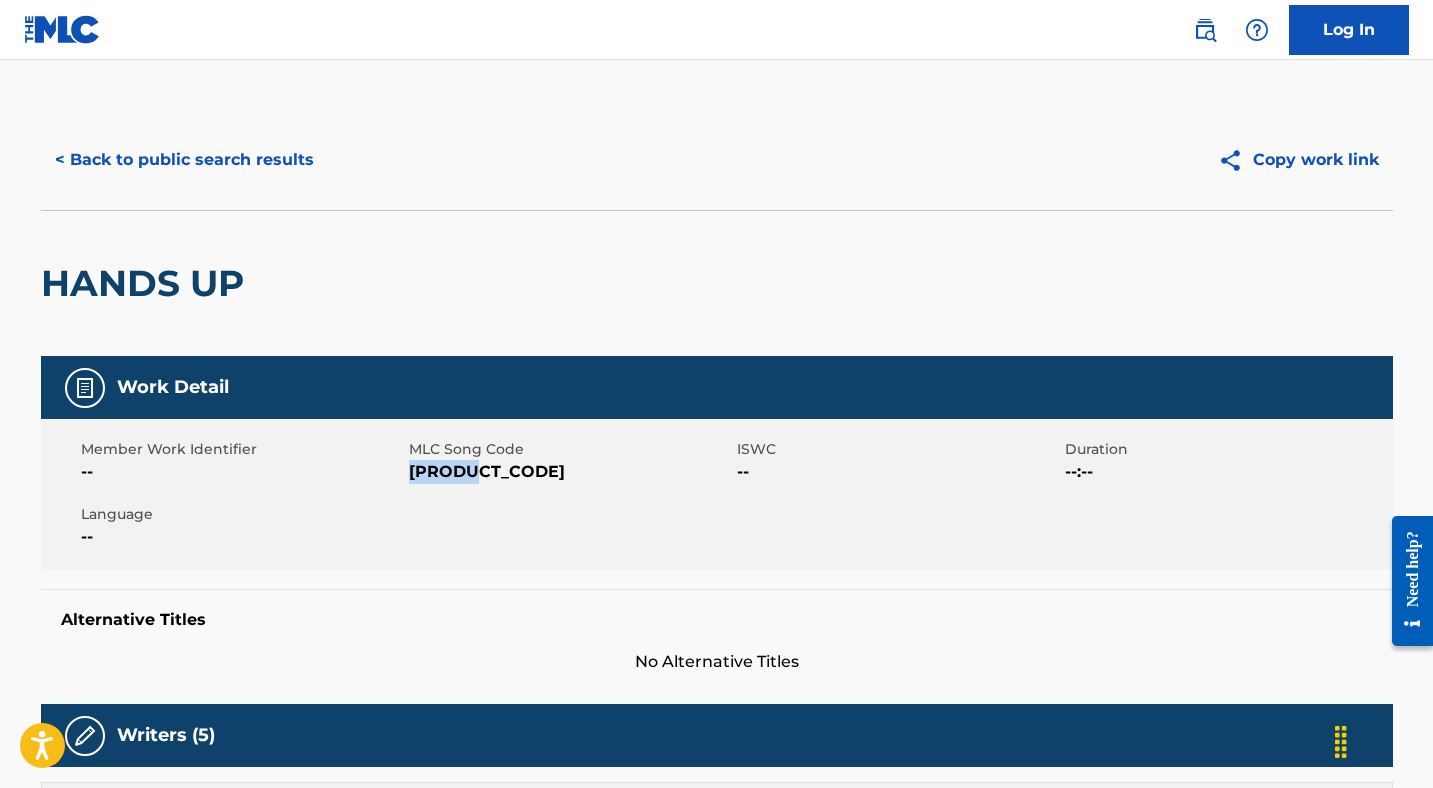 click on "< Back to public search results" at bounding box center [184, 160] 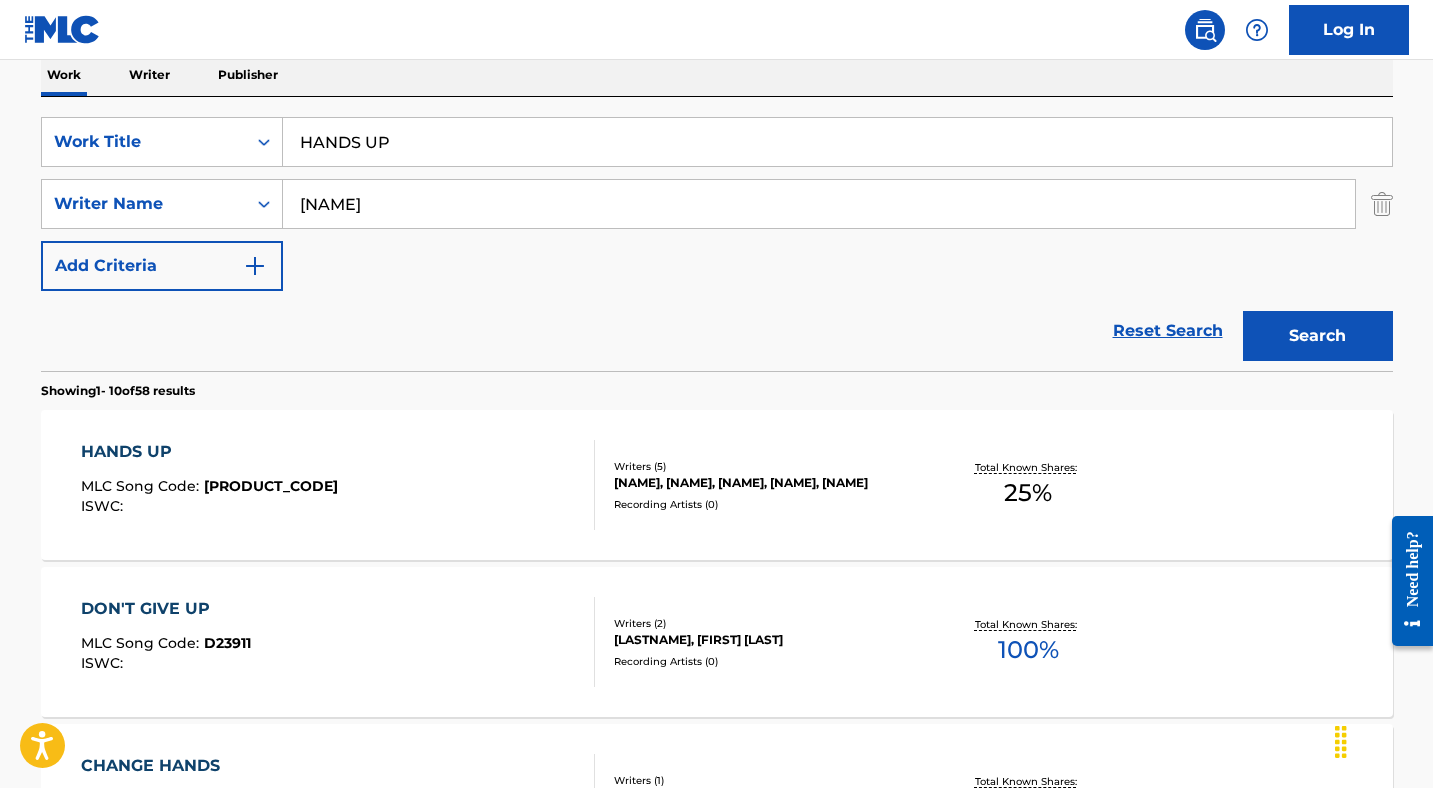 click on "HANDS UP" at bounding box center [837, 142] 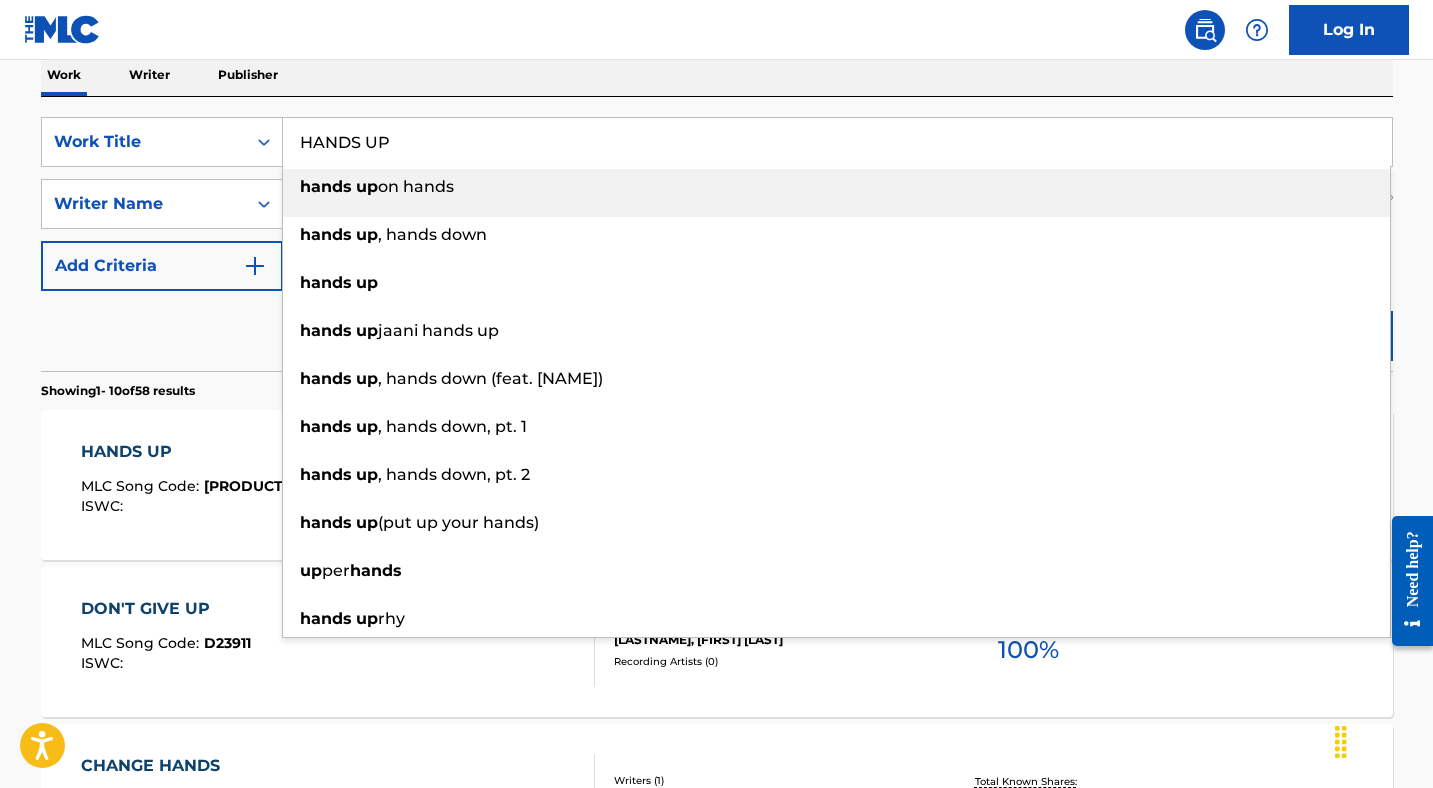 paste on "INTRO" 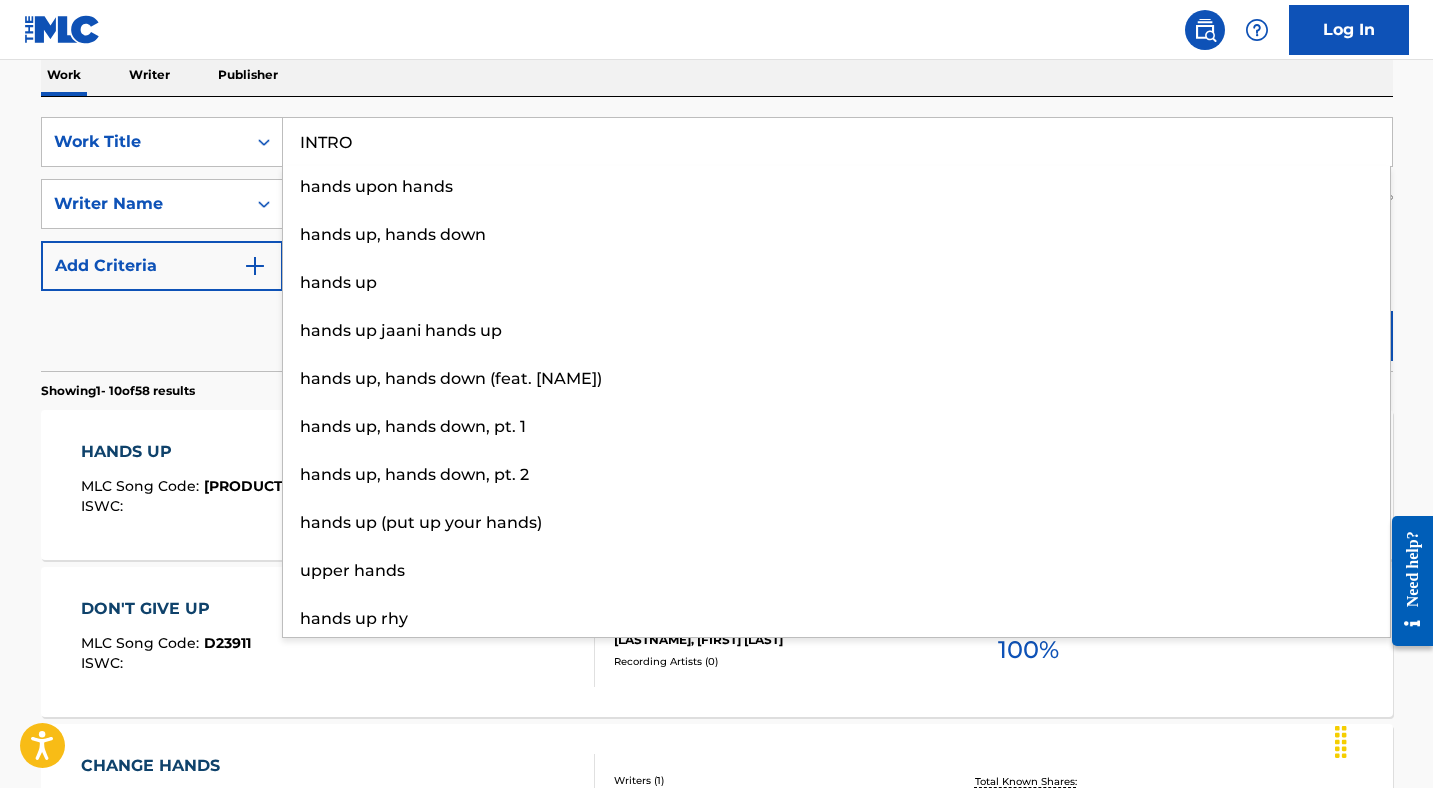 type on "INTRO" 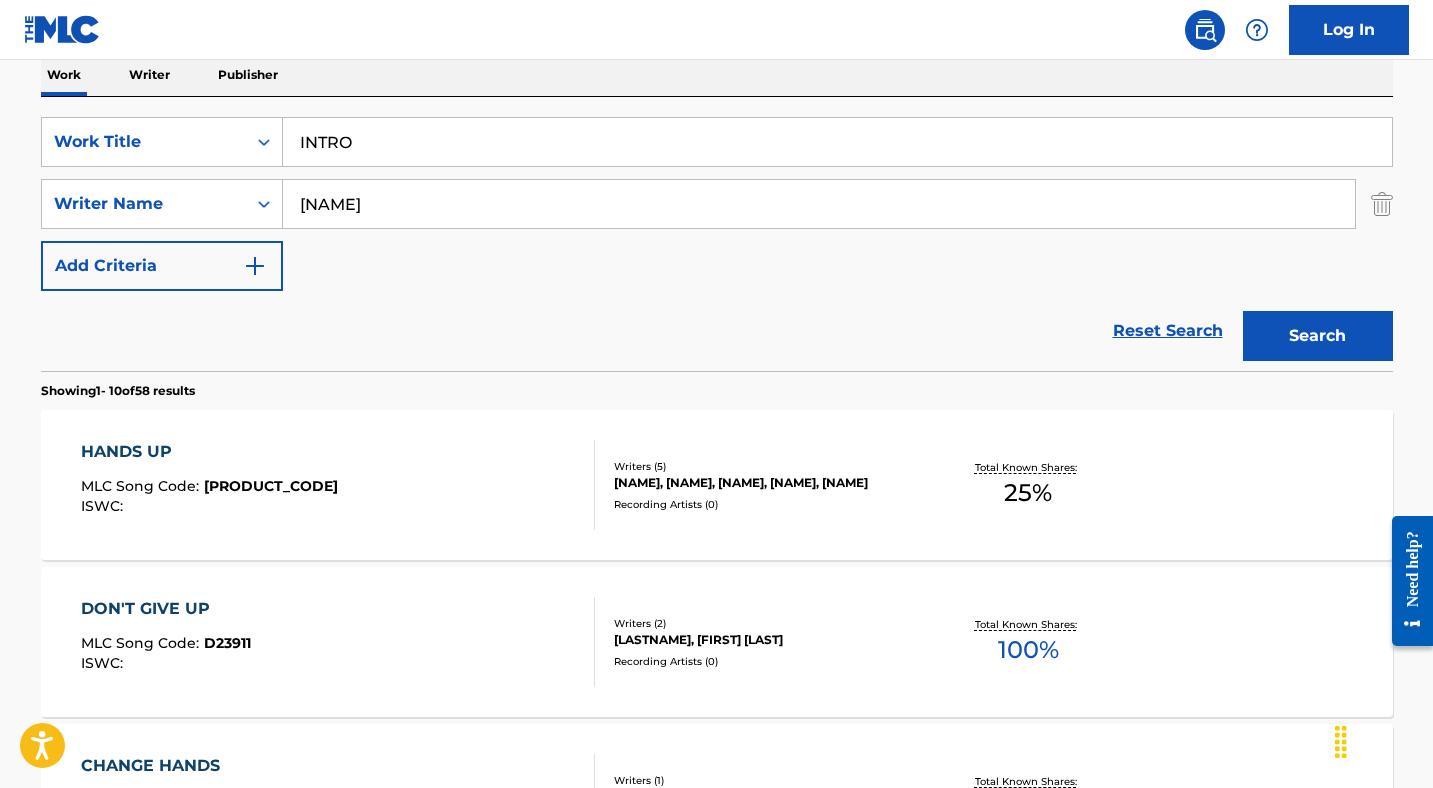click on "[NAME]" at bounding box center [819, 204] 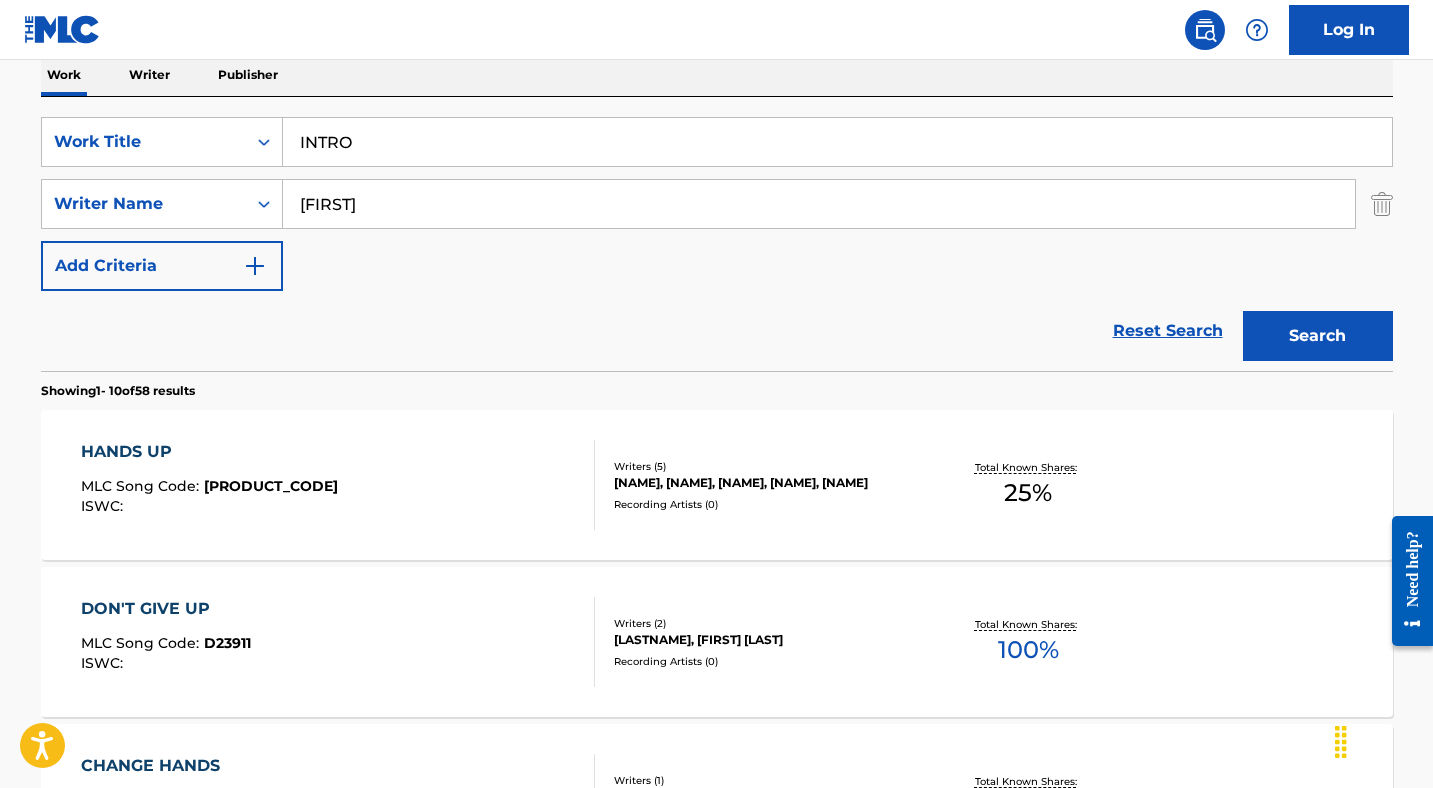 type on "[FIRST]" 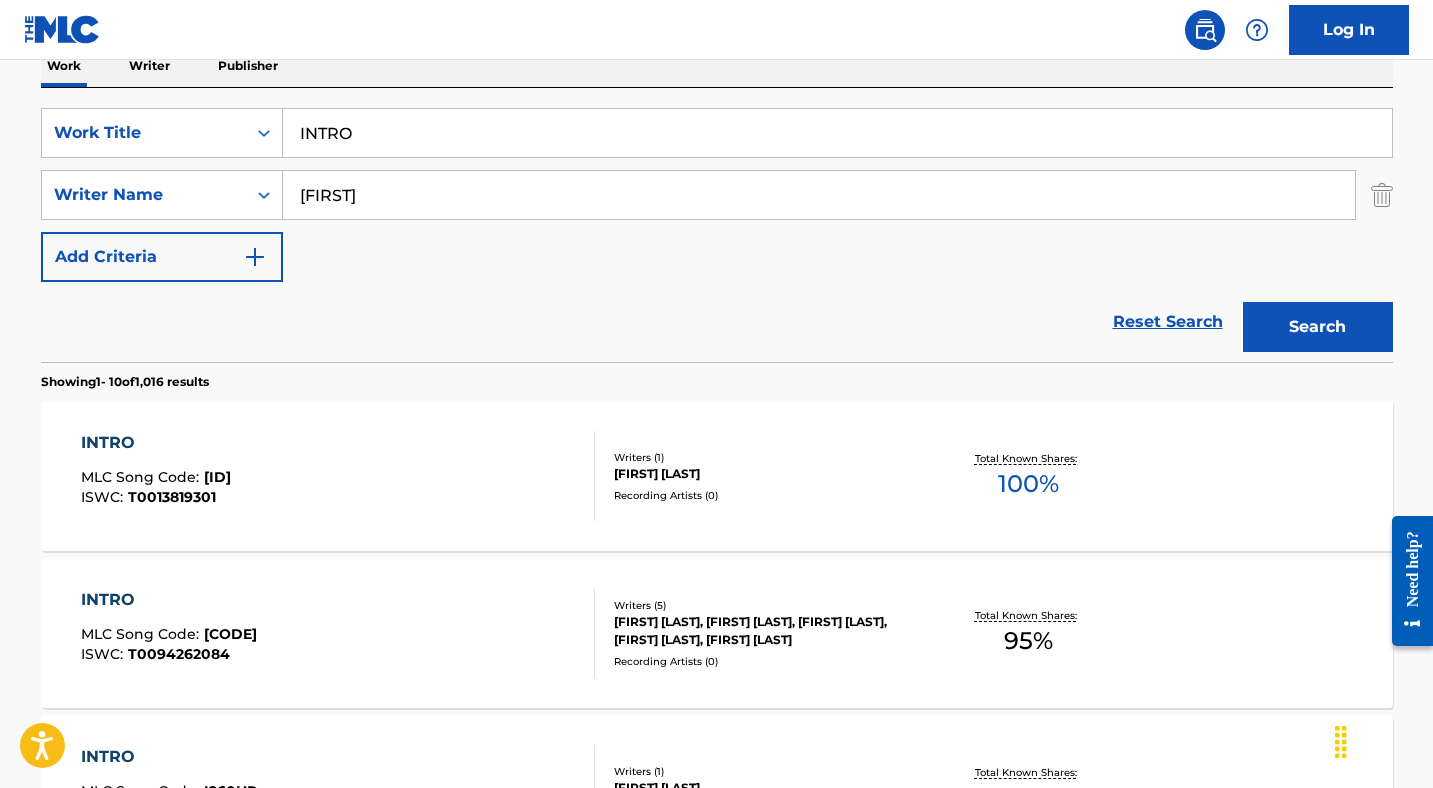 scroll, scrollTop: 340, scrollLeft: 0, axis: vertical 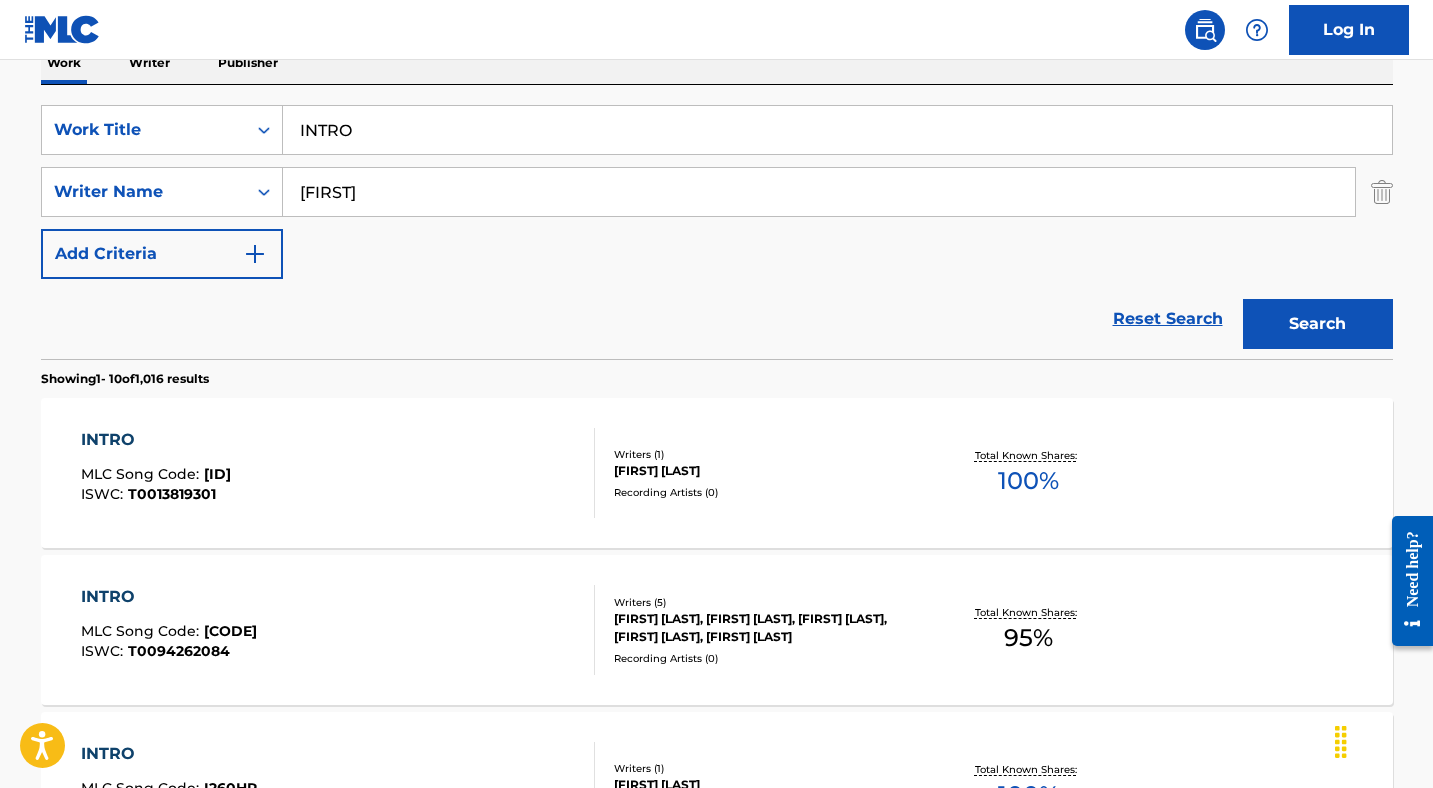 click on "Add Criteria" at bounding box center [162, 254] 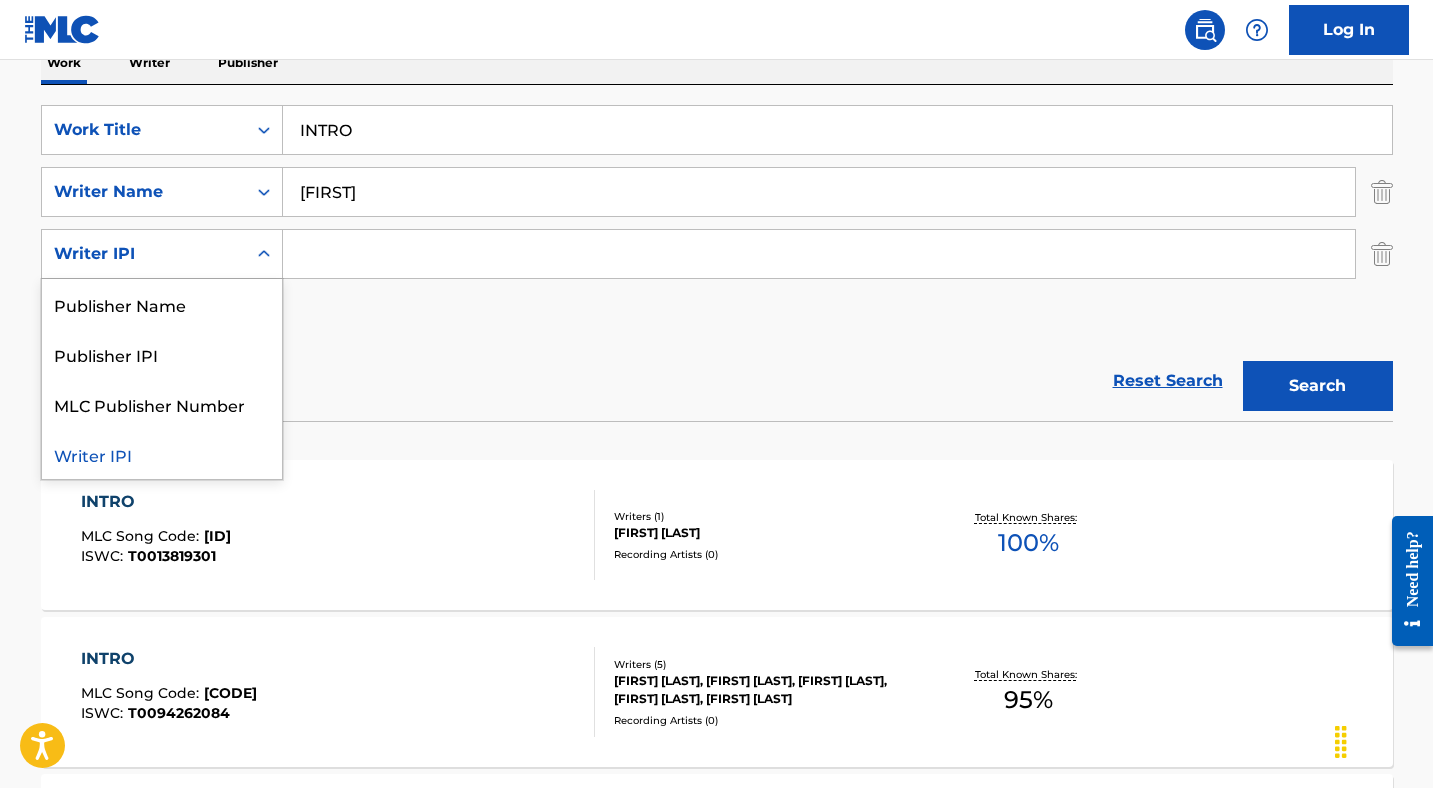 click on "Writer IPI" at bounding box center [144, 254] 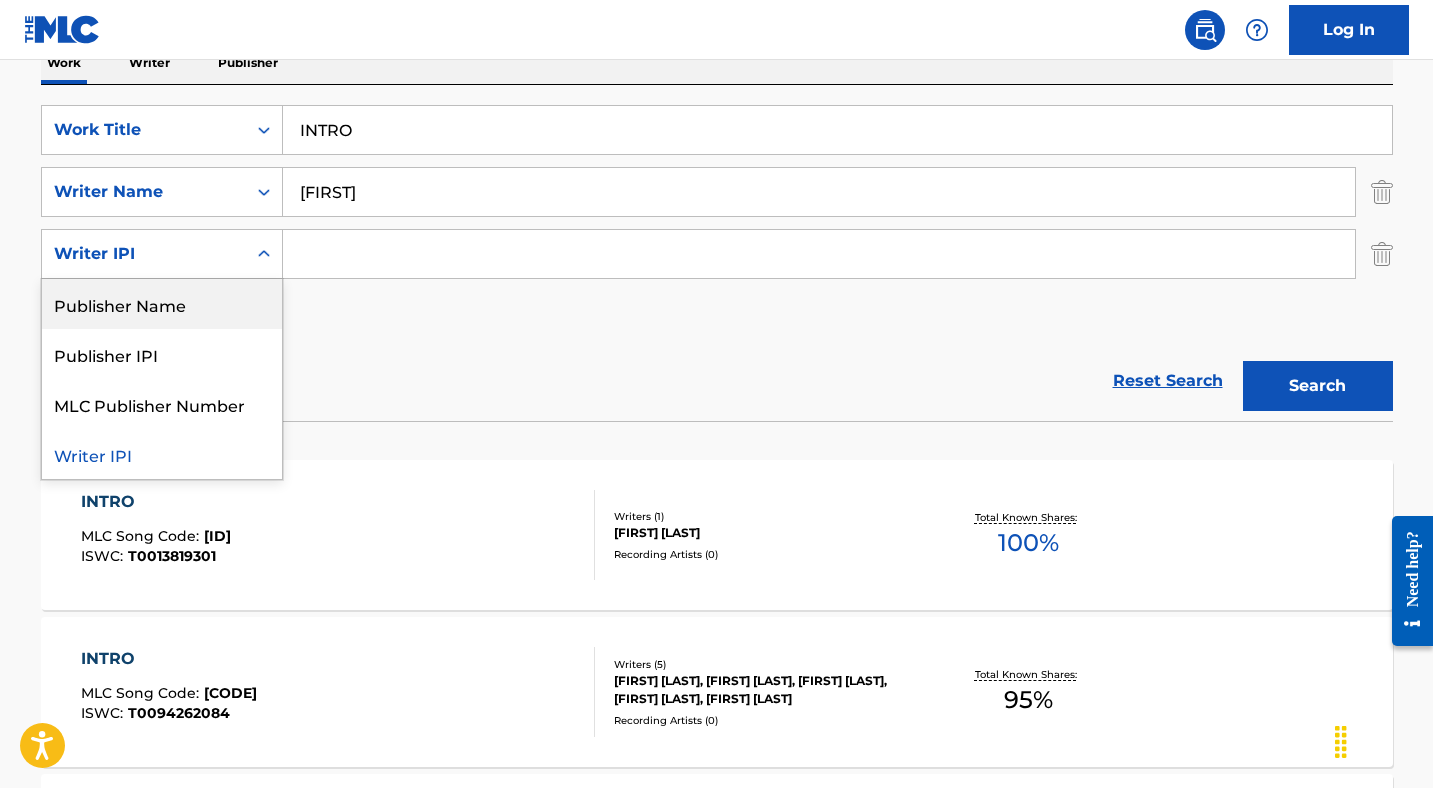 click on "Publisher Name" at bounding box center (162, 304) 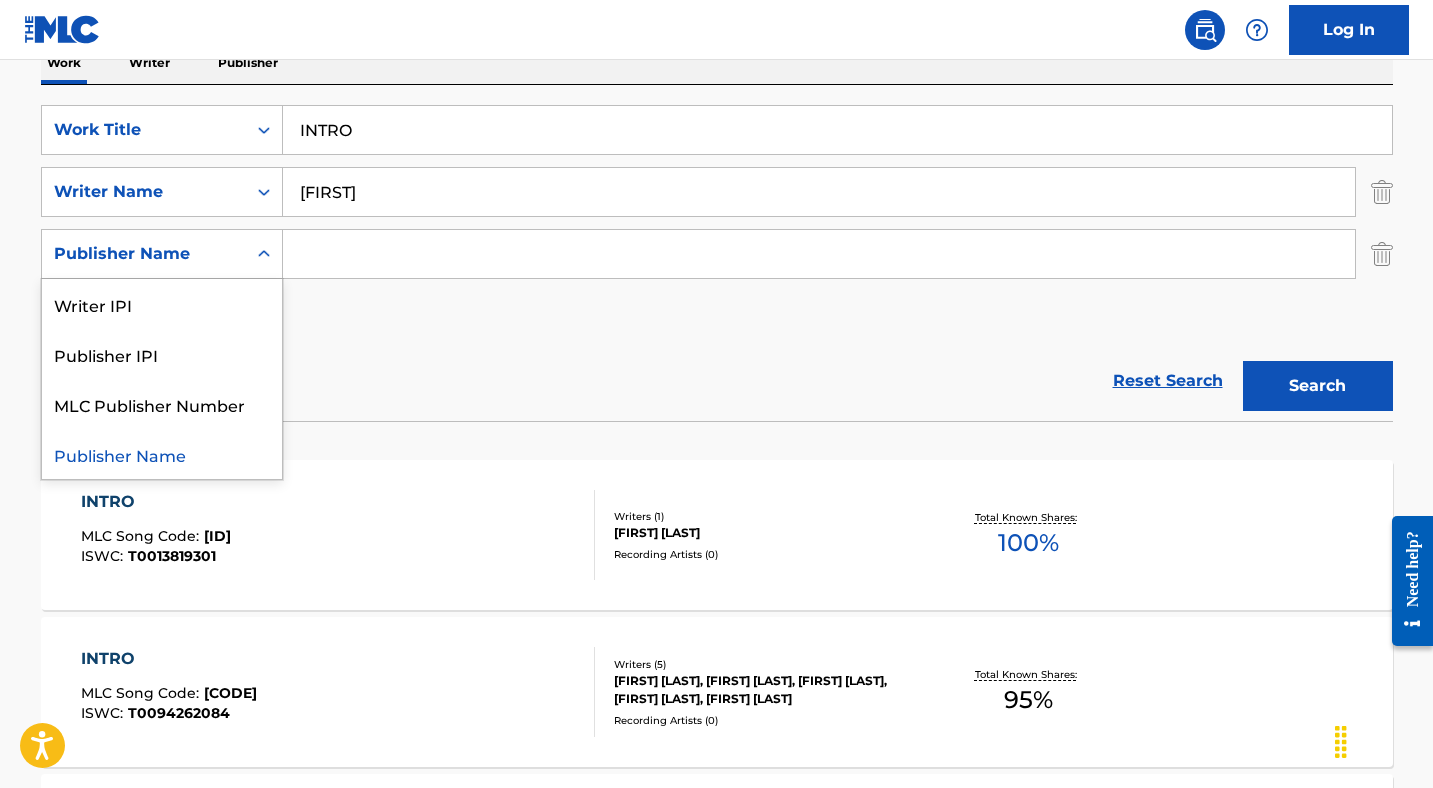 click on "Publisher Name" at bounding box center (144, 254) 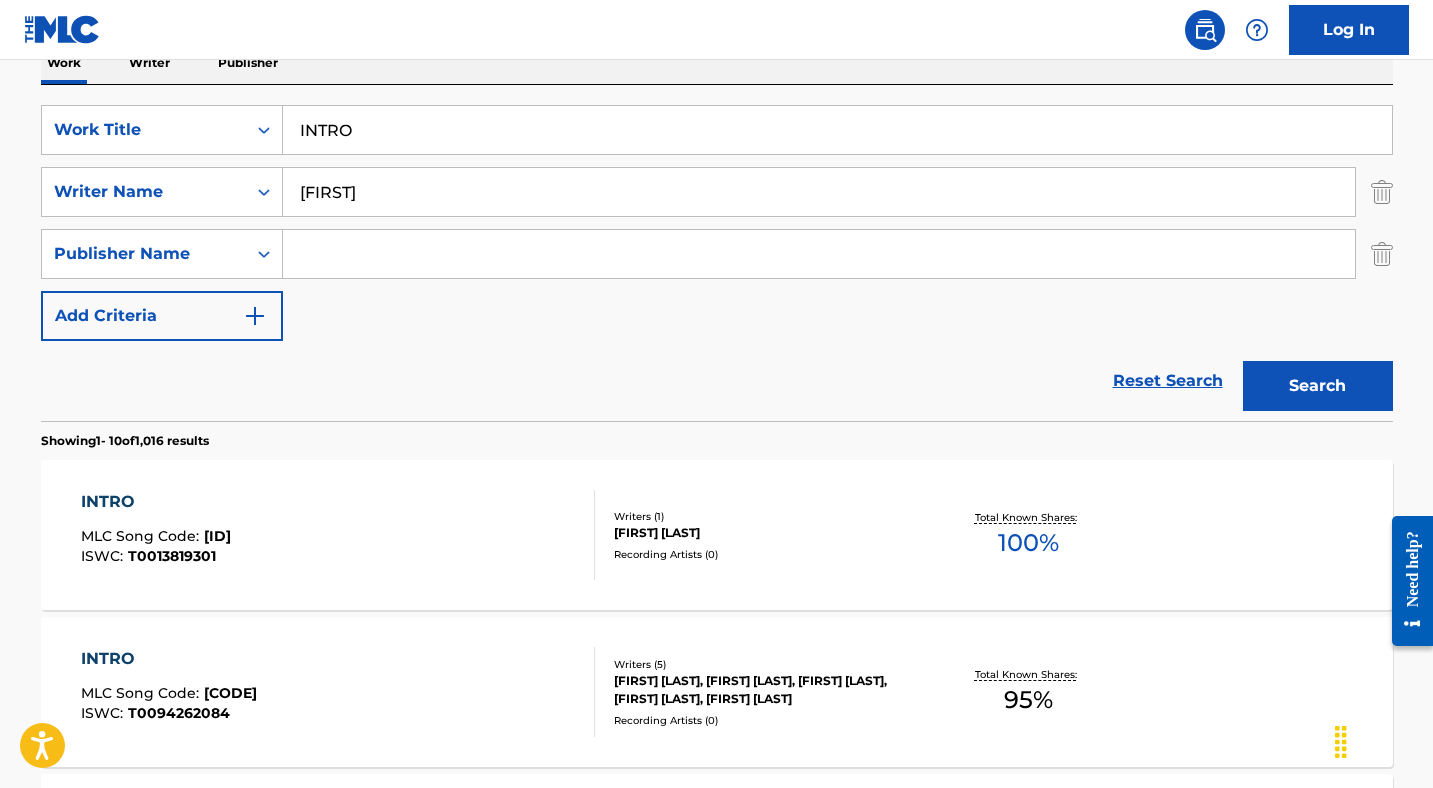 click at bounding box center (819, 254) 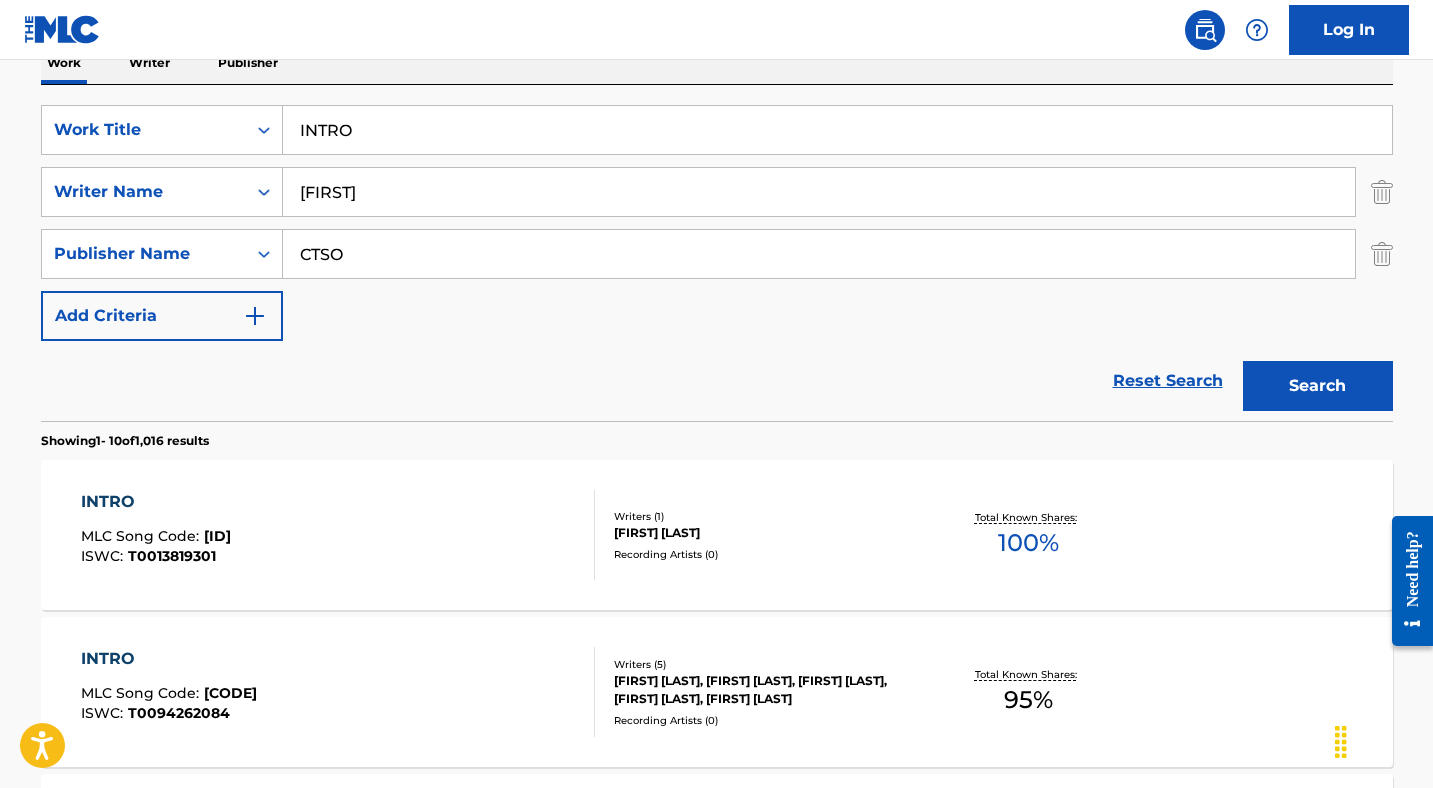 type on "CTSO" 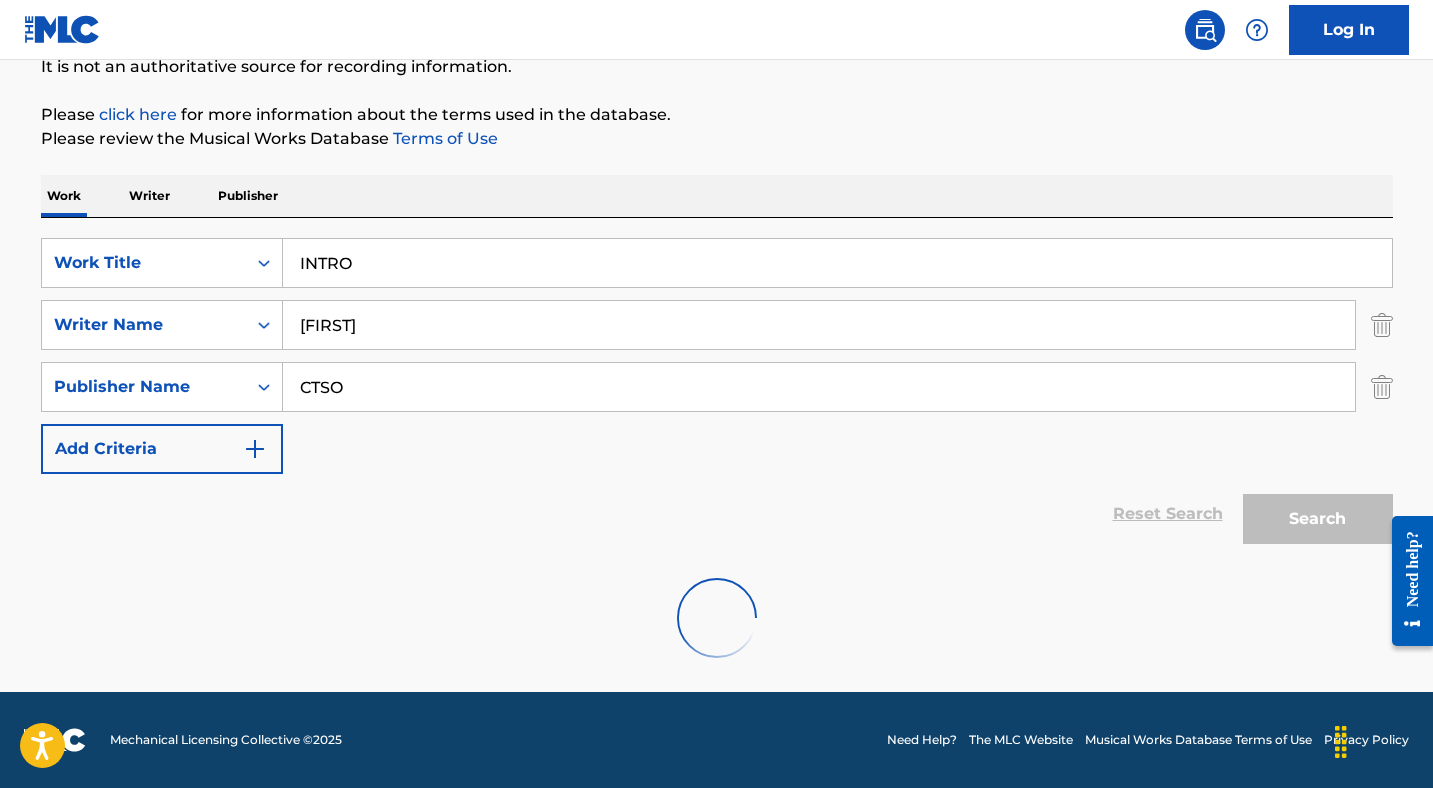 scroll, scrollTop: 340, scrollLeft: 0, axis: vertical 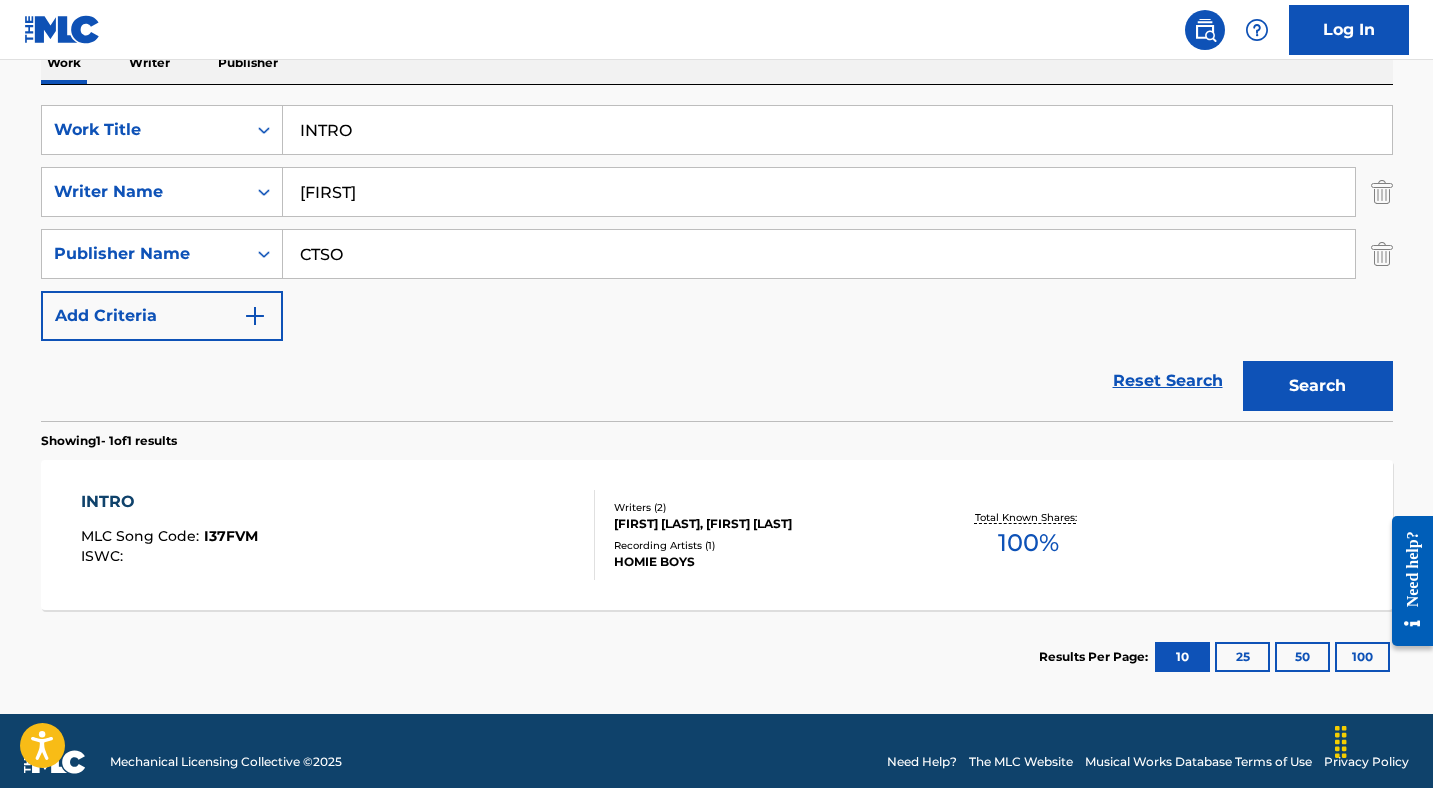 click on "INTRO MLC Song Code : I37FVM ISWC :" at bounding box center [338, 535] 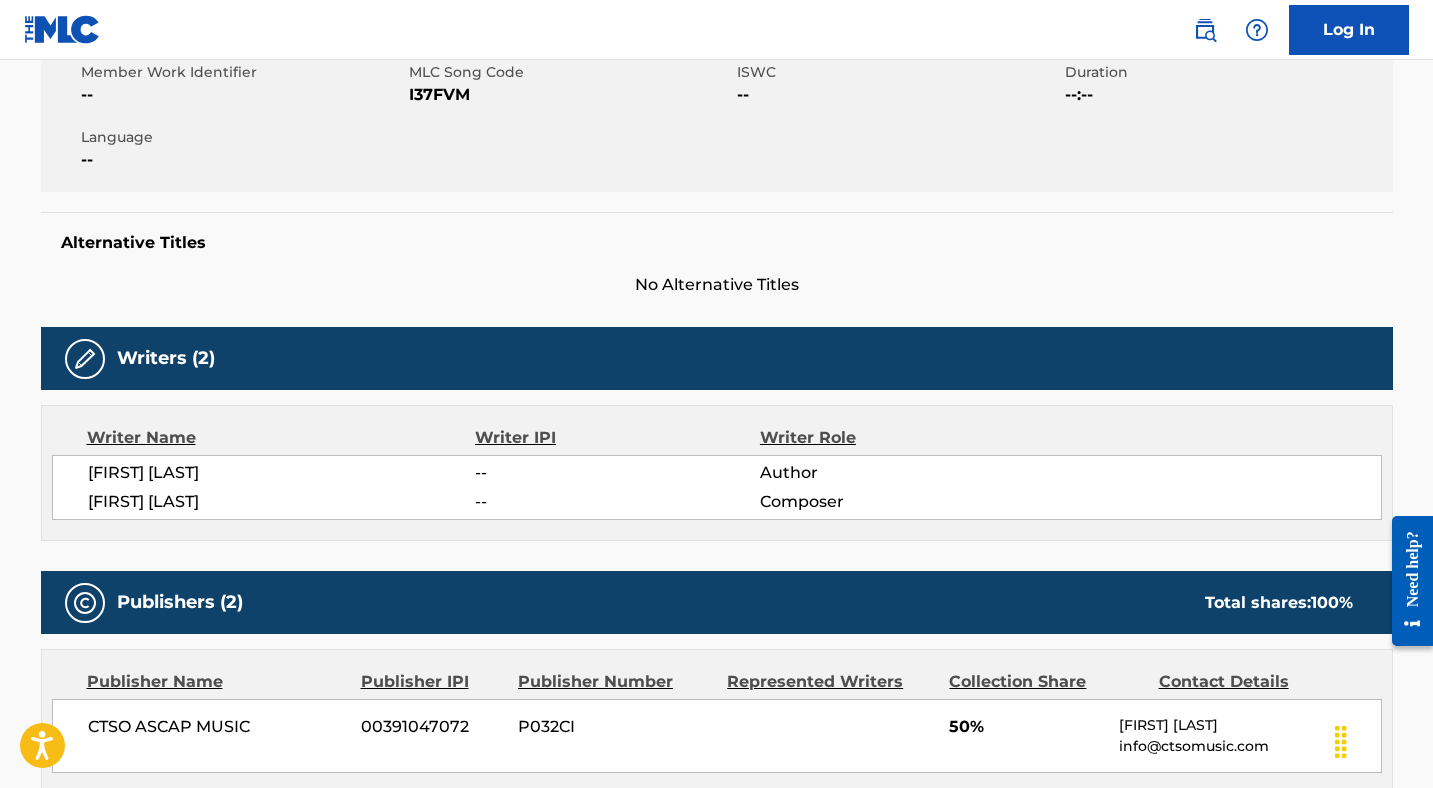 scroll, scrollTop: 230, scrollLeft: 0, axis: vertical 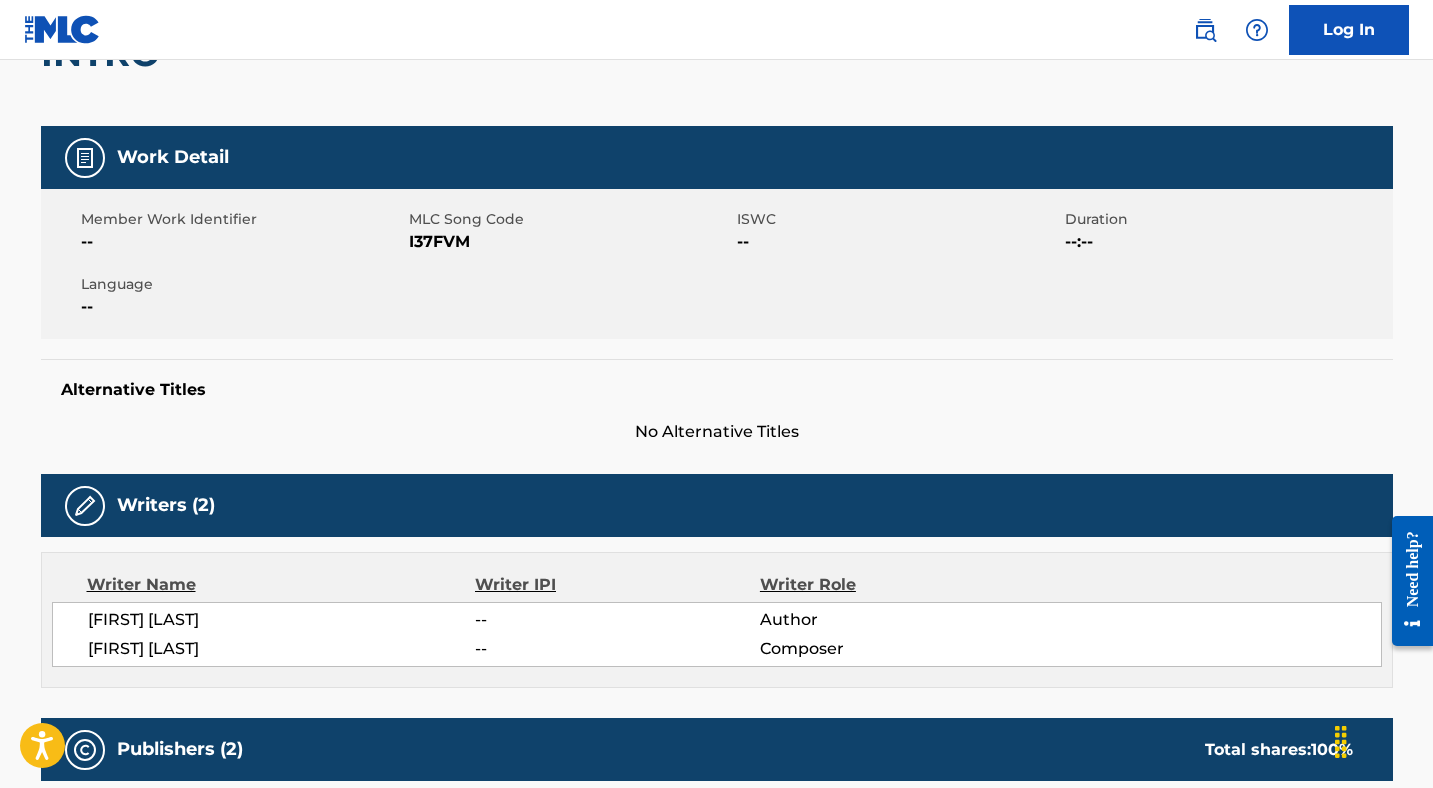 click on "I37FVM" at bounding box center [570, 242] 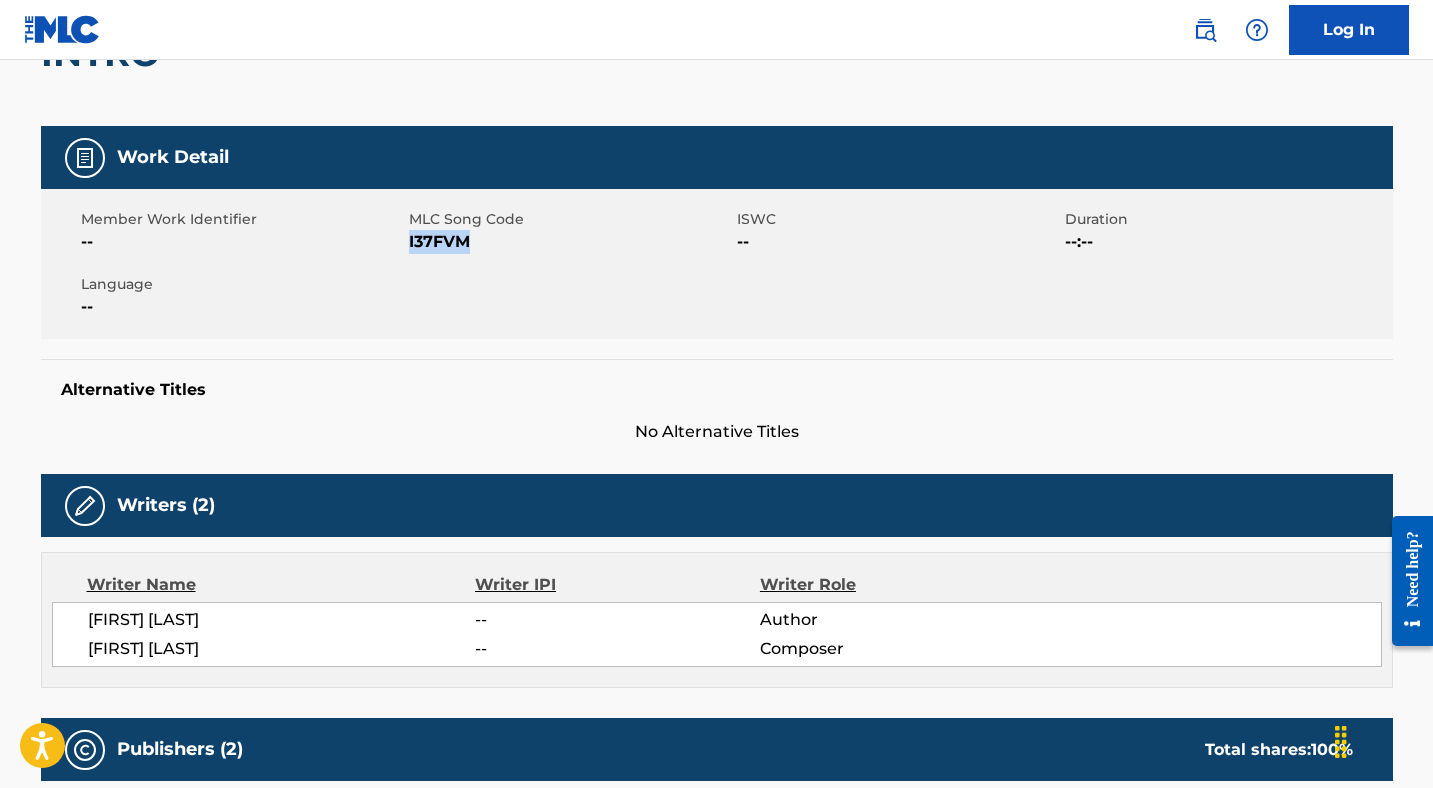 click on "I37FVM" at bounding box center [570, 242] 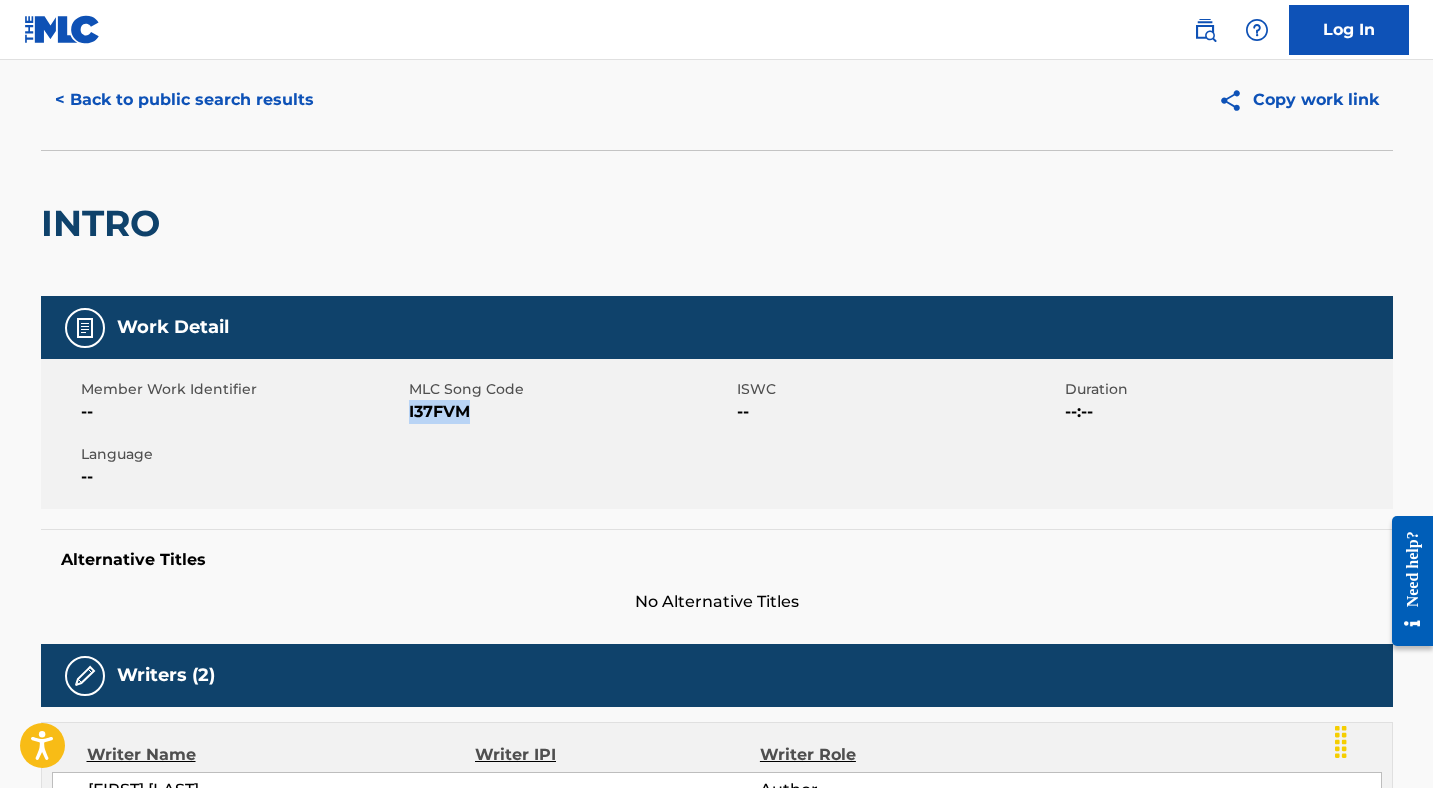 scroll, scrollTop: 0, scrollLeft: 0, axis: both 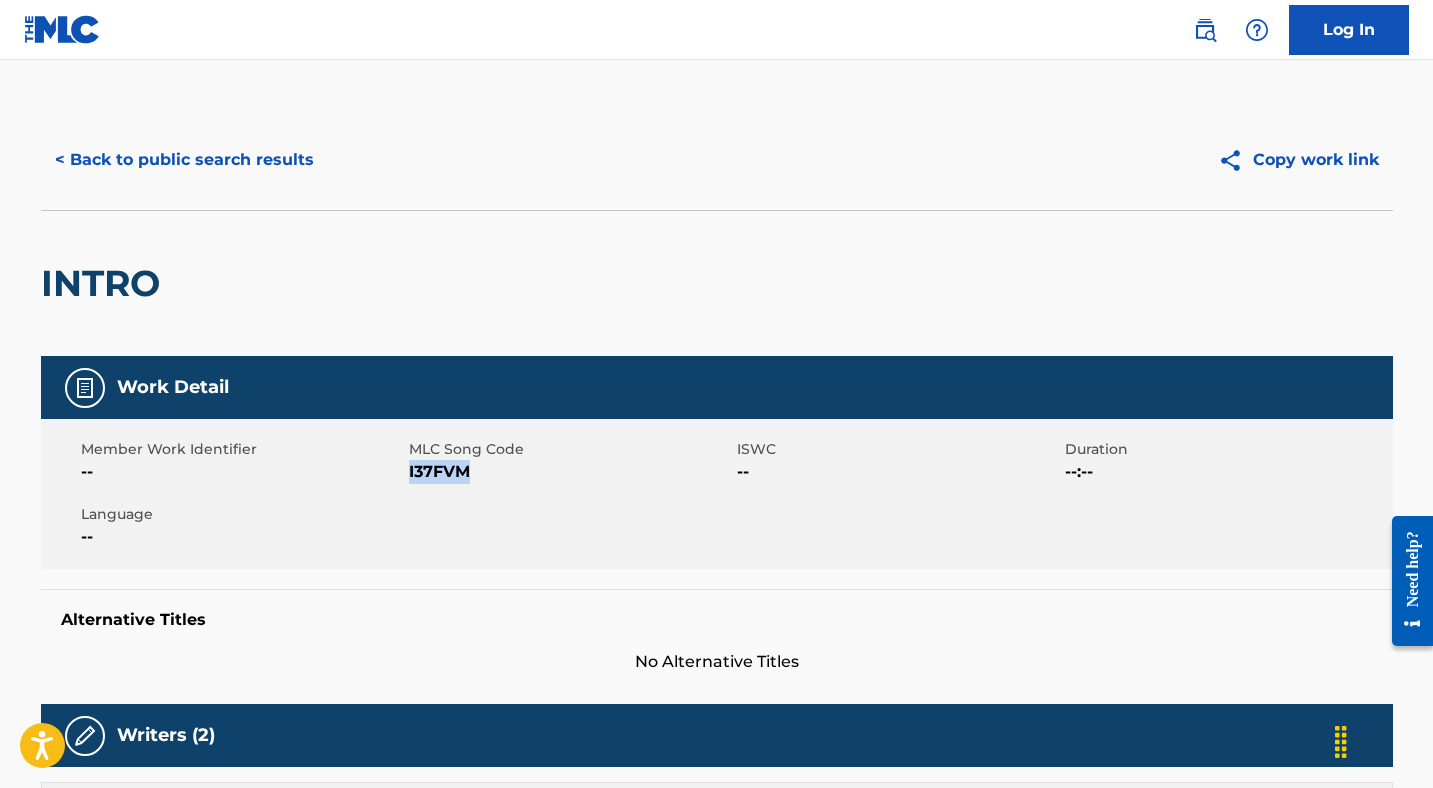 click on "< Back to public search results" at bounding box center (184, 160) 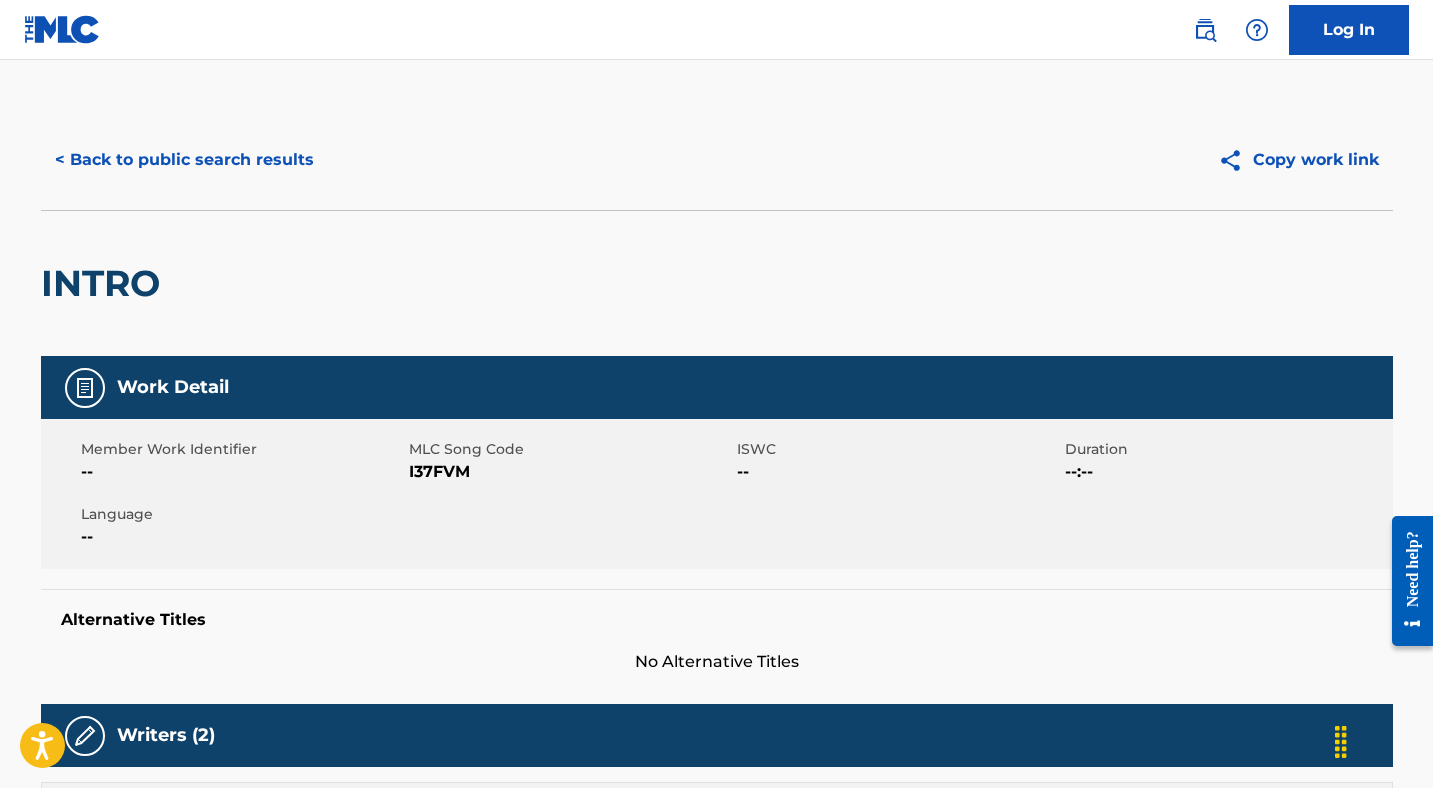 scroll, scrollTop: 186, scrollLeft: 0, axis: vertical 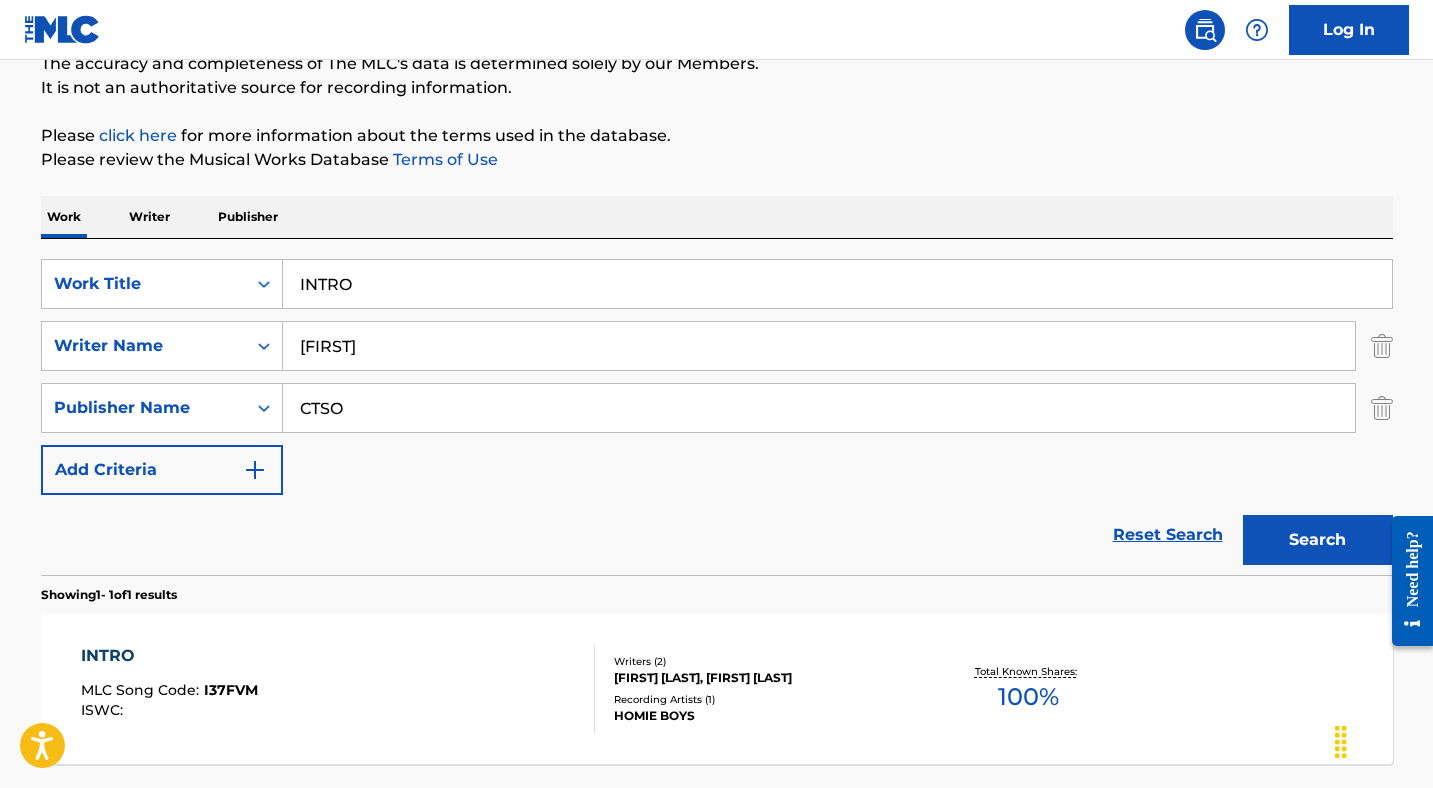 click on "INTRO" at bounding box center (837, 284) 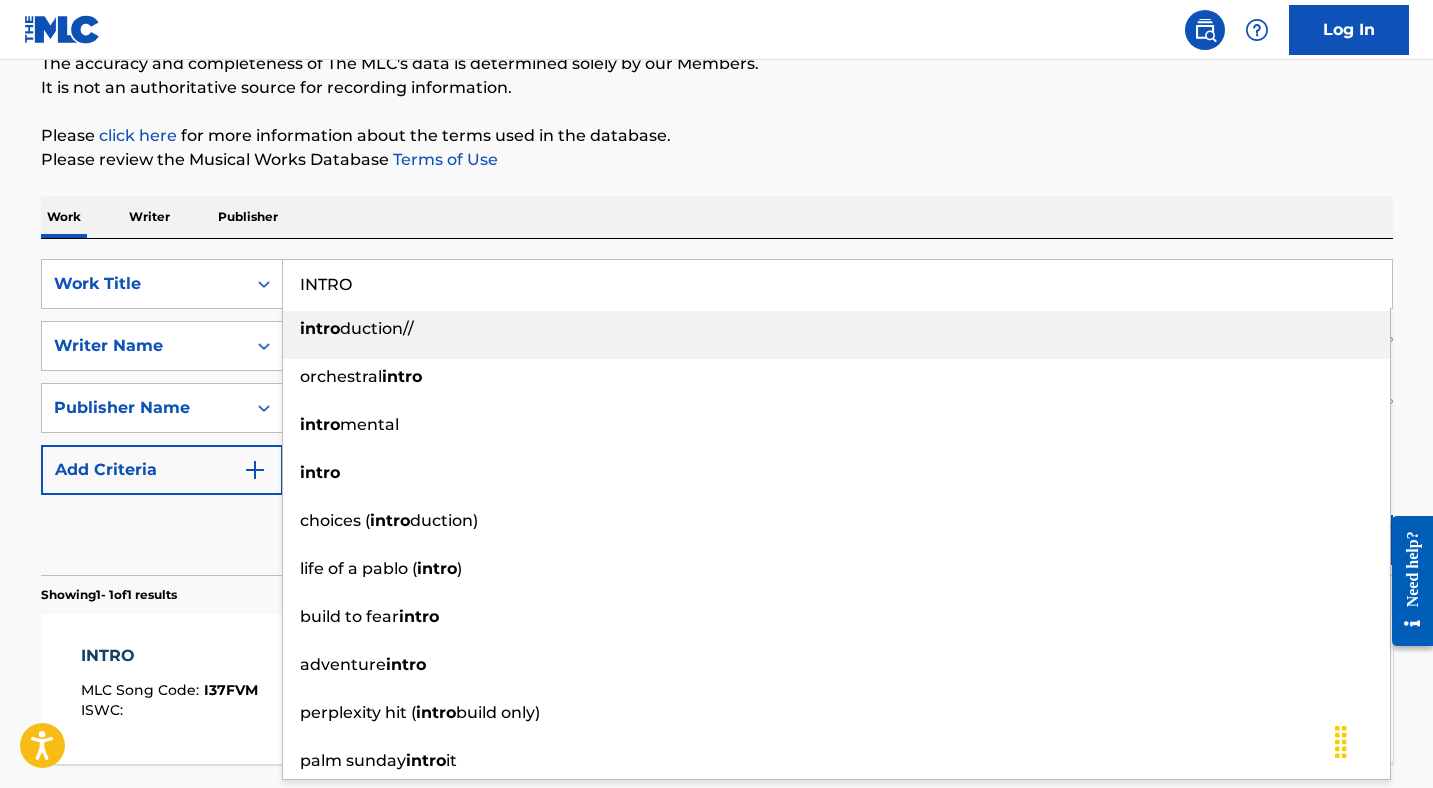 paste on "JEJE" 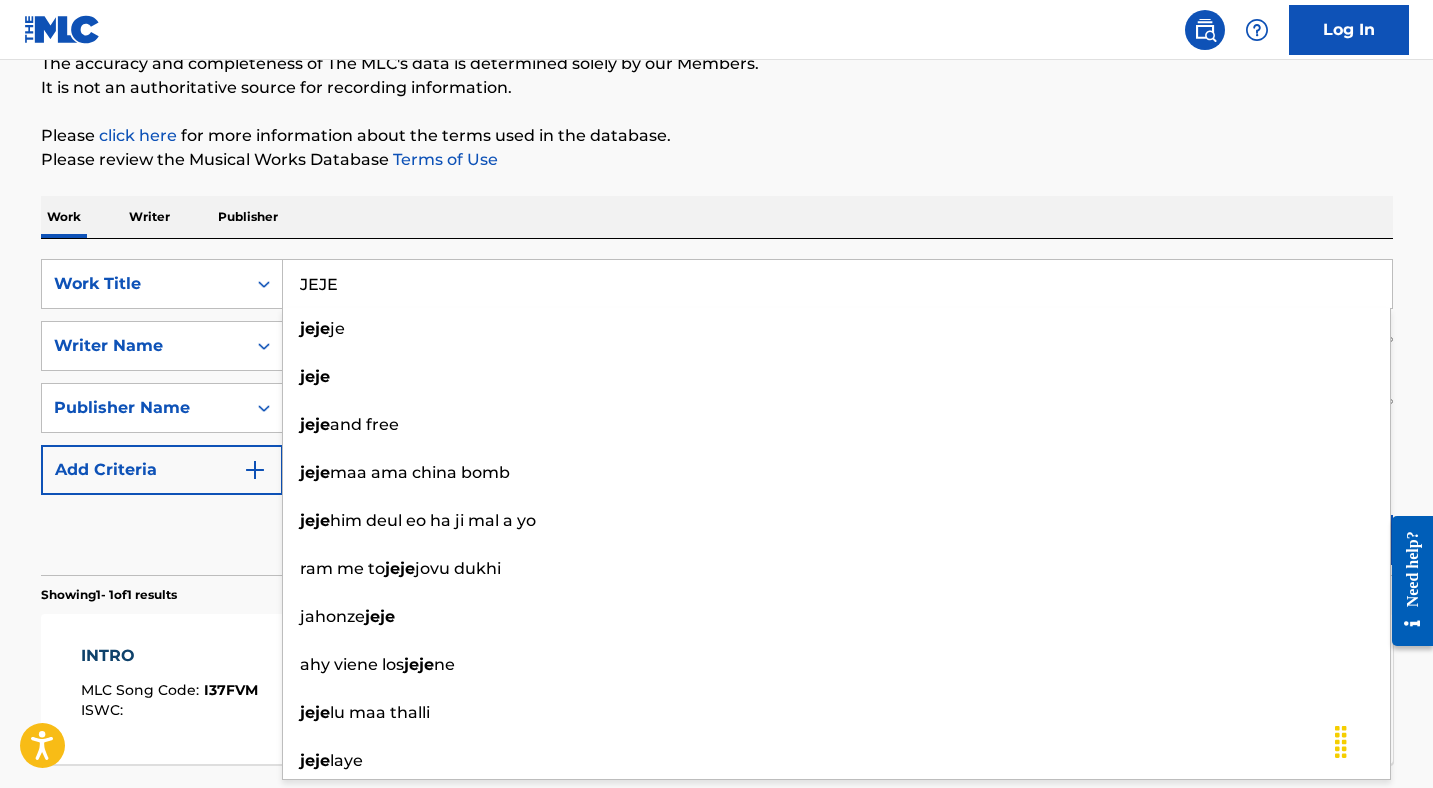 type on "JEJE" 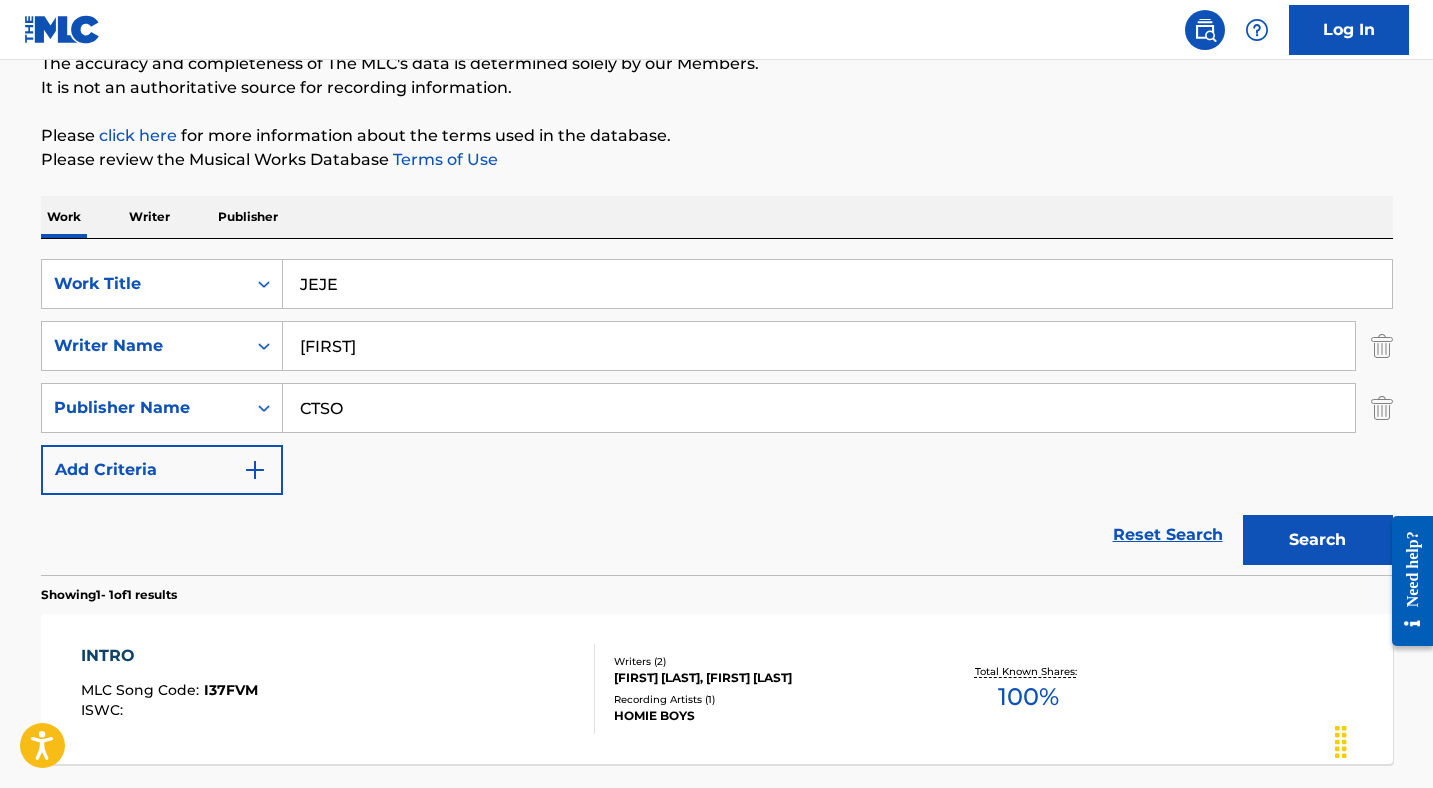 click on "Reset Search Search" at bounding box center [717, 535] 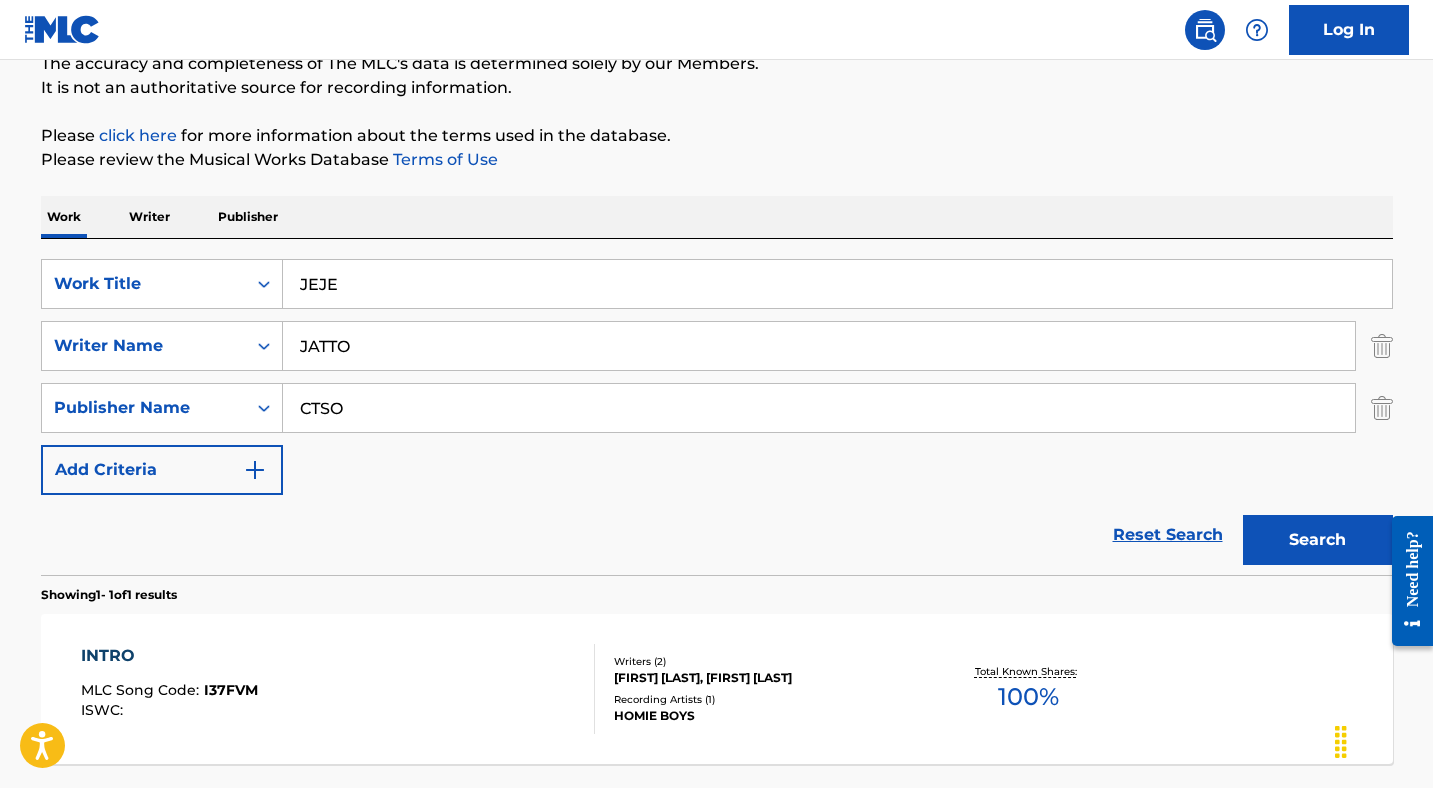 type on "JATTO" 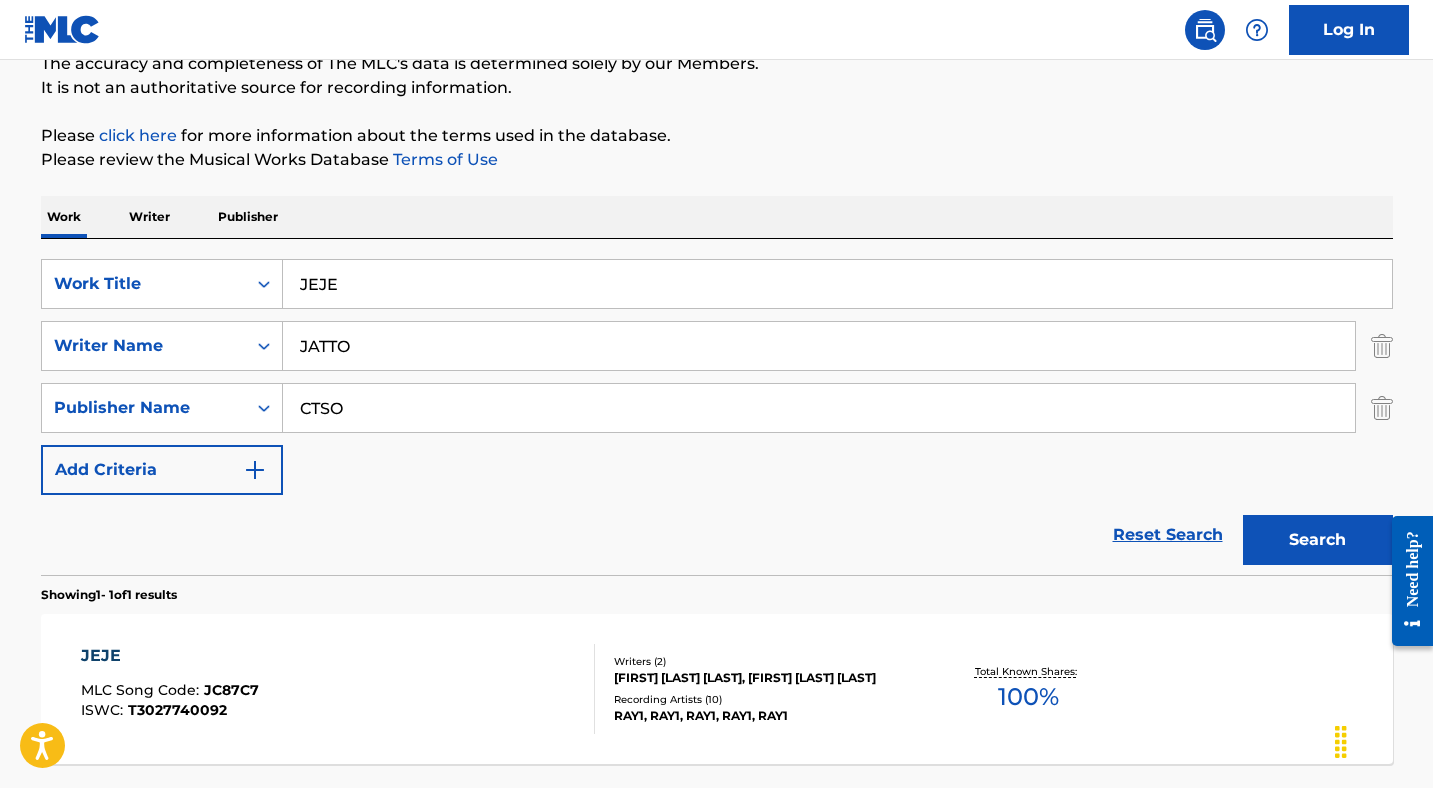 scroll, scrollTop: 297, scrollLeft: 0, axis: vertical 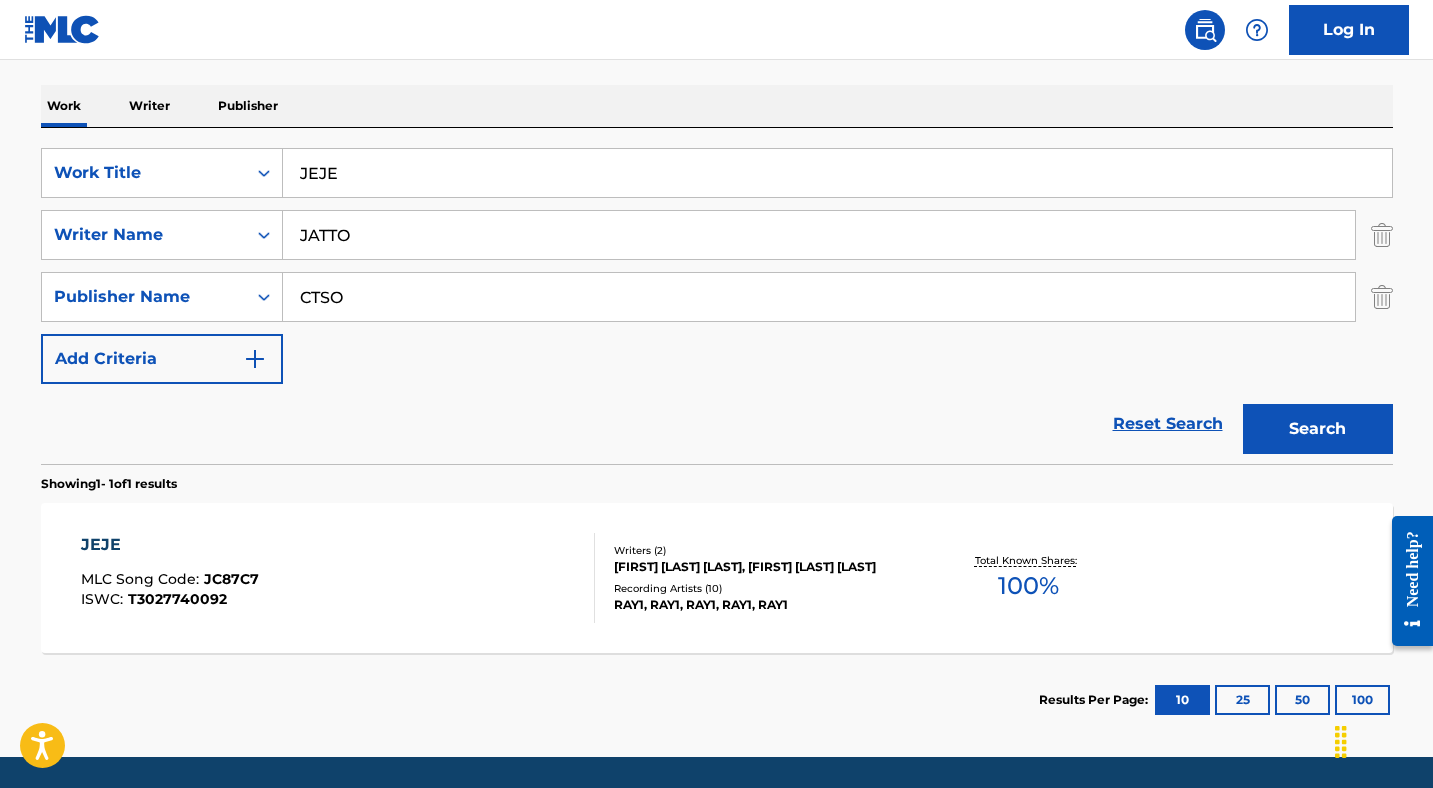 click on "JC87C7" at bounding box center (231, 579) 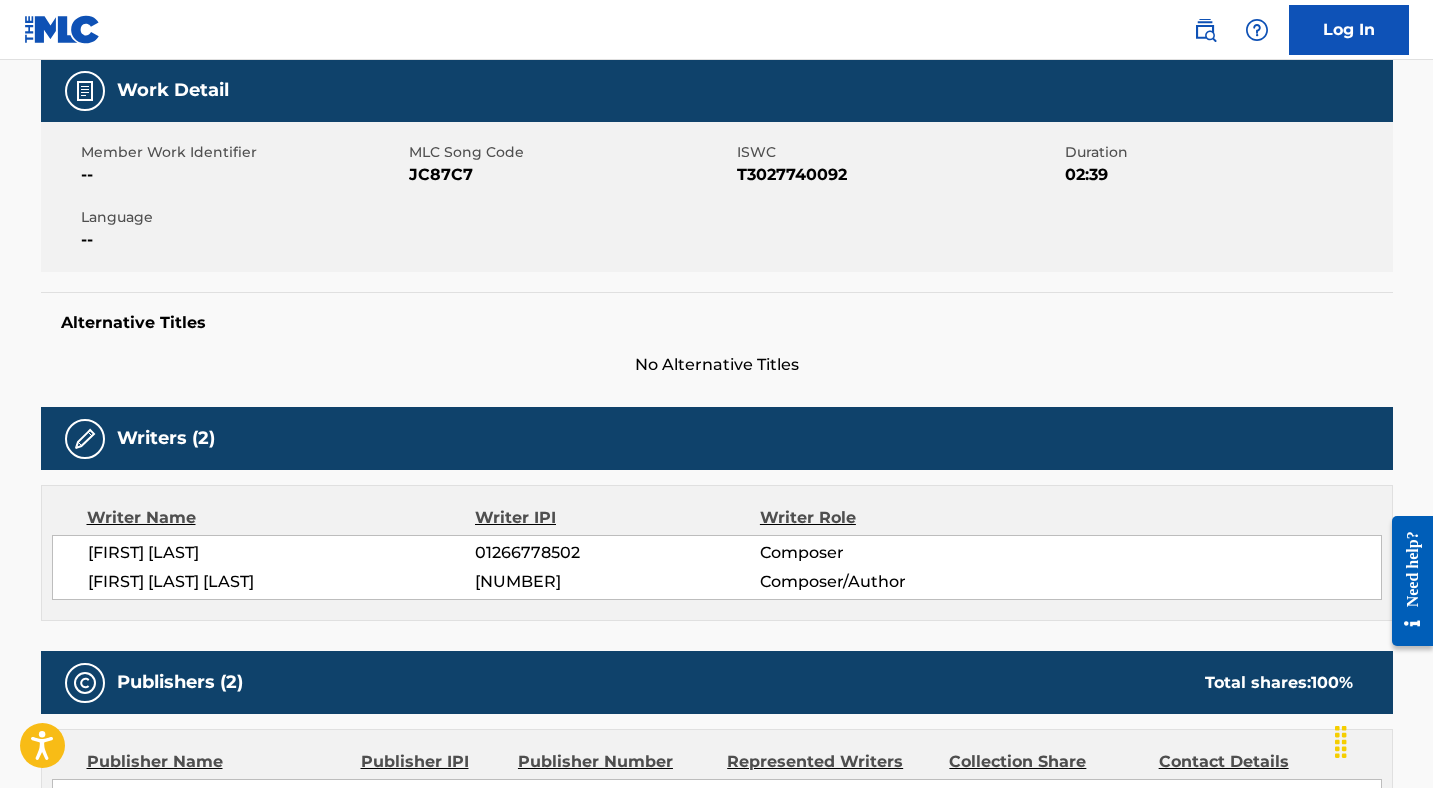 scroll, scrollTop: 0, scrollLeft: 0, axis: both 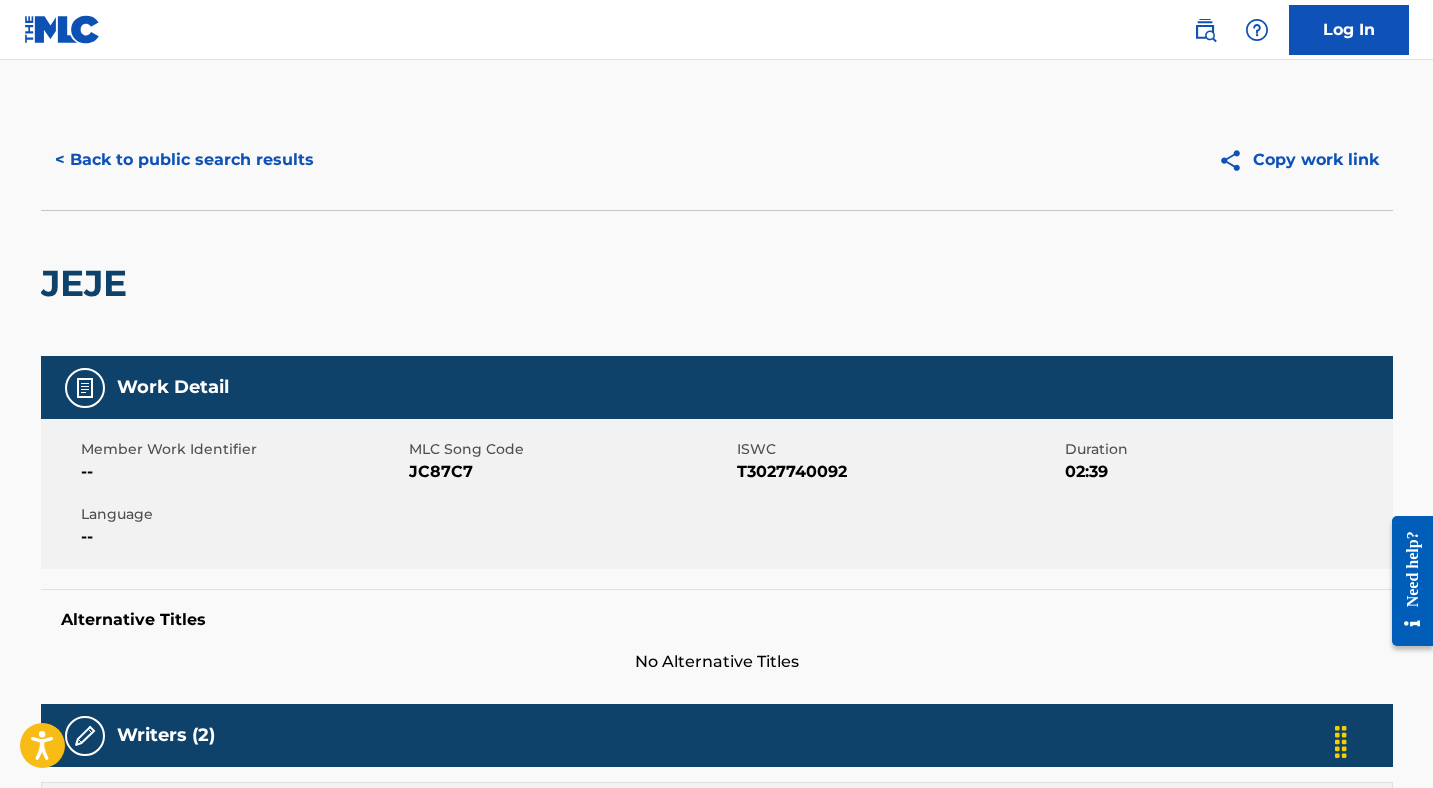 click on "JC87C7" at bounding box center (570, 472) 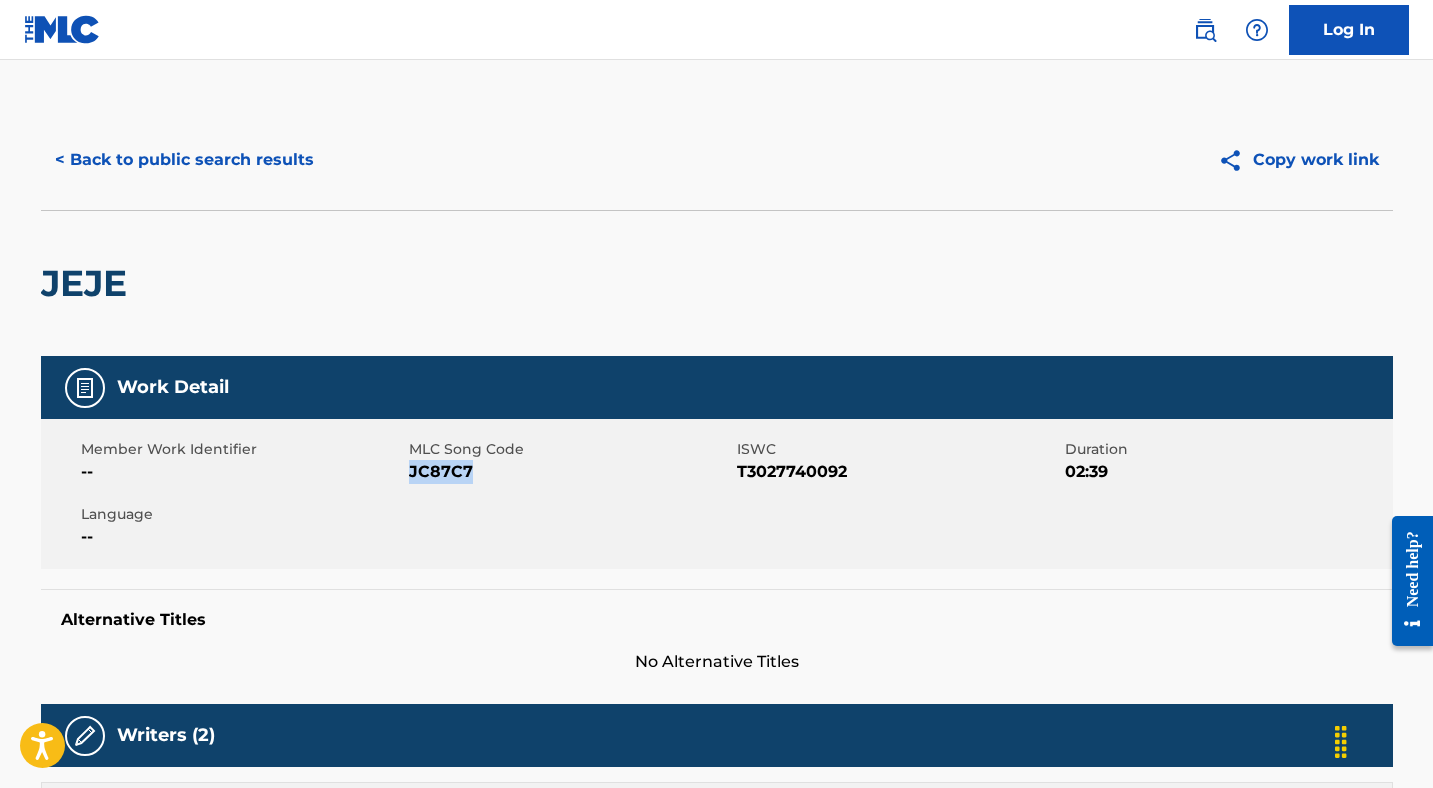 click on "JC87C7" at bounding box center (570, 472) 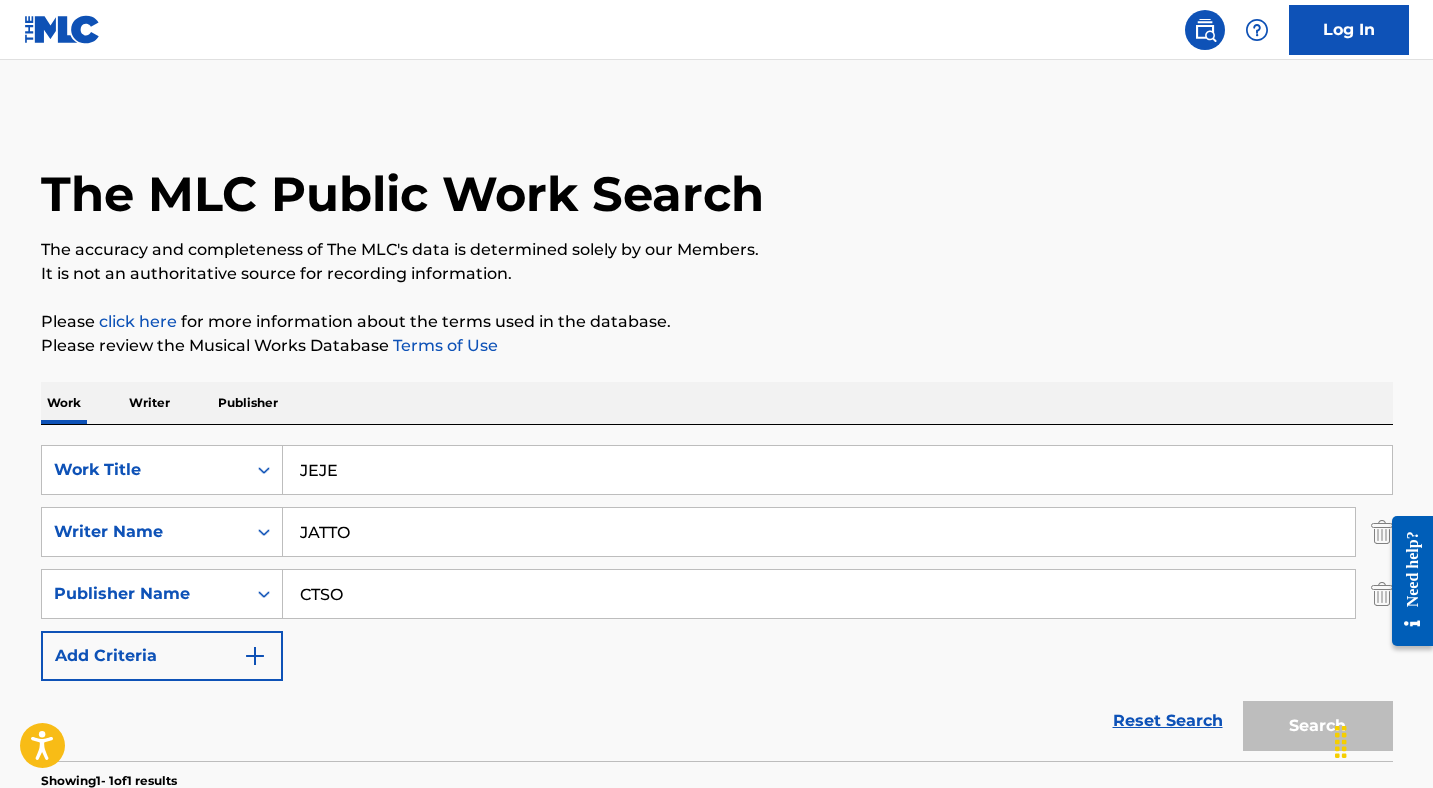 scroll, scrollTop: 186, scrollLeft: 0, axis: vertical 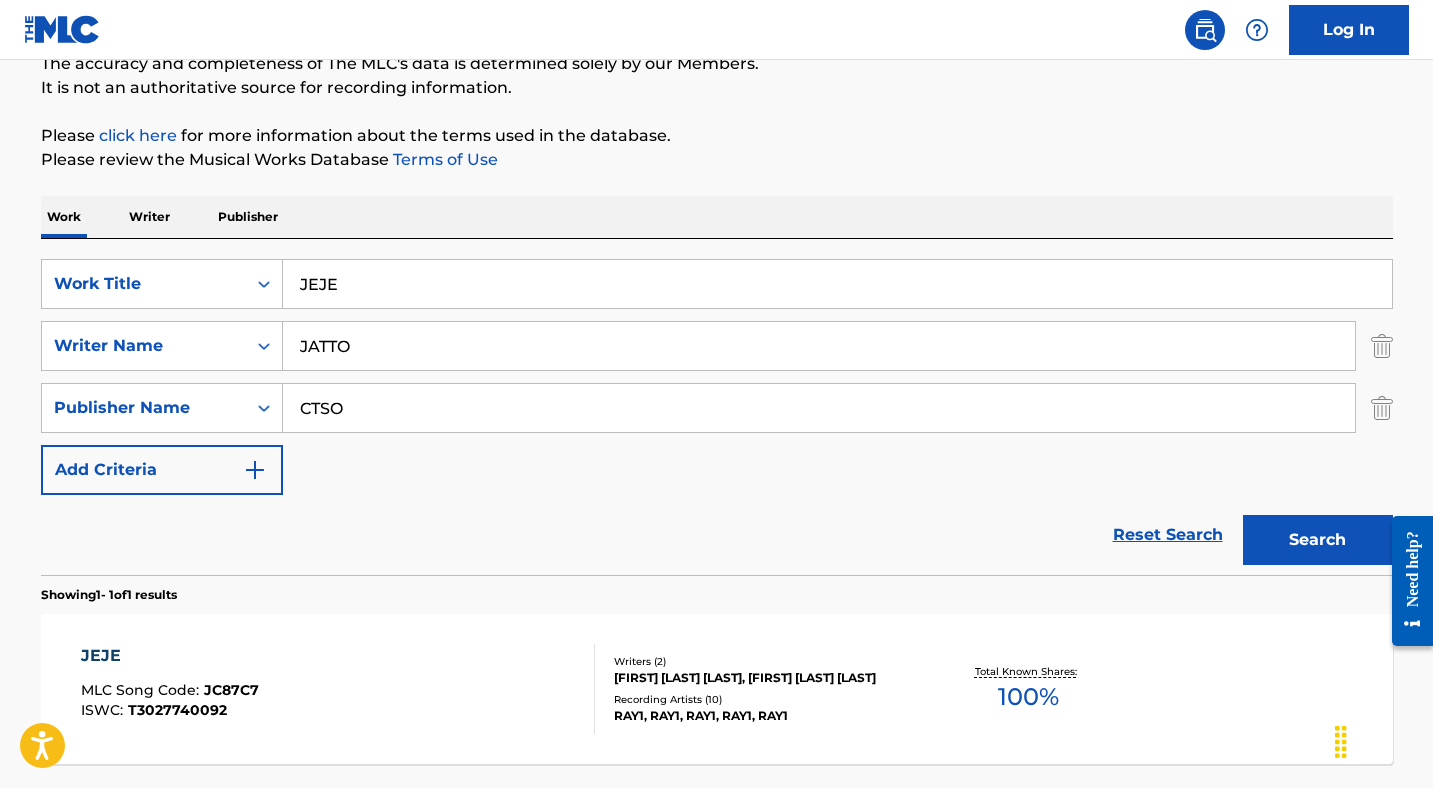 click on "JEJE" at bounding box center (837, 284) 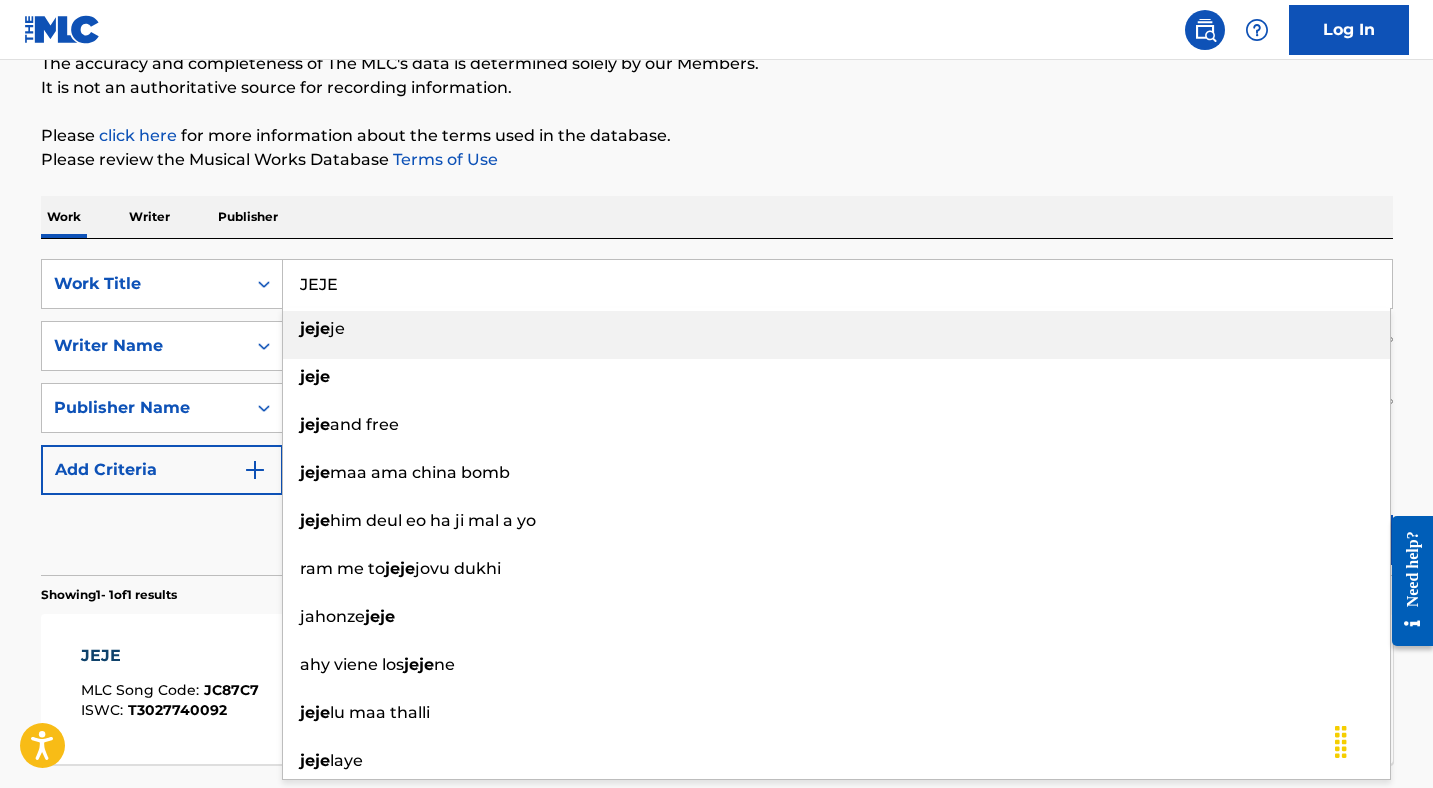 paste on "LIGHTER" 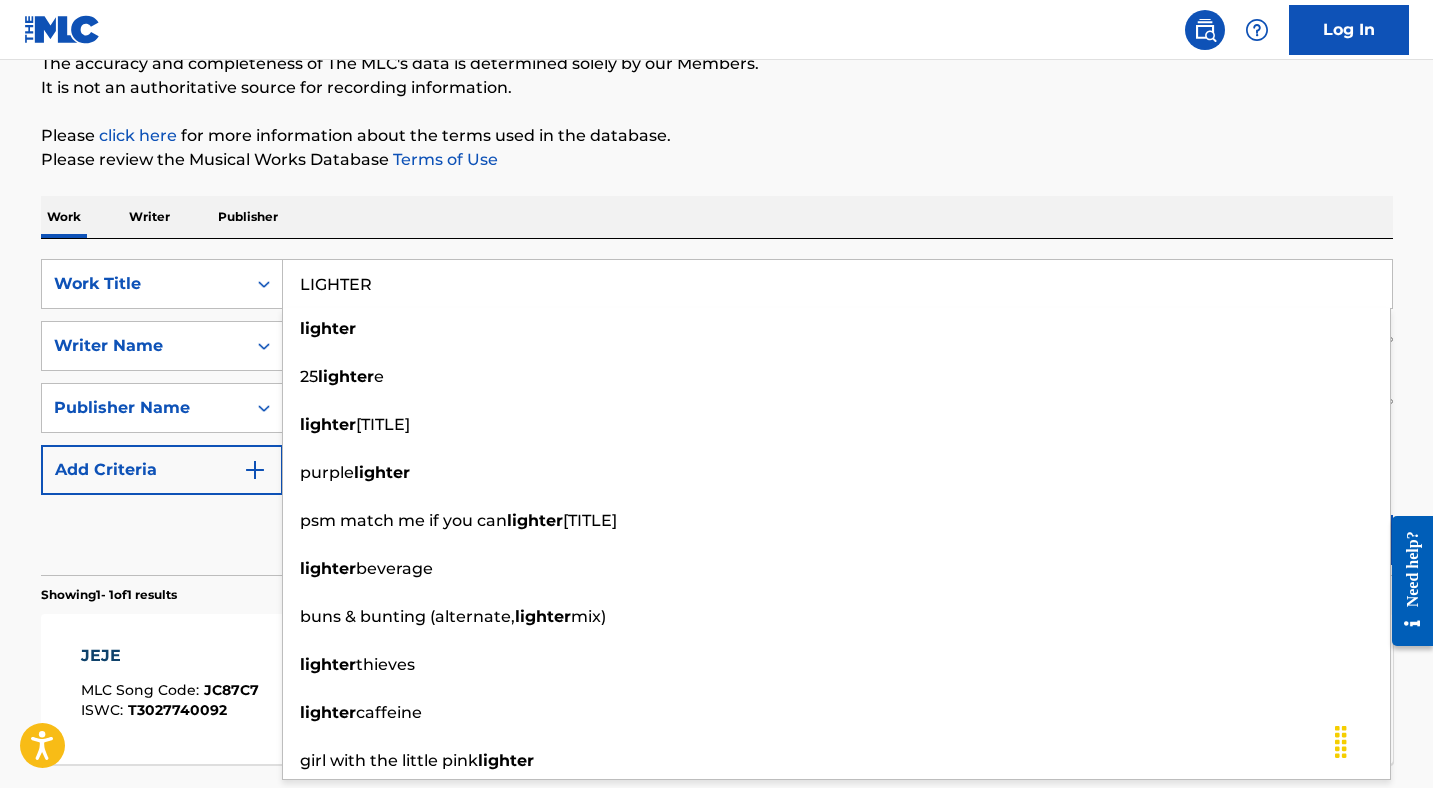 type on "LIGHTER" 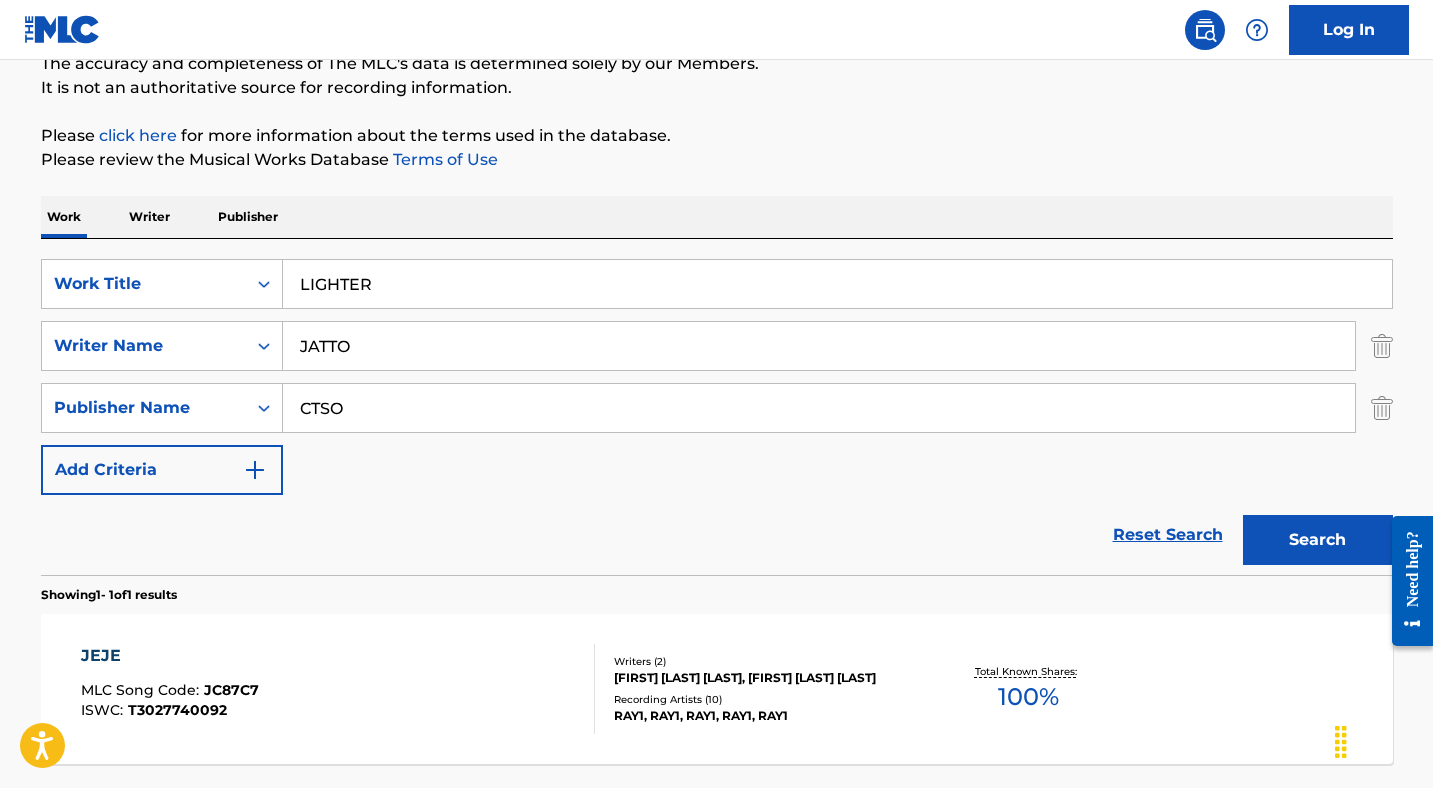 click on "Reset Search Search" at bounding box center [717, 535] 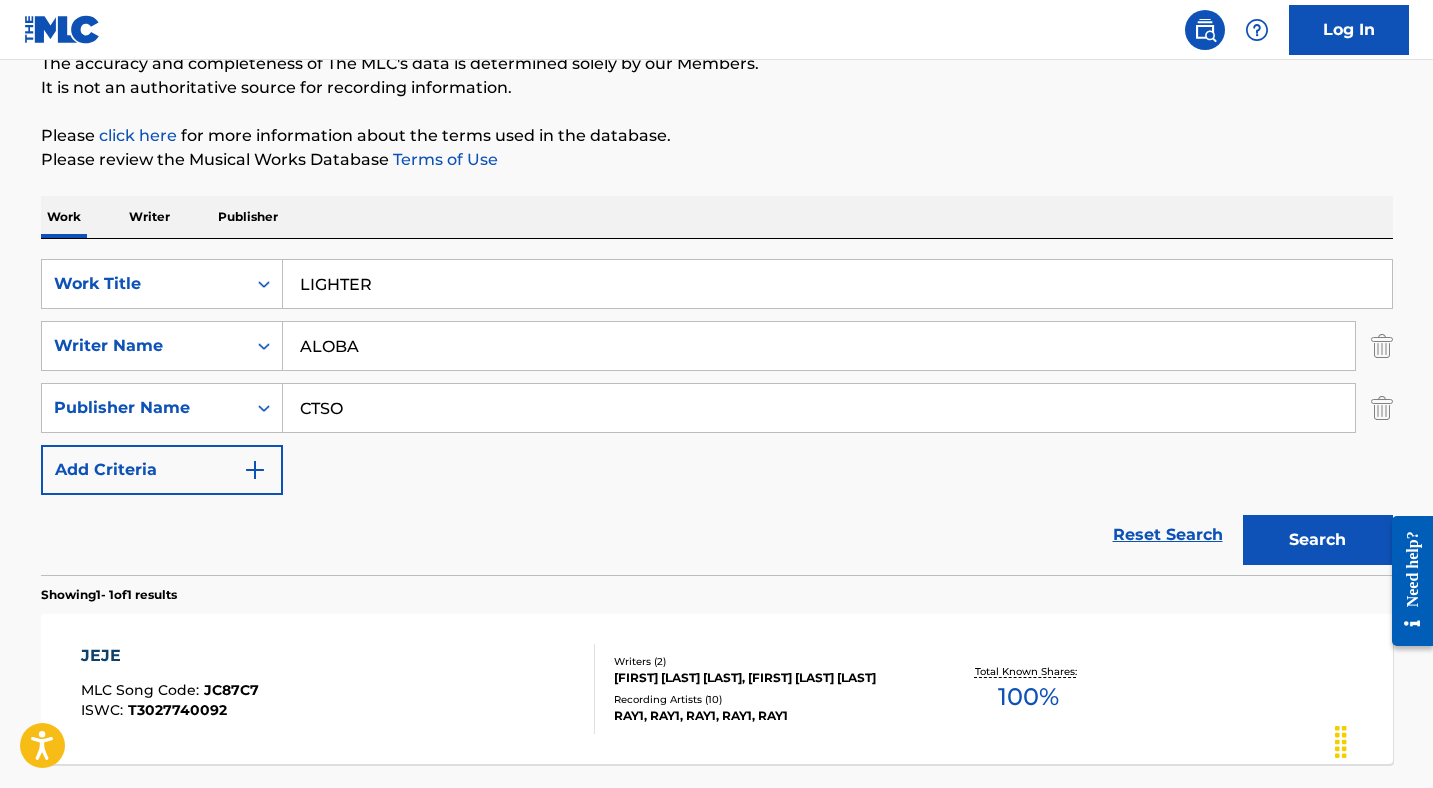 type on "ALOBA" 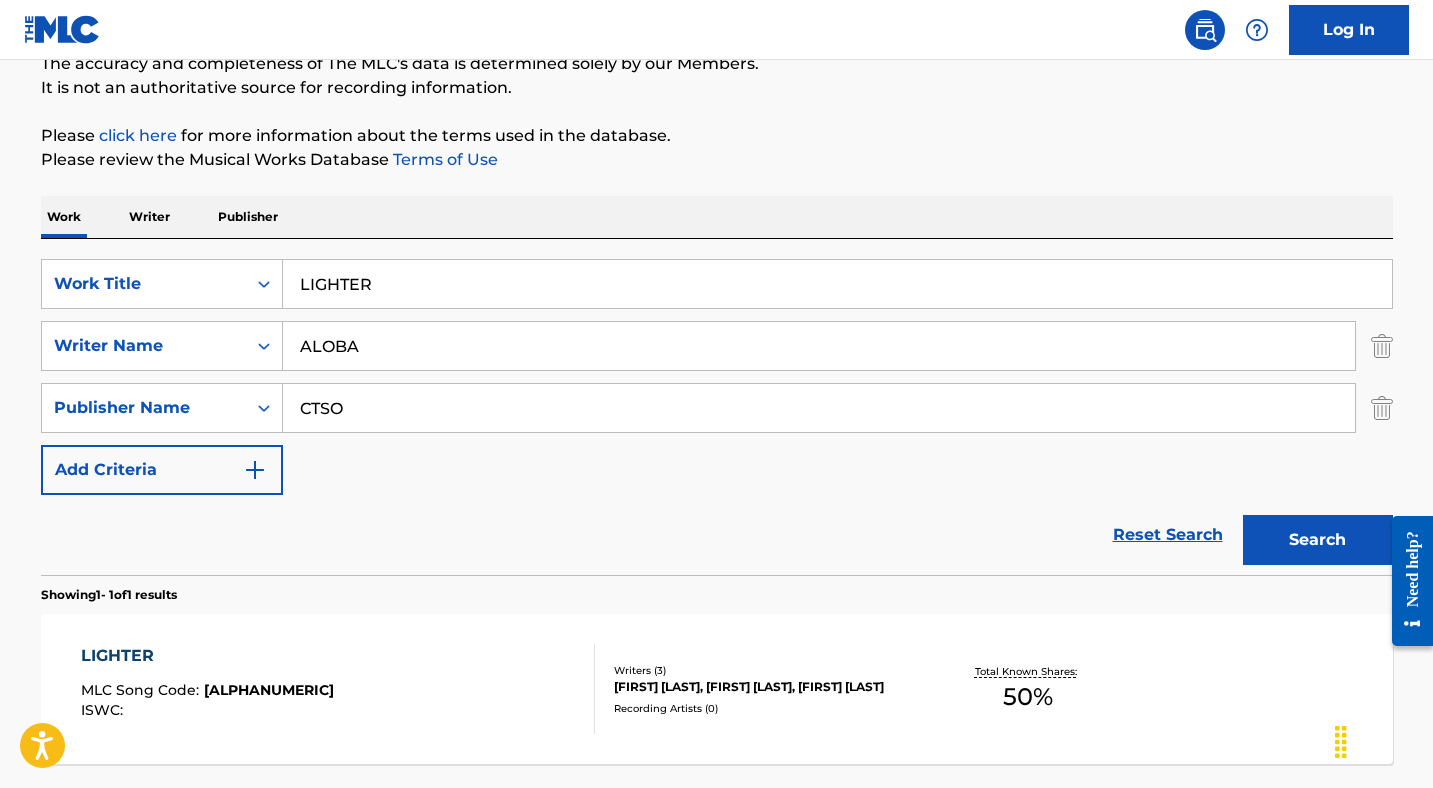 click on "LIGHTER" at bounding box center [207, 656] 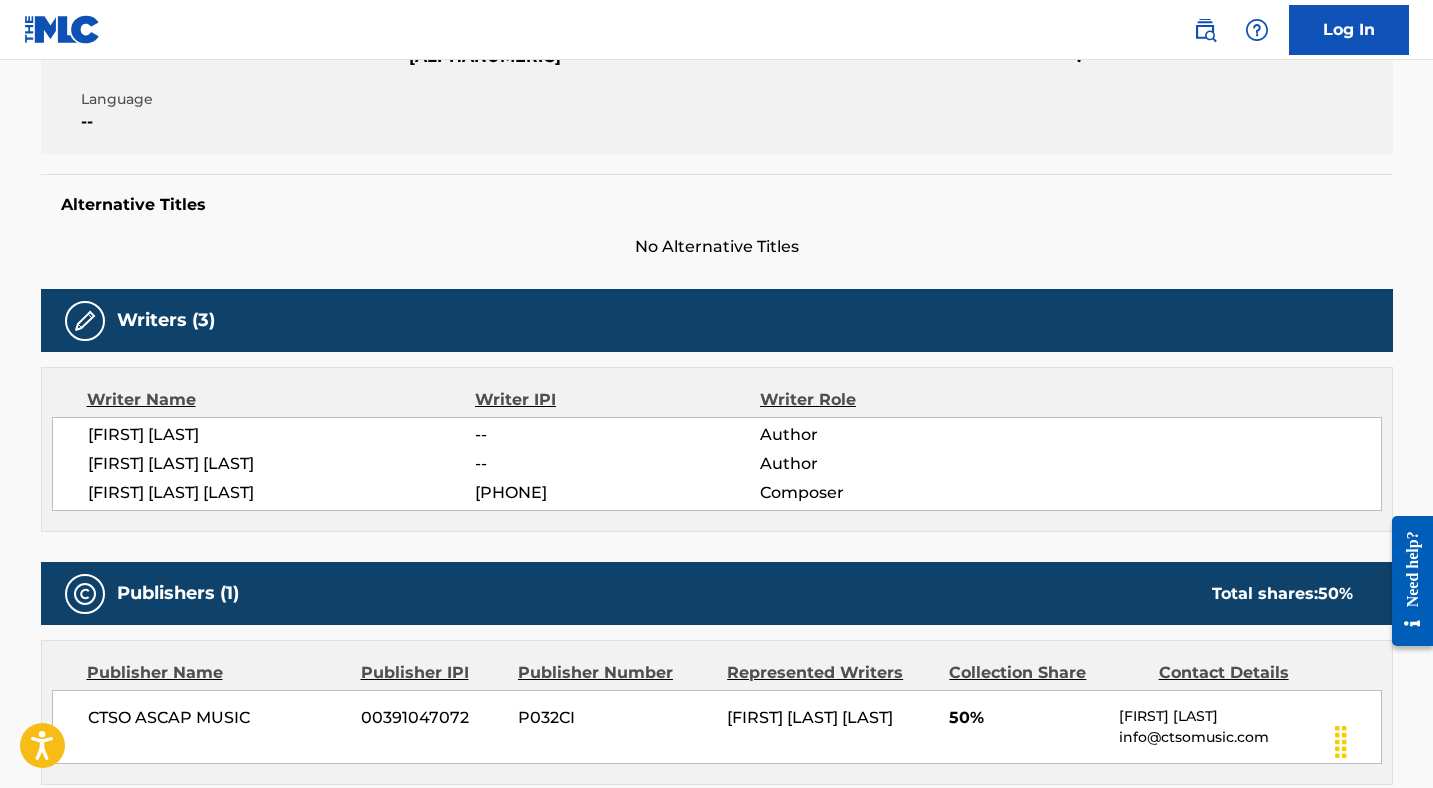 scroll, scrollTop: 198, scrollLeft: 0, axis: vertical 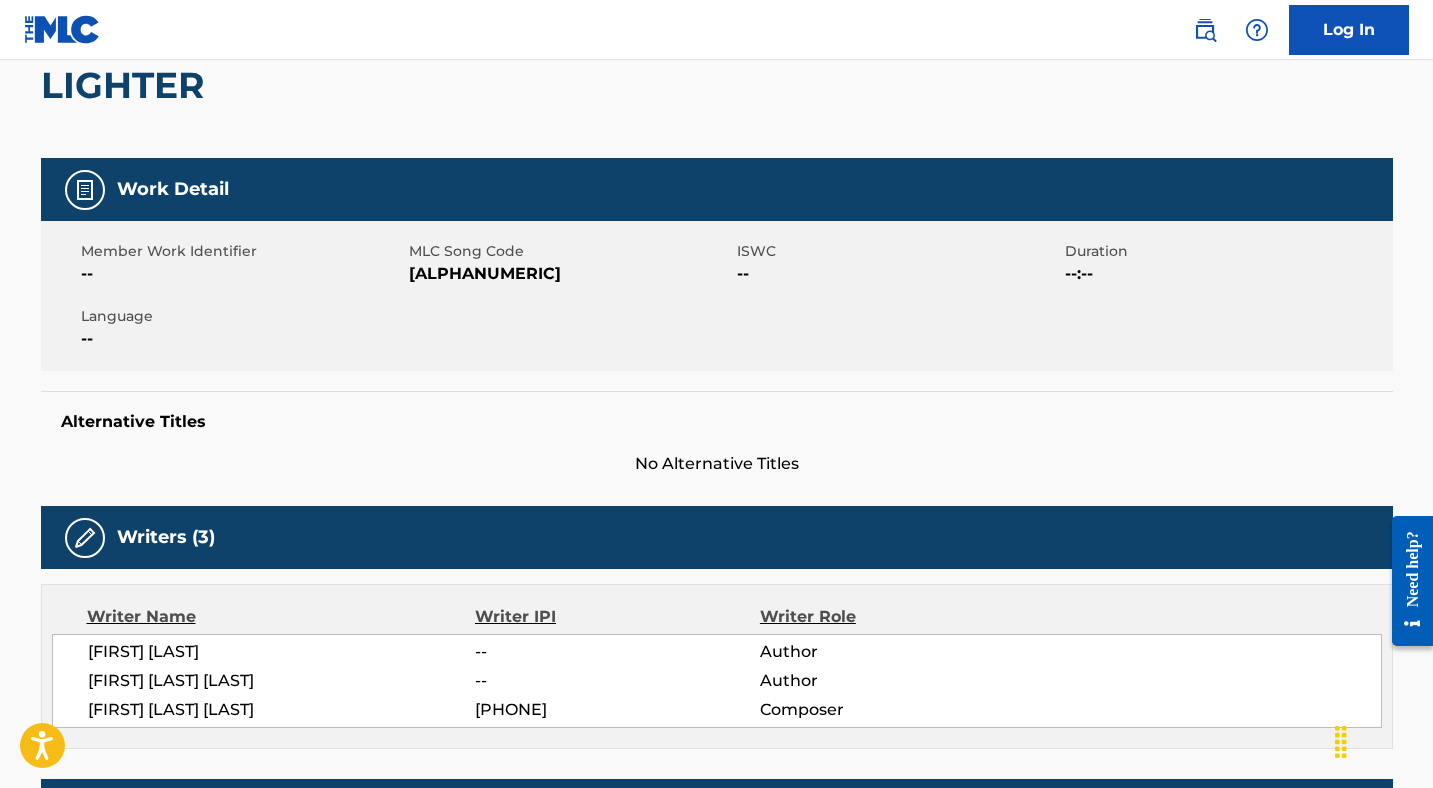 click on "[ALPHANUMERIC]" at bounding box center [570, 274] 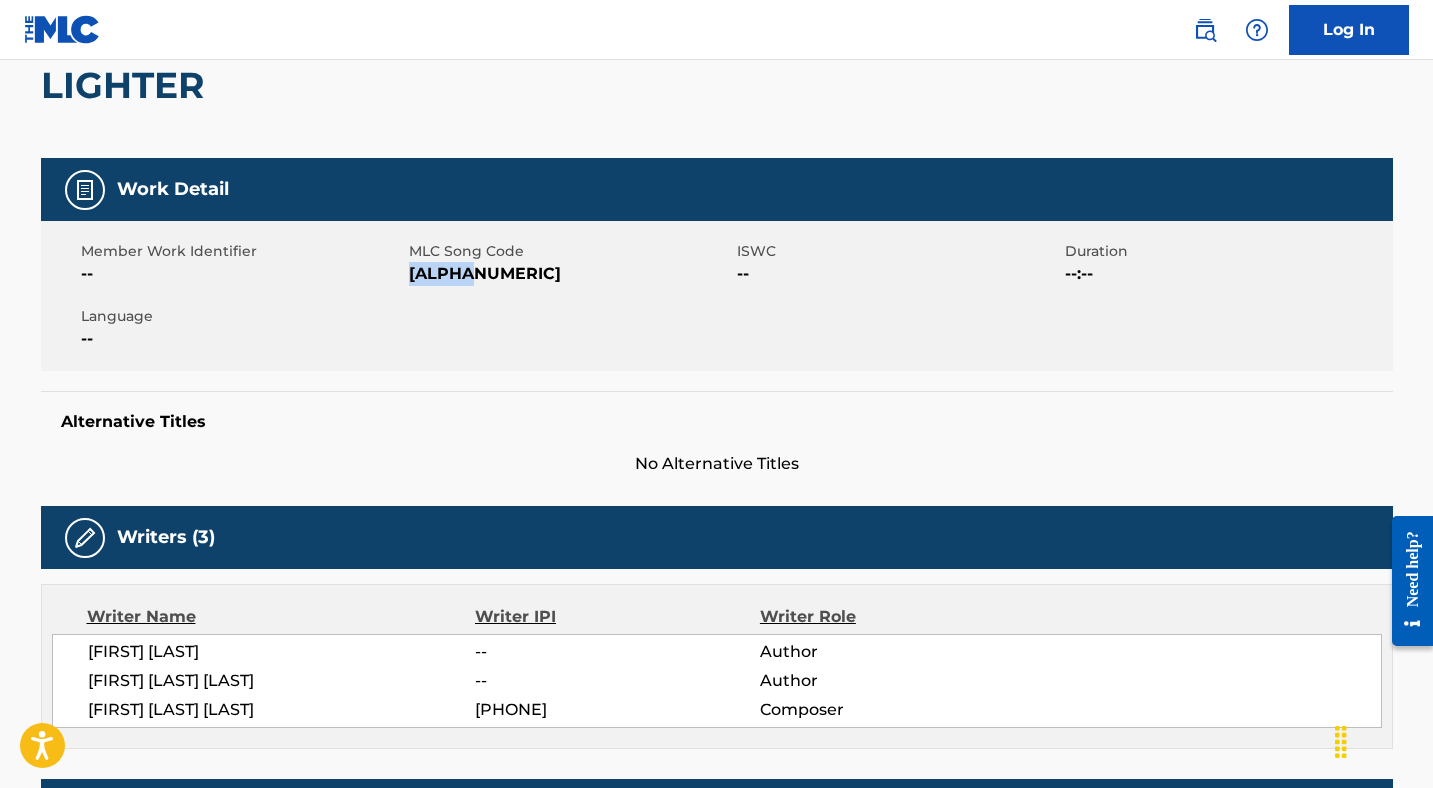 click on "[ALPHANUMERIC]" at bounding box center (570, 274) 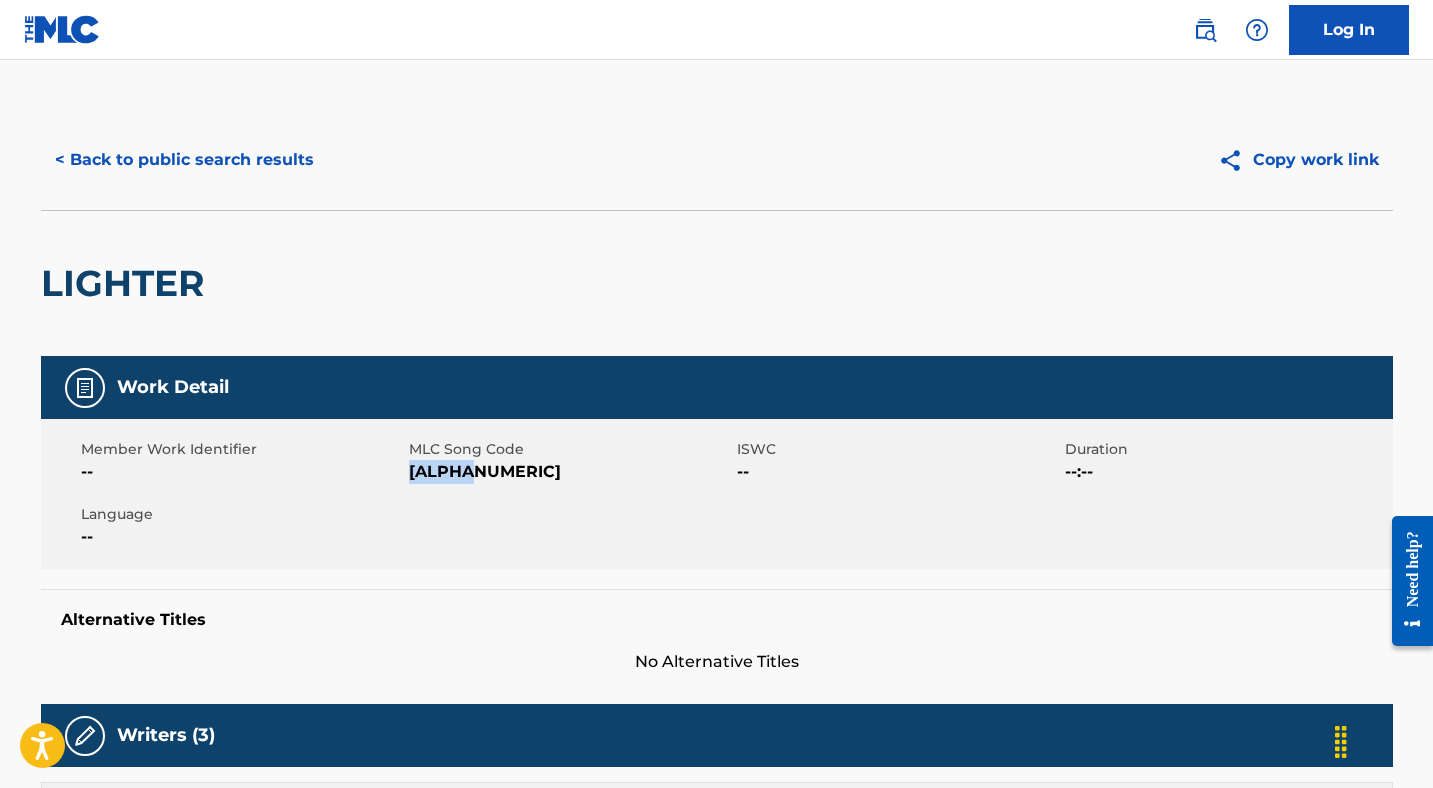 click on "< Back to public search results" at bounding box center [184, 160] 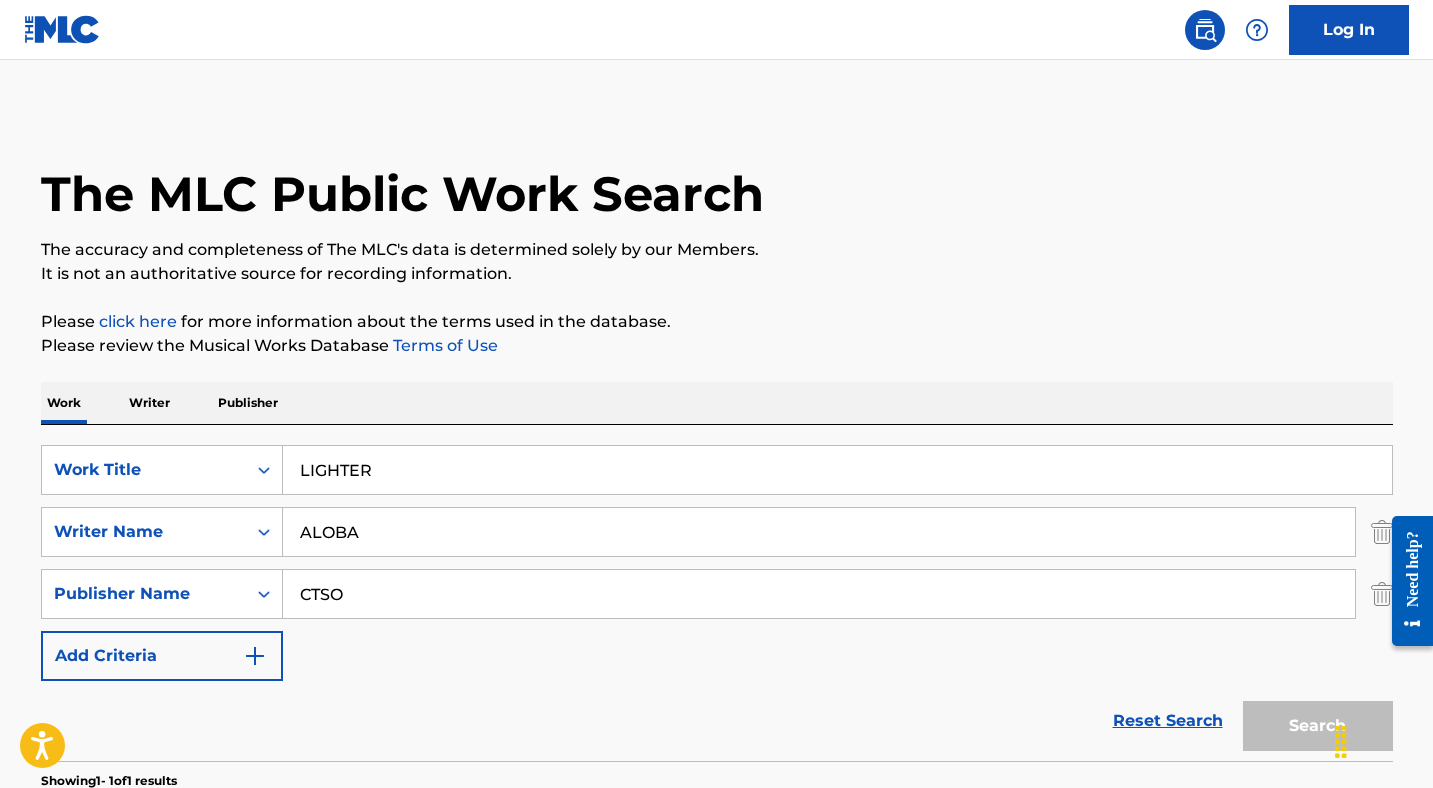 scroll, scrollTop: 186, scrollLeft: 0, axis: vertical 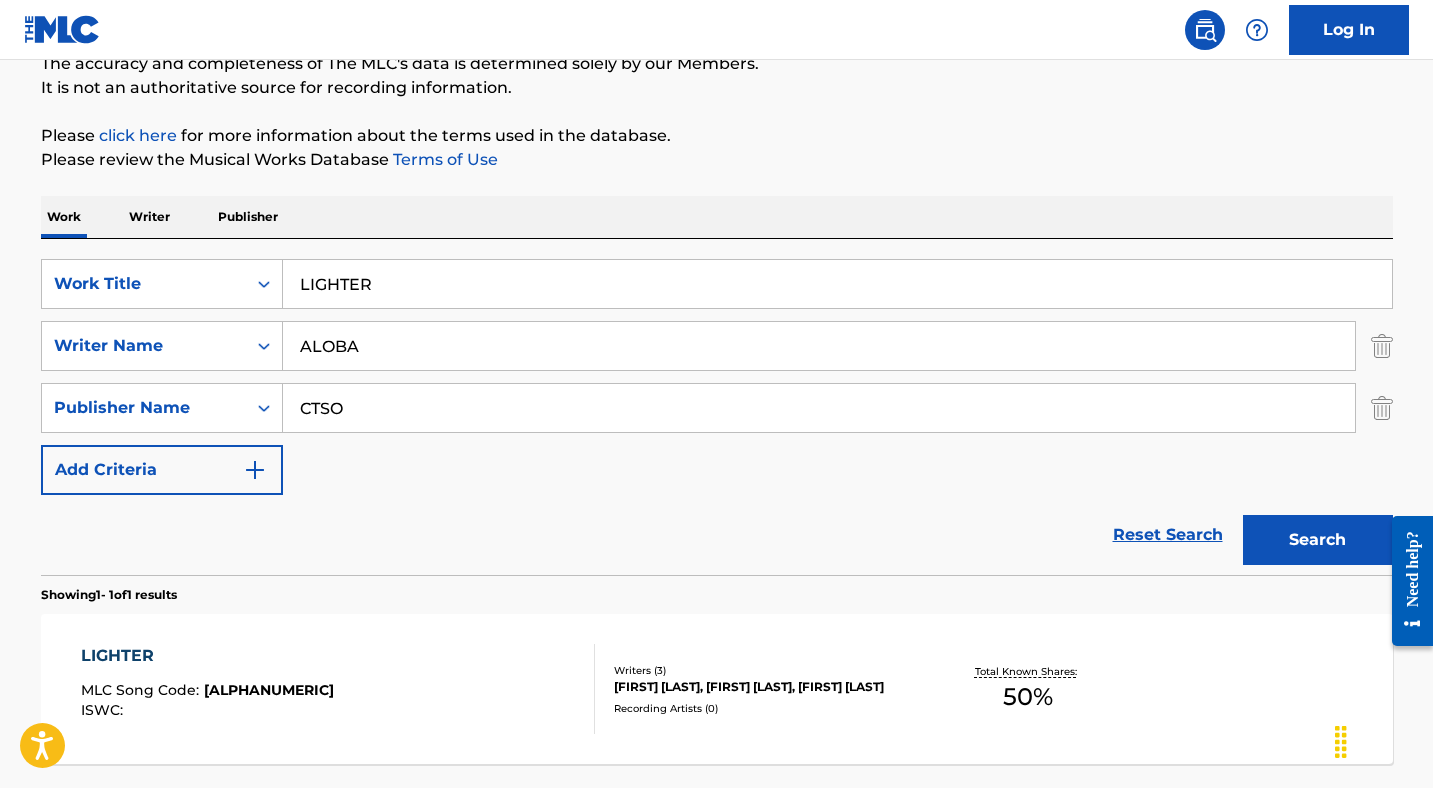 click on "LIGHTER" at bounding box center [837, 284] 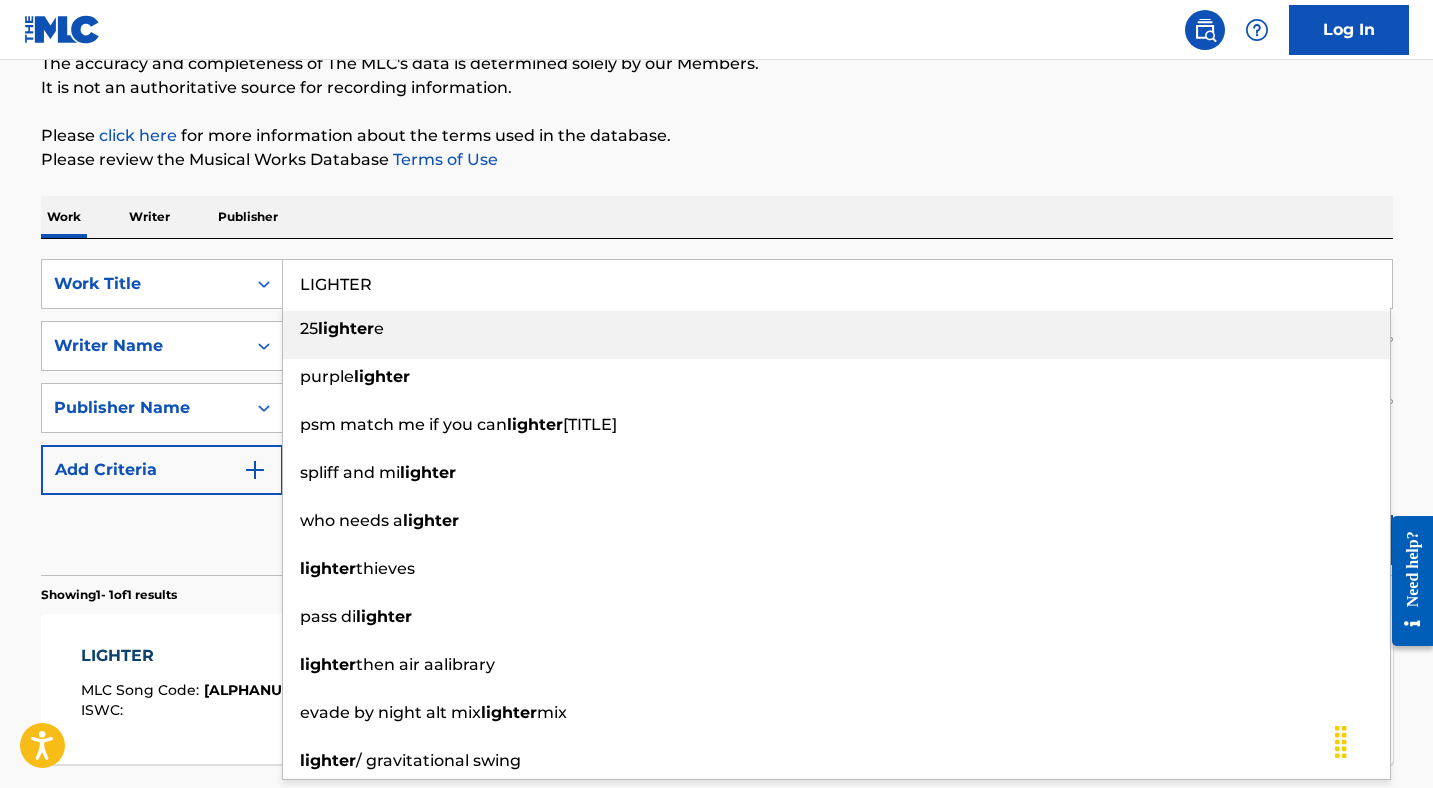 paste on "[ARTIST]" 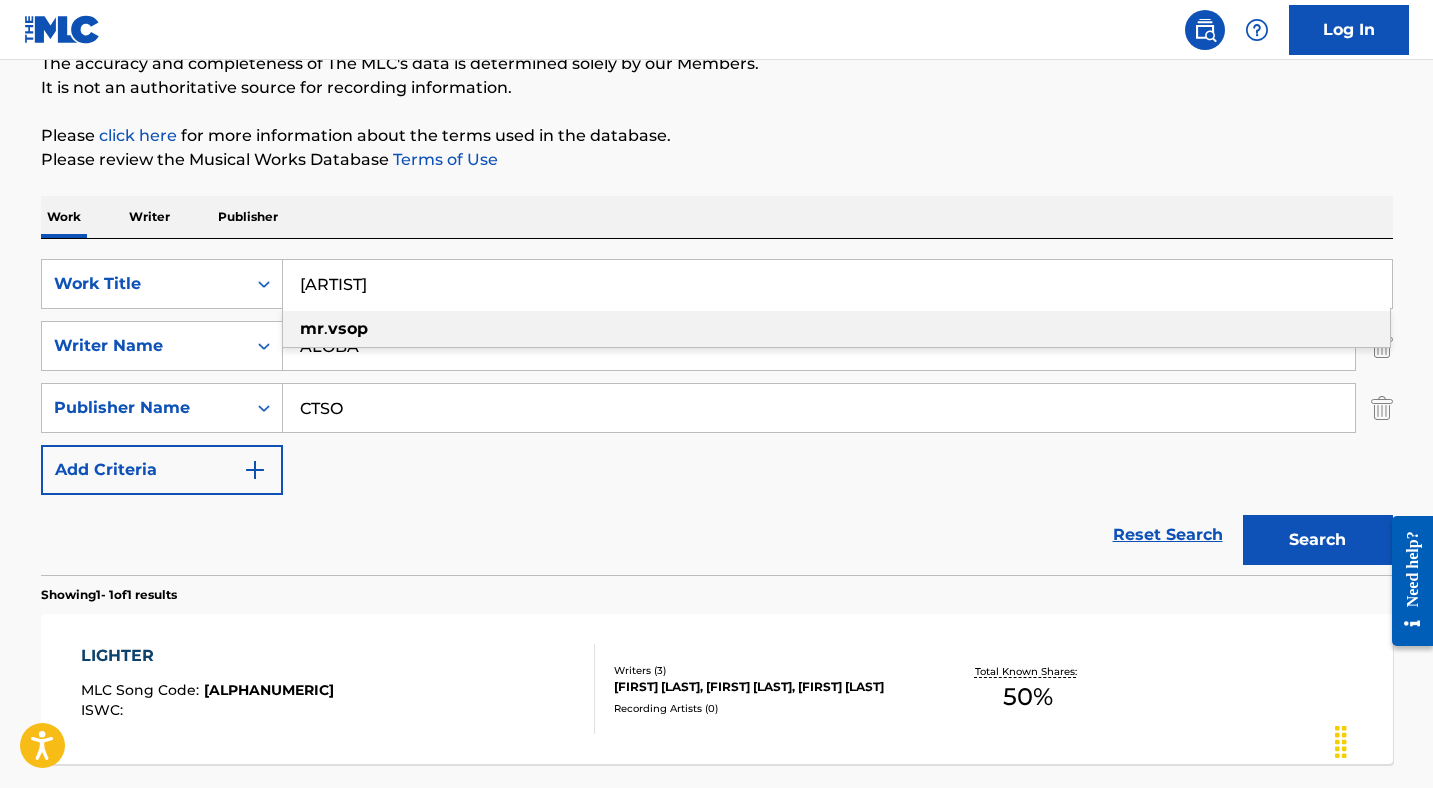 type on "[ARTIST]" 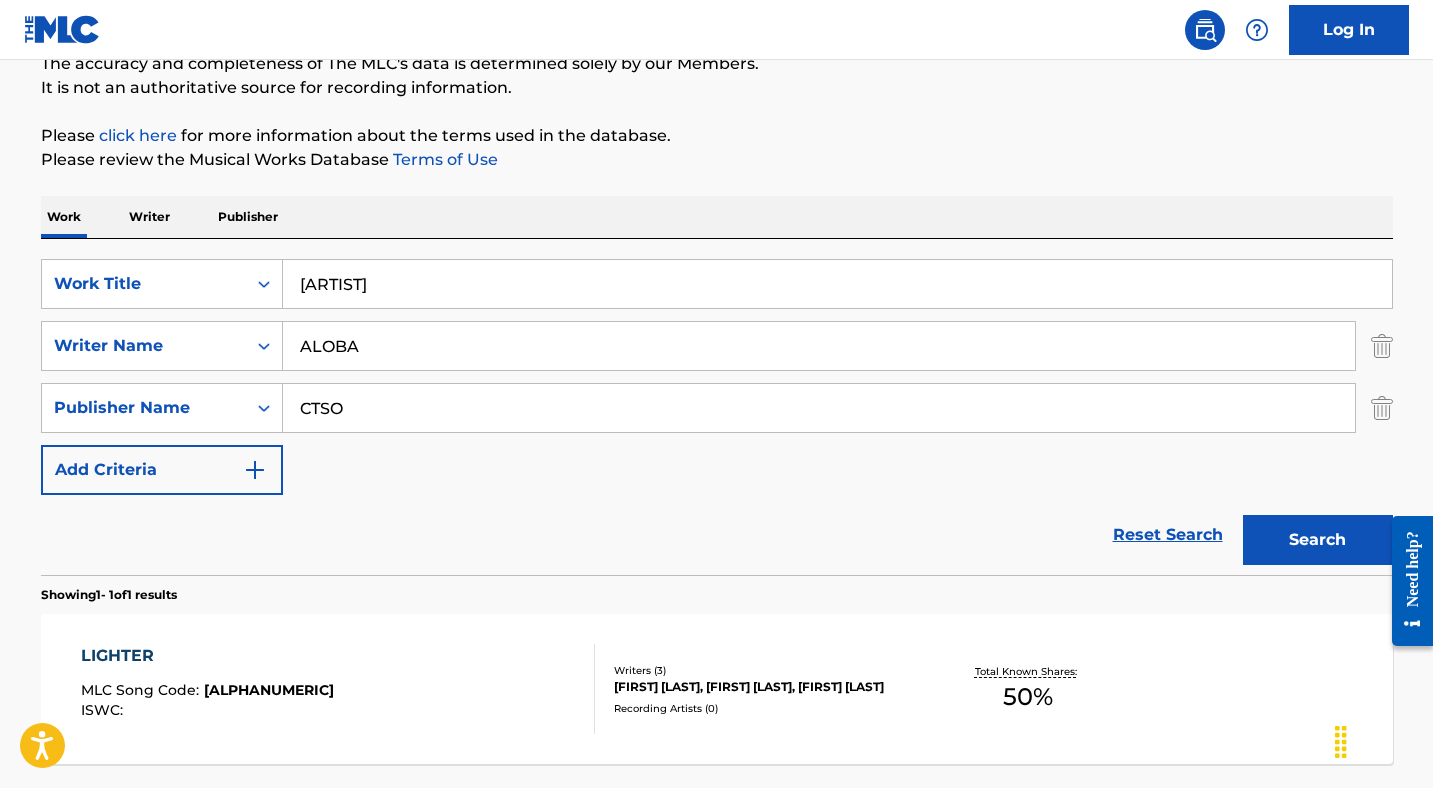 click on "ALOBA" at bounding box center (819, 346) 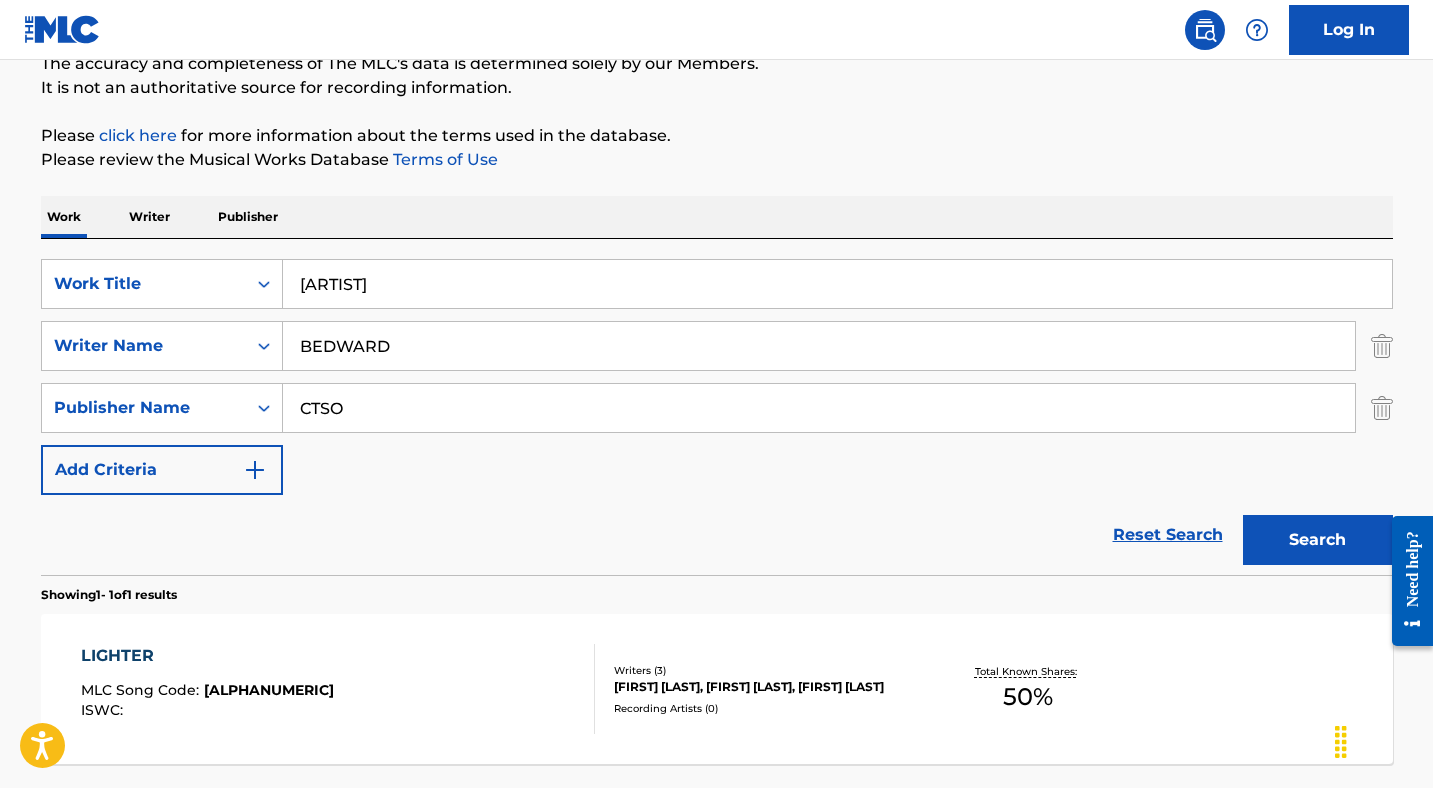 type on "BEDWARD" 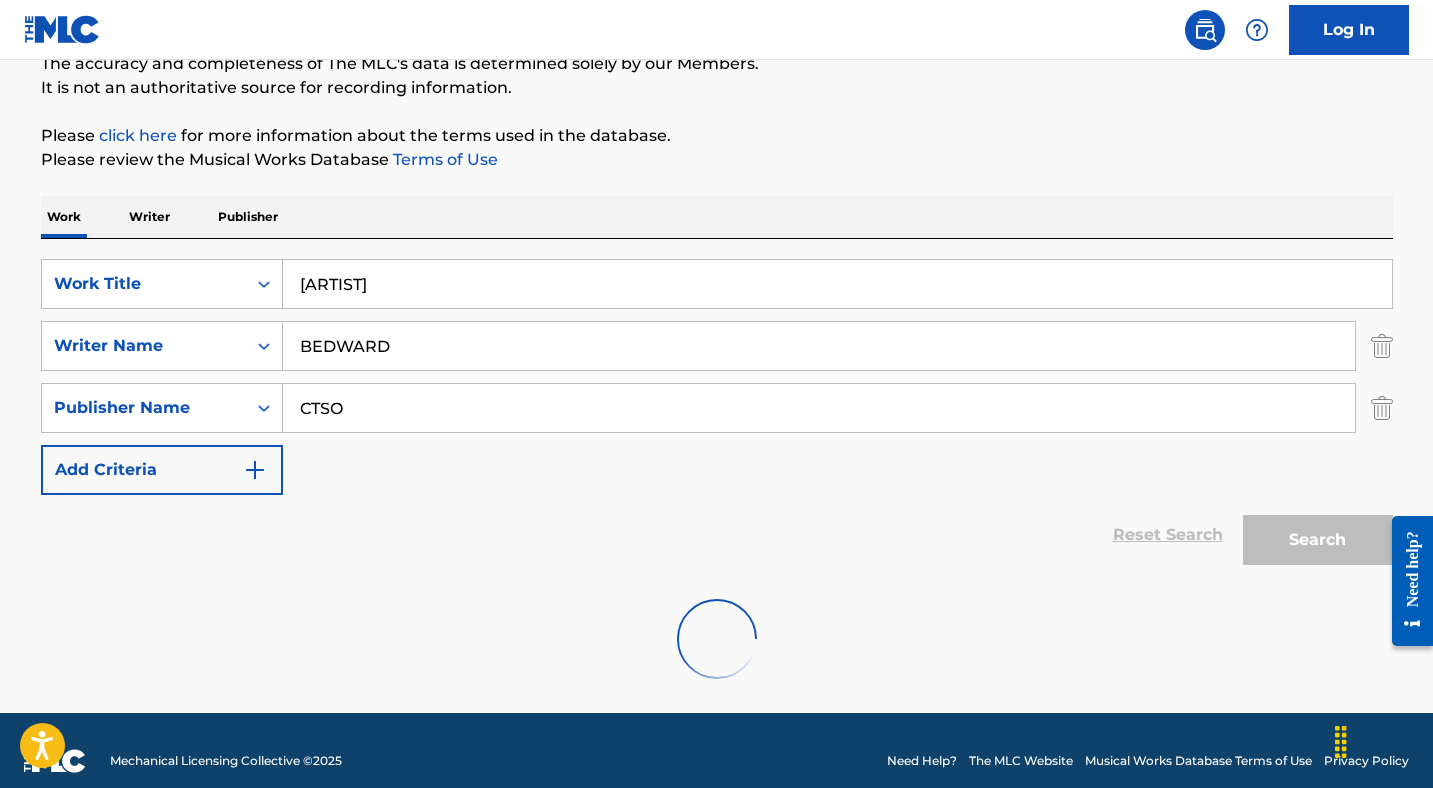scroll, scrollTop: 142, scrollLeft: 0, axis: vertical 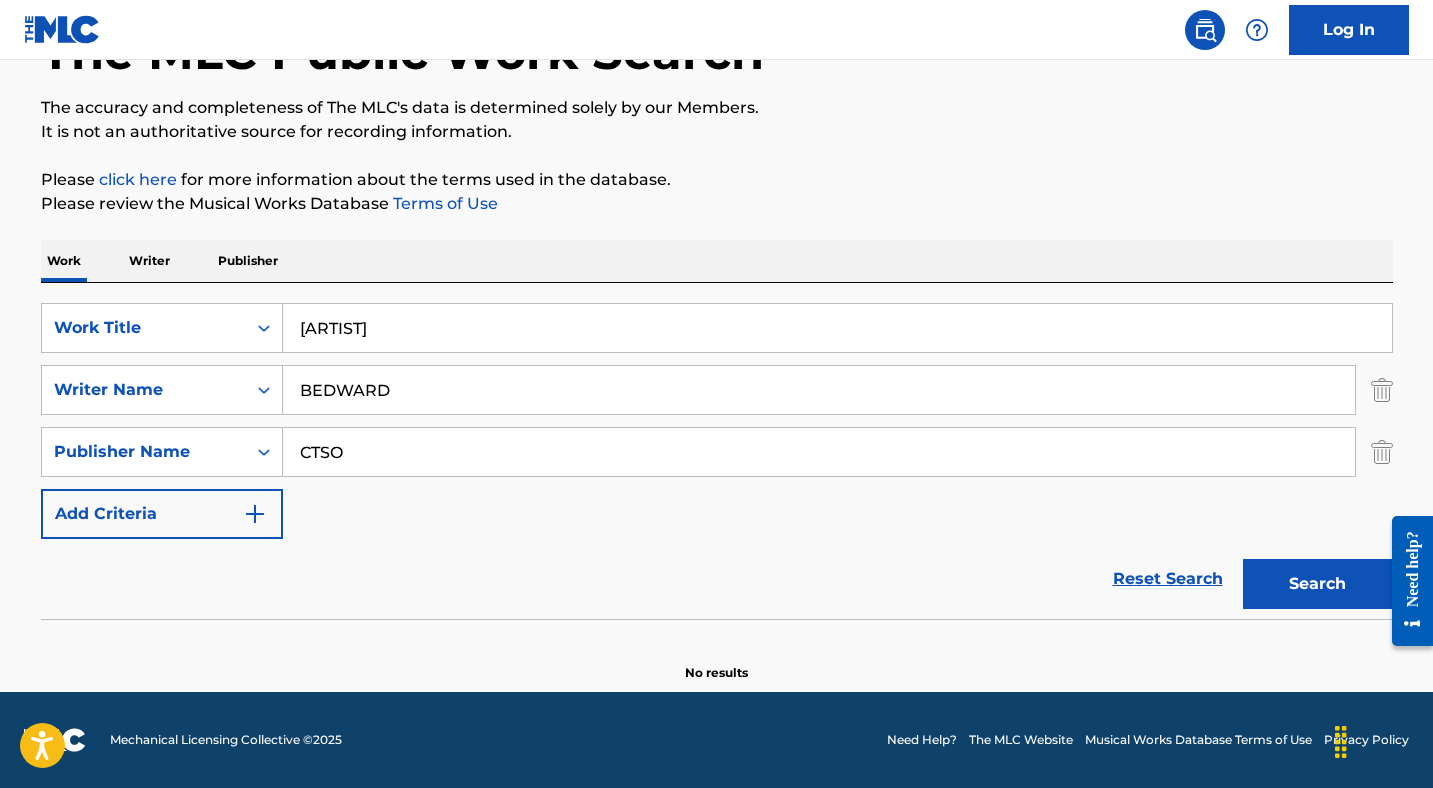 click at bounding box center [1382, 390] 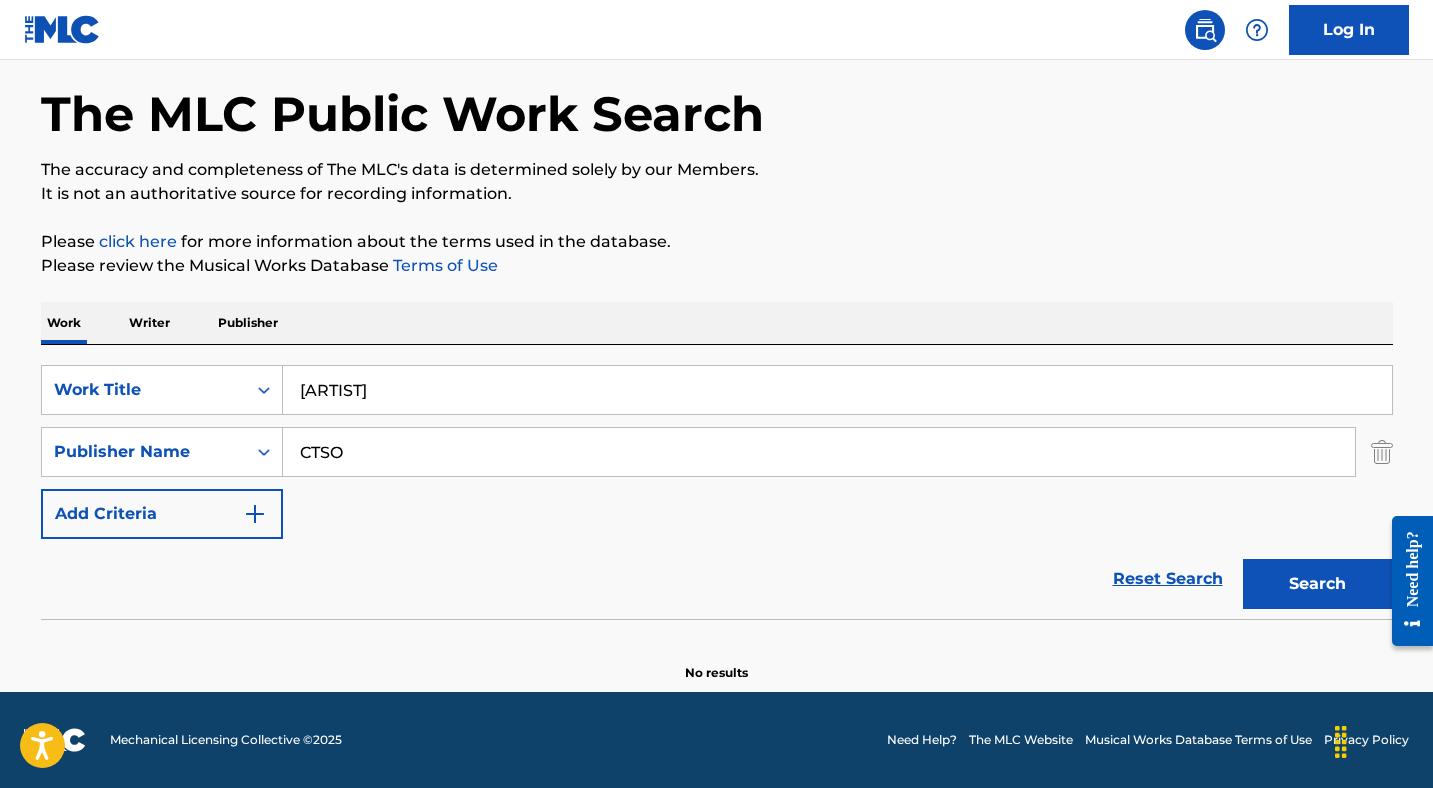 click on "Search" at bounding box center (1318, 584) 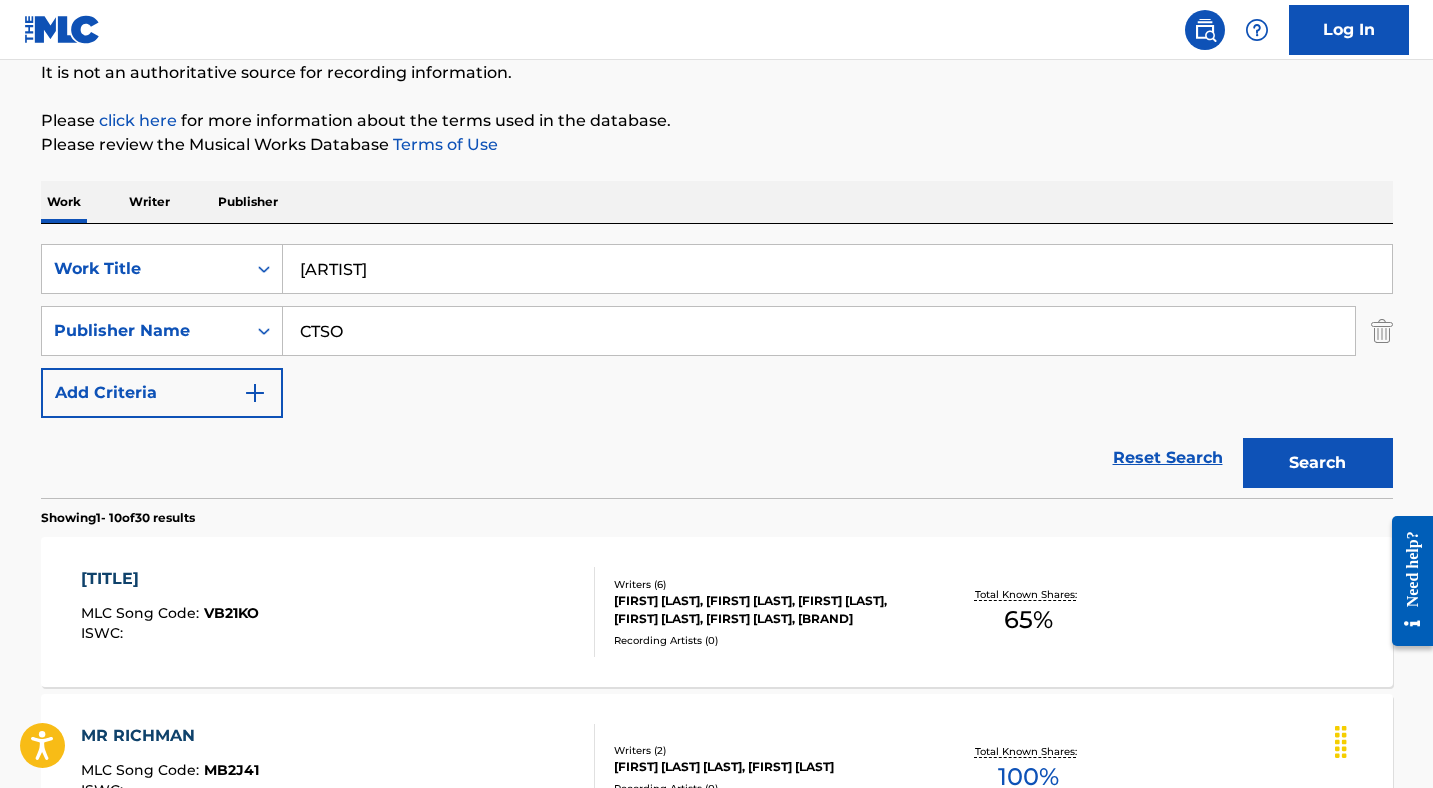 scroll, scrollTop: 316, scrollLeft: 0, axis: vertical 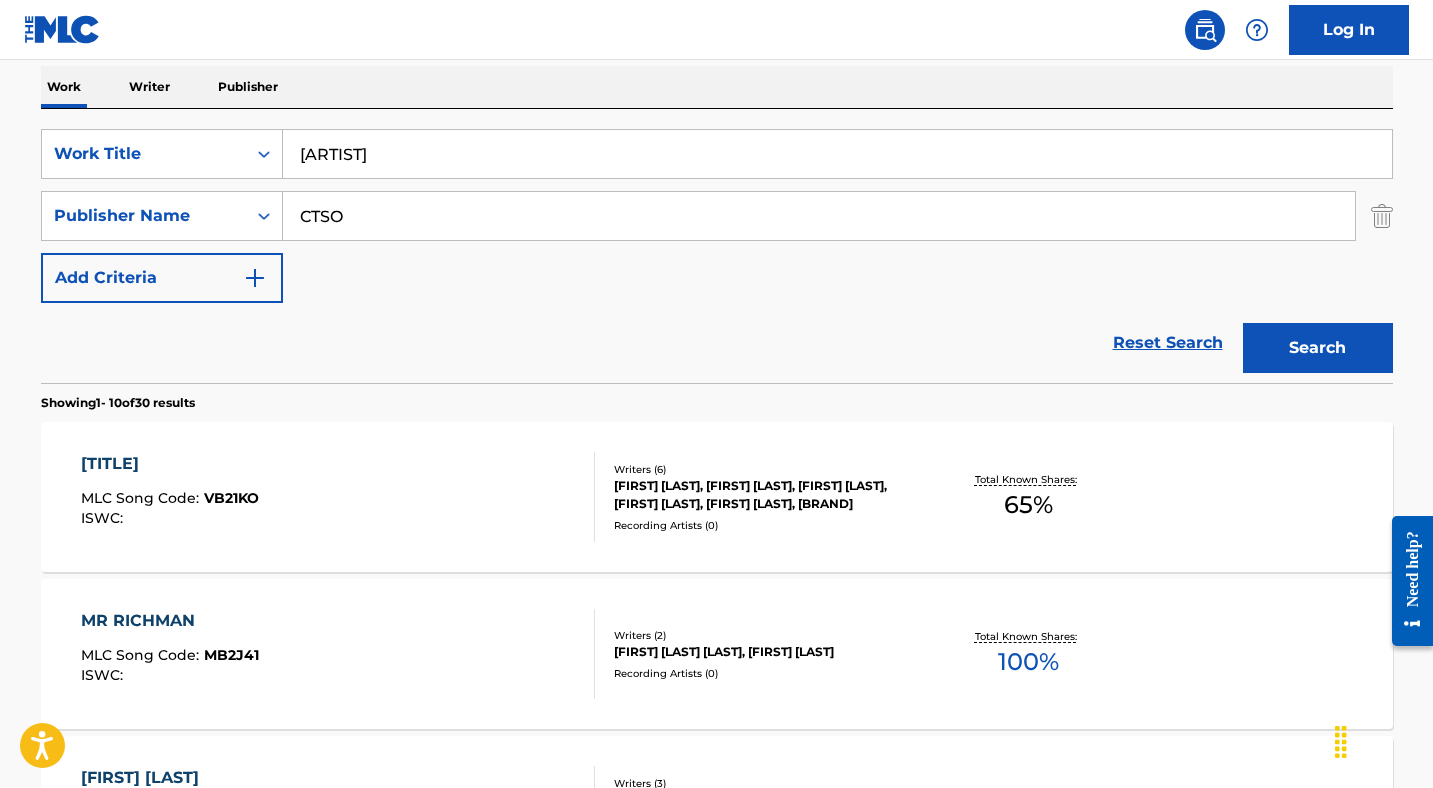 click on "[TITLE]" at bounding box center (170, 464) 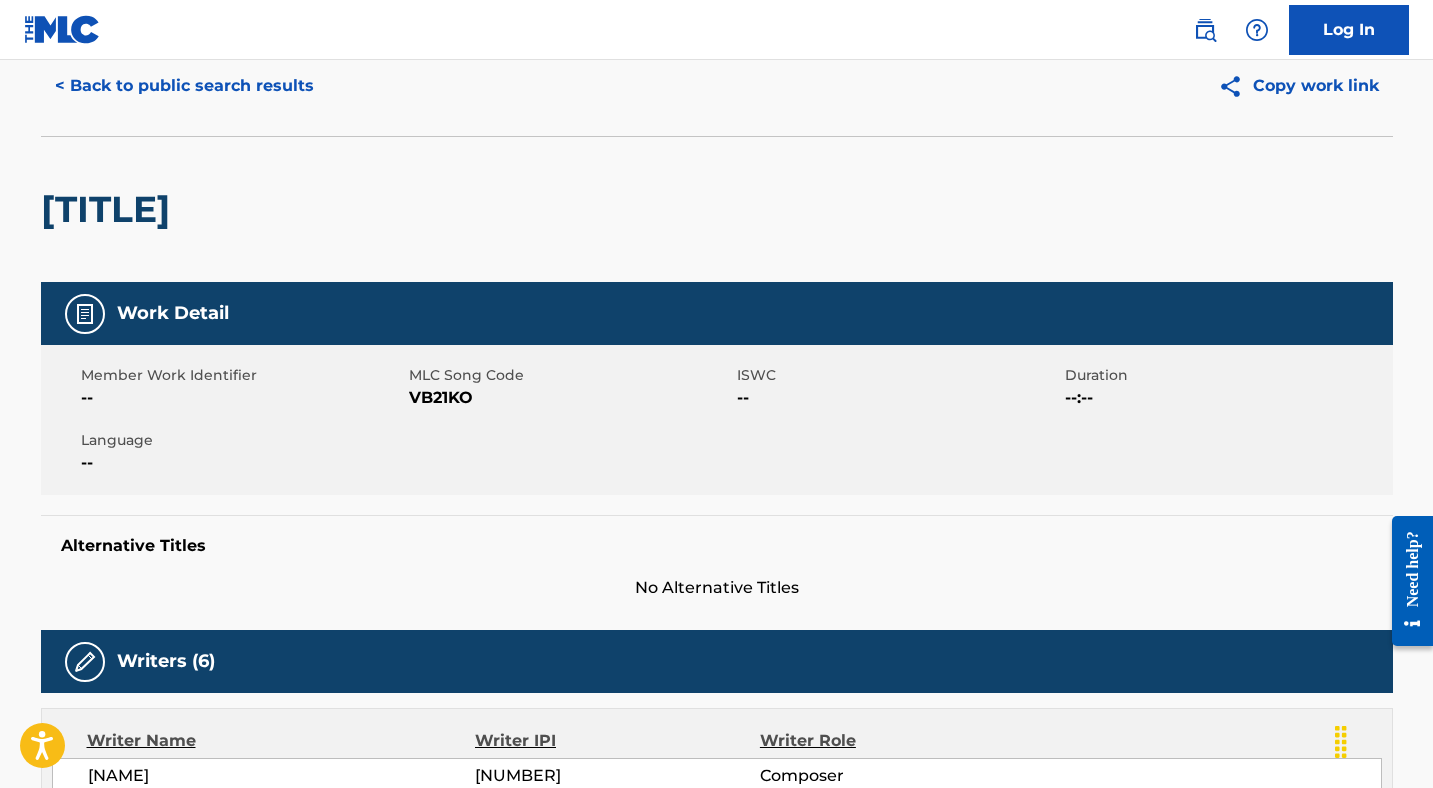 scroll, scrollTop: 0, scrollLeft: 0, axis: both 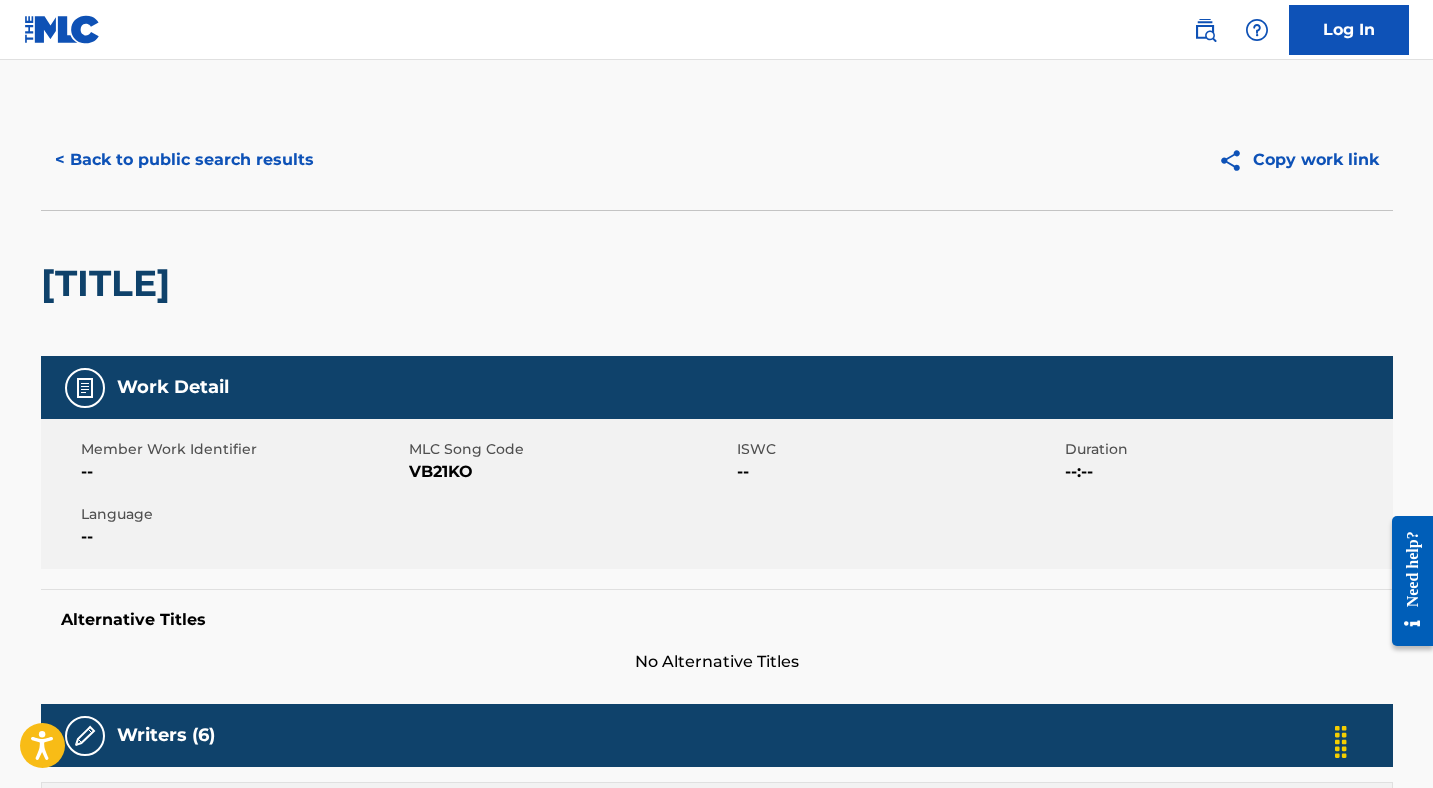click on "< Back to public search results" at bounding box center (184, 160) 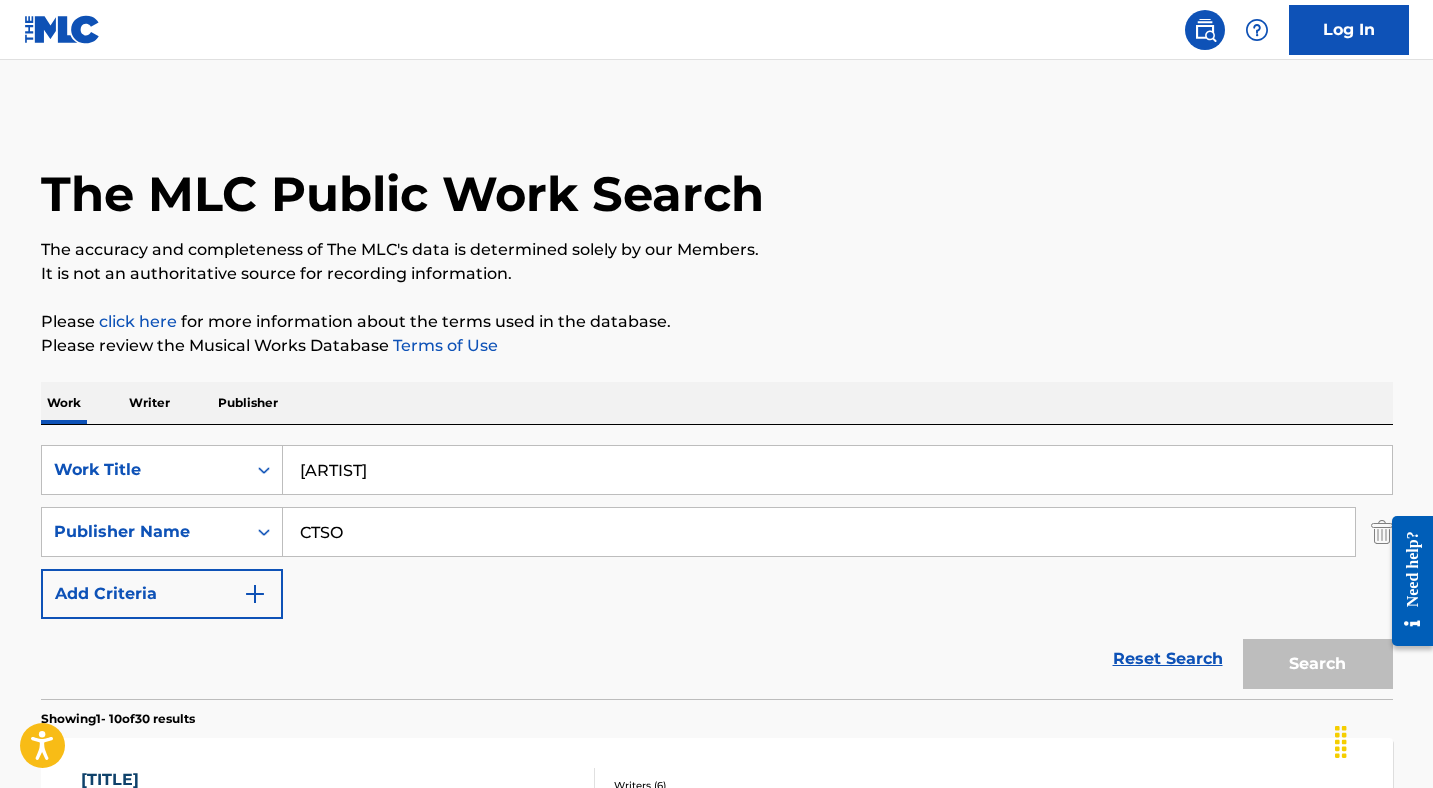 scroll, scrollTop: 316, scrollLeft: 0, axis: vertical 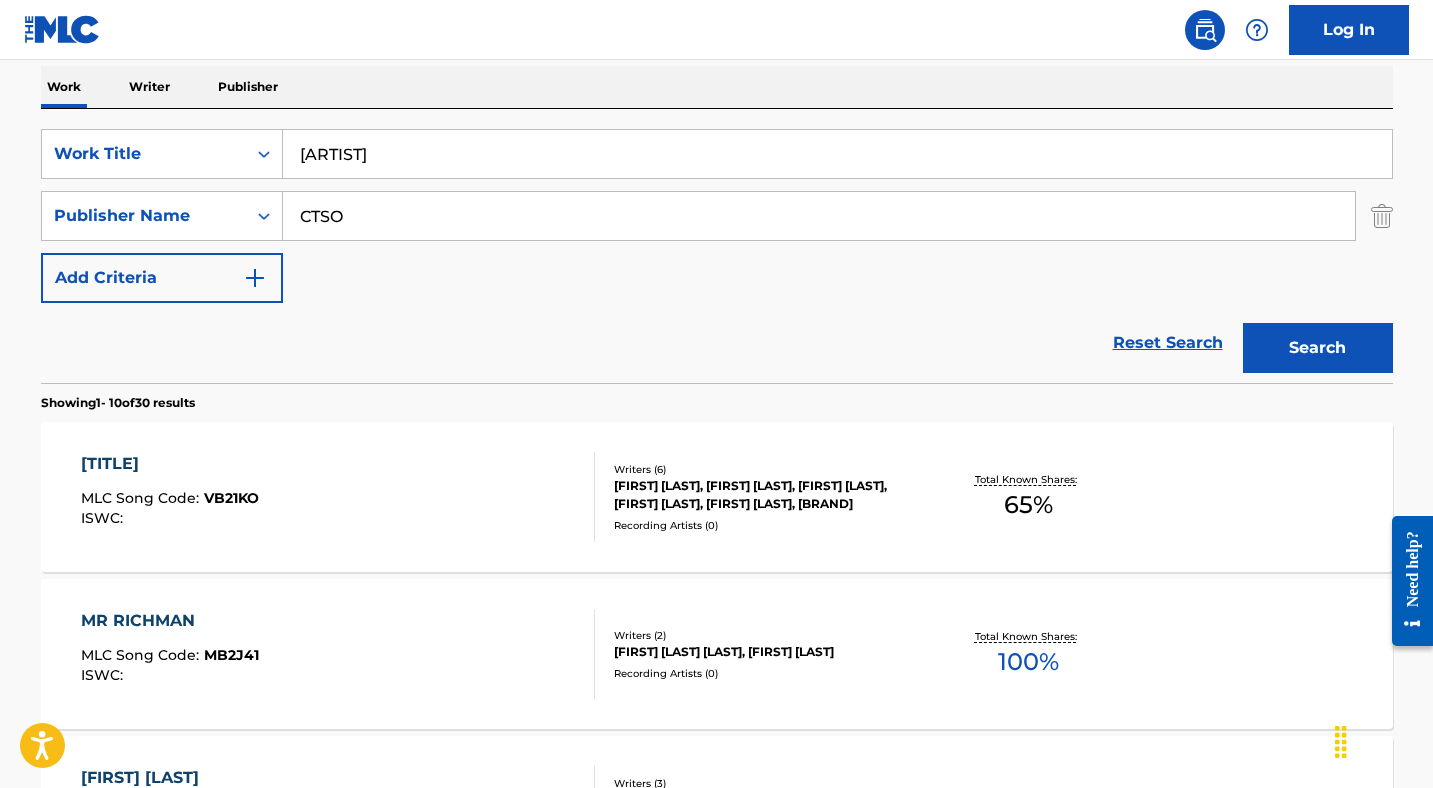 click on "[ARTIST]" at bounding box center [837, 154] 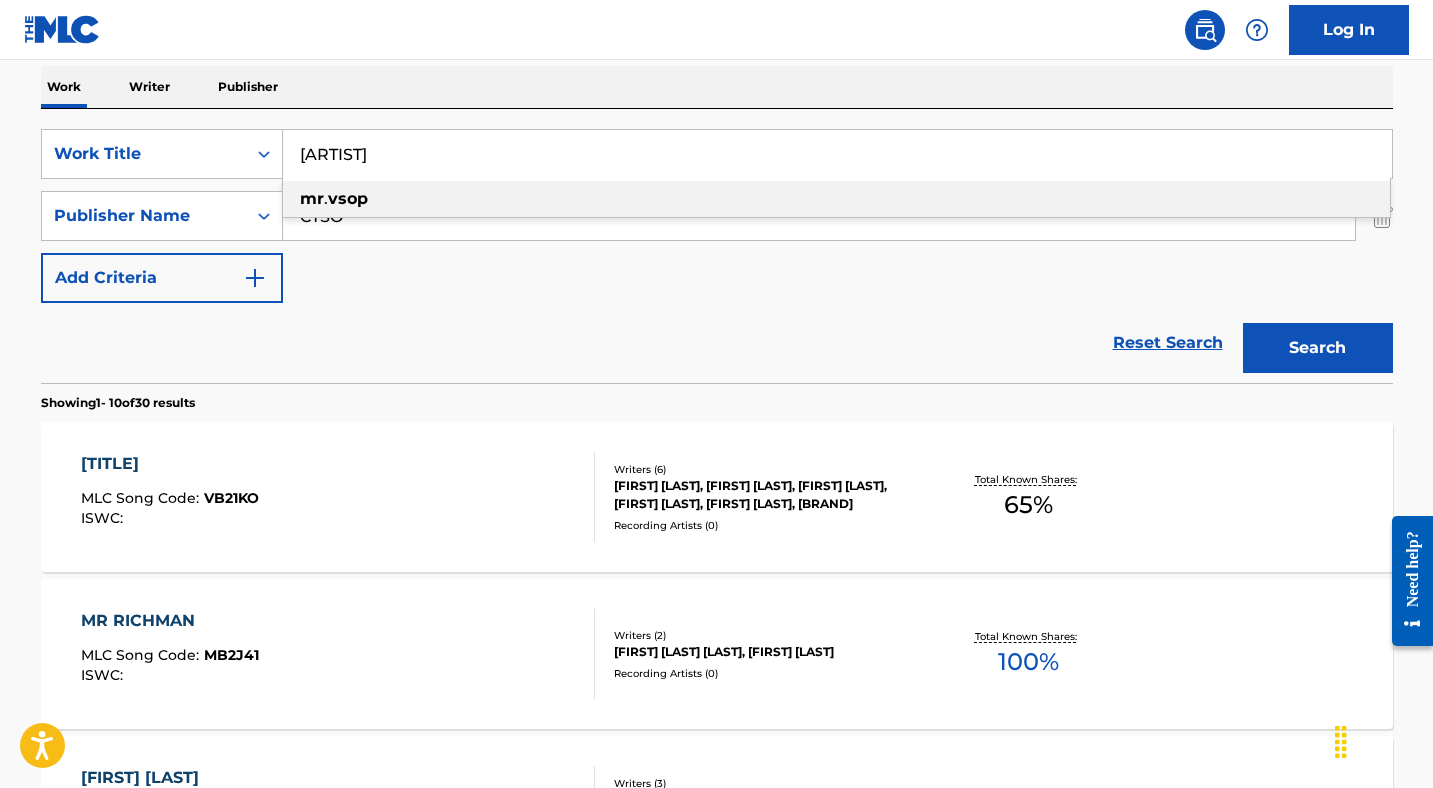 paste on "[TITLE]" 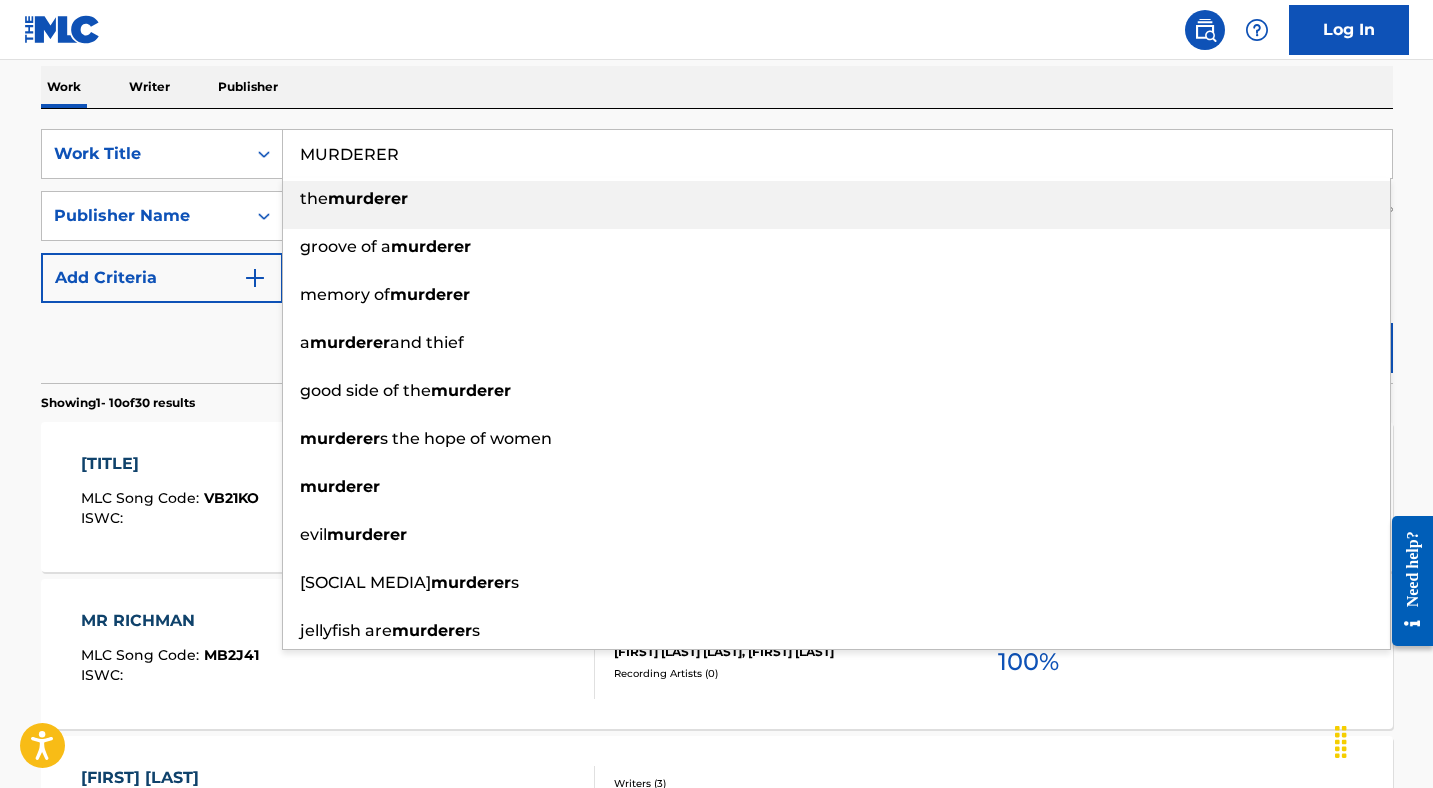 type on "MURDERER" 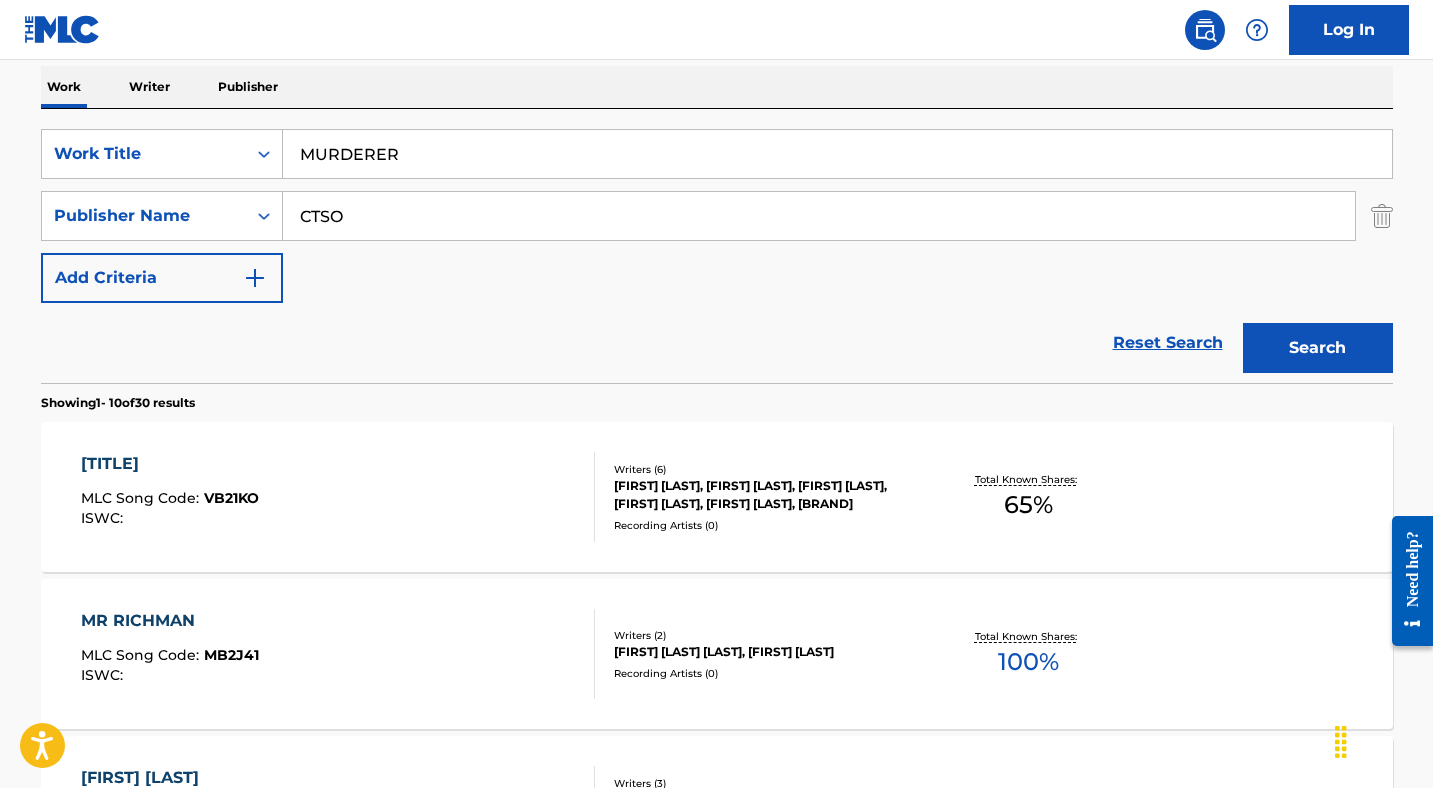click on "Add Criteria" at bounding box center [162, 278] 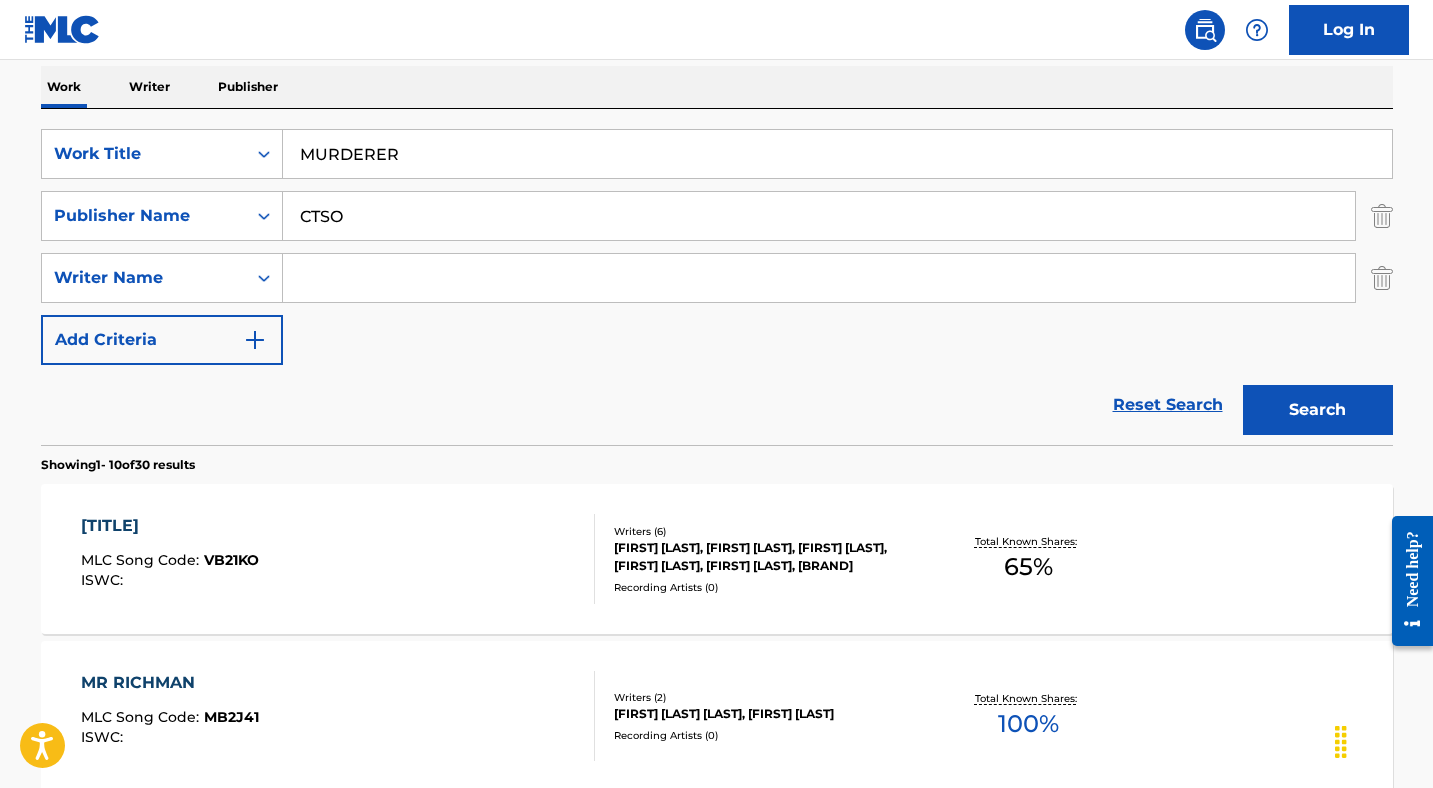 click at bounding box center [819, 278] 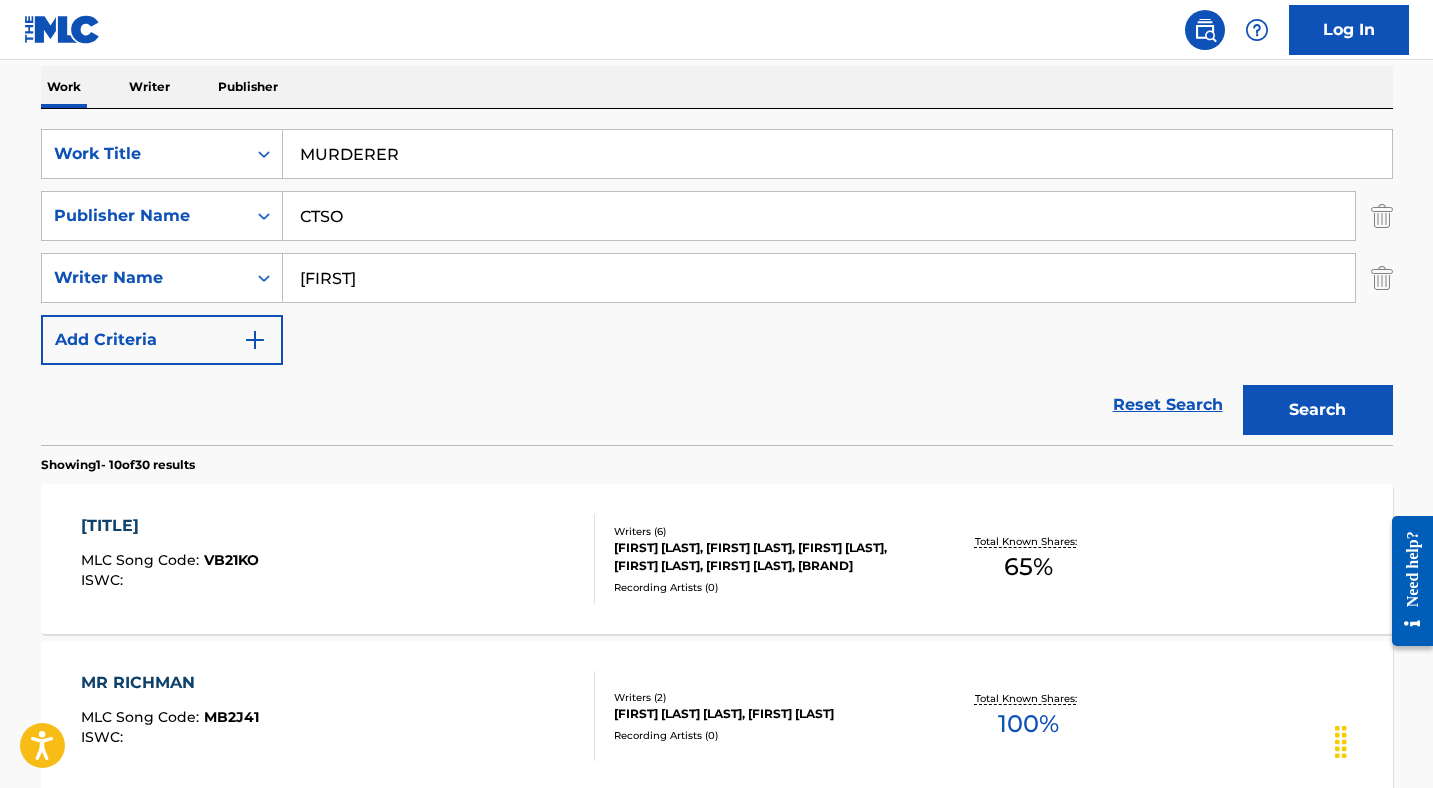 type on "[FIRST]" 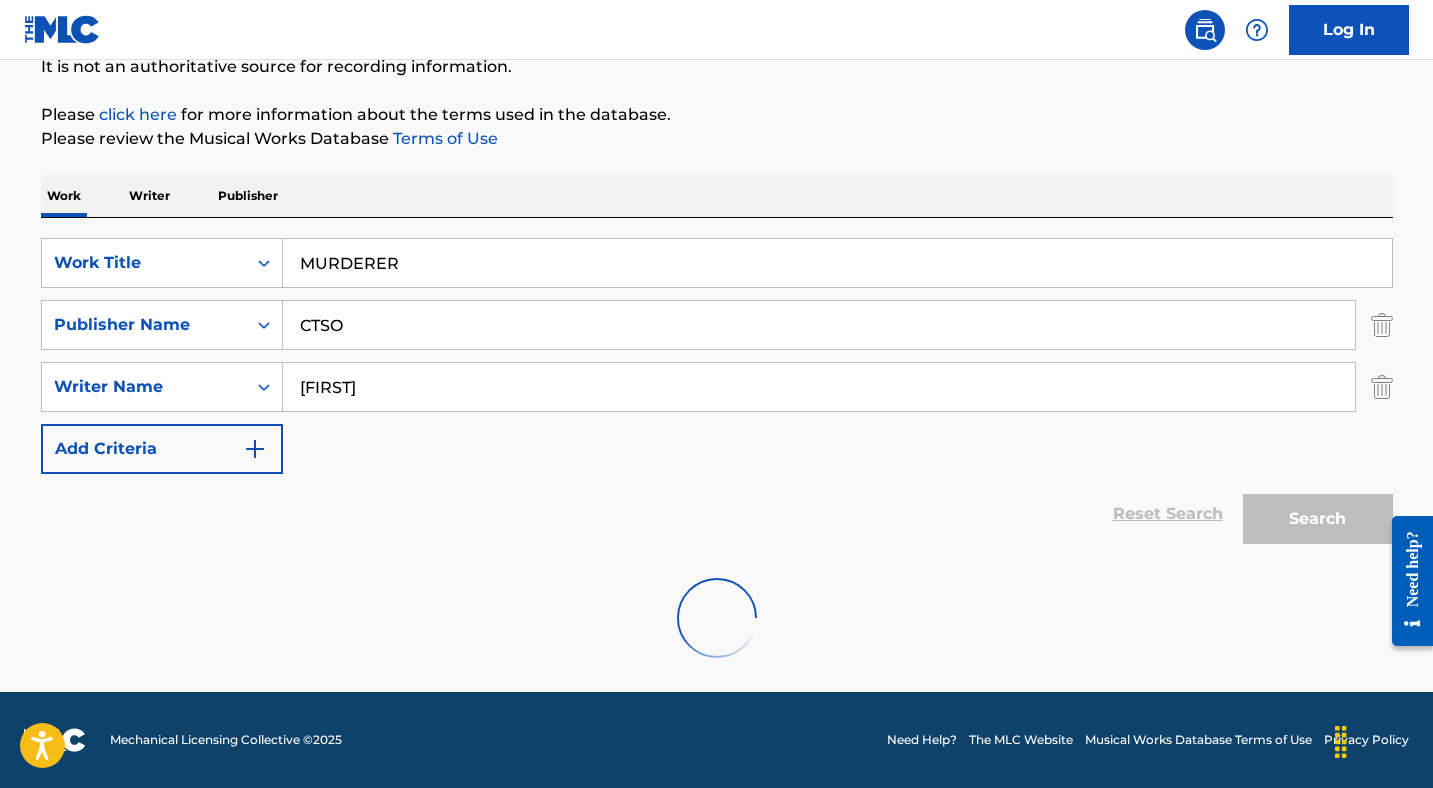 scroll, scrollTop: 316, scrollLeft: 0, axis: vertical 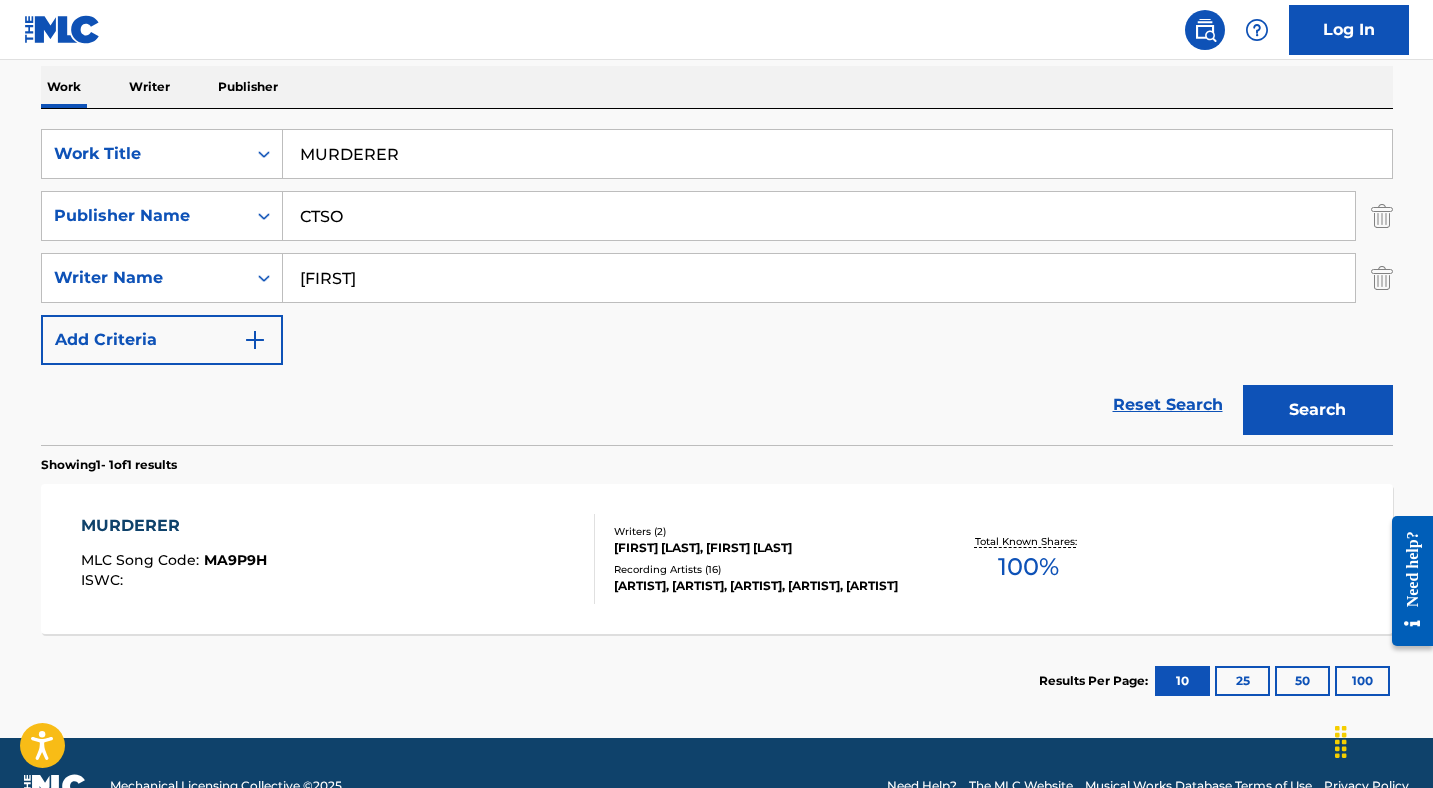 click on "MURDERER" at bounding box center [174, 526] 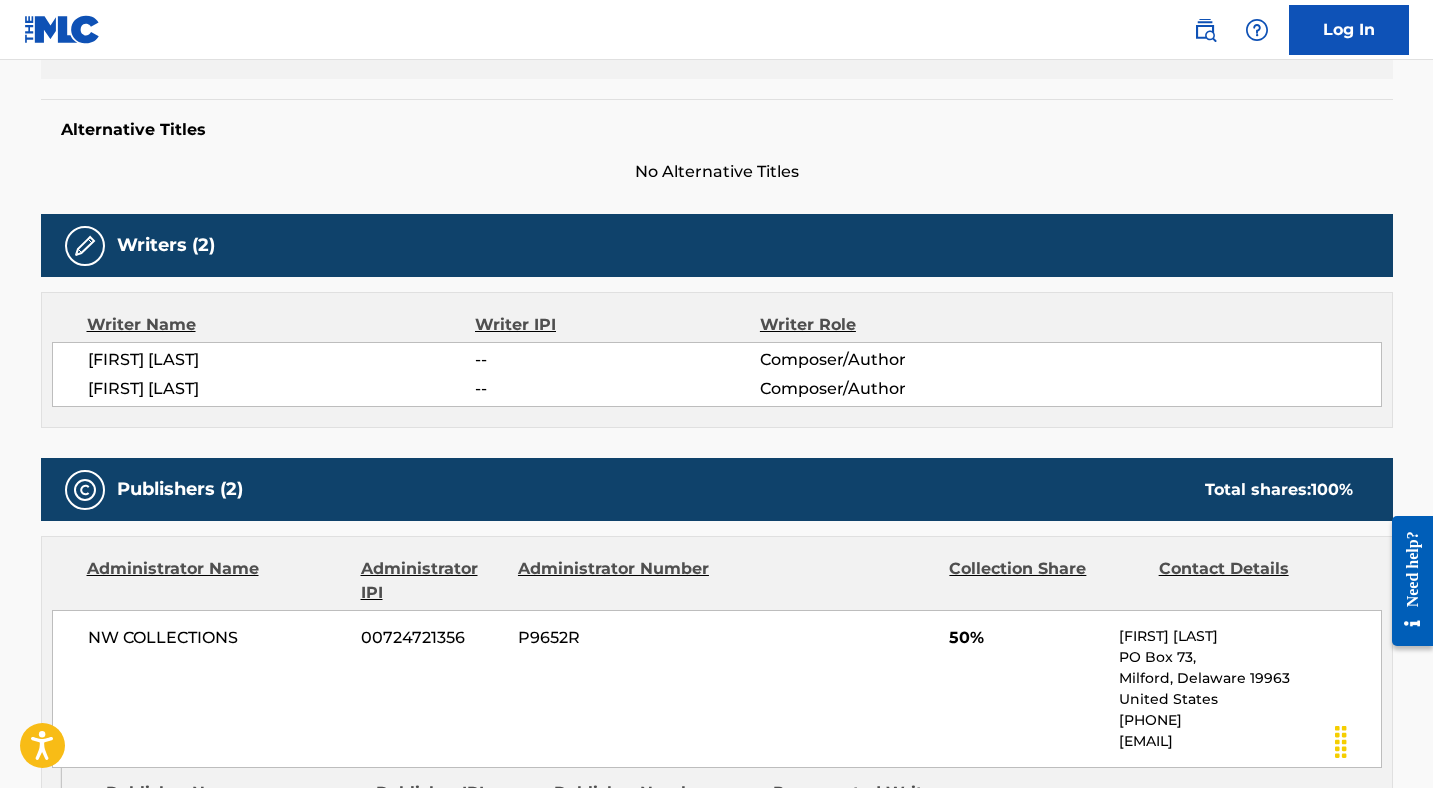 scroll, scrollTop: 0, scrollLeft: 0, axis: both 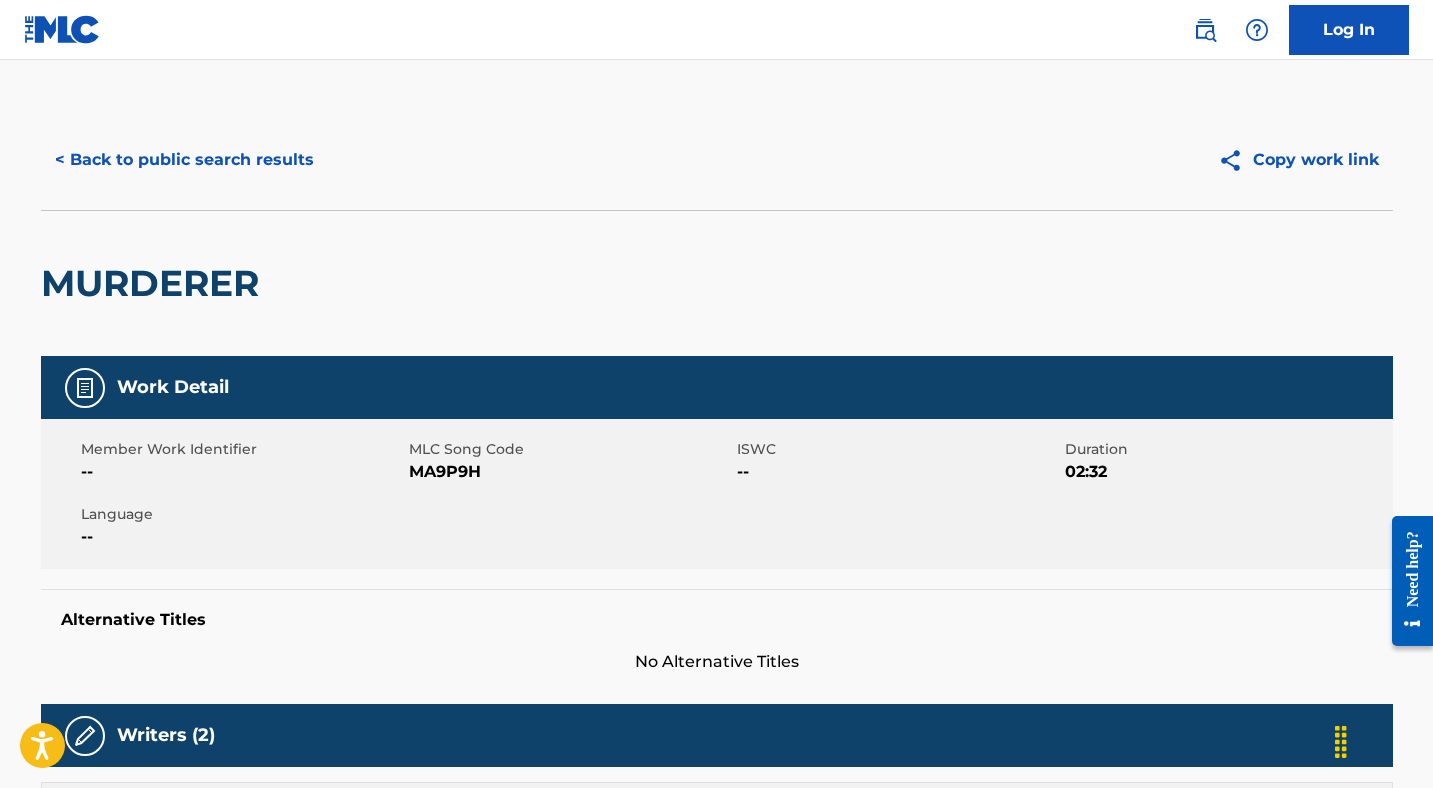click on "MA9P9H" at bounding box center [570, 472] 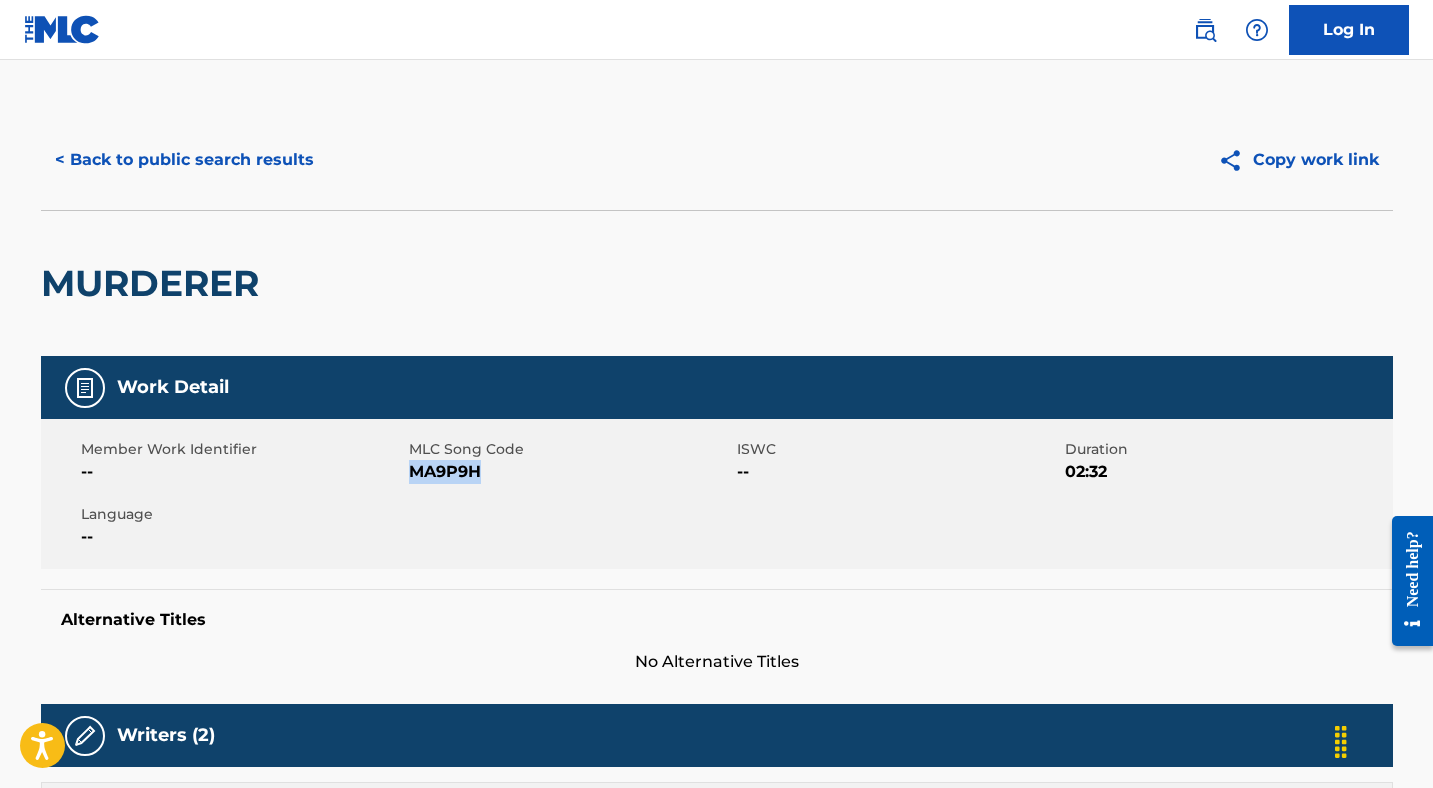 click on "MA9P9H" at bounding box center (570, 472) 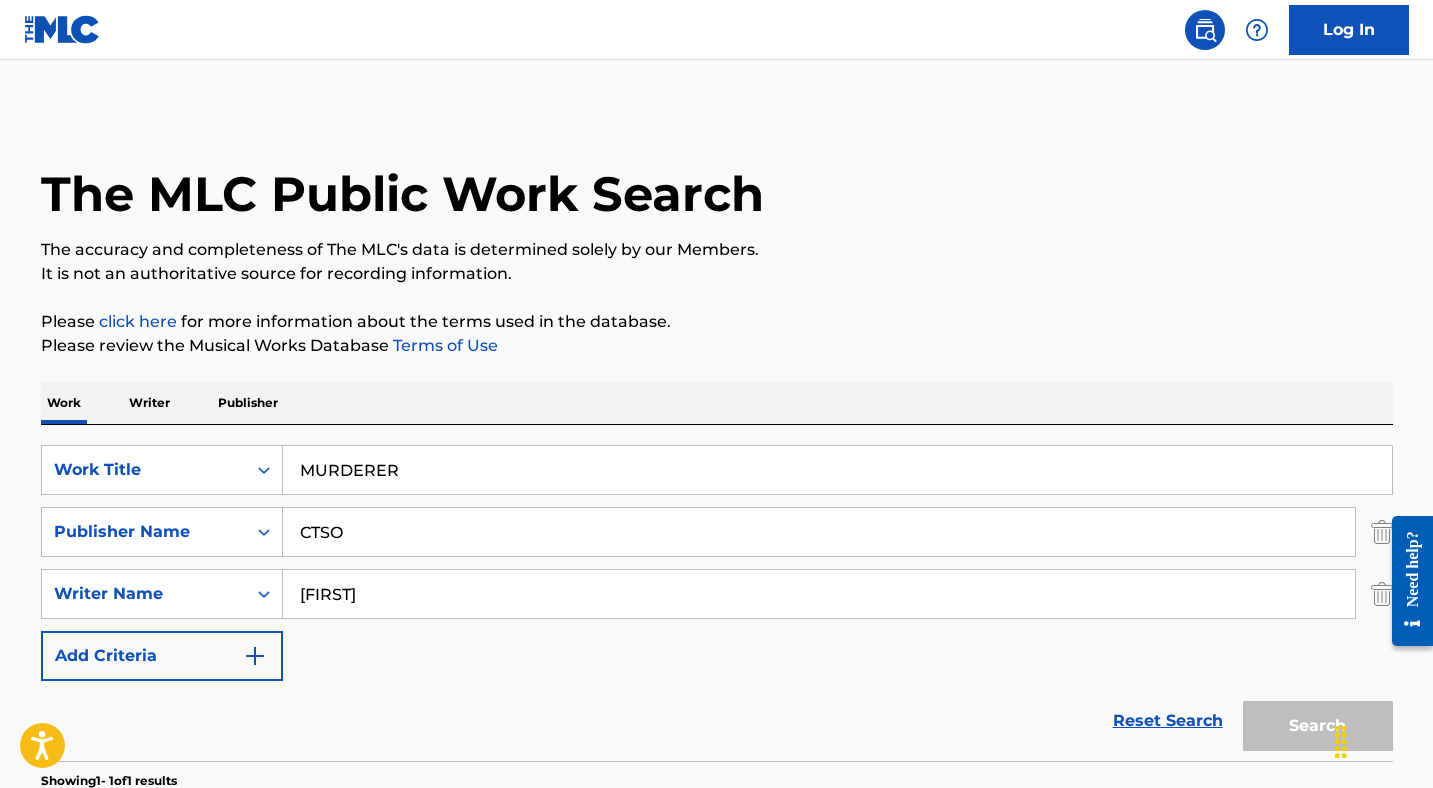 scroll, scrollTop: 186, scrollLeft: 0, axis: vertical 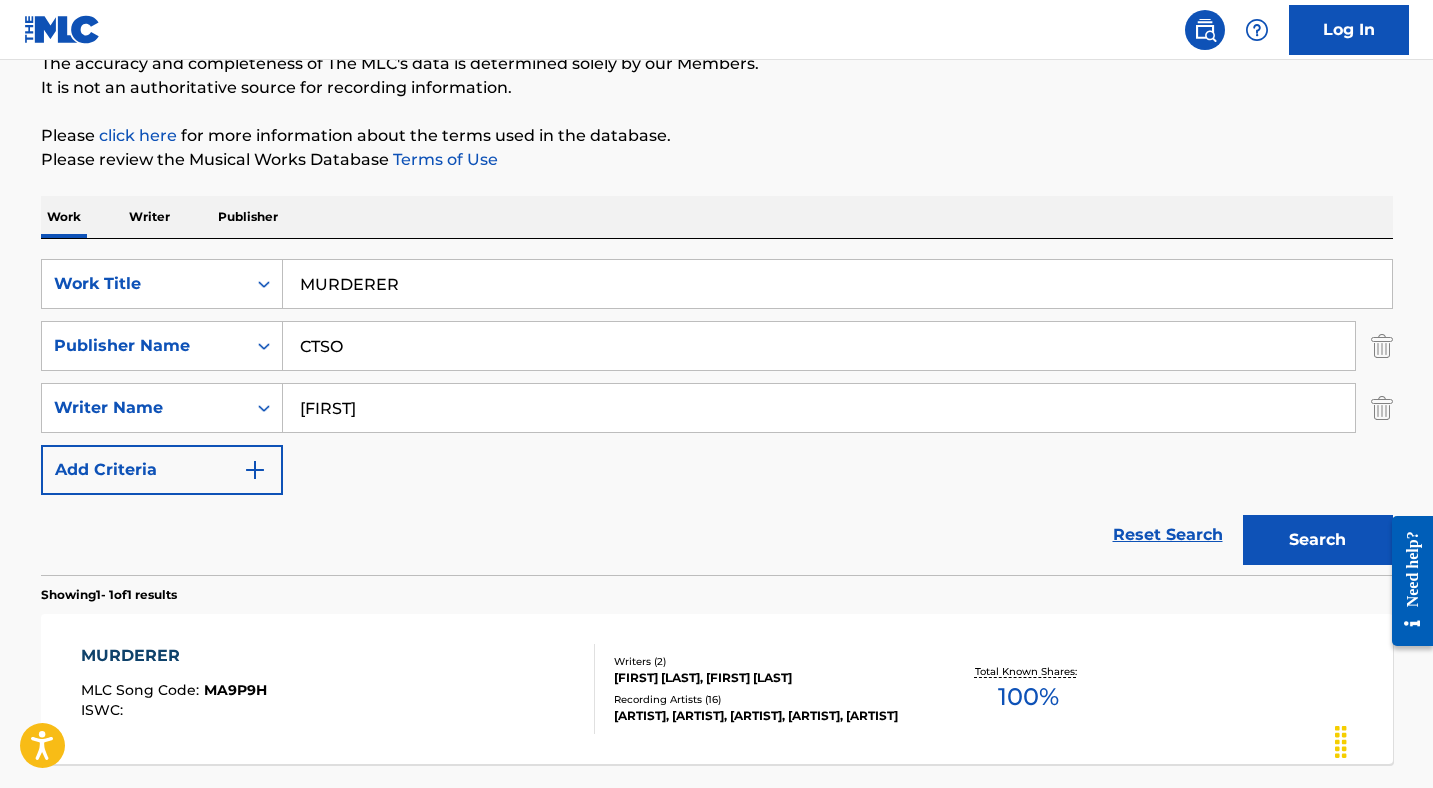 click on "MURDERER" at bounding box center [837, 284] 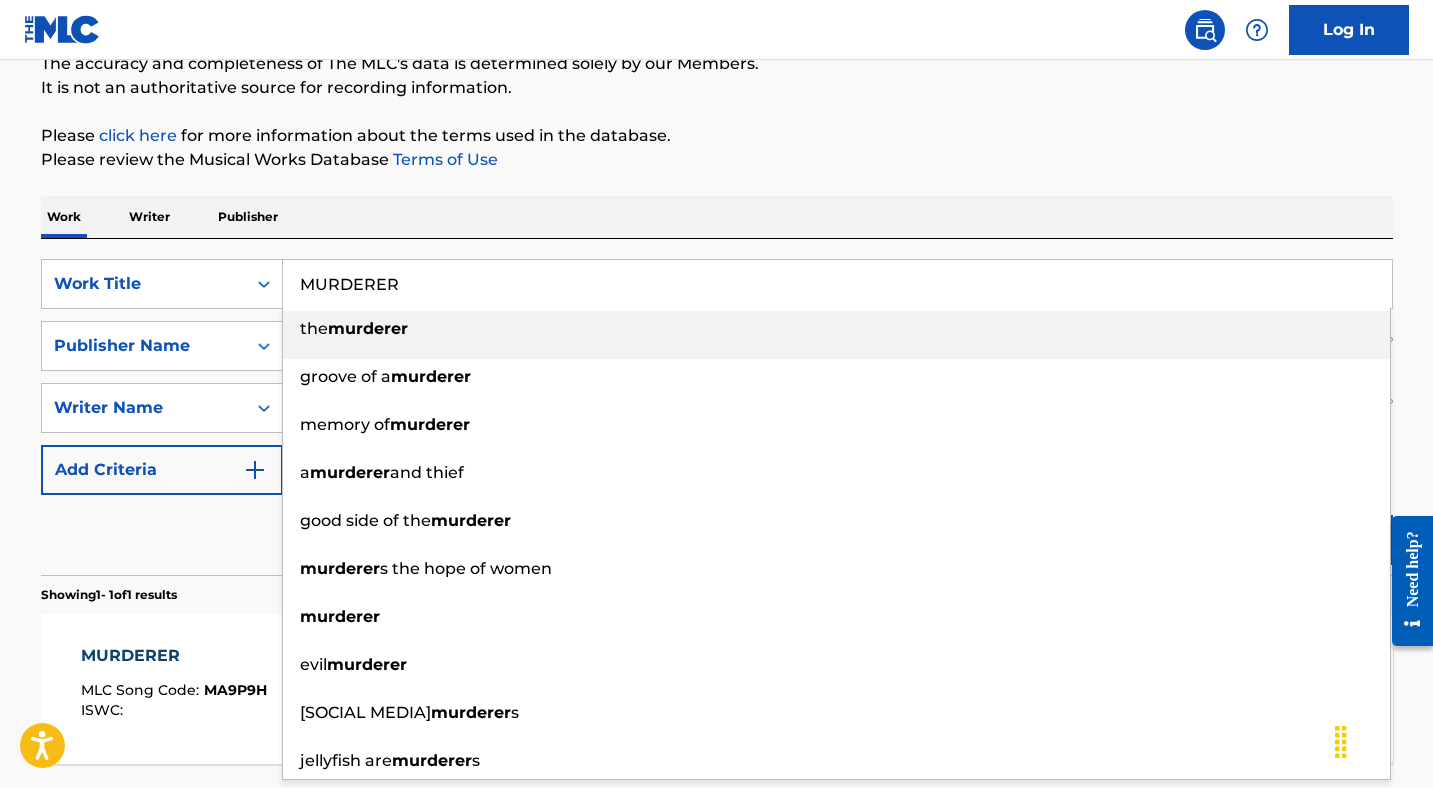 click on "MURDERER" at bounding box center [837, 284] 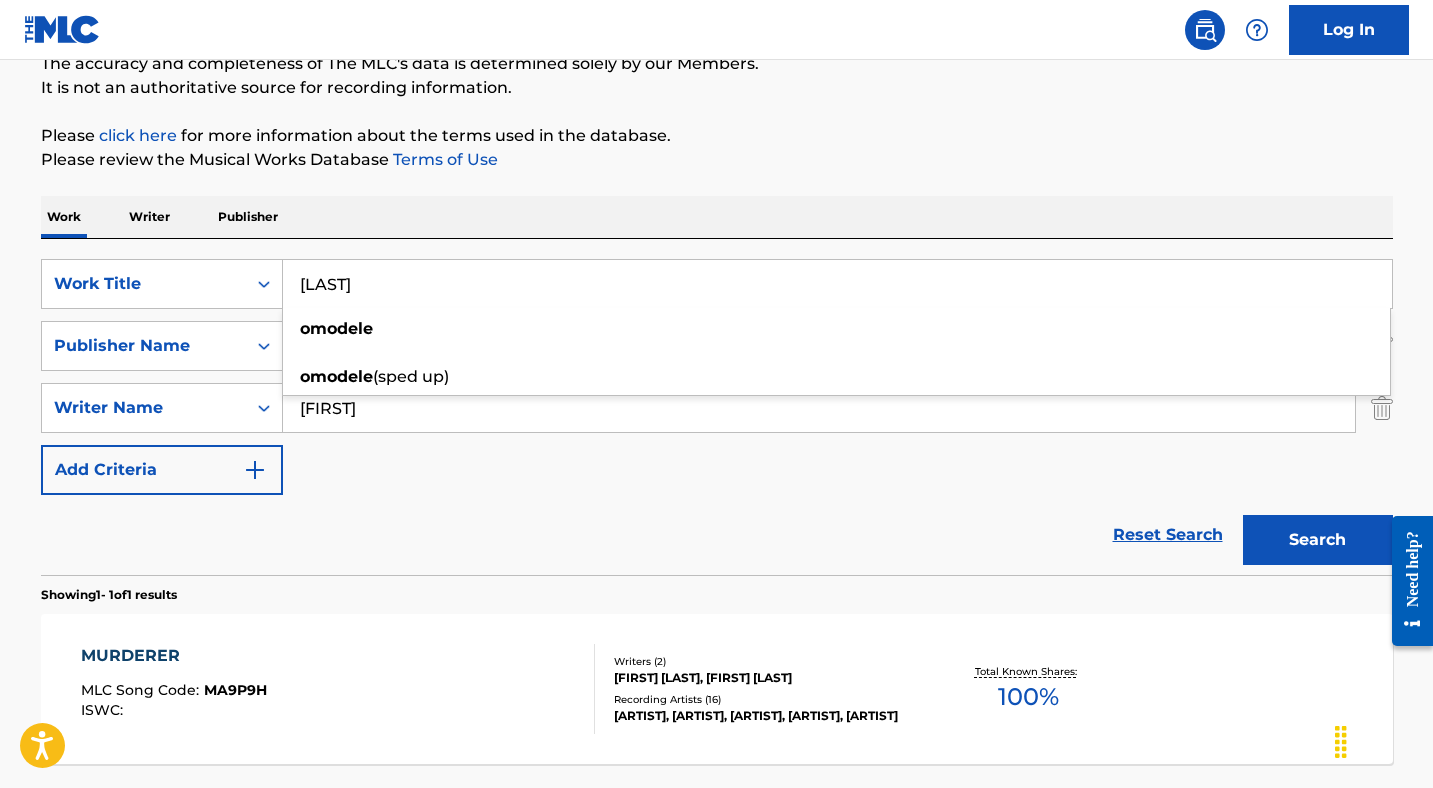 type on "[LAST]" 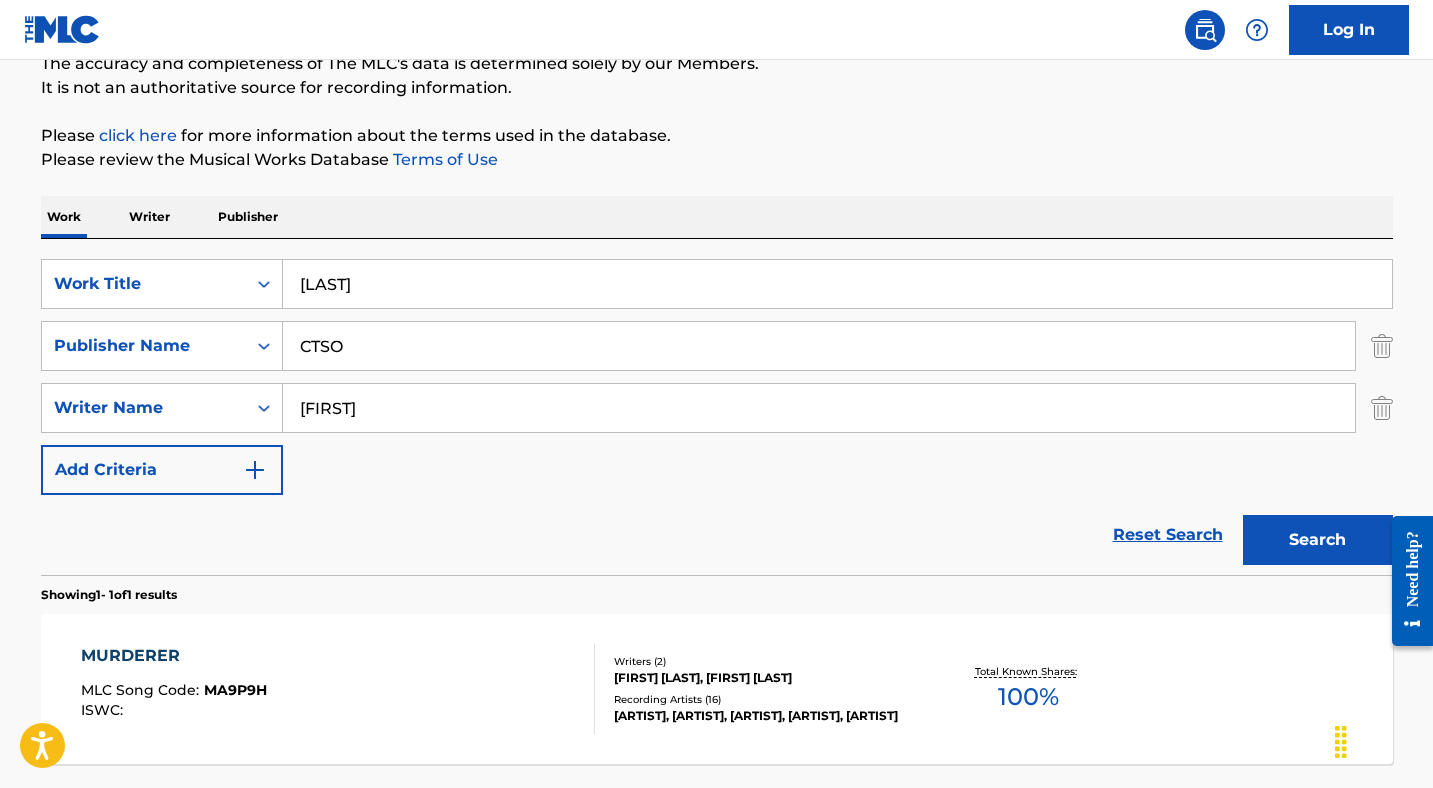click on "[FIRST]" at bounding box center [819, 408] 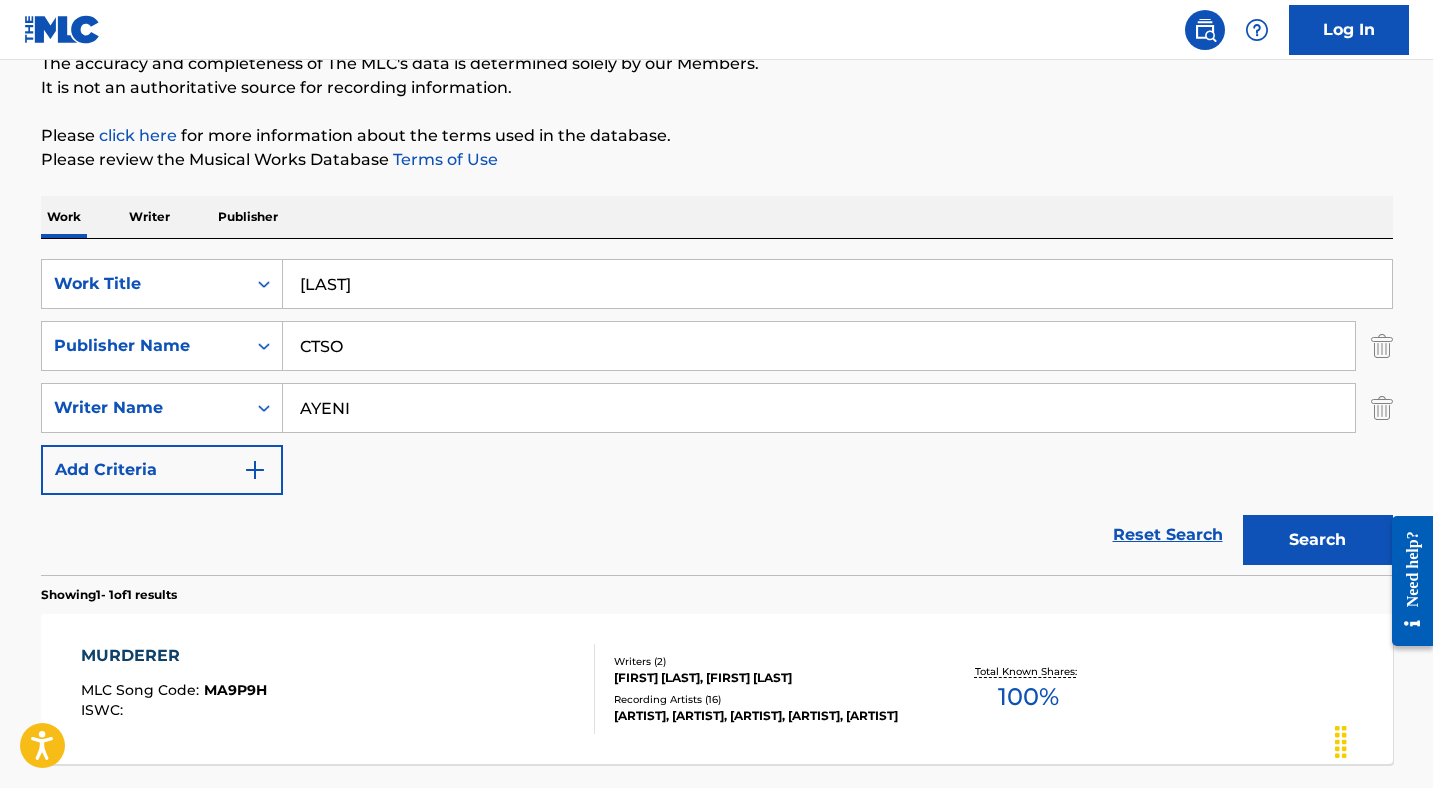 click on "Search" at bounding box center [1318, 540] 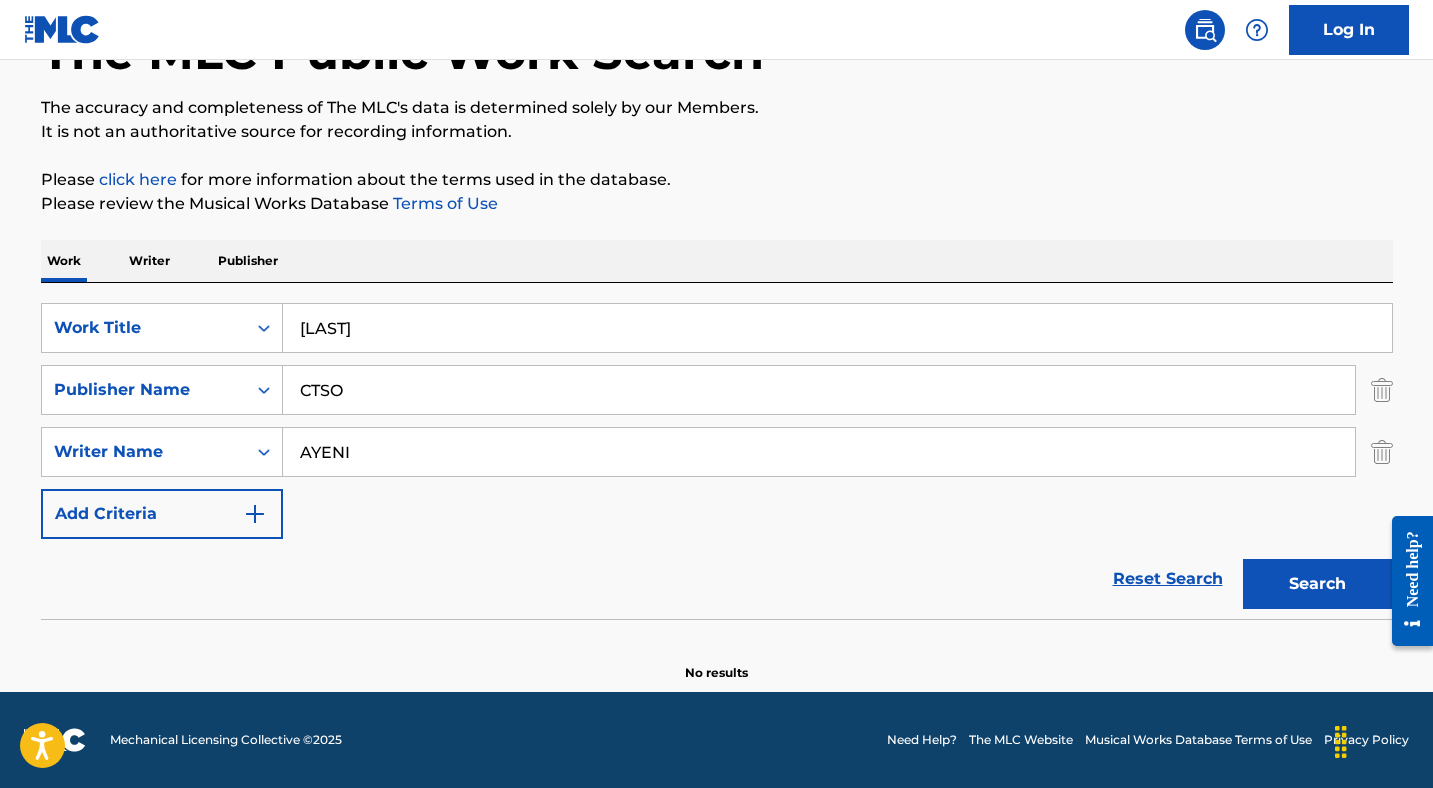 scroll, scrollTop: 142, scrollLeft: 0, axis: vertical 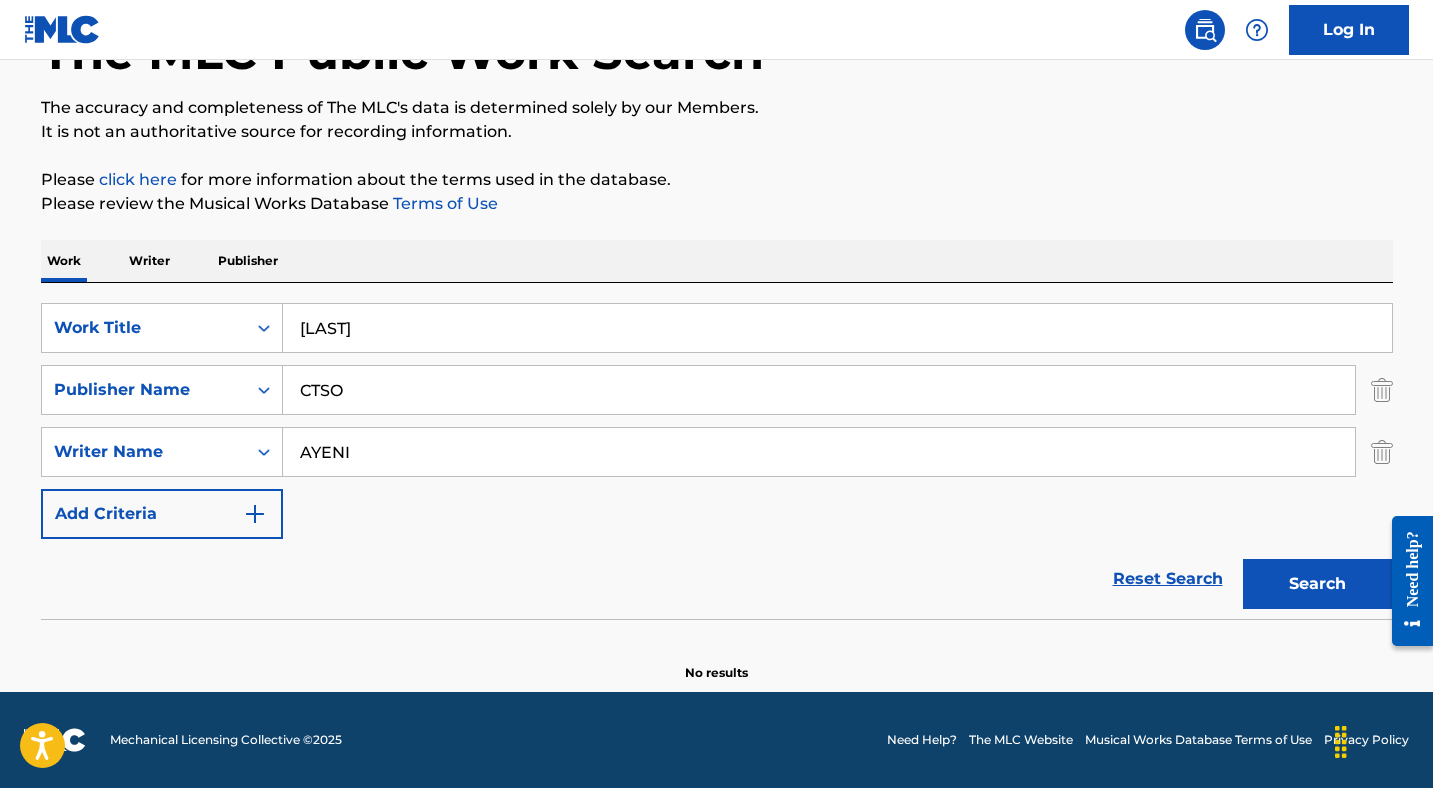 click on "AYENI" at bounding box center [819, 452] 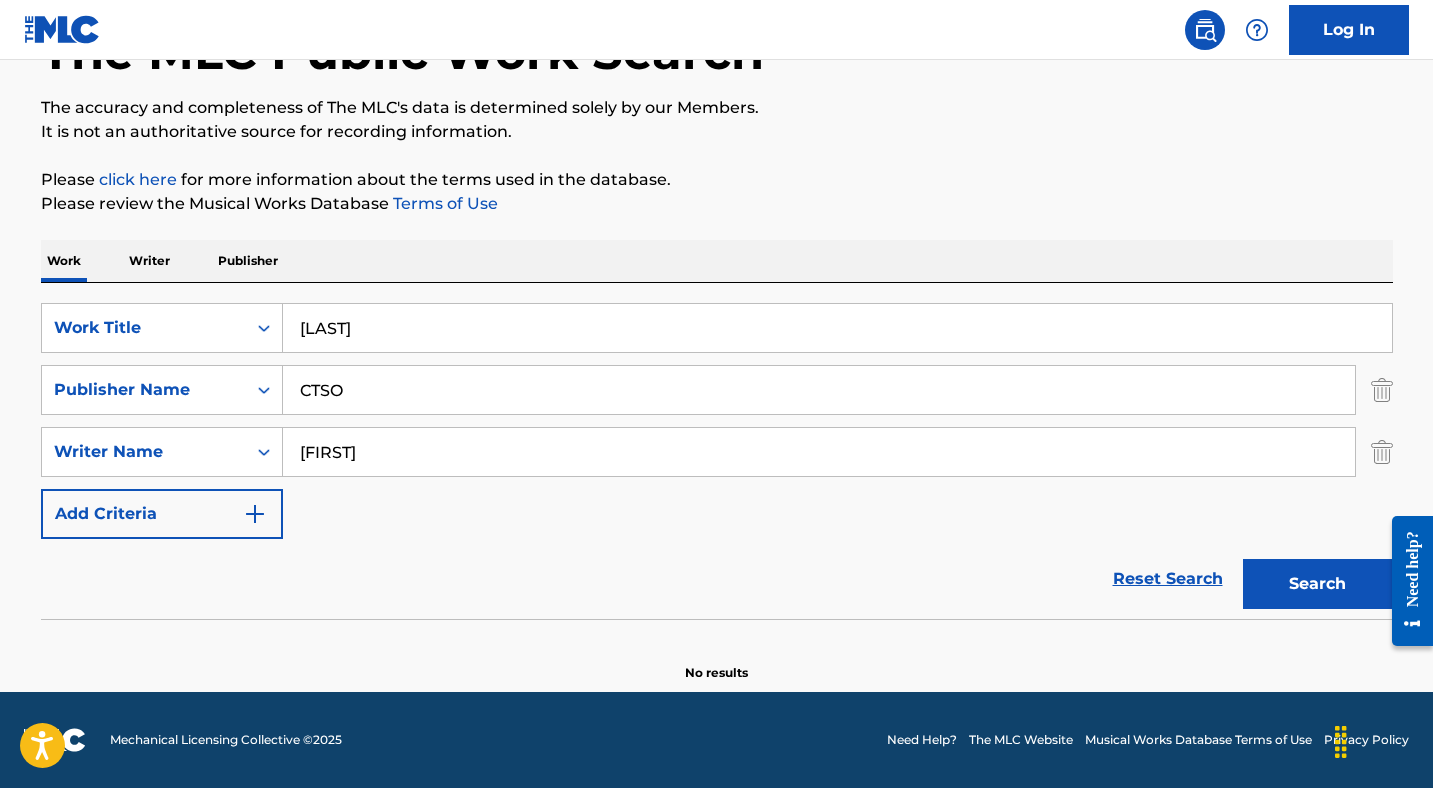 type on "[FIRST]" 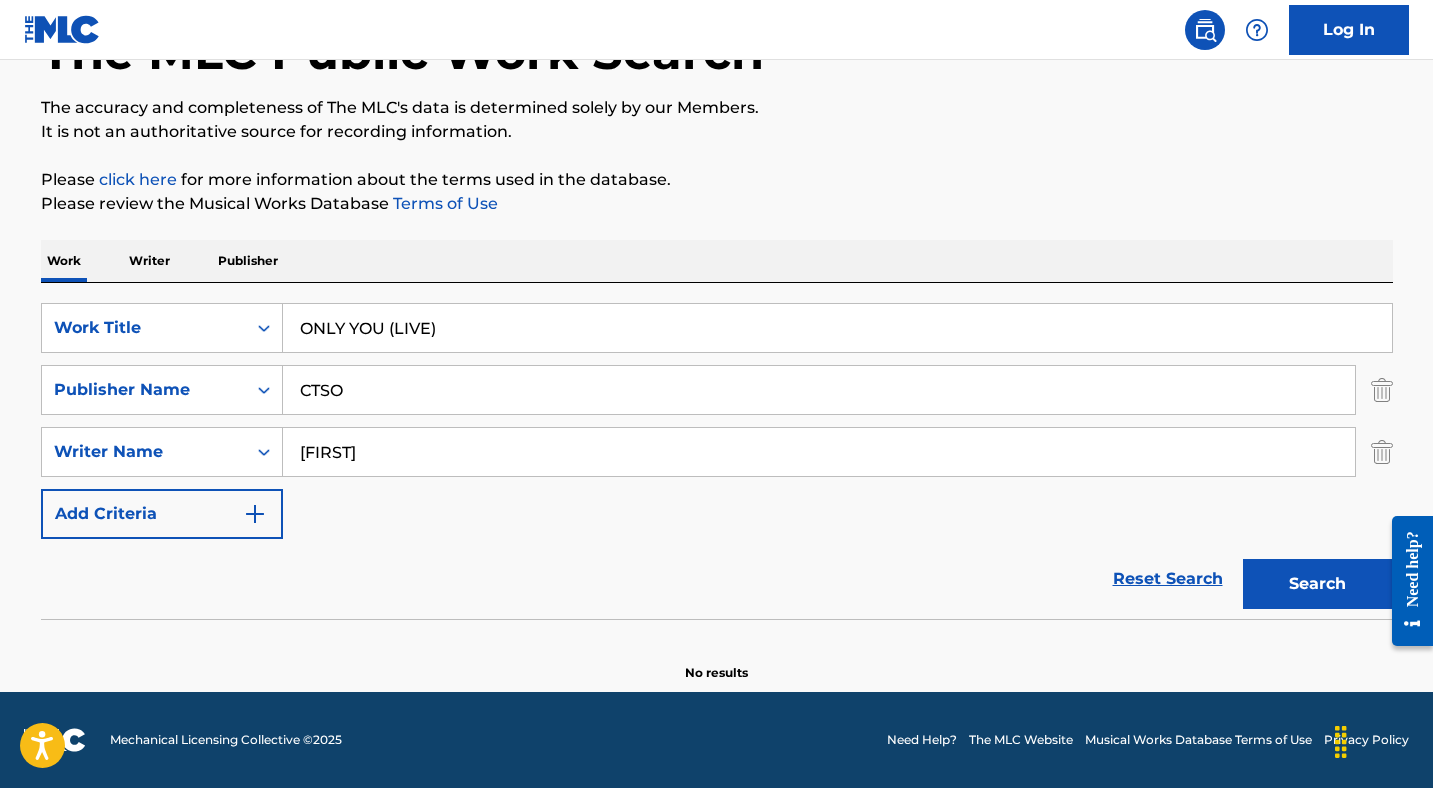 type on "ONLY YOU (LIVE)" 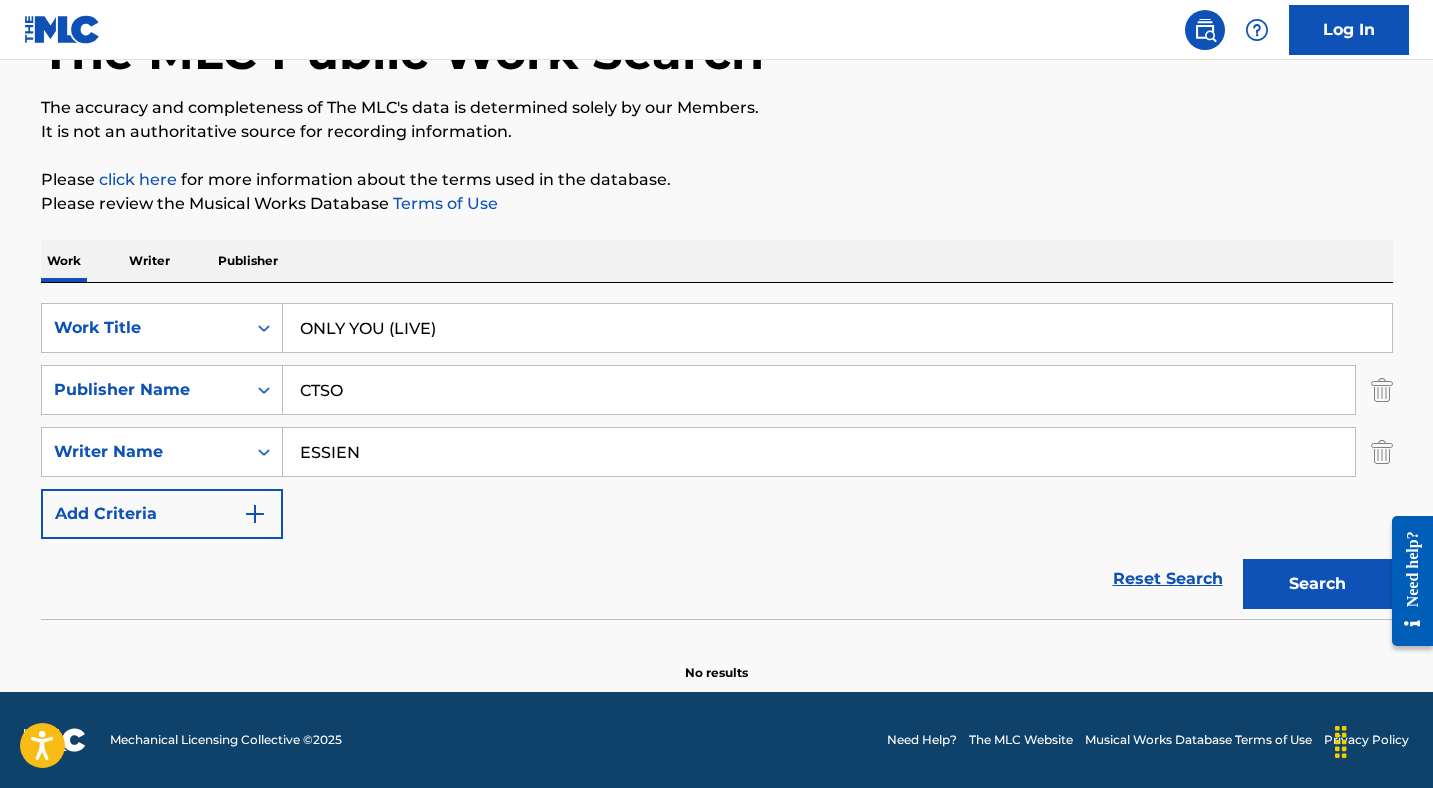 type on "ESSIEN" 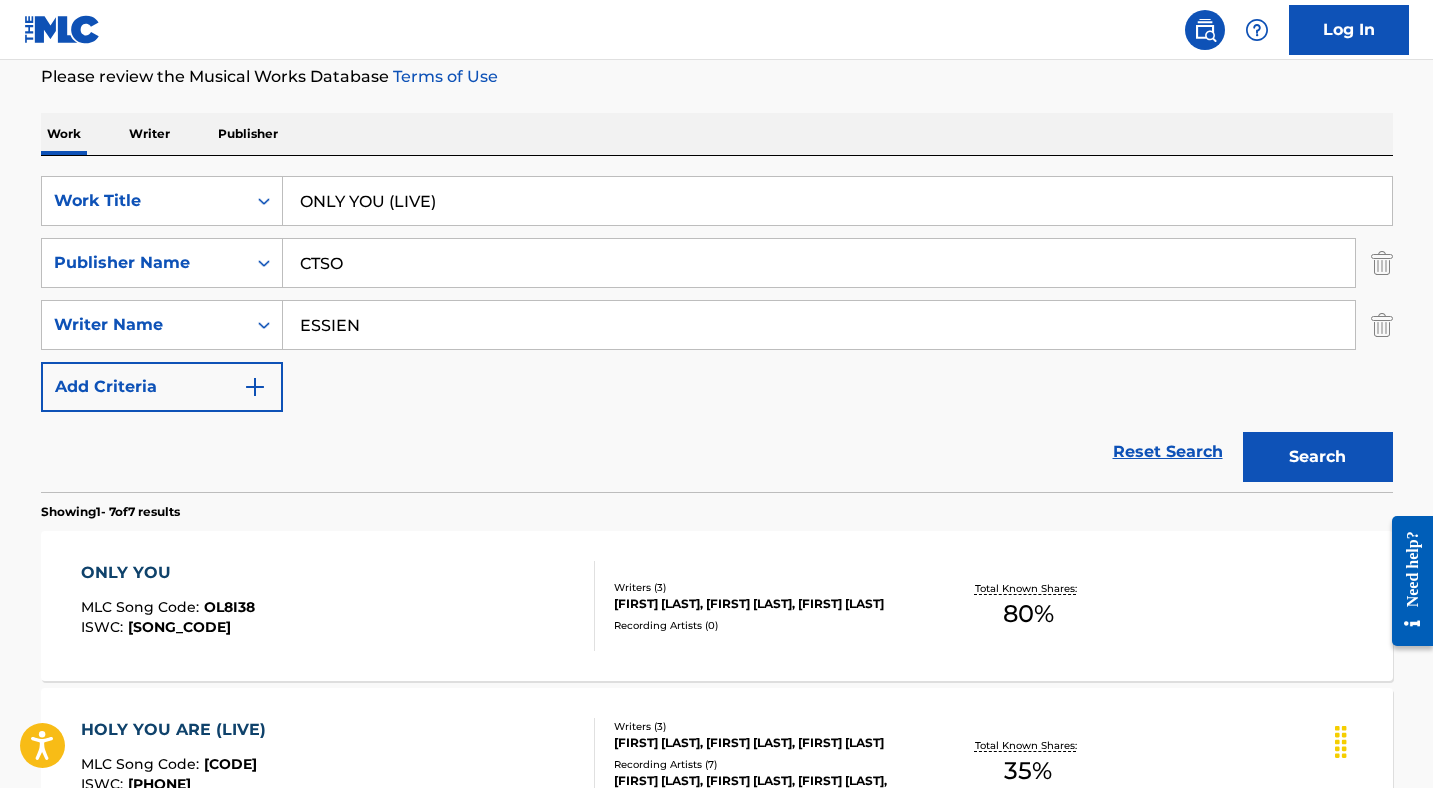 scroll, scrollTop: 303, scrollLeft: 0, axis: vertical 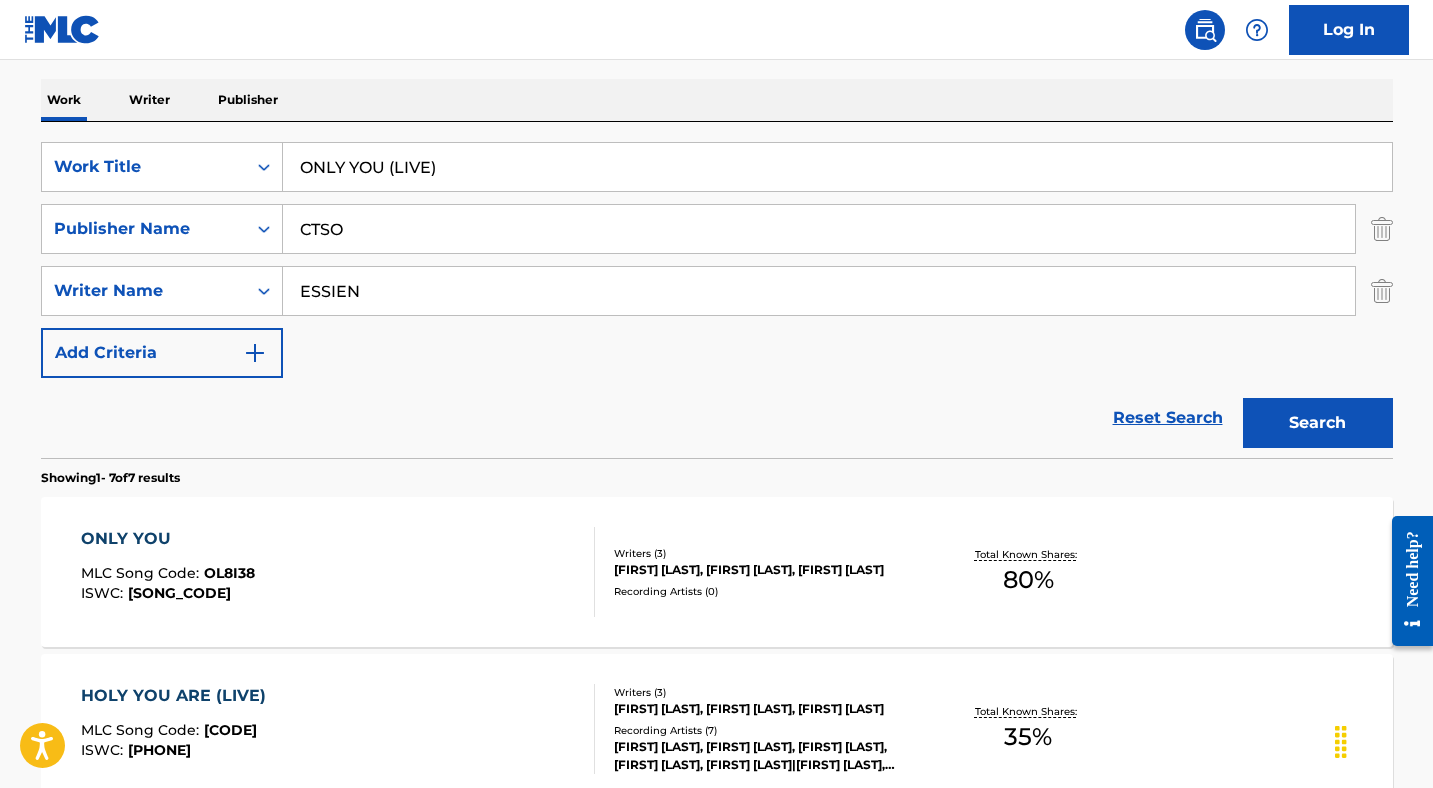 click on "ONLY YOU" at bounding box center (168, 539) 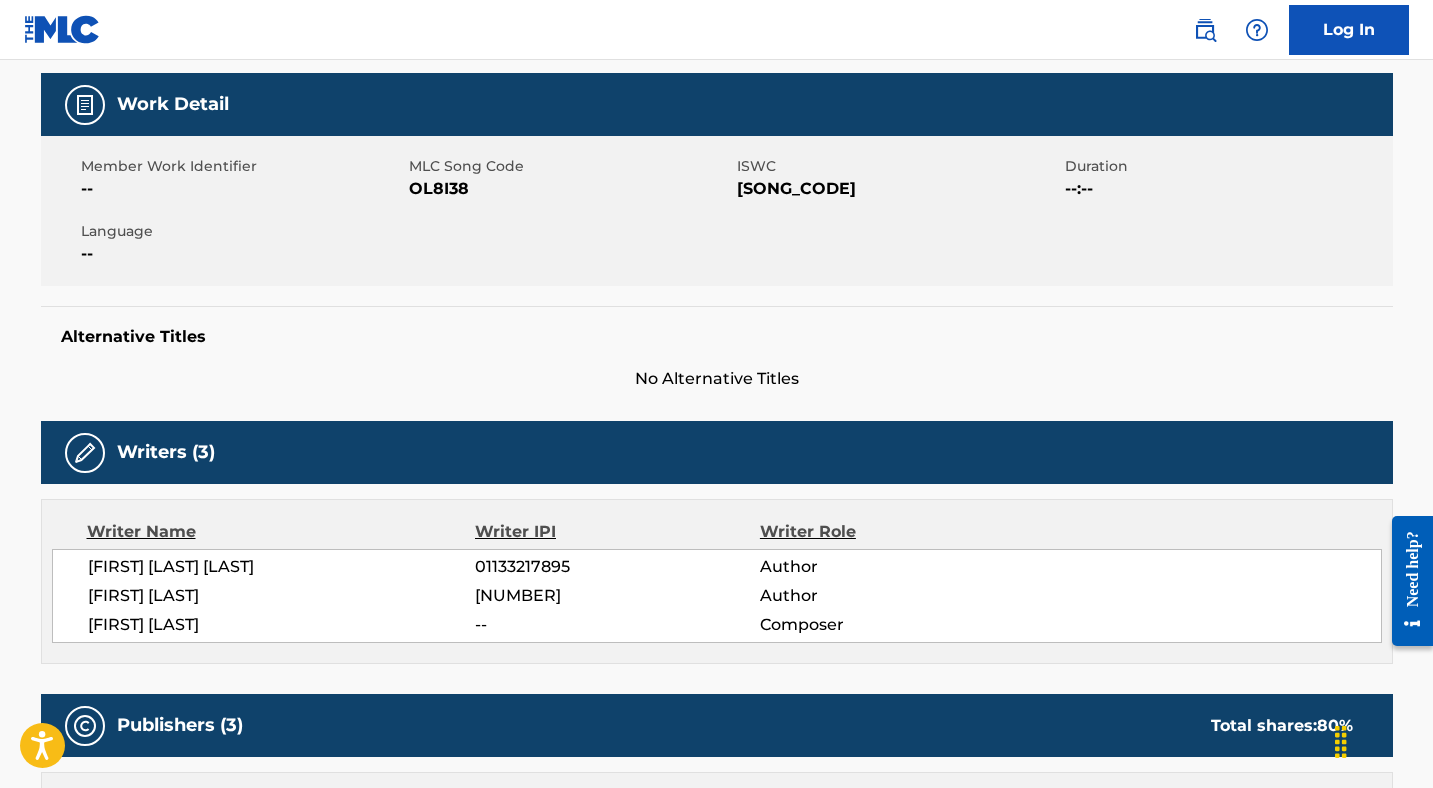 scroll, scrollTop: 124, scrollLeft: 0, axis: vertical 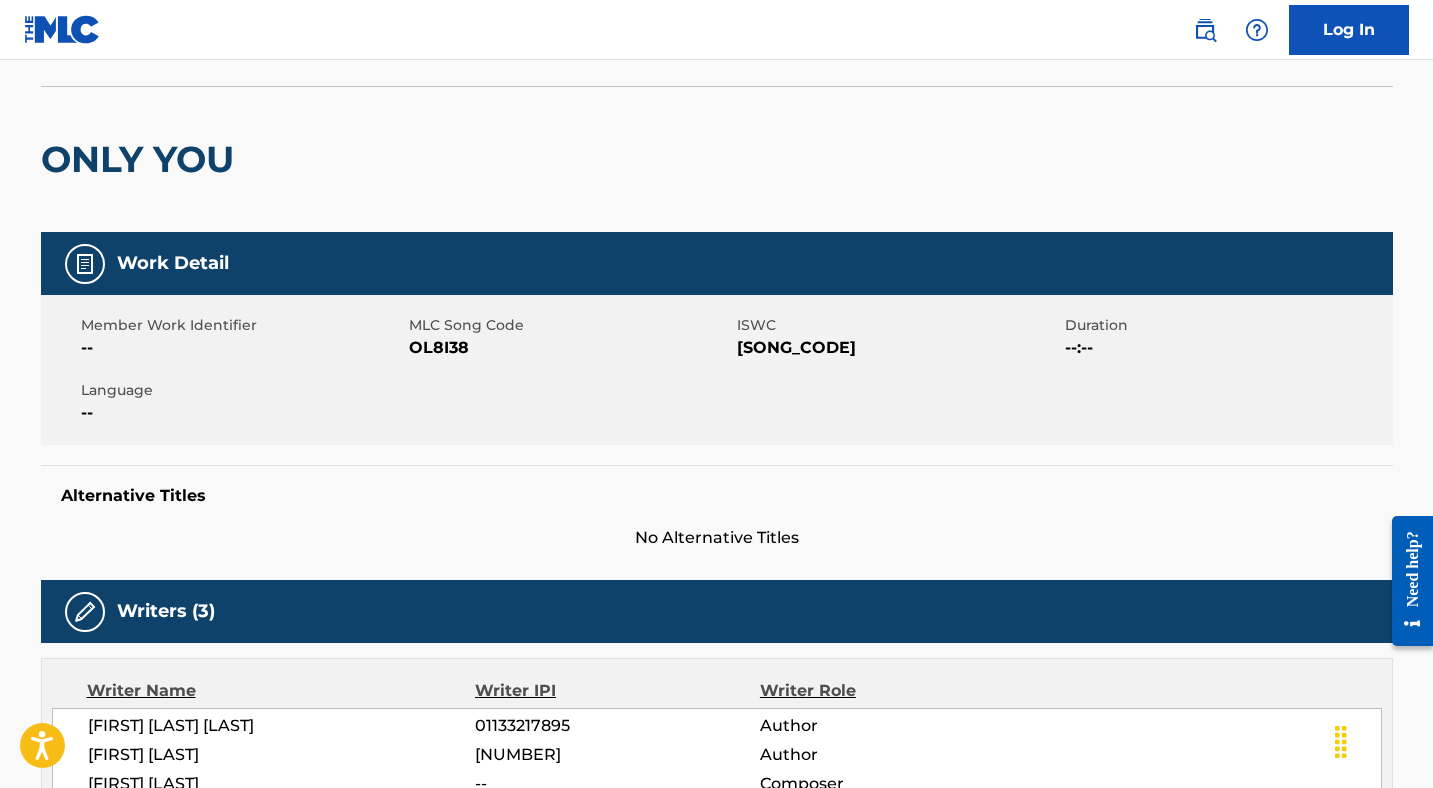 click on "OL8I38" at bounding box center (570, 348) 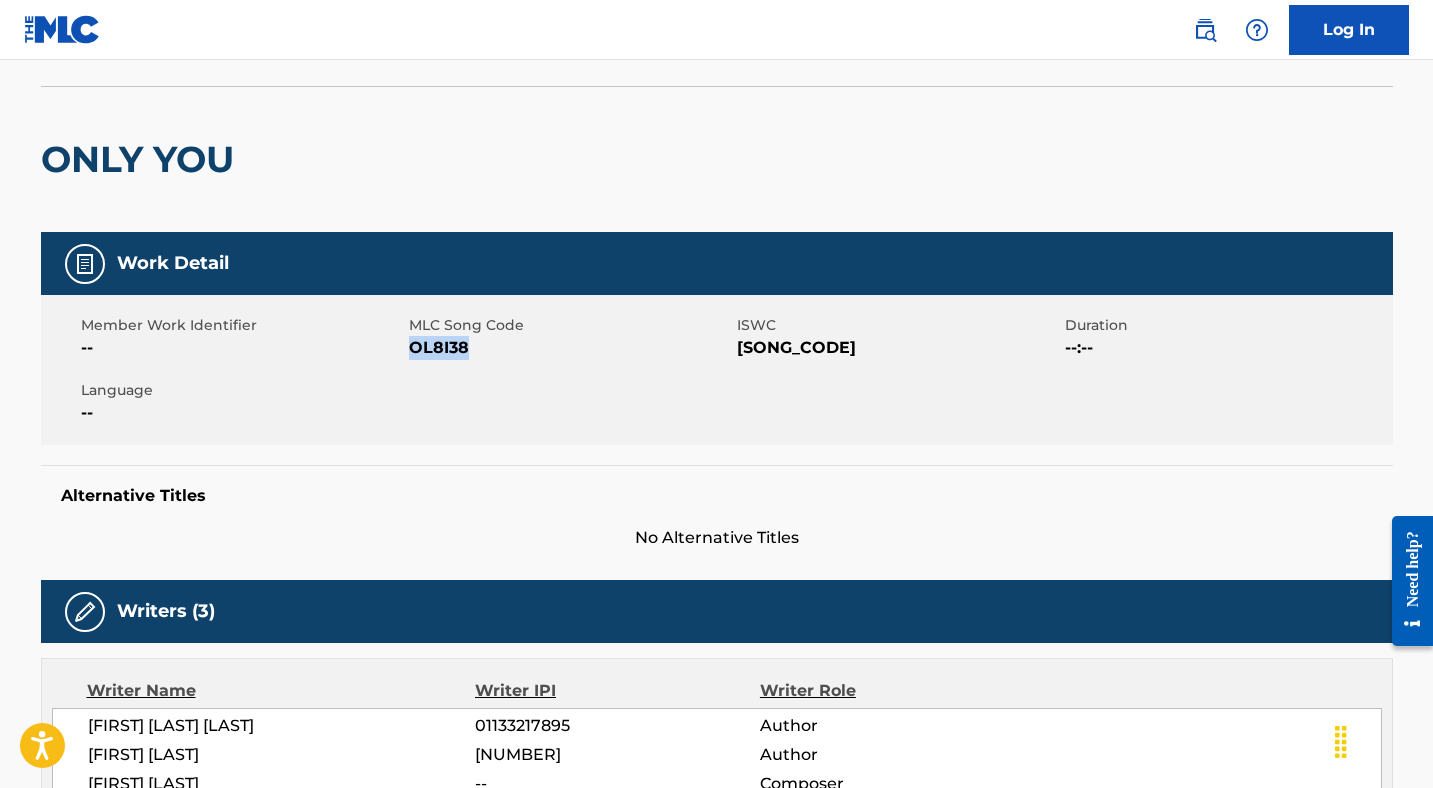 click on "OL8I38" at bounding box center [570, 348] 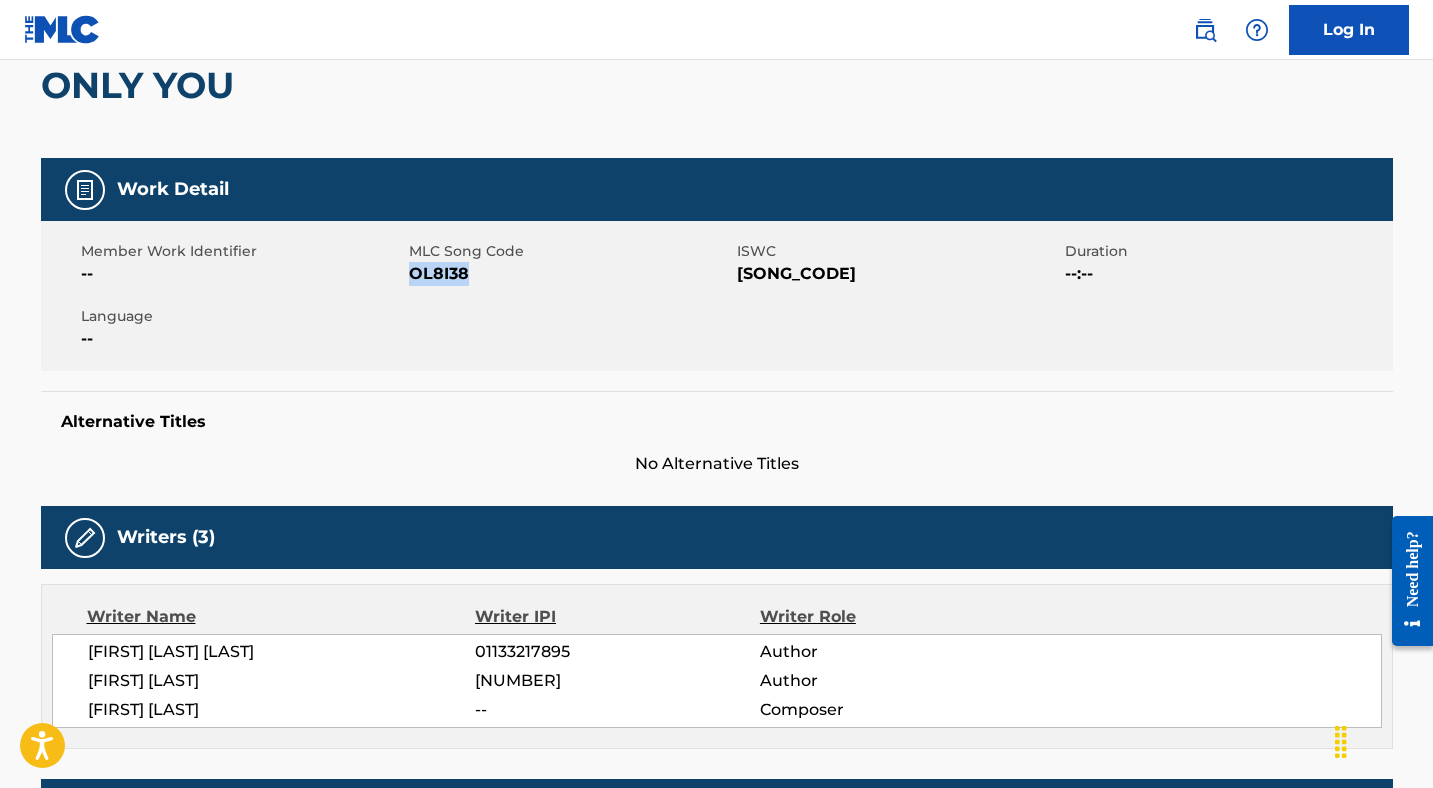 scroll, scrollTop: 0, scrollLeft: 0, axis: both 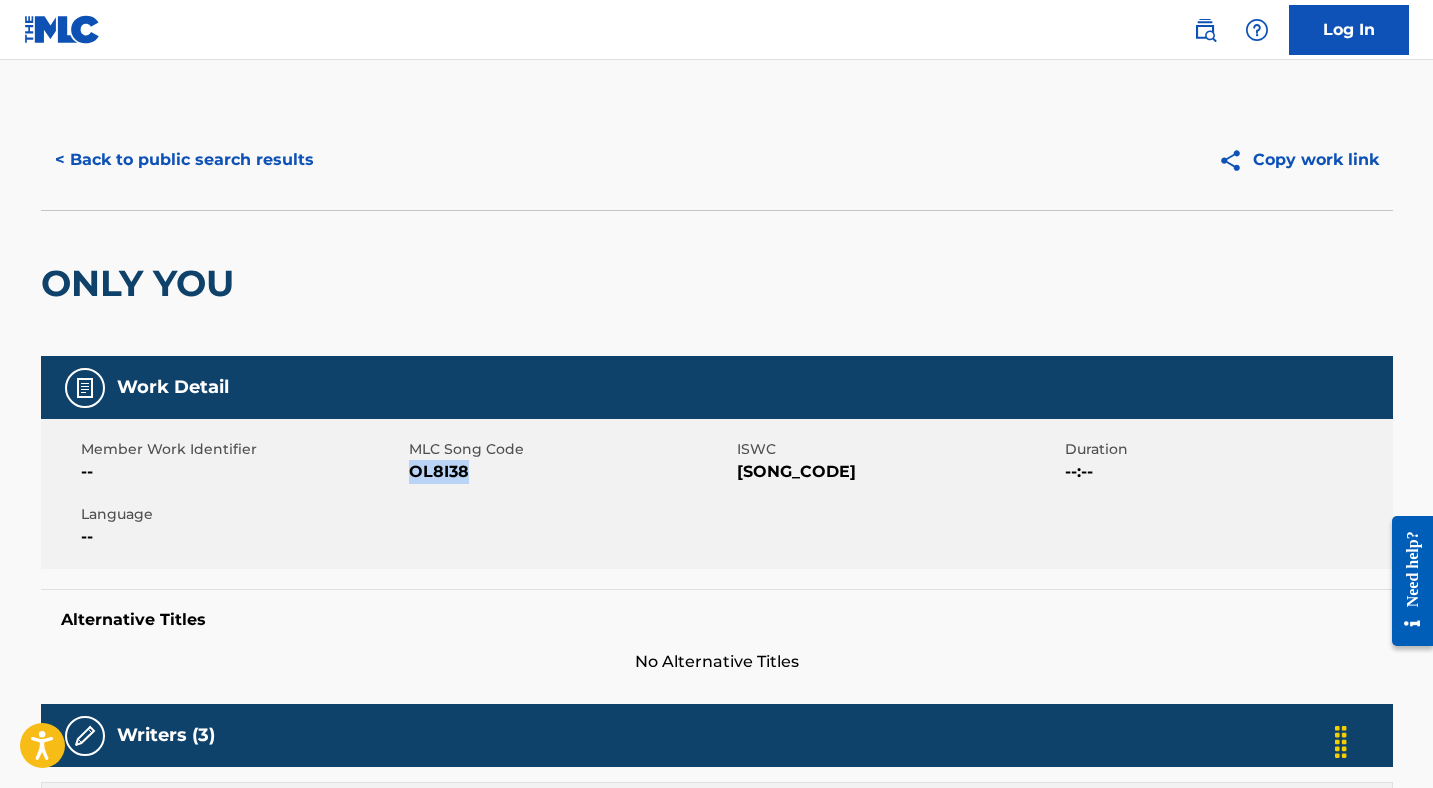 click on "< Back to public search results" at bounding box center [184, 160] 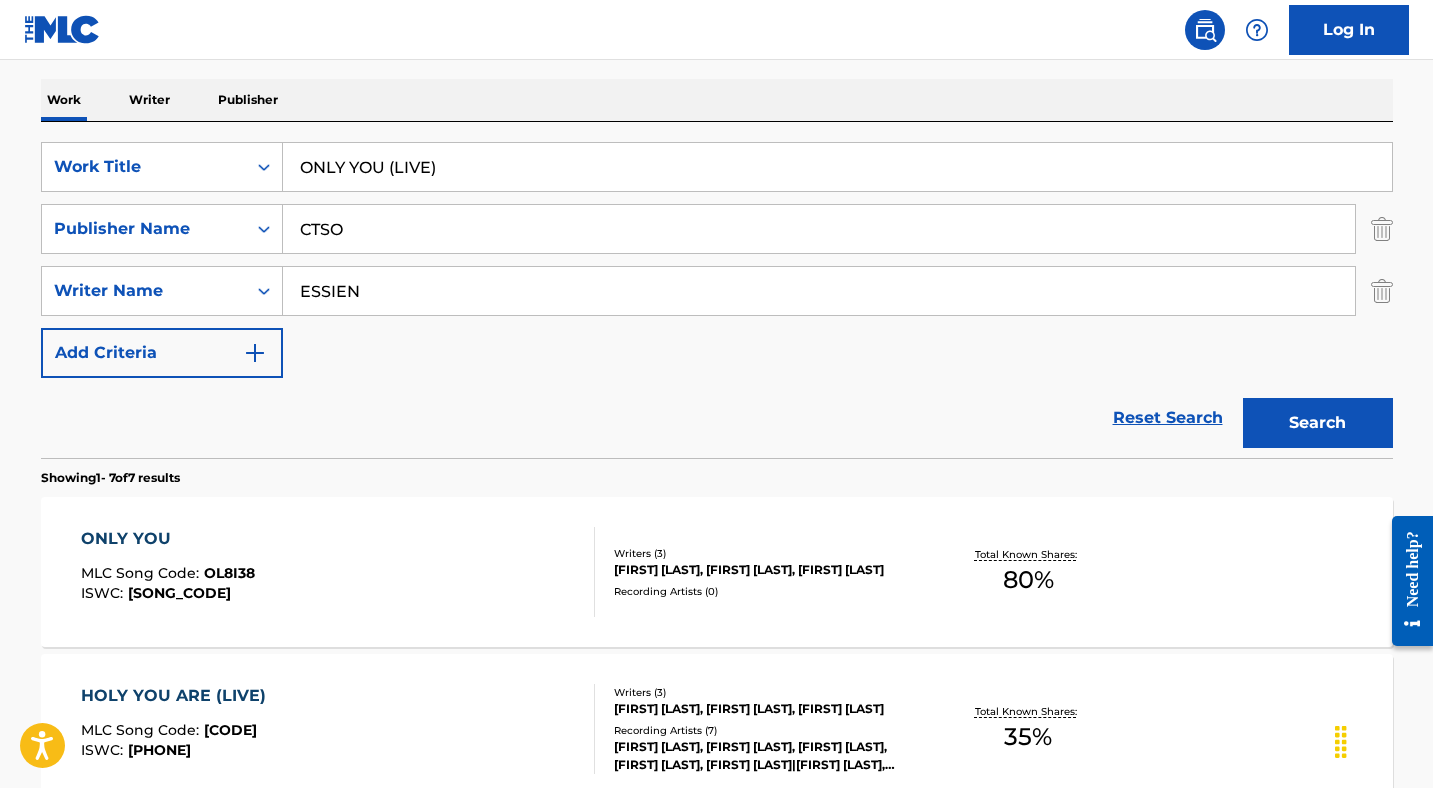 click on "ONLY YOU (LIVE)" at bounding box center (837, 167) 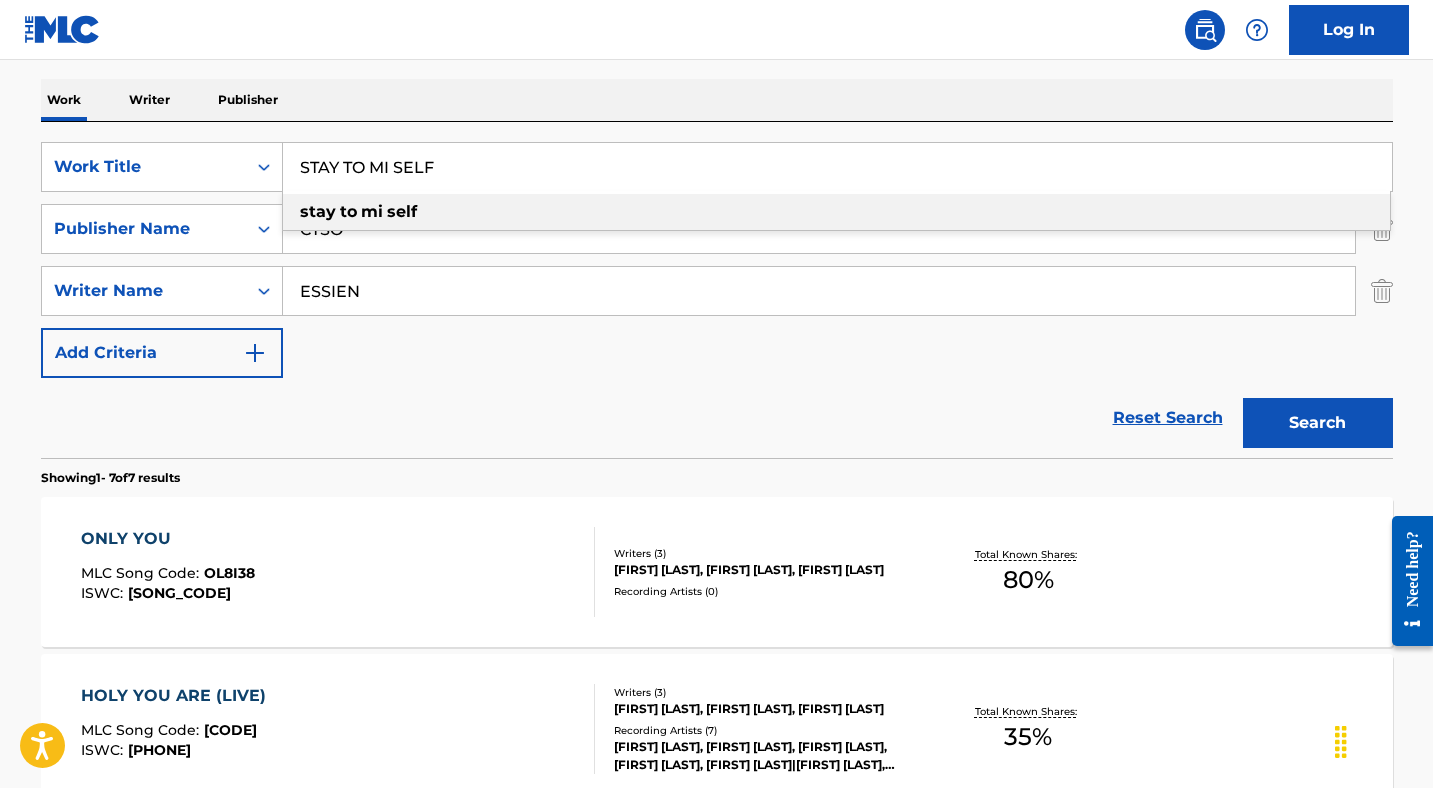 type on "STAY TO MI SELF" 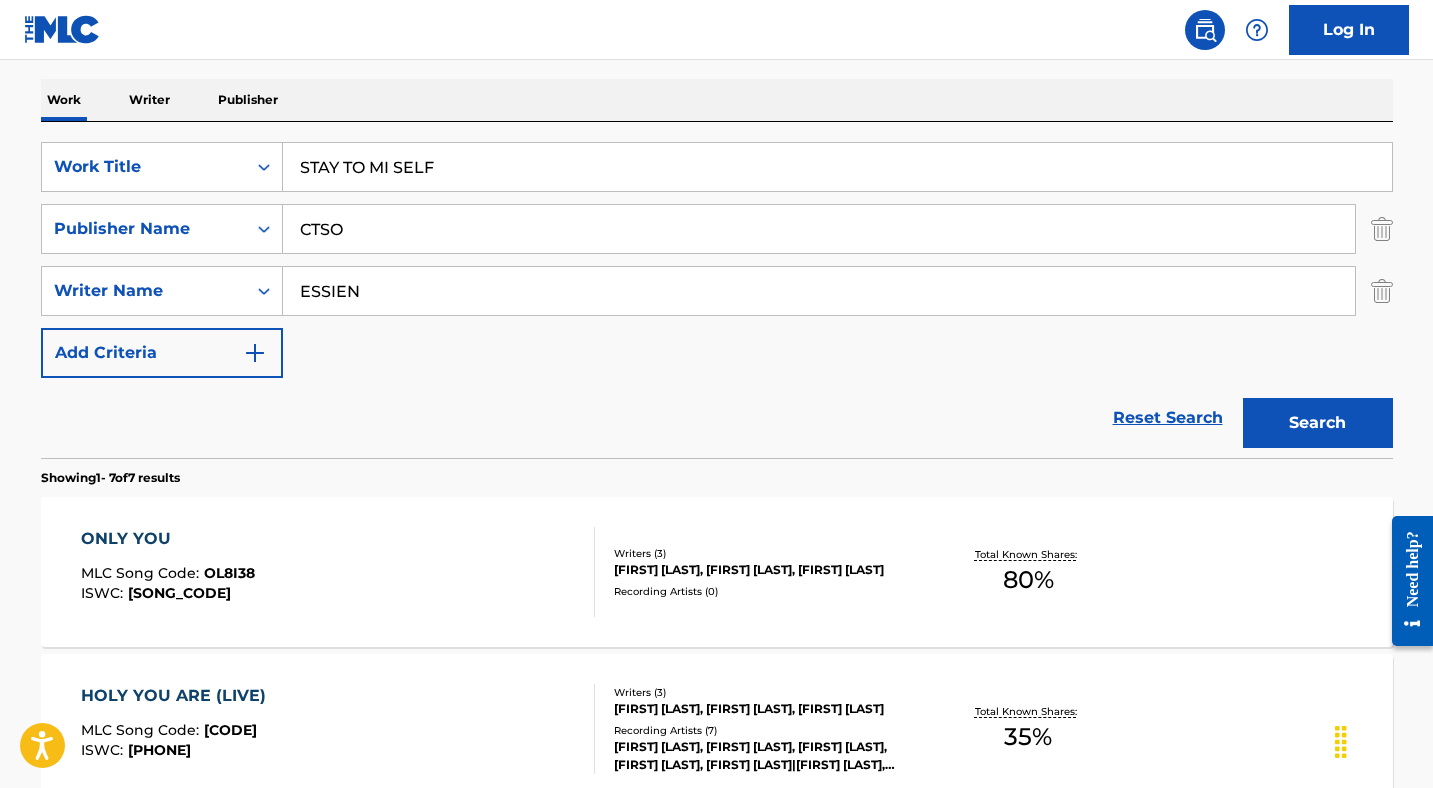 click on "ESSIEN" at bounding box center (819, 291) 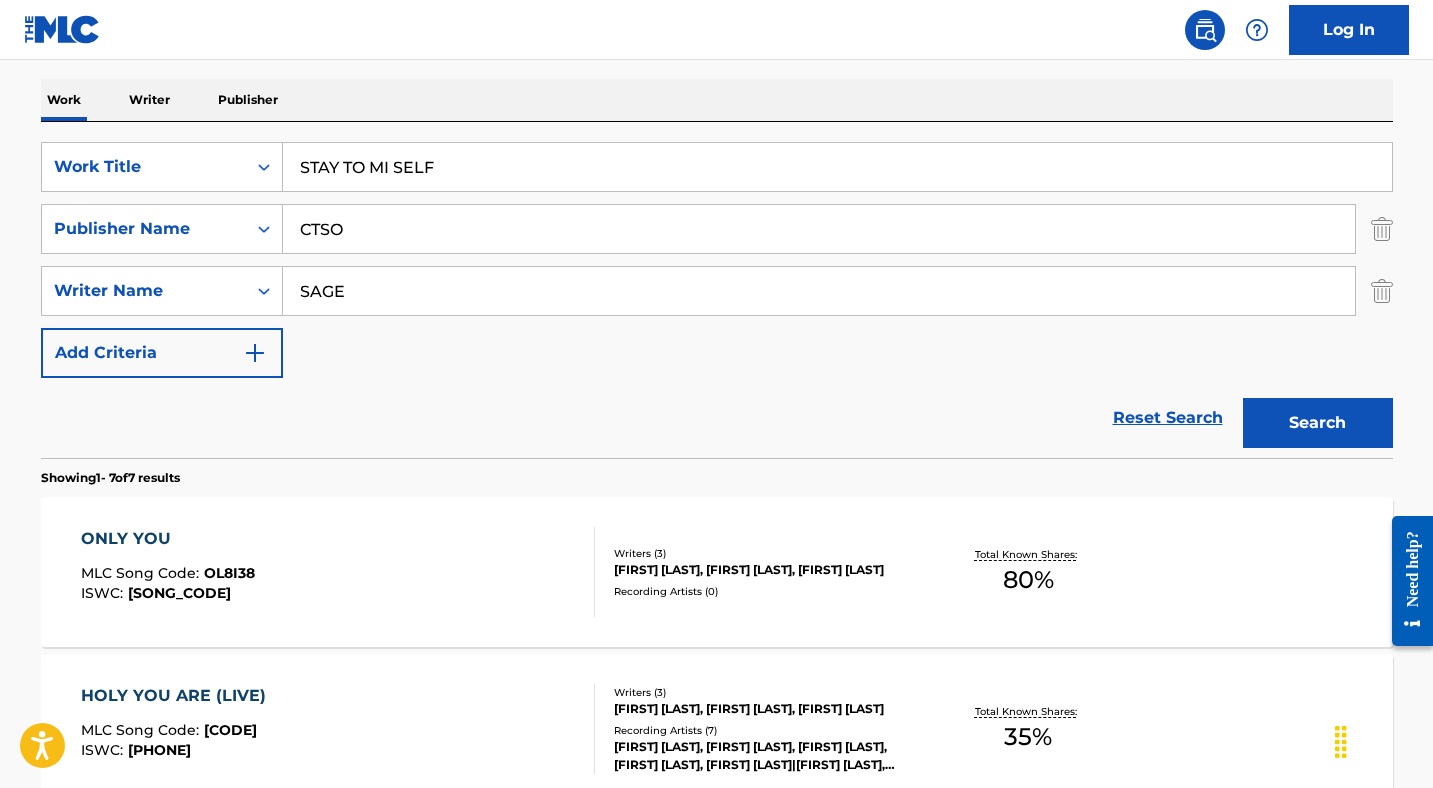 type on "SAGE" 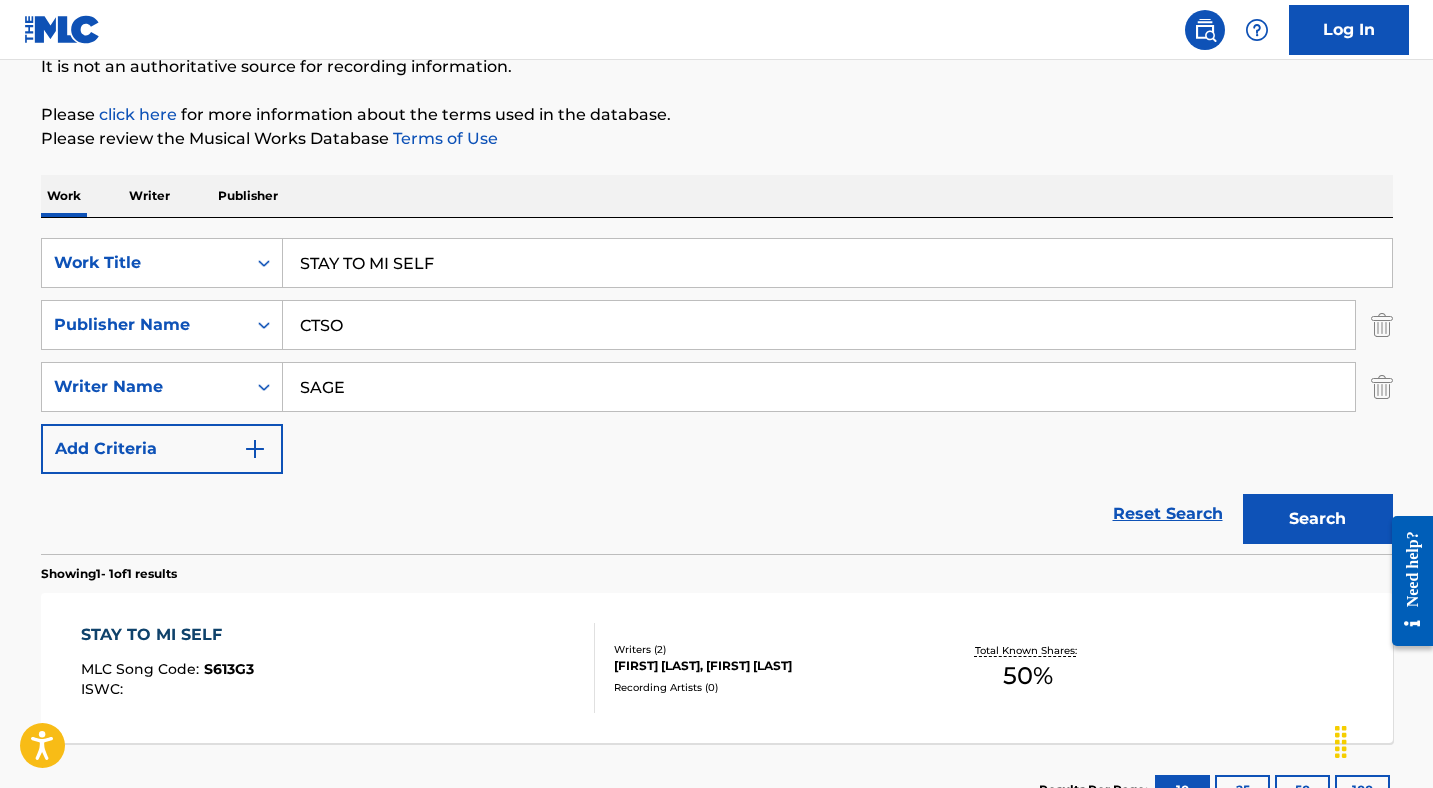 scroll, scrollTop: 303, scrollLeft: 0, axis: vertical 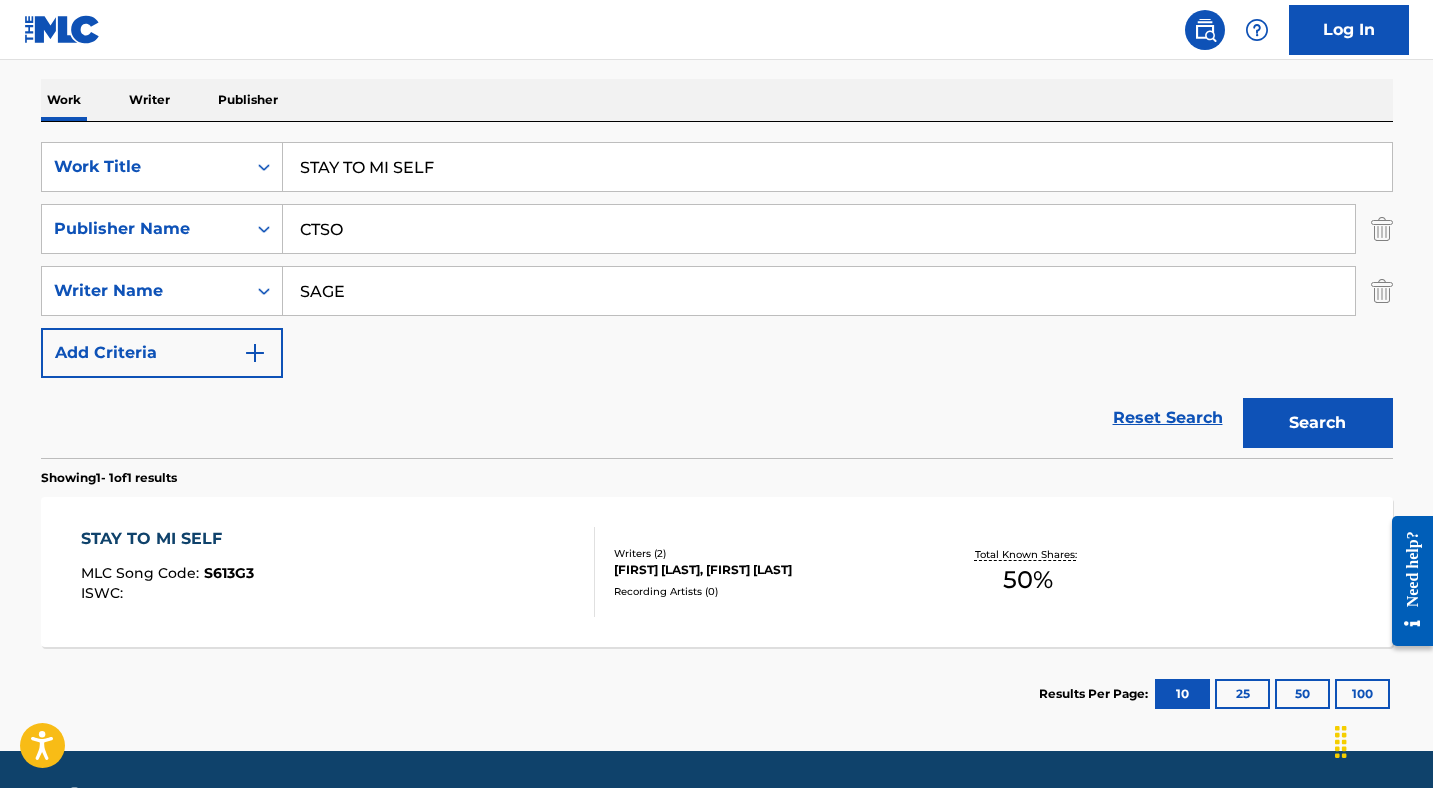 click on "S613G3" at bounding box center [229, 573] 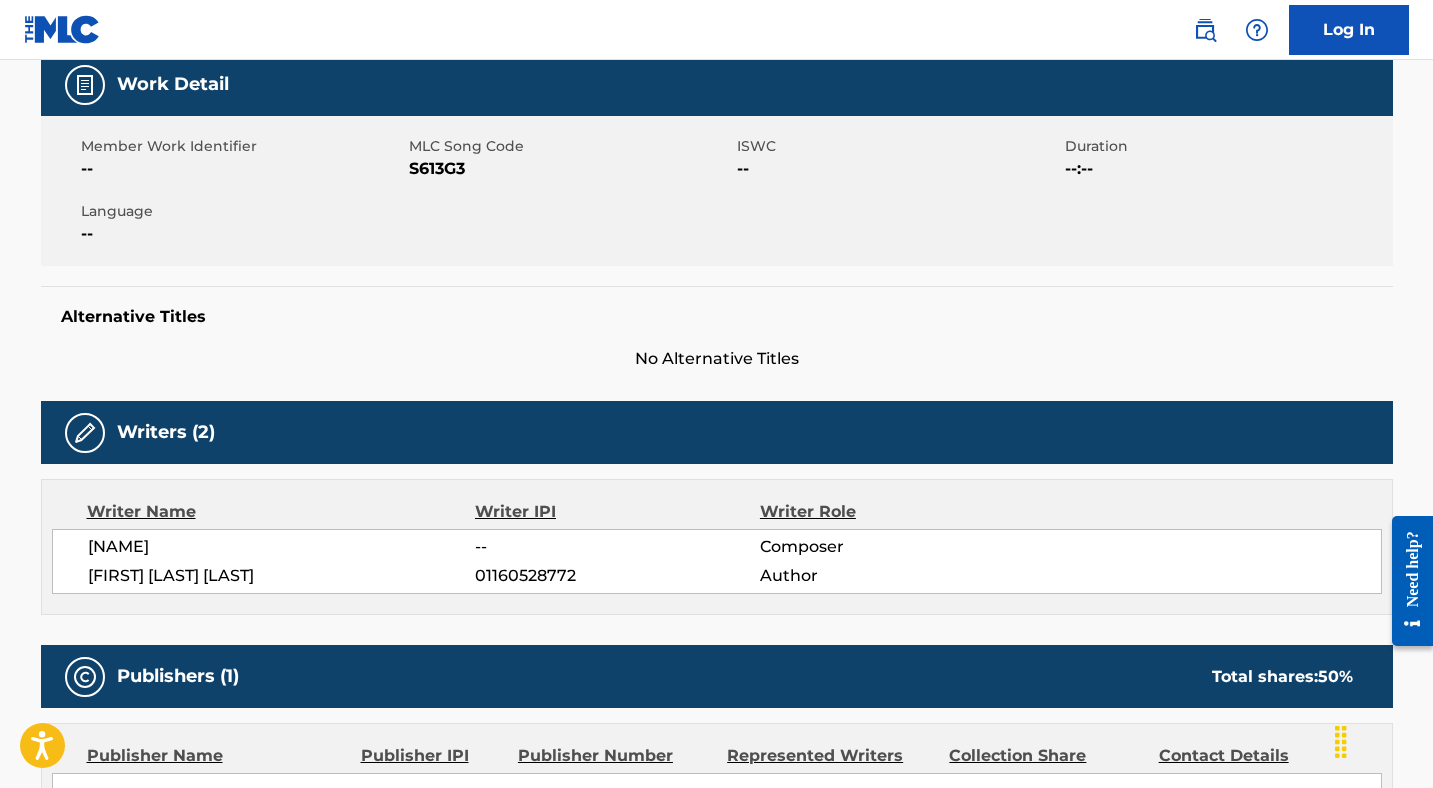 scroll, scrollTop: 0, scrollLeft: 0, axis: both 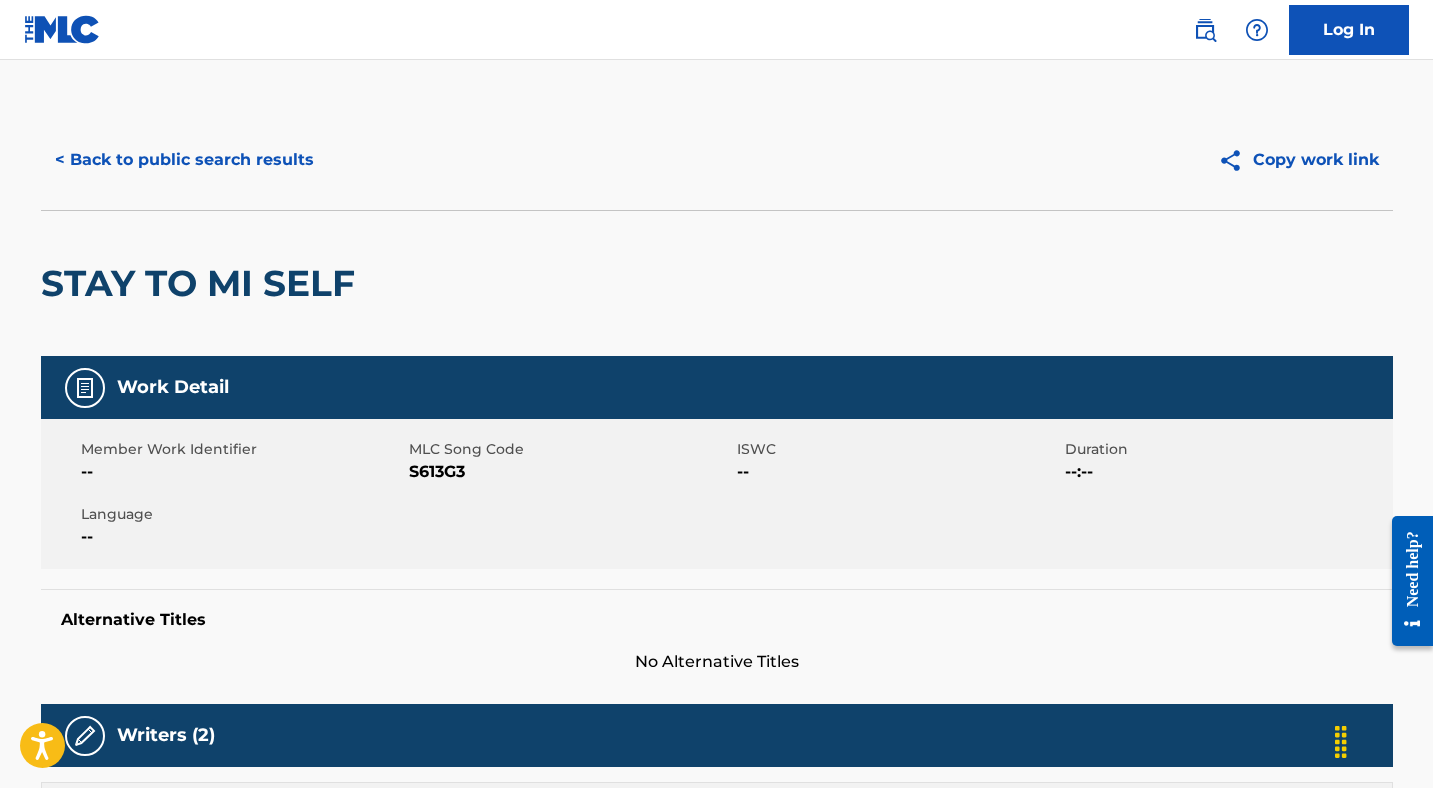click on "S613G3" at bounding box center (570, 472) 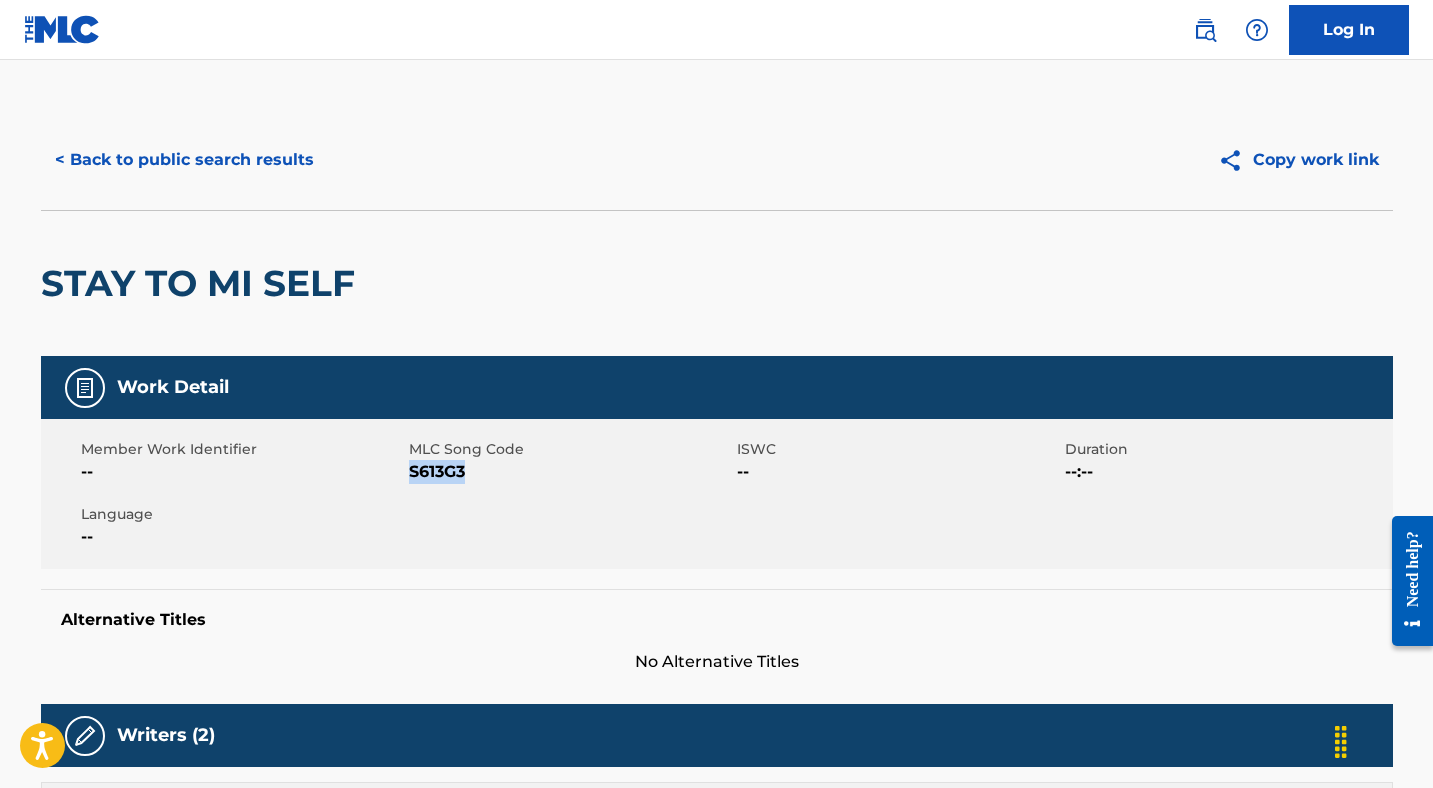 click on "< Back to public search results" at bounding box center [184, 160] 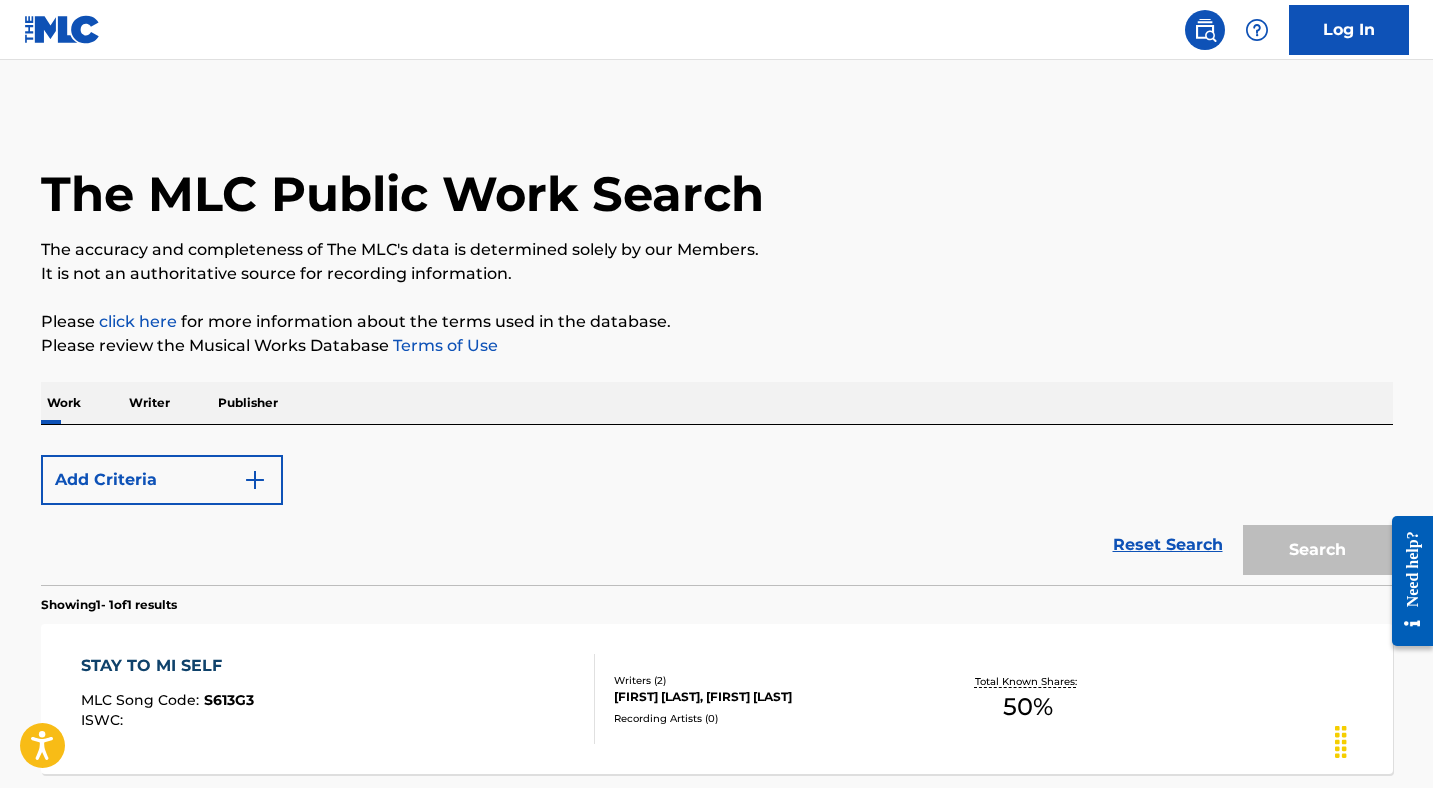scroll, scrollTop: 186, scrollLeft: 0, axis: vertical 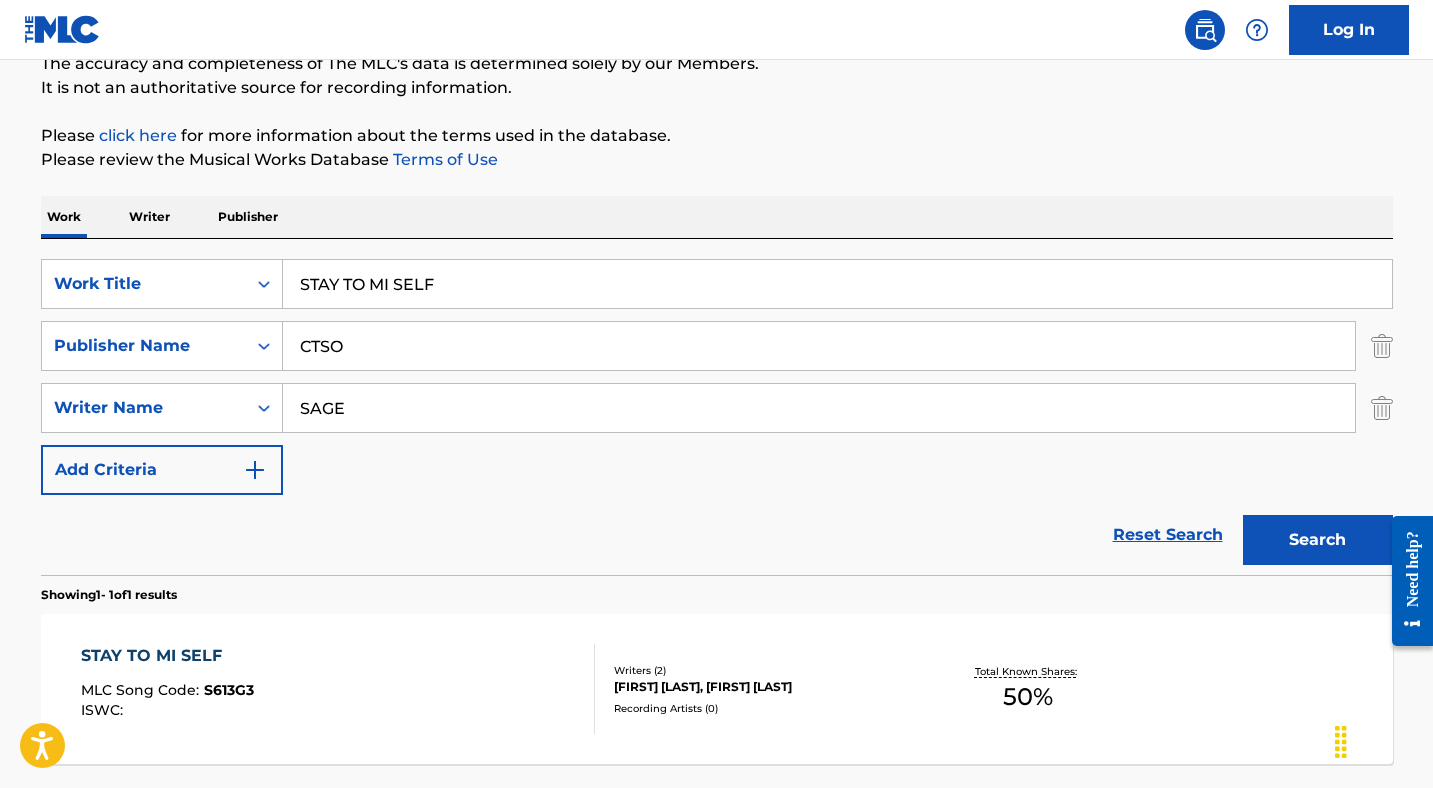 click on "STAY TO MI SELF" at bounding box center [837, 284] 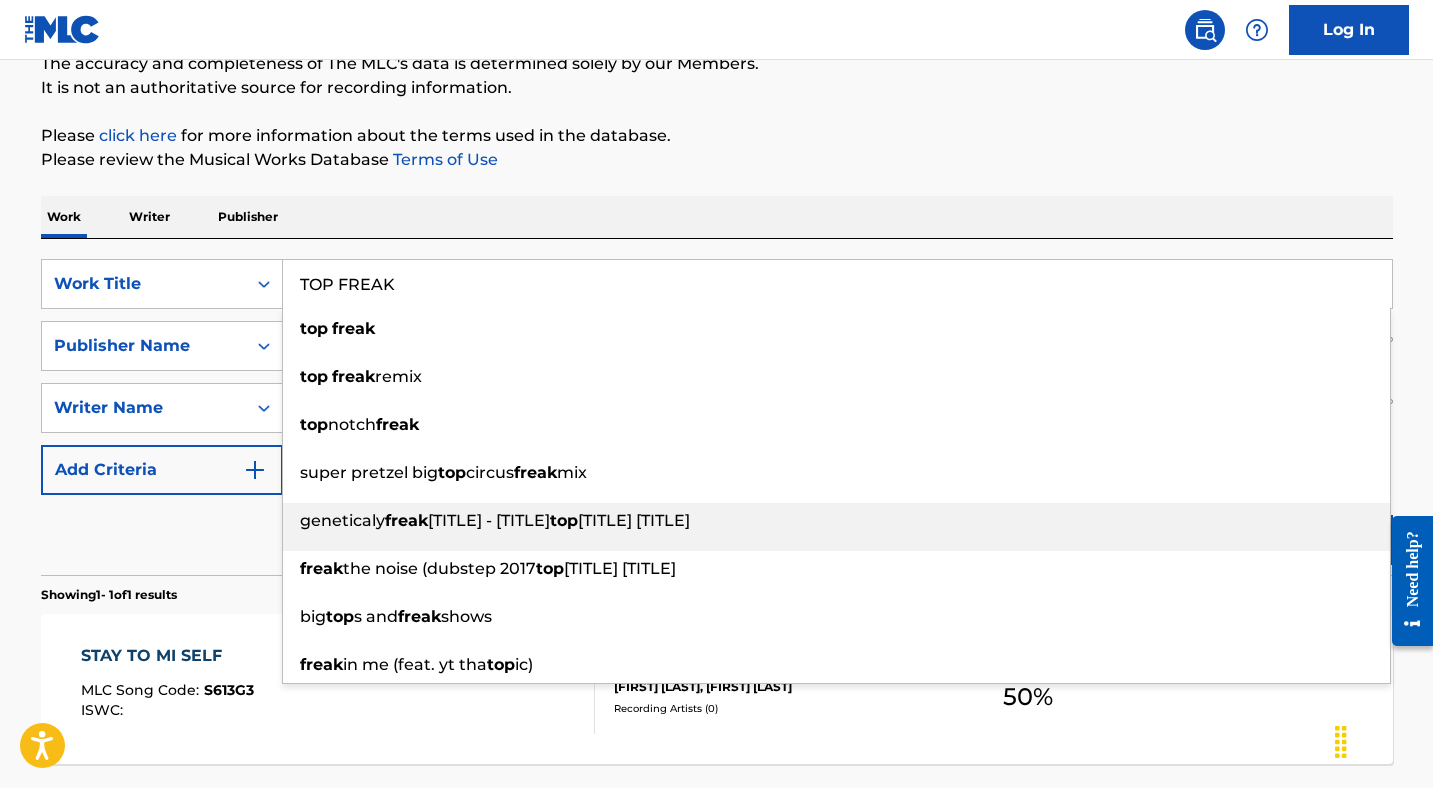 click on "geneticaly" at bounding box center [342, 520] 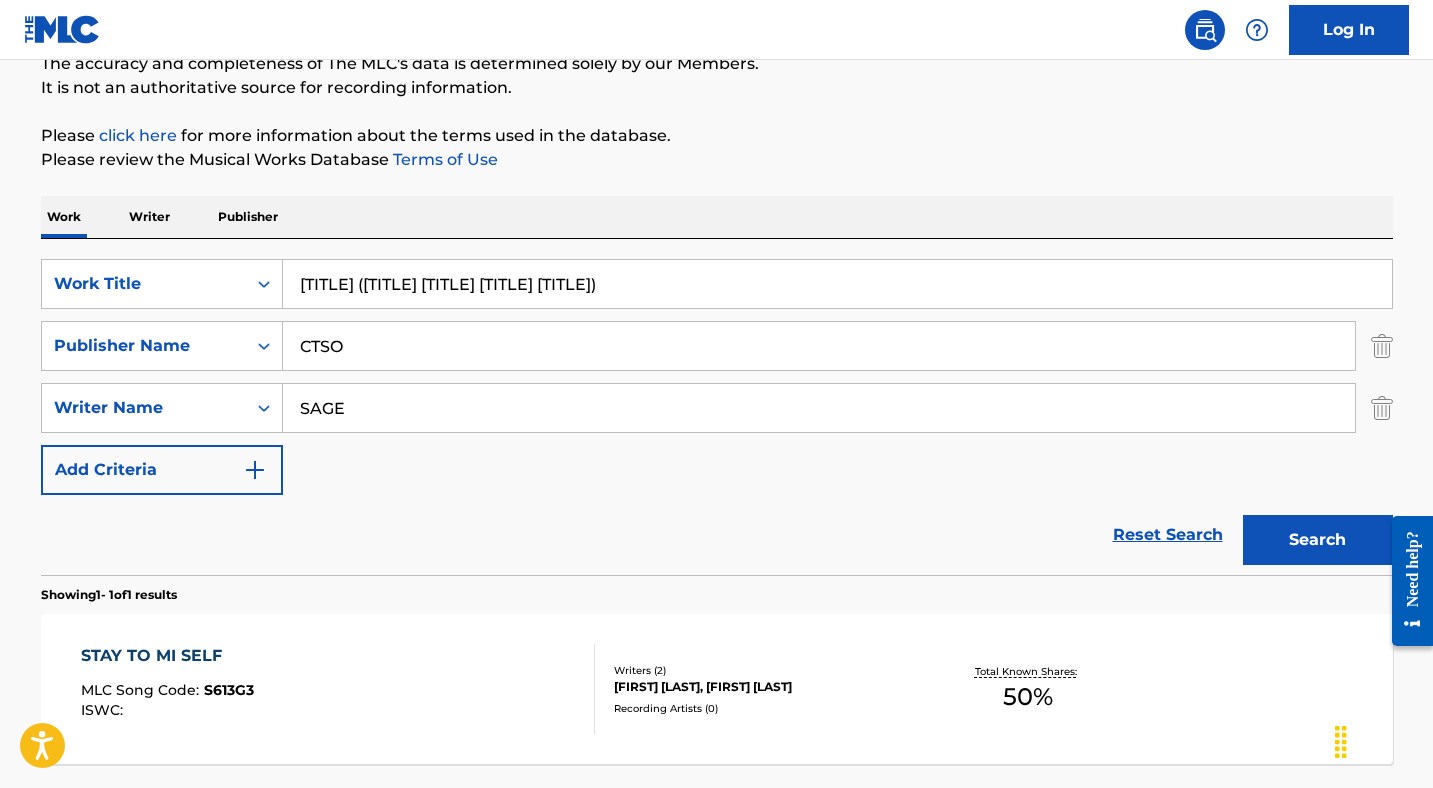 click on "[TITLE] ([TITLE] [TITLE] [TITLE] [TITLE])" at bounding box center [837, 284] 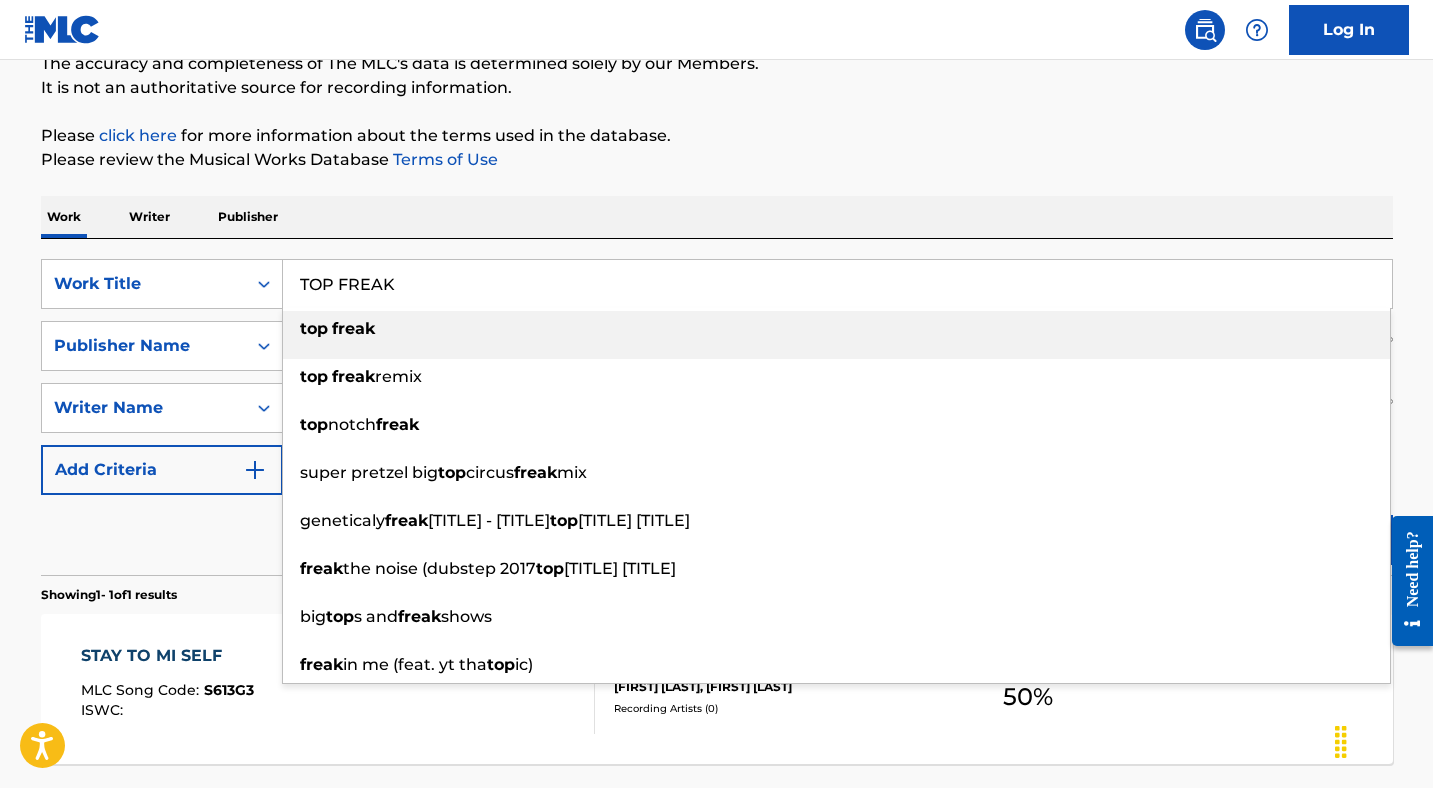 type on "TOP FREAK" 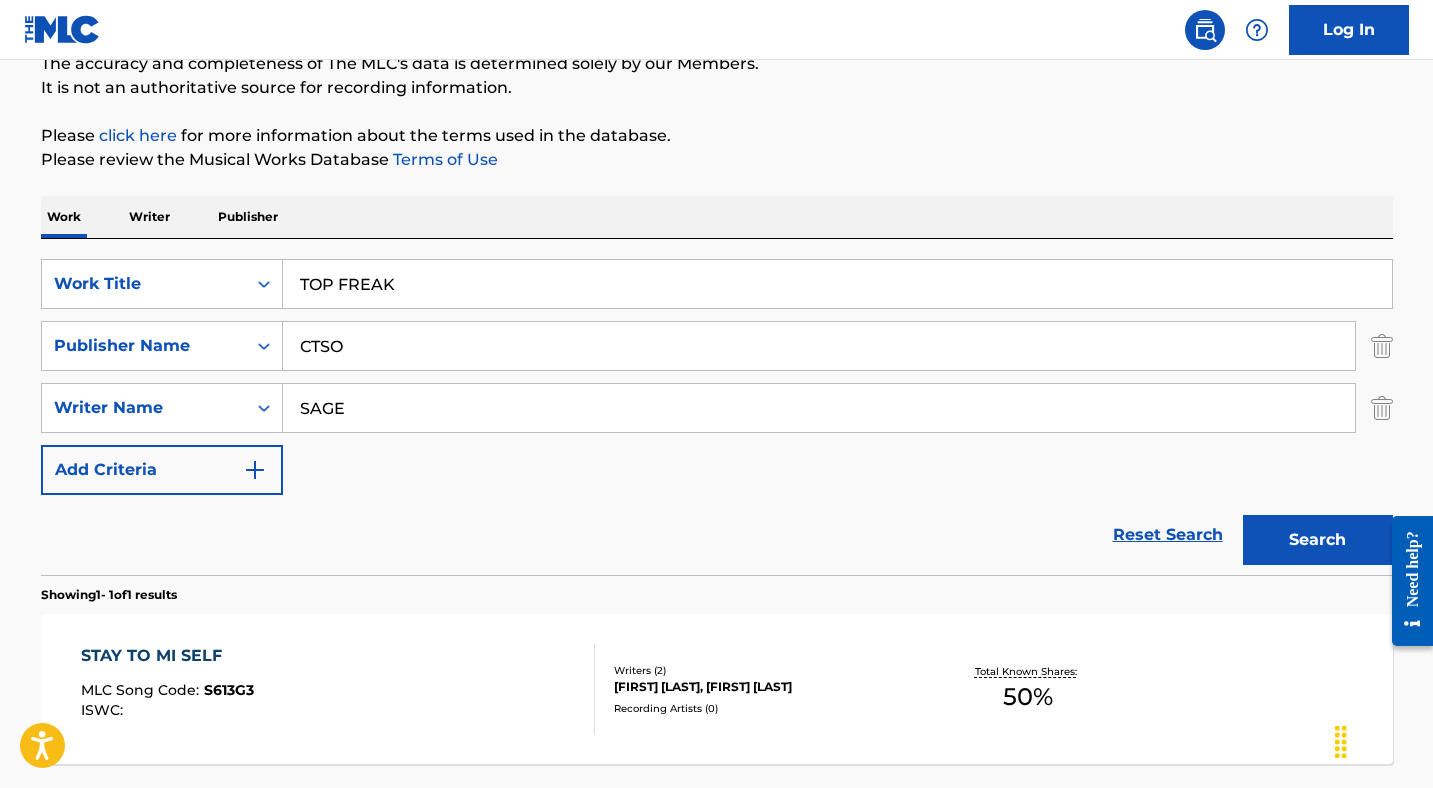 click on "The MLC Public Work Search The accuracy and completeness of The MLC's data is determined solely by our Members. It is not an authoritative source for recording information. Please click here for more information about the terms used in the database. Please review the Musical Works Database Terms of Use Work Writer Publisher SearchWithCriteria[ID] Work Title TOP FREAK SearchWithCriteria[ID] Publisher Name CTSO SearchWithCriteria[ID] Writer Name SAGE Add Criteria Reset Search Search Showing 1 - 1 of 1 results STAY TO MI SELF MLC Song Code : [ID] ISWC : Writers ( 2 ) [FIRST] [LAST], [FIRST] [LAST] Recording Artists ( 0 ) Total Known Shares: 50 % Results Per Page: 10 25 50 100" at bounding box center (716, 371) 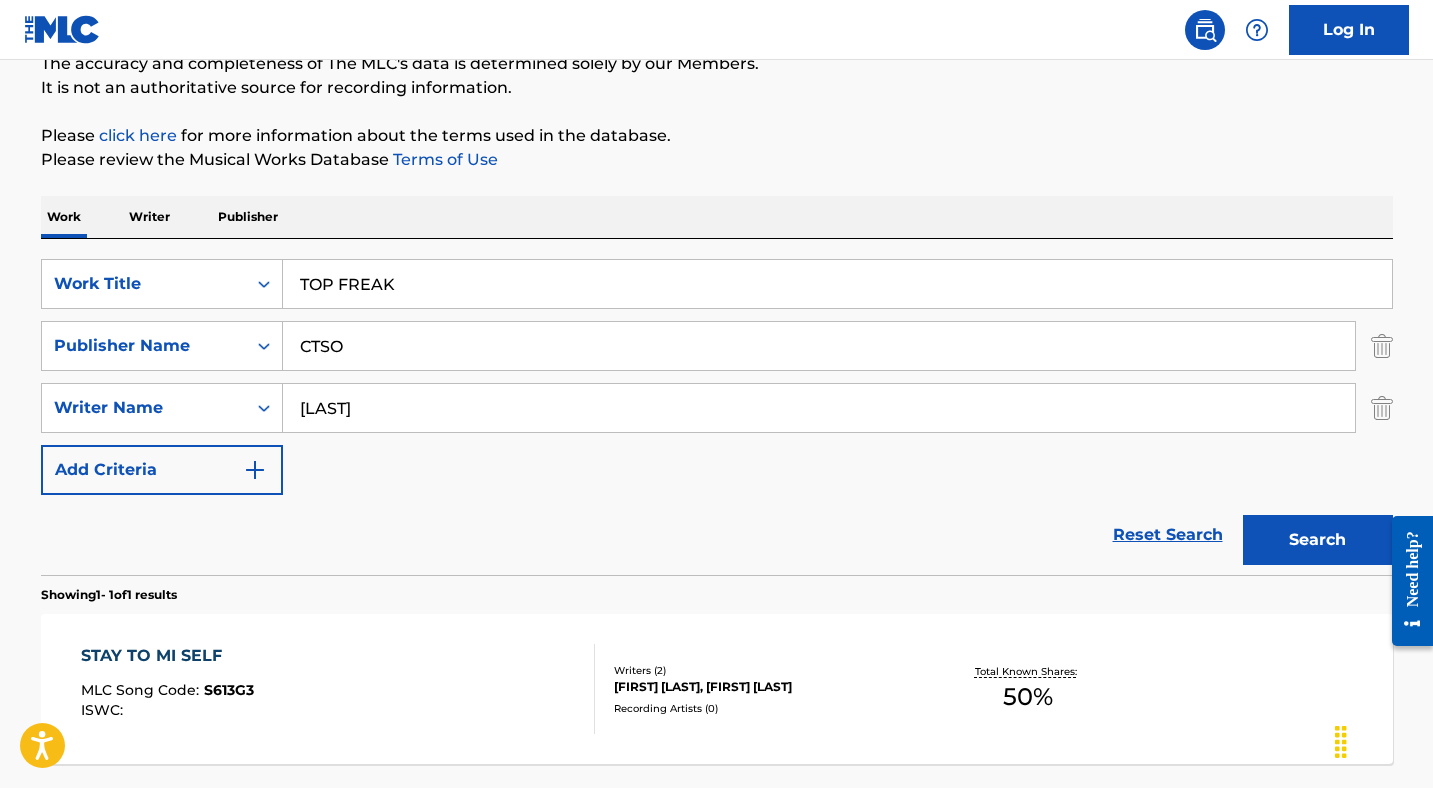 type on "[LAST]" 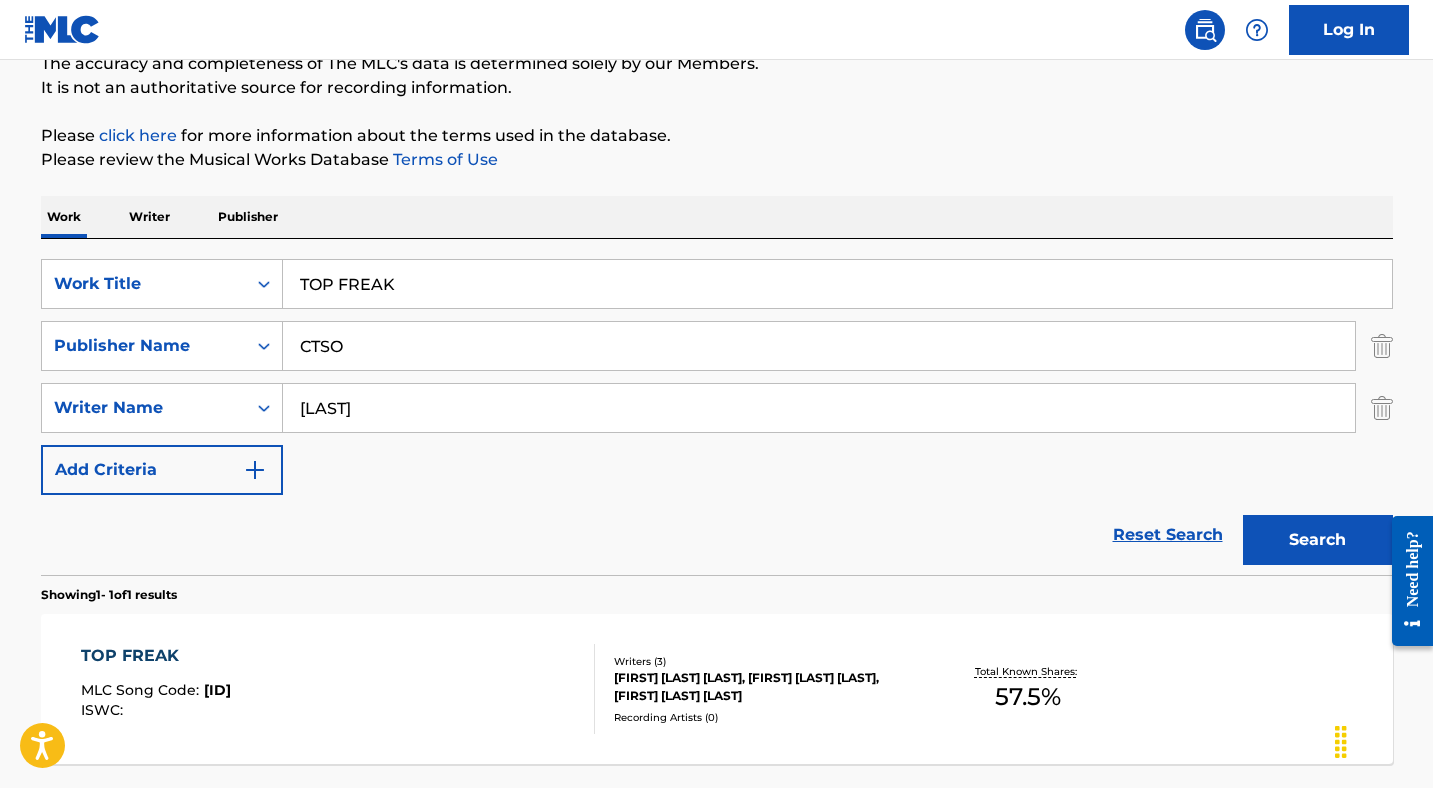 click on "TOP FREAK" at bounding box center (156, 656) 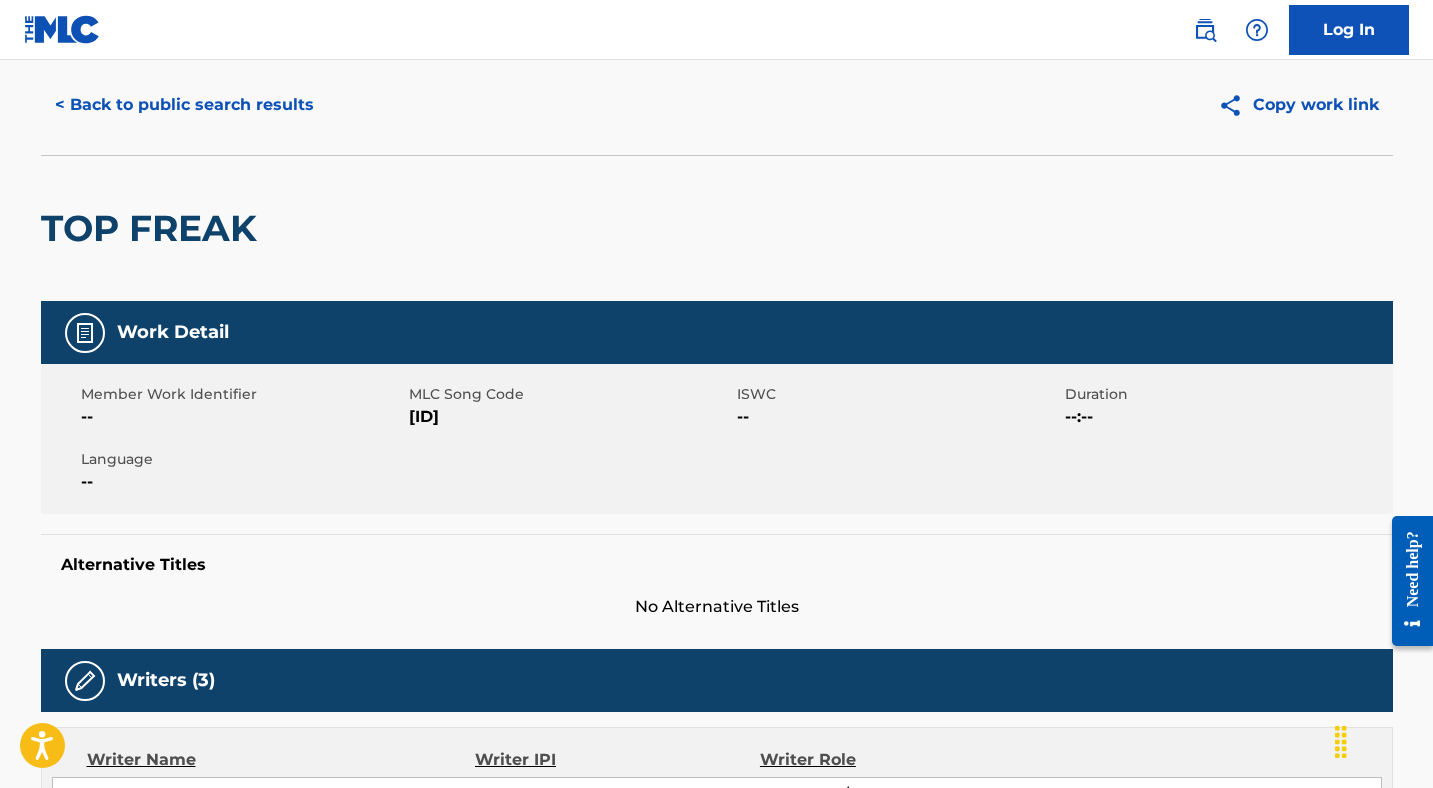 scroll, scrollTop: 63, scrollLeft: 0, axis: vertical 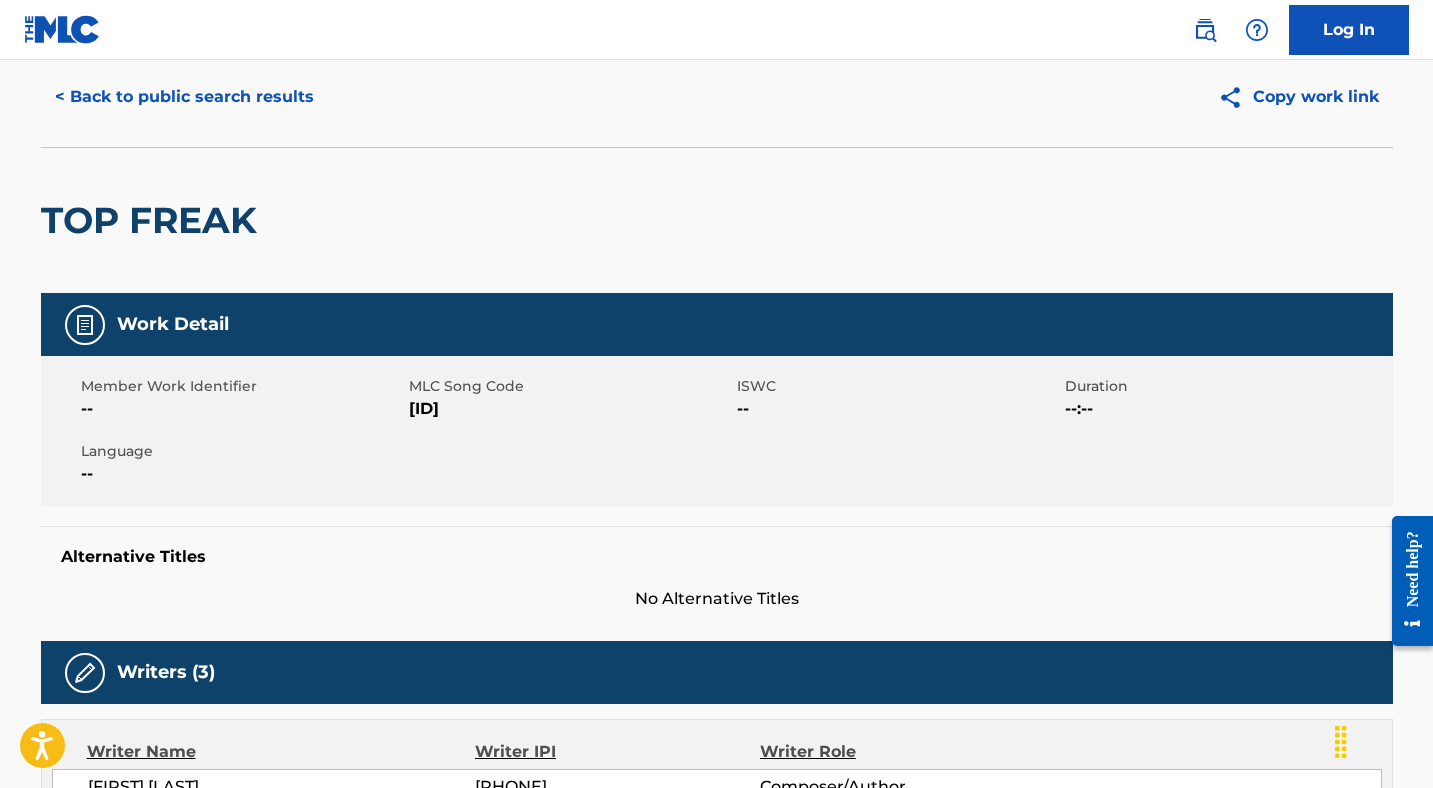 click on "[ID]" at bounding box center (570, 409) 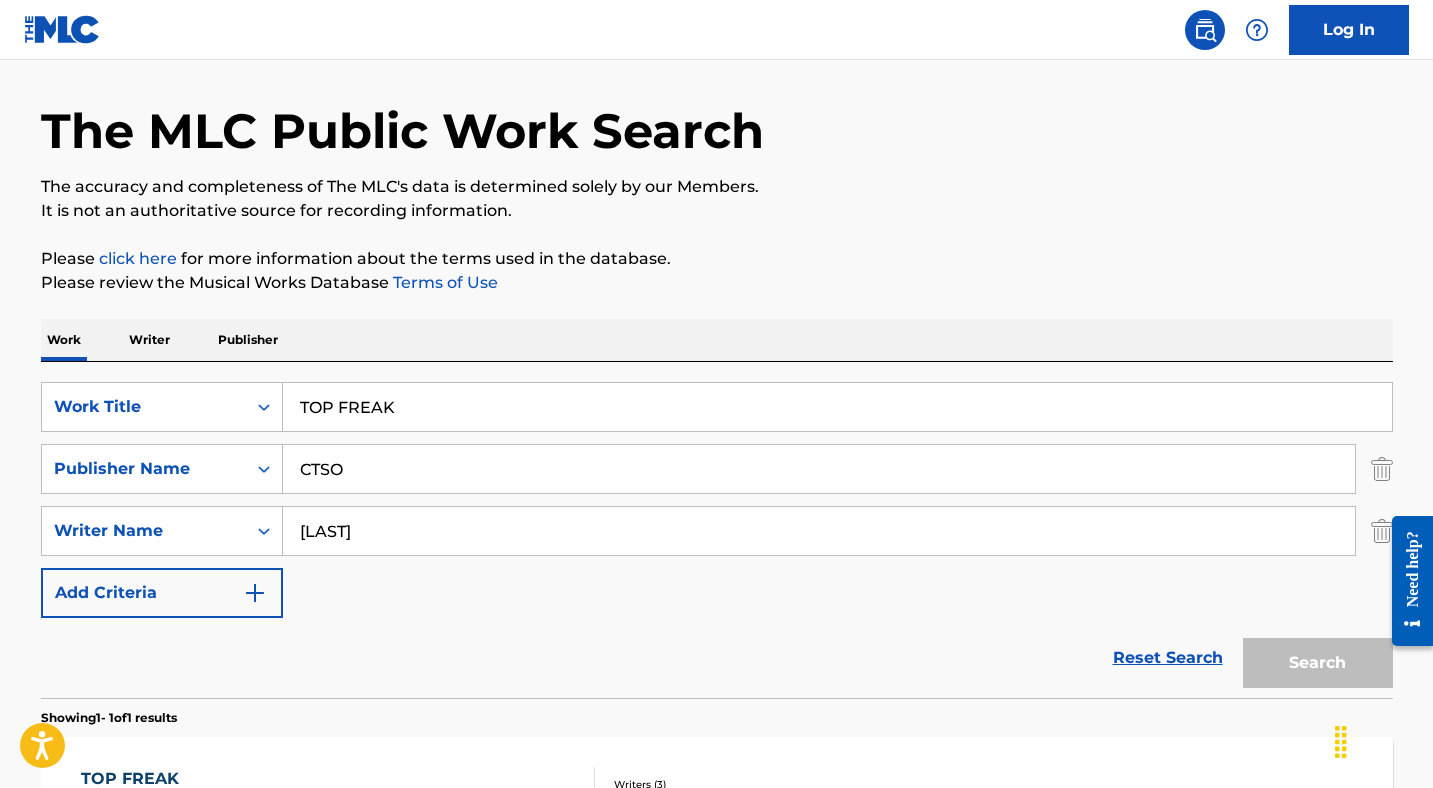 scroll, scrollTop: 186, scrollLeft: 0, axis: vertical 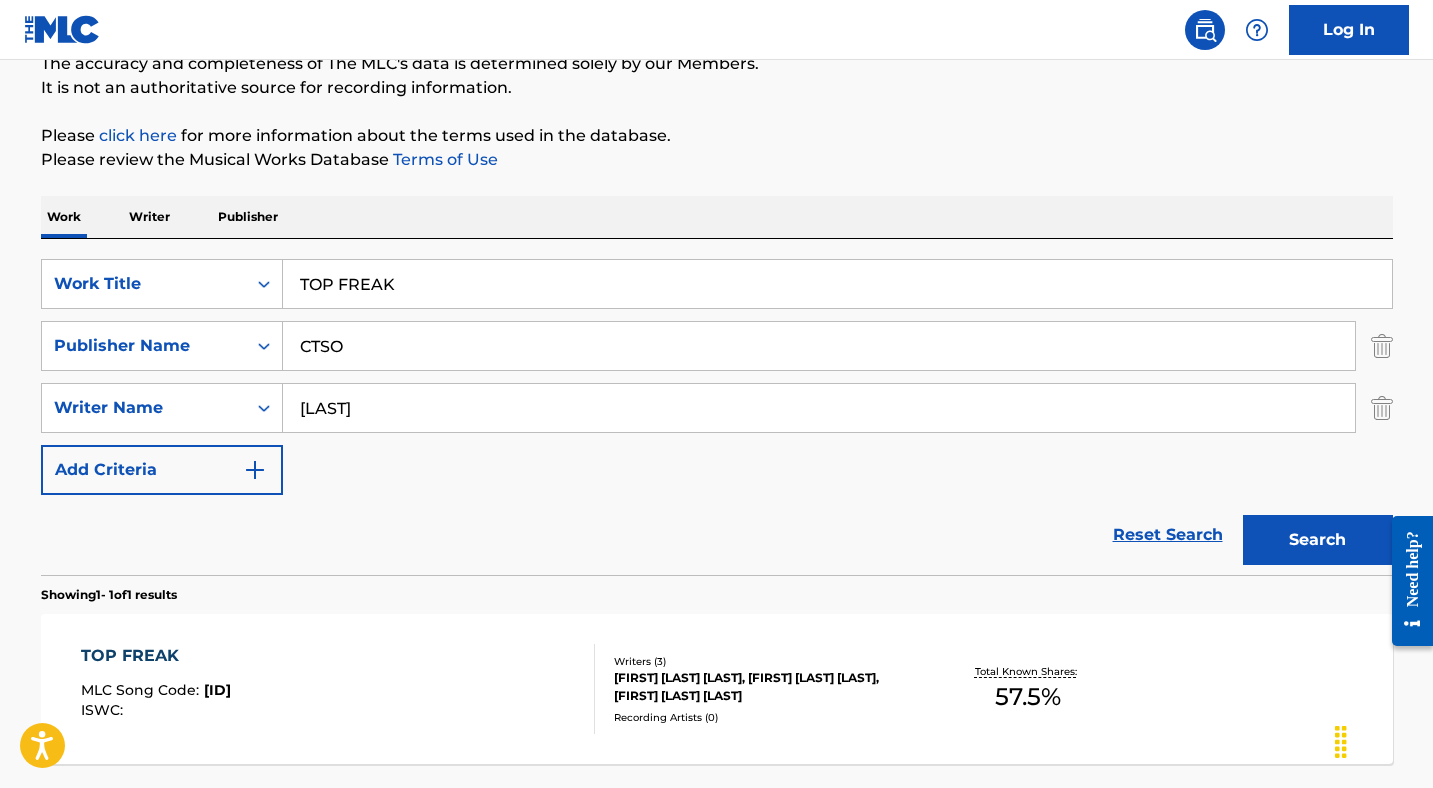 click on "TOP FREAK" at bounding box center (837, 284) 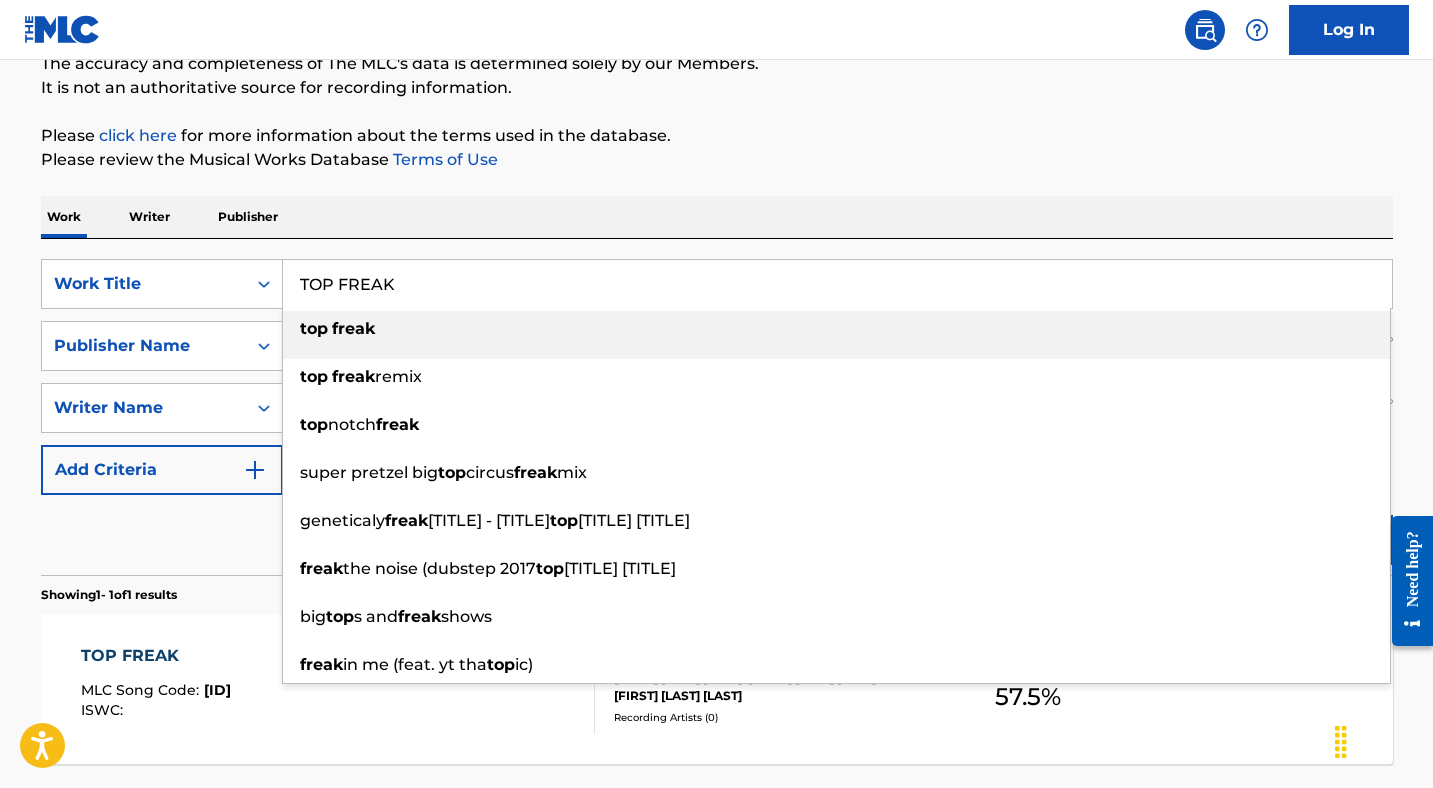 click on "TOP FREAK" at bounding box center [837, 284] 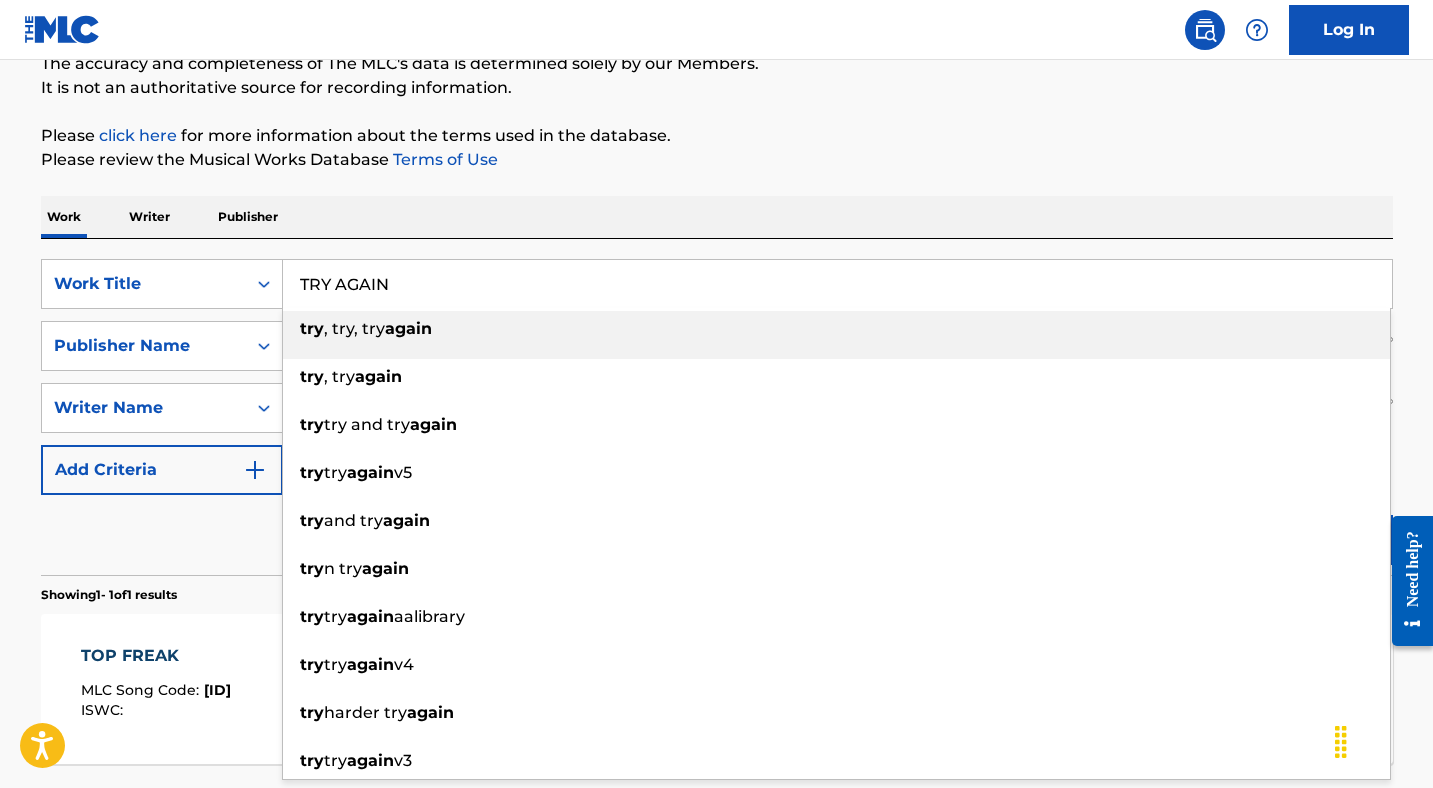 type on "TRY AGAIN" 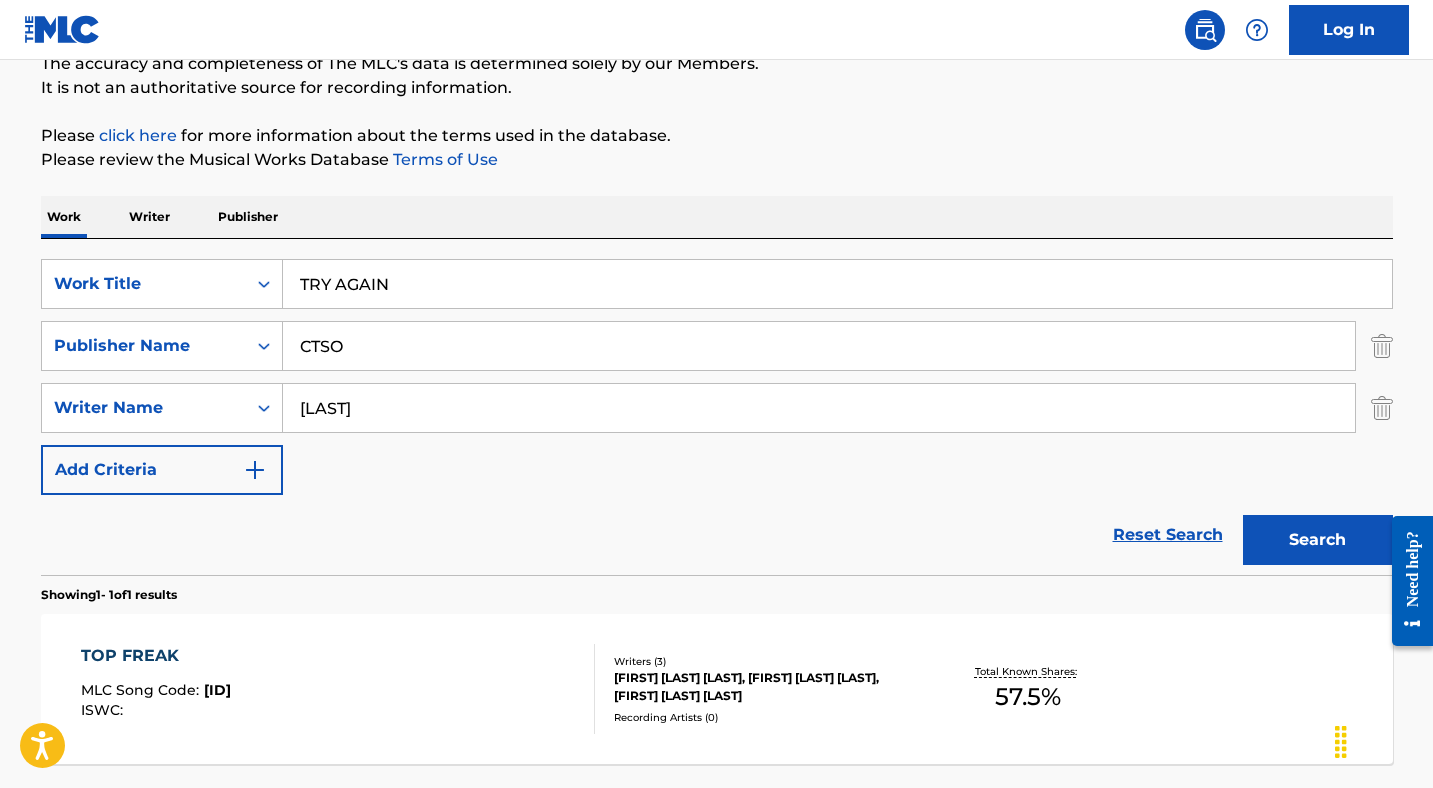 click on "[LAST]" at bounding box center [819, 408] 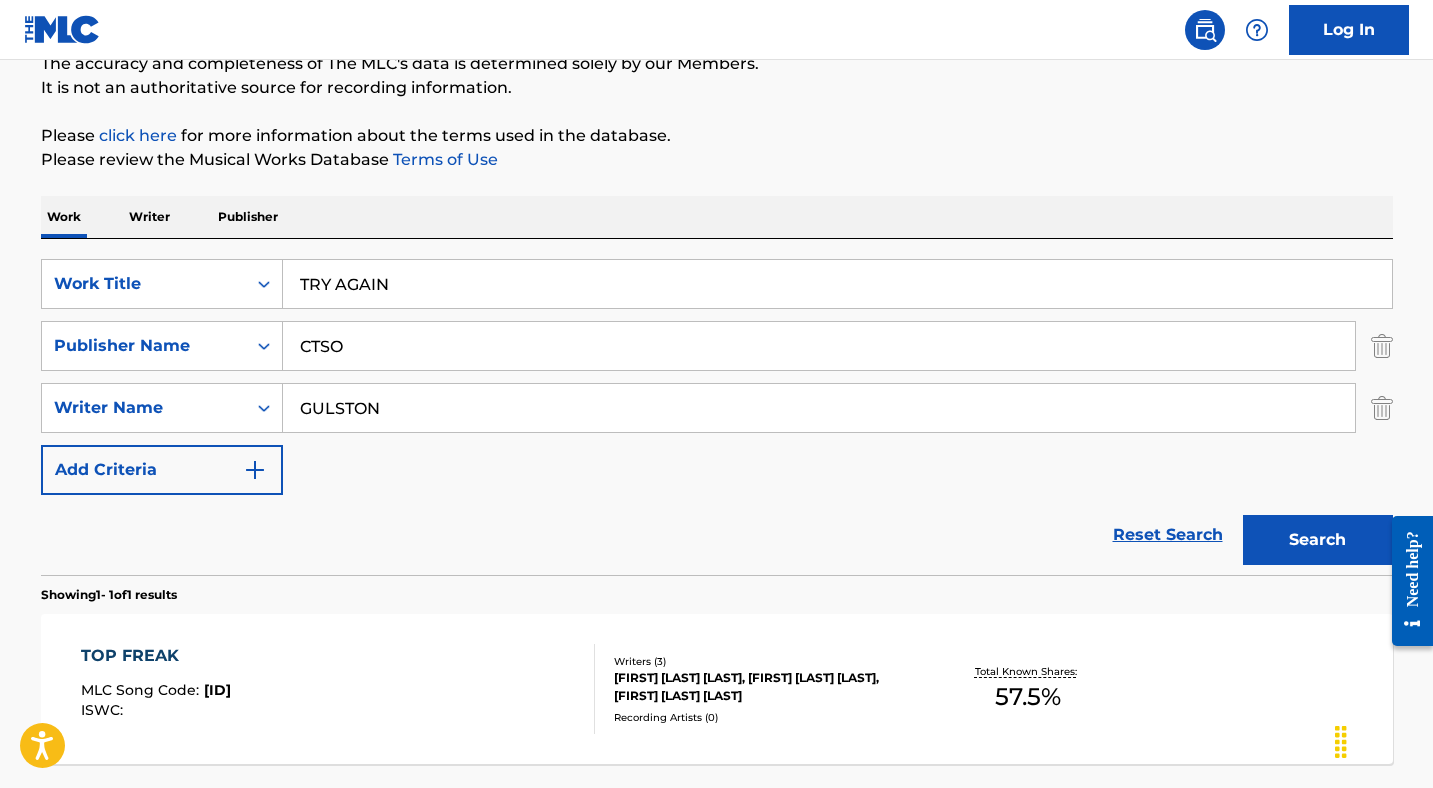 type on "GULSTON" 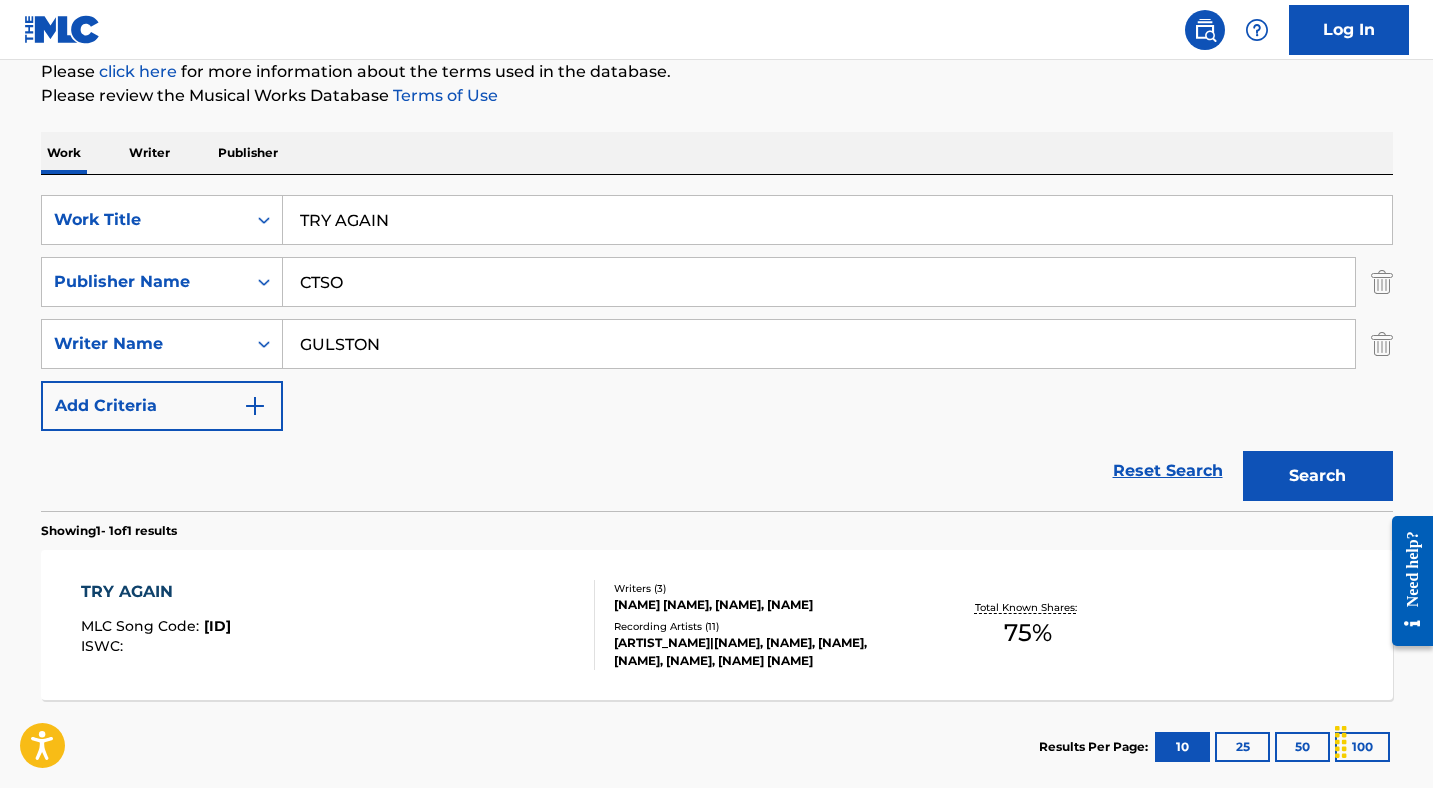 scroll, scrollTop: 362, scrollLeft: 0, axis: vertical 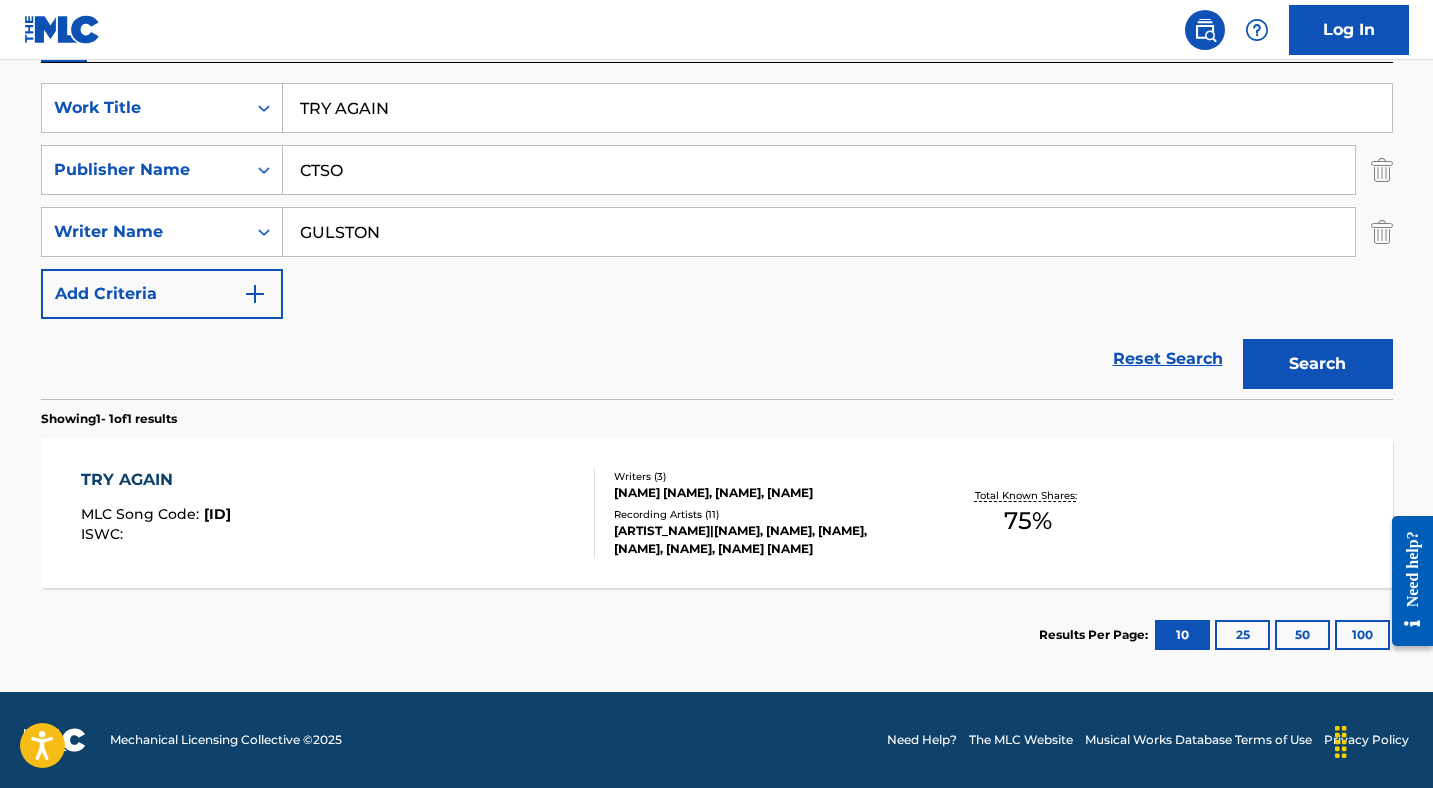 click on "TRY AGAIN MLC Song Code : [ID] ISWC : Writers ( 3 ) [ARTIST] [ARTIST], [FIRST] [LAST], [FIRST] [LAST] Recording Artists ( 11 ) [ARTIST]|[ARTIST], [ARTIST], [ARTIST], [ARTIST], [ARTIST], [ARTIST] [ARTIST] Total Known Shares: 75 %" at bounding box center (717, 513) 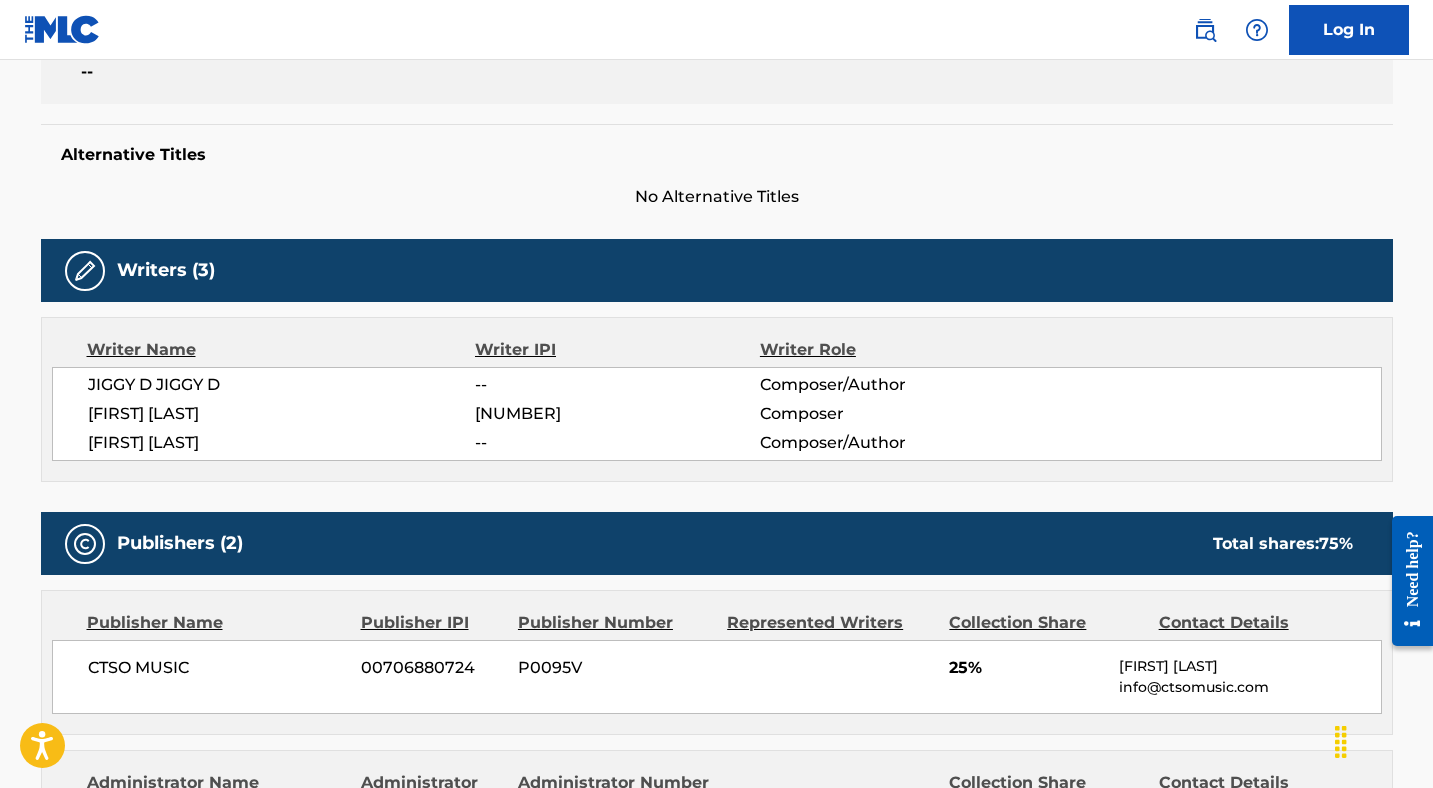 scroll, scrollTop: 281, scrollLeft: 0, axis: vertical 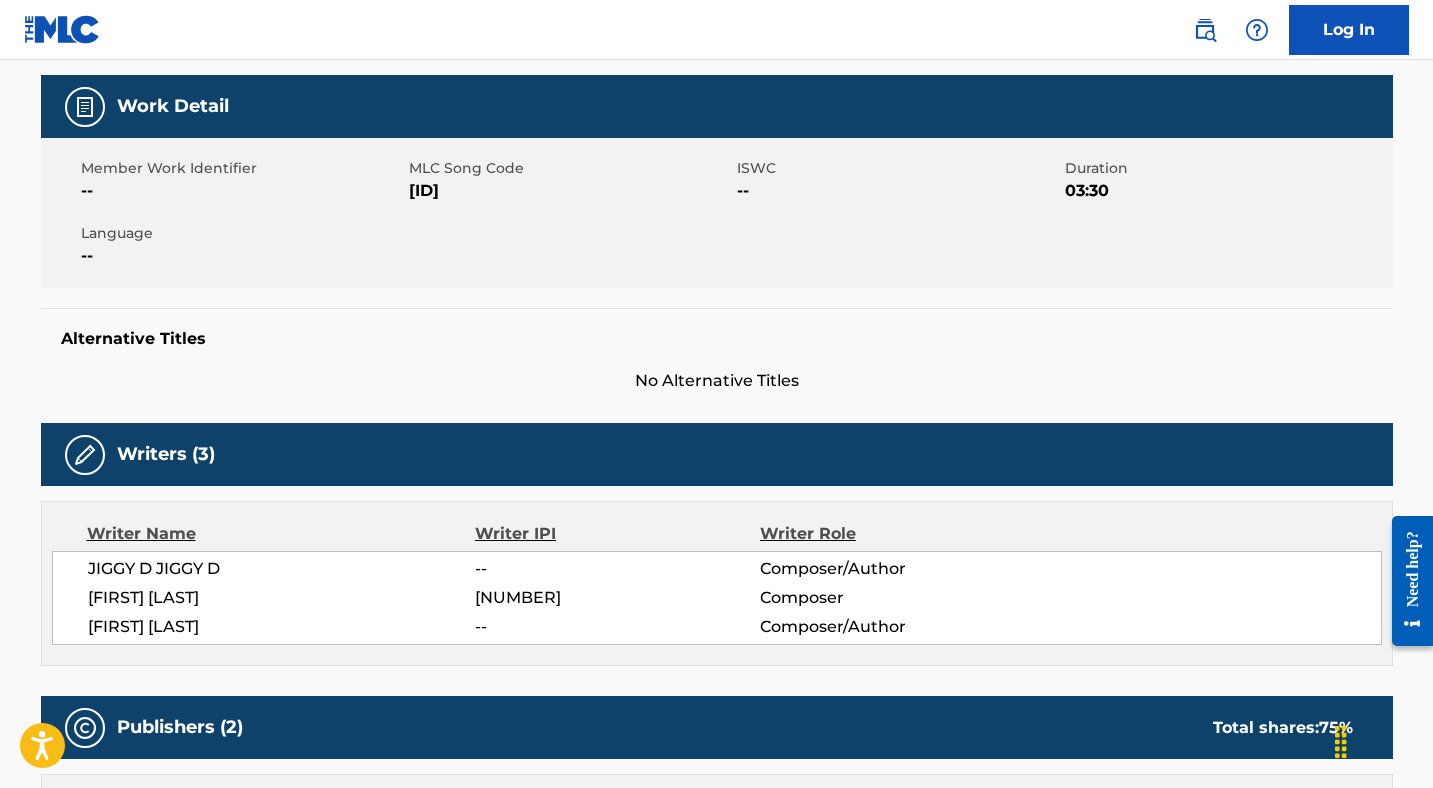 click on "[ID]" at bounding box center [570, 191] 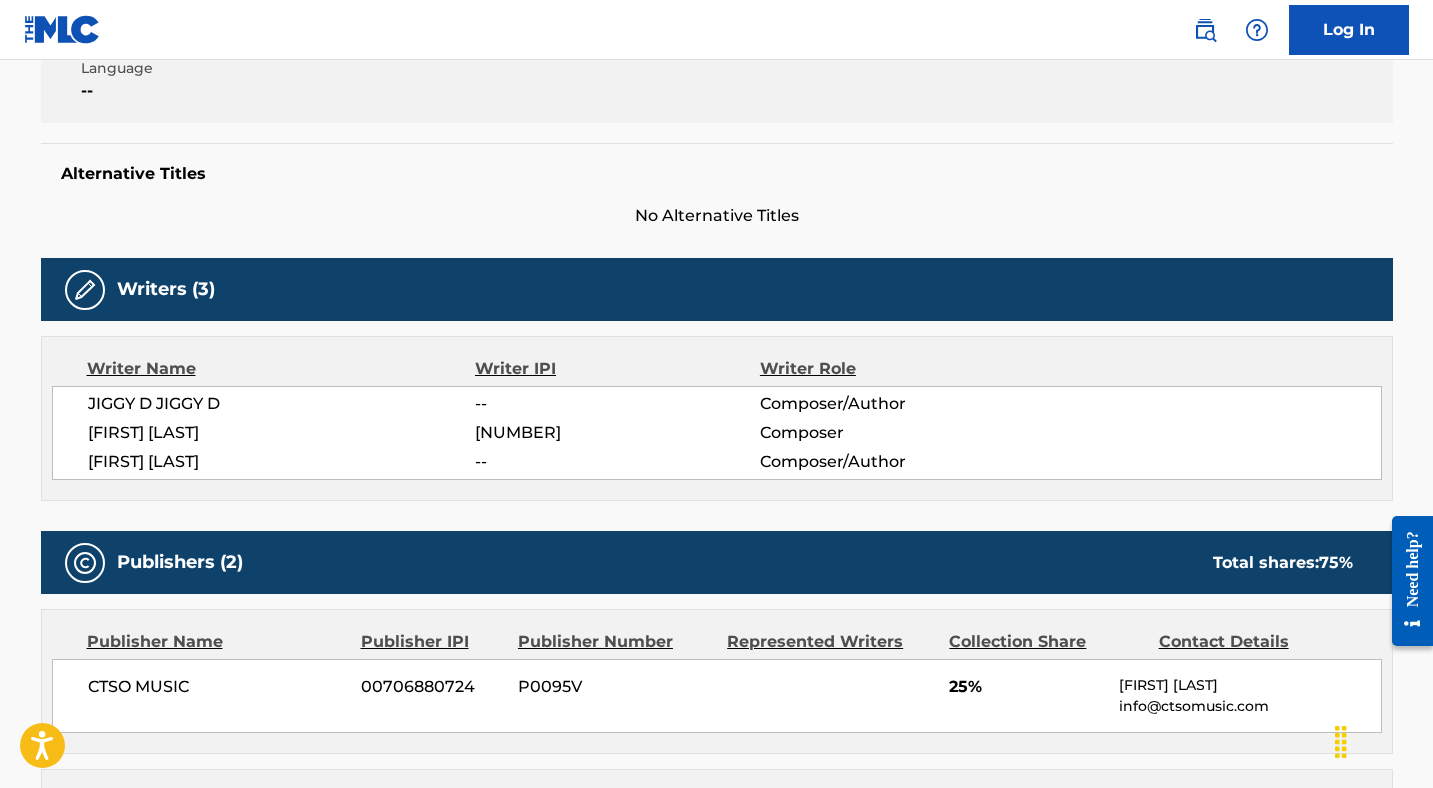 scroll, scrollTop: 0, scrollLeft: 0, axis: both 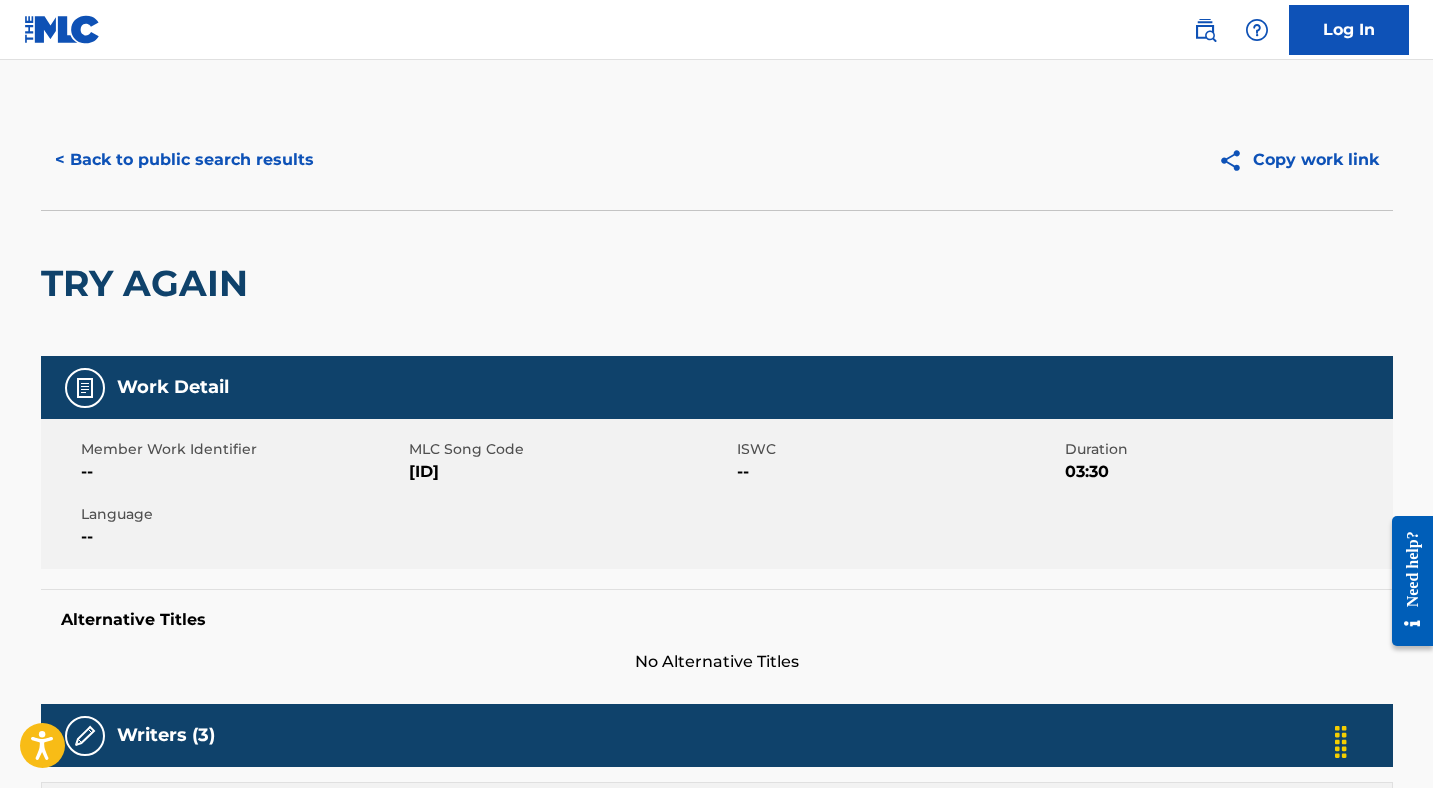 click on "< Back to public search results" at bounding box center (184, 160) 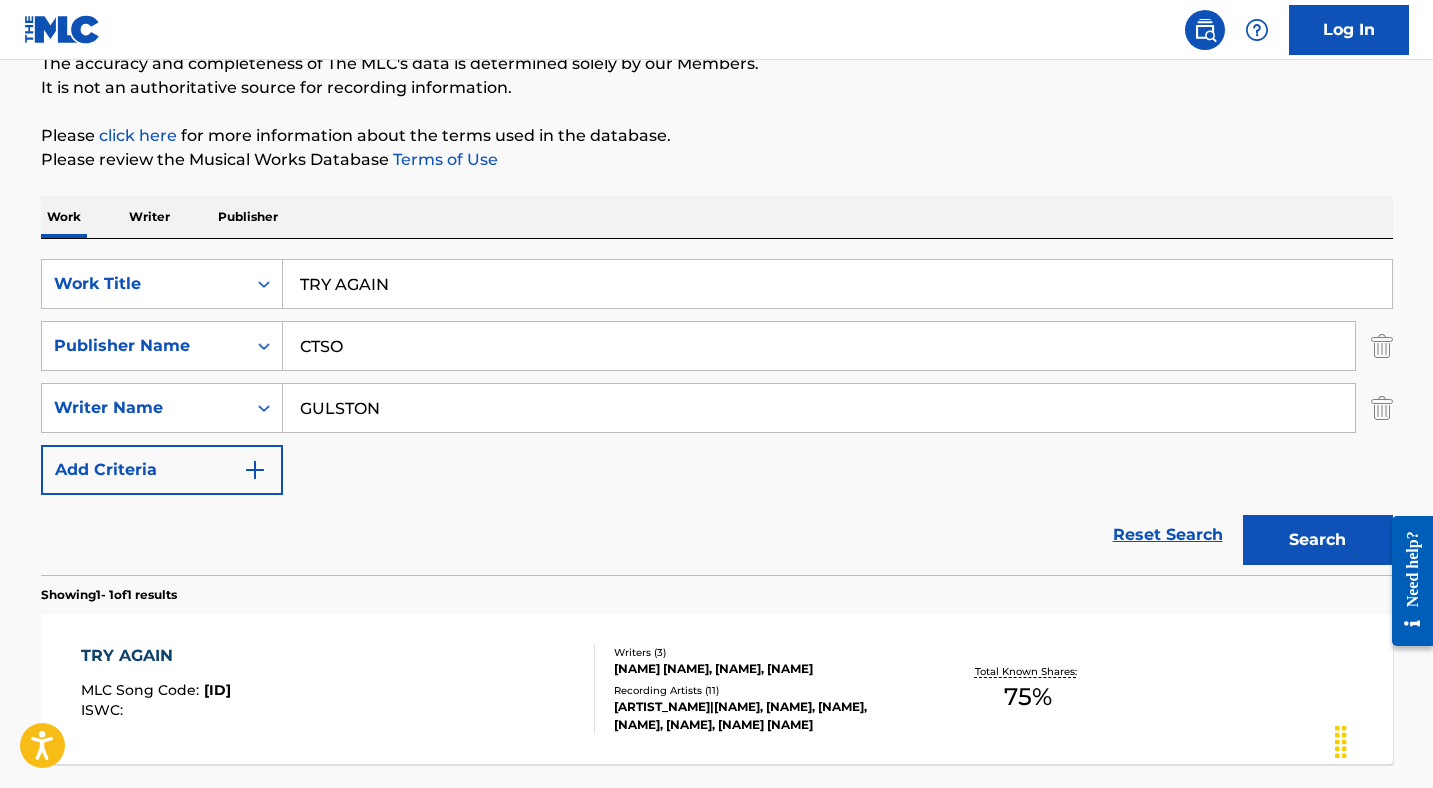 click on "TRY AGAIN" at bounding box center [837, 284] 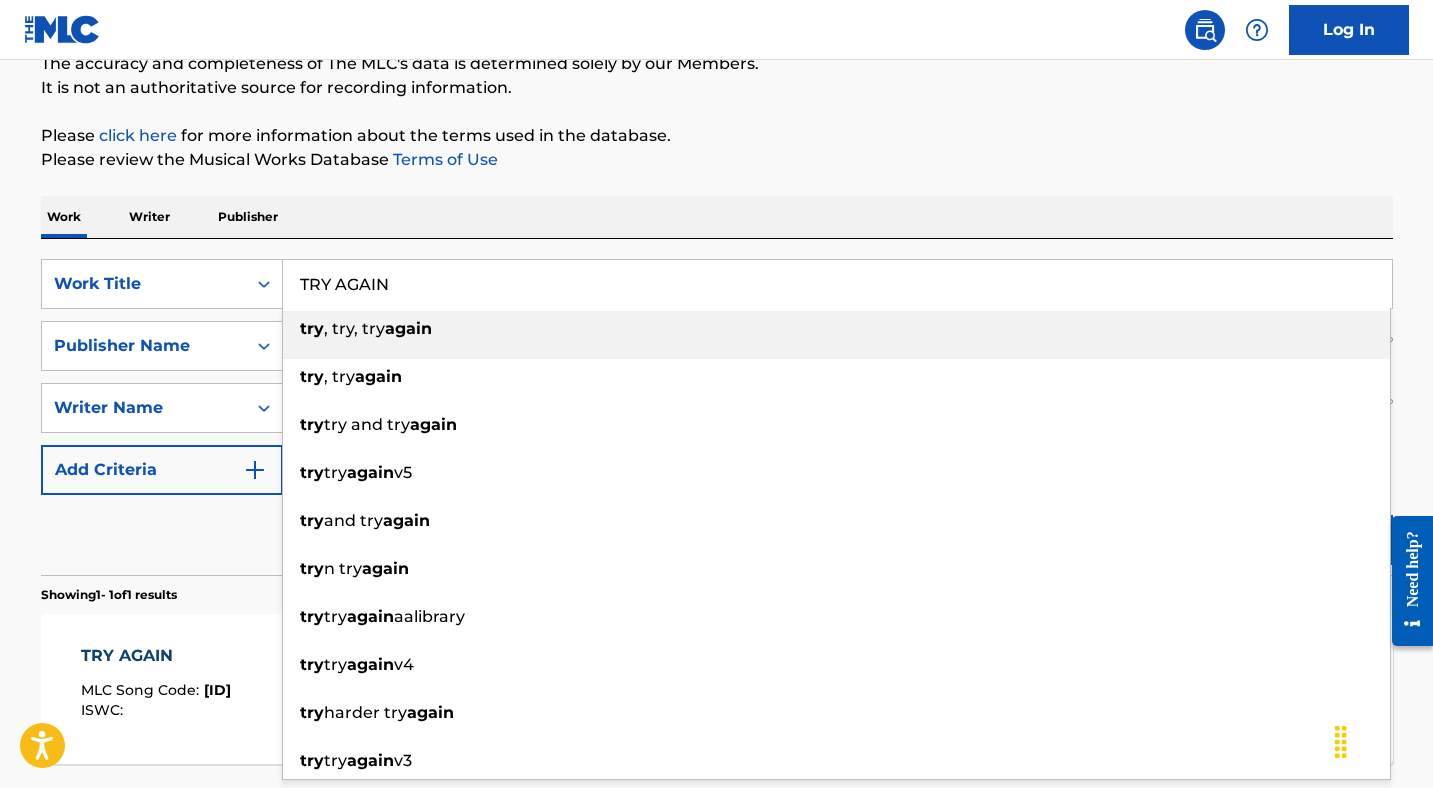 click on "TRY AGAIN" at bounding box center [837, 284] 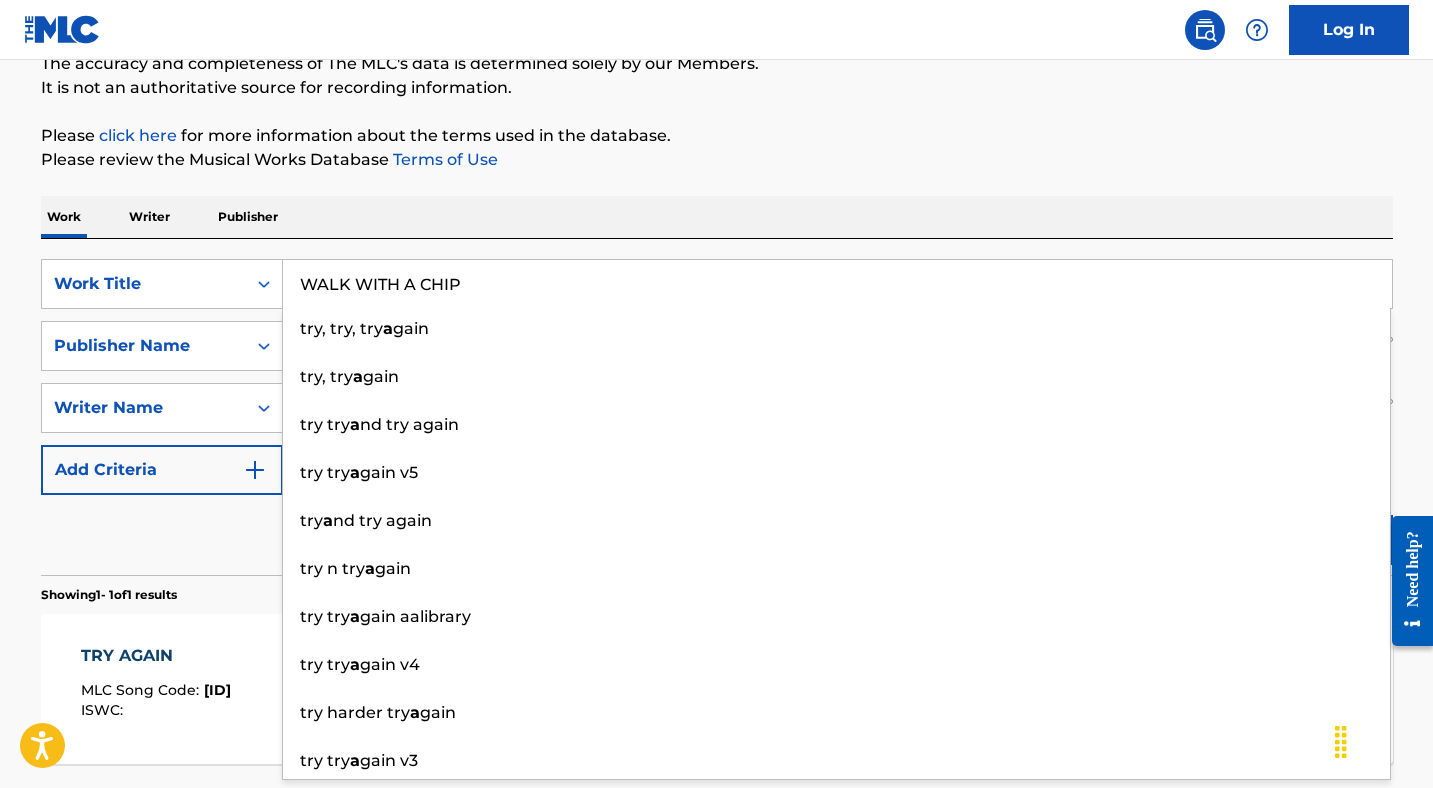 type on "WALK WITH A CHIP" 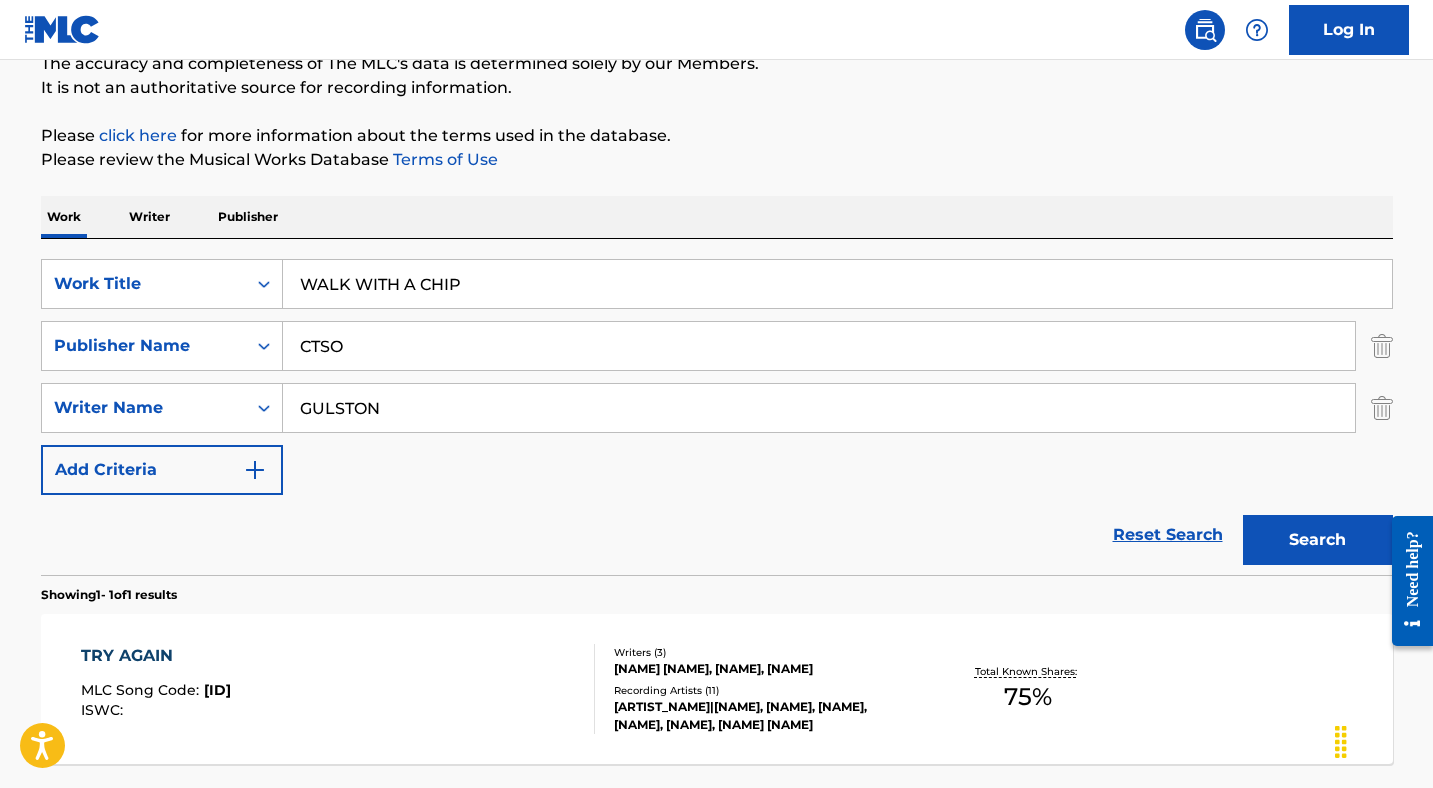 click on "GULSTON" at bounding box center (819, 408) 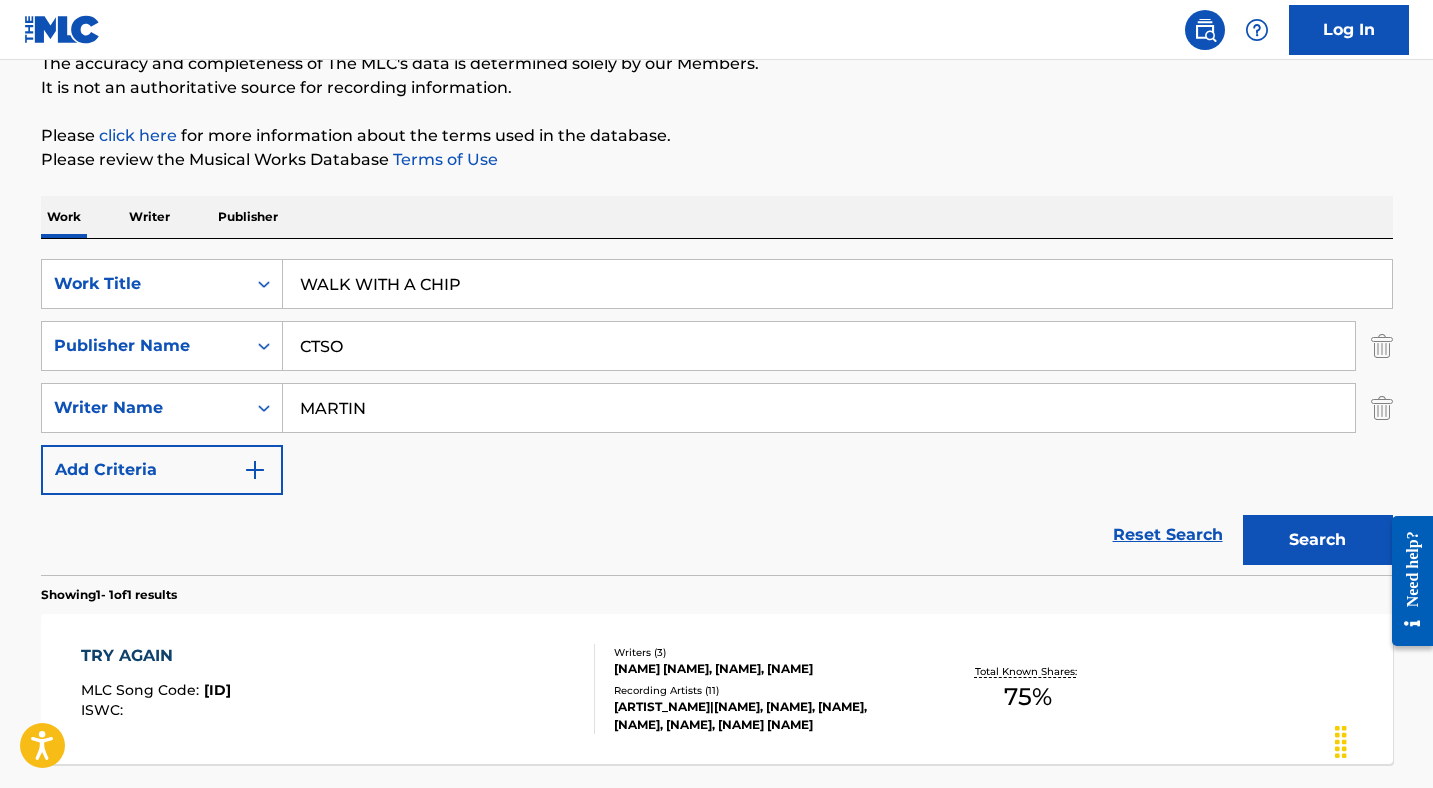 type on "MARTIN" 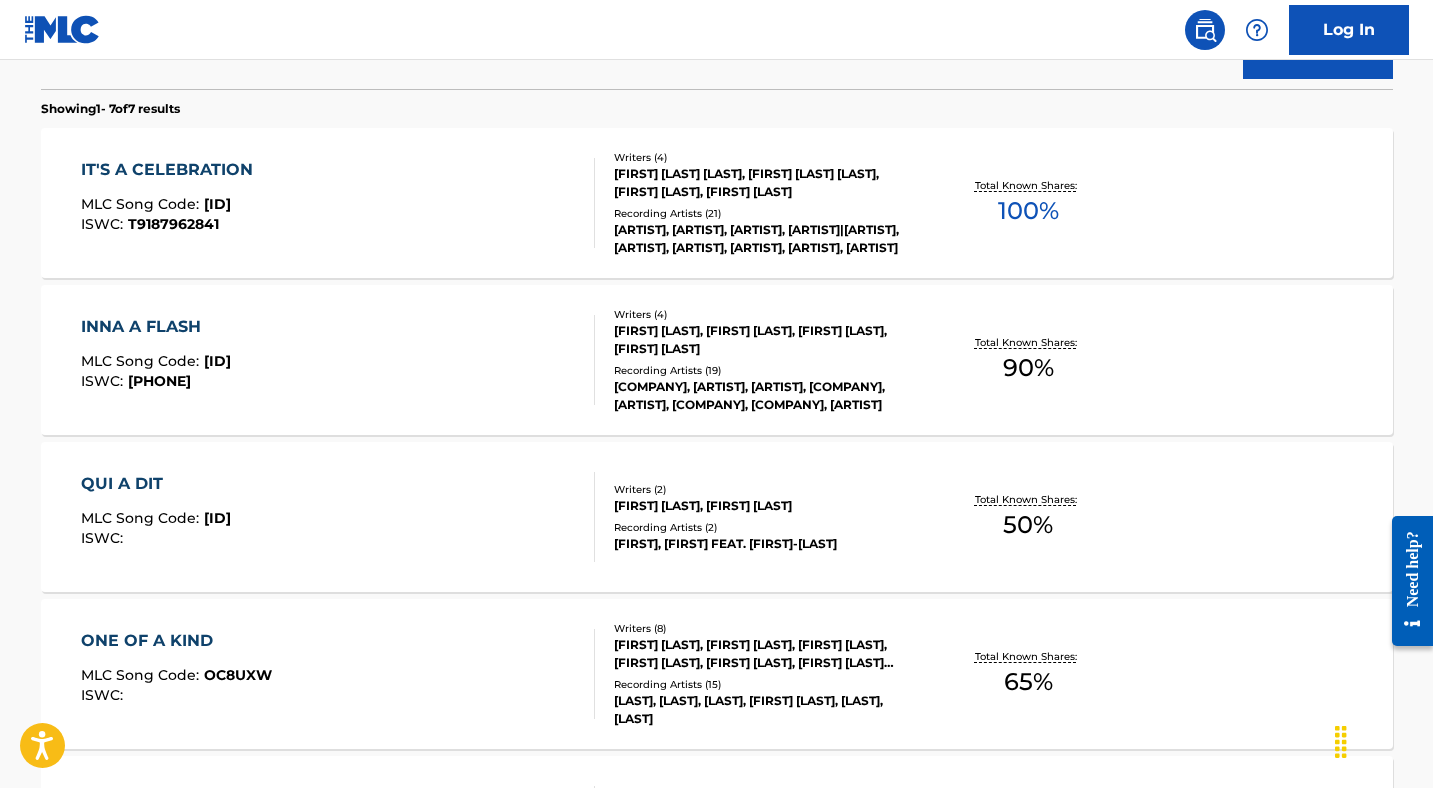 scroll, scrollTop: 433, scrollLeft: 0, axis: vertical 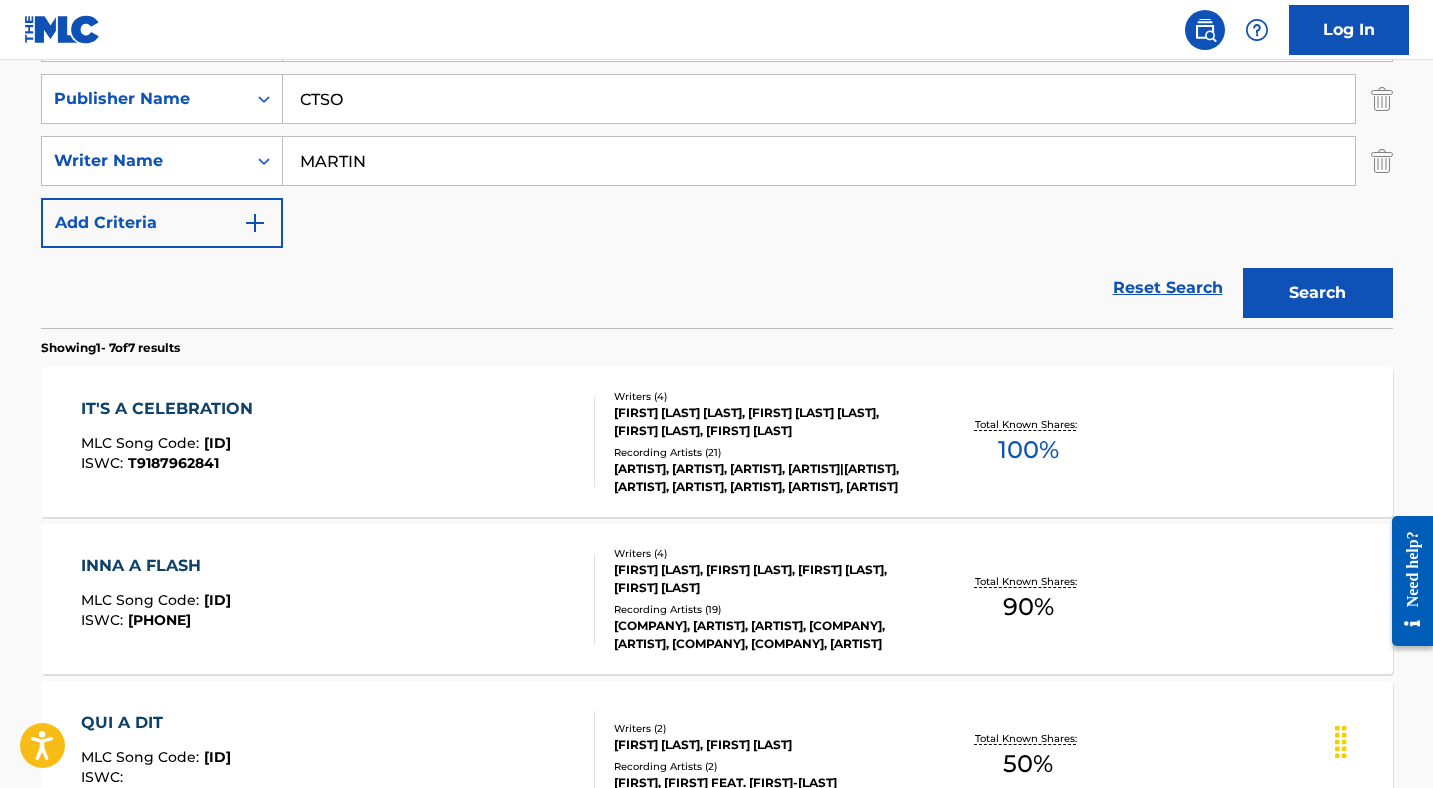 click on "IT'S A CELEBRATION" at bounding box center [172, 409] 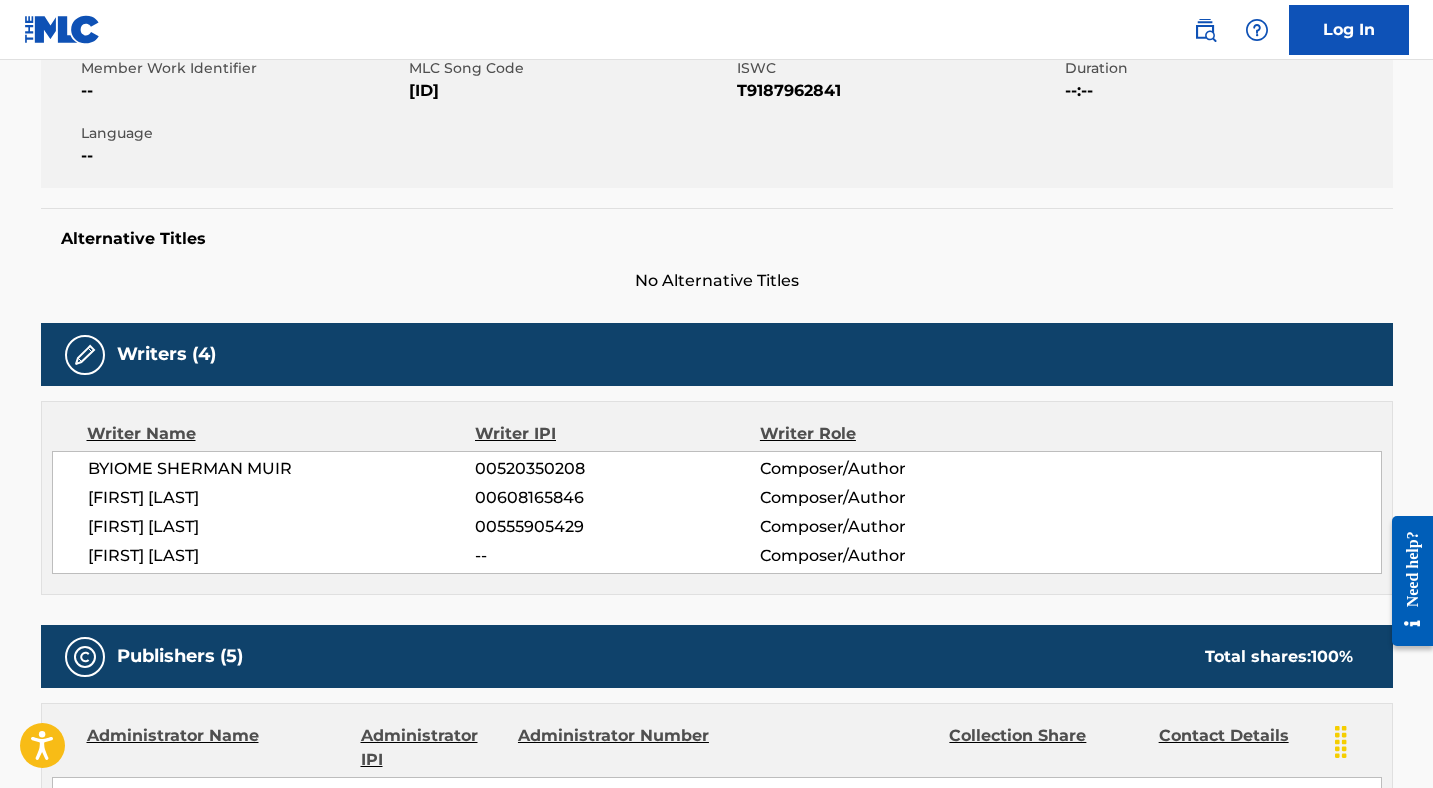 scroll, scrollTop: 0, scrollLeft: 0, axis: both 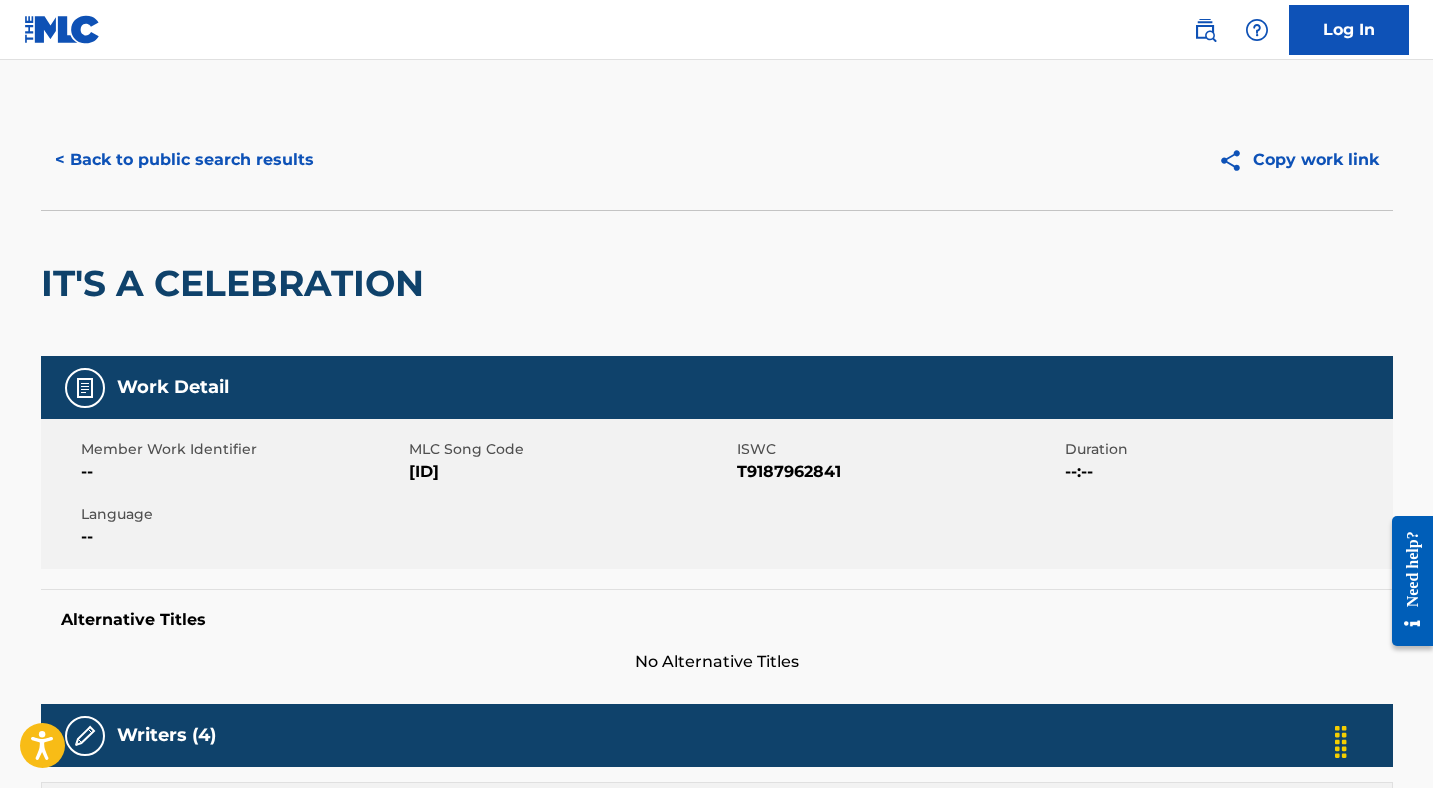 click on "< Back to public search results" at bounding box center (184, 160) 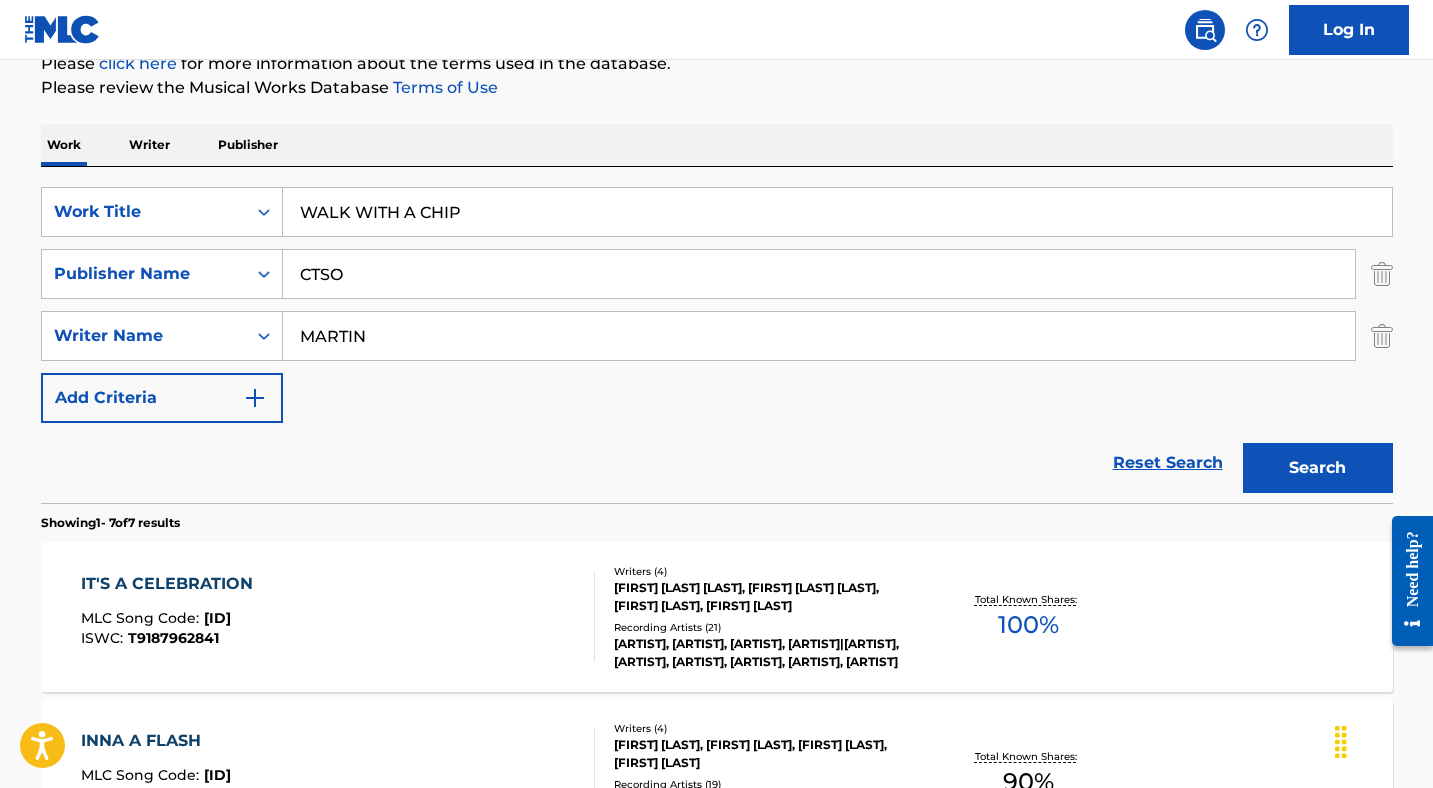scroll, scrollTop: 132, scrollLeft: 0, axis: vertical 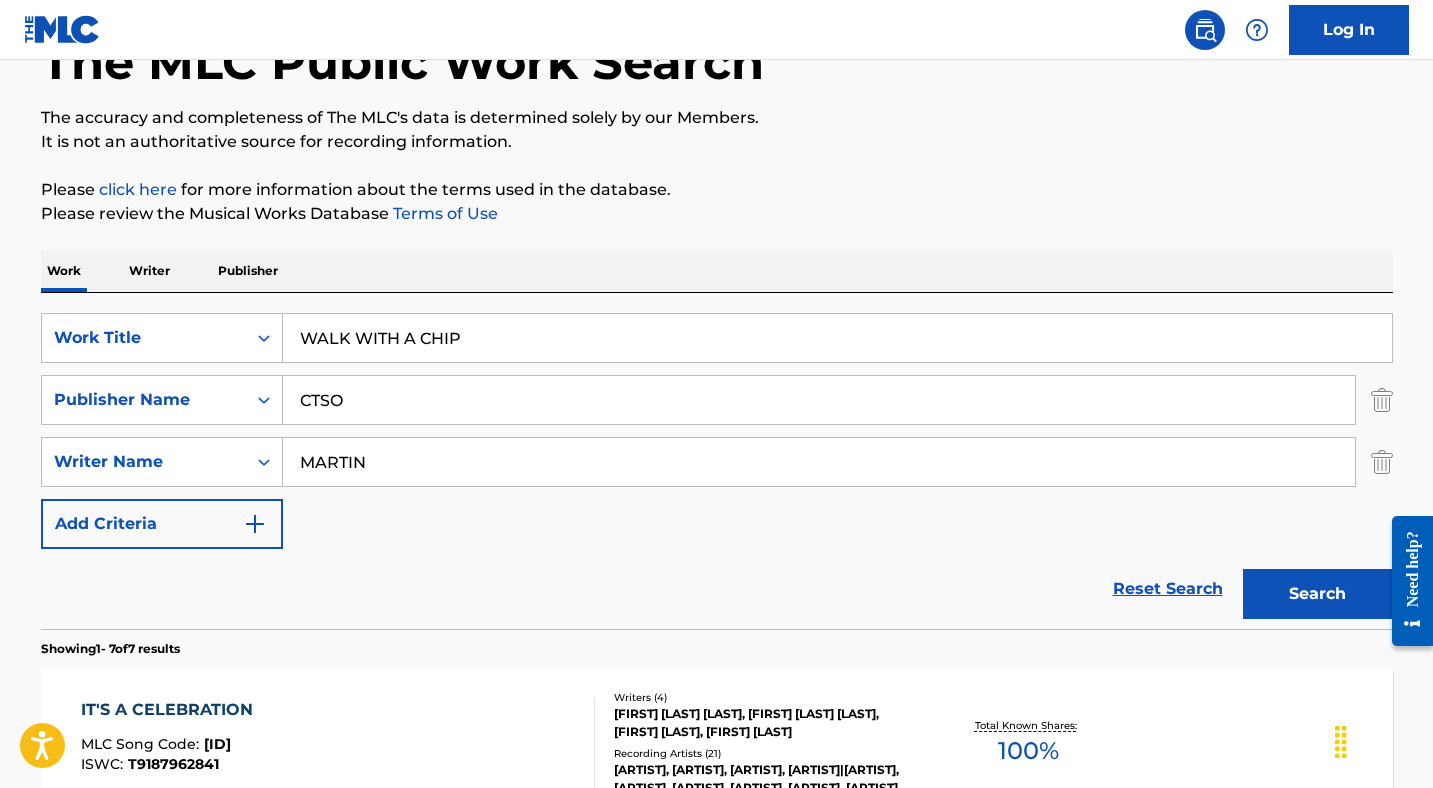 click on "WALK WITH A CHIP" at bounding box center (837, 338) 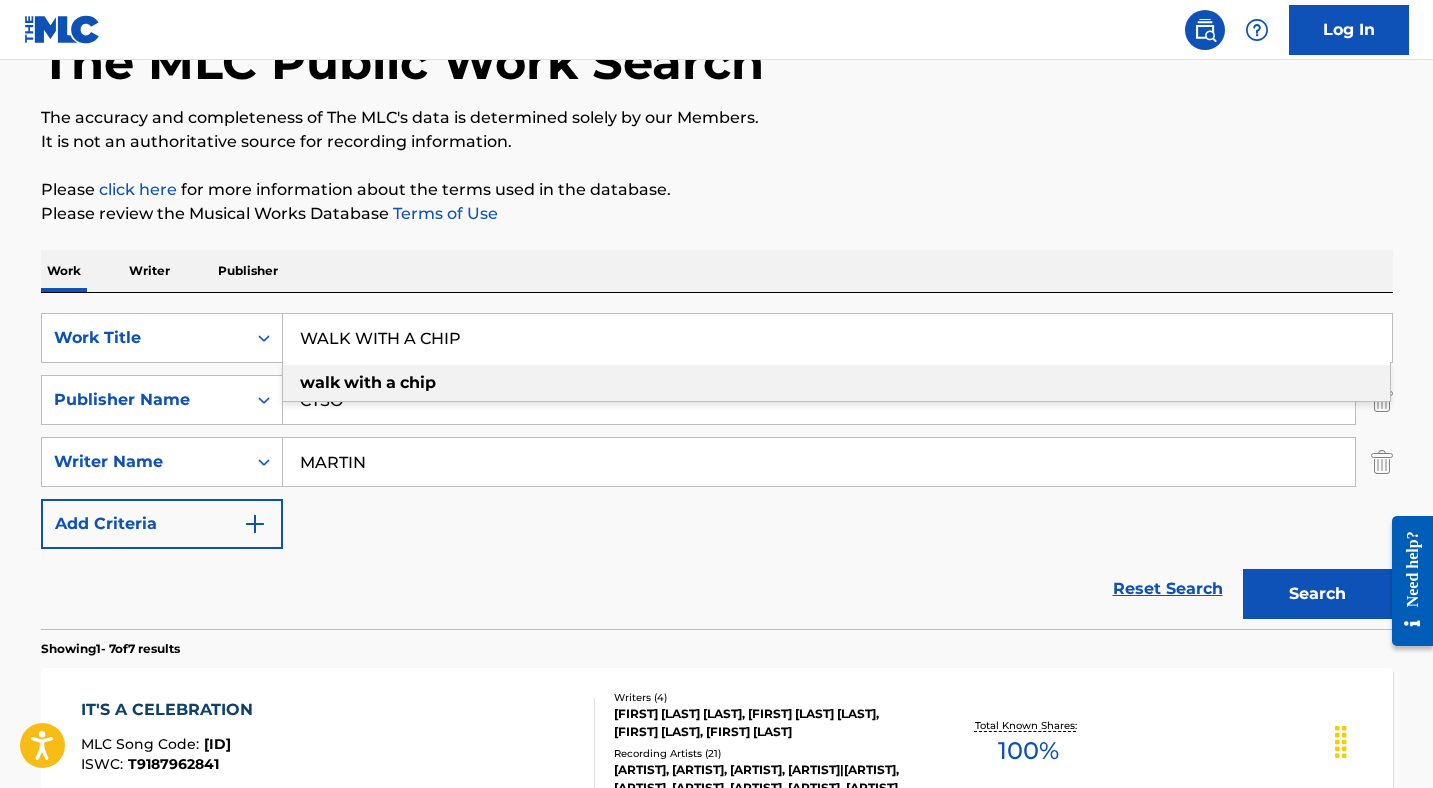 paste on "INNER" 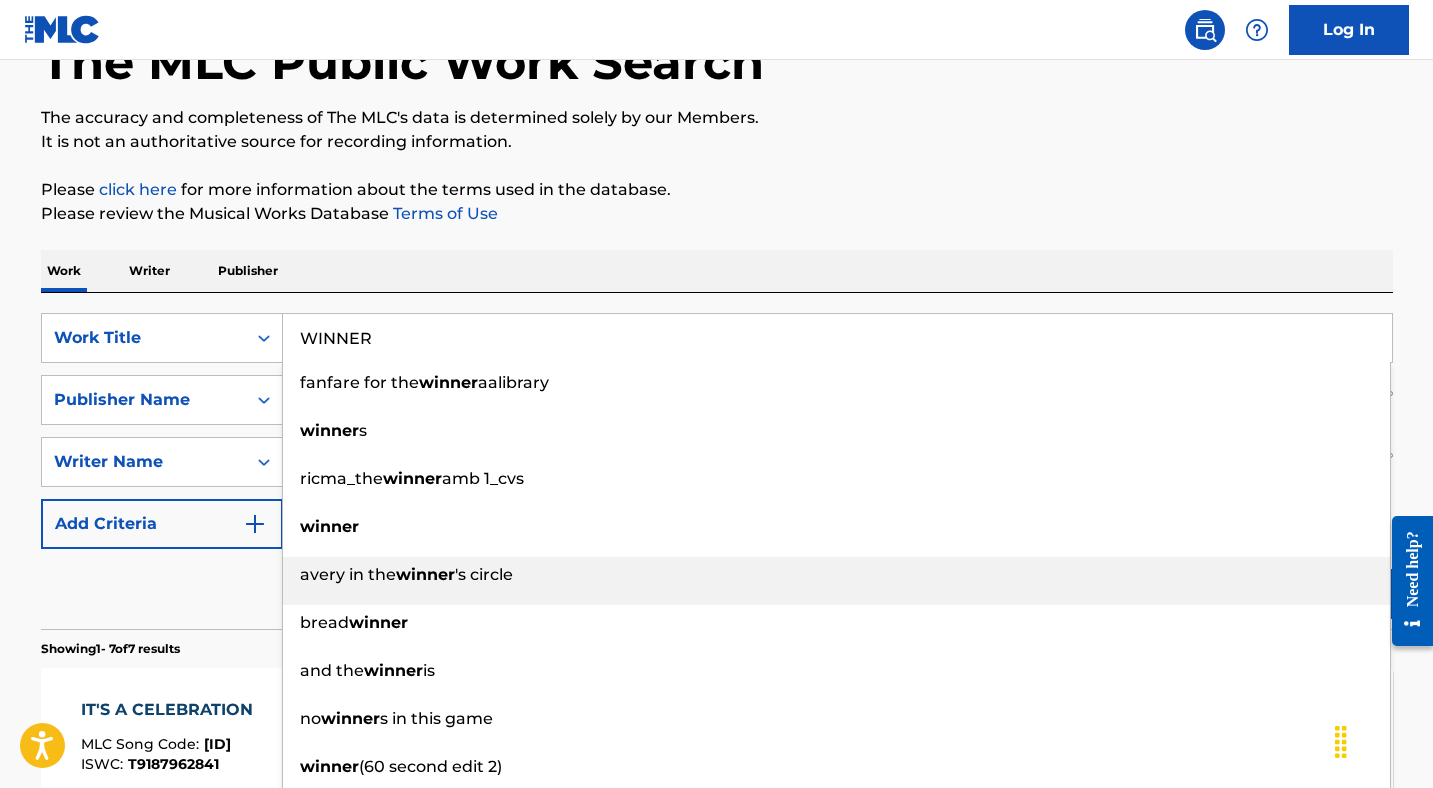 click on "avery in the winner 's circle" at bounding box center [836, 581] 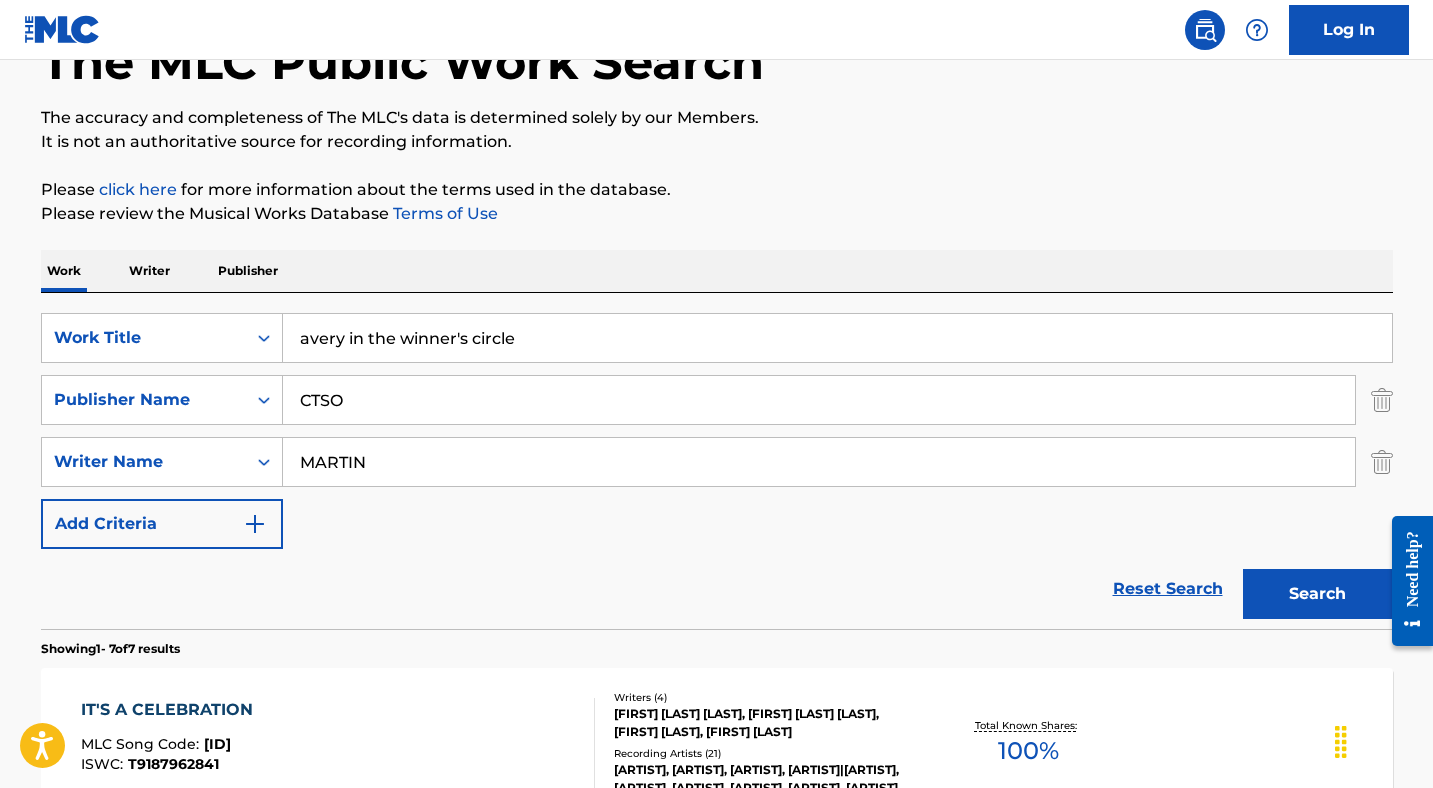 click on "avery in the winner's circle" at bounding box center (837, 338) 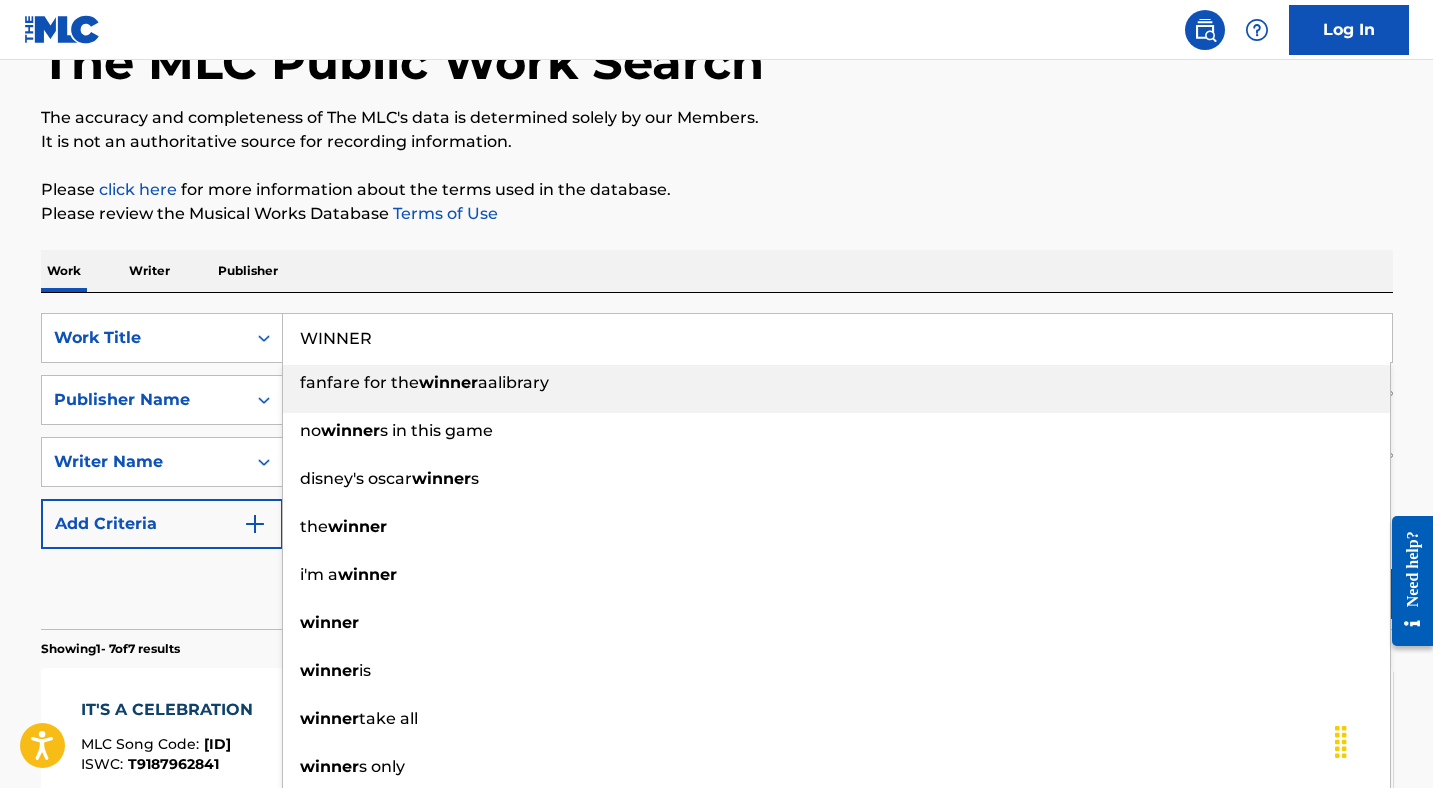 type on "WINNER" 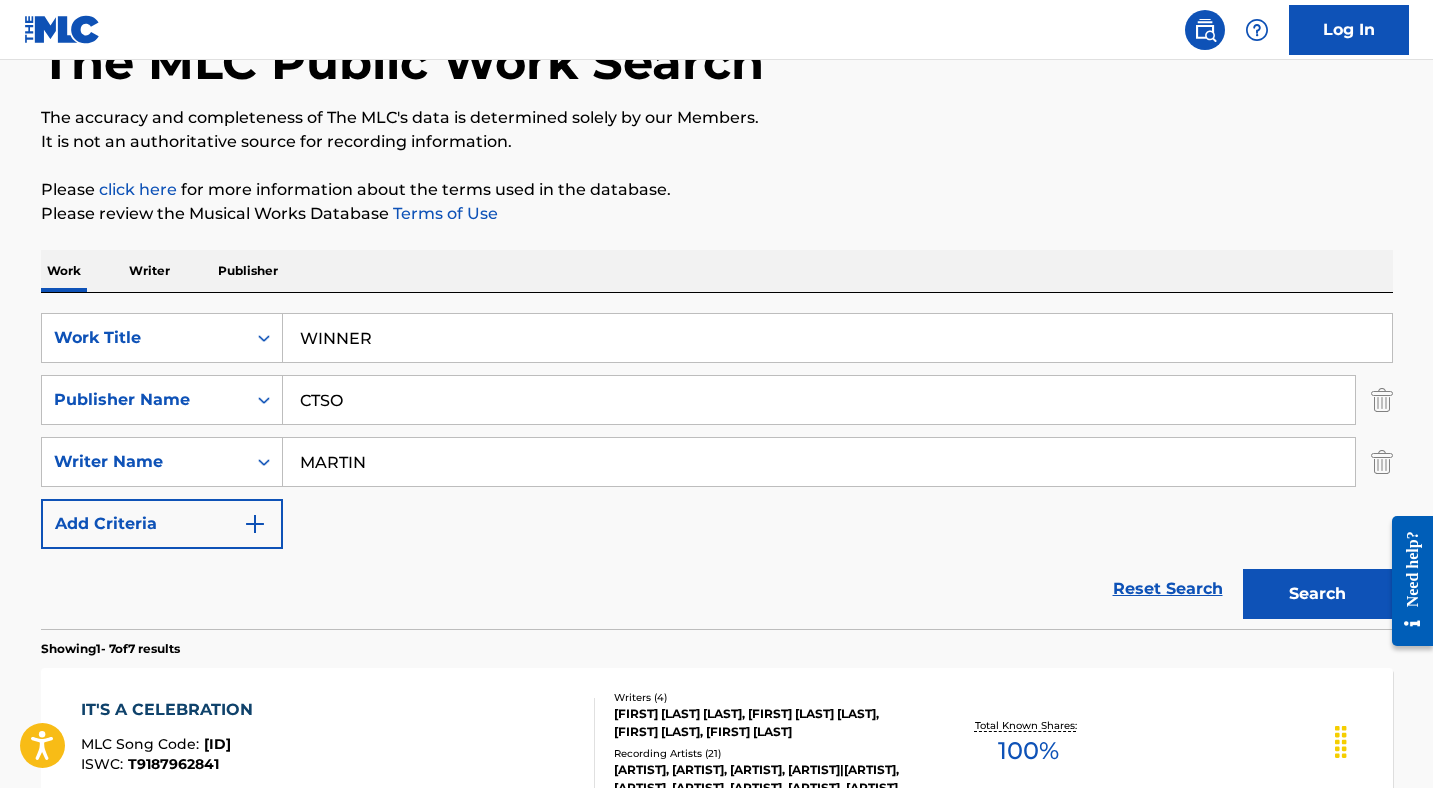 click on "MARTIN" at bounding box center [819, 462] 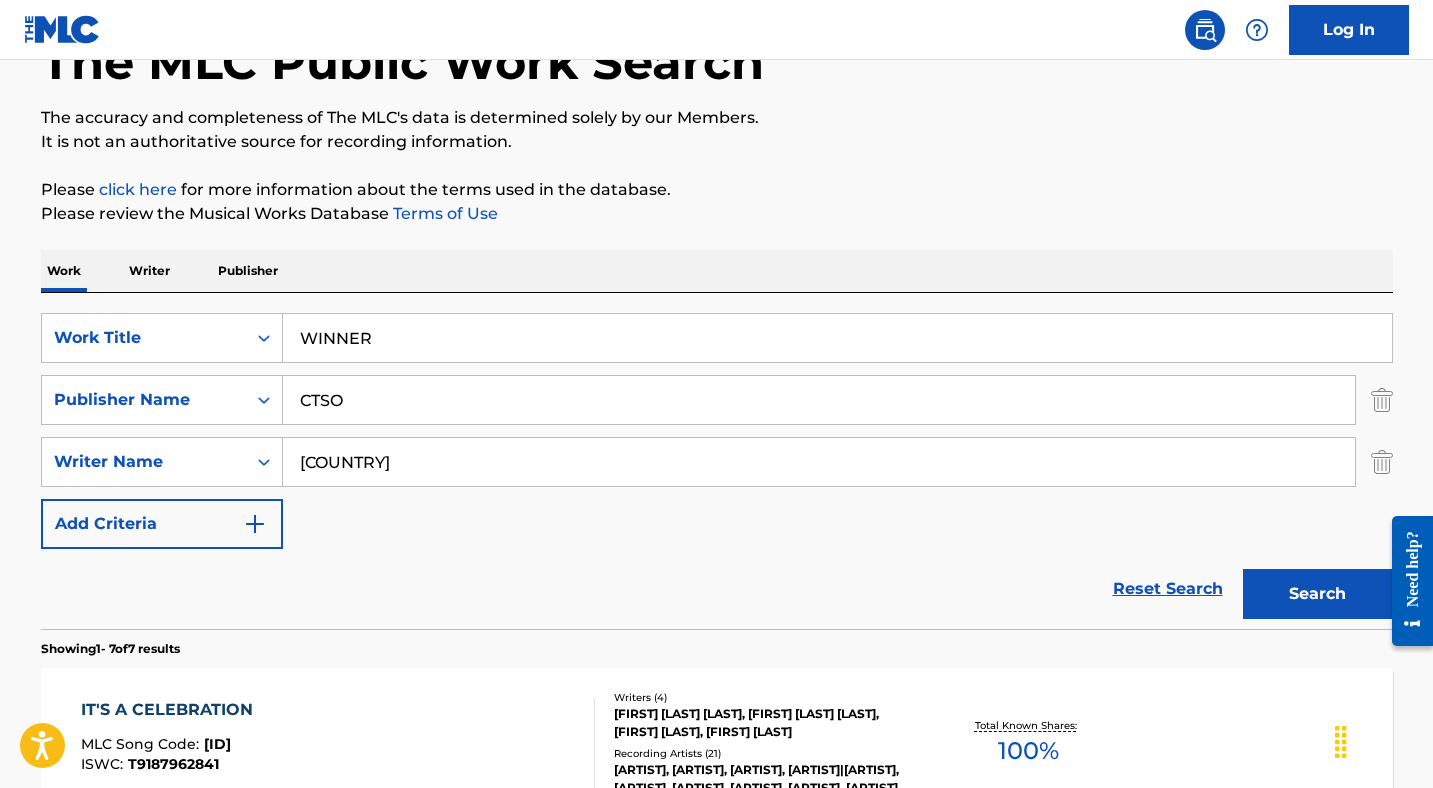 type on "[COUNTRY]" 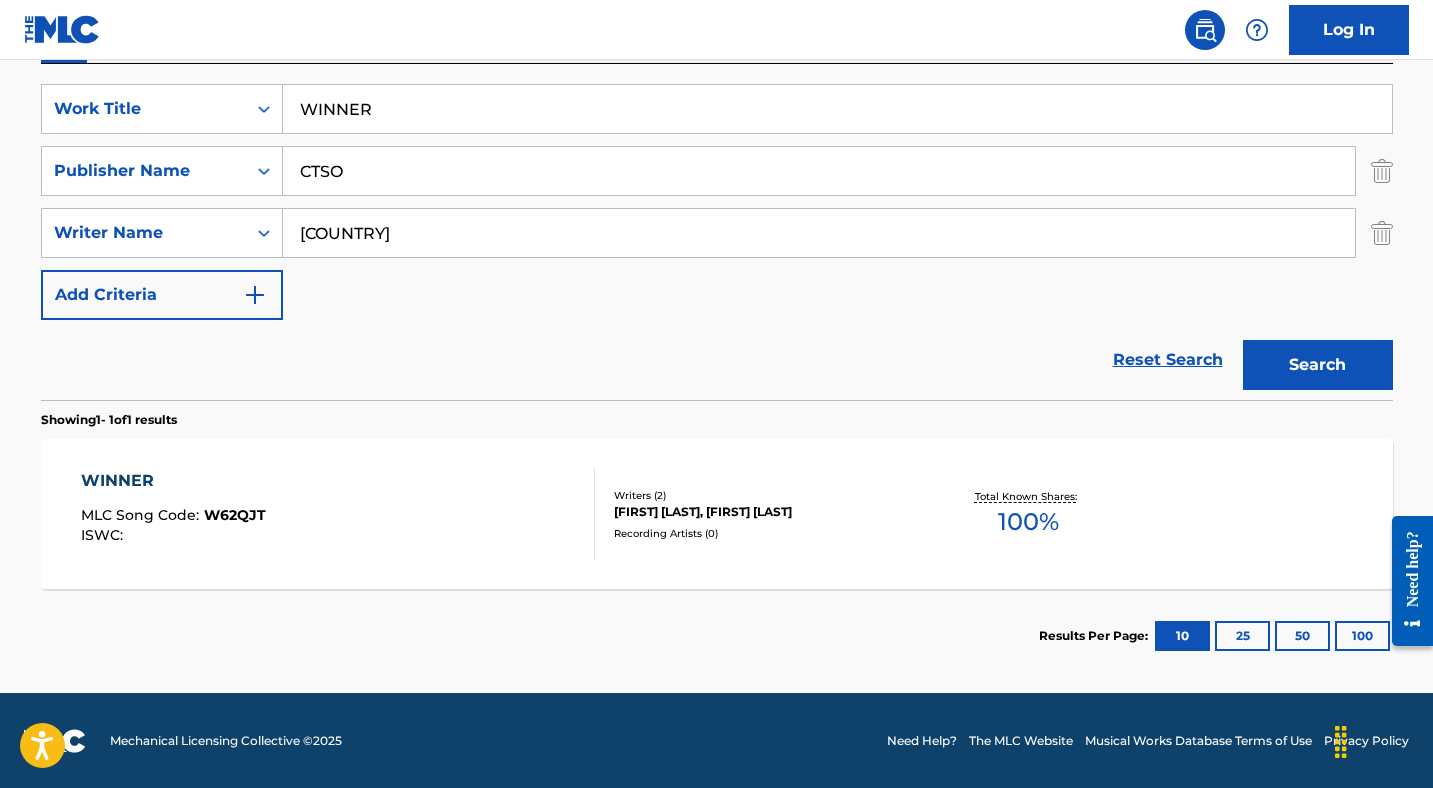 scroll, scrollTop: 362, scrollLeft: 0, axis: vertical 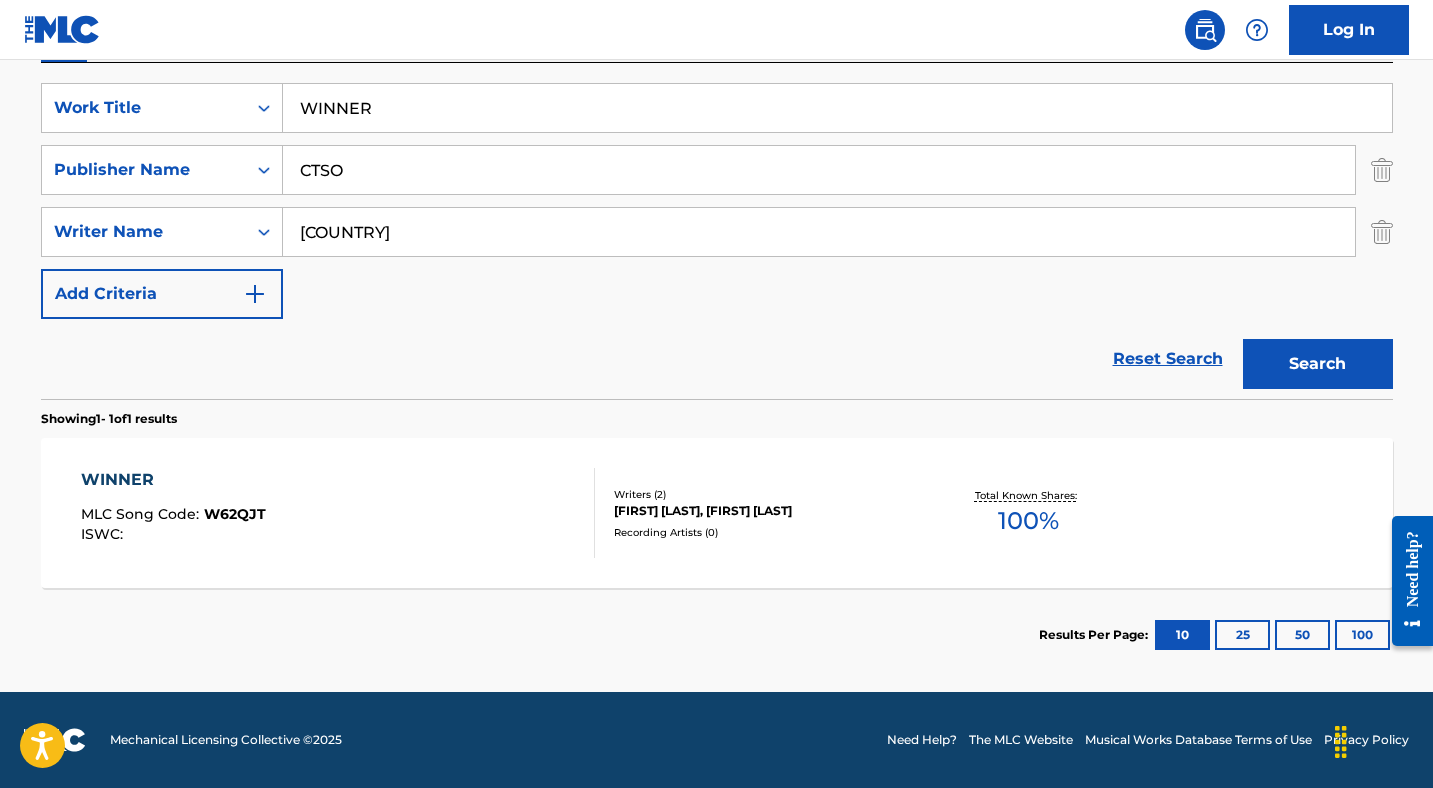 click on "W62QJT" at bounding box center [235, 514] 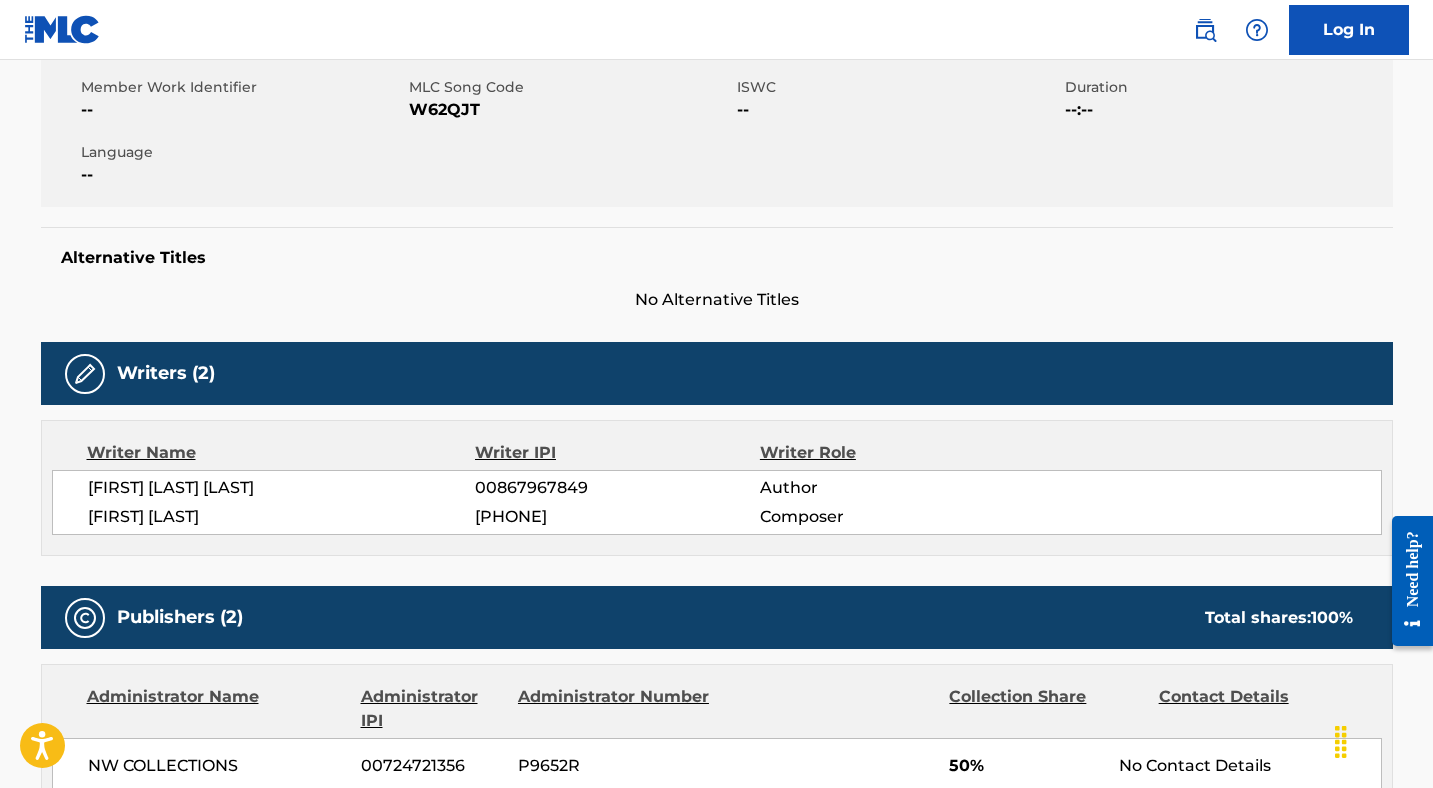 scroll, scrollTop: 0, scrollLeft: 0, axis: both 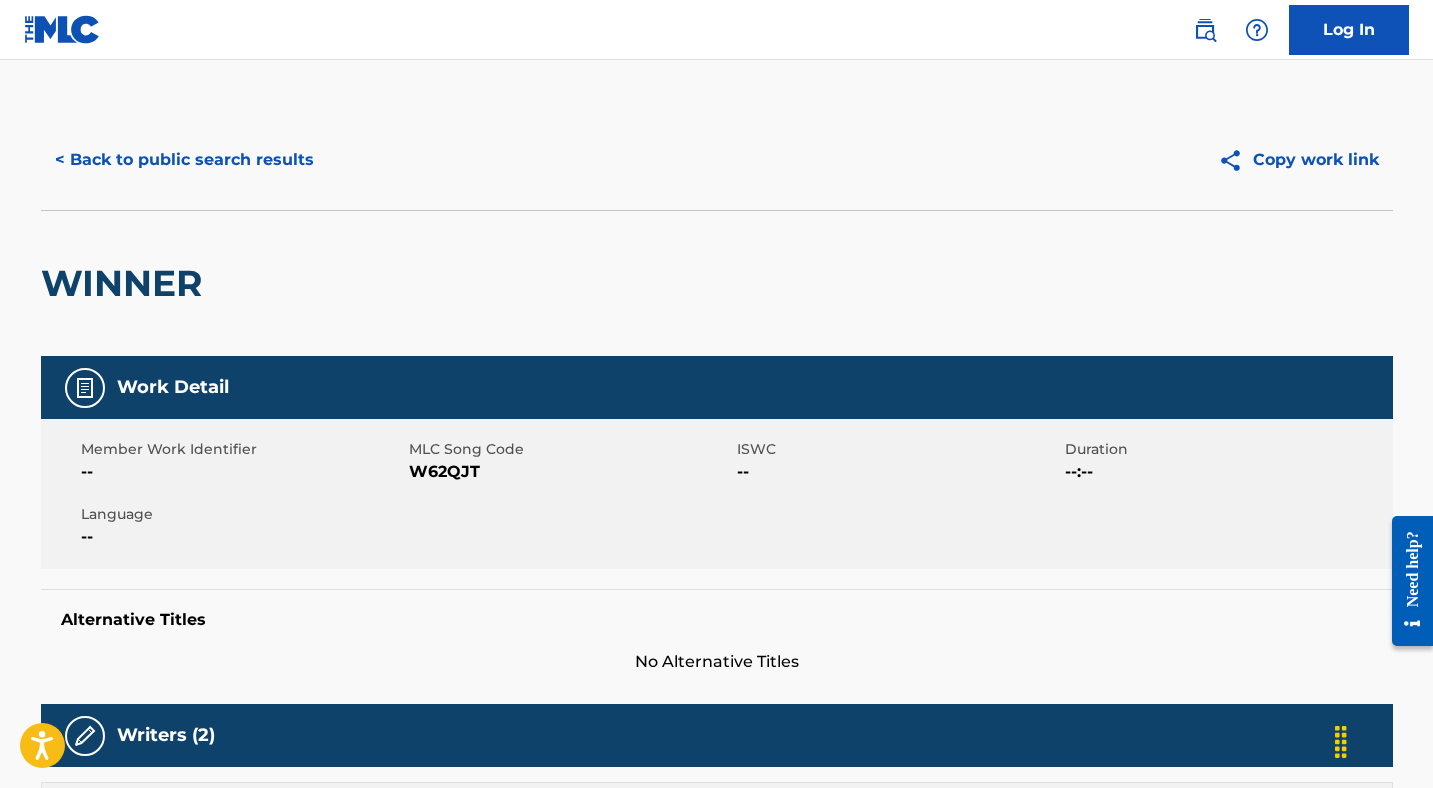click on "W62QJT" at bounding box center [570, 472] 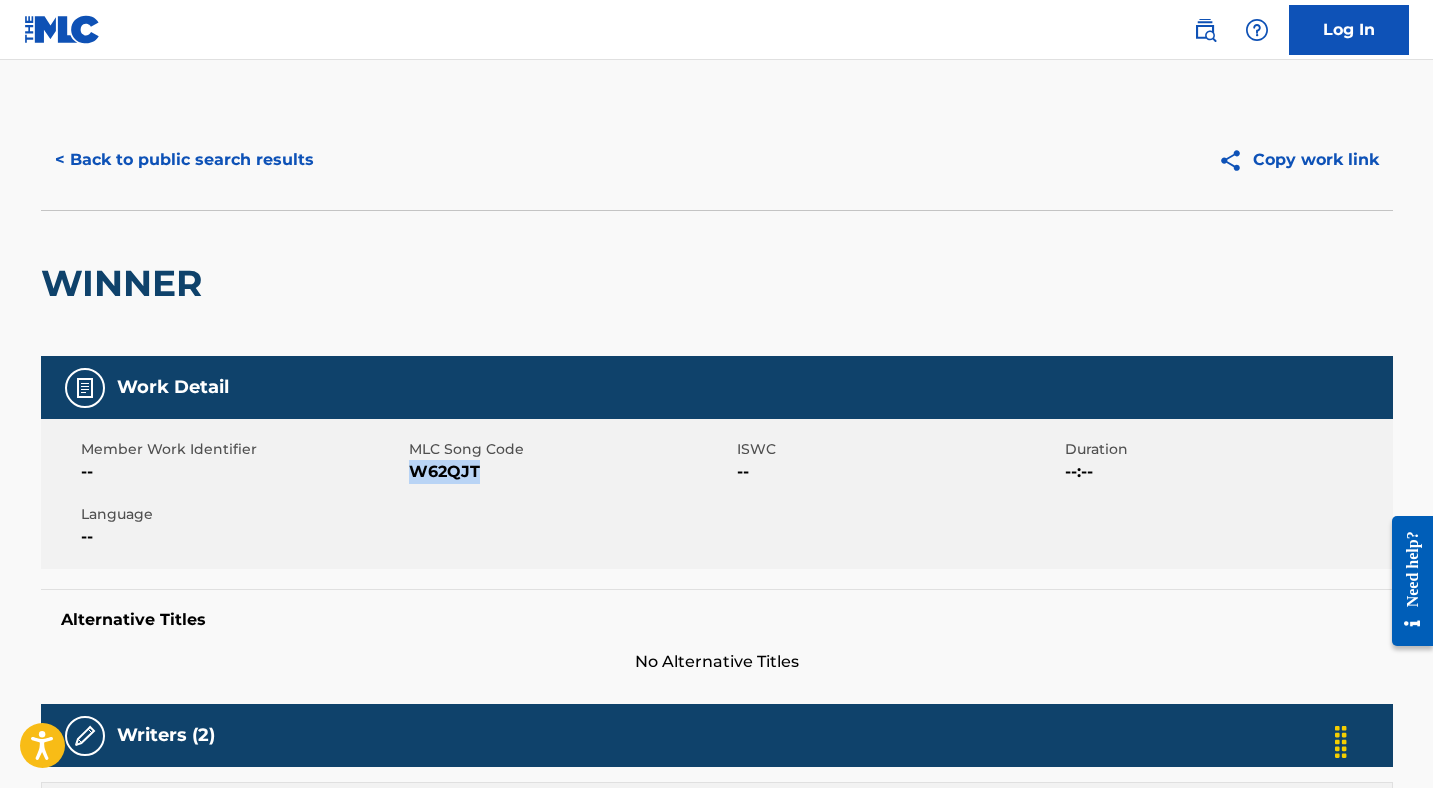 click on "W62QJT" at bounding box center [570, 472] 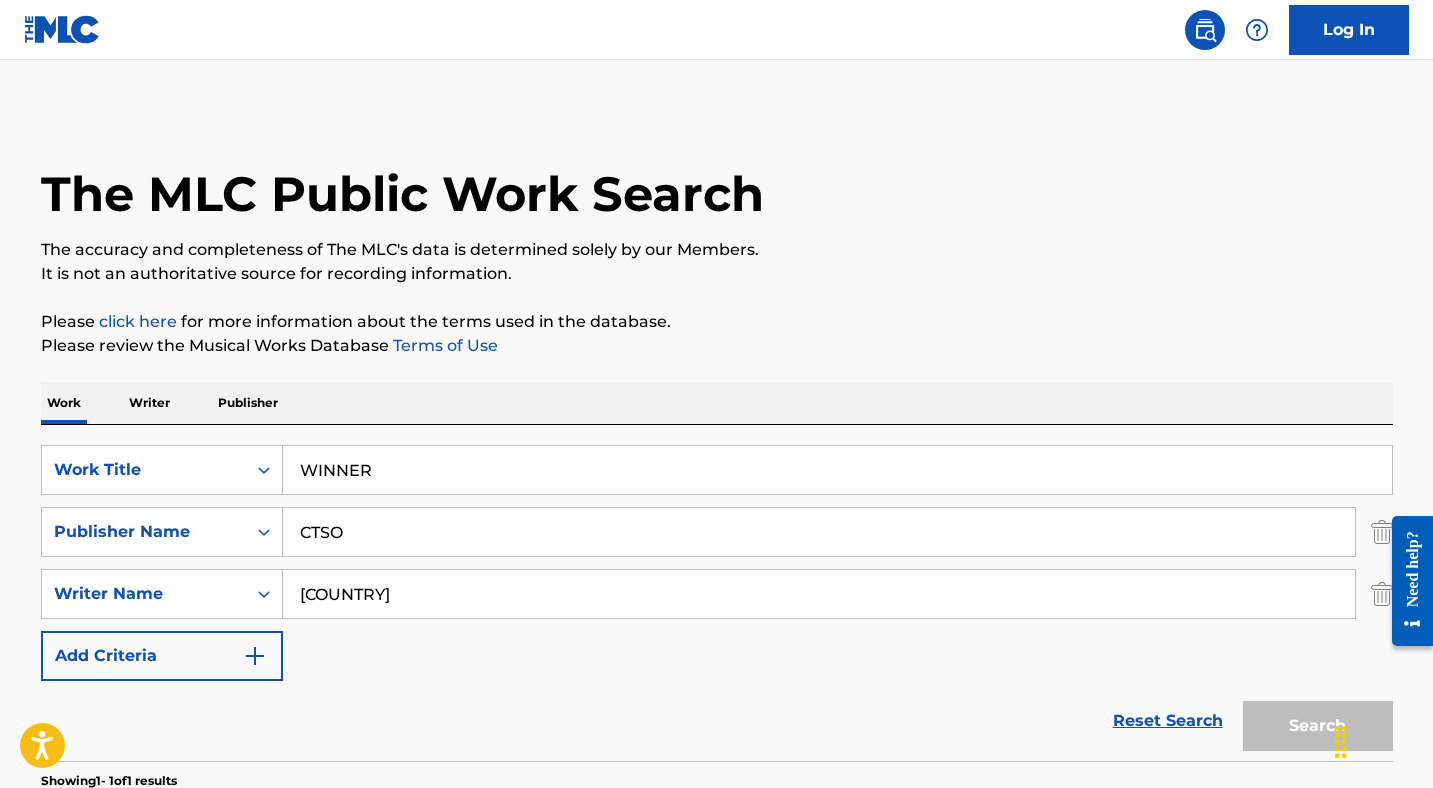 scroll, scrollTop: 186, scrollLeft: 0, axis: vertical 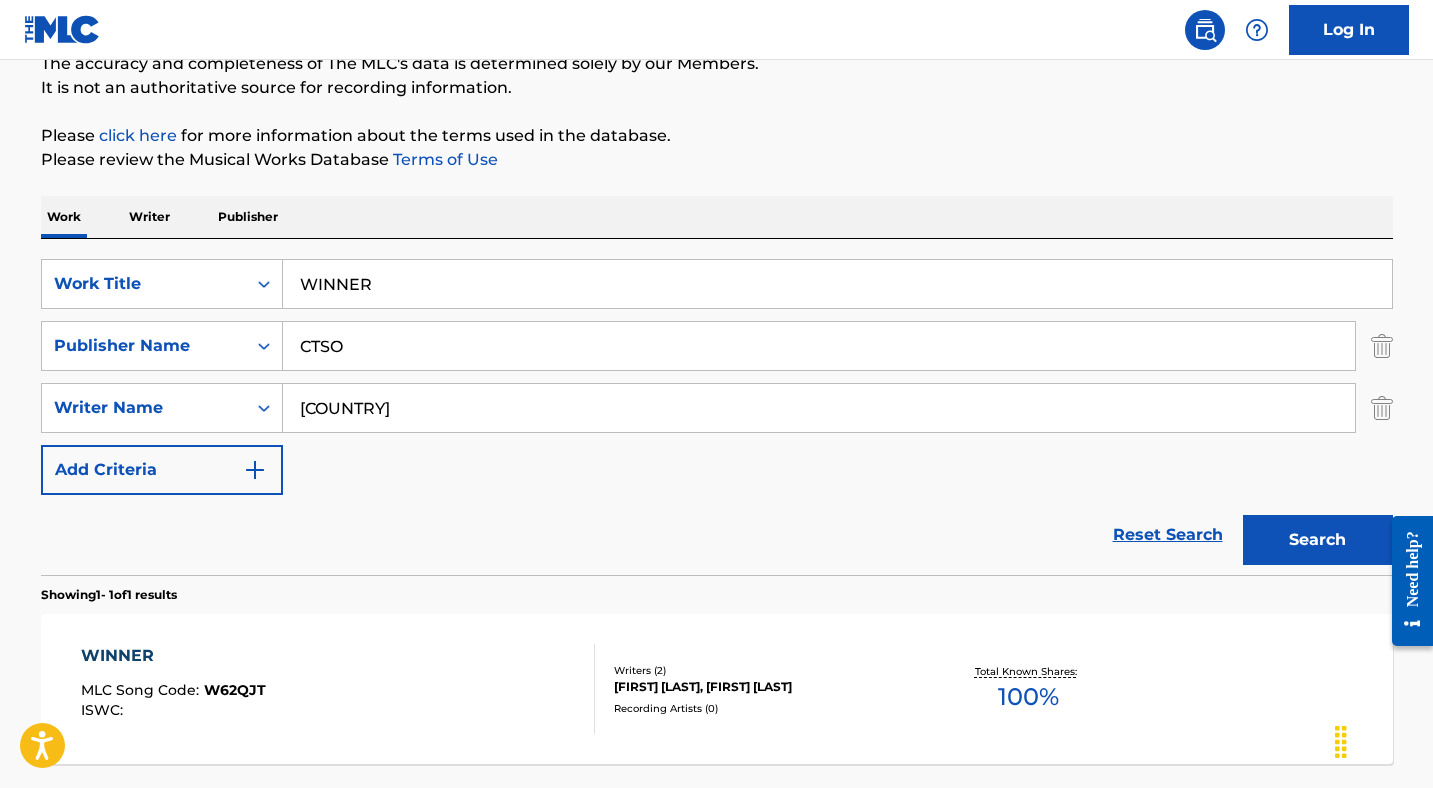click on "WINNER" at bounding box center [837, 284] 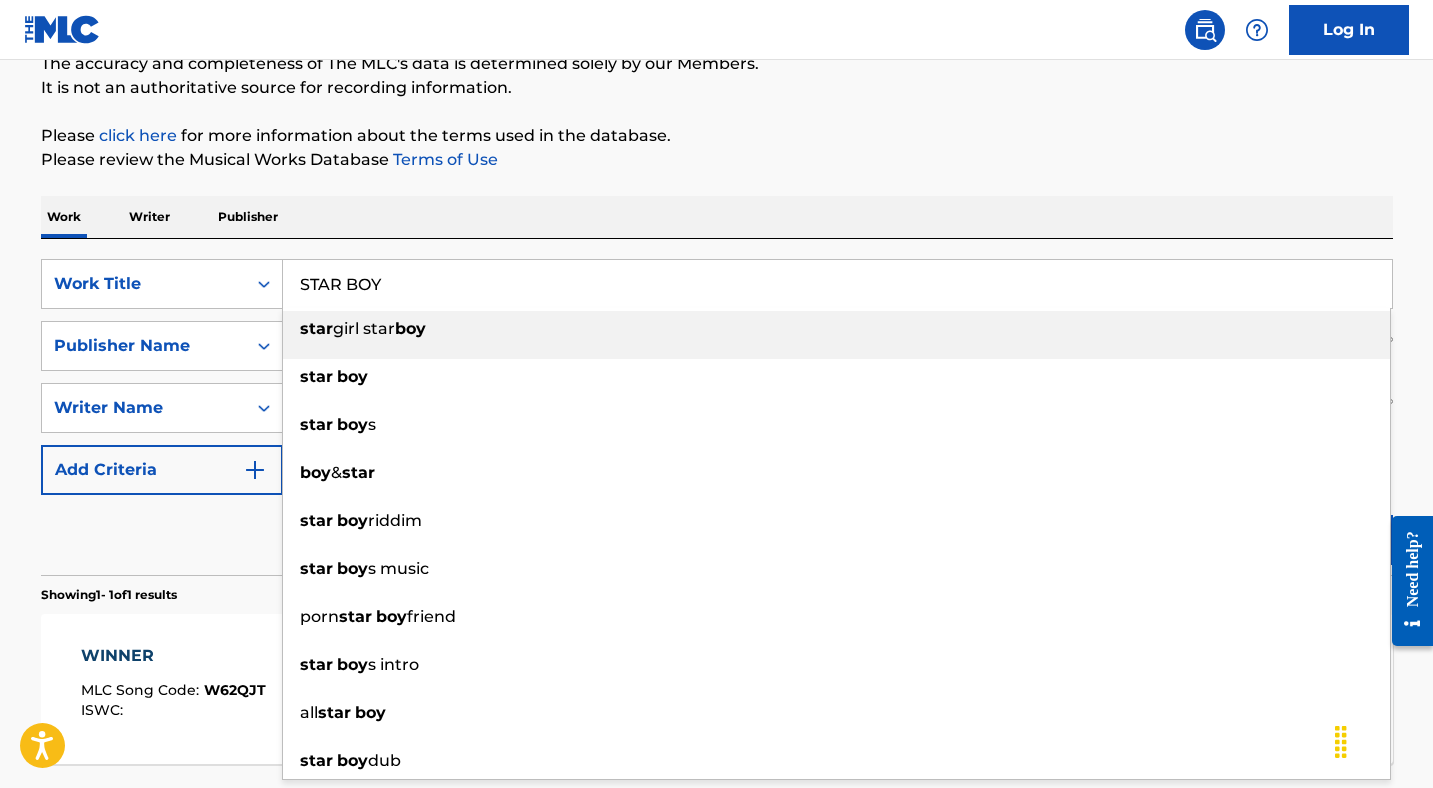 type on "STAR BOY" 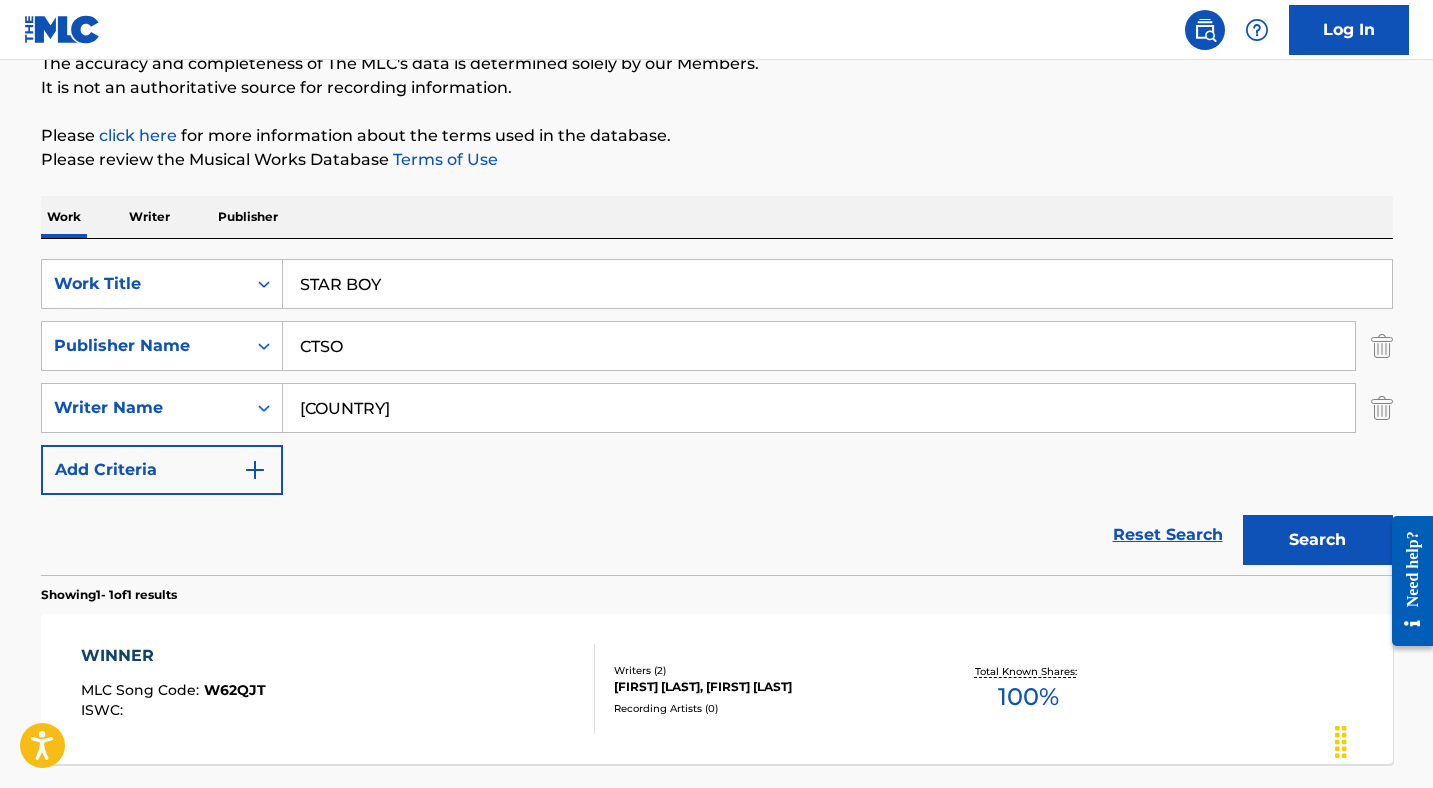 click on "[COUNTRY]" at bounding box center (819, 408) 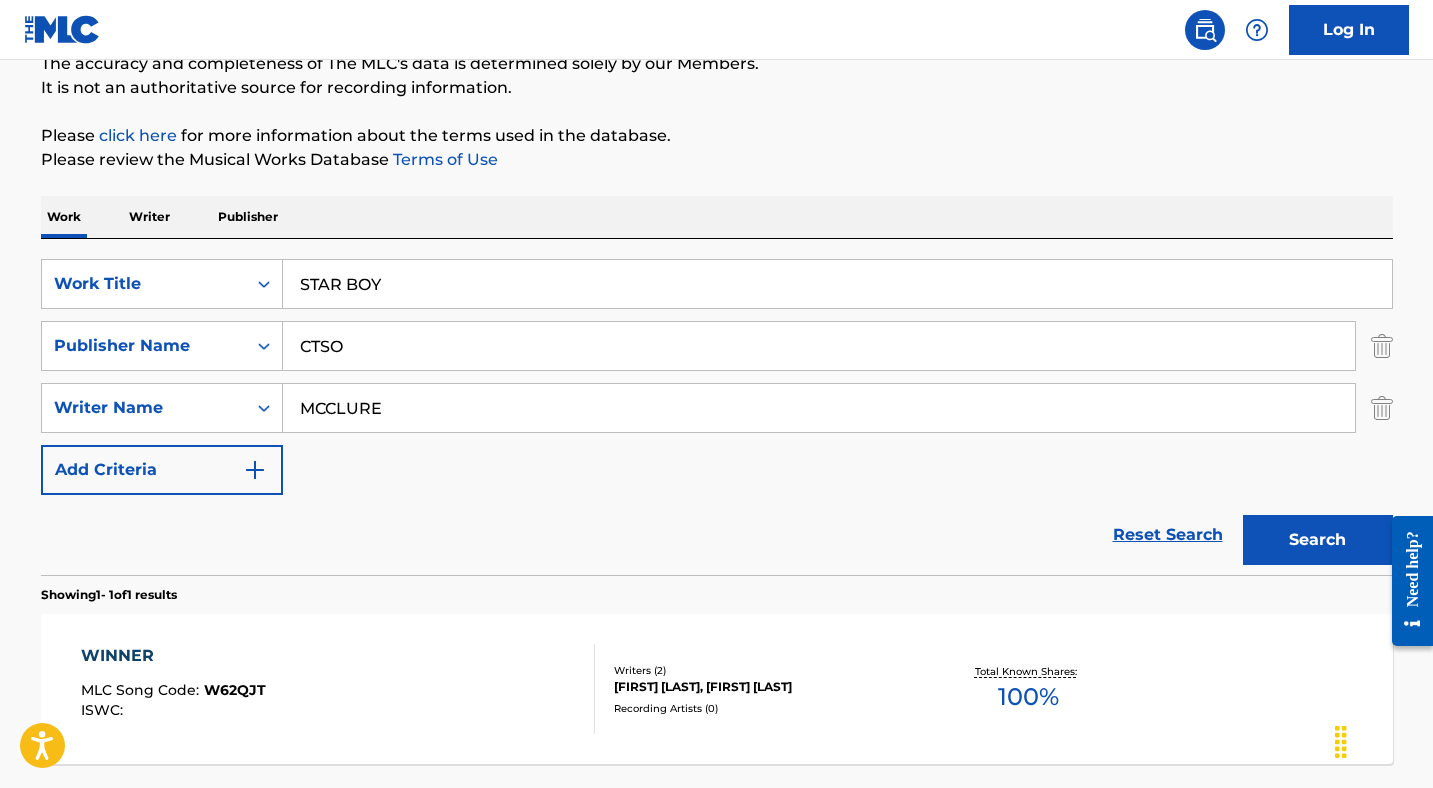 type on "MCCLURE" 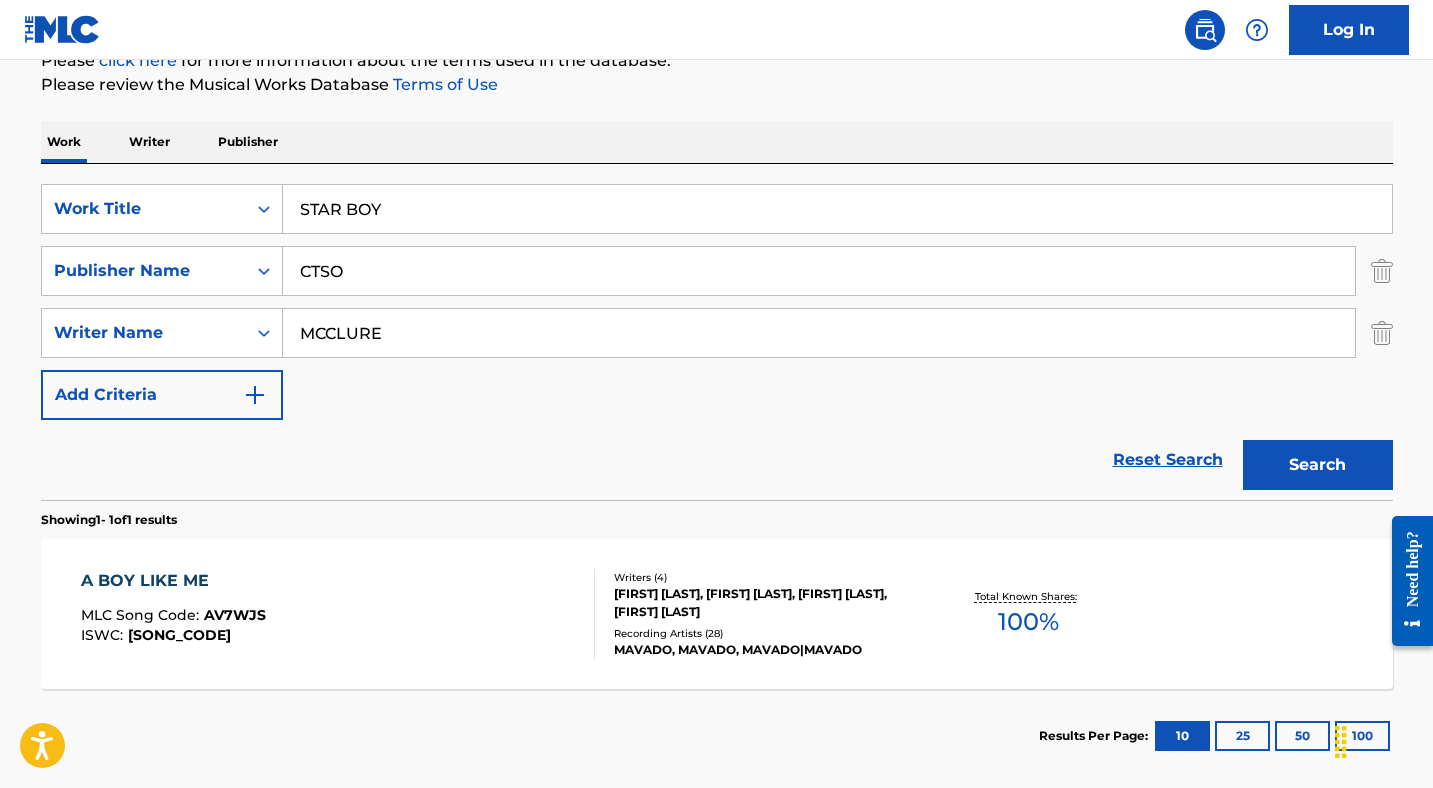 scroll, scrollTop: 275, scrollLeft: 0, axis: vertical 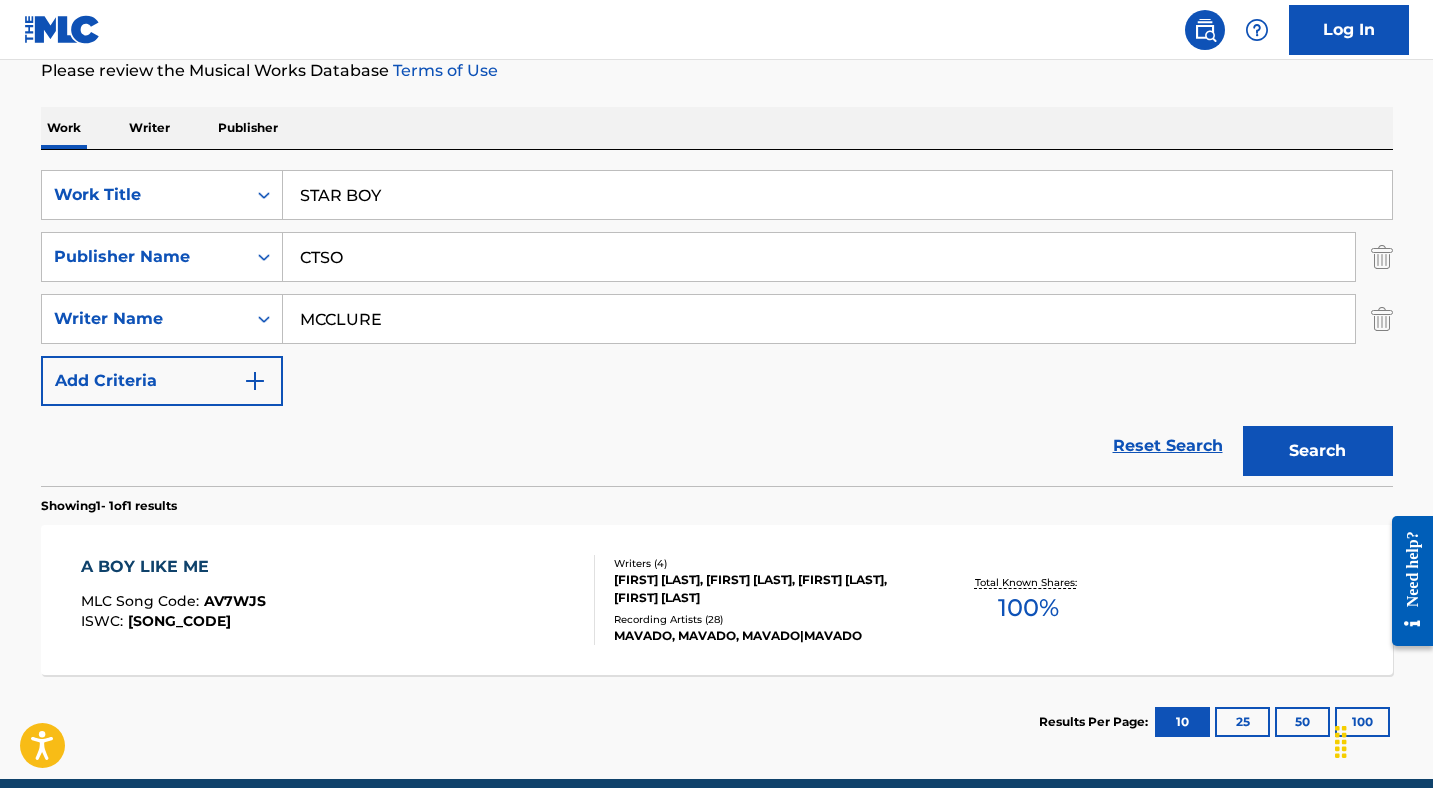 click on "STAR BOY" at bounding box center [837, 195] 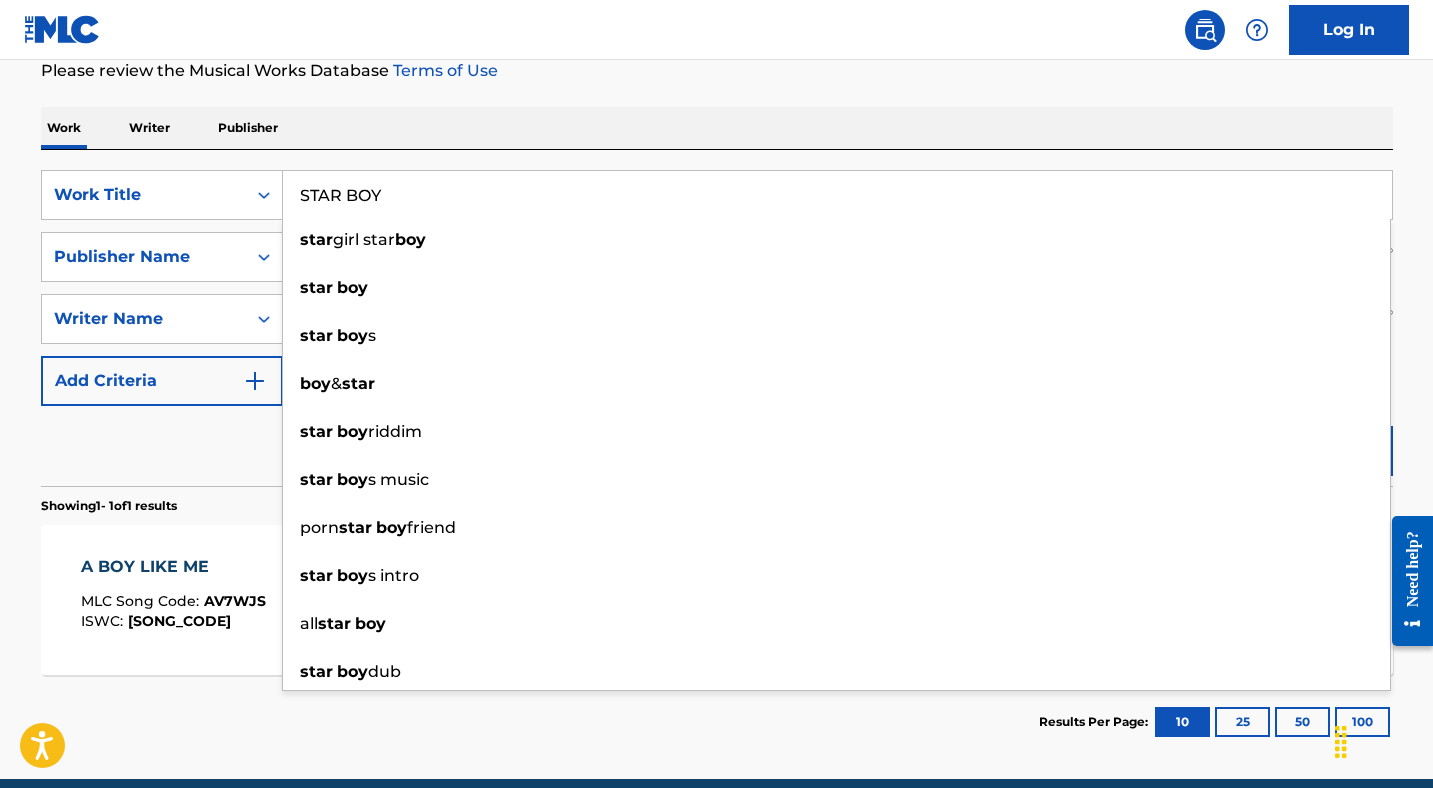 click on "STAR BOY" at bounding box center [837, 195] 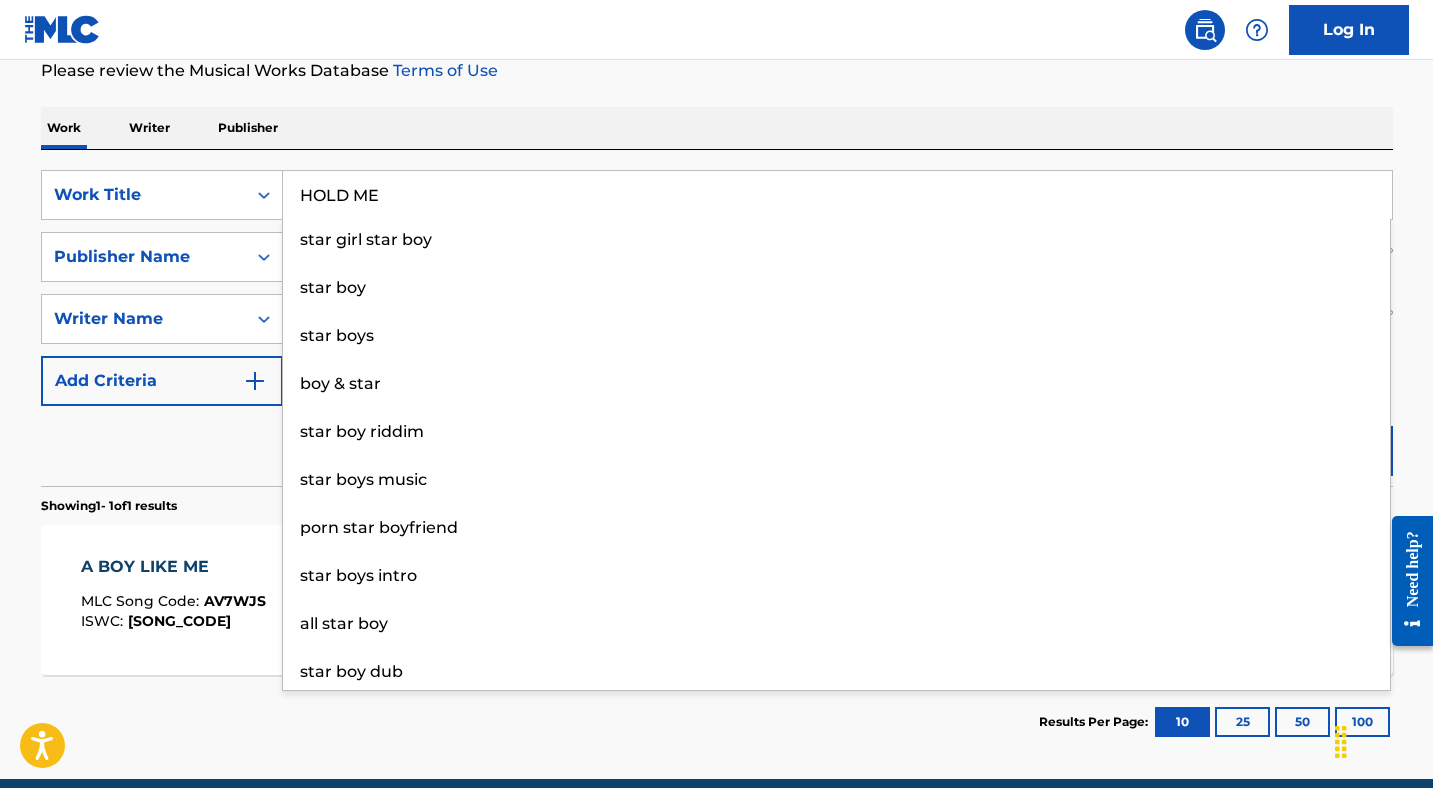 click on "Reset Search Search" at bounding box center (717, 446) 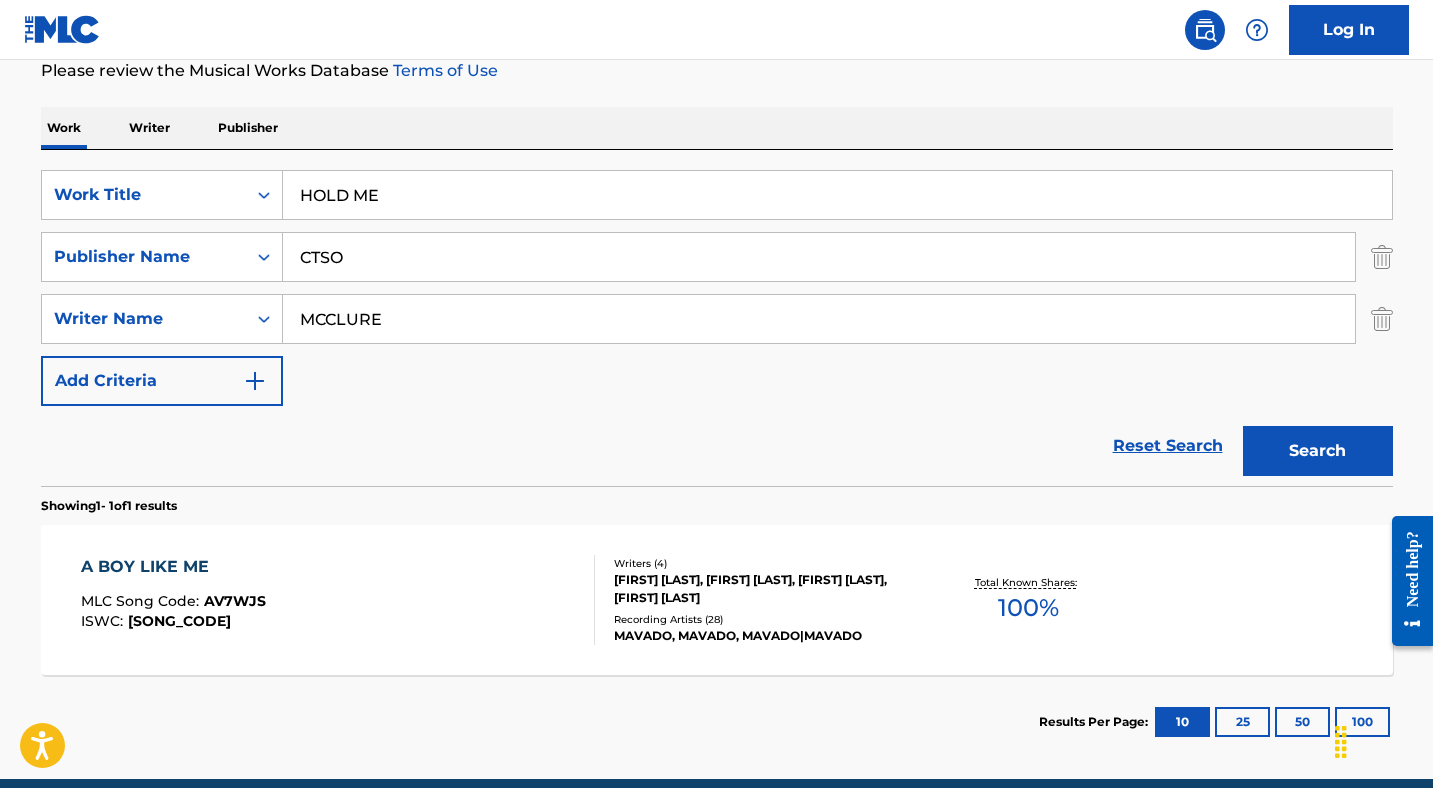 click on "Search" at bounding box center [1318, 451] 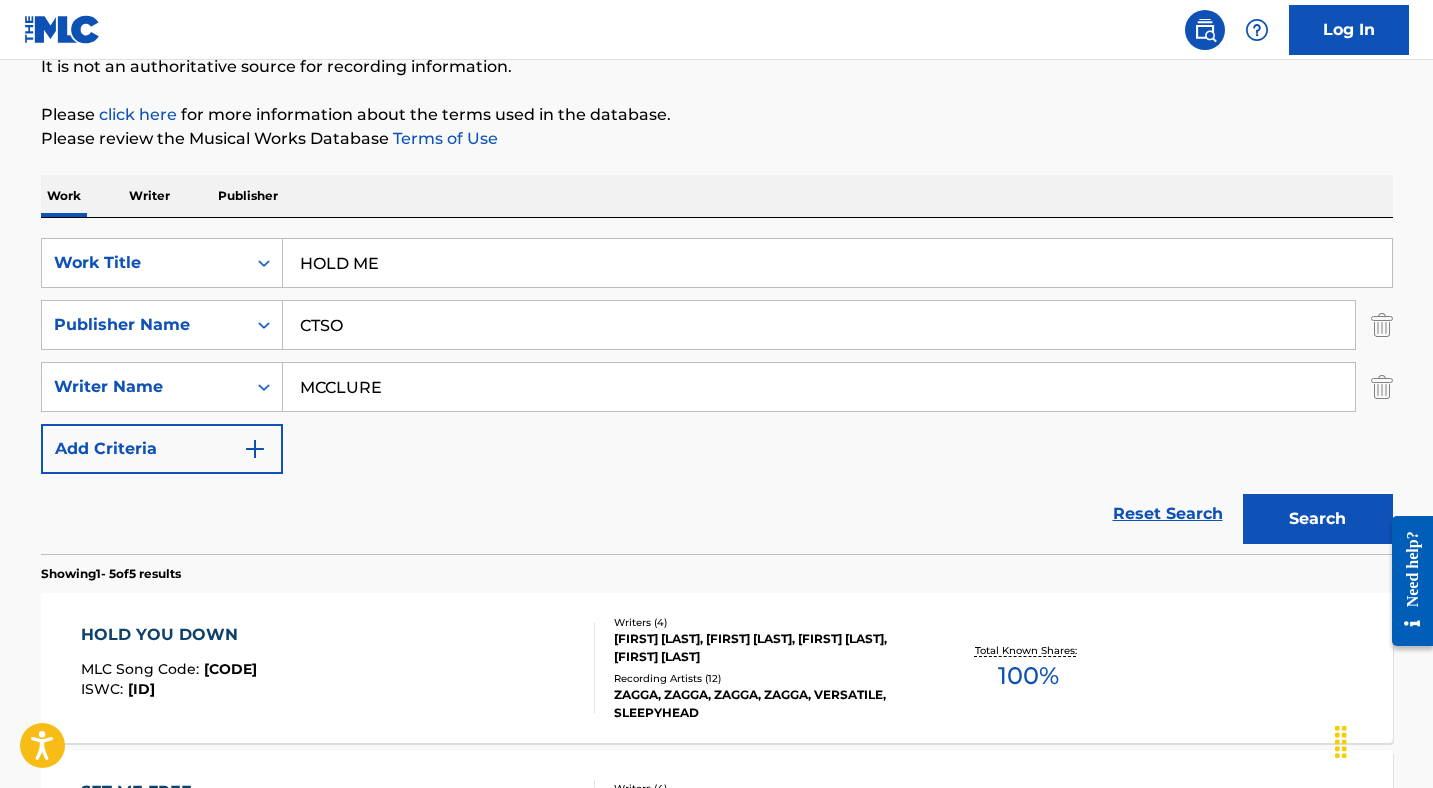 scroll, scrollTop: 275, scrollLeft: 0, axis: vertical 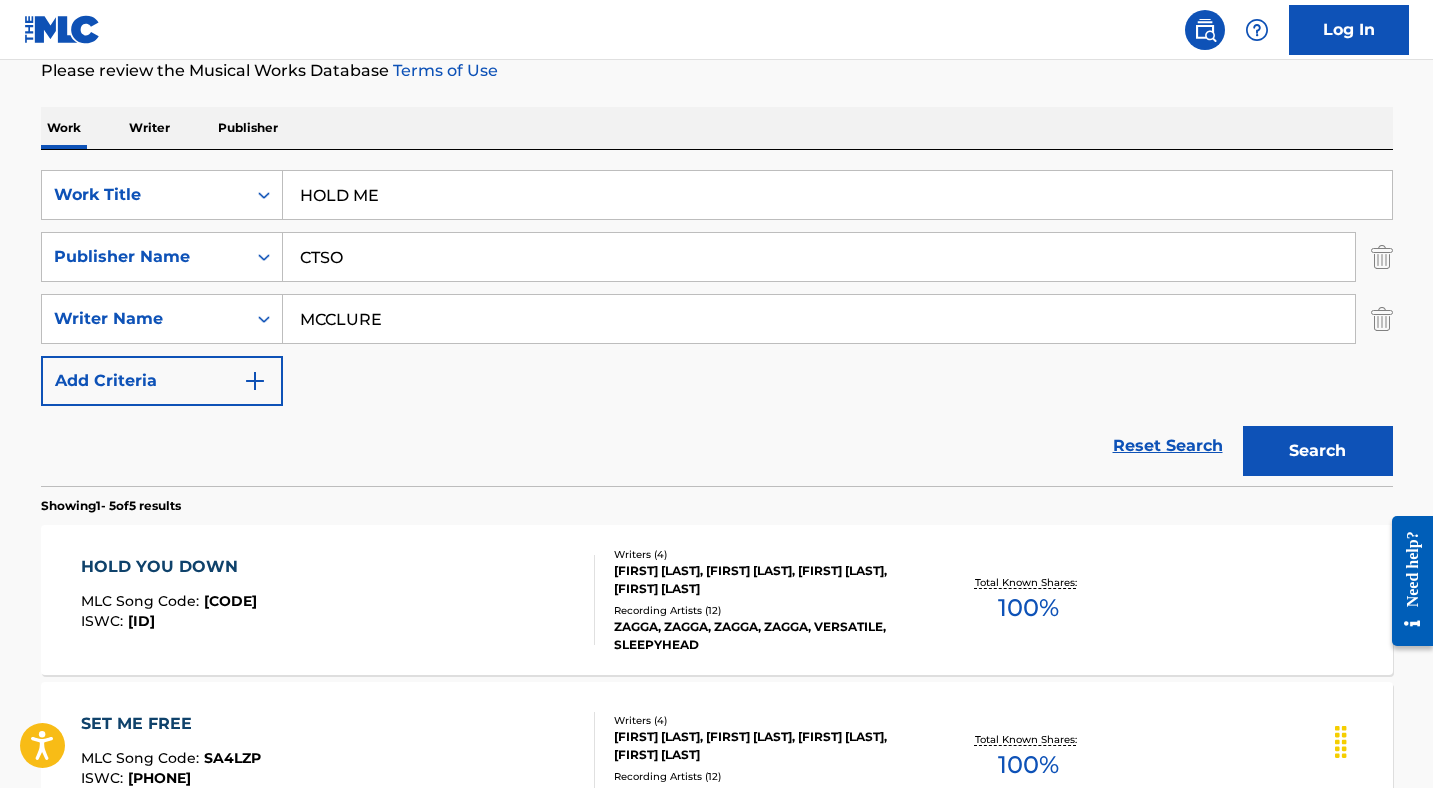 click on "HOLD ME" at bounding box center [837, 195] 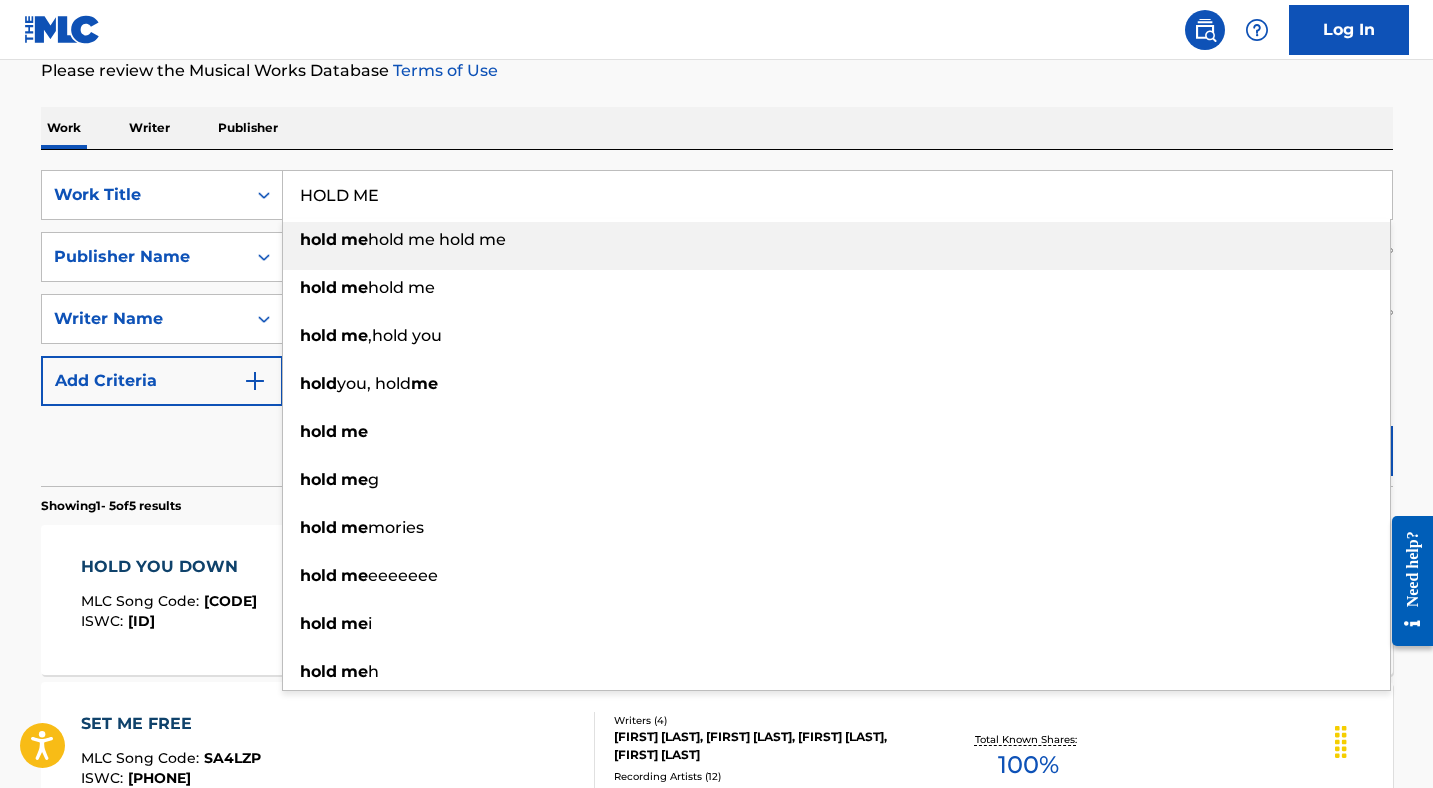 click on "HOLD ME" at bounding box center (837, 195) 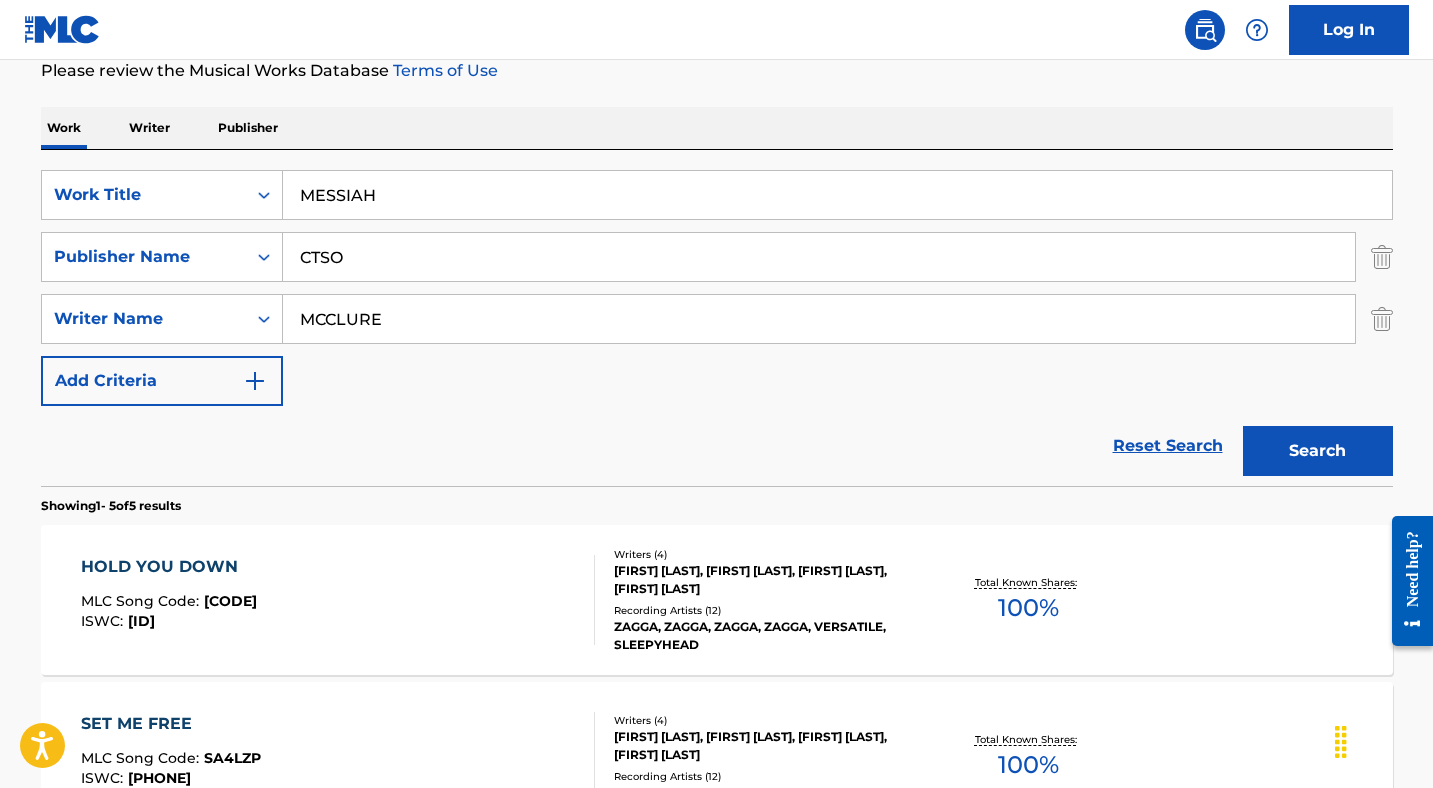 click on "Reset Search Search" at bounding box center (717, 446) 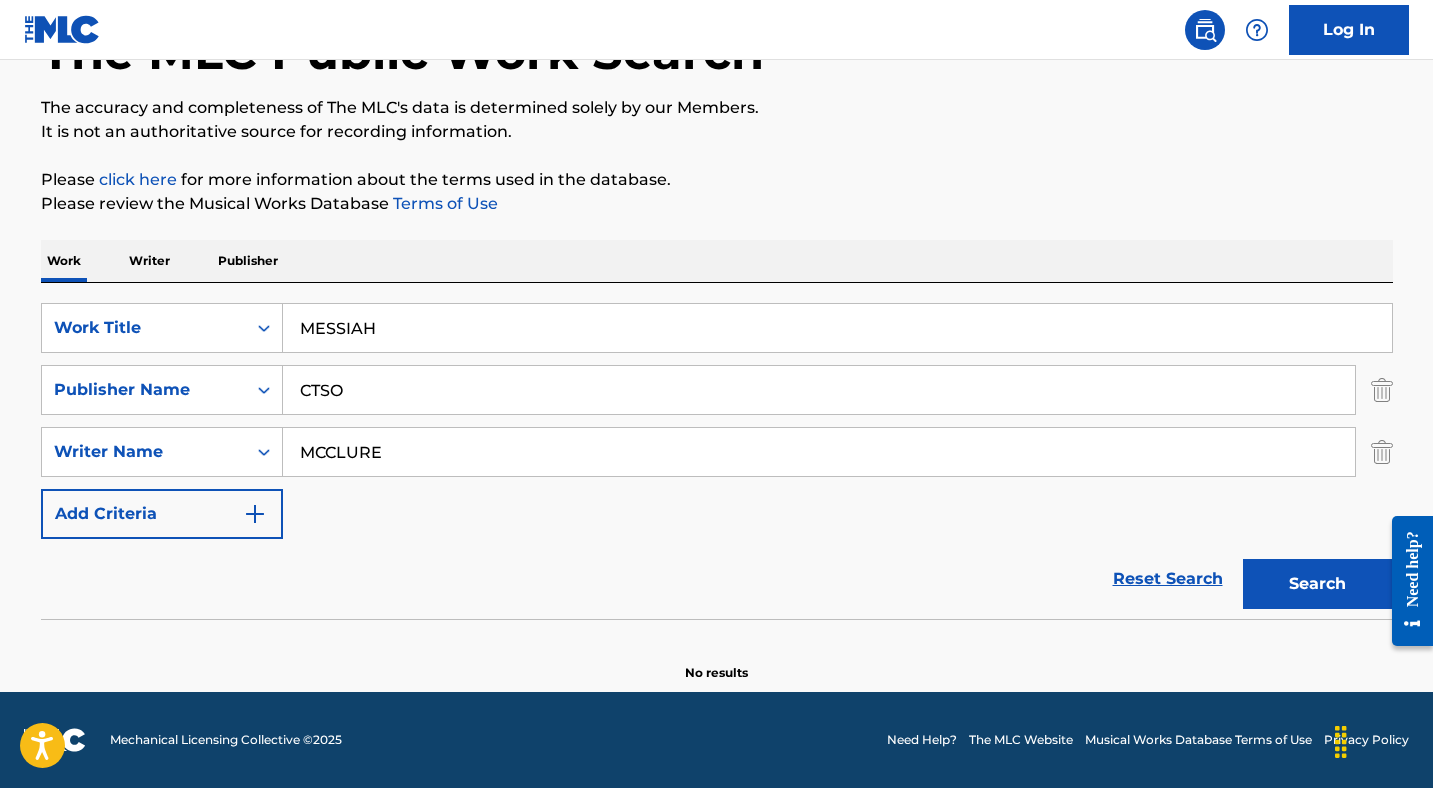 scroll, scrollTop: 142, scrollLeft: 0, axis: vertical 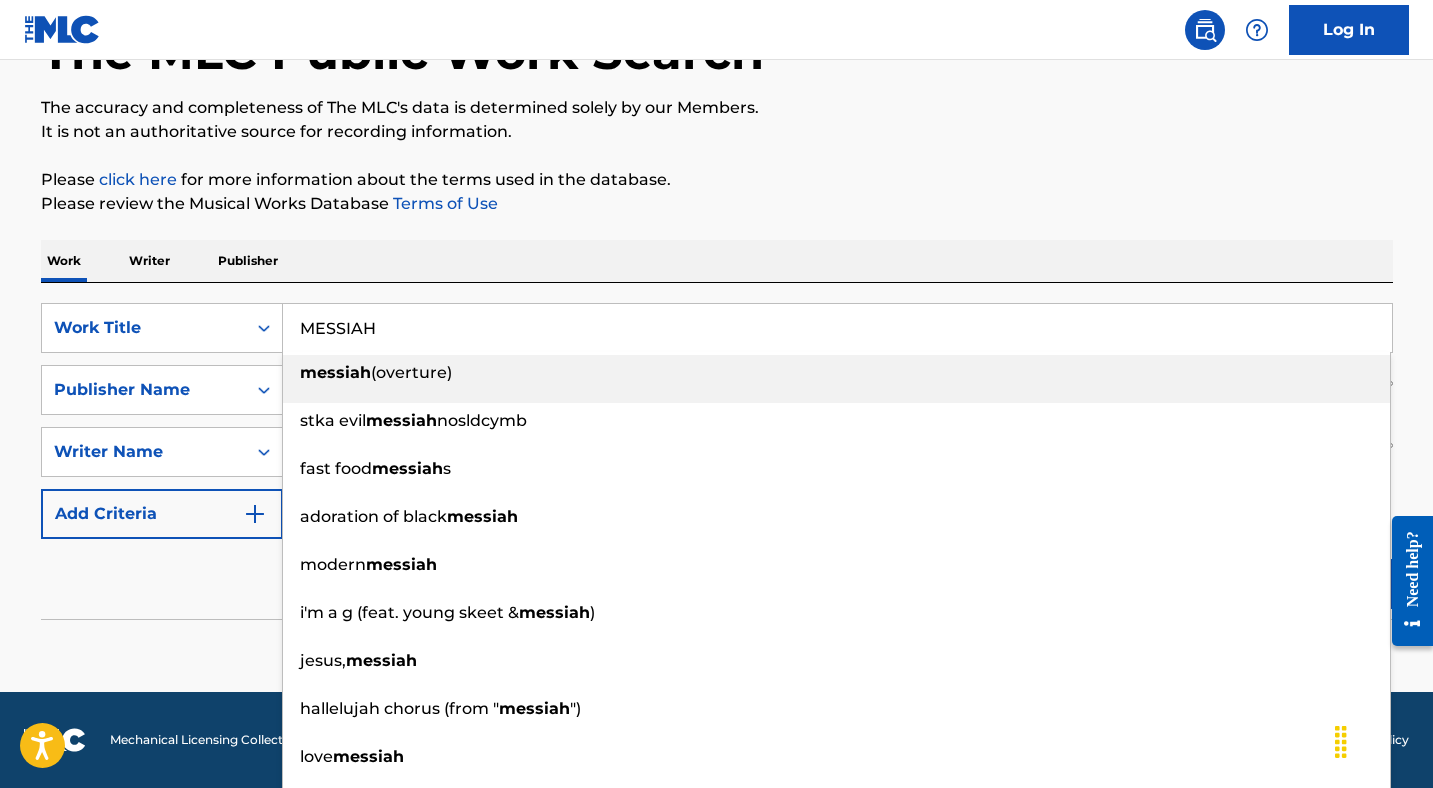 paste on "REPRESENT" 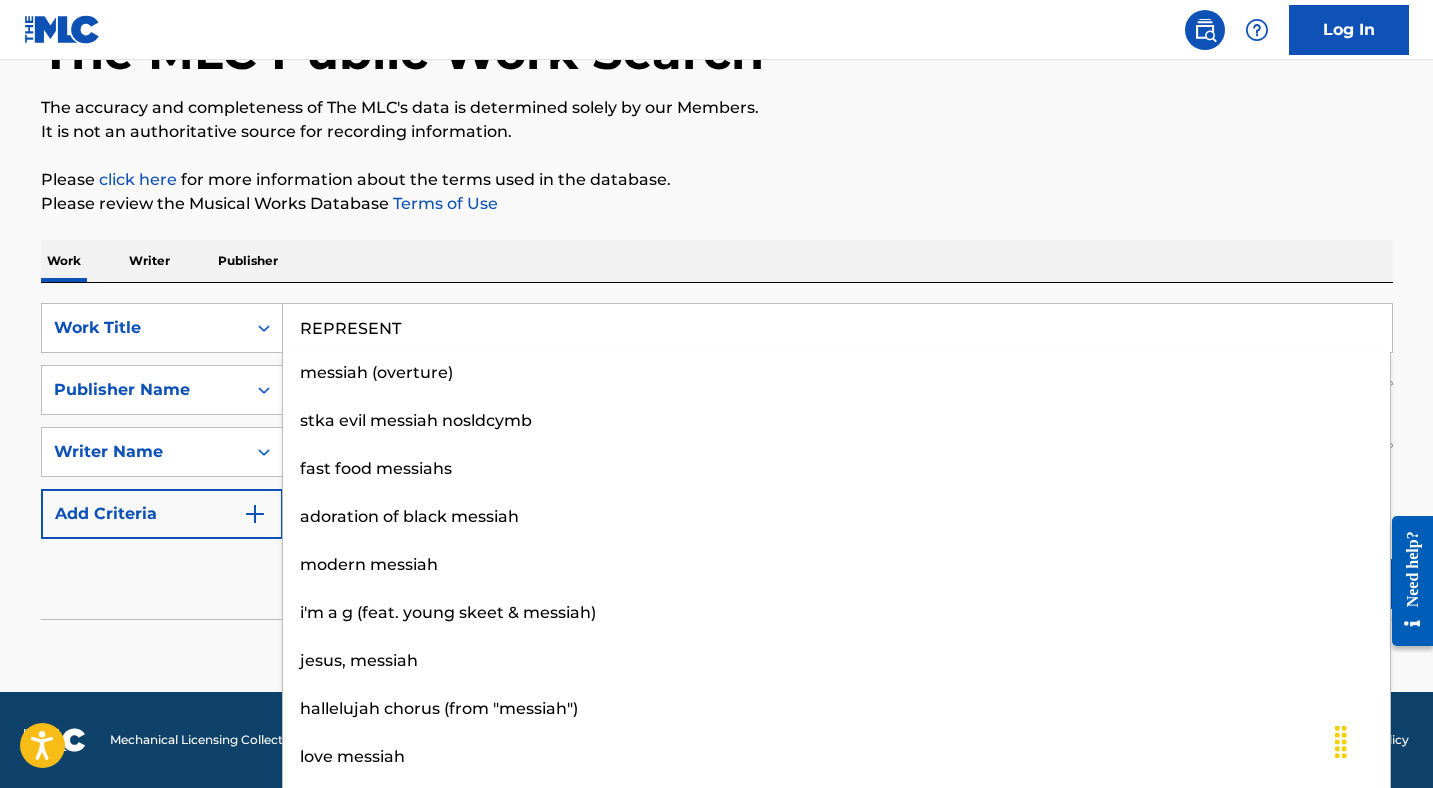 type on "REPRESENT" 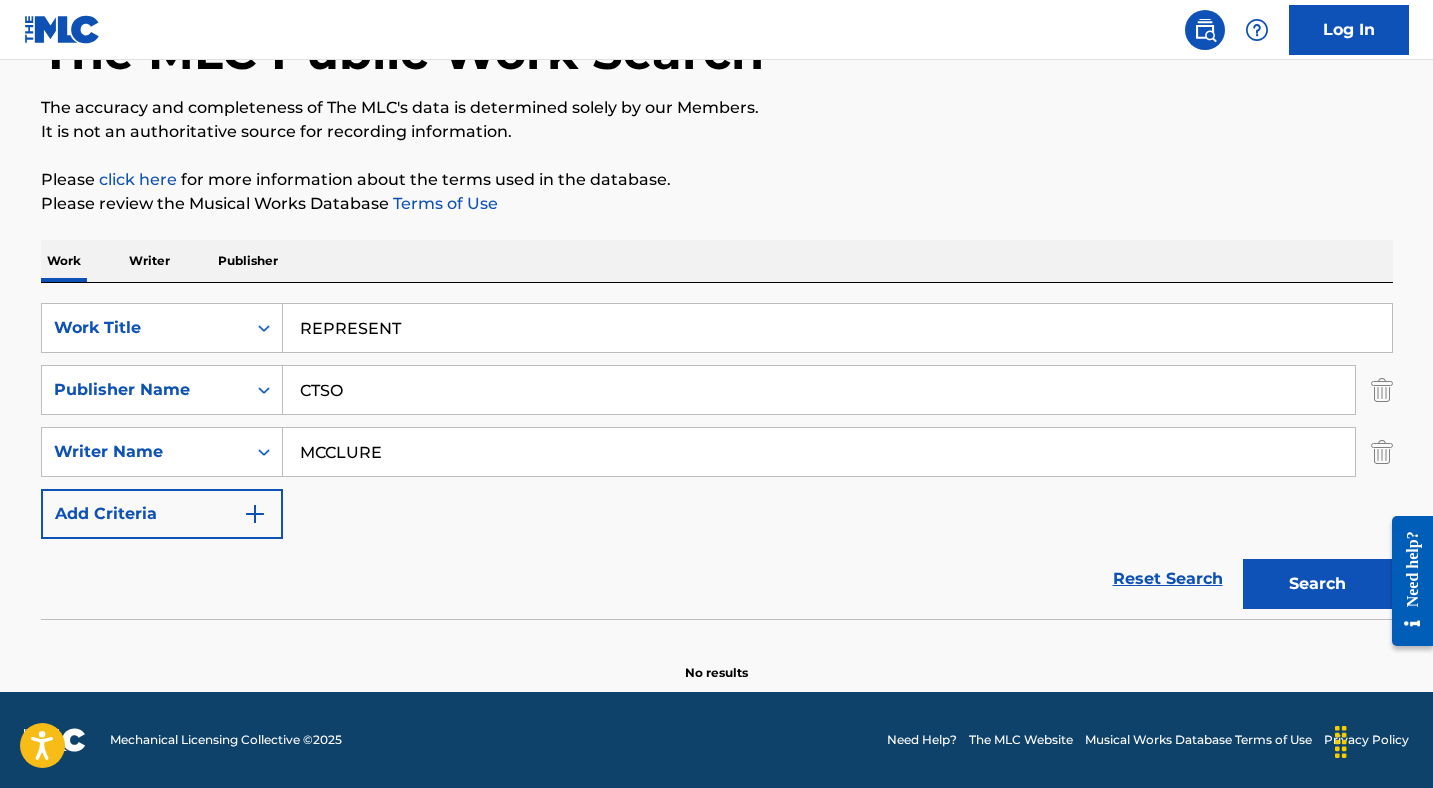 click on "Search" at bounding box center [1318, 584] 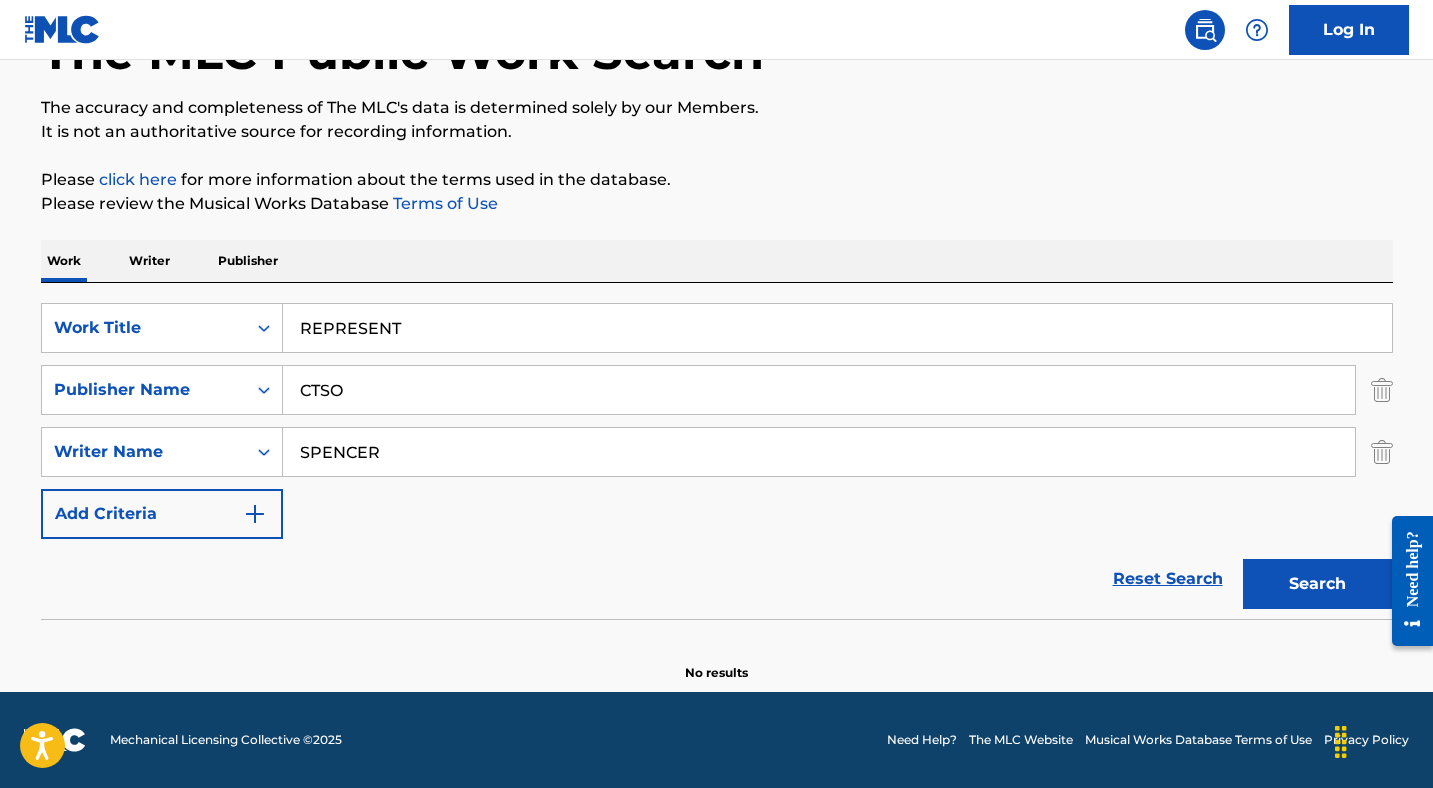 type on "SPENCER" 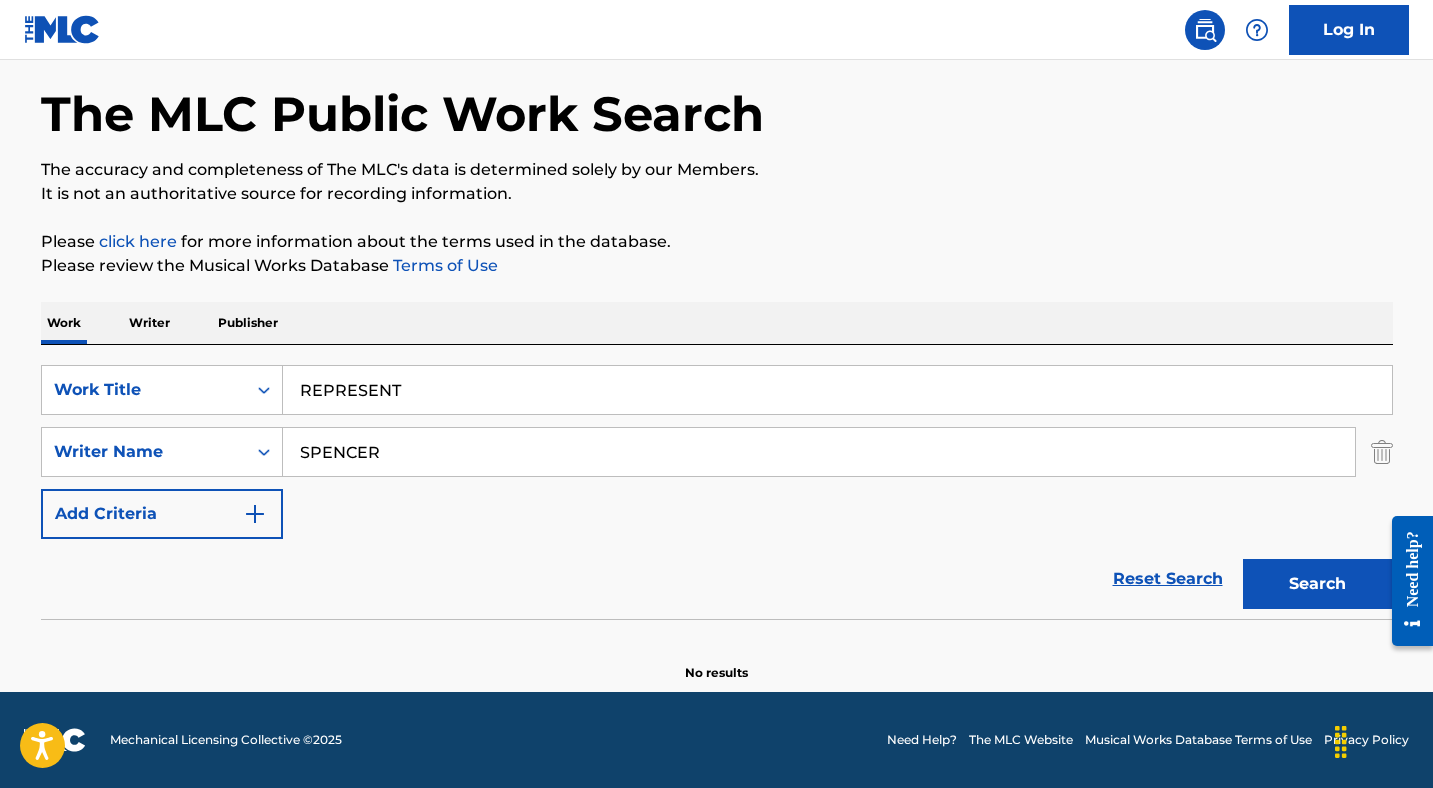 click on "Search" at bounding box center [1318, 584] 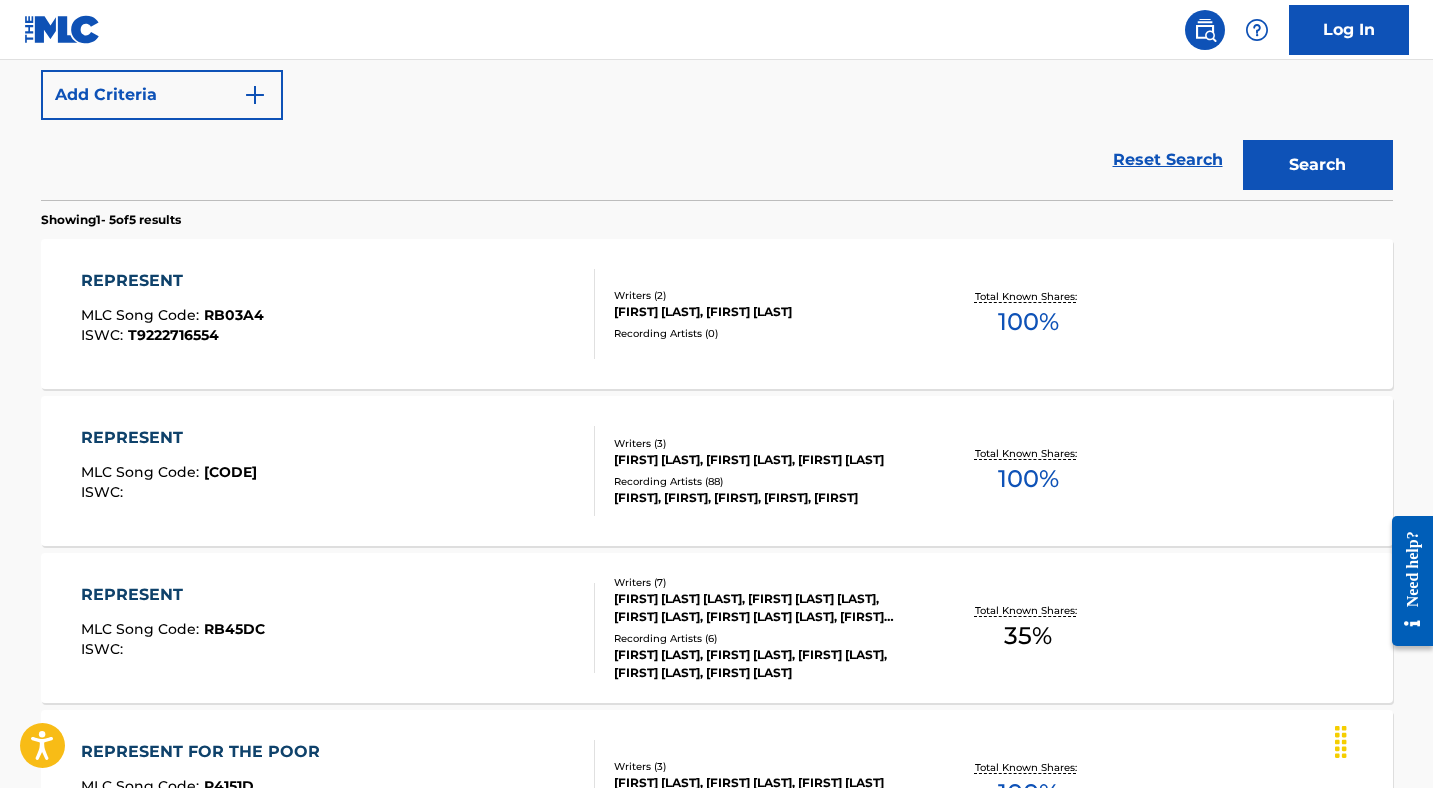 scroll, scrollTop: 503, scrollLeft: 0, axis: vertical 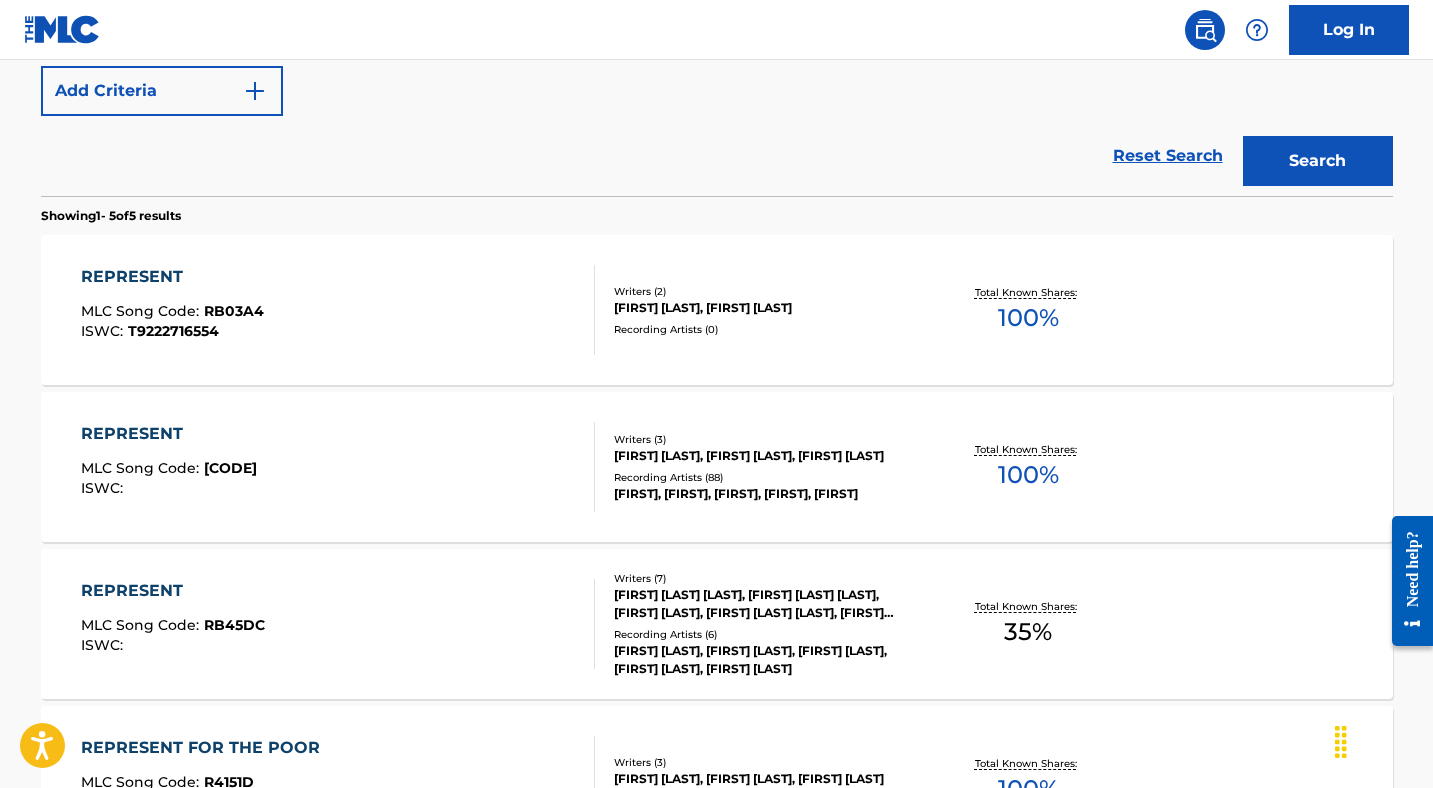 click on "winners only MLC Song Code : R5602U ISWC :" at bounding box center (338, 467) 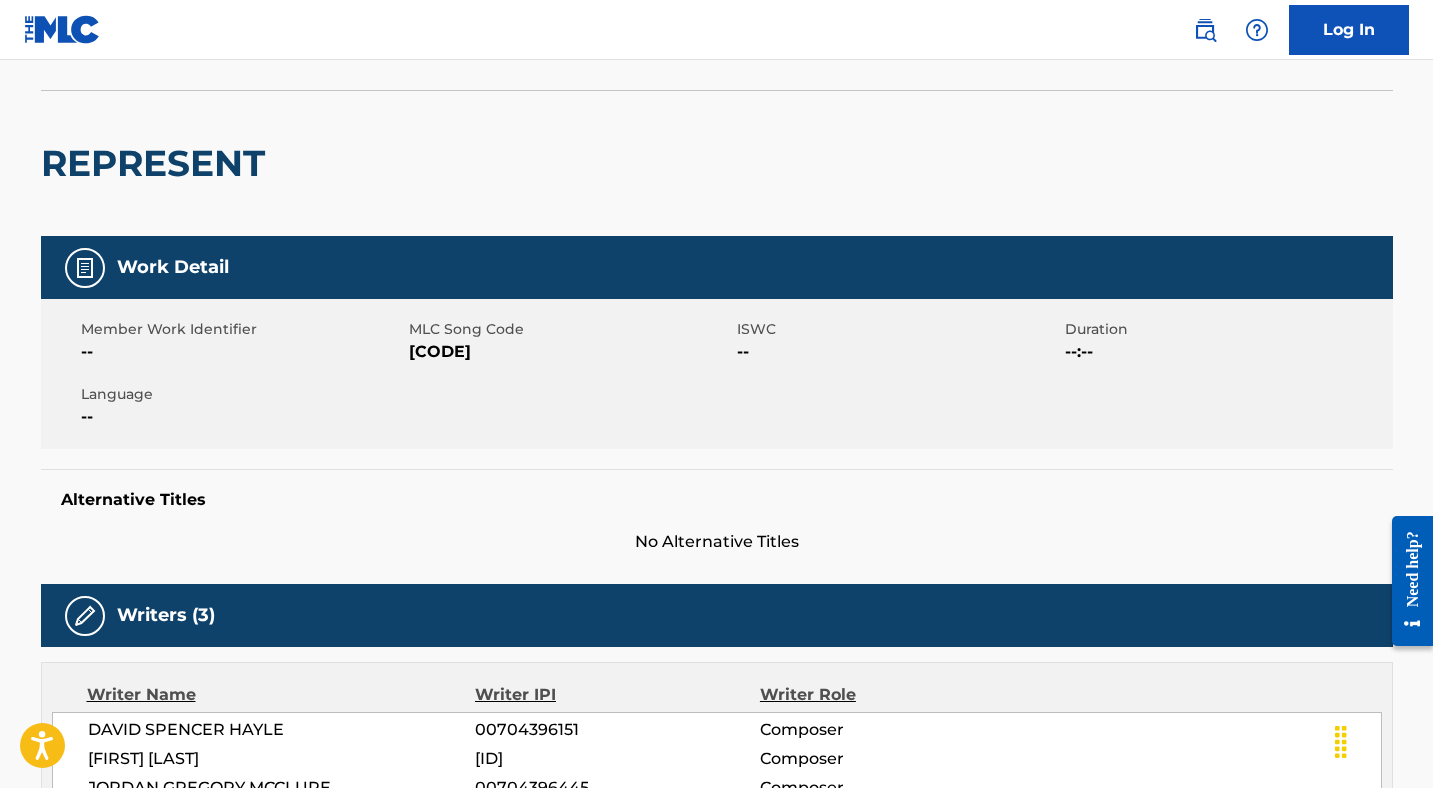 scroll, scrollTop: 0, scrollLeft: 0, axis: both 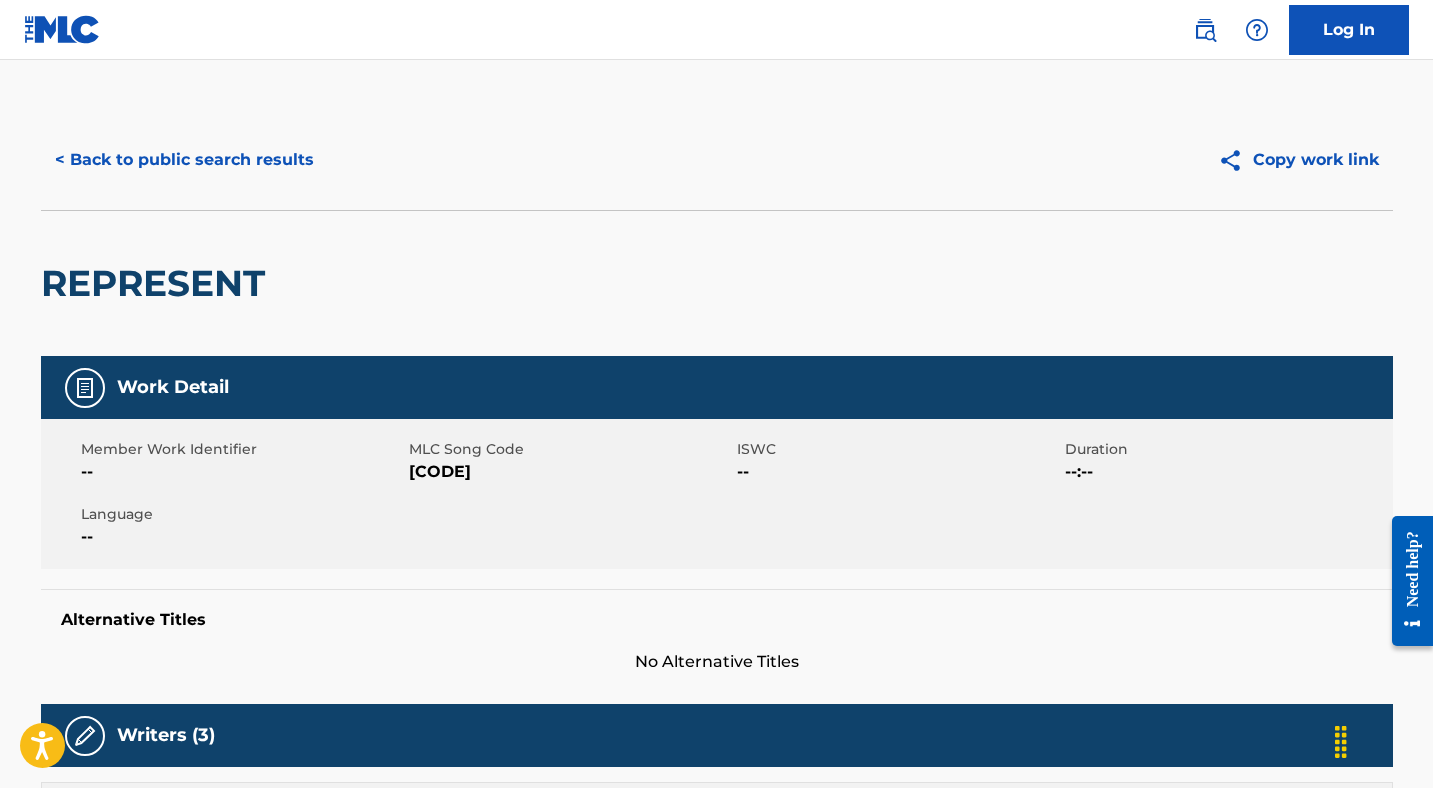 click on "[CODE]" at bounding box center (570, 472) 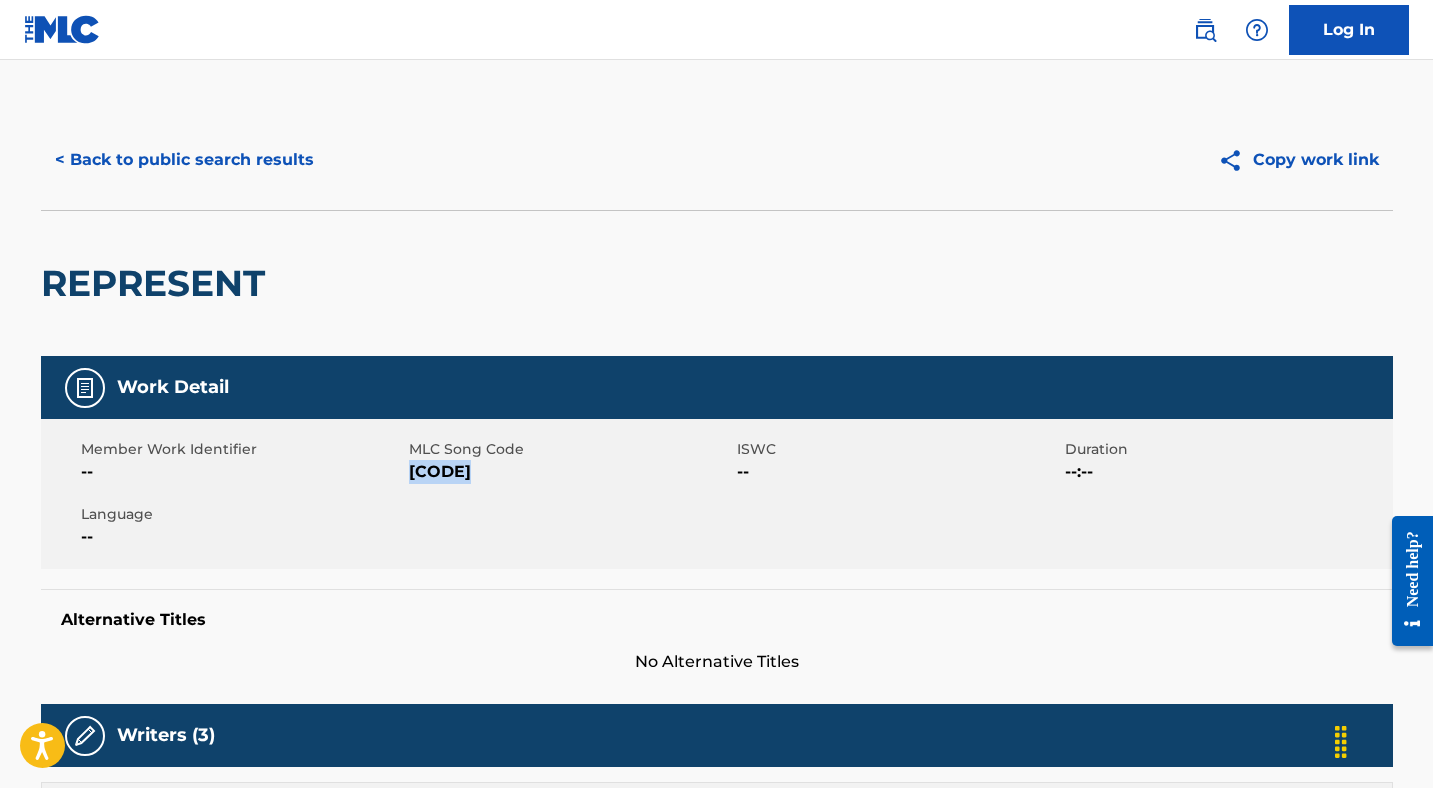 click on "[CODE]" at bounding box center [570, 472] 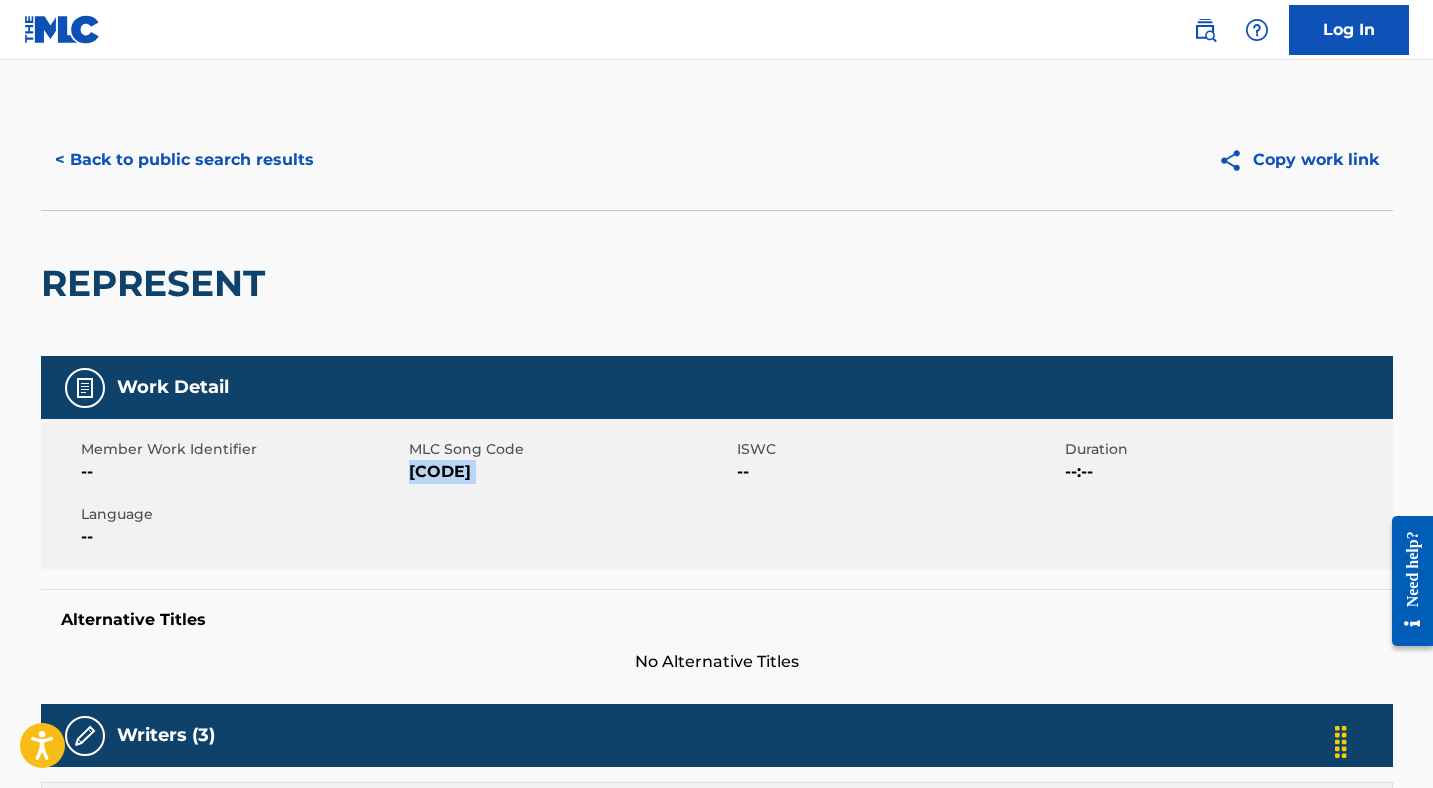 click on "[CODE]" at bounding box center [570, 472] 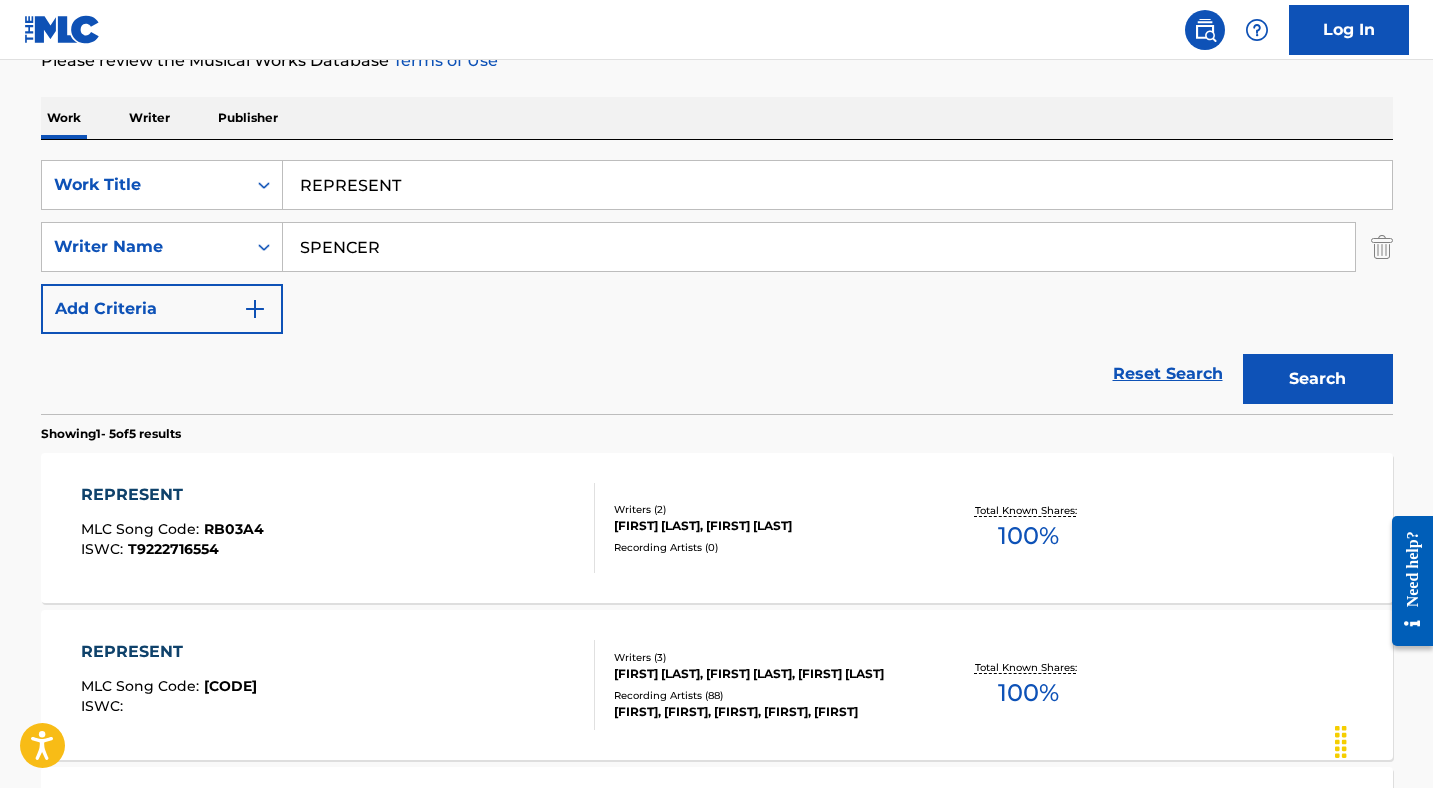 scroll, scrollTop: 0, scrollLeft: 0, axis: both 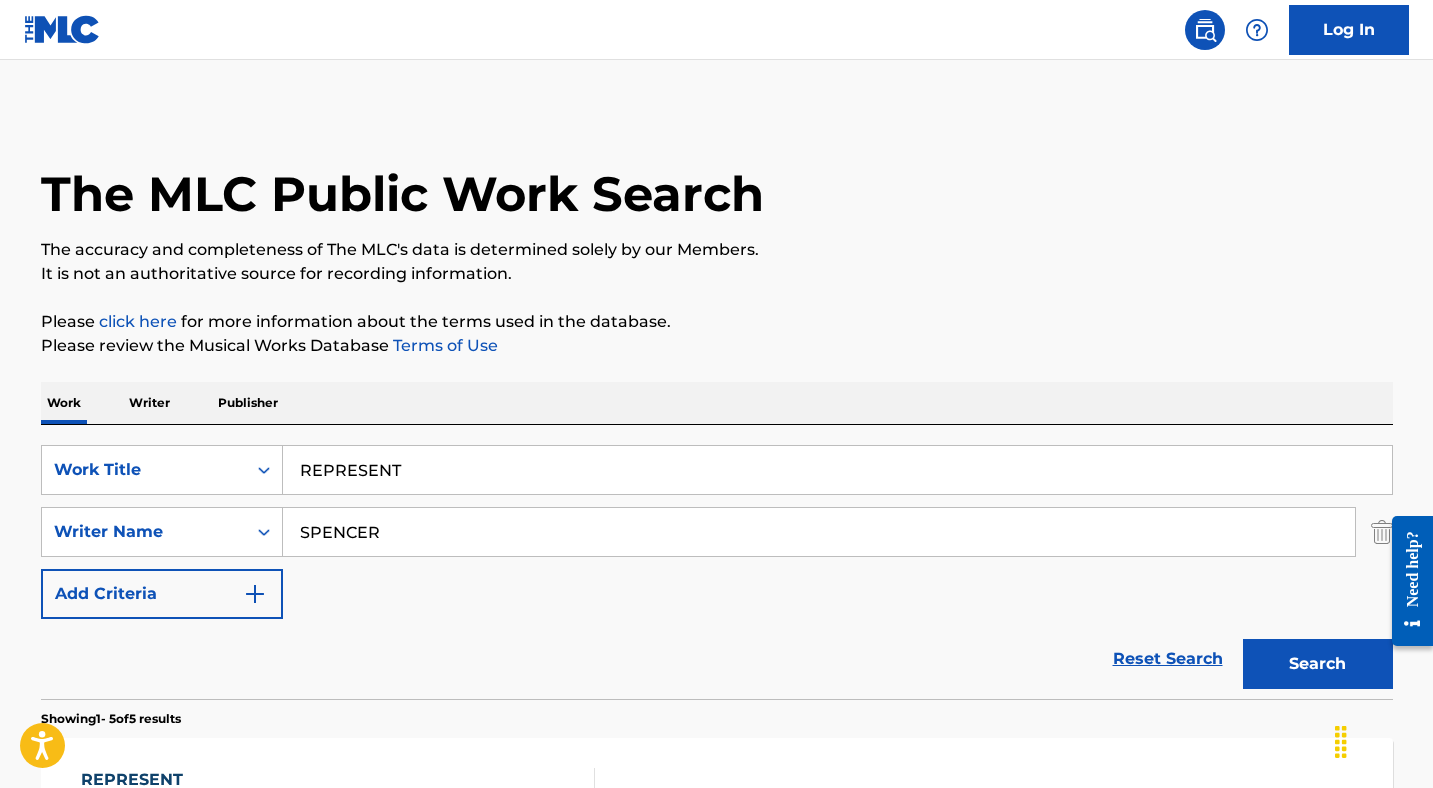 click on "REPRESENT" at bounding box center [837, 470] 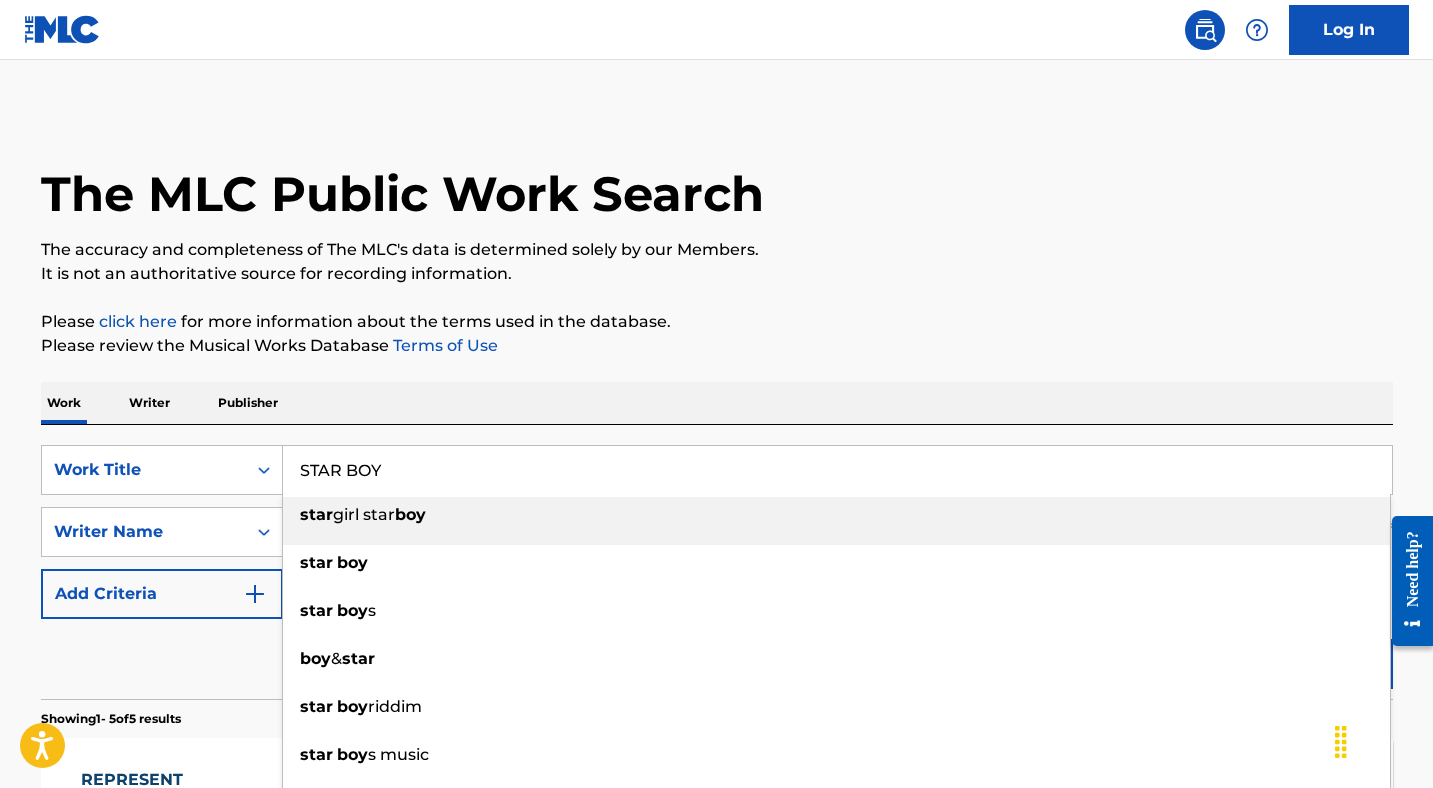 type on "STAR BOY" 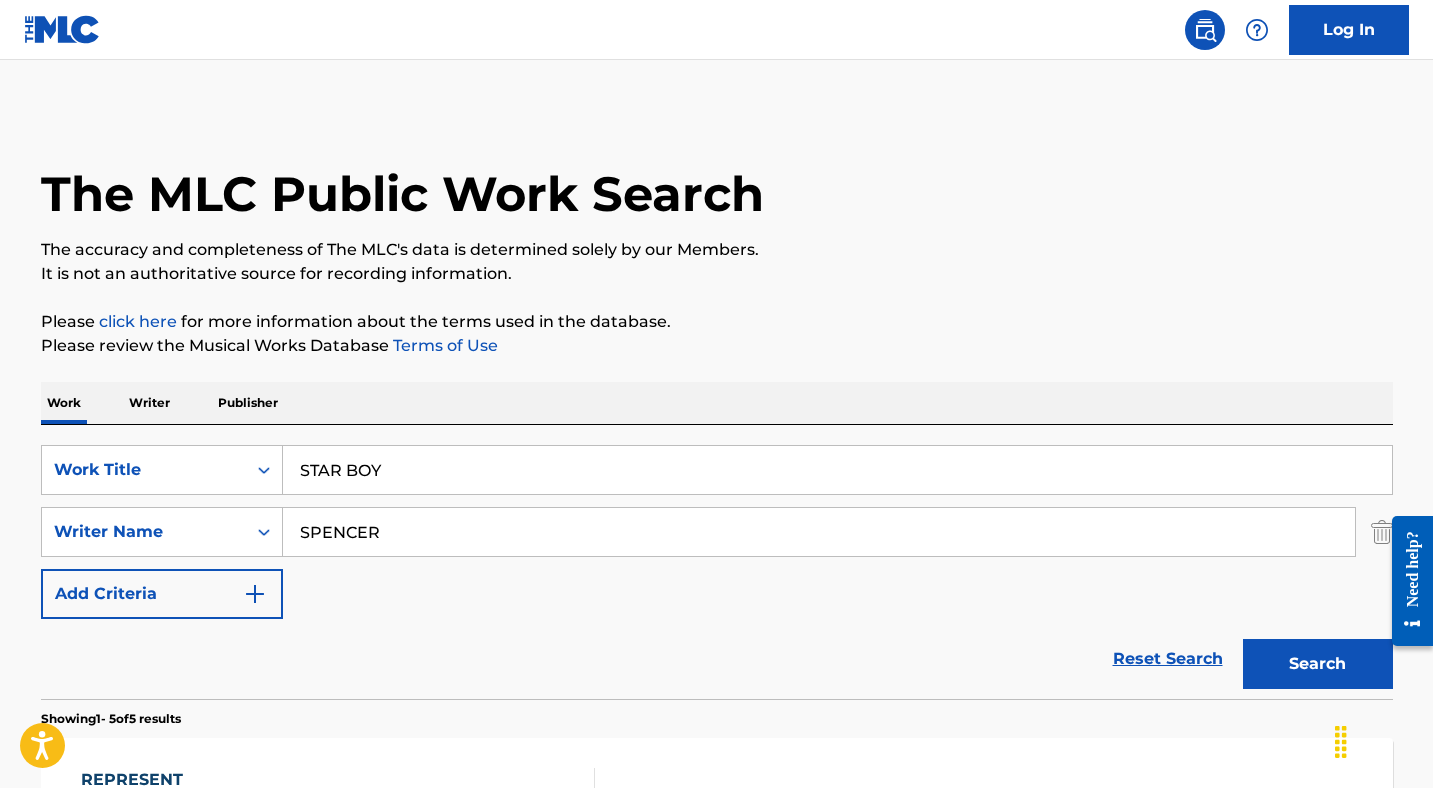 click on "SPENCER" at bounding box center [819, 532] 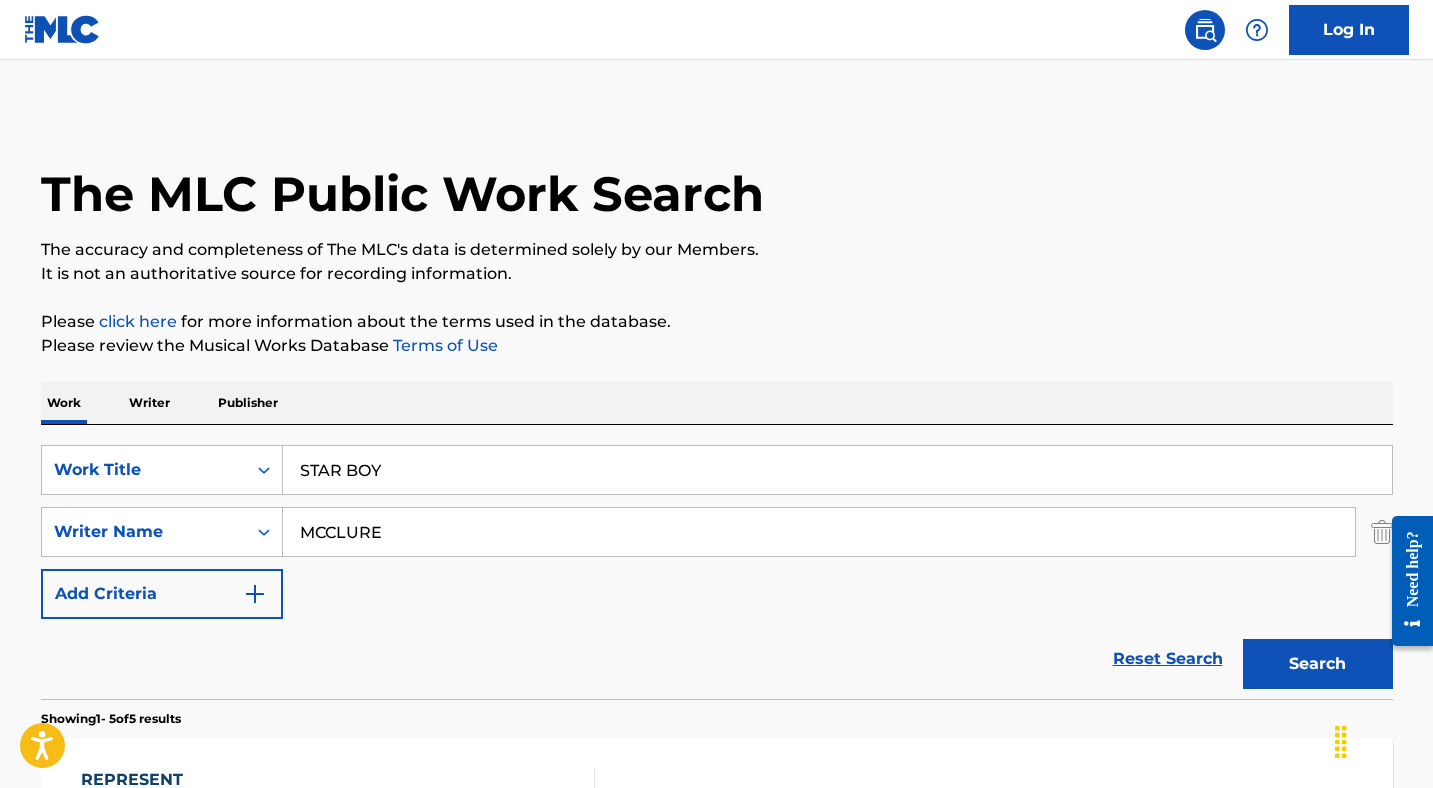 type on "MCCLURE" 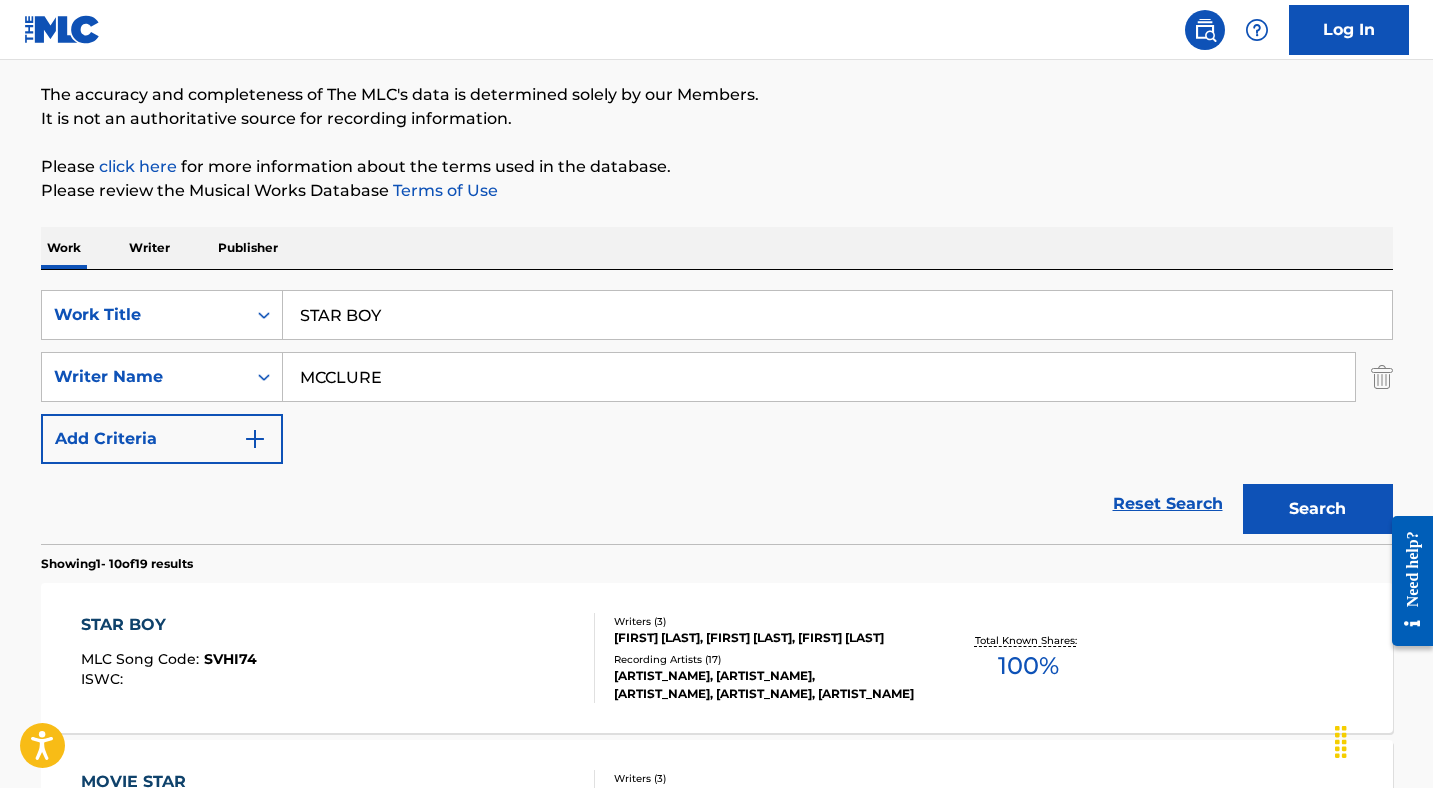 scroll, scrollTop: 158, scrollLeft: 0, axis: vertical 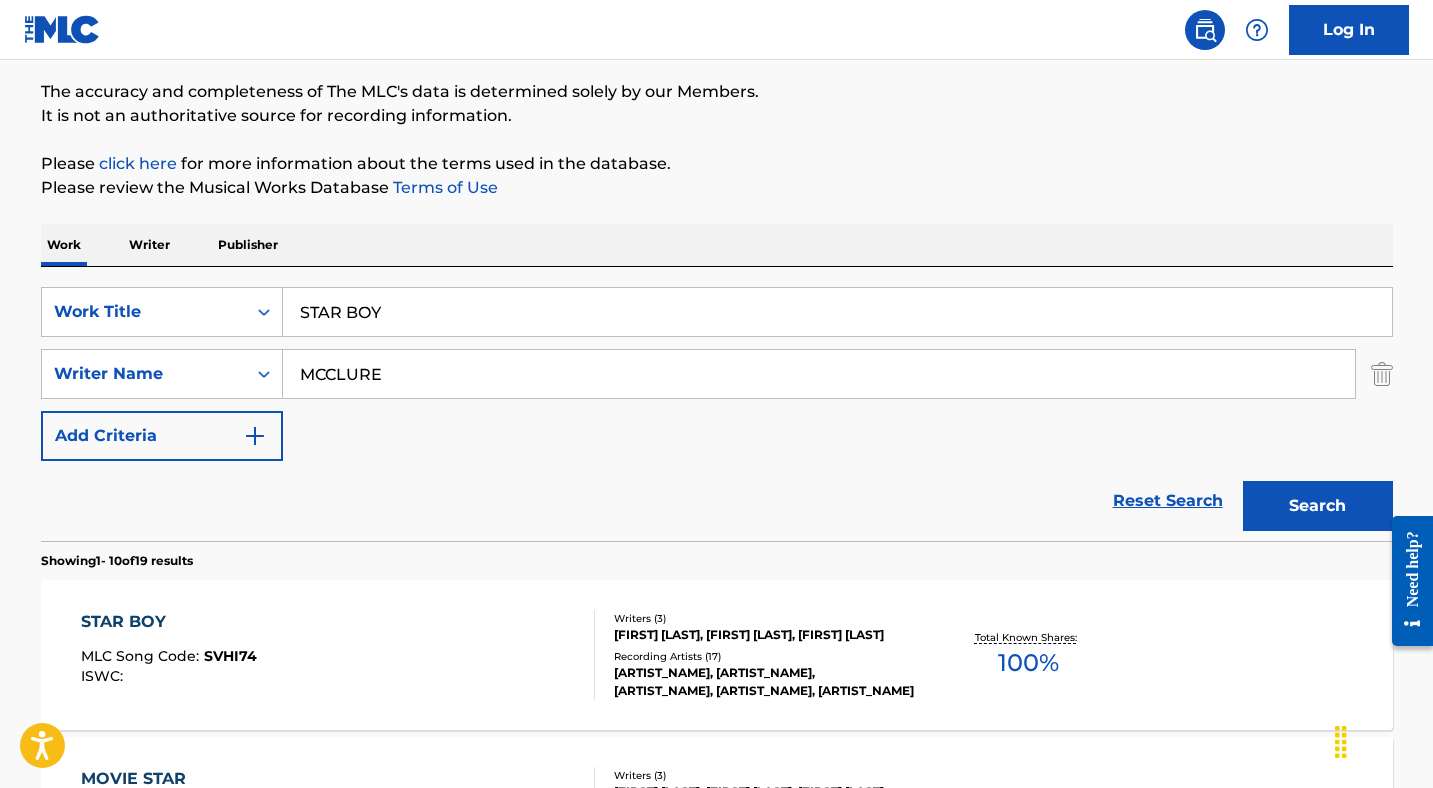 click on "[ARTIST] MLC Song Code : [CODE] ISWC :" at bounding box center (338, 655) 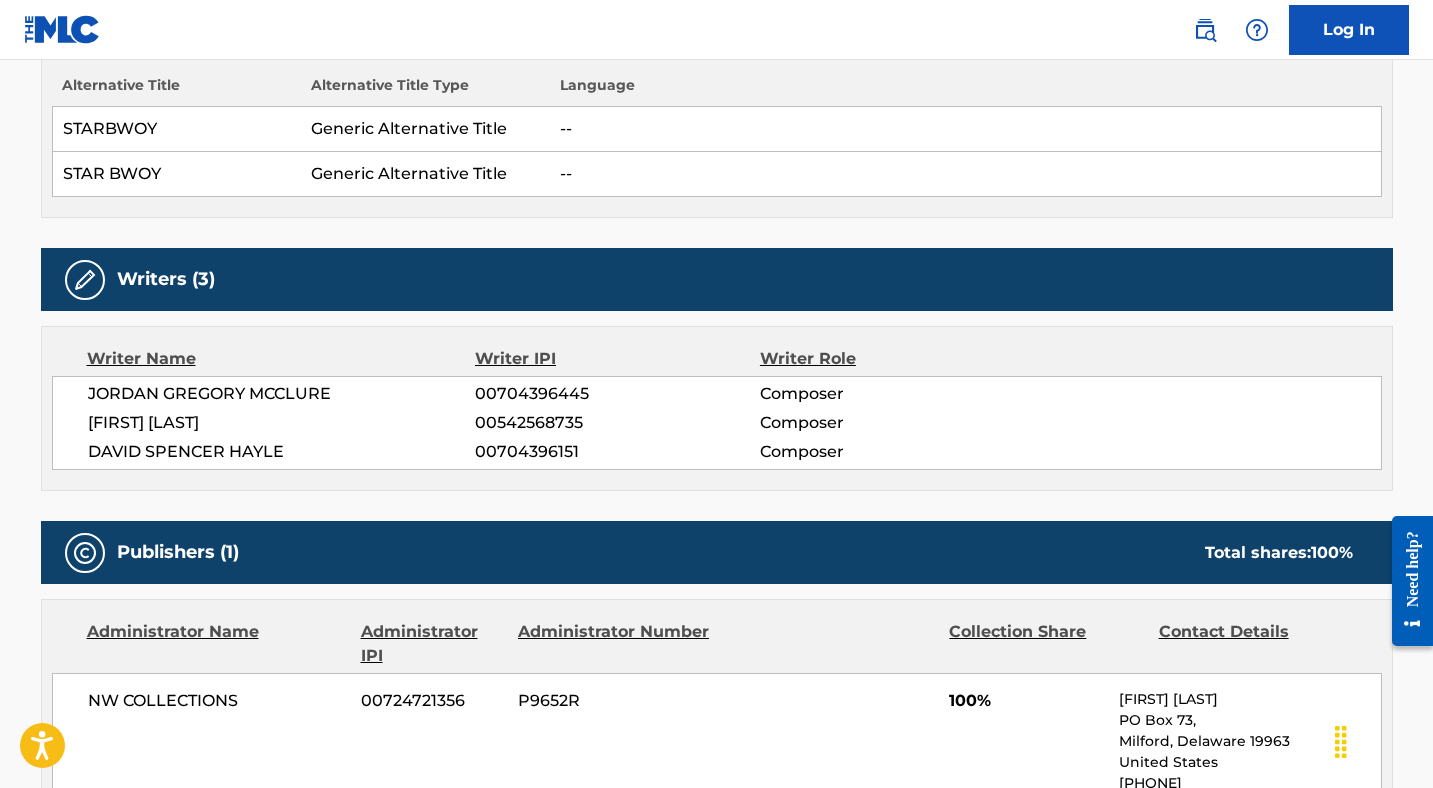 scroll, scrollTop: 0, scrollLeft: 0, axis: both 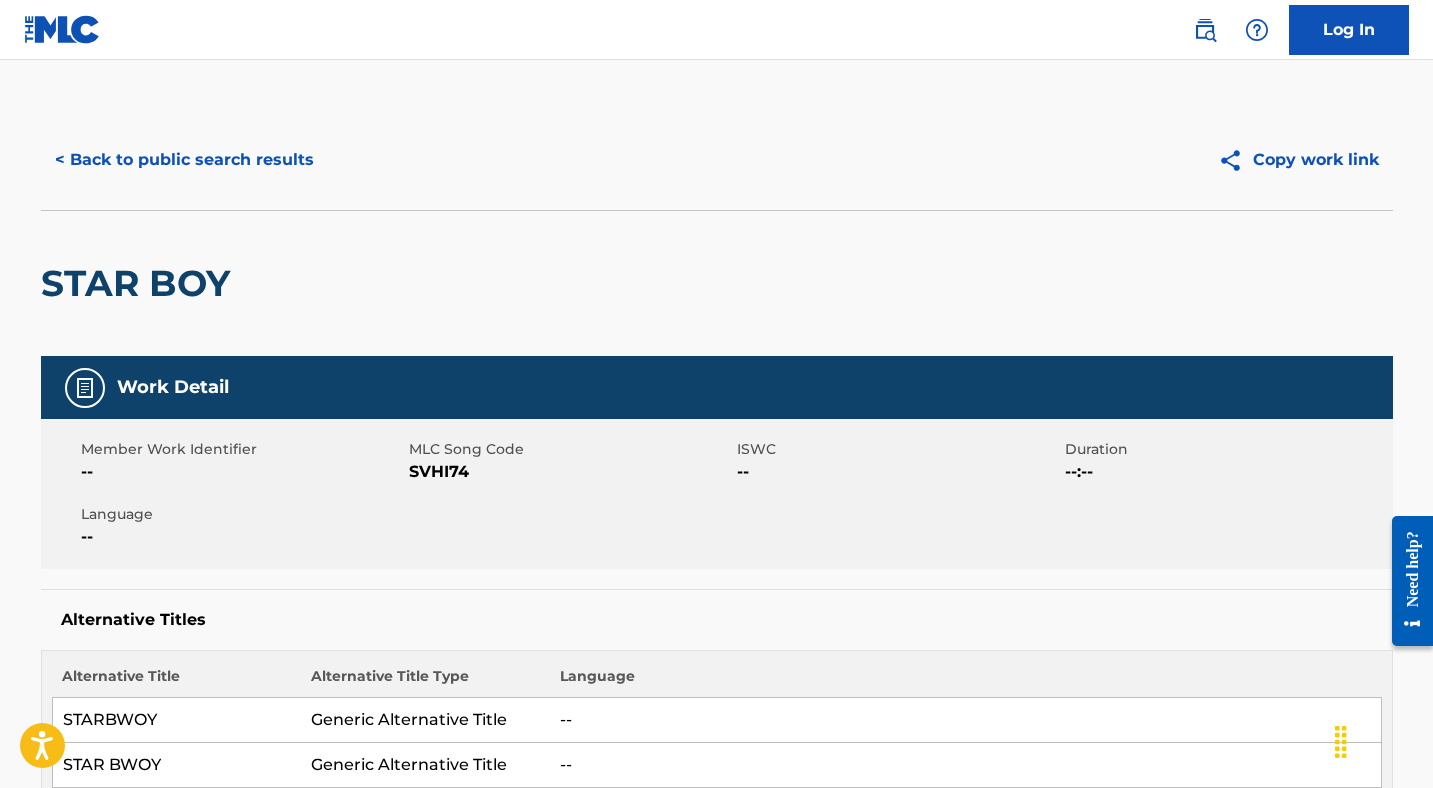 click on "< Back to public search results" at bounding box center (184, 160) 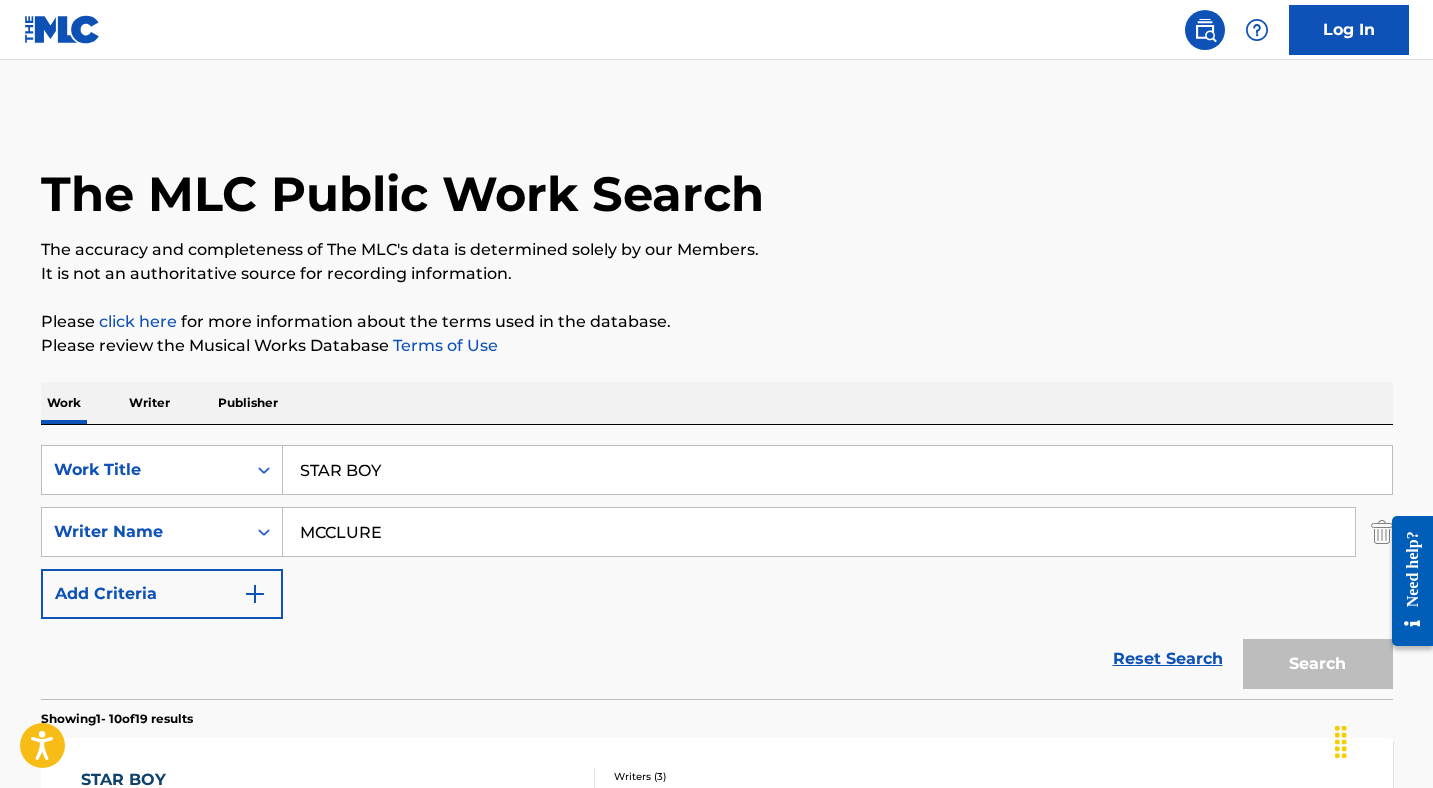scroll, scrollTop: 158, scrollLeft: 0, axis: vertical 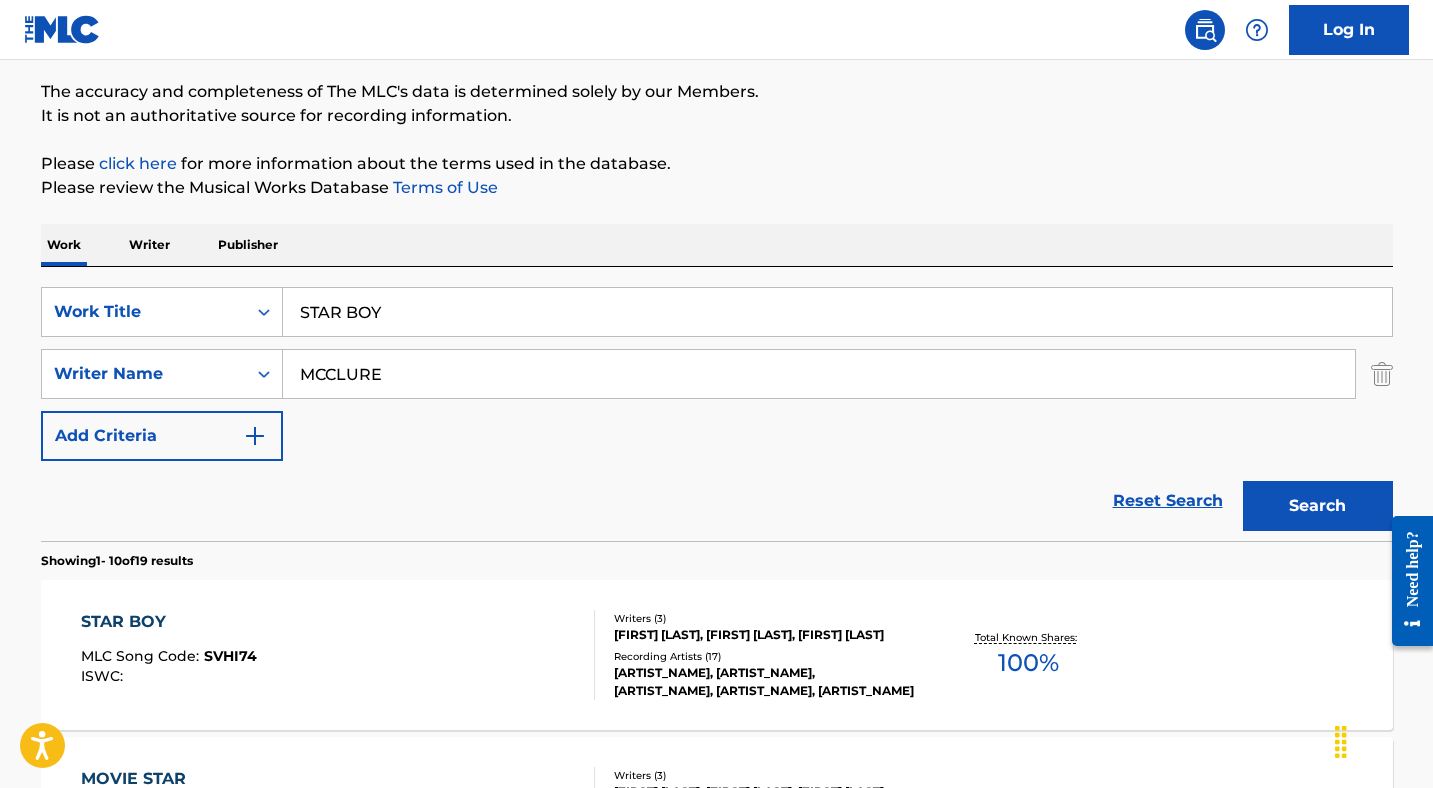 click on "STAR BOY" at bounding box center [837, 312] 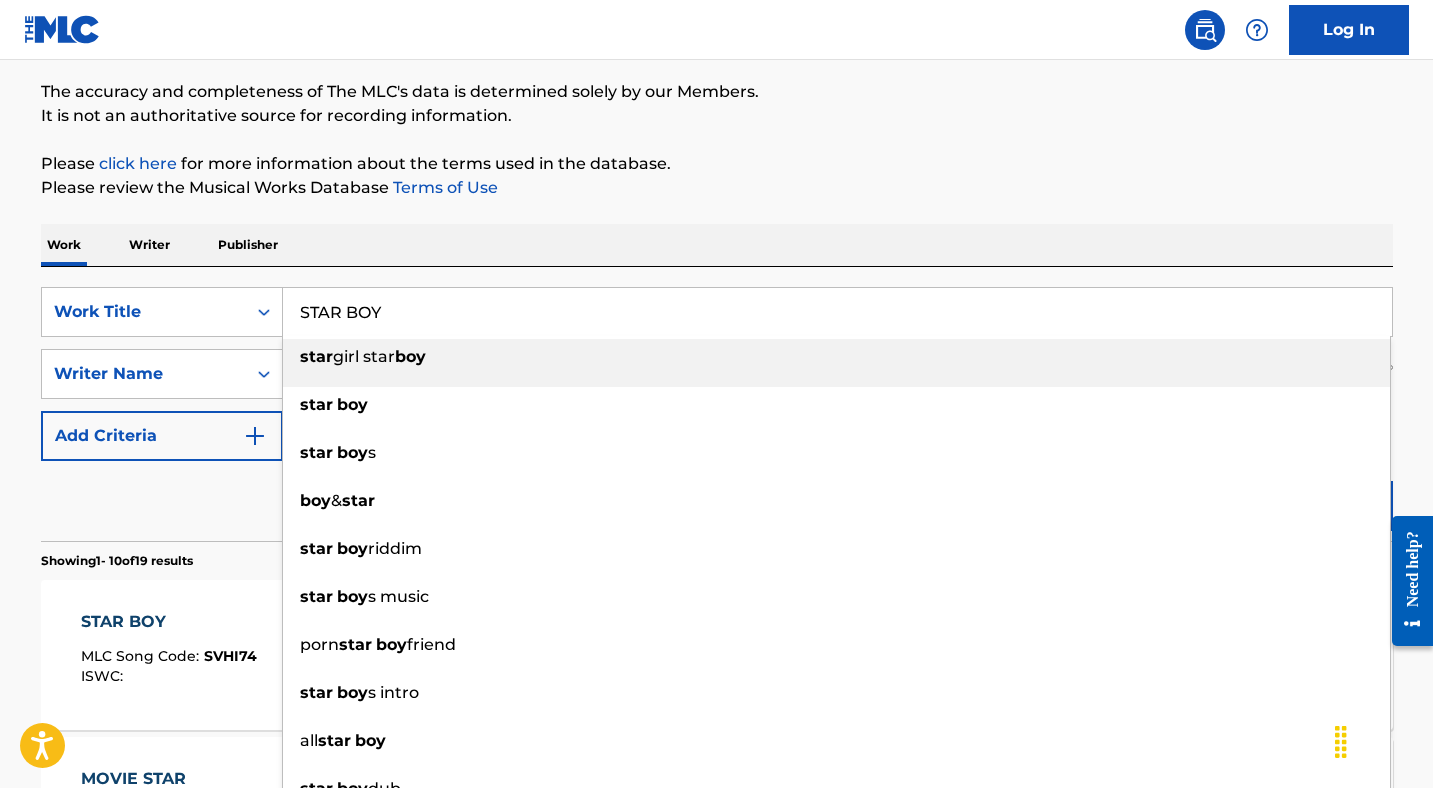 click on "STAR BOY" at bounding box center [837, 312] 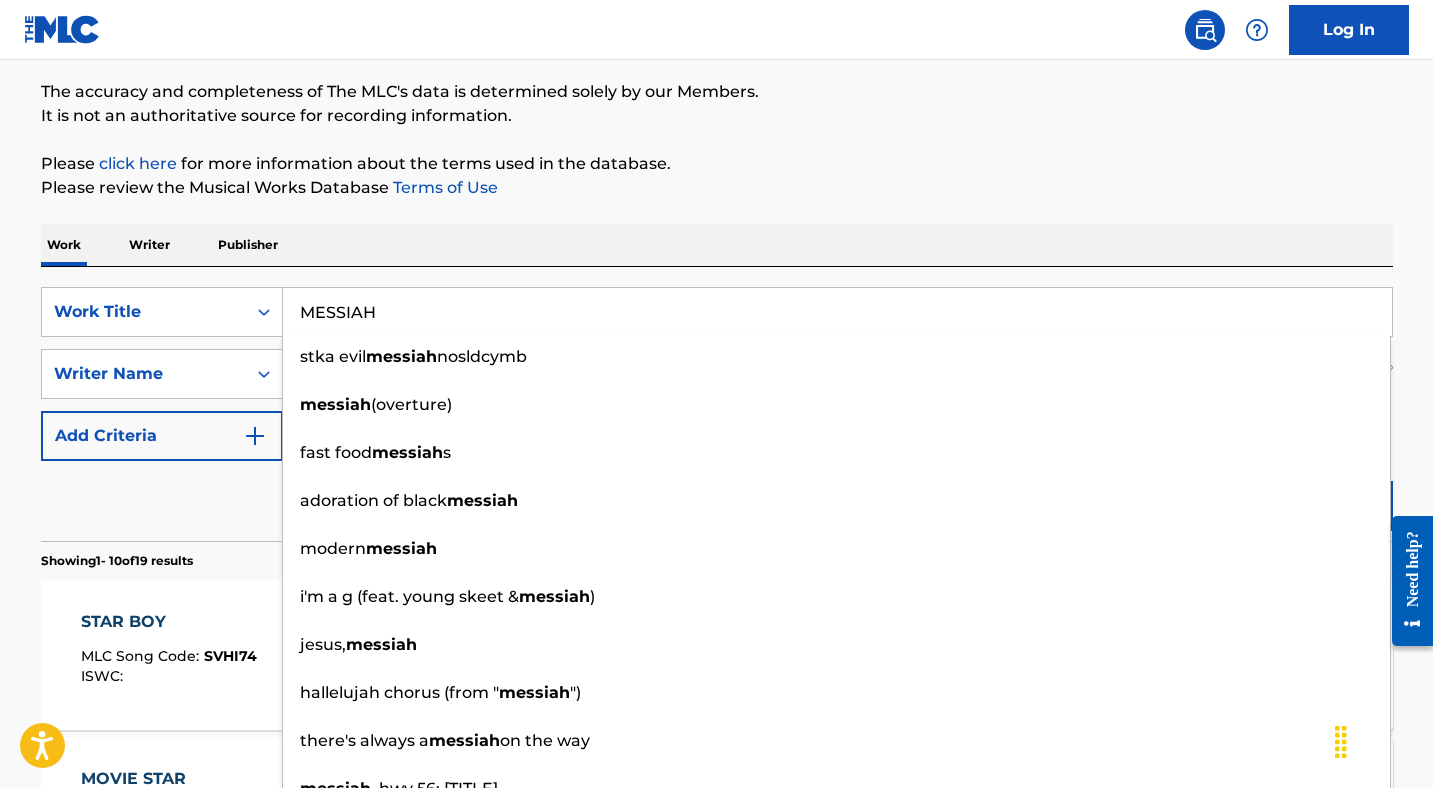 type on "MESSIAH" 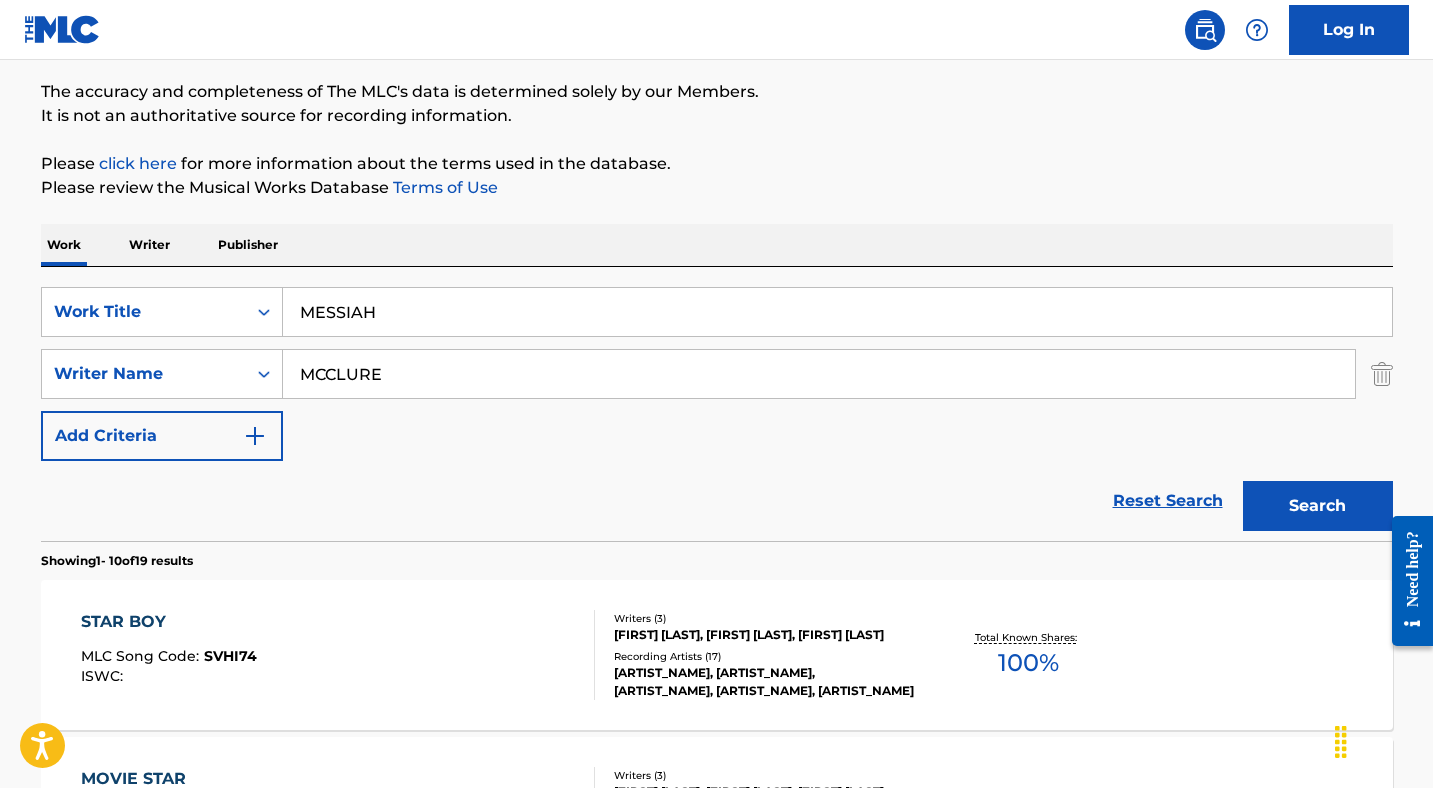 click on "Reset Search Search" at bounding box center [717, 501] 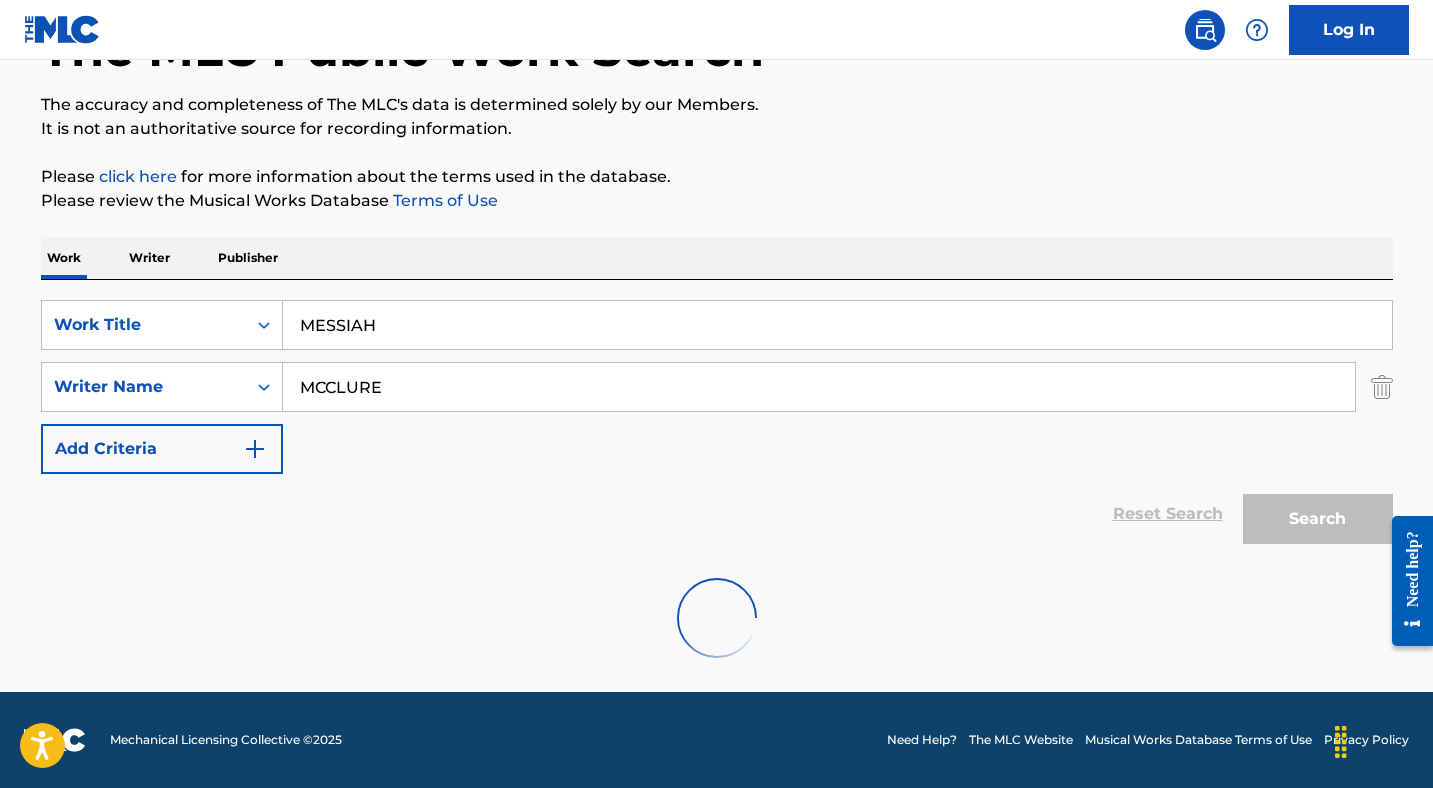scroll, scrollTop: 158, scrollLeft: 0, axis: vertical 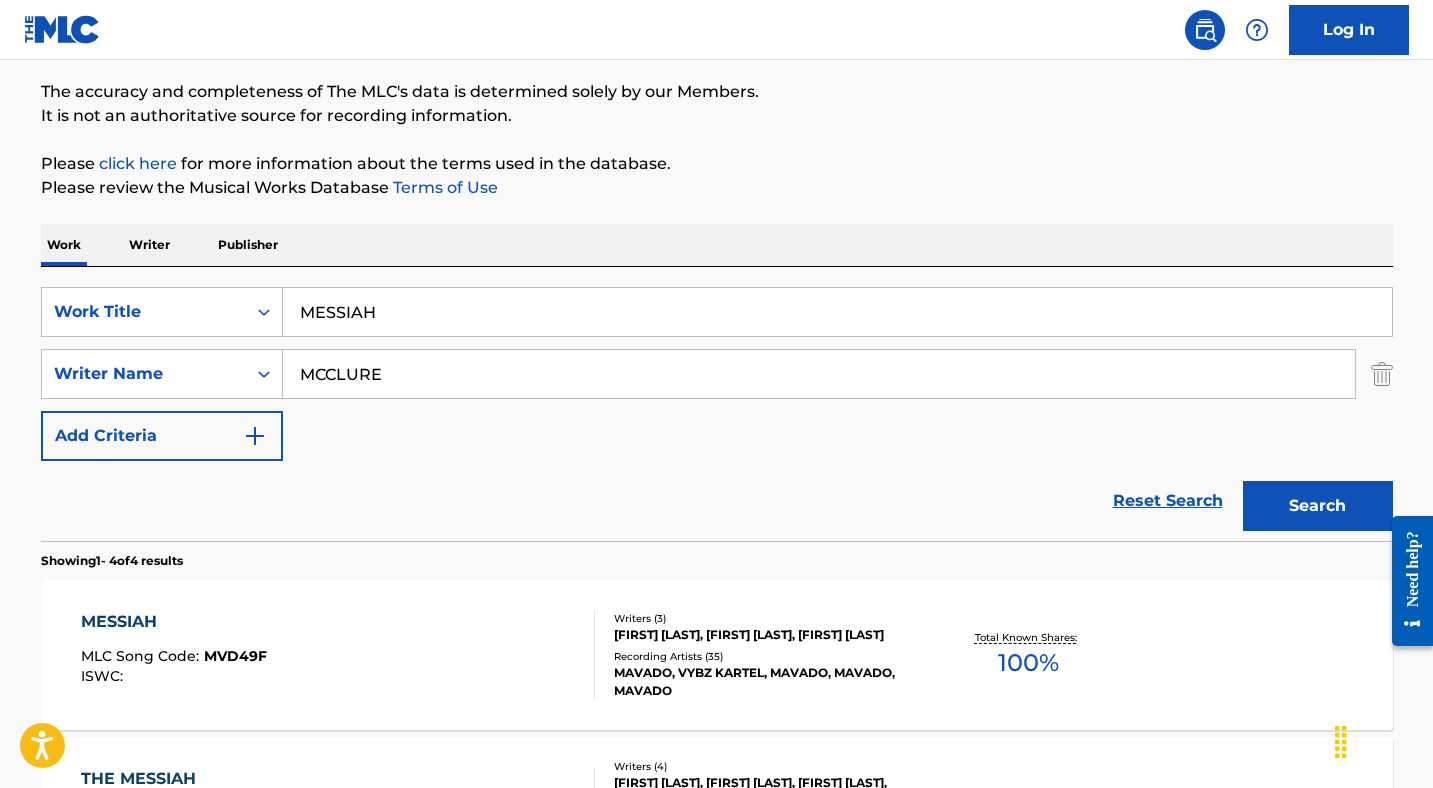 click on "MESSIAH" at bounding box center [174, 622] 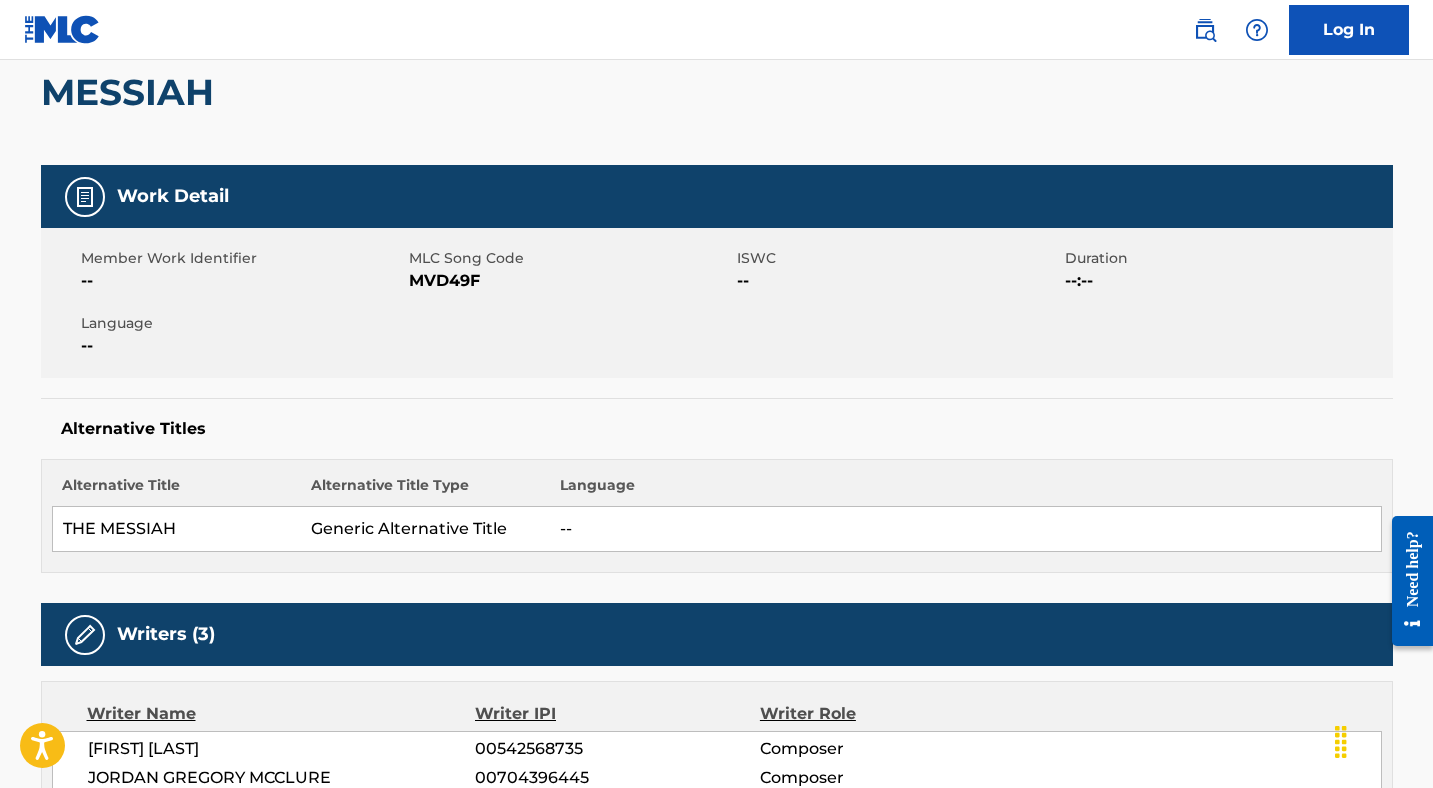 scroll, scrollTop: 0, scrollLeft: 0, axis: both 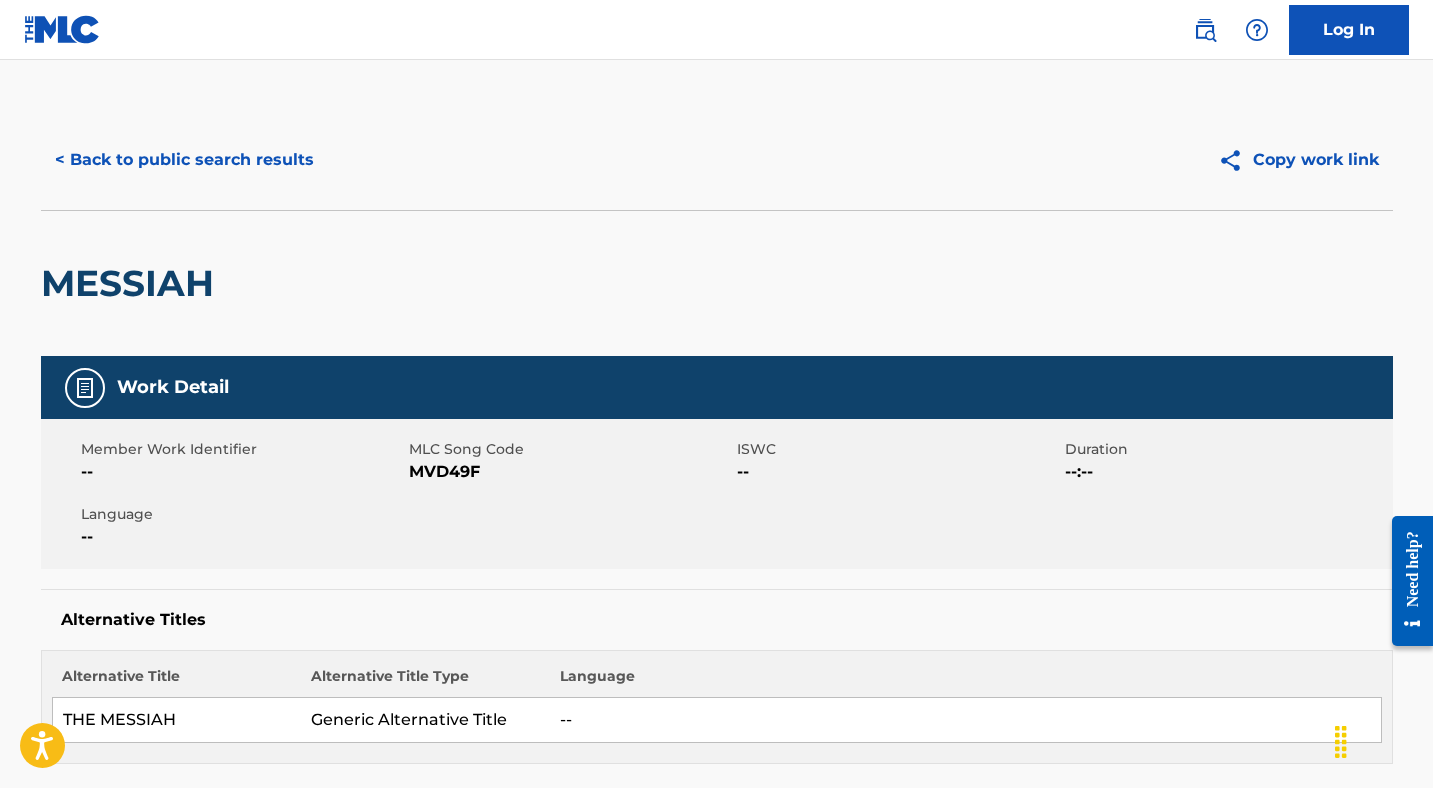 click on "< Back to public search results" at bounding box center [184, 160] 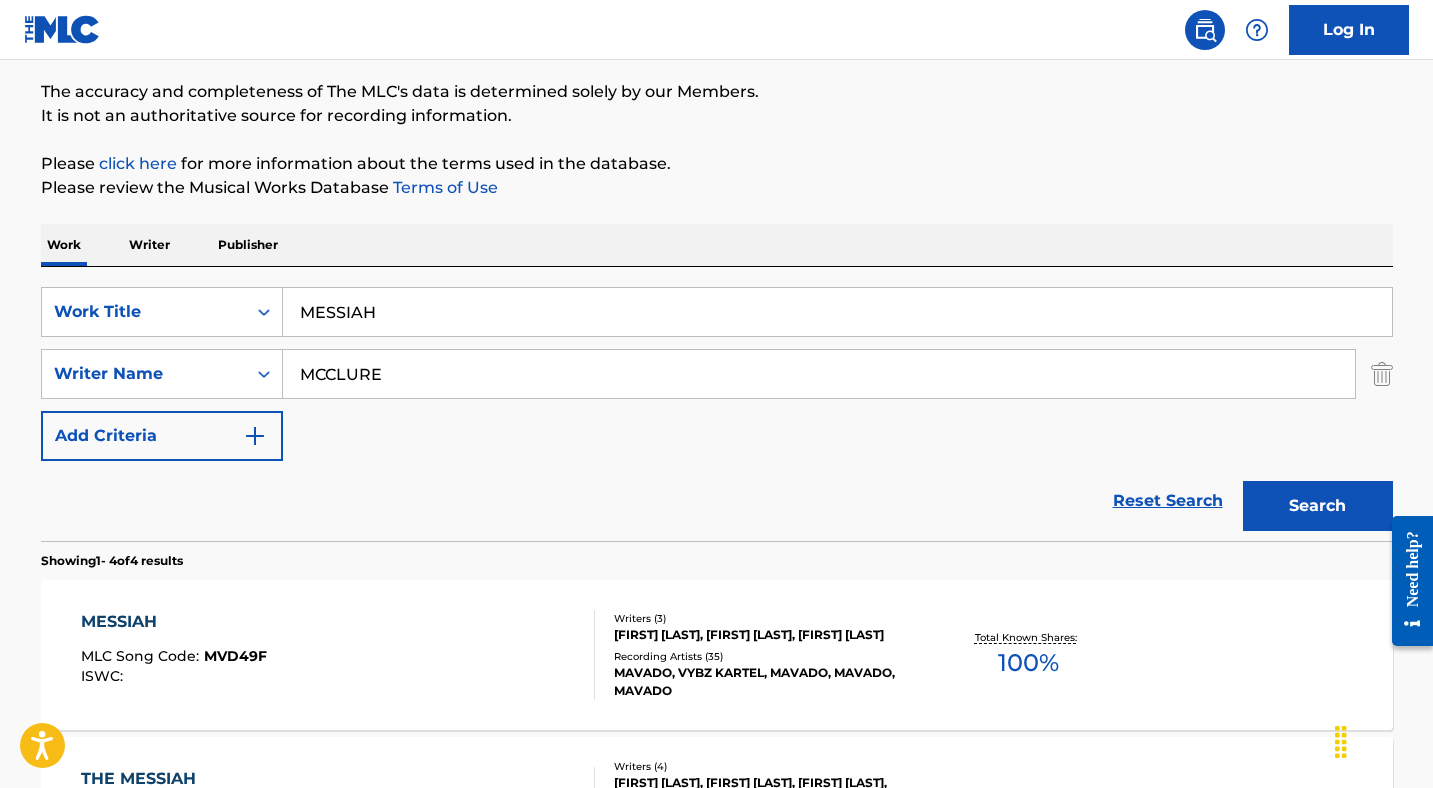 click on "MESSIAH" at bounding box center (837, 312) 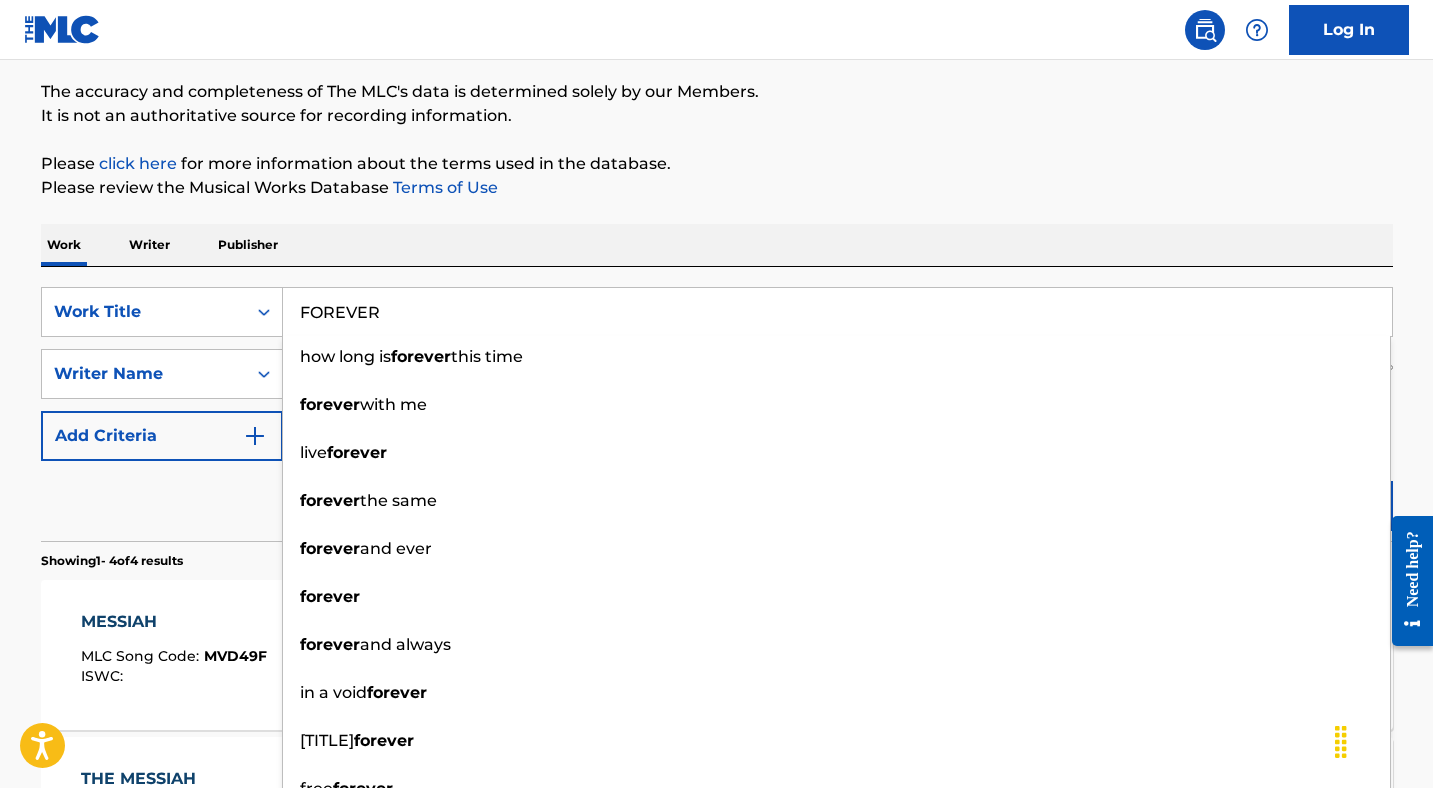 type on "FOREVER" 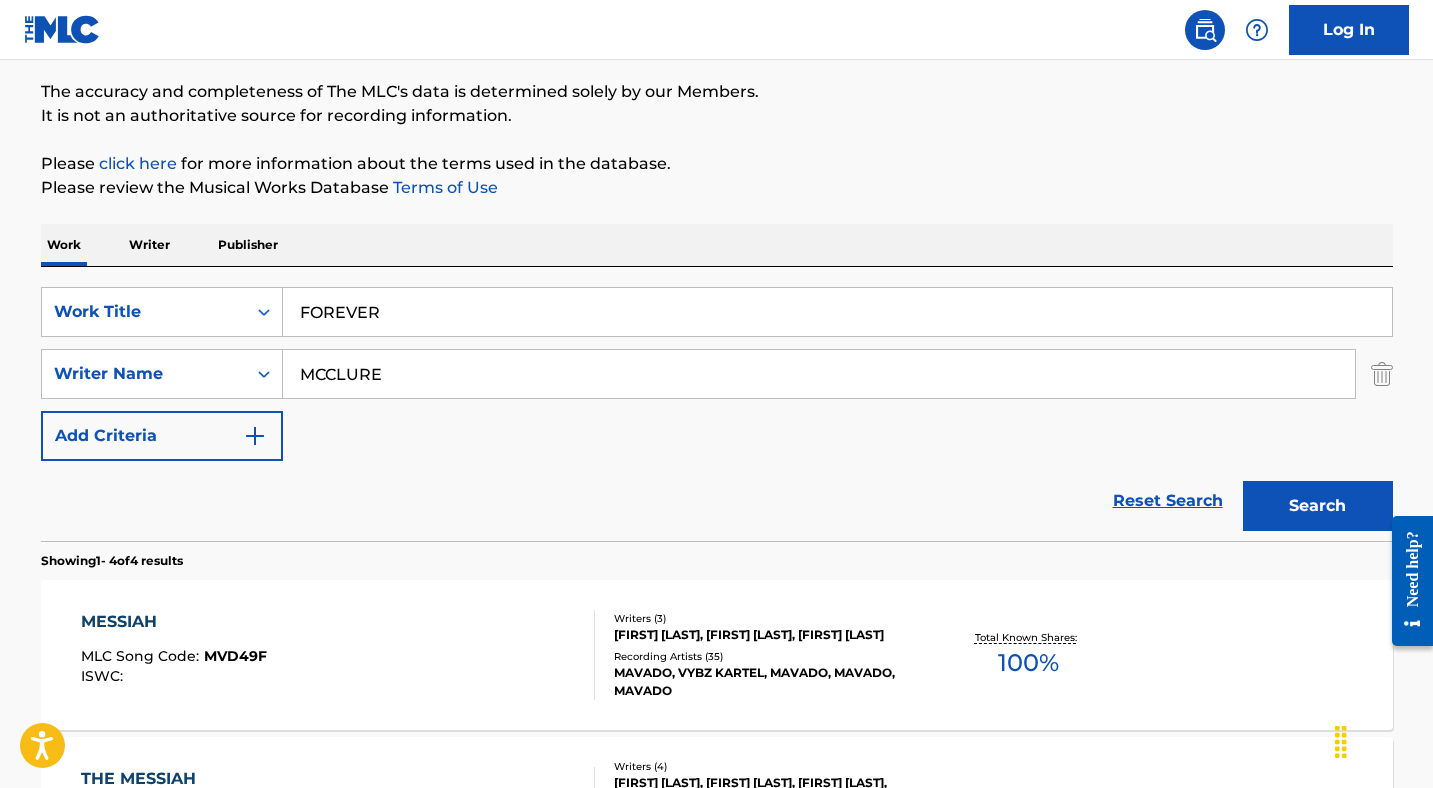 click on "Search" at bounding box center [1318, 506] 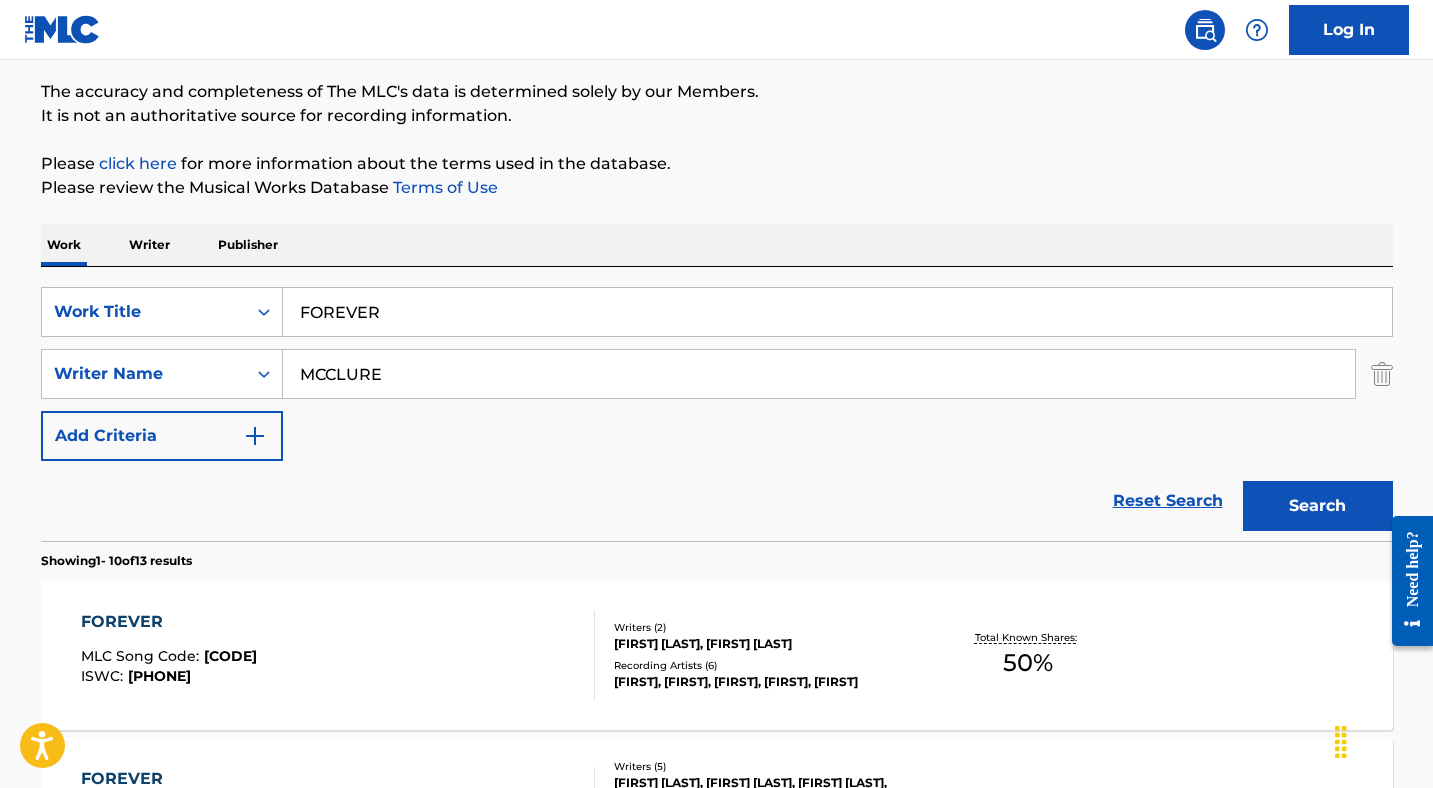 scroll, scrollTop: 339, scrollLeft: 0, axis: vertical 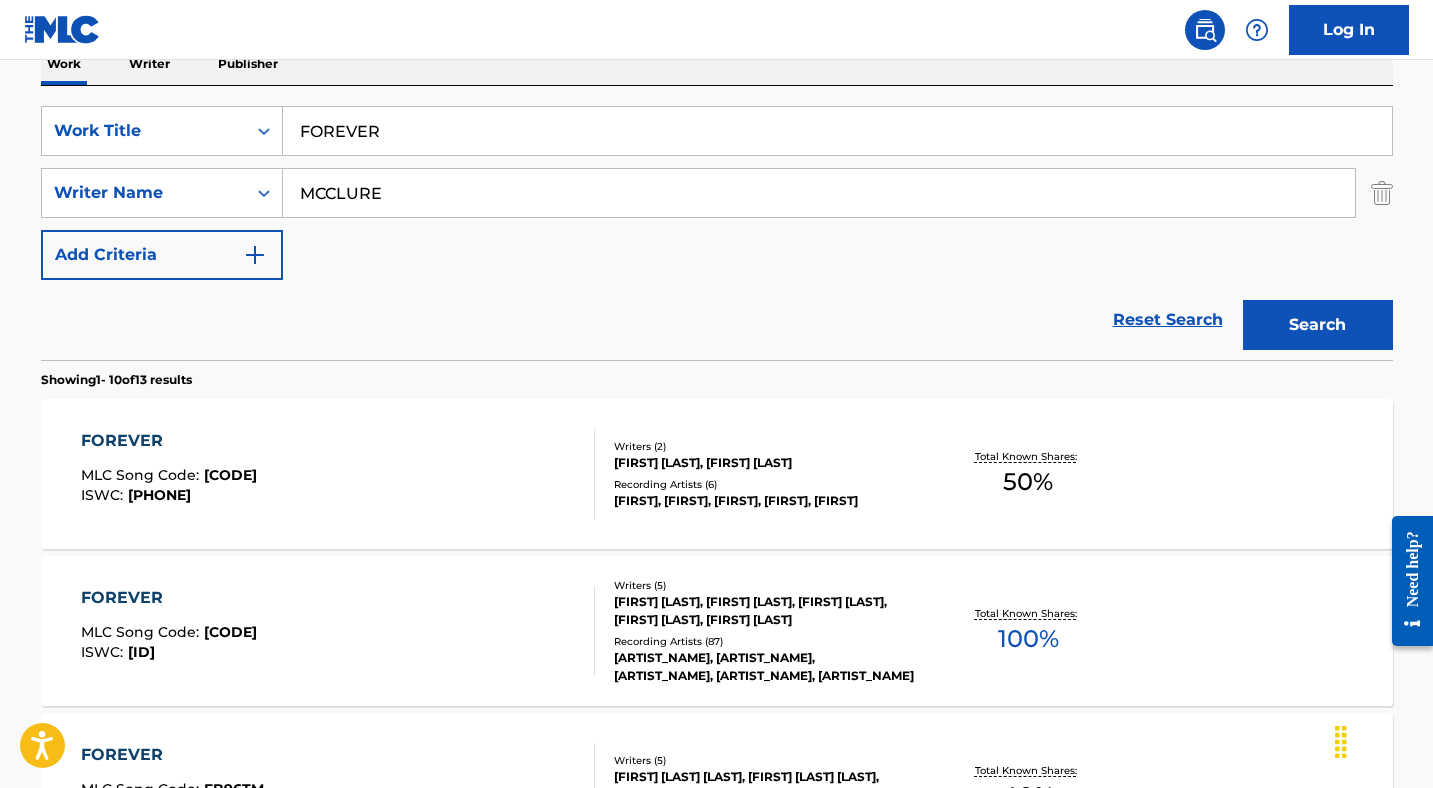 click on "FOREVER" at bounding box center [169, 598] 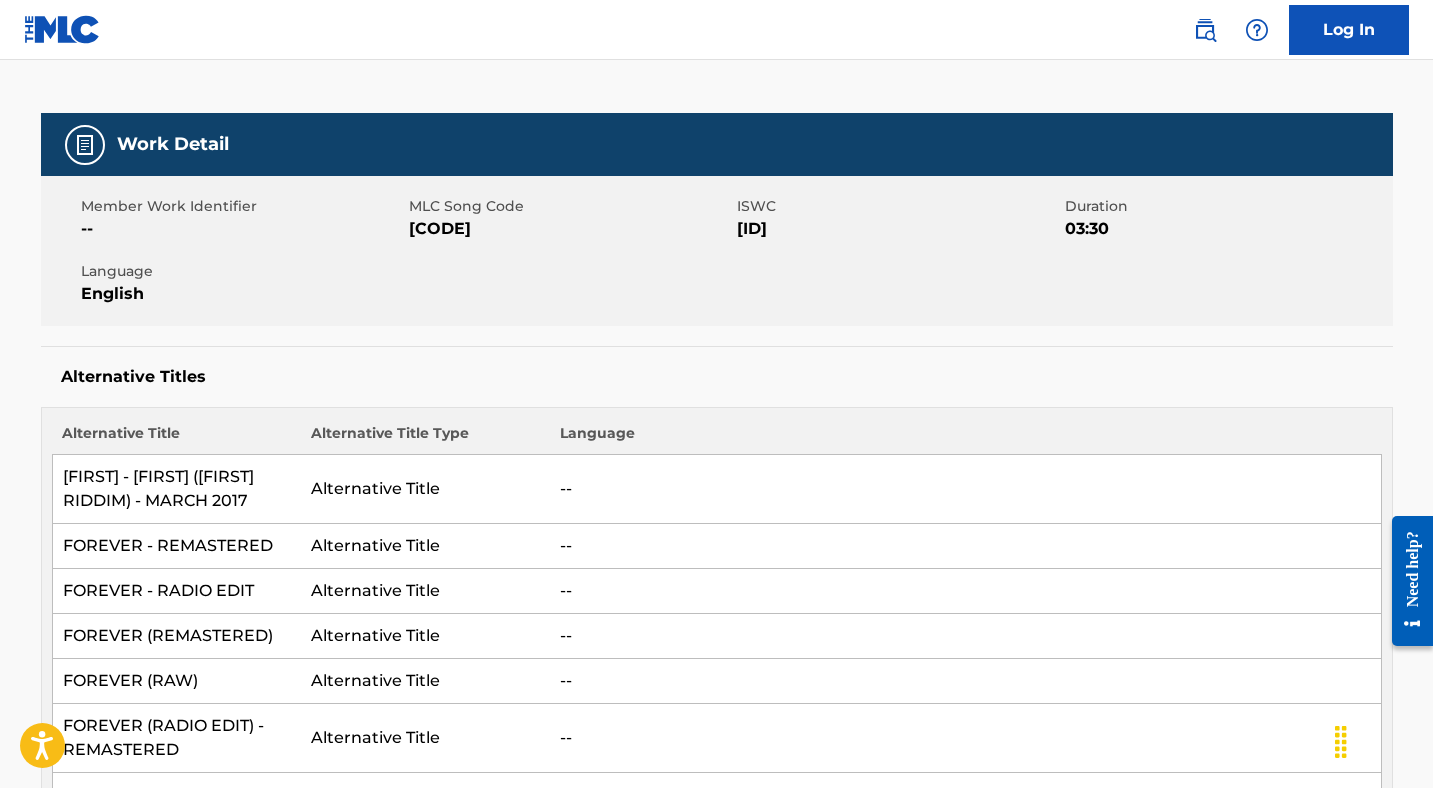 scroll, scrollTop: 0, scrollLeft: 0, axis: both 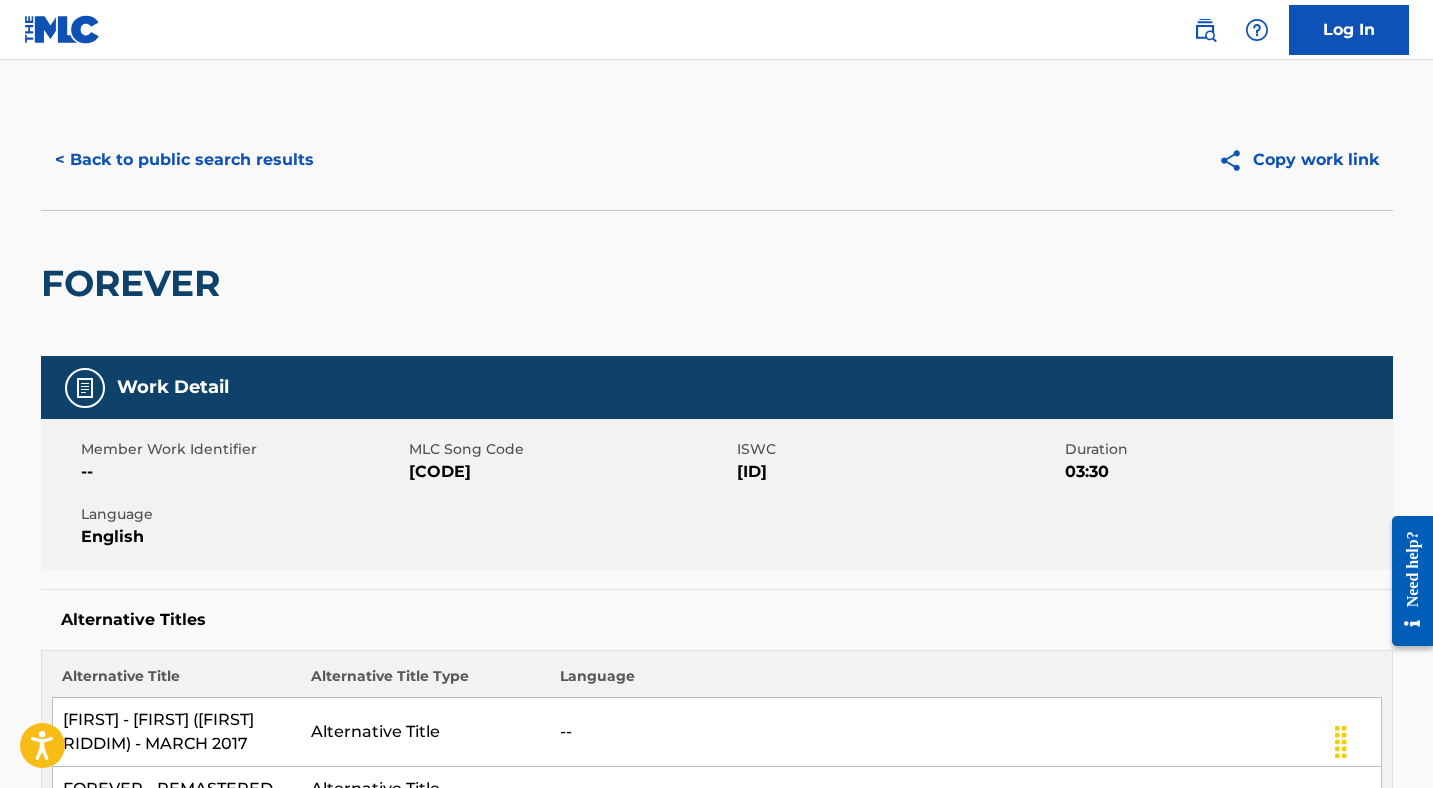 click on "[CODE]" at bounding box center (570, 472) 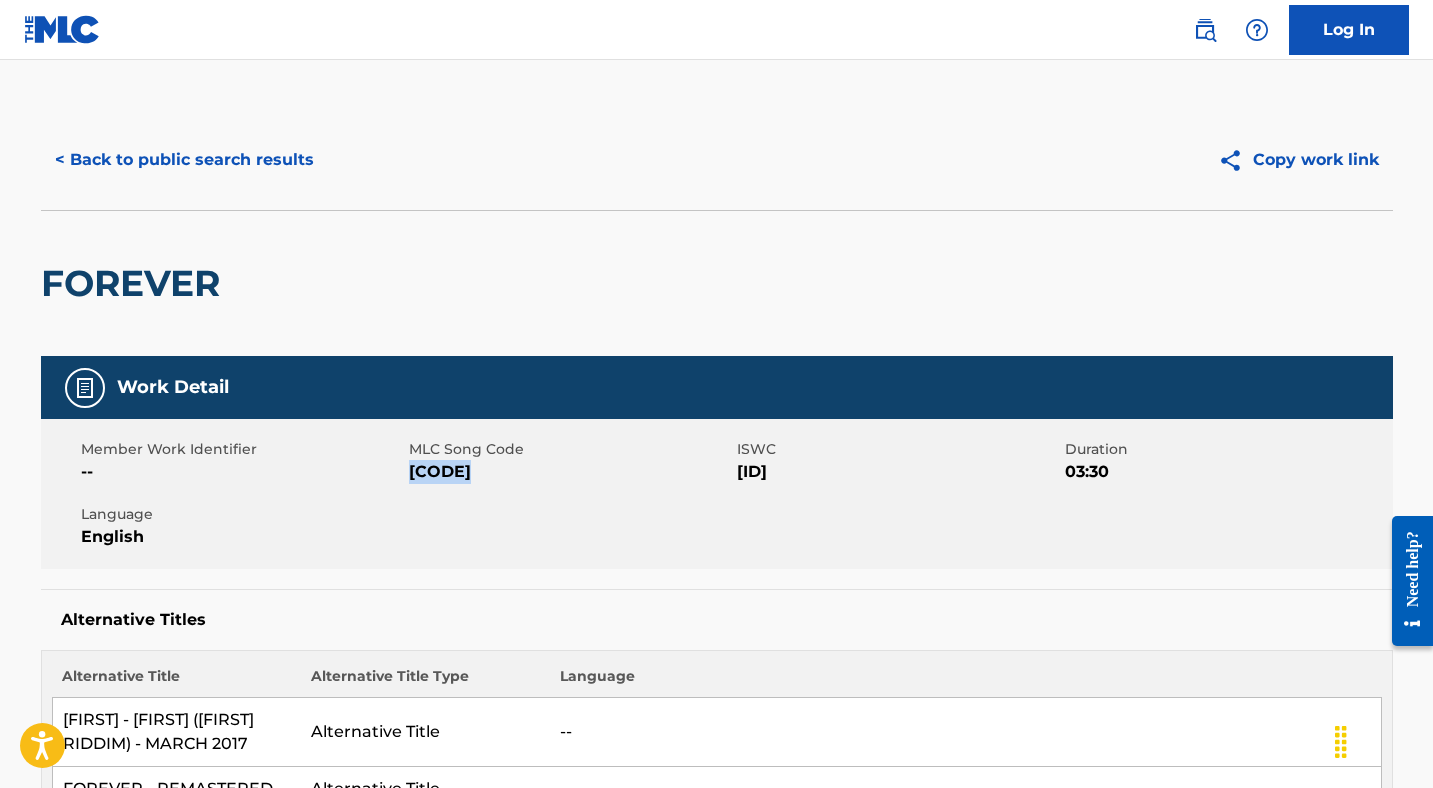 click on "[CODE]" at bounding box center [570, 472] 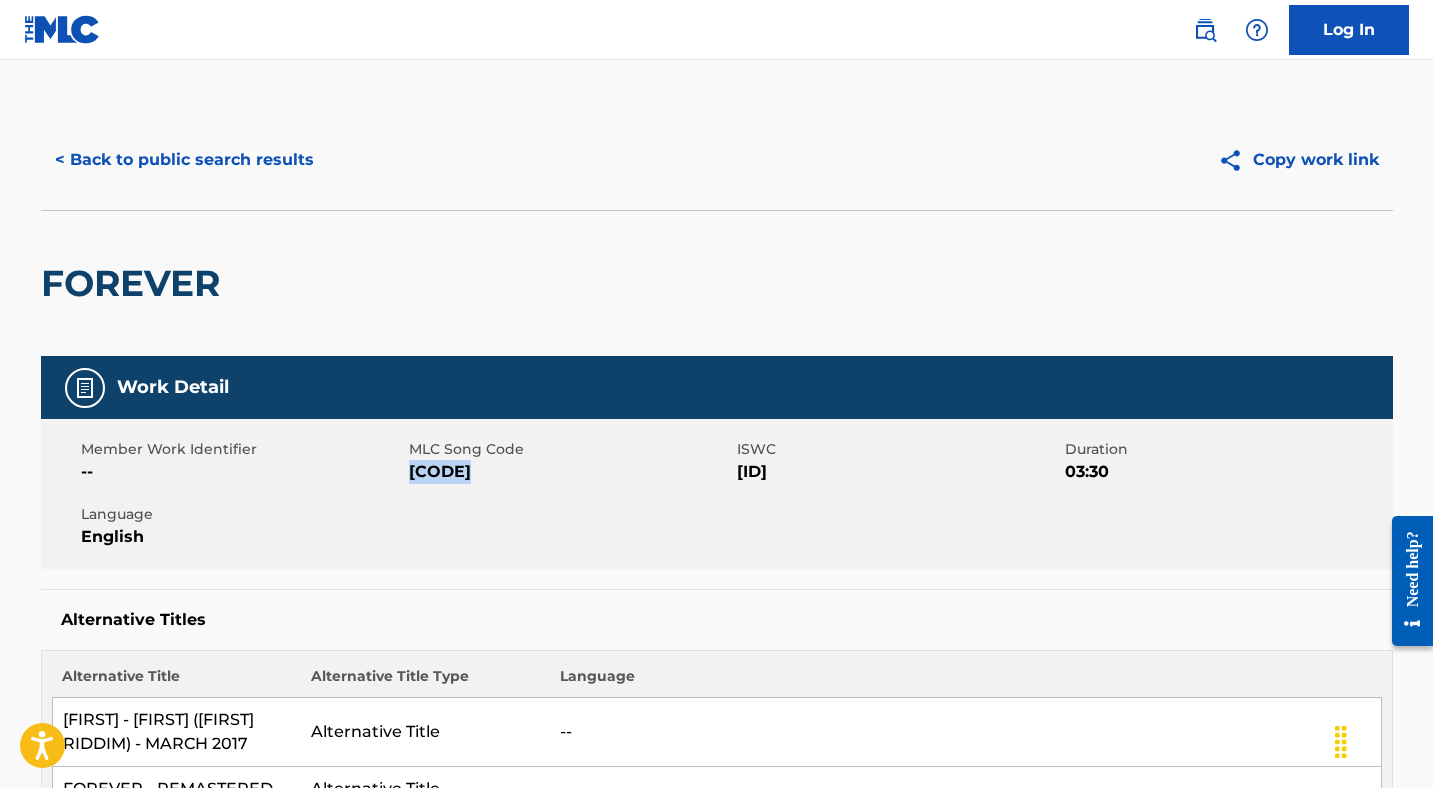 click on "< Back to public search results" at bounding box center [184, 160] 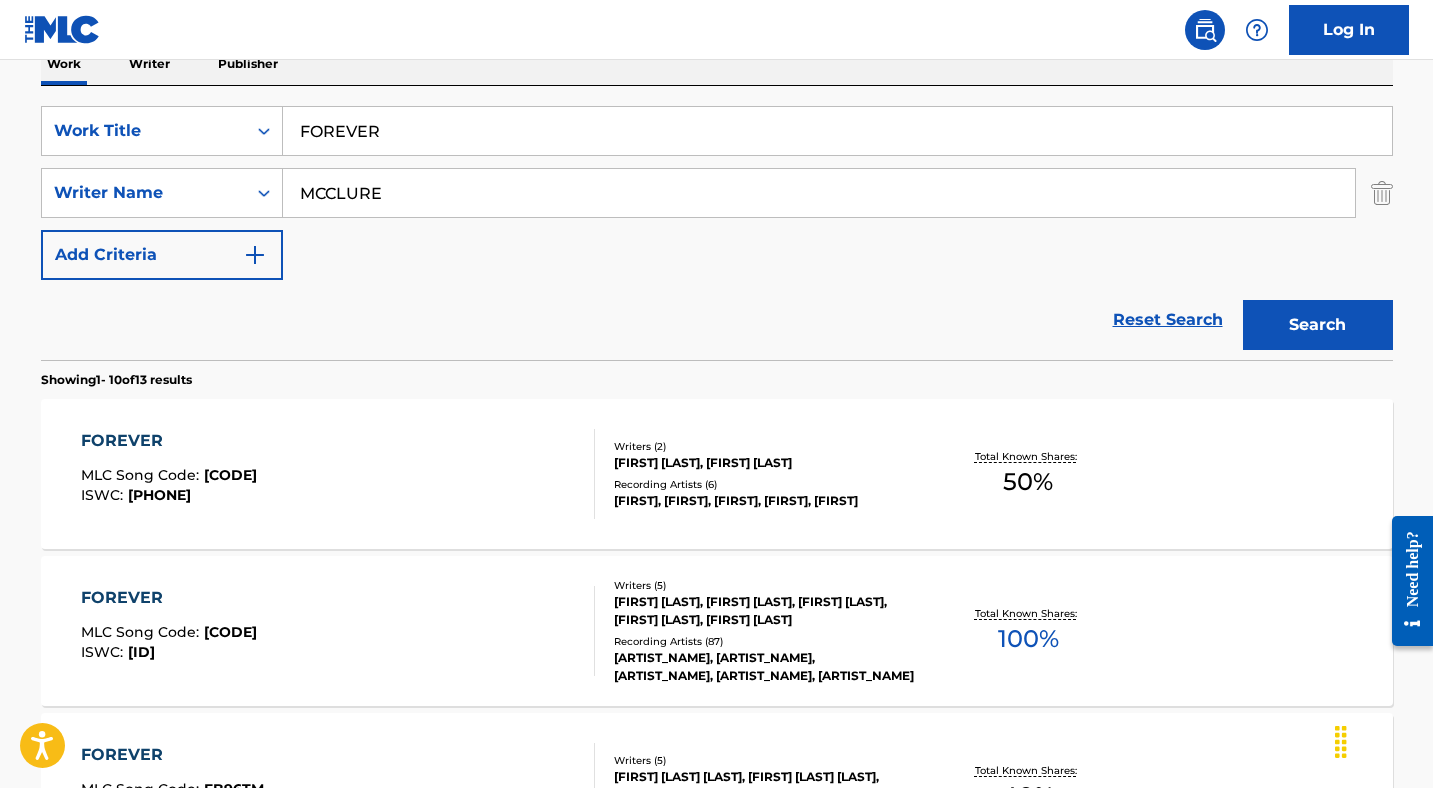 click on "FOREVER" at bounding box center (837, 131) 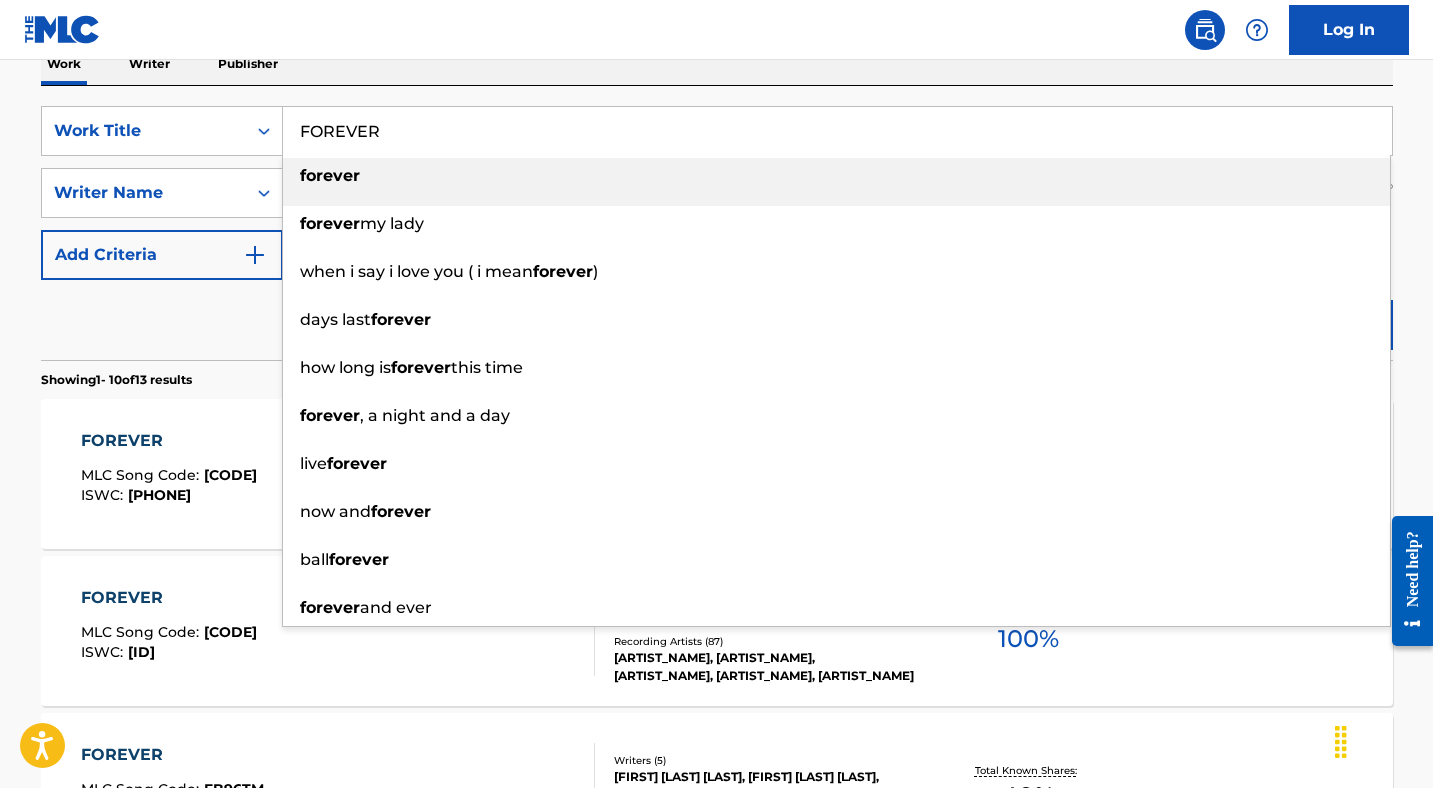 paste on "WEED AND HENNESSY" 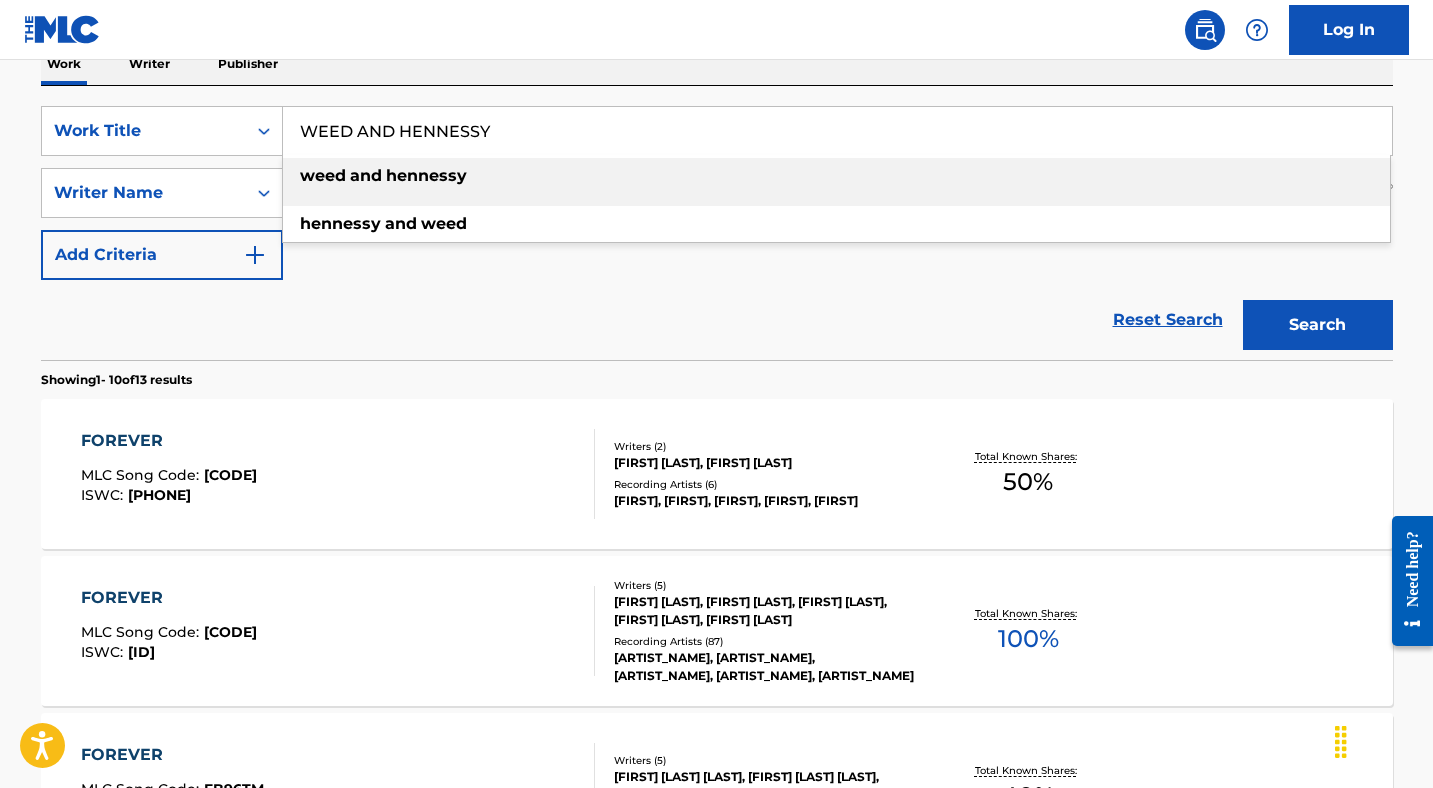 type on "WEED AND HENNESSY" 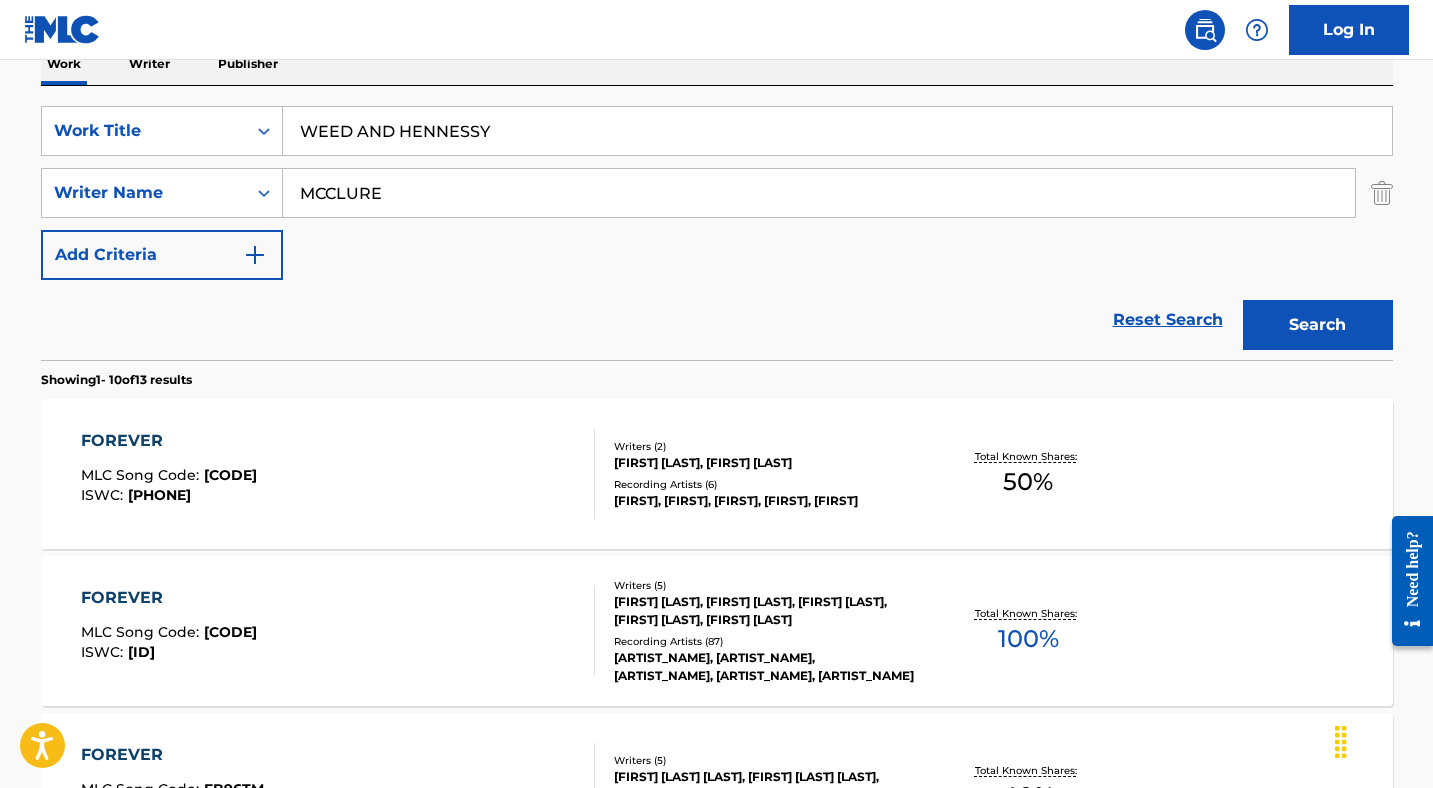 click on "Search" at bounding box center (1318, 325) 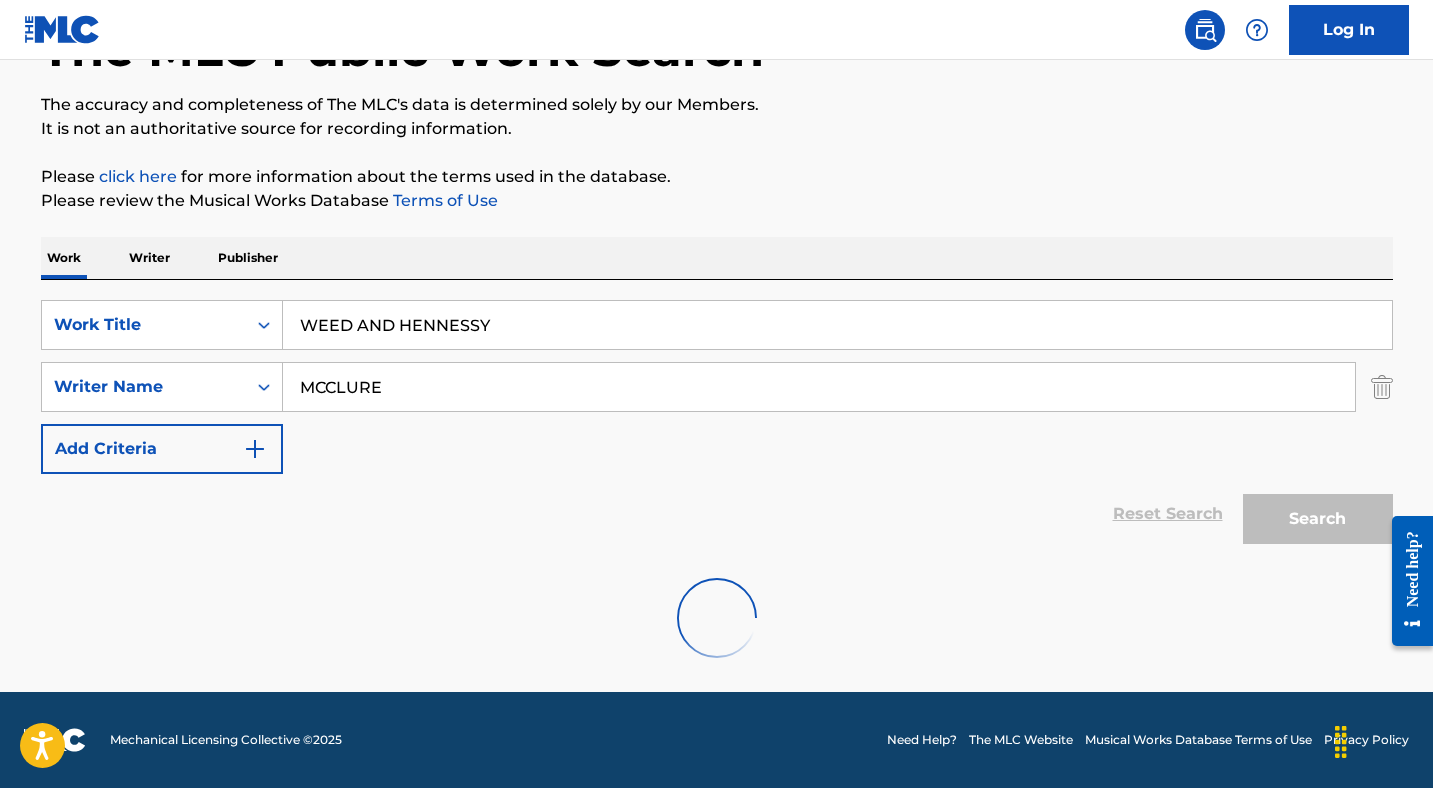 scroll, scrollTop: 339, scrollLeft: 0, axis: vertical 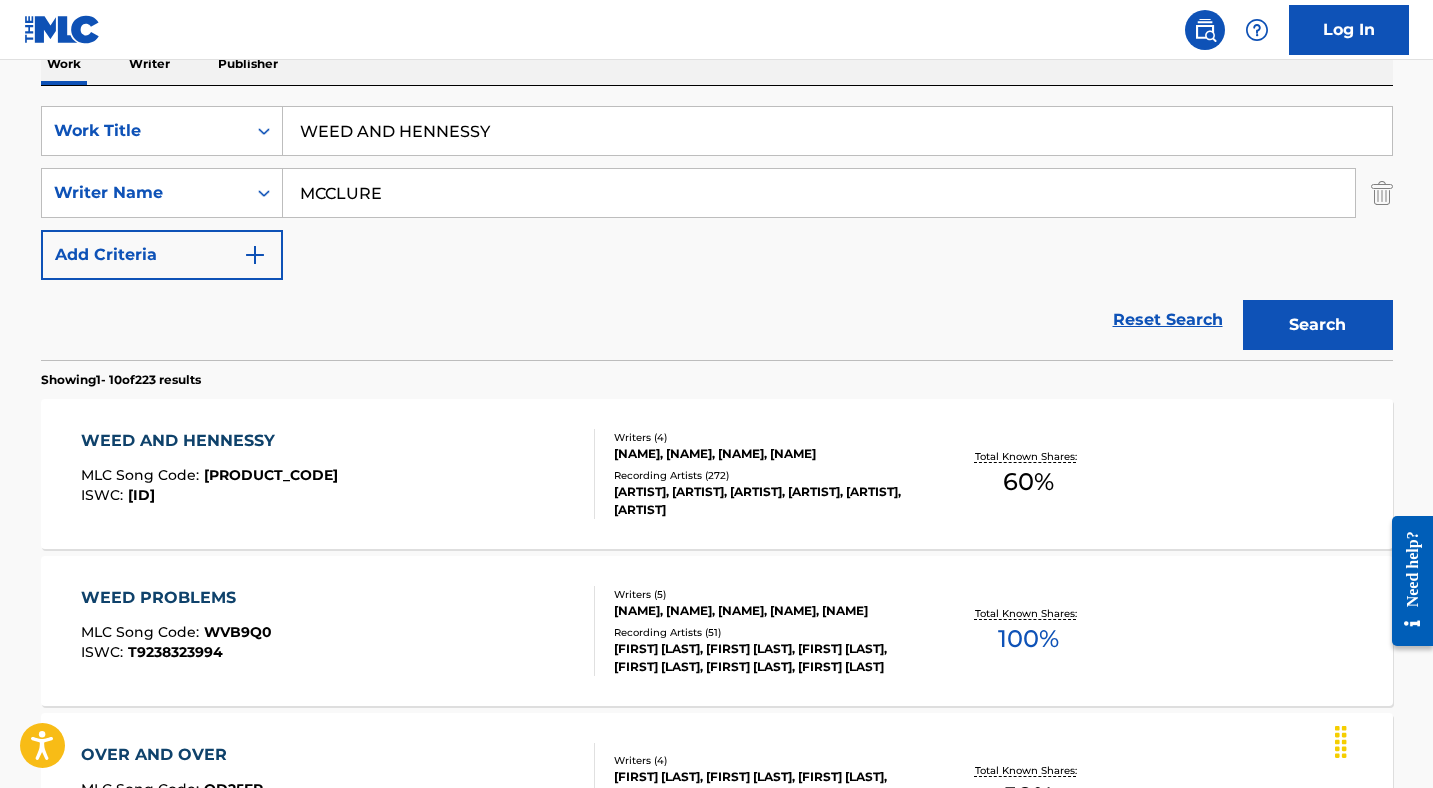 click on "WEED AND HENNESSY" at bounding box center [209, 441] 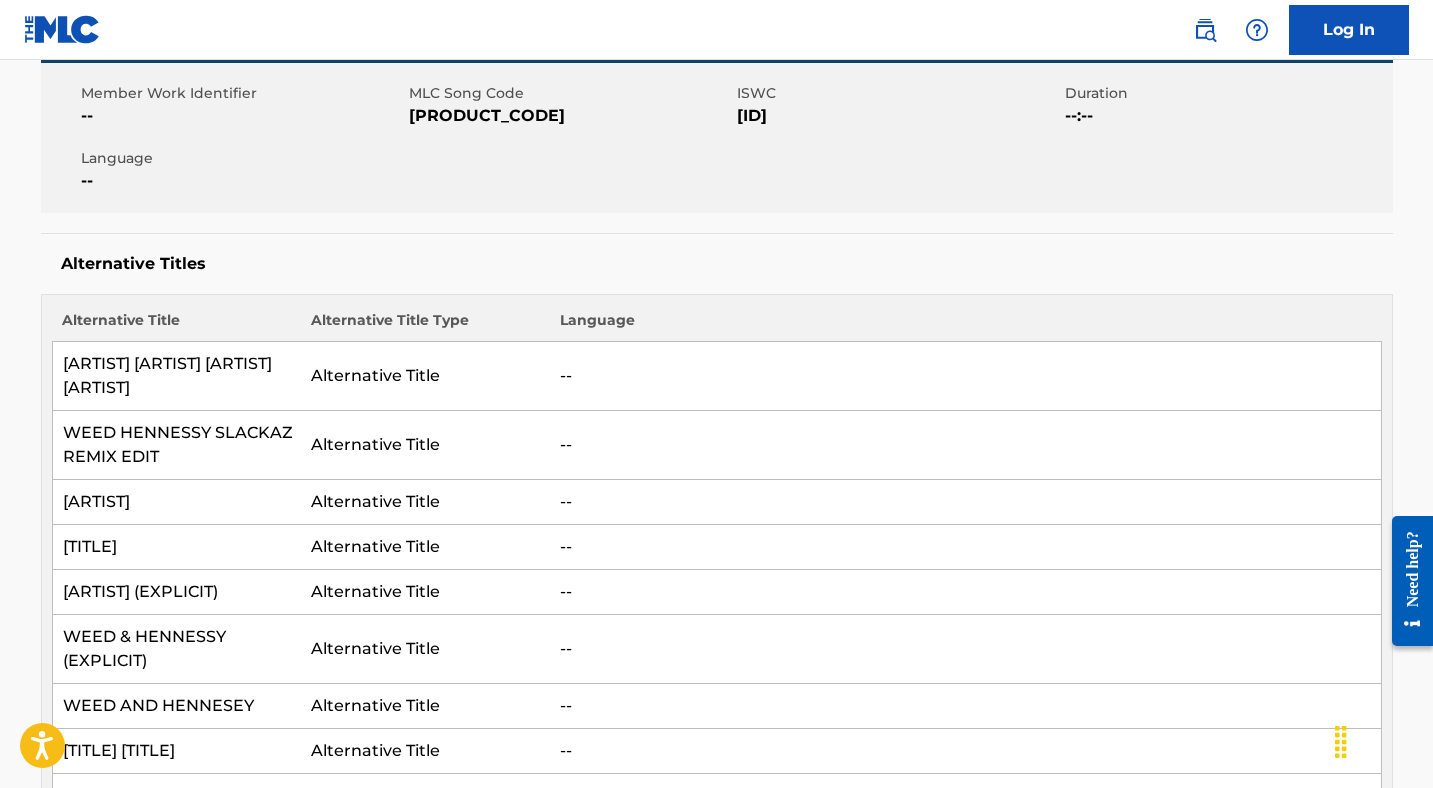 scroll, scrollTop: 0, scrollLeft: 0, axis: both 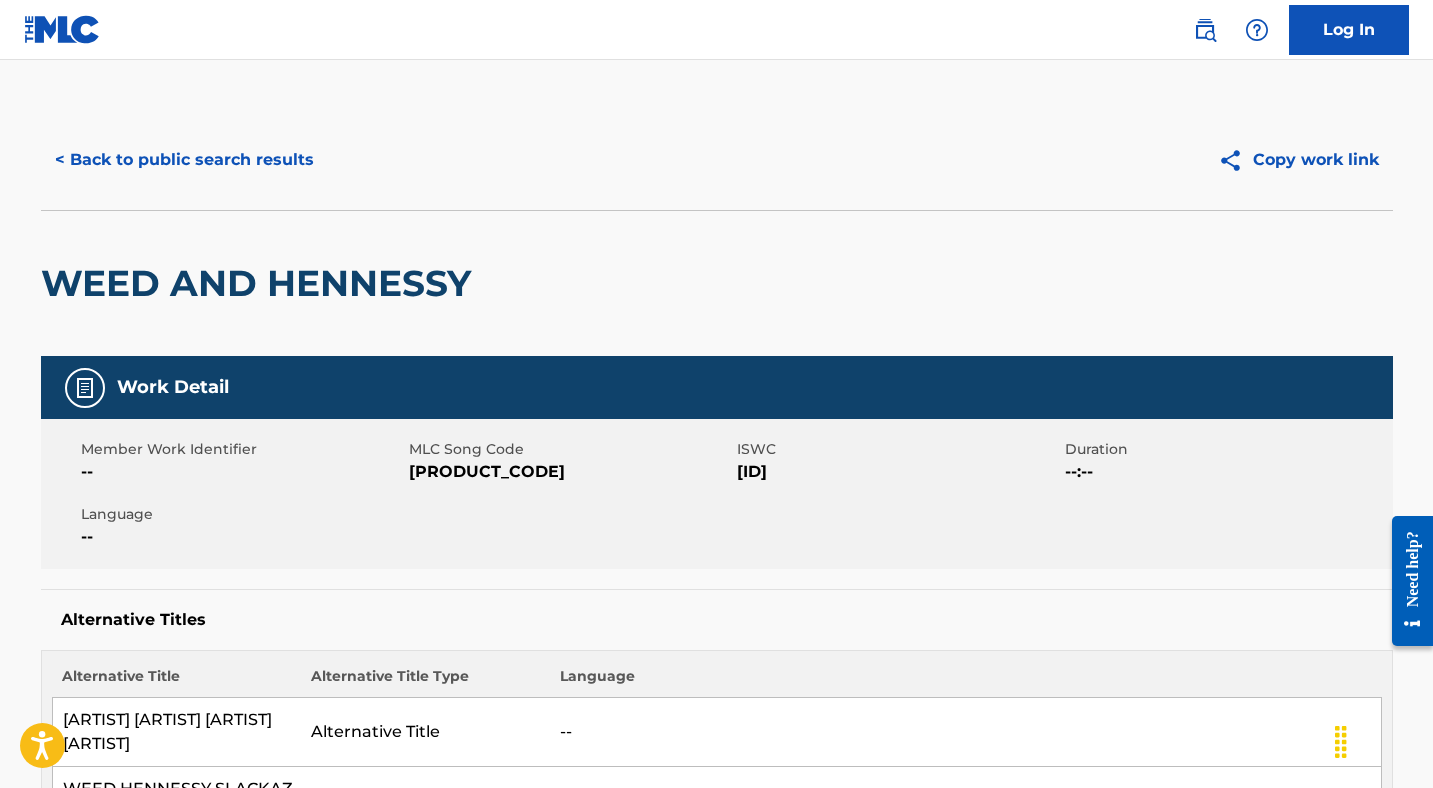 click on "< Back to public search results" at bounding box center [184, 160] 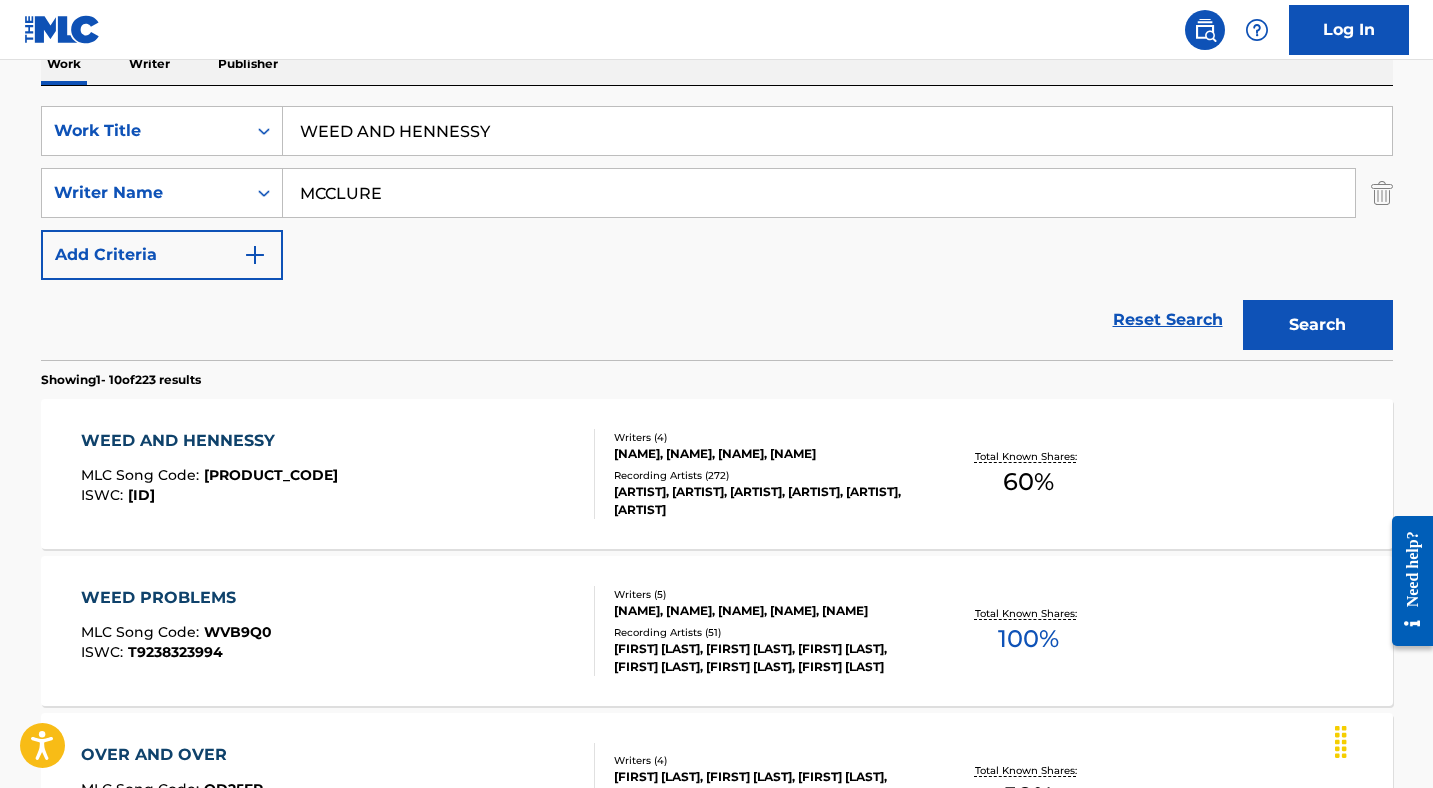 click on "WEED AND HENNESSY" at bounding box center (837, 131) 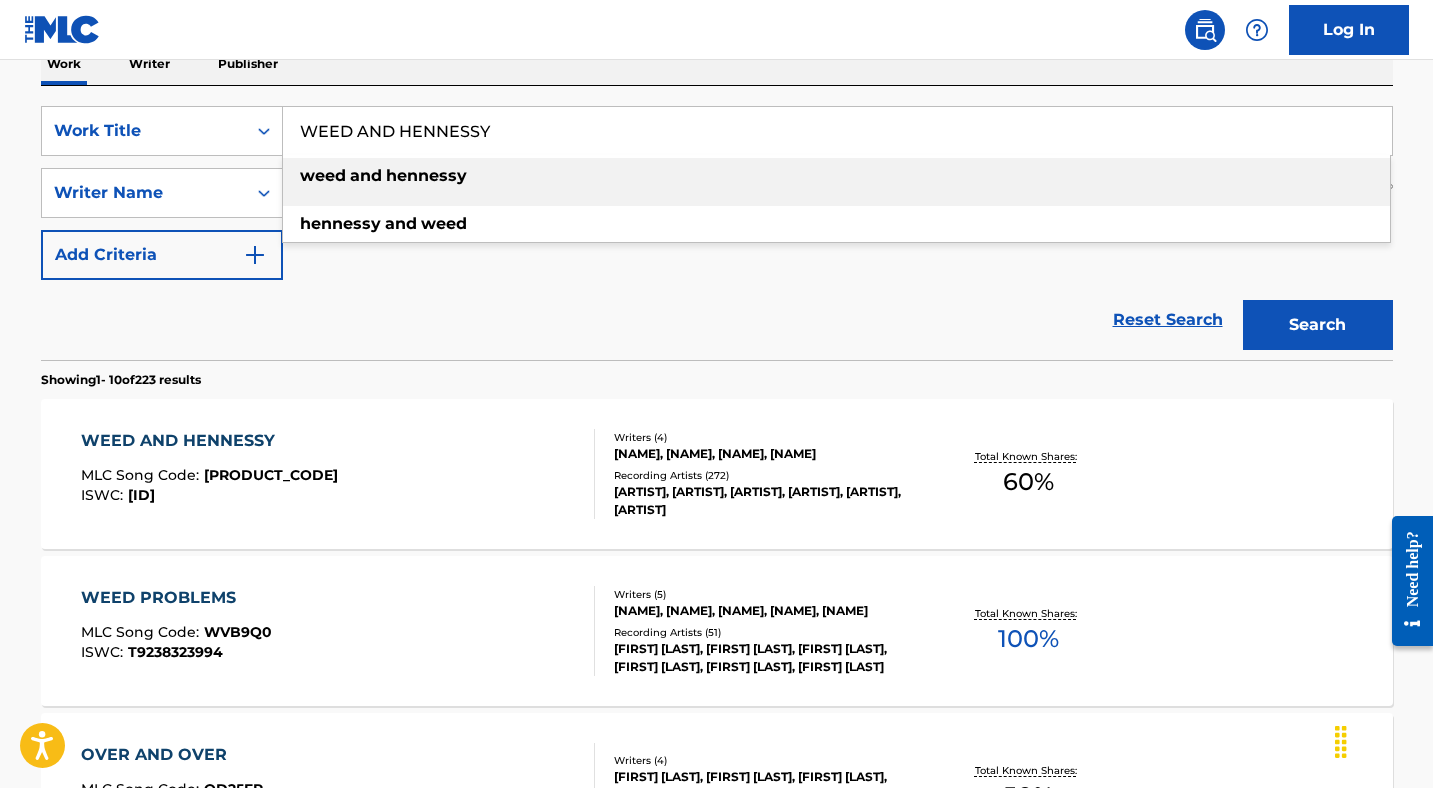 paste on "ITHOUT MY OWN" 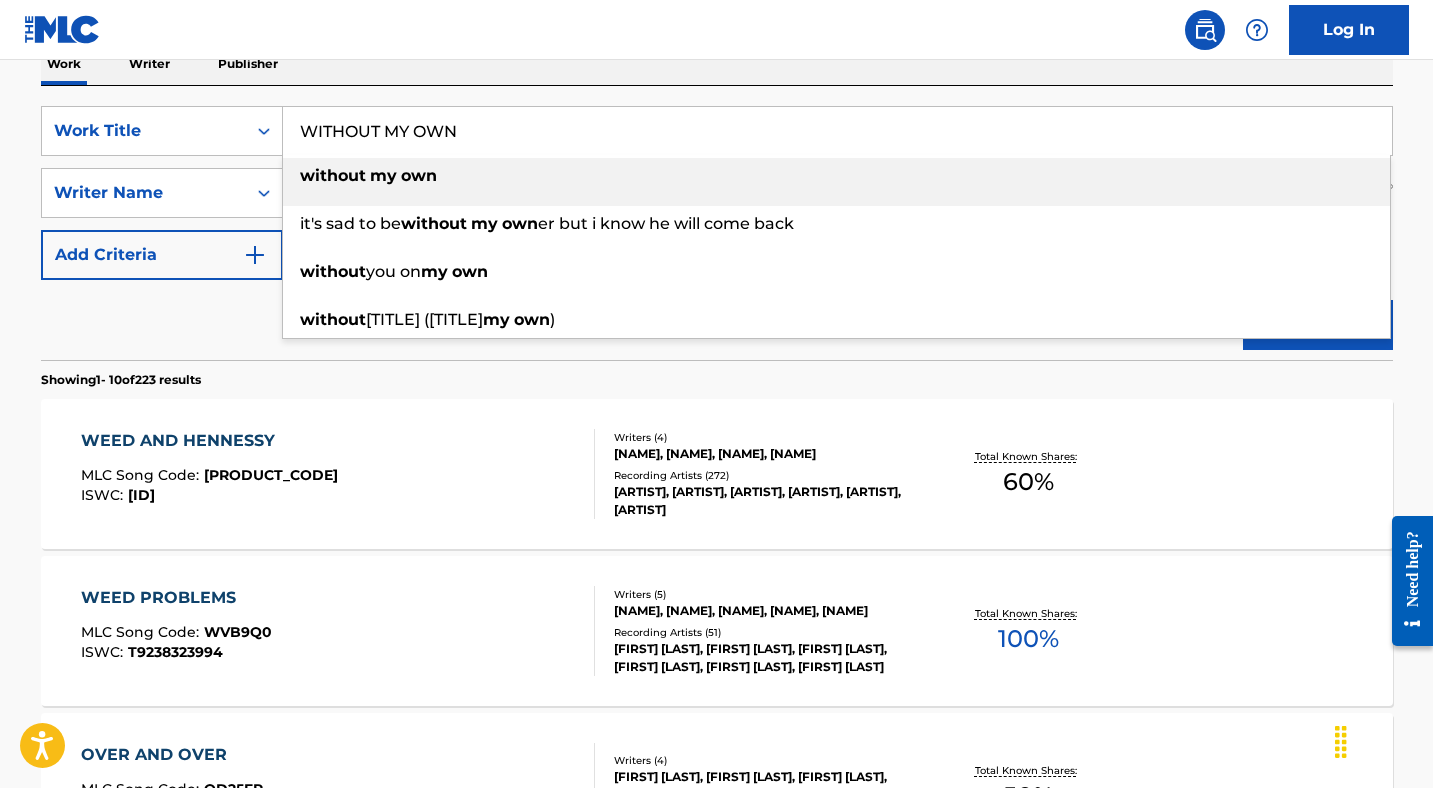 type on "WITHOUT MY OWN" 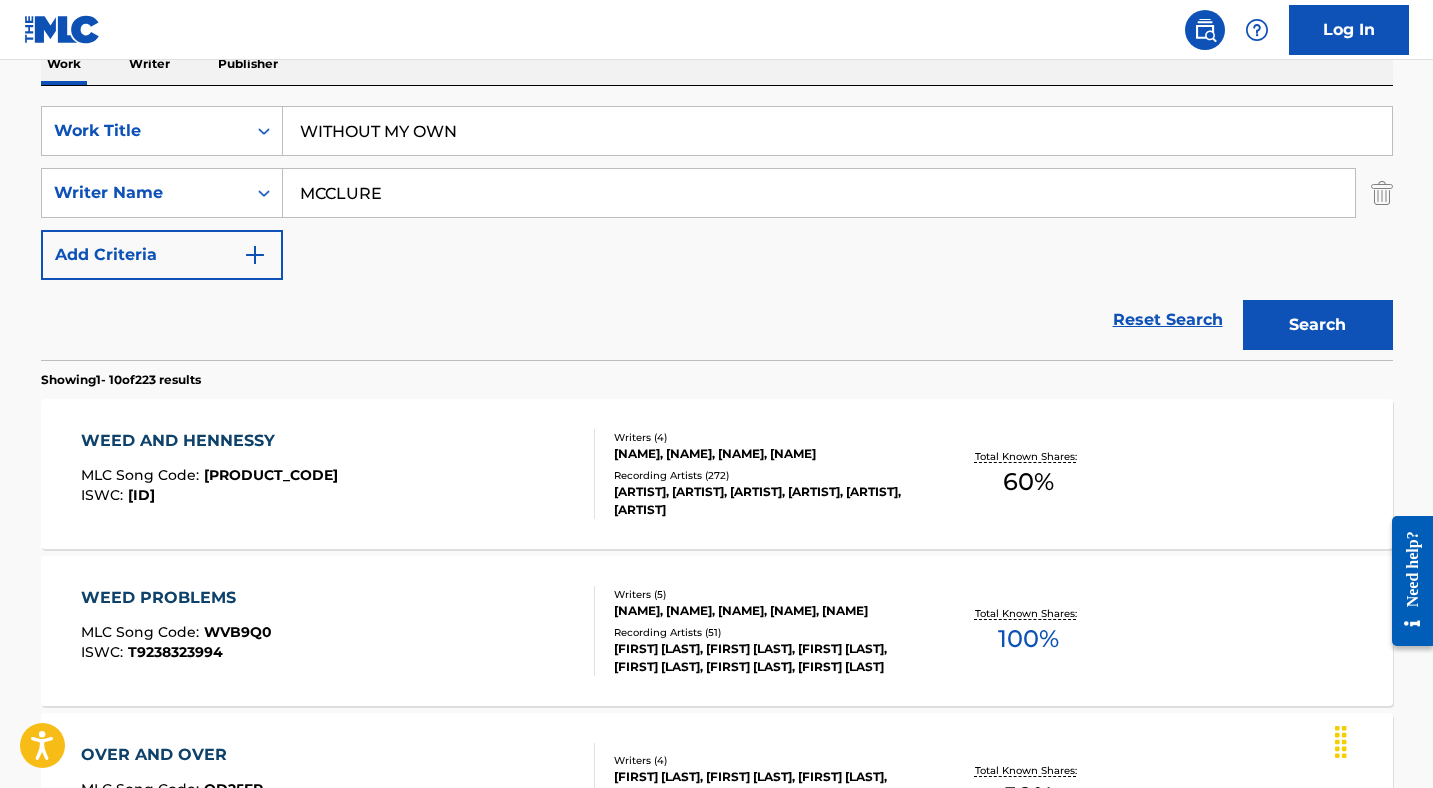 click on "Search" at bounding box center [1318, 325] 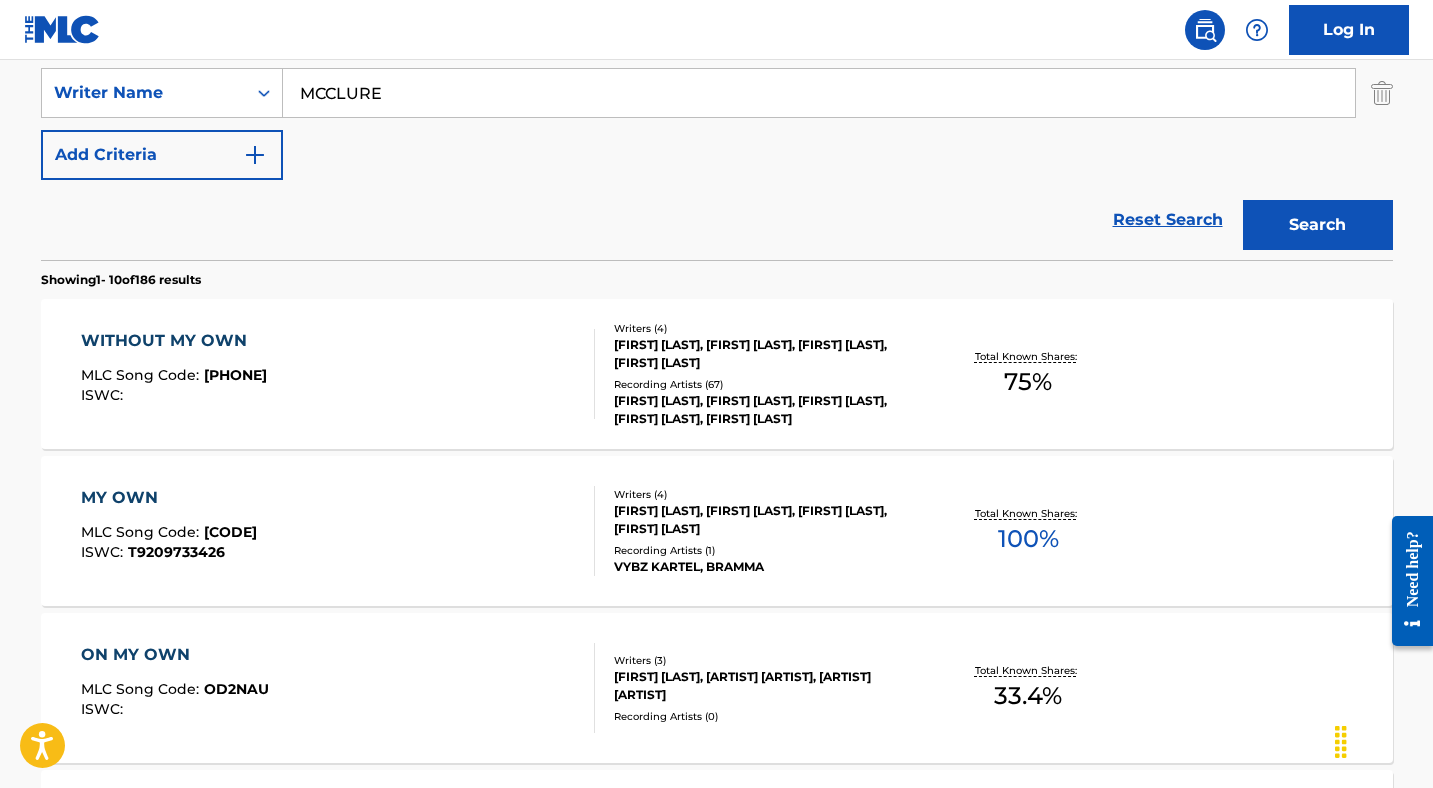 scroll, scrollTop: 440, scrollLeft: 0, axis: vertical 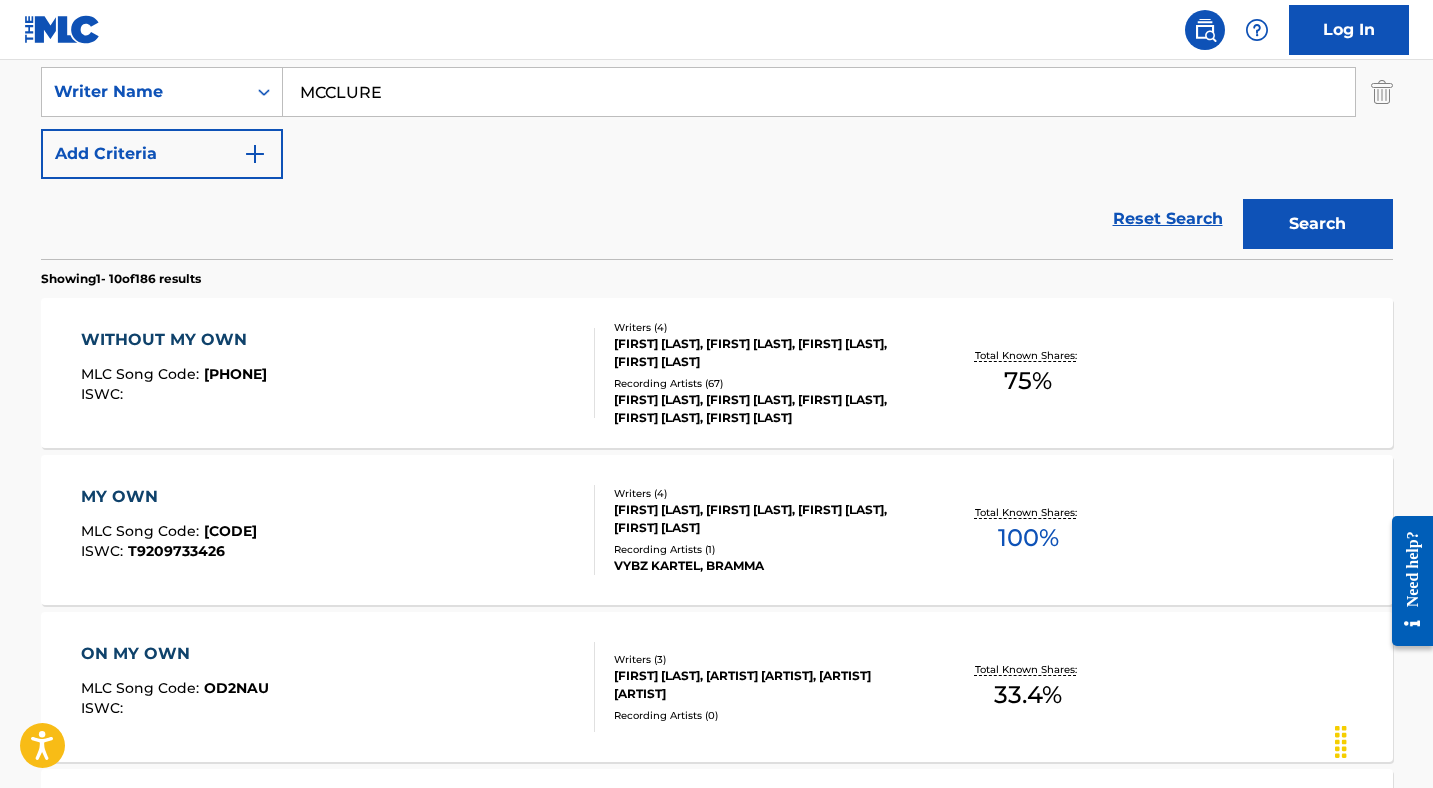click on "WITHOUT MY OWN" at bounding box center [174, 340] 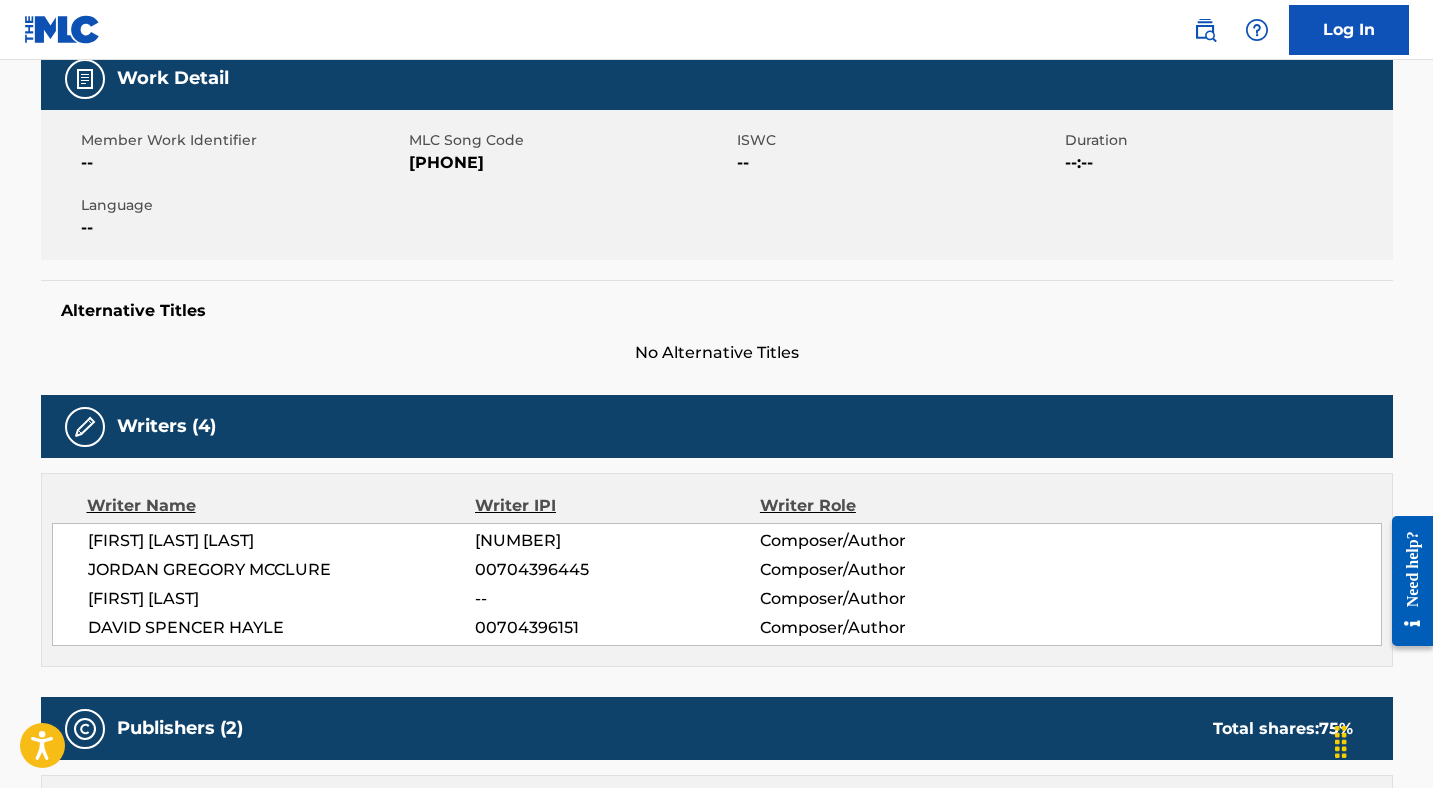 scroll, scrollTop: 0, scrollLeft: 0, axis: both 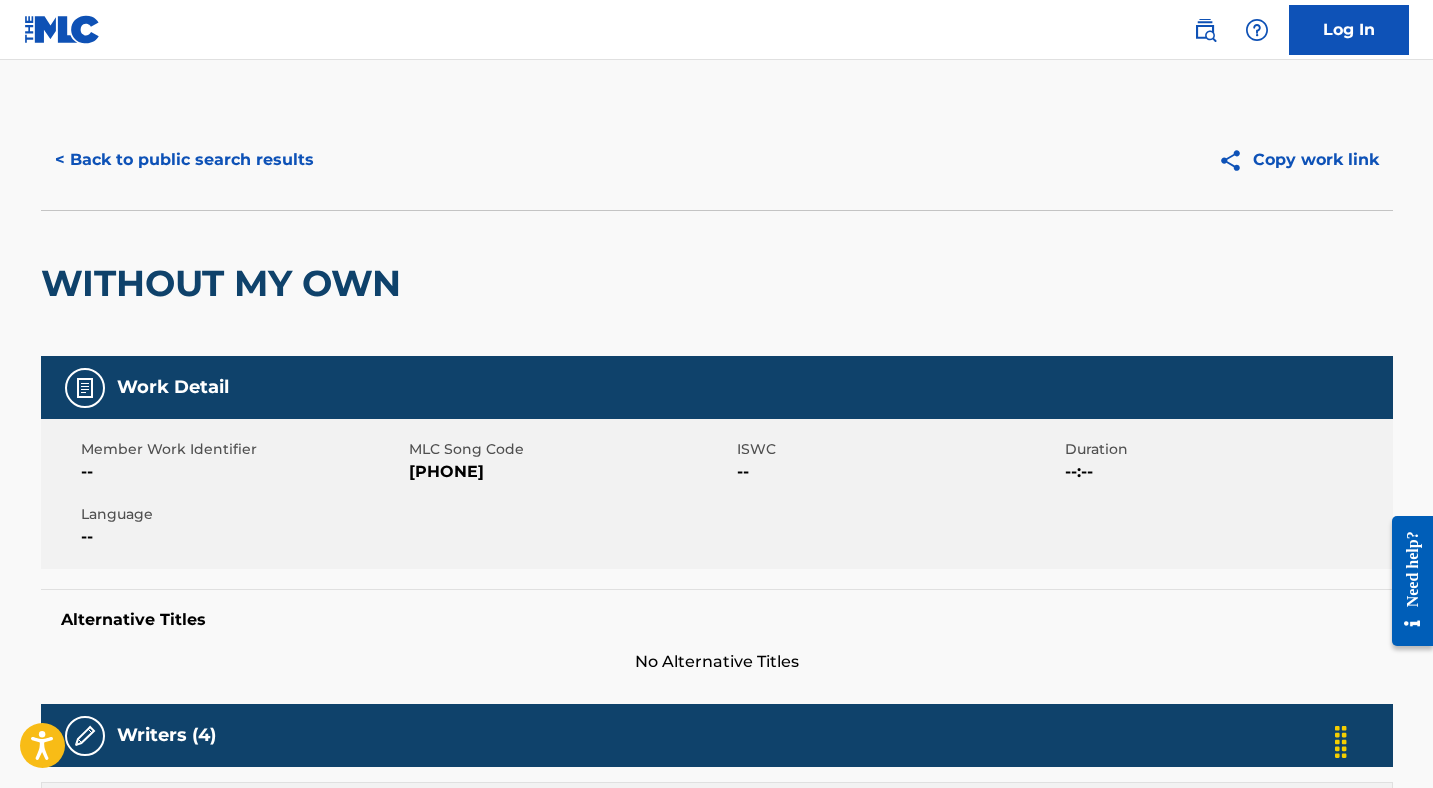 click on "< Back to public search results" at bounding box center [184, 160] 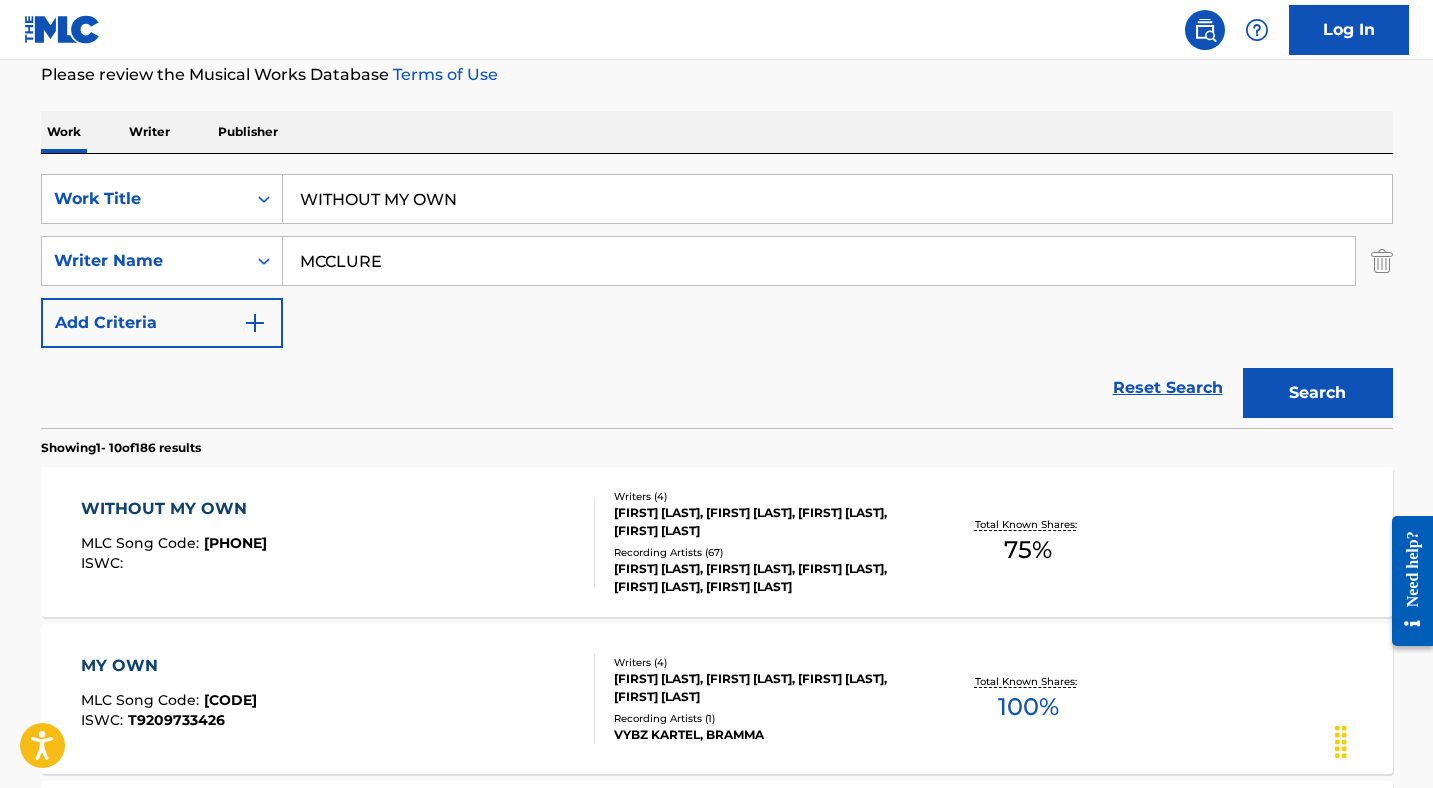 scroll, scrollTop: 210, scrollLeft: 0, axis: vertical 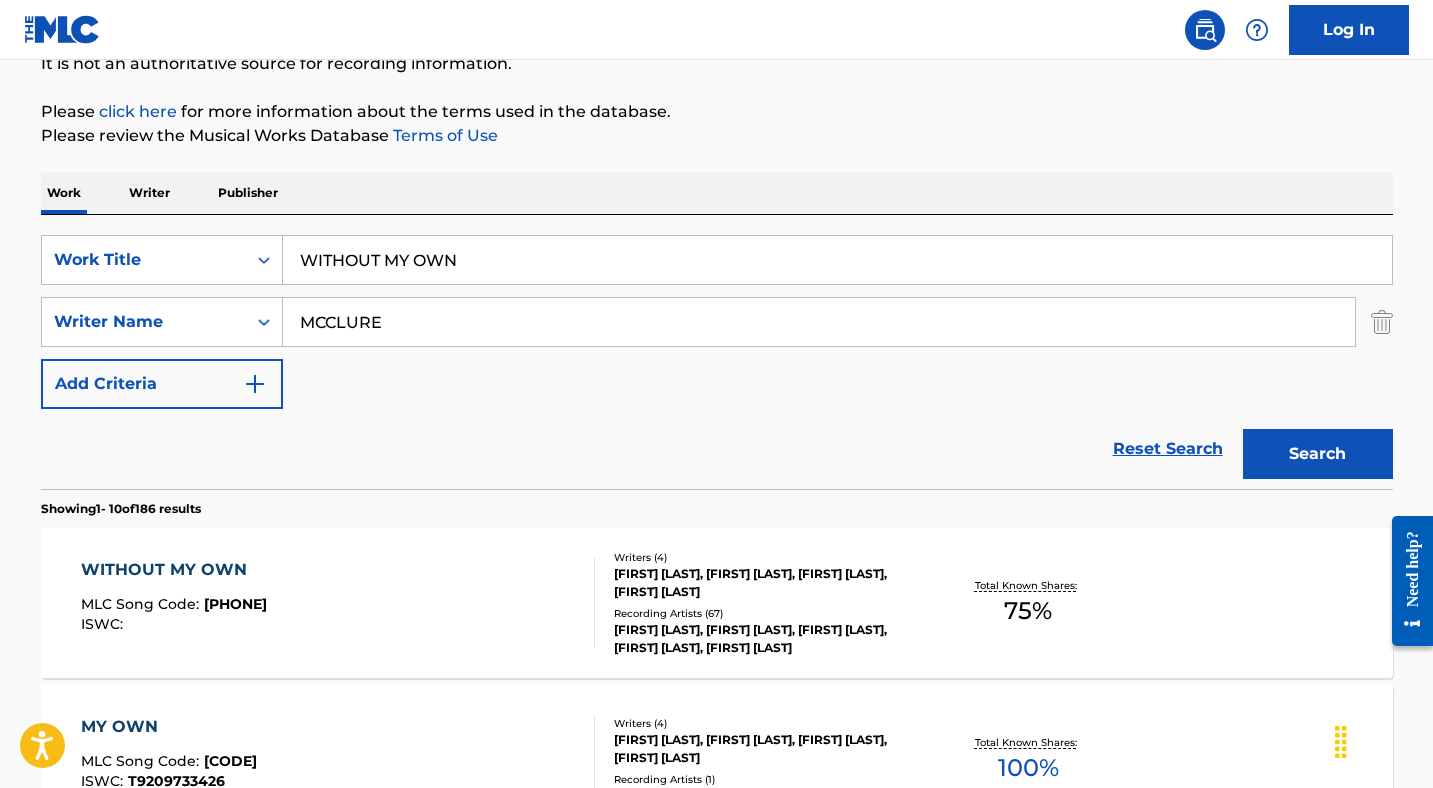 click on "WITHOUT MY OWN" at bounding box center [837, 260] 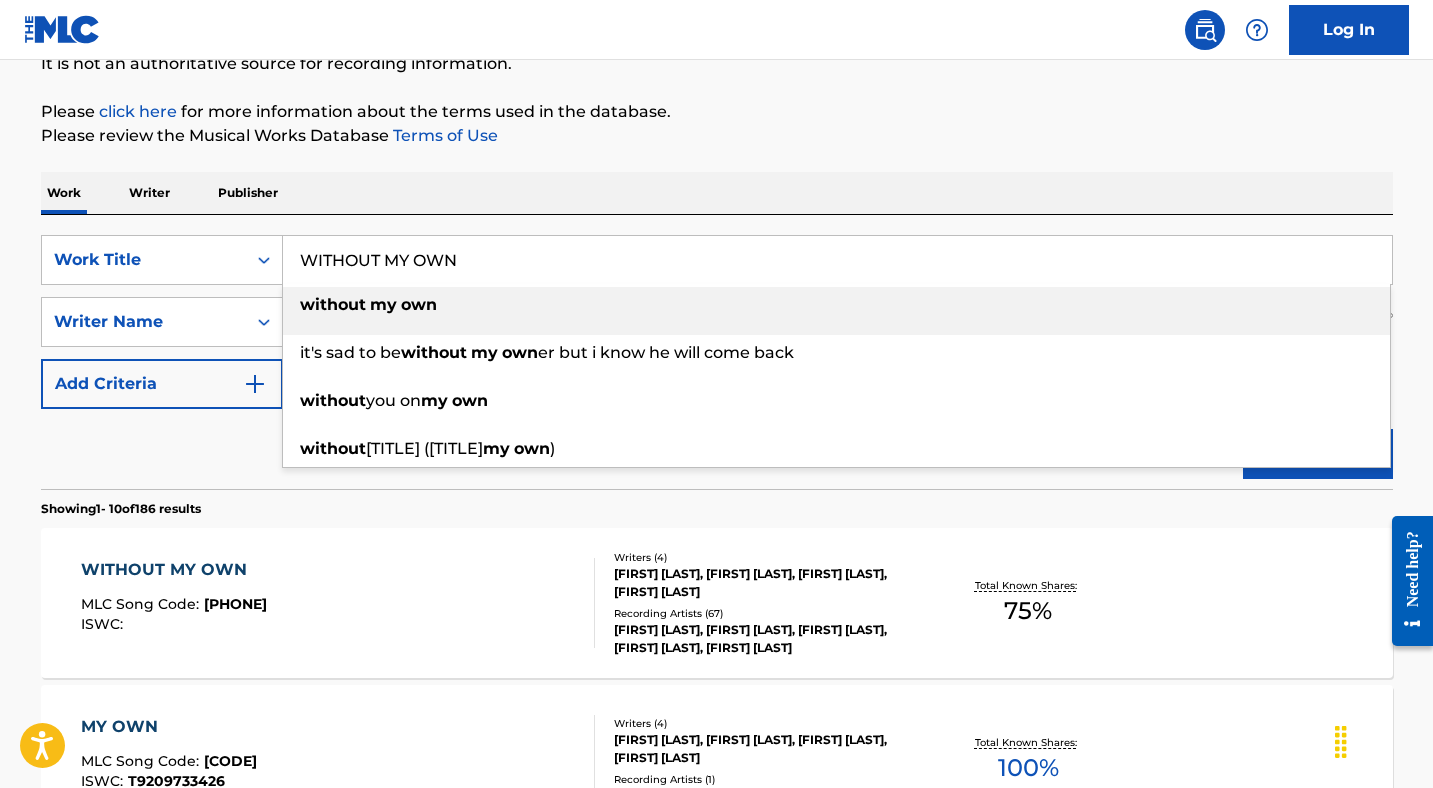paste on "BADMIND [LAST]" 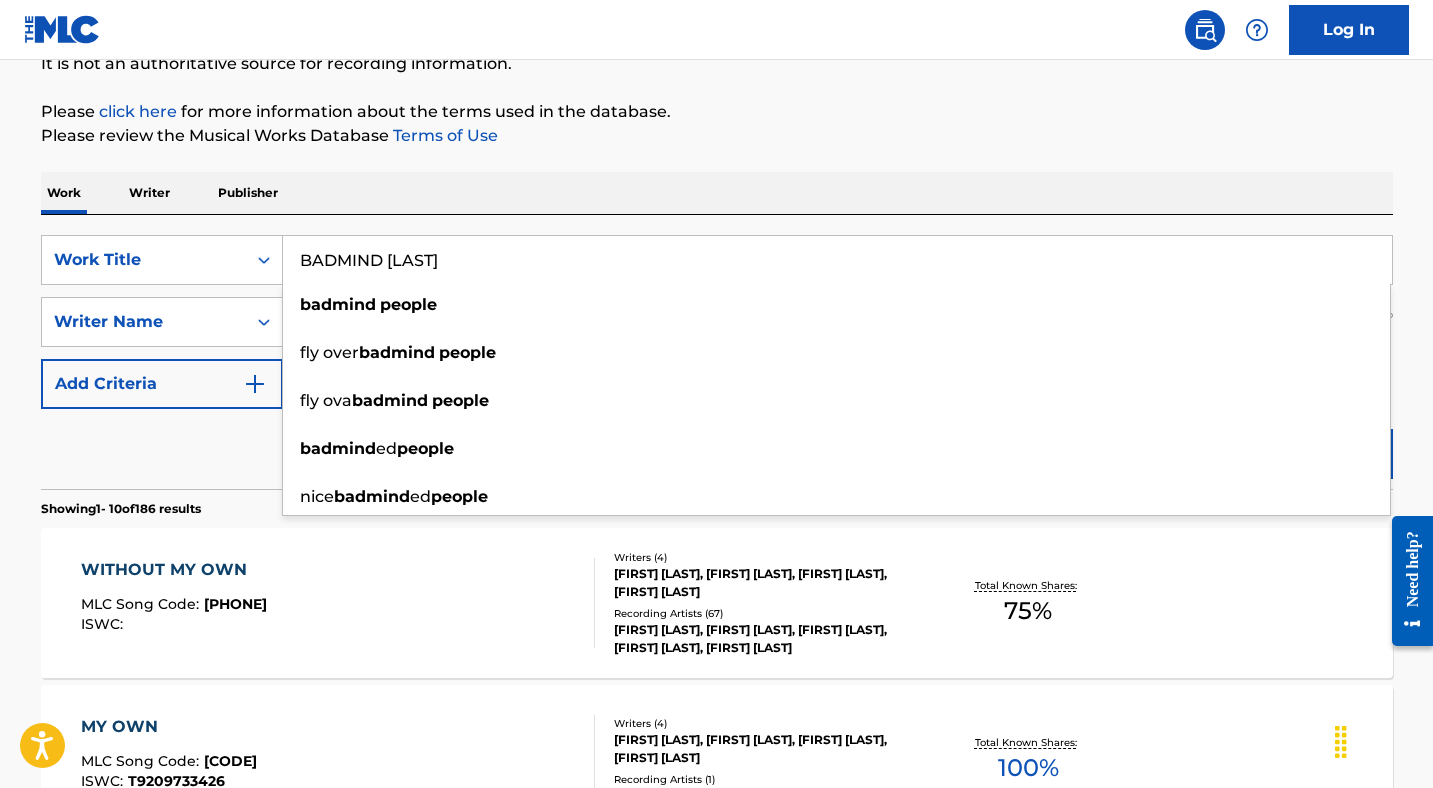 type on "BADMIND [LAST]" 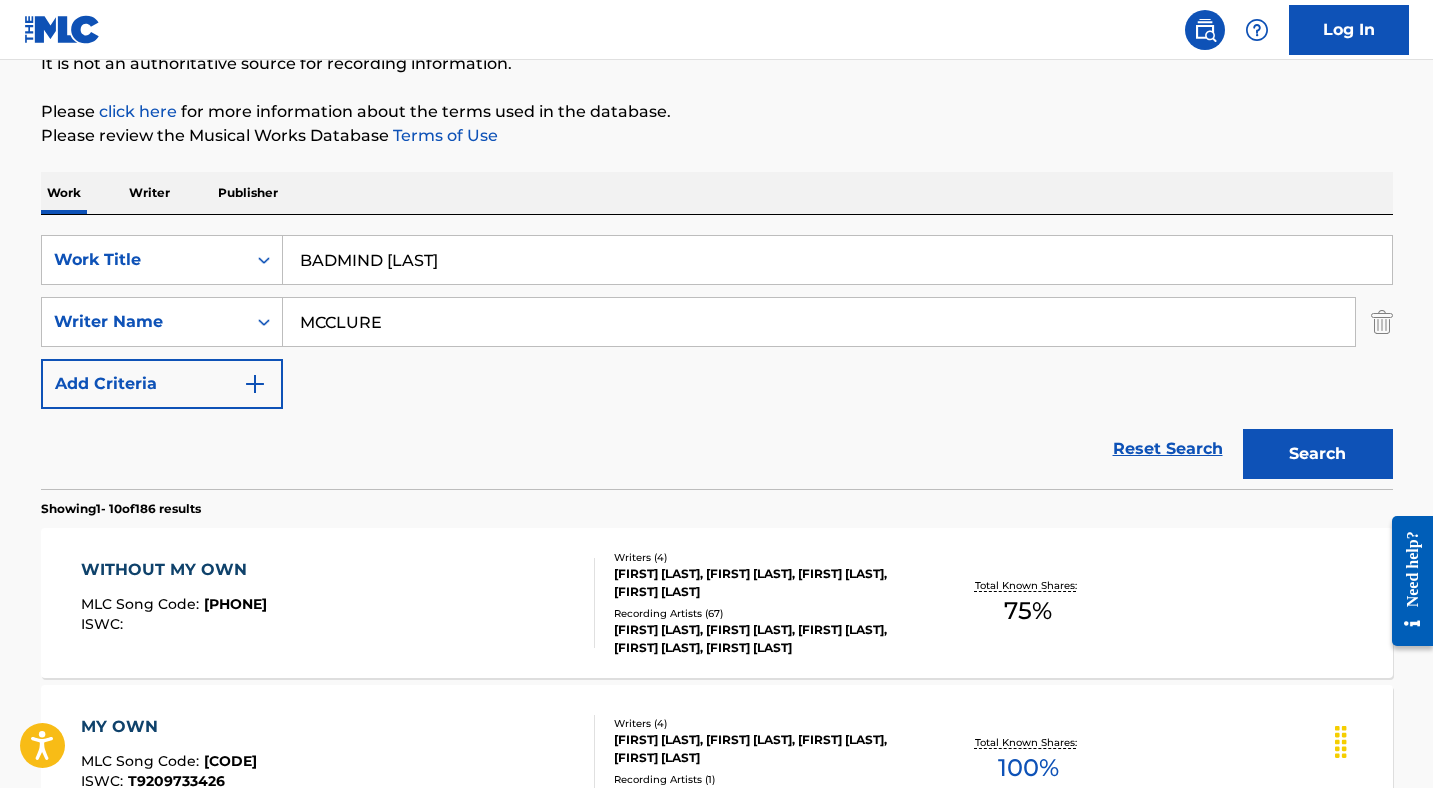 click on "Search" at bounding box center [1318, 454] 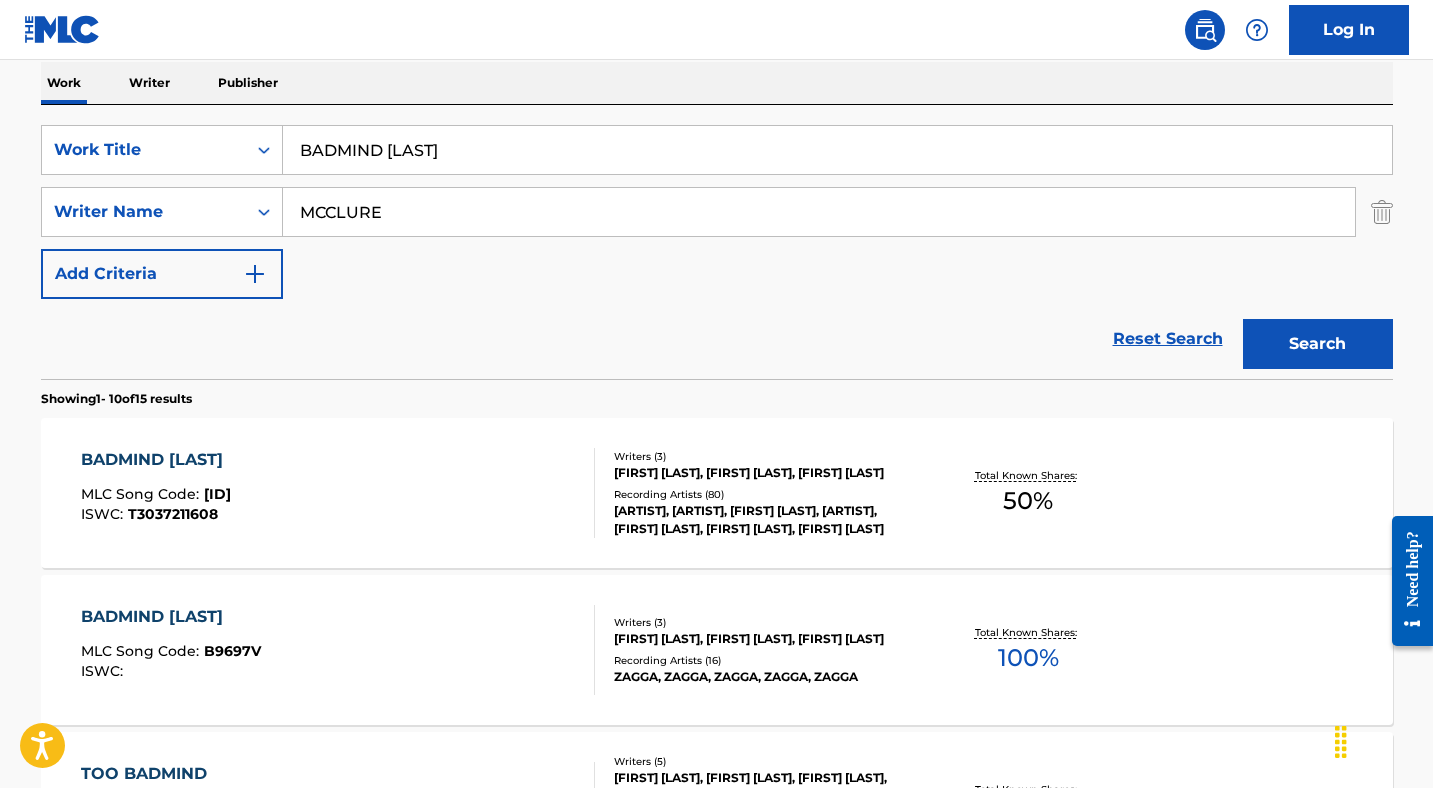 scroll, scrollTop: 336, scrollLeft: 0, axis: vertical 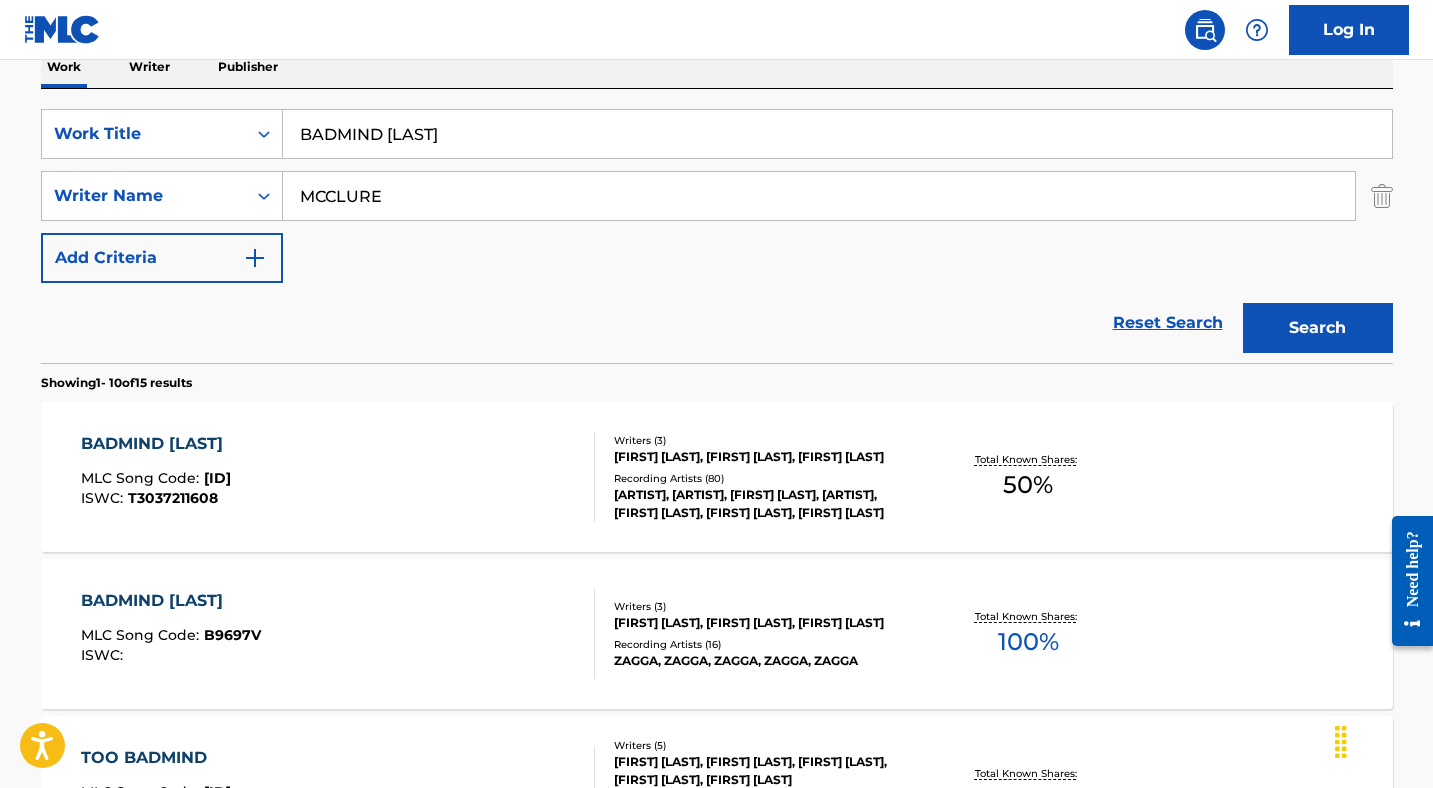 click on "BADMIND [LAST]" at bounding box center (157, 444) 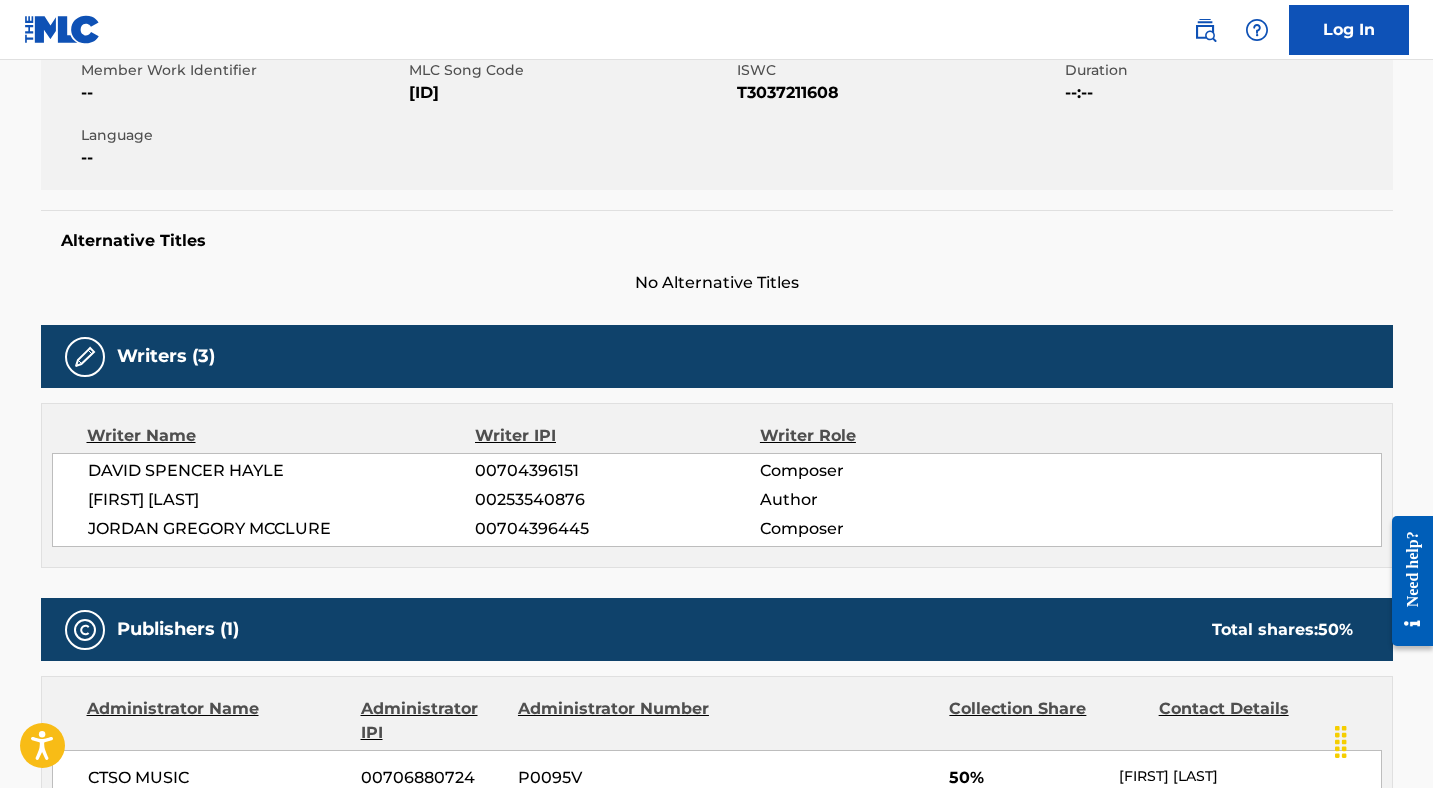 scroll, scrollTop: 128, scrollLeft: 0, axis: vertical 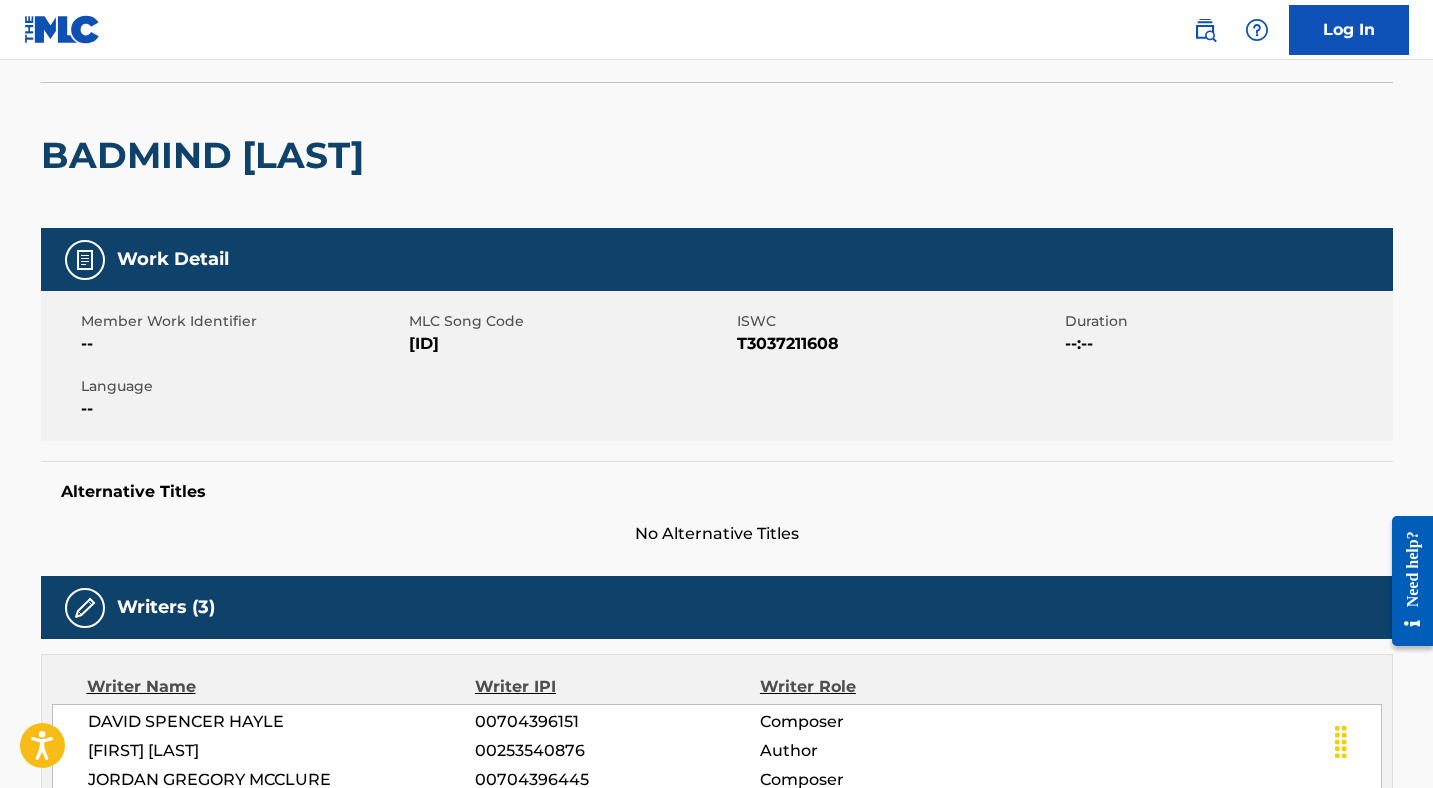 click on "[ID]" at bounding box center [570, 344] 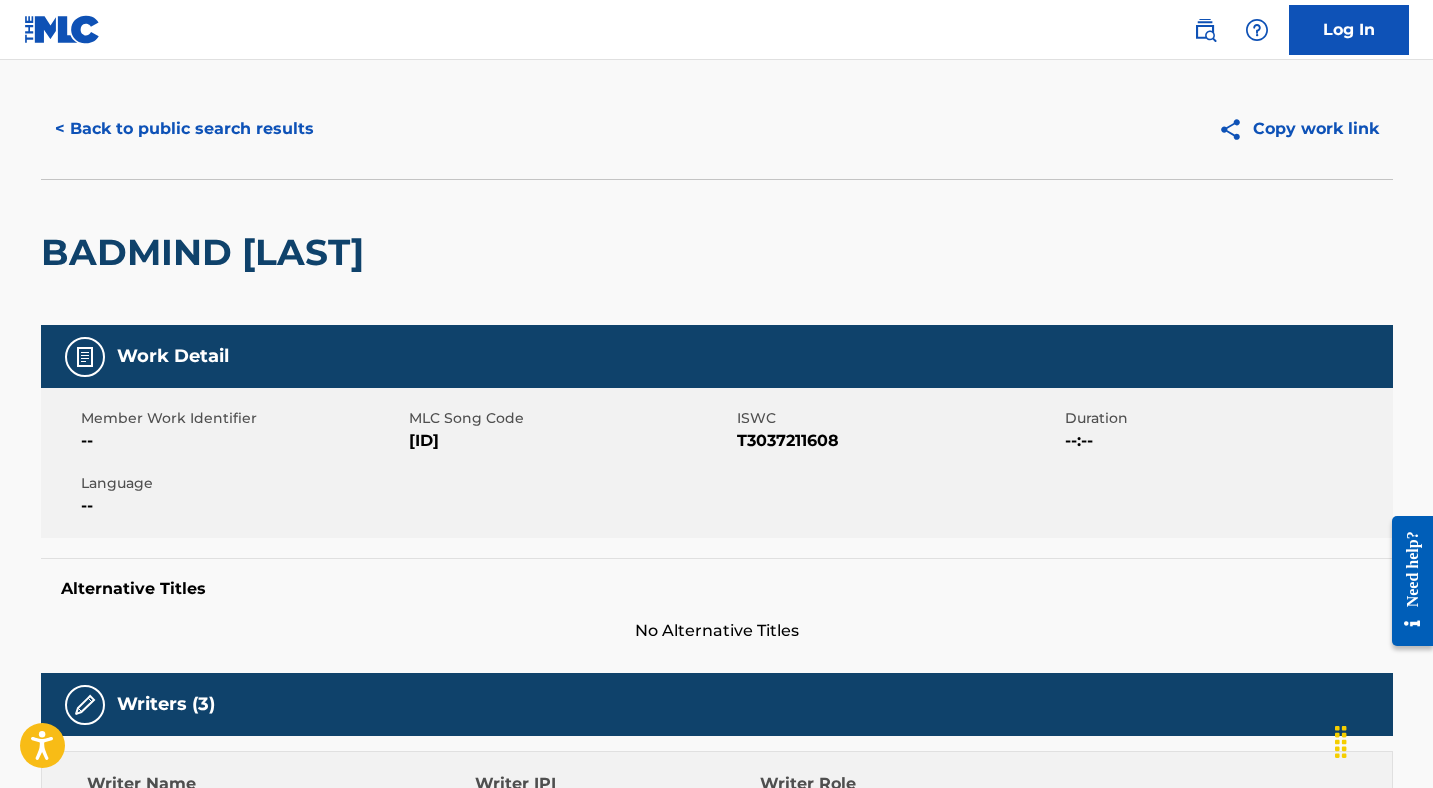 click on "< Back to public search results" at bounding box center (184, 129) 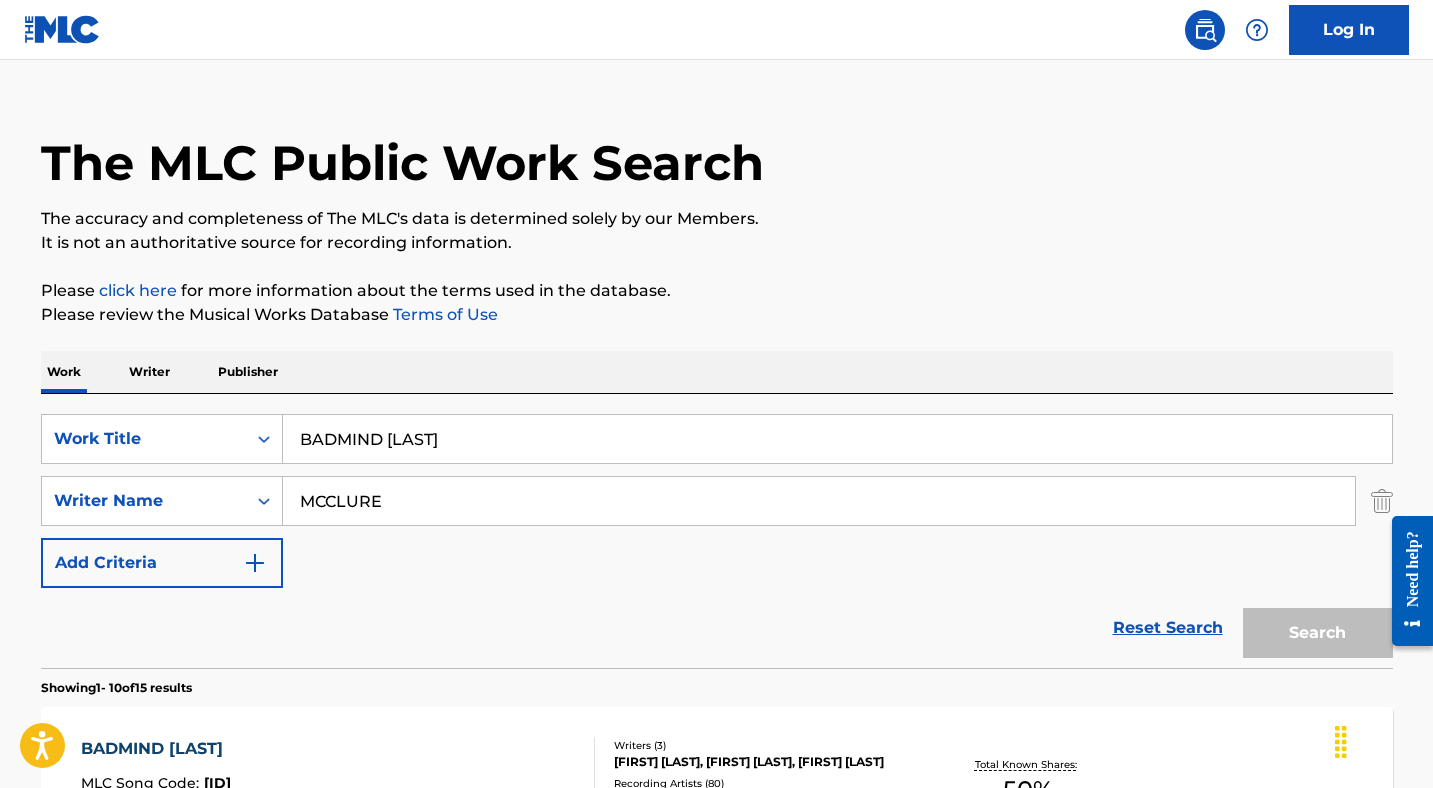 scroll, scrollTop: 336, scrollLeft: 0, axis: vertical 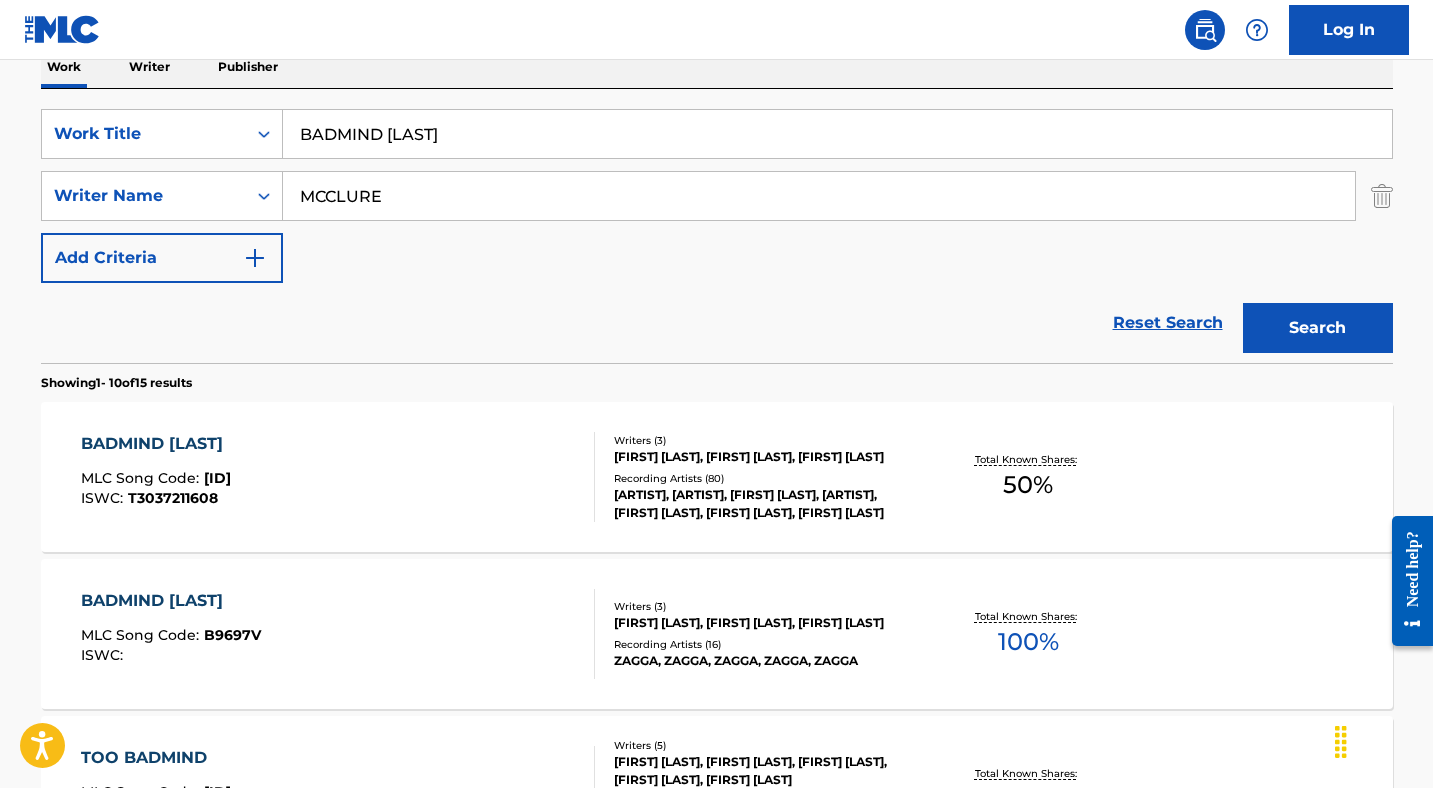click on "BADMIND [LAST]" at bounding box center [837, 134] 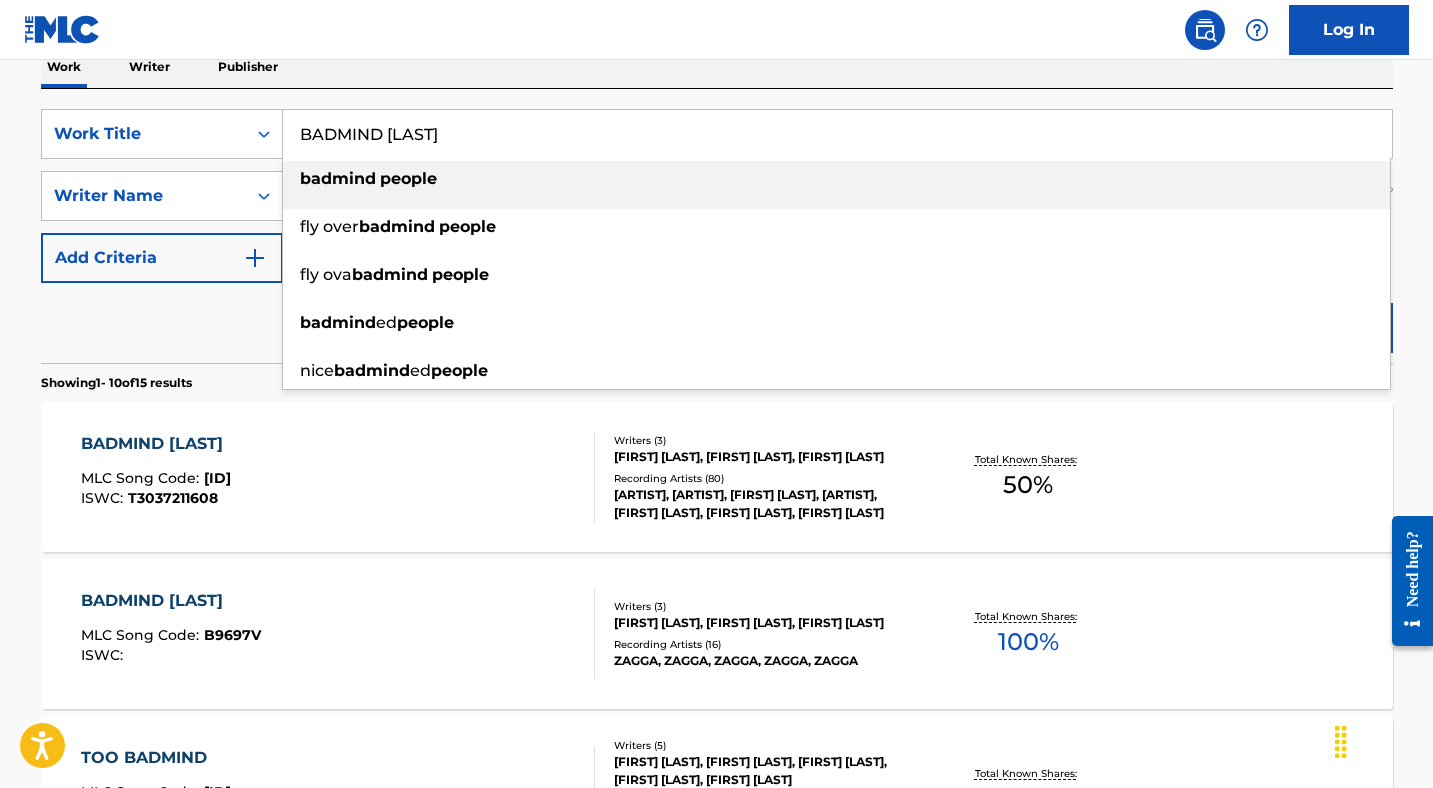 paste on "BAGGA TINGS" 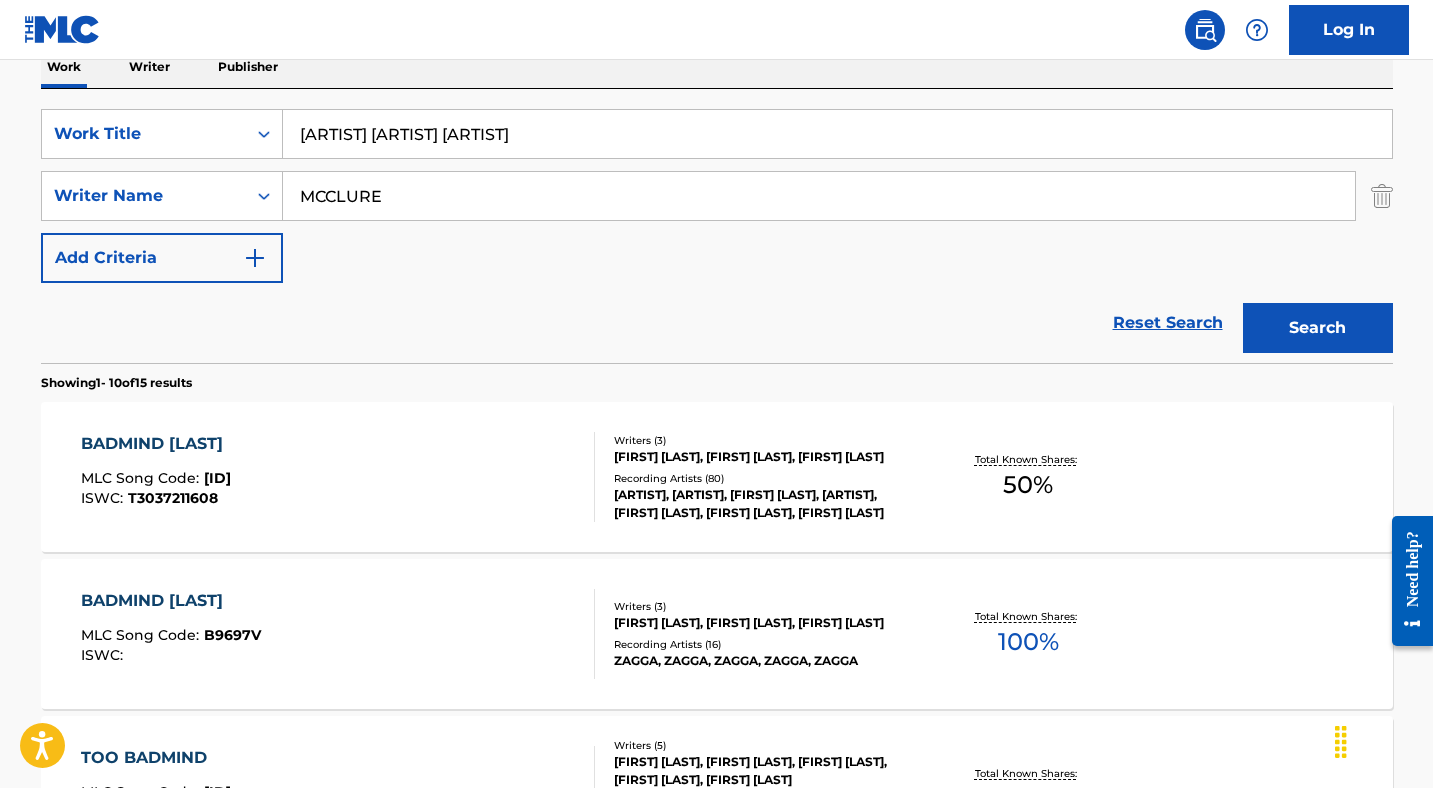 click on "[ARTIST] [ARTIST] [ARTIST]" at bounding box center (837, 134) 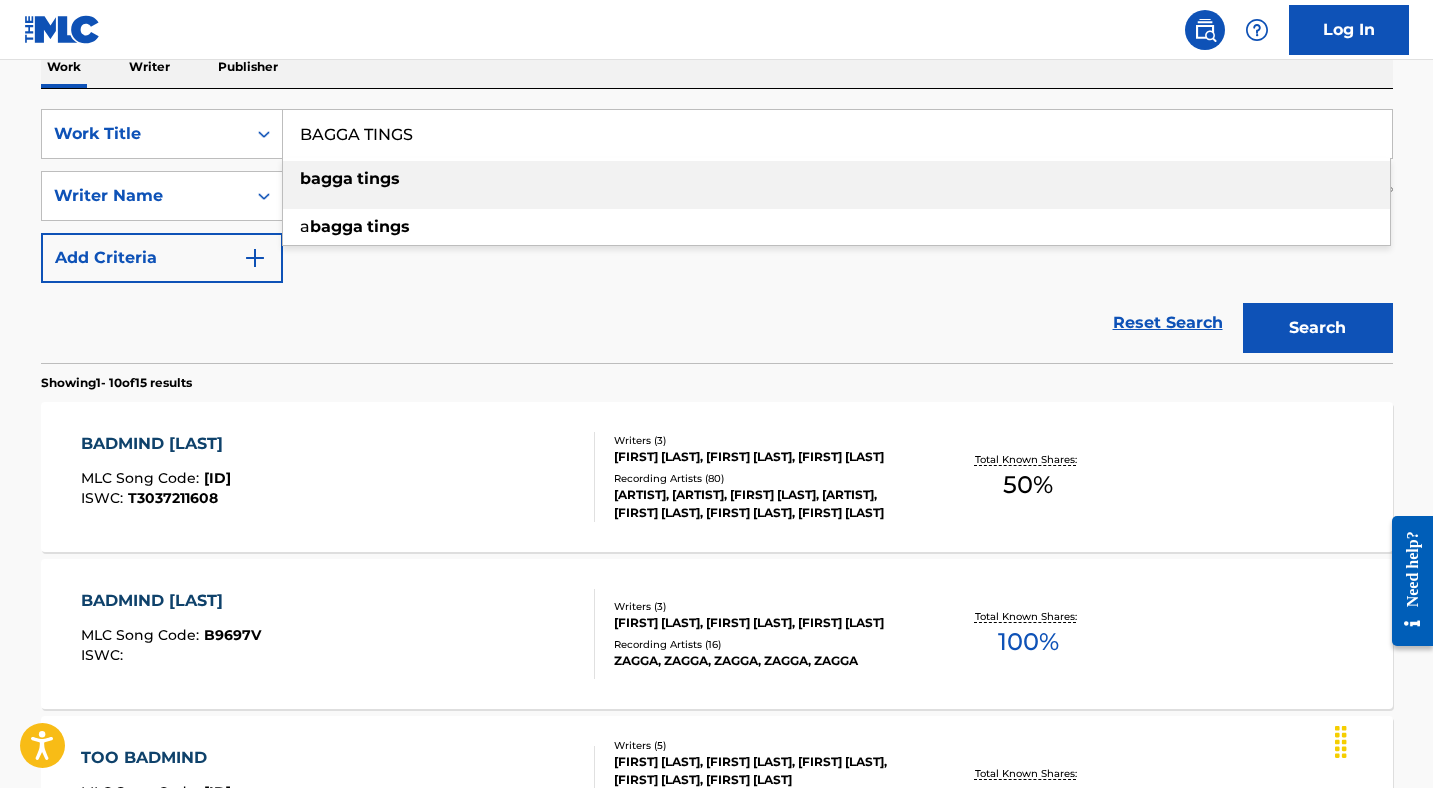 type on "BAGGA TINGS" 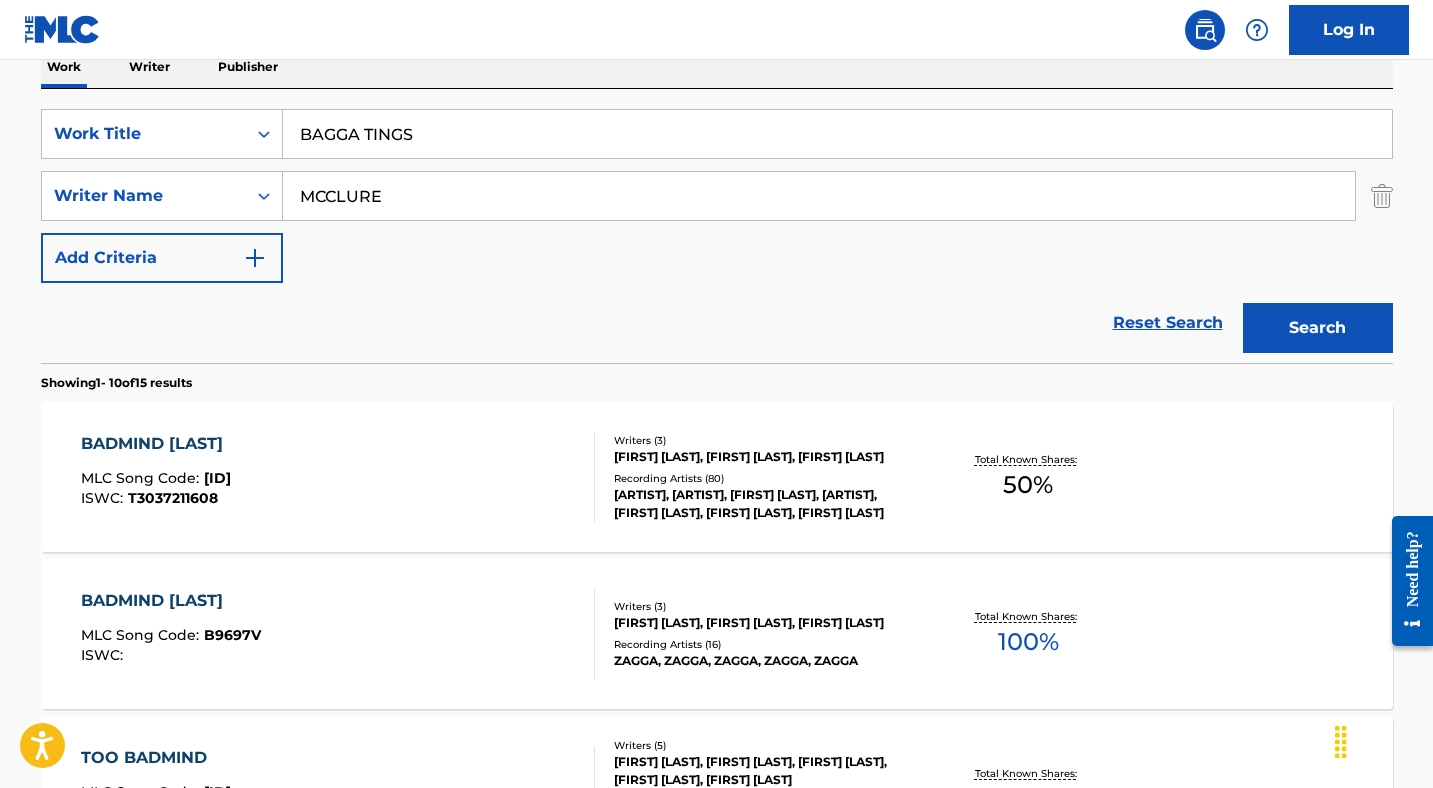 click on "Search" at bounding box center (1318, 328) 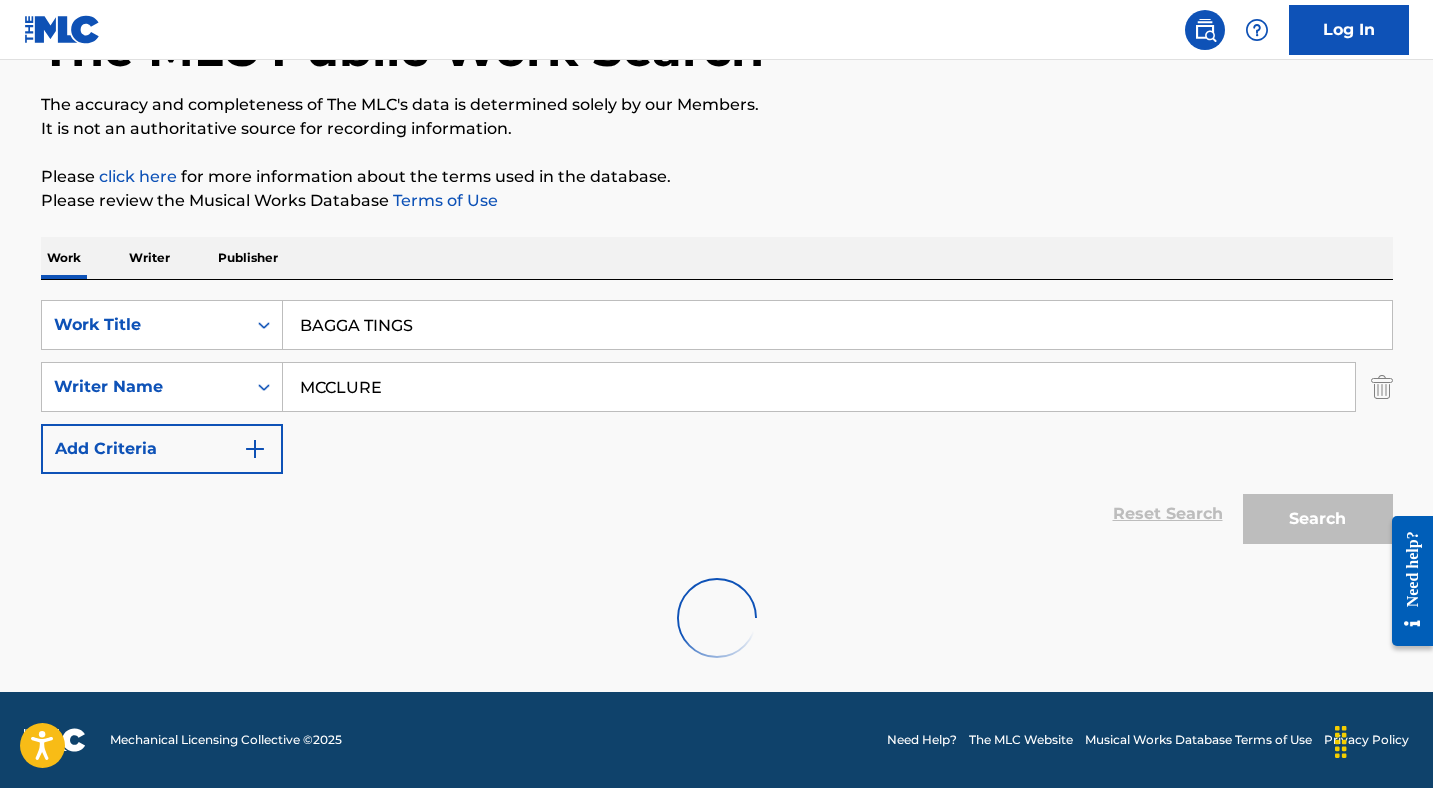 scroll, scrollTop: 300, scrollLeft: 0, axis: vertical 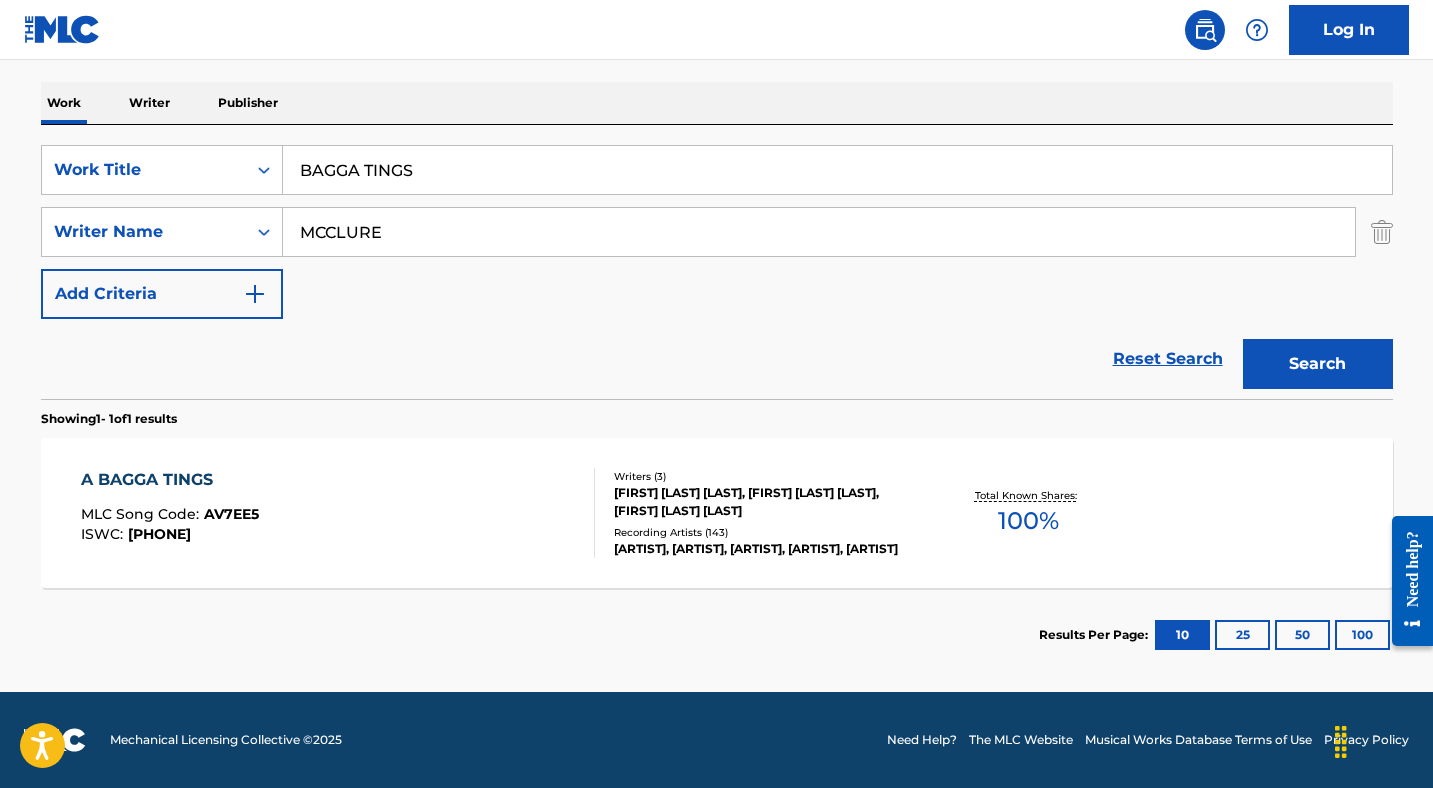 click on "A BAGGA TINGS" at bounding box center [170, 480] 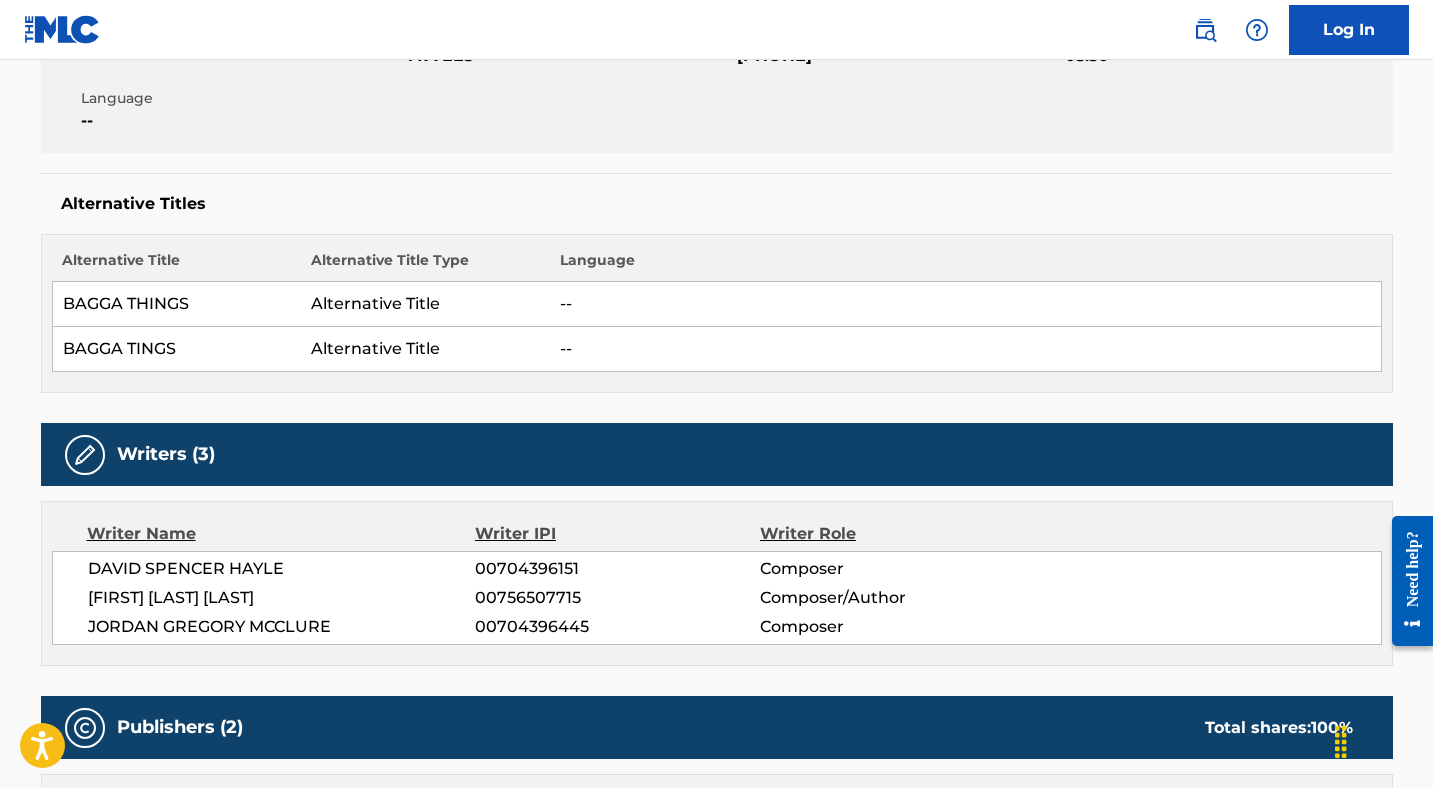 scroll, scrollTop: 267, scrollLeft: 0, axis: vertical 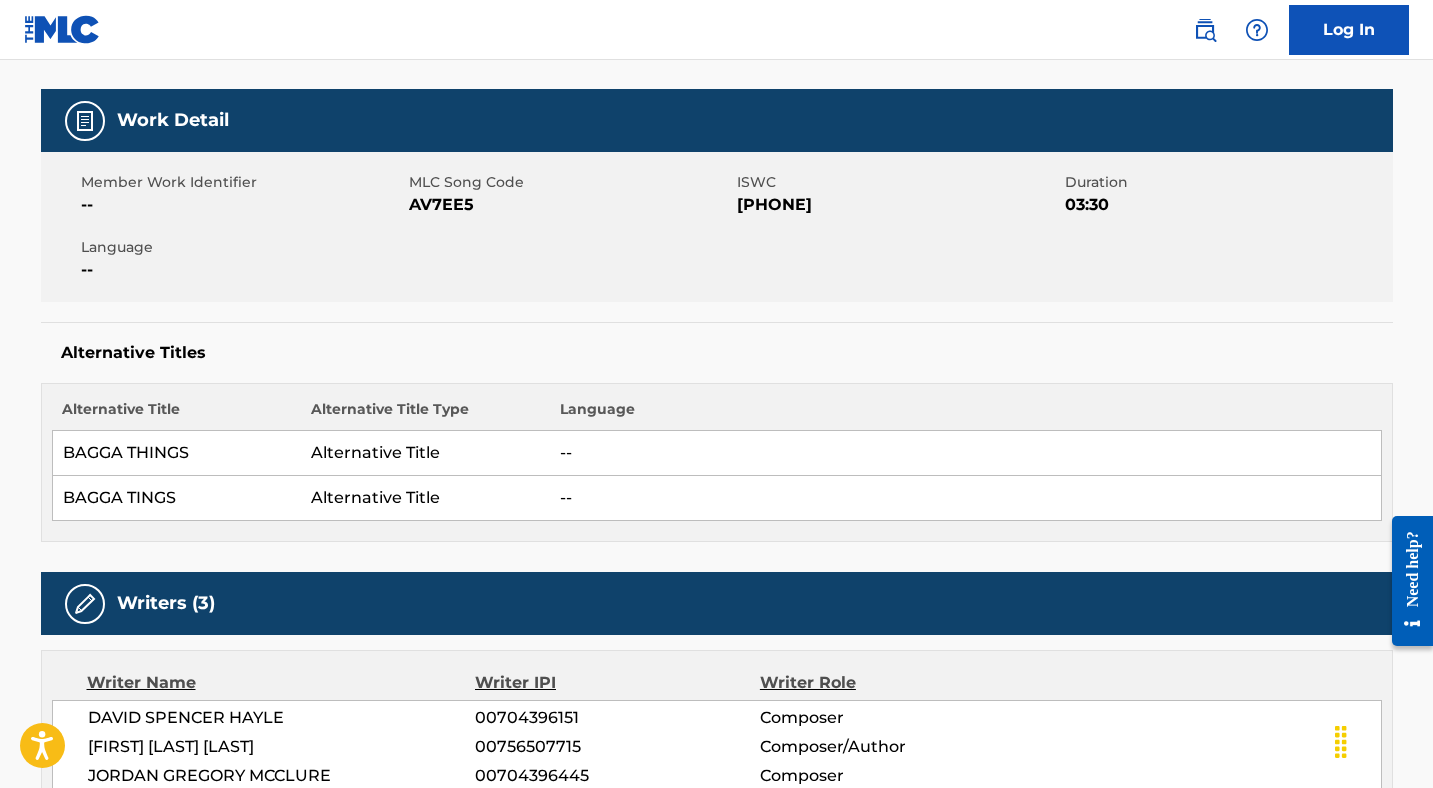 click on "AV7EE5" at bounding box center [570, 205] 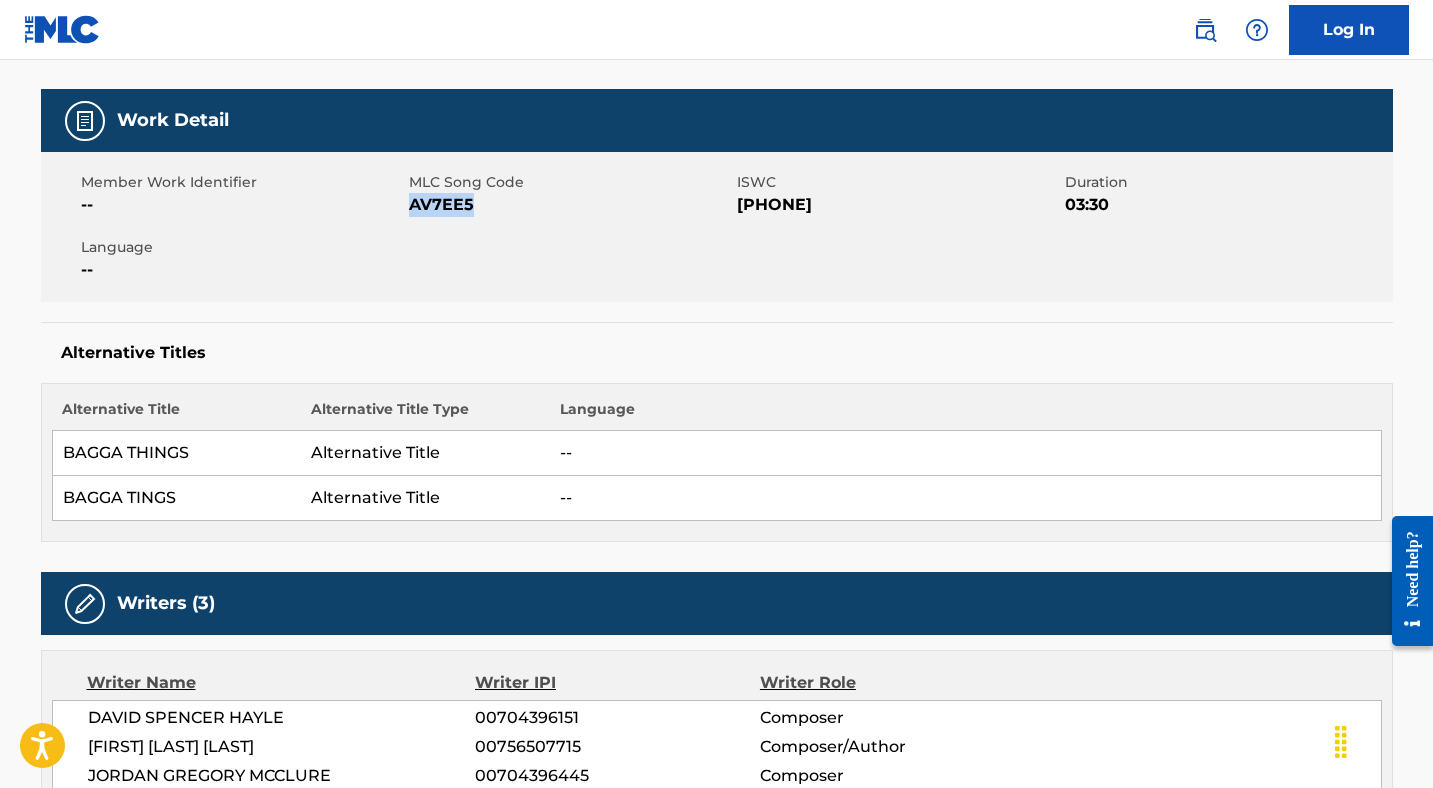 click on "AV7EE5" at bounding box center [570, 205] 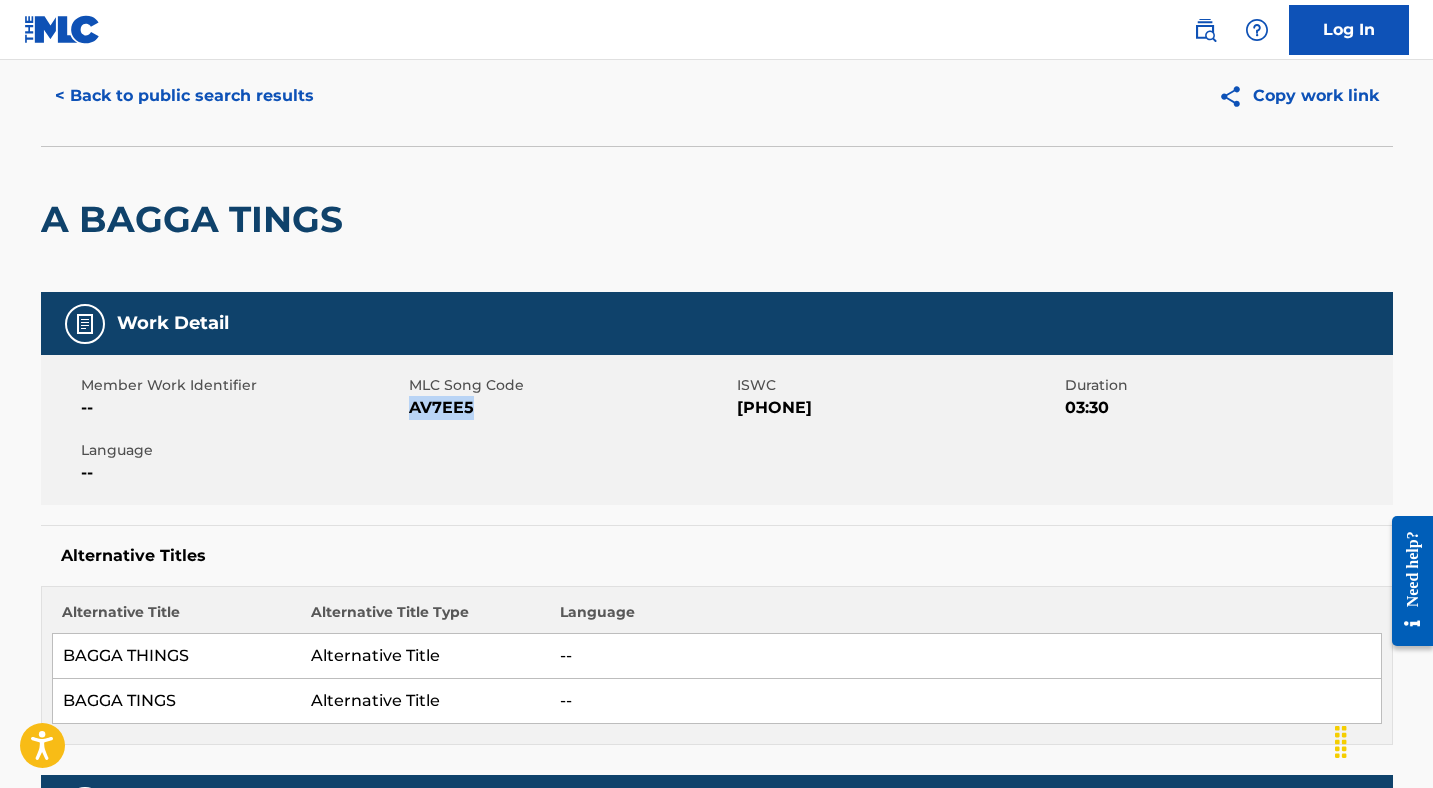 scroll, scrollTop: 0, scrollLeft: 0, axis: both 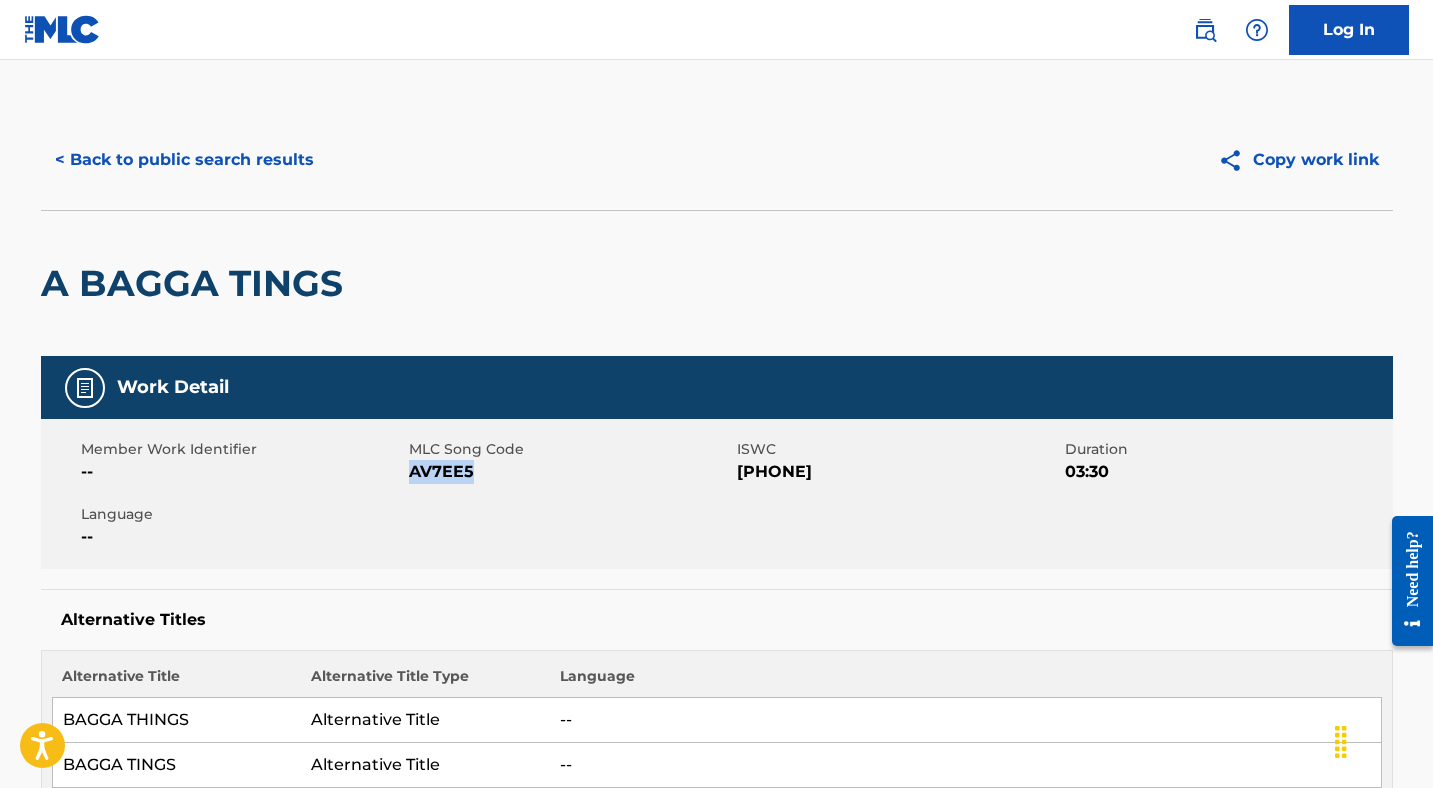 click on "< Back to public search results" at bounding box center (184, 160) 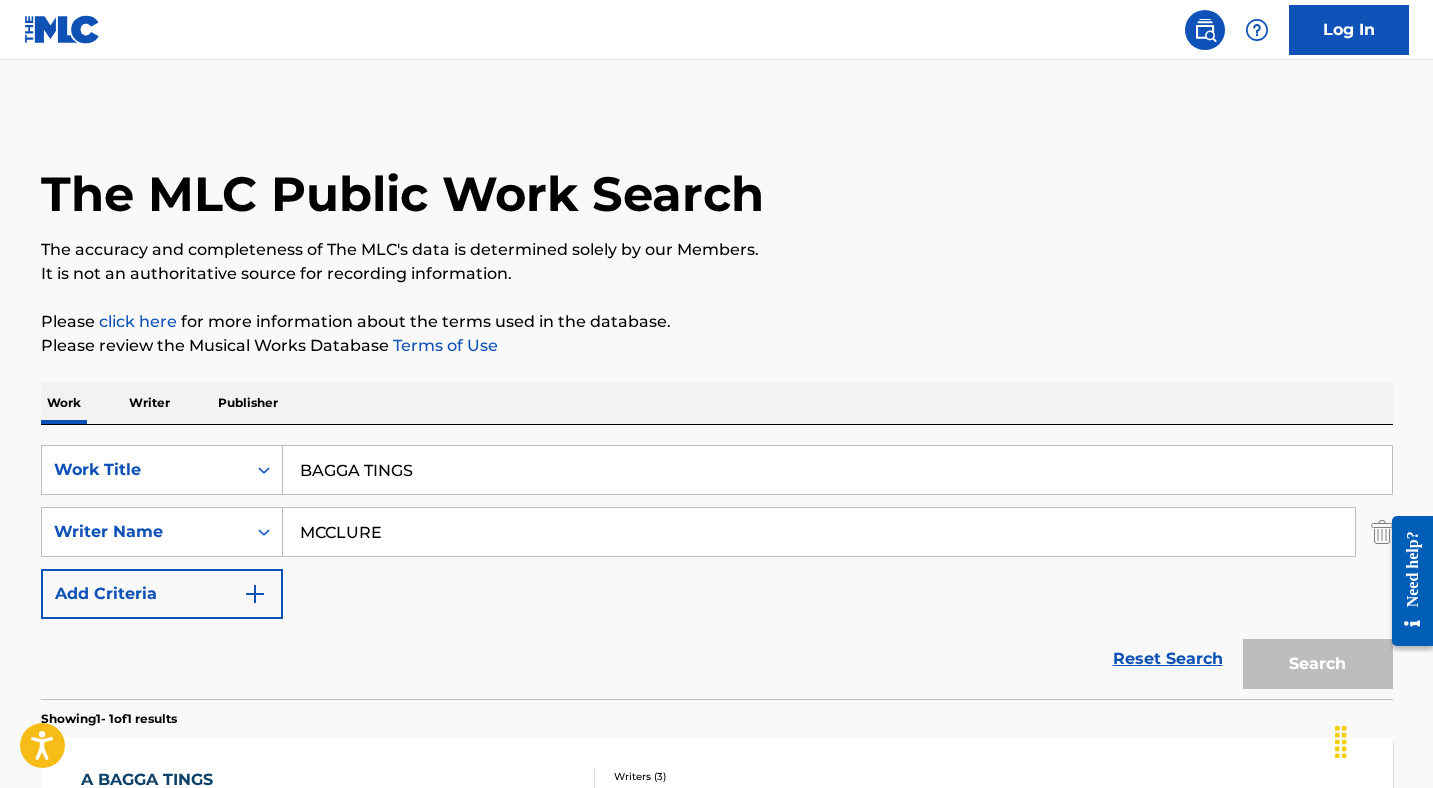 scroll, scrollTop: 186, scrollLeft: 0, axis: vertical 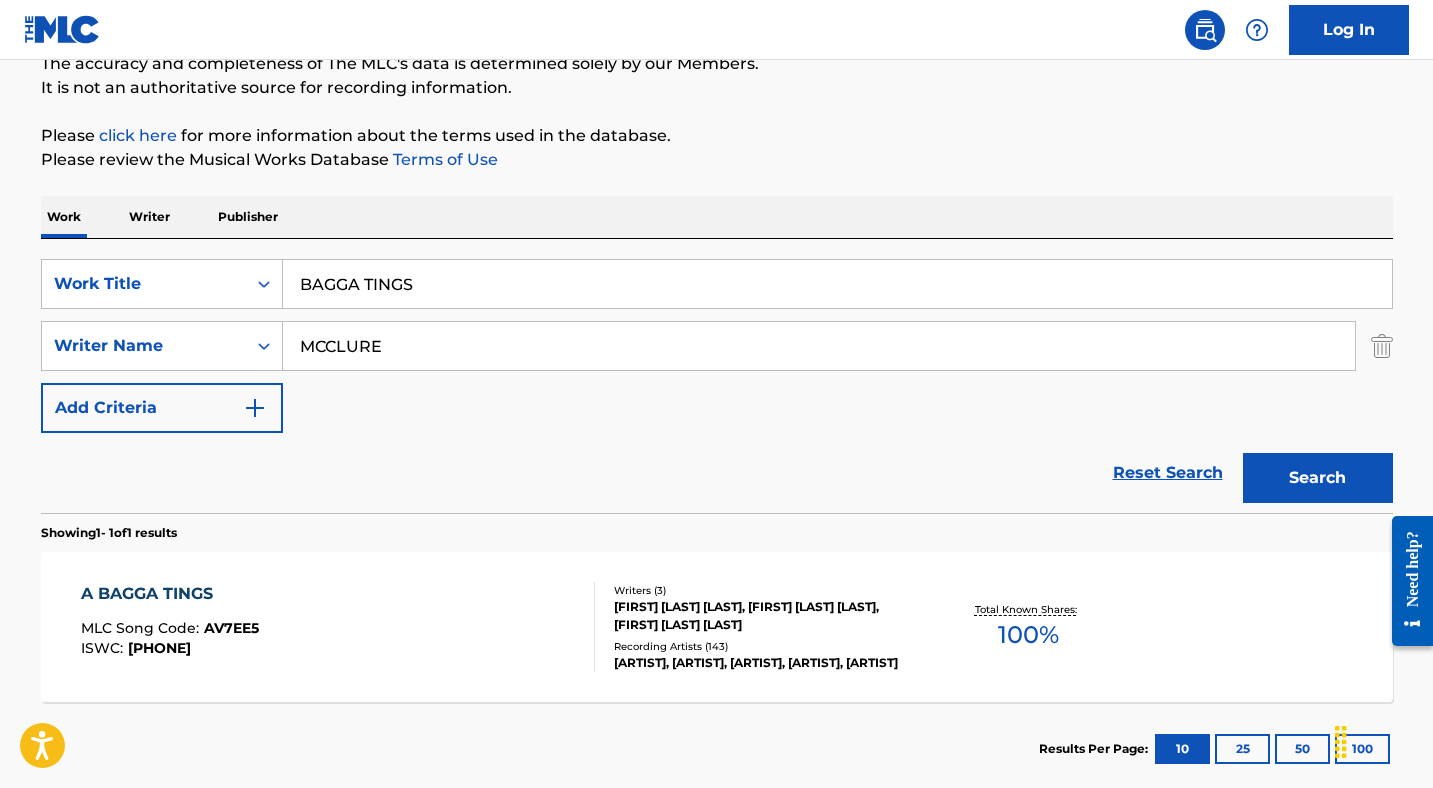 click on "BAGGA TINGS" at bounding box center (837, 284) 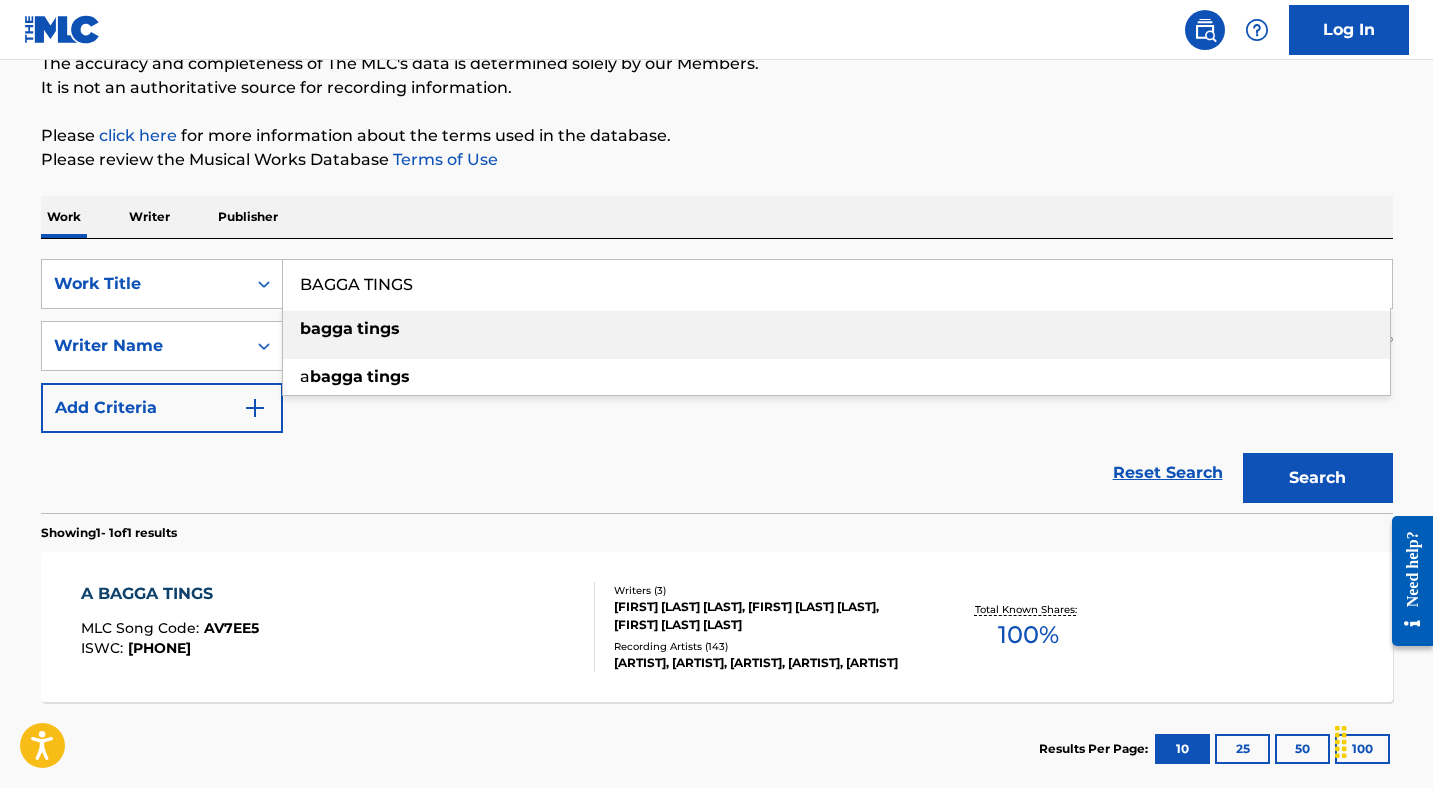 paste on "URNING UP" 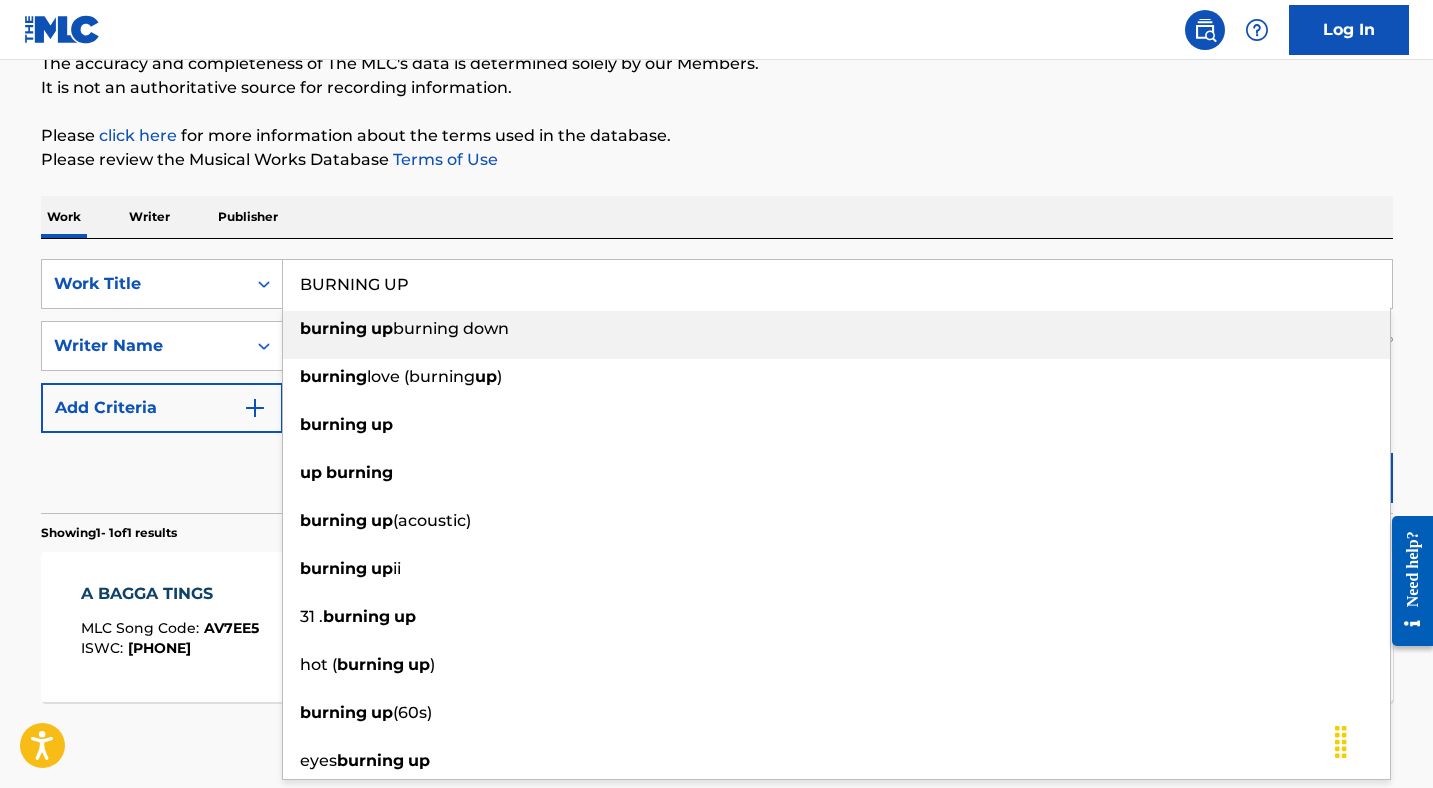 type on "BURNING UP" 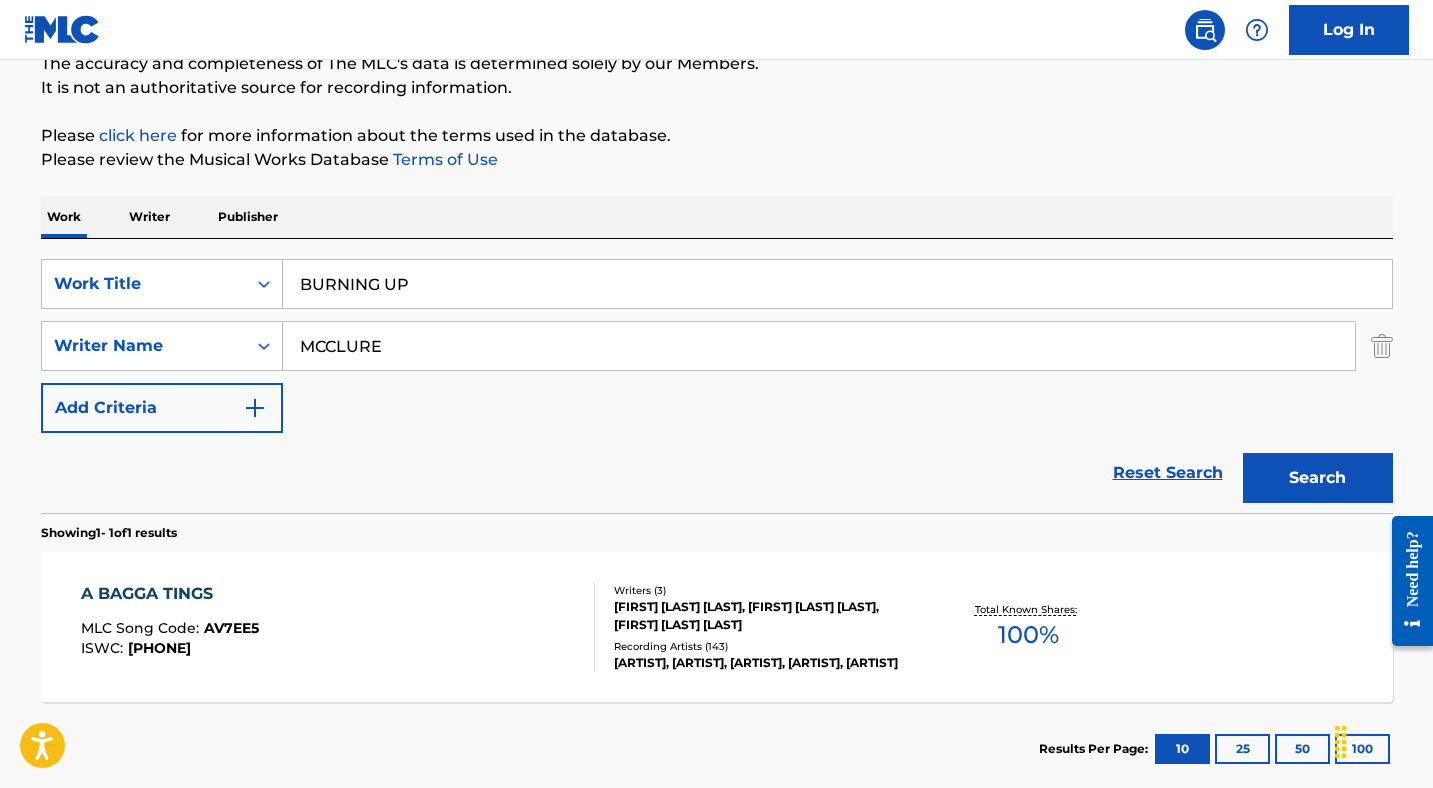 click on "Search" at bounding box center [1318, 478] 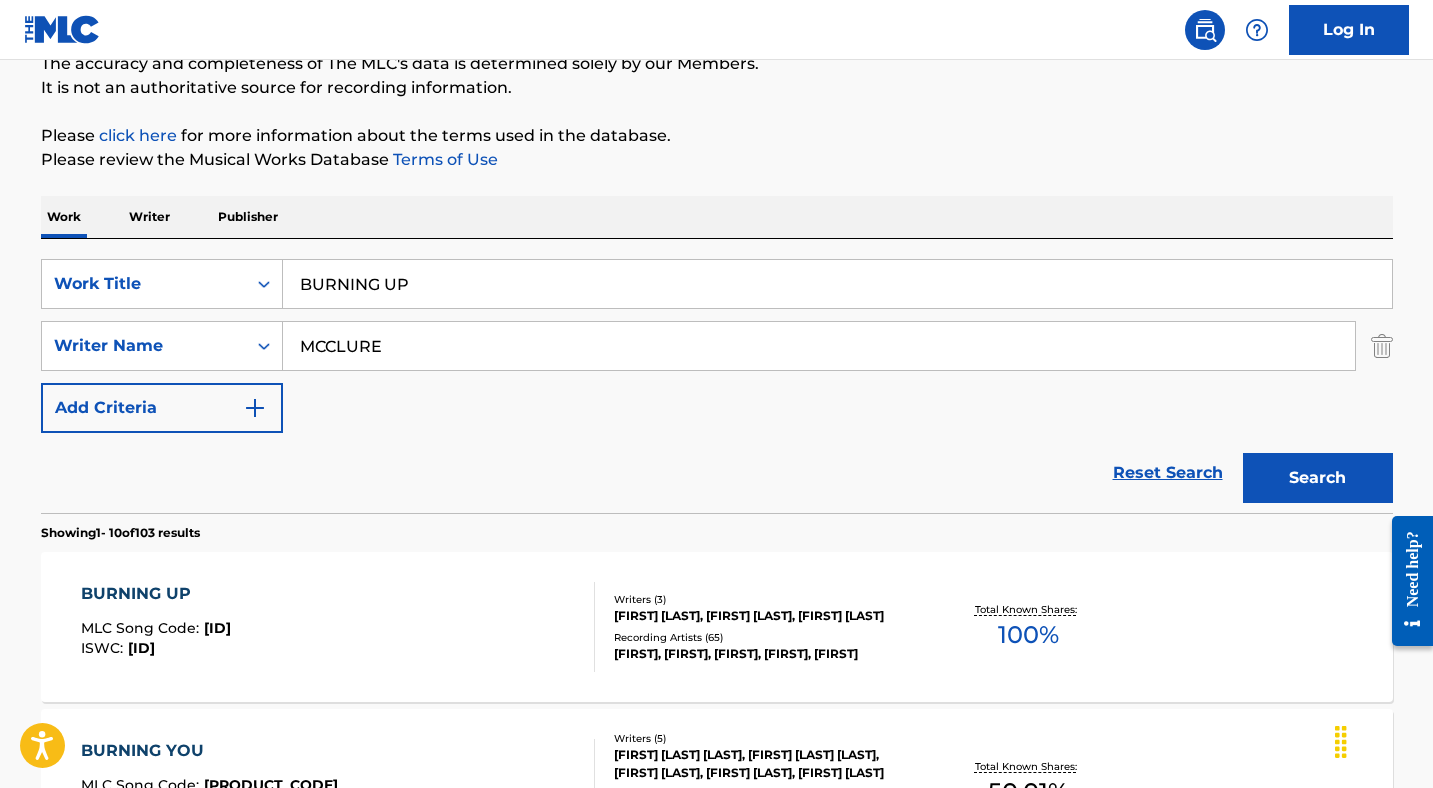 scroll, scrollTop: 253, scrollLeft: 0, axis: vertical 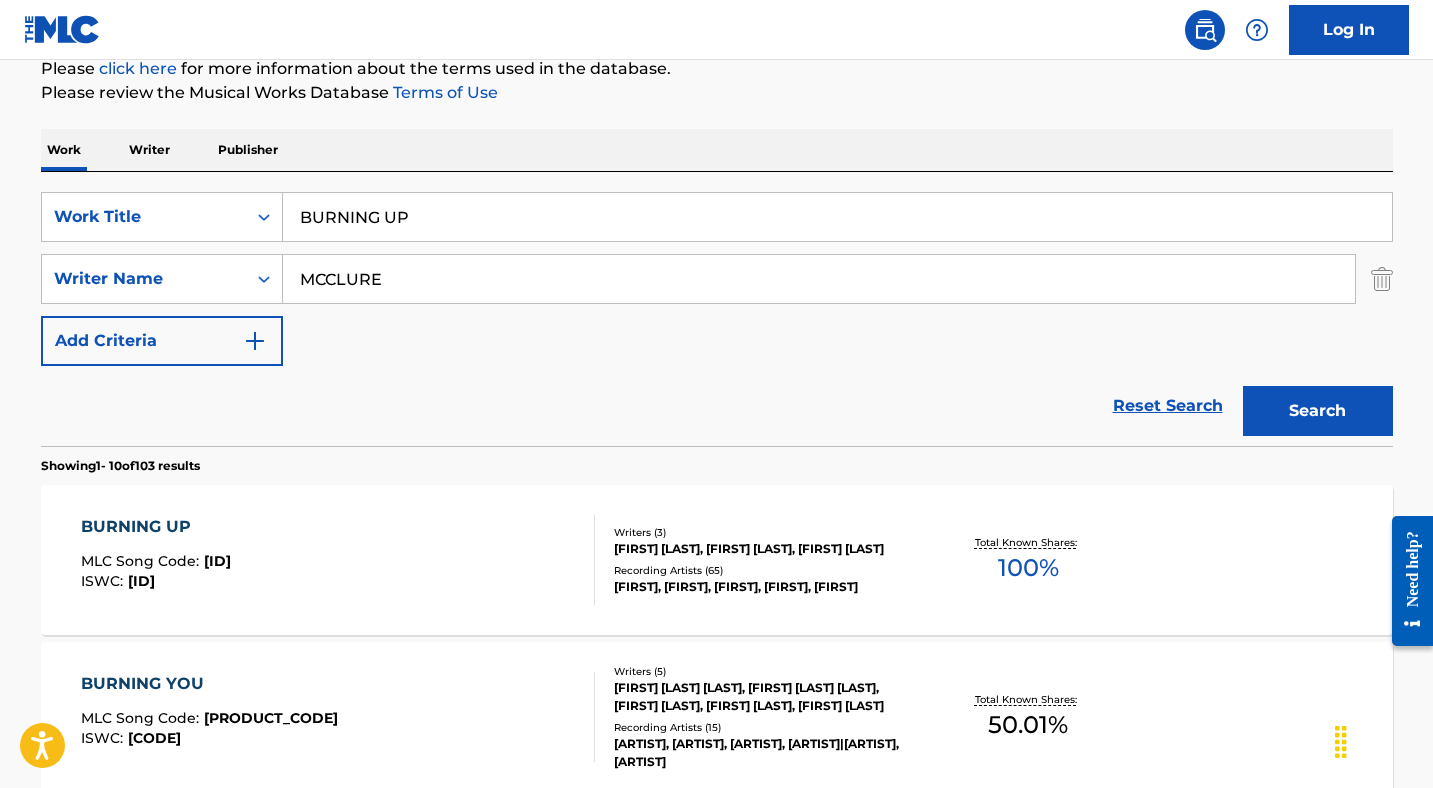 click on "BURNING UP MLC Song Code : BV7GBU ISWC : T9160667629" at bounding box center [156, 560] 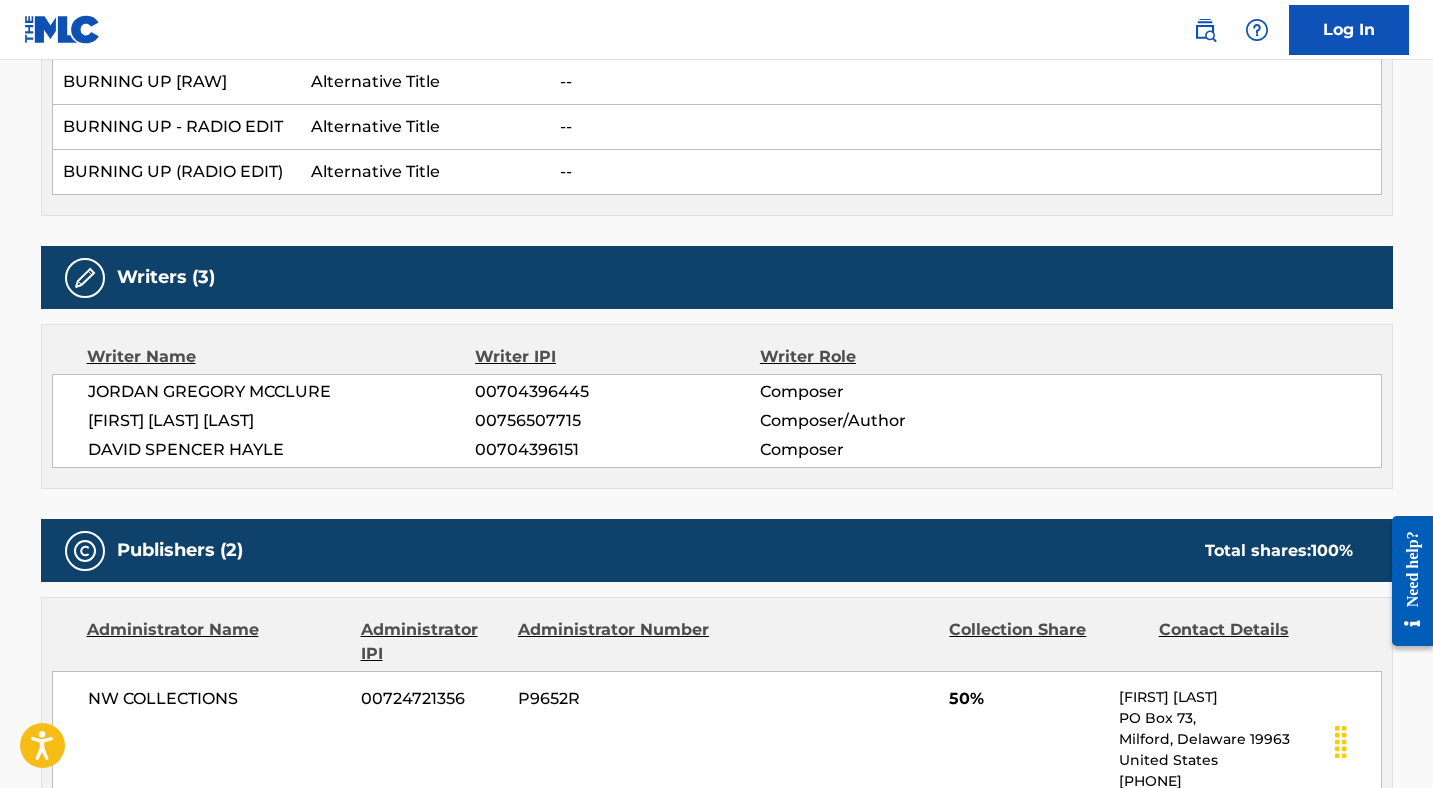 scroll, scrollTop: 377, scrollLeft: 0, axis: vertical 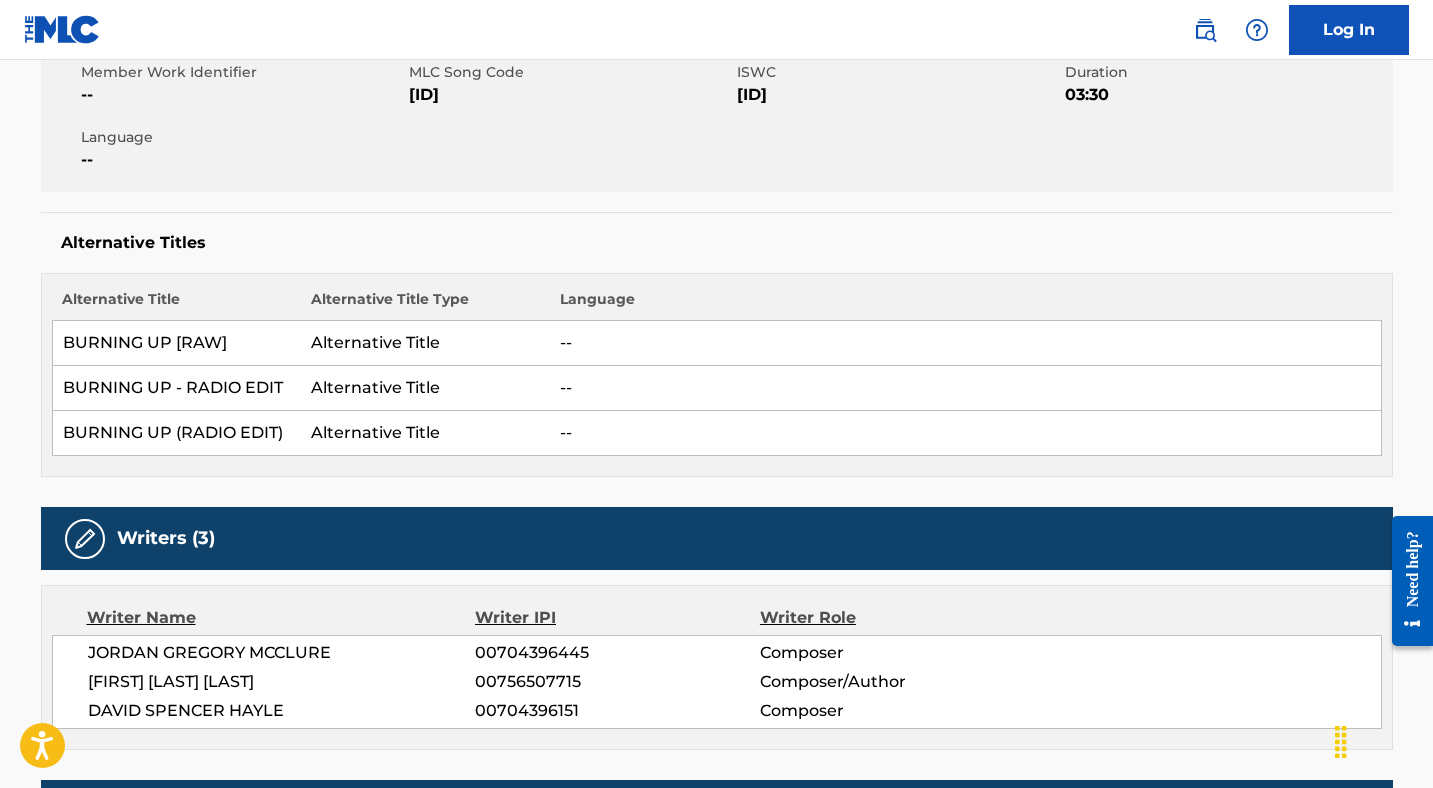 click on "[ID]" at bounding box center (570, 95) 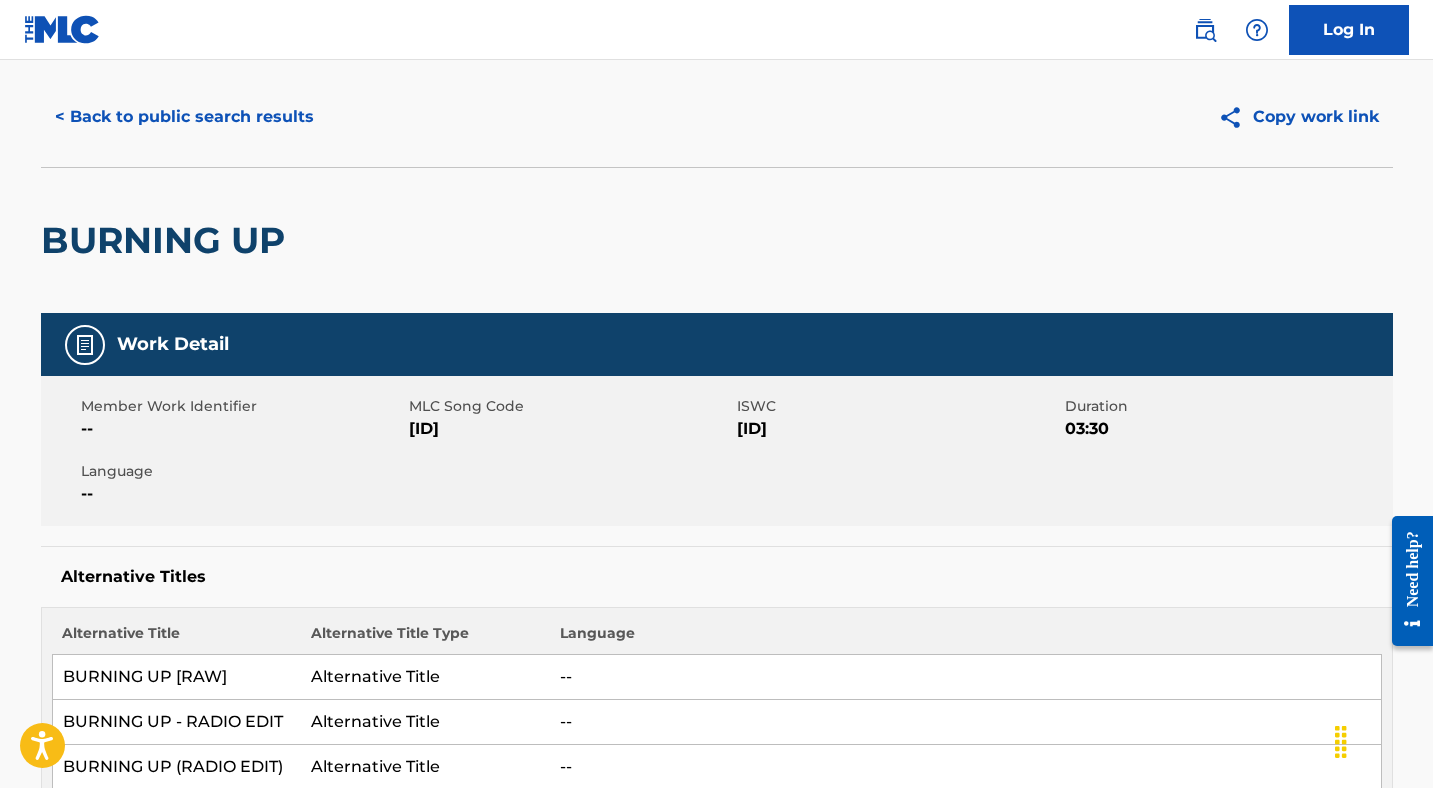 scroll, scrollTop: 0, scrollLeft: 0, axis: both 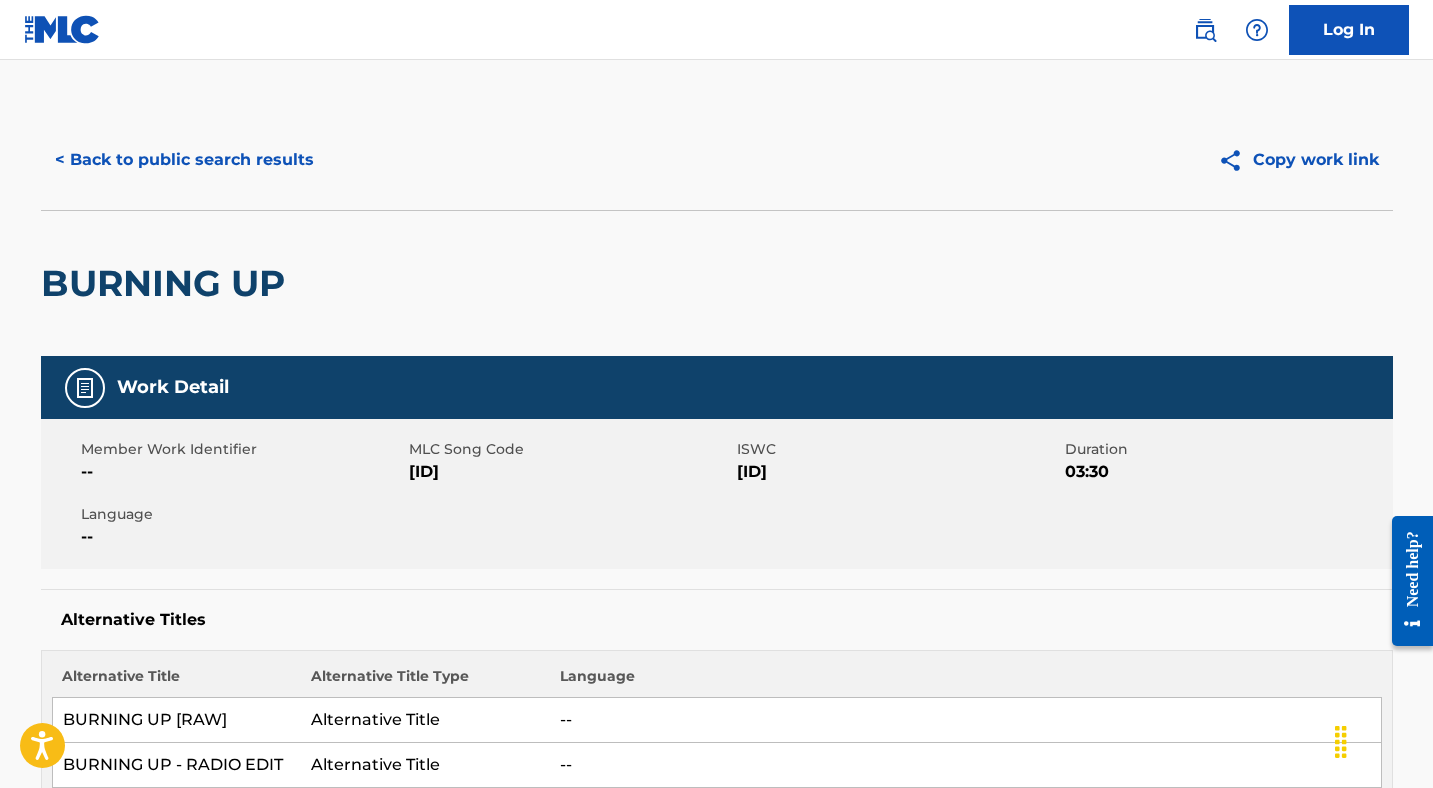 click on "< Back to public search results" at bounding box center (184, 160) 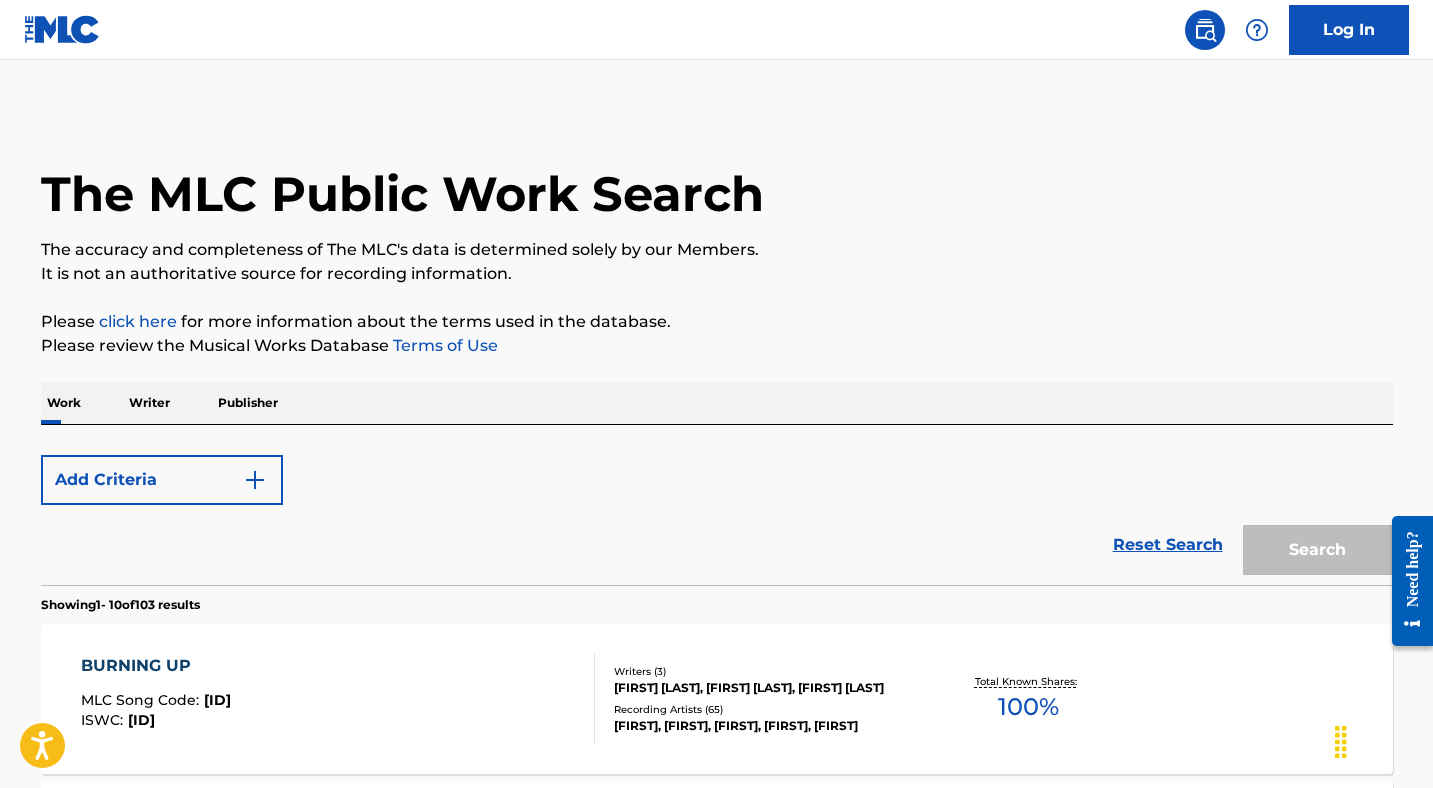 scroll, scrollTop: 253, scrollLeft: 0, axis: vertical 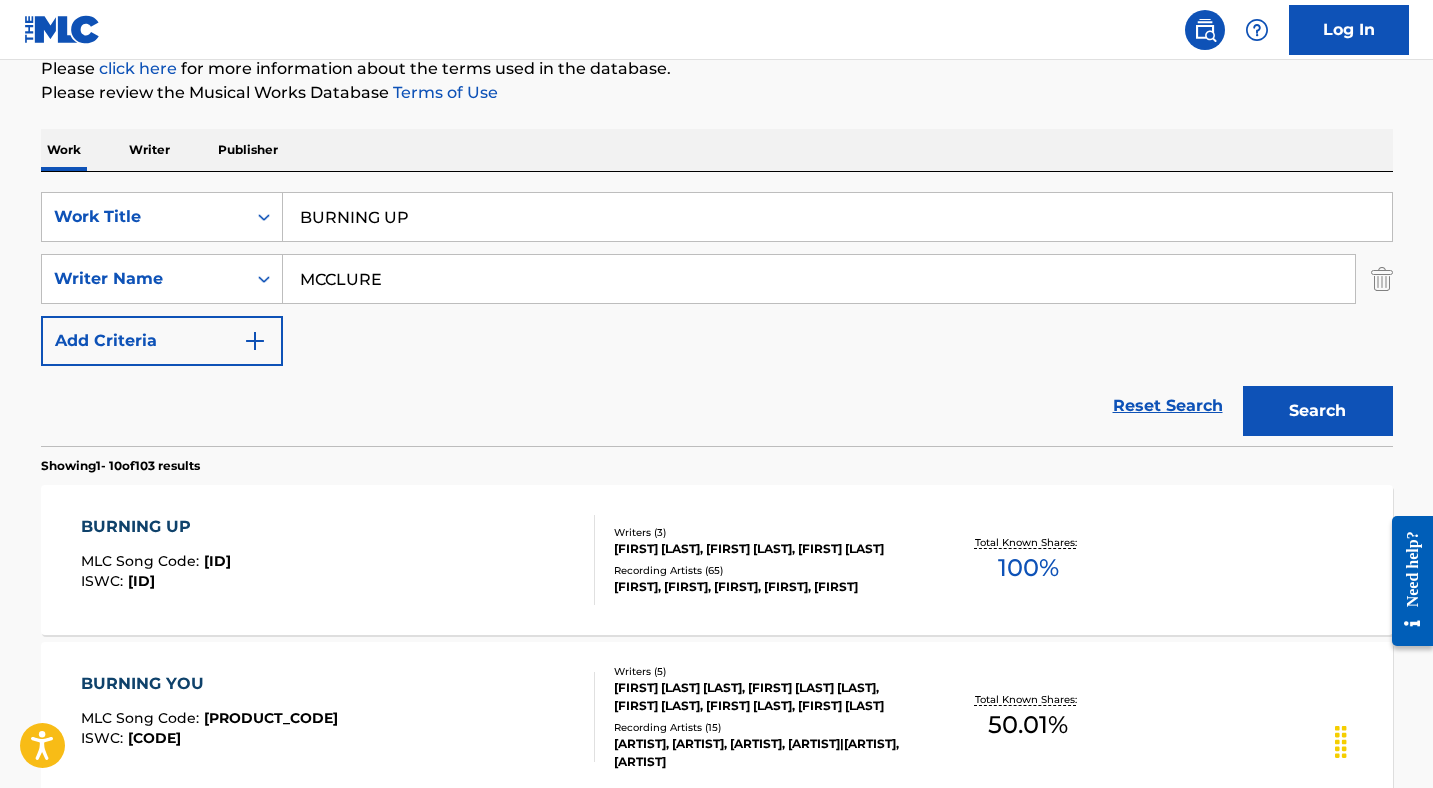 click on "BURNING UP" at bounding box center (837, 217) 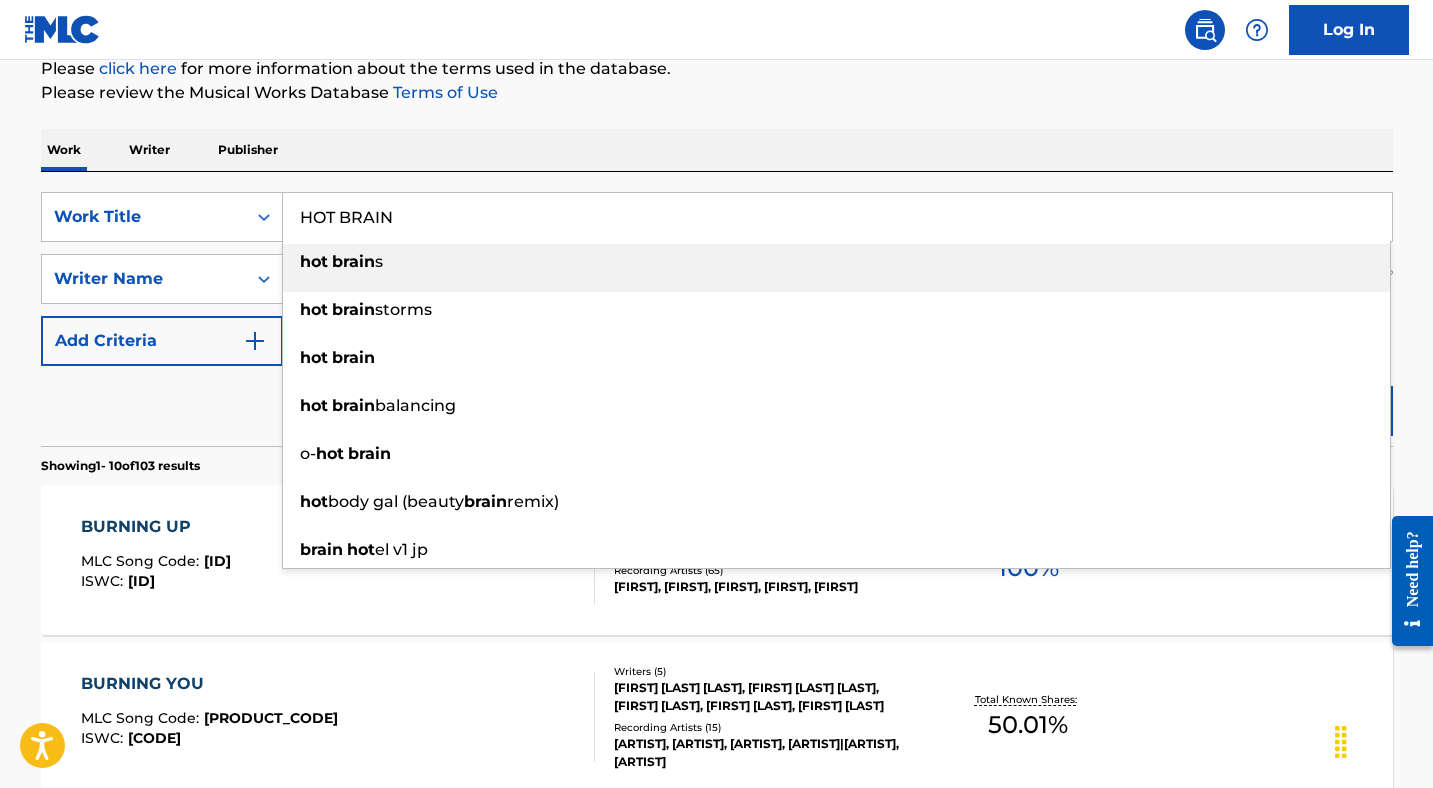 type on "HOT BRAIN" 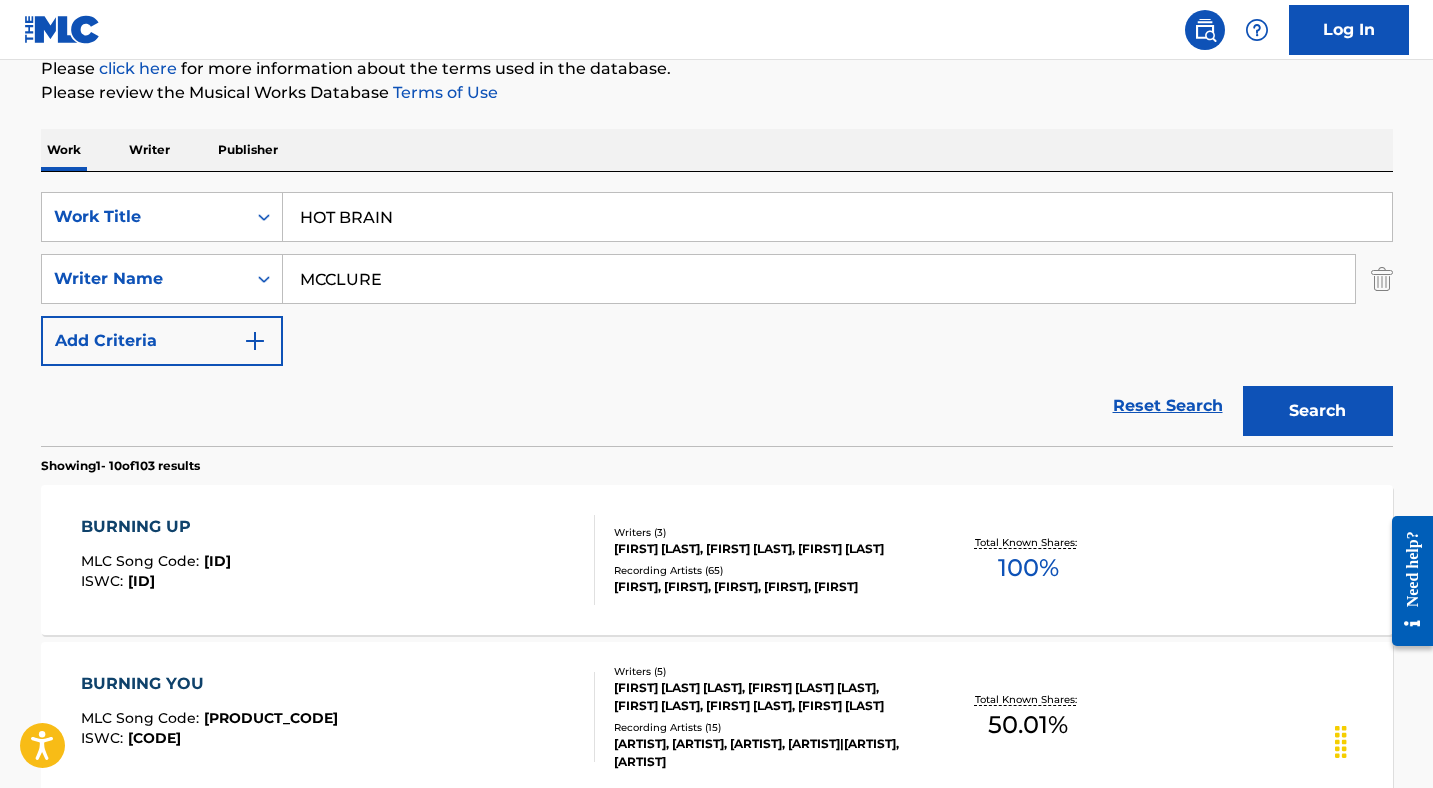 click on "Work Title HOT BRAIN SearchWithCriteriab6453c47-2fa0-4cb6-97cc-5323c166ad48 Writer Name [LAST] Add Criteria Reset Search Search Showing  1  -   10  of  103   results   BURNING UP MLC Song Code : BV7GBU ISWC : T9160667629 Writers ( 3 ) [FIRST] [LAST], [FIRST] [LAST], [FIRST] [LAST] Recording Artists ( 65 ) [ARTIST], [ARTIST], [ARTIST], [ARTIST], [ARTIST] Total Known Shares: 100 % BURNING YOU MLC Song Code : BV8QP0 ISWC : T9188103700 Writers ( 5 ) [FIRST] [LAST], [LAST] [LAST], [FIRST] [LAST], [FIRST] [LAST], [FIRST] [LAST] Recording Artists ( 15 ) Total Known Shares: 50.01 % : BC4R5Q :" at bounding box center (717, 1004) 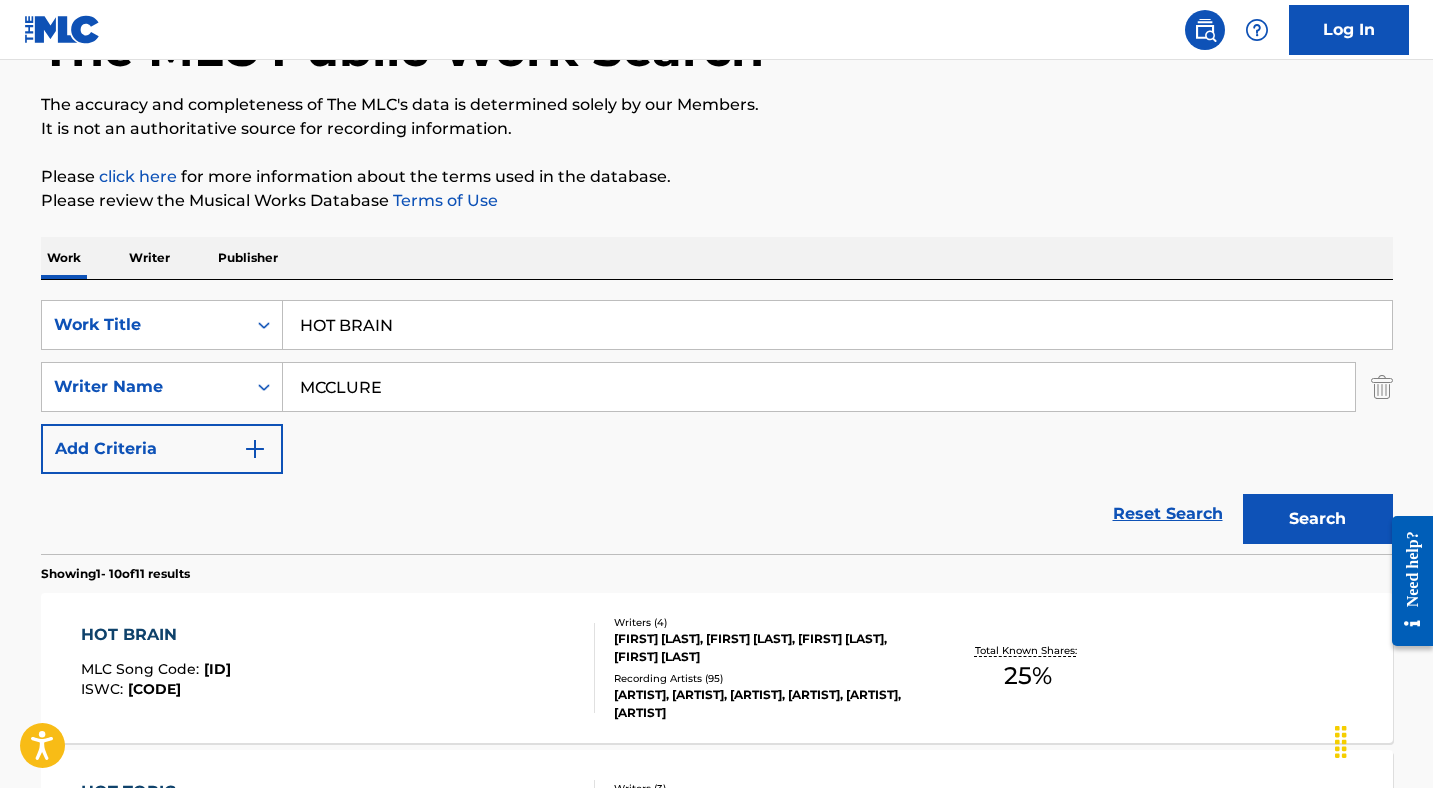 scroll, scrollTop: 253, scrollLeft: 0, axis: vertical 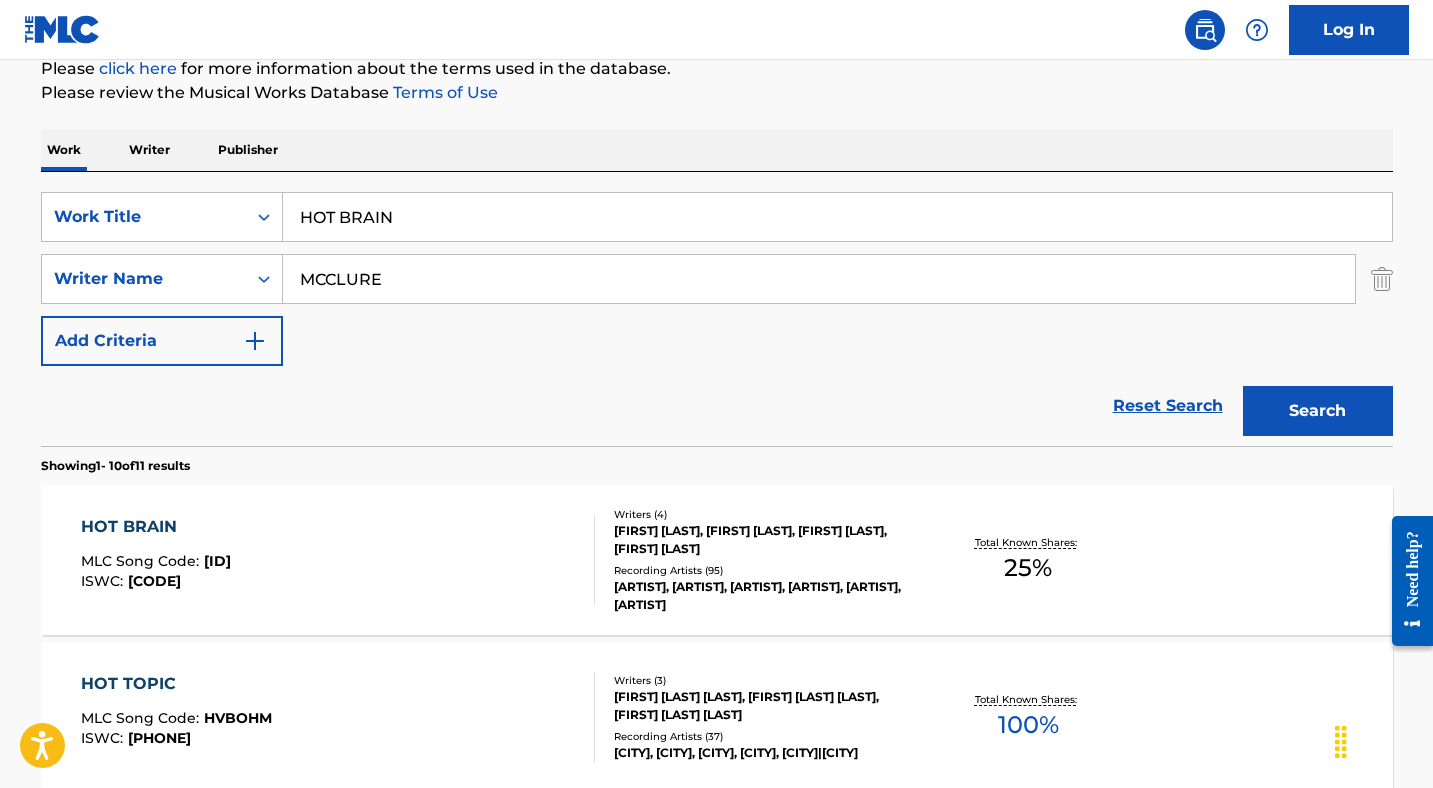 click on "HOT BRAIN" at bounding box center (156, 527) 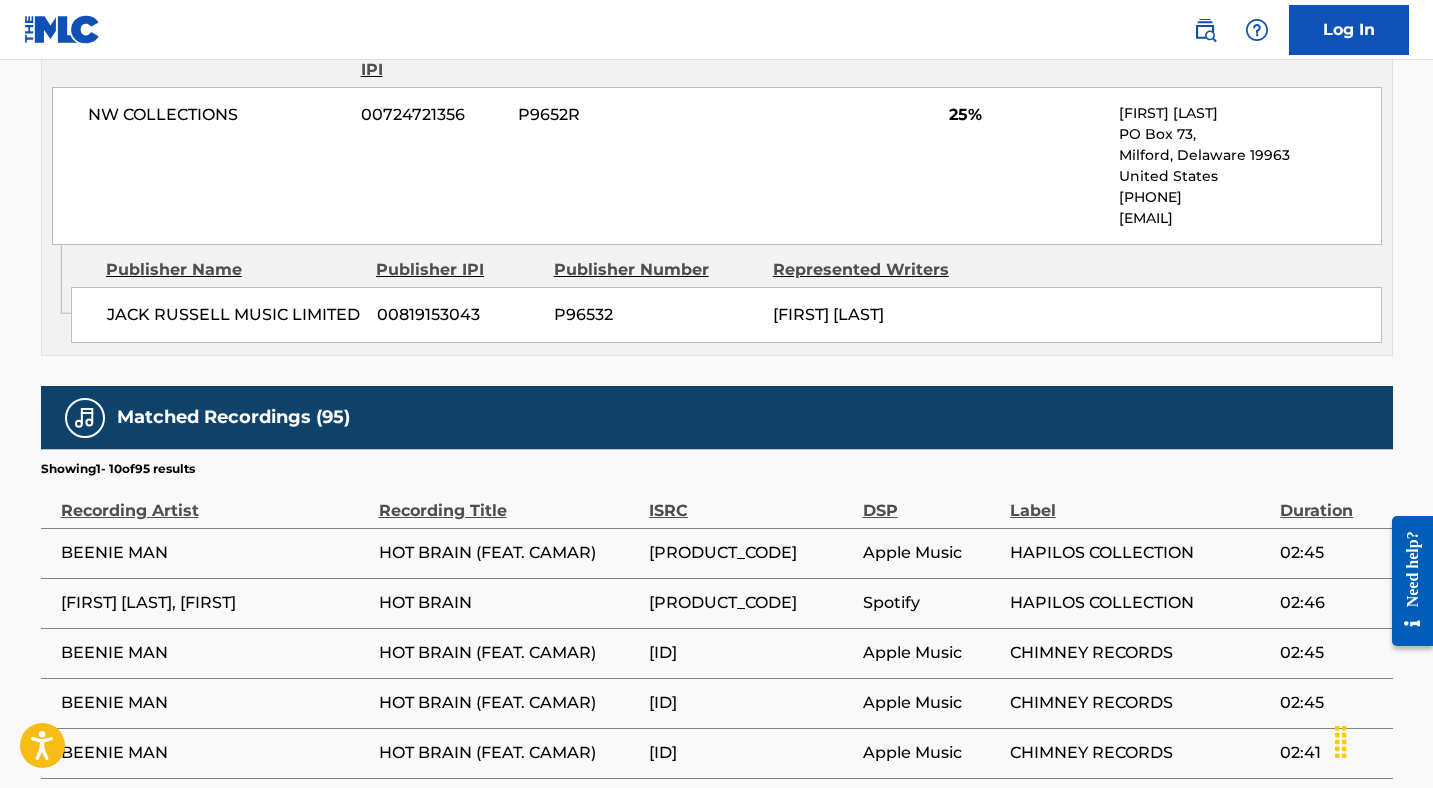 scroll, scrollTop: 19, scrollLeft: 0, axis: vertical 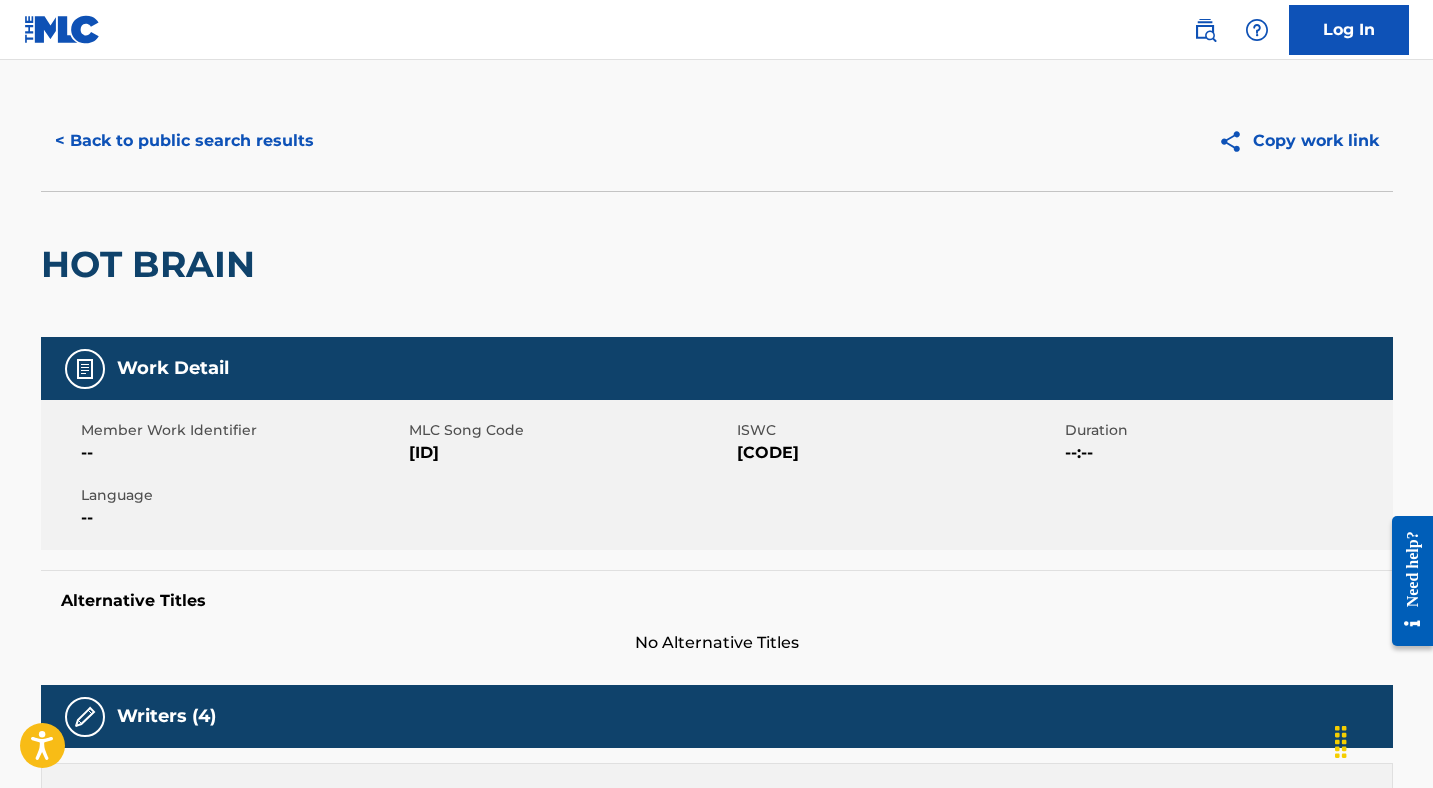 click on "< Back to public search results" at bounding box center (184, 141) 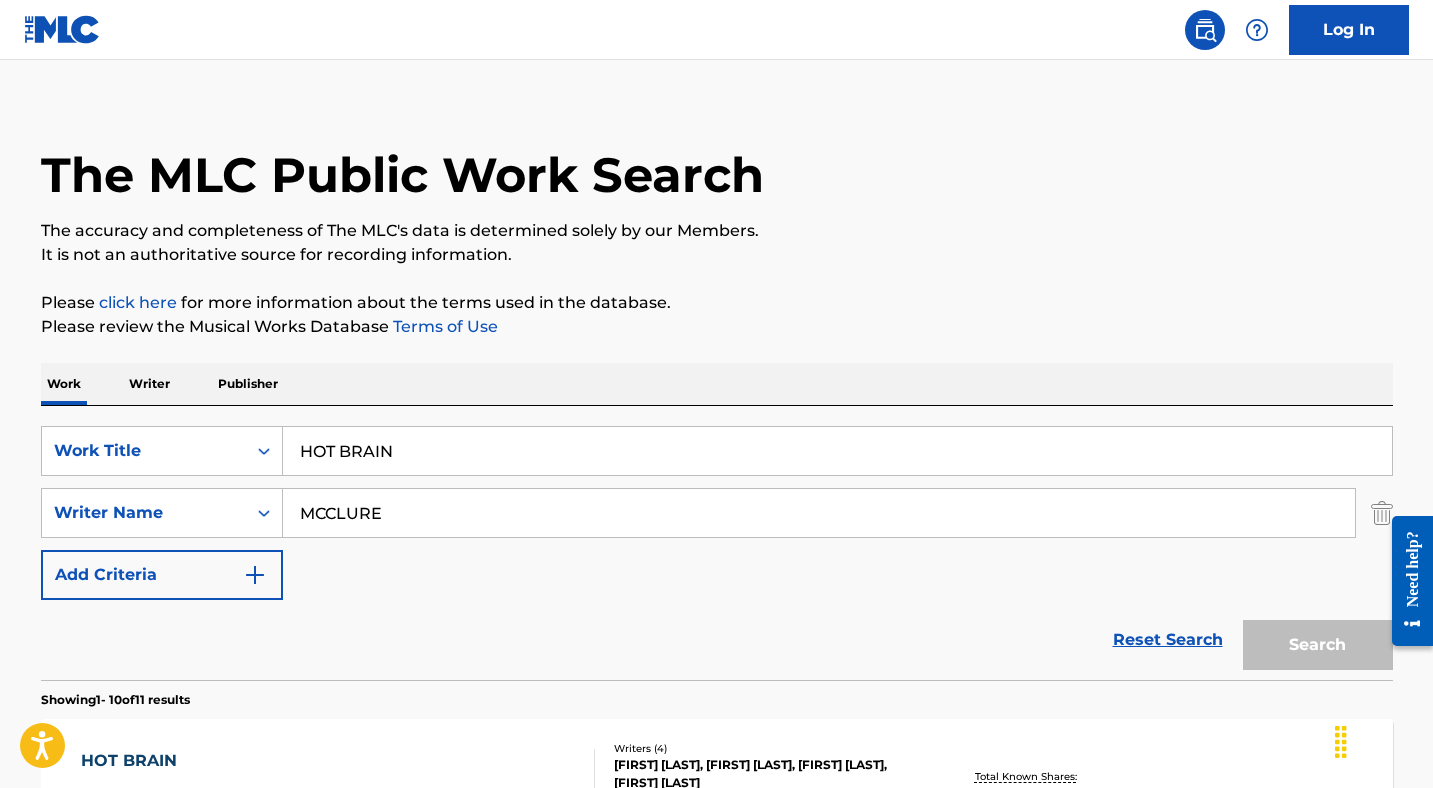 scroll, scrollTop: 253, scrollLeft: 0, axis: vertical 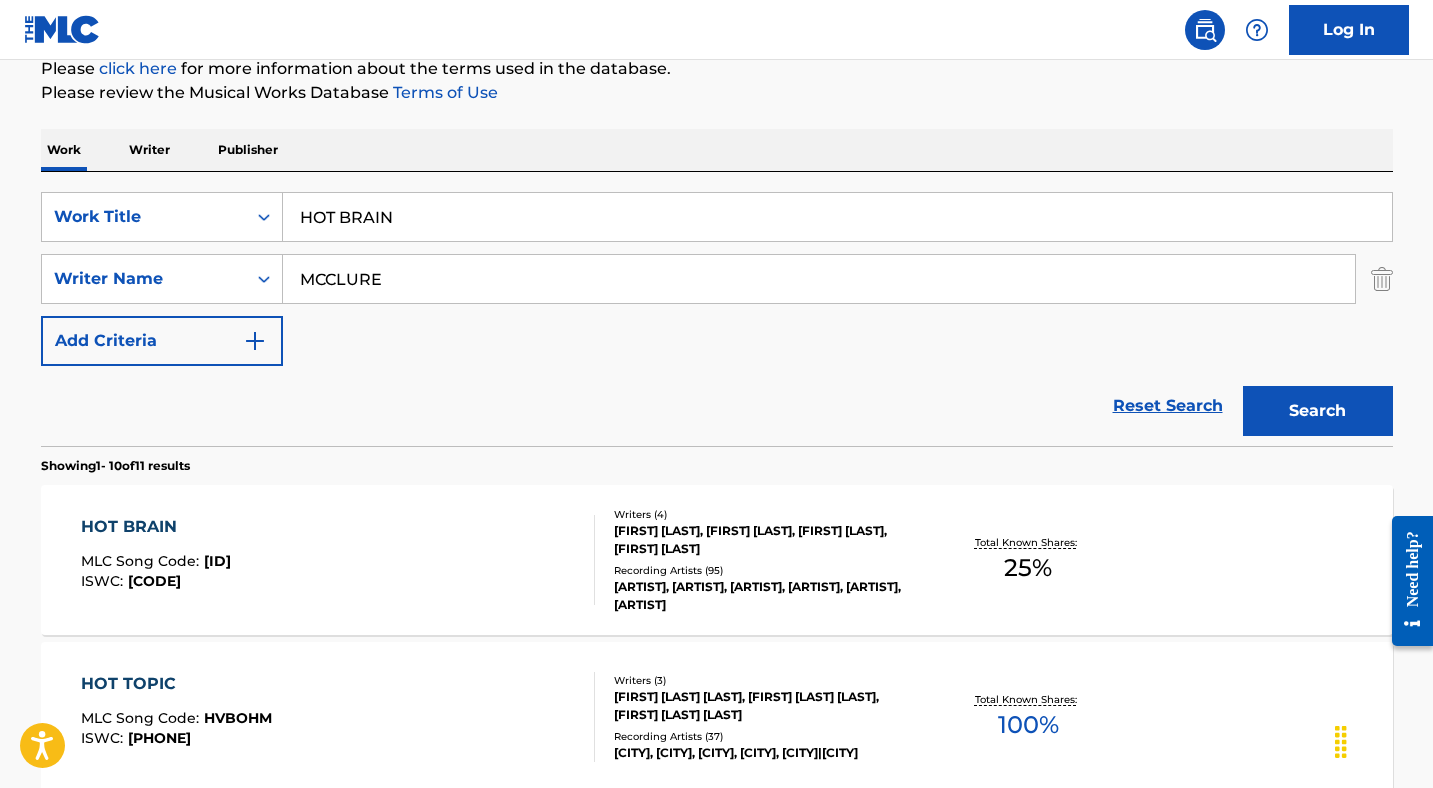 click on "HOT BRAIN" at bounding box center [837, 217] 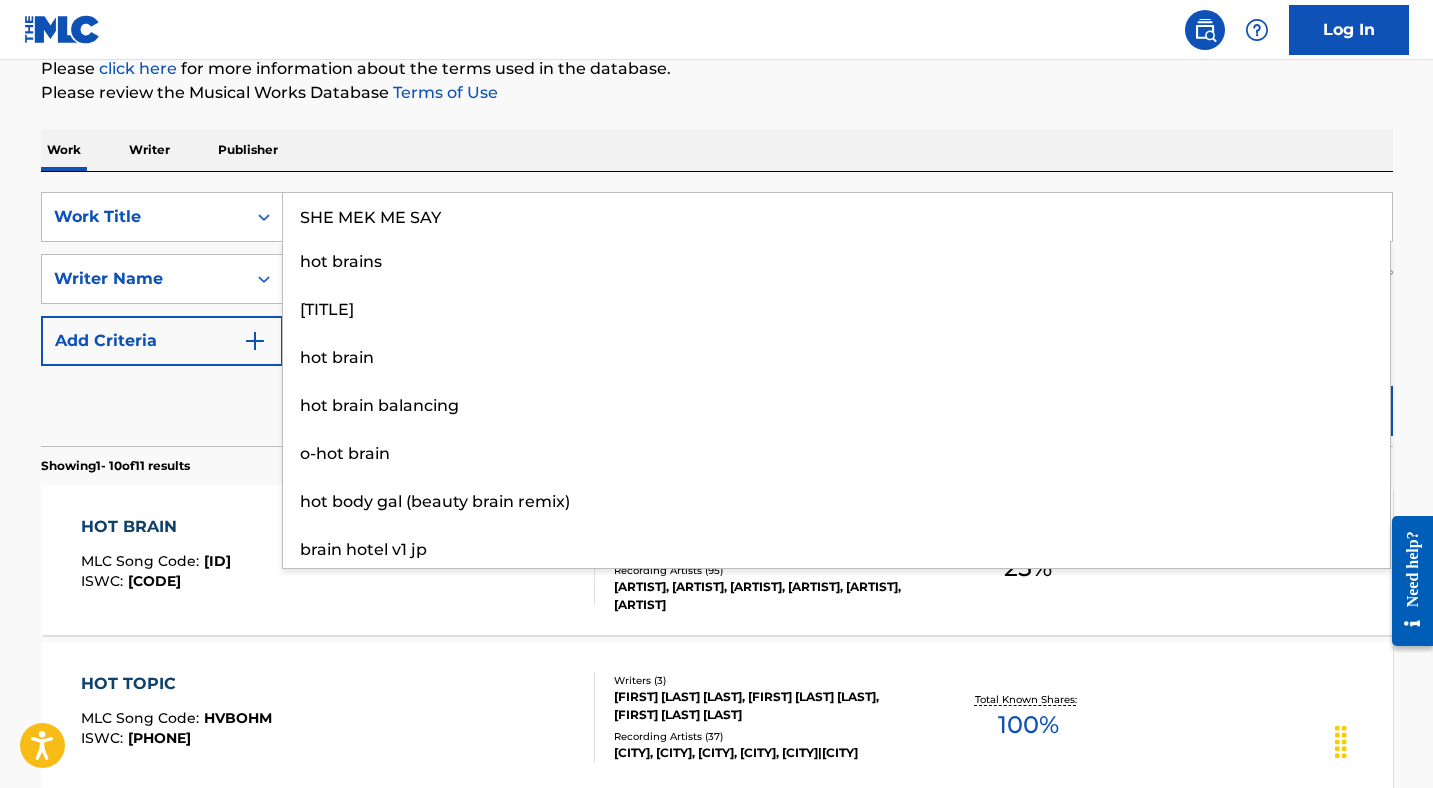 type on "SHE MEK ME SAY" 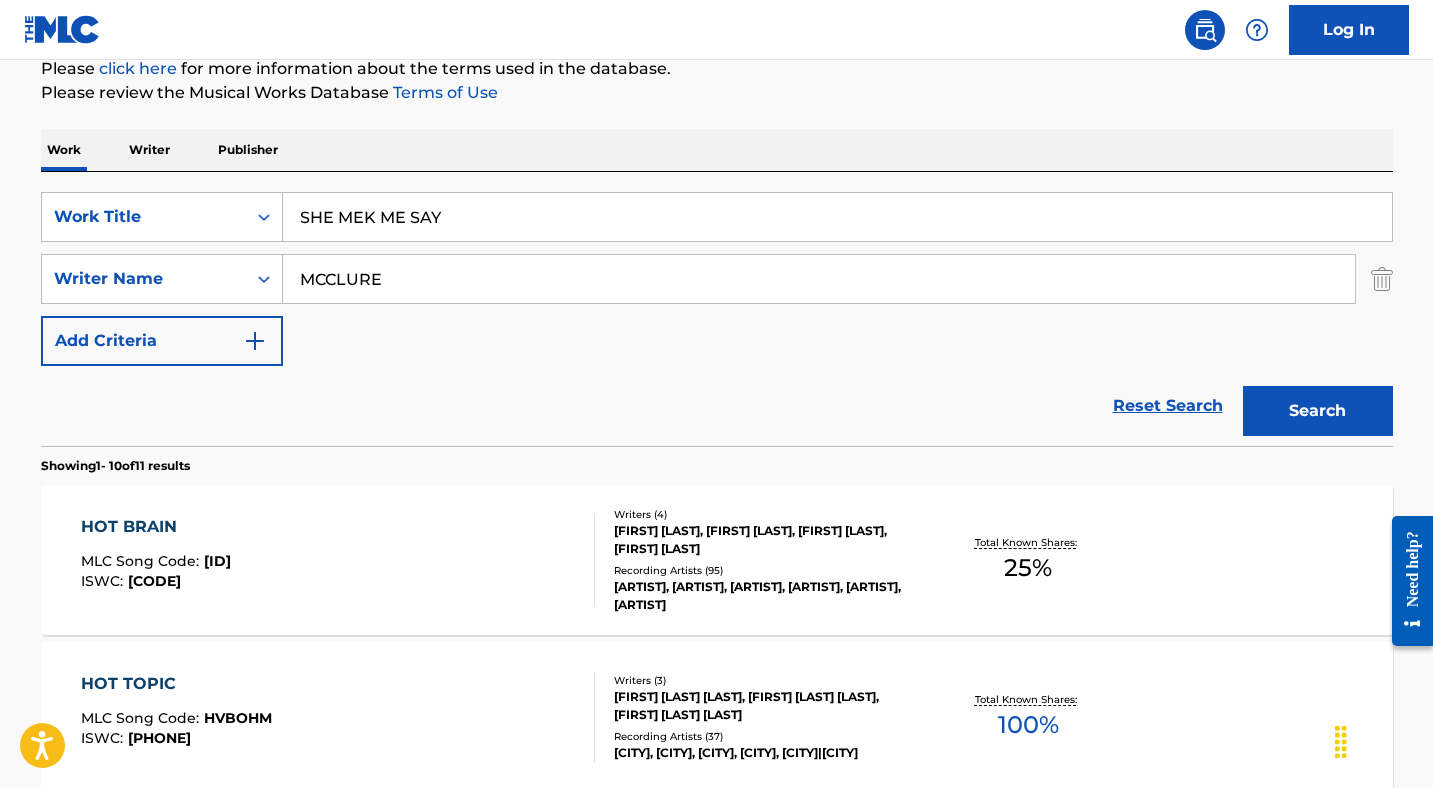 click on "Search" at bounding box center [1318, 411] 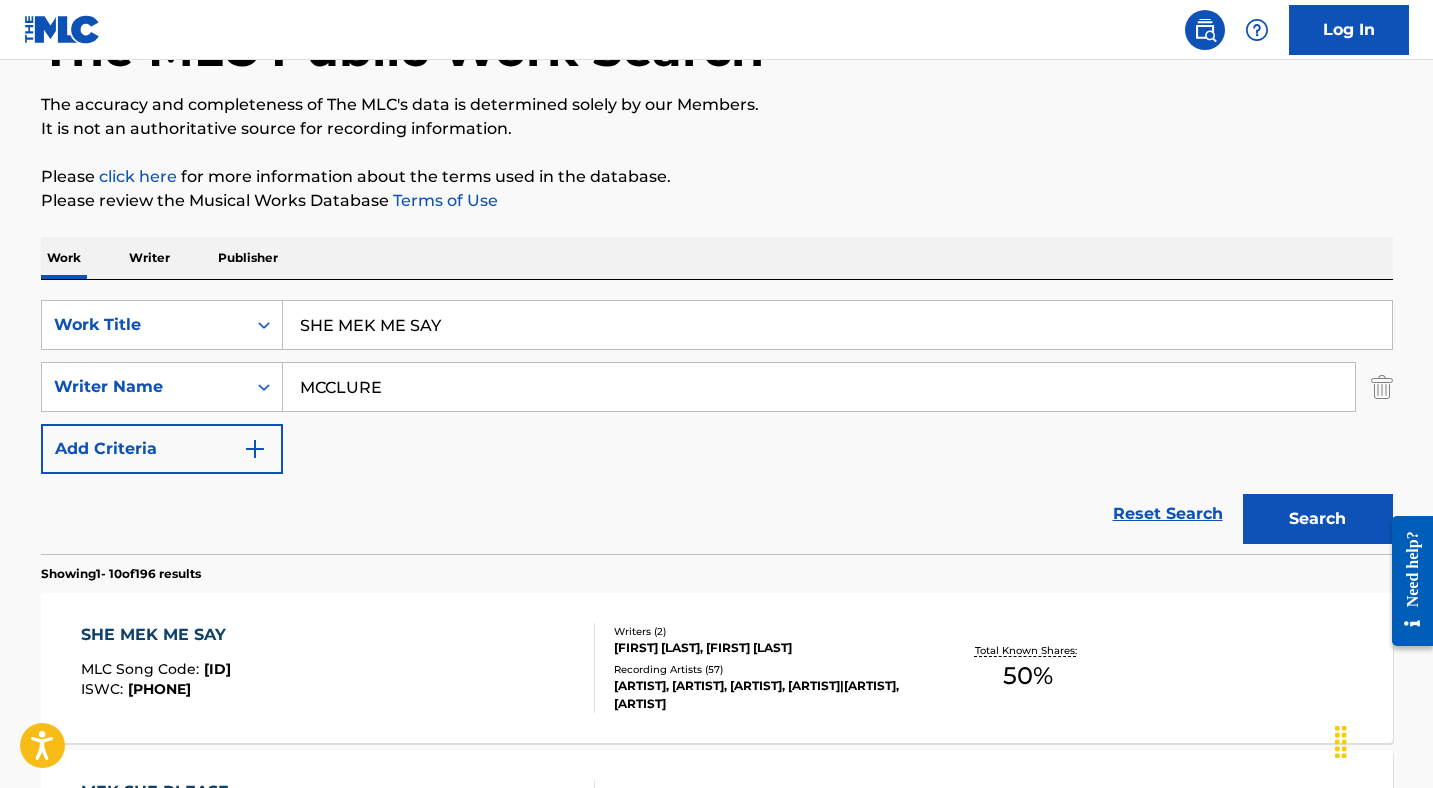 scroll, scrollTop: 253, scrollLeft: 0, axis: vertical 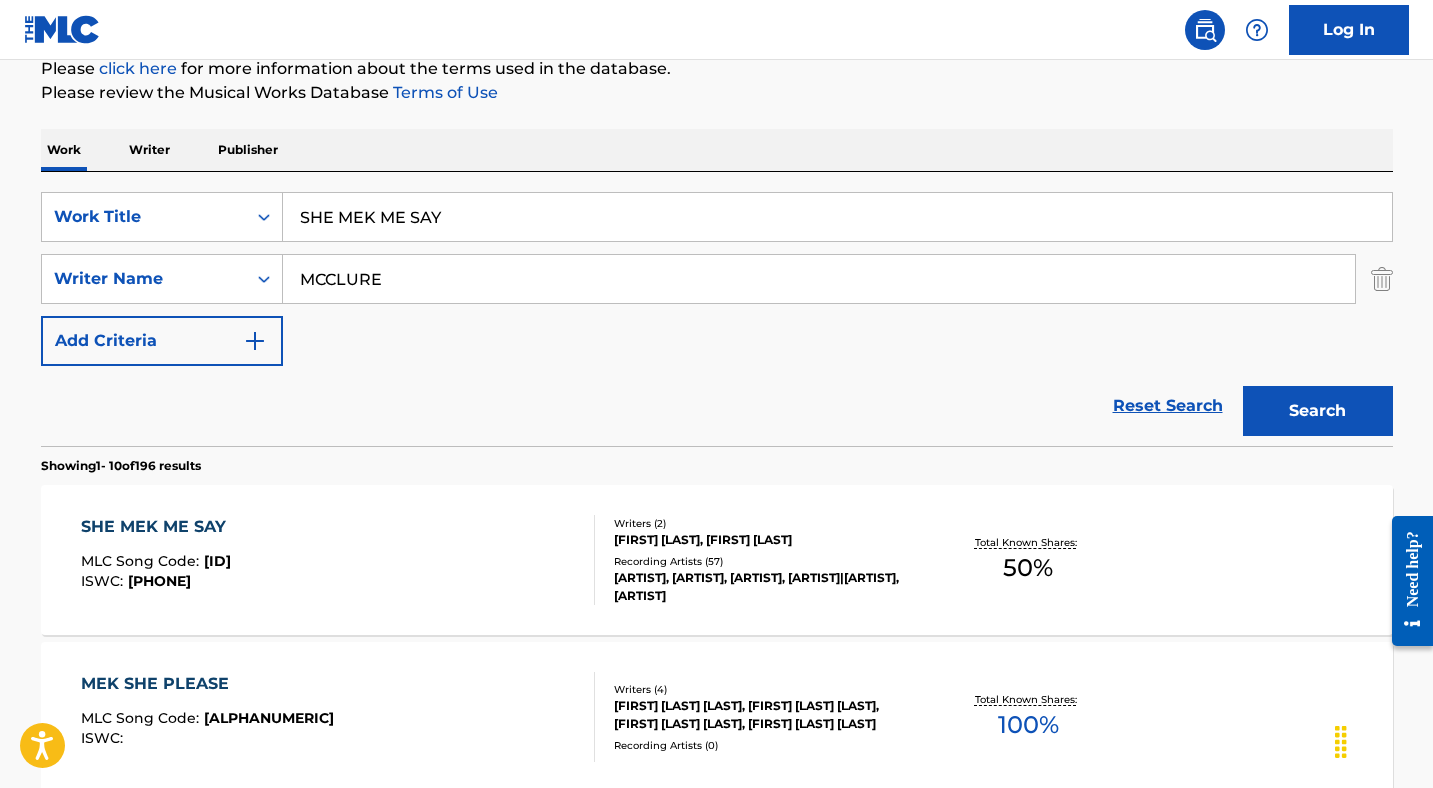 click on "SHE MEK ME SAY" at bounding box center [158, 527] 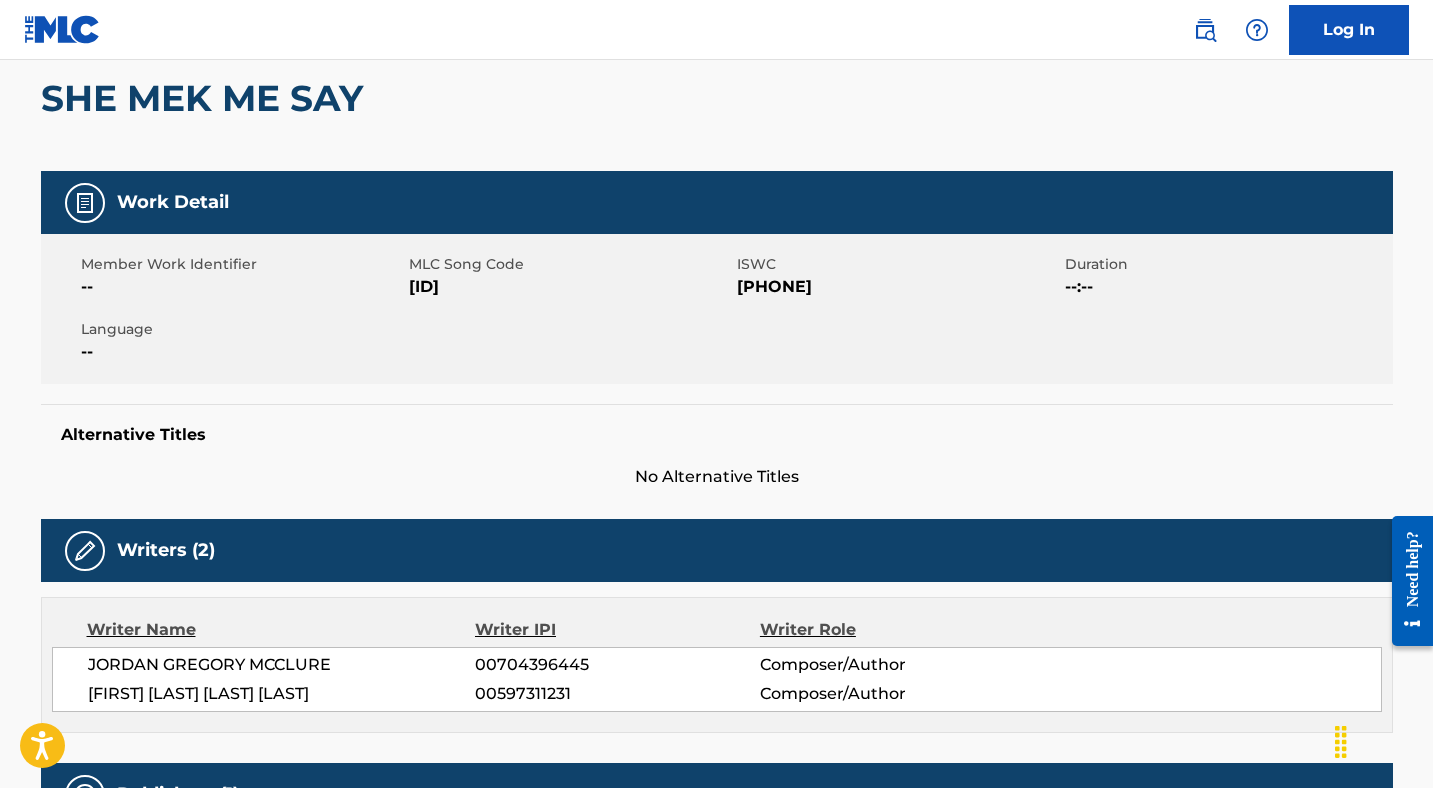 scroll, scrollTop: 0, scrollLeft: 0, axis: both 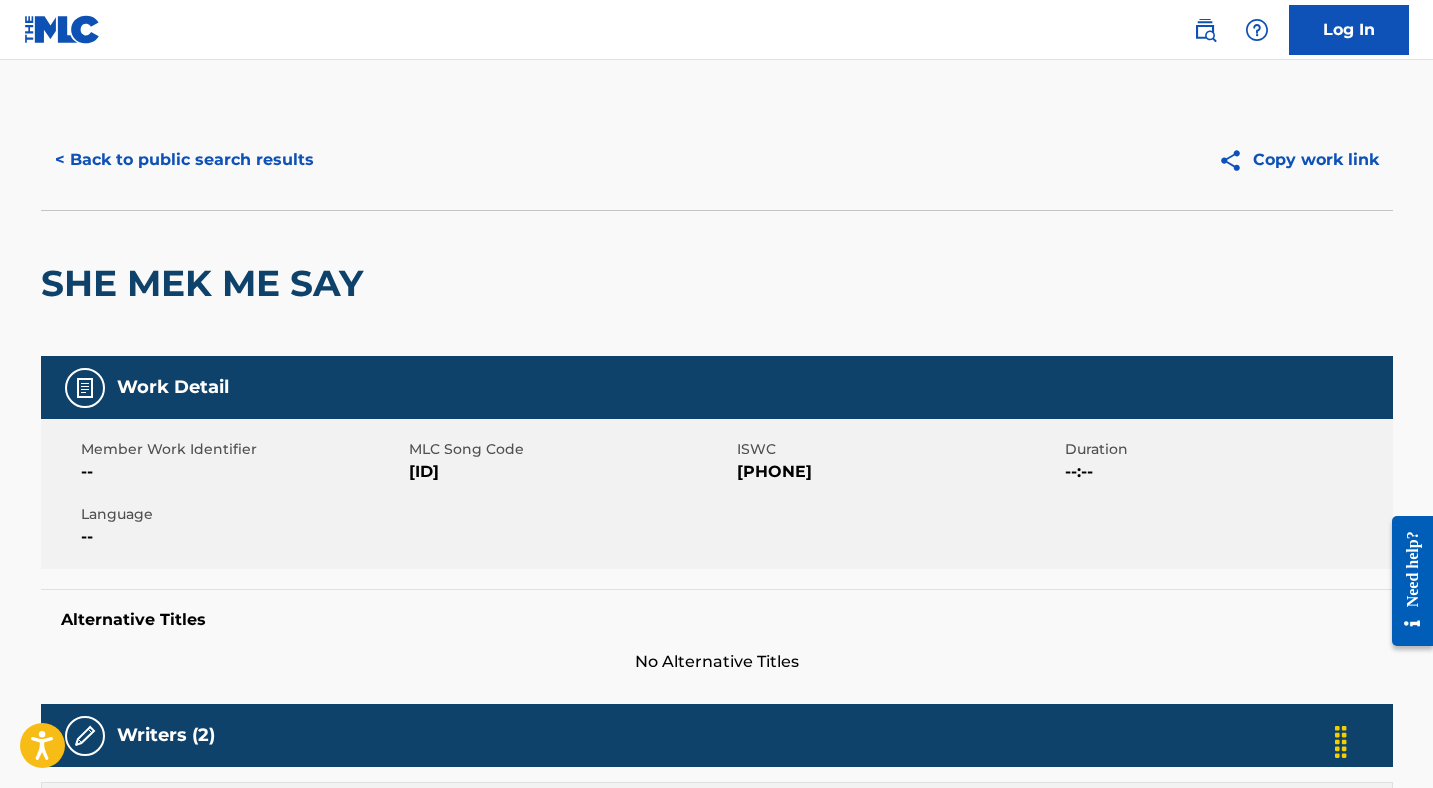 click on "< Back to public search results" at bounding box center [184, 160] 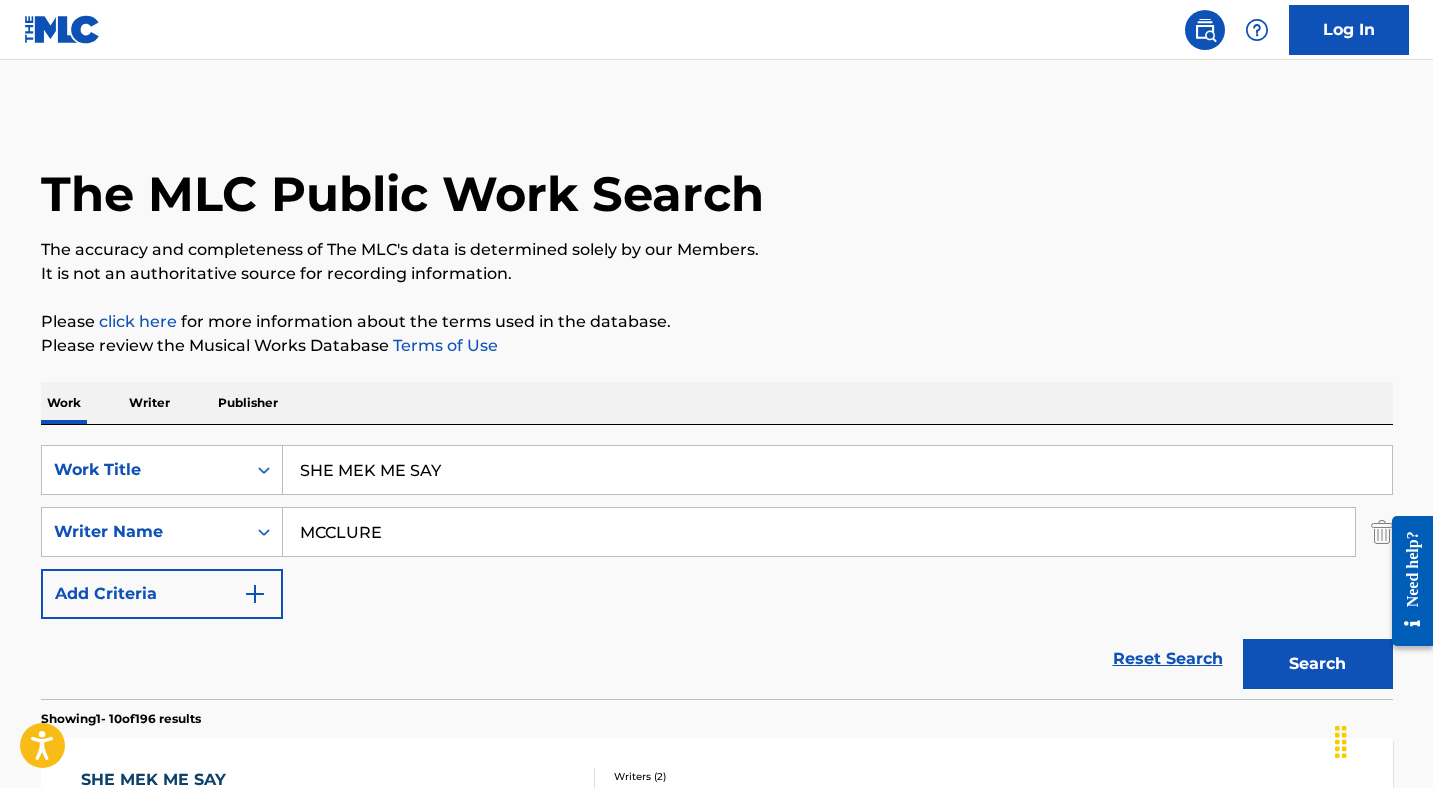 scroll, scrollTop: 253, scrollLeft: 0, axis: vertical 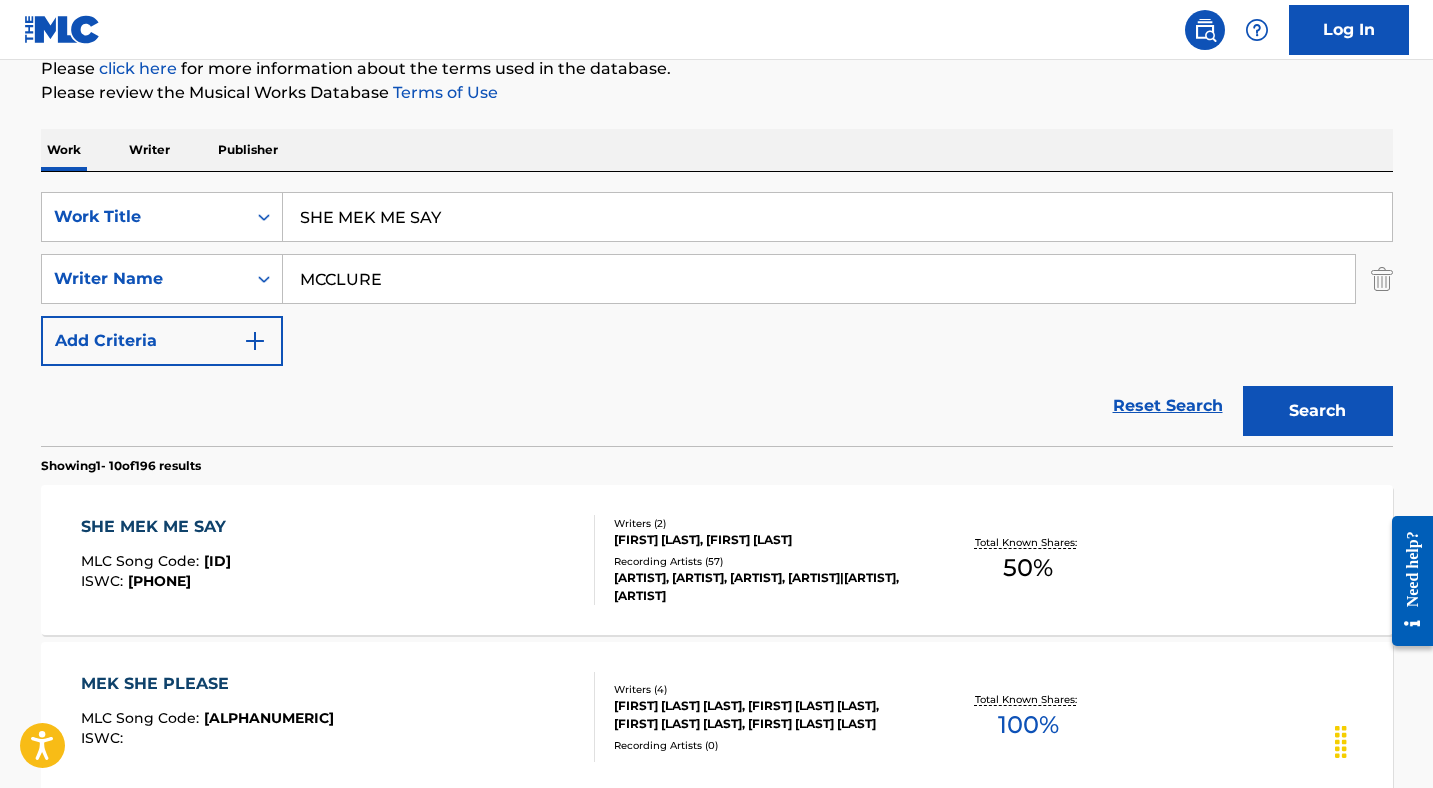 click on "SHE MEK ME SAY" at bounding box center (837, 217) 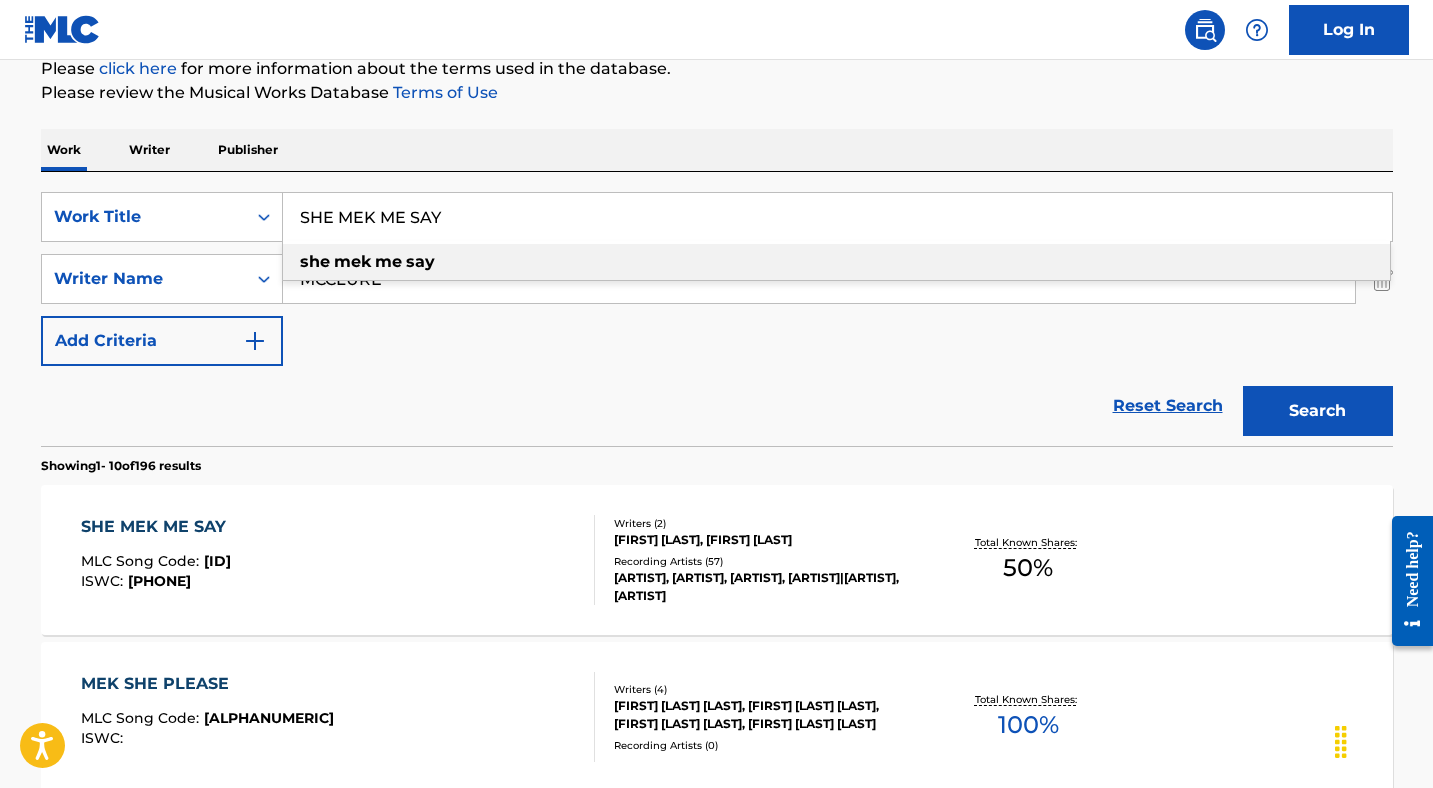 click on "SHE MEK ME SAY" at bounding box center [837, 217] 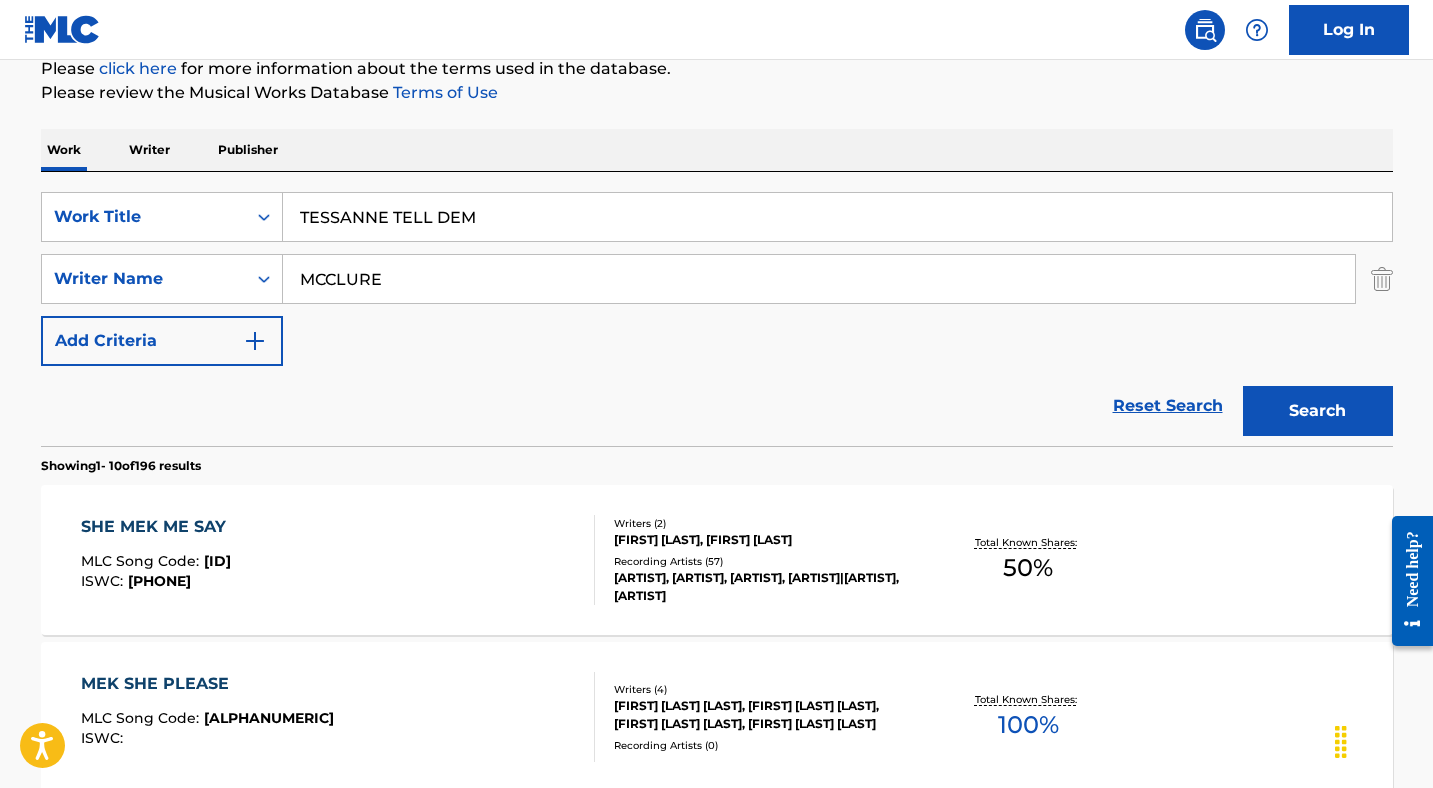 type on "TESSANNE TELL DEM" 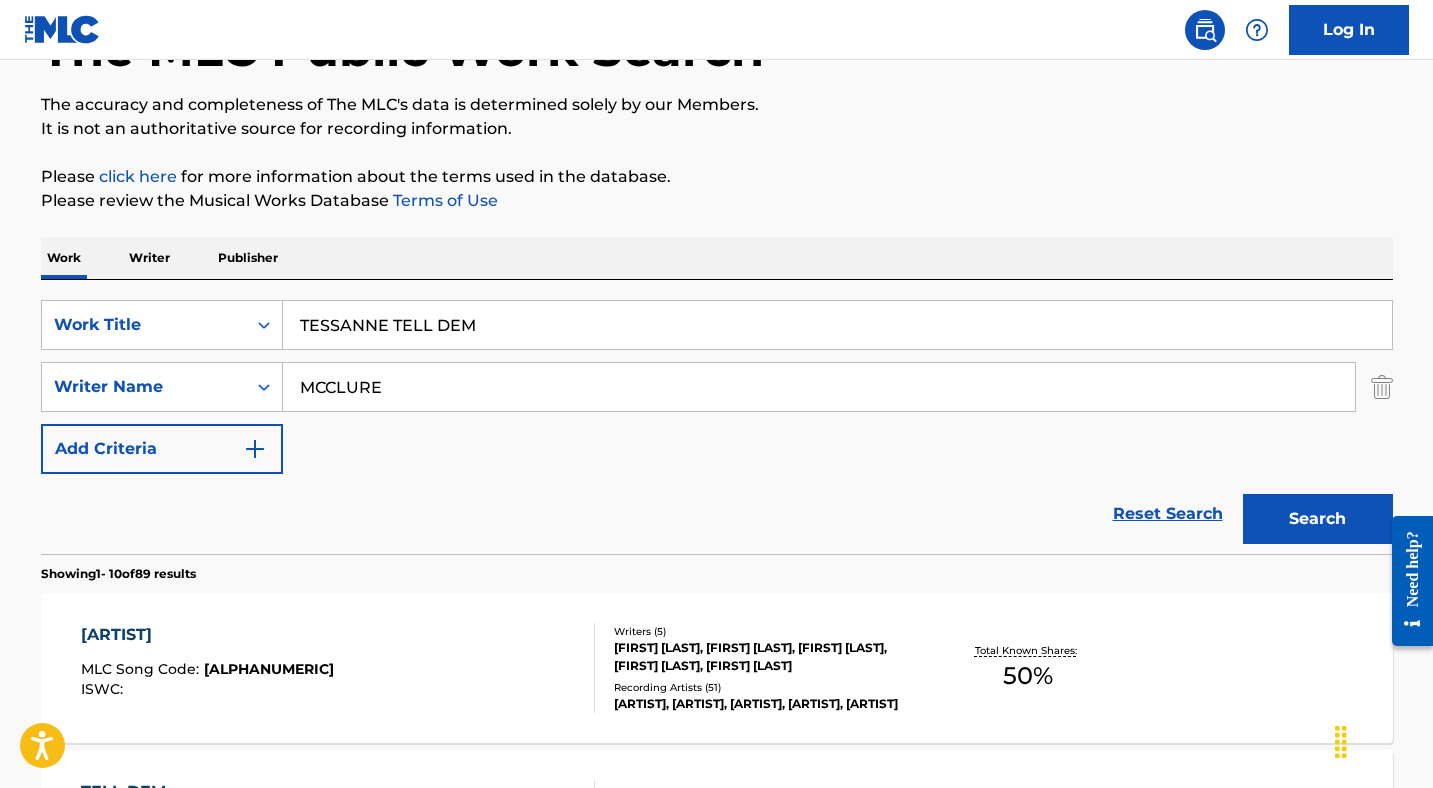 scroll, scrollTop: 253, scrollLeft: 0, axis: vertical 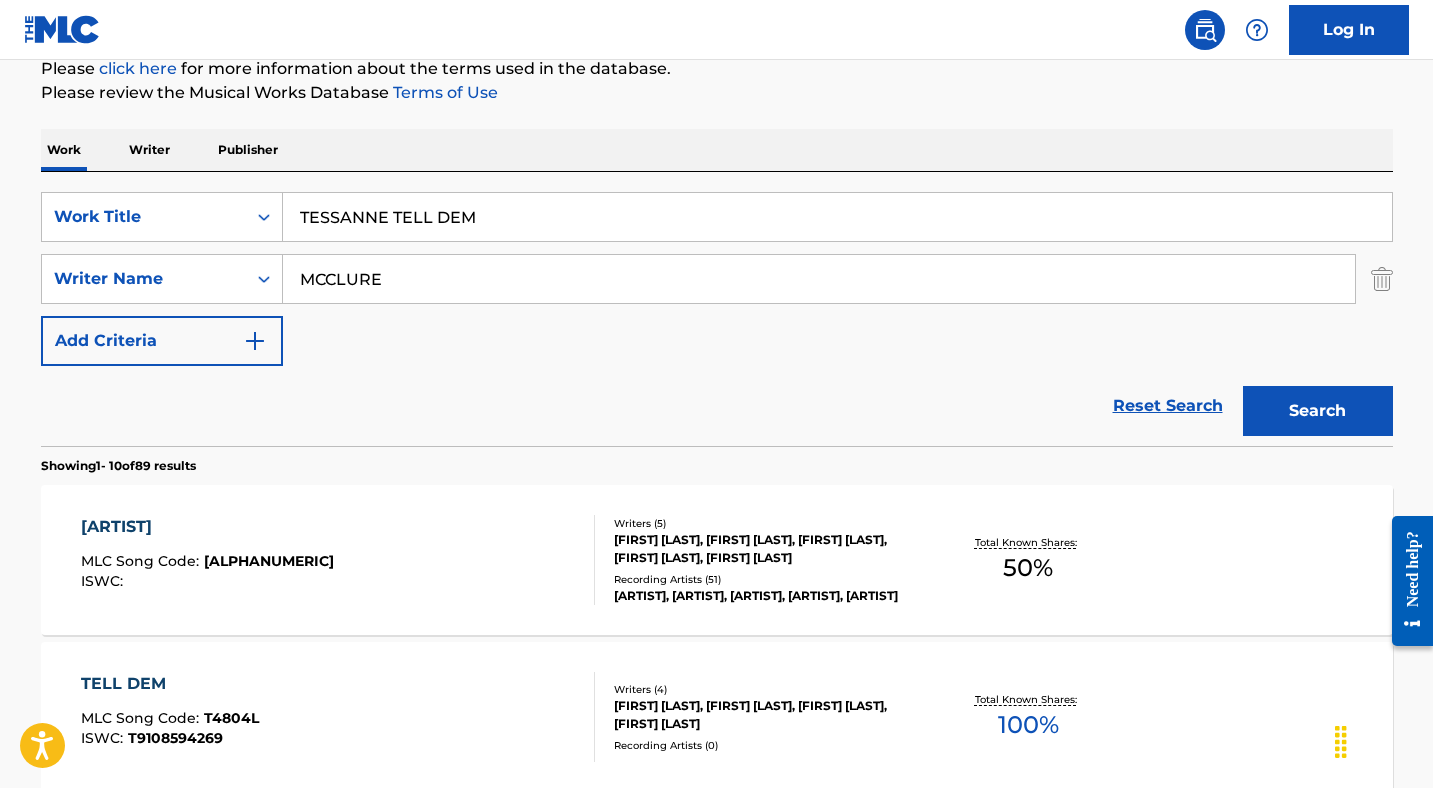 click on "[ARTIST]" at bounding box center [207, 527] 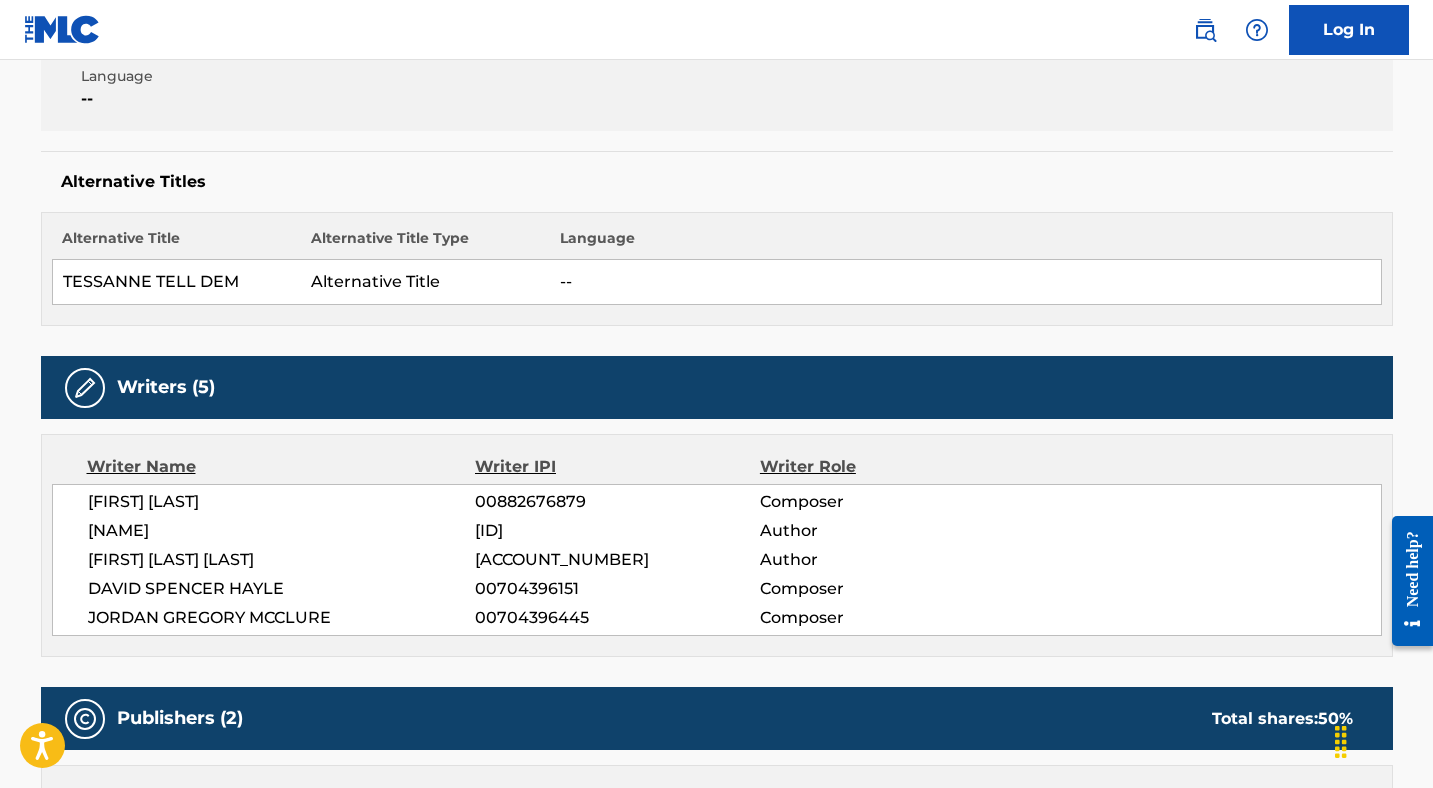 scroll, scrollTop: 93, scrollLeft: 0, axis: vertical 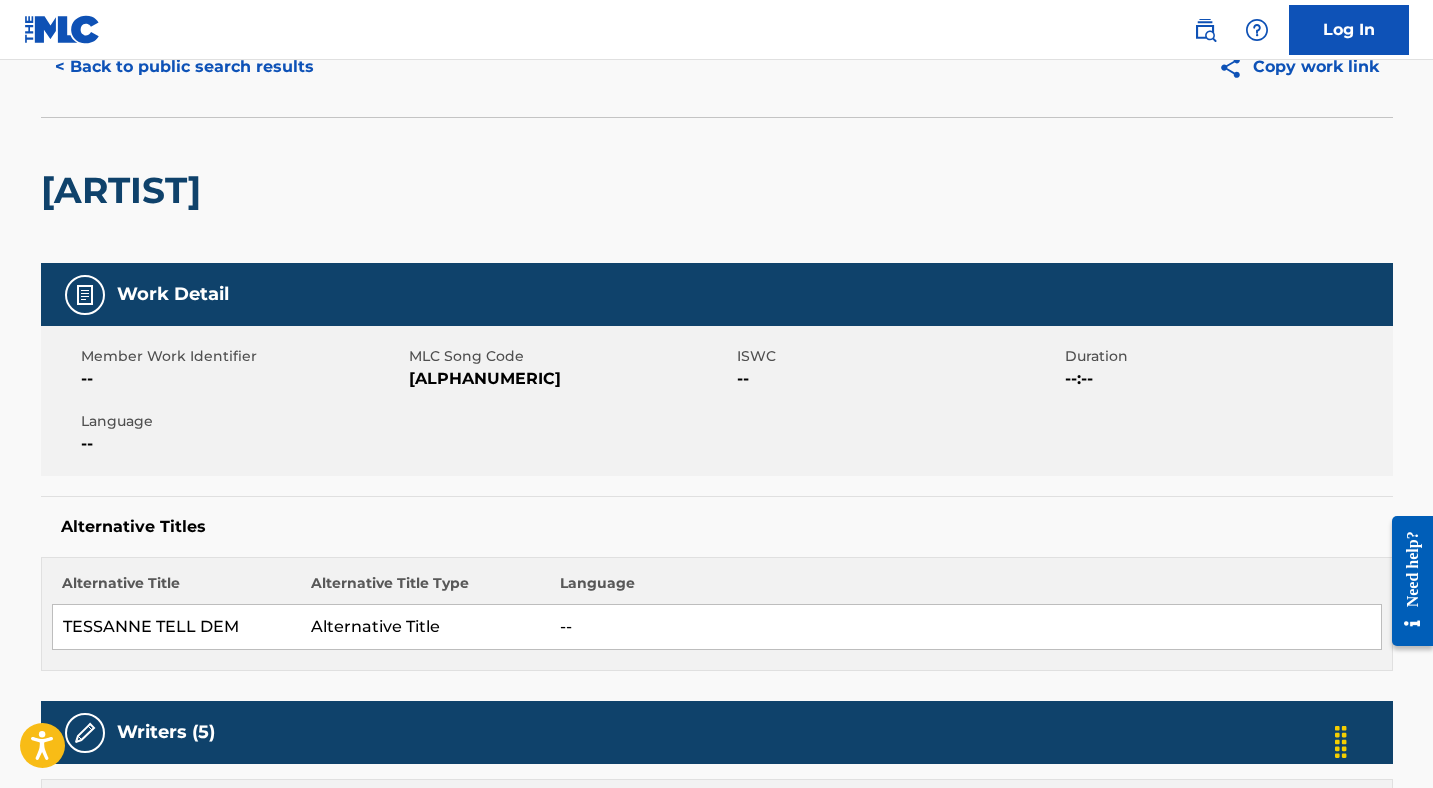 click on "[ALPHANUMERIC]" at bounding box center (570, 379) 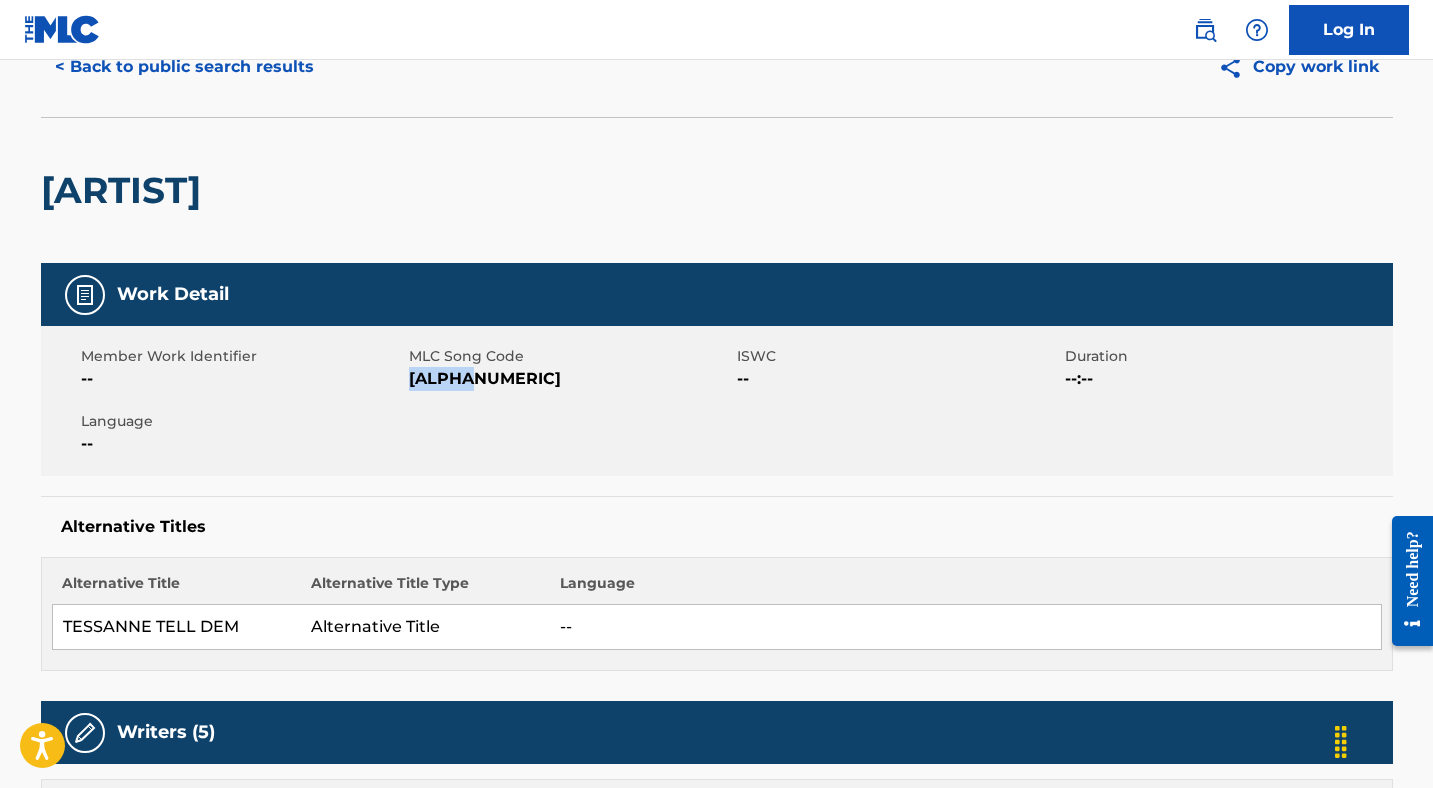 click on "[ALPHANUMERIC]" at bounding box center (570, 379) 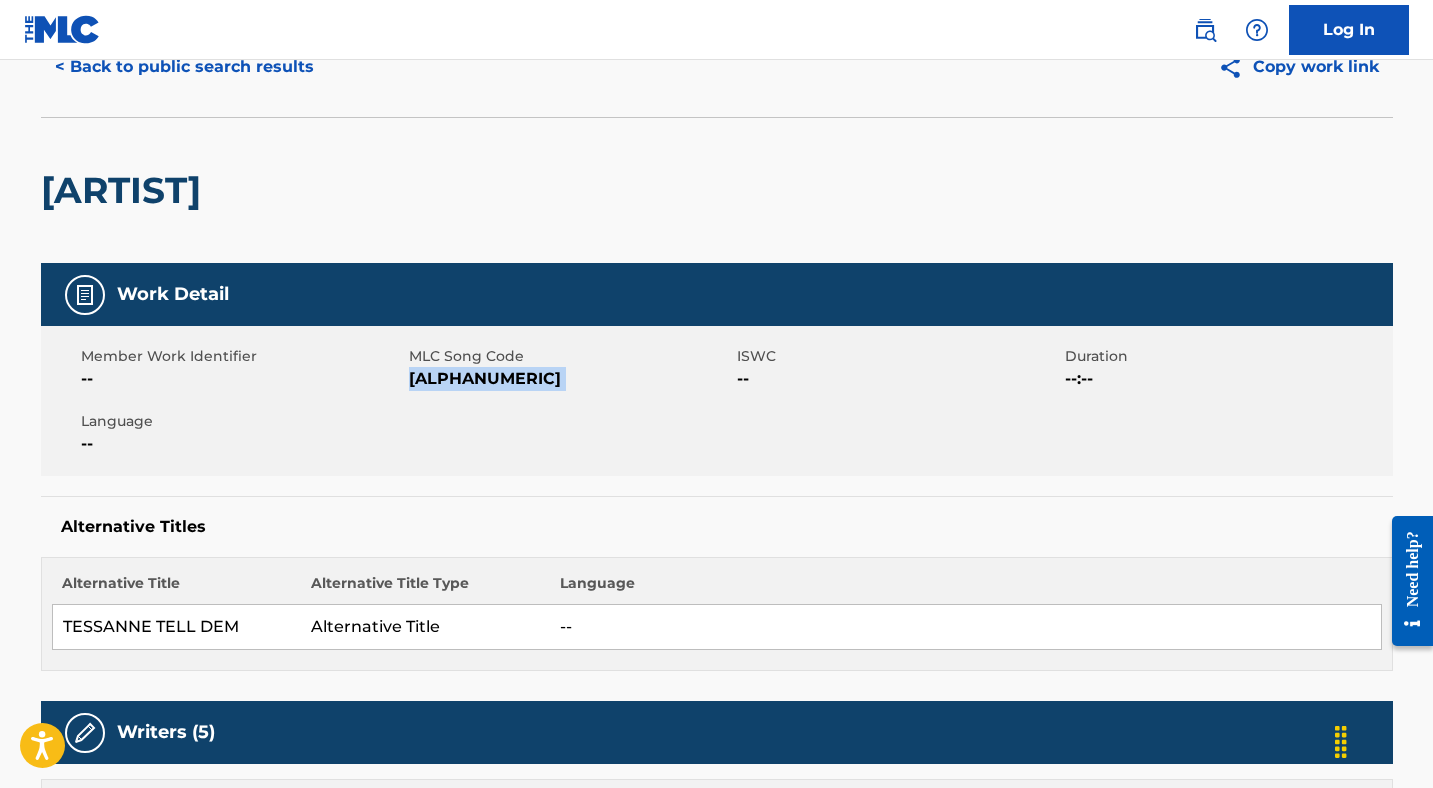 click on "[ALPHANUMERIC]" at bounding box center [570, 379] 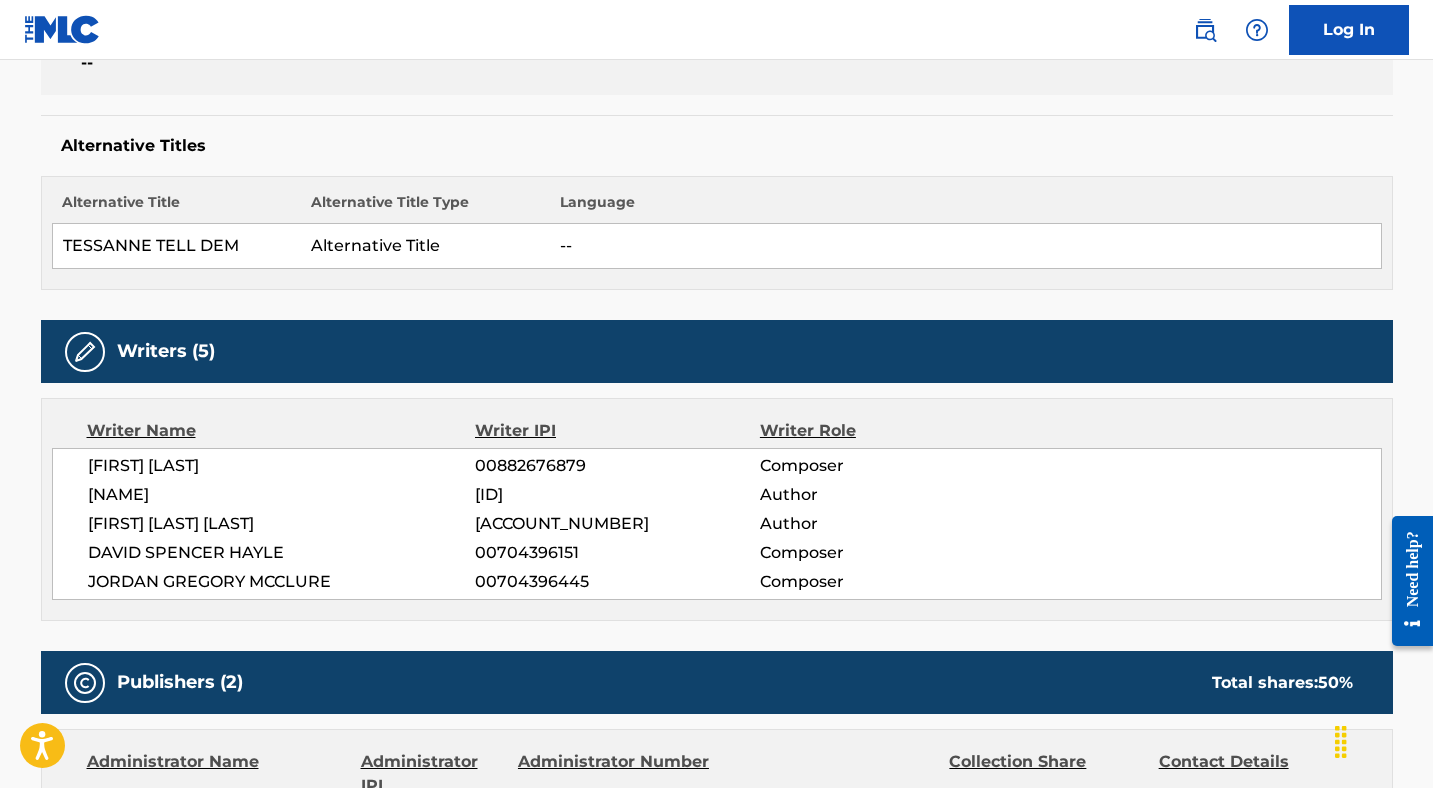 scroll, scrollTop: 0, scrollLeft: 0, axis: both 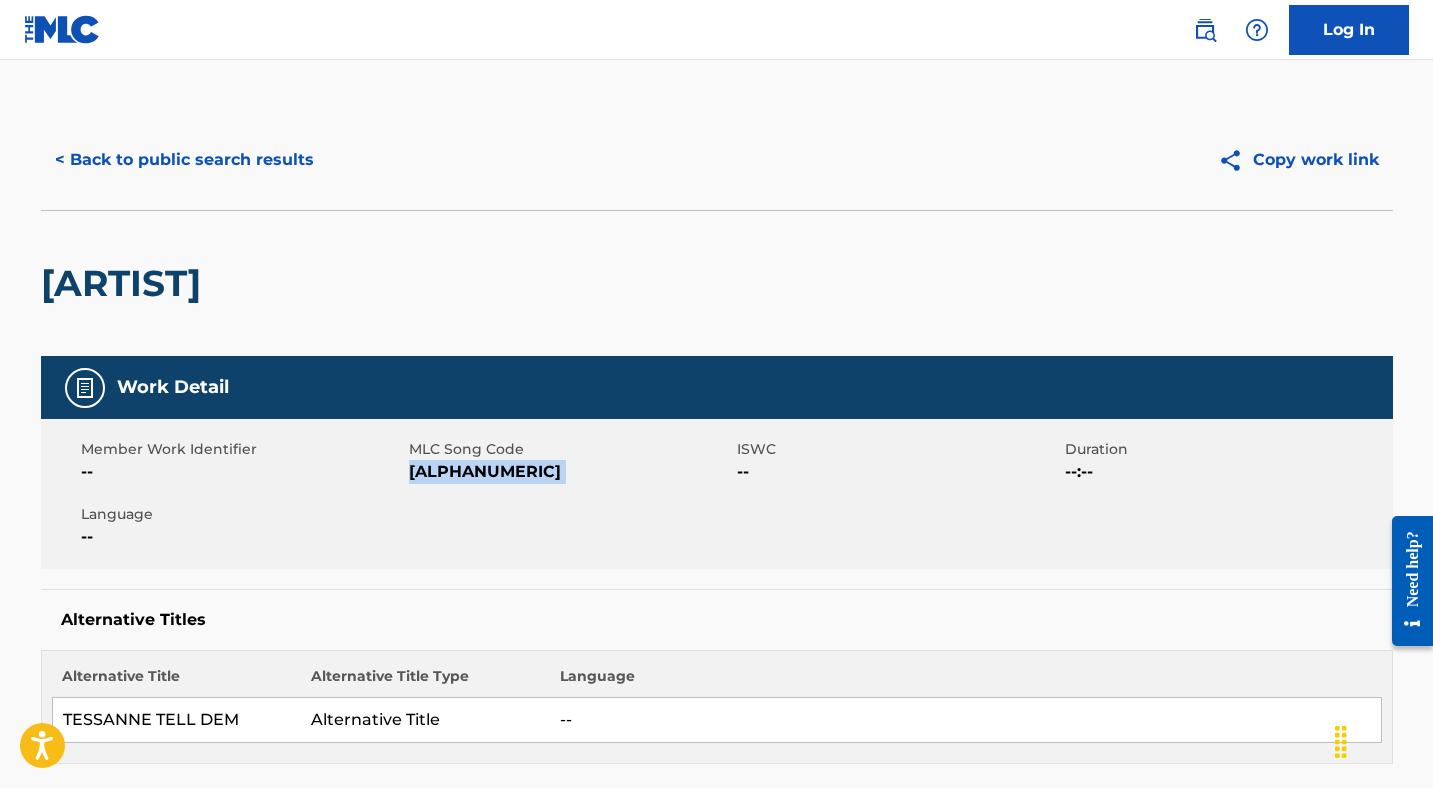 click on "< Back to public search results" at bounding box center [184, 160] 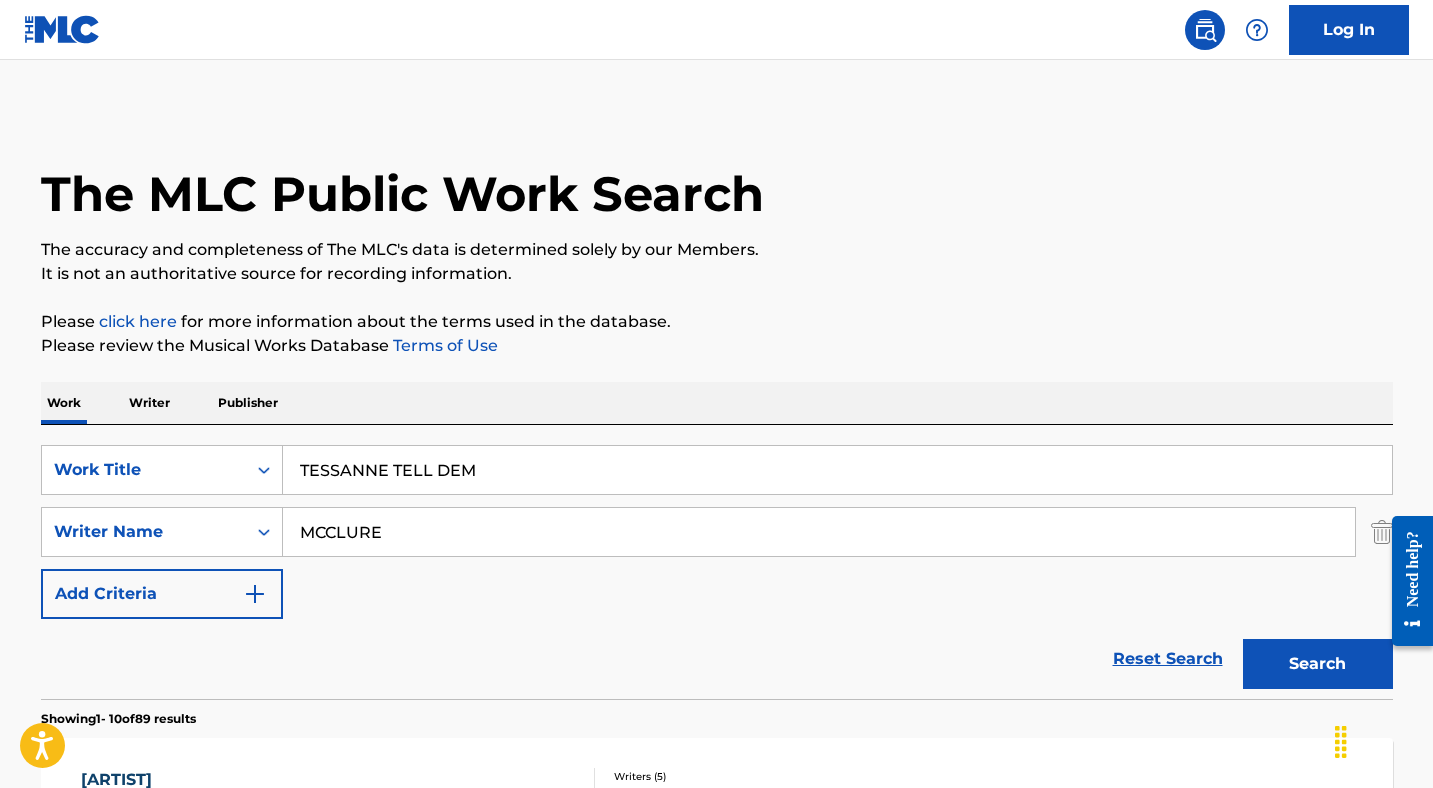 scroll, scrollTop: 253, scrollLeft: 0, axis: vertical 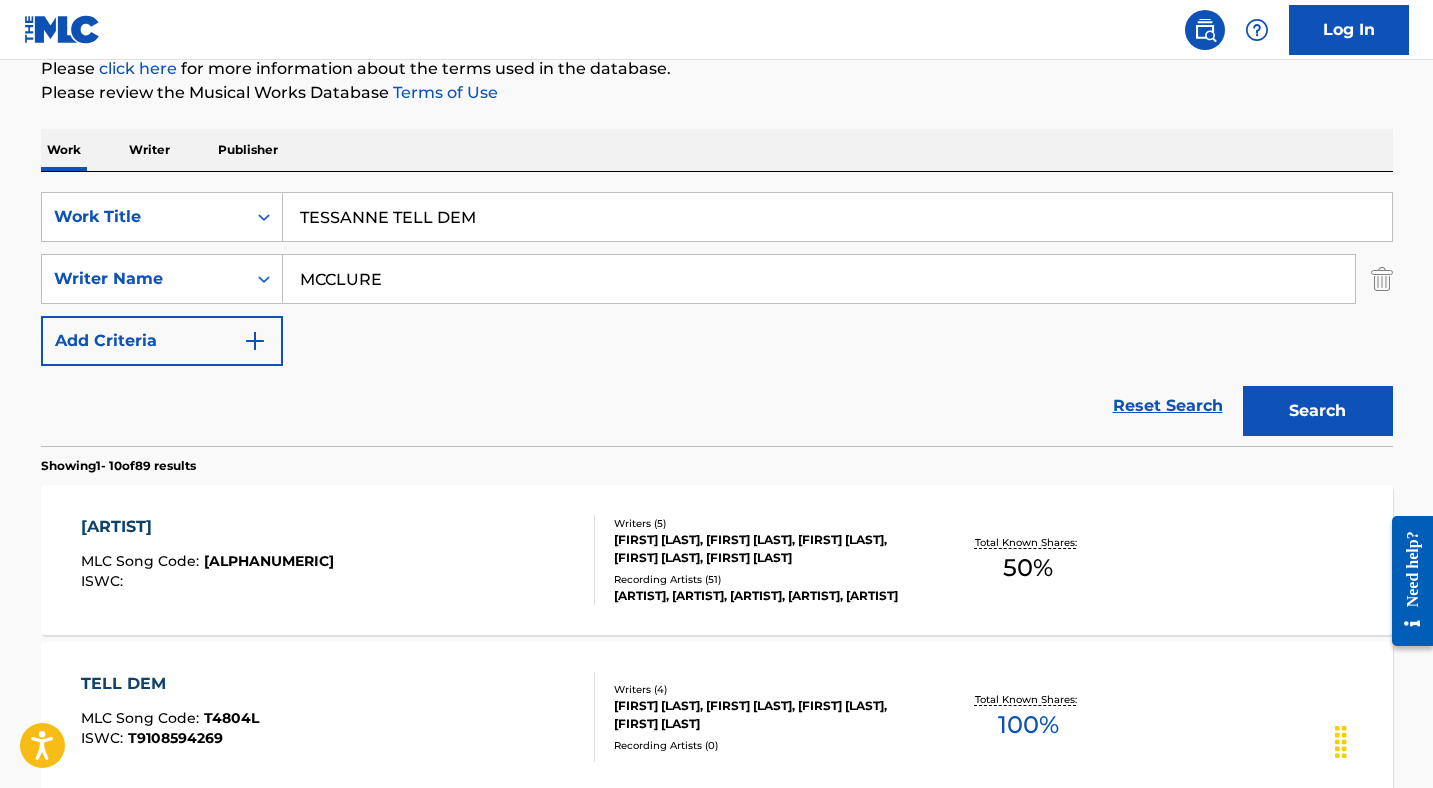 click on "TESSANNE TELL DEM" at bounding box center (837, 217) 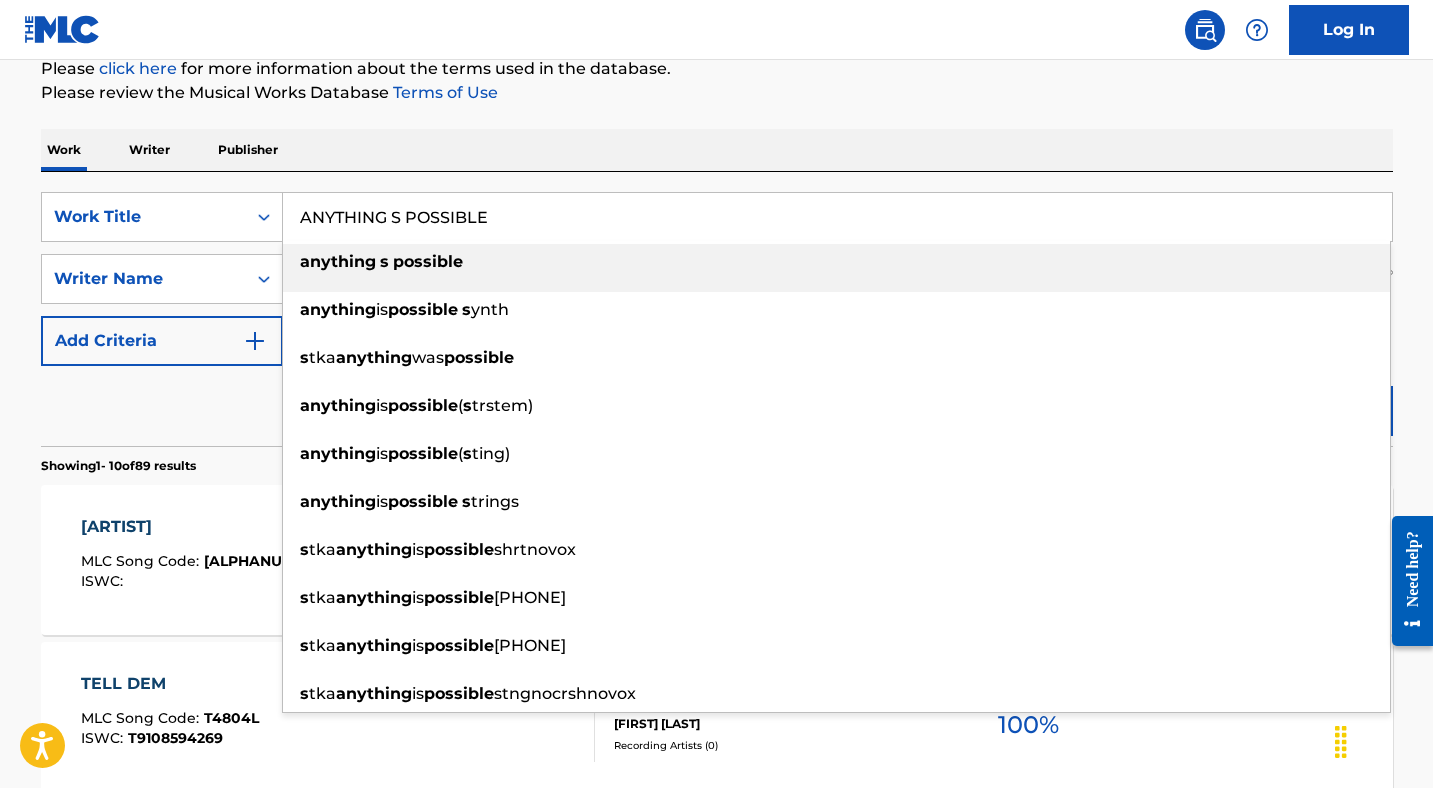 type on "ANYTHING S POSSIBLE" 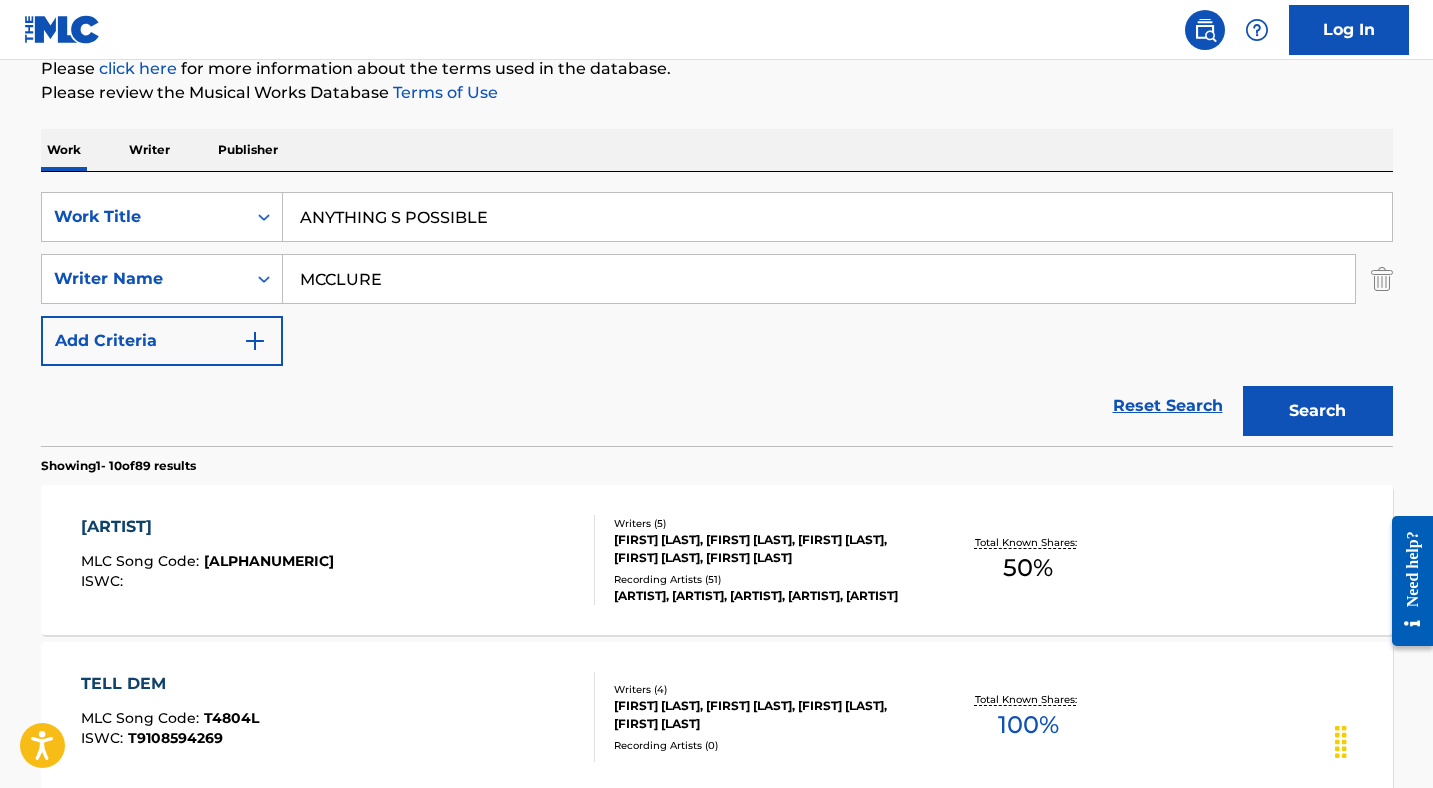 click on "Search" at bounding box center [1318, 411] 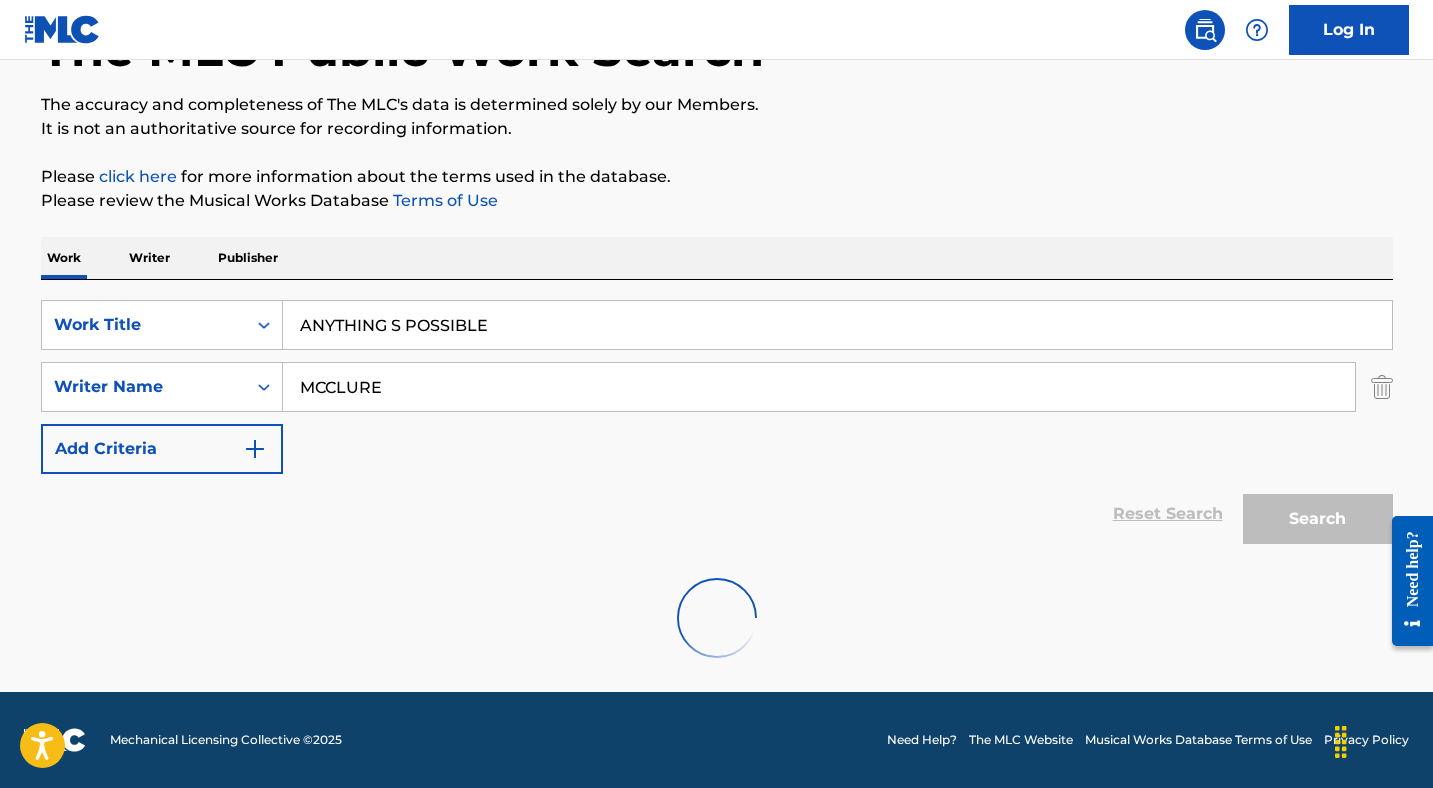 scroll, scrollTop: 253, scrollLeft: 0, axis: vertical 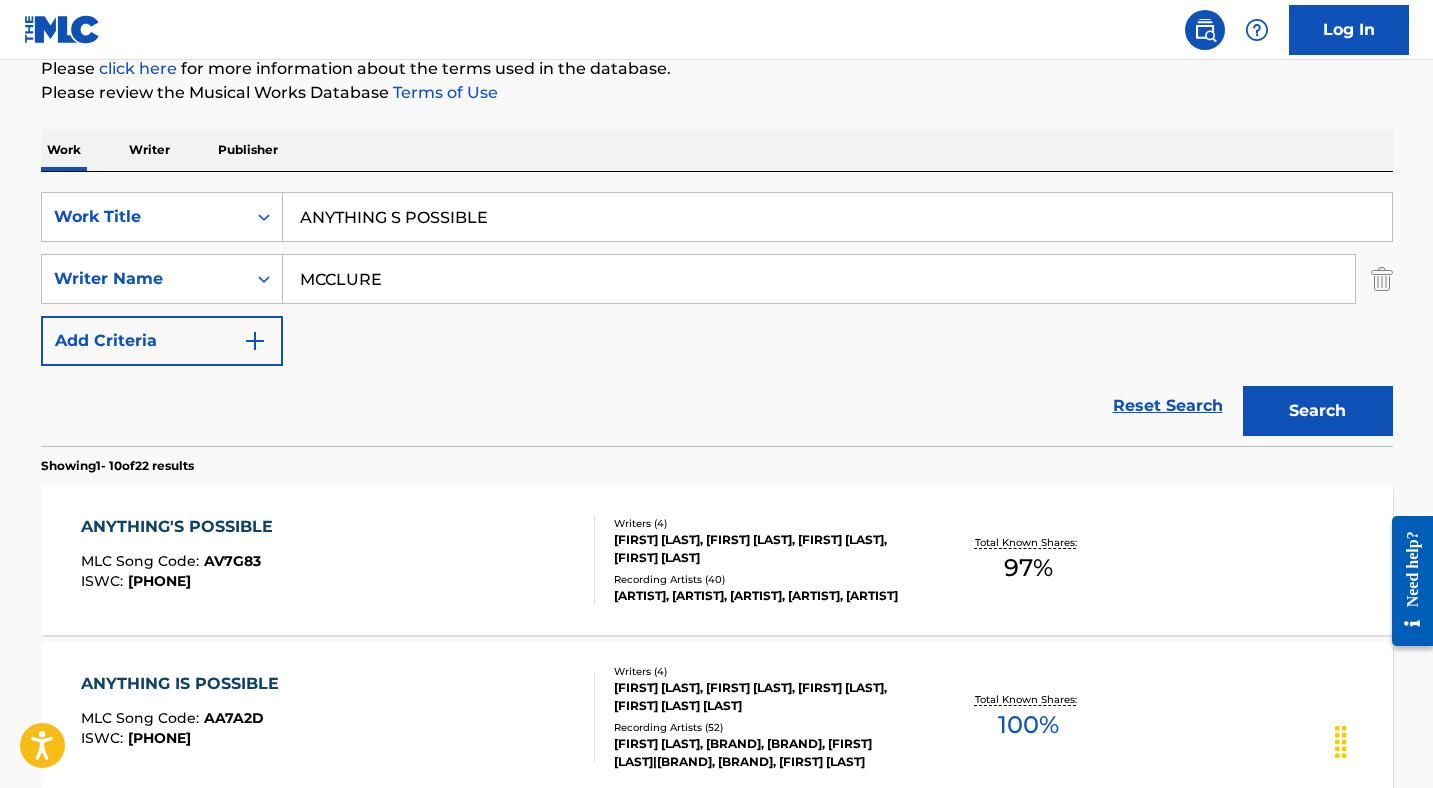 click on "ANYTHING'S POSSIBLE" at bounding box center (182, 527) 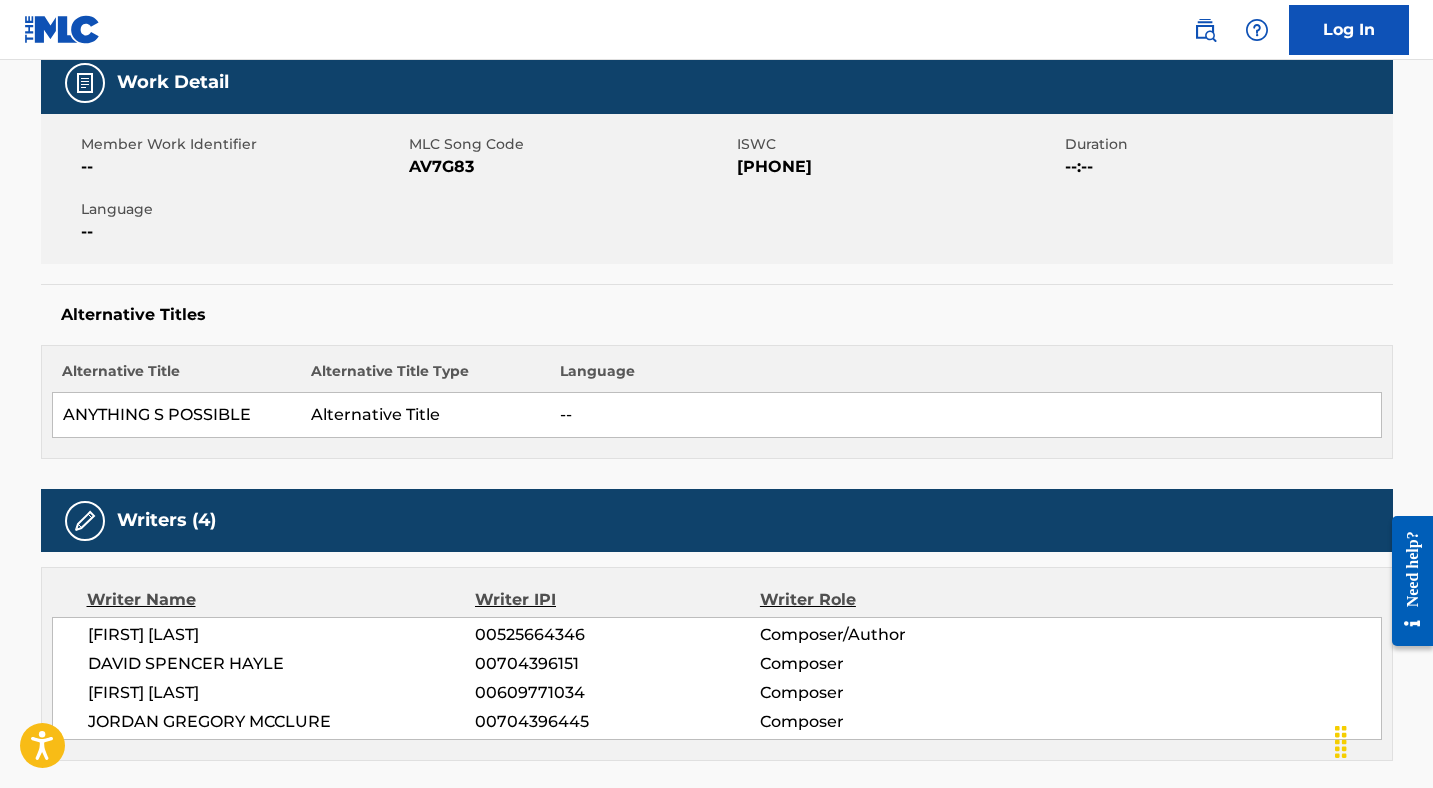 scroll, scrollTop: 304, scrollLeft: 0, axis: vertical 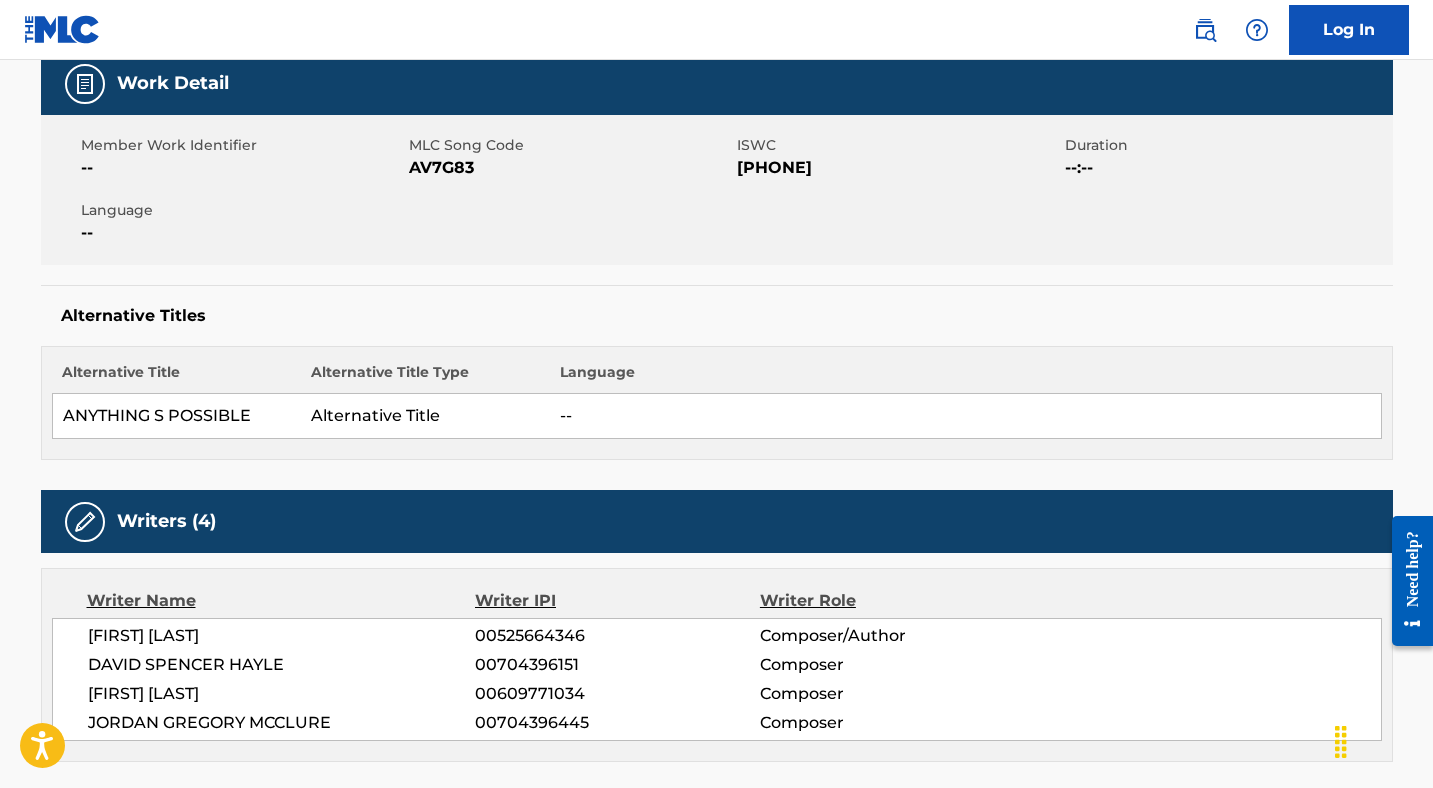 click on "AV7G83" at bounding box center [570, 168] 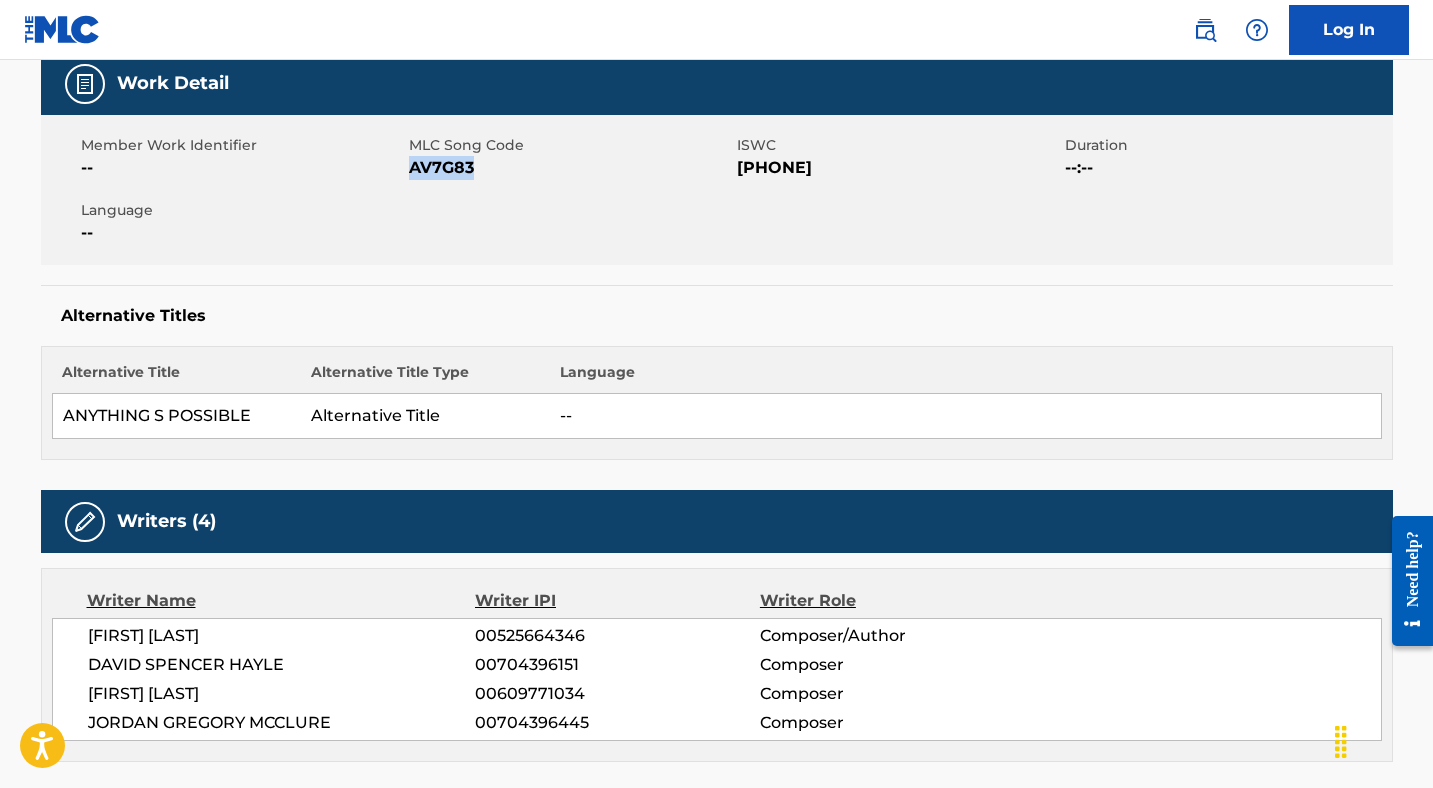click on "AV7G83" at bounding box center (570, 168) 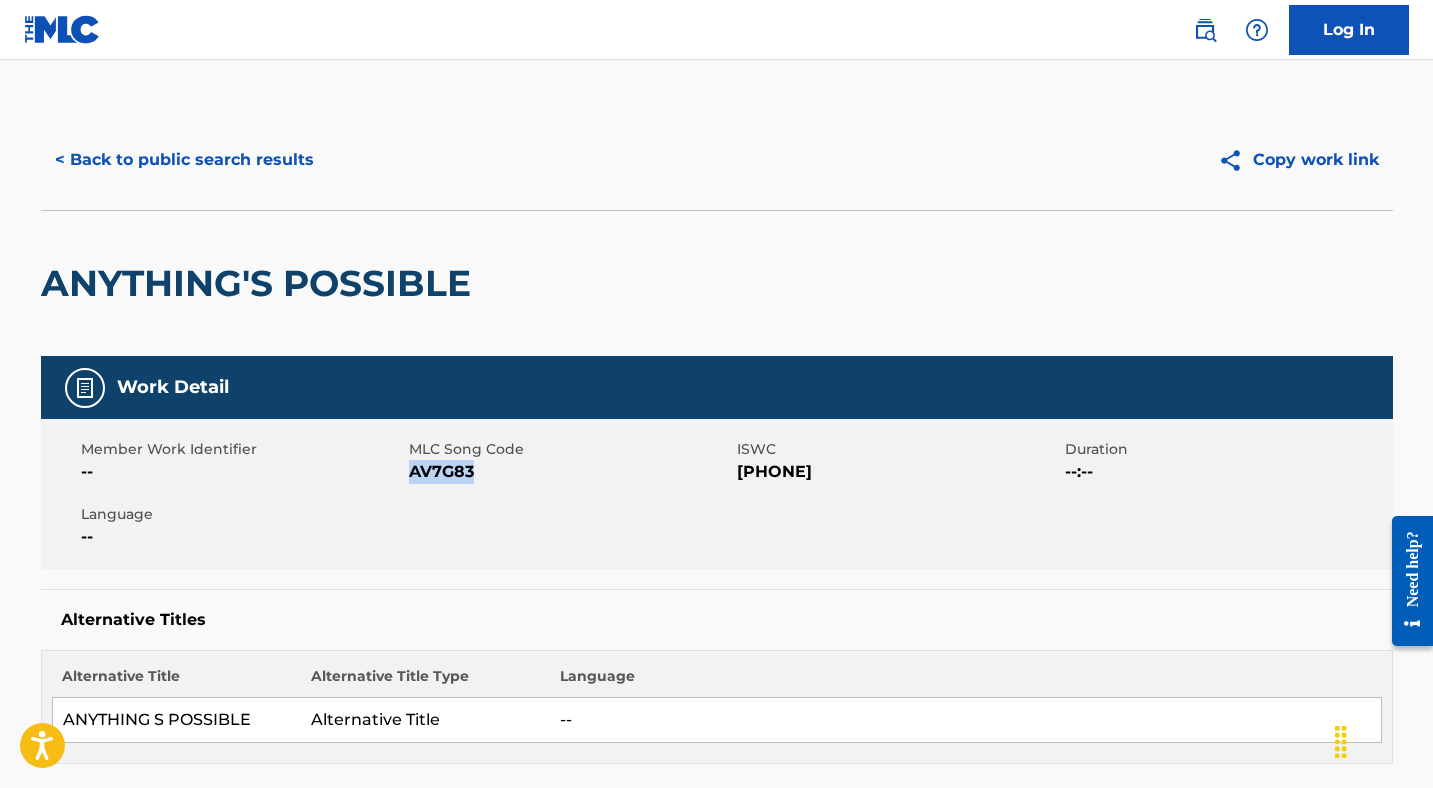click on "< Back to public search results" at bounding box center [184, 160] 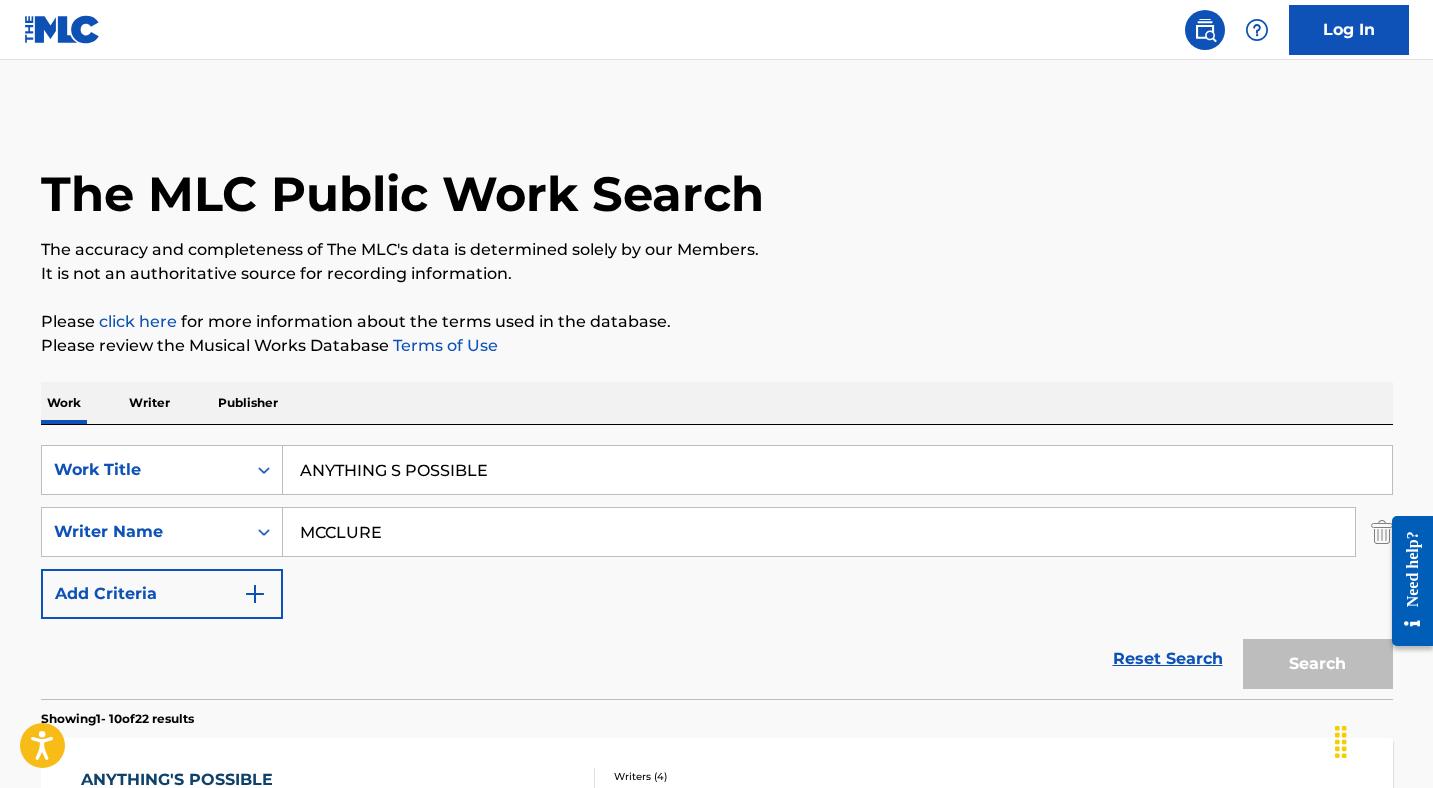 scroll, scrollTop: 253, scrollLeft: 0, axis: vertical 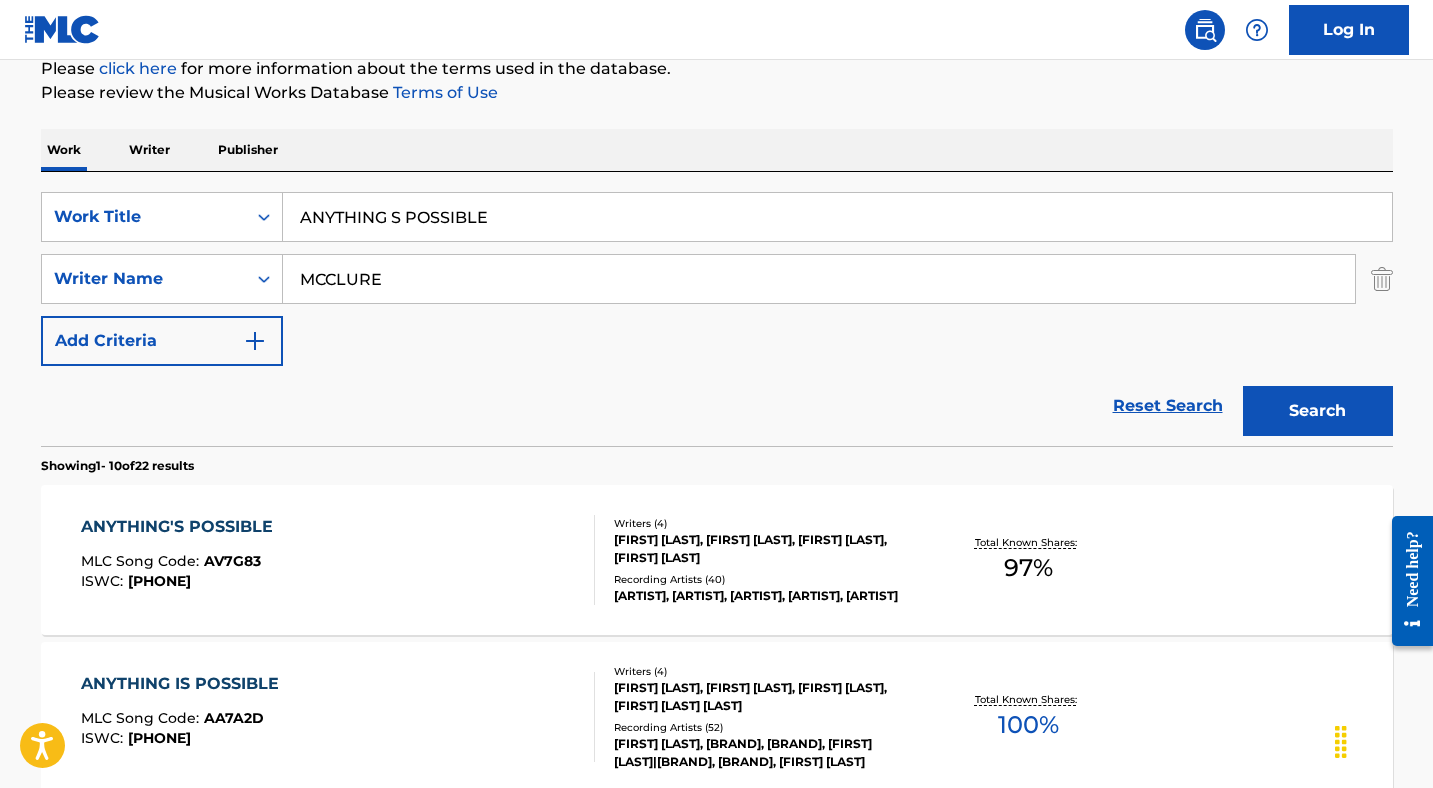click on "ANYTHING S POSSIBLE" at bounding box center (837, 217) 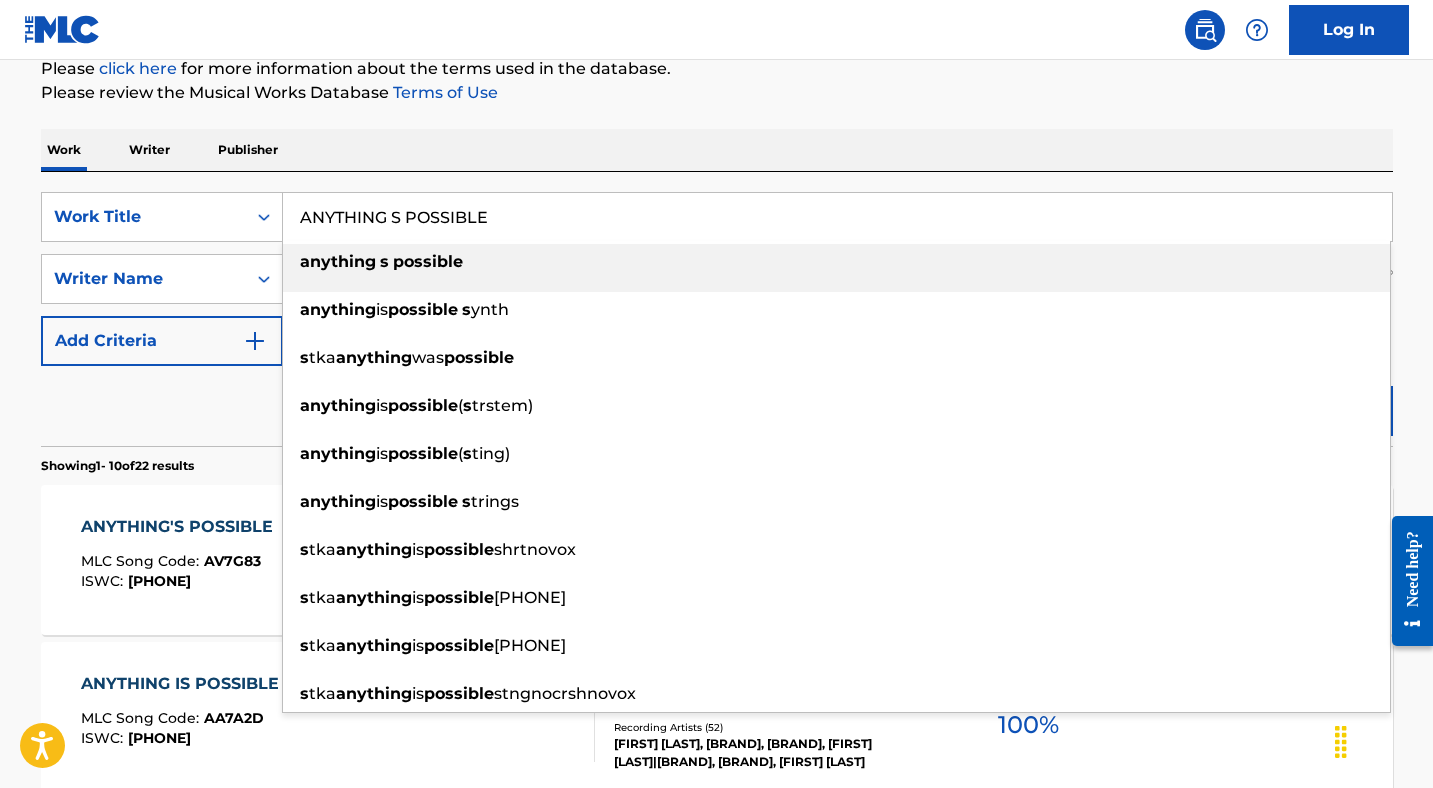 click on "ANYTHING S POSSIBLE" at bounding box center [837, 217] 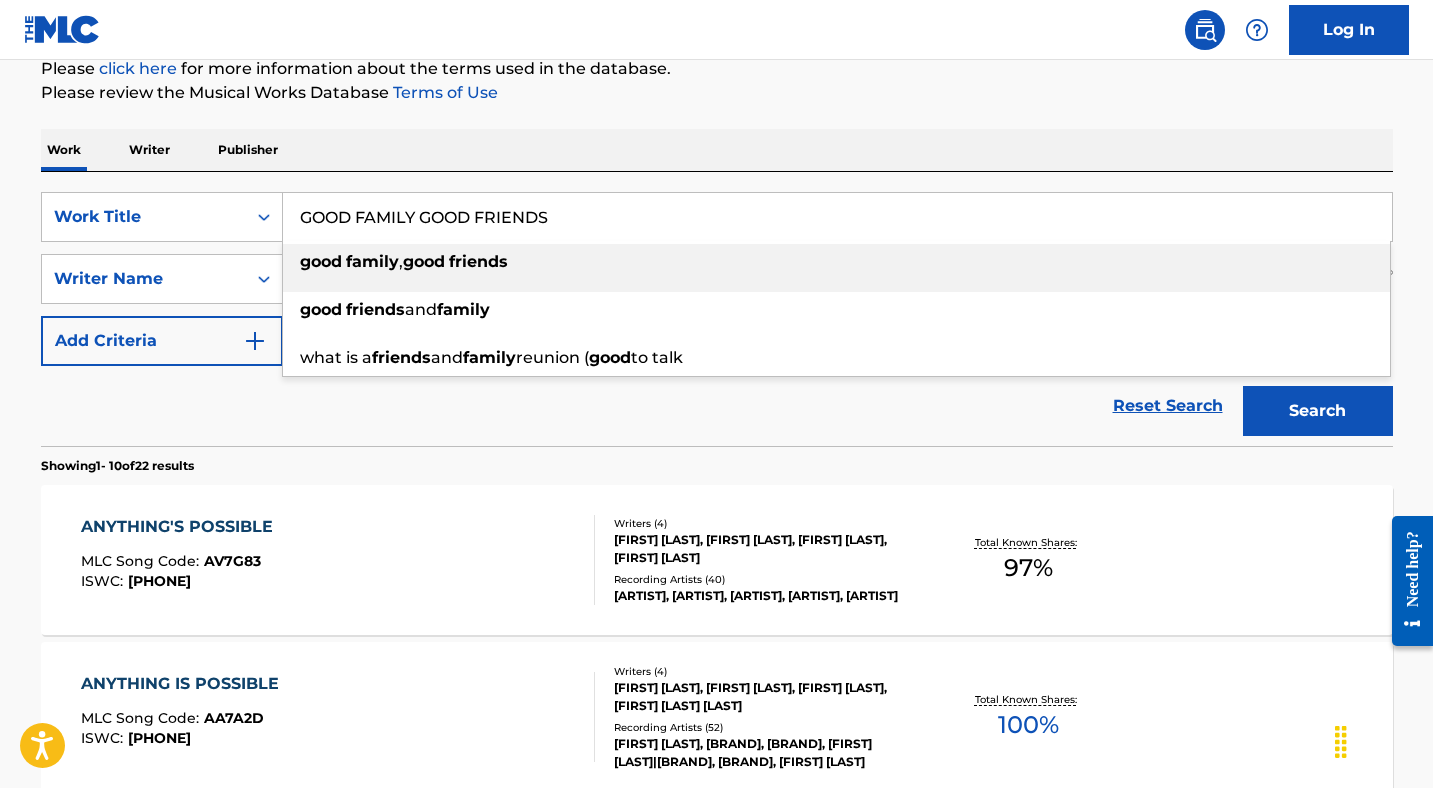 type on "GOOD FAMILY GOOD FRIENDS" 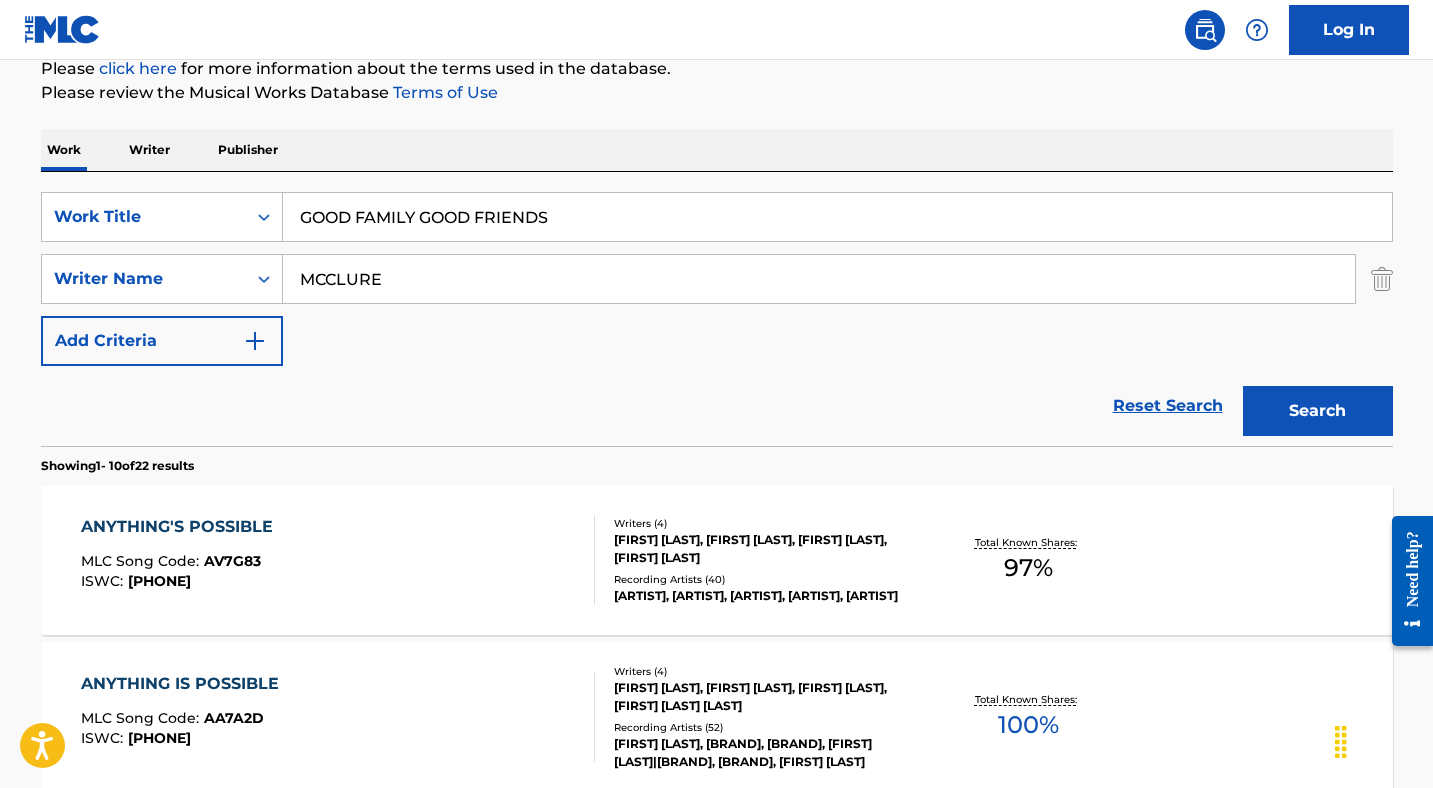 click on "Search" at bounding box center (1318, 411) 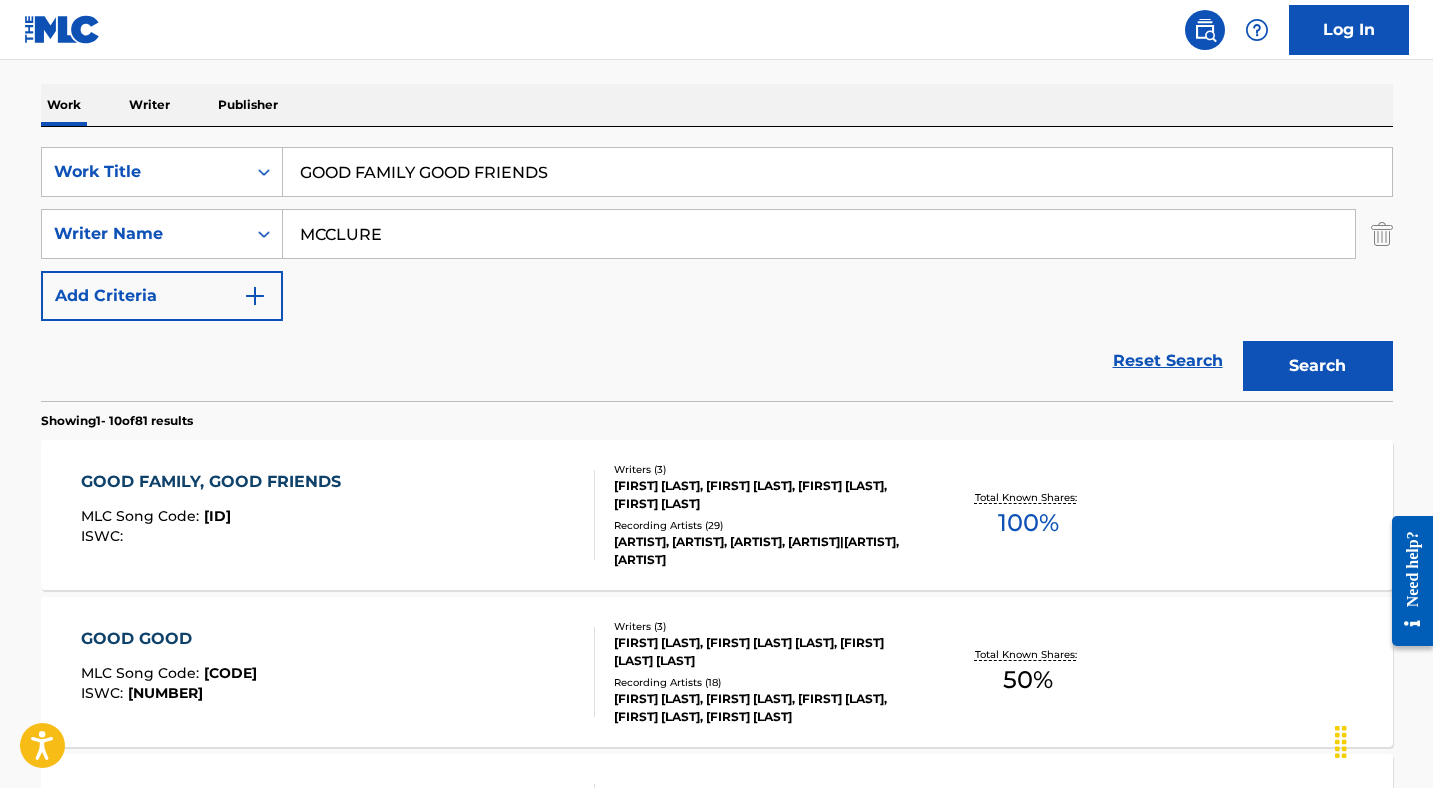scroll, scrollTop: 307, scrollLeft: 0, axis: vertical 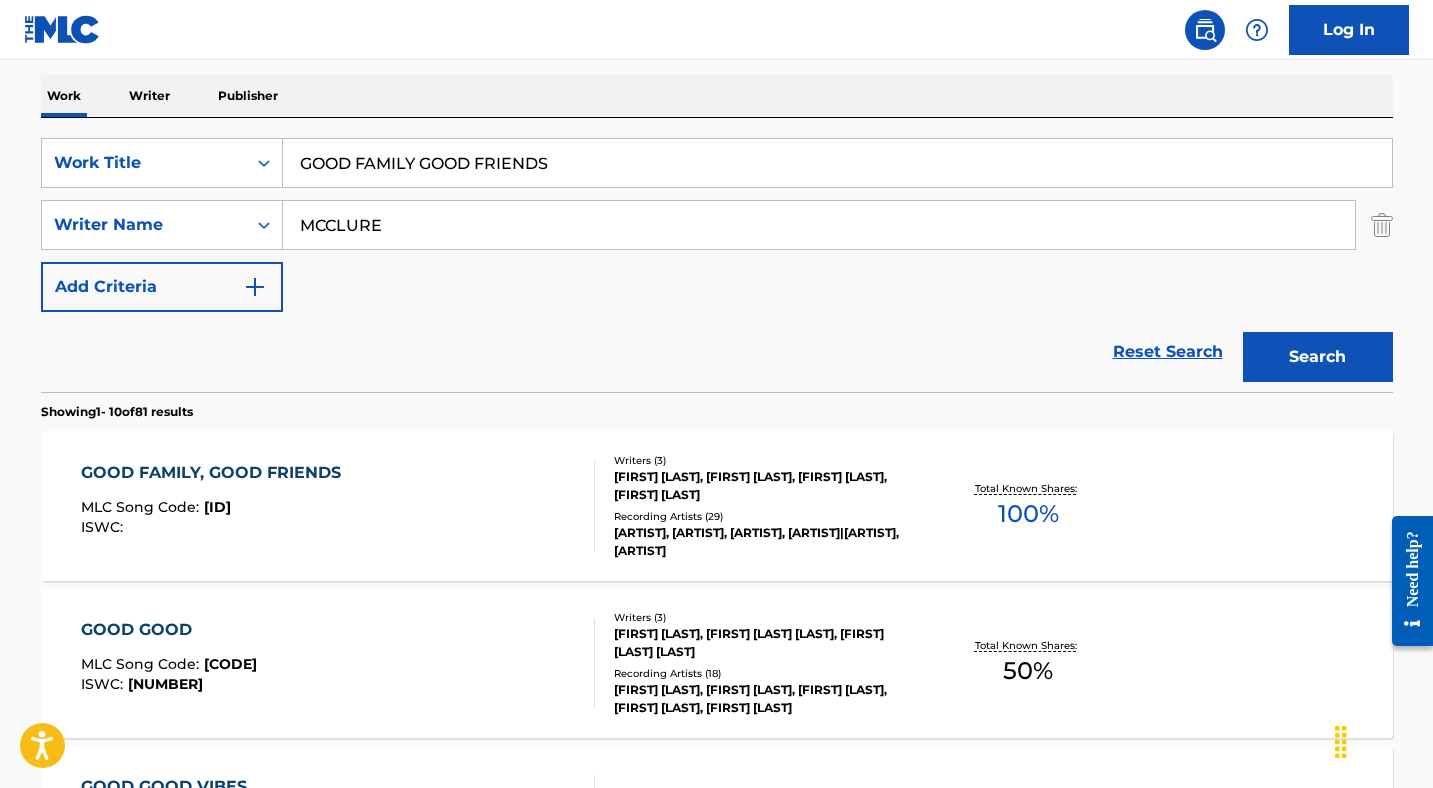 click on "GOOD FAMILY, GOOD FRIENDS" at bounding box center (216, 473) 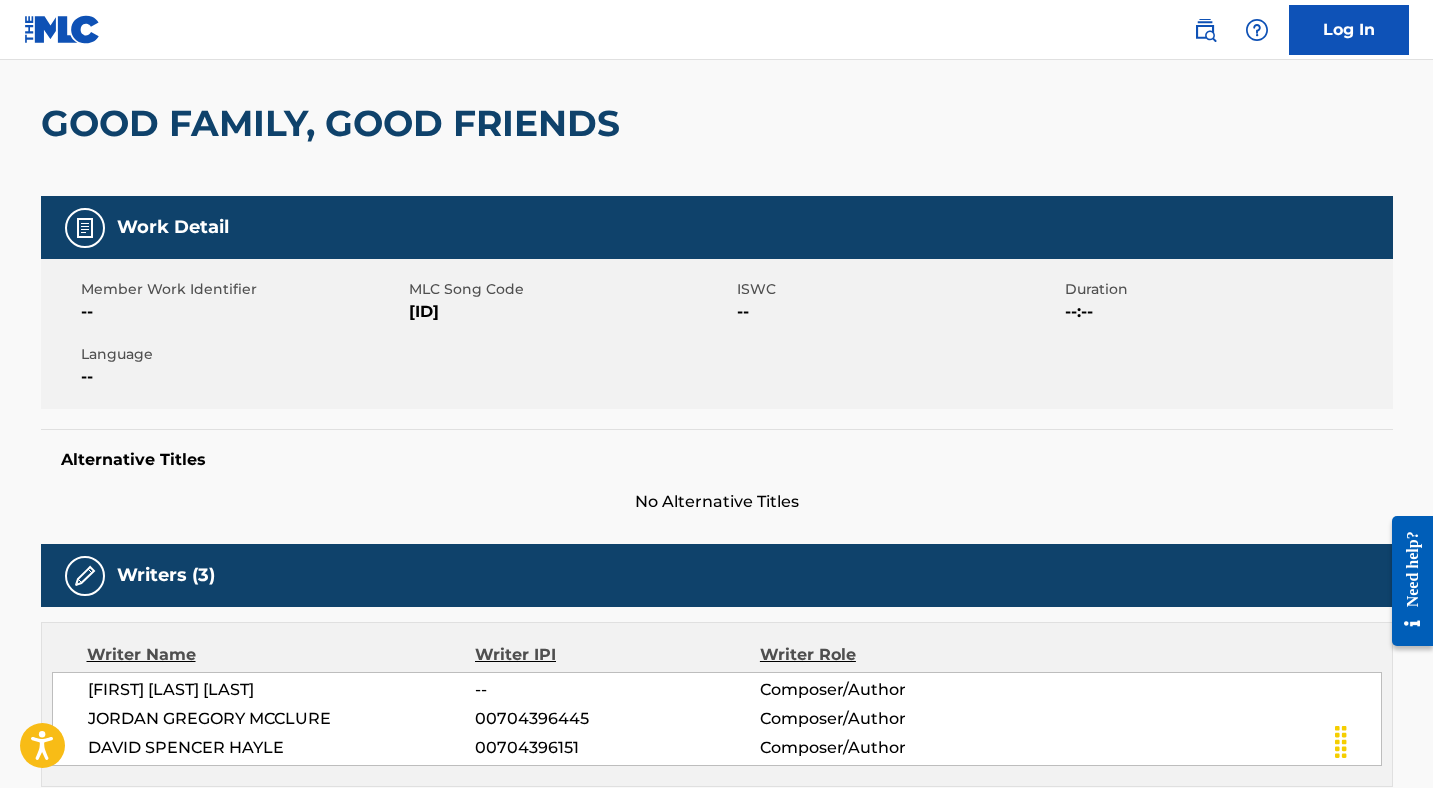 scroll, scrollTop: 118, scrollLeft: 0, axis: vertical 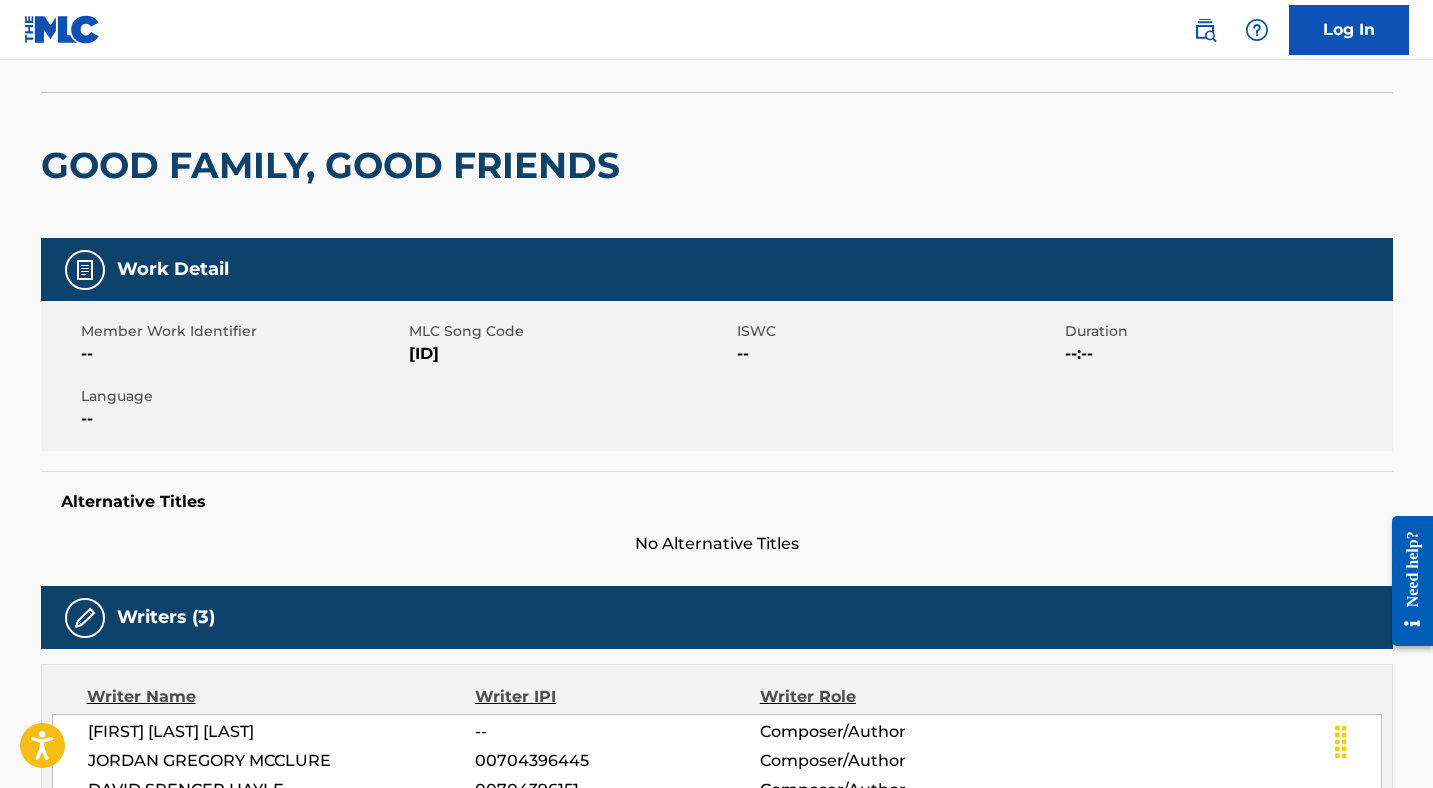 click on "[ID]" at bounding box center (570, 354) 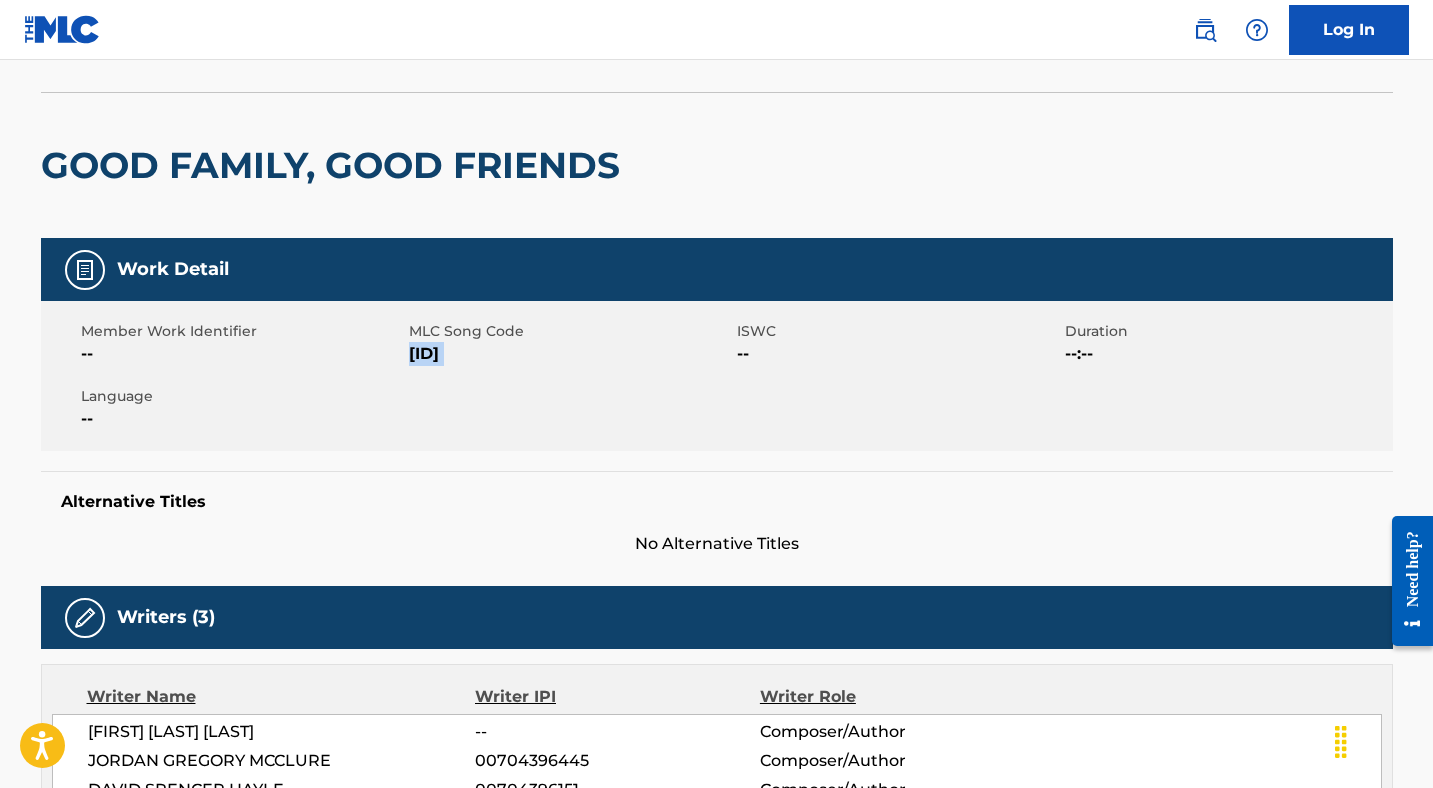 click on "[ID]" at bounding box center (570, 354) 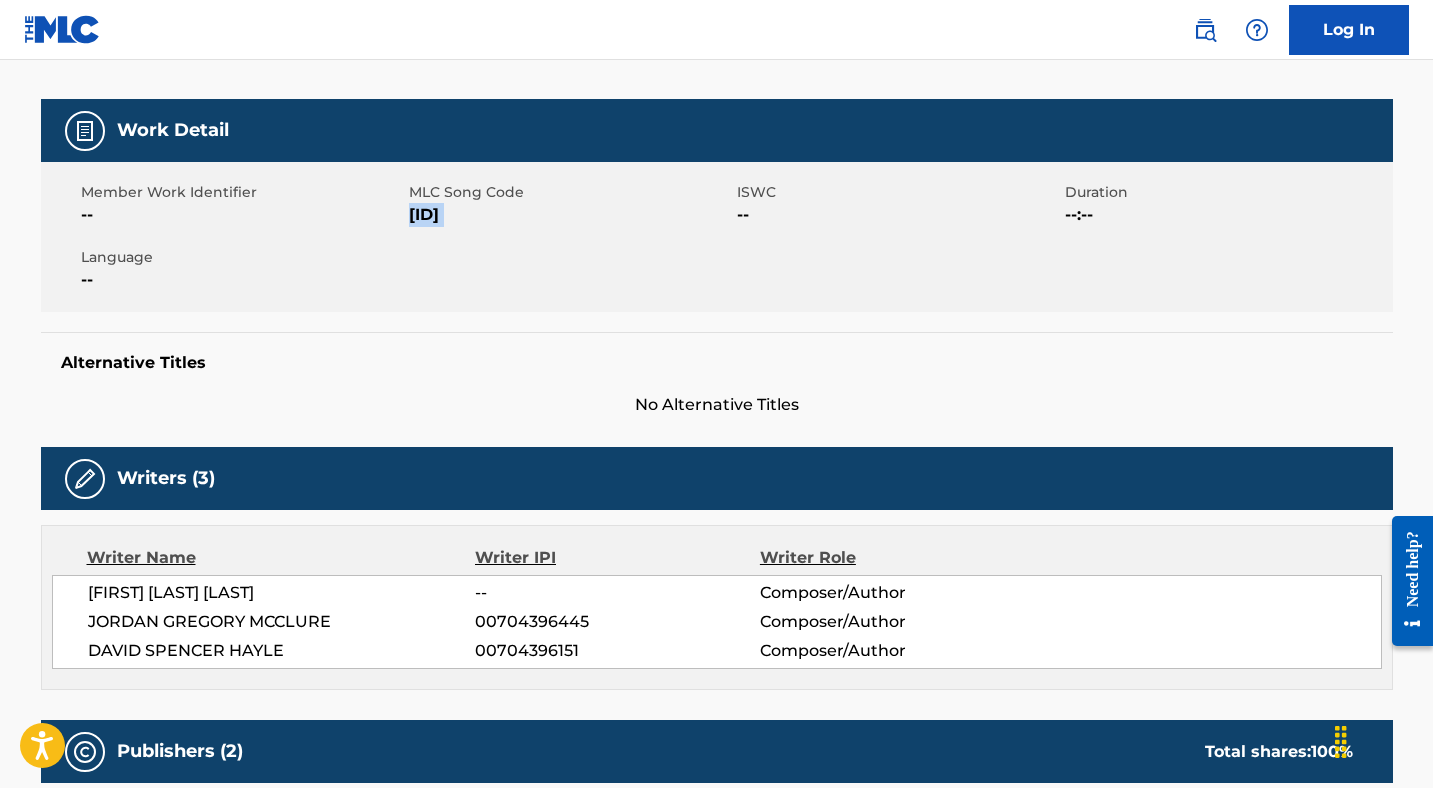 scroll, scrollTop: 0, scrollLeft: 0, axis: both 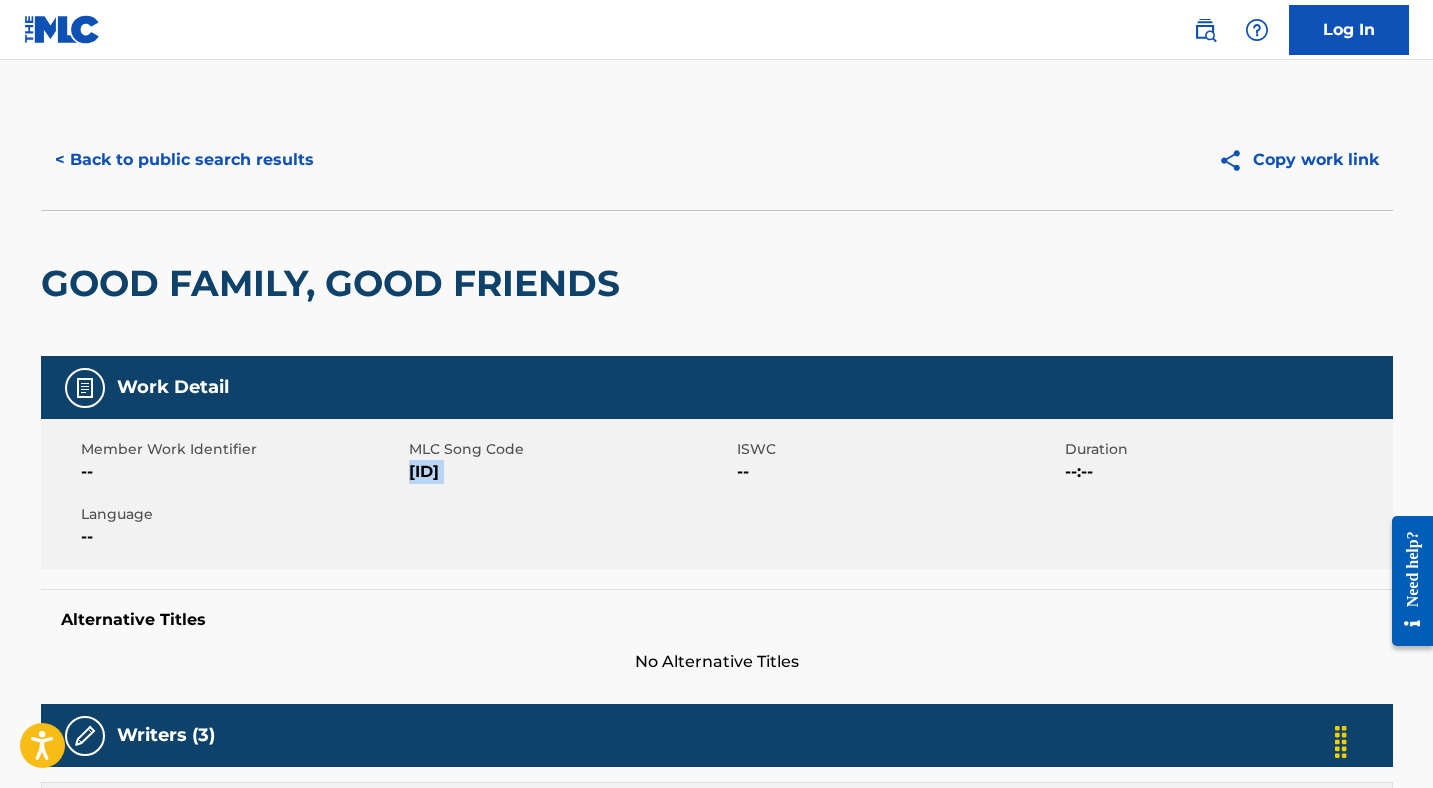 click on "< Back to public search results" at bounding box center (184, 160) 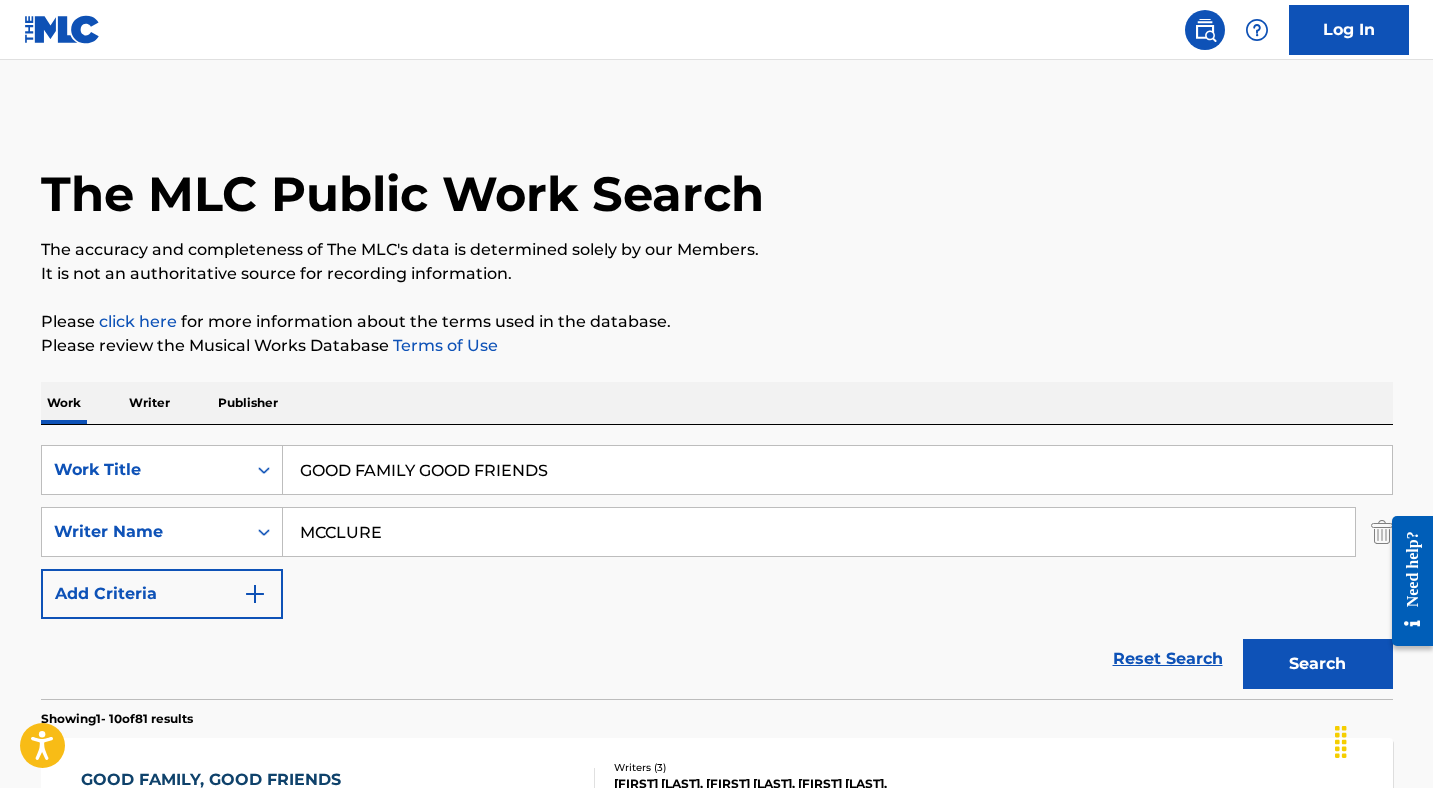 scroll, scrollTop: 307, scrollLeft: 0, axis: vertical 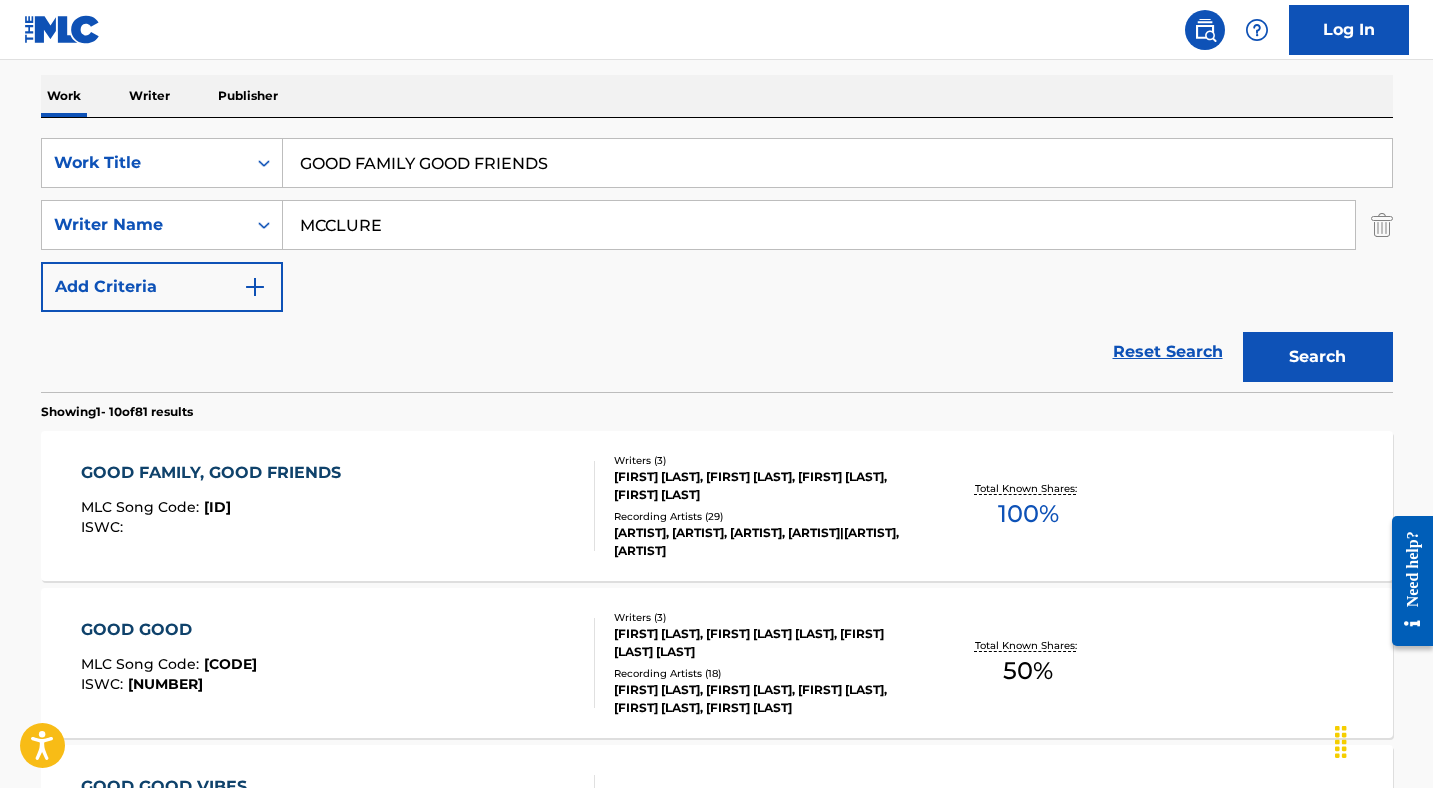click on "GOOD FAMILY GOOD FRIENDS" at bounding box center [837, 163] 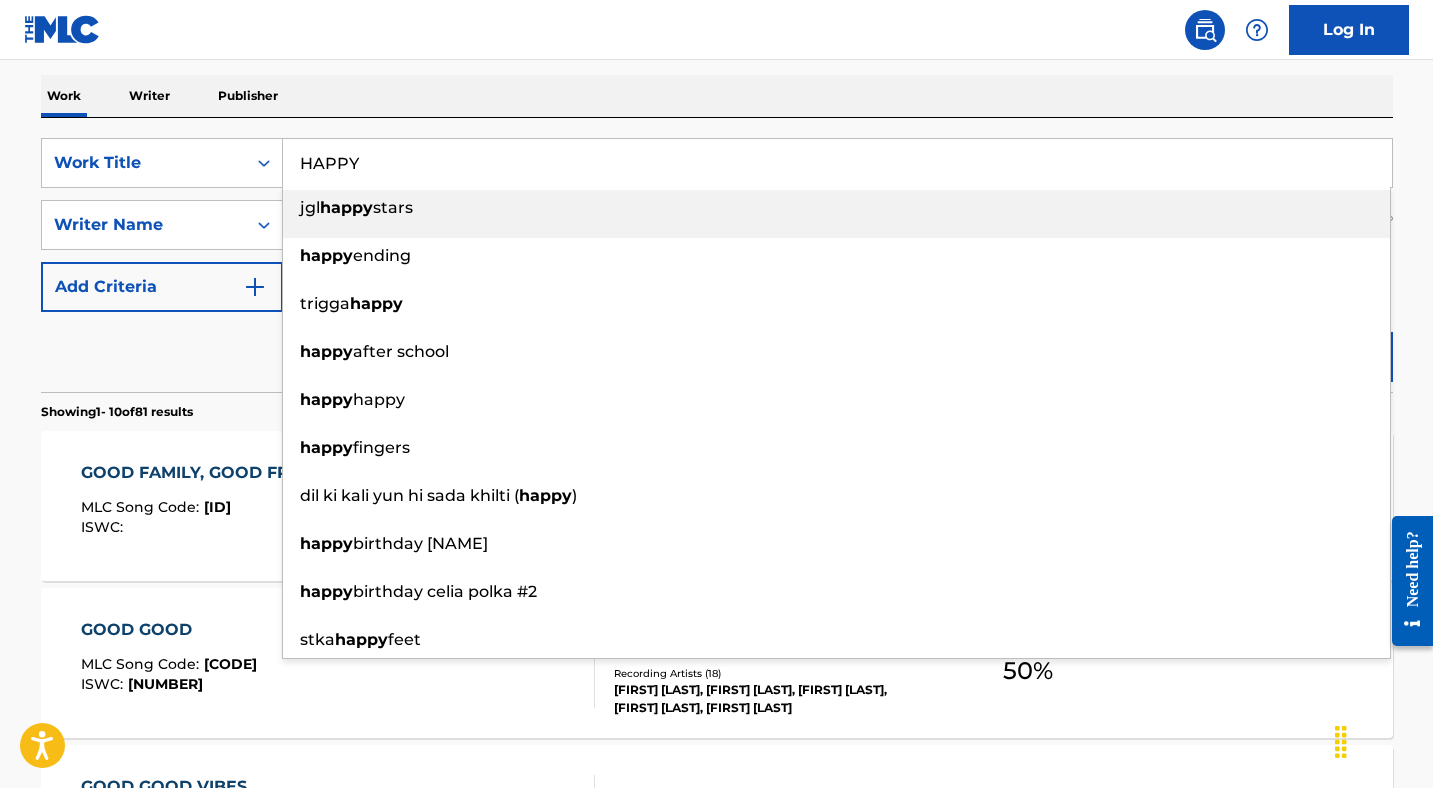type on "HAPPY" 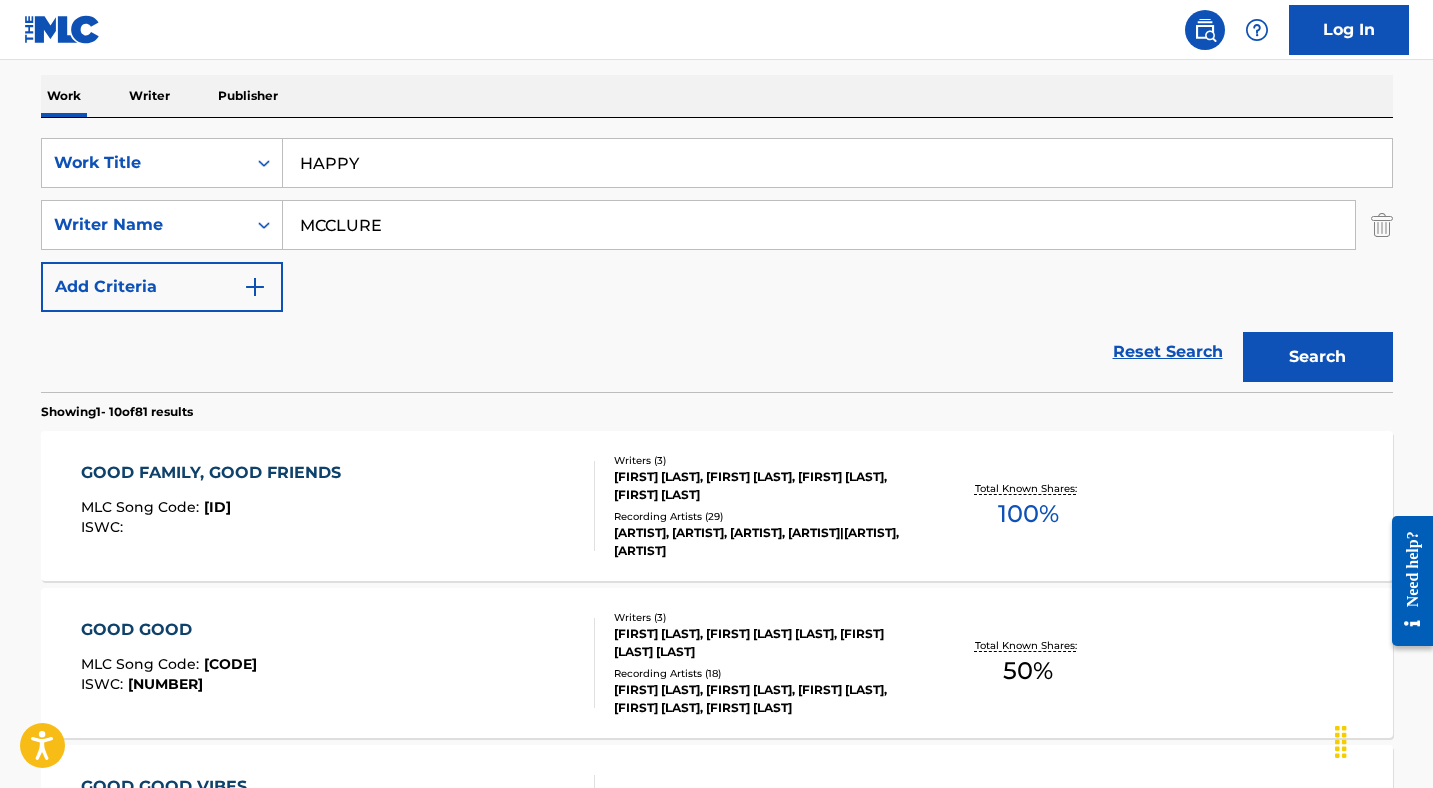 click on "Search" at bounding box center [1318, 357] 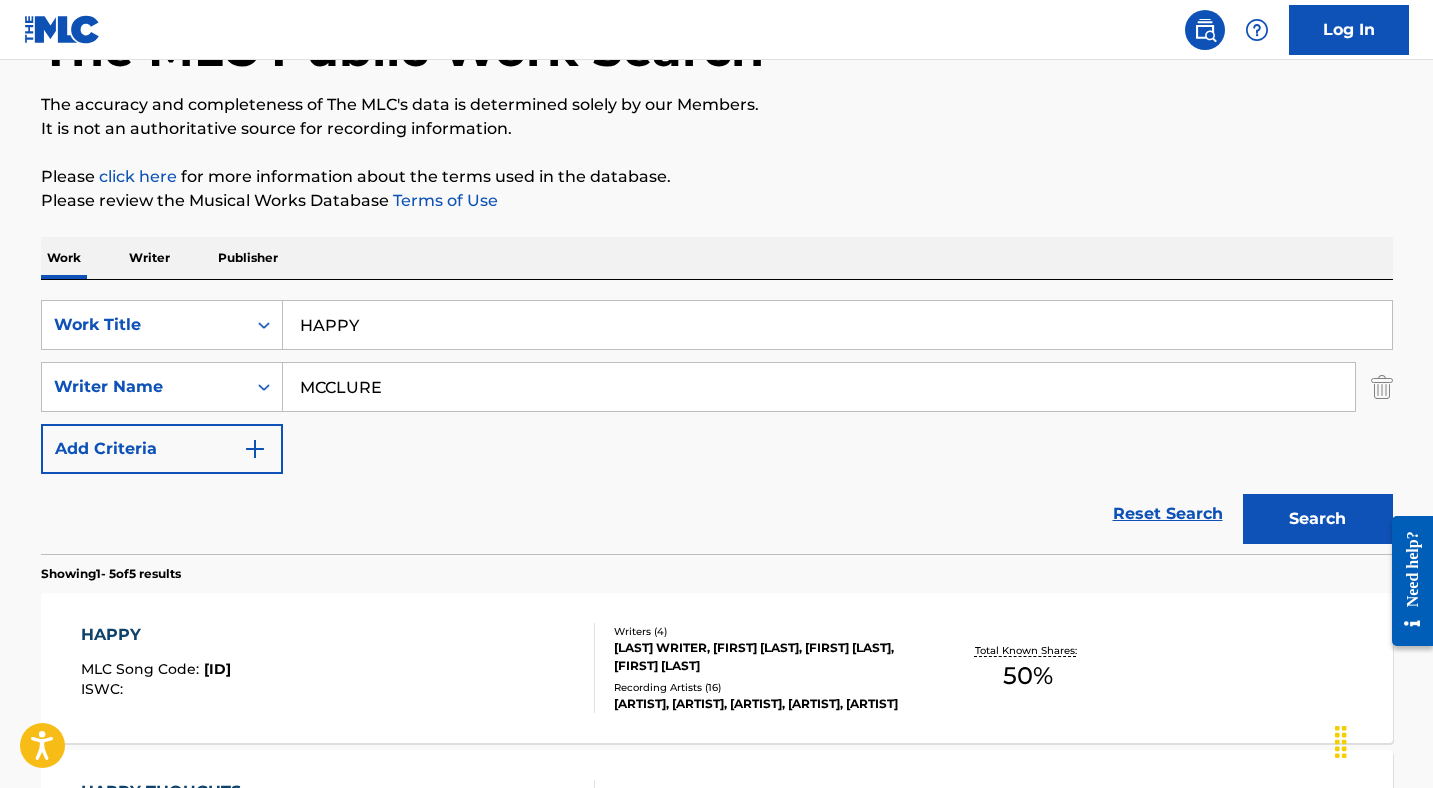 scroll, scrollTop: 307, scrollLeft: 0, axis: vertical 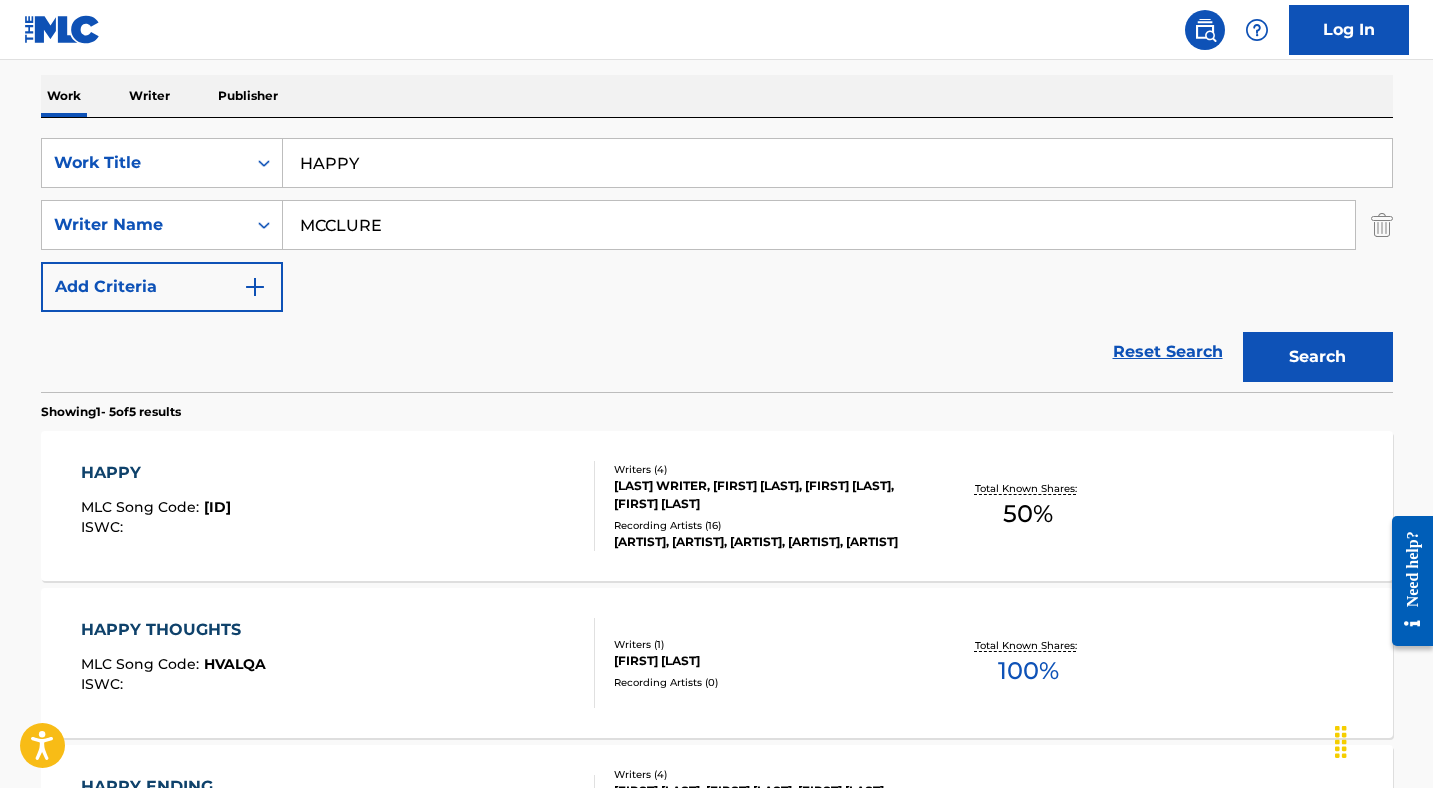 click on "HAPPY" at bounding box center (156, 473) 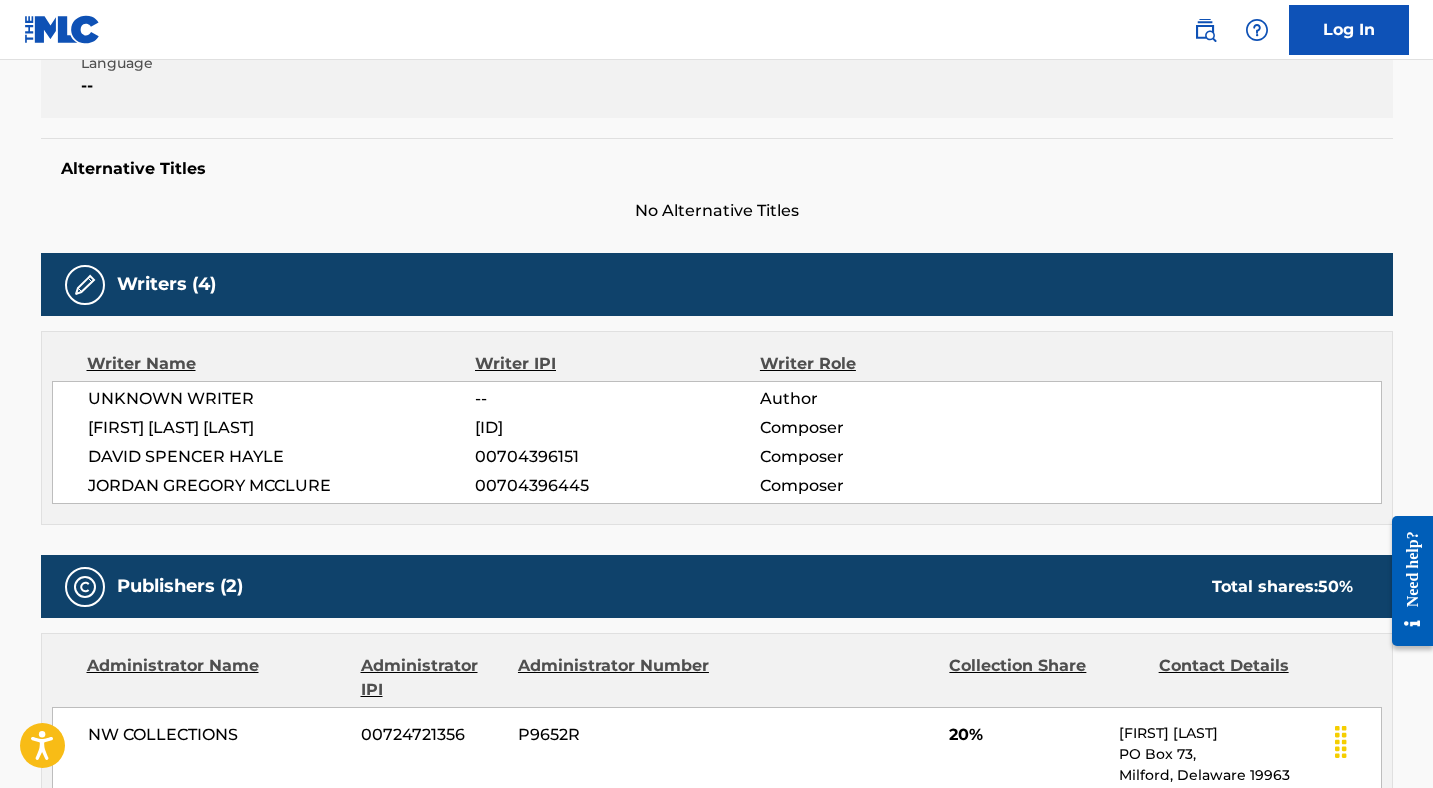 scroll, scrollTop: 0, scrollLeft: 0, axis: both 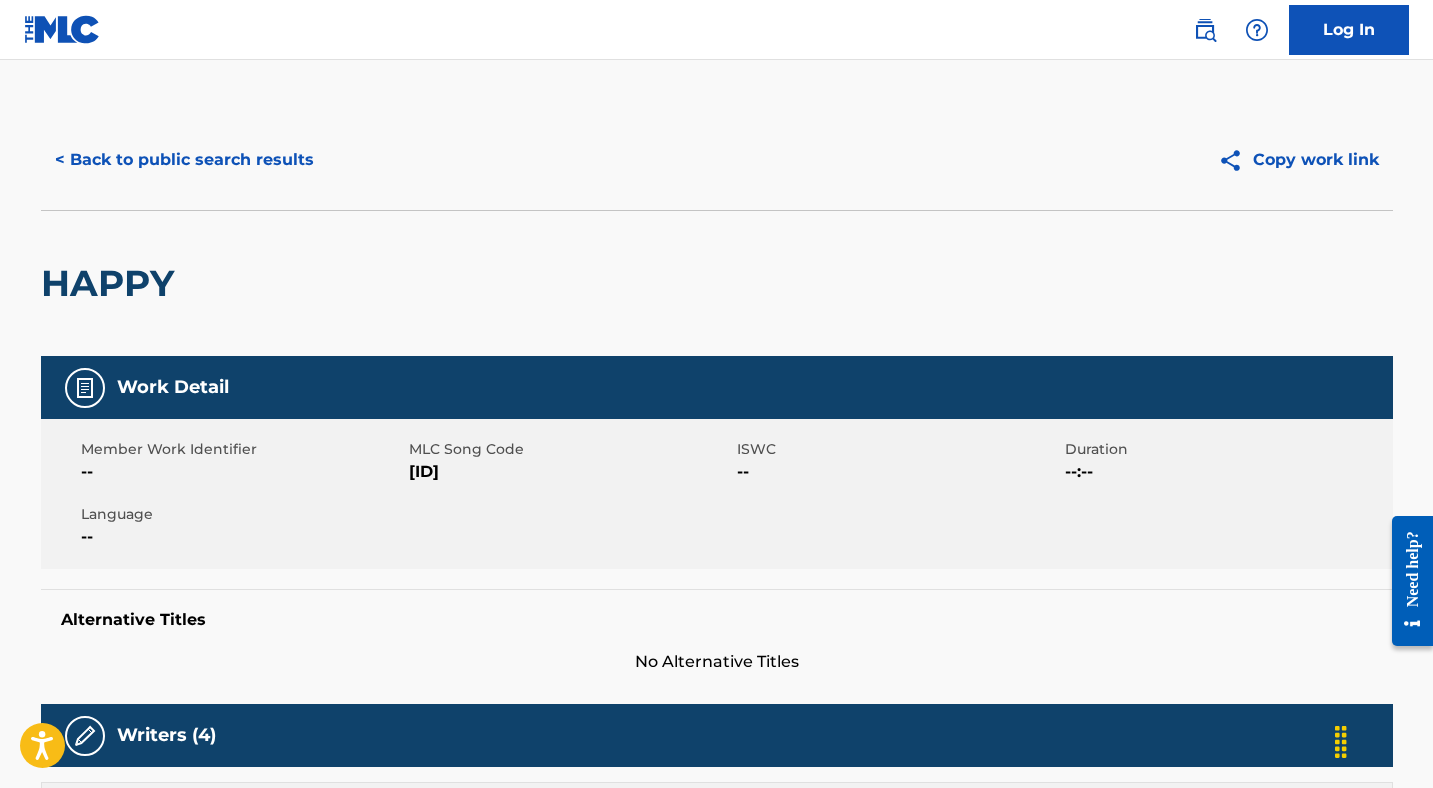 click on "[ID]" at bounding box center [570, 472] 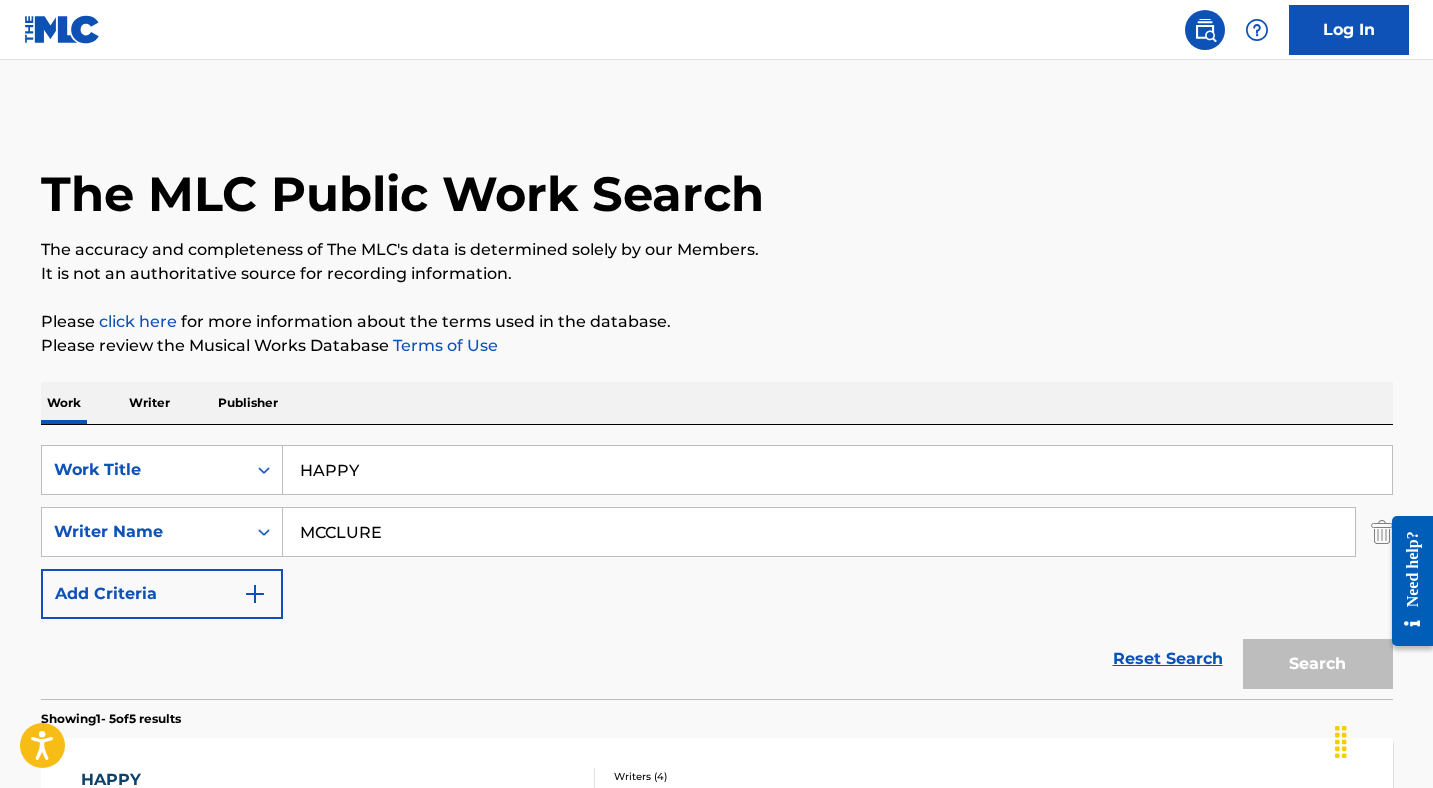 scroll, scrollTop: 307, scrollLeft: 0, axis: vertical 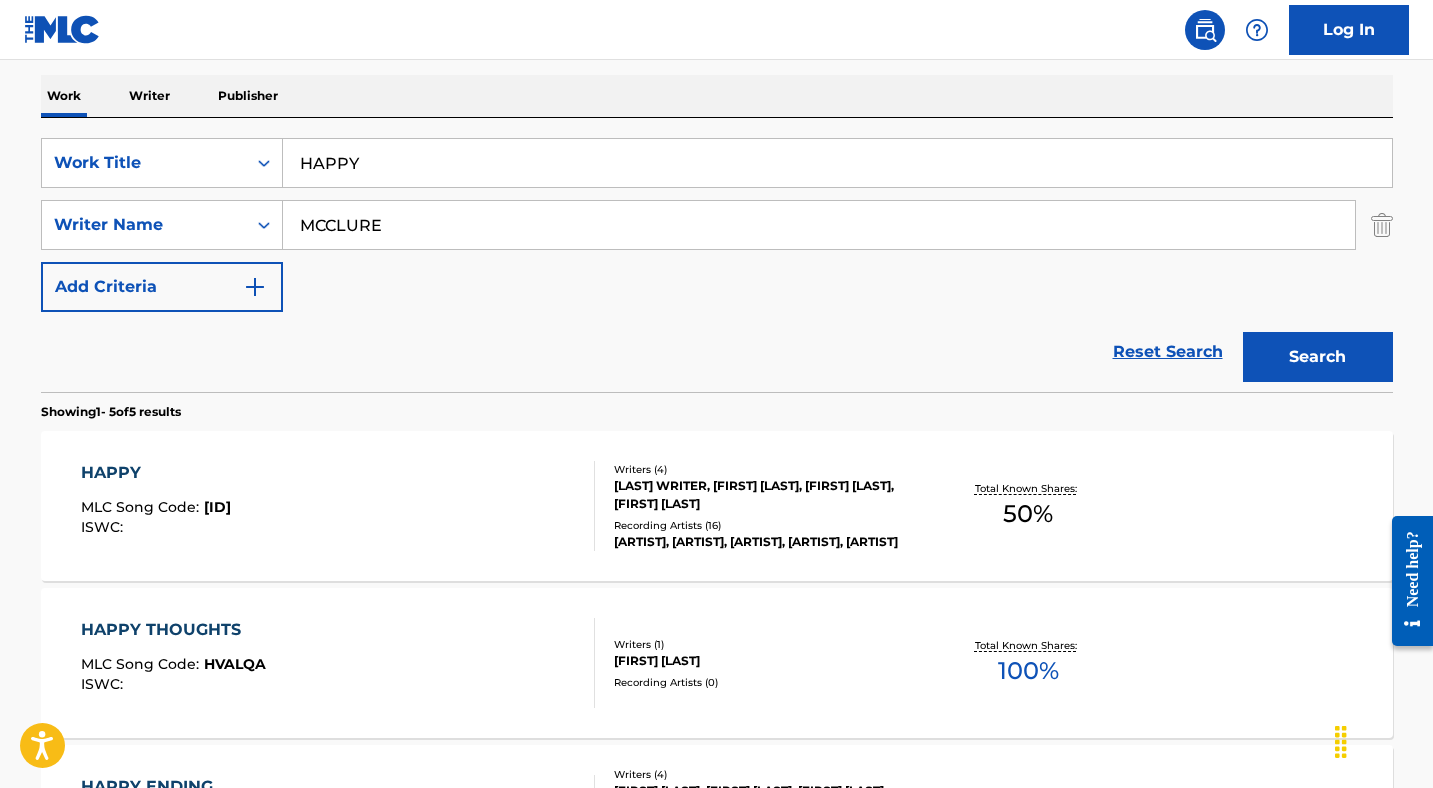 click on "MCCLURE" at bounding box center (819, 225) 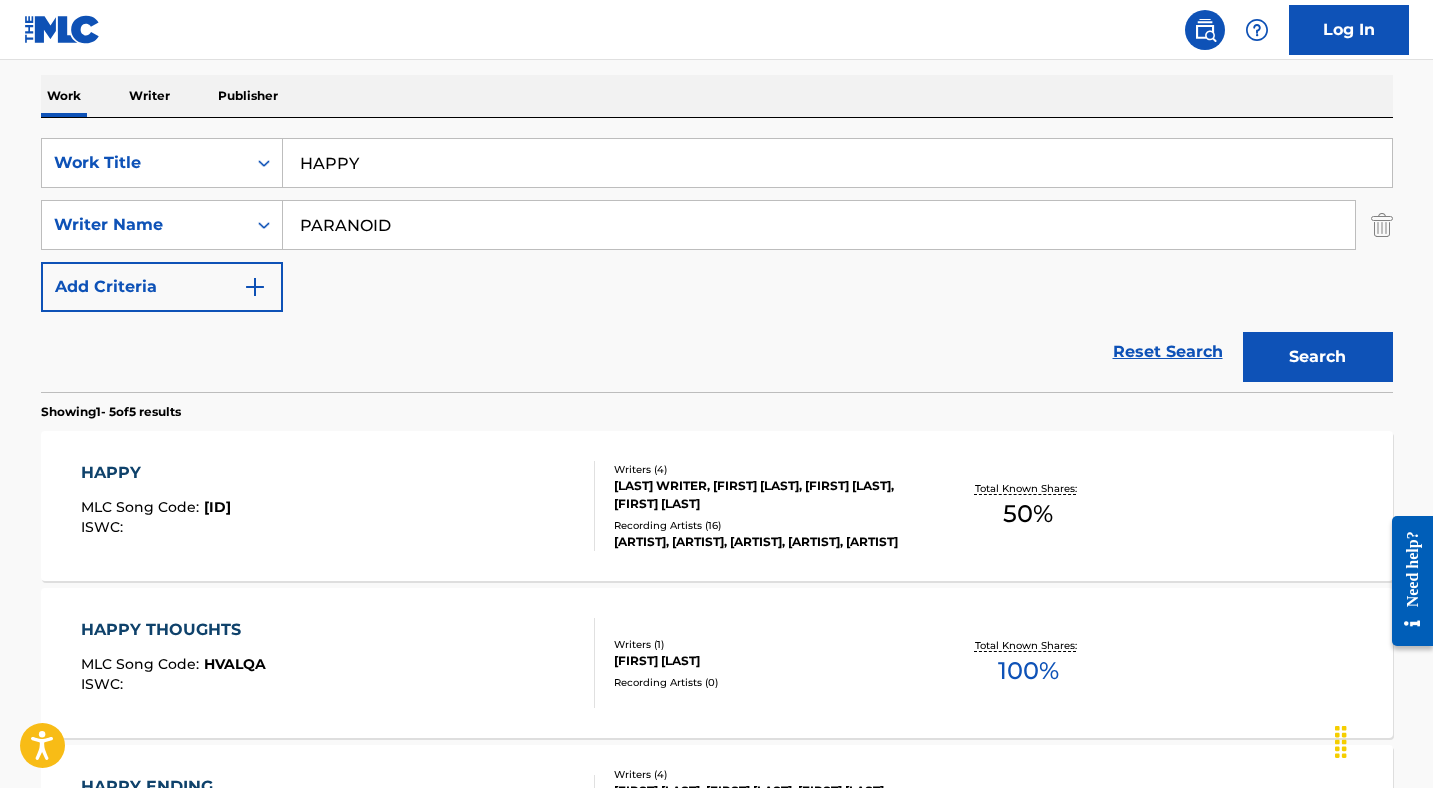 type on "PARANOID" 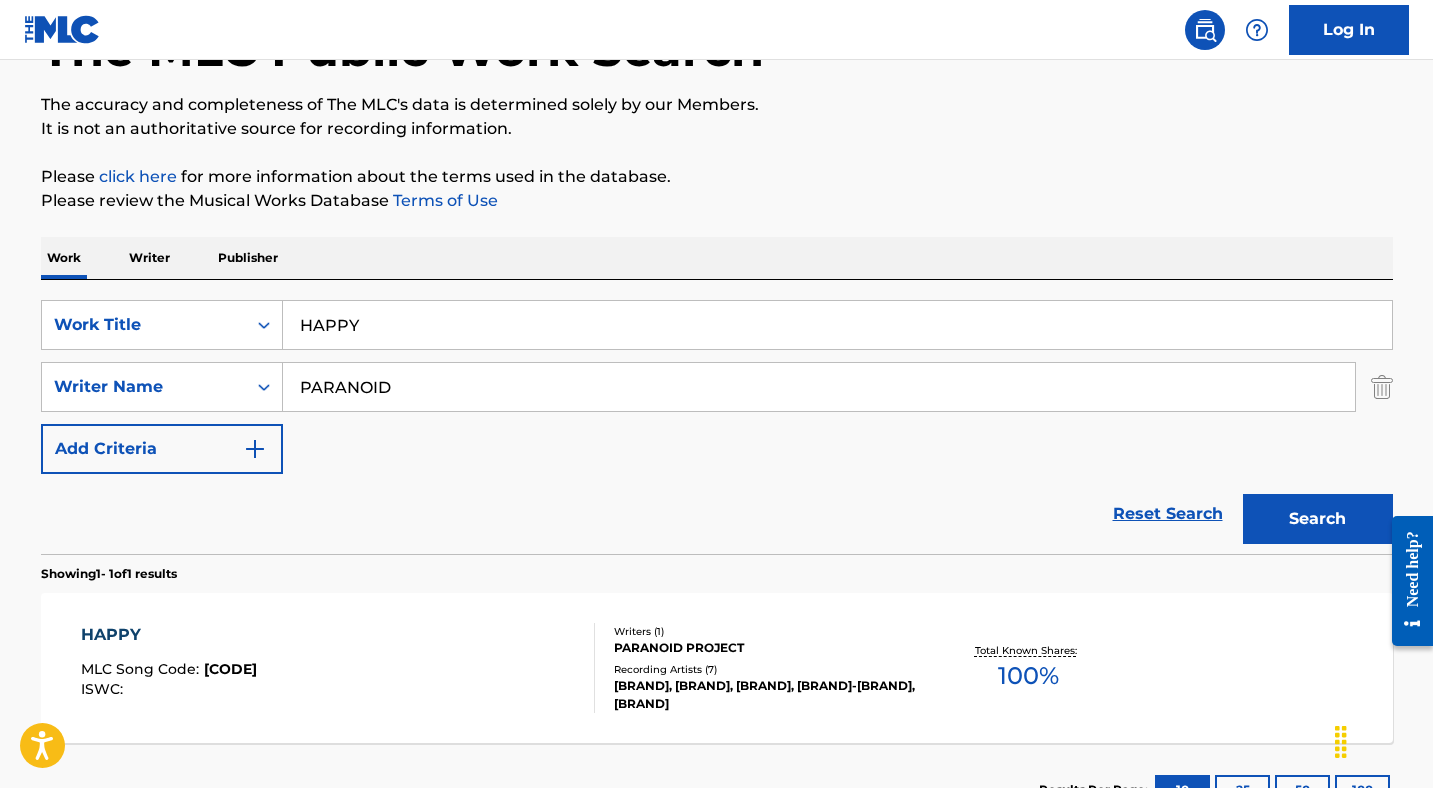 scroll, scrollTop: 300, scrollLeft: 0, axis: vertical 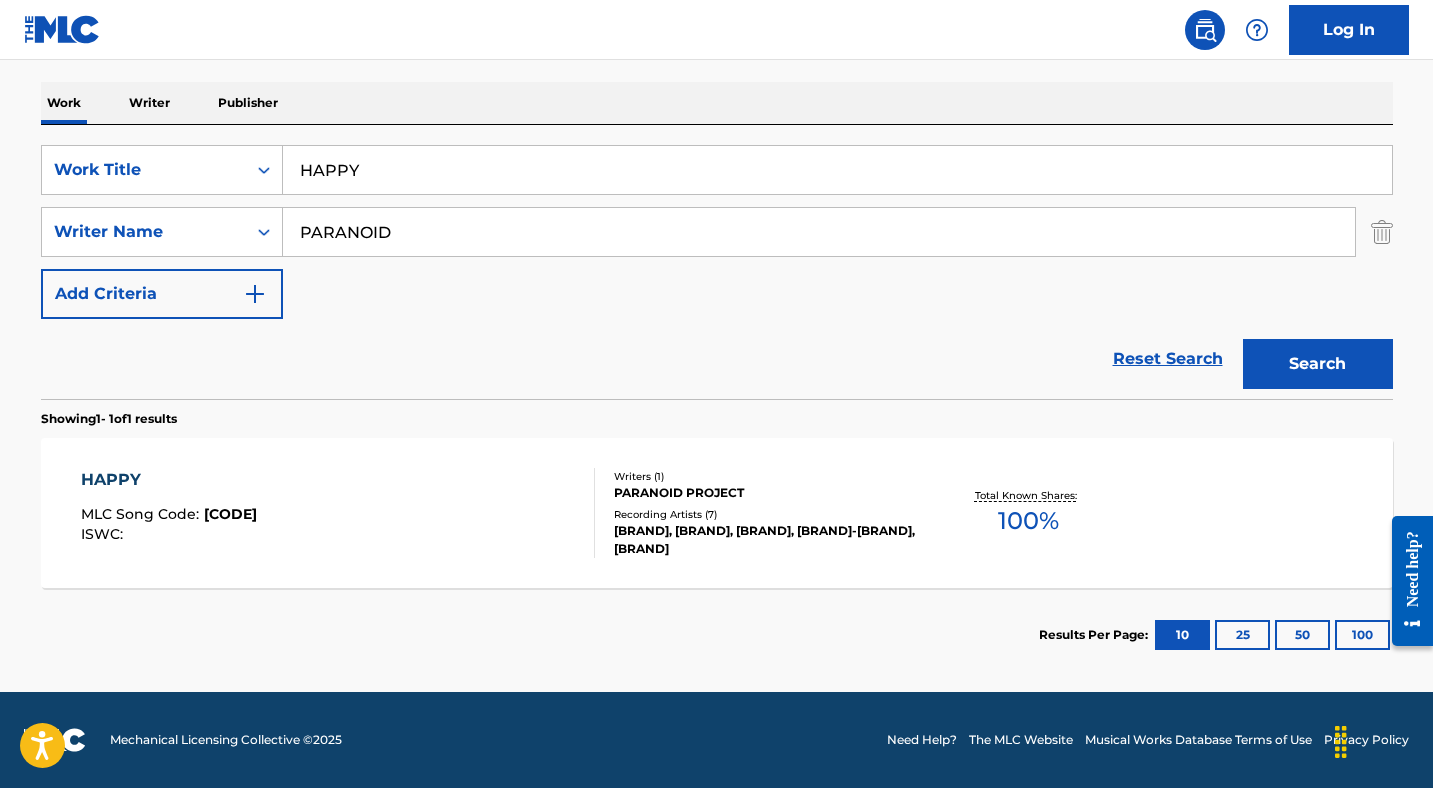 click on "HAPPY" at bounding box center (169, 480) 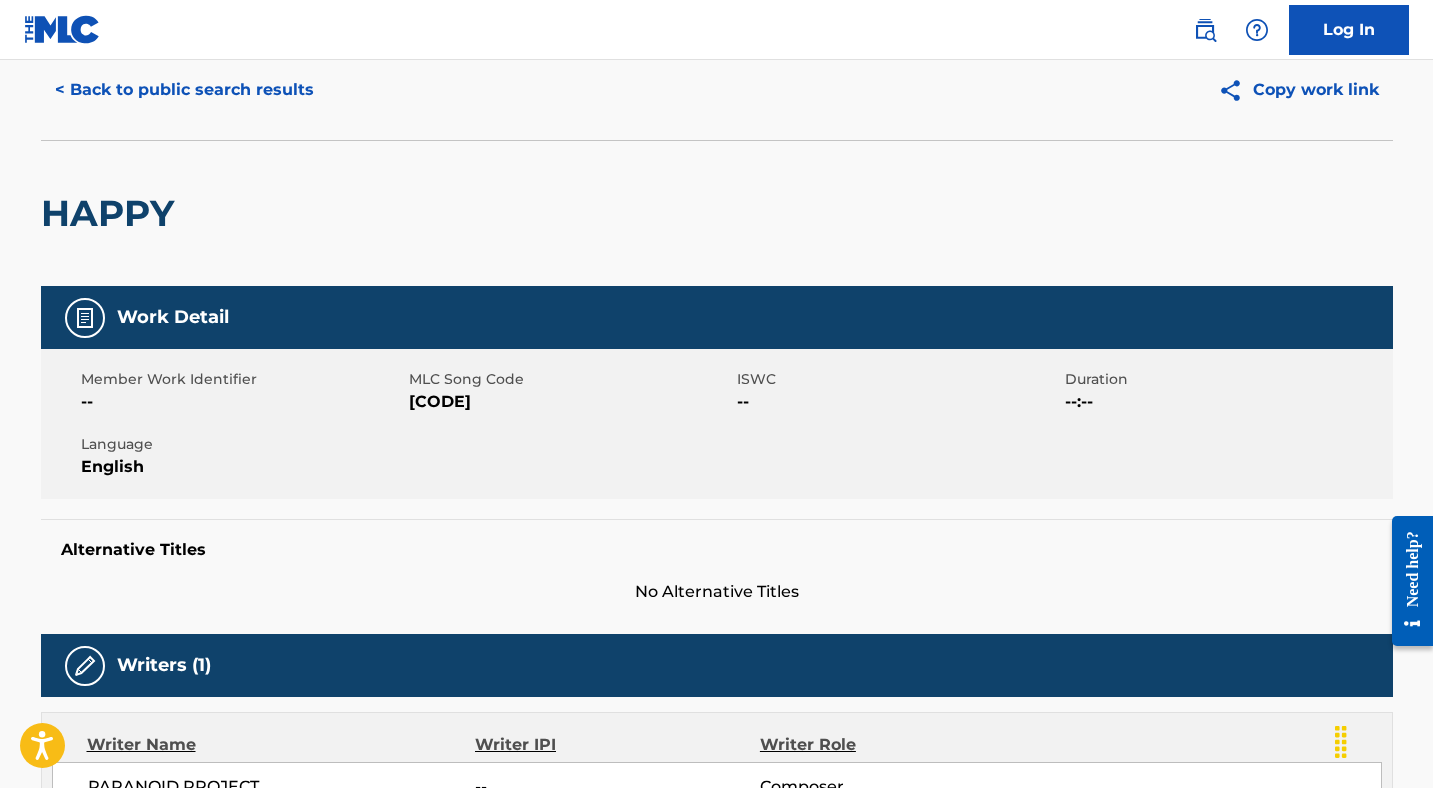 scroll, scrollTop: 0, scrollLeft: 0, axis: both 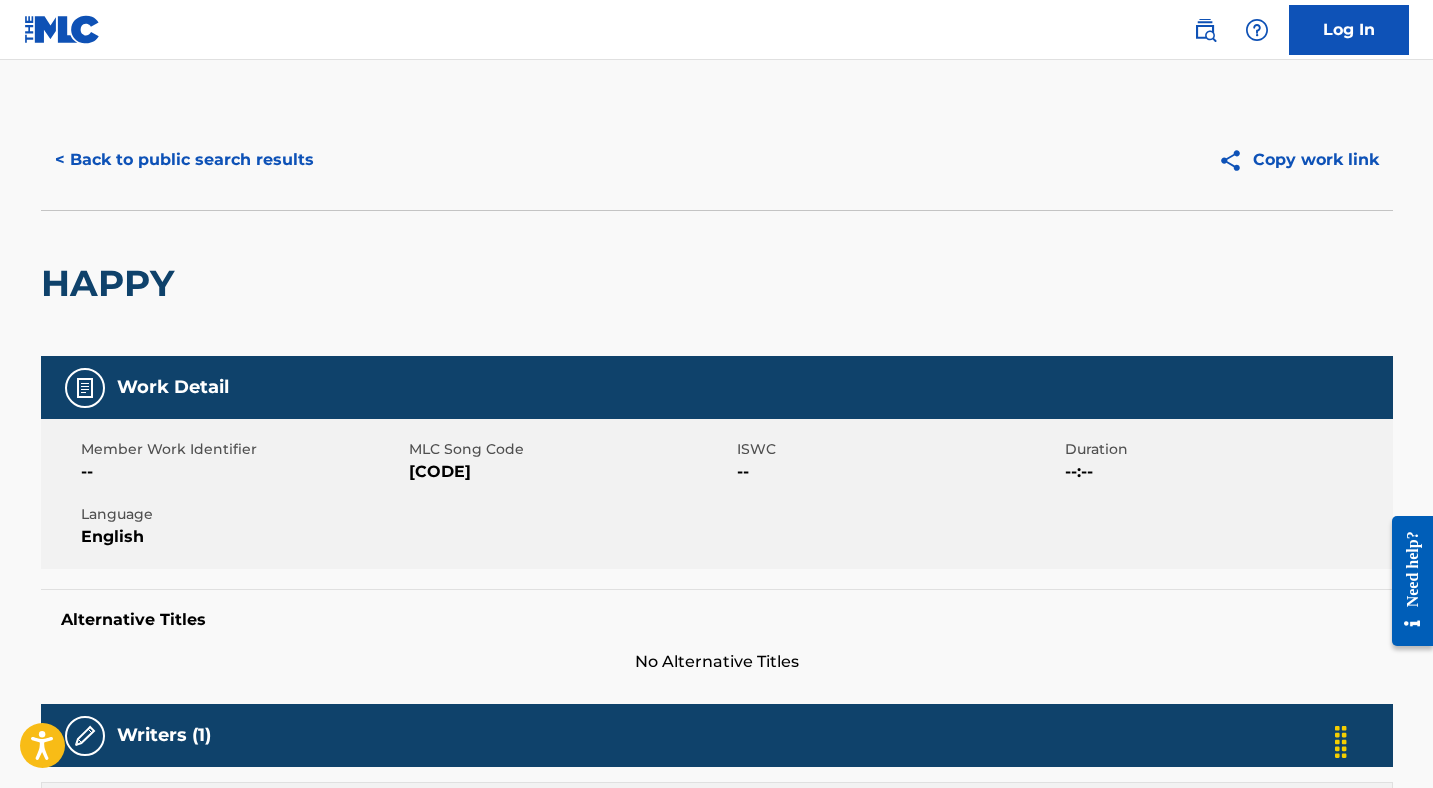 click on "< Back to public search results" at bounding box center (184, 160) 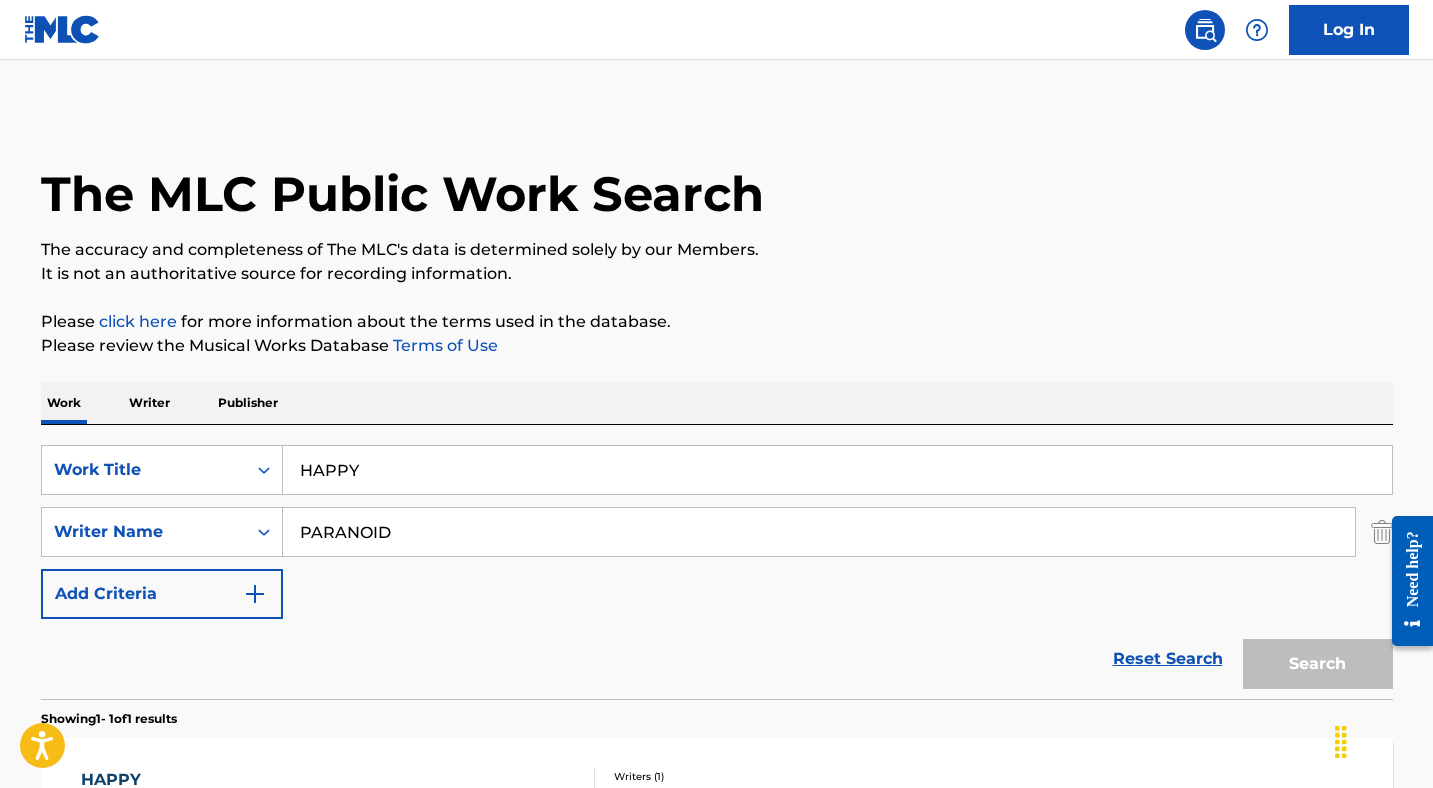 scroll, scrollTop: 186, scrollLeft: 0, axis: vertical 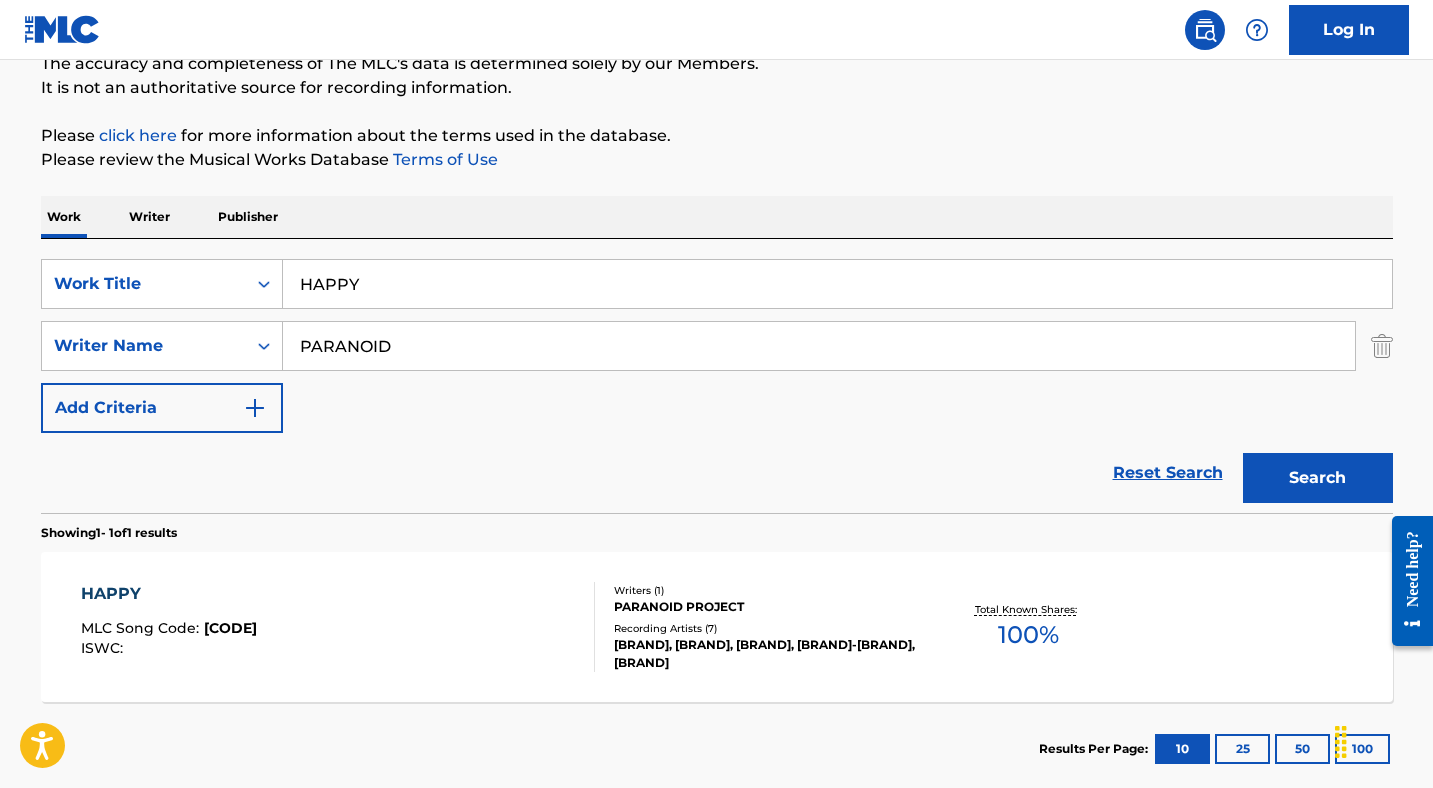 click on "HAPPY" at bounding box center [837, 284] 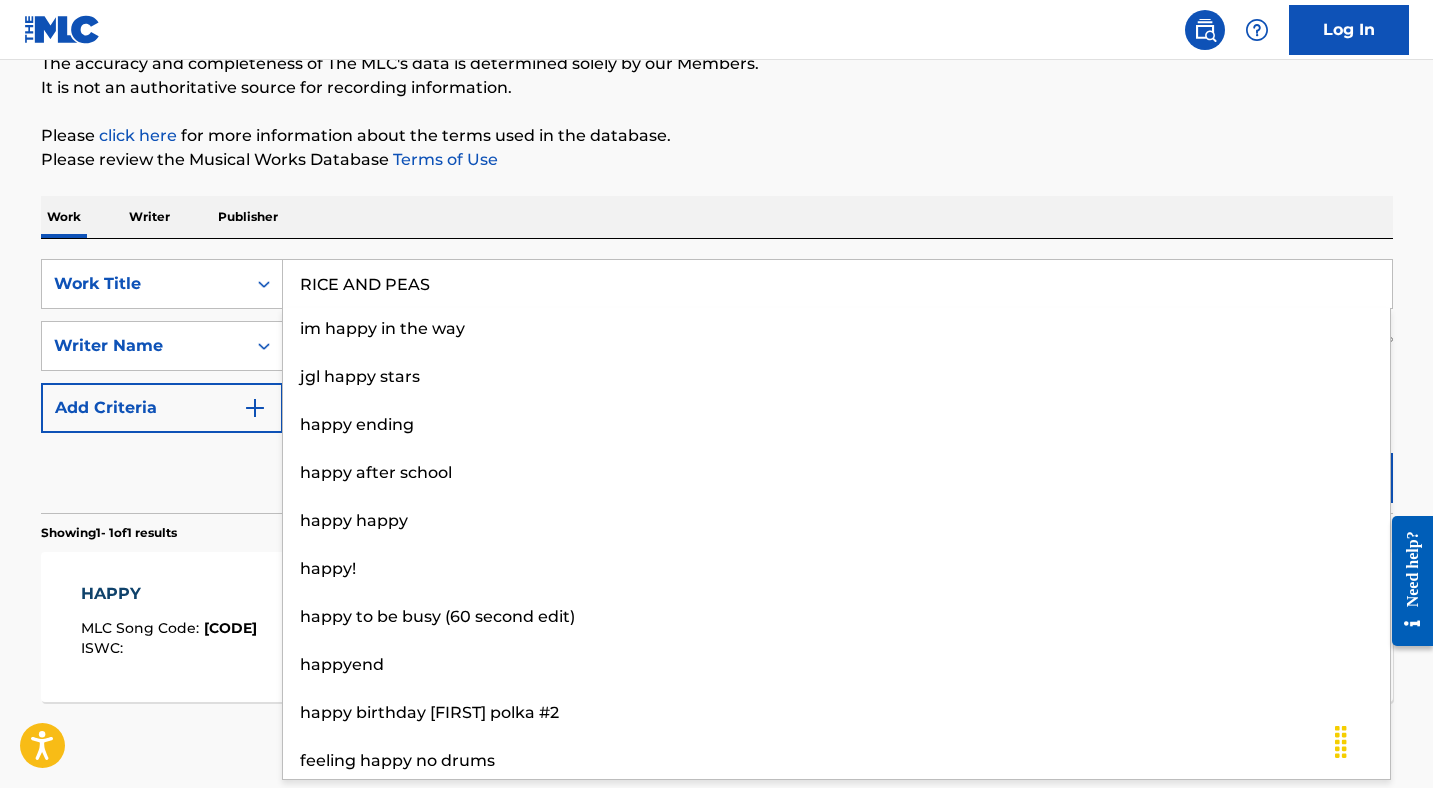 type on "RICE AND PEAS" 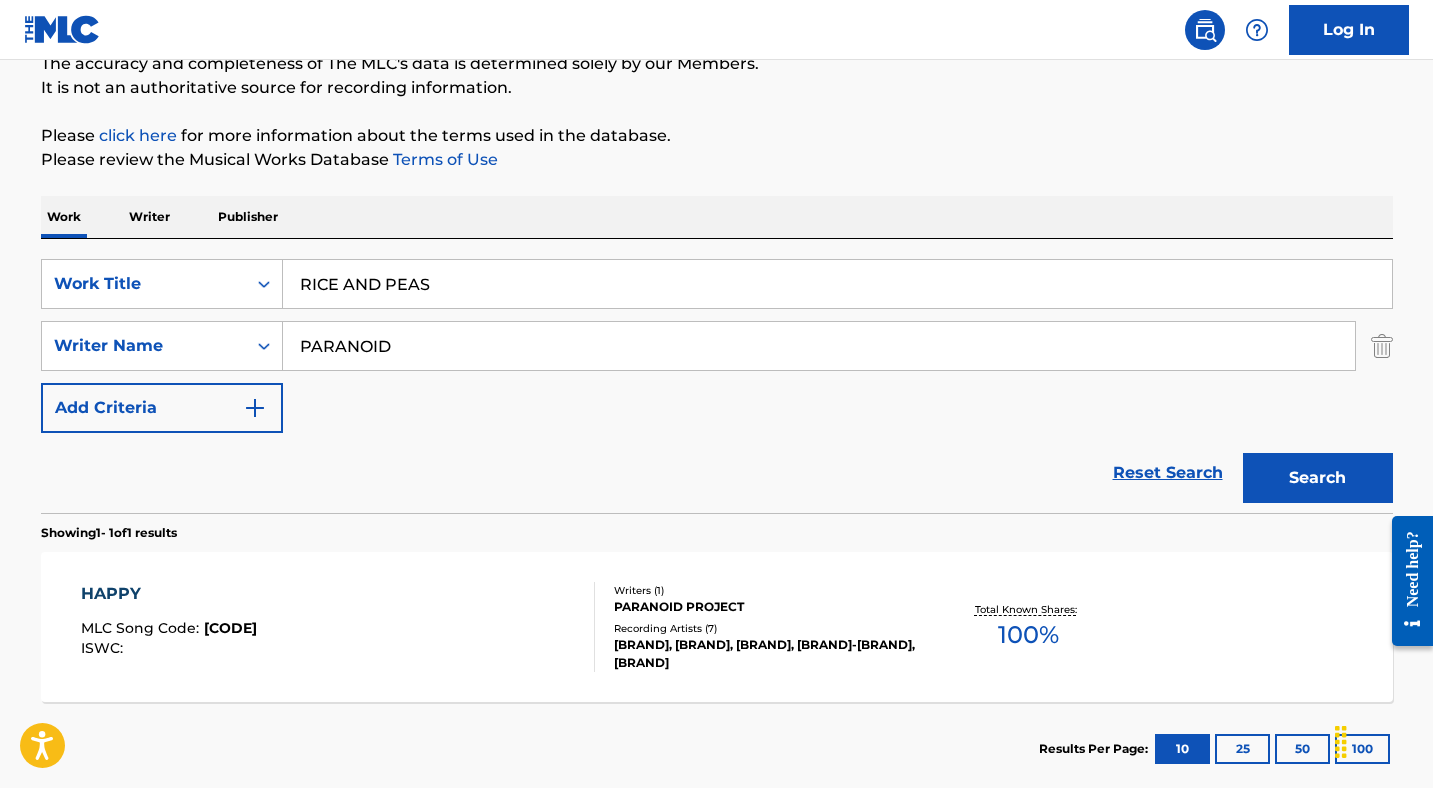 click on "Reset Search Search" at bounding box center (717, 473) 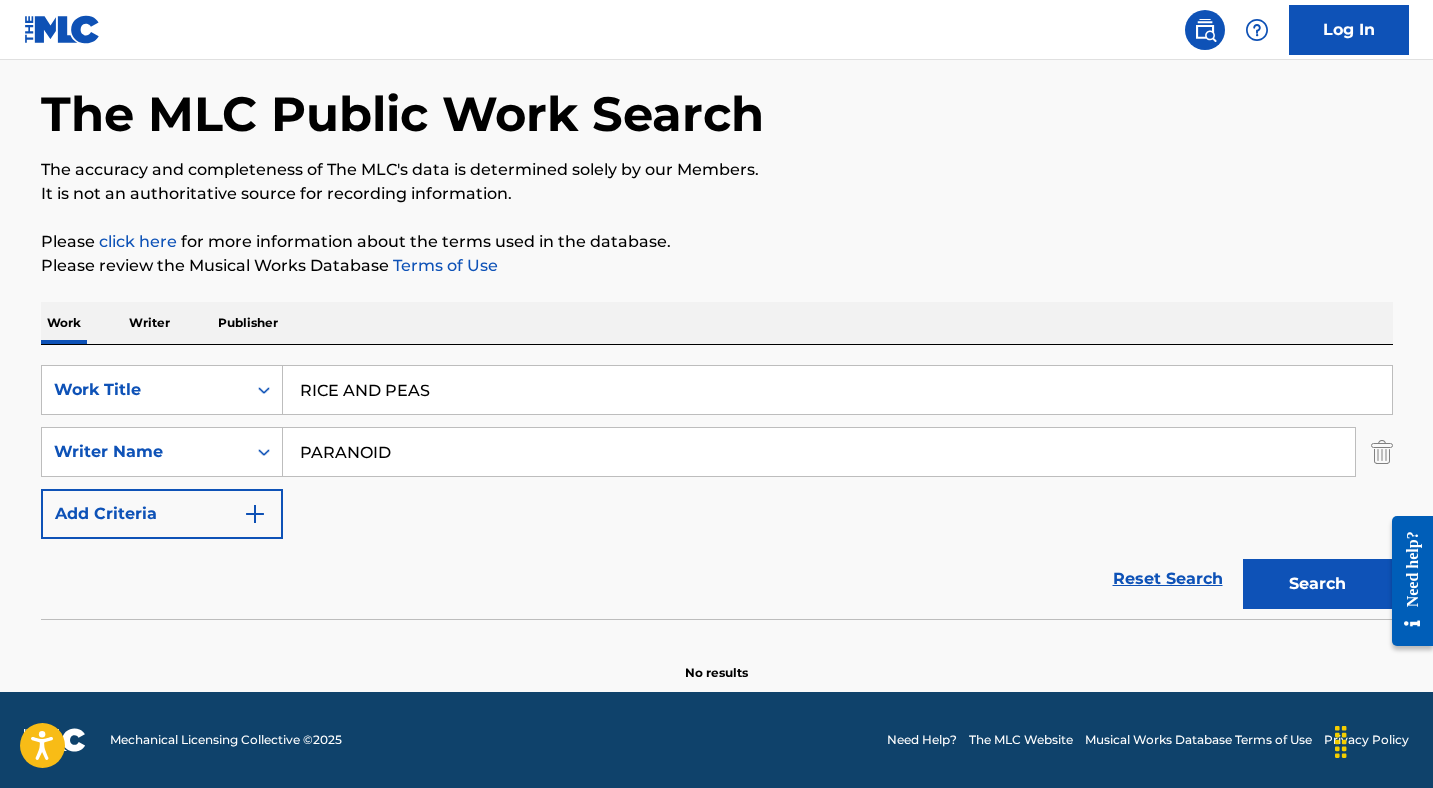 scroll, scrollTop: 80, scrollLeft: 0, axis: vertical 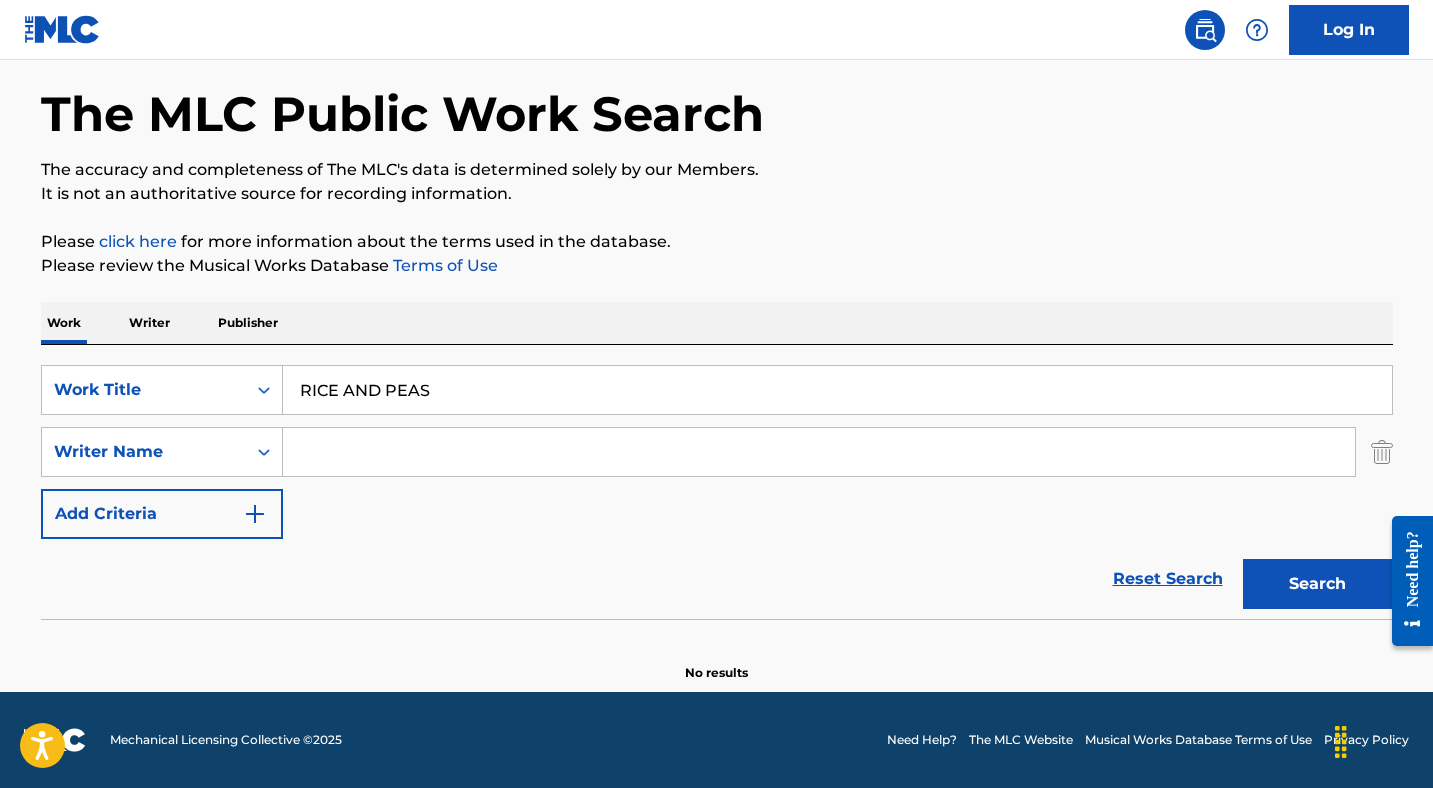 type 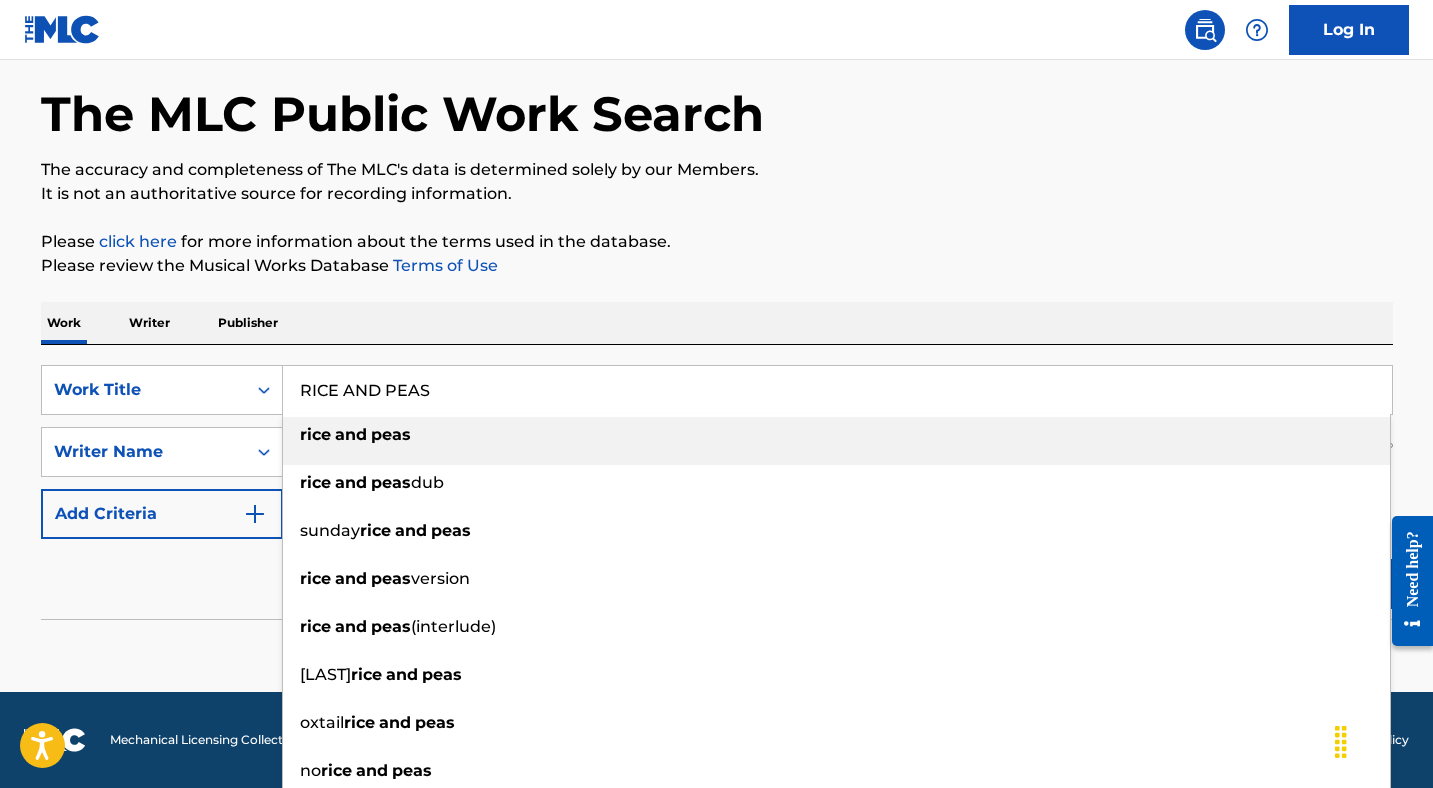 paste on "PARANOID" 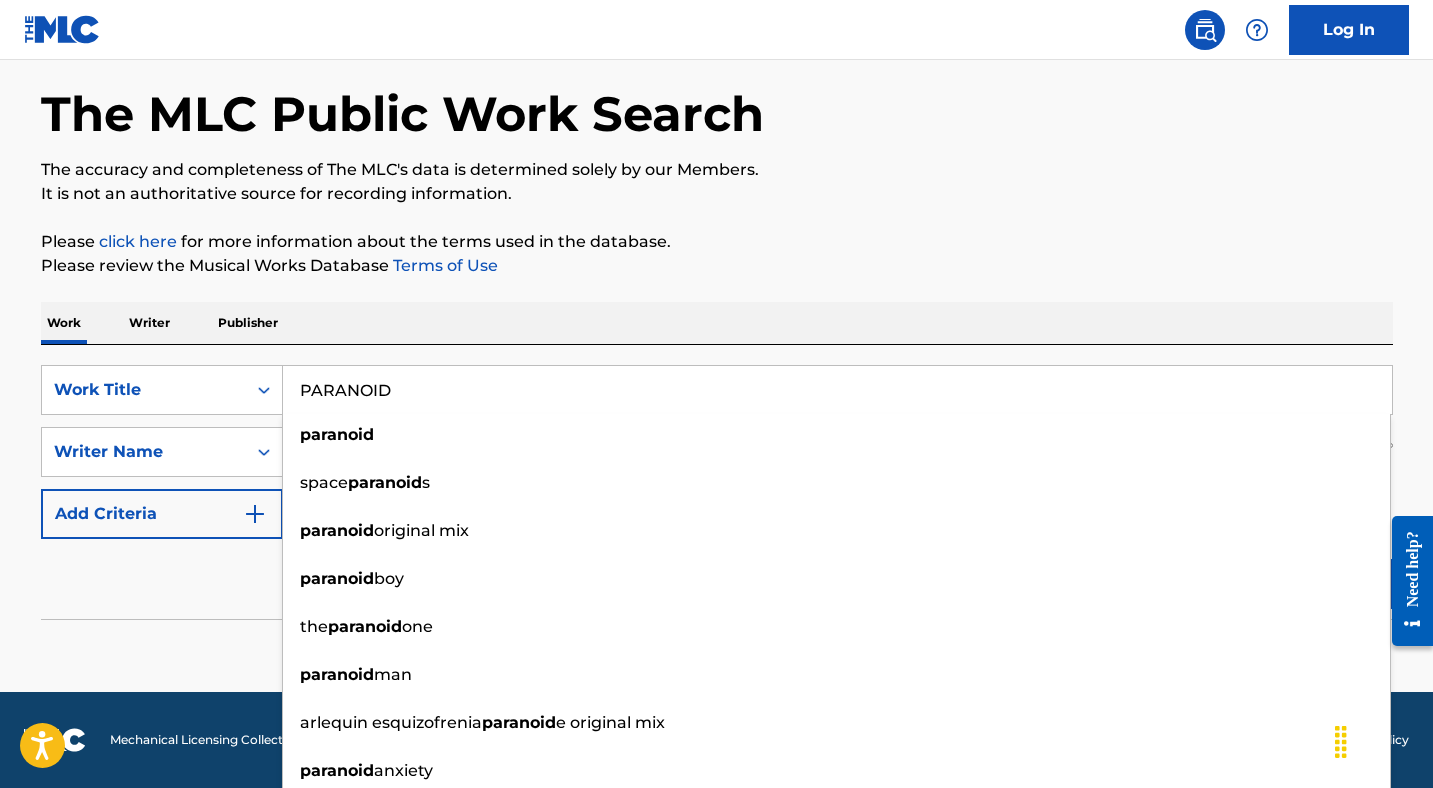 type on "PARANOID" 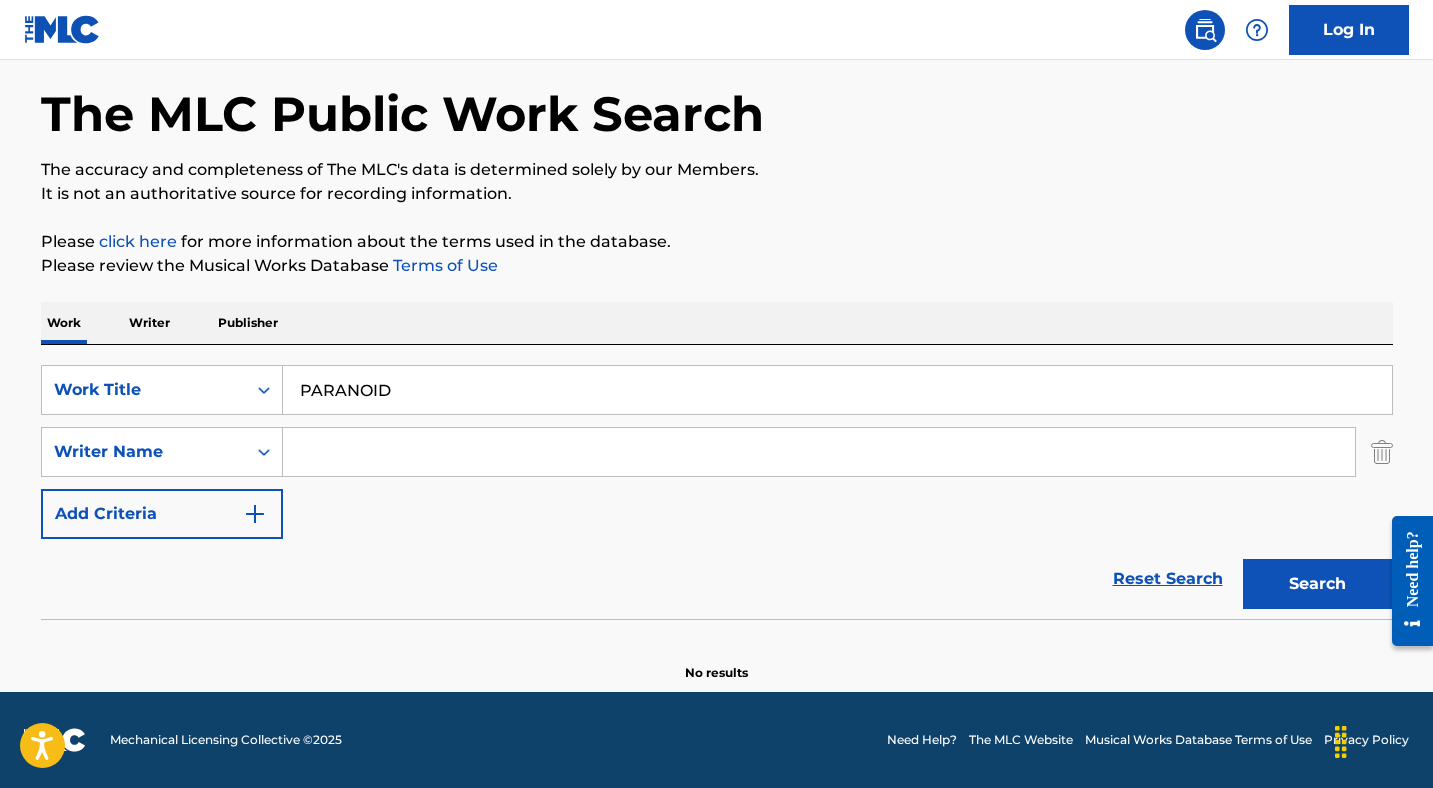 click at bounding box center [819, 452] 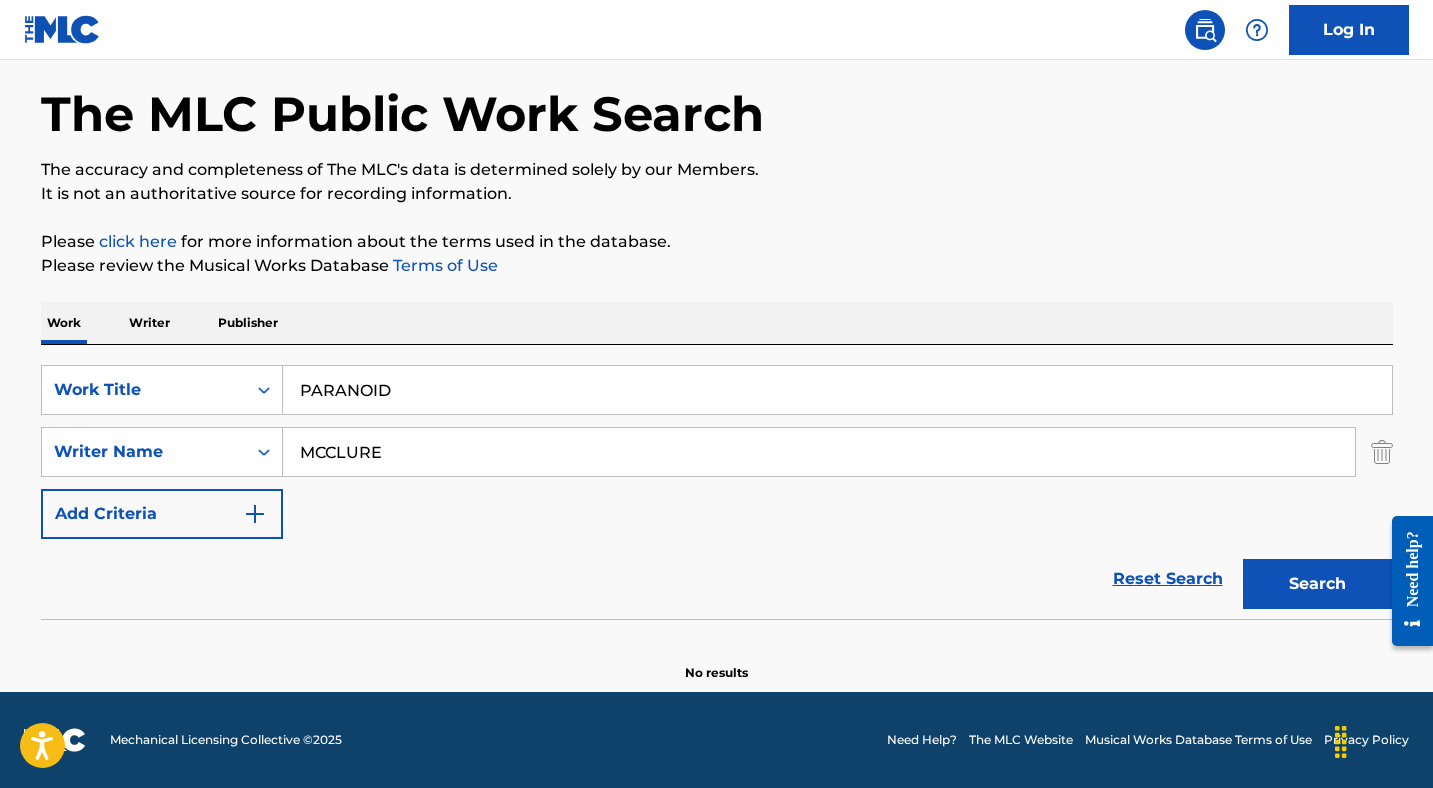 type on "MCCLURE" 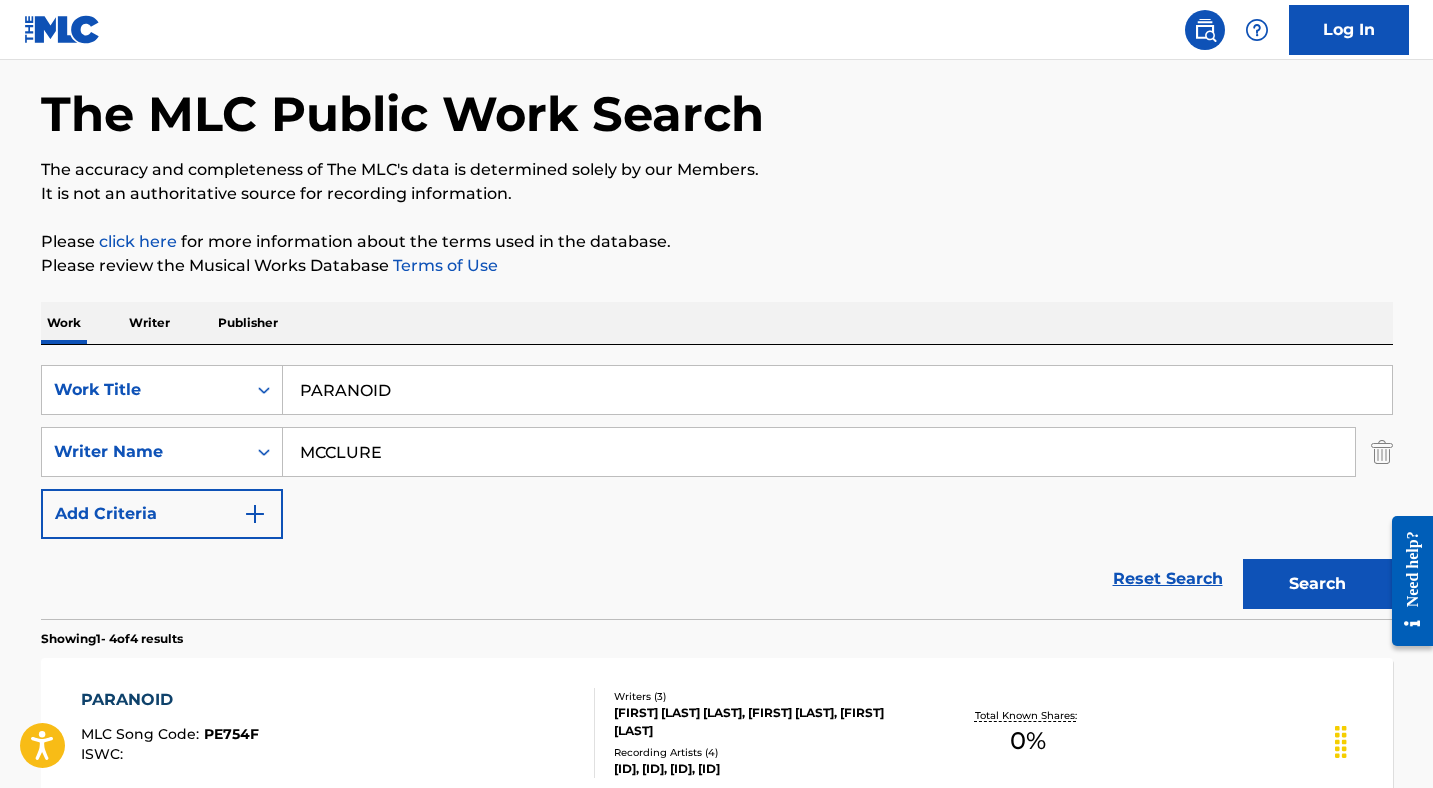 scroll, scrollTop: 411, scrollLeft: 0, axis: vertical 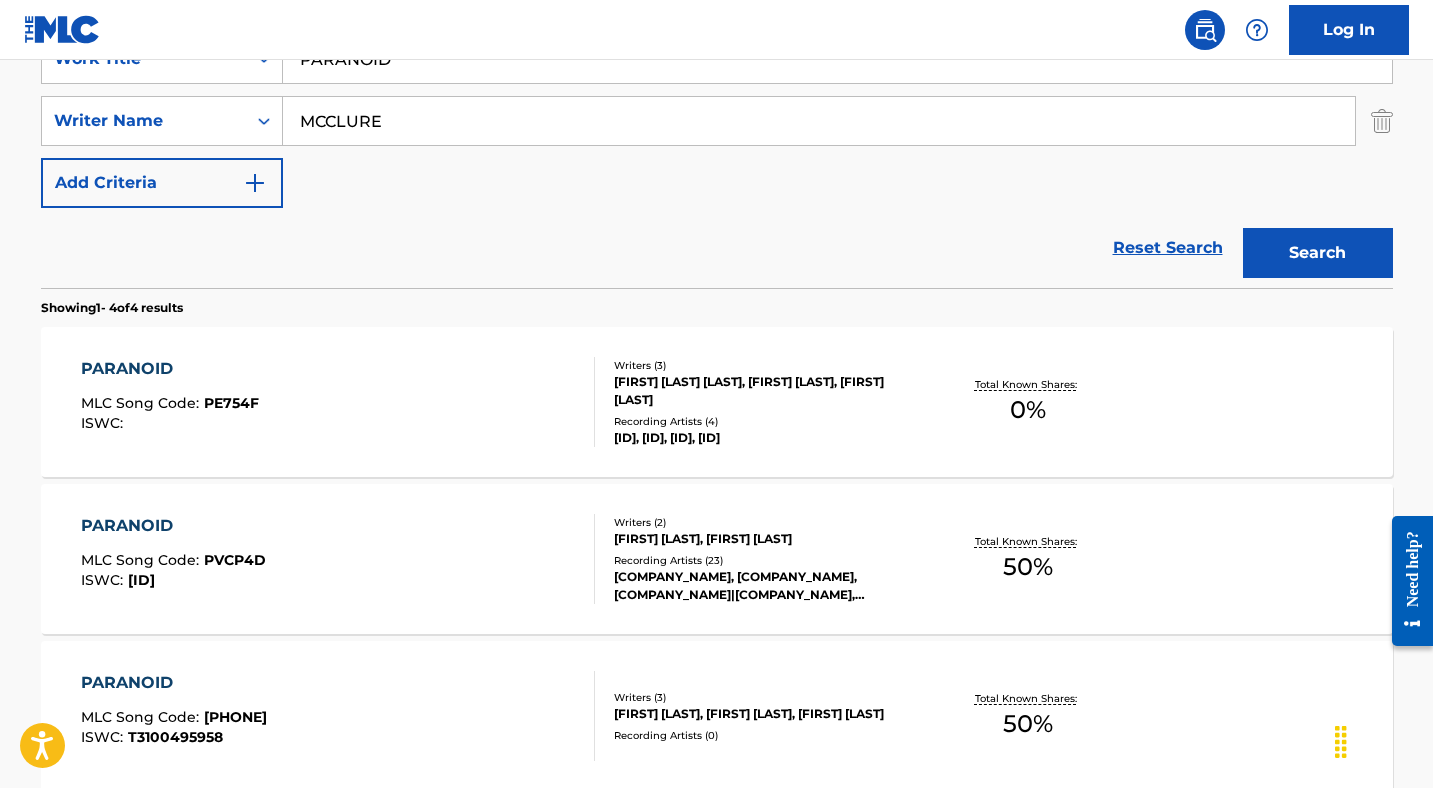 click on "Add Criteria" at bounding box center (162, 183) 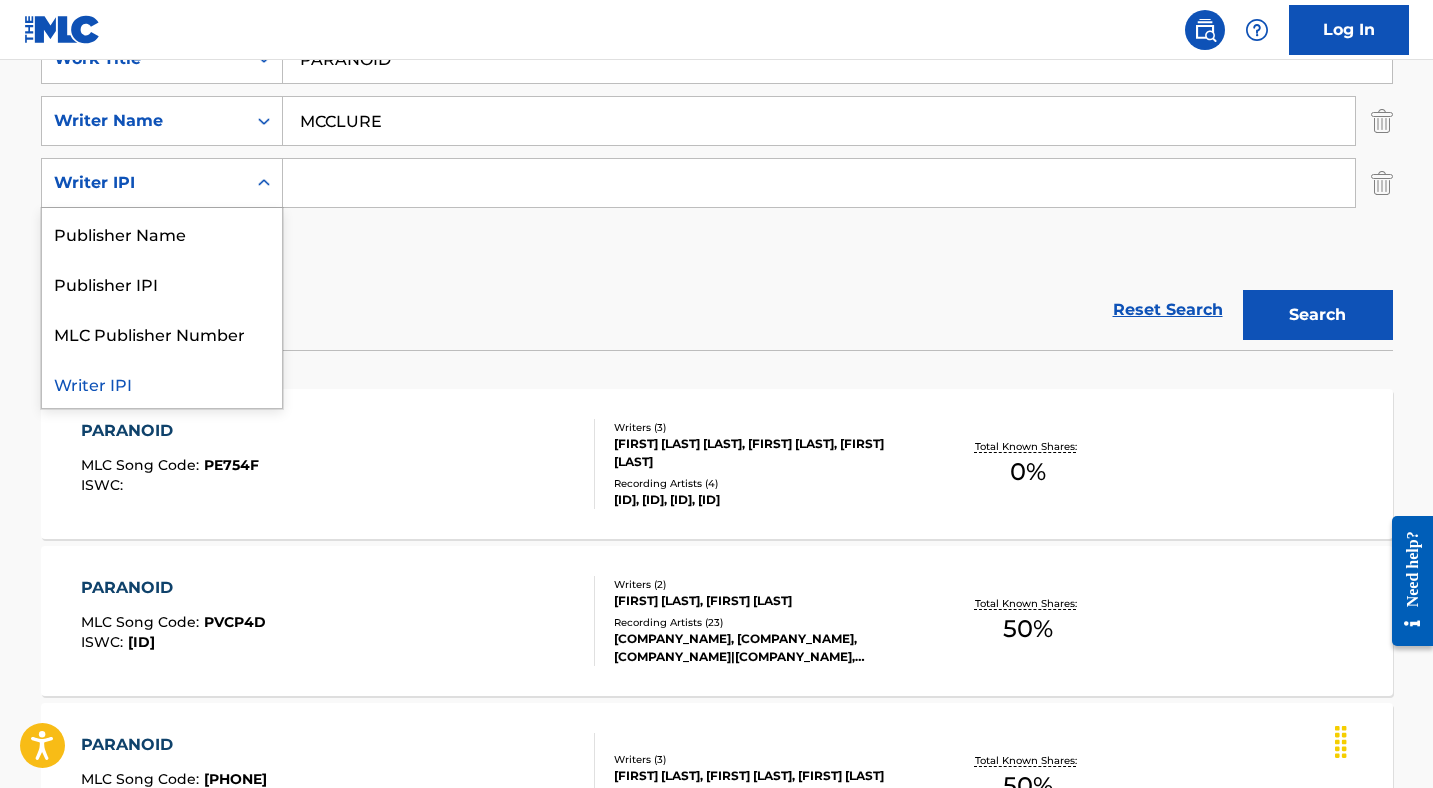 click on "Writer IPI" at bounding box center [144, 183] 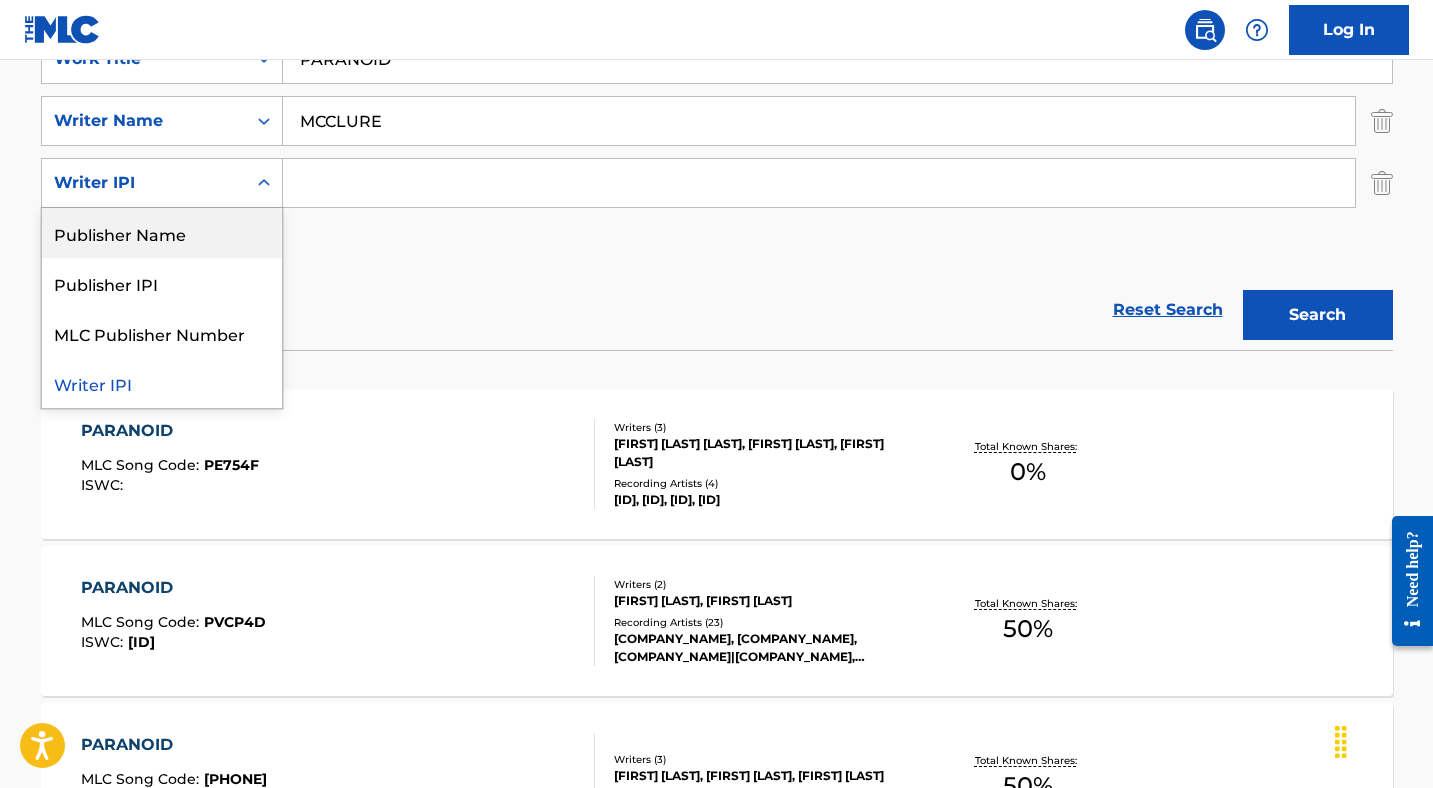 click on "Publisher Name" at bounding box center [162, 233] 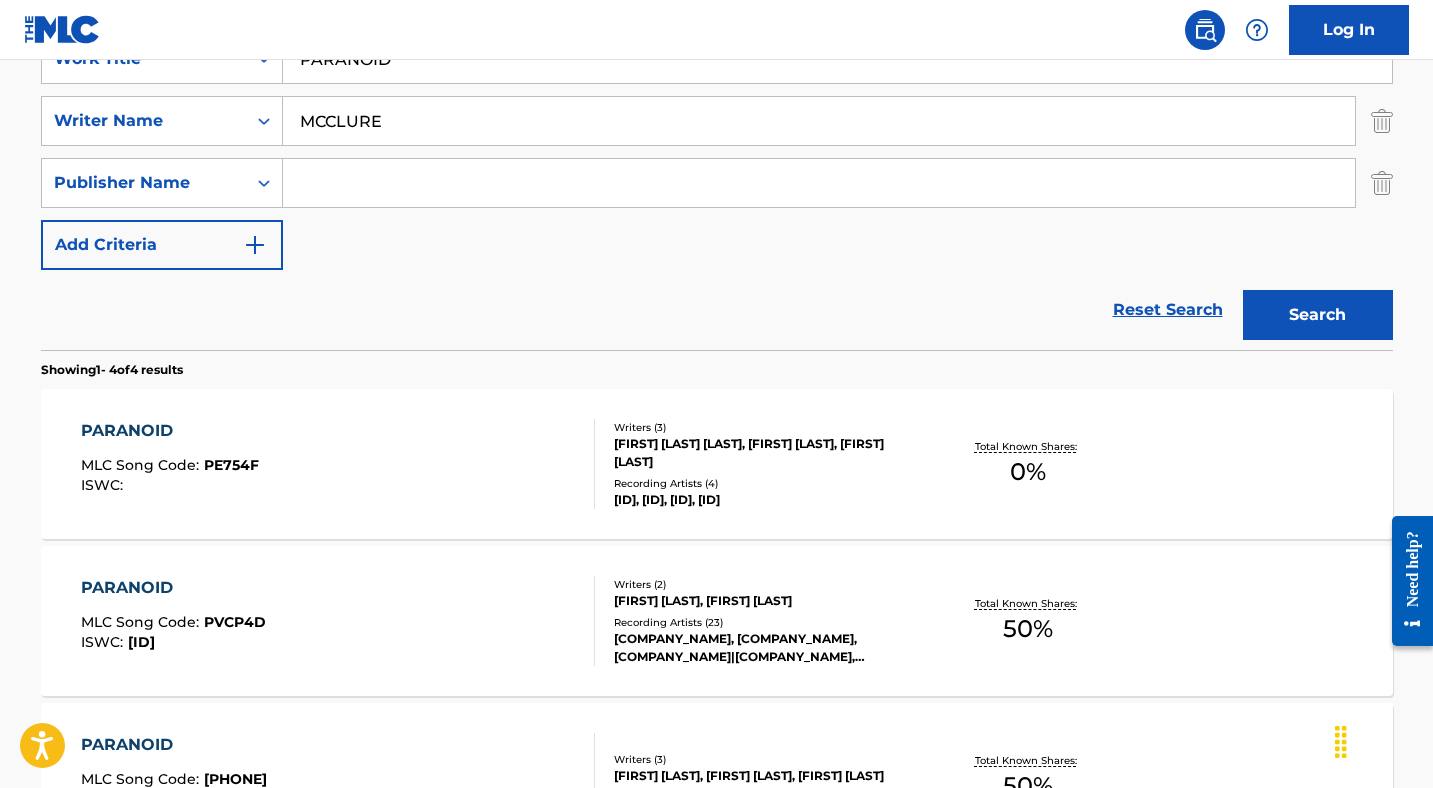 click at bounding box center [819, 183] 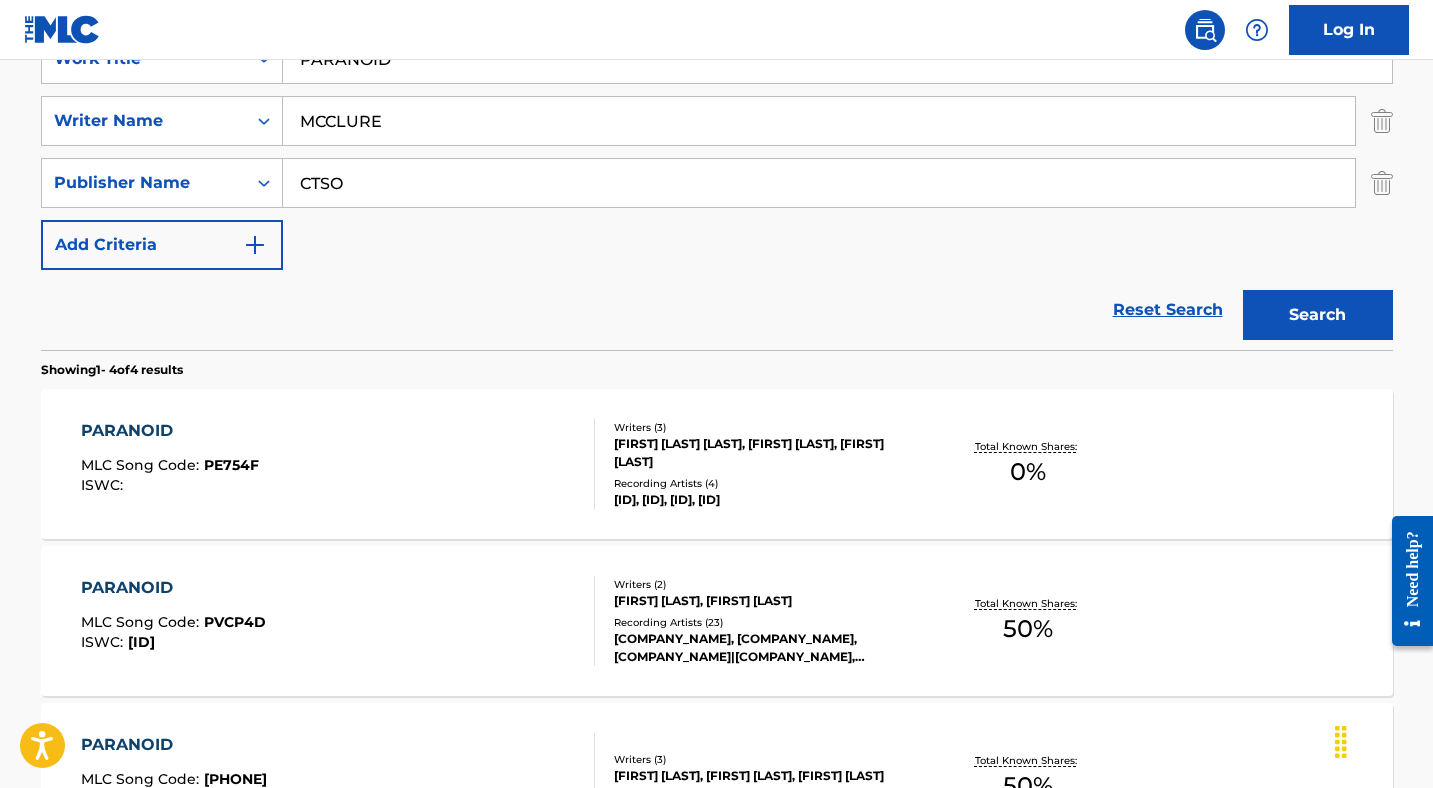 type on "CTSO" 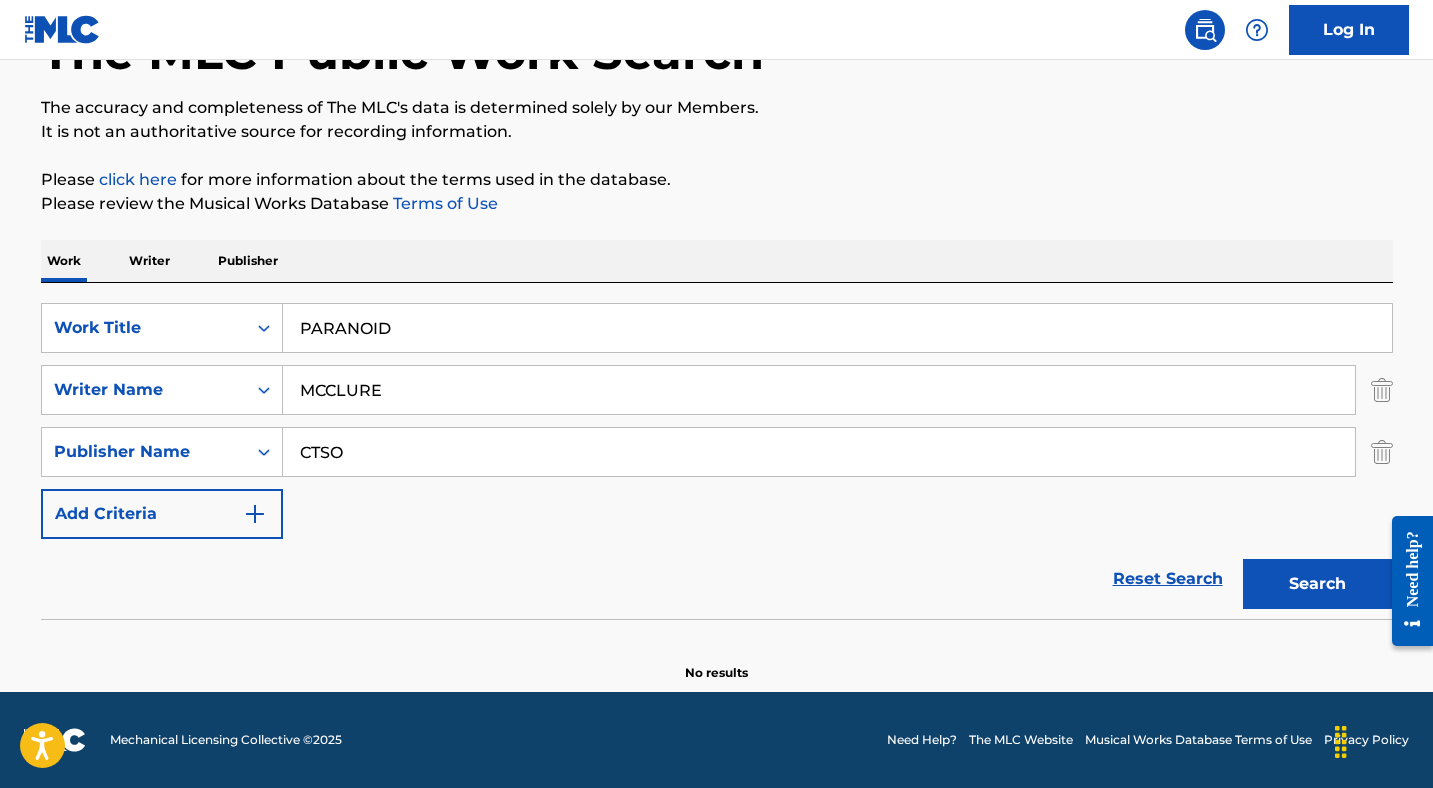 scroll, scrollTop: 142, scrollLeft: 0, axis: vertical 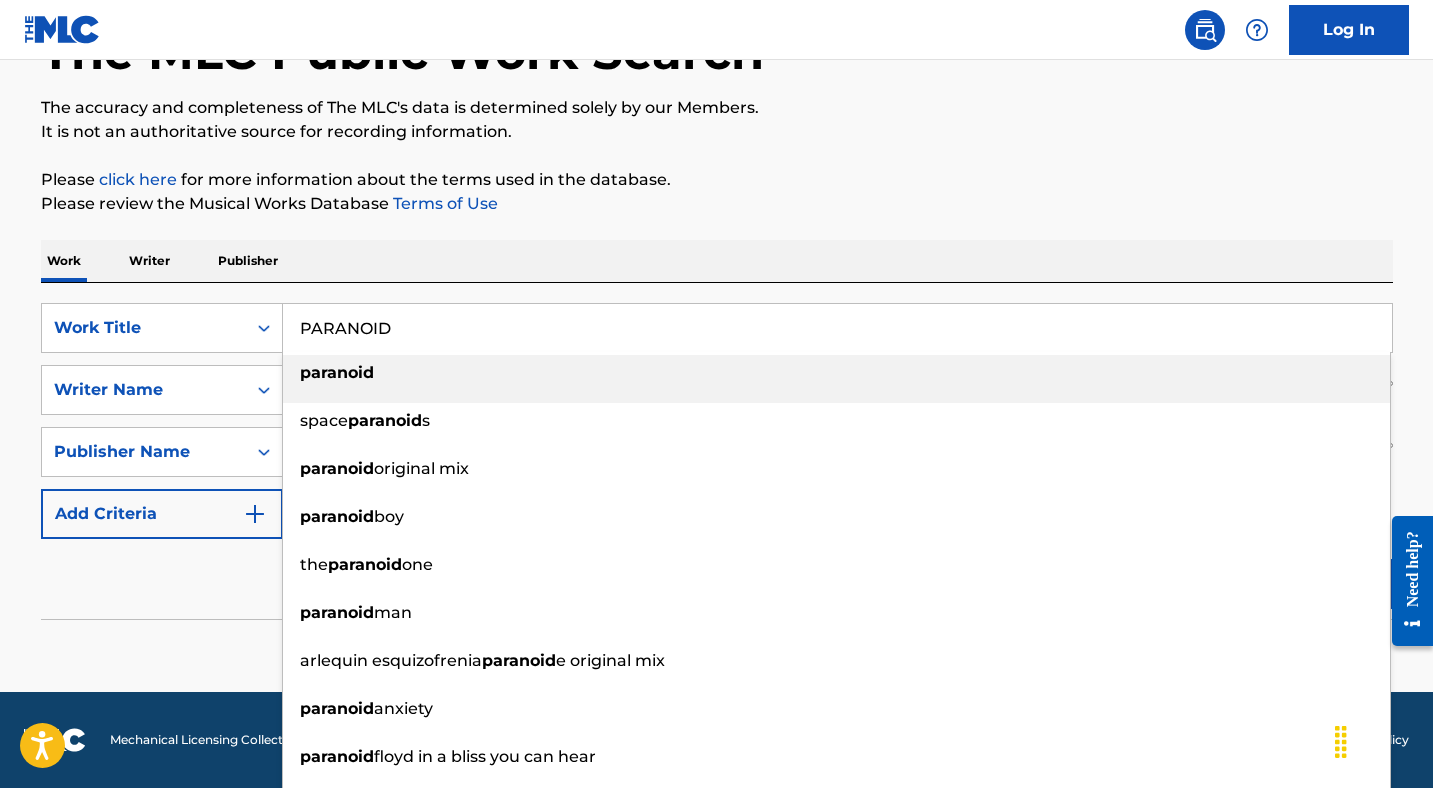 click on "PARANOID" at bounding box center (837, 328) 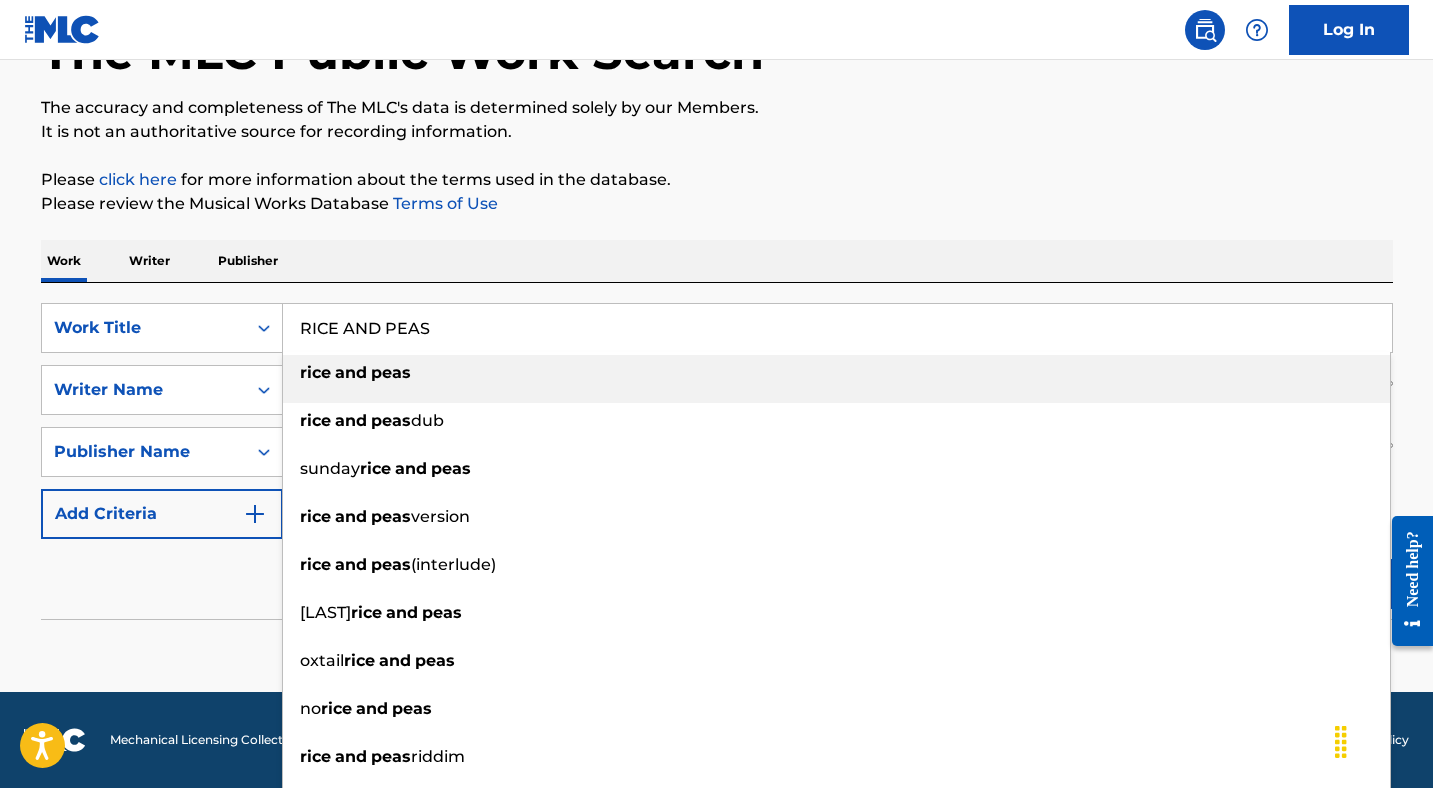 type on "RICE AND PEAS" 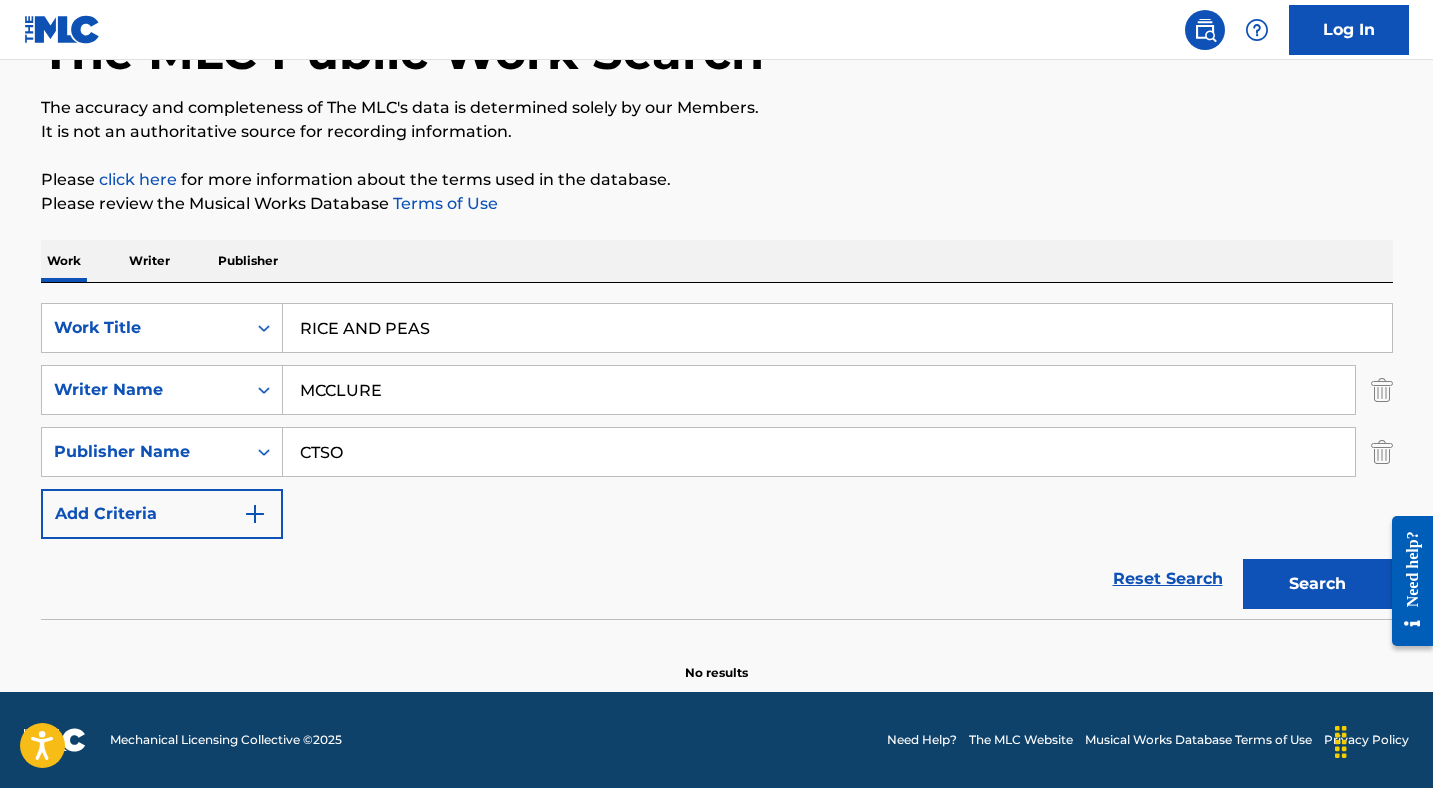click on "Reset Search Search" at bounding box center [717, 579] 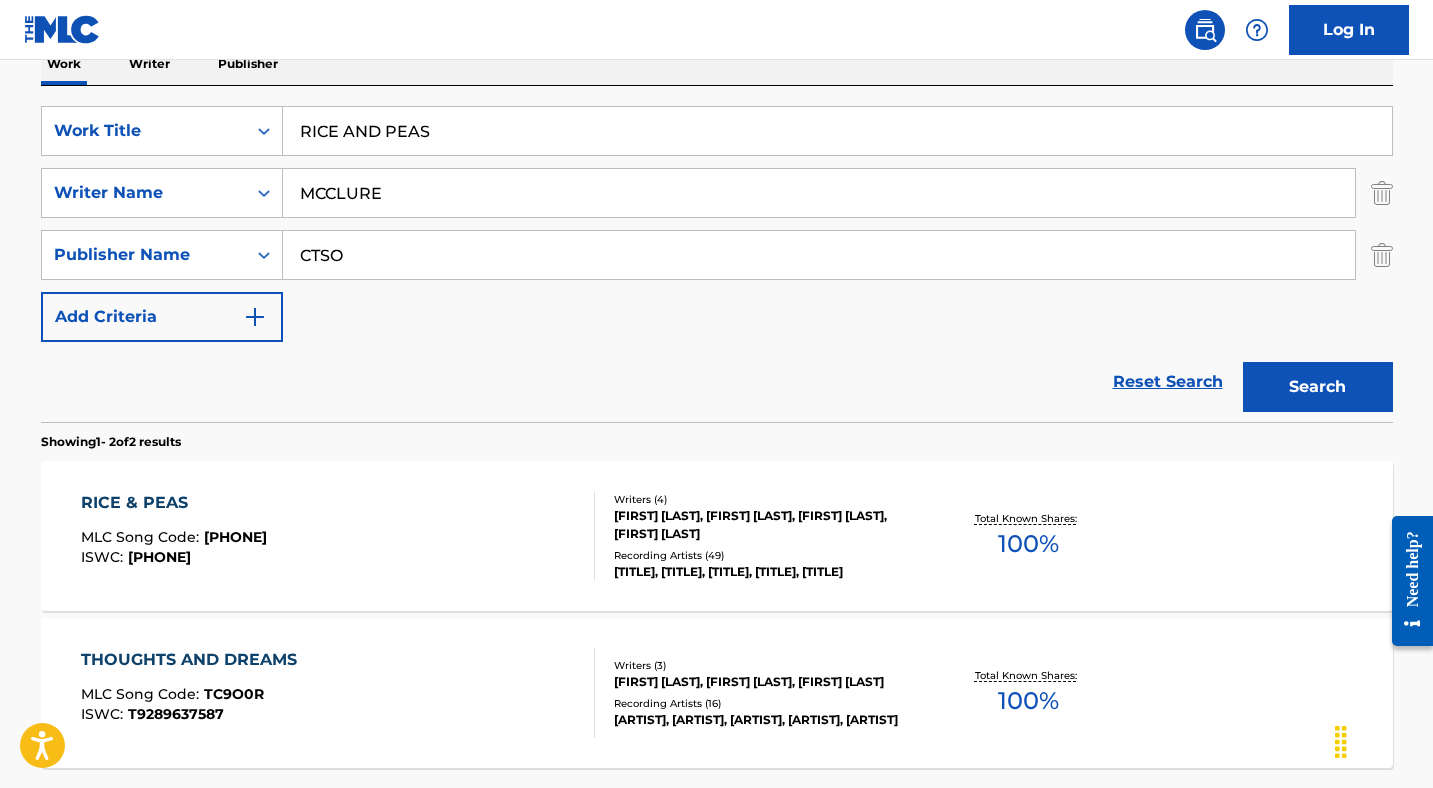scroll, scrollTop: 426, scrollLeft: 0, axis: vertical 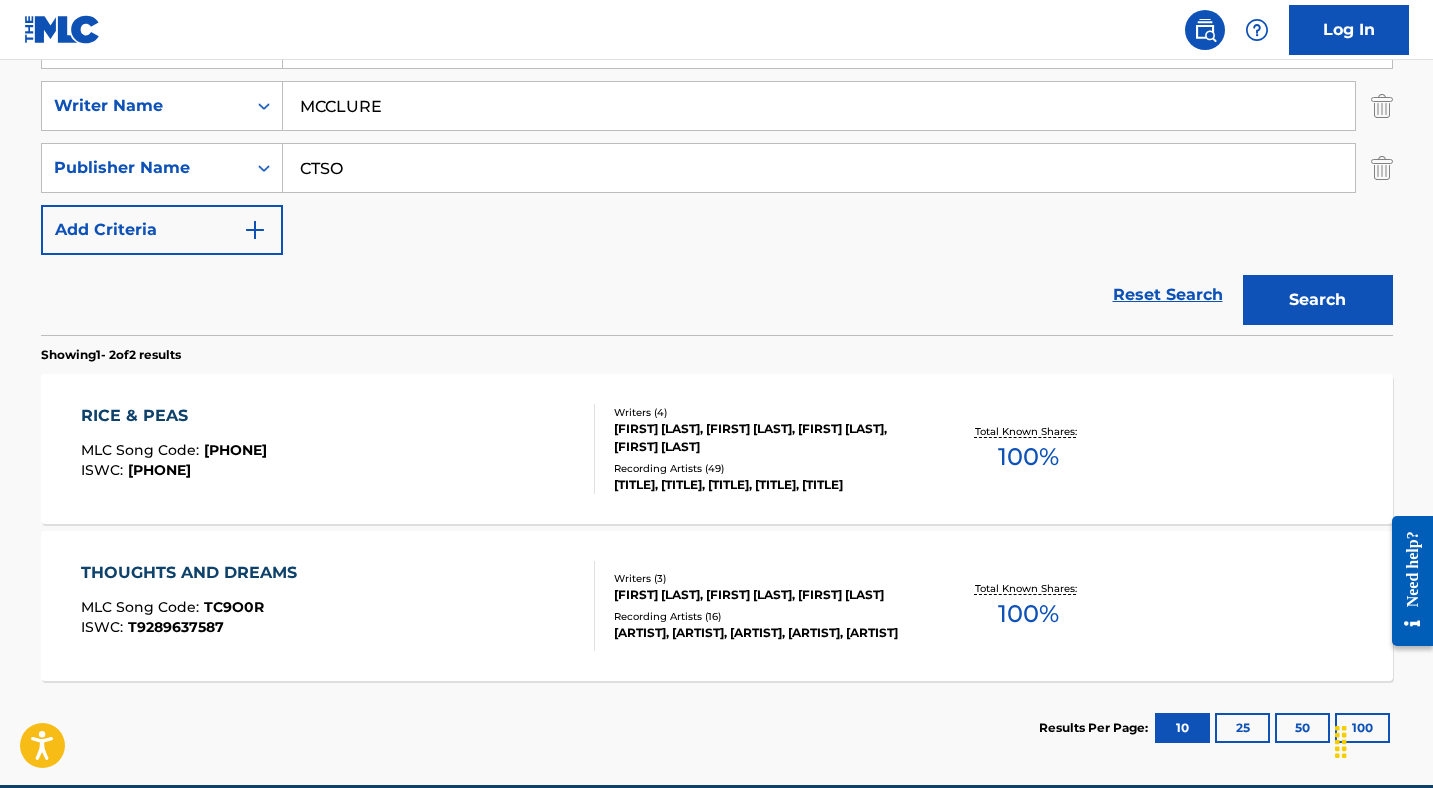 click on "RICE & PEAS" at bounding box center [174, 416] 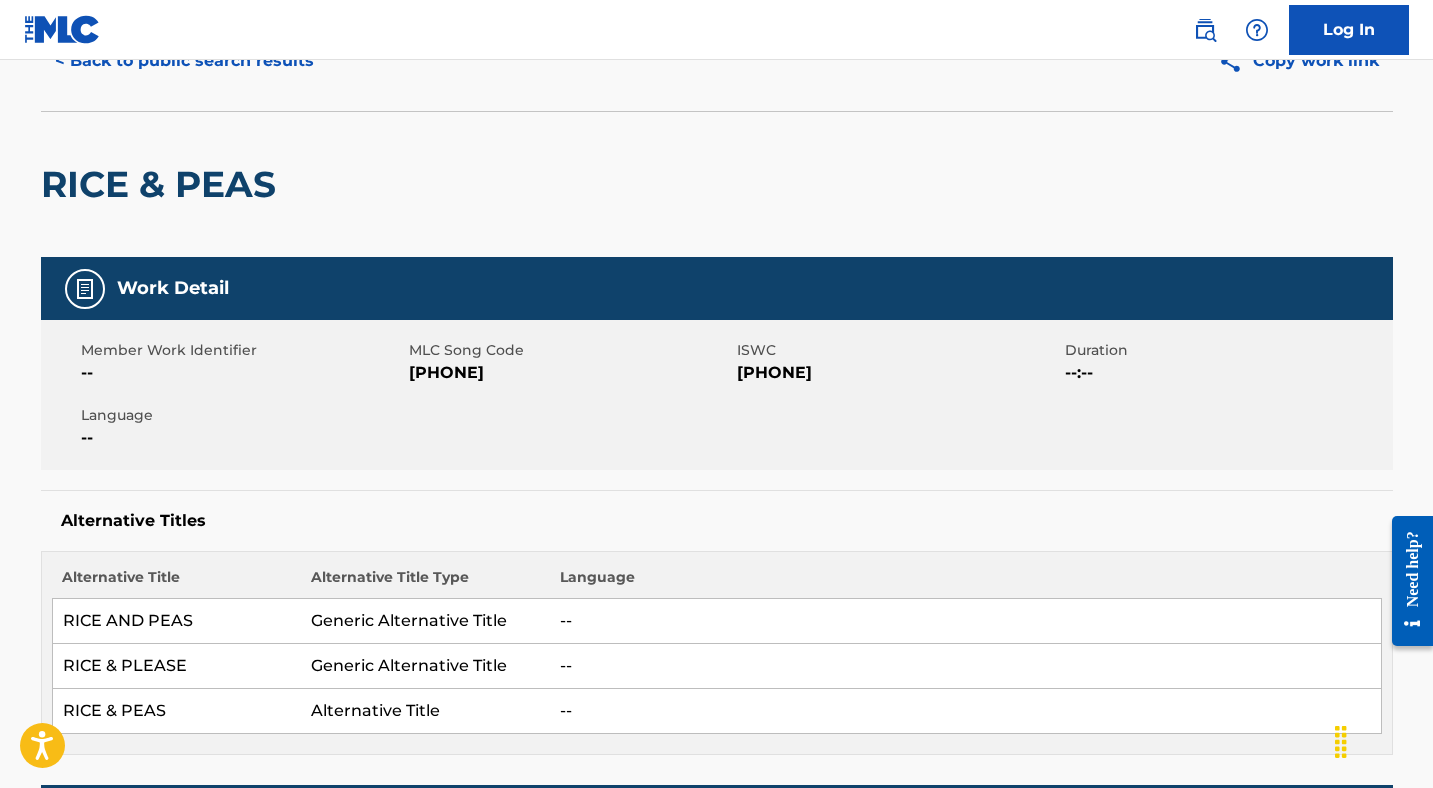 scroll, scrollTop: 0, scrollLeft: 0, axis: both 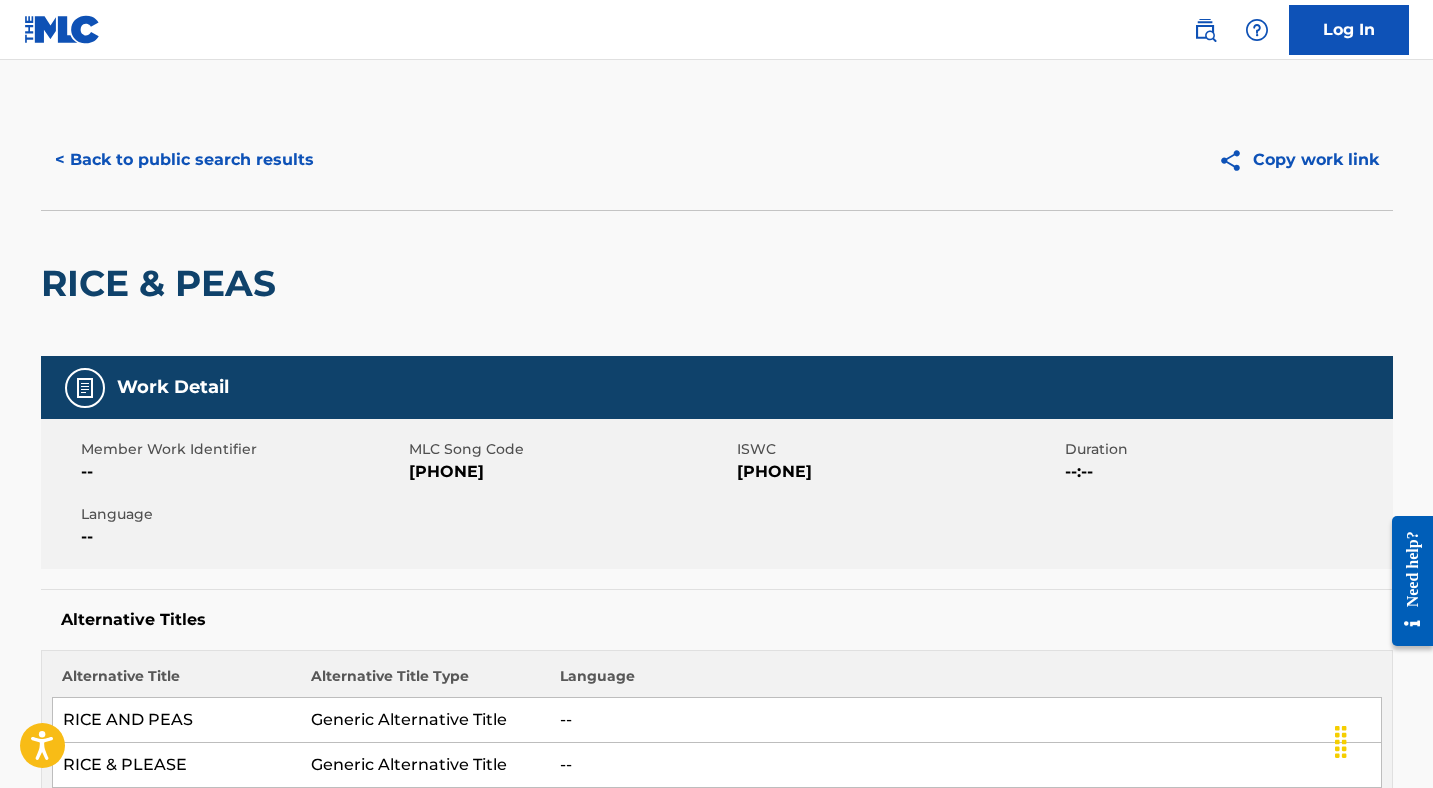 click on "[PHONE]" at bounding box center [570, 472] 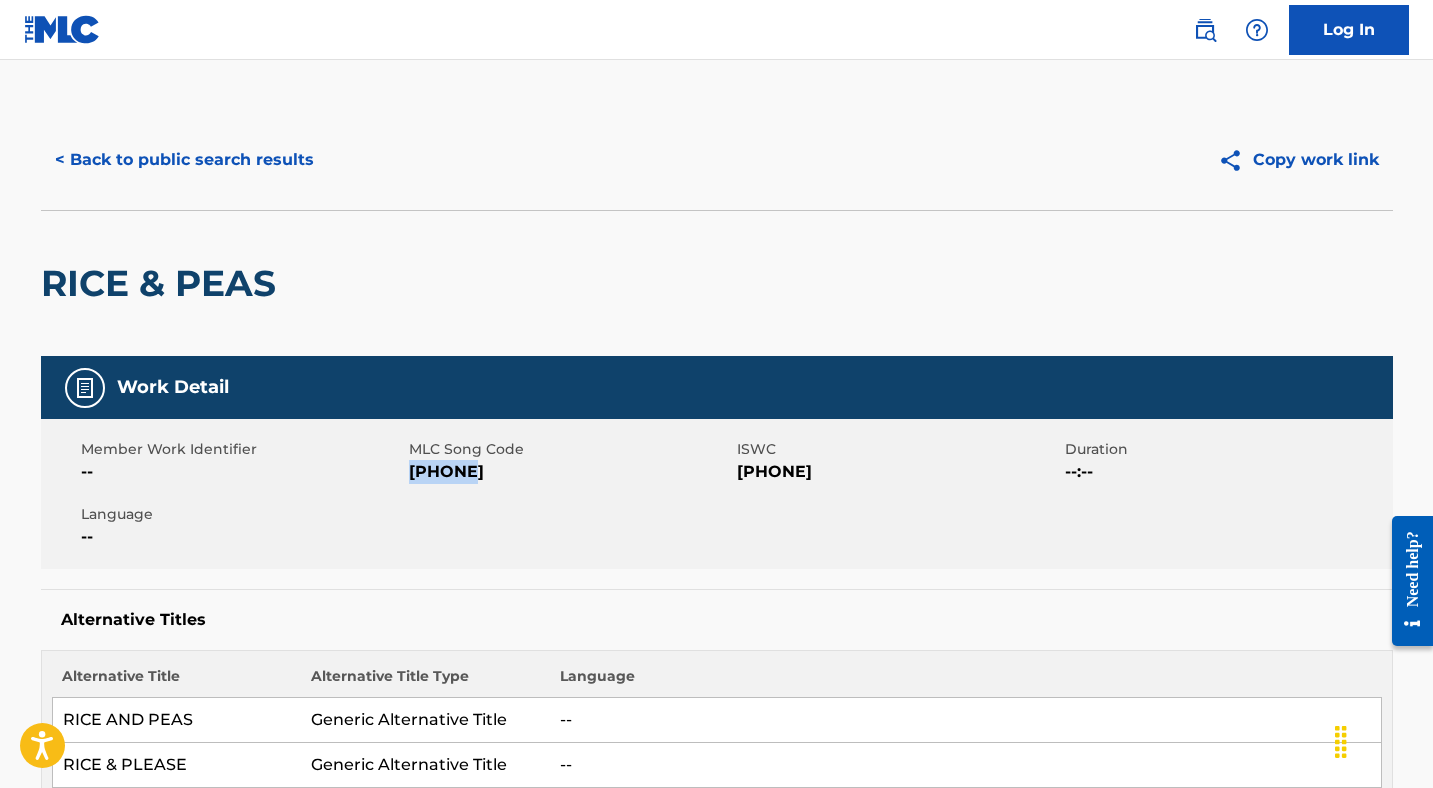 click on "[PHONE]" at bounding box center [570, 472] 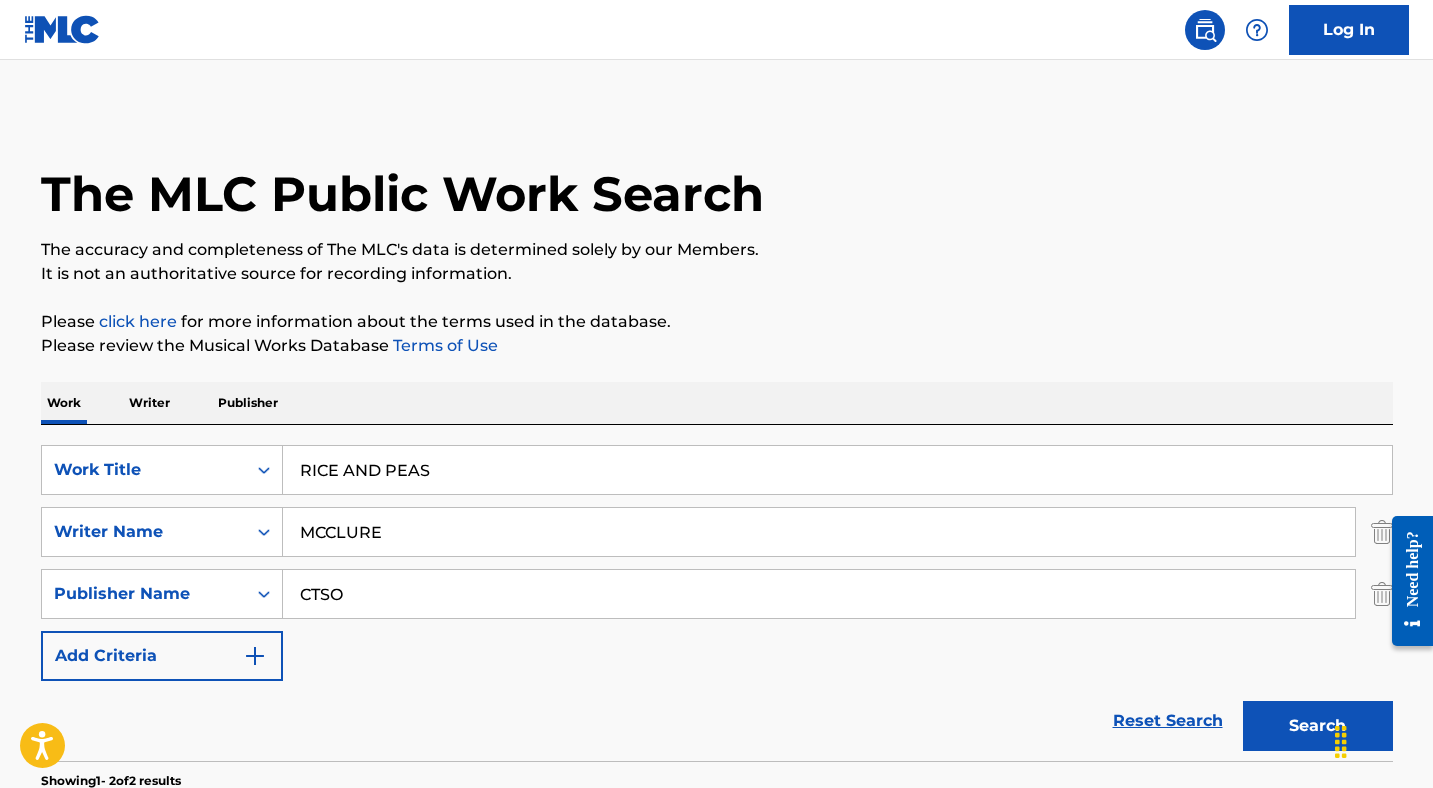 scroll, scrollTop: 343, scrollLeft: 0, axis: vertical 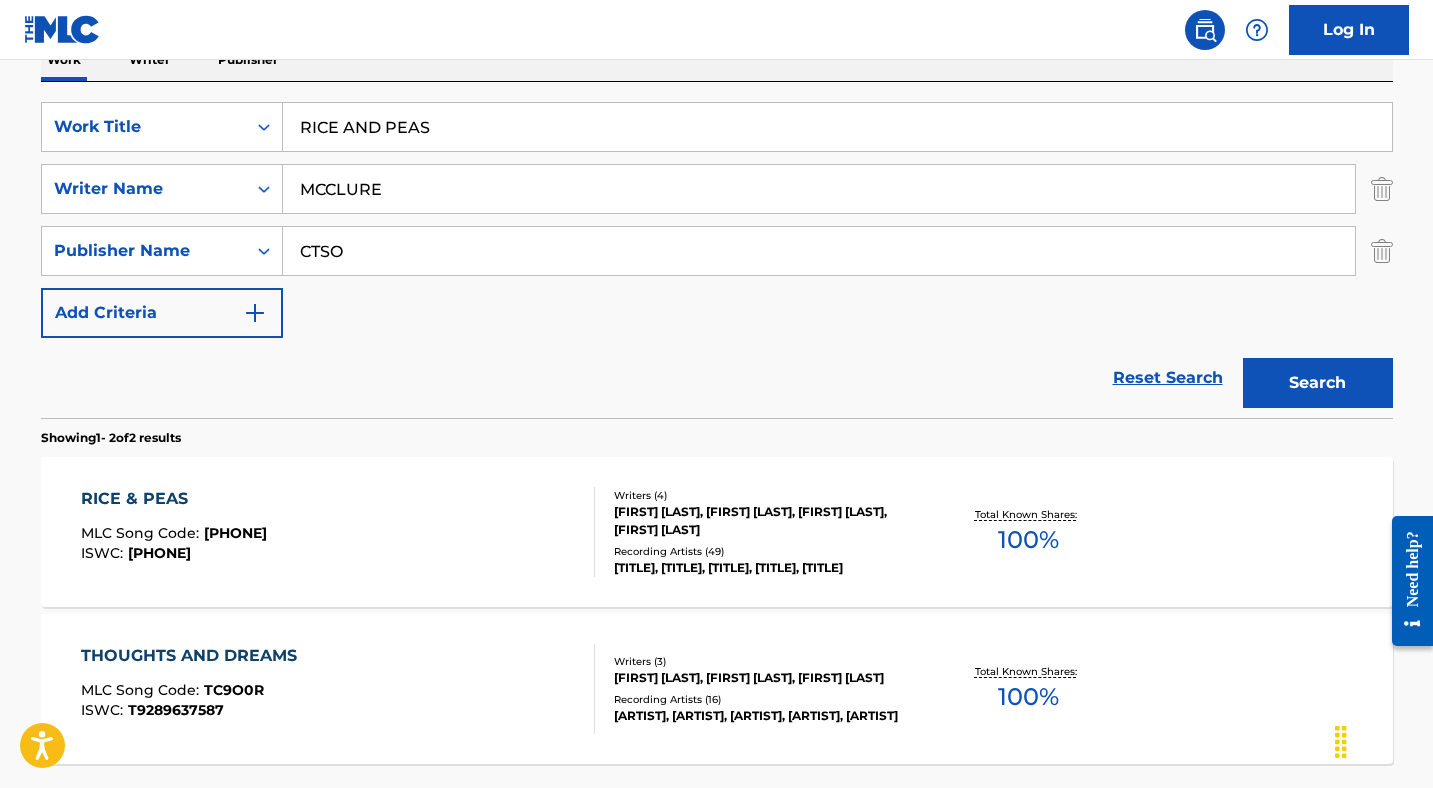 click on "RICE AND PEAS" at bounding box center (837, 127) 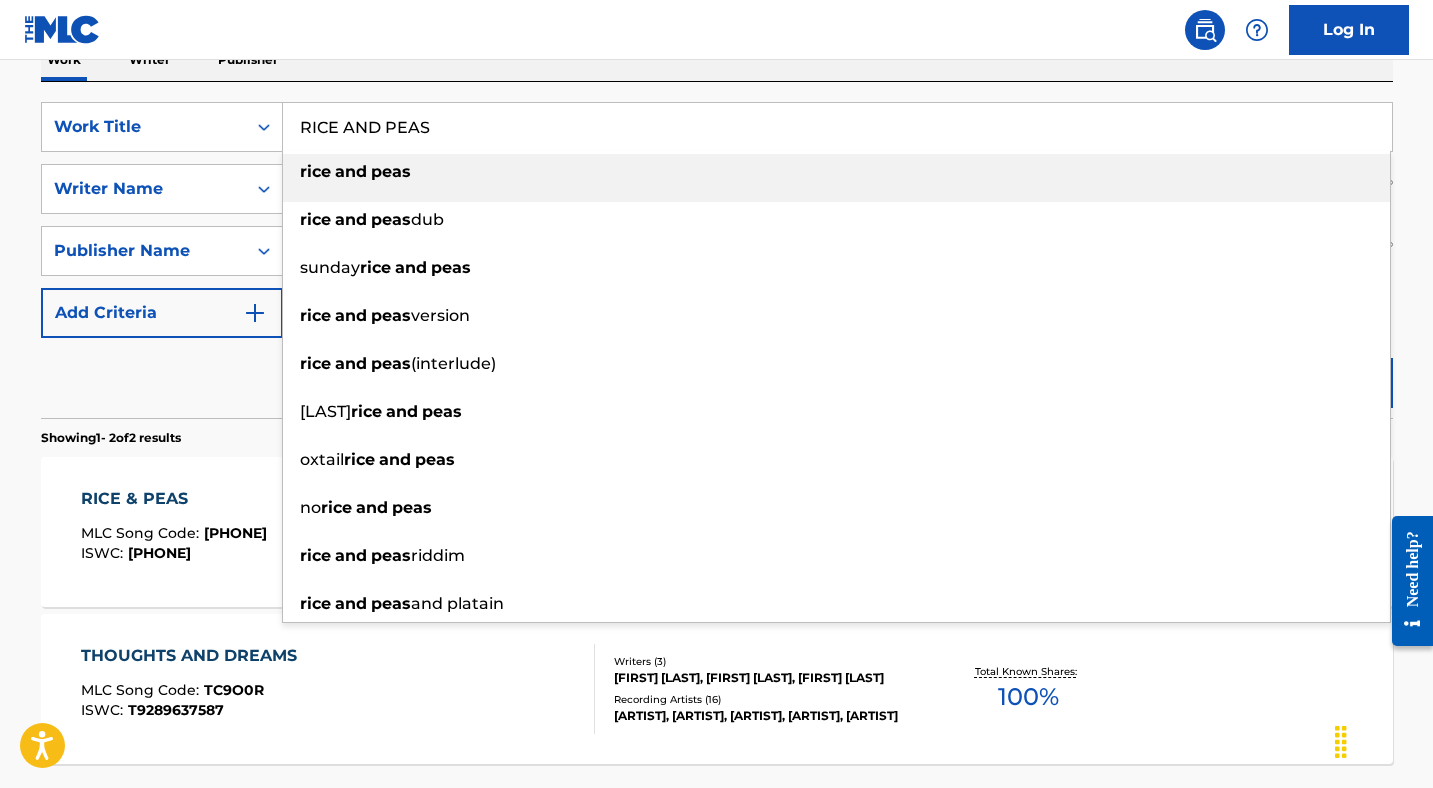 paste on "VIOLATE" 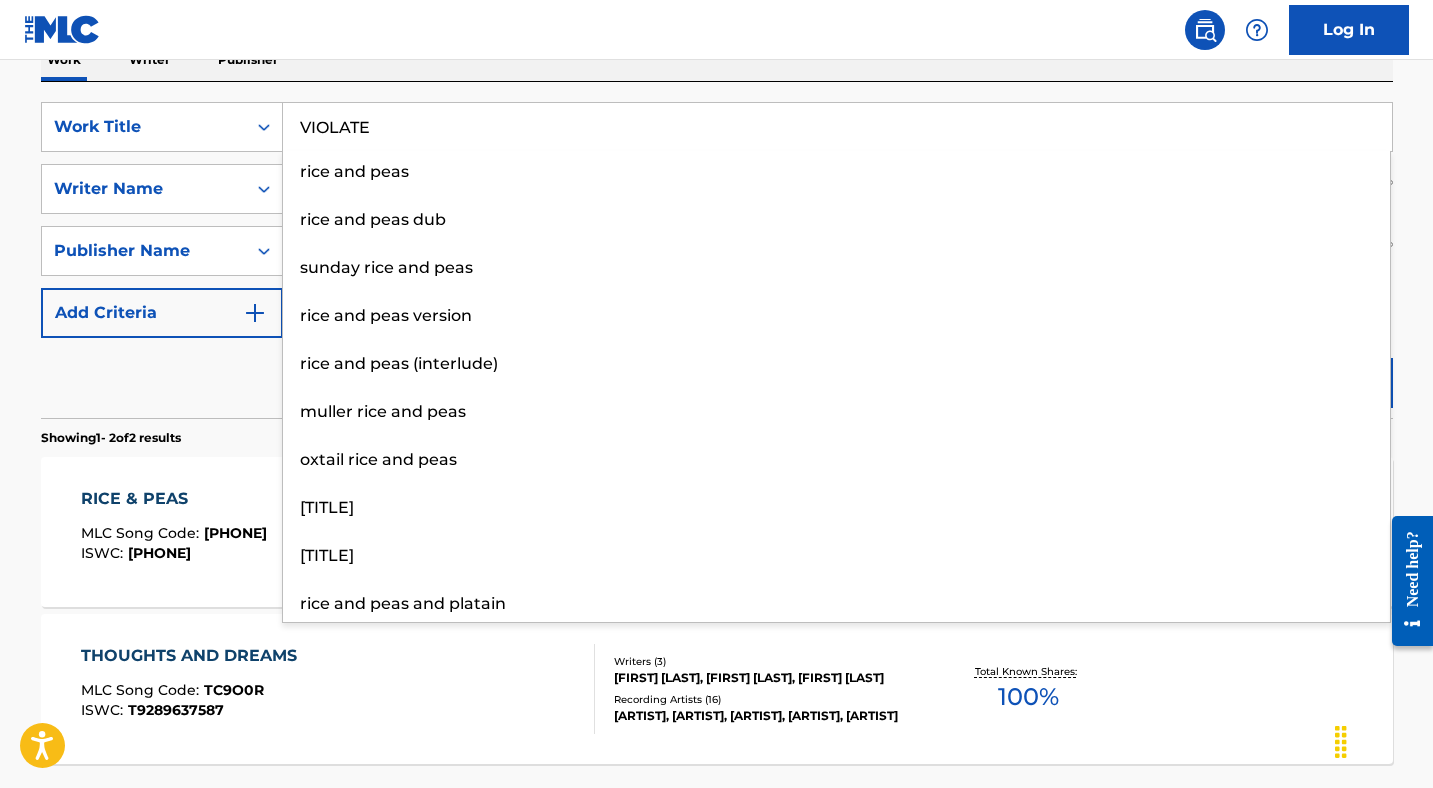 type on "VIOLATE" 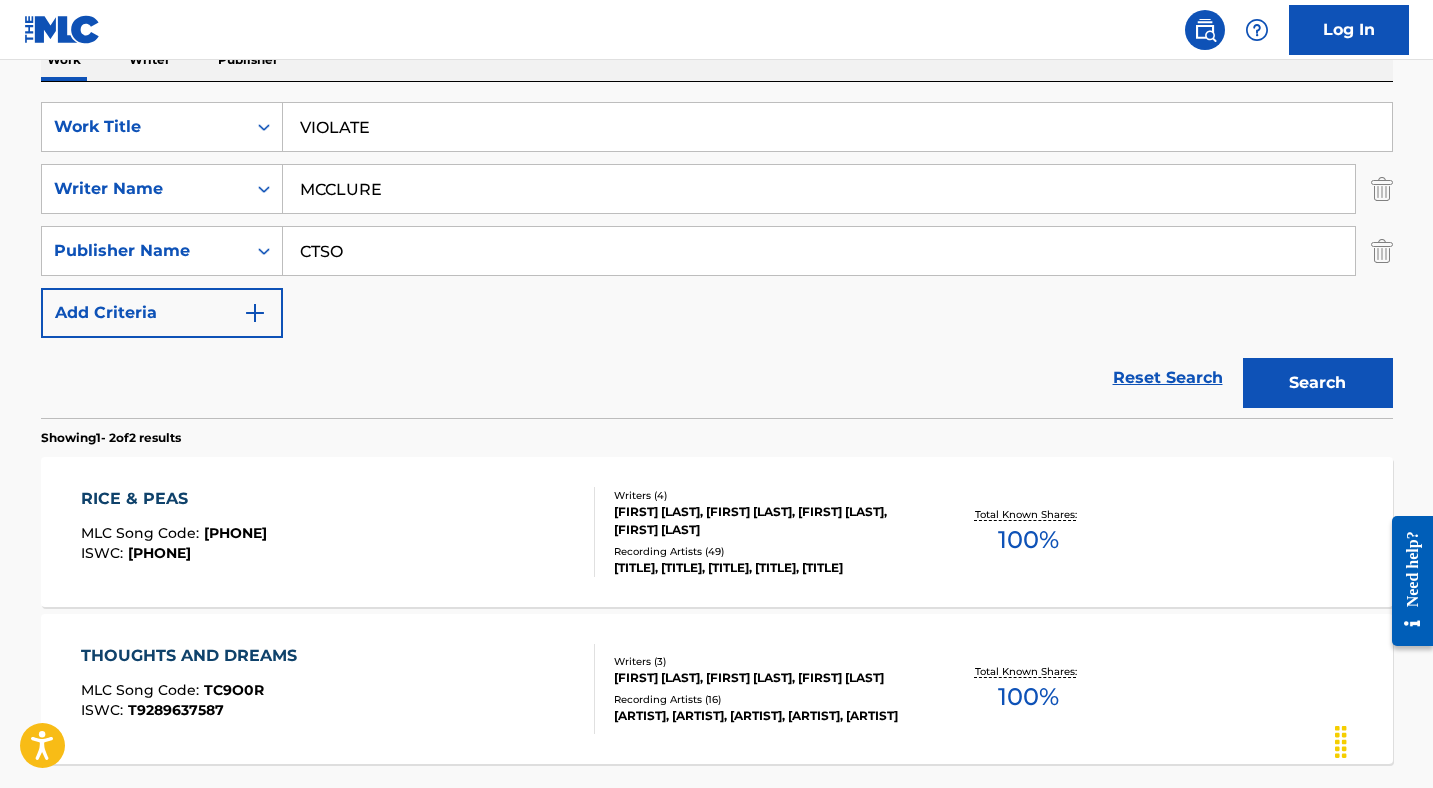 click on "Reset Search Search" at bounding box center [717, 378] 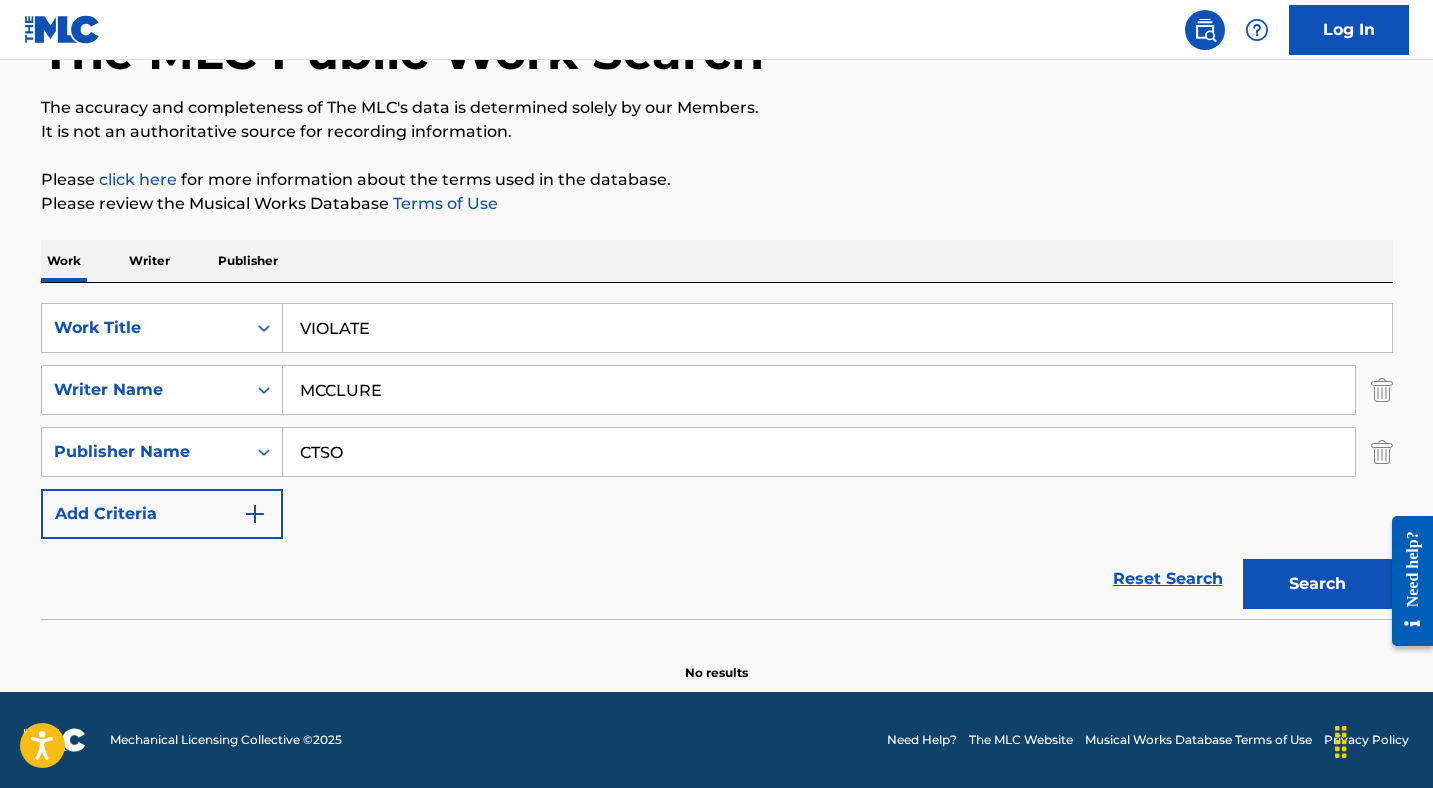 scroll, scrollTop: 142, scrollLeft: 0, axis: vertical 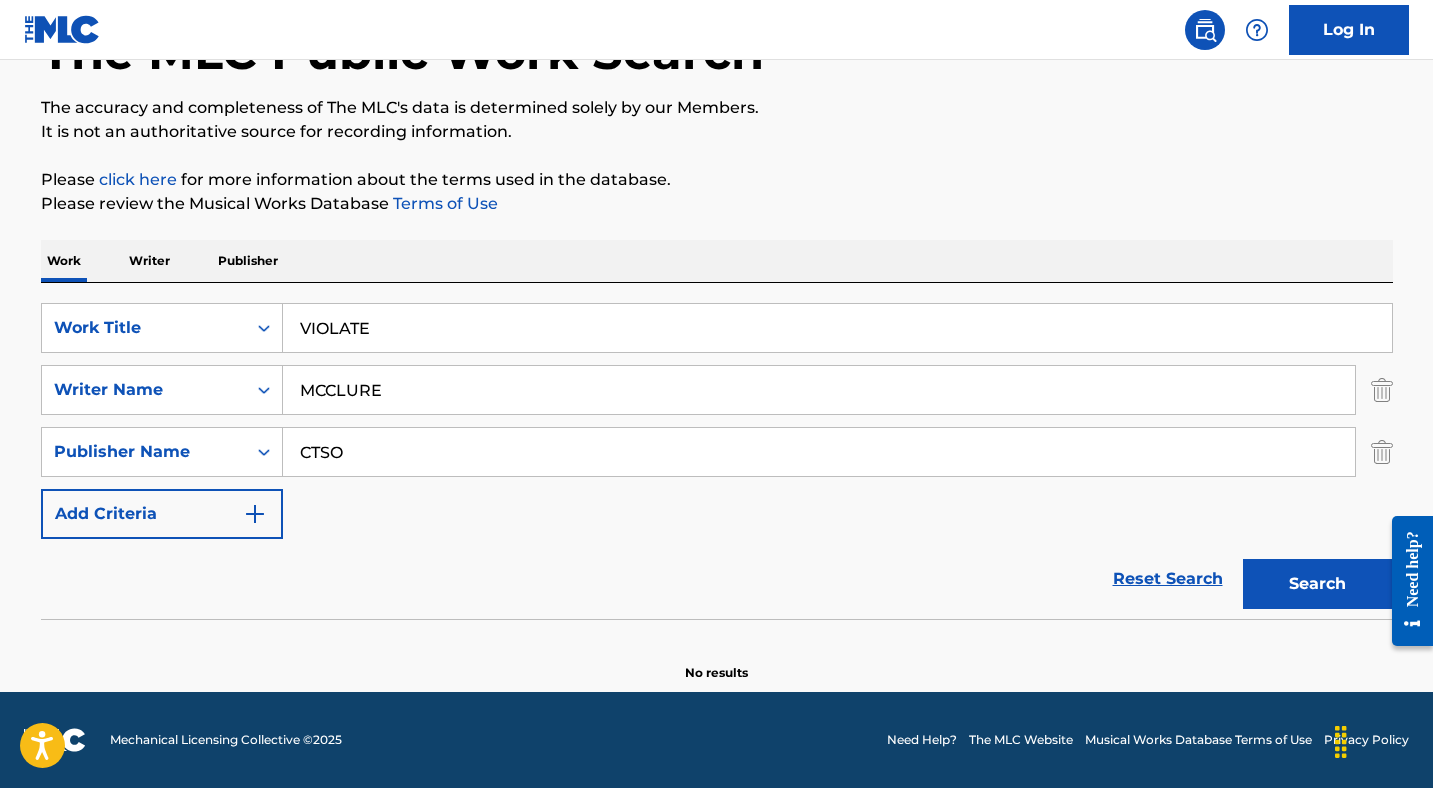 click at bounding box center (1382, 452) 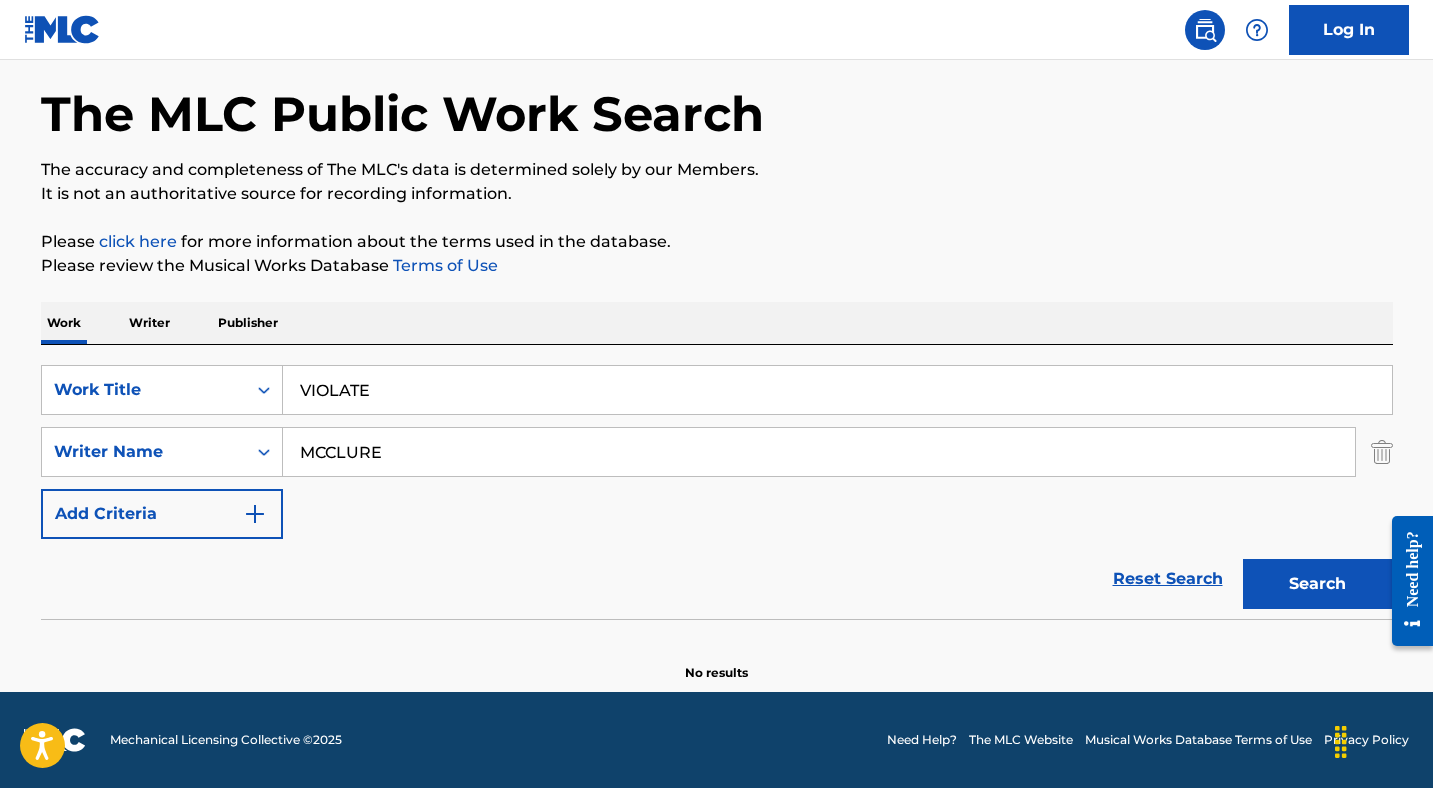 click on "Search" at bounding box center [1318, 584] 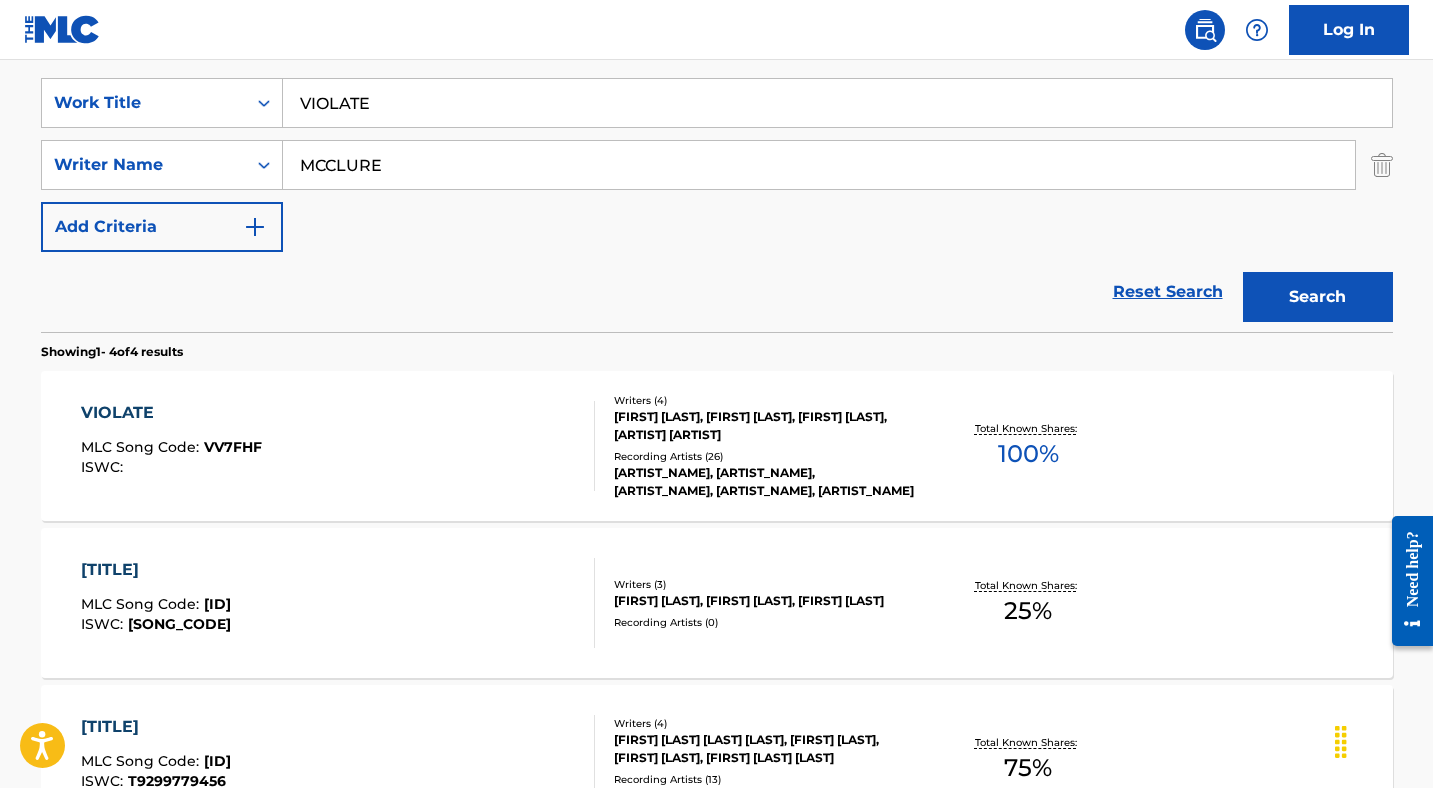 scroll, scrollTop: 433, scrollLeft: 0, axis: vertical 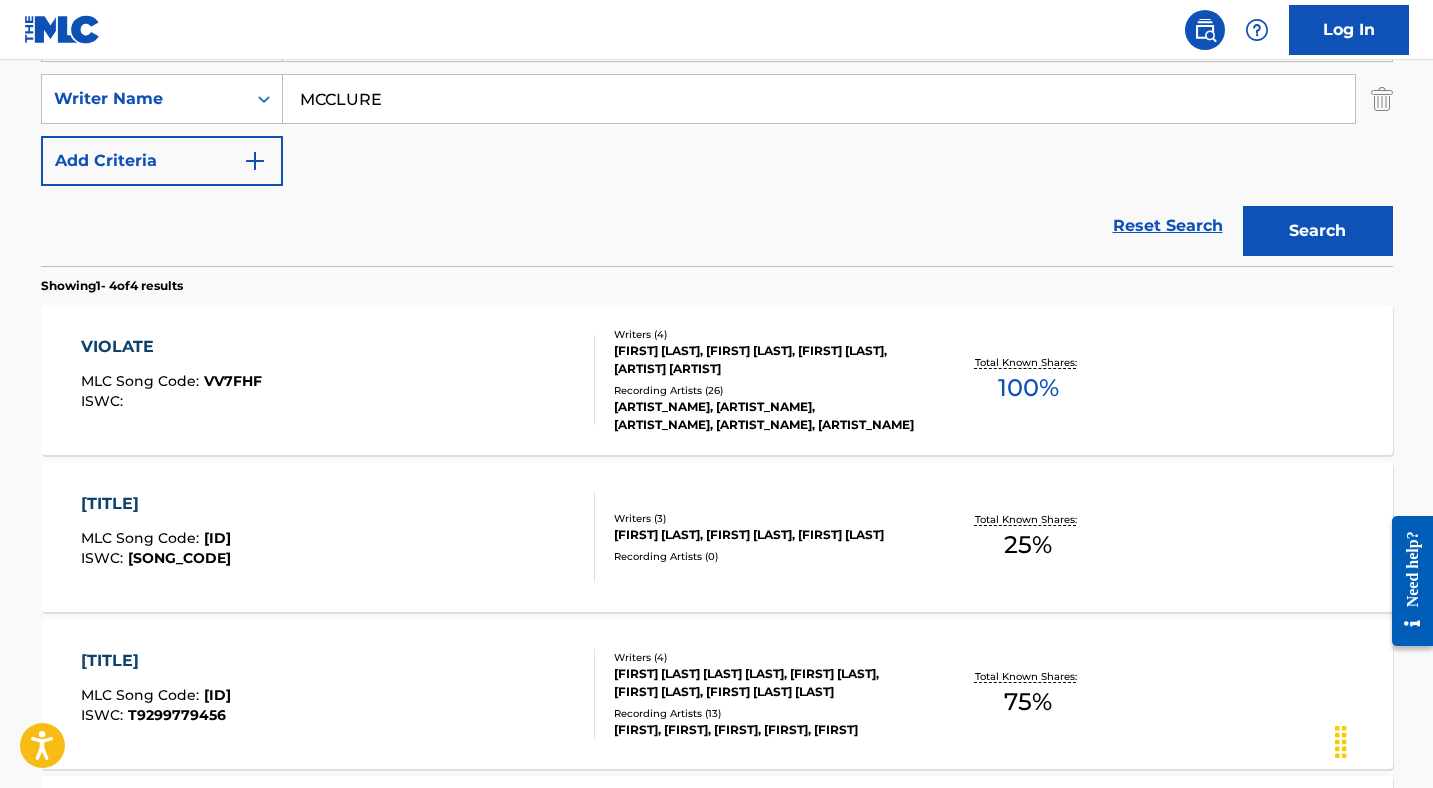 click on "VIOLATE" at bounding box center (171, 347) 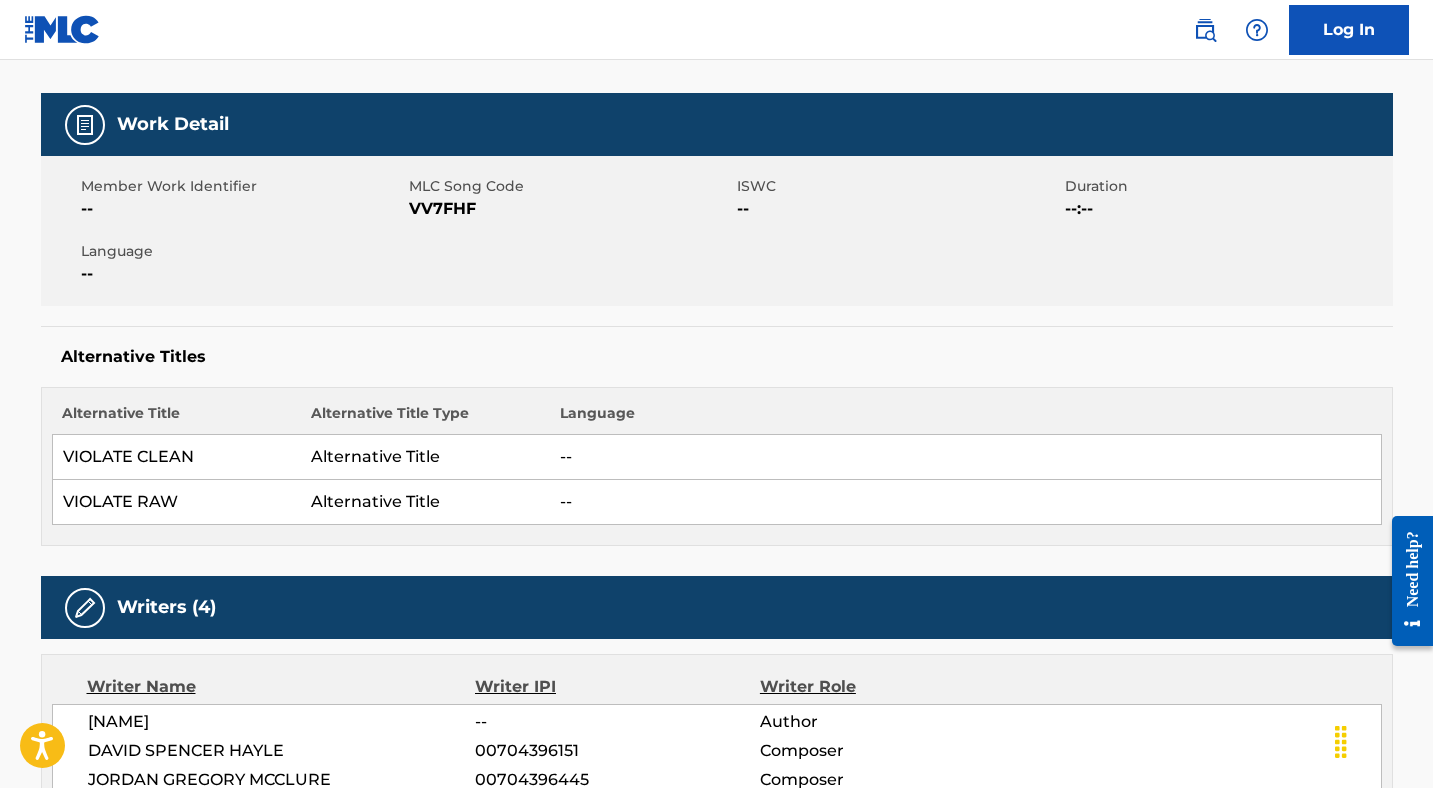 scroll, scrollTop: 139, scrollLeft: 0, axis: vertical 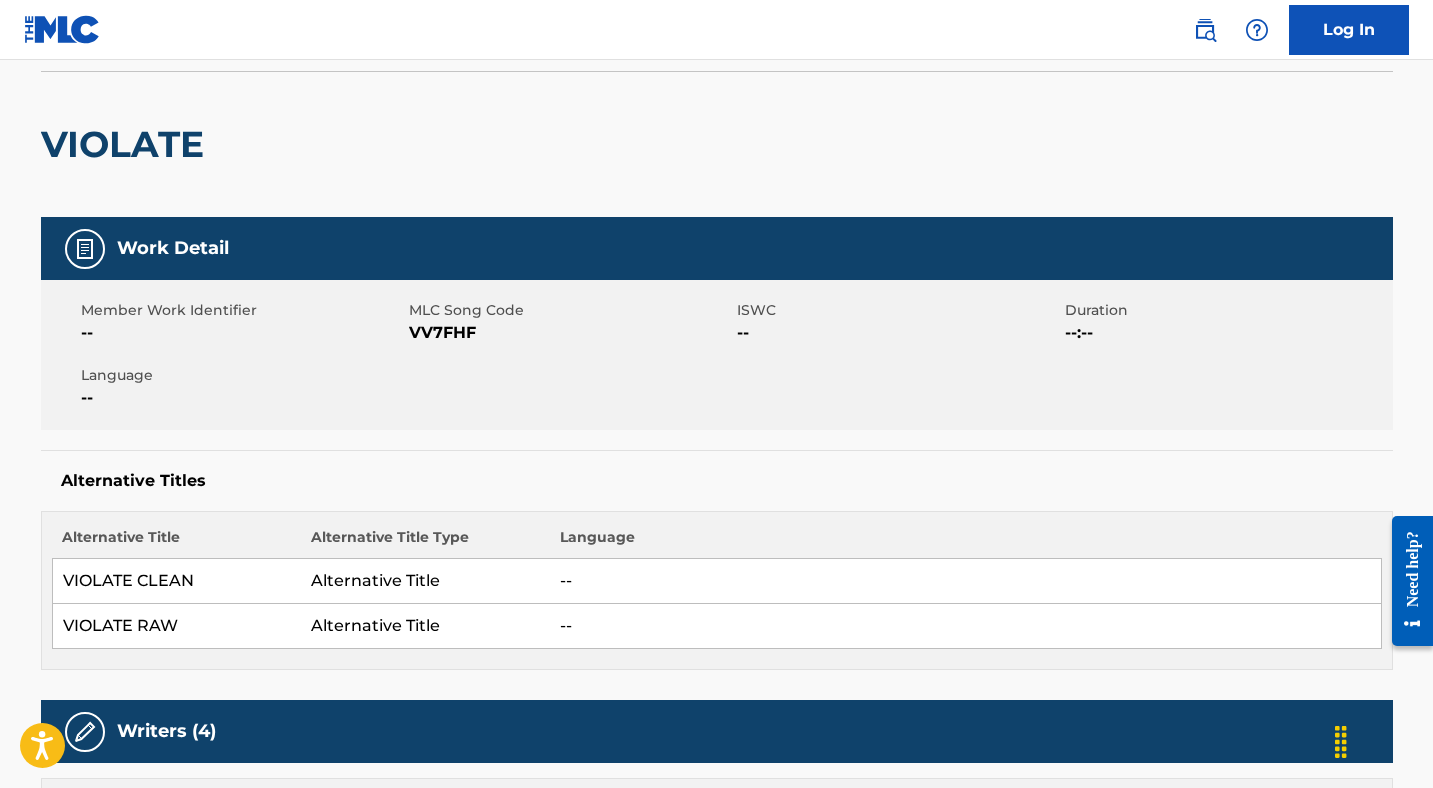 click on "VV7FHF" at bounding box center (570, 333) 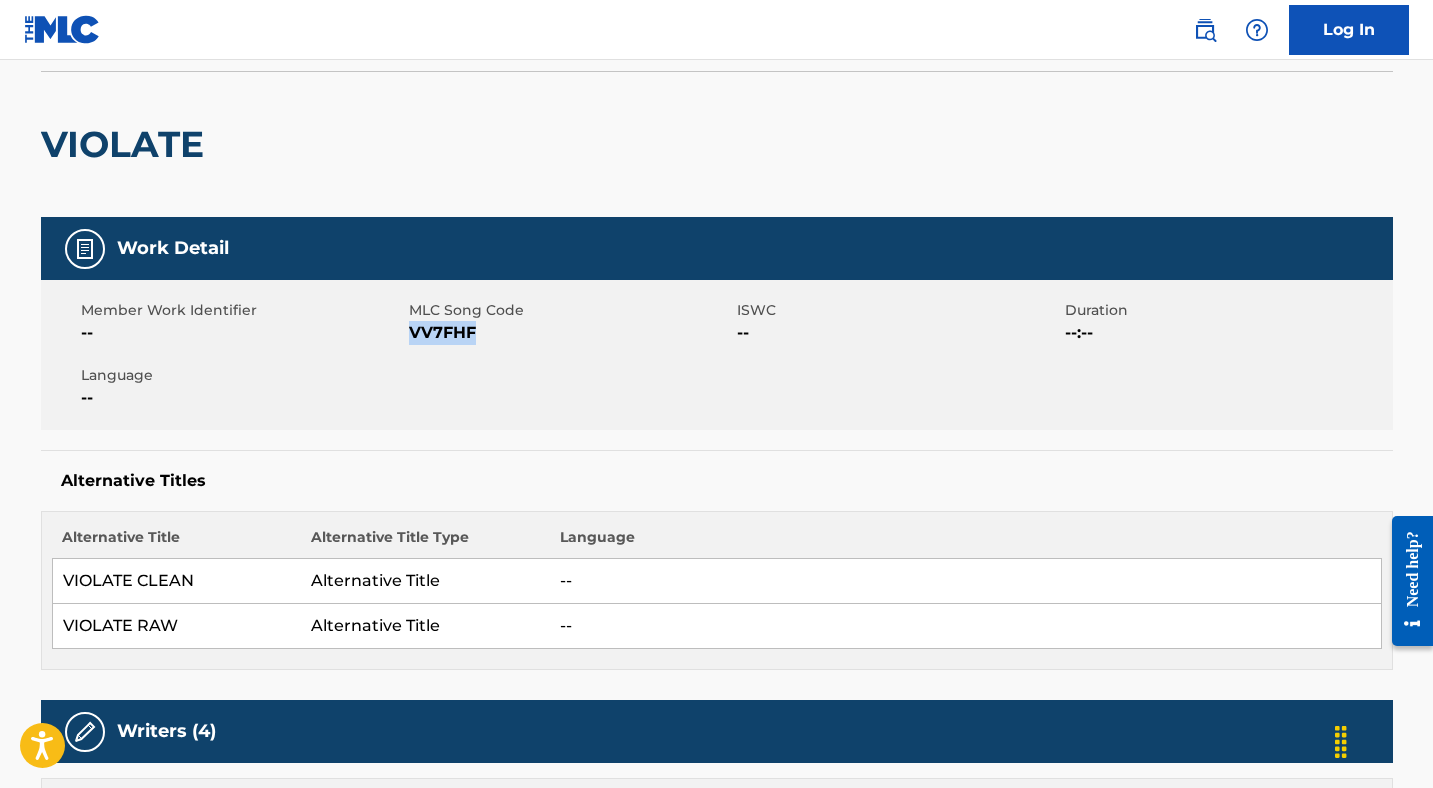 click on "VV7FHF" at bounding box center [570, 333] 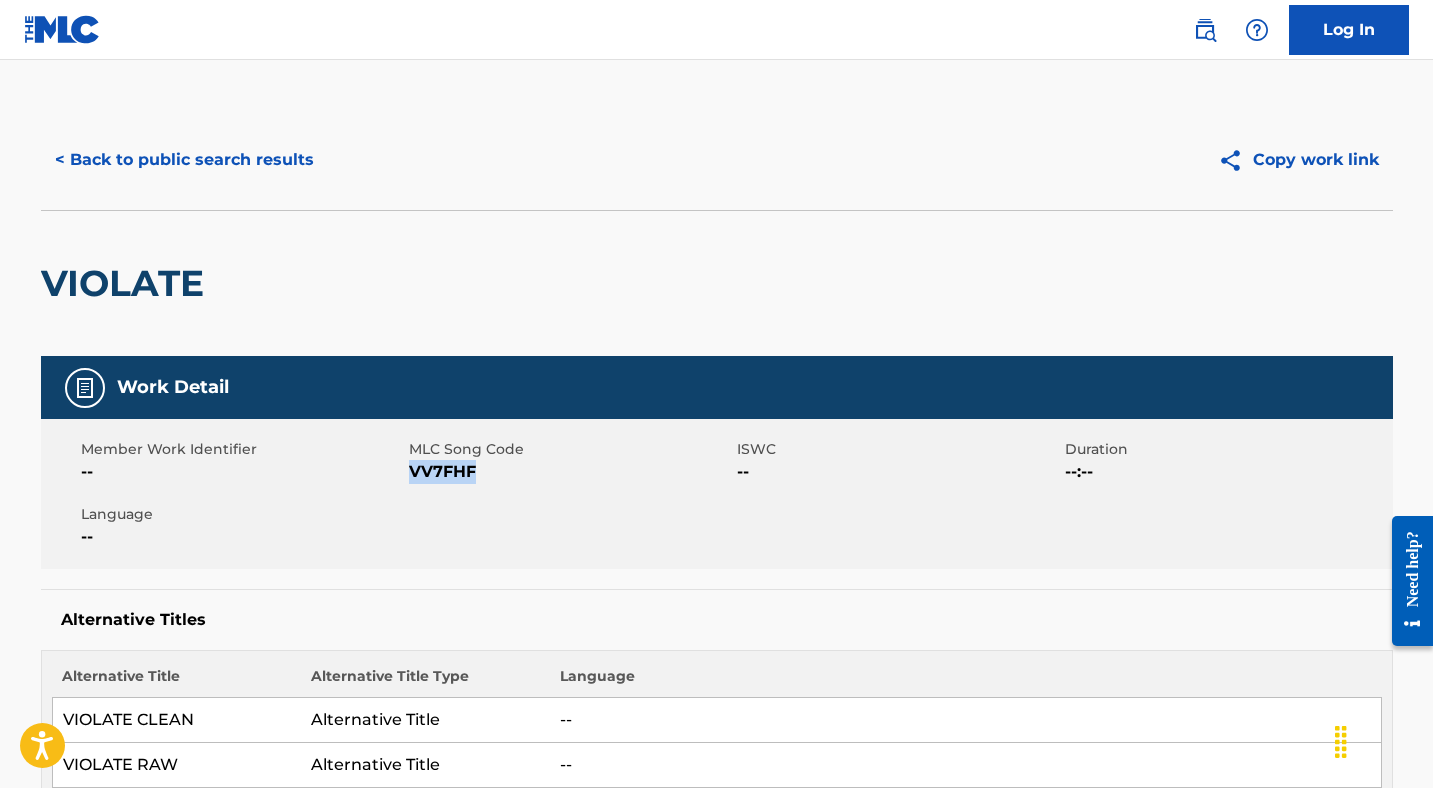 click on "< Back to public search results" at bounding box center (184, 160) 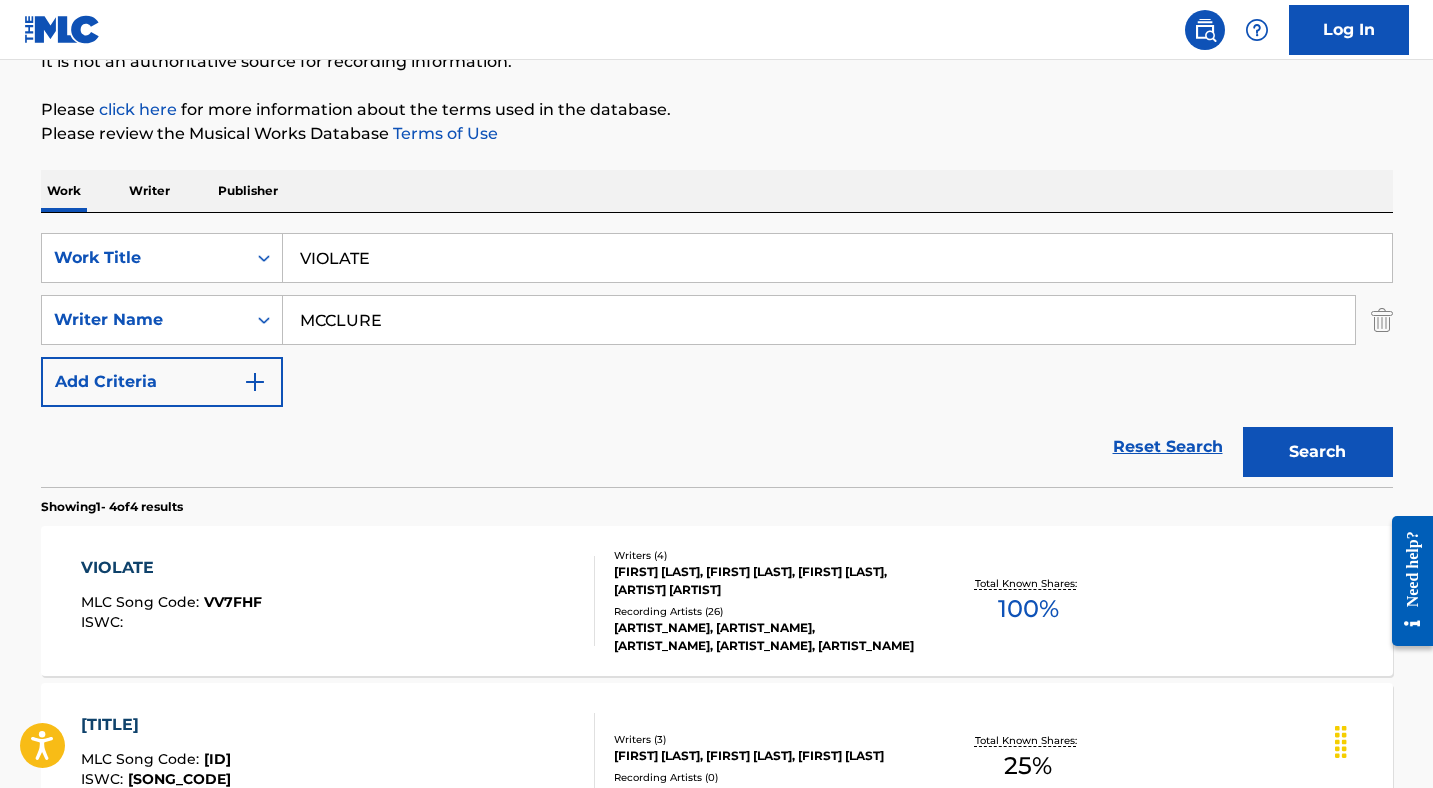 scroll, scrollTop: 170, scrollLeft: 0, axis: vertical 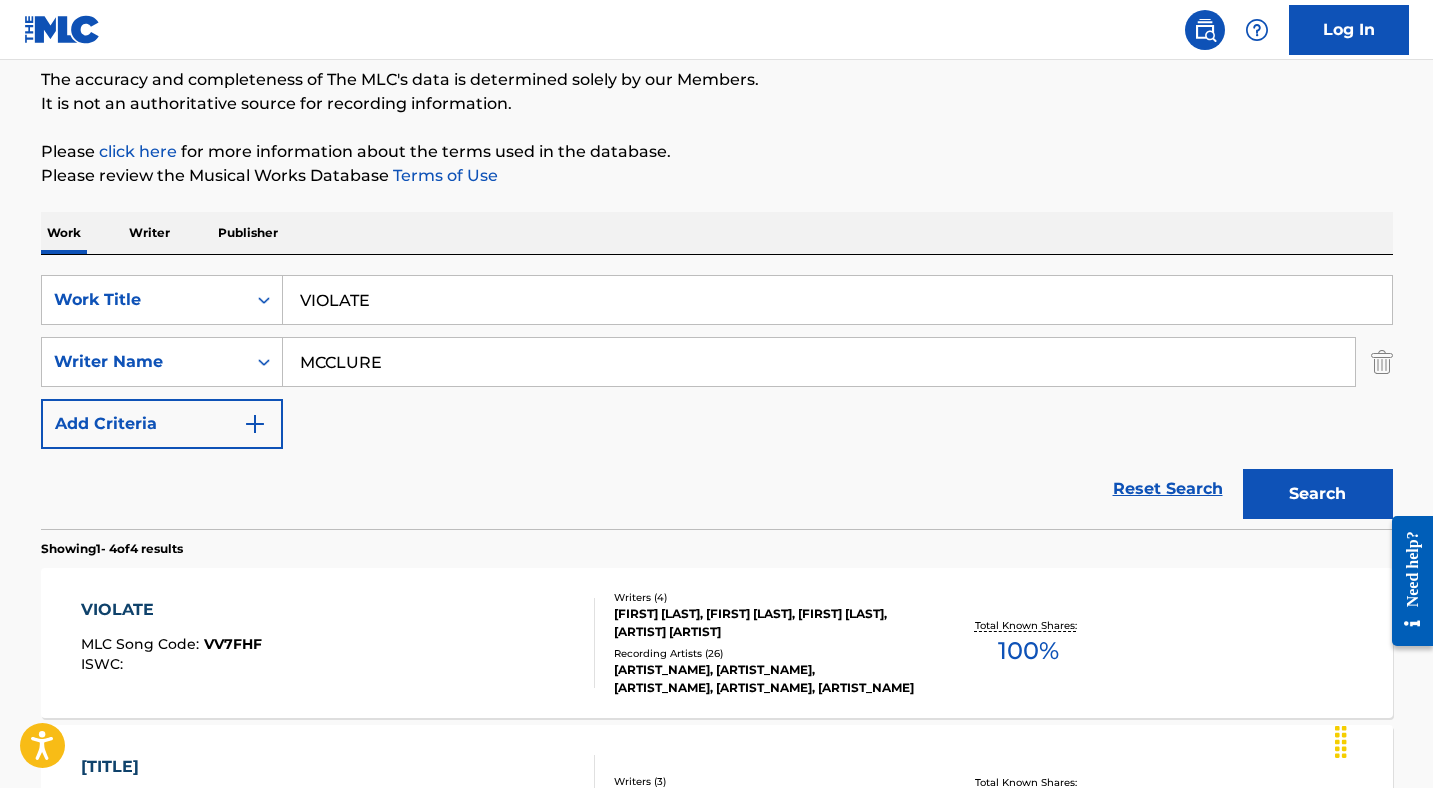 click on "VIOLATE" at bounding box center [837, 300] 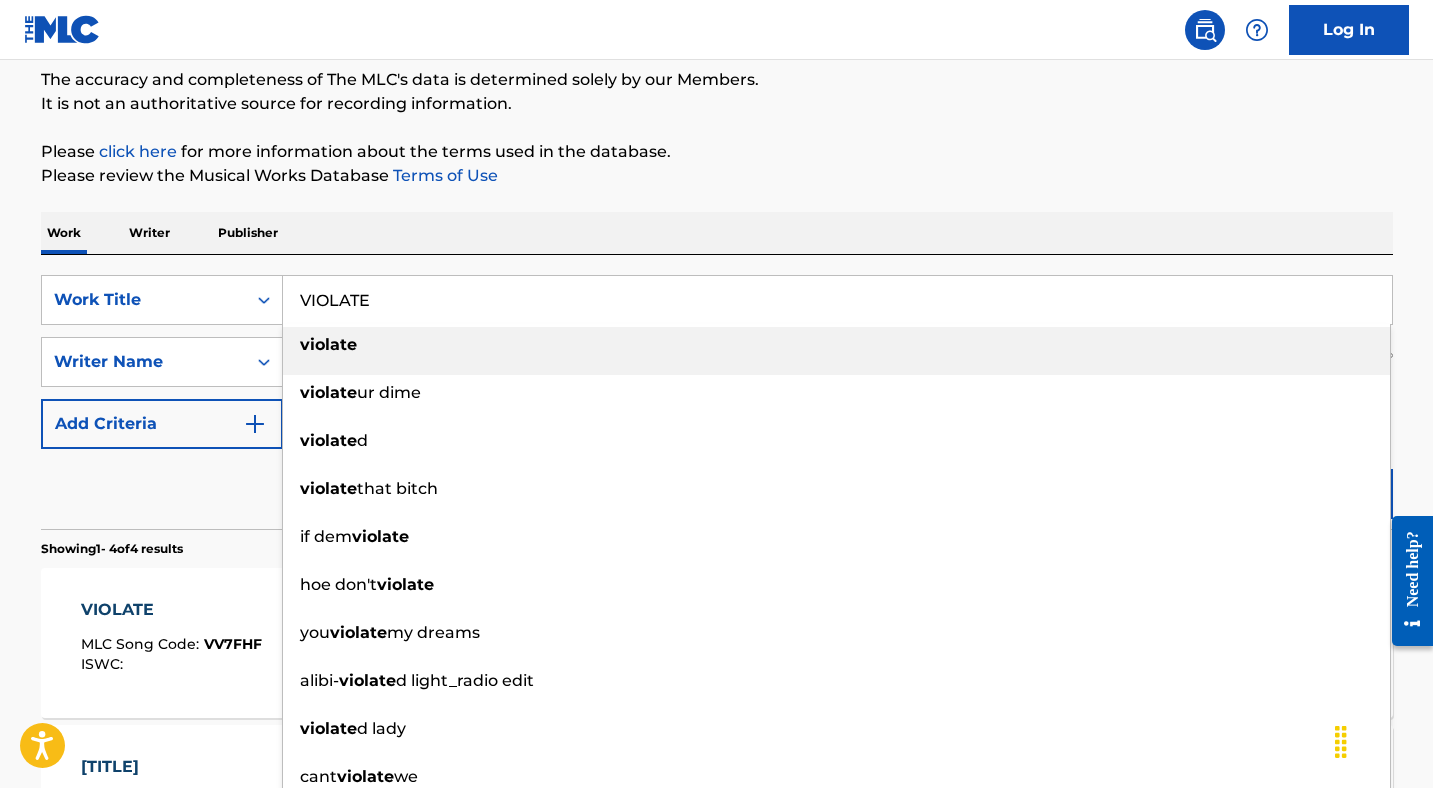 click on "VIOLATE" at bounding box center (837, 300) 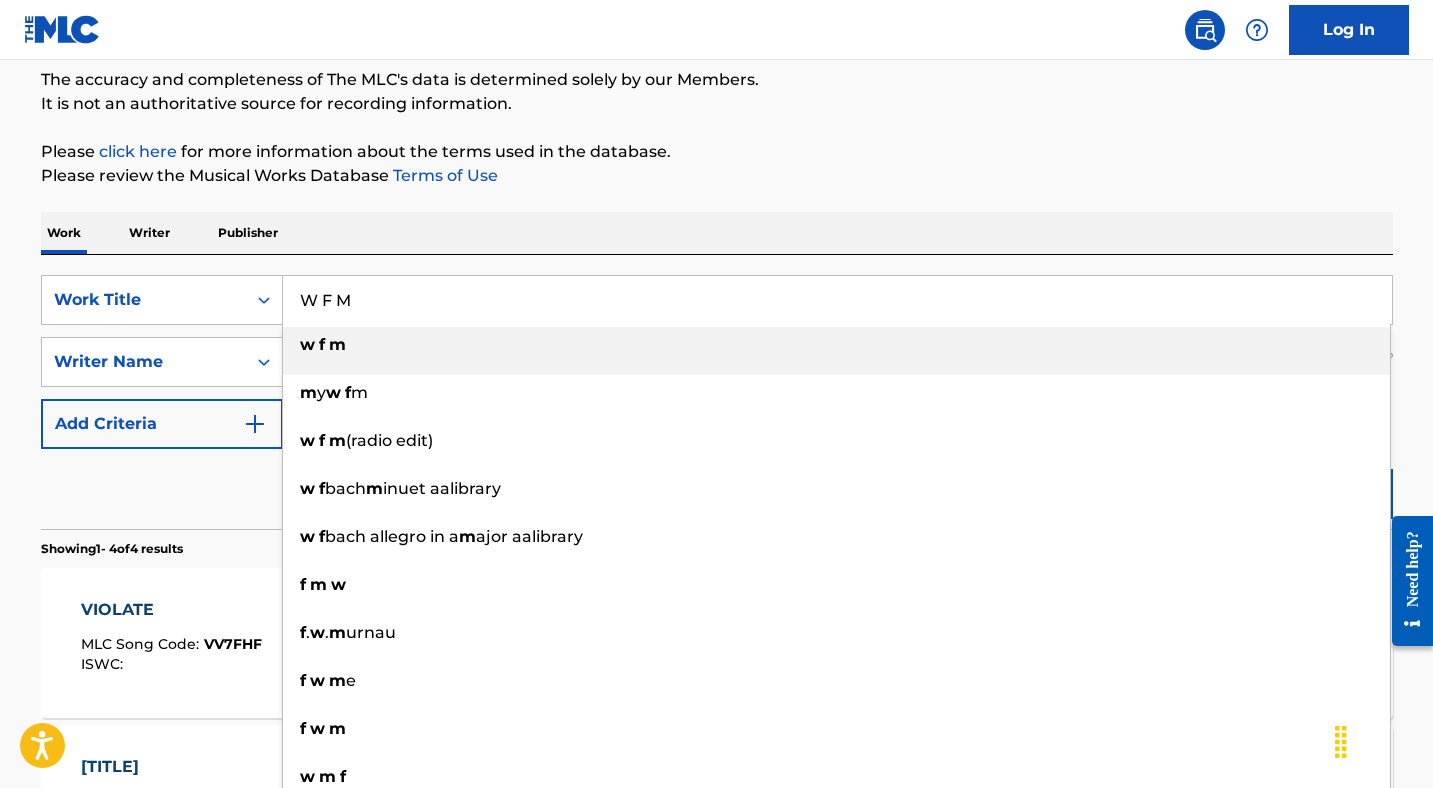 type on "W F M" 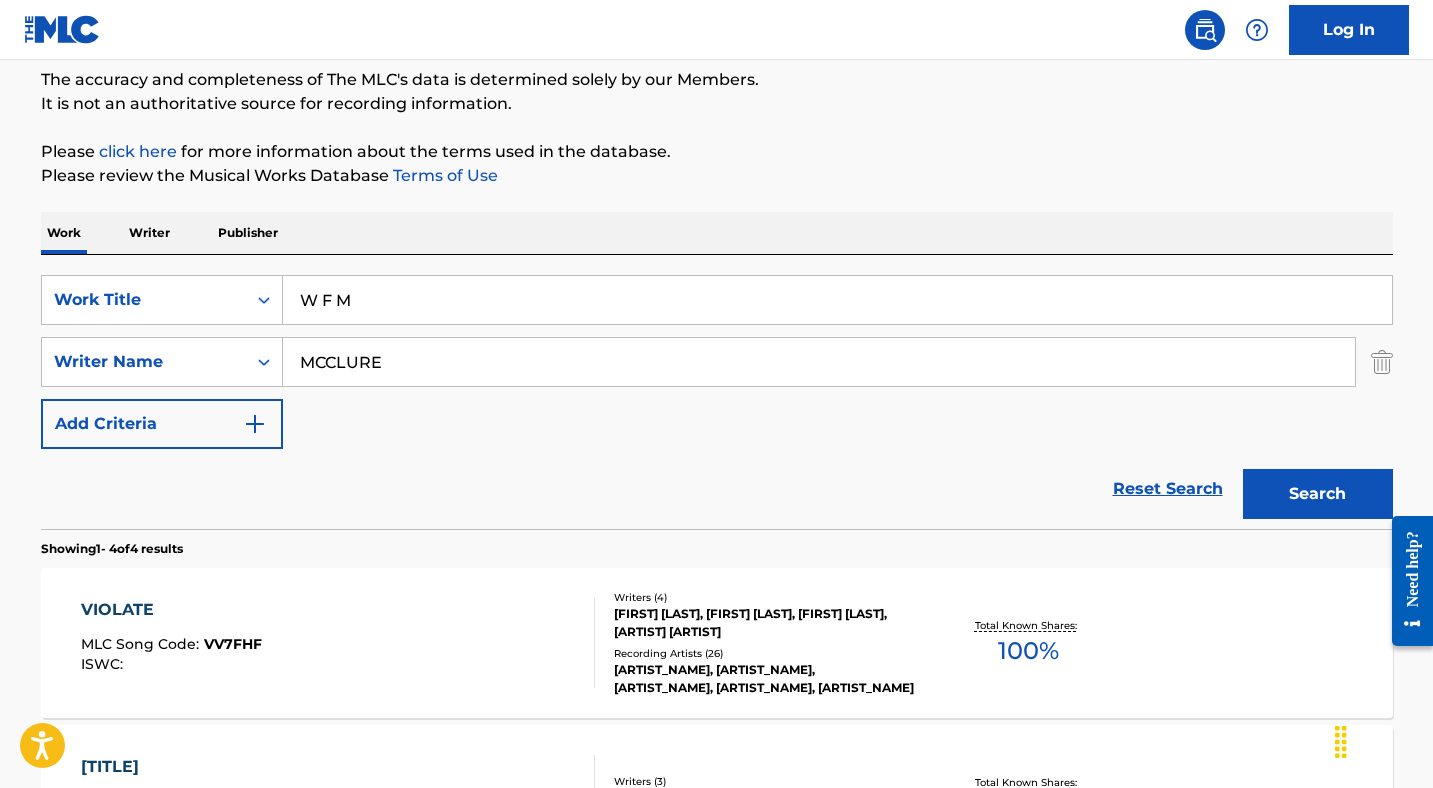 click on "Search" at bounding box center [1318, 494] 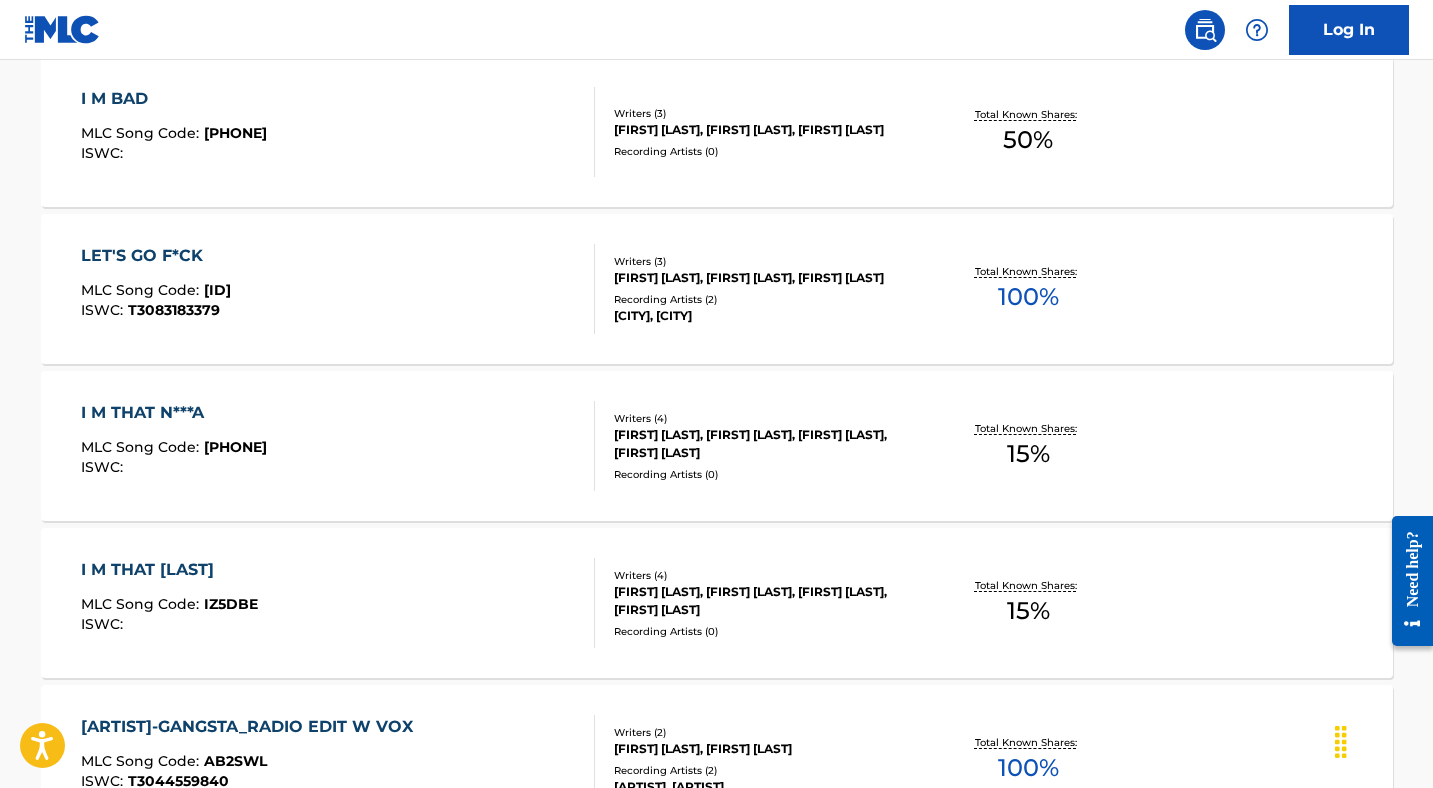 scroll, scrollTop: 375, scrollLeft: 0, axis: vertical 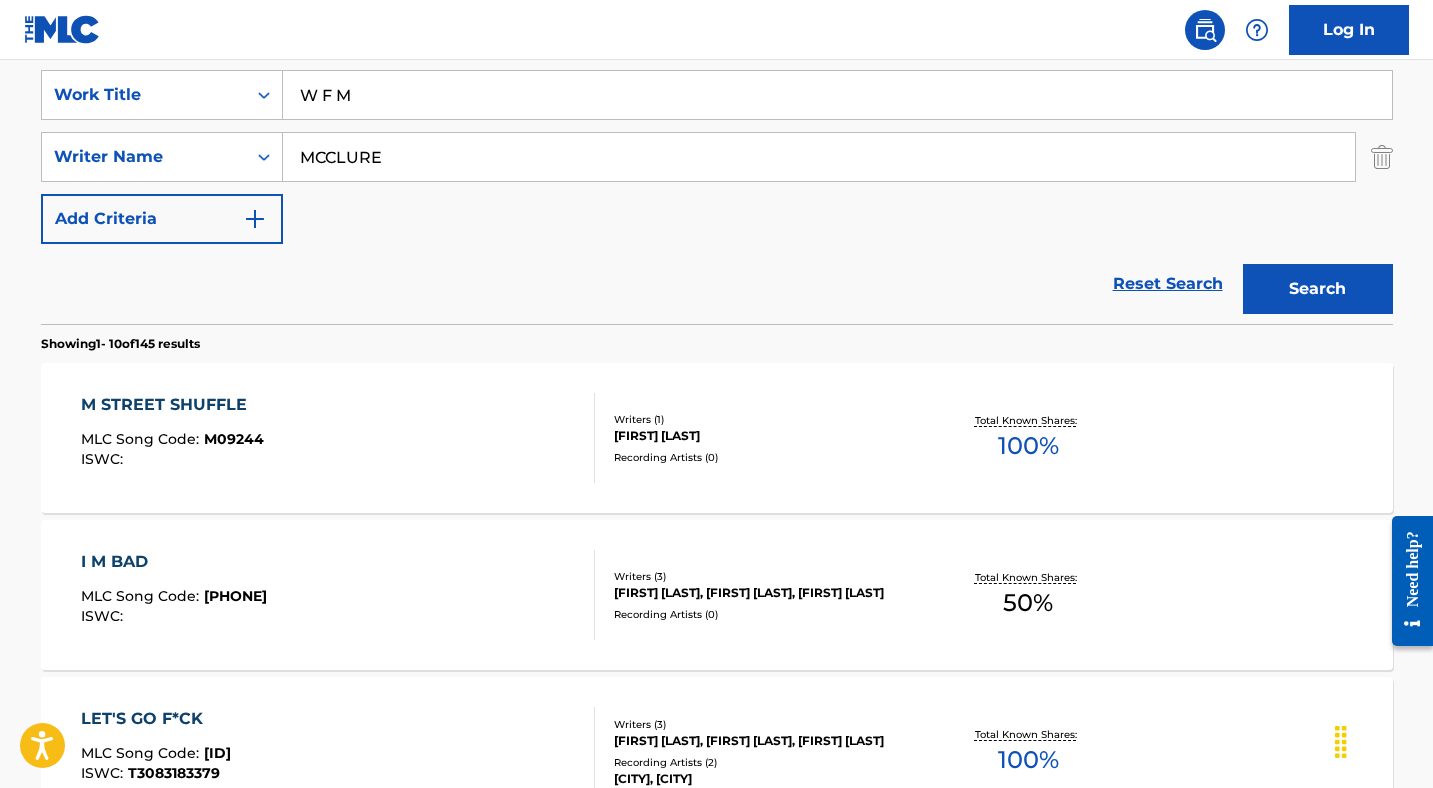 click on "Add Criteria" at bounding box center [162, 219] 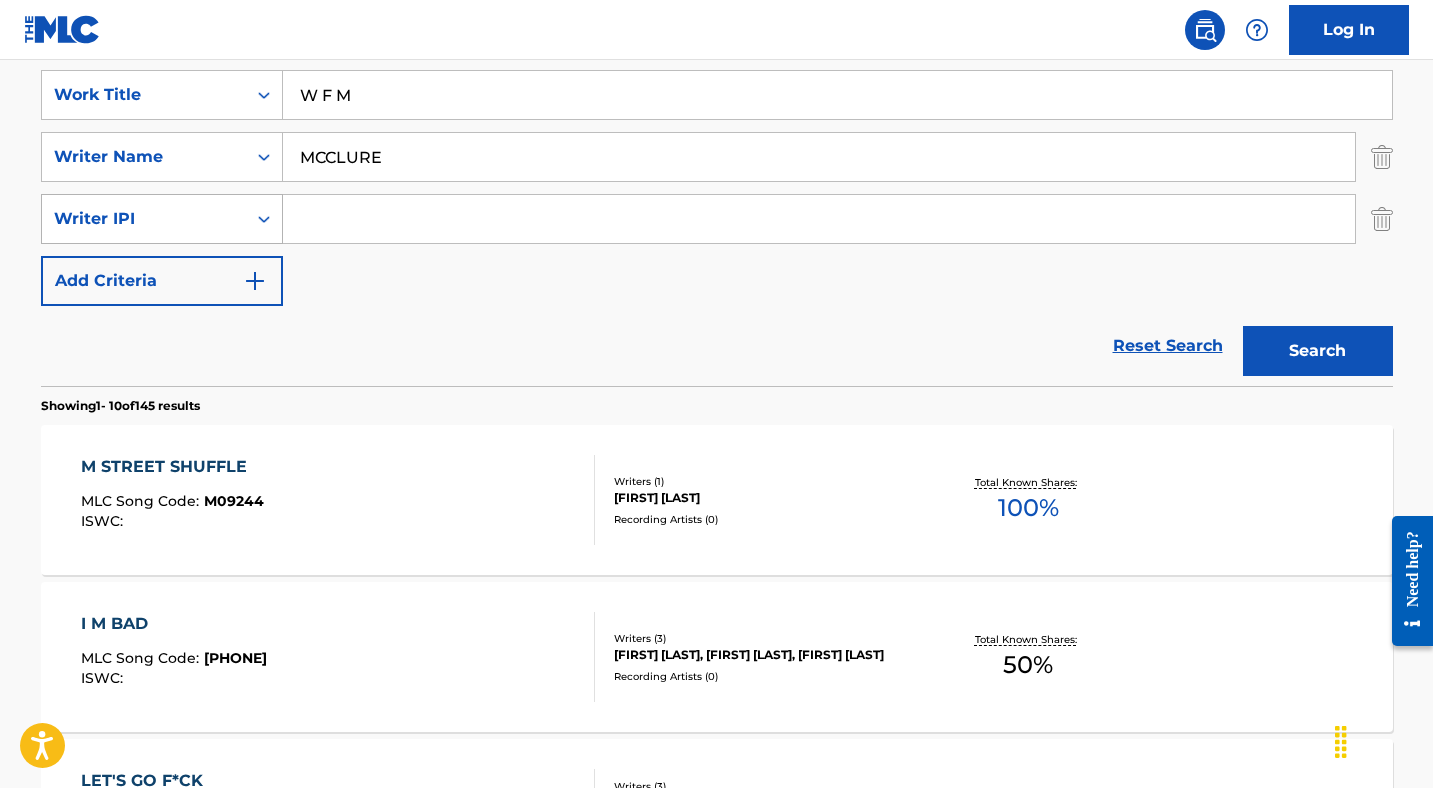 click on "Writer IPI" at bounding box center (144, 219) 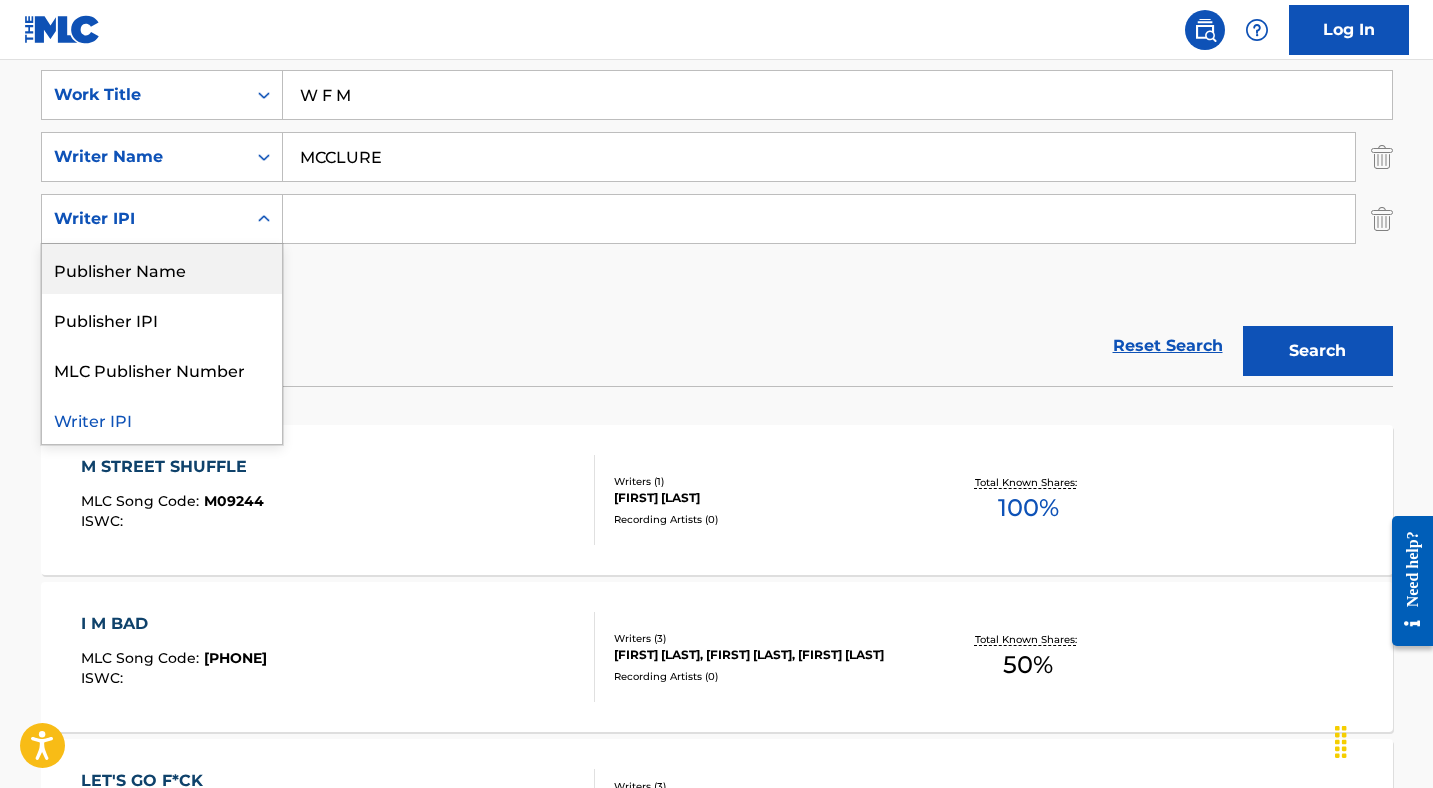 click on "Publisher Name" at bounding box center [162, 269] 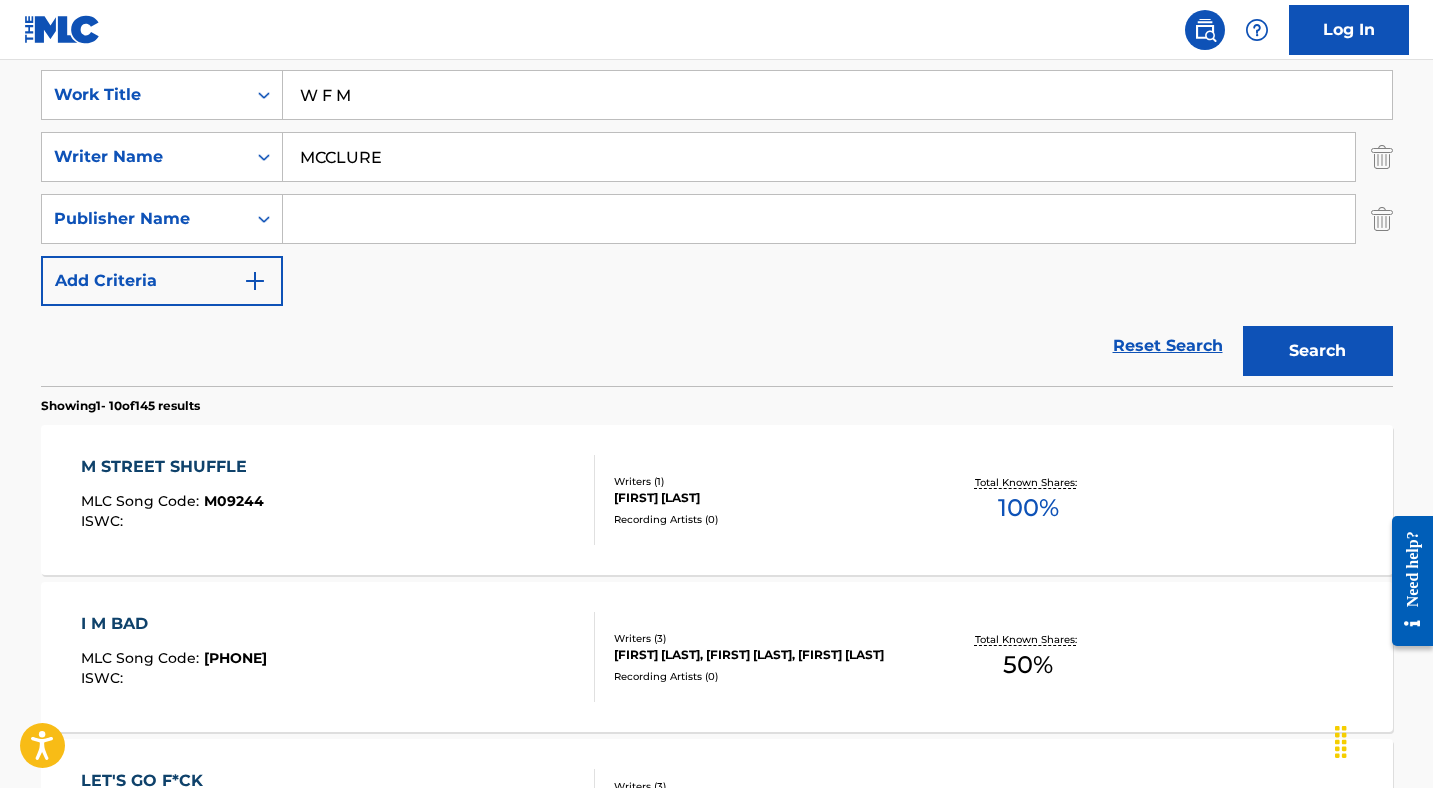click at bounding box center [819, 219] 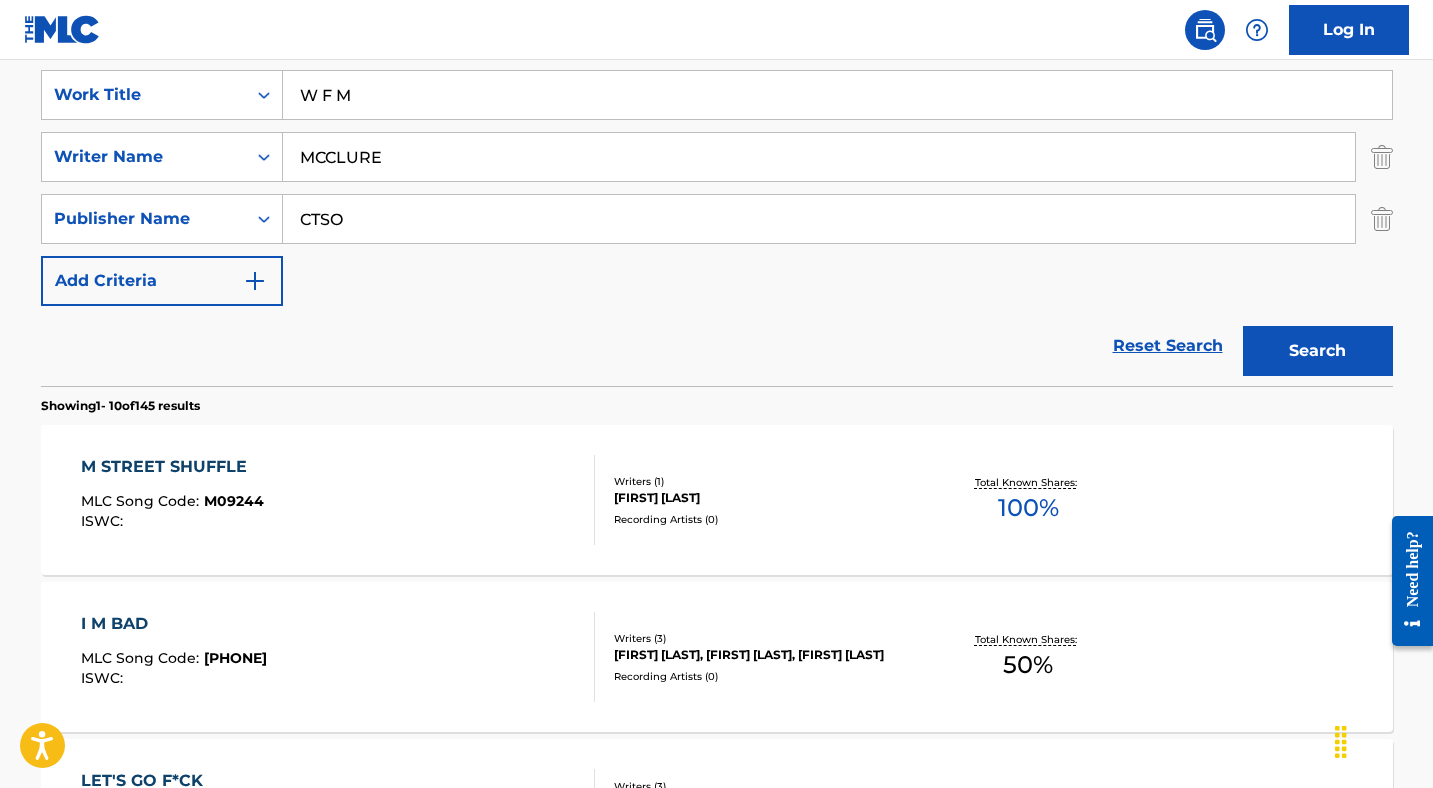 type on "CTSO" 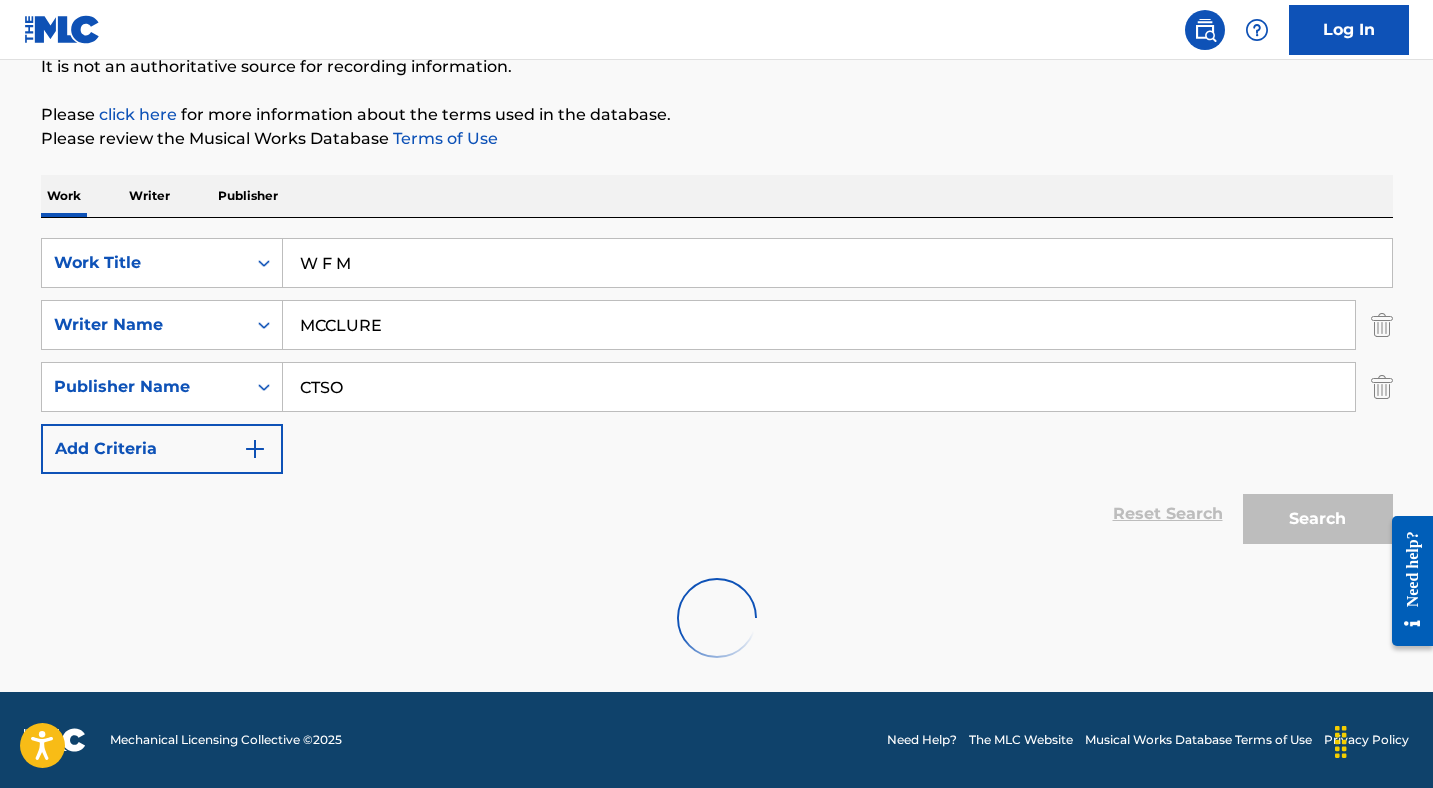 scroll, scrollTop: 142, scrollLeft: 0, axis: vertical 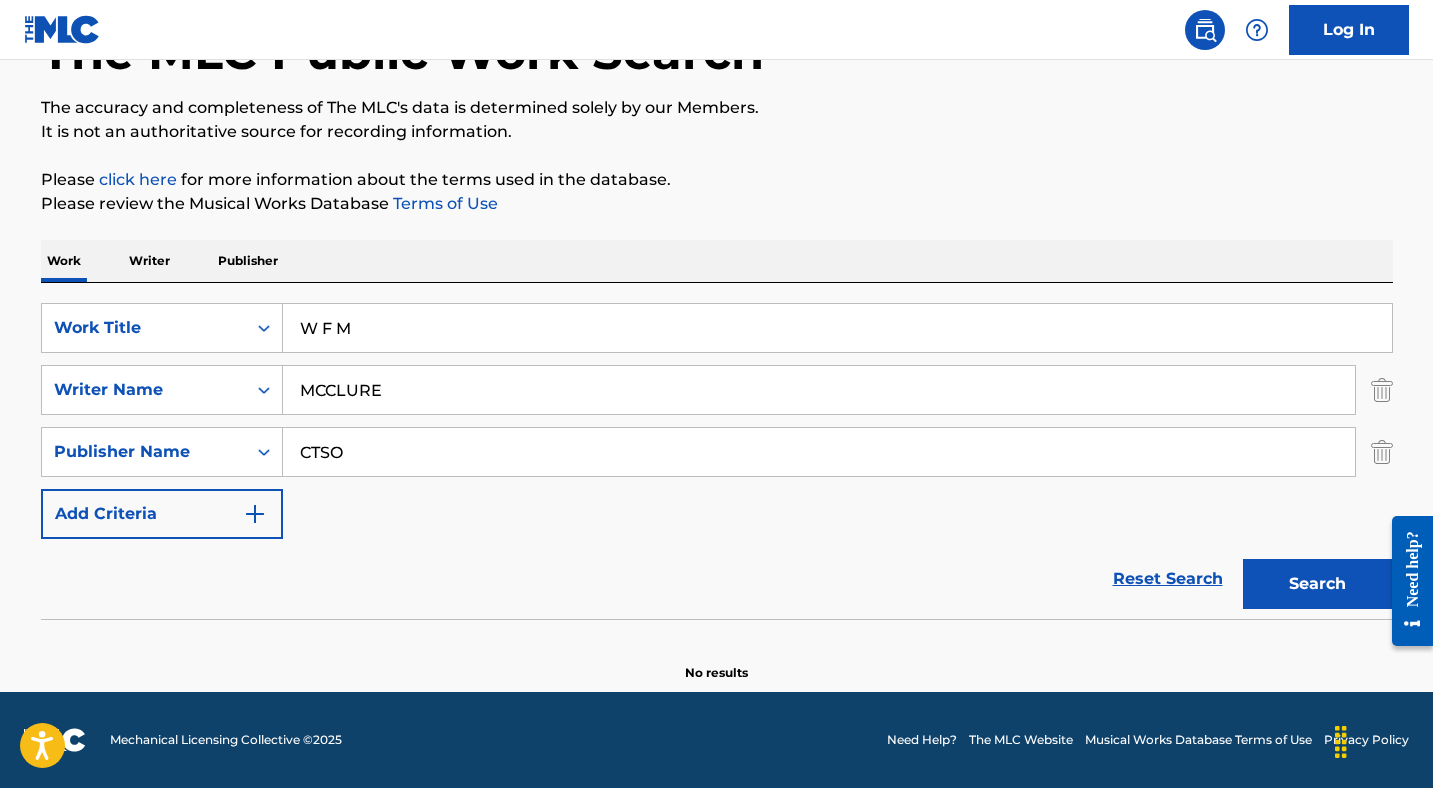 click on "W F M" at bounding box center [837, 328] 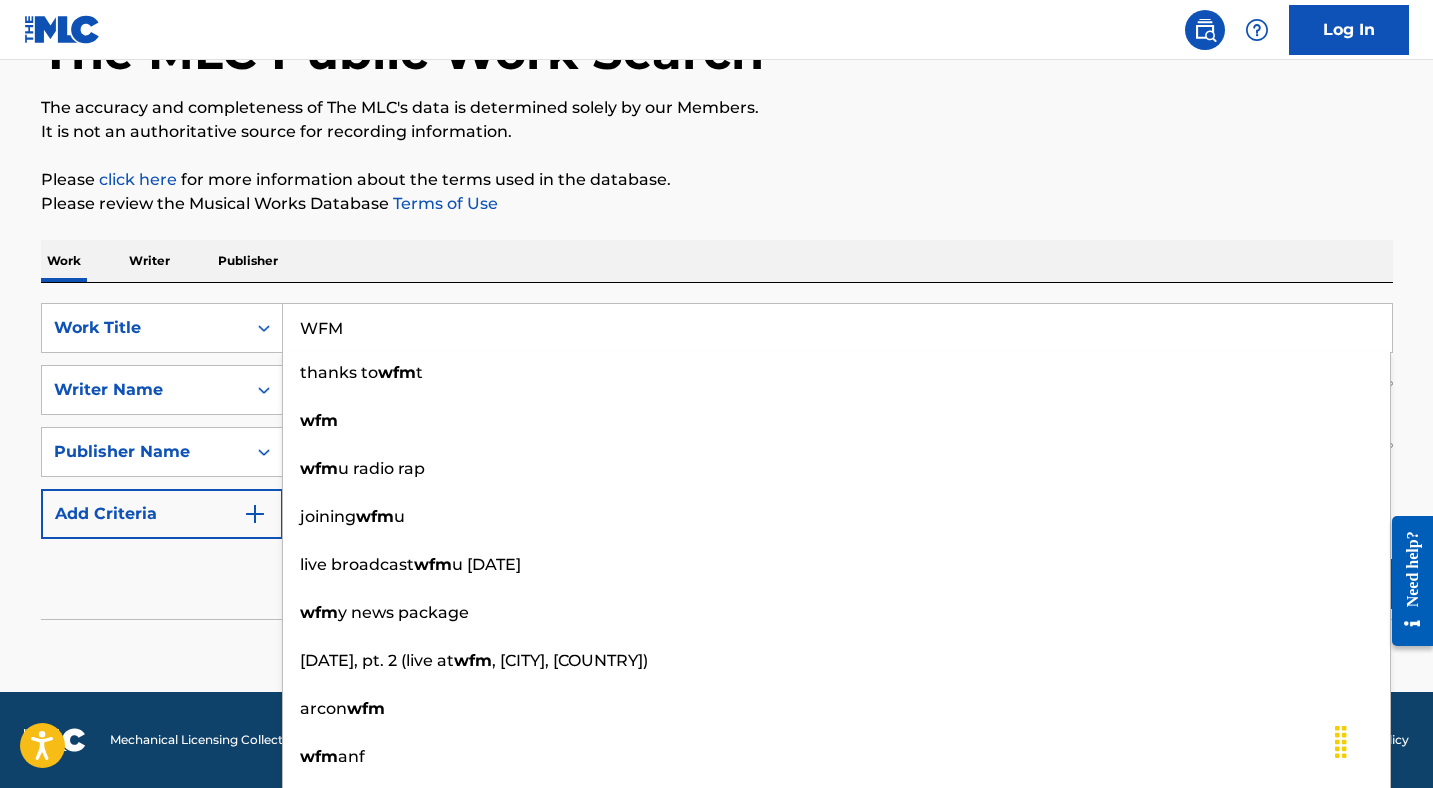 click on "Reset Search Search" at bounding box center (717, 579) 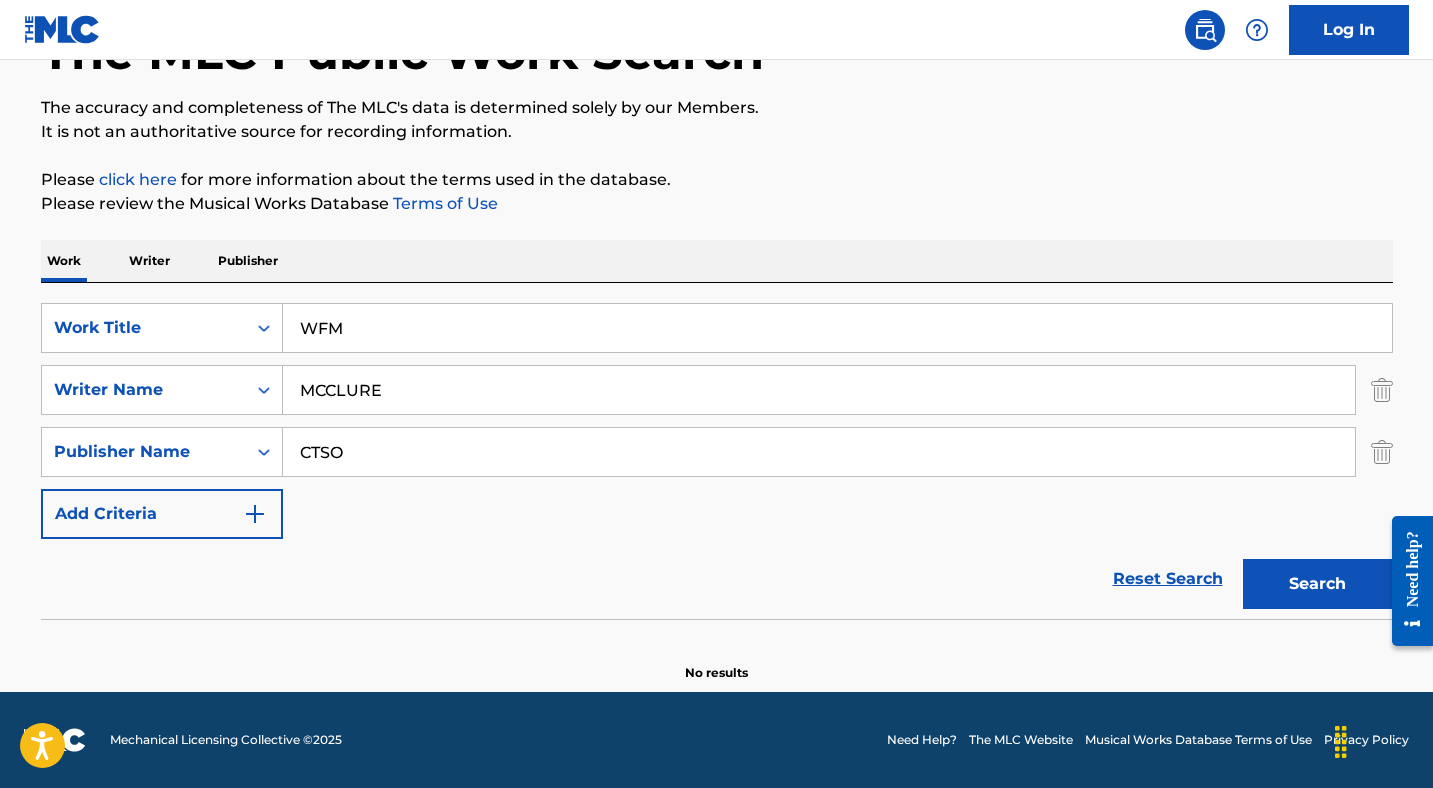 click on "Search" at bounding box center (1318, 584) 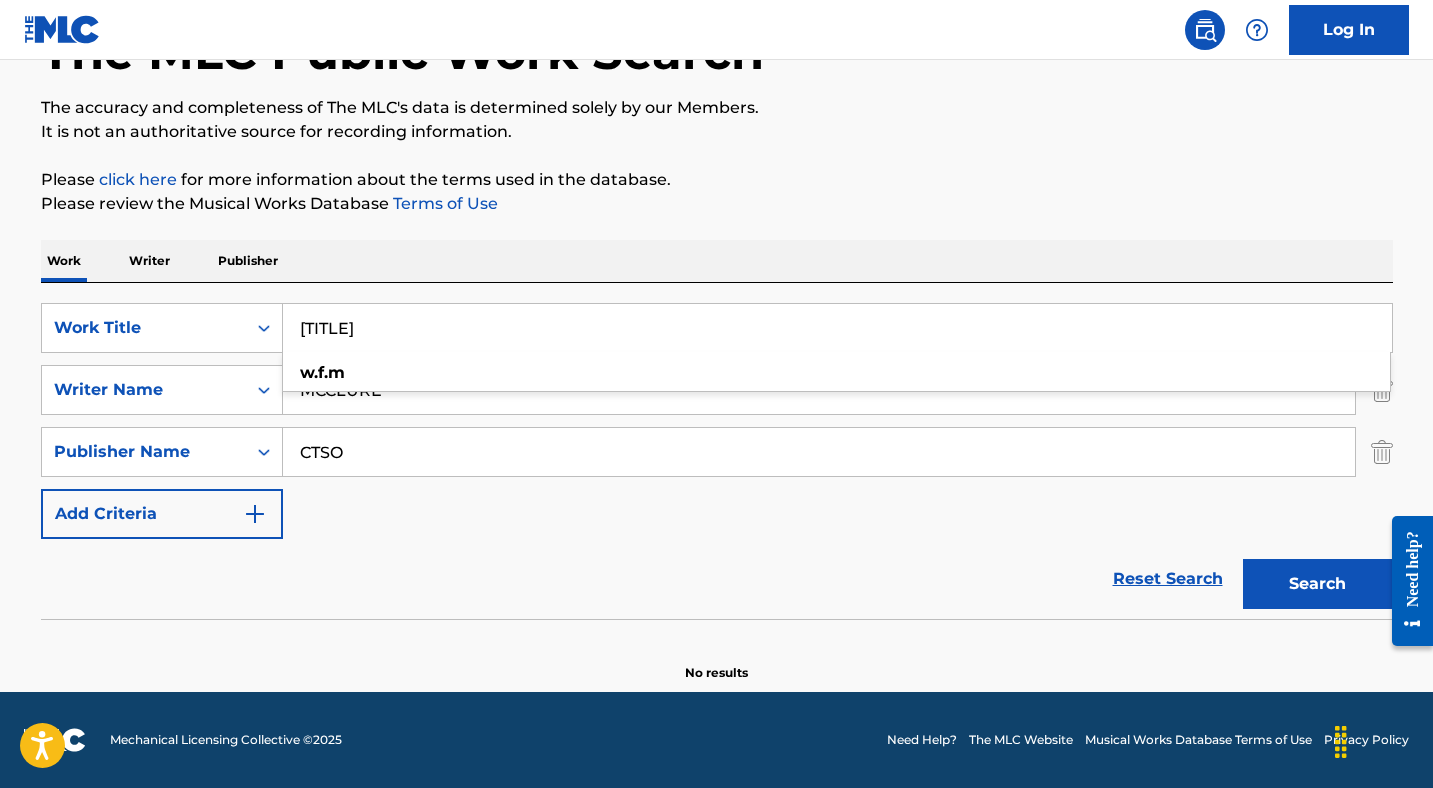 type on "[TITLE]" 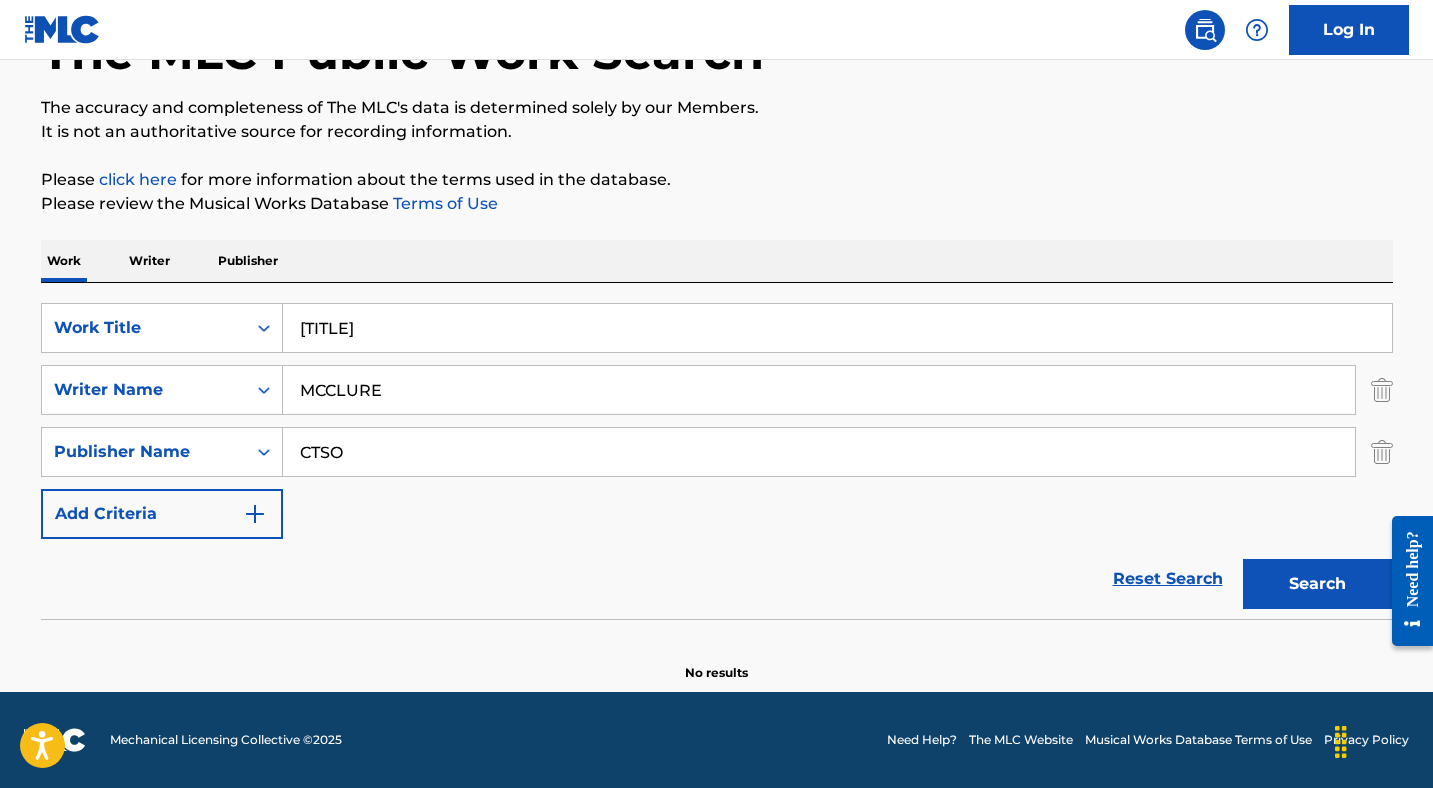 click on "Reset Search Search" at bounding box center [717, 579] 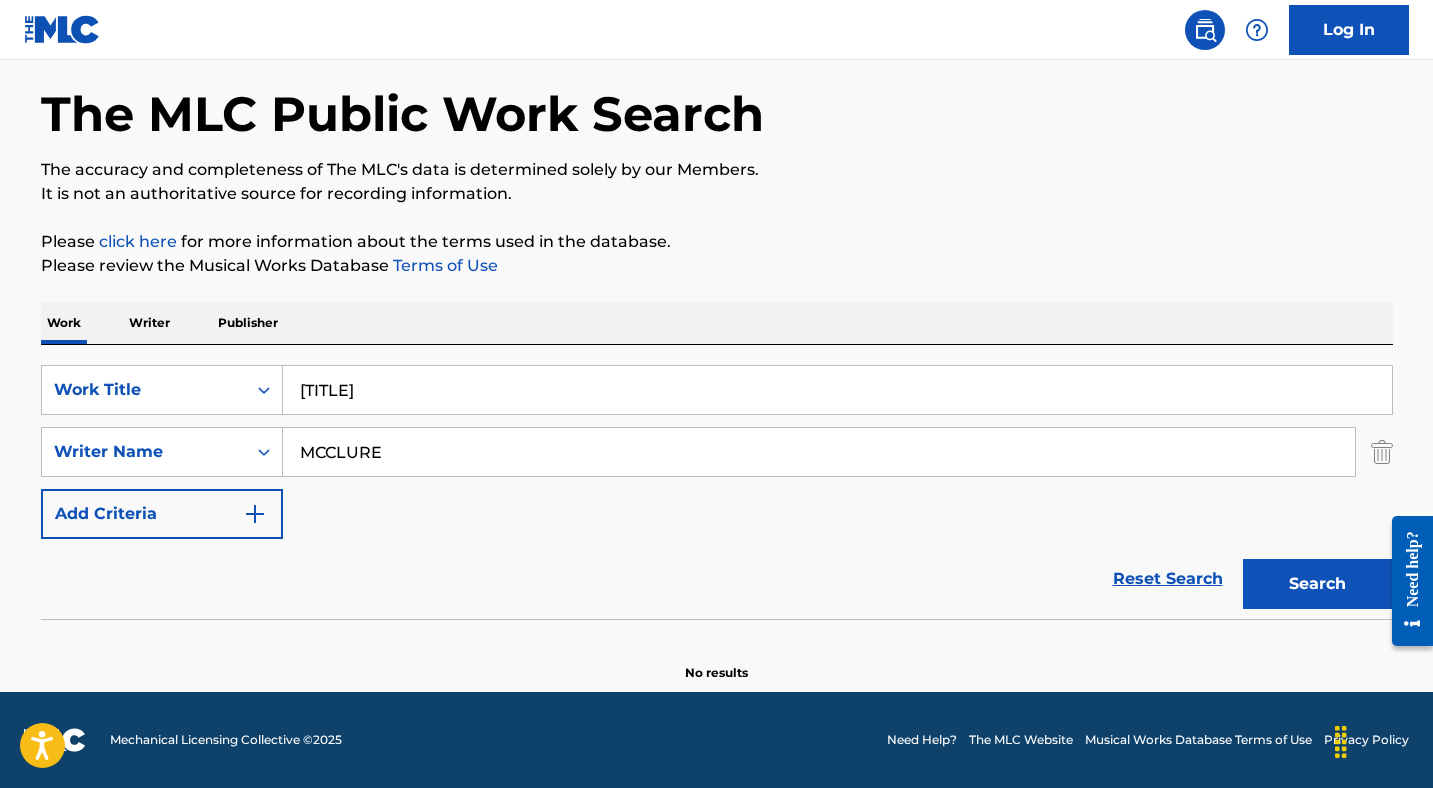 scroll, scrollTop: 80, scrollLeft: 0, axis: vertical 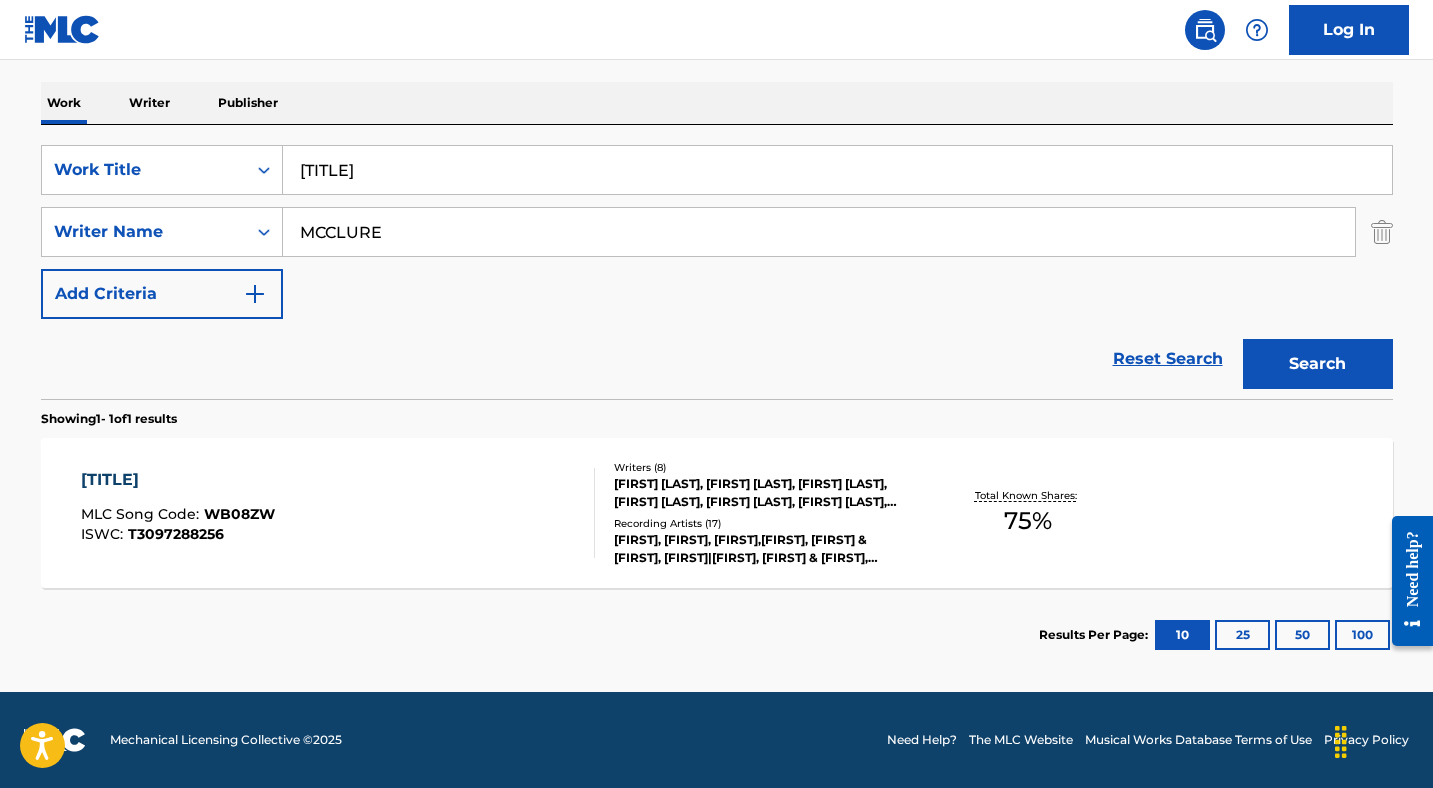 click on "[TITLE]" at bounding box center [178, 480] 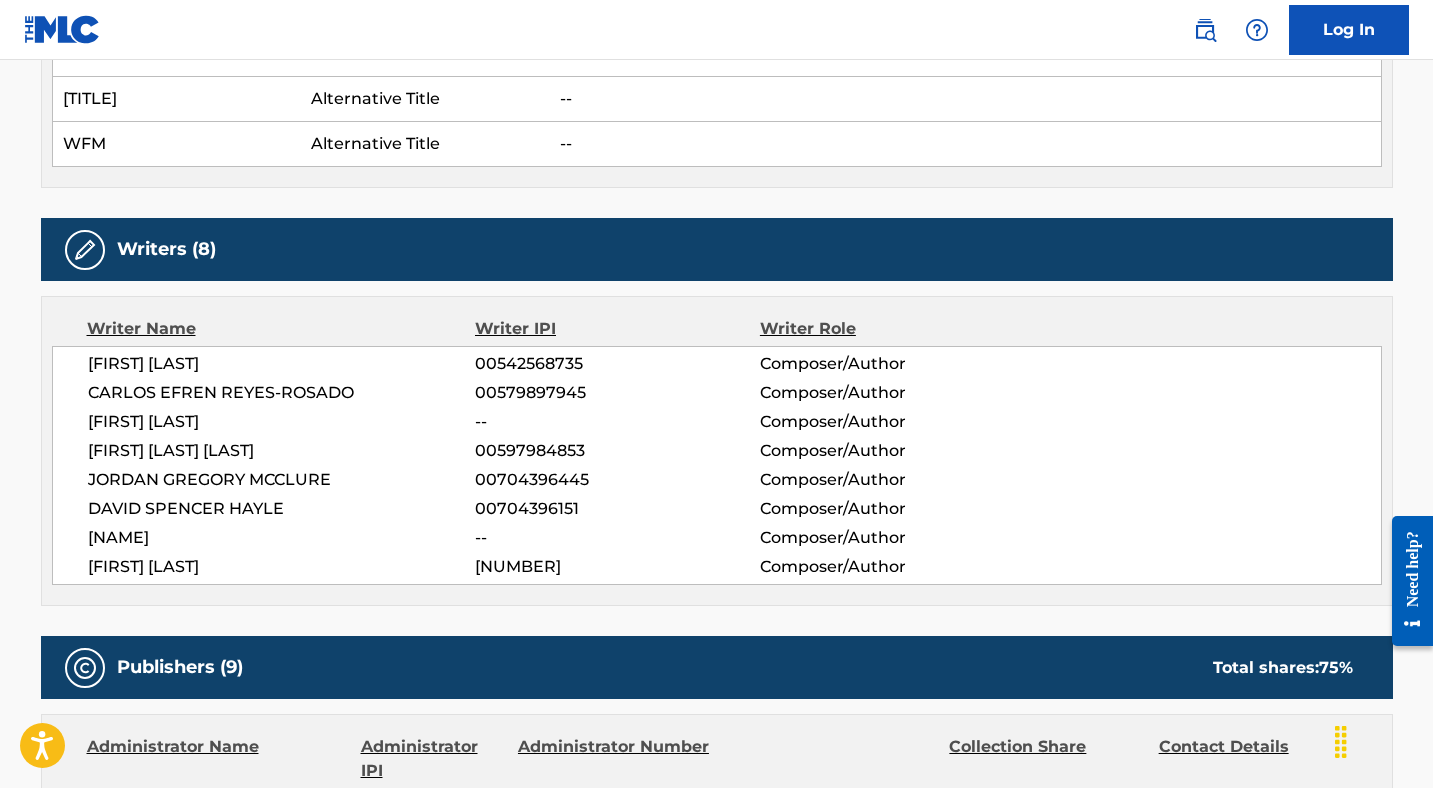 scroll, scrollTop: 0, scrollLeft: 0, axis: both 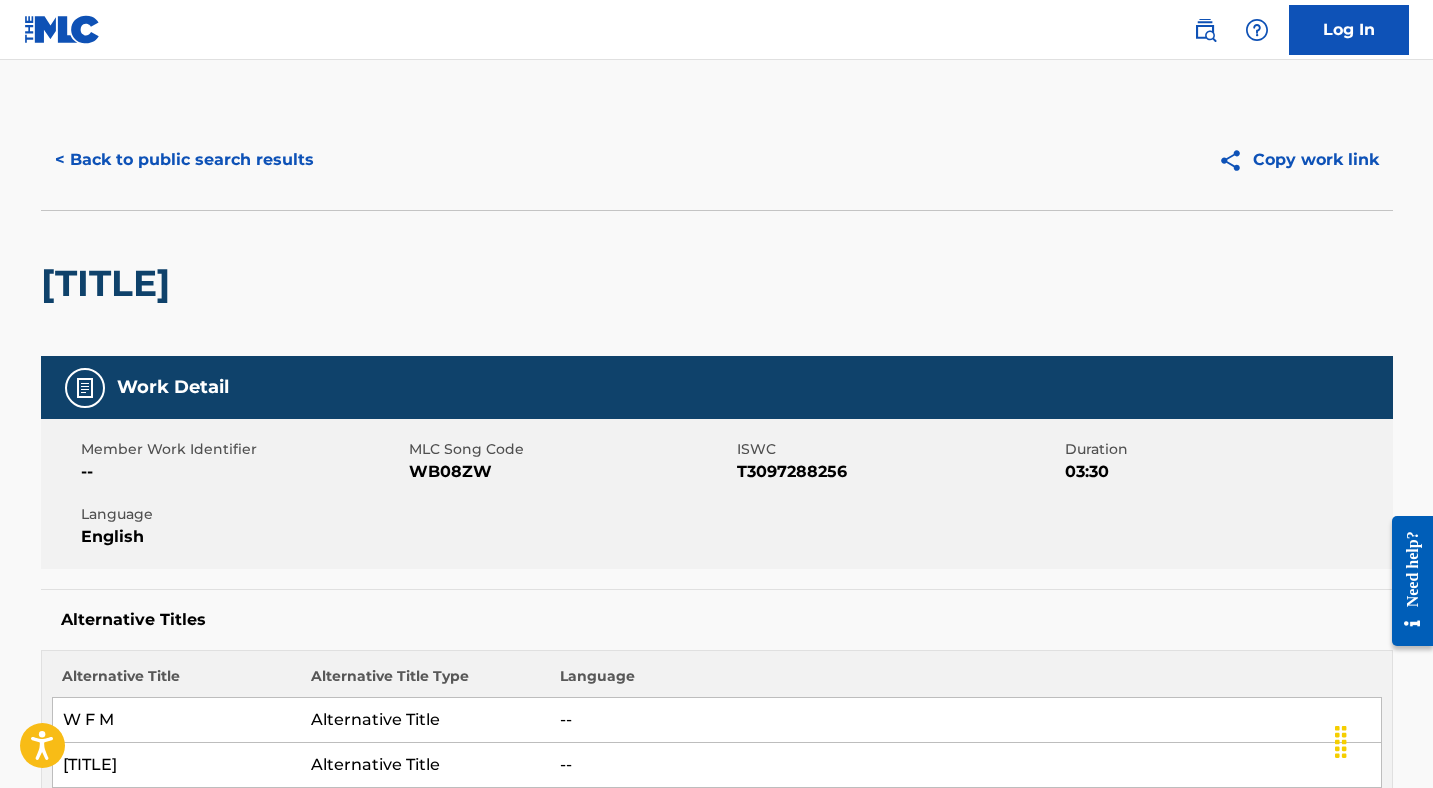 click on "< Back to public search results" at bounding box center [184, 160] 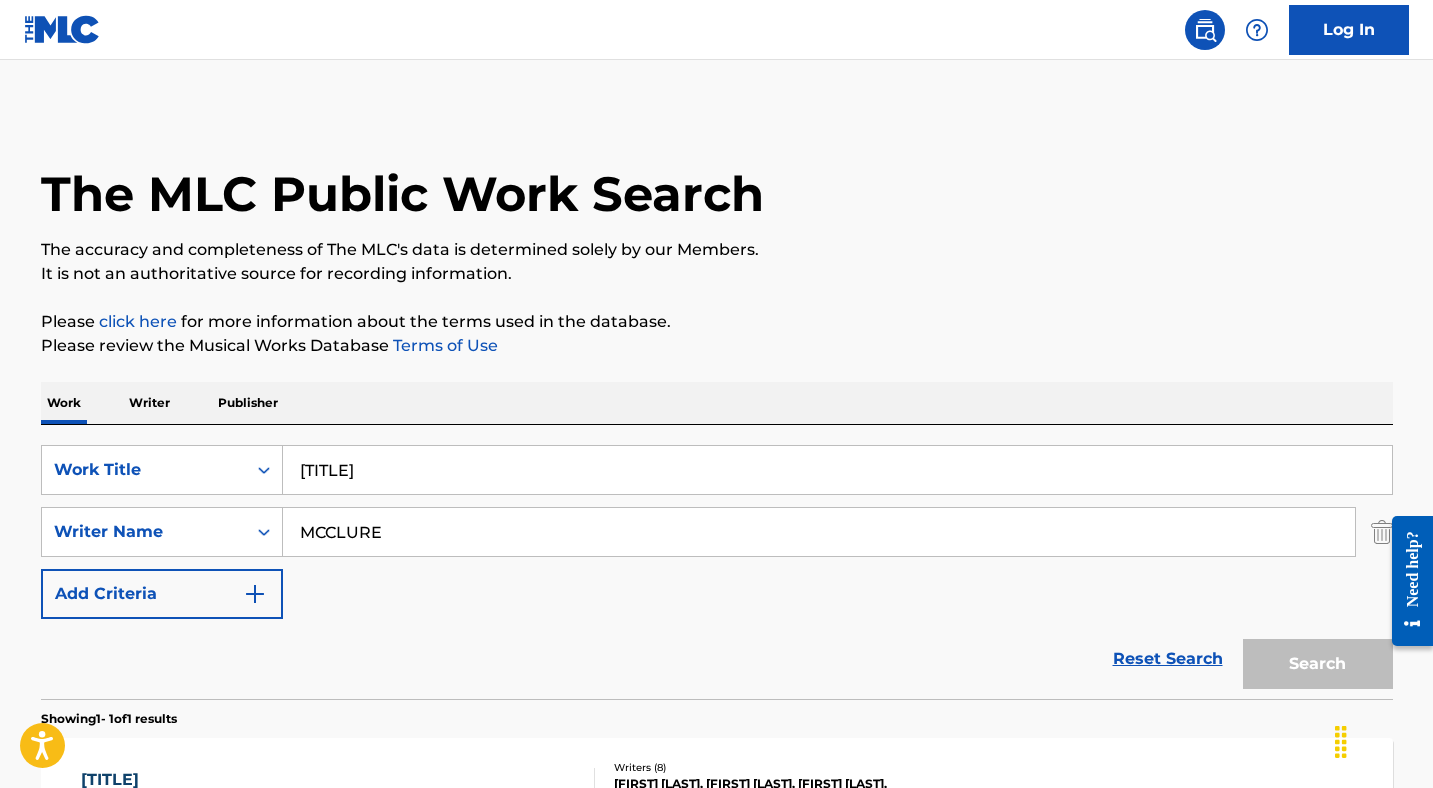 scroll, scrollTop: 186, scrollLeft: 0, axis: vertical 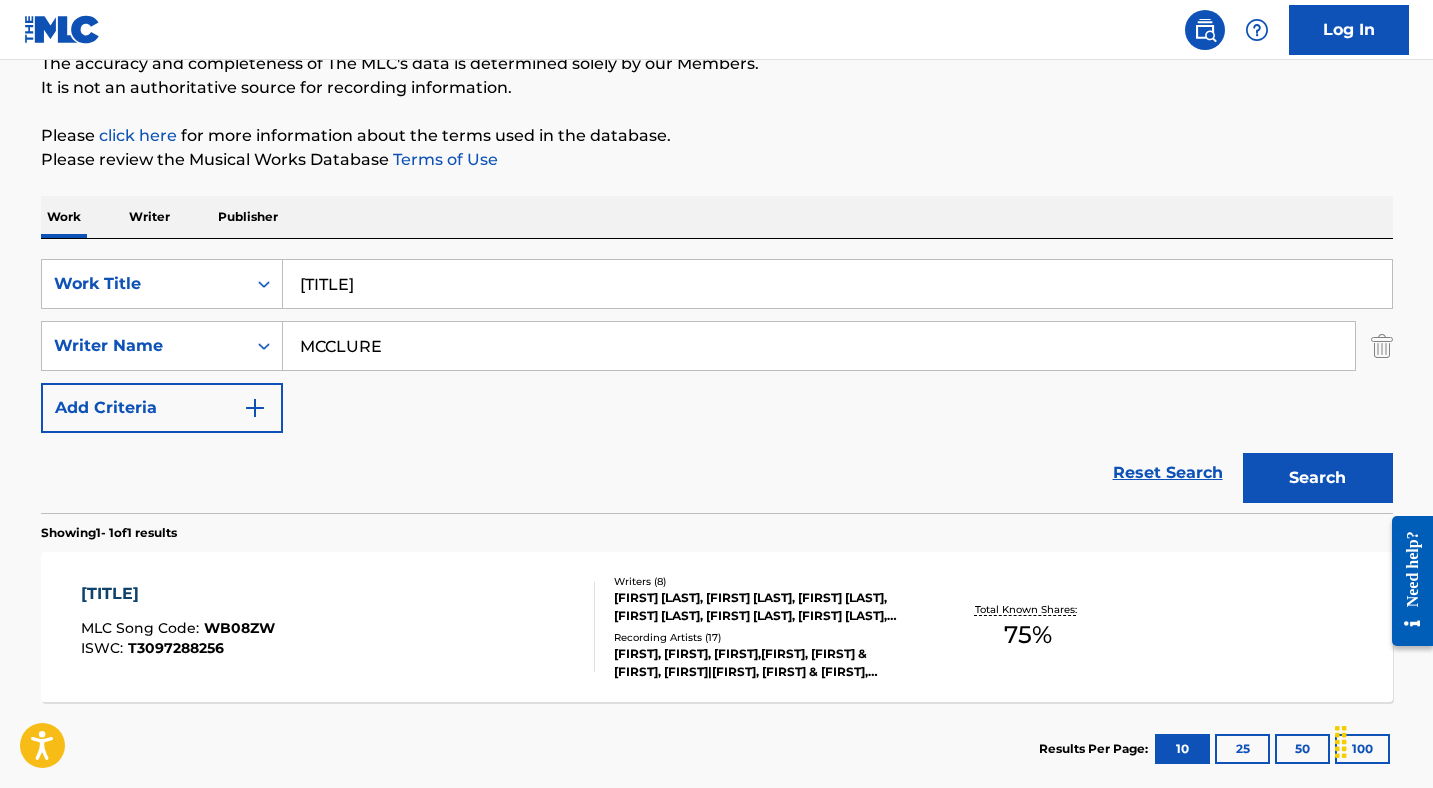 click on "[TITLE]" at bounding box center [837, 284] 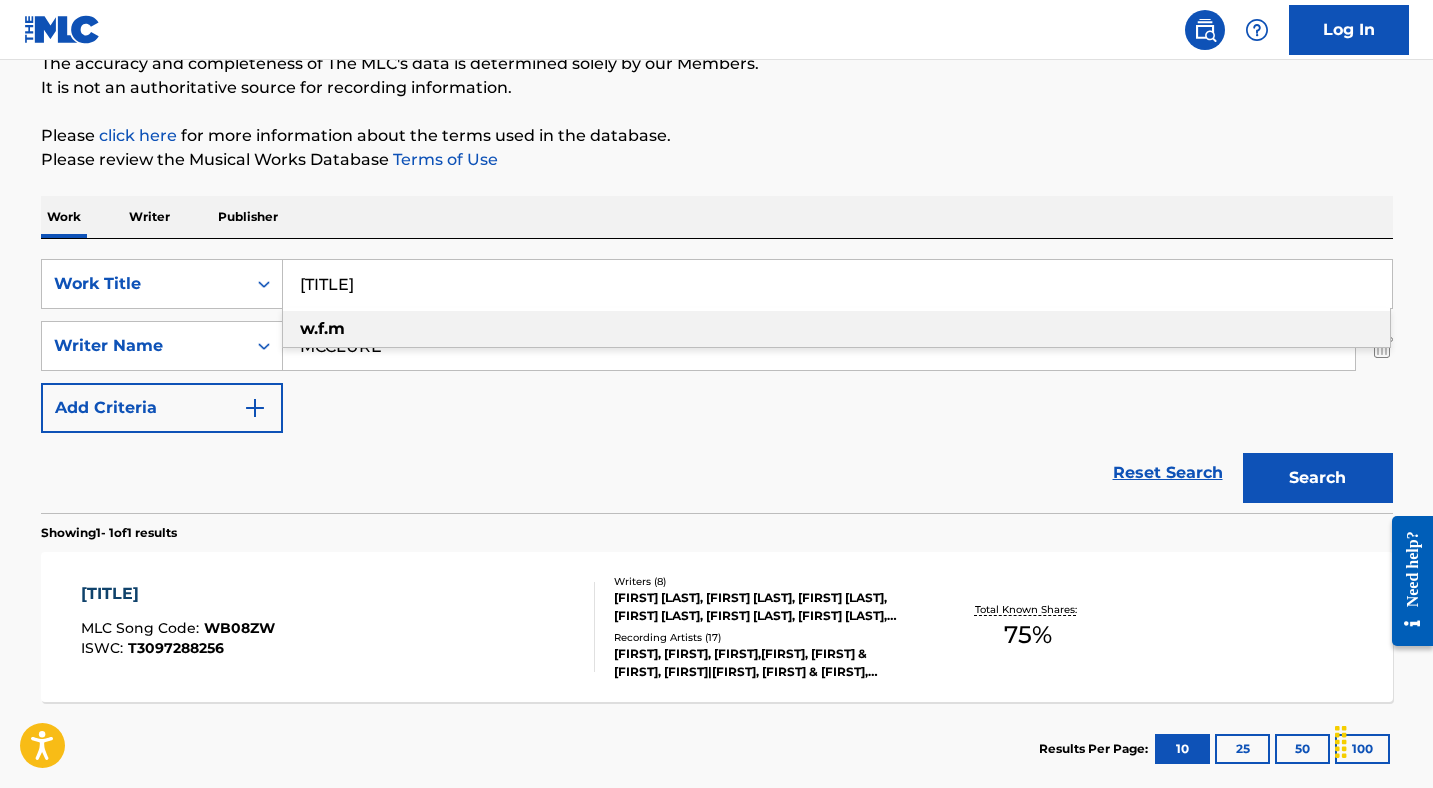 paste on "IPE YOUR TEARS" 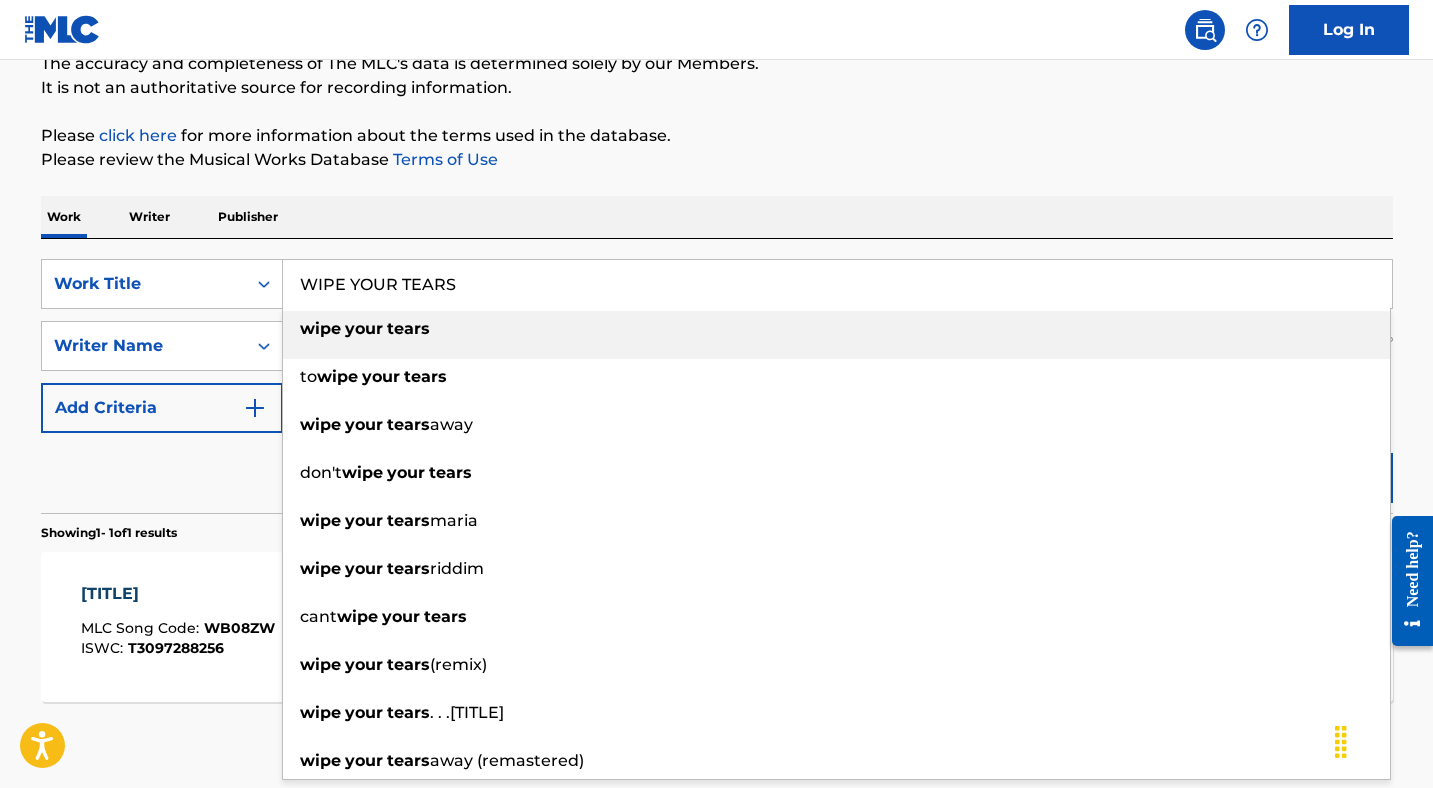 type on "WIPE YOUR TEARS" 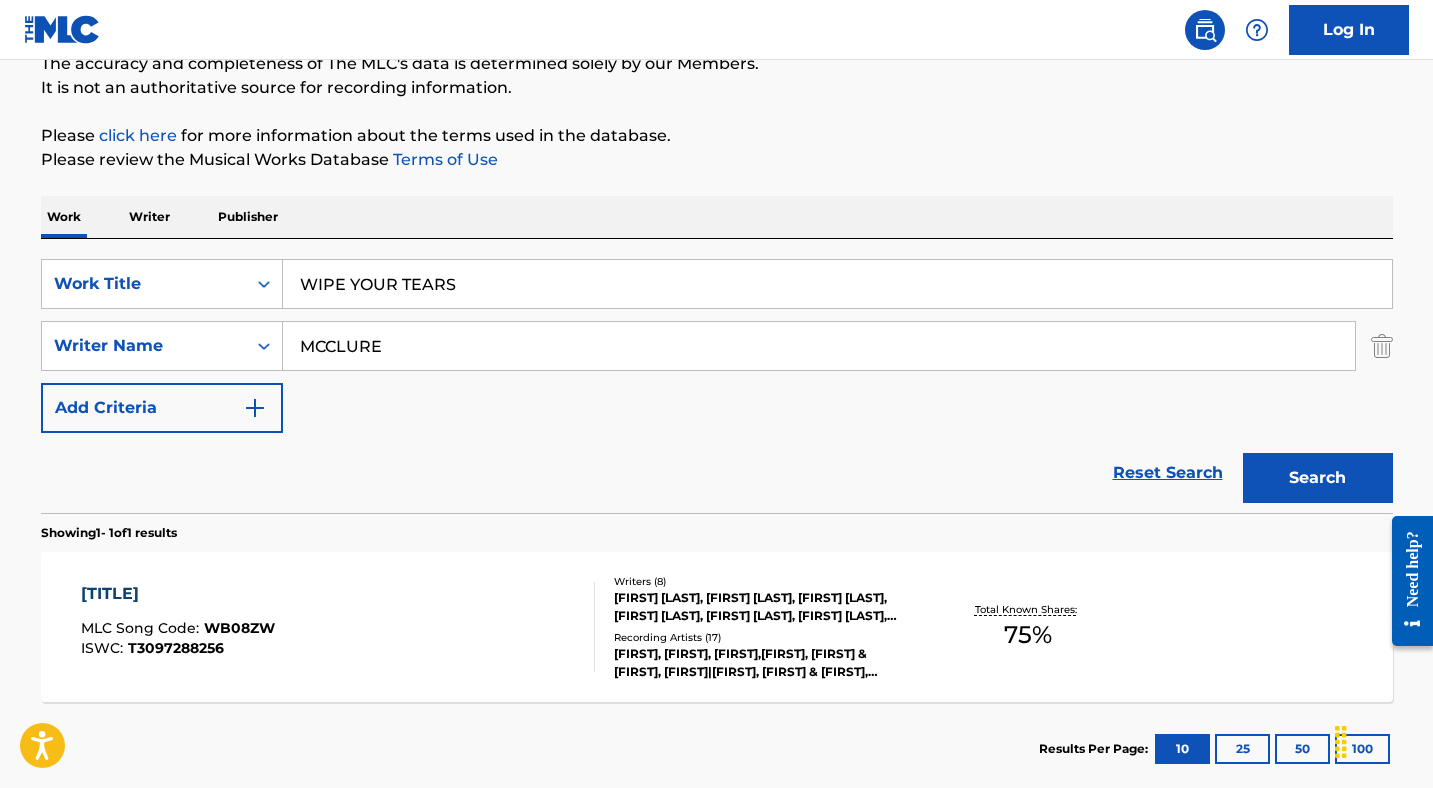 click on "Search" at bounding box center (1318, 478) 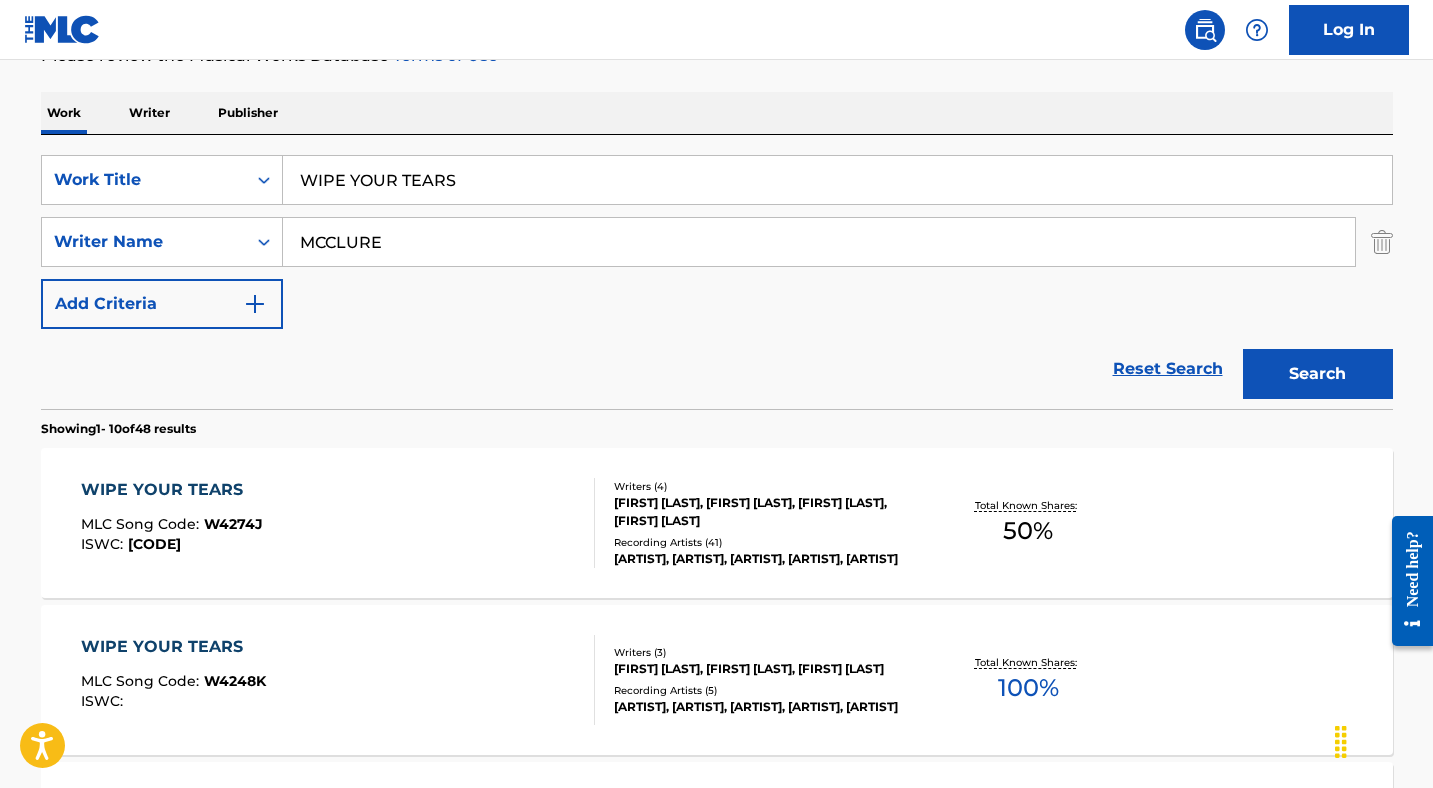scroll, scrollTop: 418, scrollLeft: 0, axis: vertical 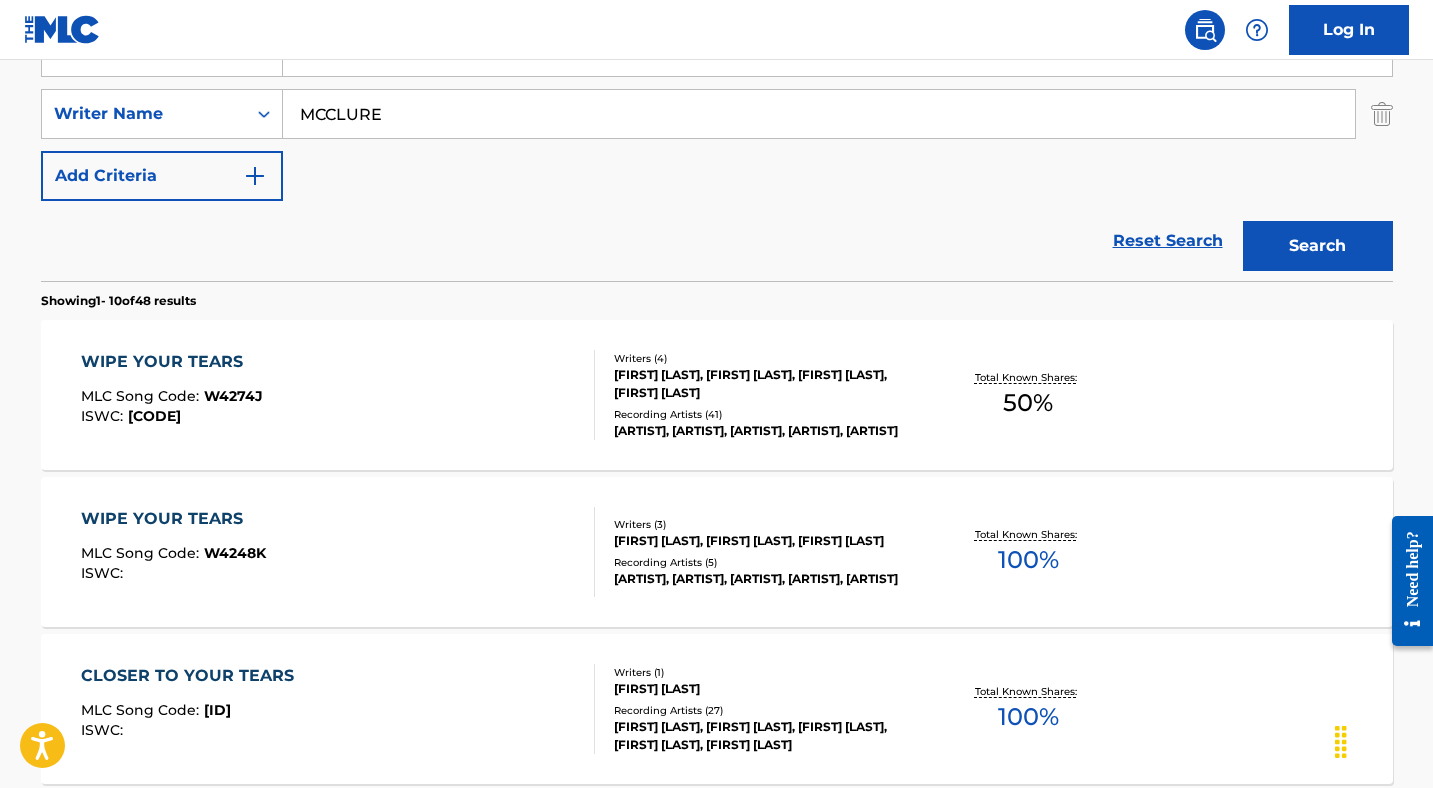 click on "WIPE YOUR TEARS MLC Song Code : [ALPHANUMERIC] ISWC : [PHONE]" at bounding box center [172, 395] 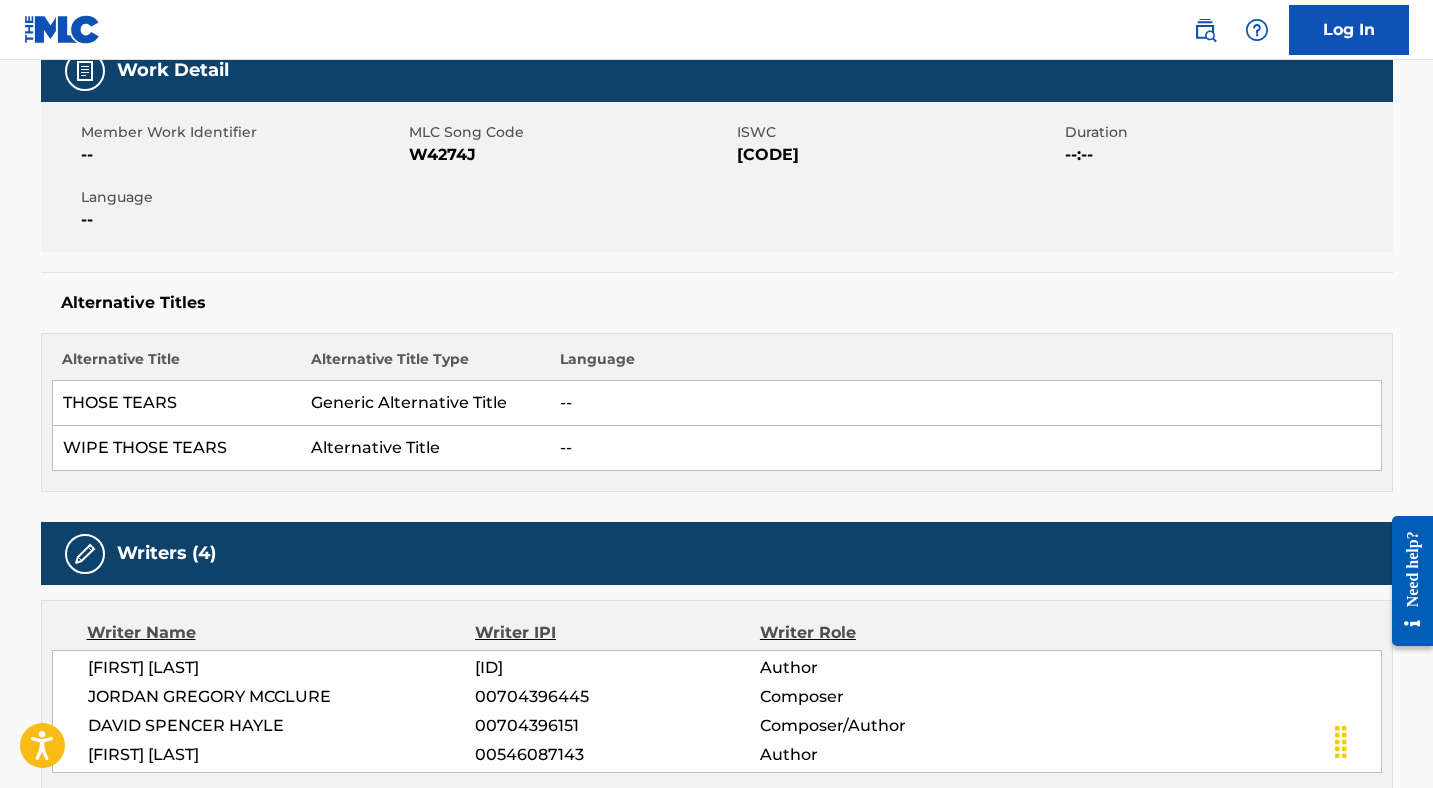 scroll, scrollTop: 0, scrollLeft: 0, axis: both 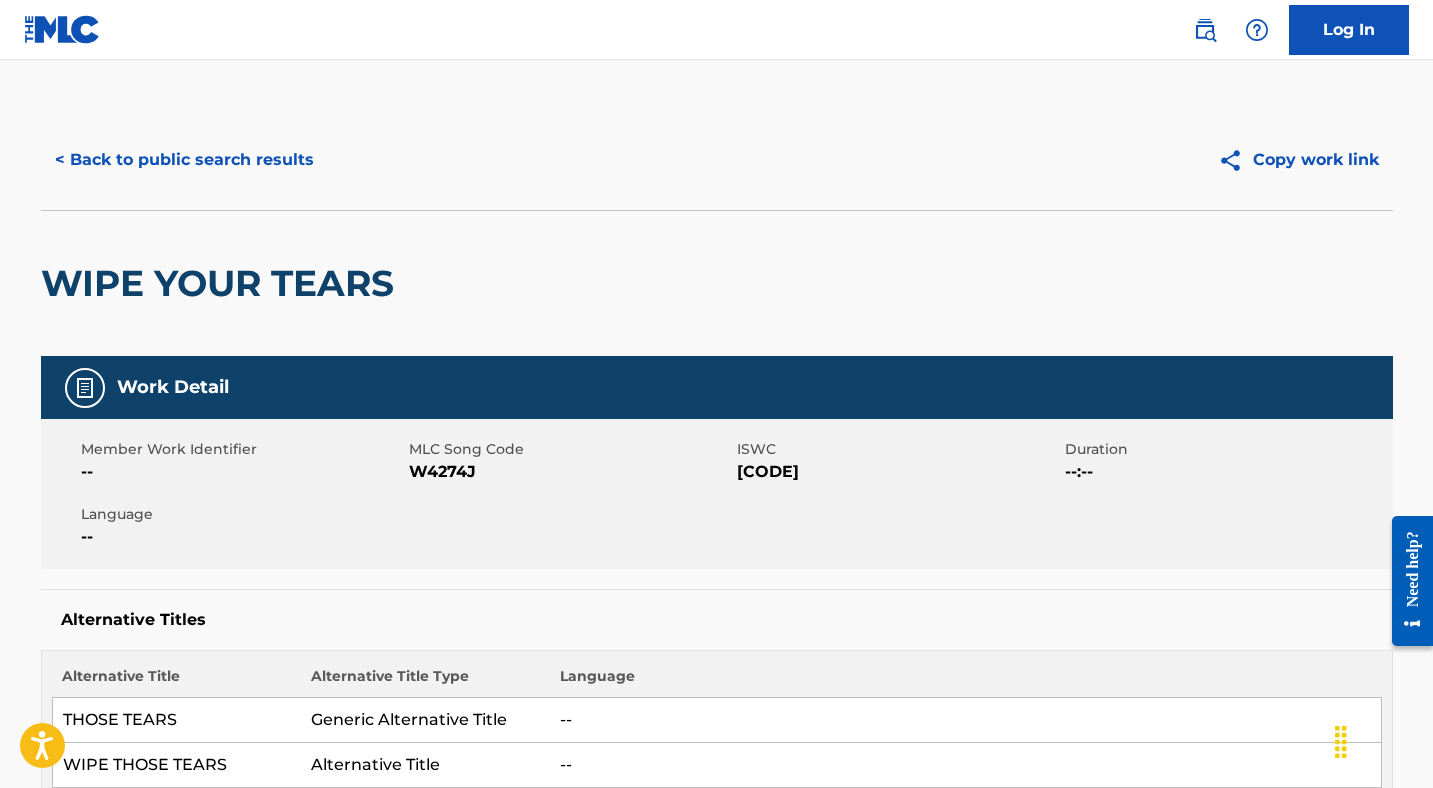 click on "< Back to public search results" at bounding box center (184, 160) 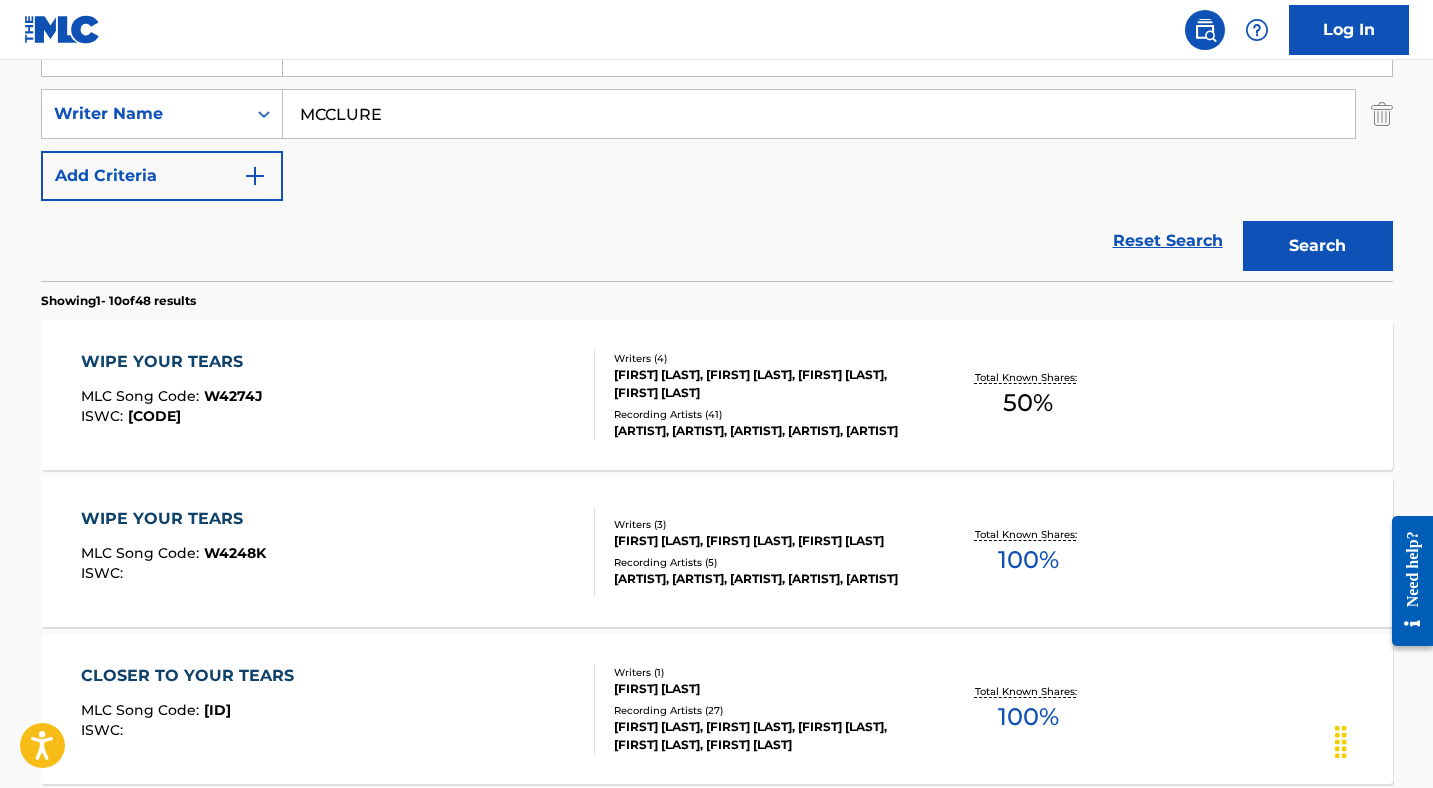 click on "WIPE YOUR TEARS" at bounding box center [173, 519] 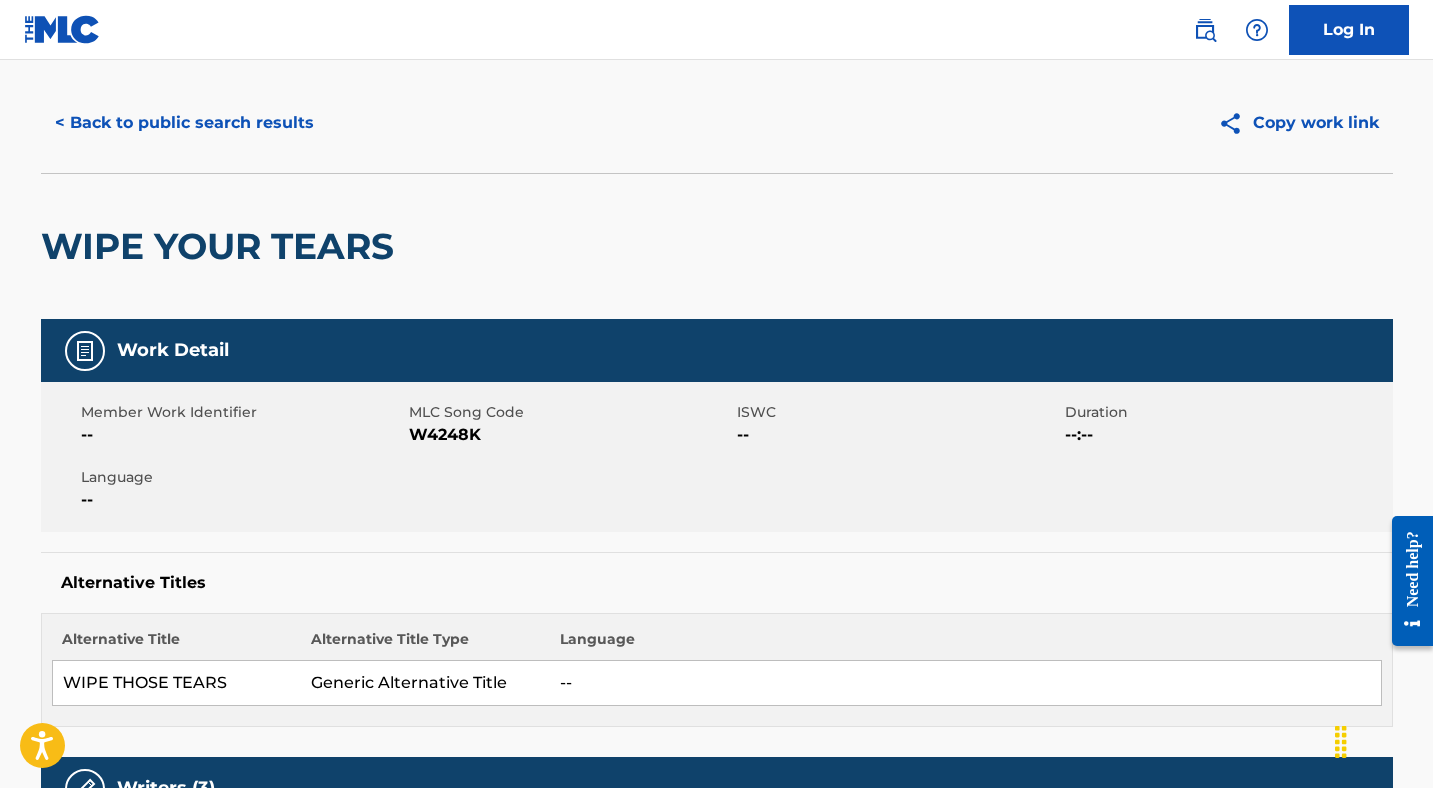 scroll, scrollTop: 0, scrollLeft: 0, axis: both 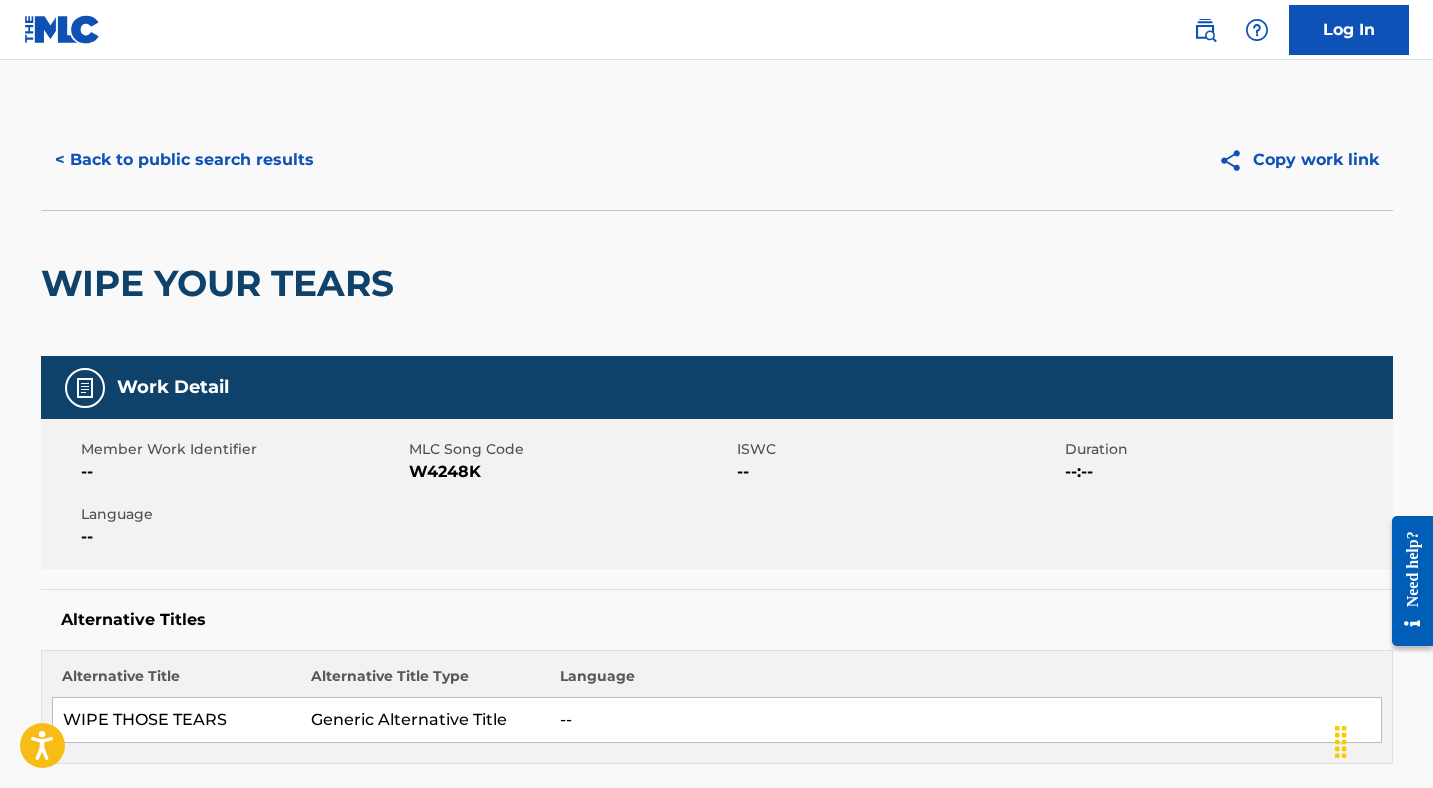 click on "< Back to public search results" at bounding box center (184, 160) 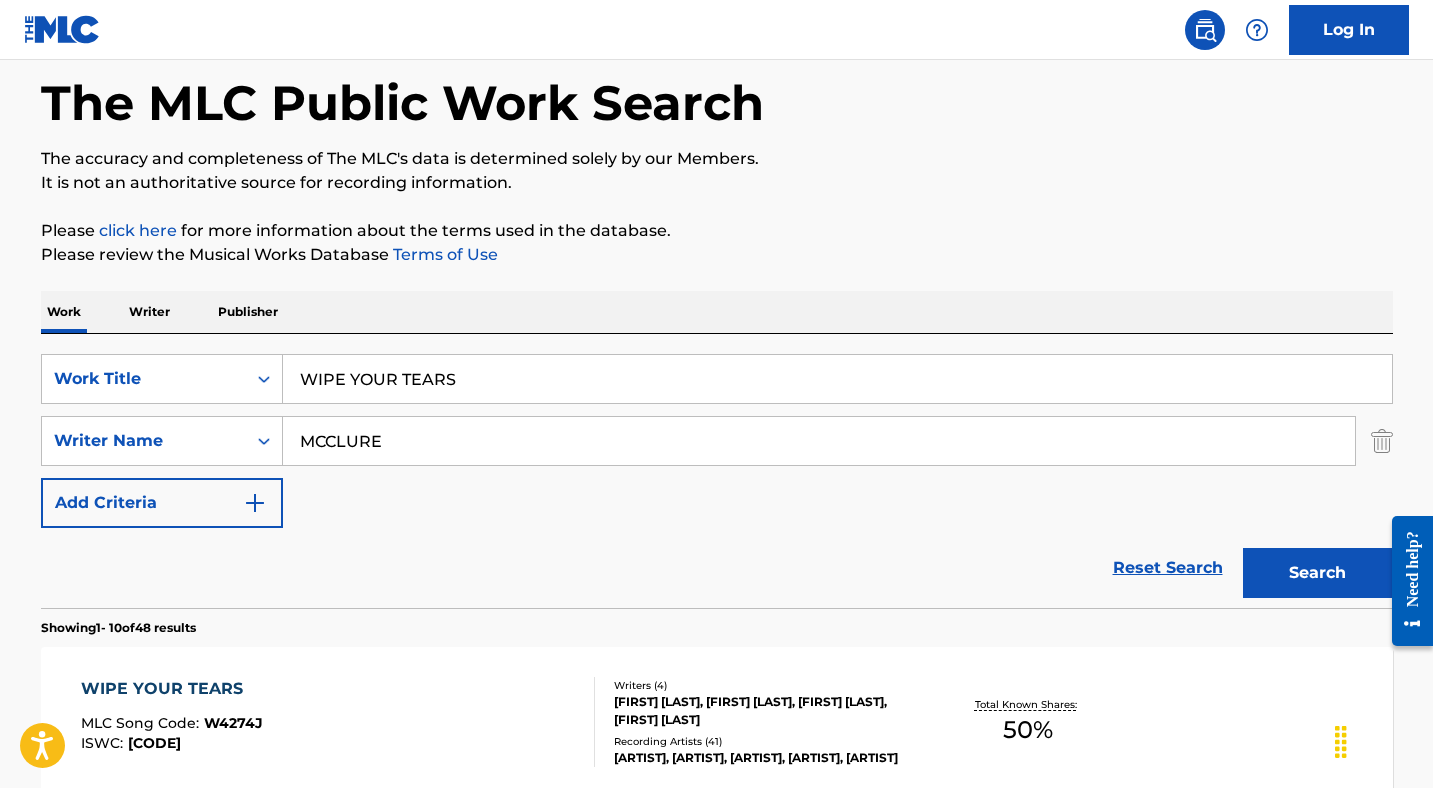 scroll, scrollTop: 0, scrollLeft: 0, axis: both 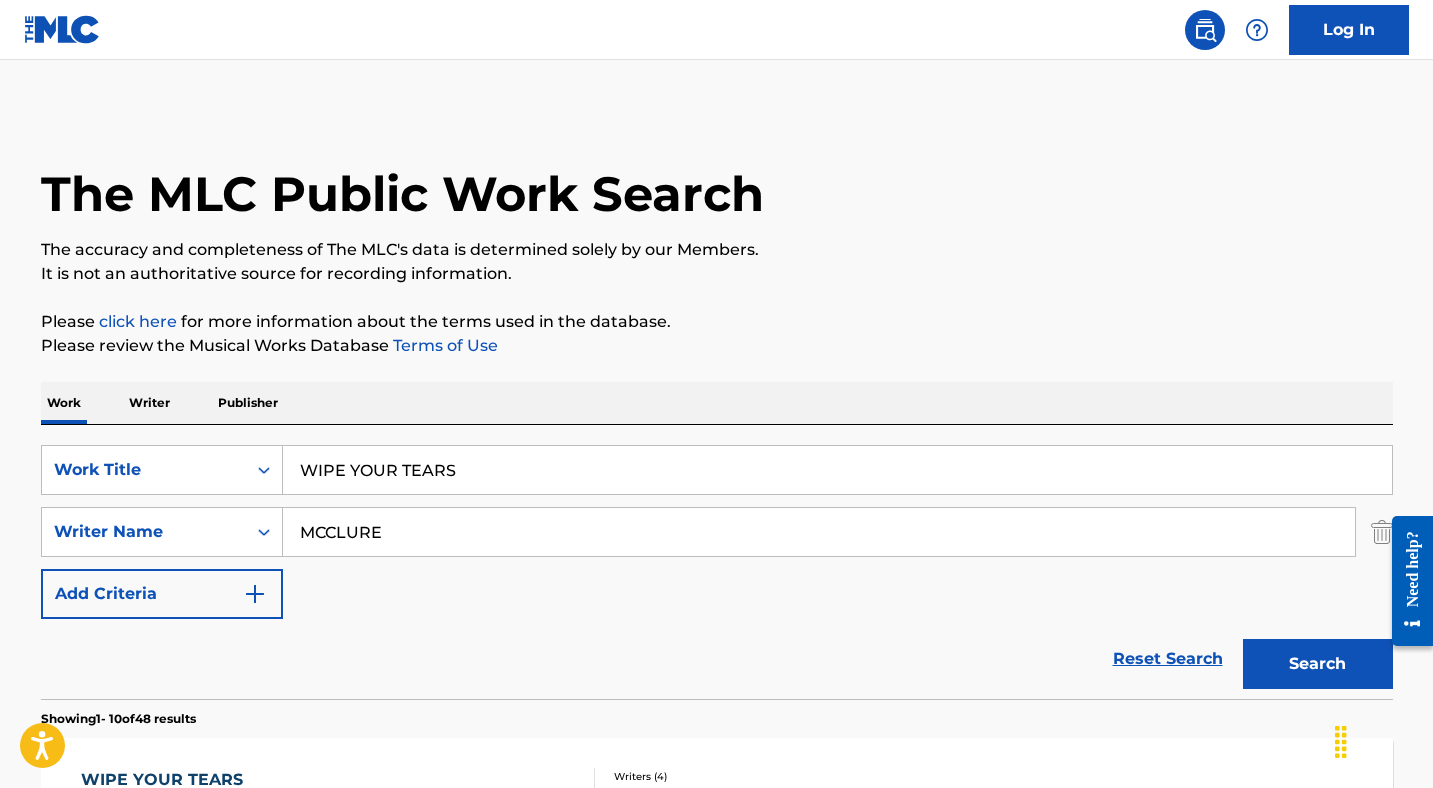 click on "WIPE YOUR TEARS" at bounding box center (837, 470) 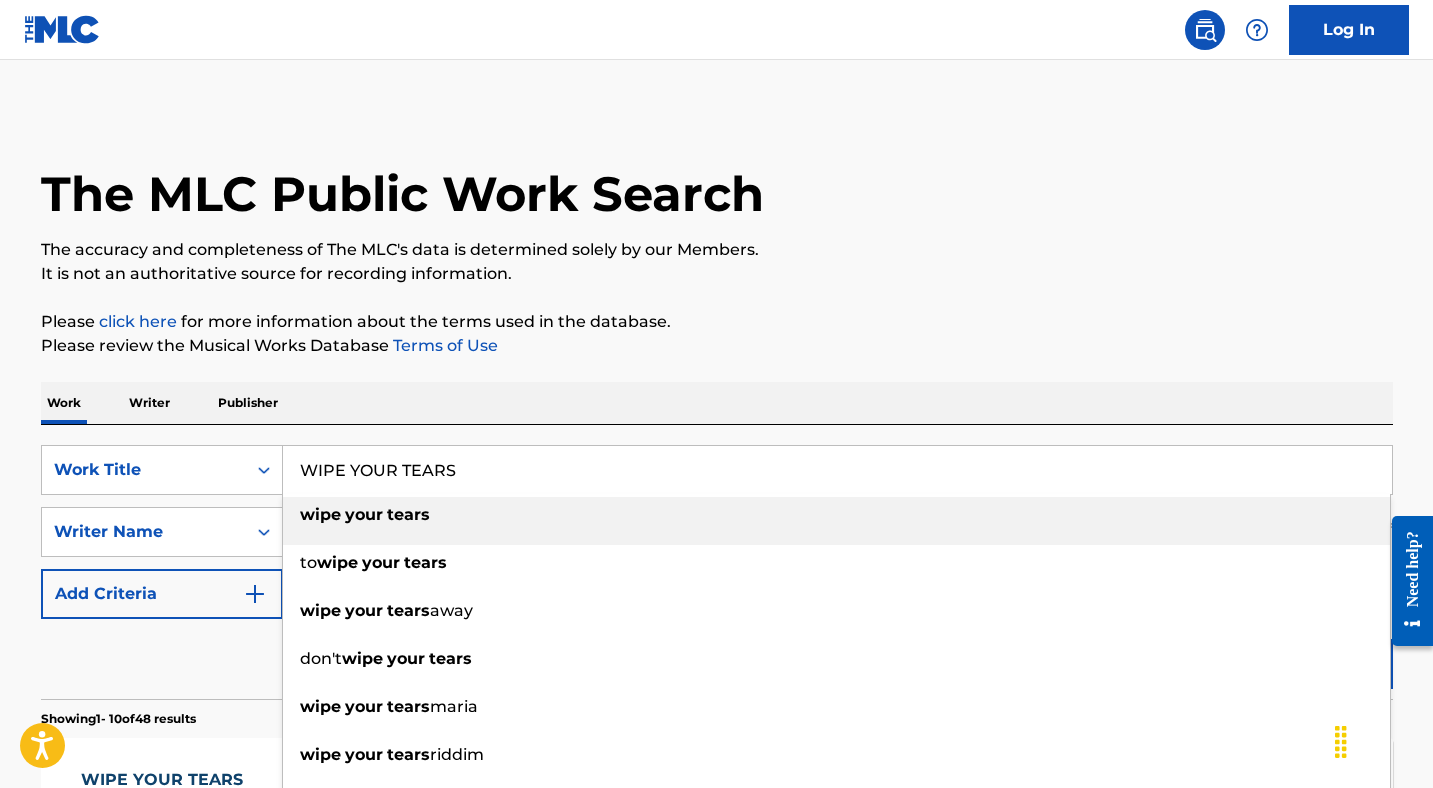 click on "WIPE YOUR TEARS" at bounding box center (837, 470) 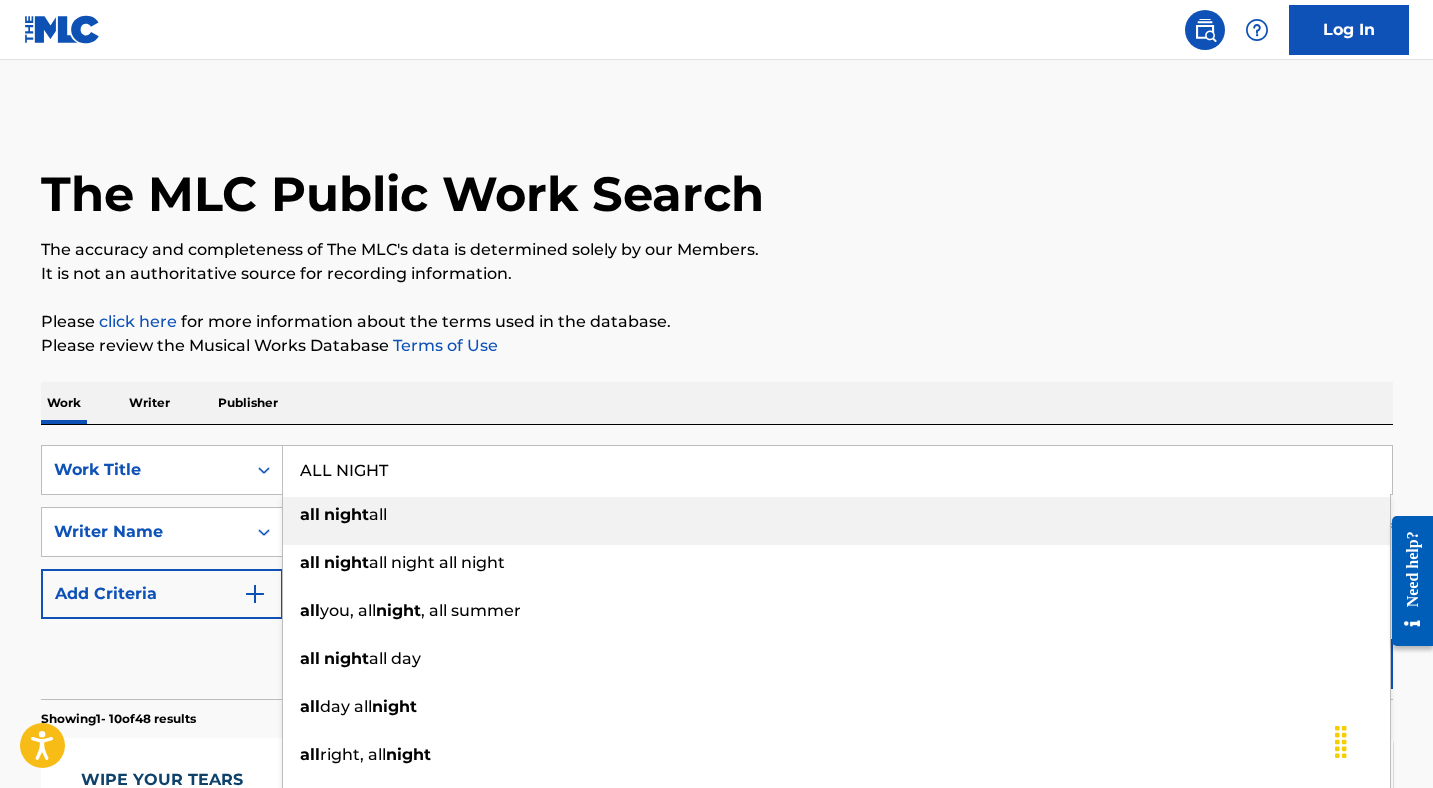 type on "ALL NIGHT" 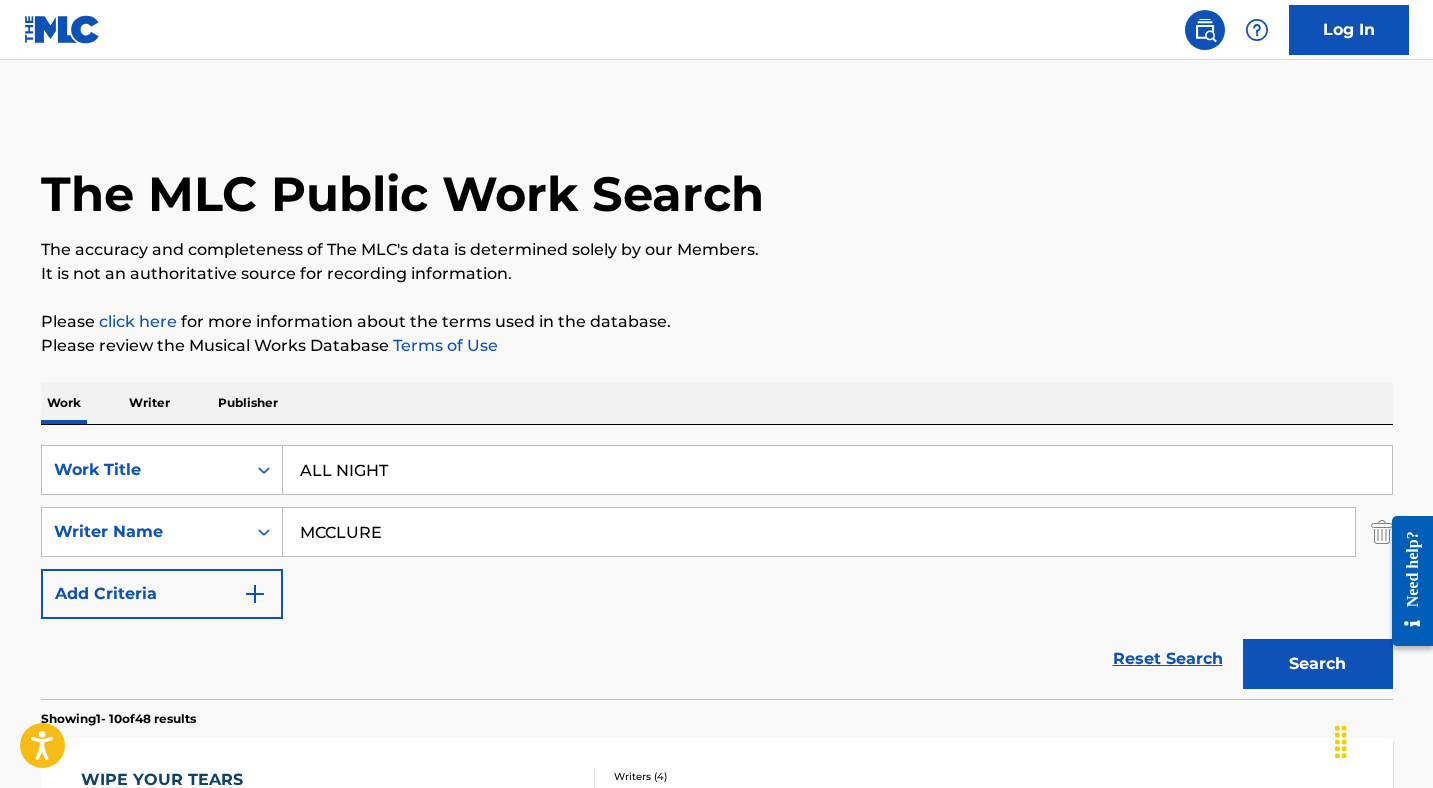click on "Search" at bounding box center (1318, 664) 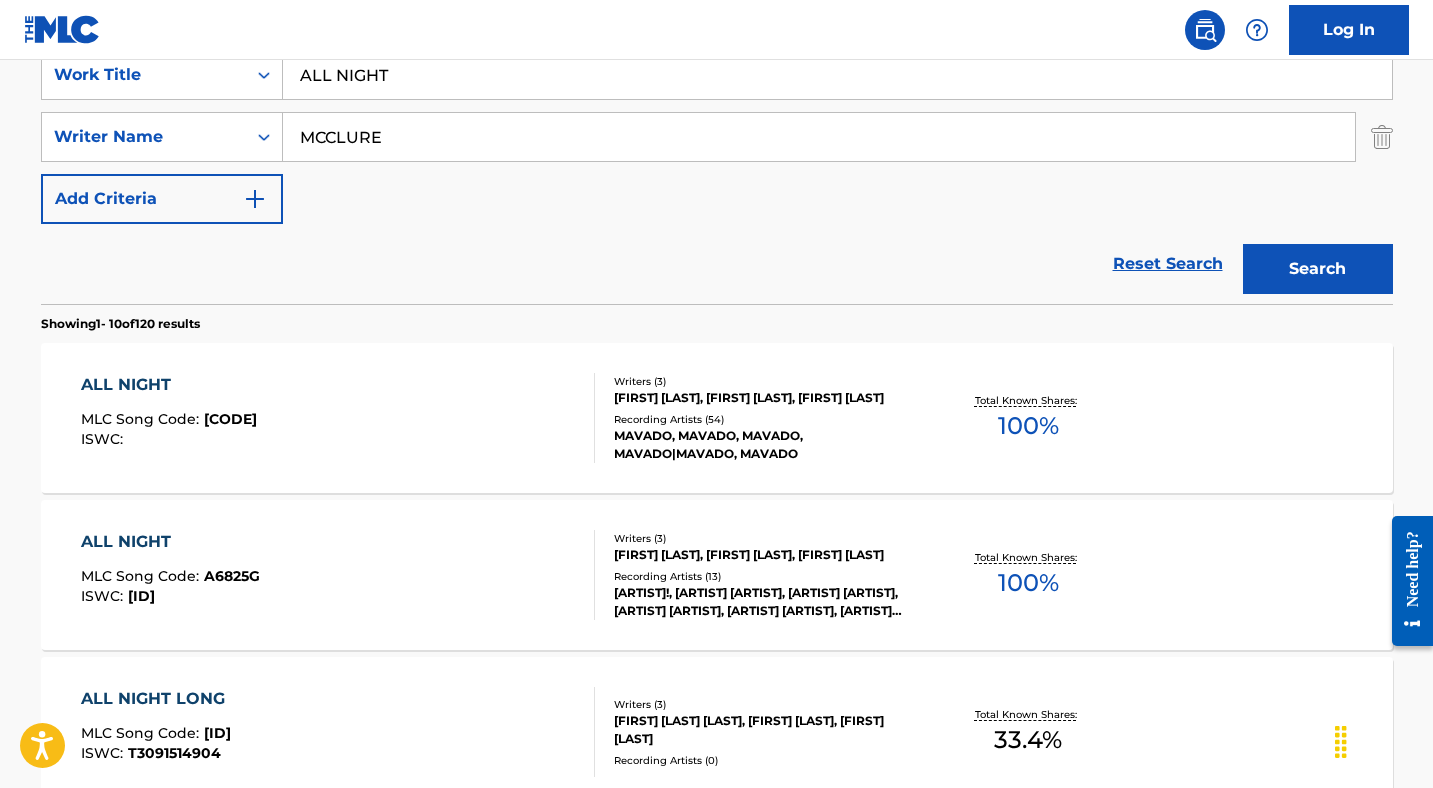 scroll, scrollTop: 398, scrollLeft: 0, axis: vertical 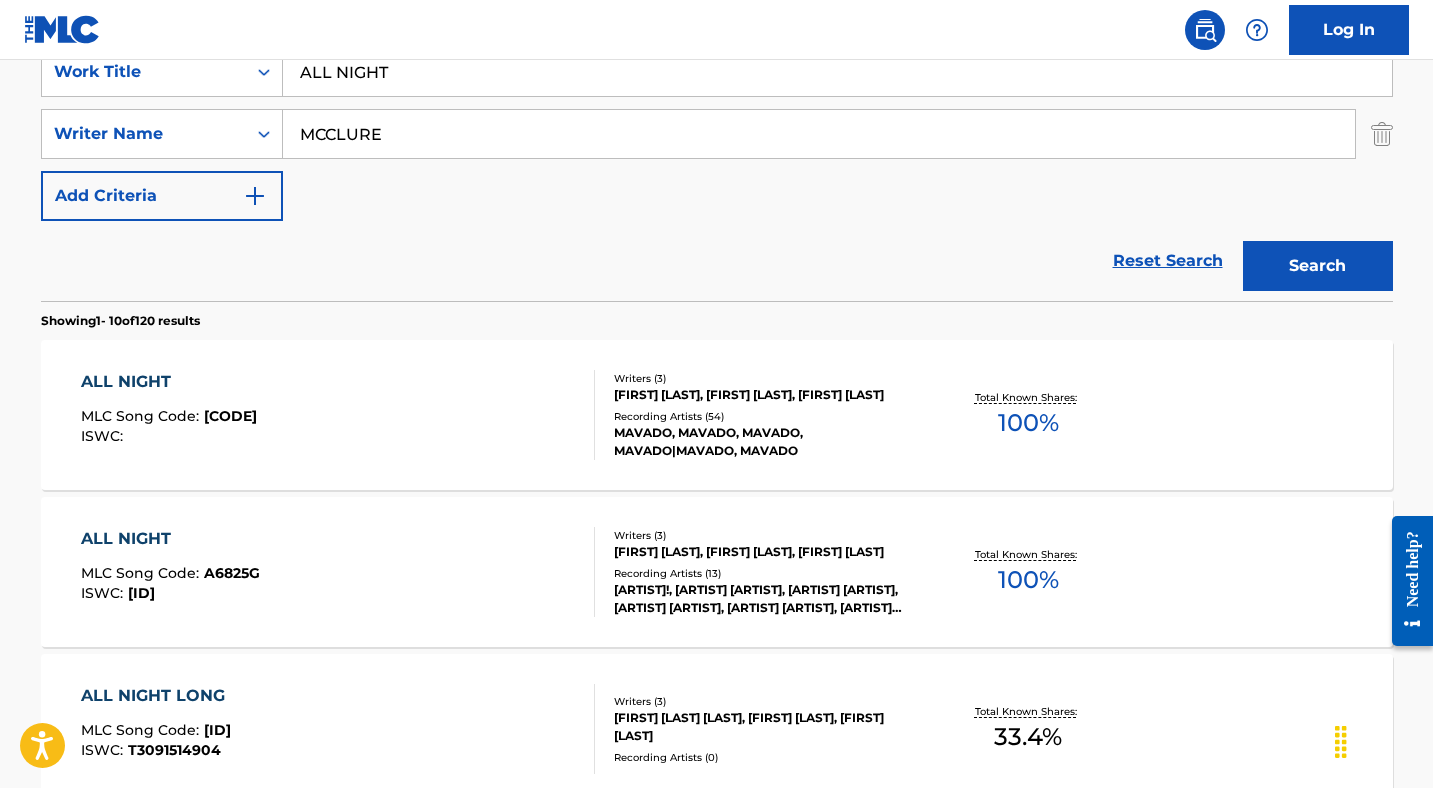 click on "ALL NIGHT" at bounding box center (169, 382) 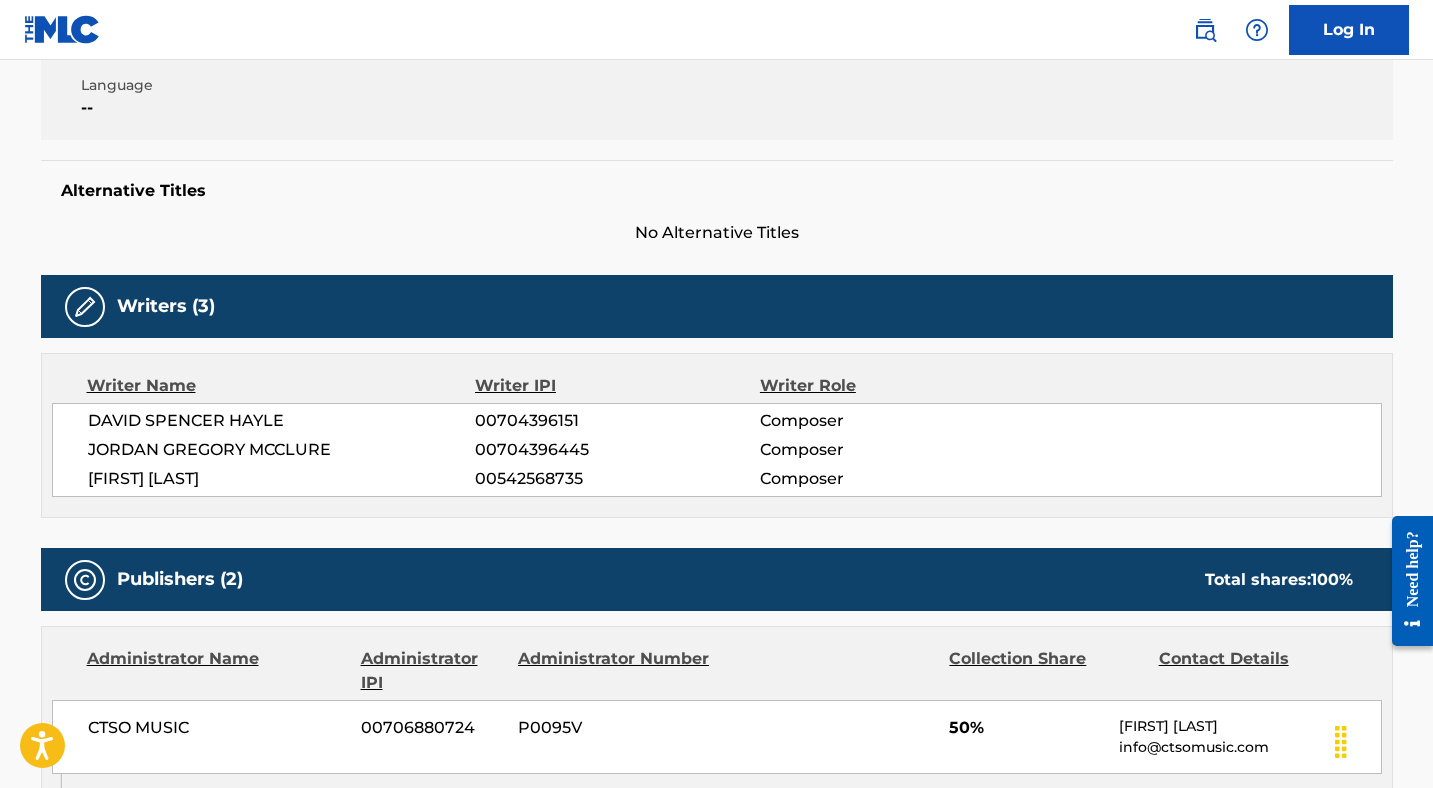 scroll, scrollTop: 184, scrollLeft: 0, axis: vertical 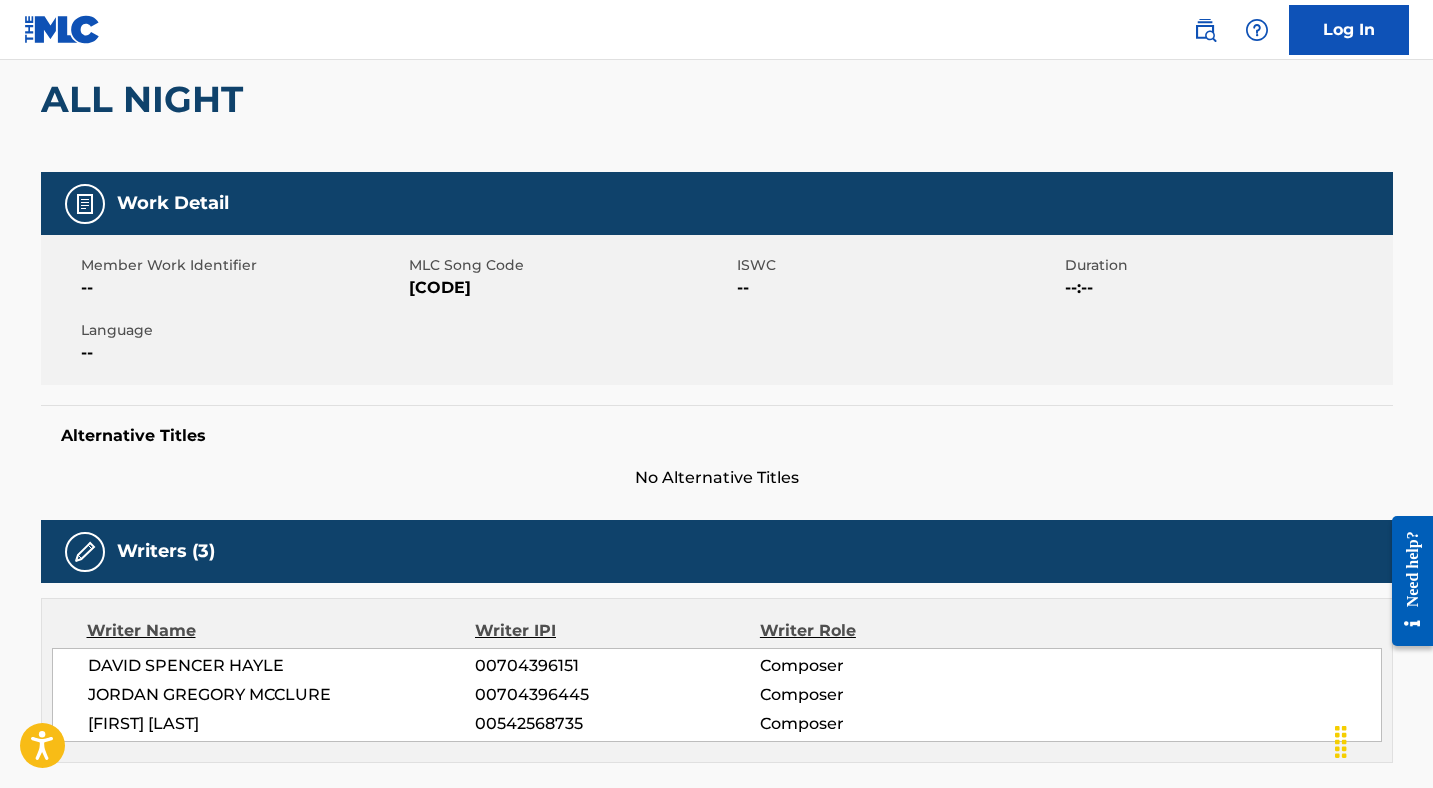 click on "[CODE]" at bounding box center (570, 288) 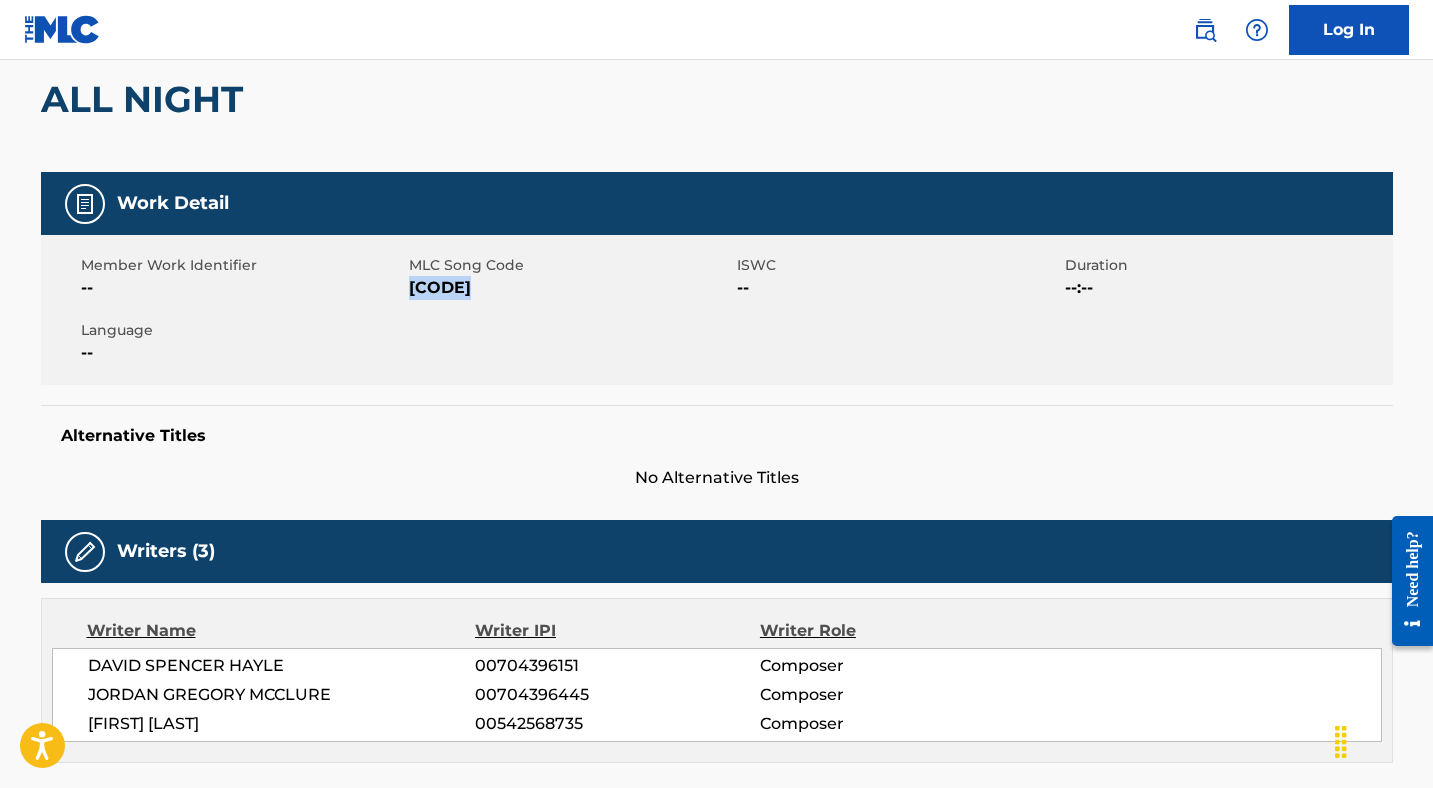 click on "[CODE]" at bounding box center (570, 288) 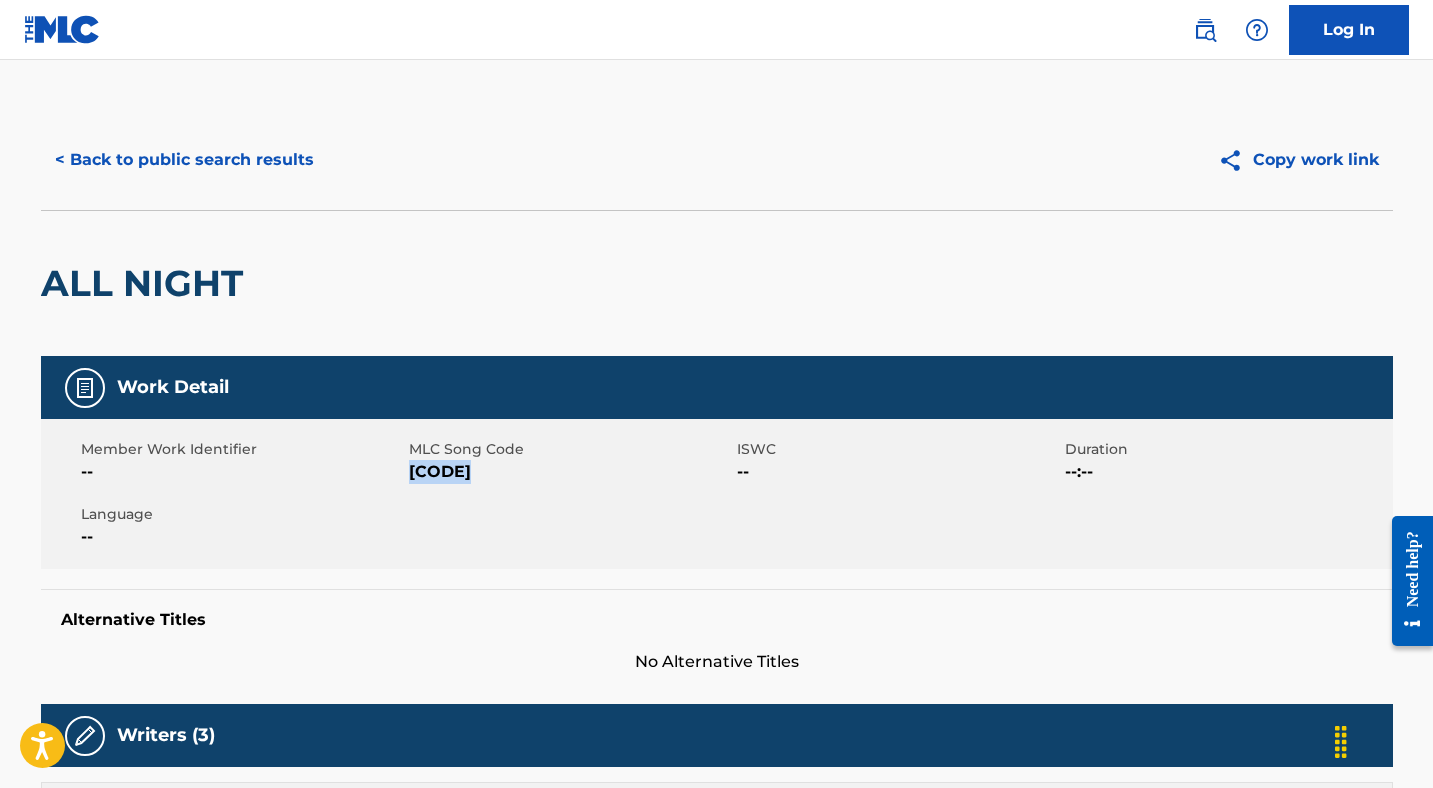 click on "< Back to public search results" at bounding box center (184, 160) 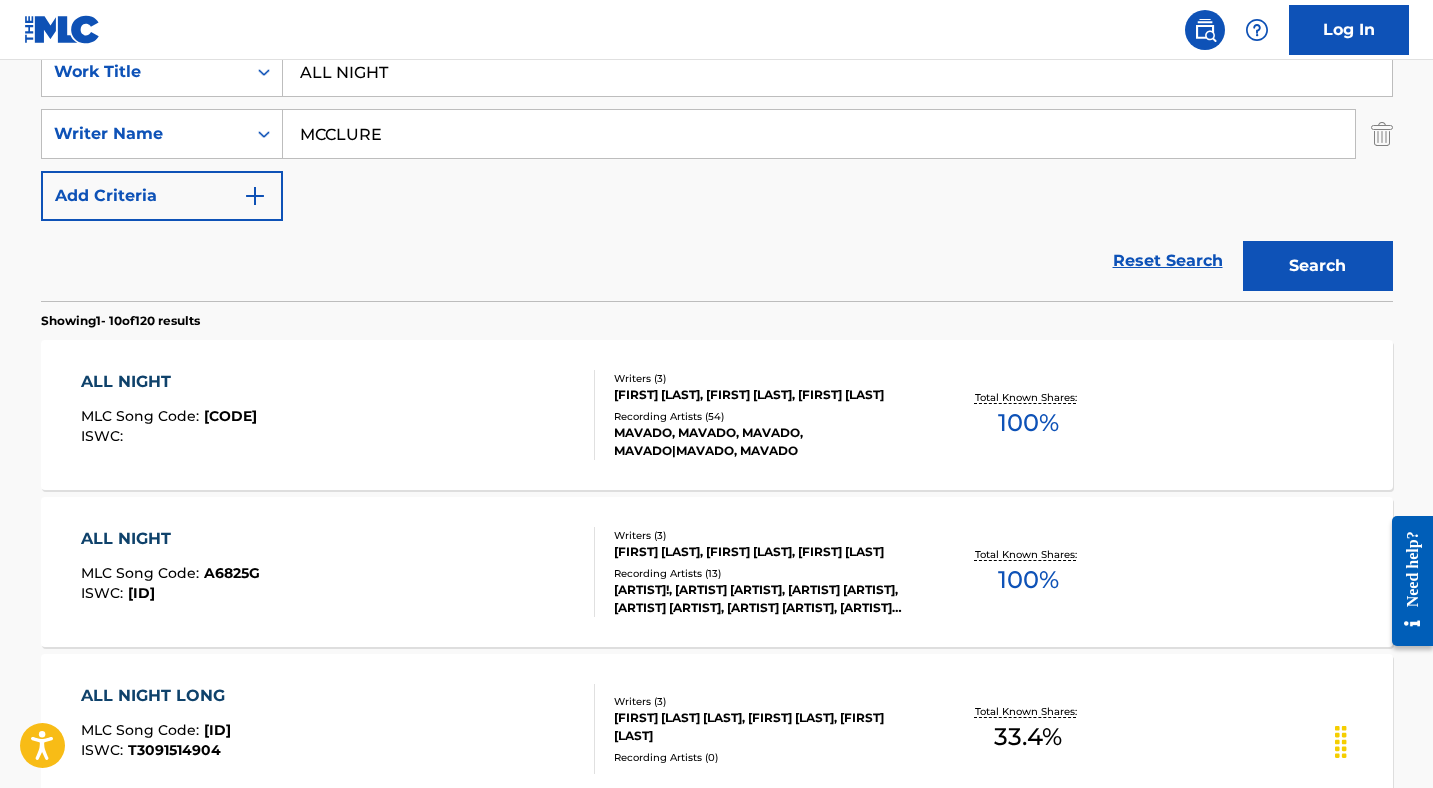 click on "ALL NIGHT" at bounding box center (837, 72) 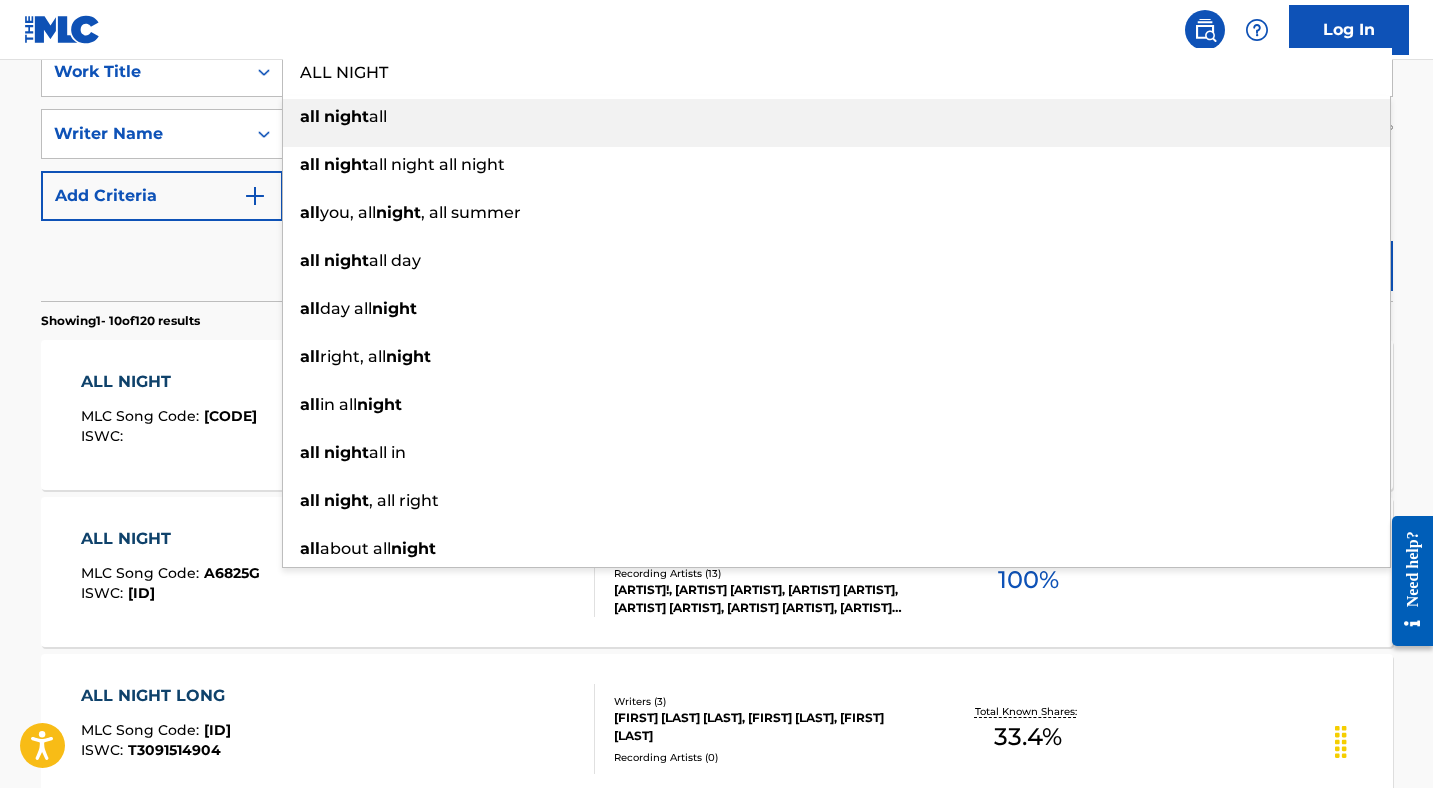 paste on "BADMIND MI DON" 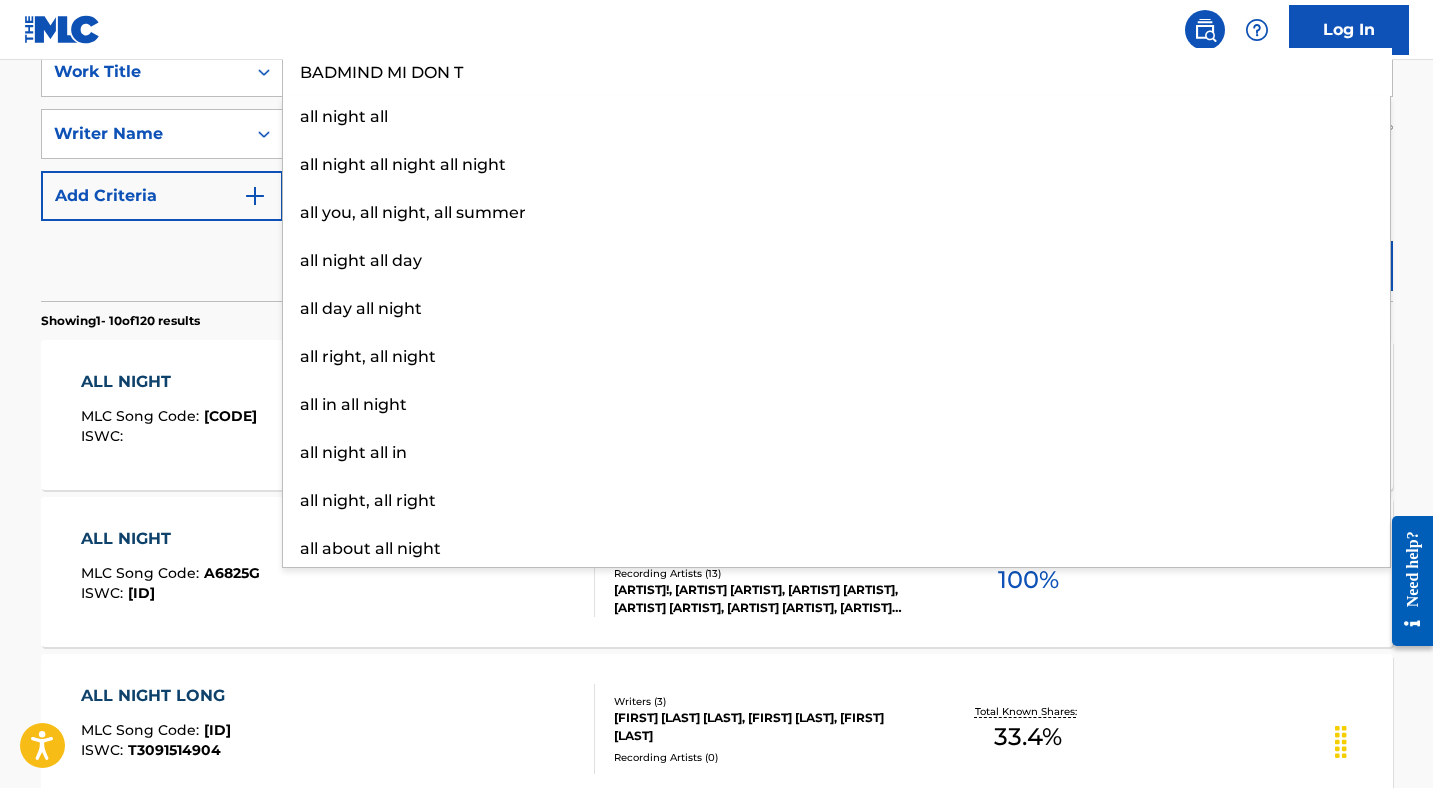 type on "BADMIND MI DON T" 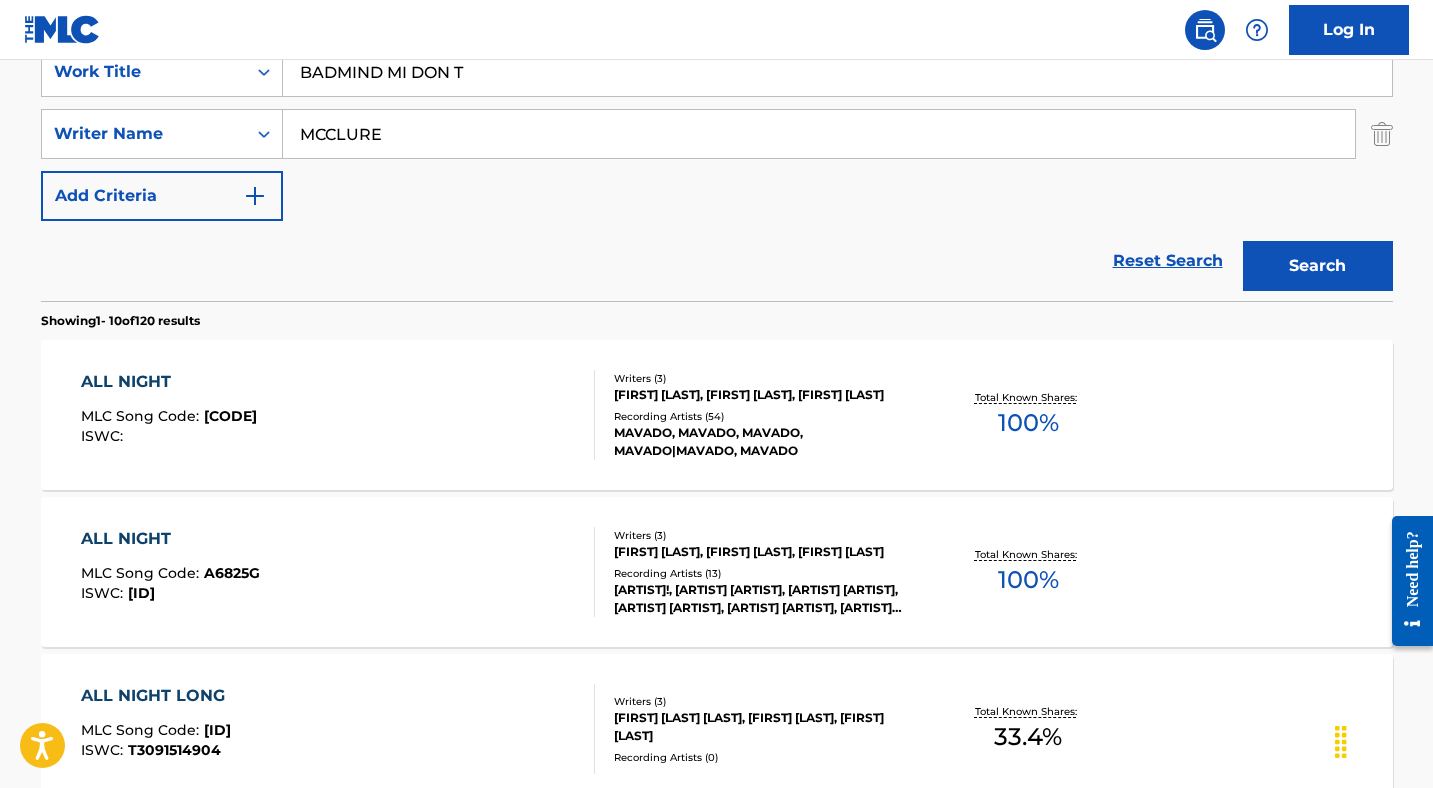 click on "Reset Search Search" at bounding box center [717, 261] 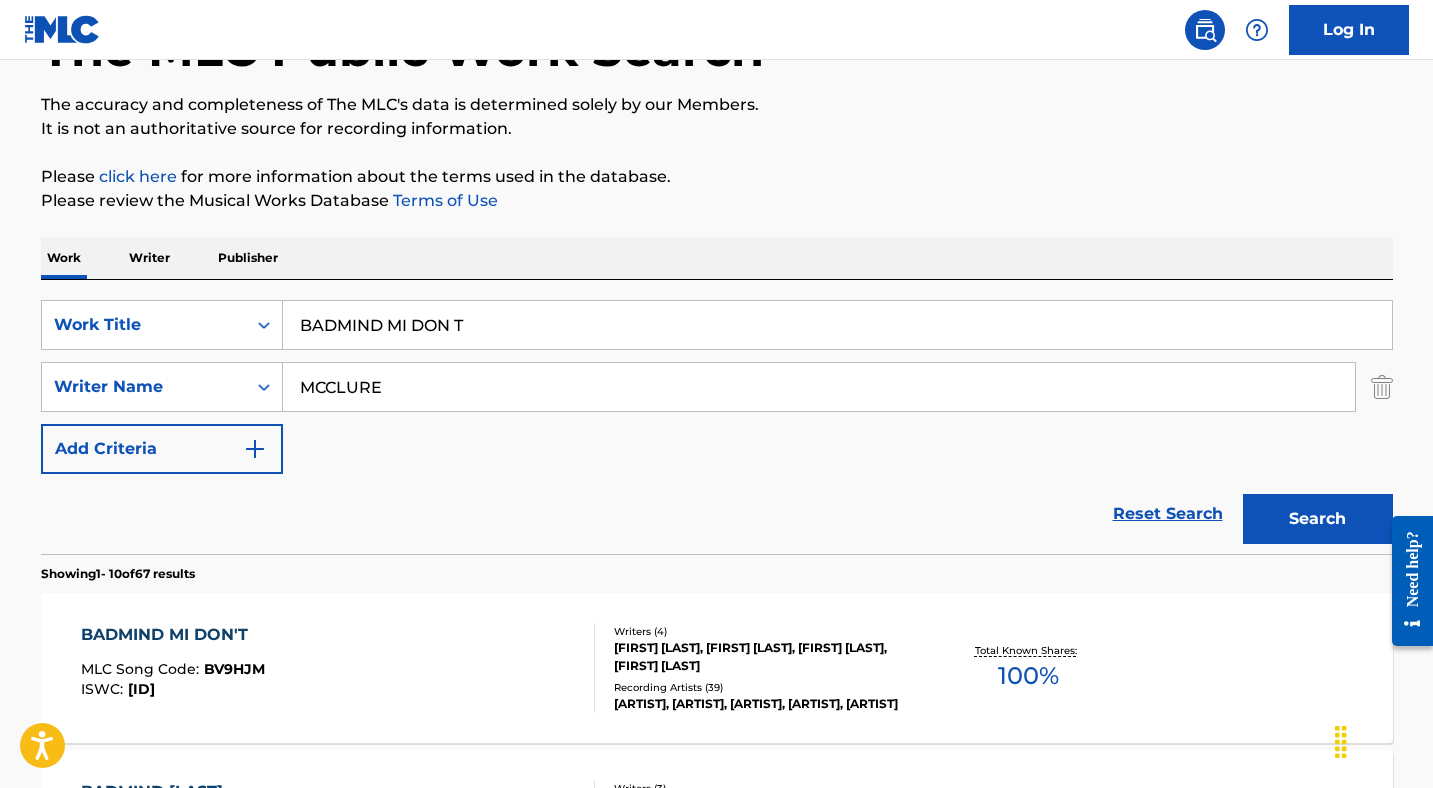 scroll, scrollTop: 398, scrollLeft: 0, axis: vertical 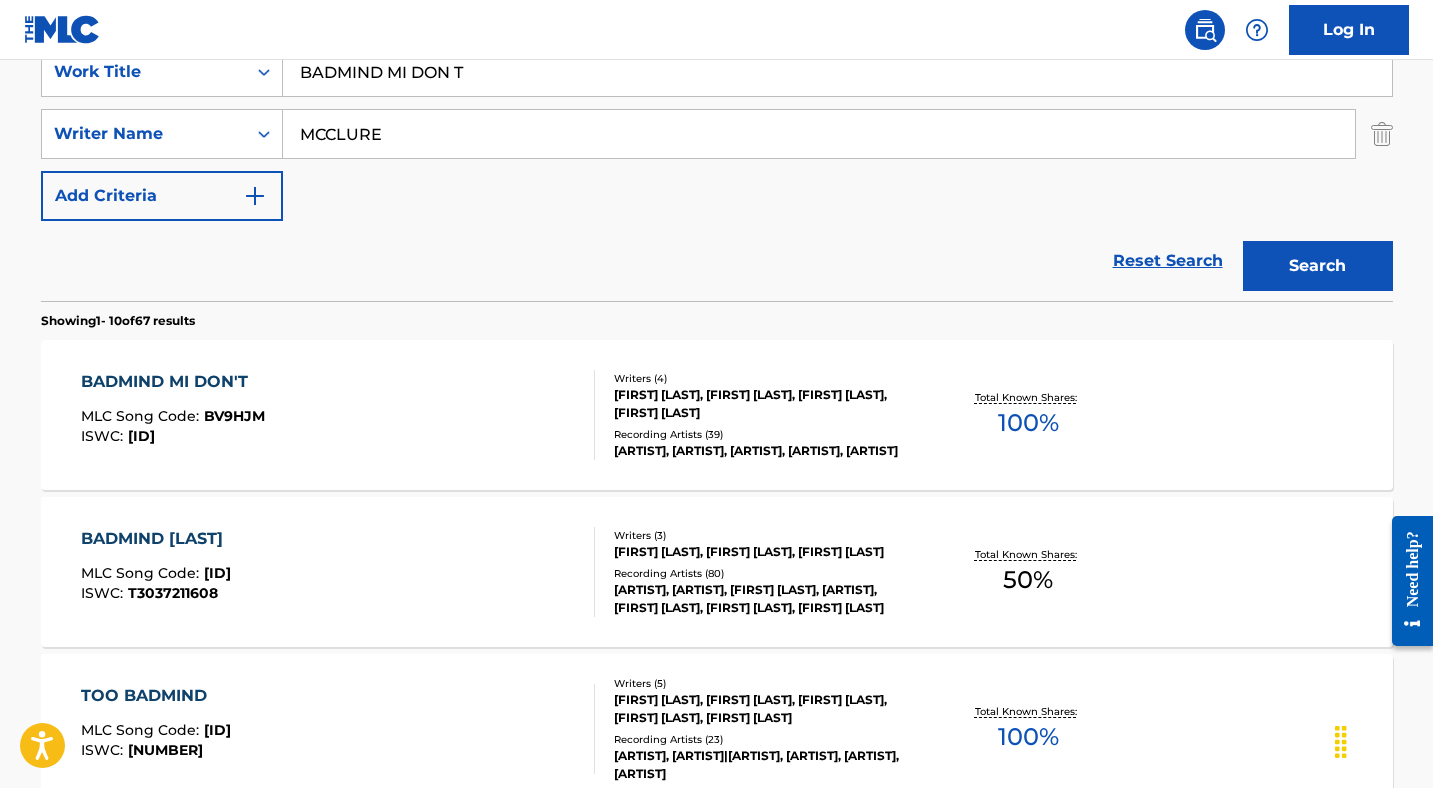 click on "BADMIND MI DON'T" at bounding box center (173, 382) 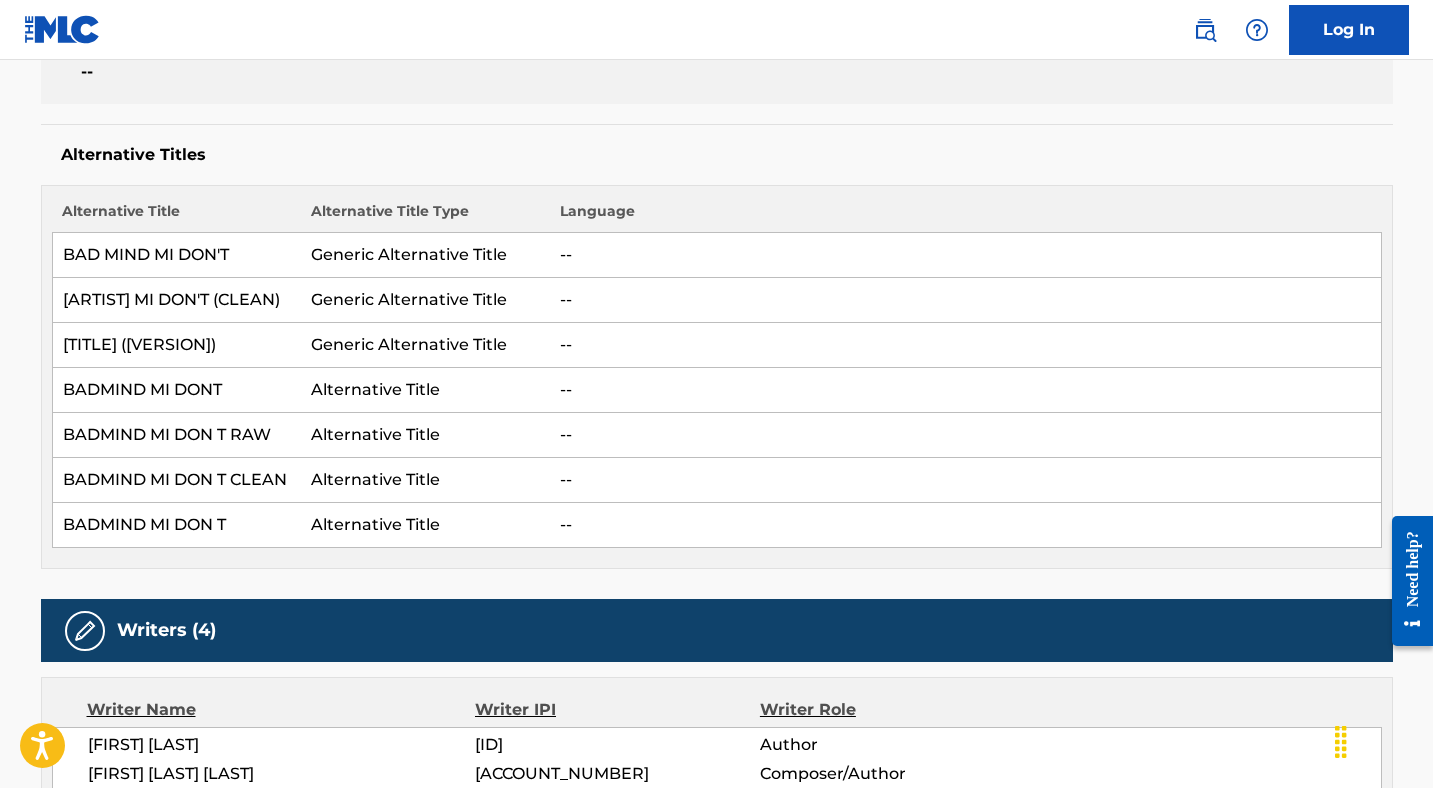 scroll, scrollTop: 60, scrollLeft: 0, axis: vertical 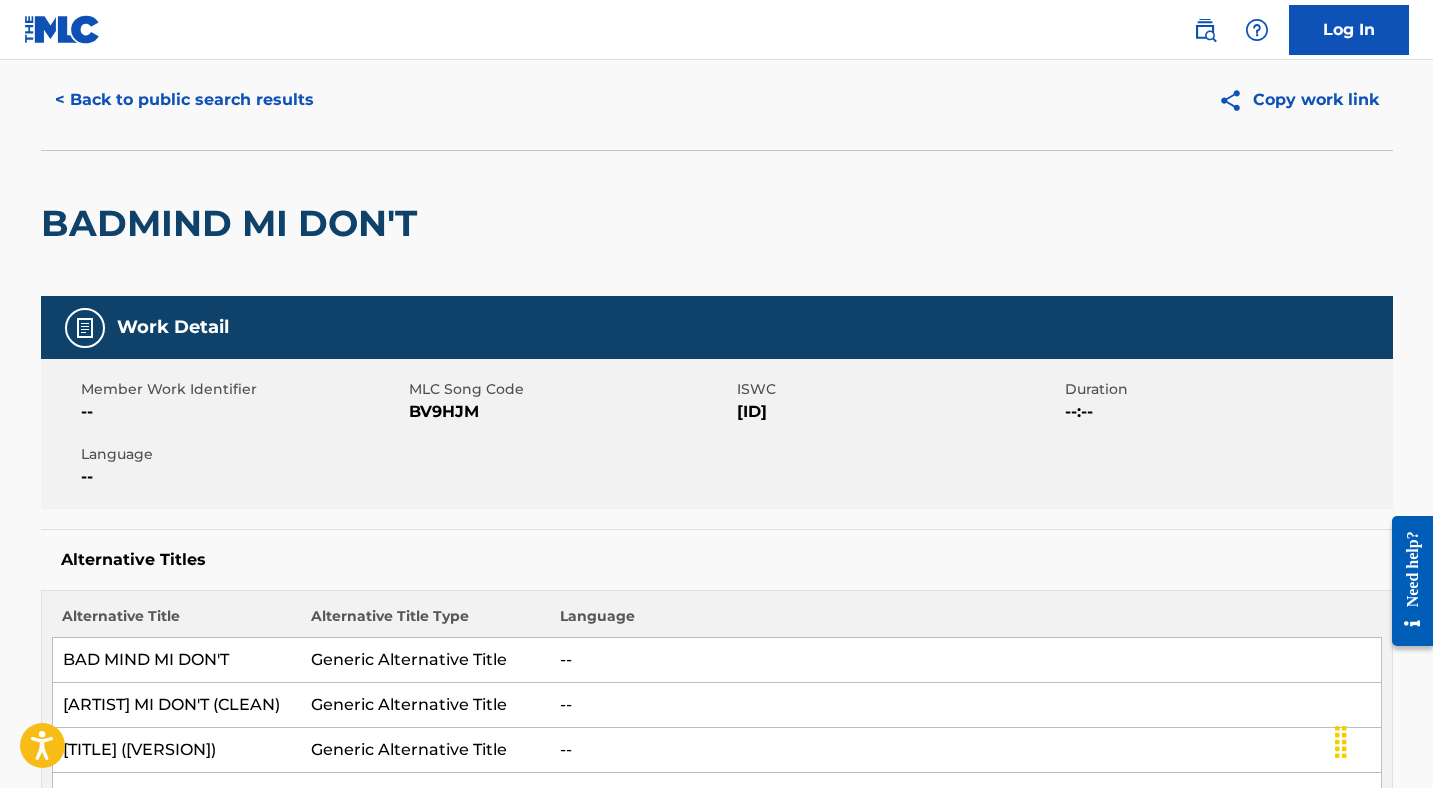 click on "BV9HJM" at bounding box center [570, 412] 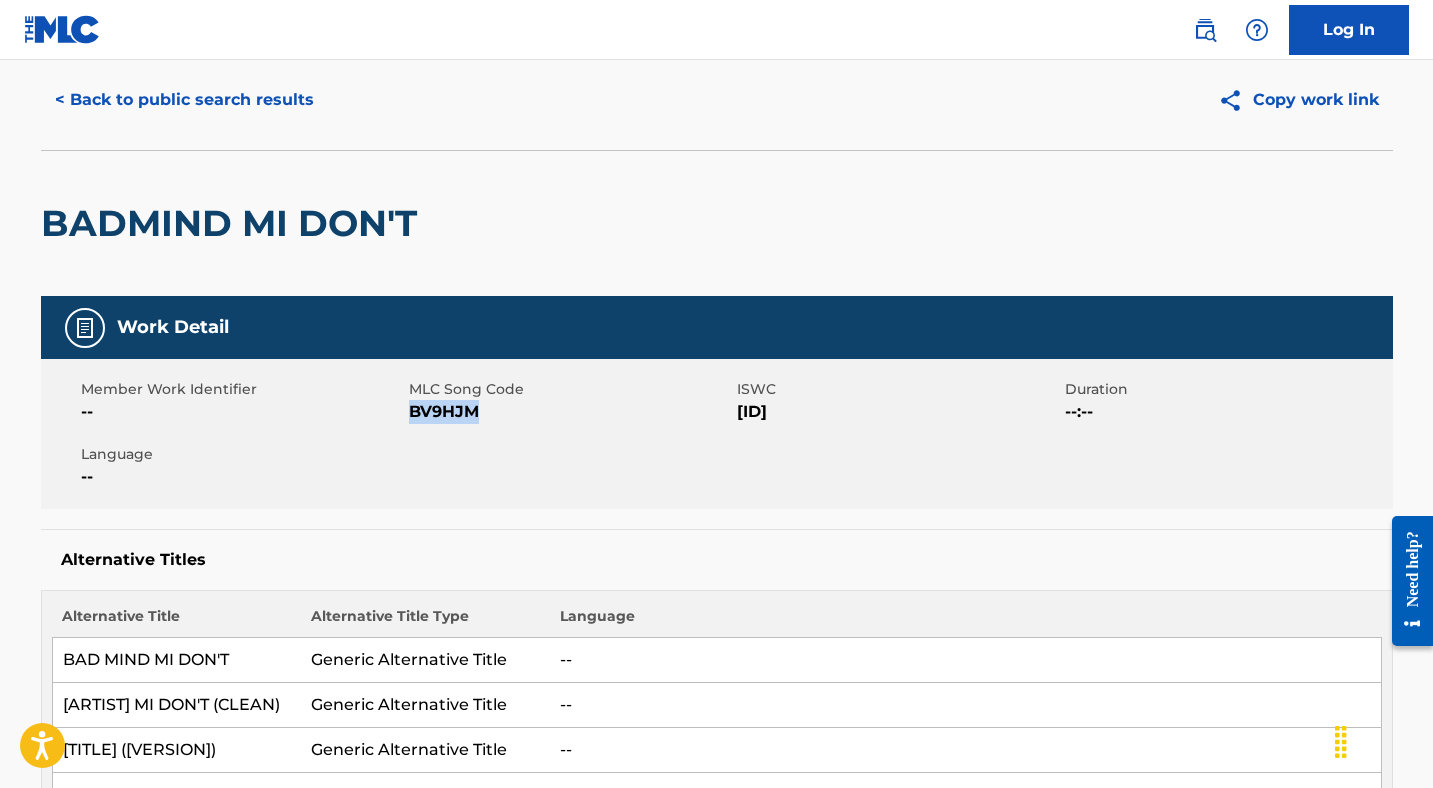 click on "BV9HJM" at bounding box center [570, 412] 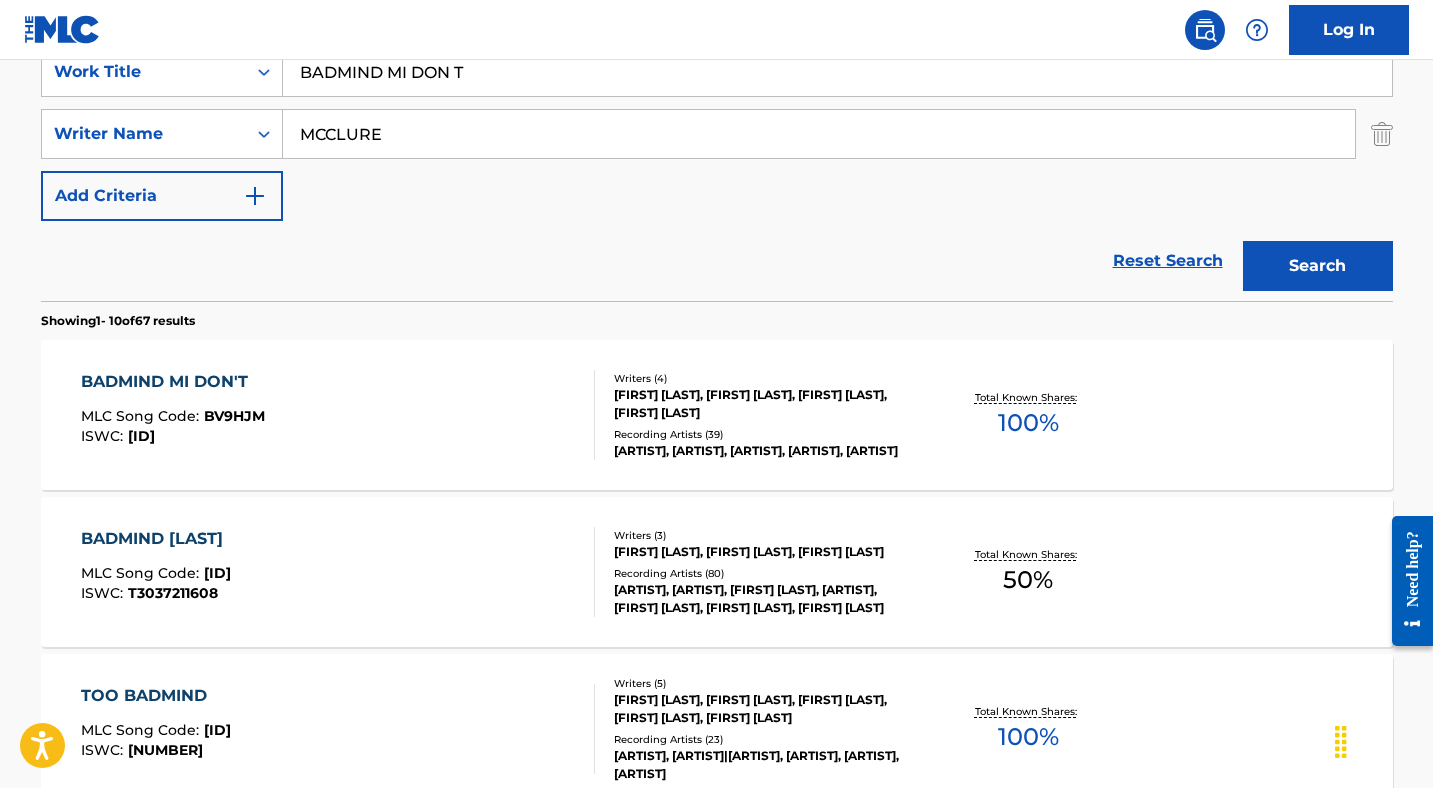 scroll, scrollTop: 318, scrollLeft: 0, axis: vertical 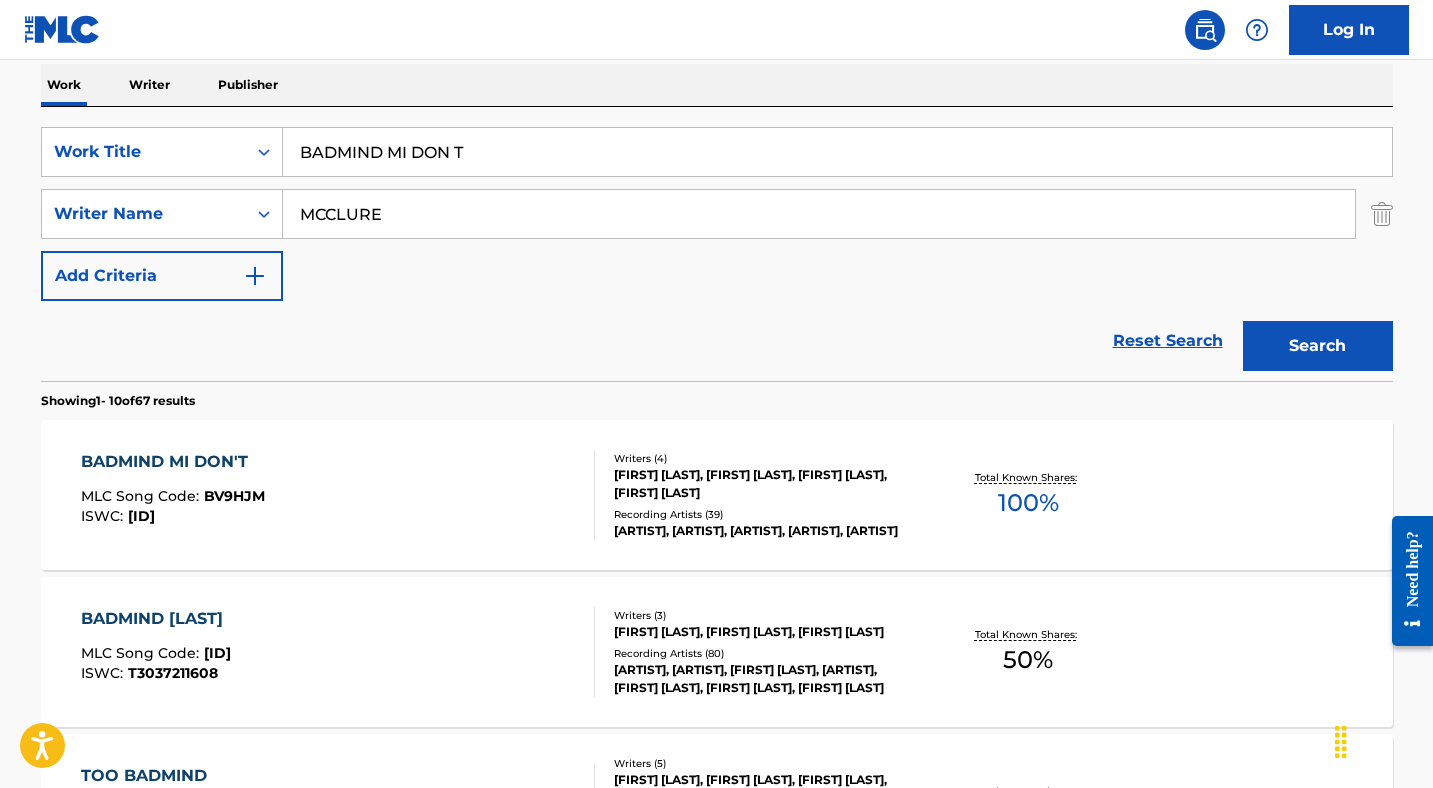 click on "BADMIND MI DON T" at bounding box center (837, 152) 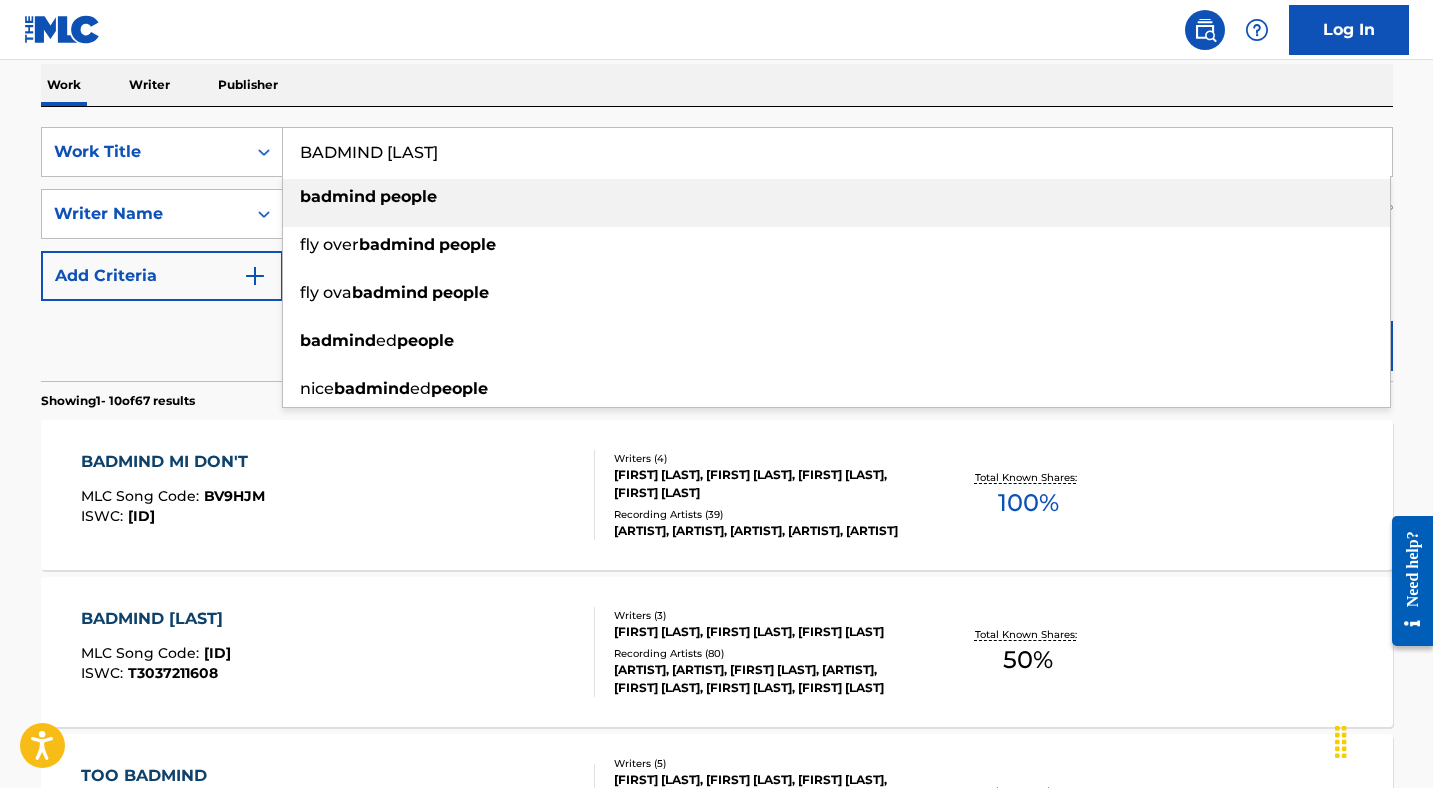 type on "BADMIND [LAST]" 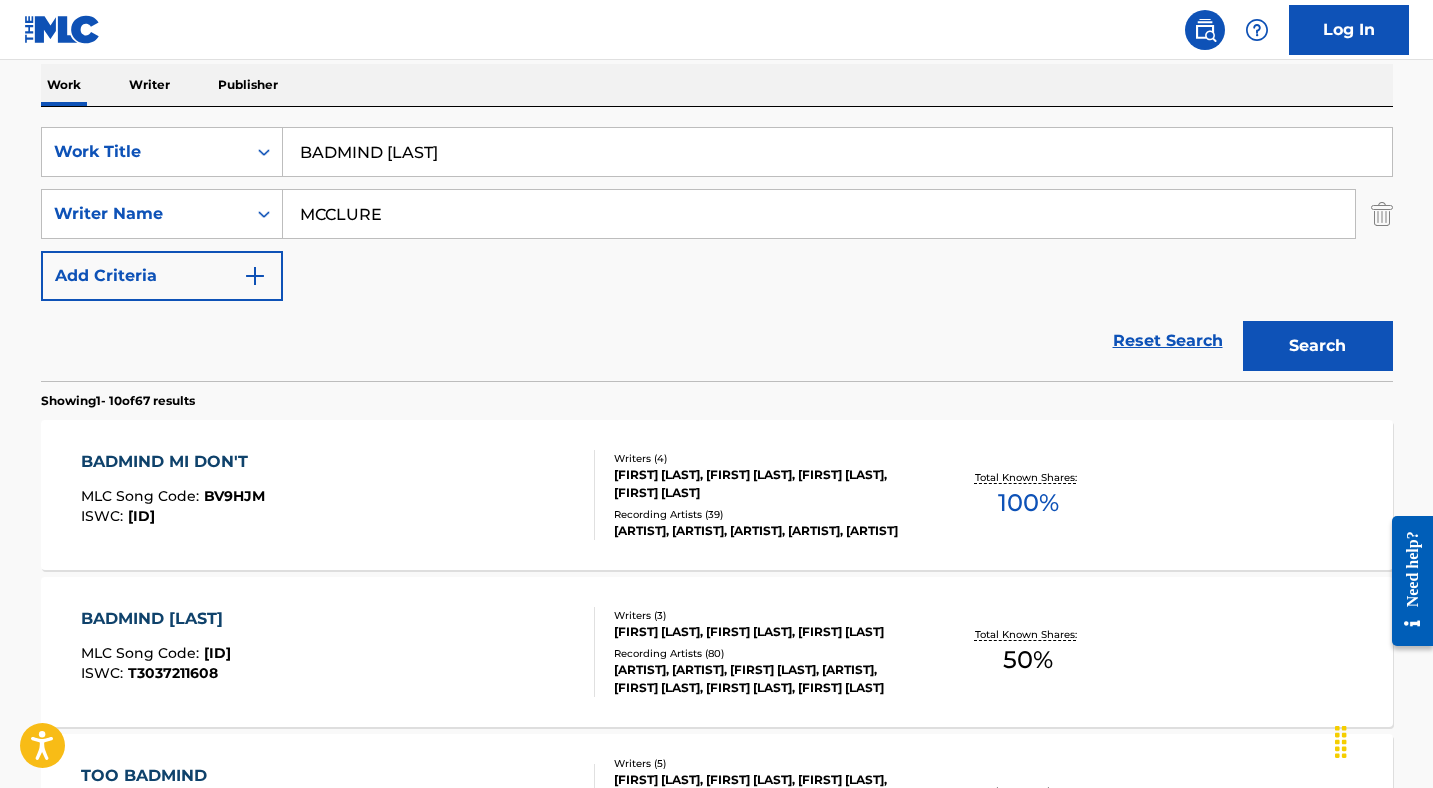 click on "Search" at bounding box center (1318, 346) 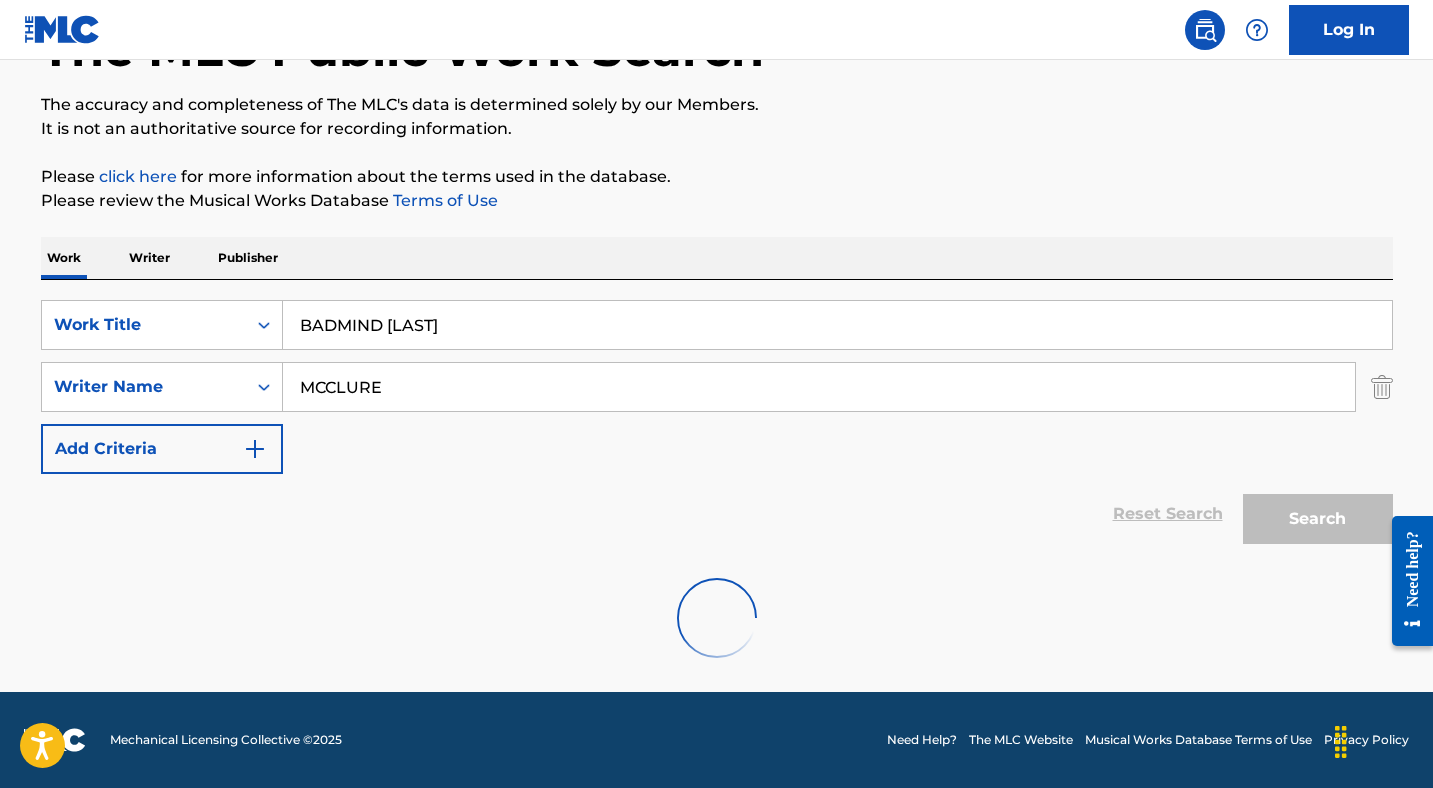 scroll, scrollTop: 318, scrollLeft: 0, axis: vertical 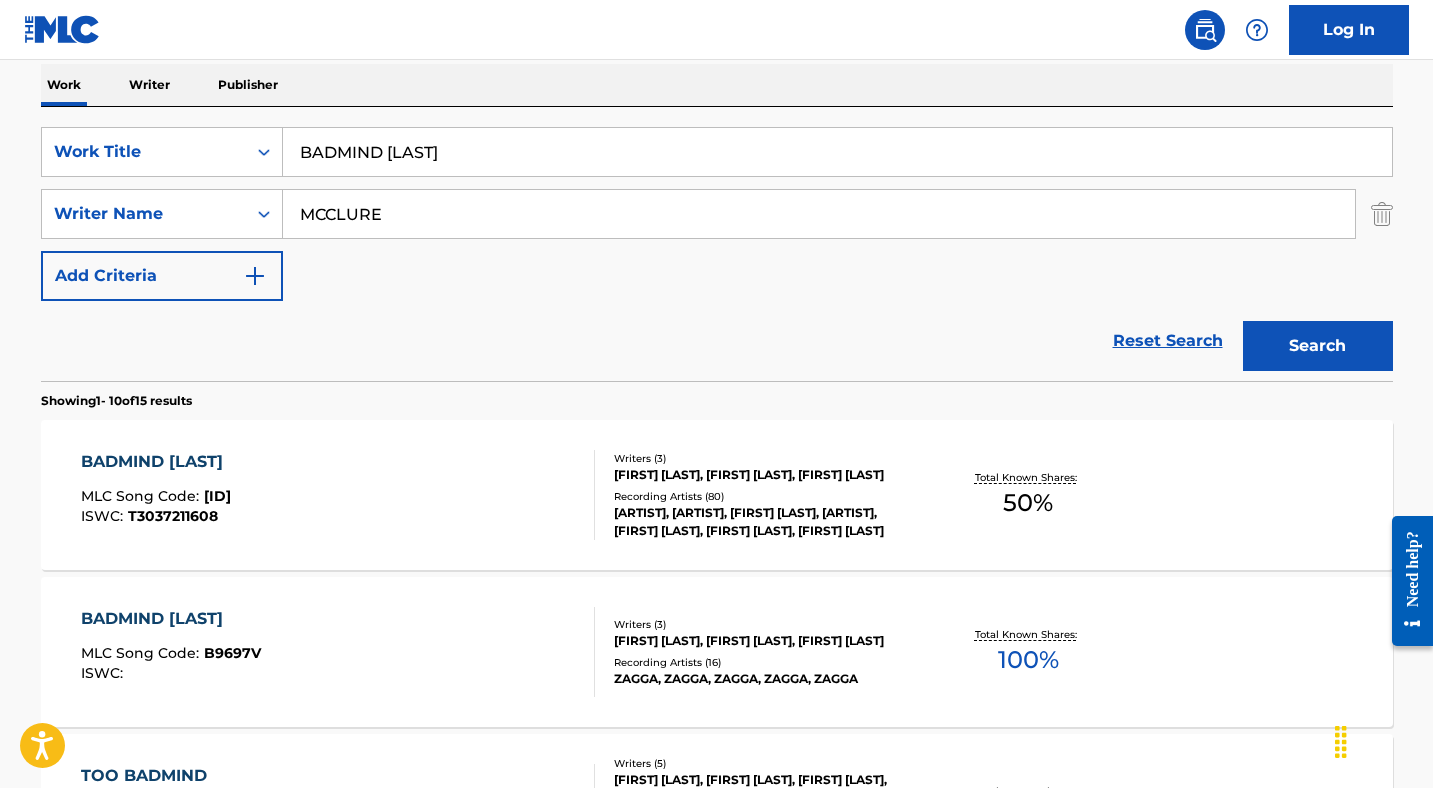 click on "BADMIND PEOPLE MLC Song Code : BV7EJD ISWC : T3037211608" at bounding box center (338, 495) 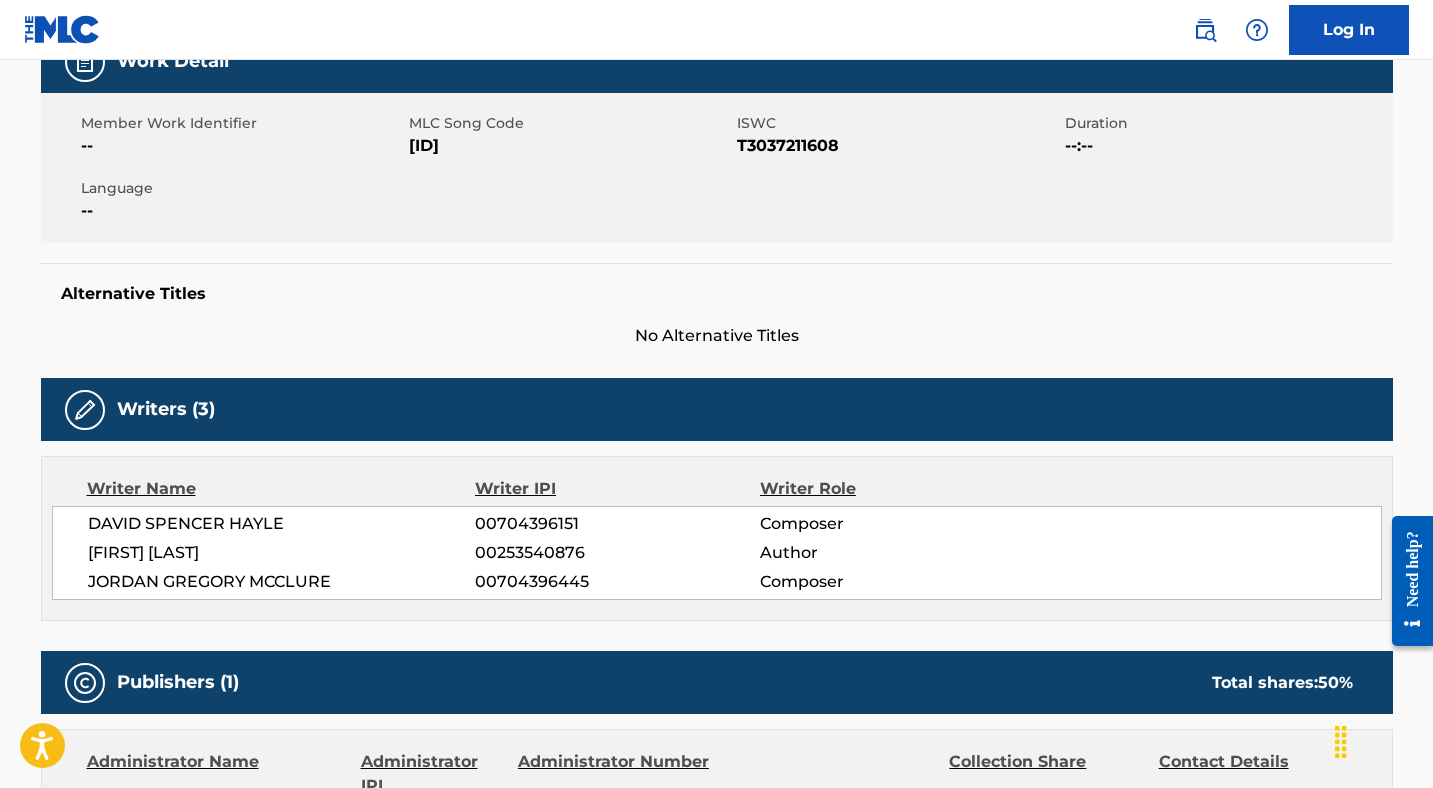 scroll, scrollTop: 0, scrollLeft: 0, axis: both 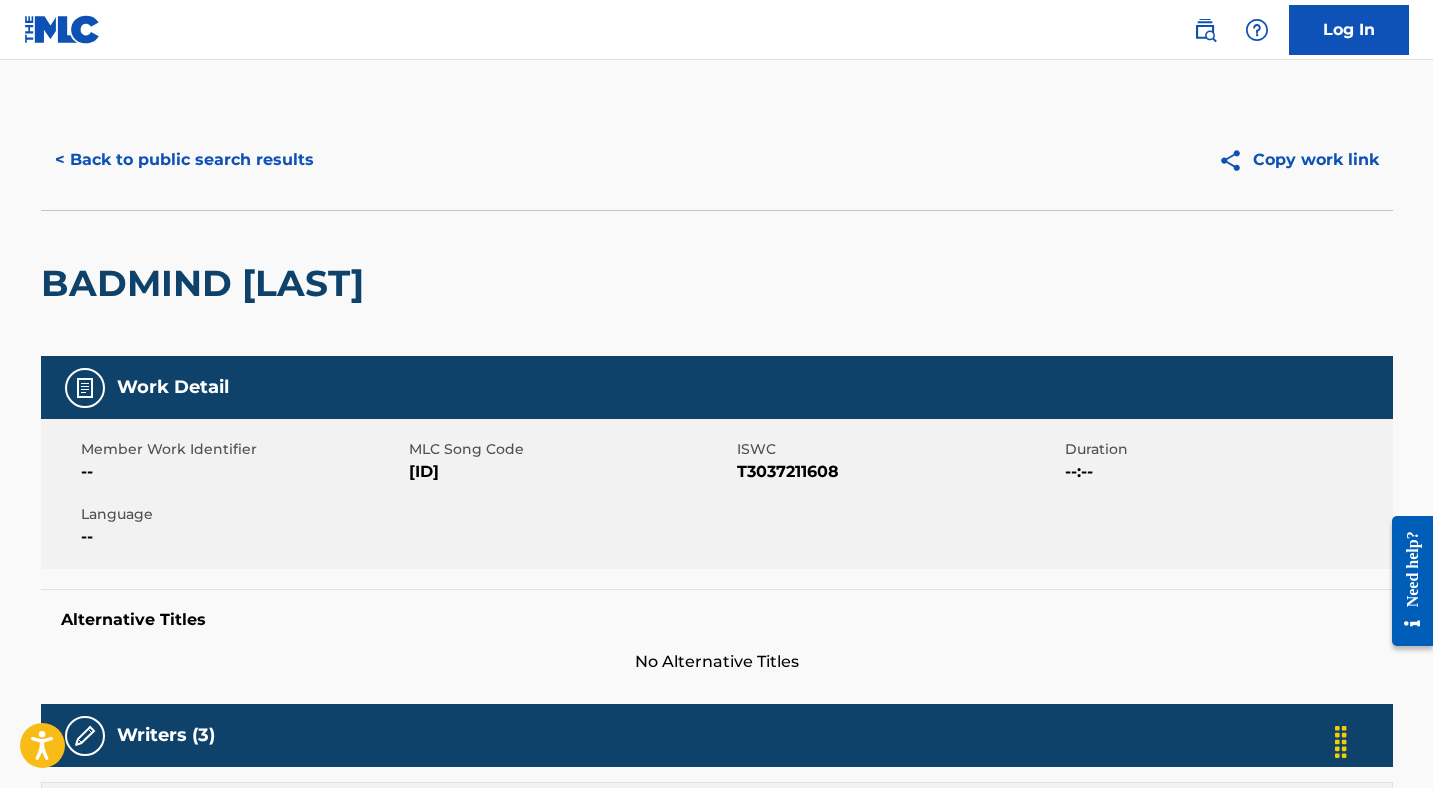click on "[ID]" at bounding box center [570, 472] 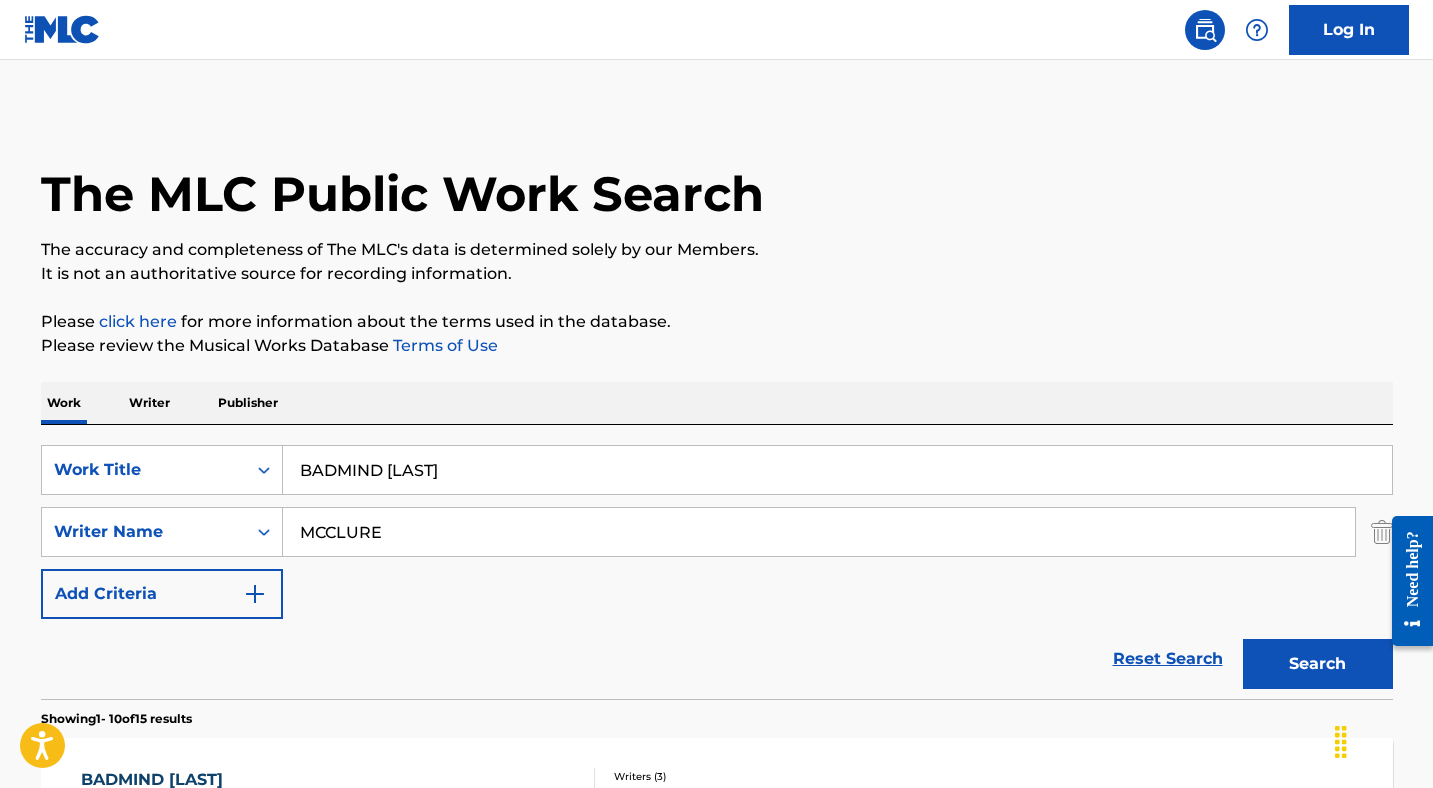 scroll, scrollTop: 317, scrollLeft: 0, axis: vertical 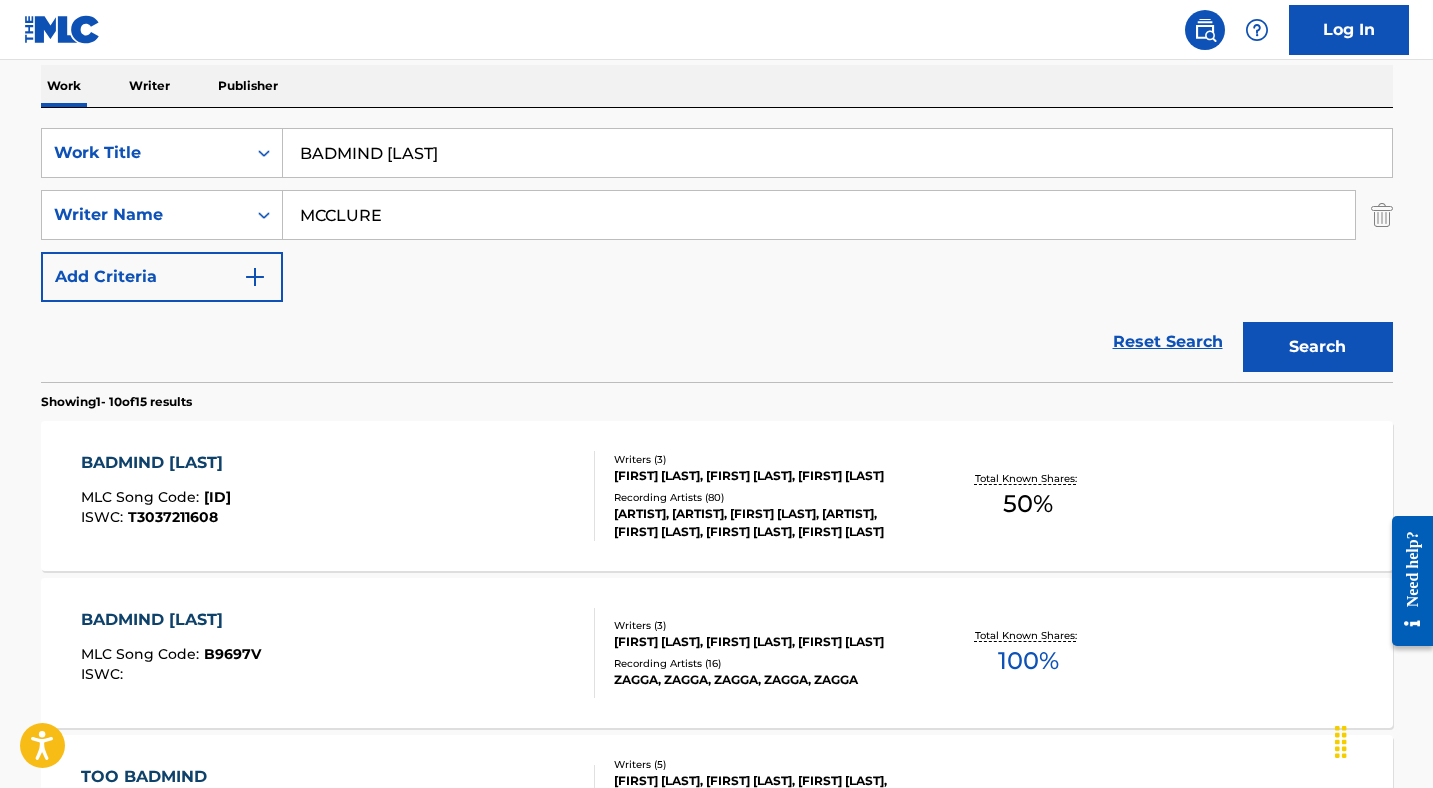click on "BADMIND [LAST]" at bounding box center [837, 153] 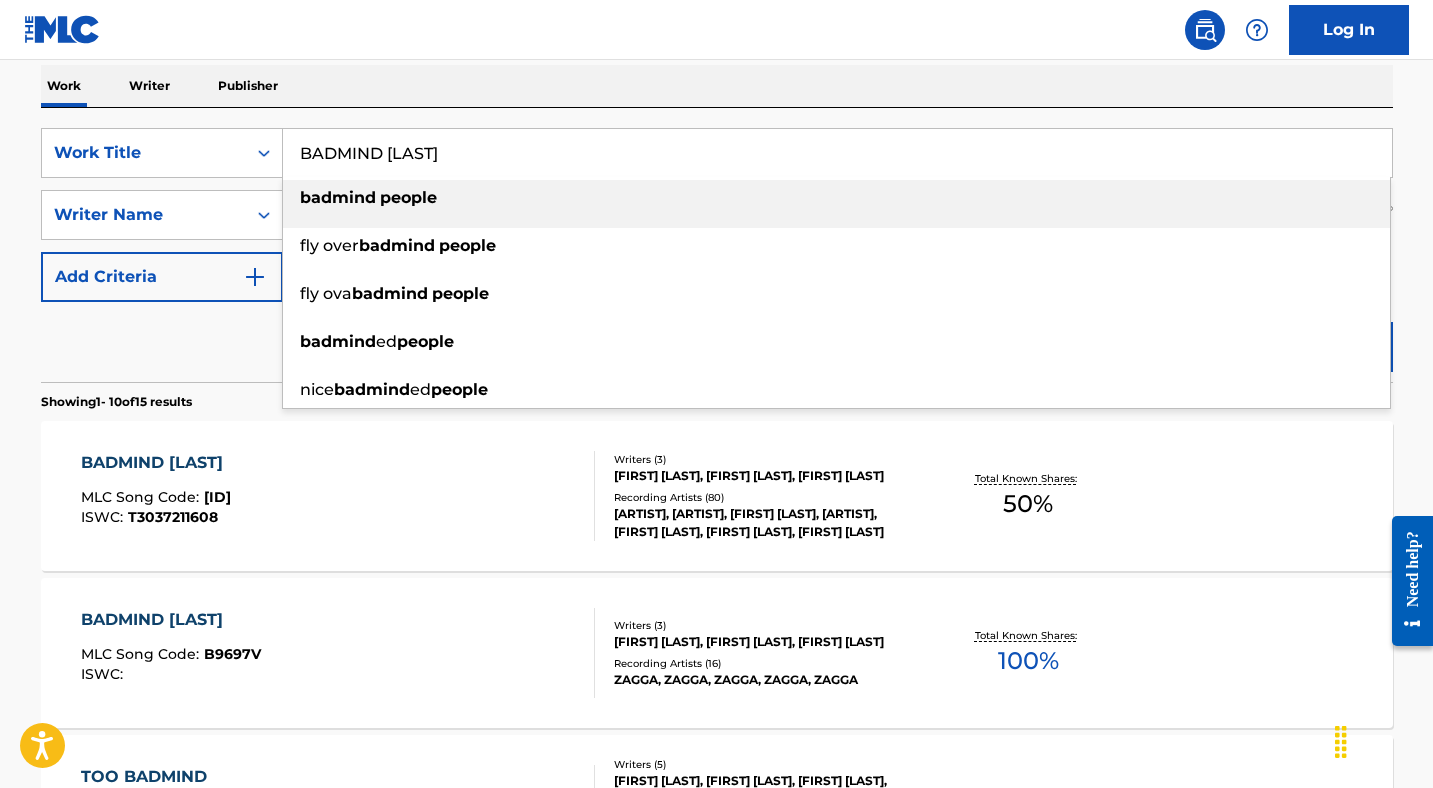 paste on "ETTER DAYS" 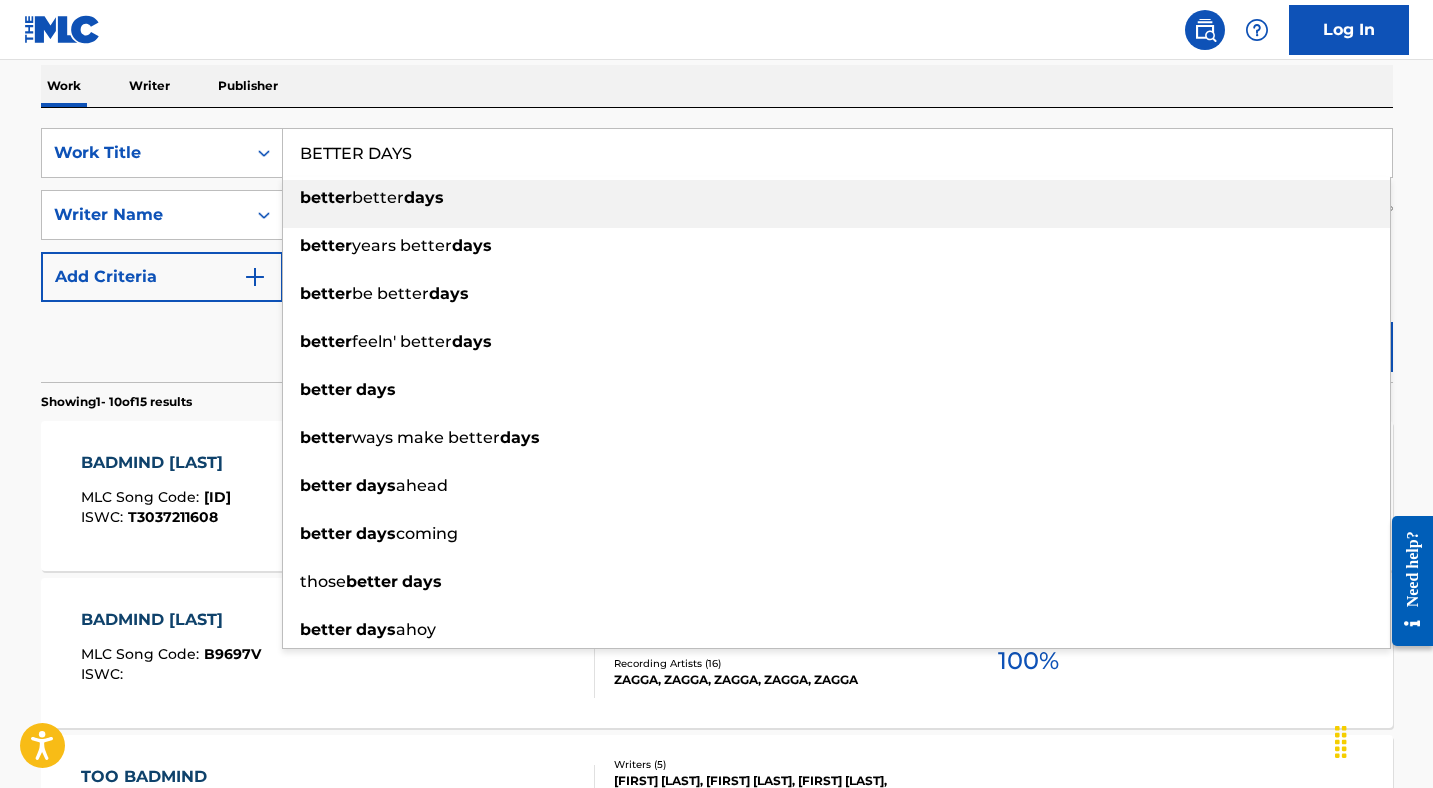 click on "Reset Search Search" at bounding box center (717, 342) 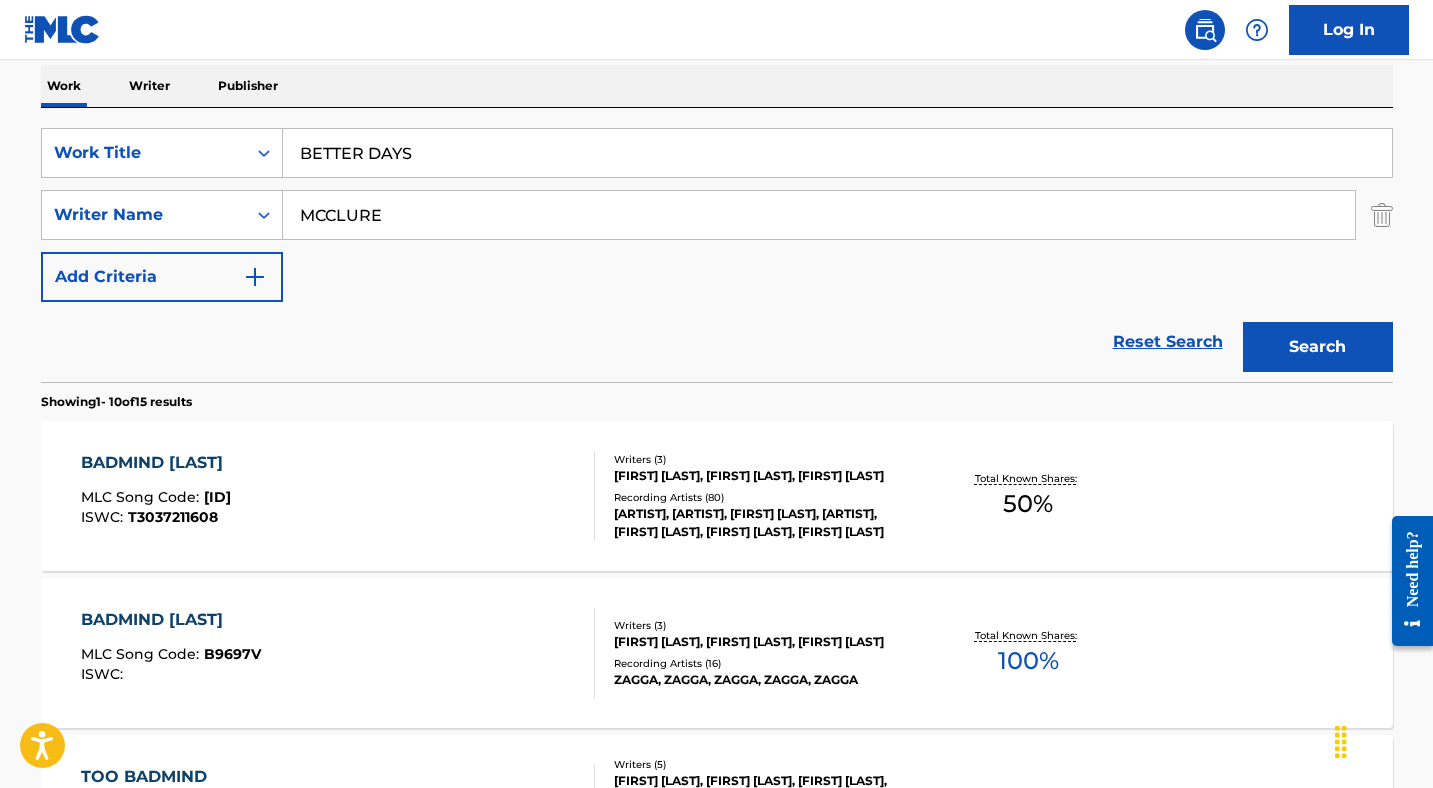 click on "Search" at bounding box center (1318, 347) 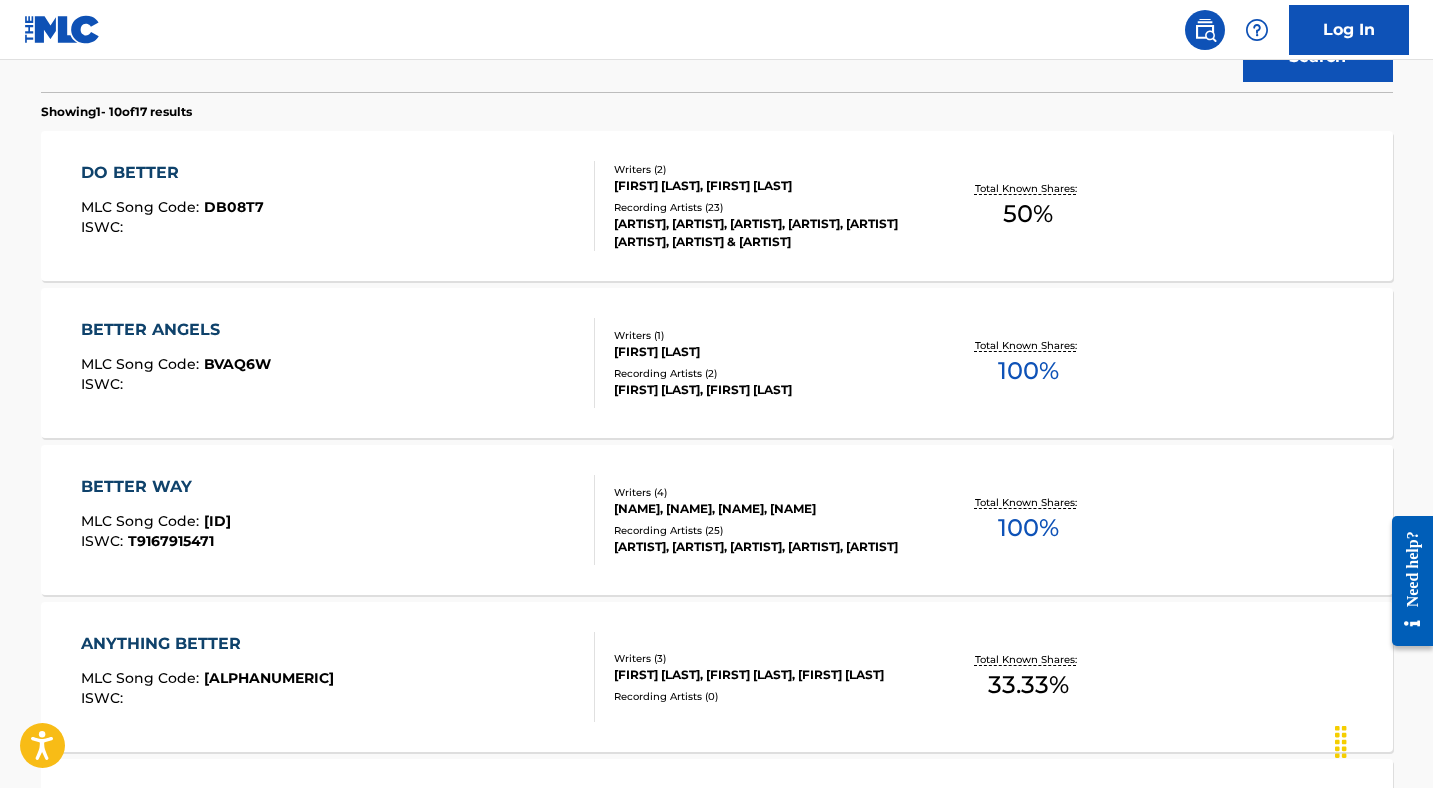 scroll, scrollTop: 132, scrollLeft: 0, axis: vertical 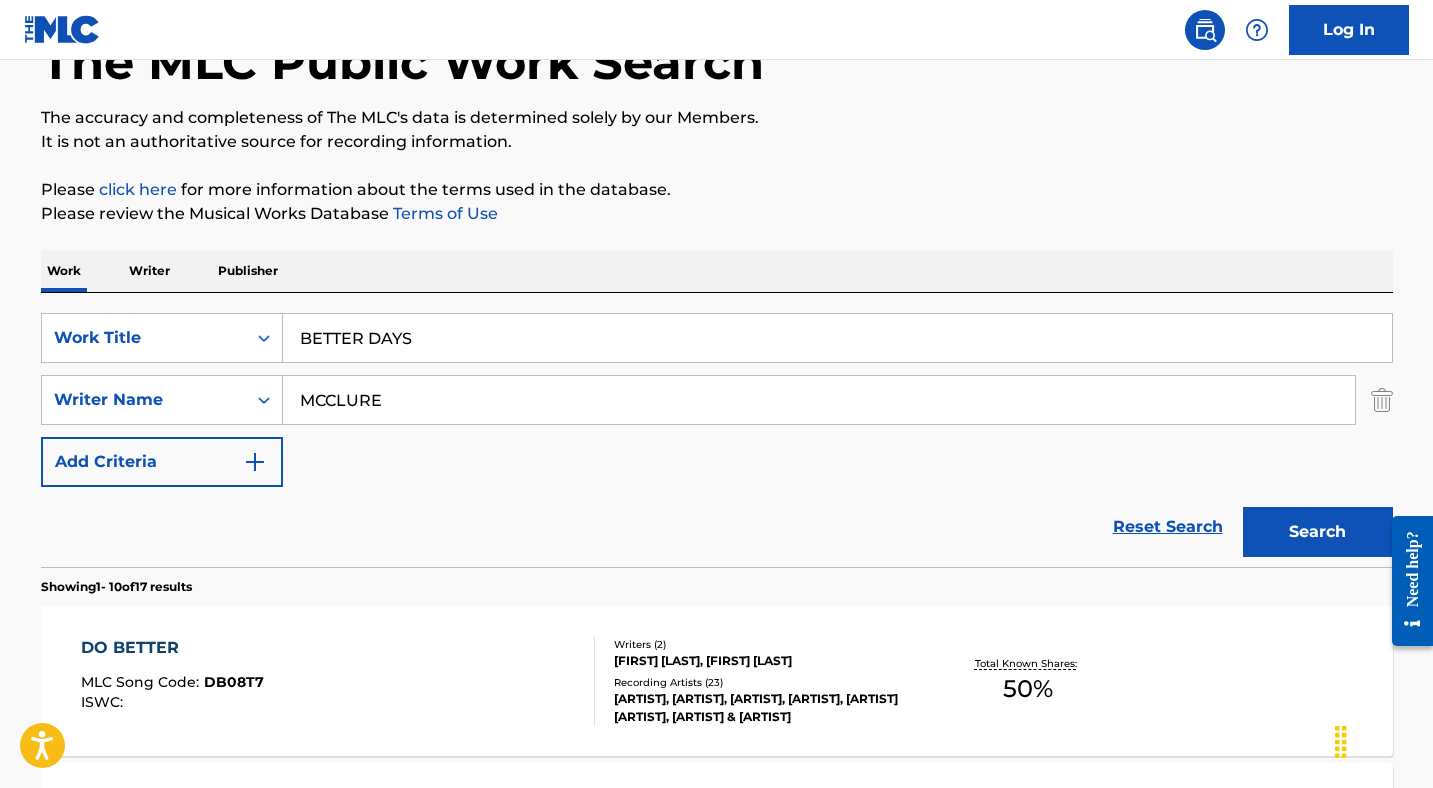 click on "BETTER DAYS" at bounding box center (837, 338) 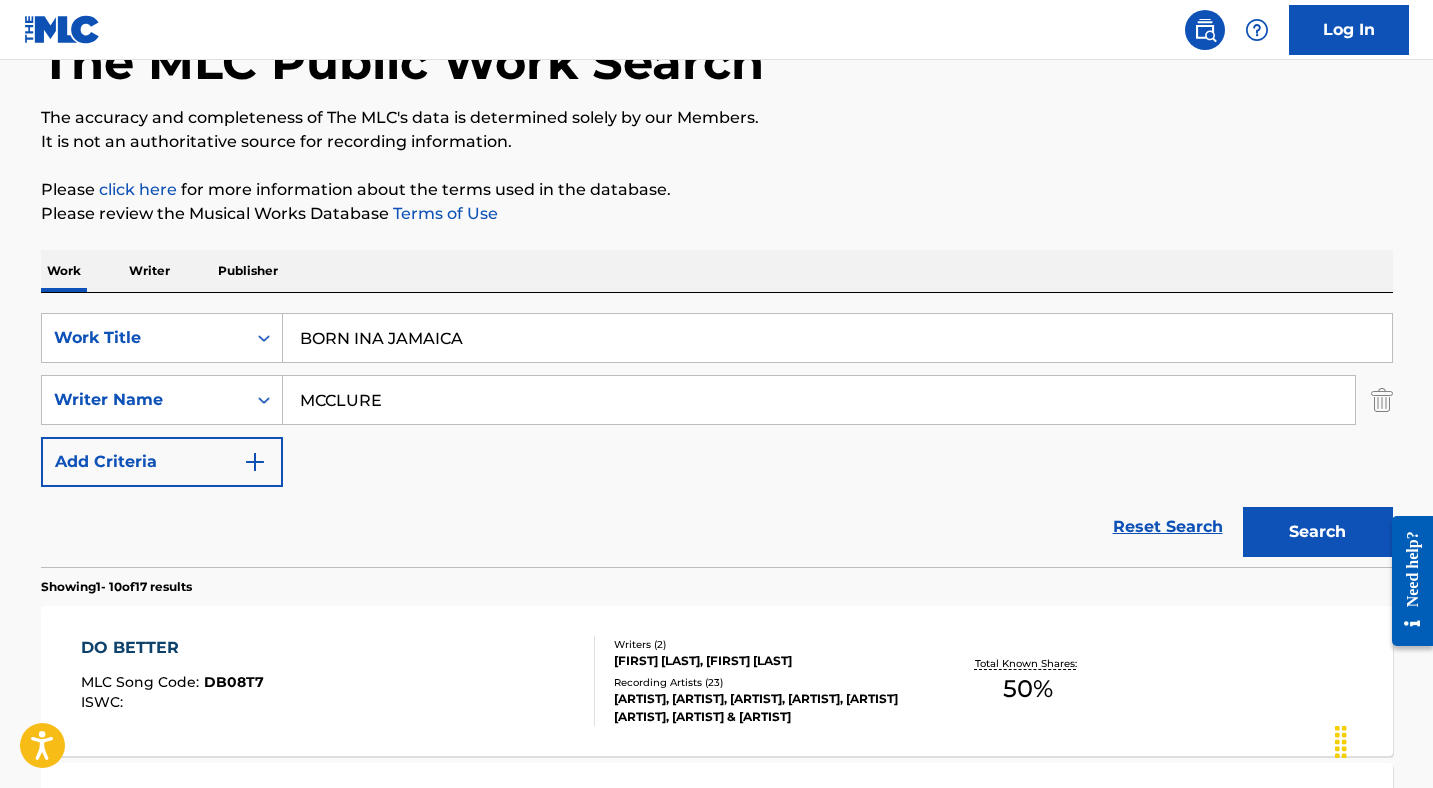 type on "BORN INA JAMAICA" 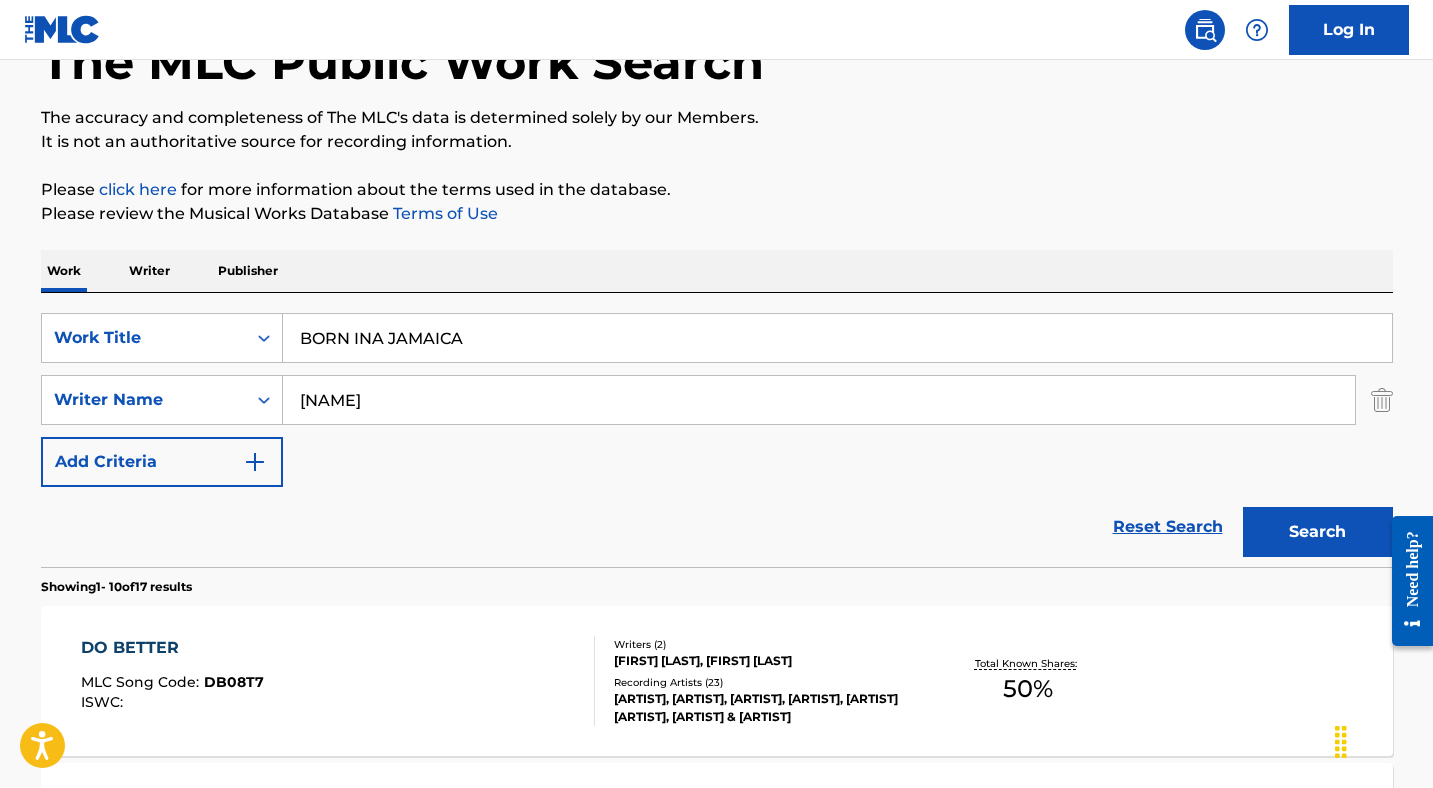 type on "[NAME]" 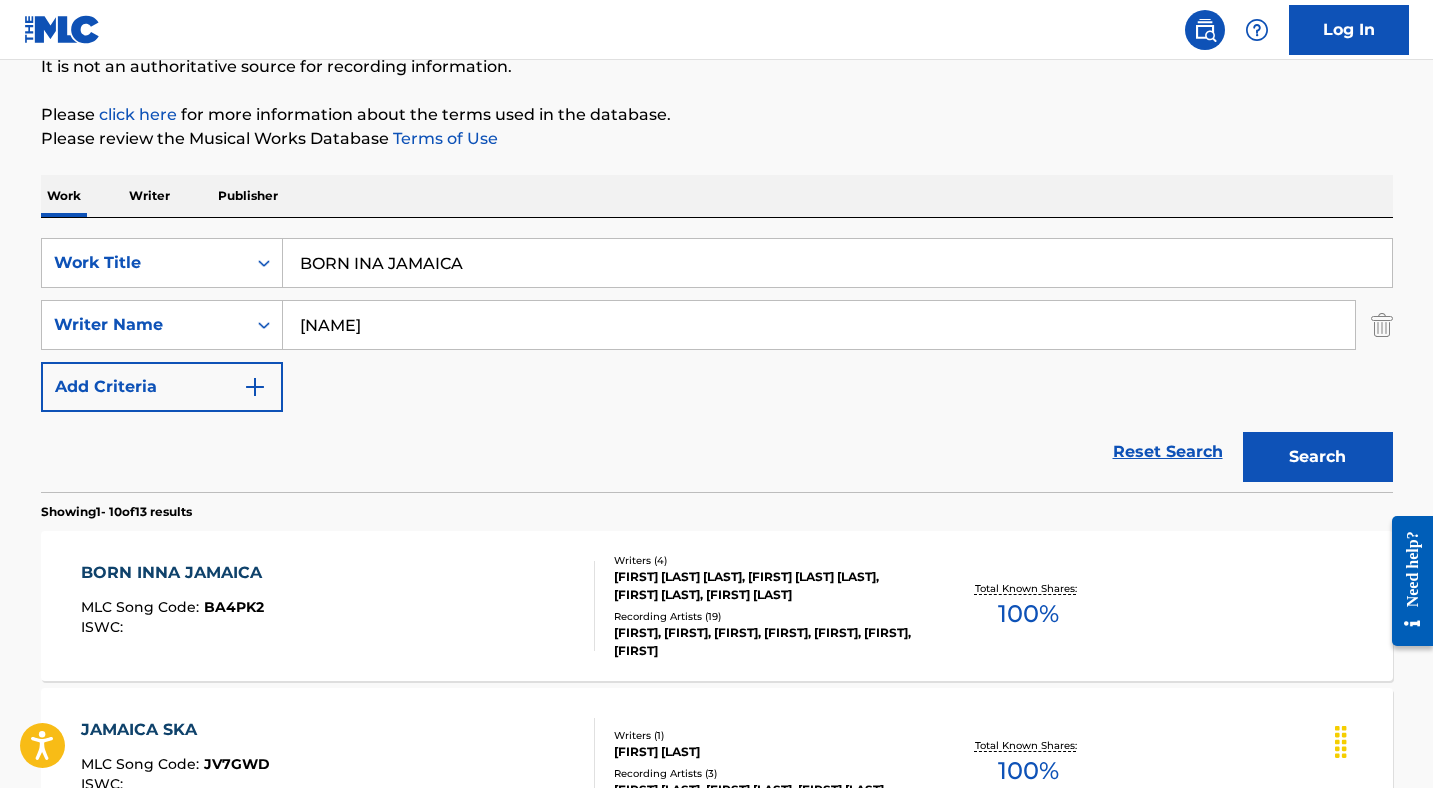 scroll, scrollTop: 212, scrollLeft: 0, axis: vertical 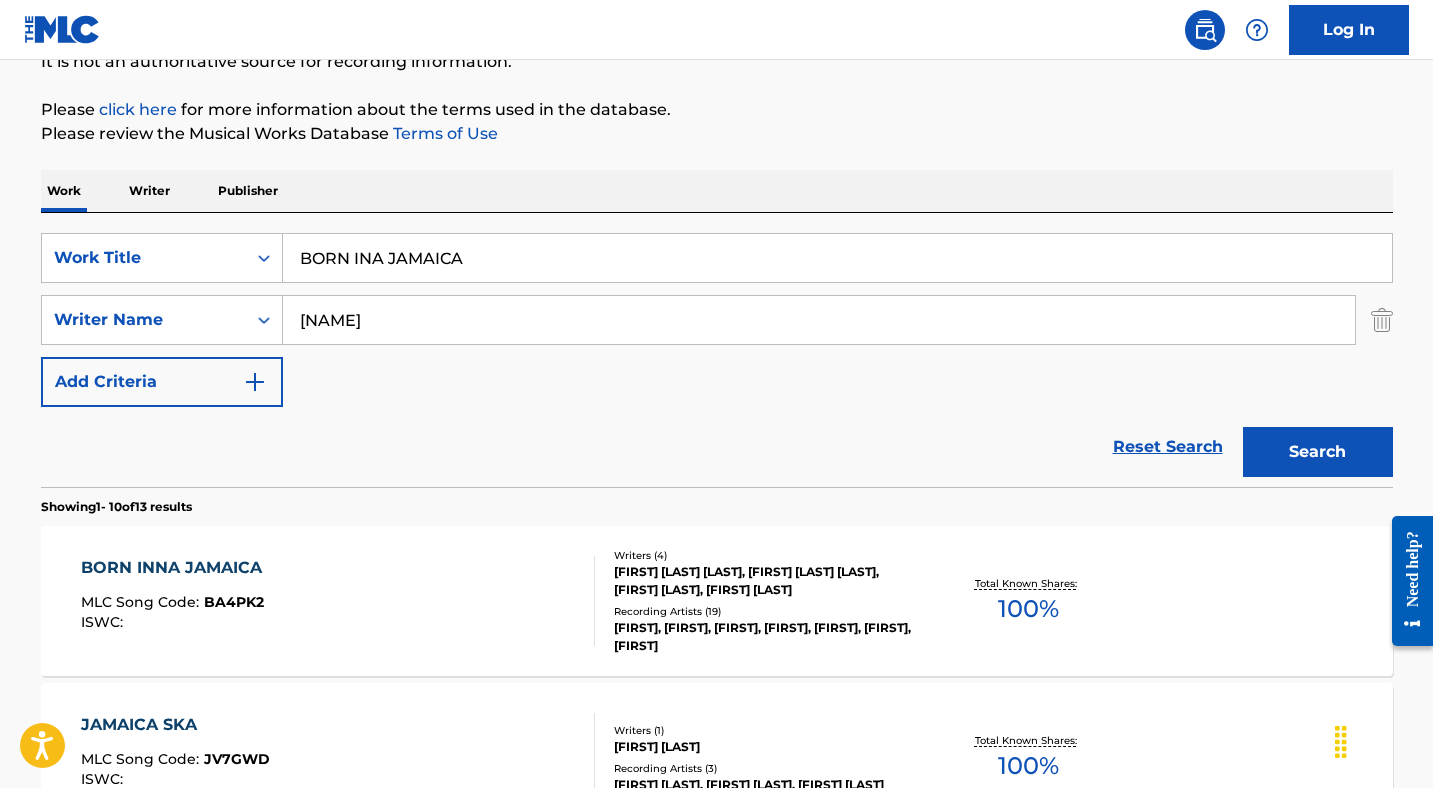 click on "BORN INNA JAMAICA MLC Song Code : [ID] ISWC :" at bounding box center (176, 601) 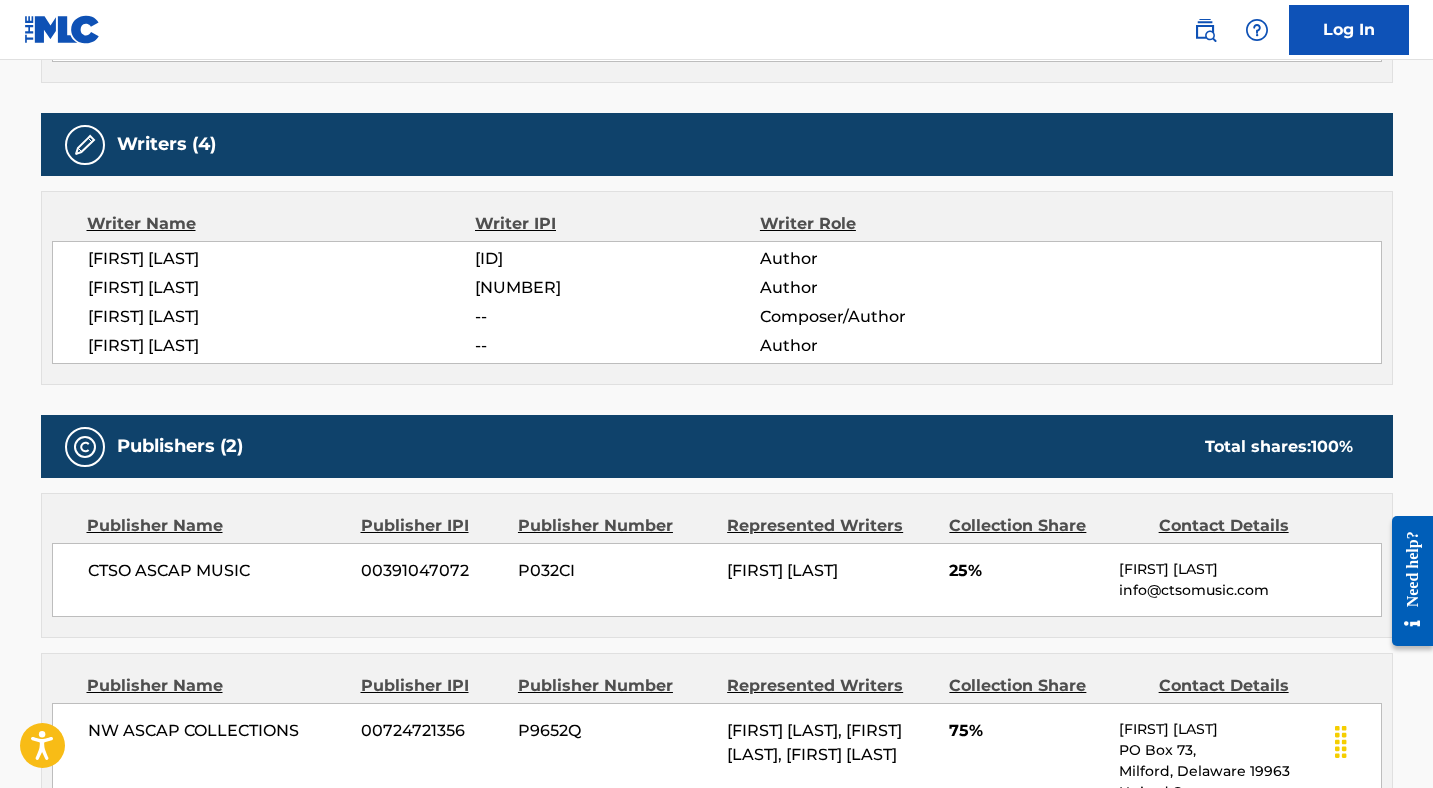 scroll, scrollTop: 0, scrollLeft: 0, axis: both 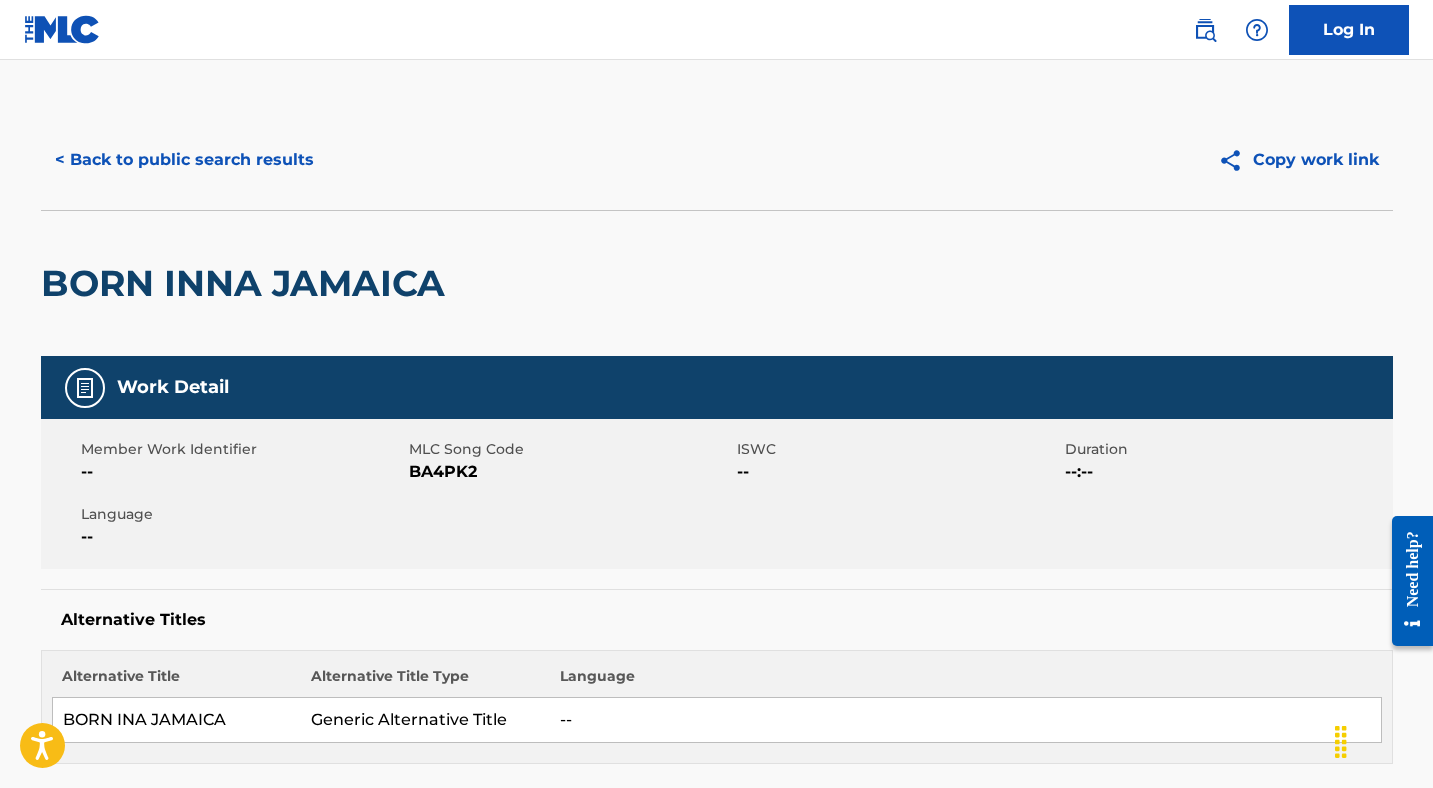 click on "BA4PK2" at bounding box center [570, 472] 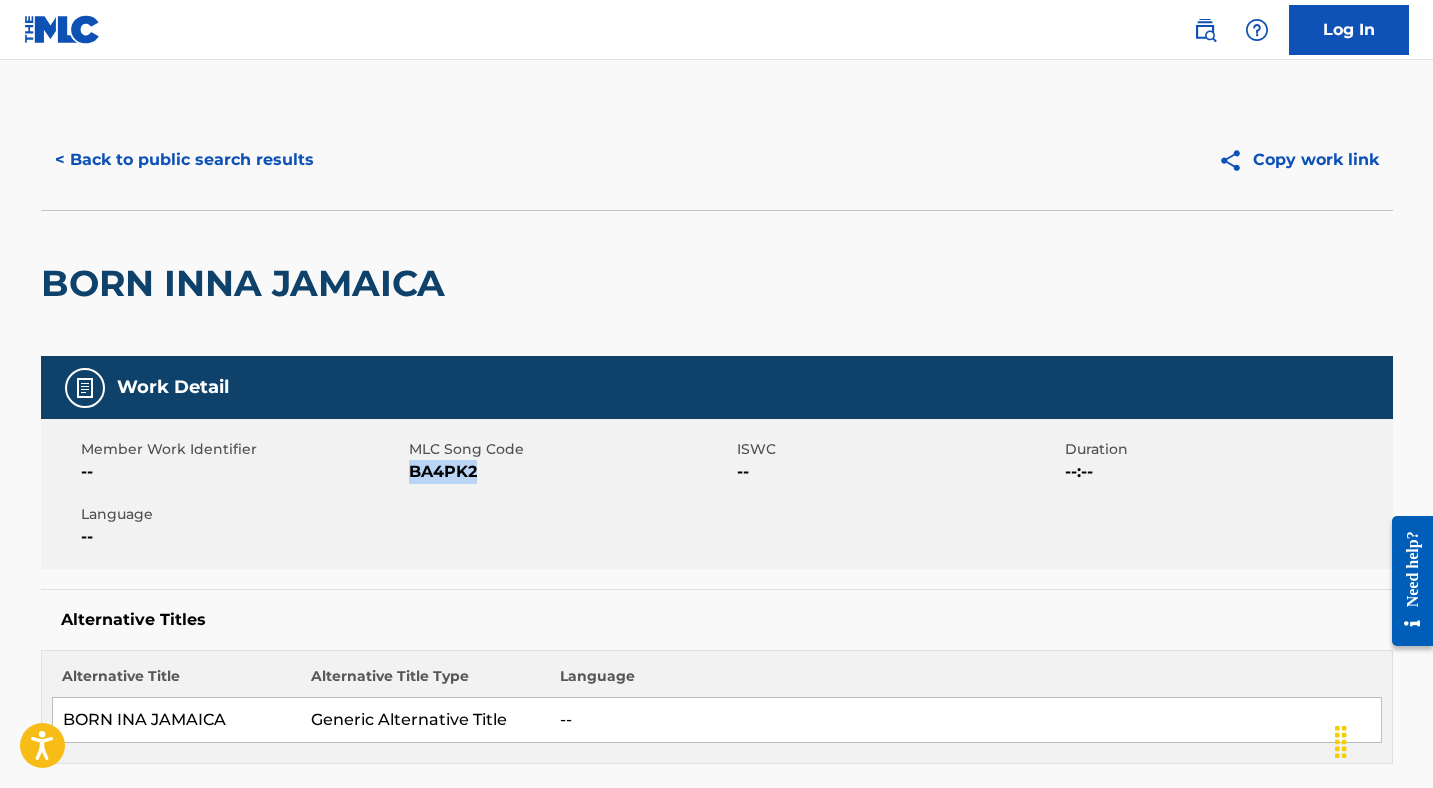 click on "BA4PK2" at bounding box center [570, 472] 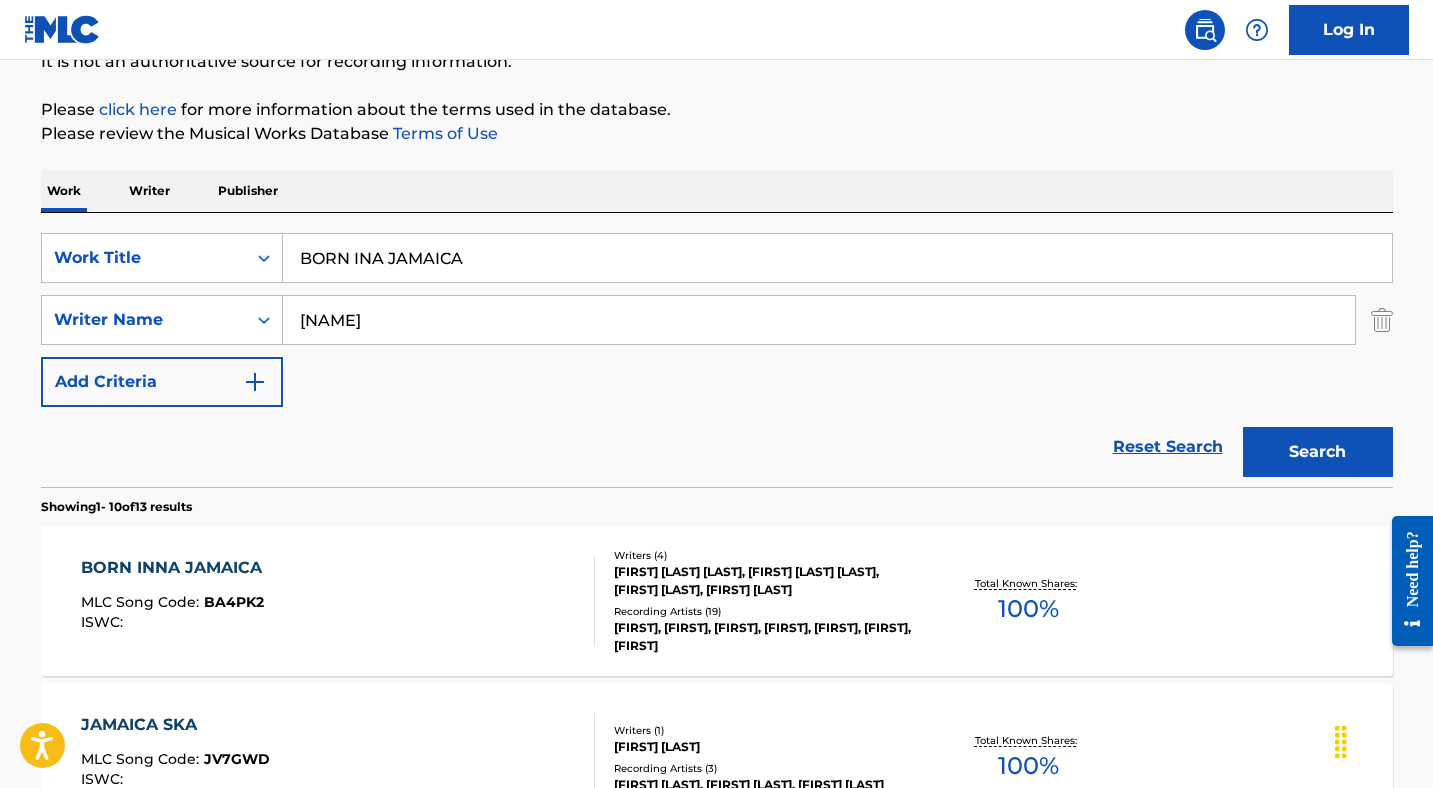 click on "BORN INA JAMAICA" at bounding box center [837, 258] 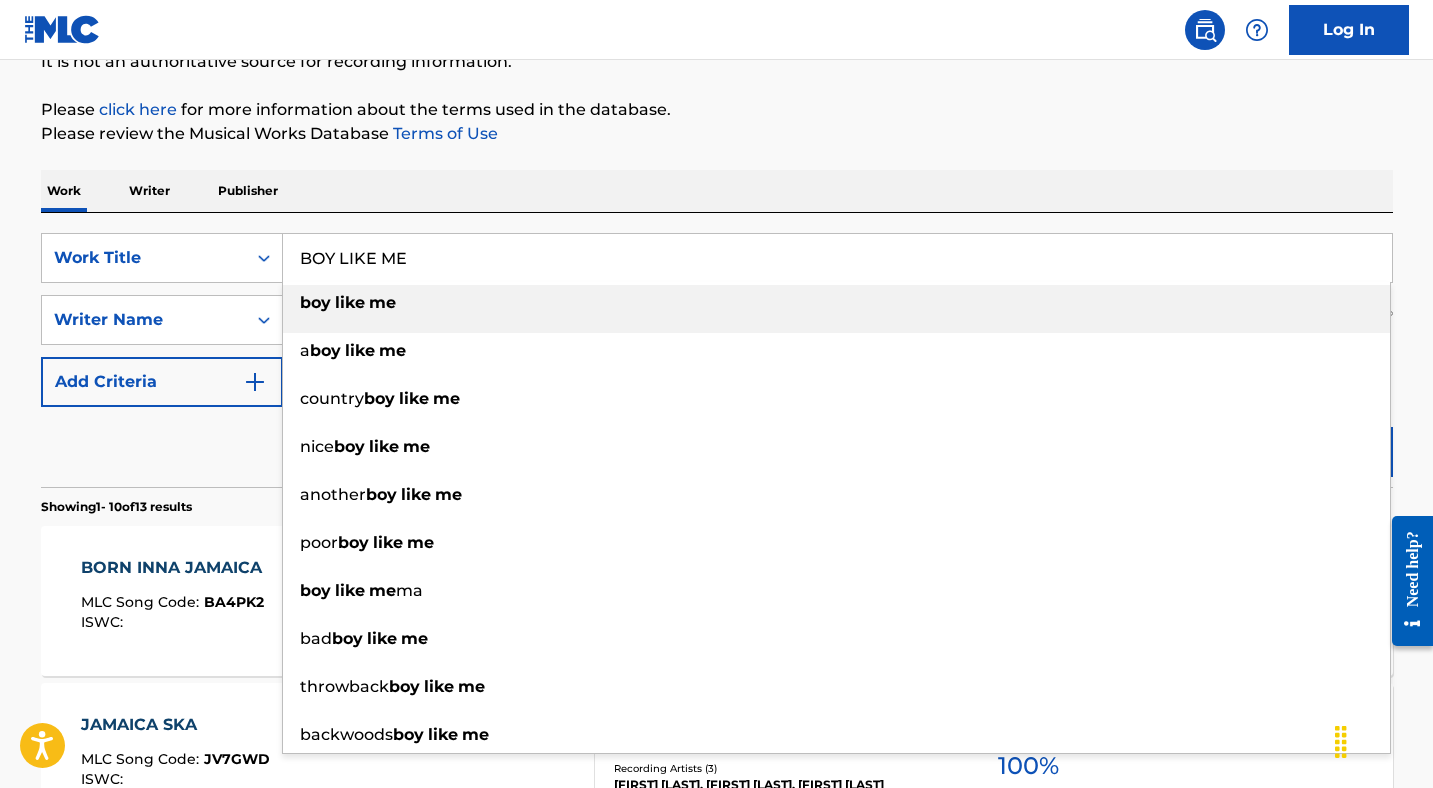 type on "BOY LIKE ME" 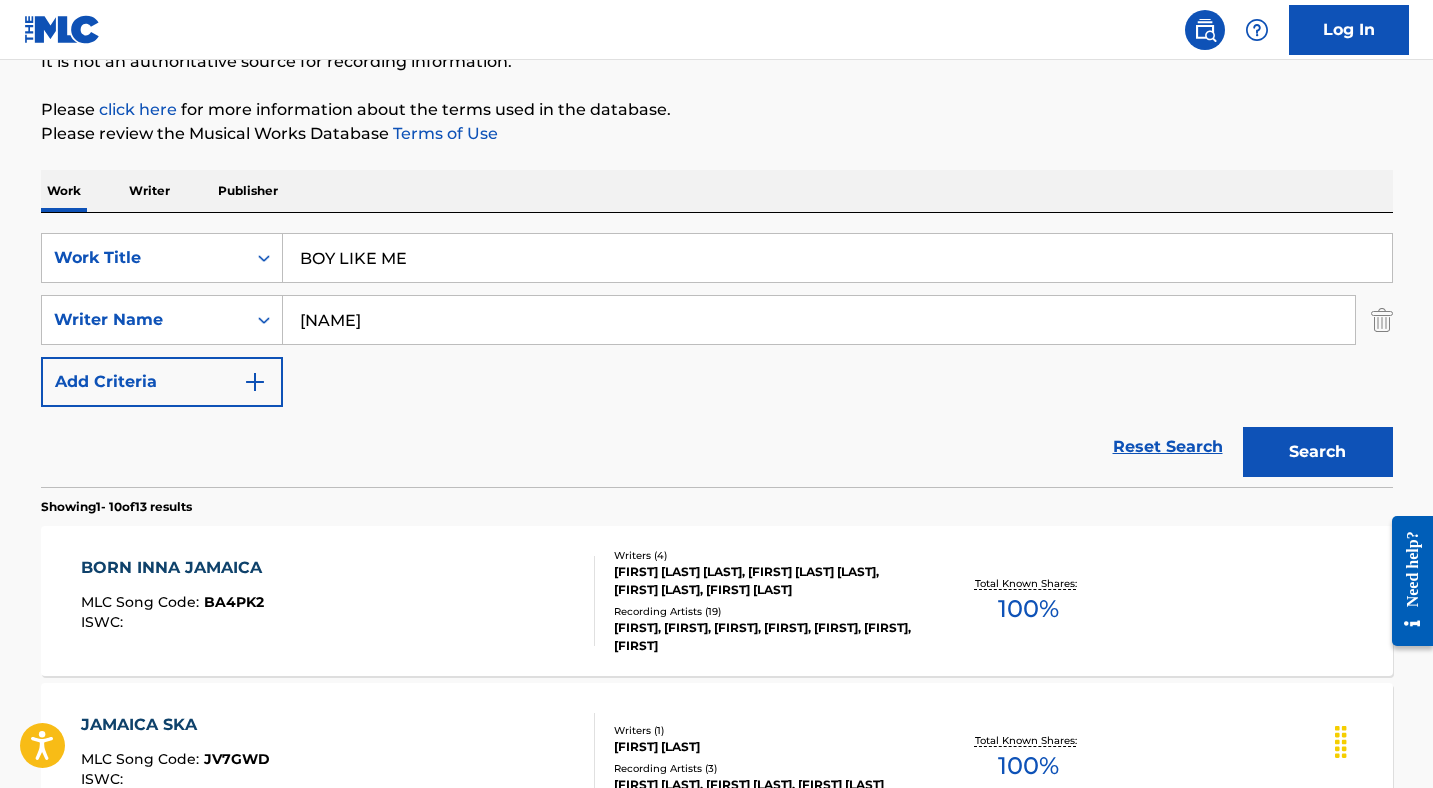 click on "[NAME]" at bounding box center [819, 320] 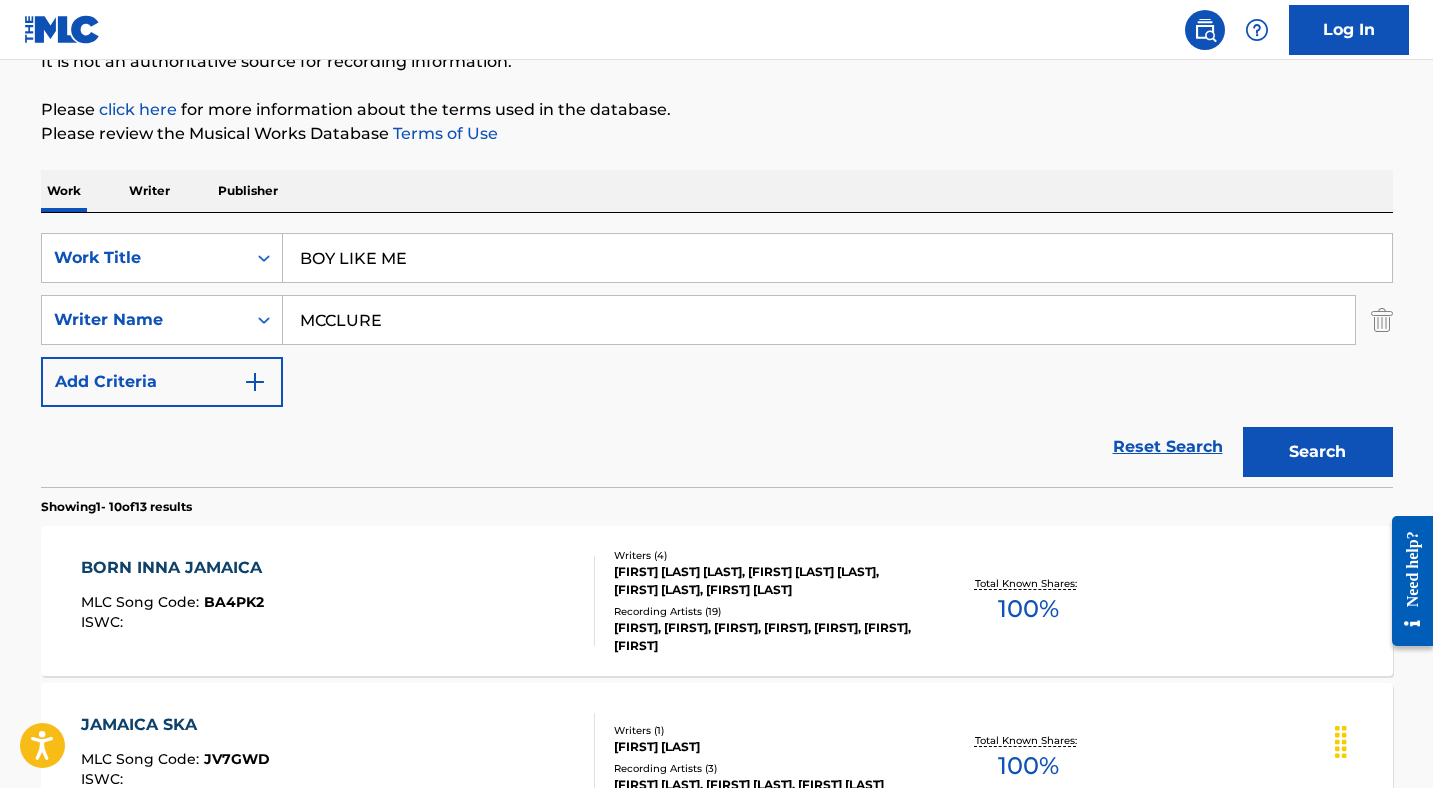 type on "MCCLURE" 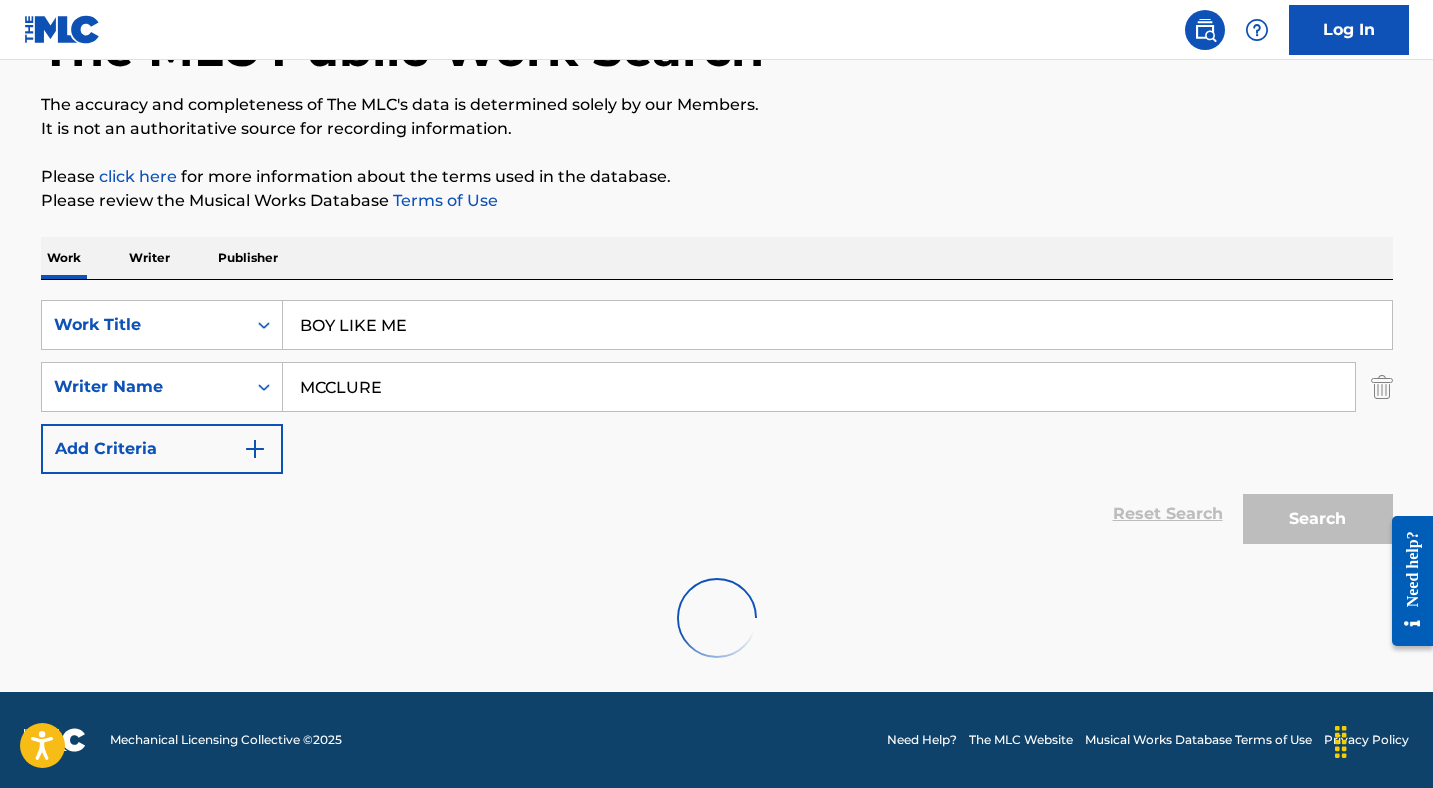 scroll, scrollTop: 212, scrollLeft: 0, axis: vertical 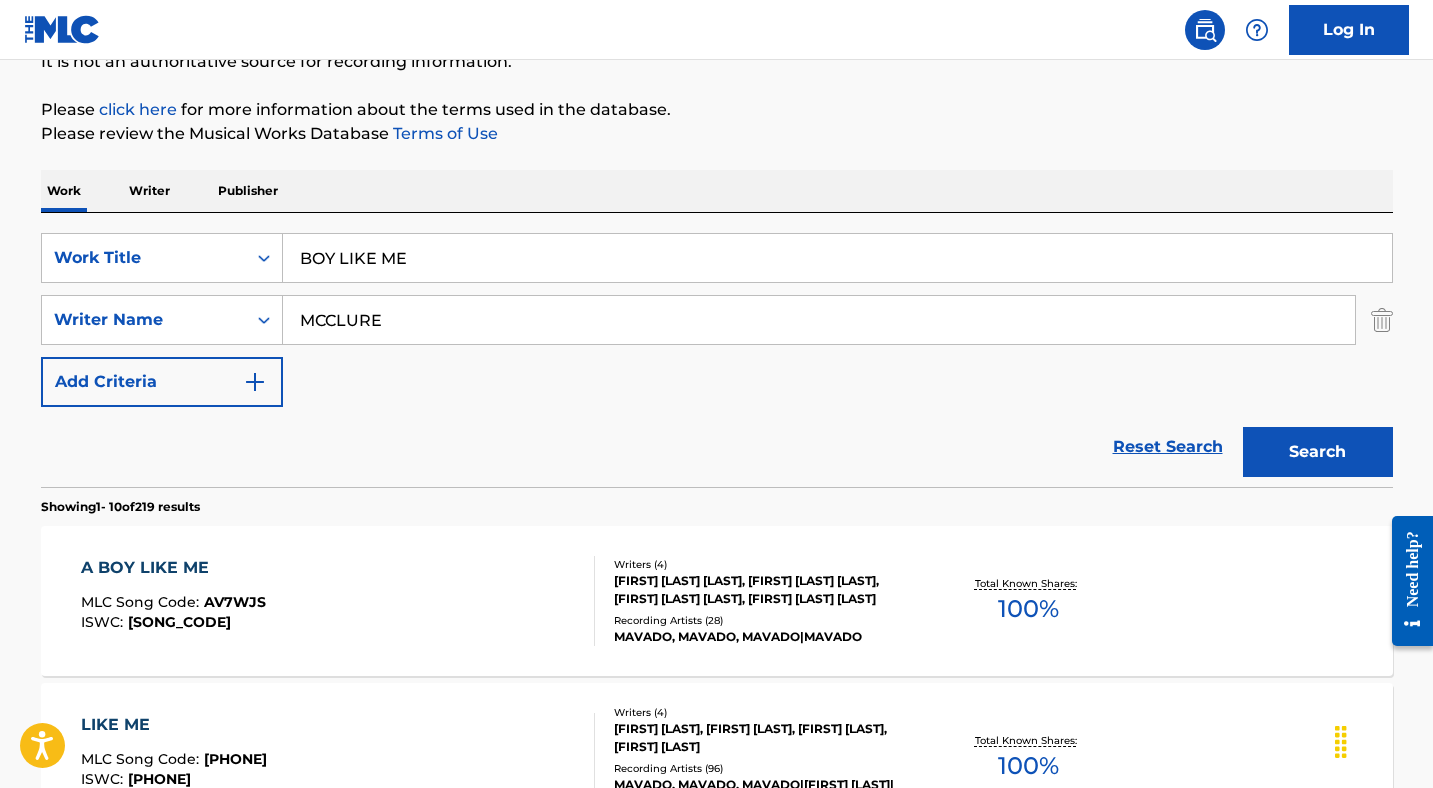 click on "A BOY LIKE ME" at bounding box center [173, 568] 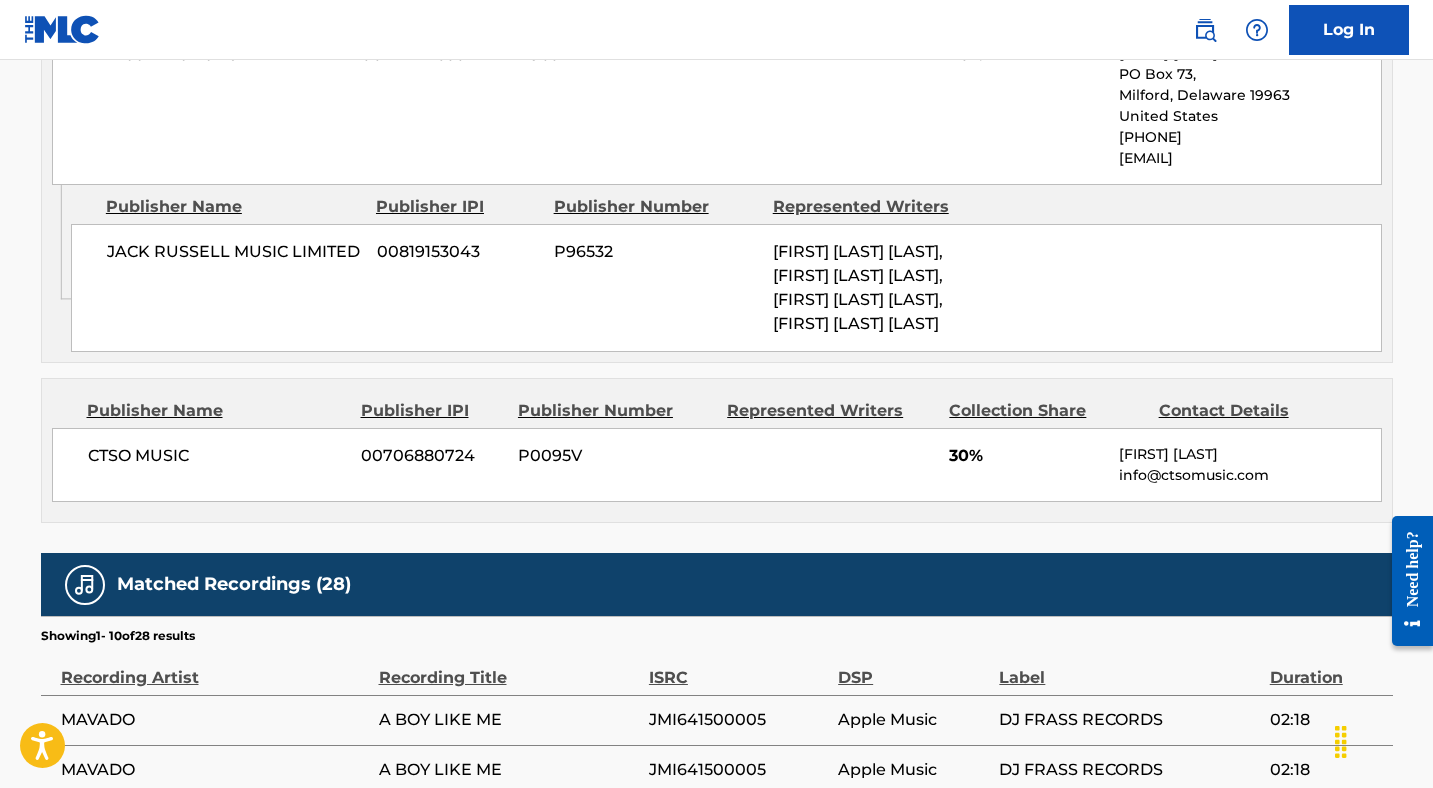 scroll, scrollTop: 185, scrollLeft: 0, axis: vertical 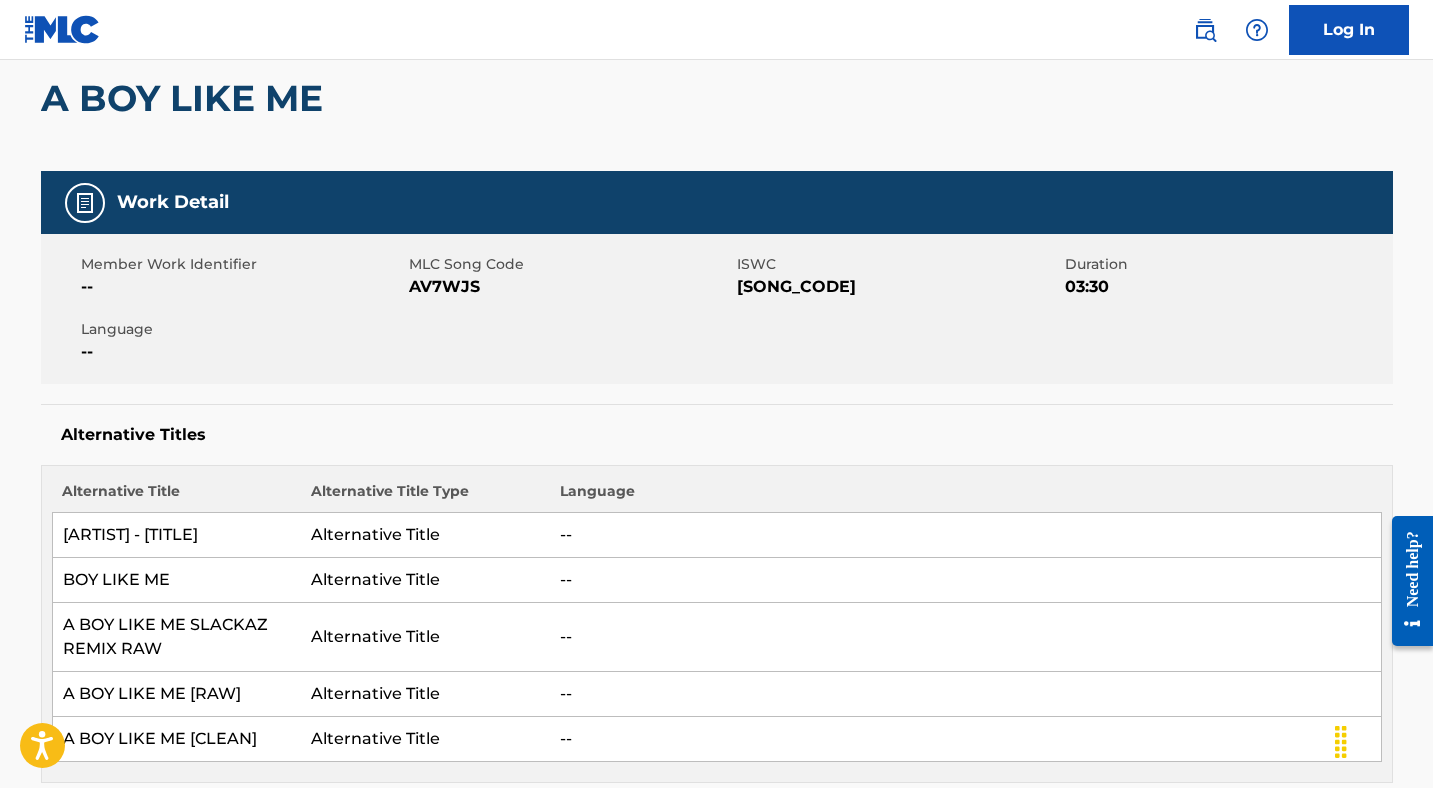 click on "AV7WJS" at bounding box center (570, 287) 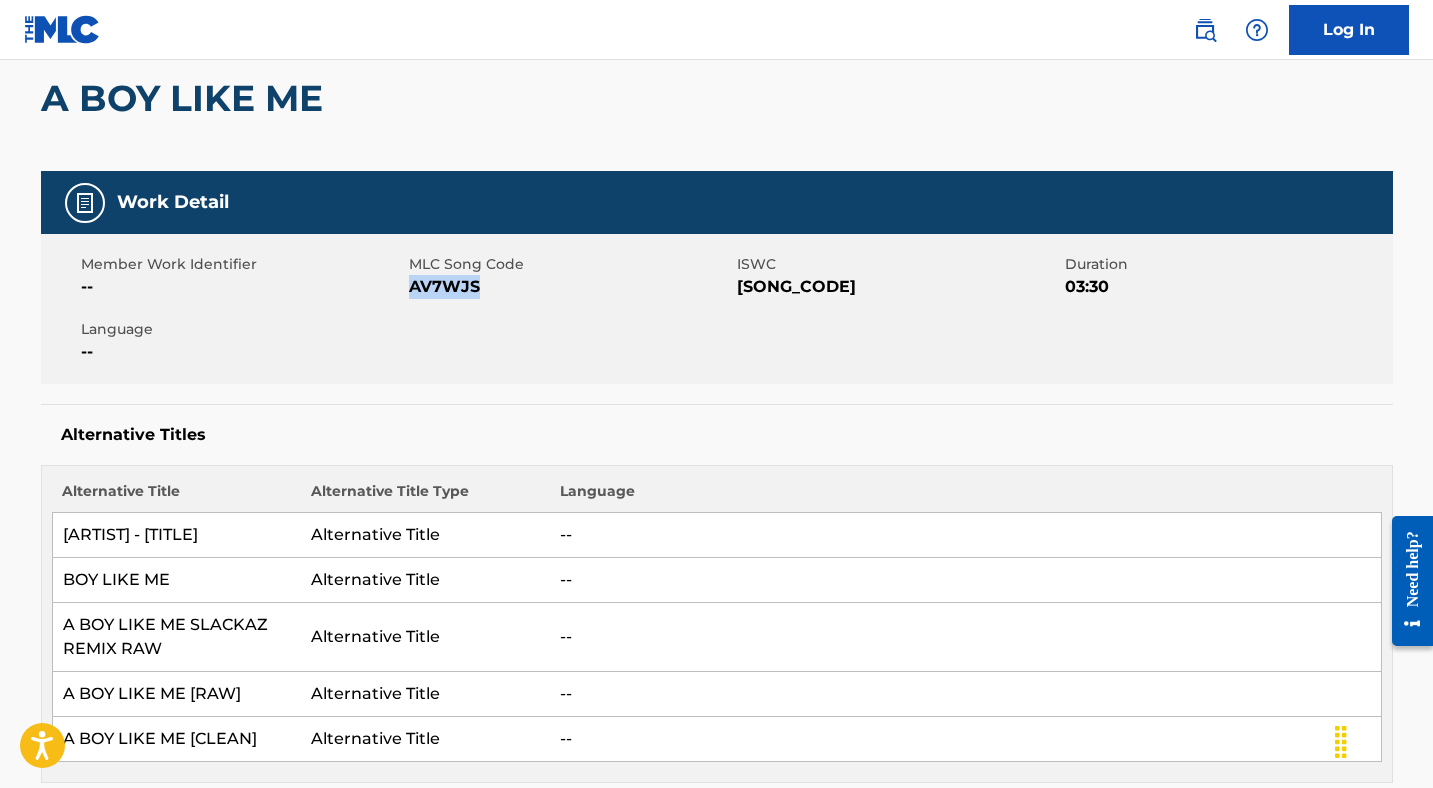 click on "AV7WJS" at bounding box center [570, 287] 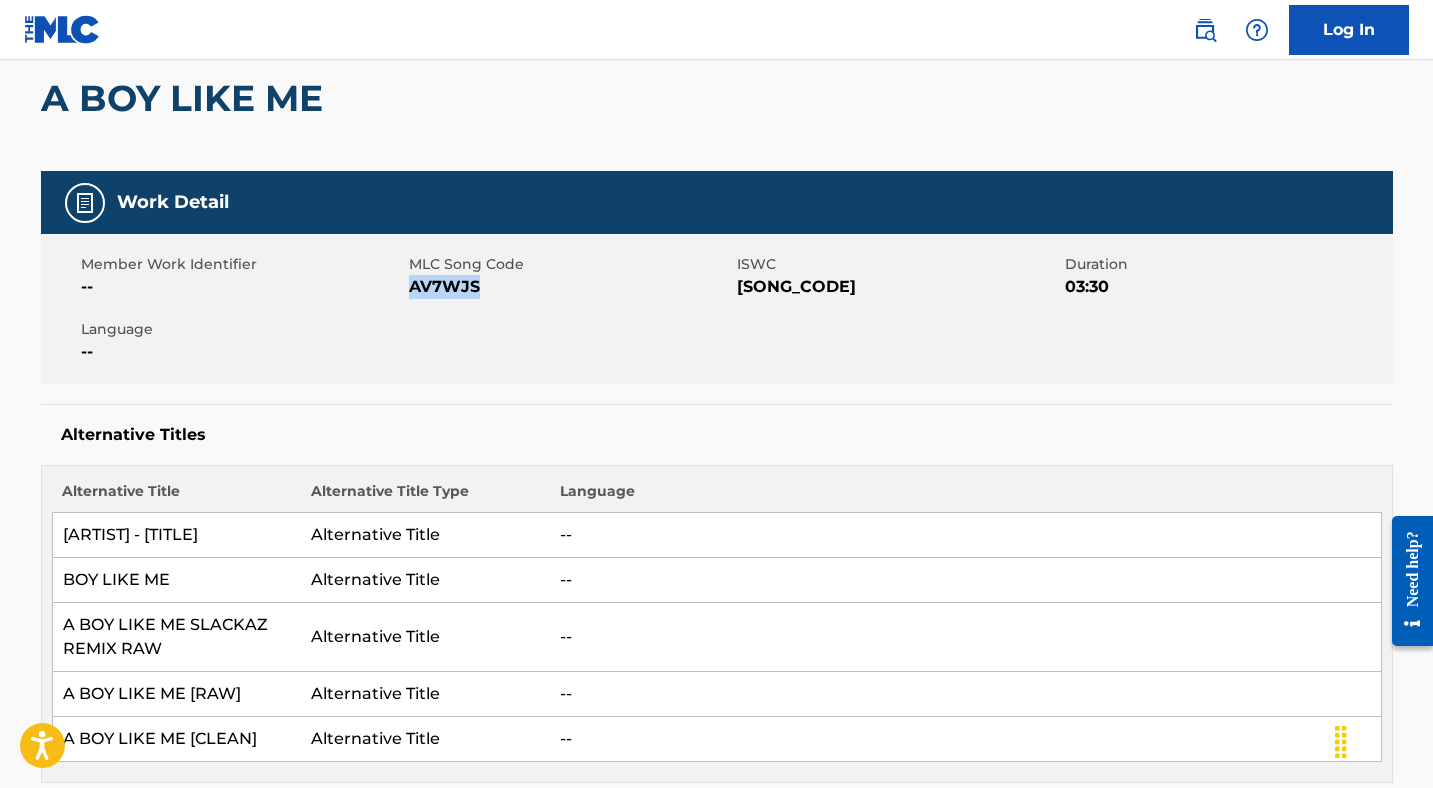 scroll, scrollTop: 0, scrollLeft: 0, axis: both 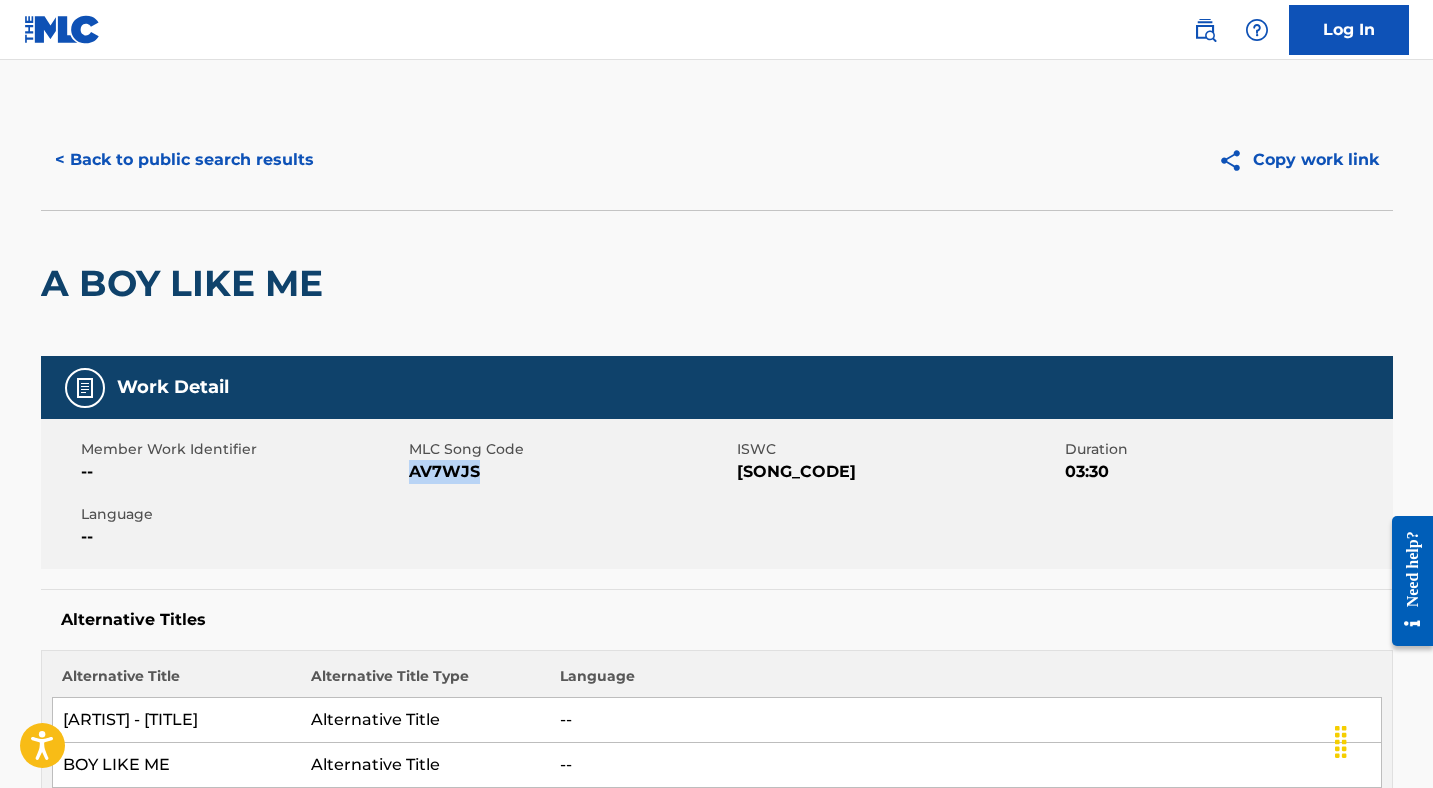 click on "< Back to public search results" at bounding box center [184, 160] 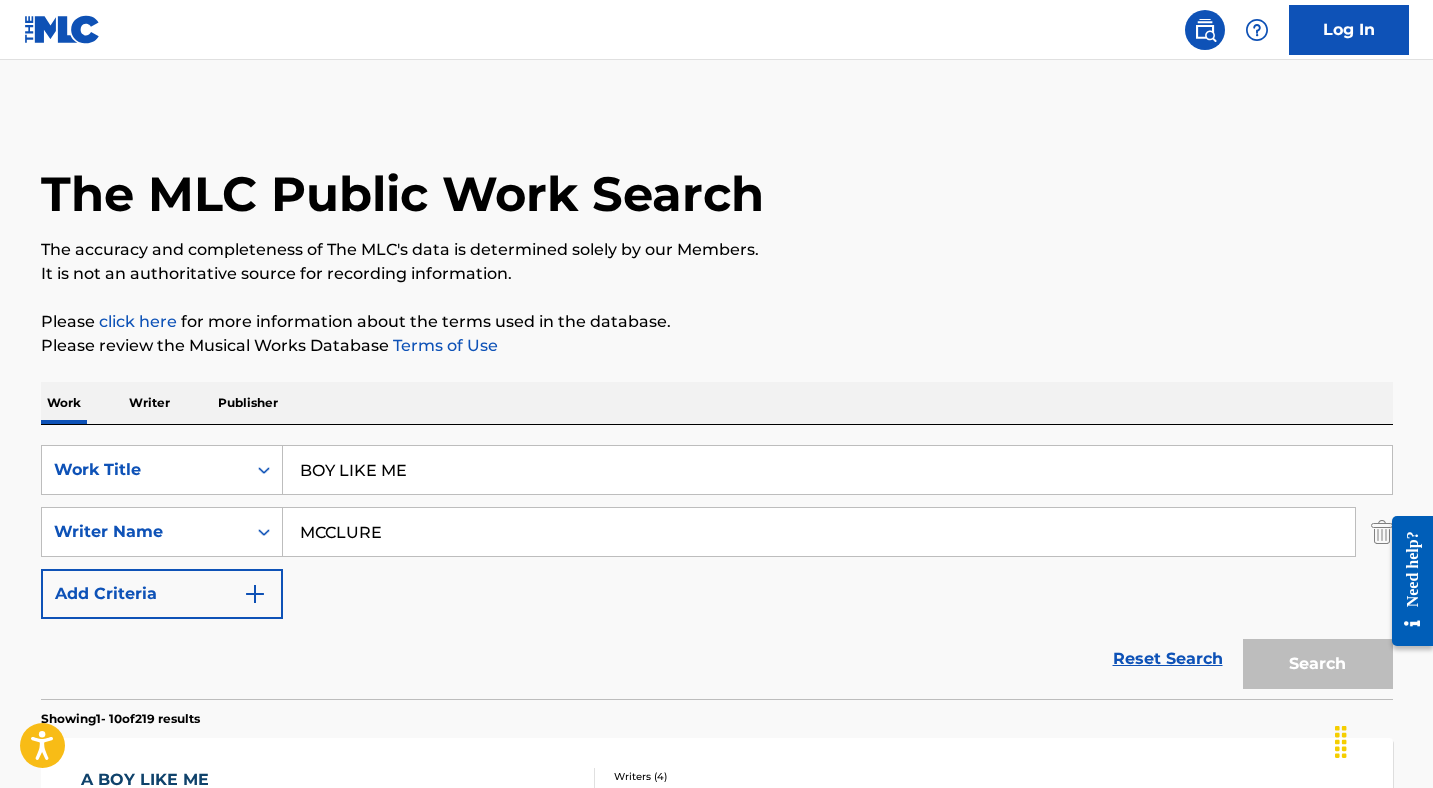 scroll, scrollTop: 212, scrollLeft: 0, axis: vertical 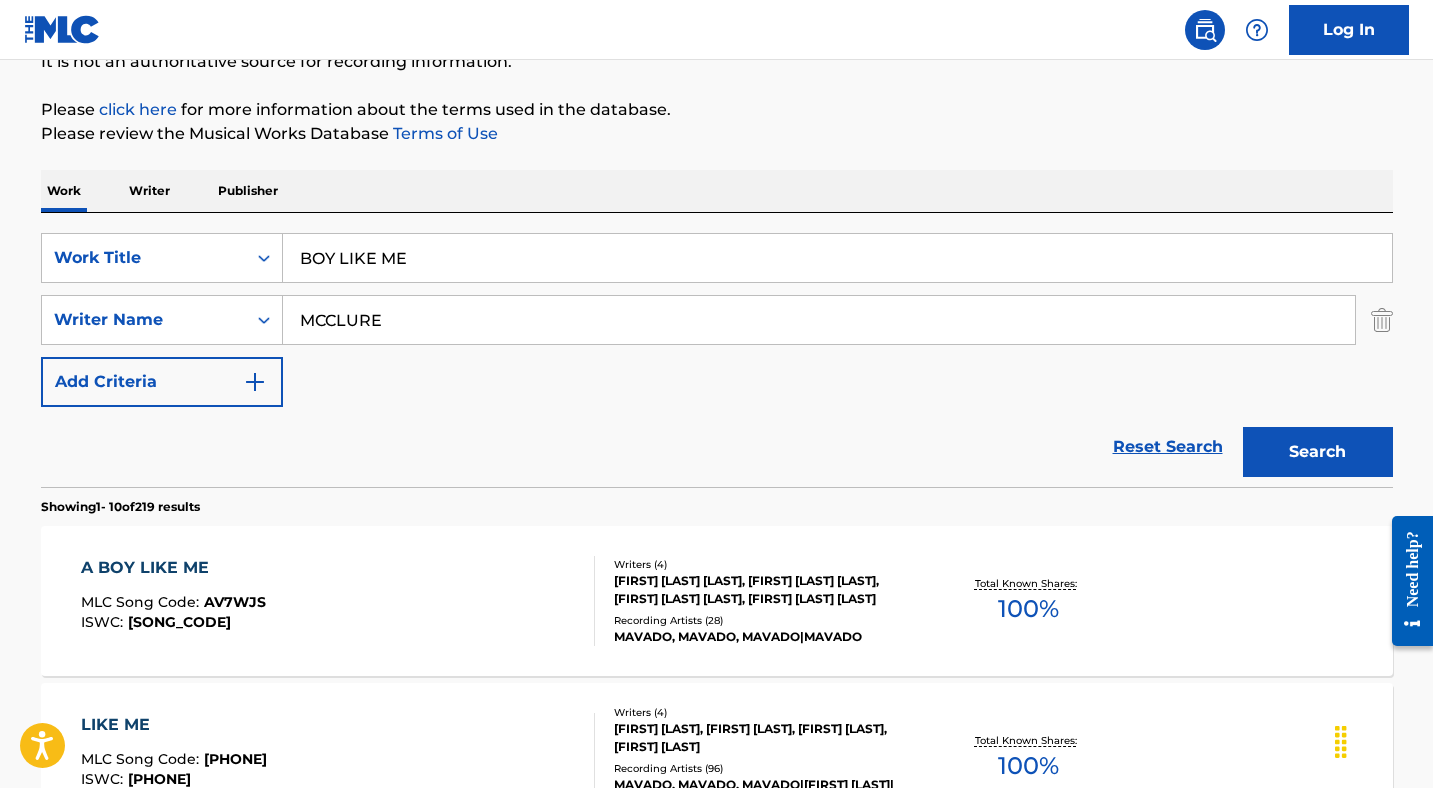 click on "BOY LIKE ME" at bounding box center [837, 258] 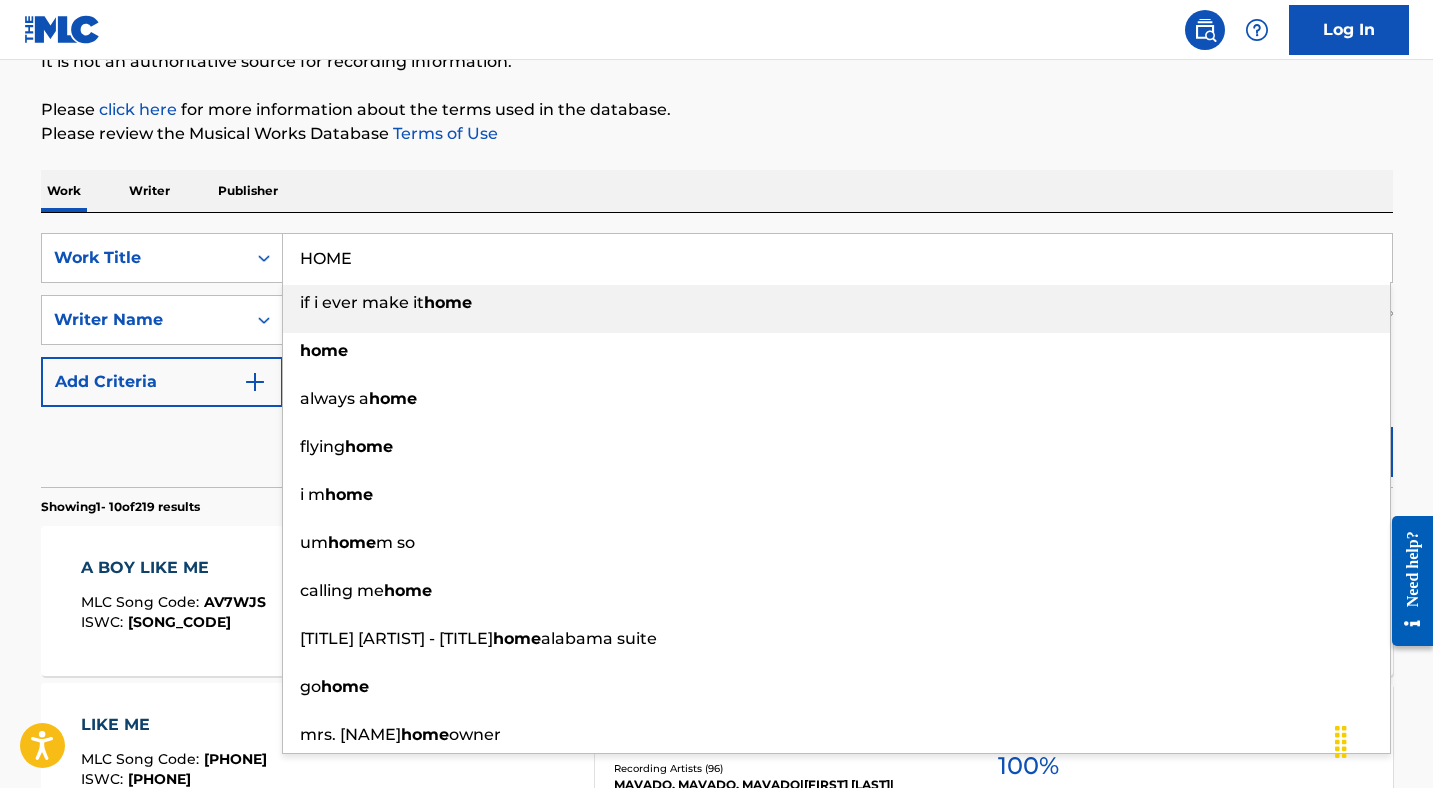 type on "HOME" 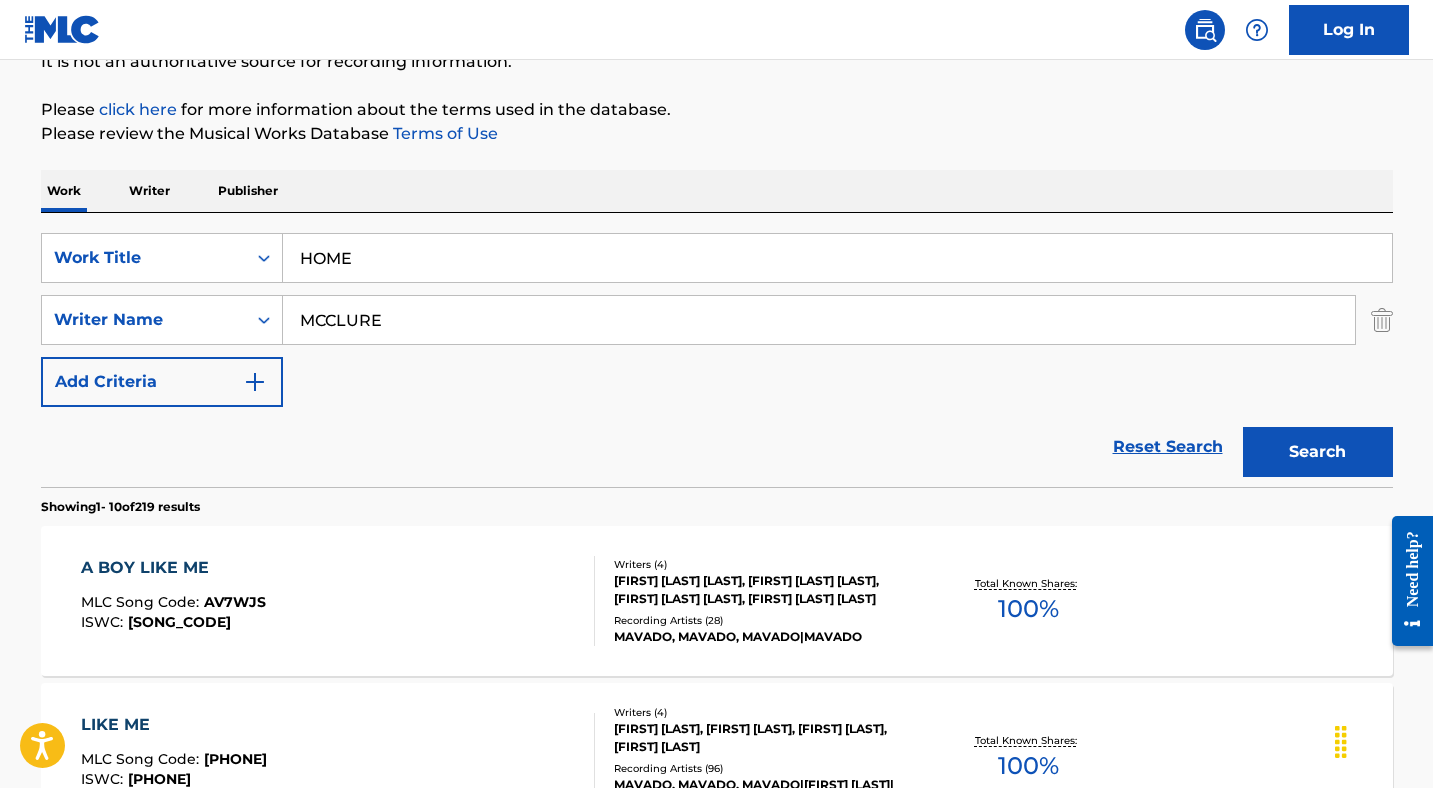 click on "Search" at bounding box center (1318, 452) 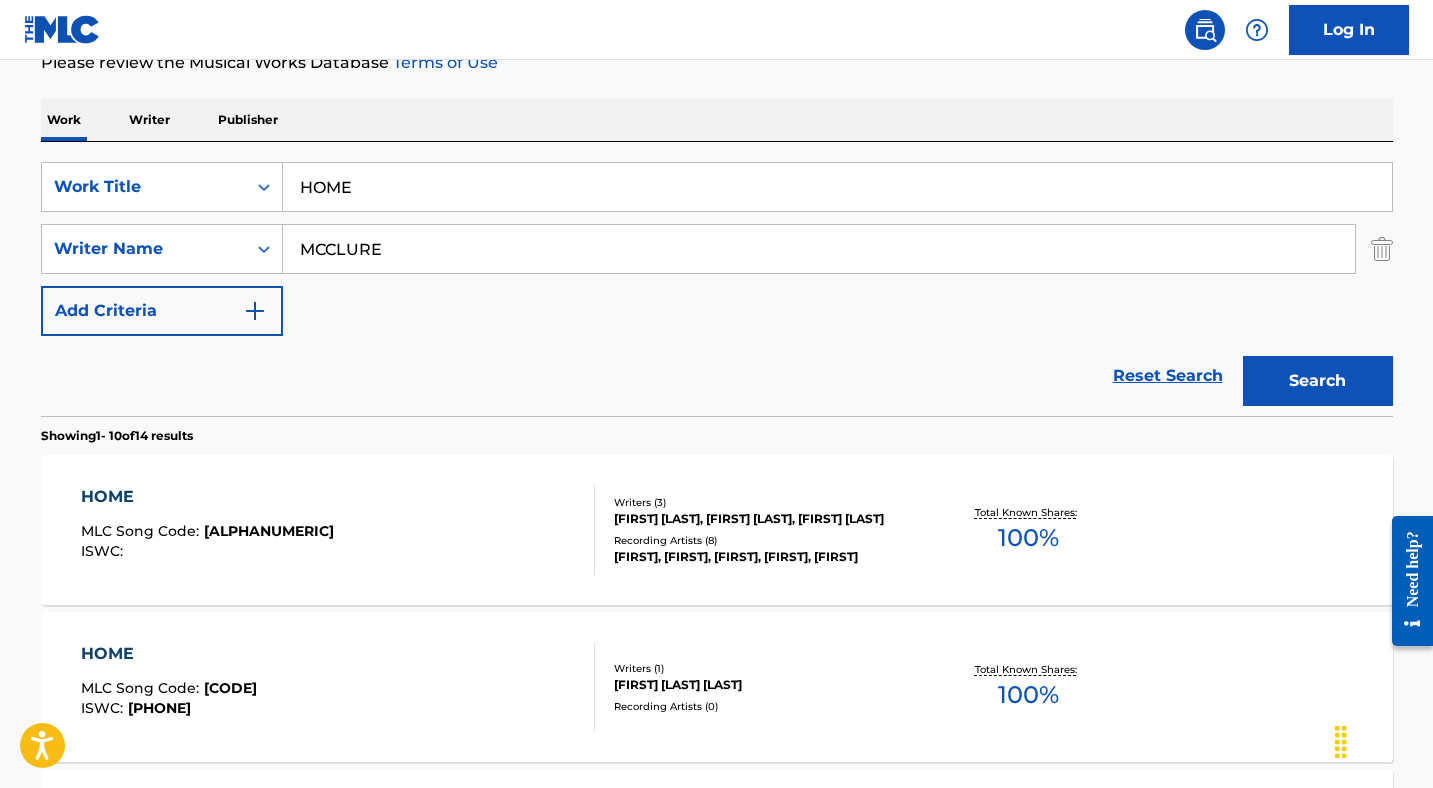 scroll, scrollTop: 372, scrollLeft: 0, axis: vertical 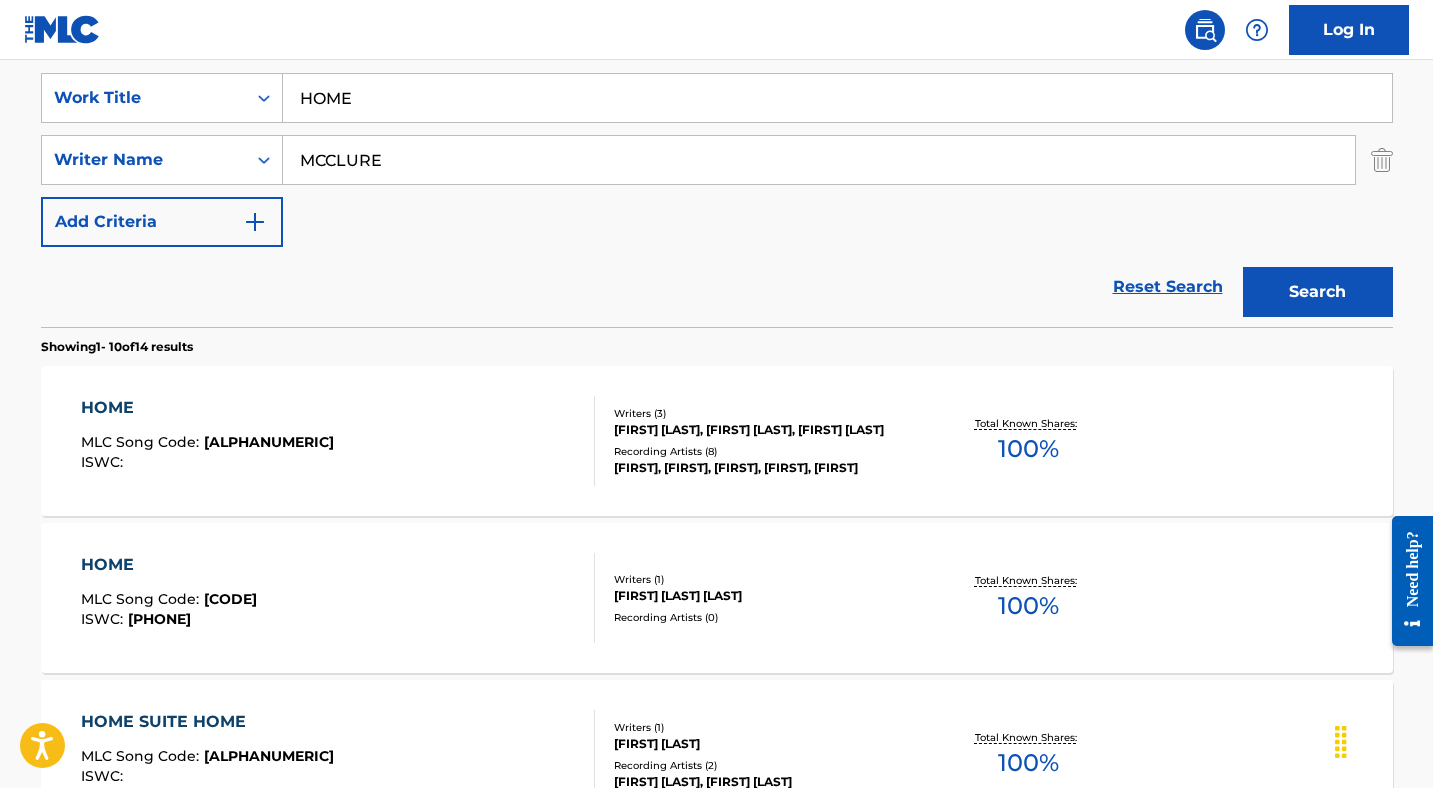 click on "HOME" at bounding box center [207, 408] 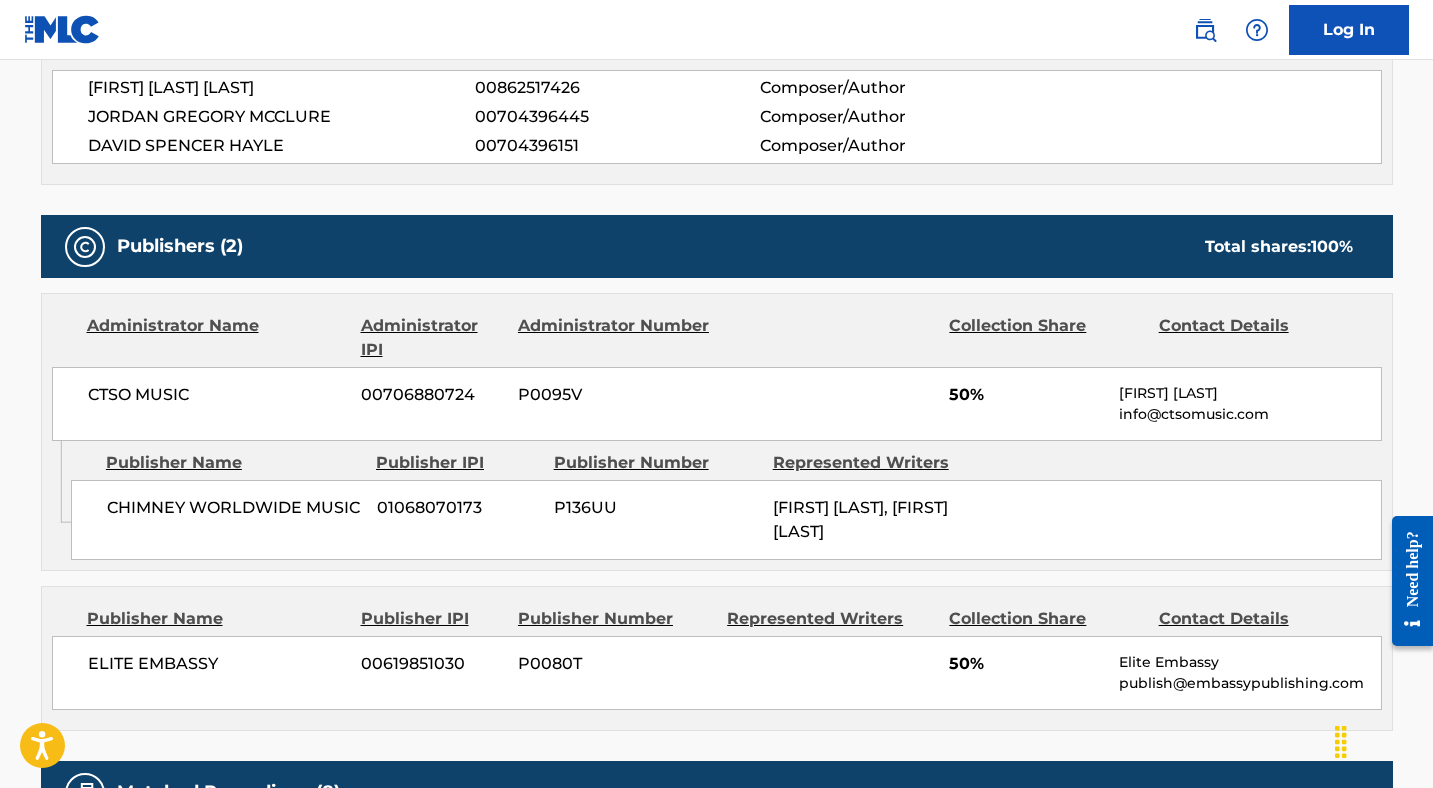 scroll, scrollTop: 72, scrollLeft: 0, axis: vertical 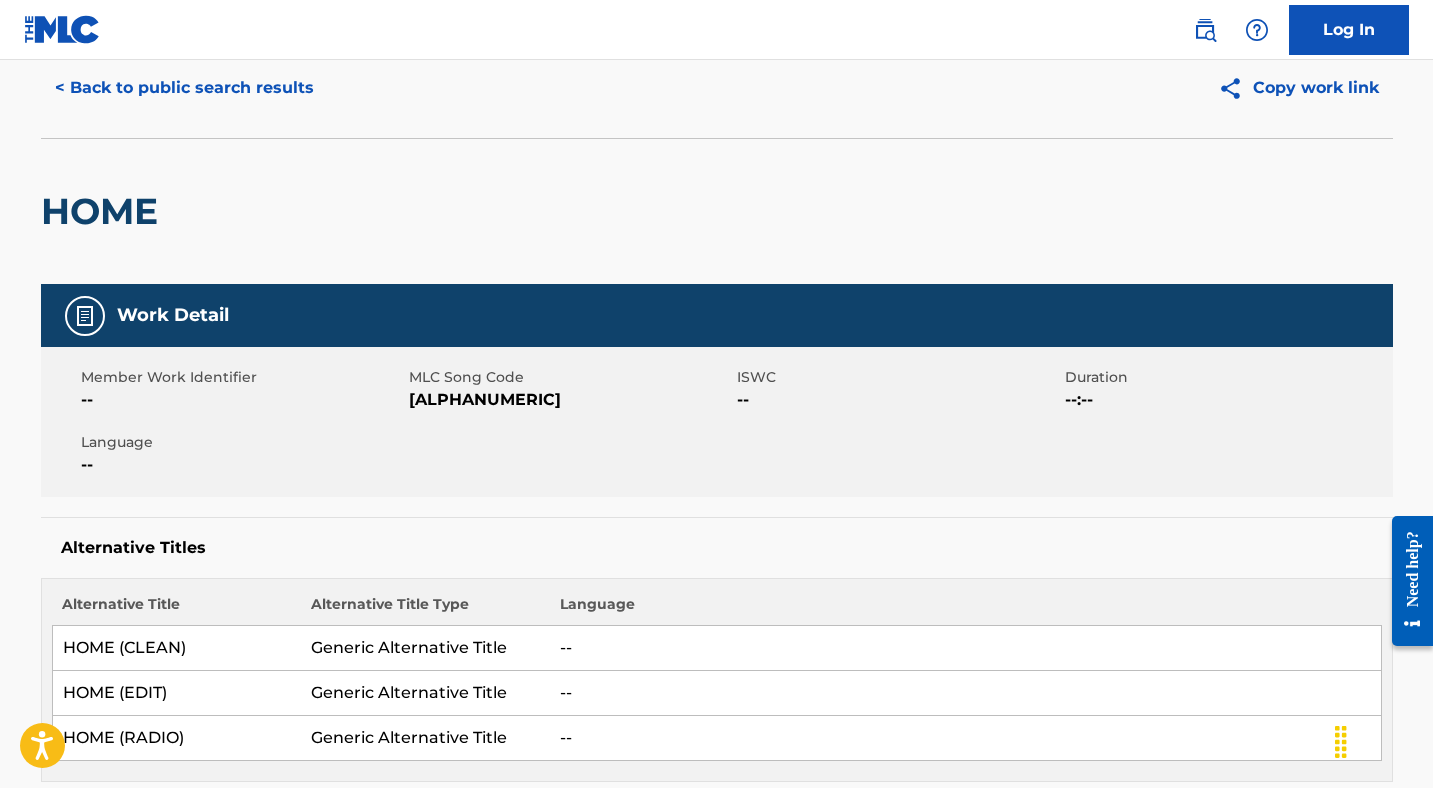 click on "[ALPHANUMERIC]" at bounding box center (570, 400) 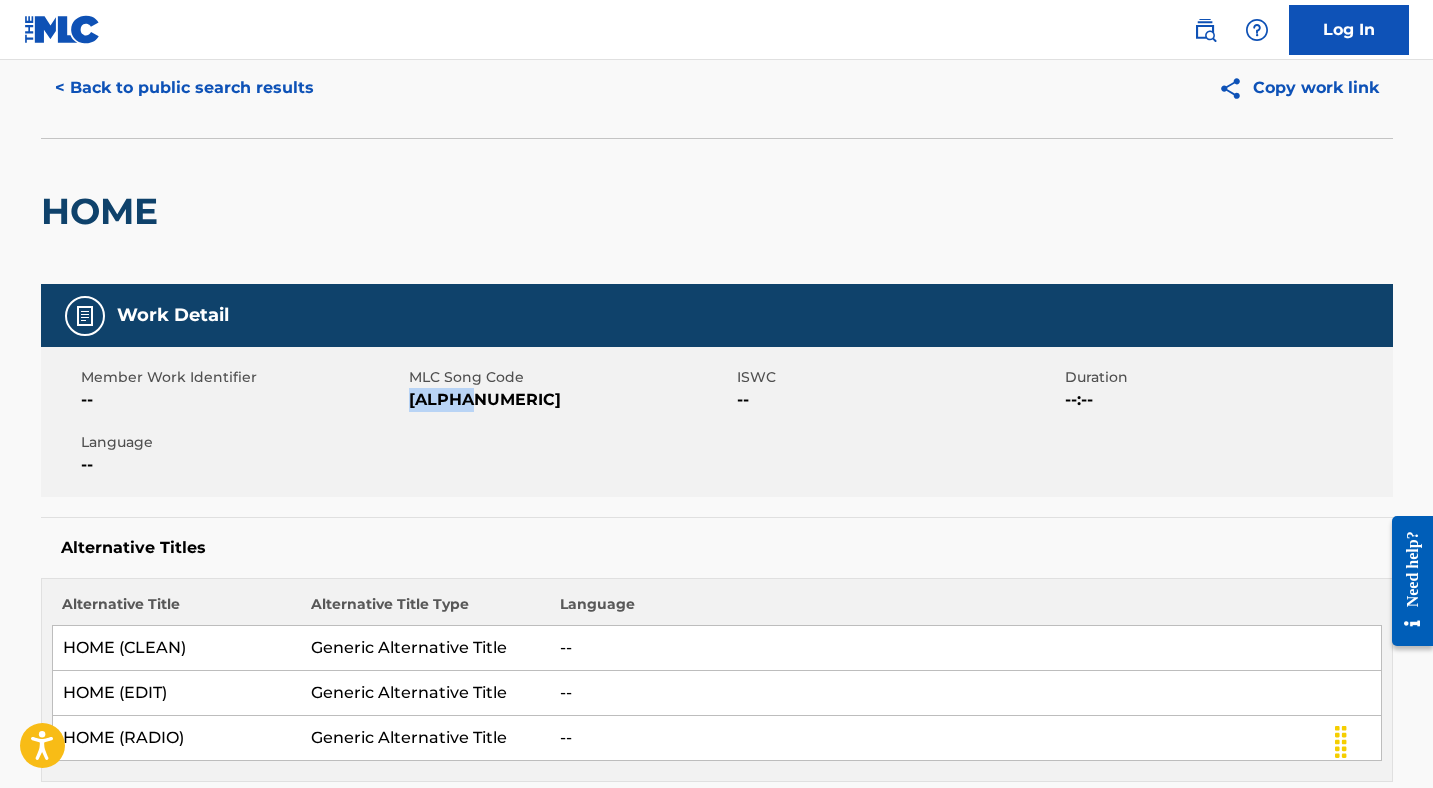 click on "[ALPHANUMERIC]" at bounding box center [570, 400] 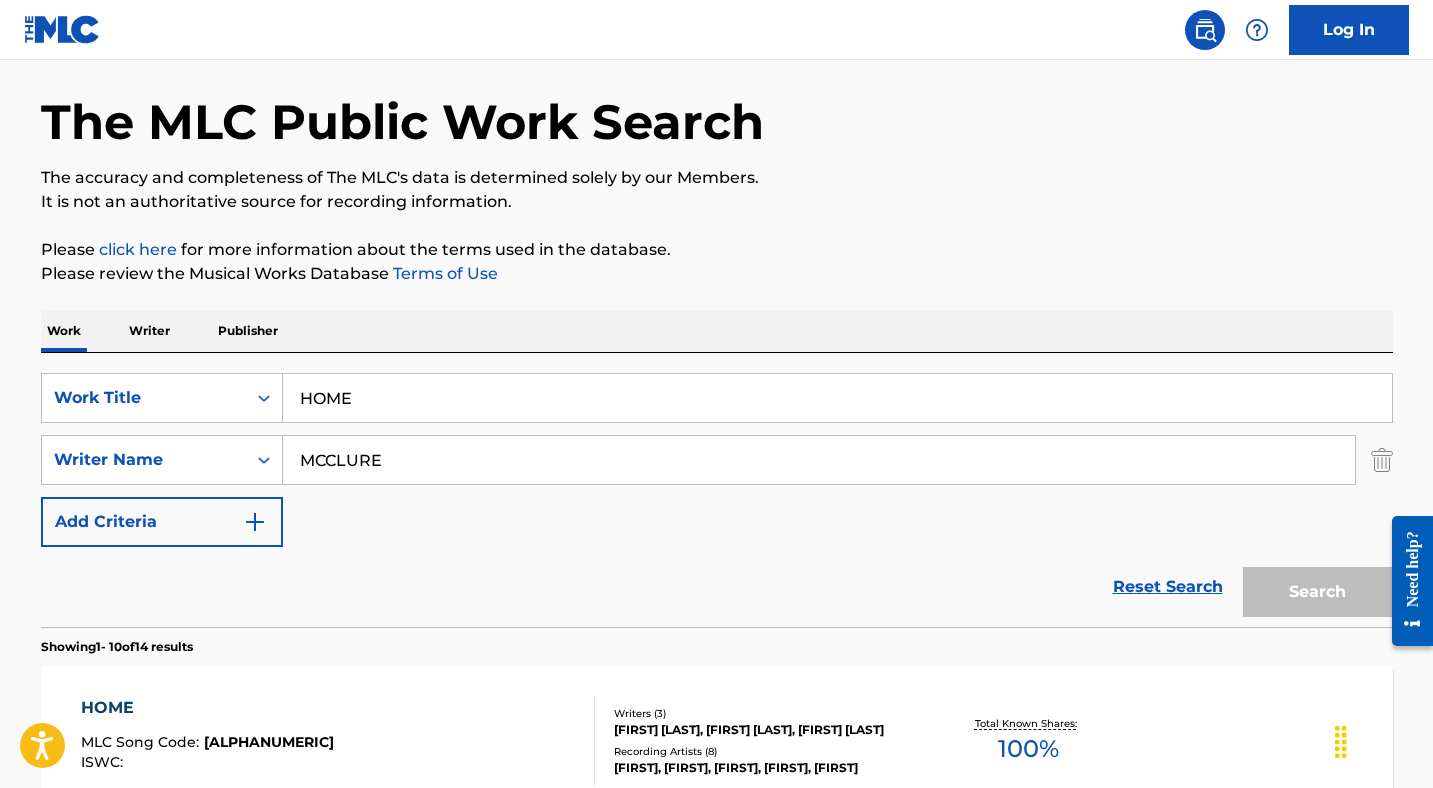 scroll, scrollTop: 372, scrollLeft: 0, axis: vertical 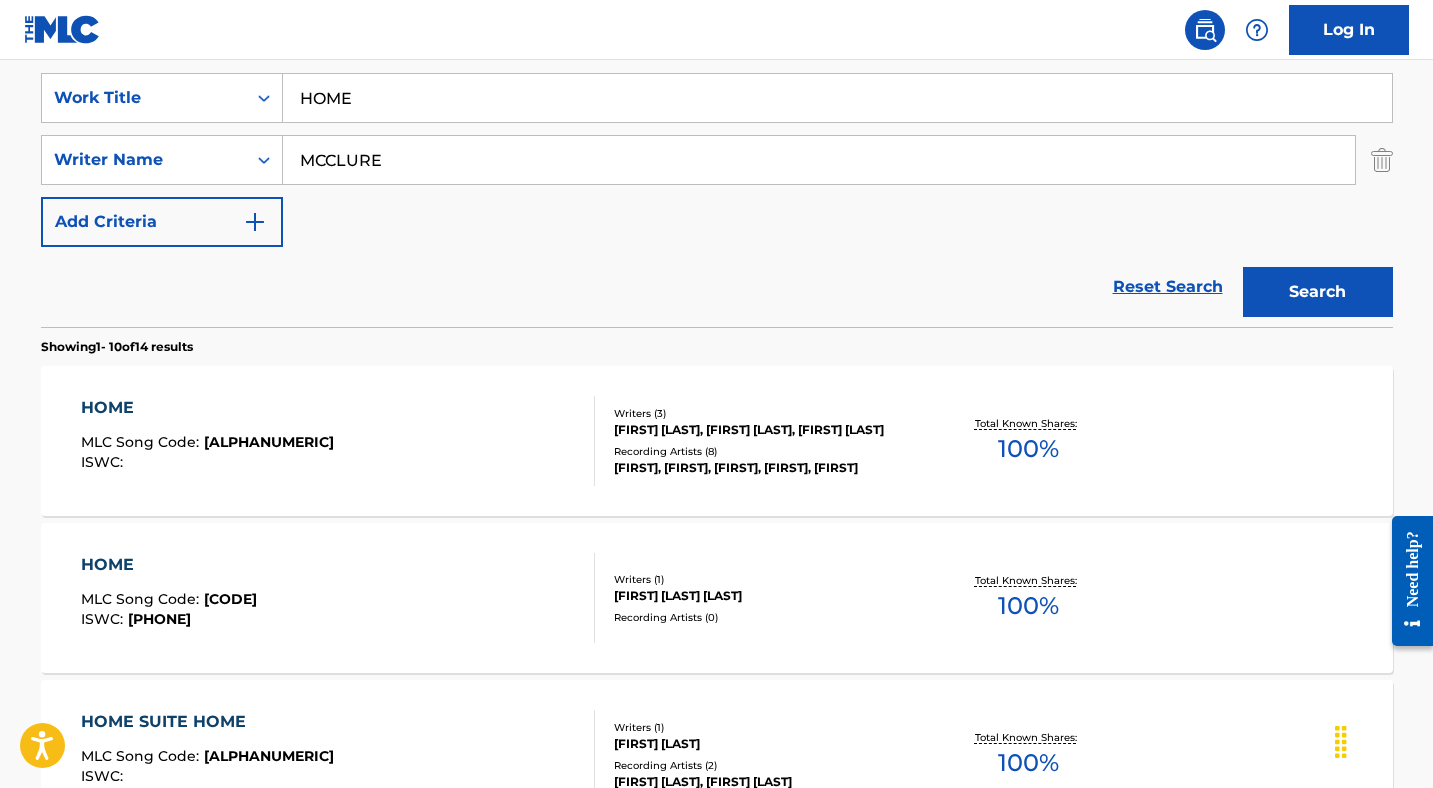 click on "MCCLURE" at bounding box center (819, 160) 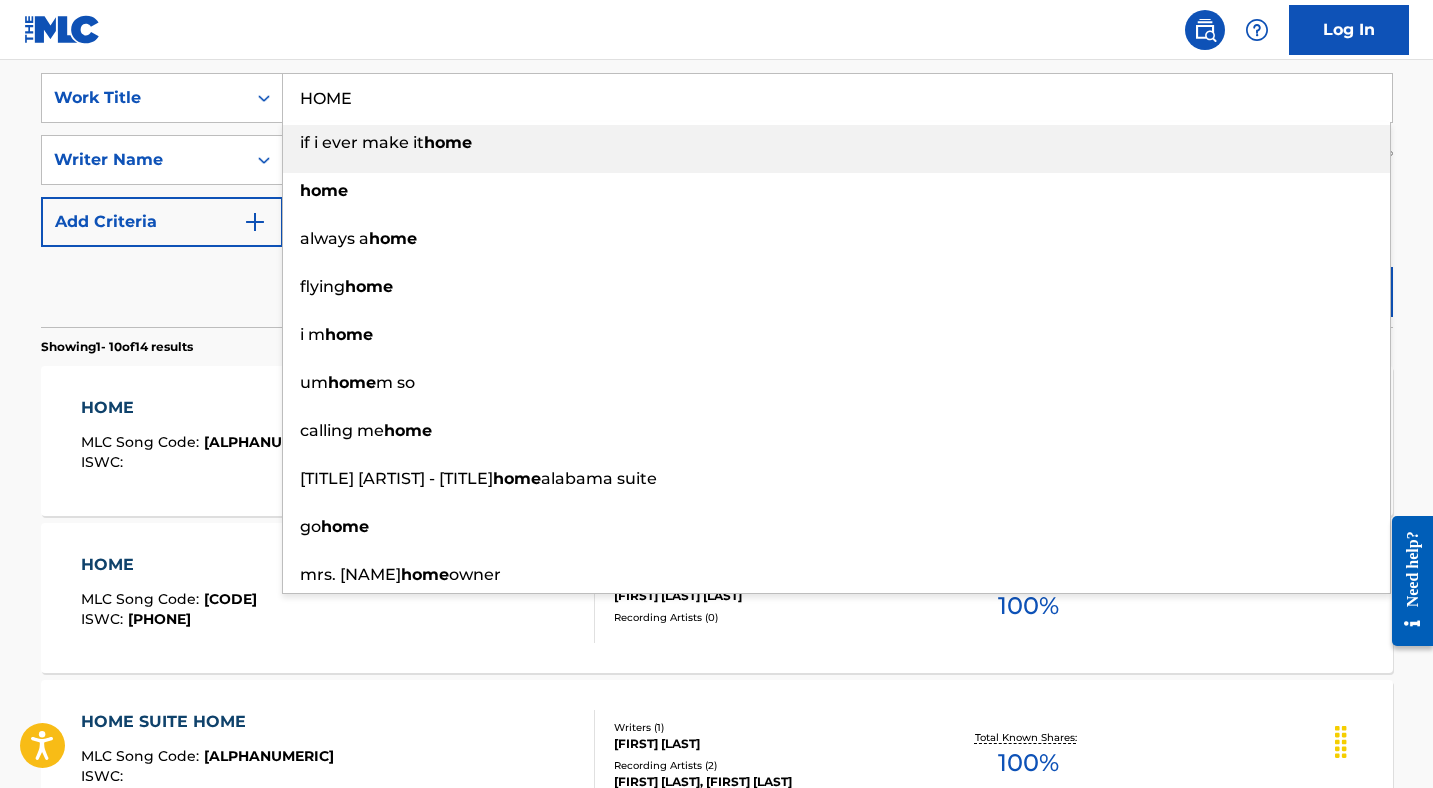 paste on "LET S GET SILLY" 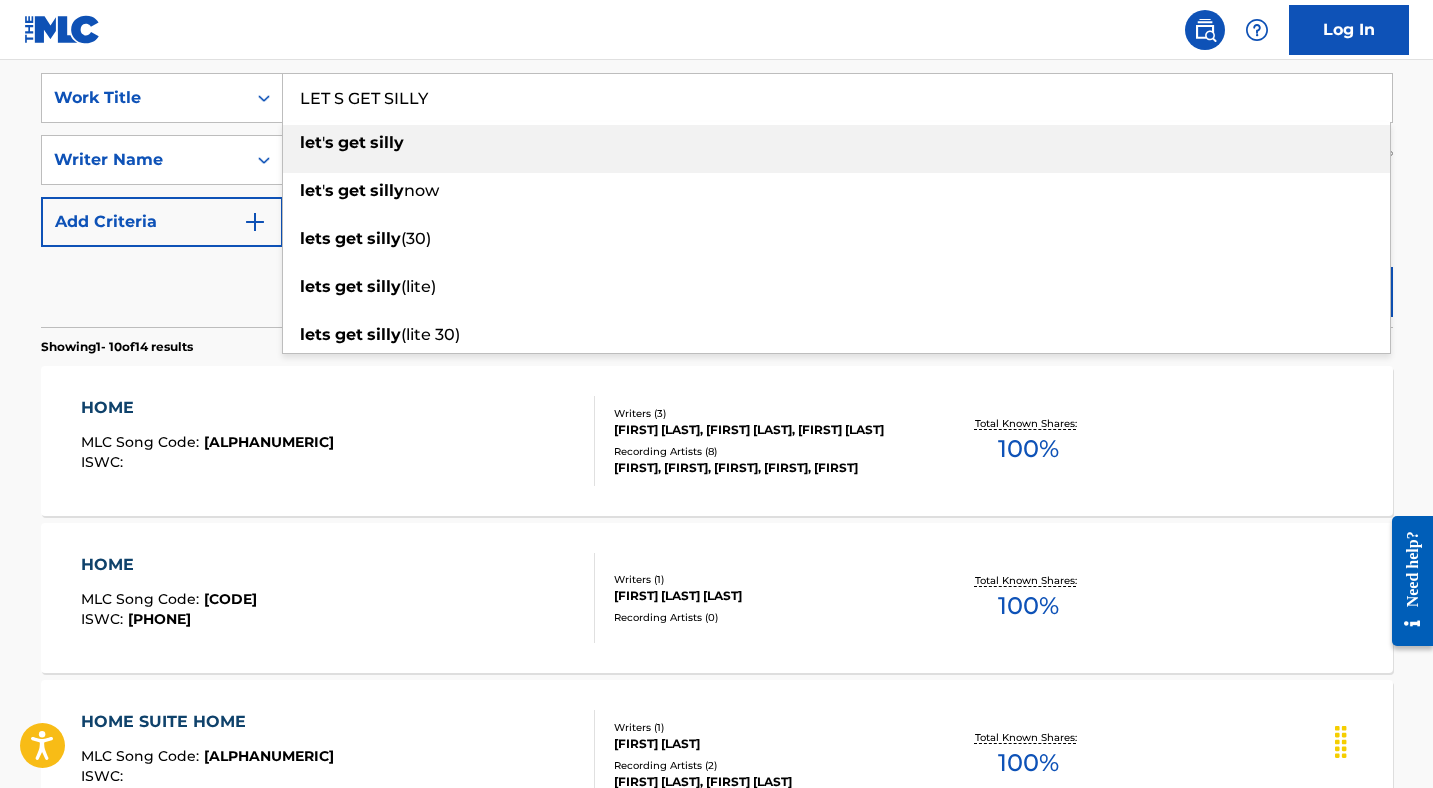 type on "LET S GET SILLY" 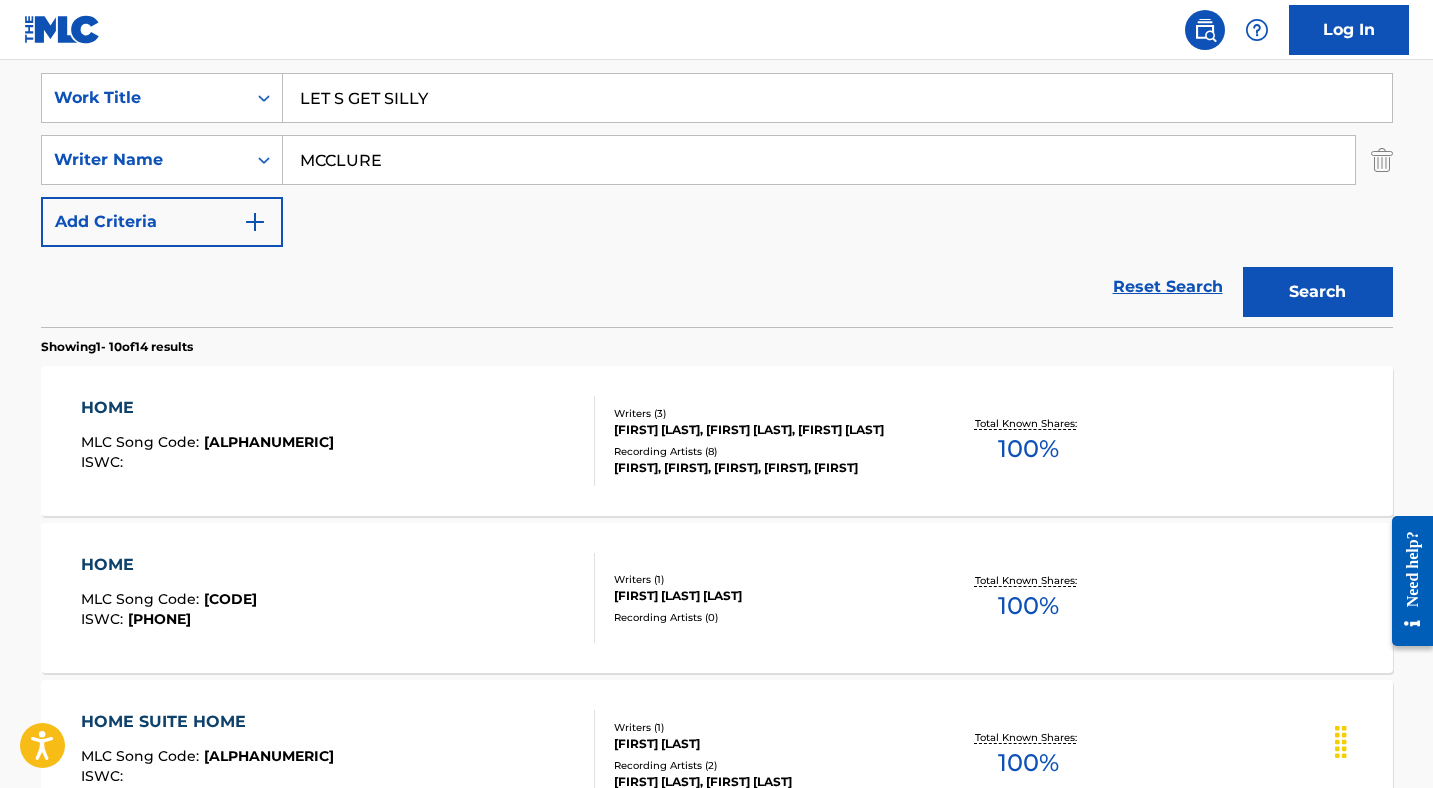 click on "Search" at bounding box center [1318, 292] 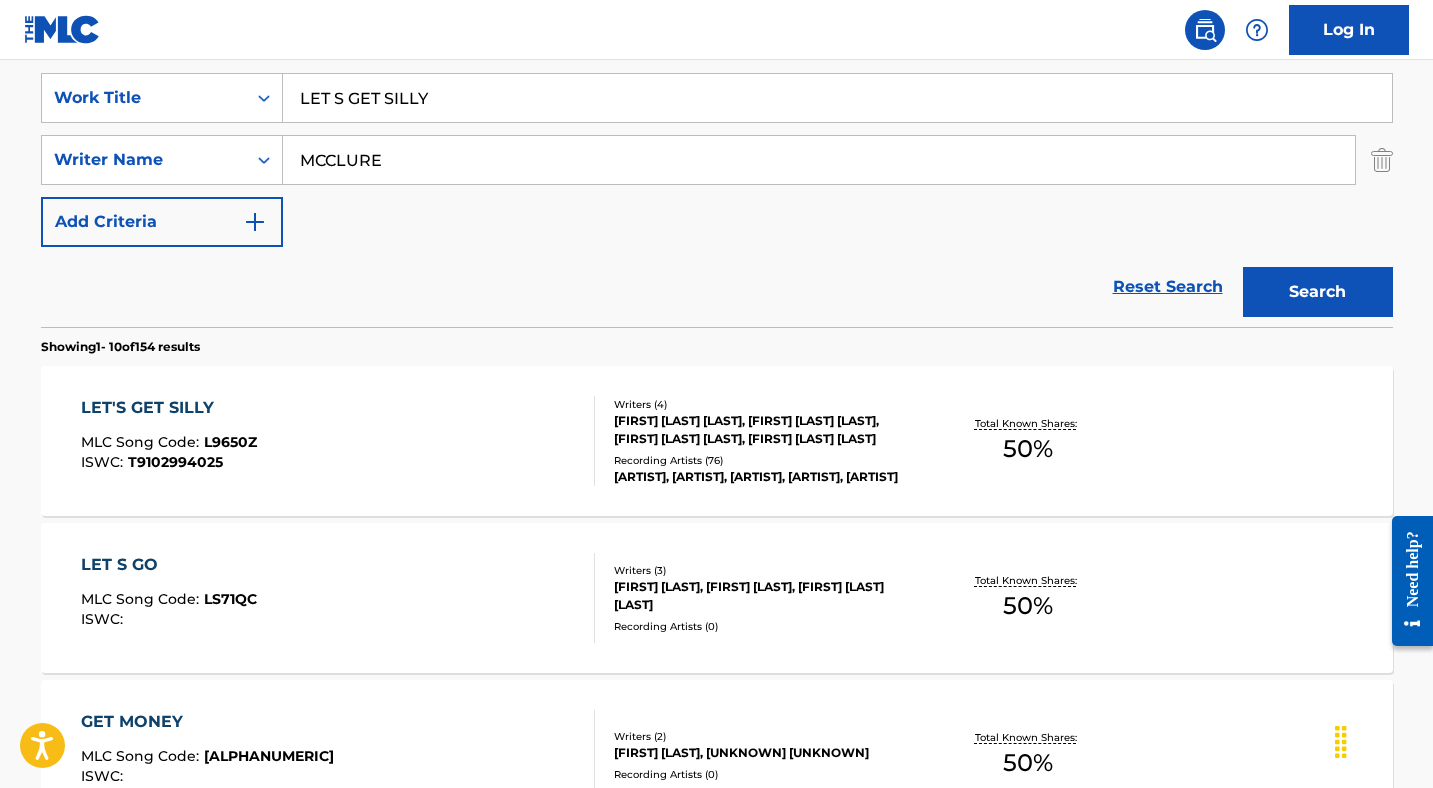 scroll, scrollTop: 379, scrollLeft: 0, axis: vertical 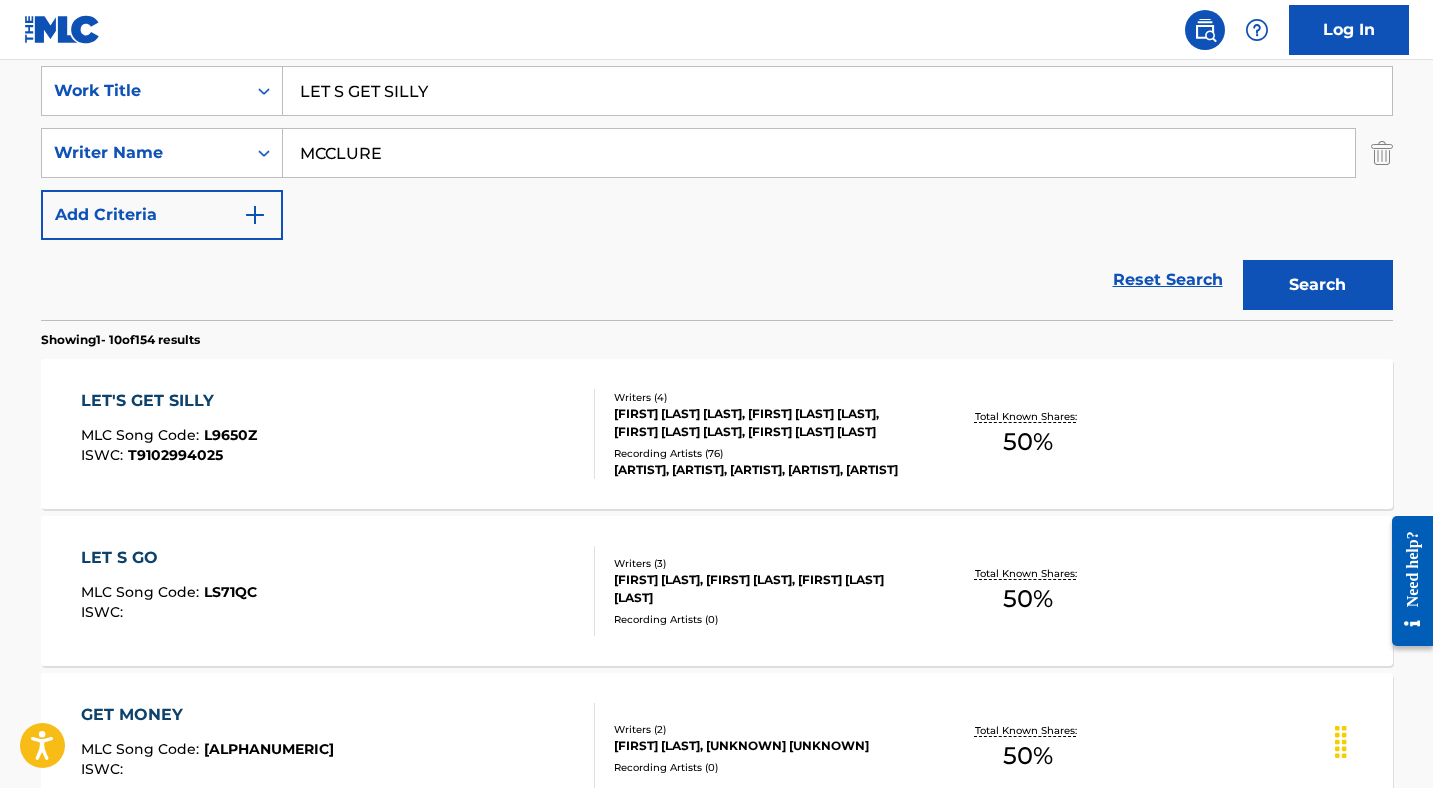 click on "LET'S GET SILLY" at bounding box center (169, 401) 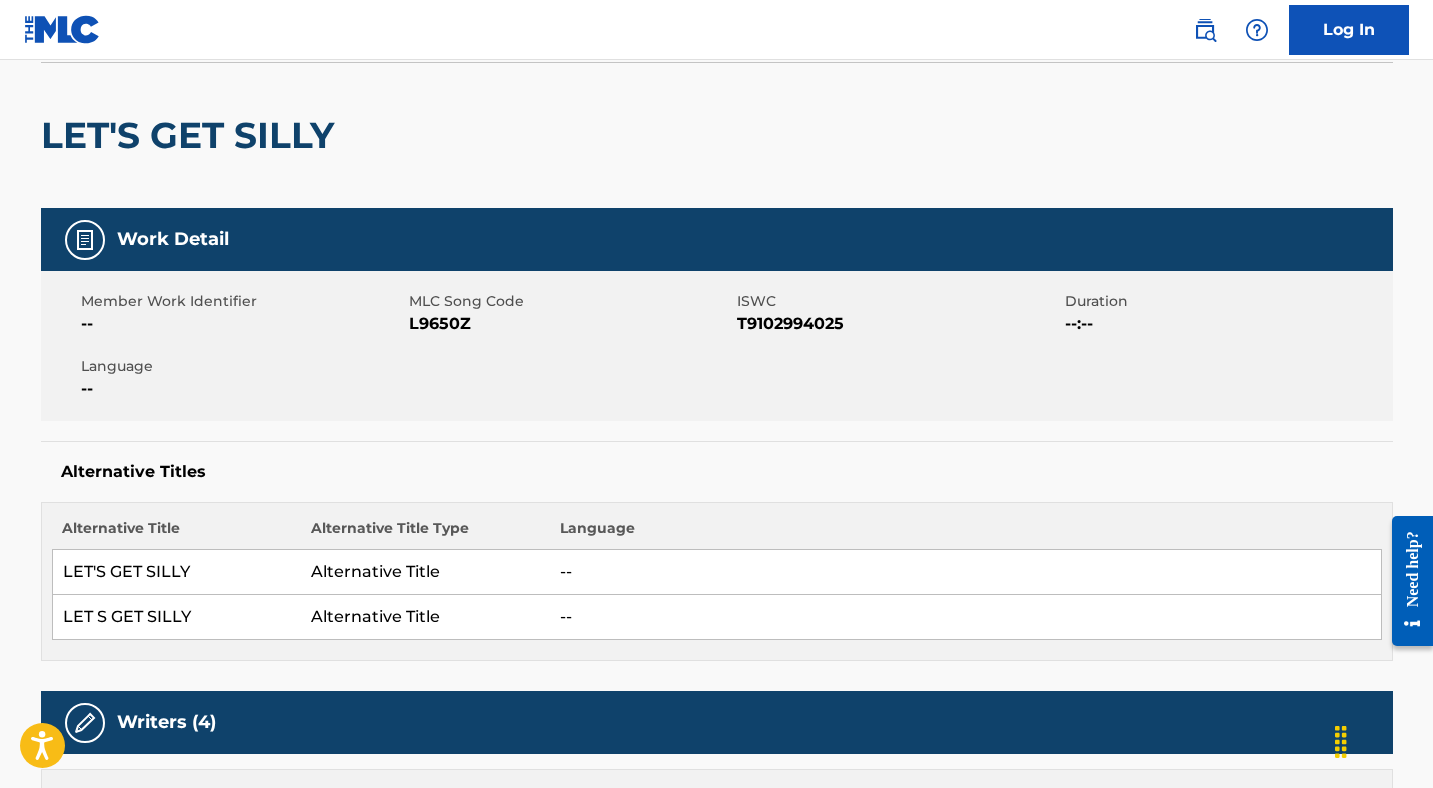 scroll, scrollTop: 0, scrollLeft: 0, axis: both 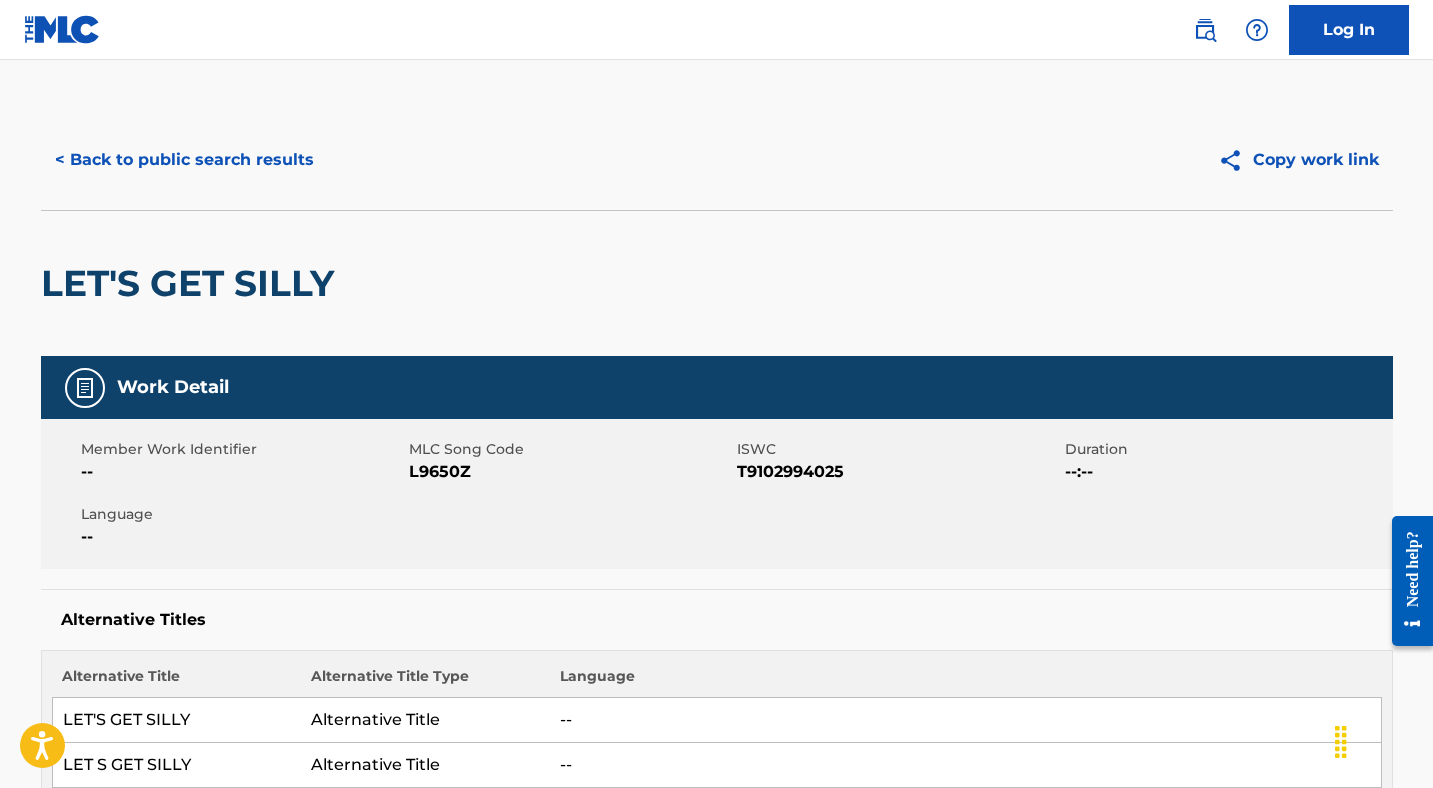click on "L9650Z" at bounding box center [570, 472] 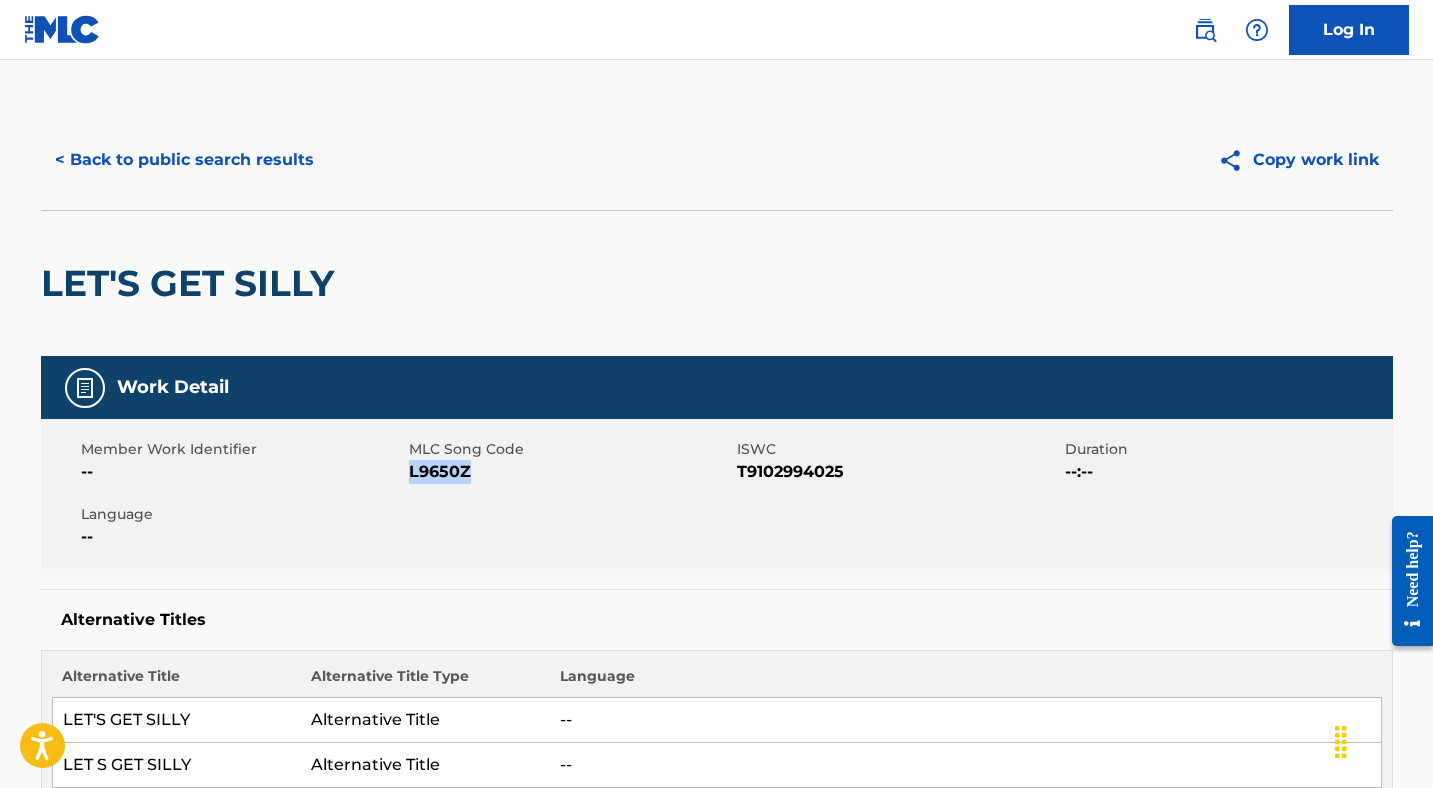 click on "L9650Z" at bounding box center [570, 472] 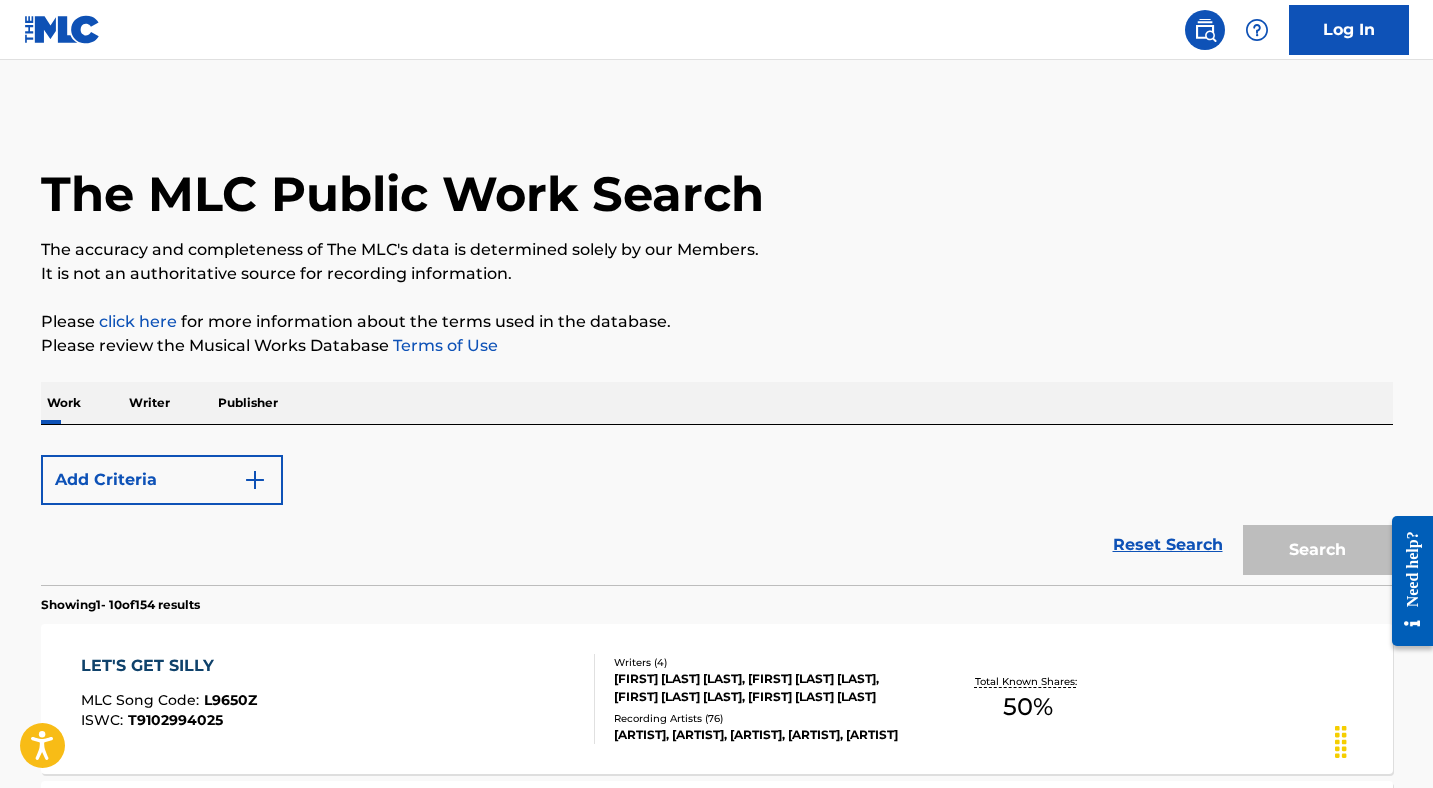 scroll, scrollTop: 379, scrollLeft: 0, axis: vertical 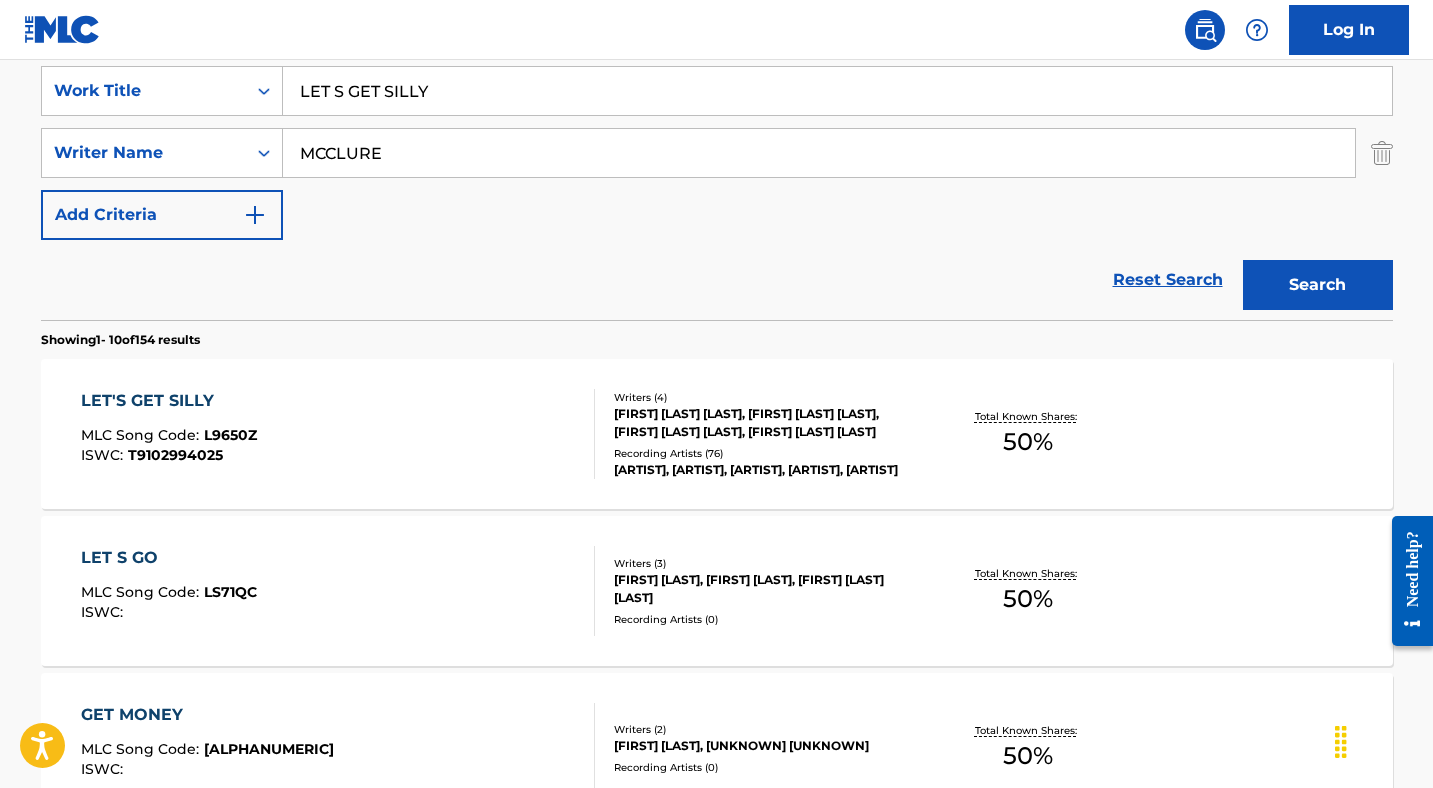 click on "LET S GET SILLY" at bounding box center [837, 91] 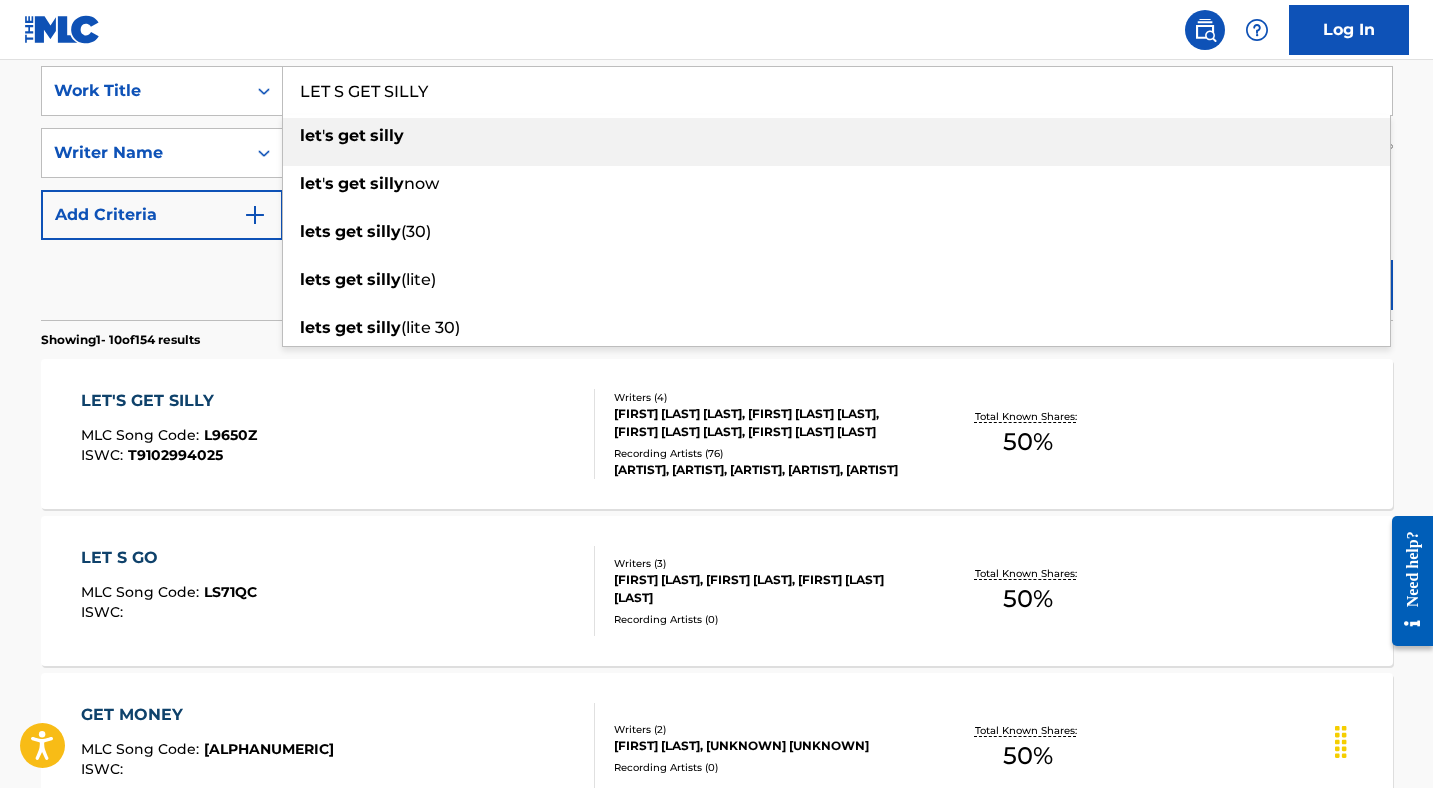 paste on "NO CAPITALIST" 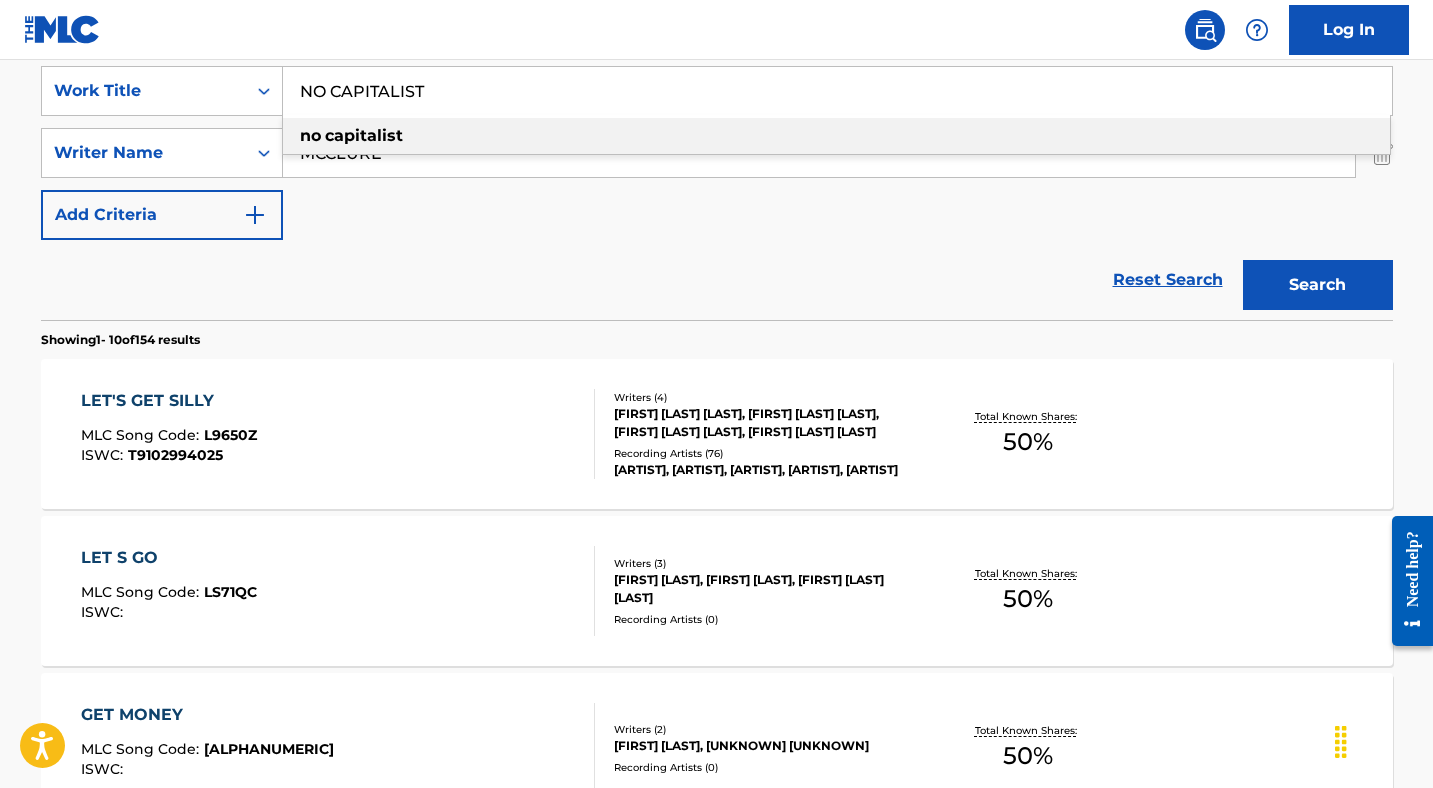type on "NO CAPITALIST" 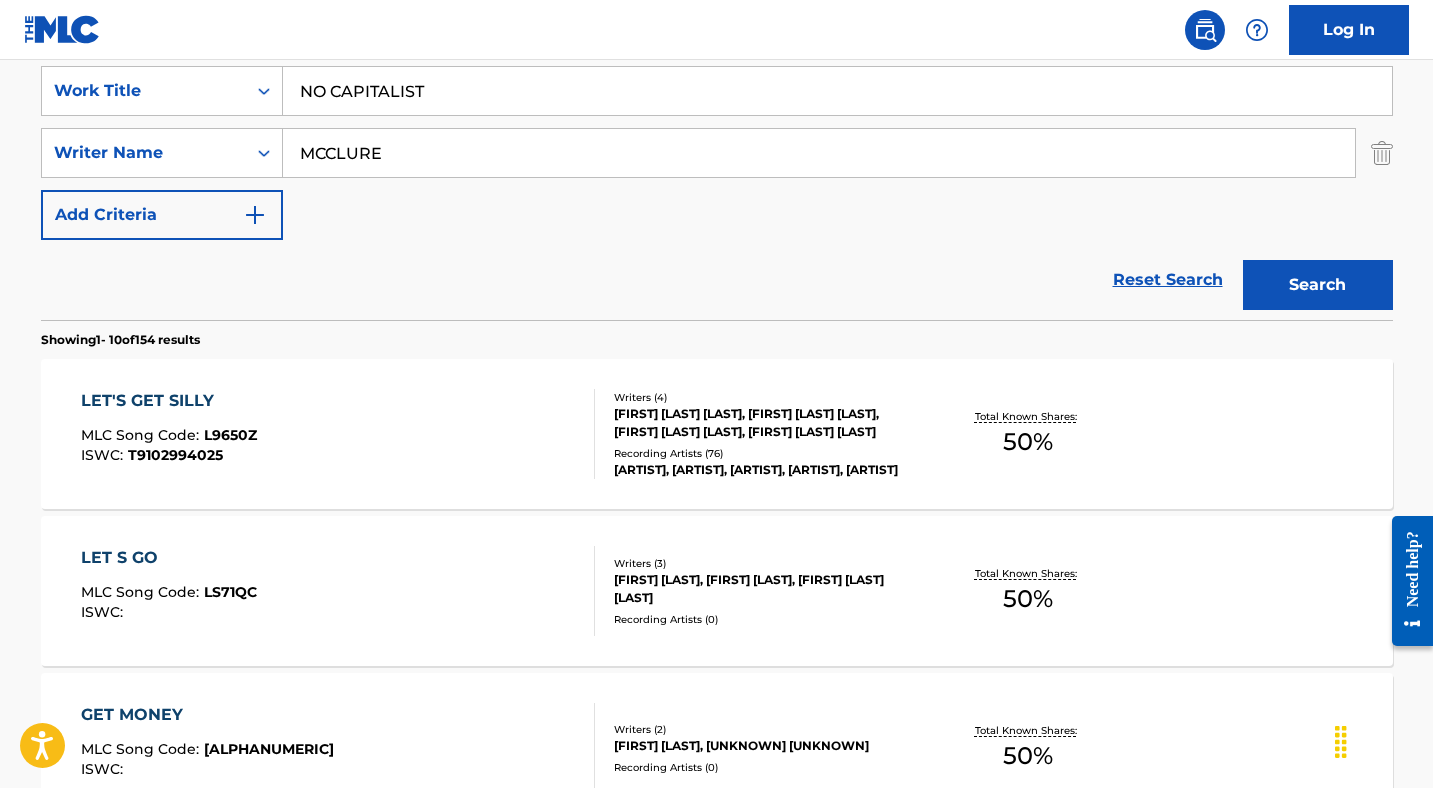 click on "Search" at bounding box center (1318, 285) 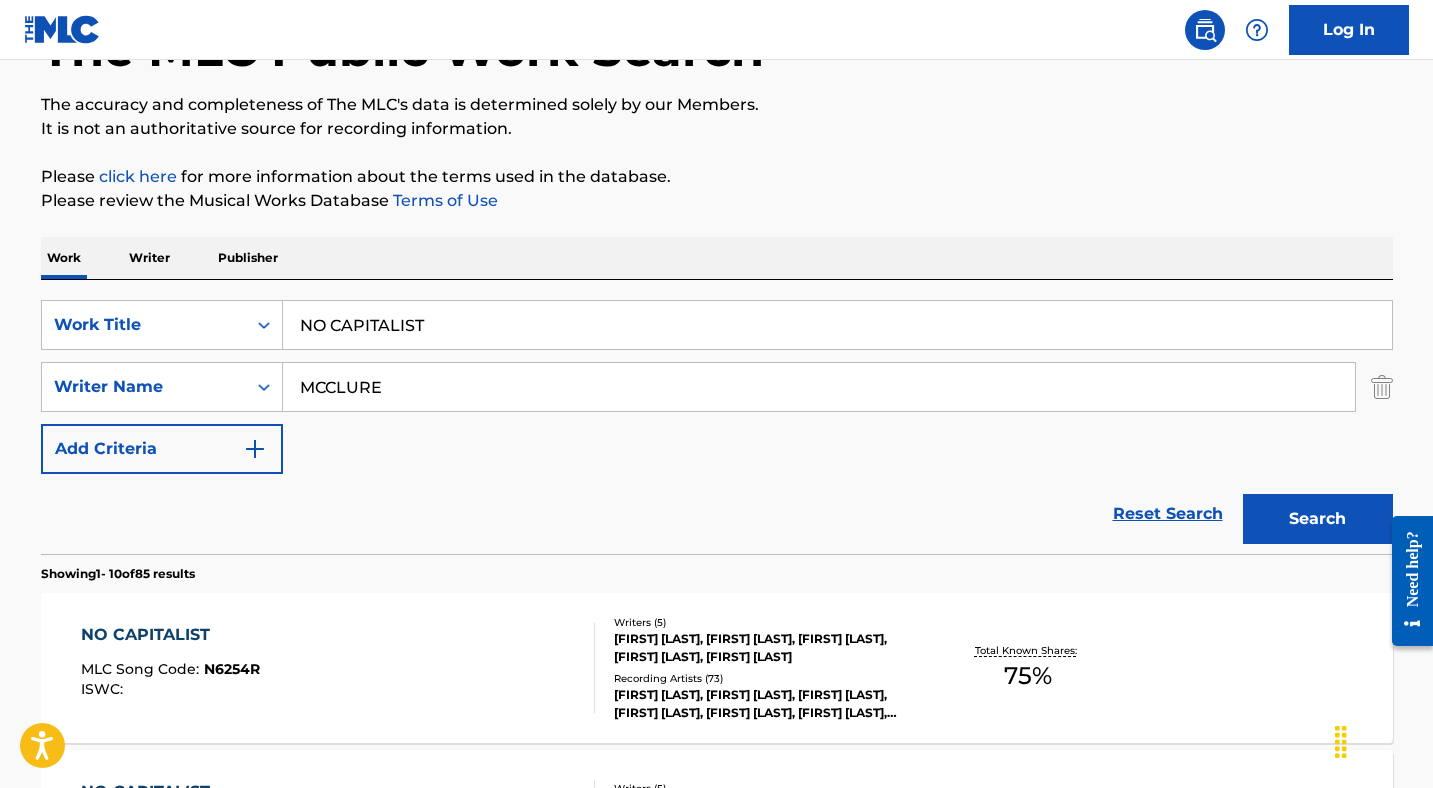 scroll, scrollTop: 379, scrollLeft: 0, axis: vertical 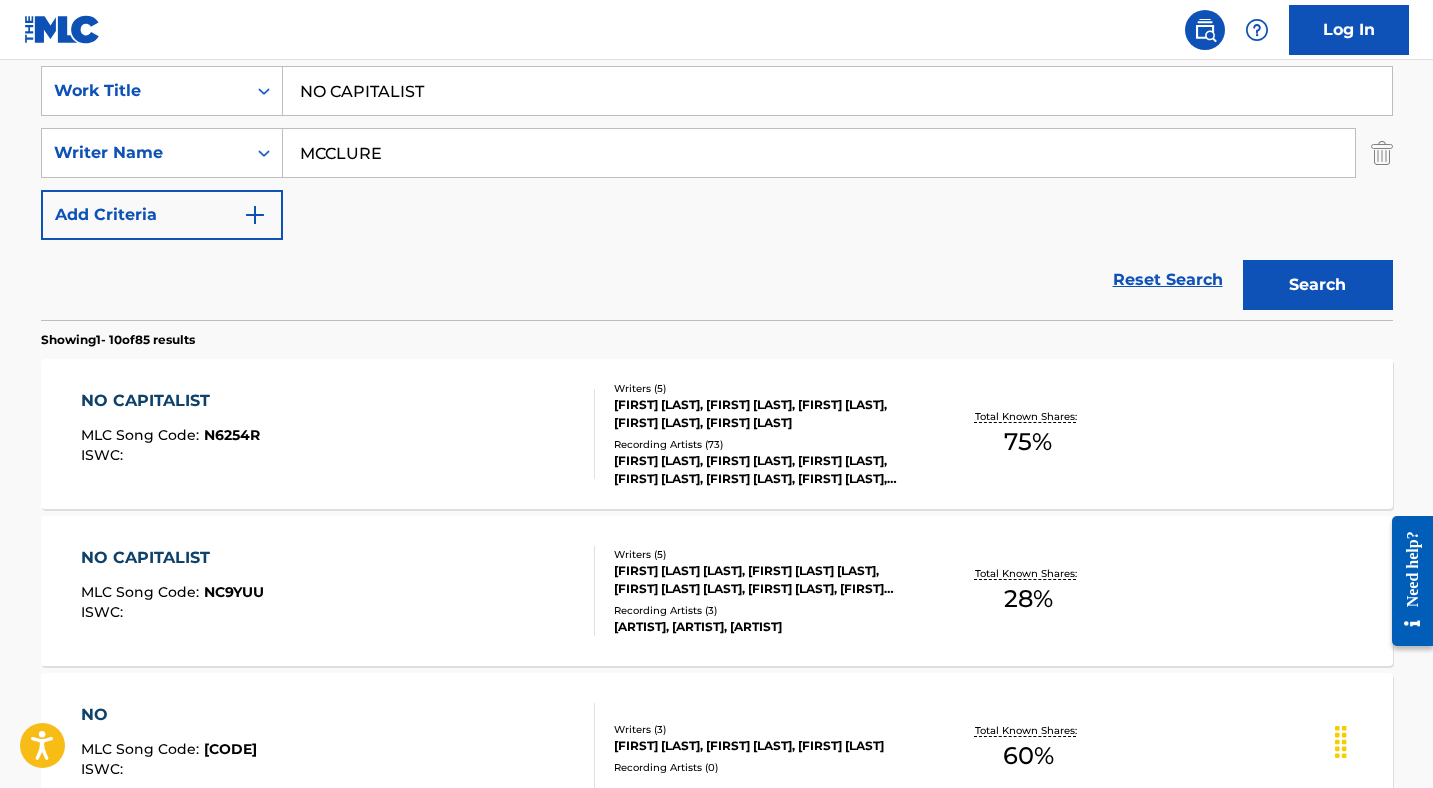 click on "NO CAPITALIST MLC Song Code : N6254R ISWC :" at bounding box center (170, 434) 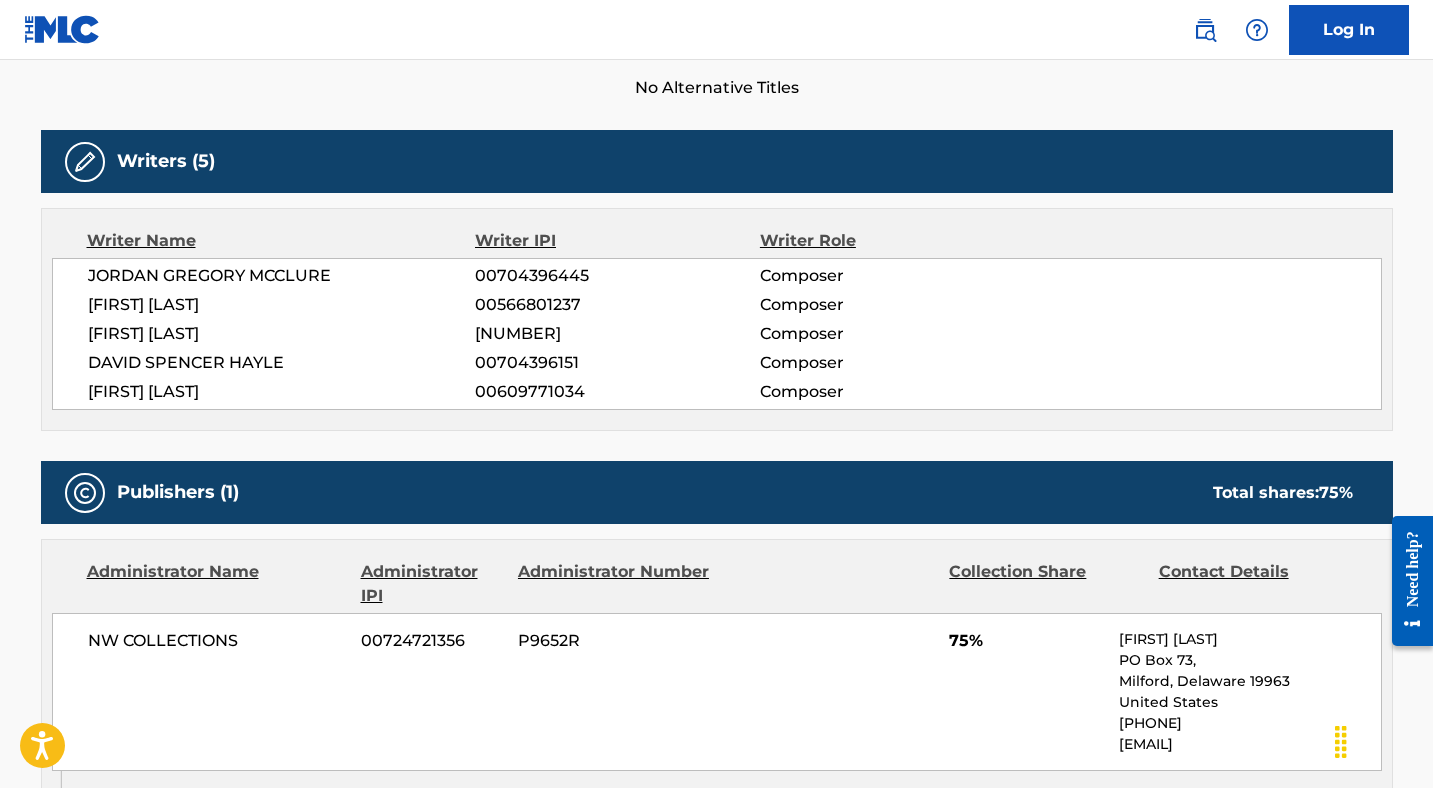 scroll, scrollTop: 268, scrollLeft: 0, axis: vertical 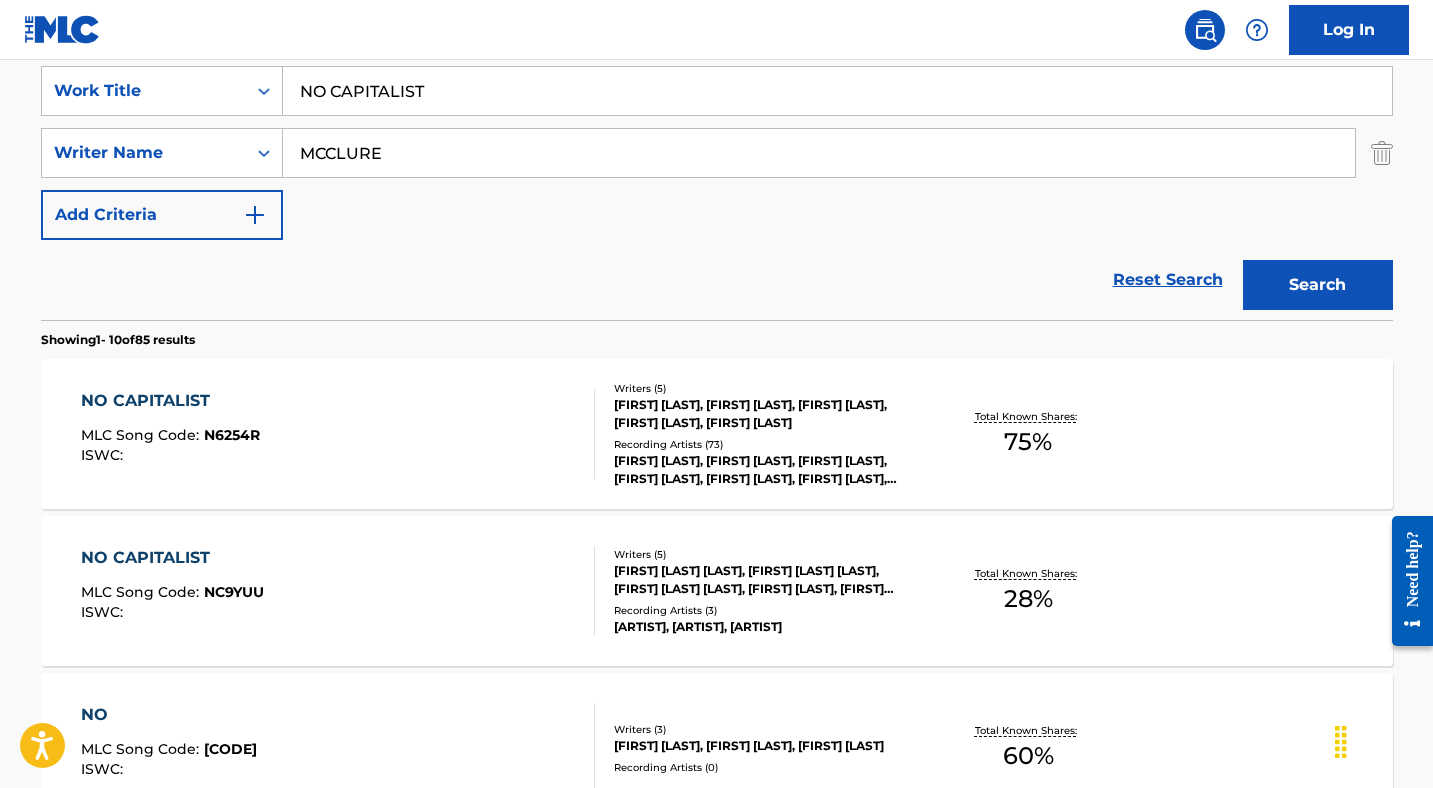 click on "NO CAPITALIST" at bounding box center (172, 558) 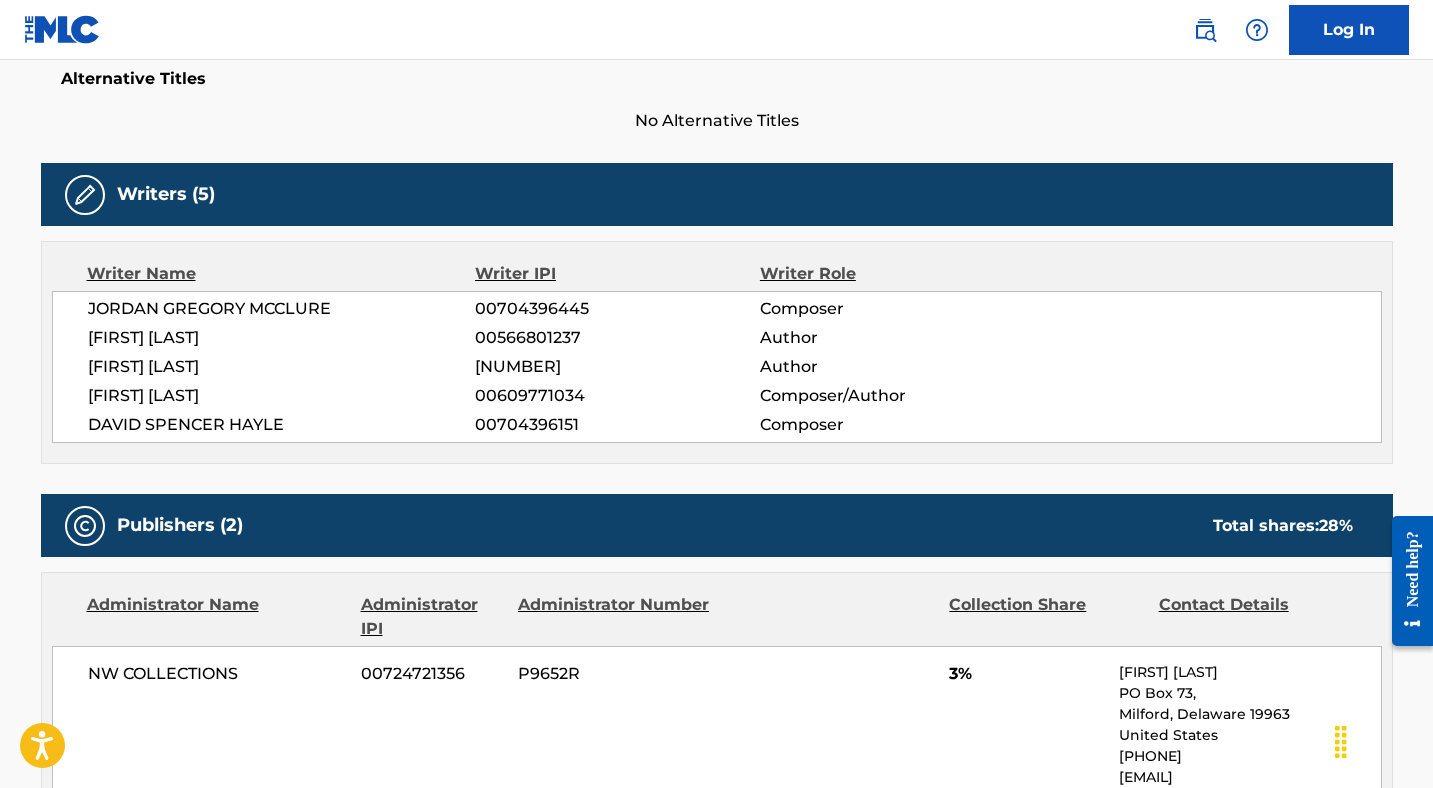 scroll, scrollTop: 0, scrollLeft: 0, axis: both 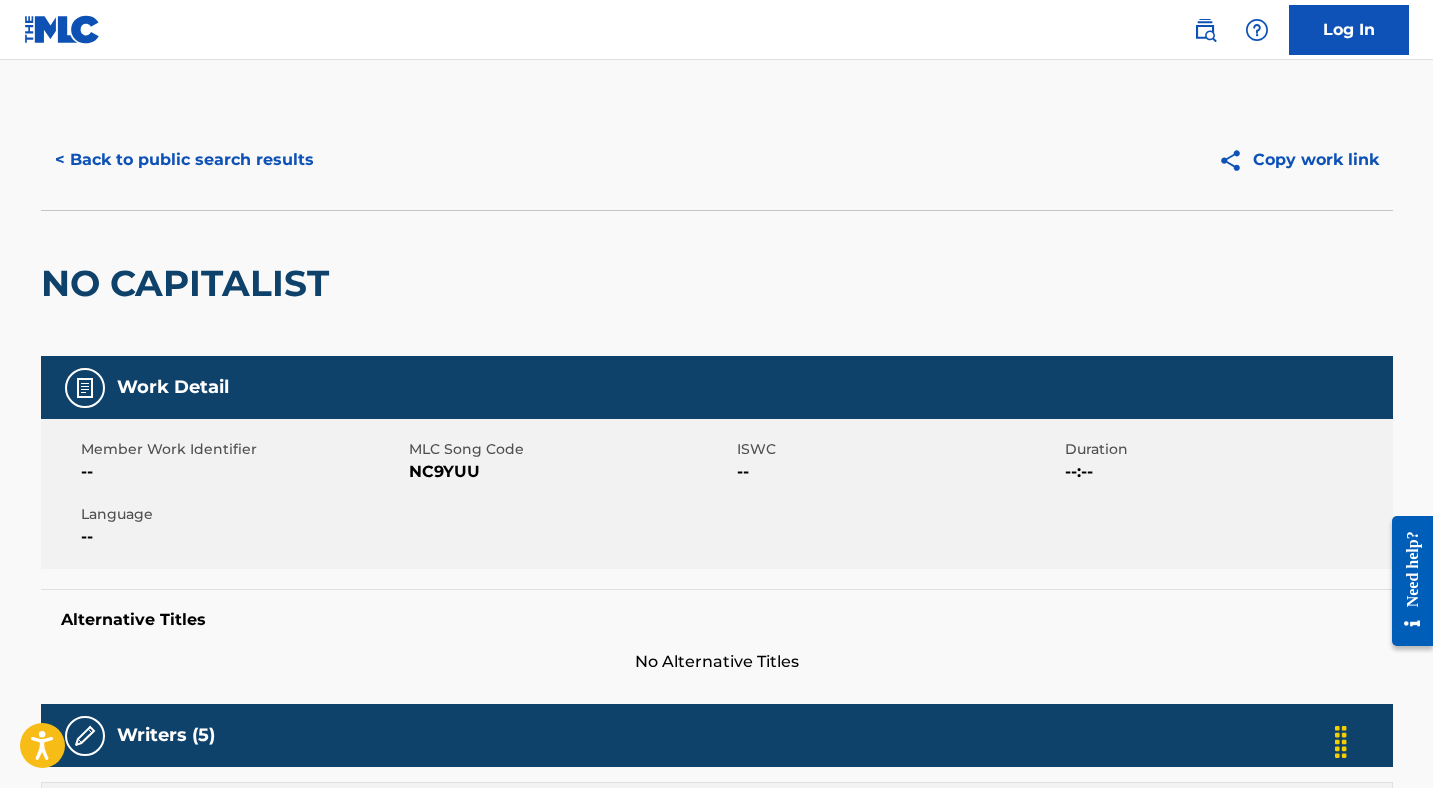 click on "< Back to public search results" at bounding box center (184, 160) 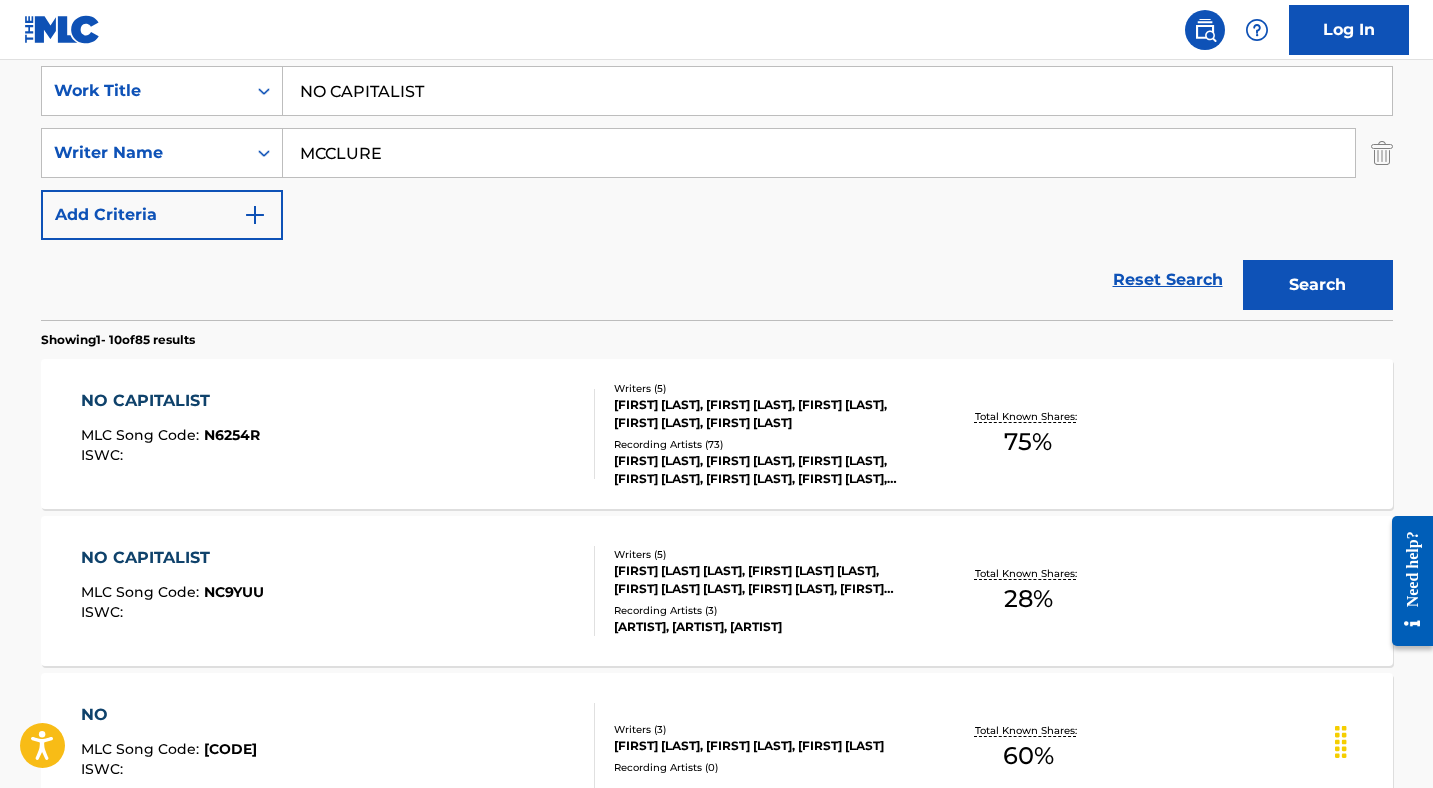 click on "NO CAPITALIST" at bounding box center (837, 91) 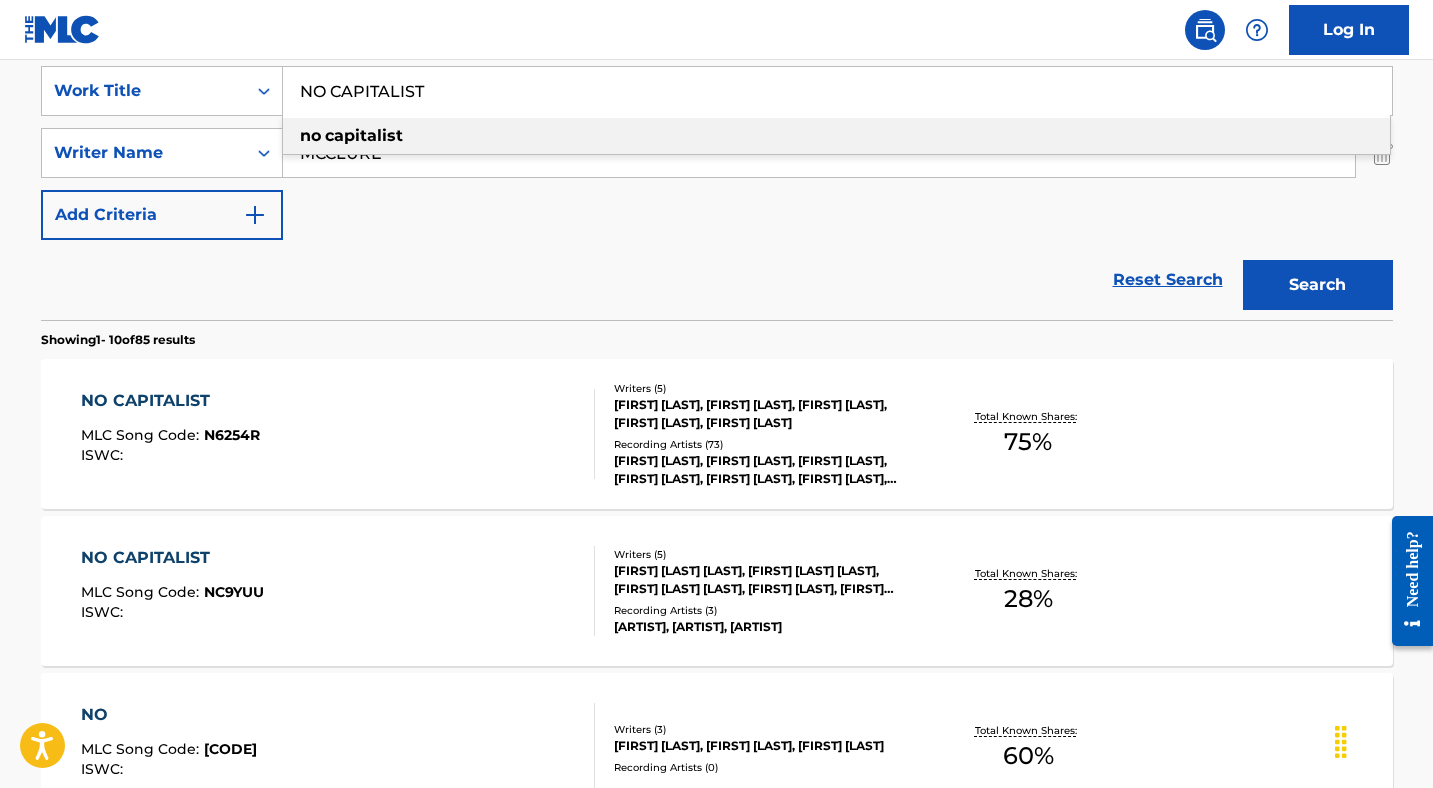 click on "NO CAPITALIST" at bounding box center [837, 91] 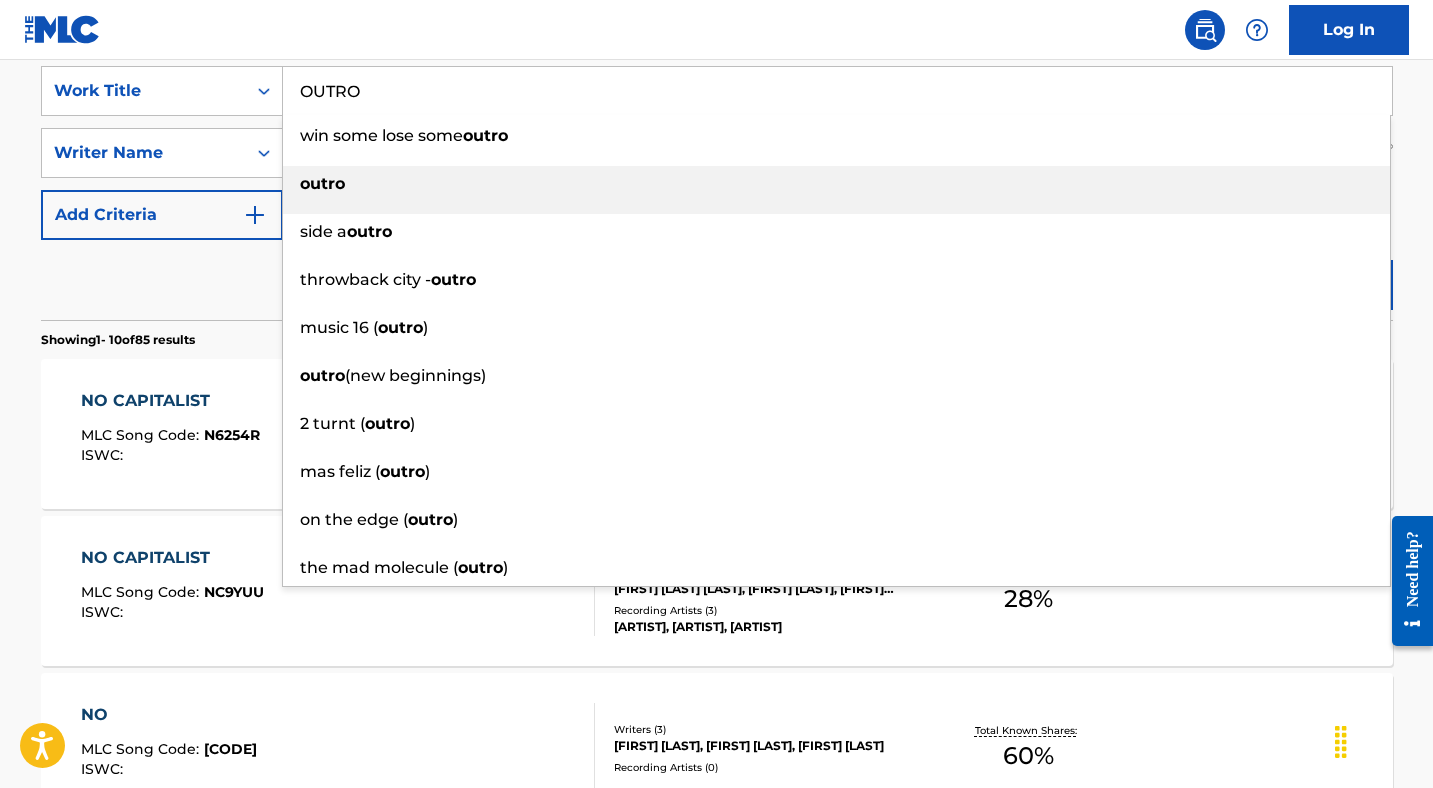 click on "outro" at bounding box center [836, 190] 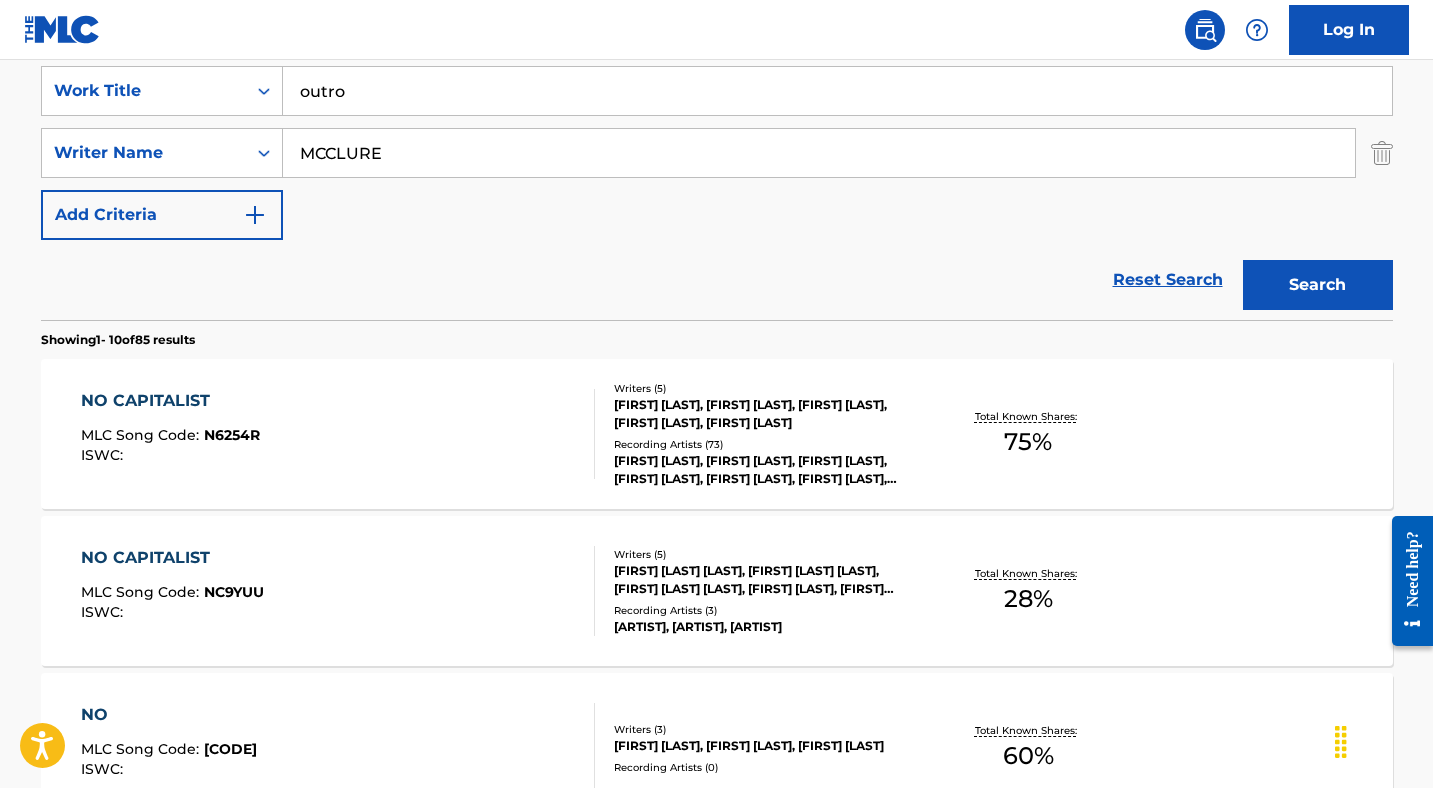click on "MCCLURE" at bounding box center (819, 153) 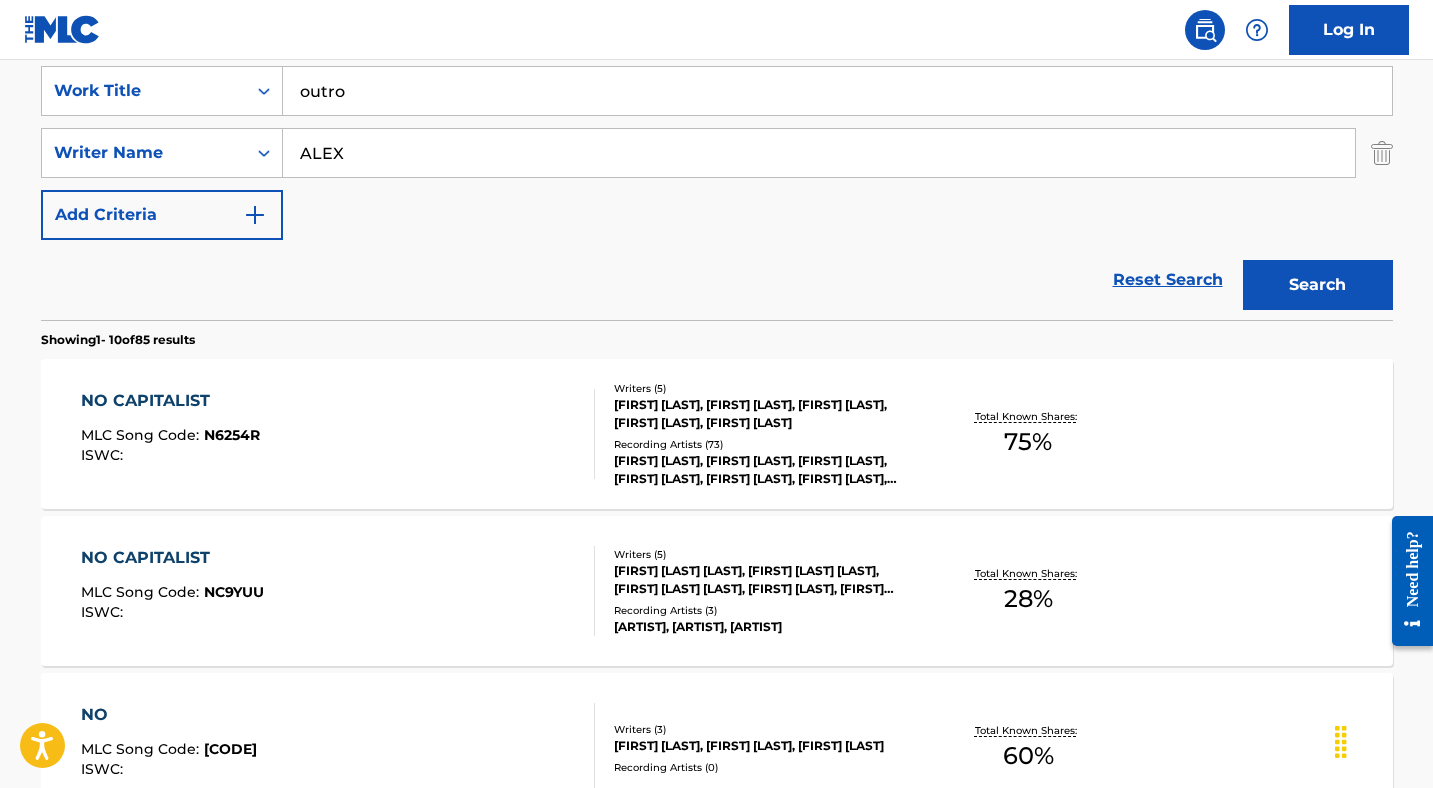 type on "[FIRST]" 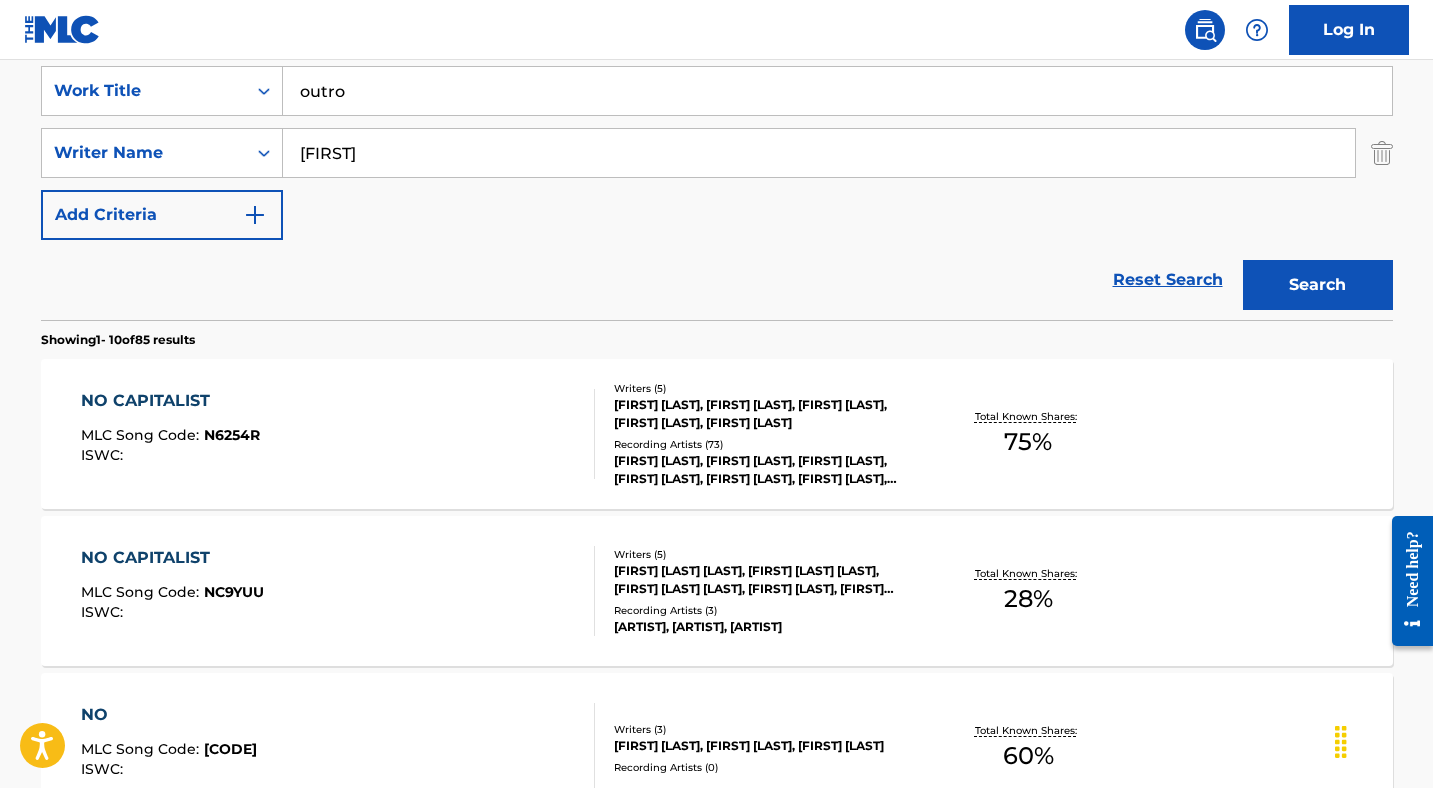click on "Add Criteria" at bounding box center [162, 215] 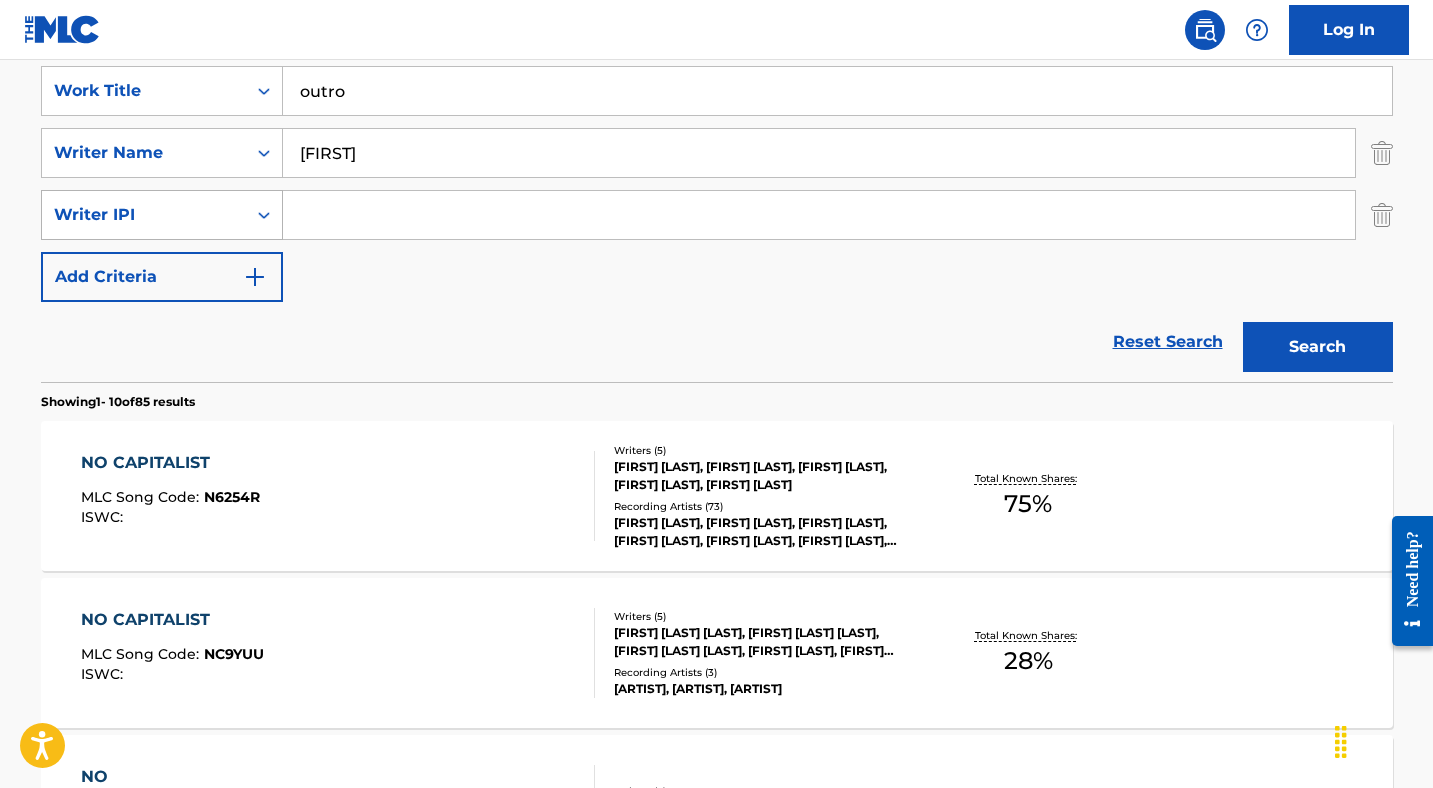 click on "Writer IPI" at bounding box center [144, 215] 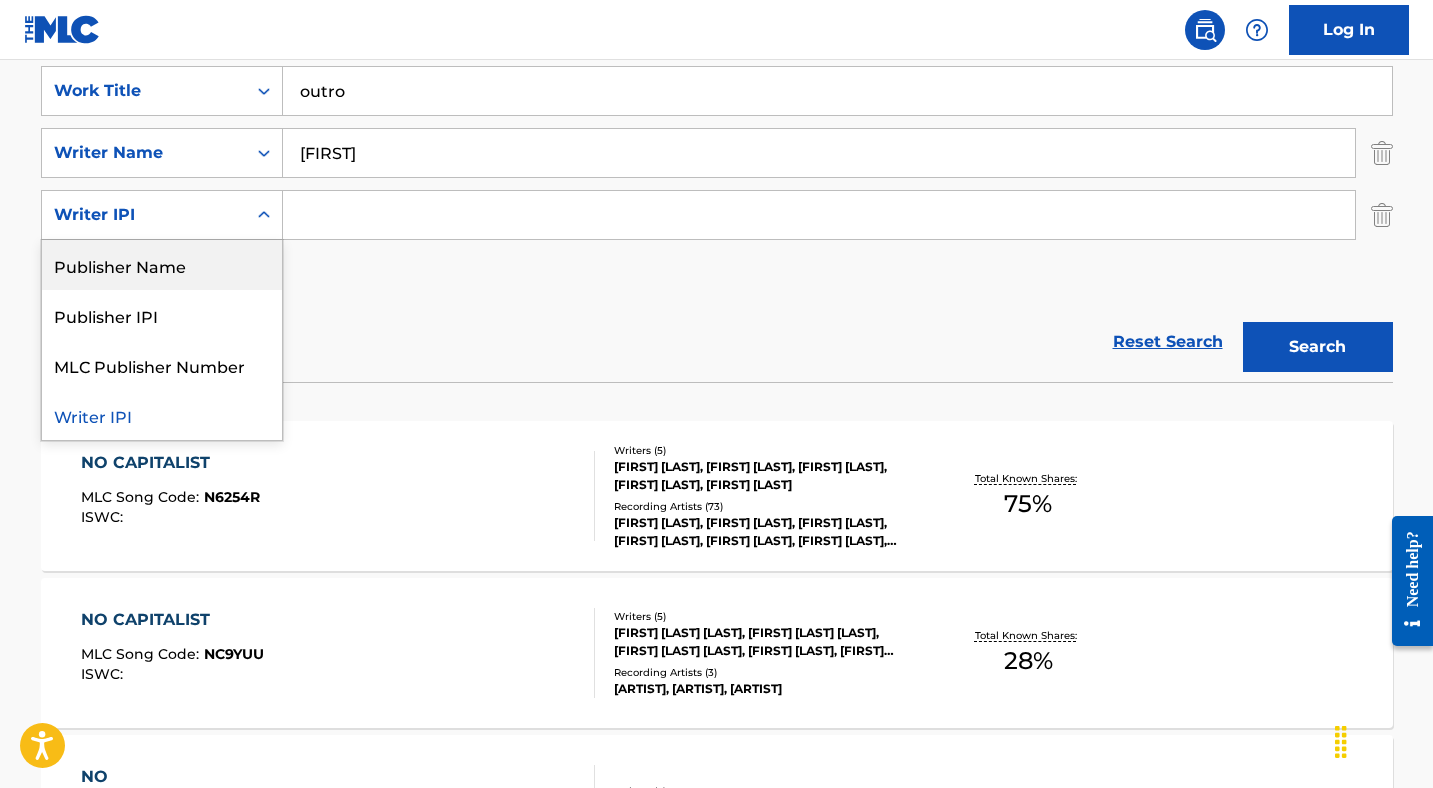 drag, startPoint x: 164, startPoint y: 269, endPoint x: 186, endPoint y: 261, distance: 23.409399 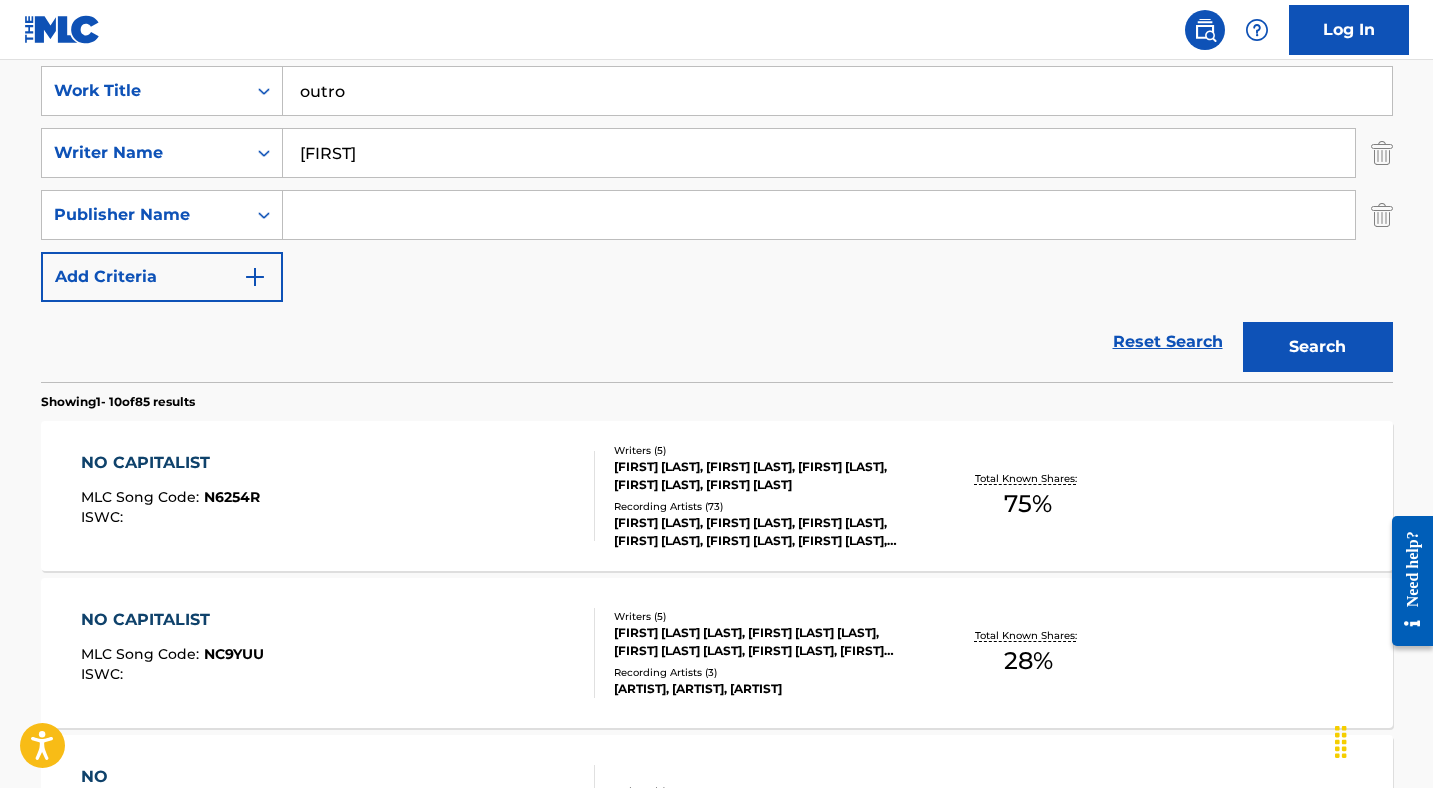 click at bounding box center (819, 215) 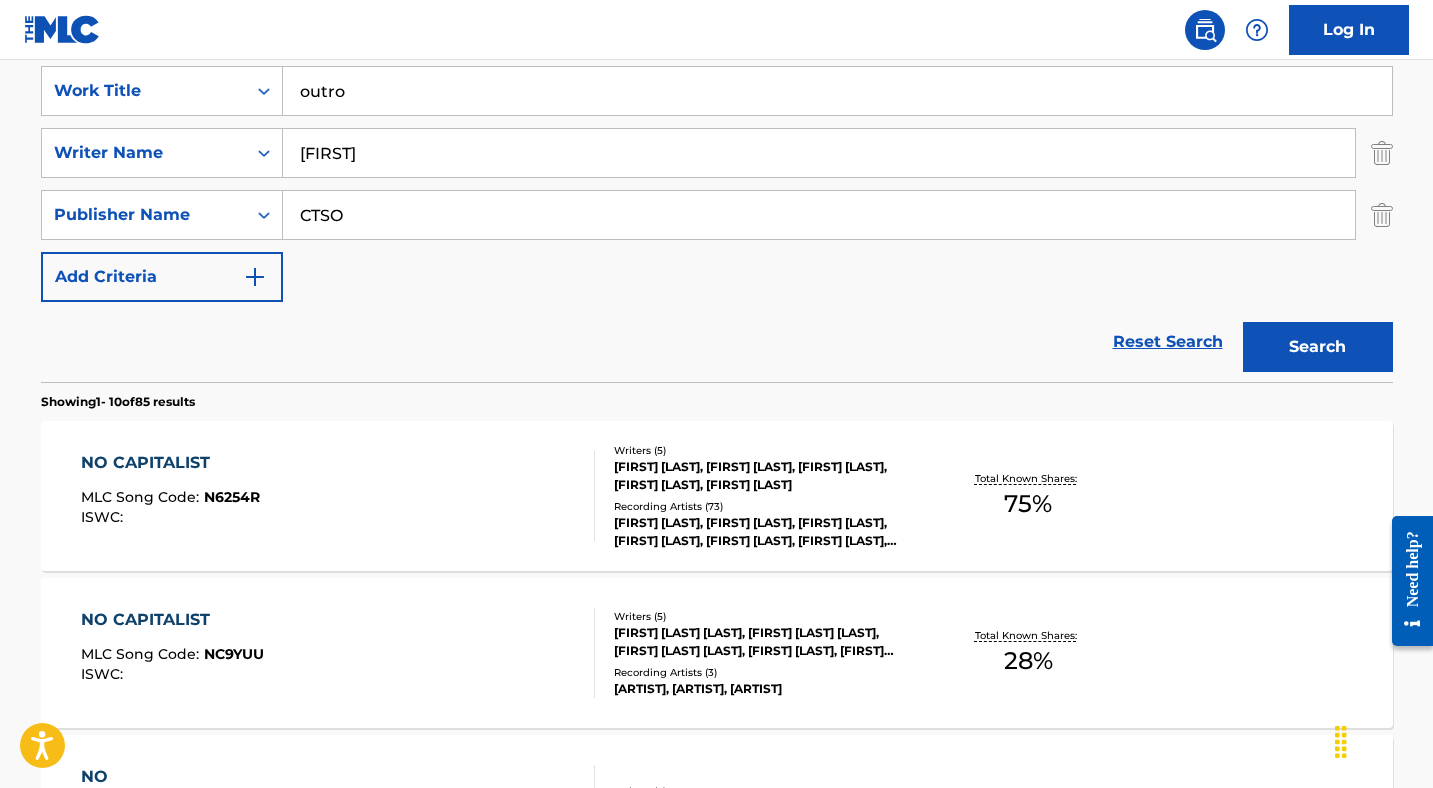 type on "CTSO" 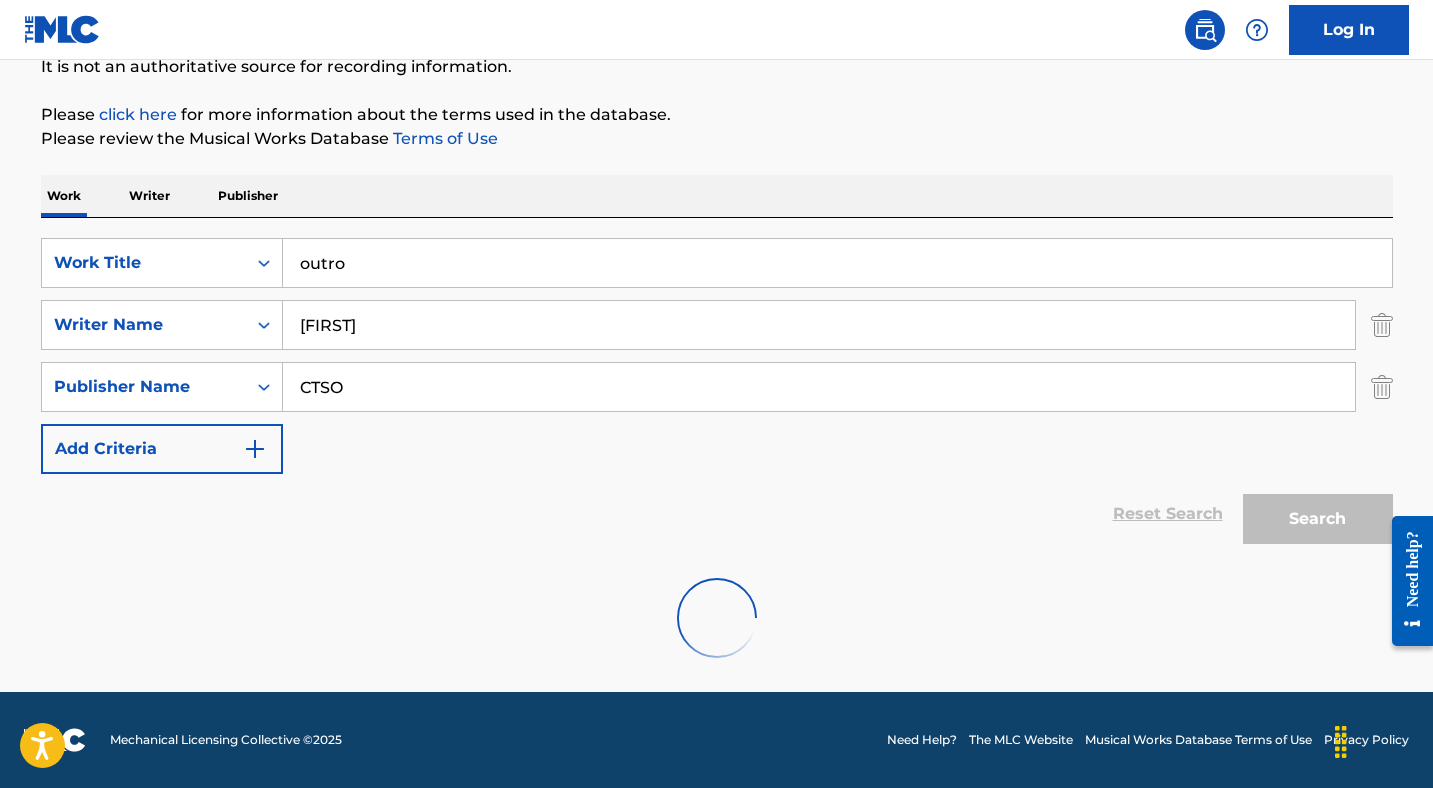 scroll, scrollTop: 362, scrollLeft: 0, axis: vertical 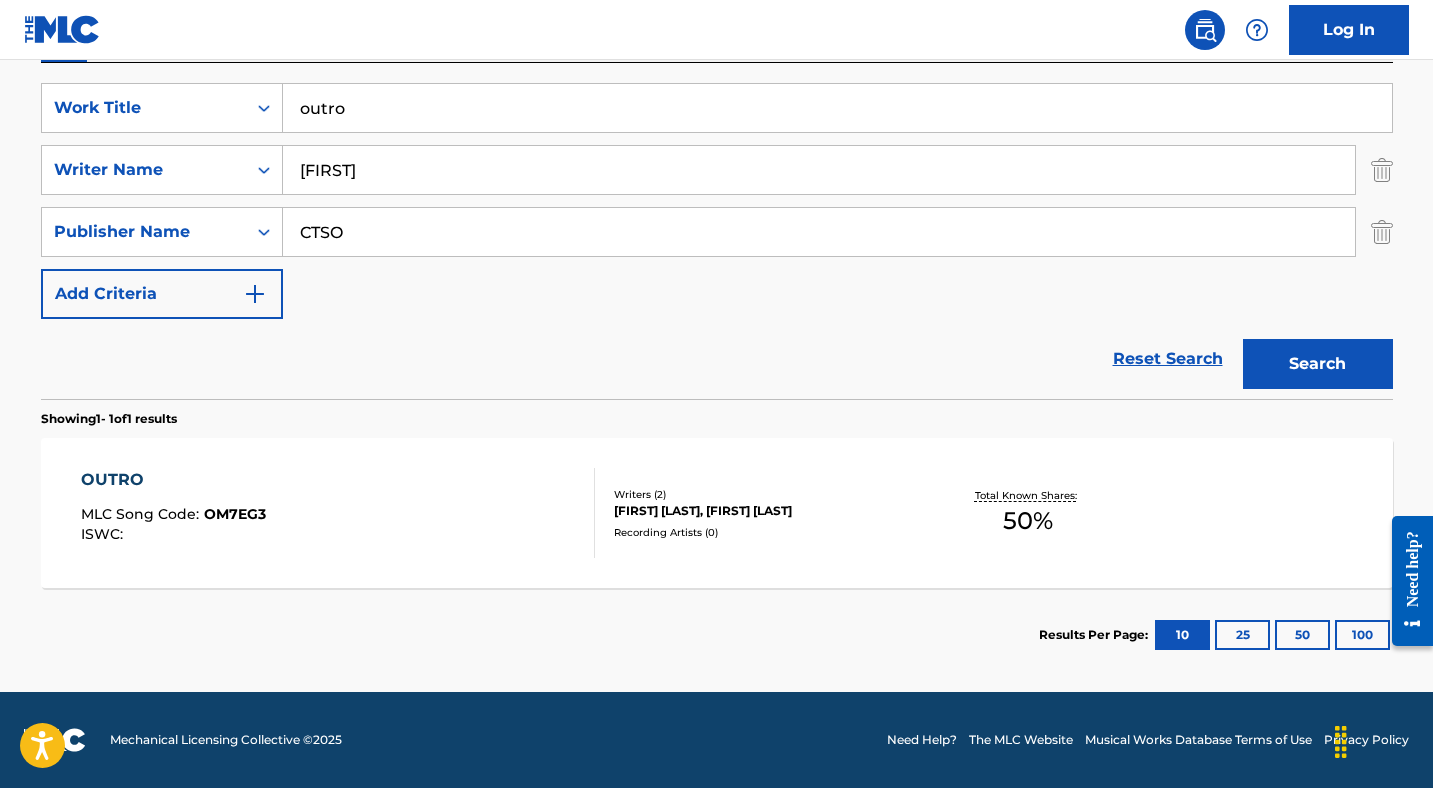 click on "OUTRO MLC Song Code : OM7EG3 ISWC :" at bounding box center [338, 513] 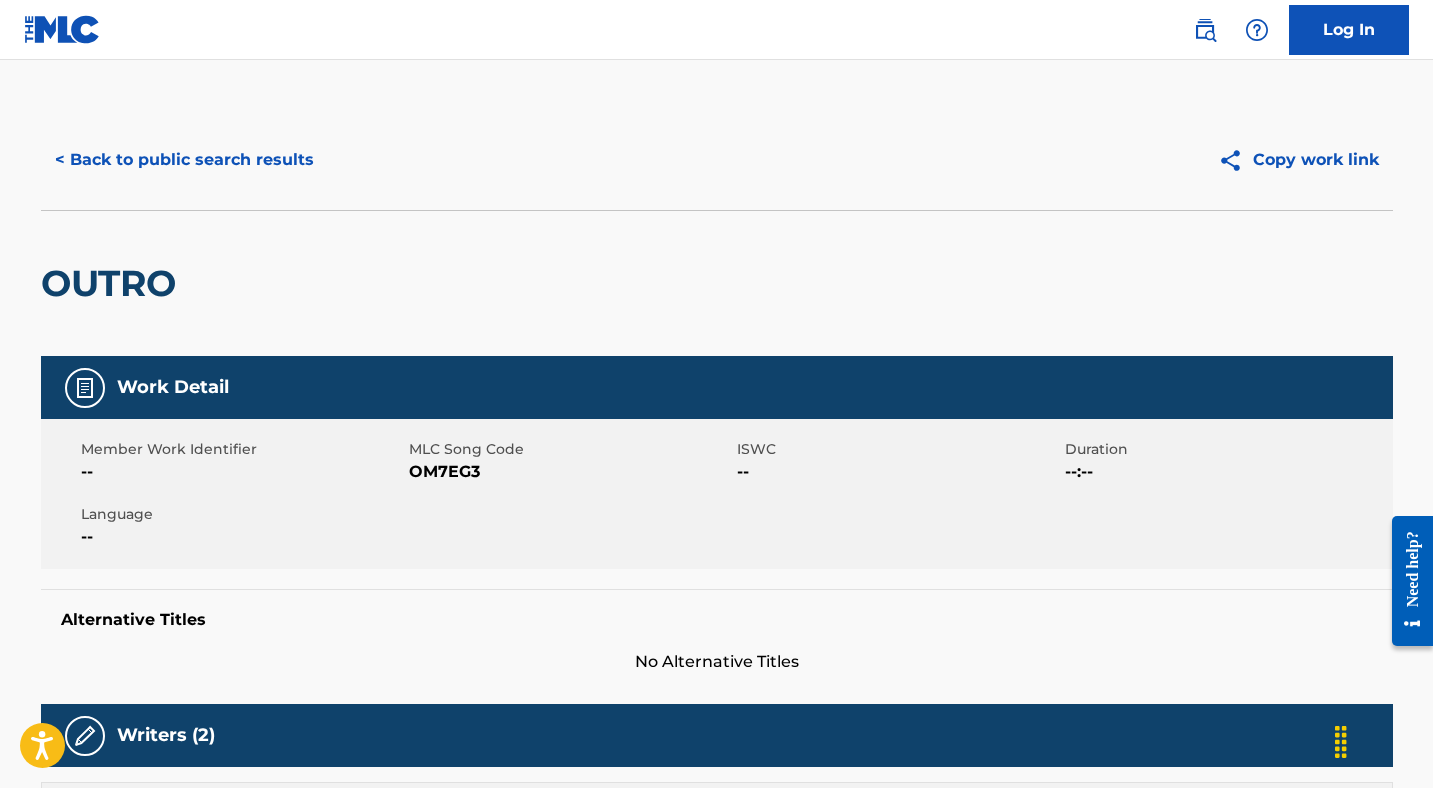 click on "OM7EG3" at bounding box center [570, 472] 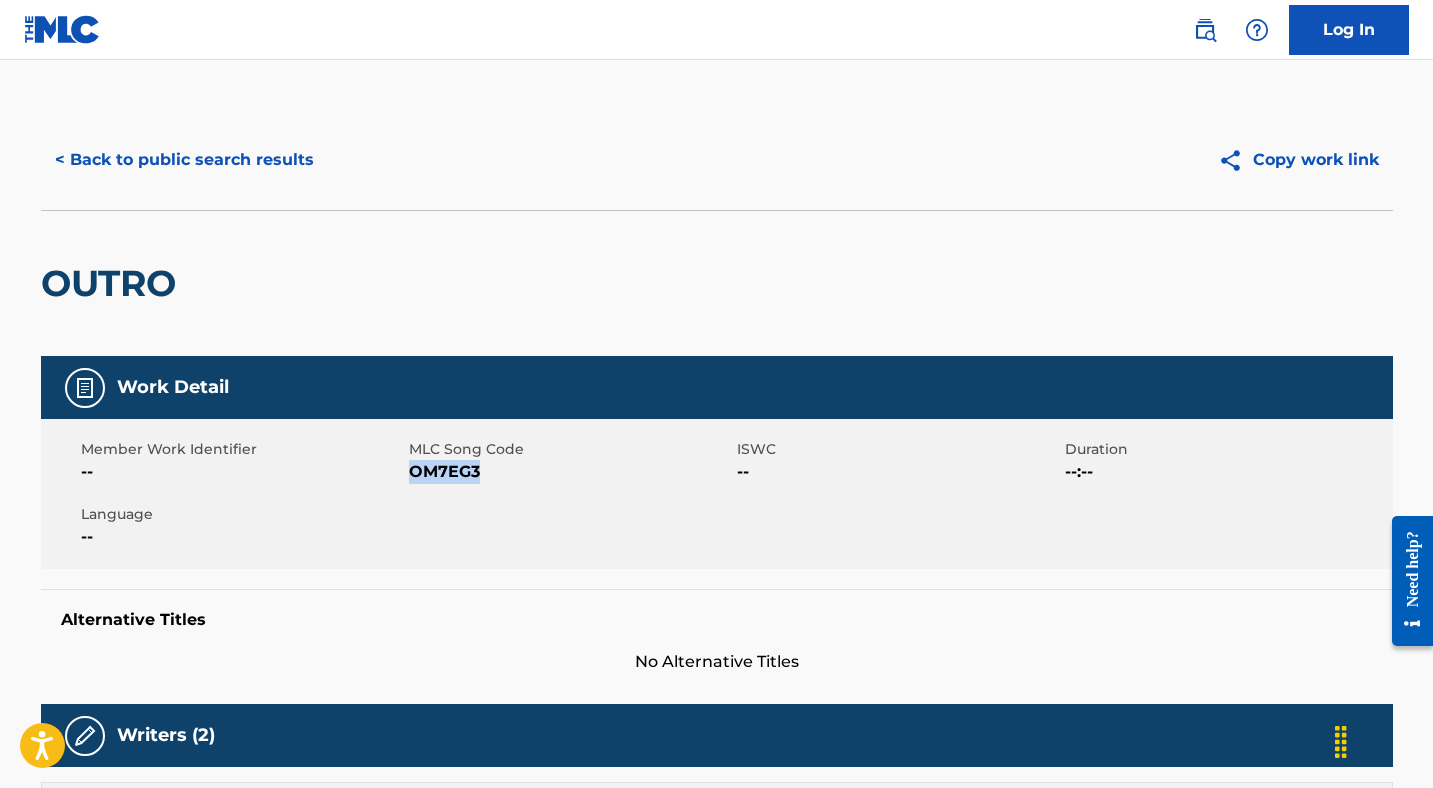 click on "OM7EG3" at bounding box center (570, 472) 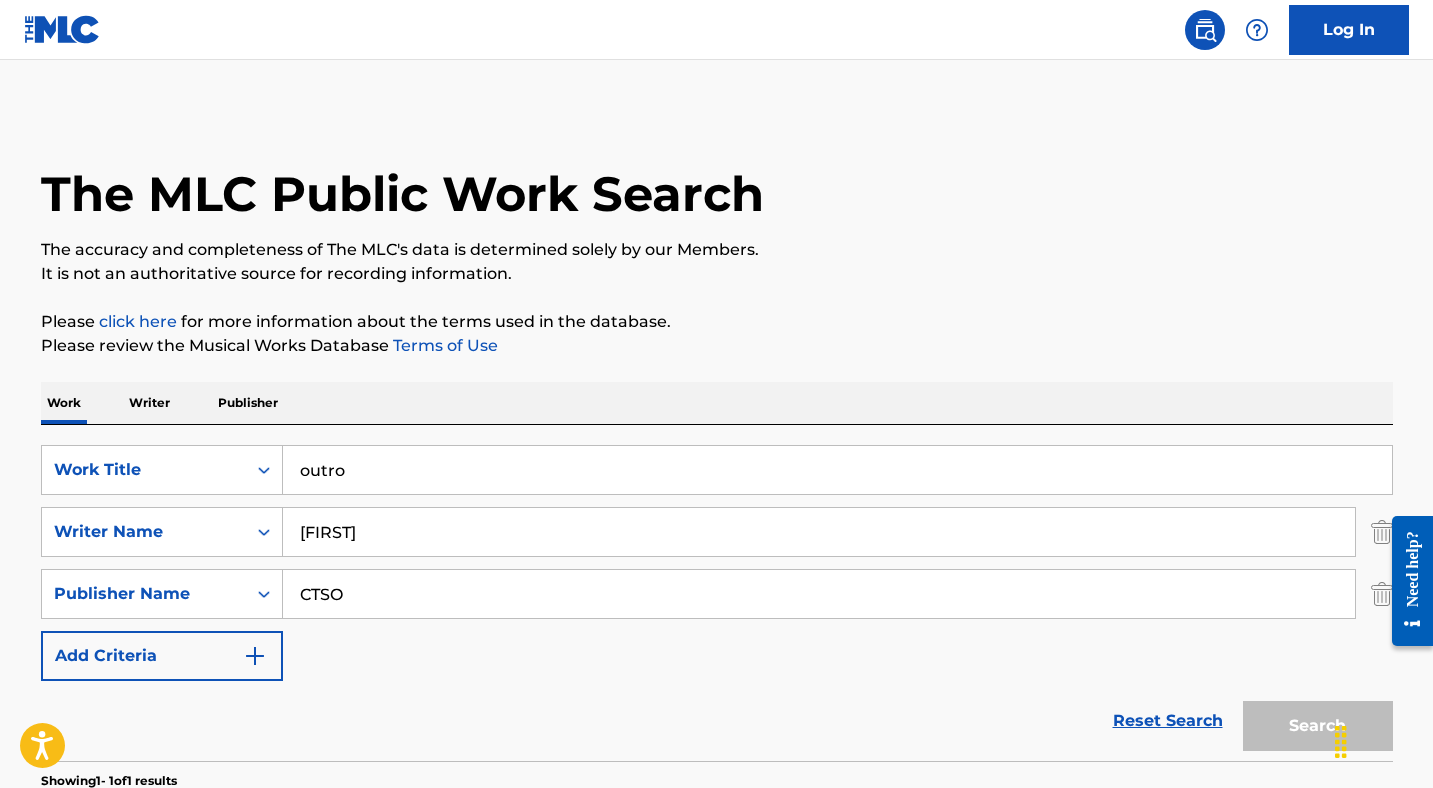 scroll, scrollTop: 186, scrollLeft: 0, axis: vertical 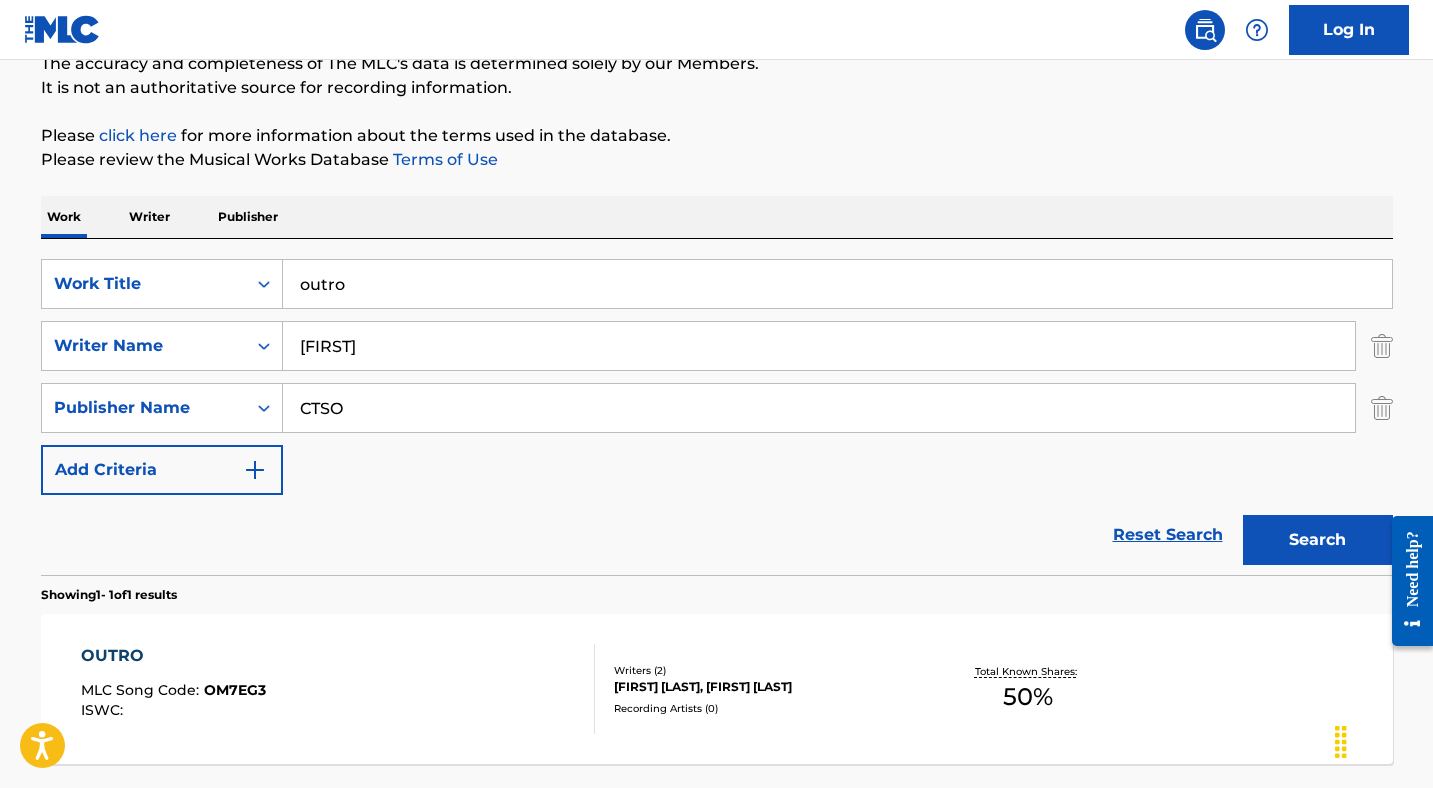 click on "outro" at bounding box center [837, 284] 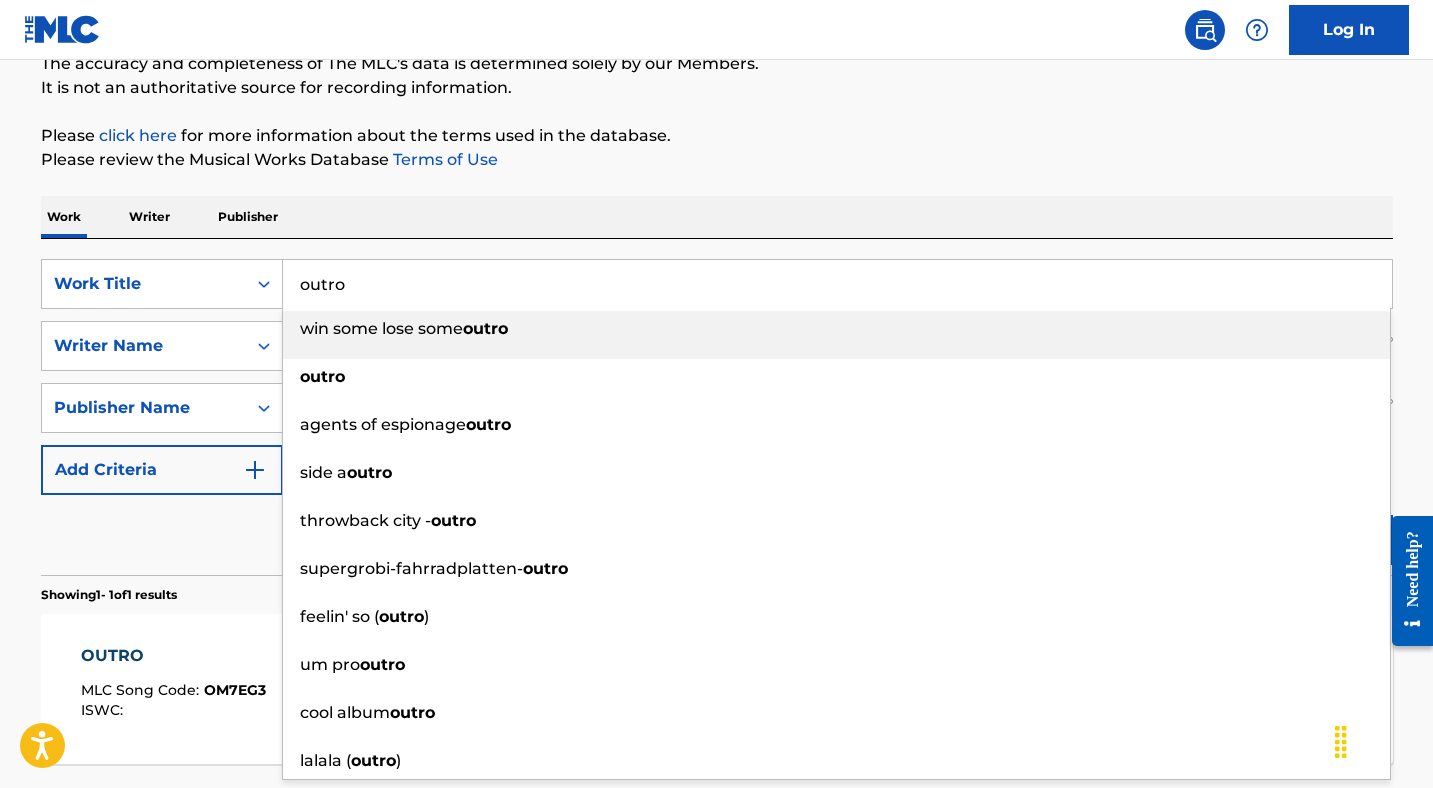 click on "outro" at bounding box center (837, 284) 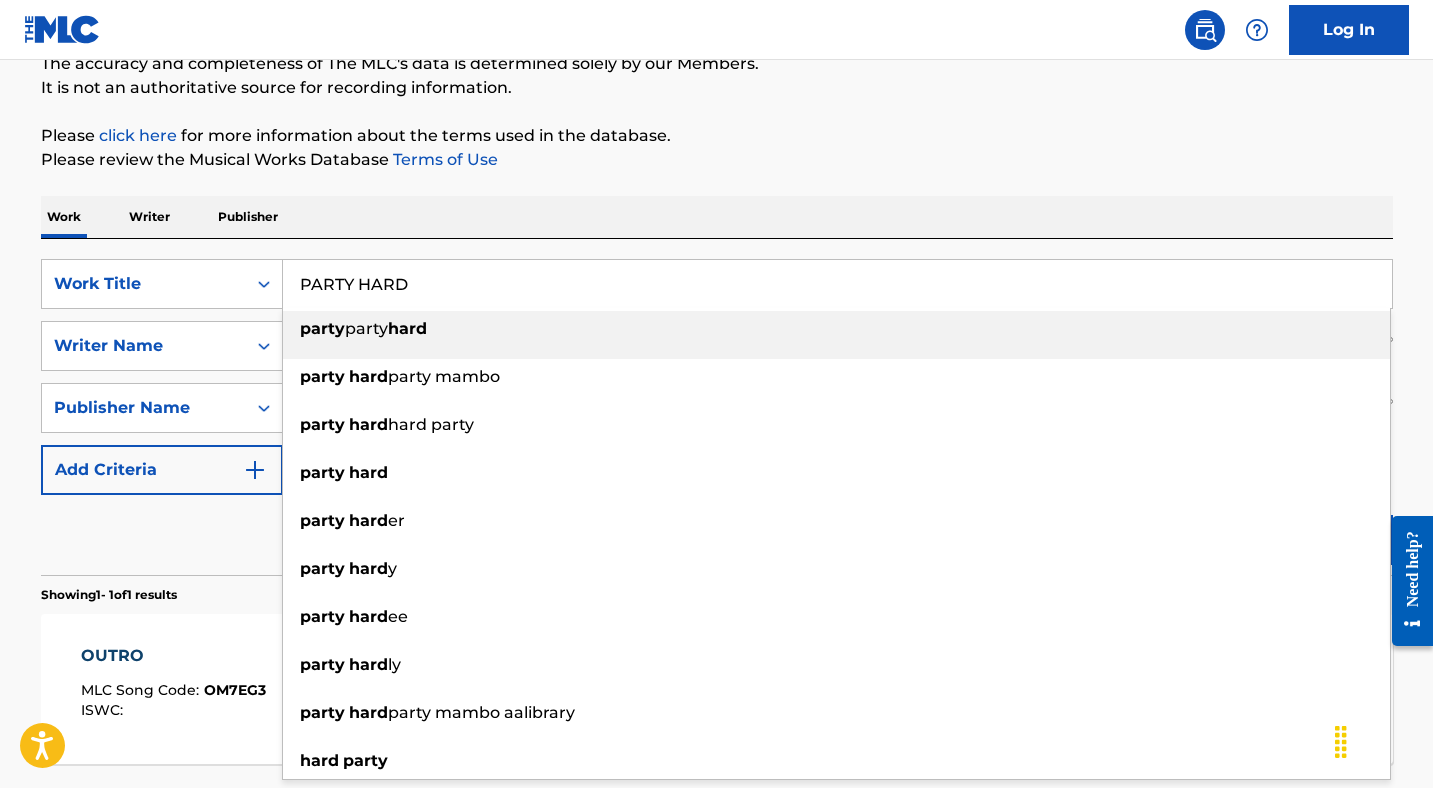 type on "PARTY HARD" 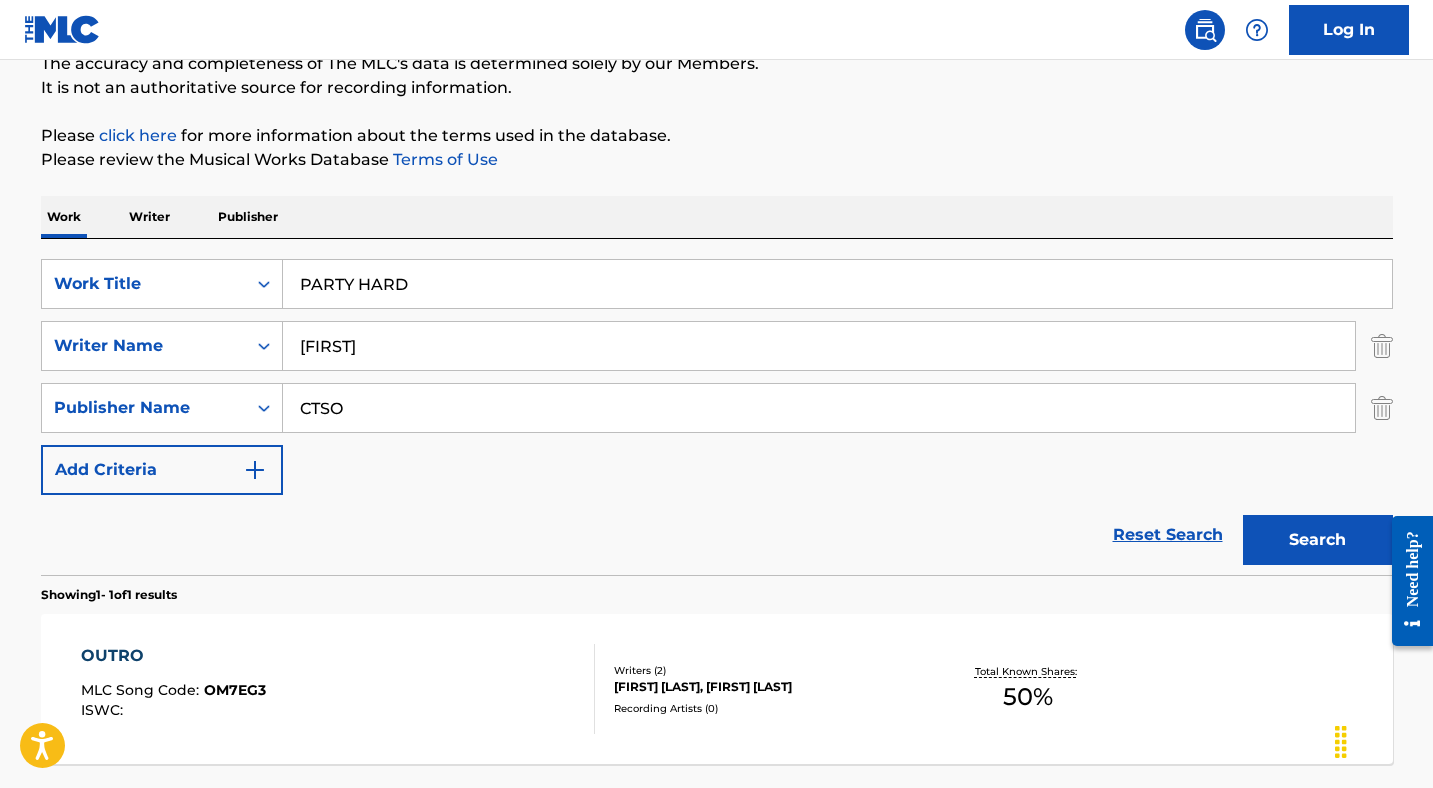 click on "[FIRST]" at bounding box center (819, 346) 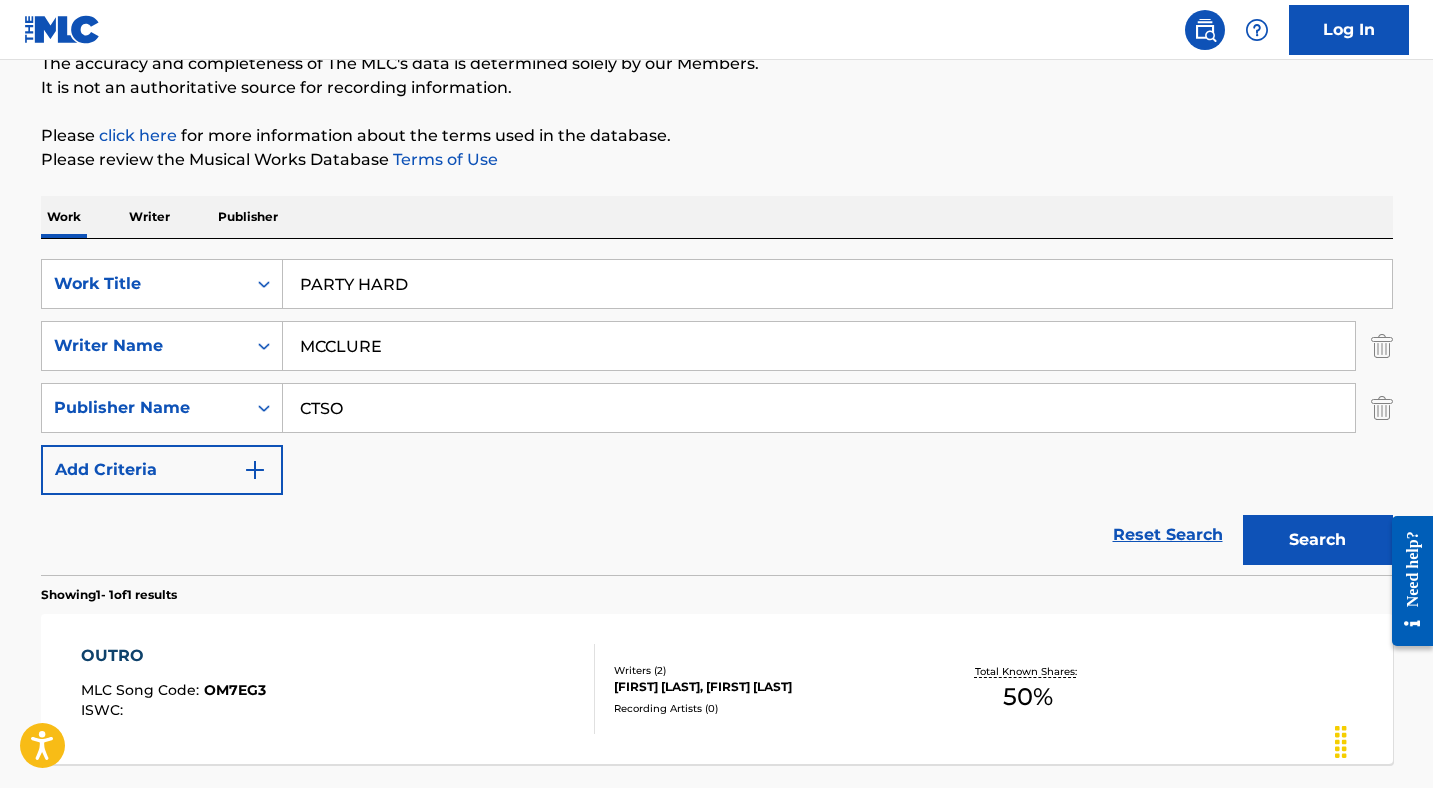 type on "MCCLURE" 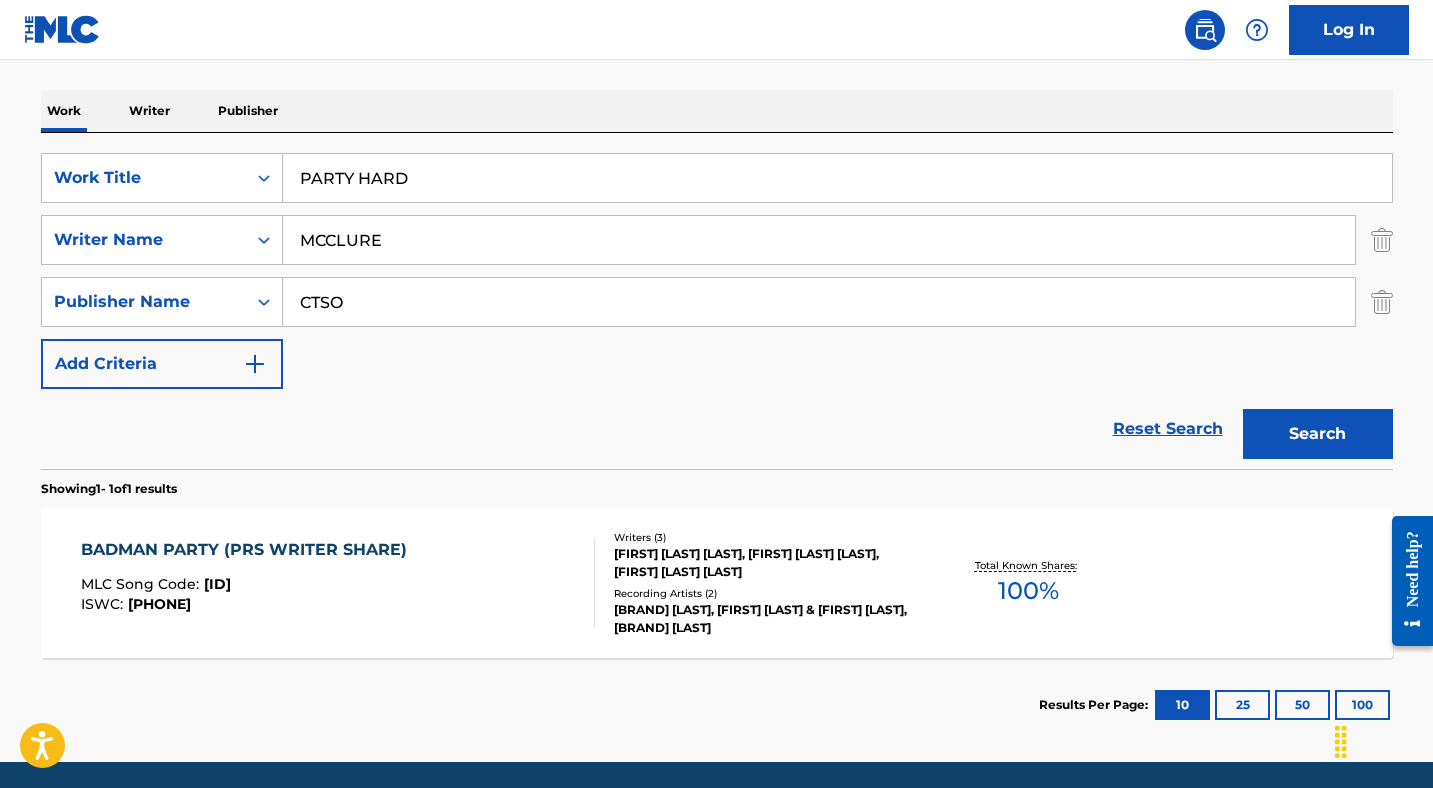 scroll, scrollTop: 362, scrollLeft: 0, axis: vertical 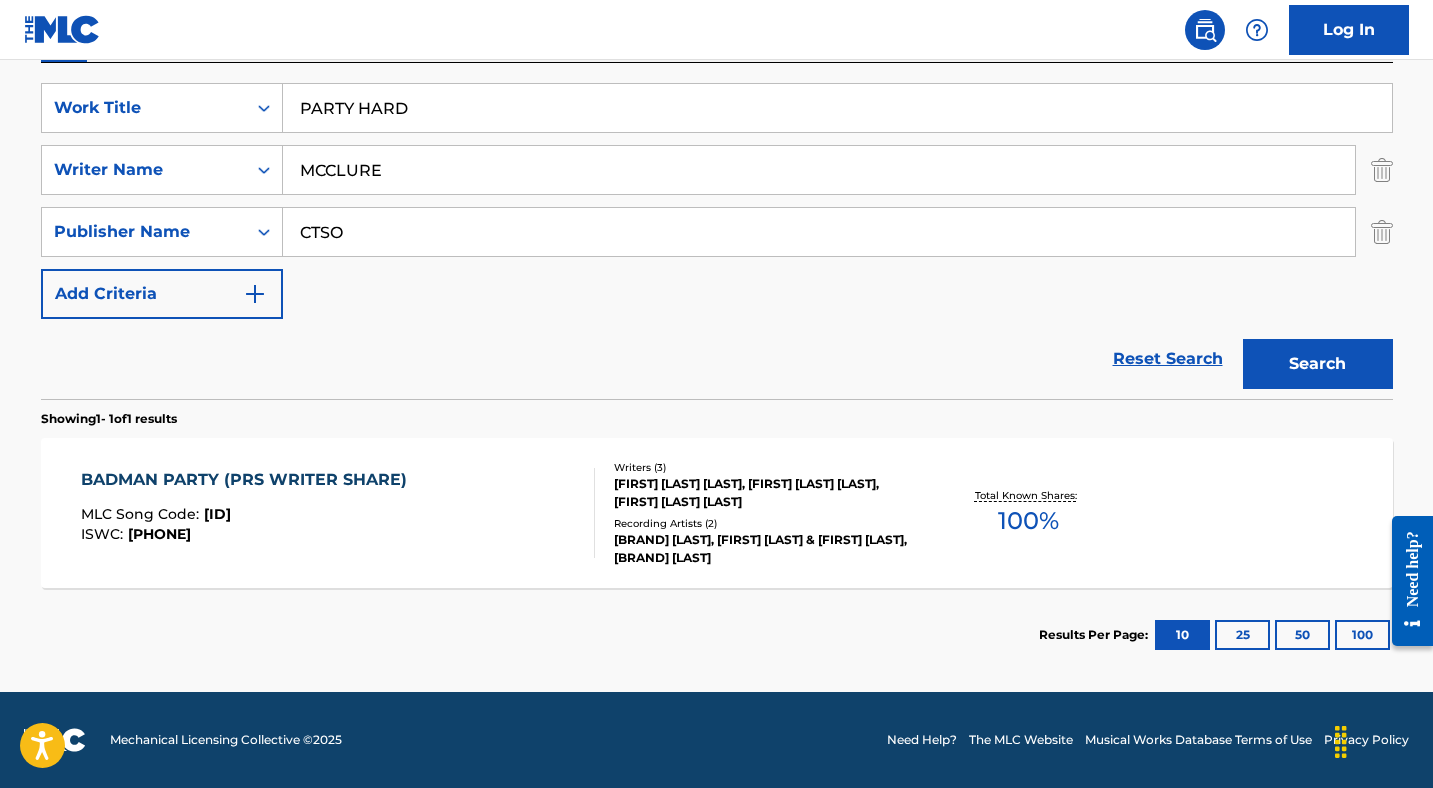 click on "BADMAN PARTY (PRS WRITER SHARE) MLC Song Code : [ID] ISWC : T[ID]" at bounding box center [249, 513] 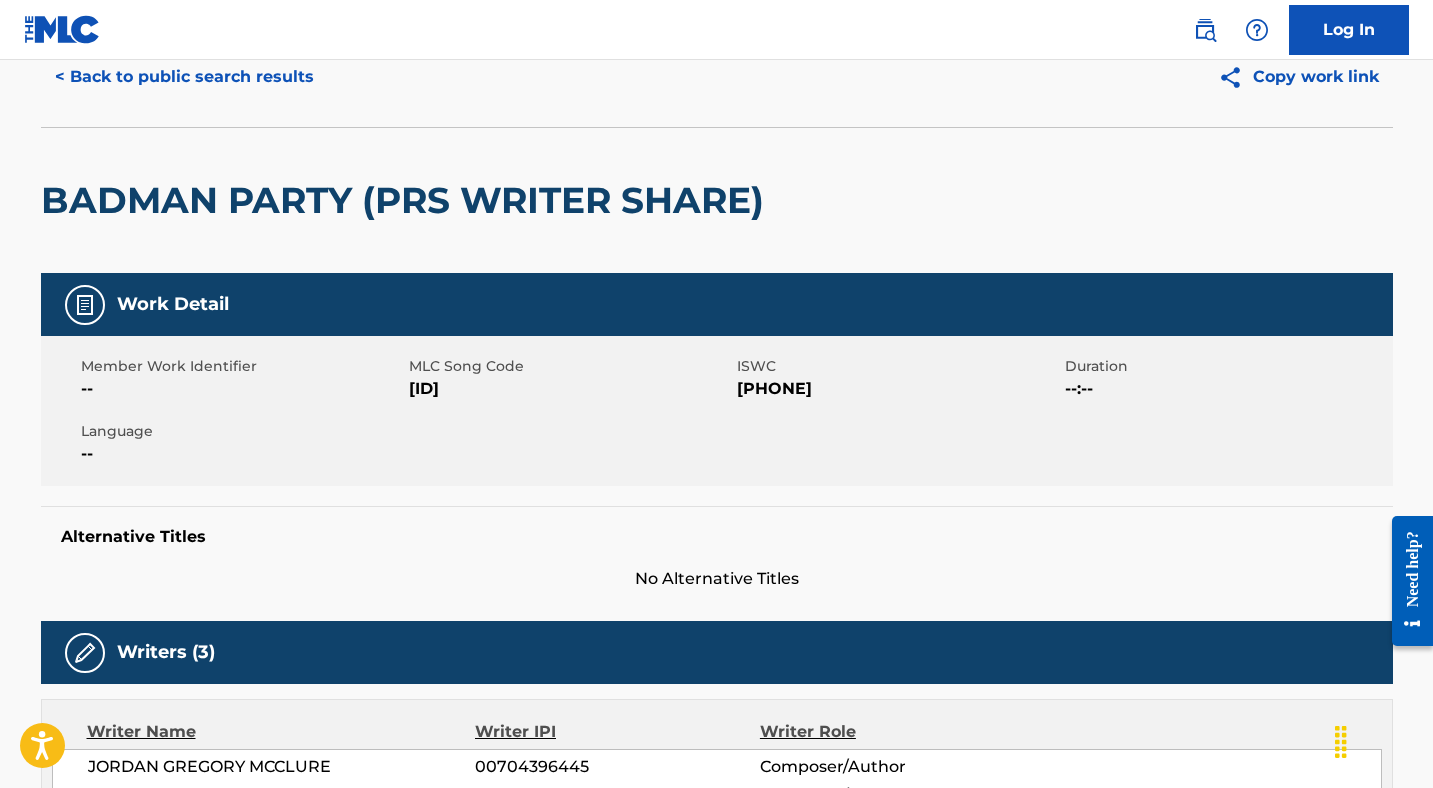 scroll, scrollTop: 0, scrollLeft: 0, axis: both 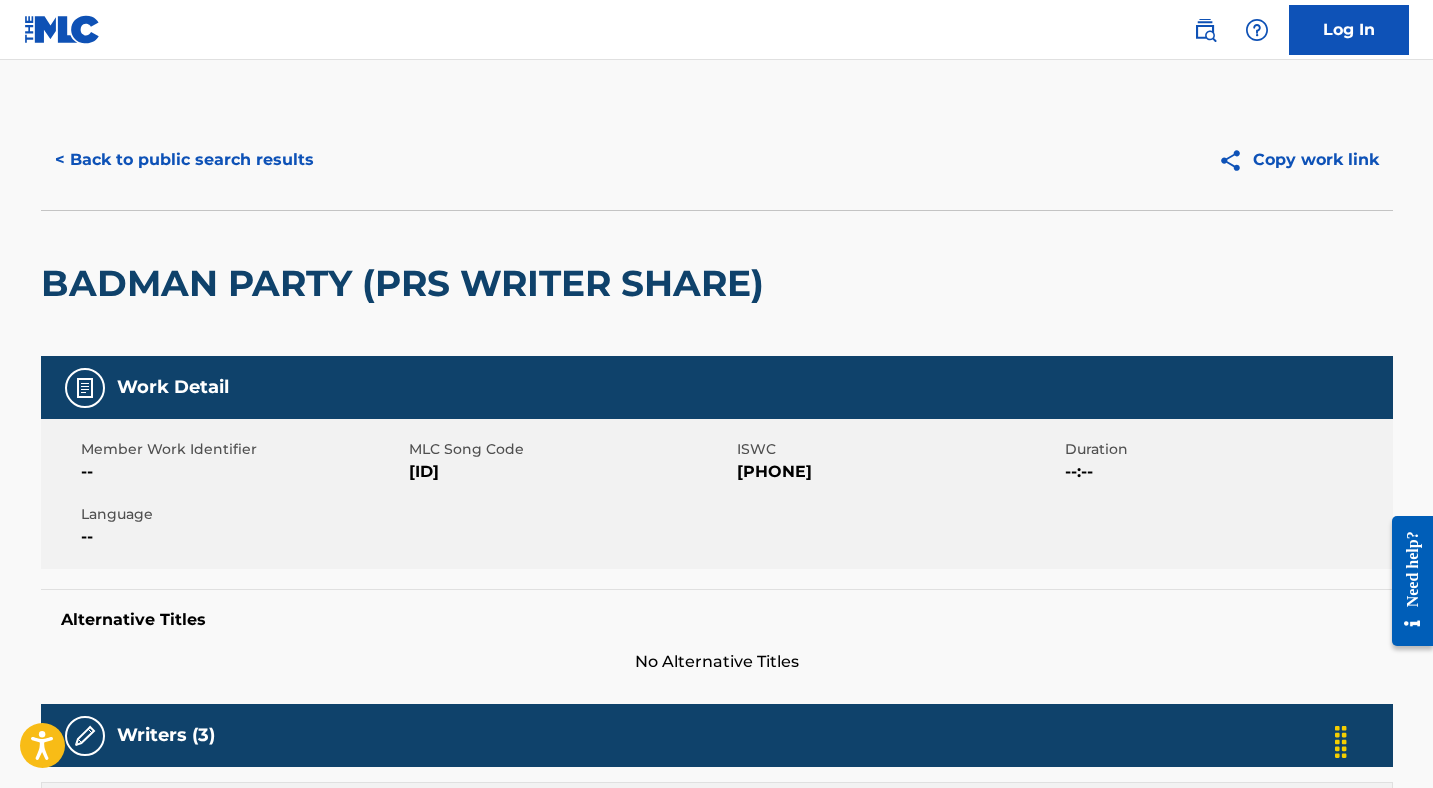 click on "< Back to public search results" at bounding box center (184, 160) 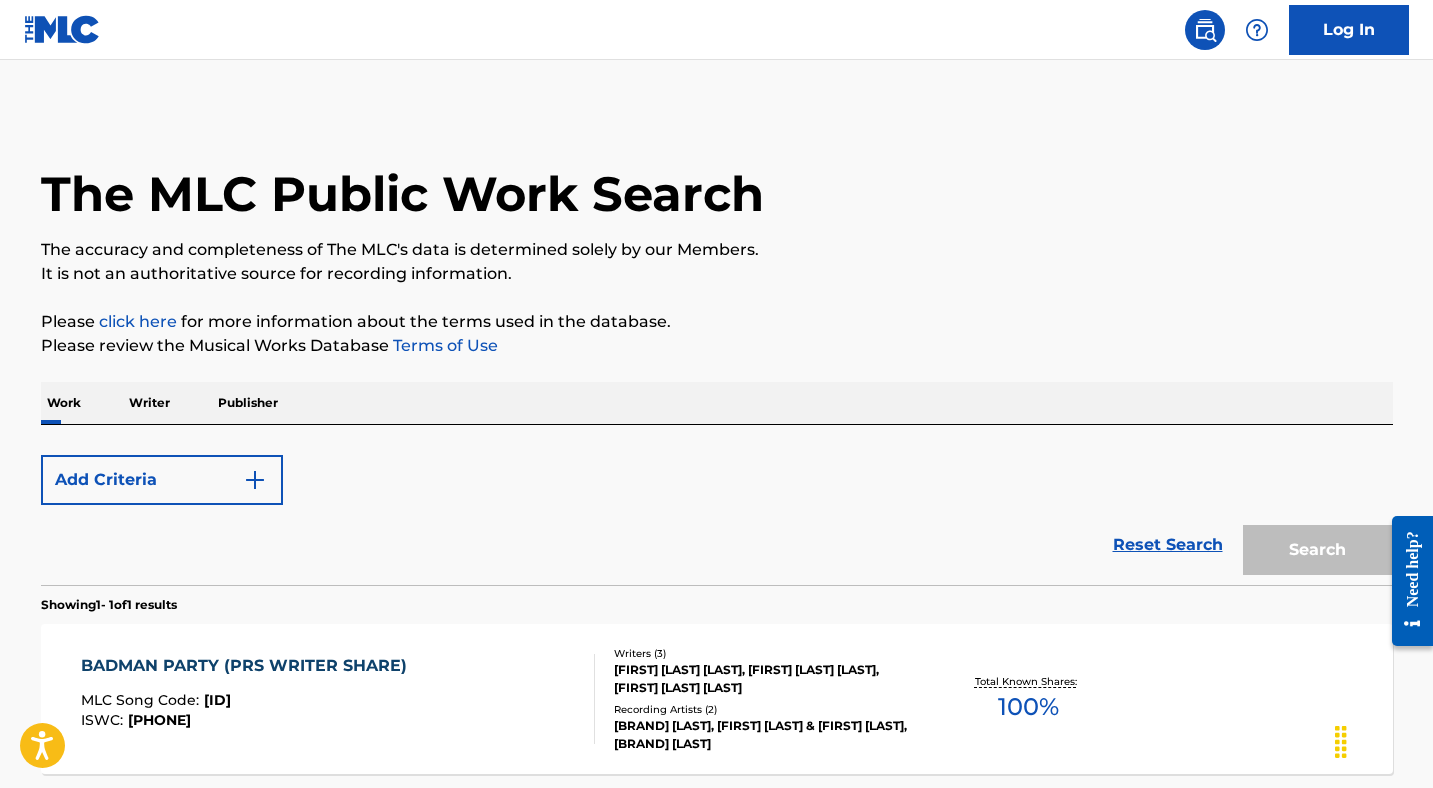 scroll, scrollTop: 186, scrollLeft: 0, axis: vertical 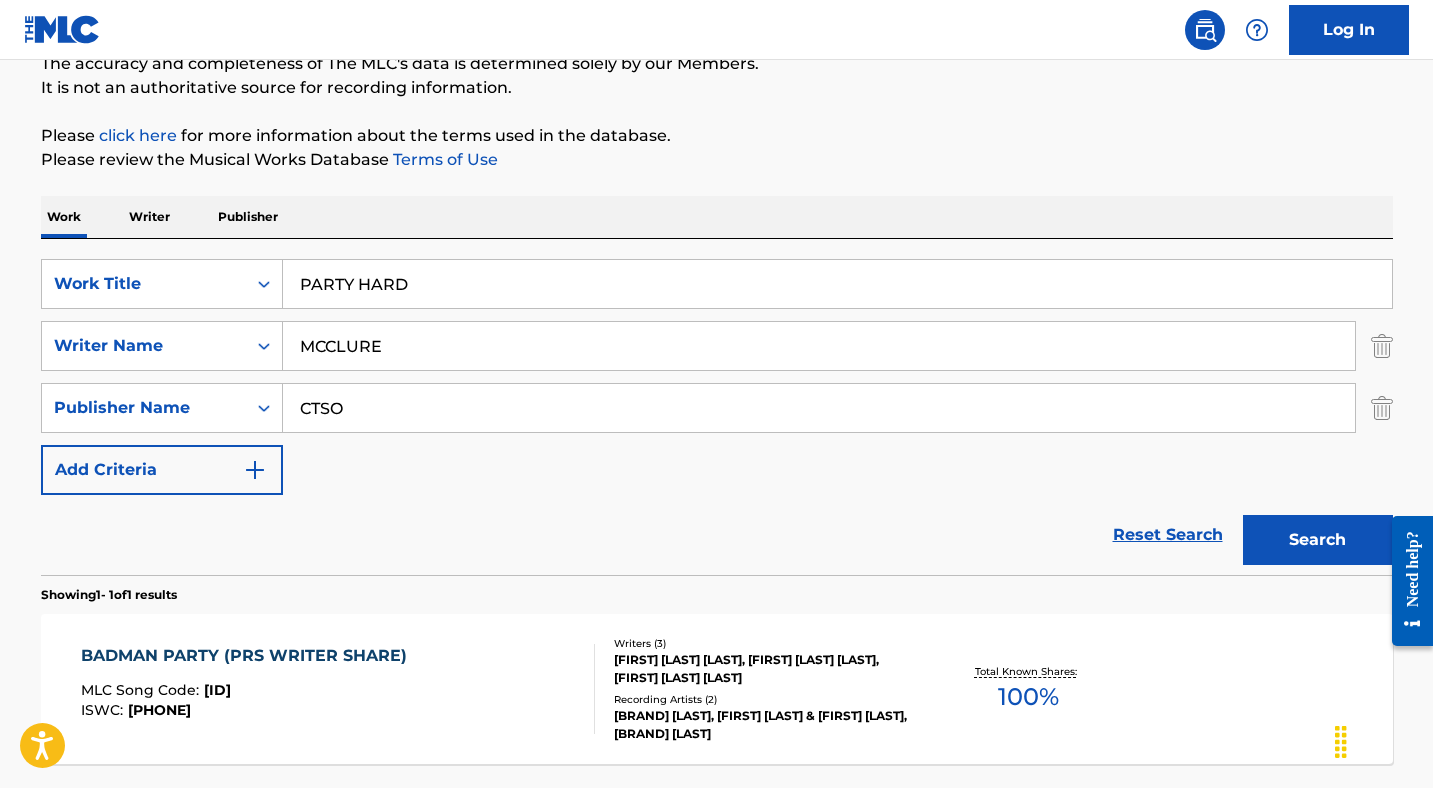 click at bounding box center (1382, 408) 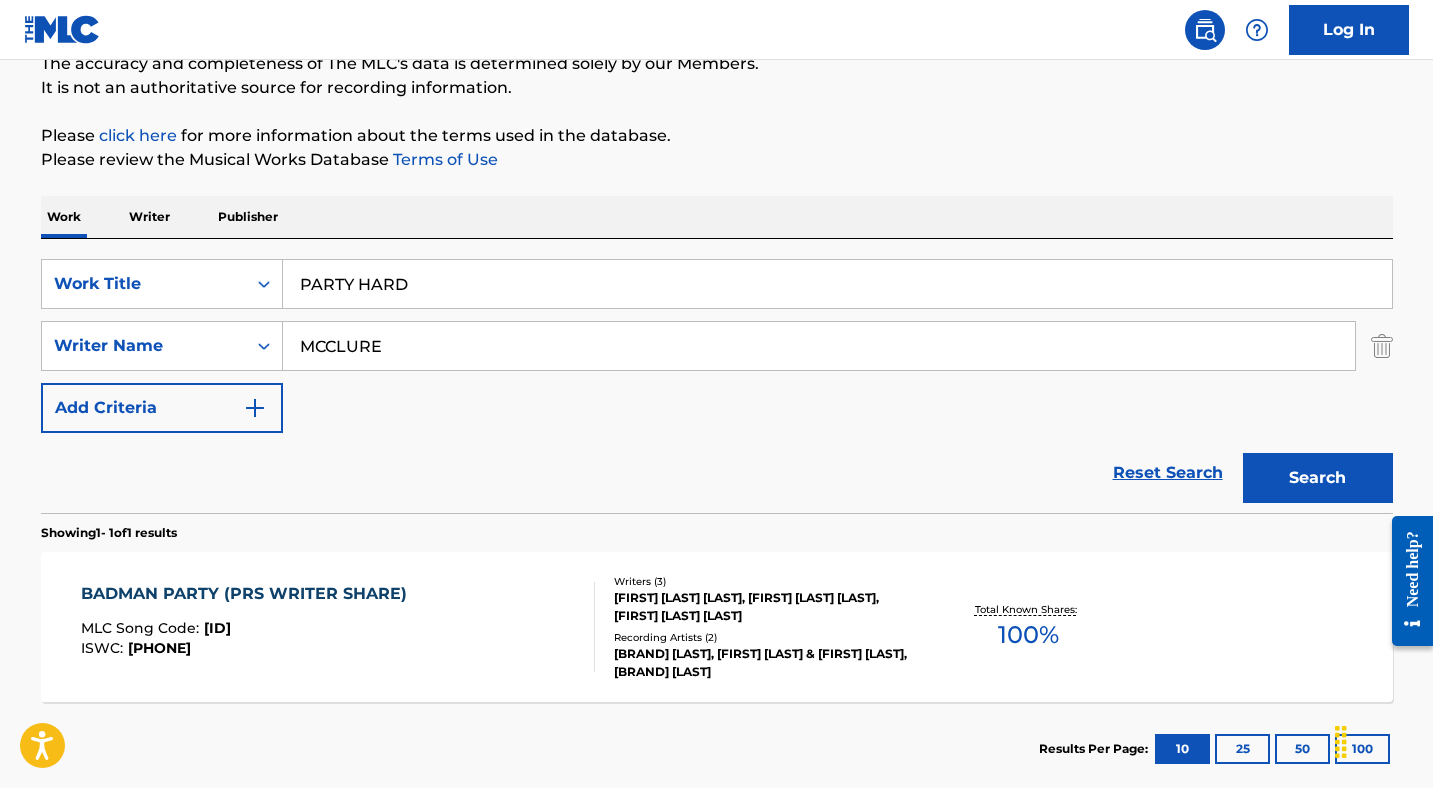 click on "Search" at bounding box center (1318, 478) 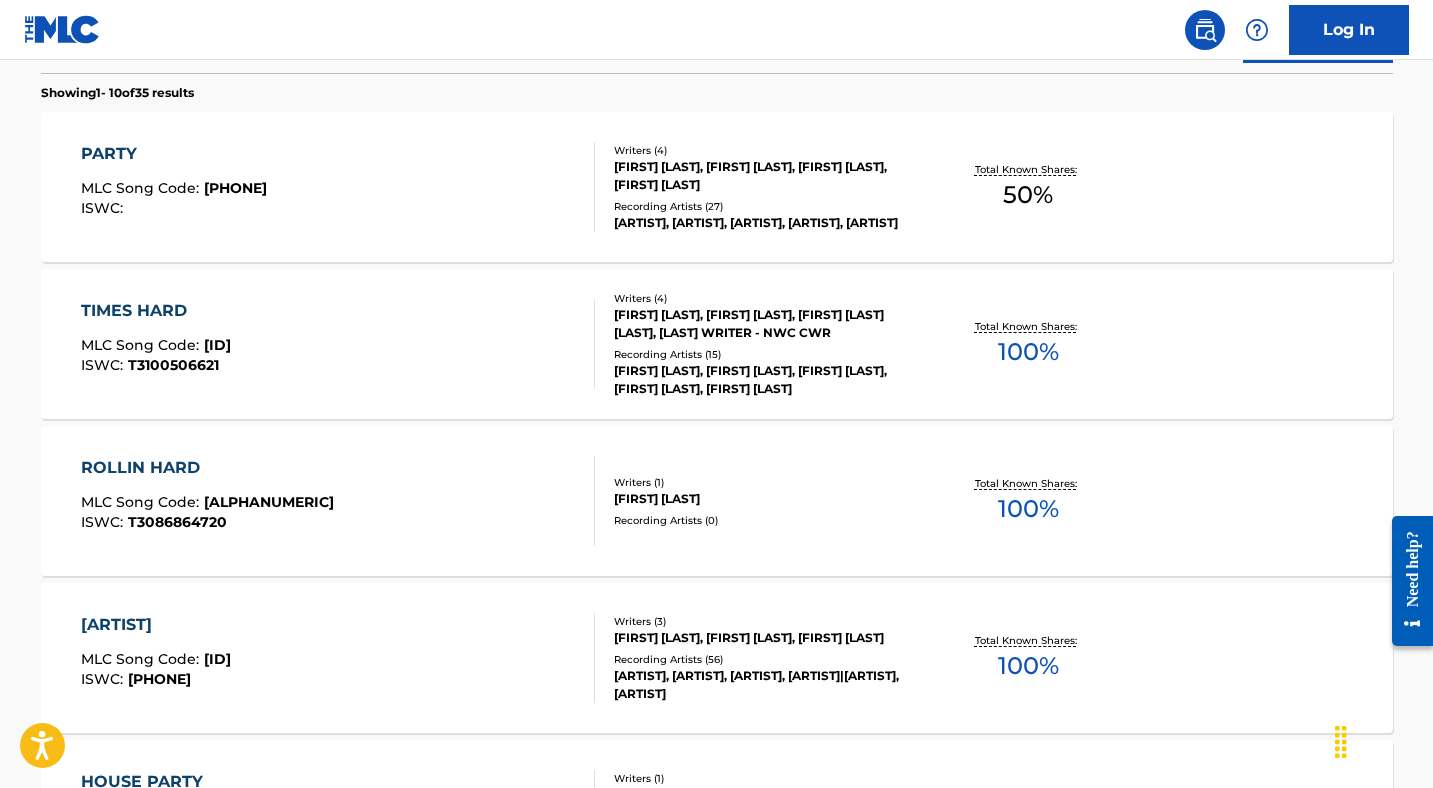 scroll, scrollTop: 118, scrollLeft: 0, axis: vertical 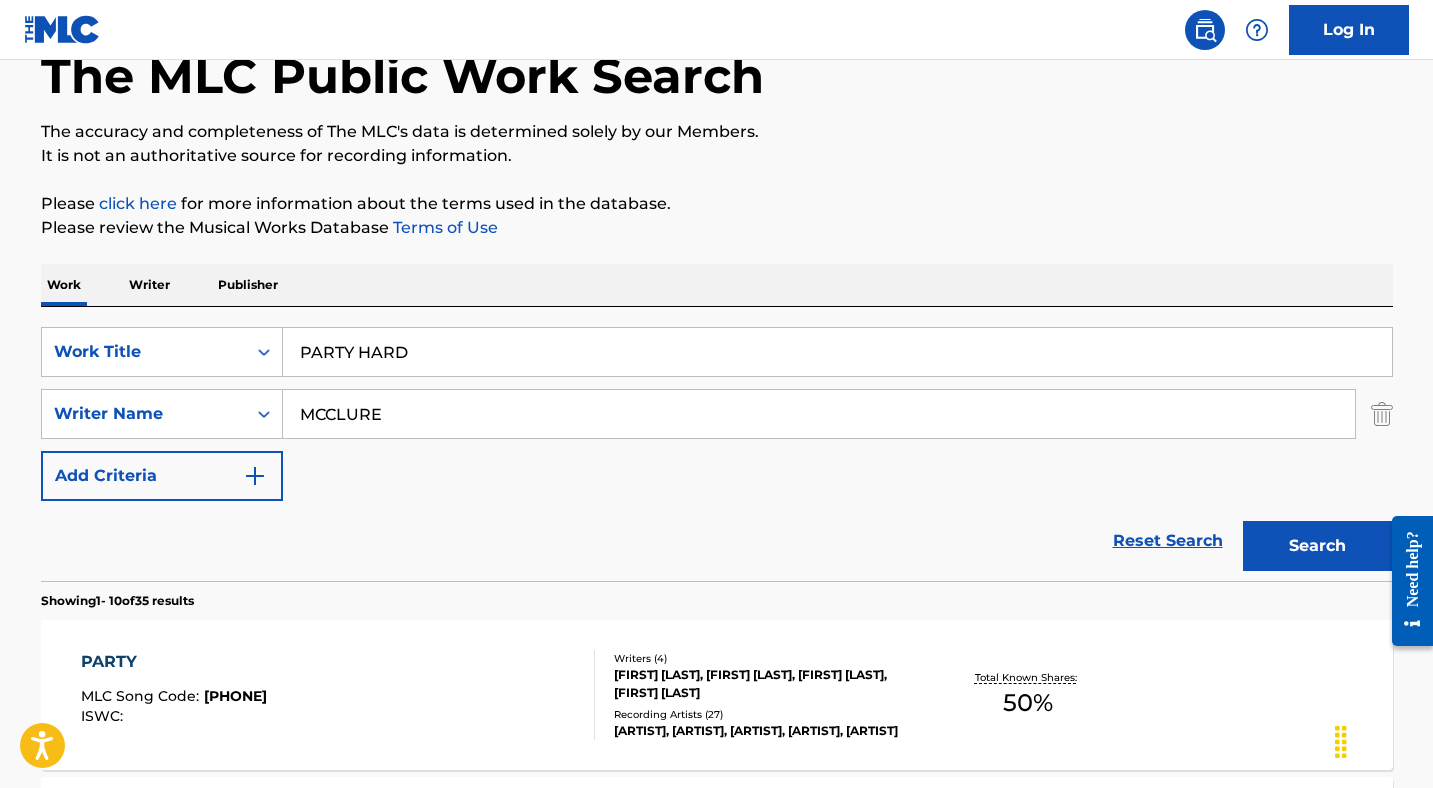 click on "PARTY HARD" at bounding box center (837, 352) 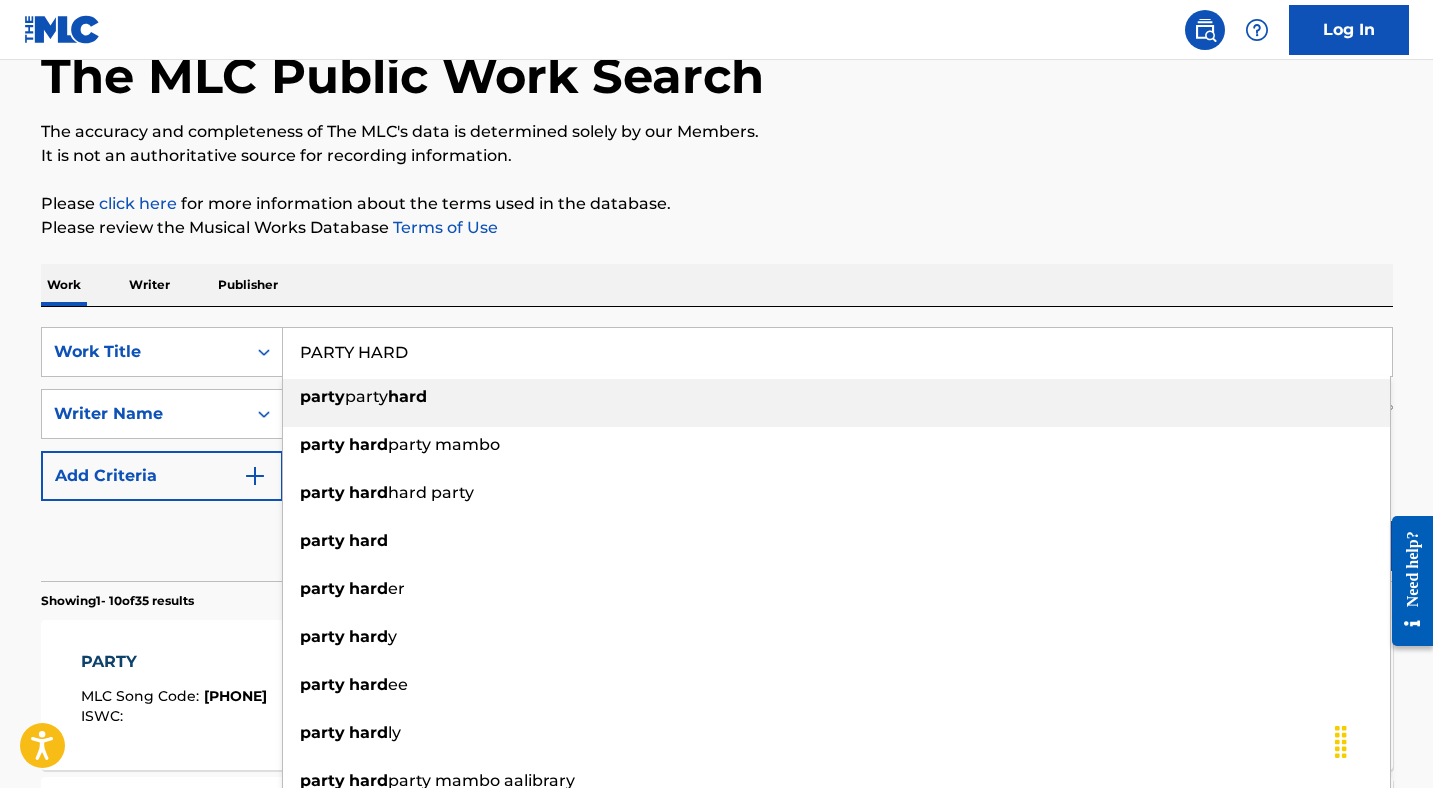 click on "PARTY HARD" at bounding box center [837, 352] 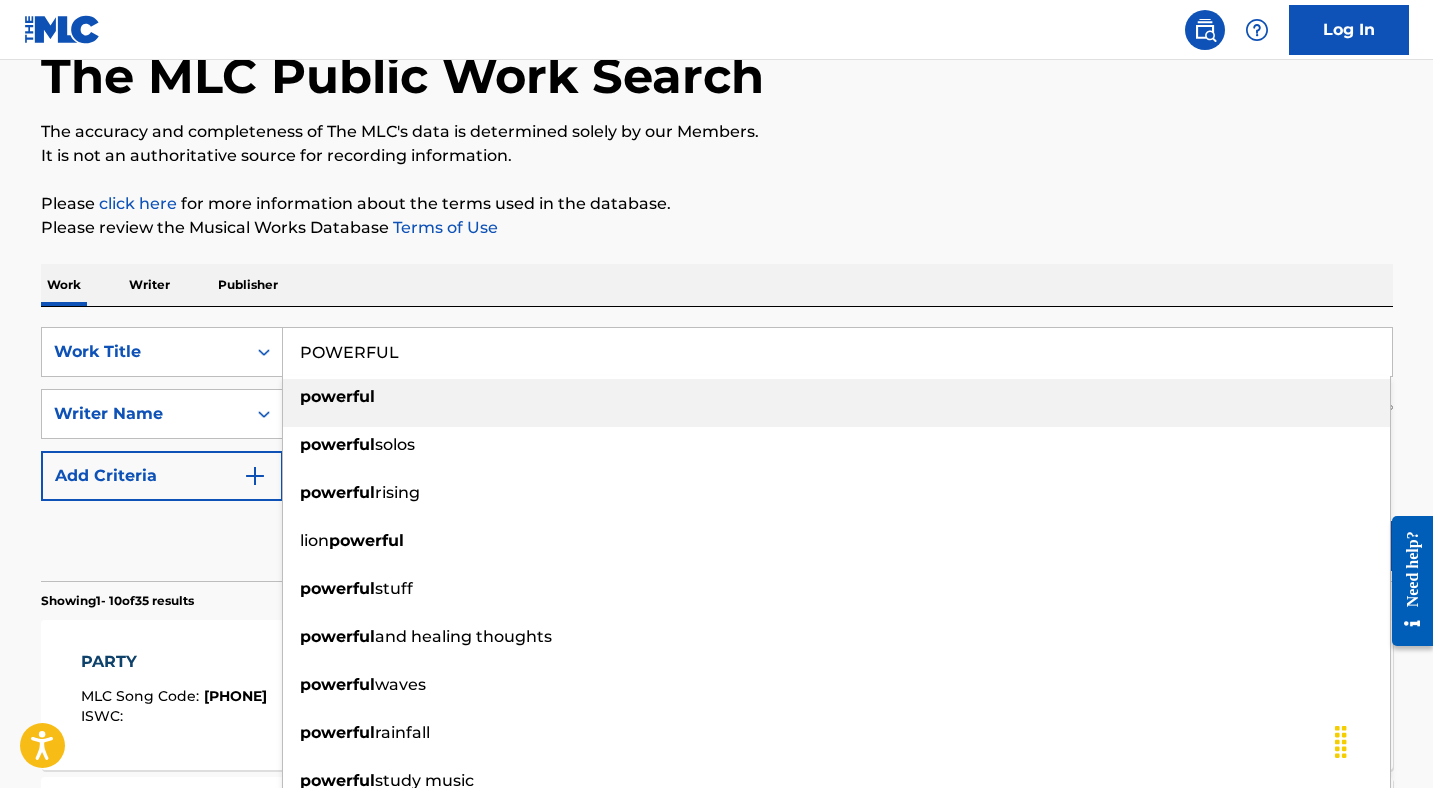 type on "POWERFUL" 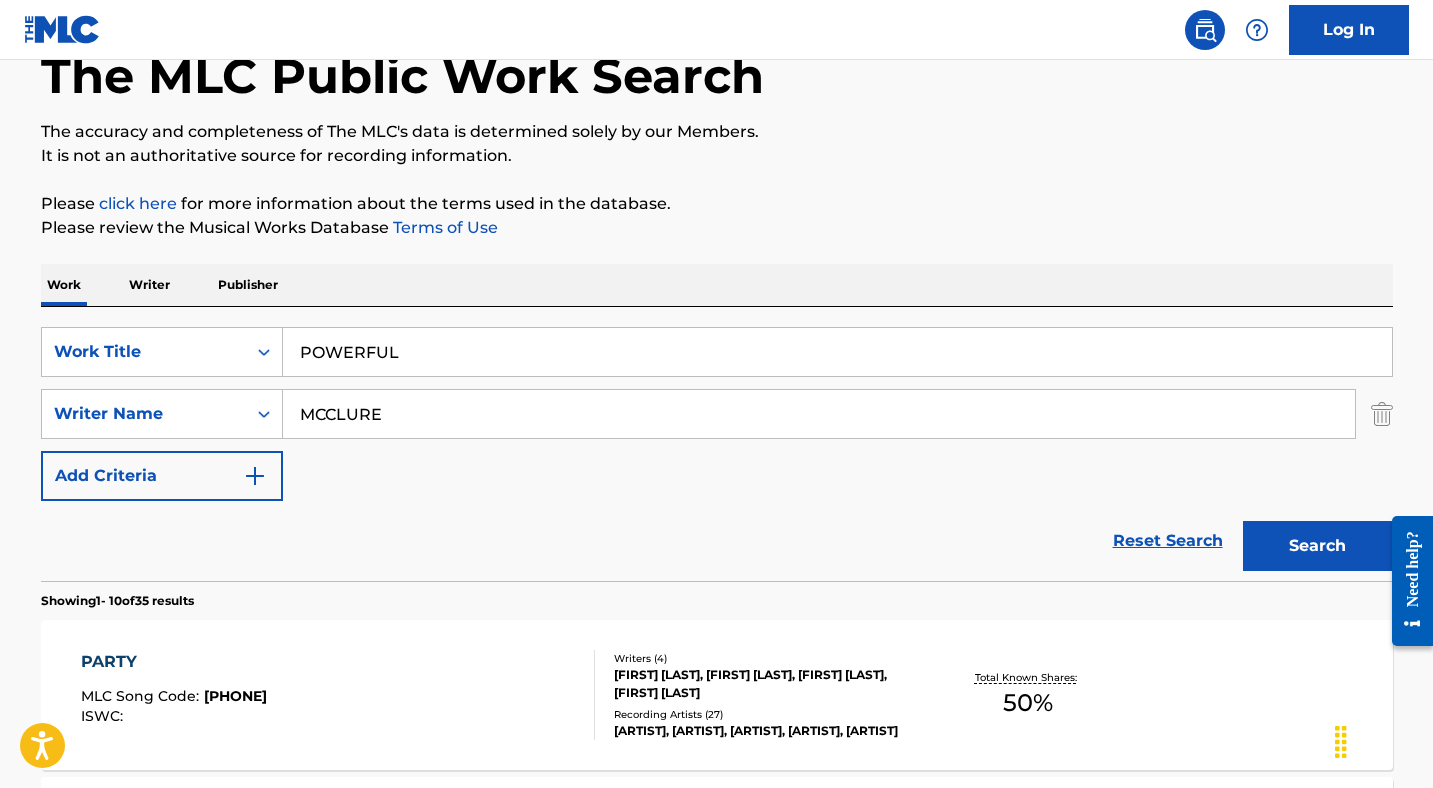 click on "MCCLURE" at bounding box center (819, 414) 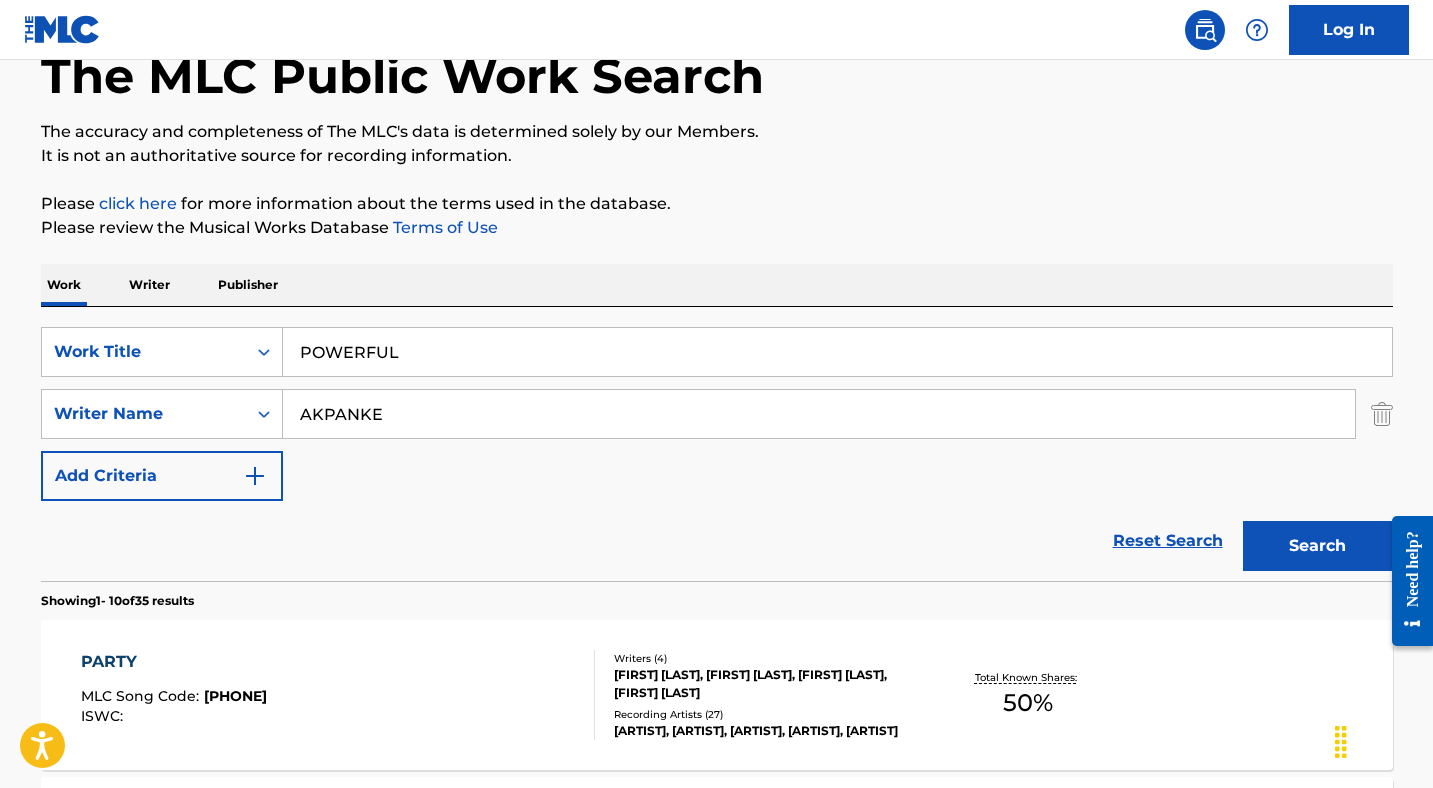 type on "AKPANKE" 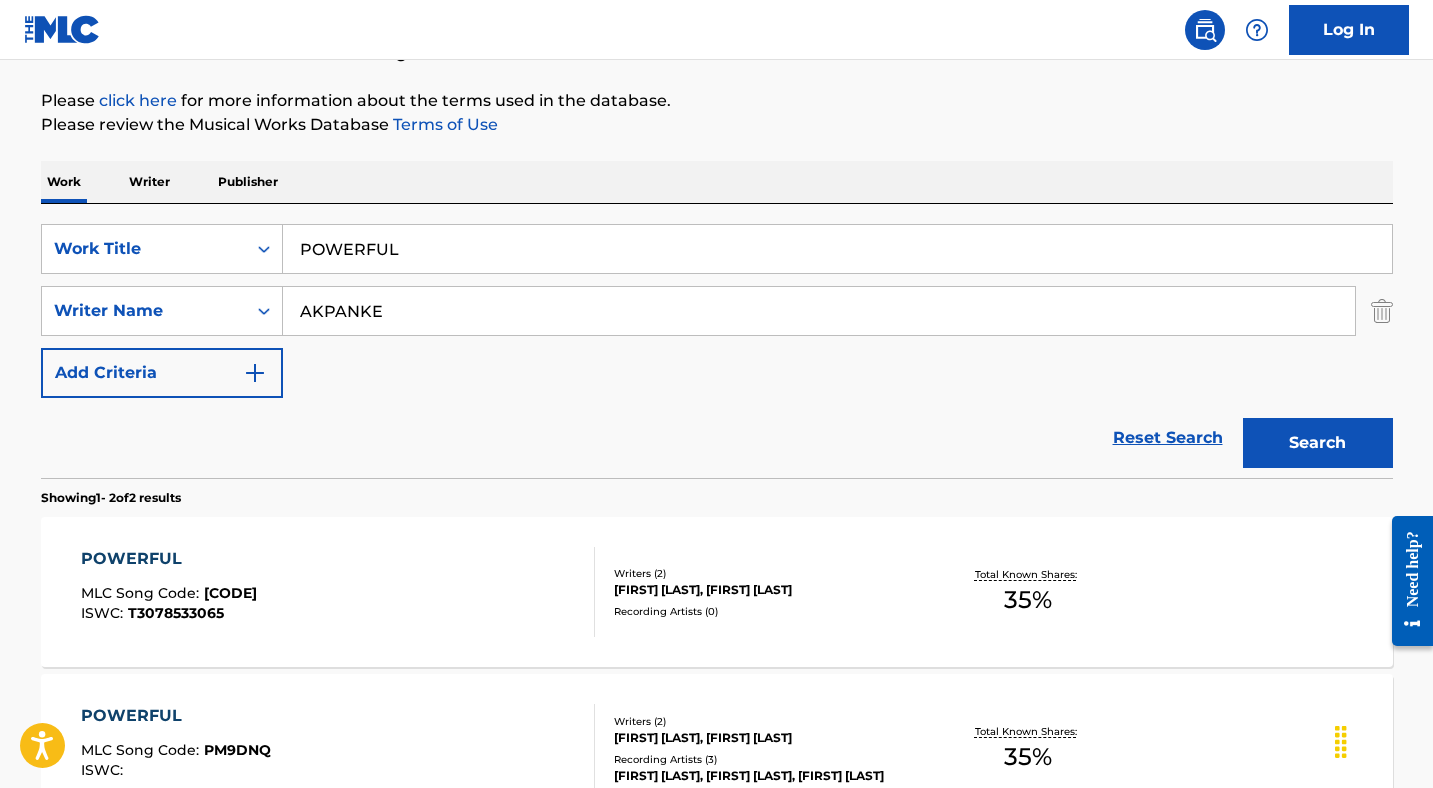 scroll, scrollTop: 318, scrollLeft: 0, axis: vertical 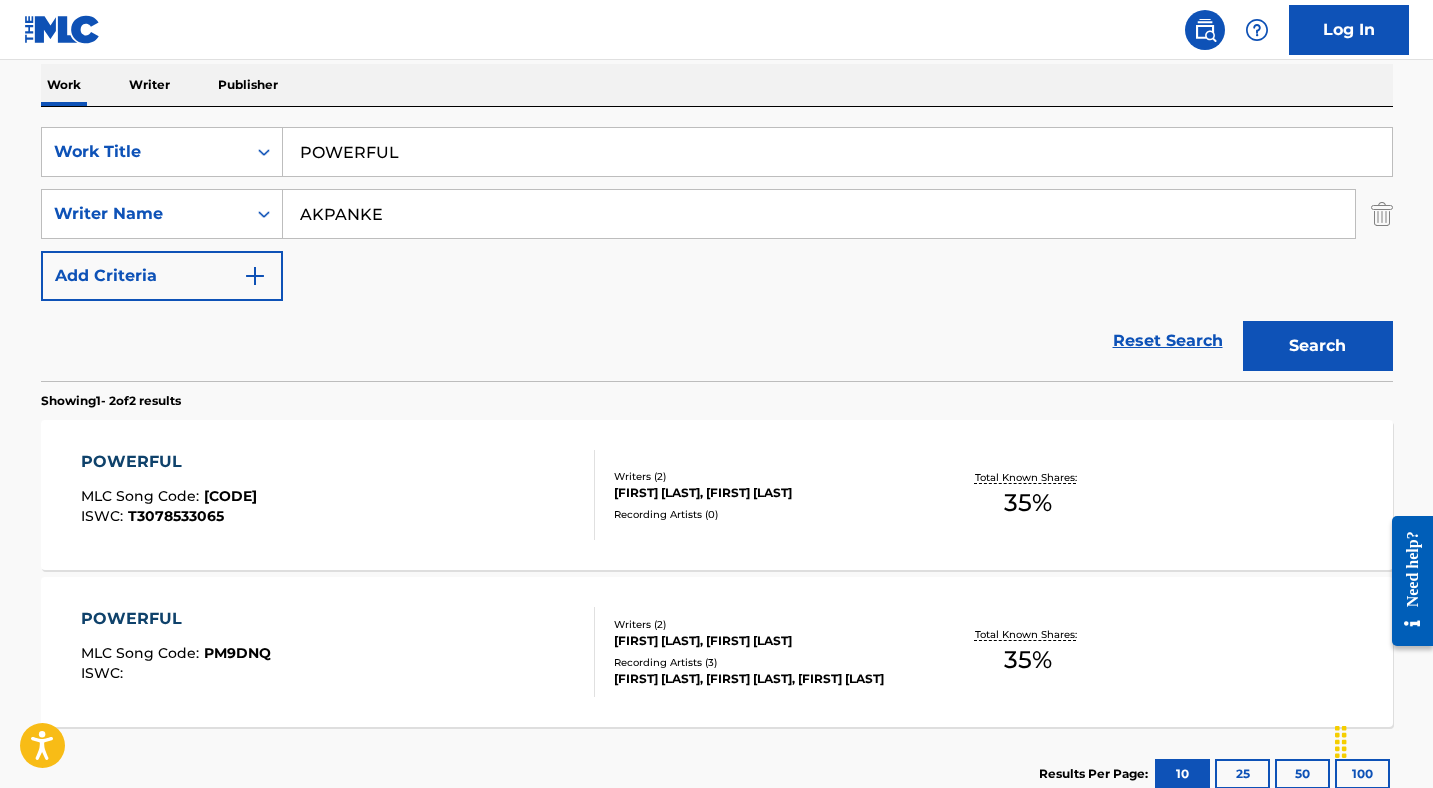 click on "POWERFUL" at bounding box center [176, 619] 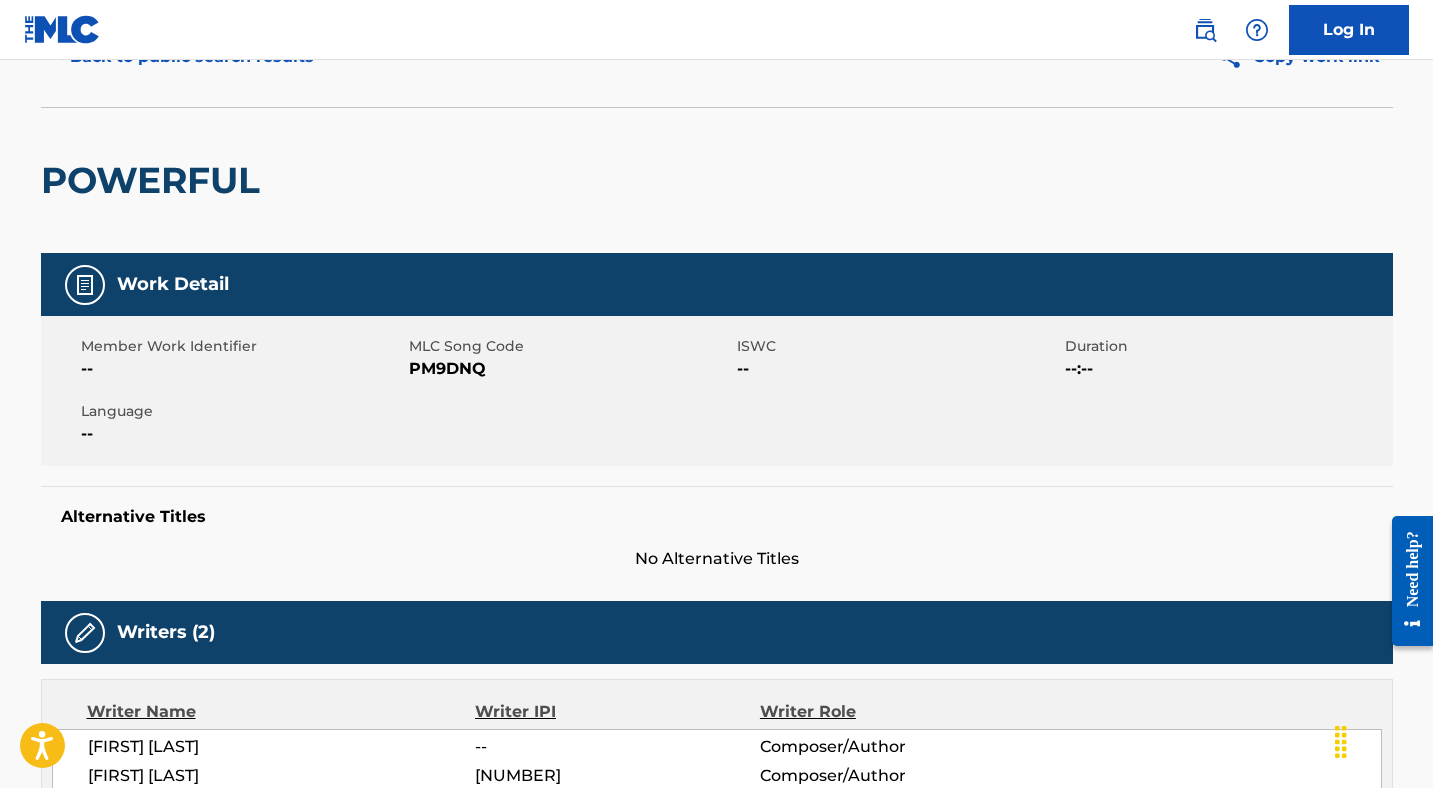 scroll, scrollTop: 0, scrollLeft: 0, axis: both 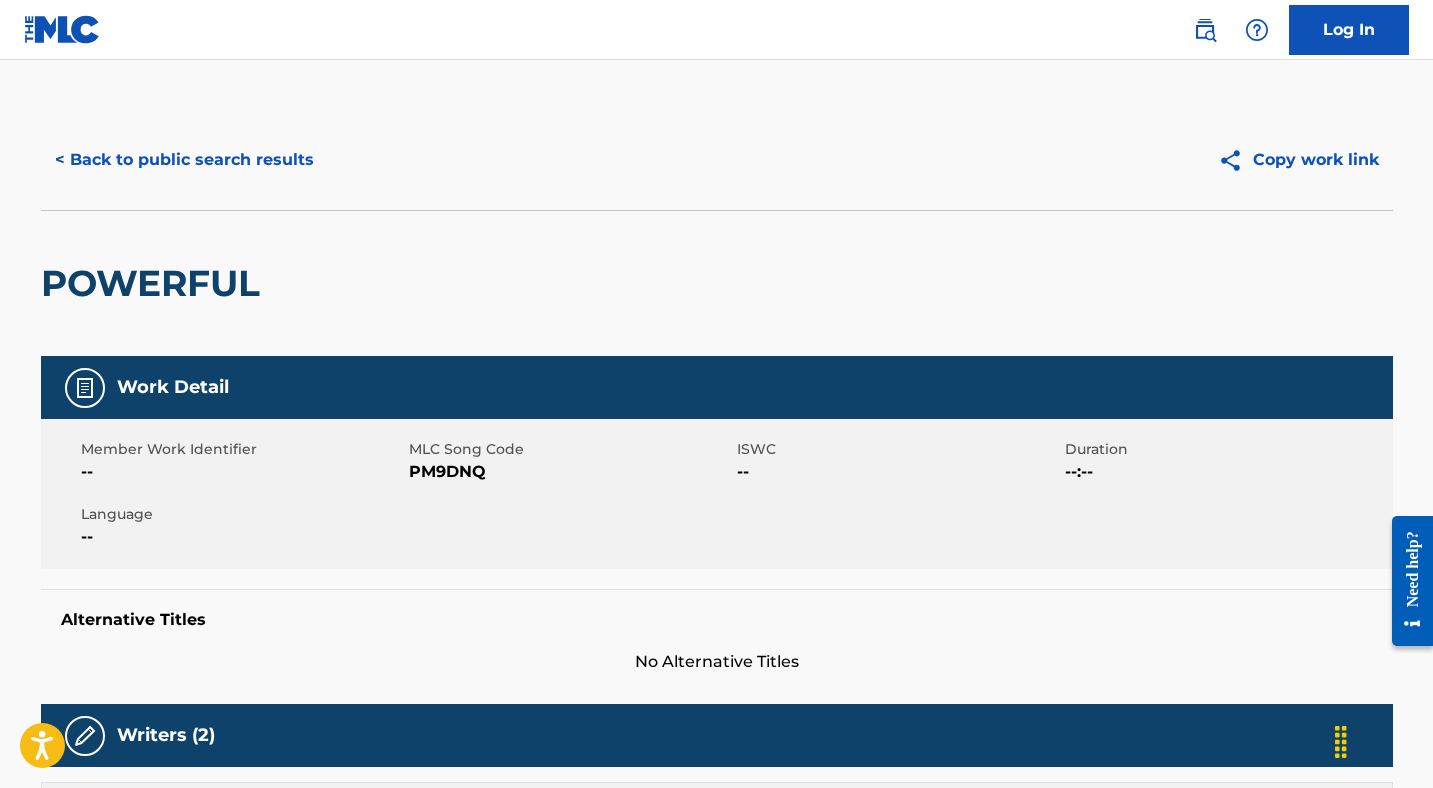 click on "PM9DNQ" at bounding box center (570, 472) 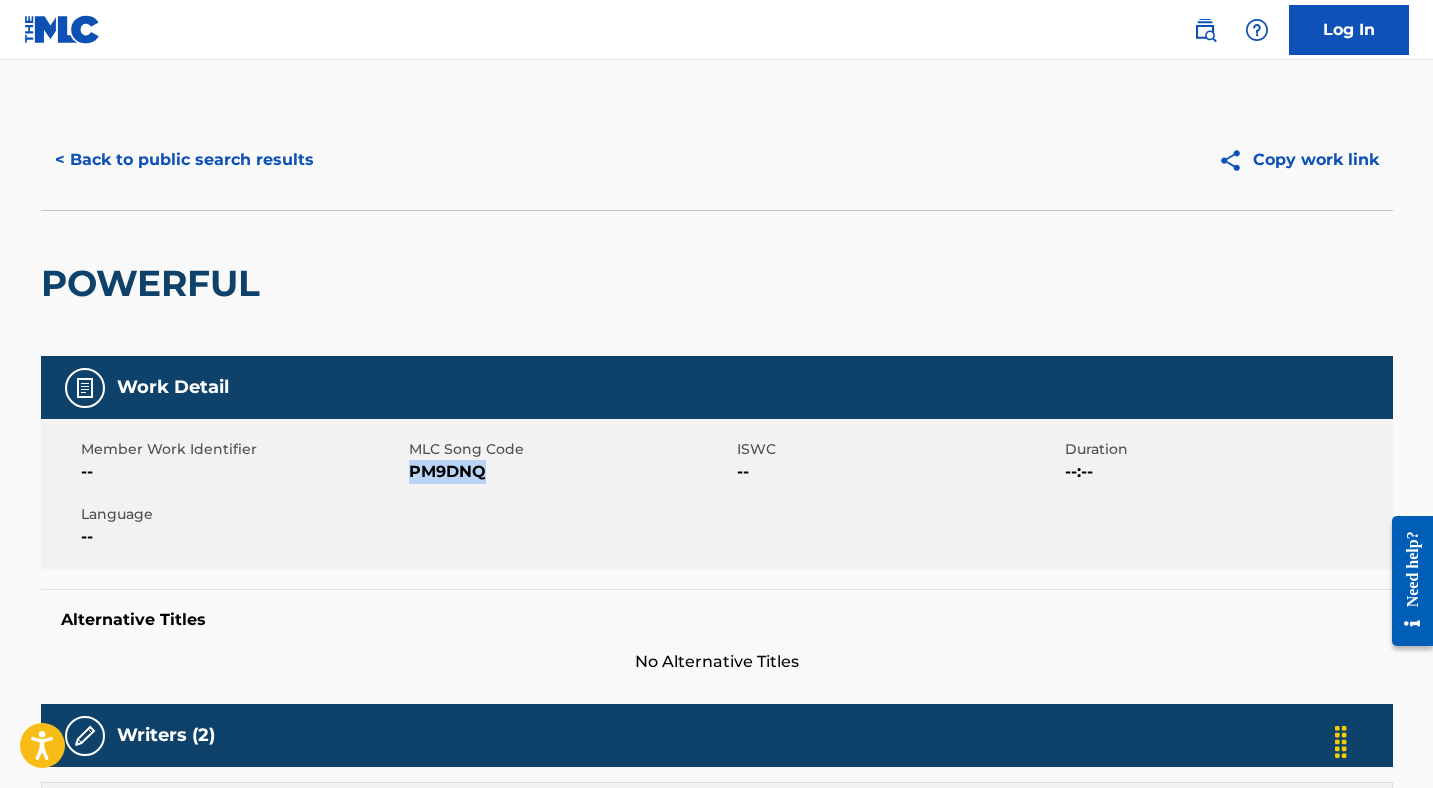 click on "PM9DNQ" at bounding box center [570, 472] 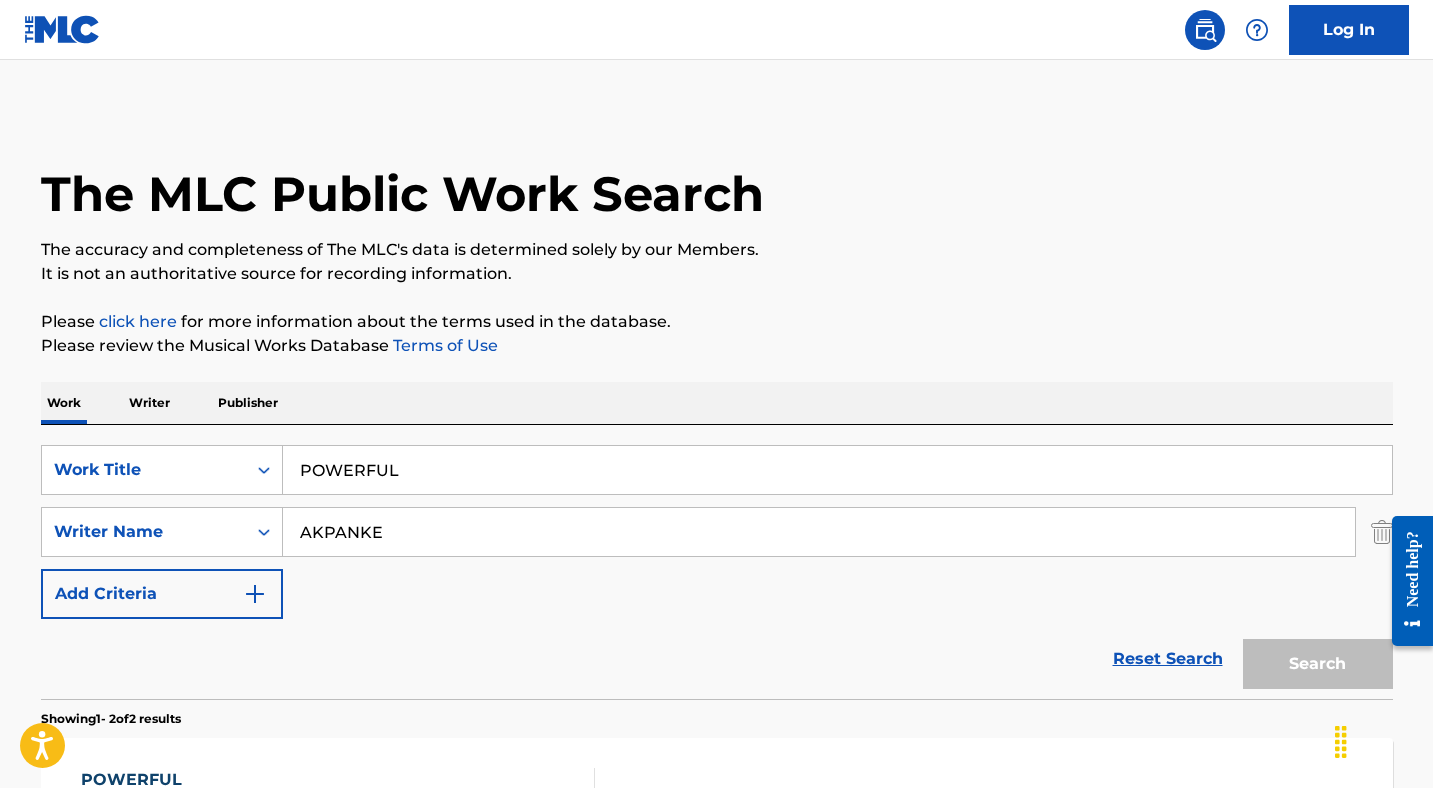 scroll, scrollTop: 318, scrollLeft: 0, axis: vertical 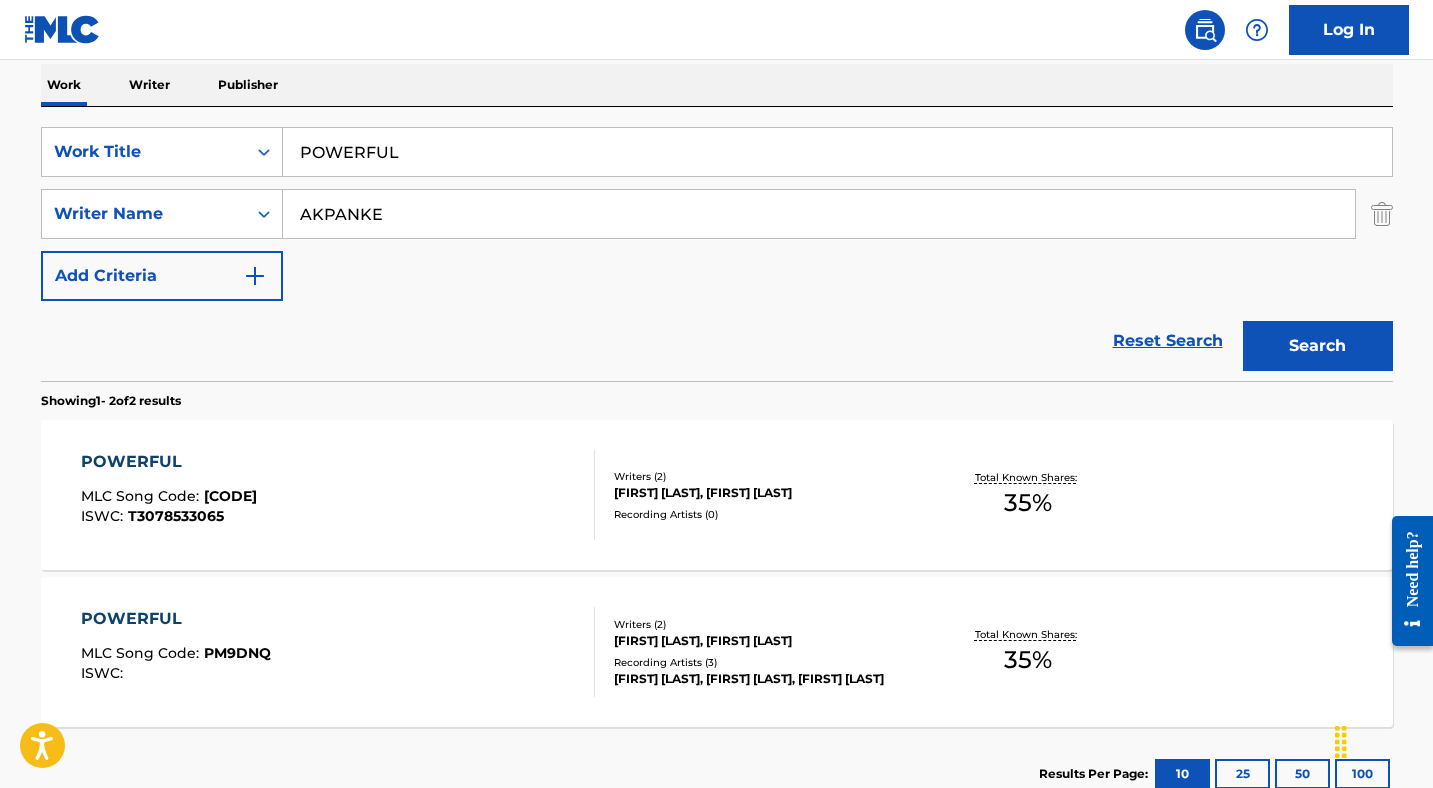 click on "POWERFUL" at bounding box center [837, 152] 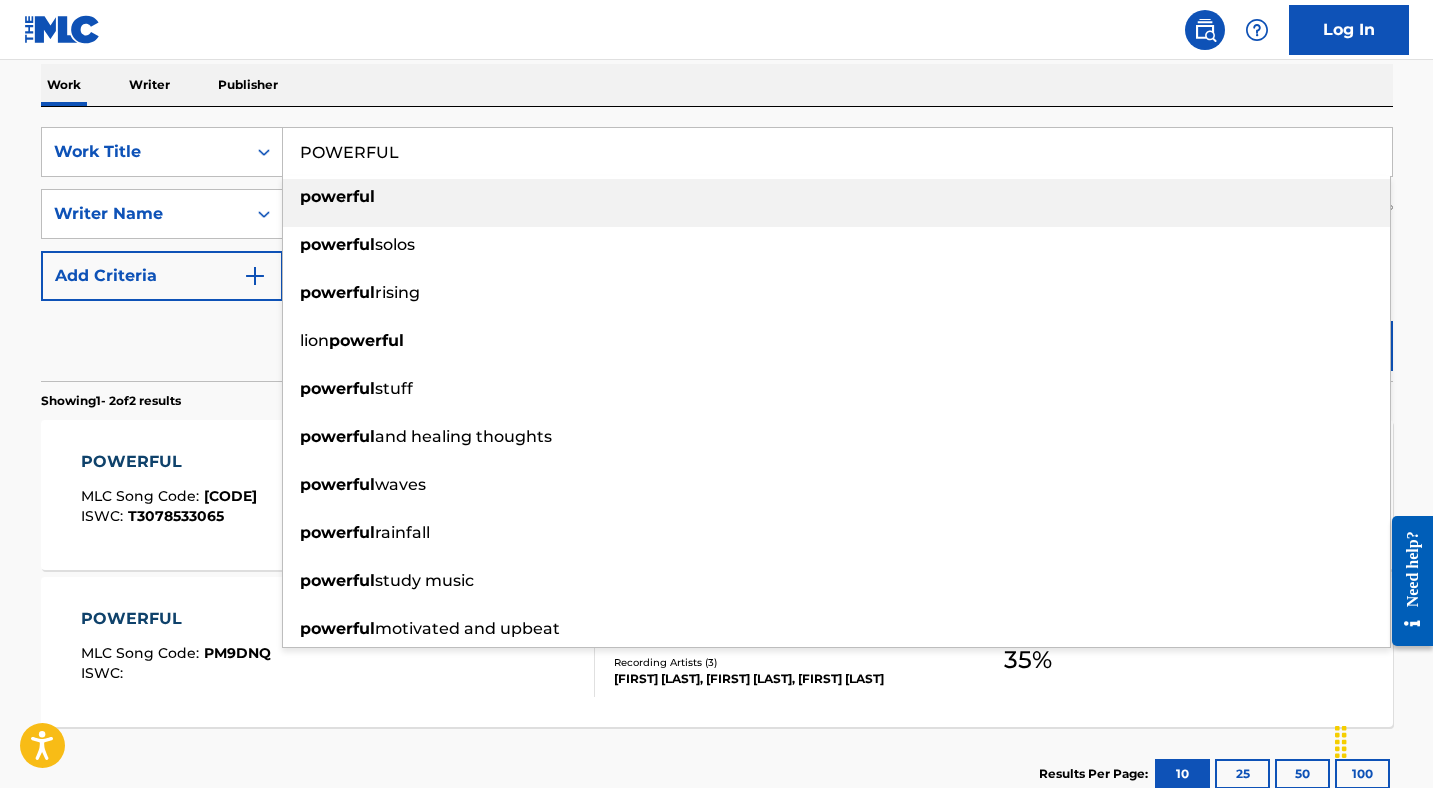 click on "POWERFUL" at bounding box center [837, 152] 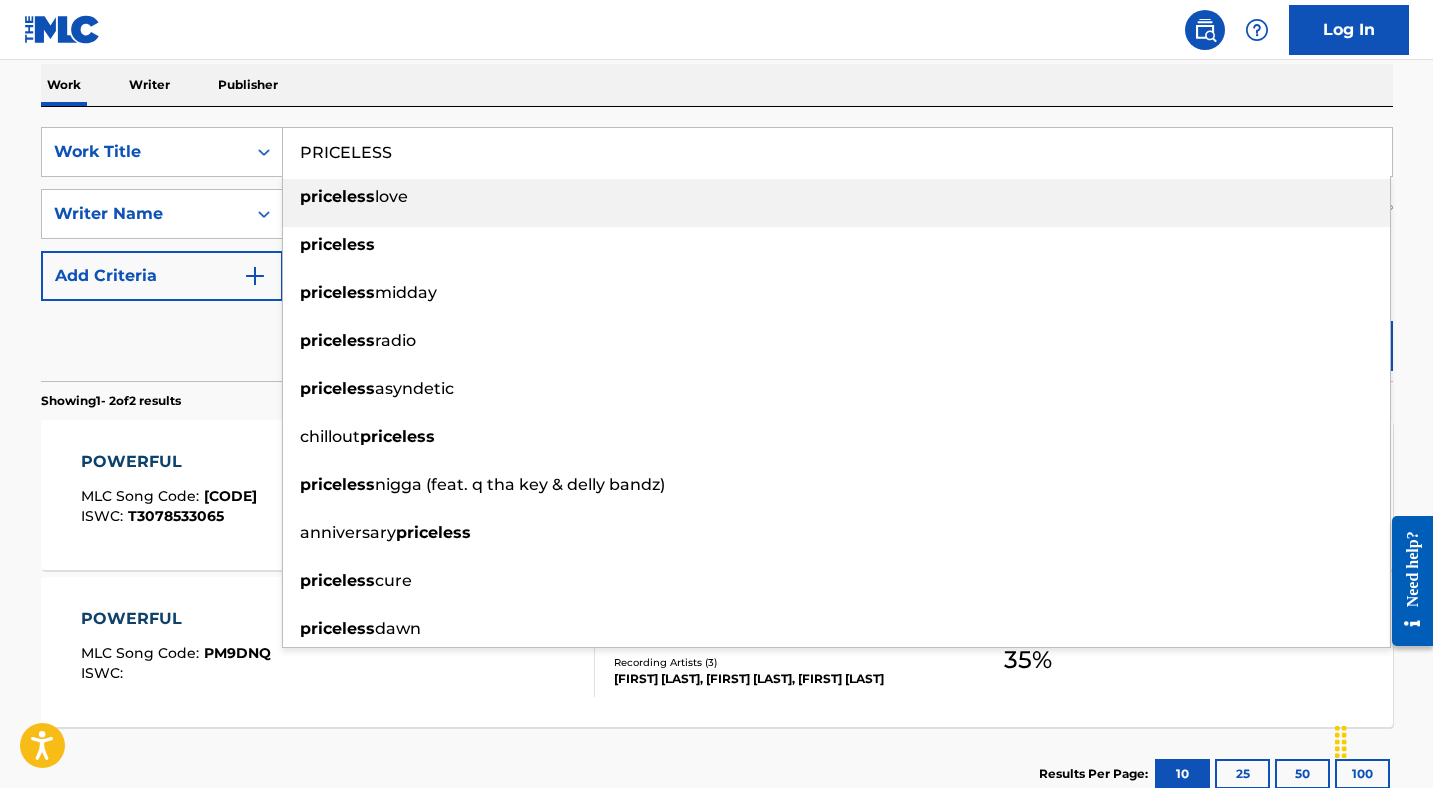 type on "PRICELESS" 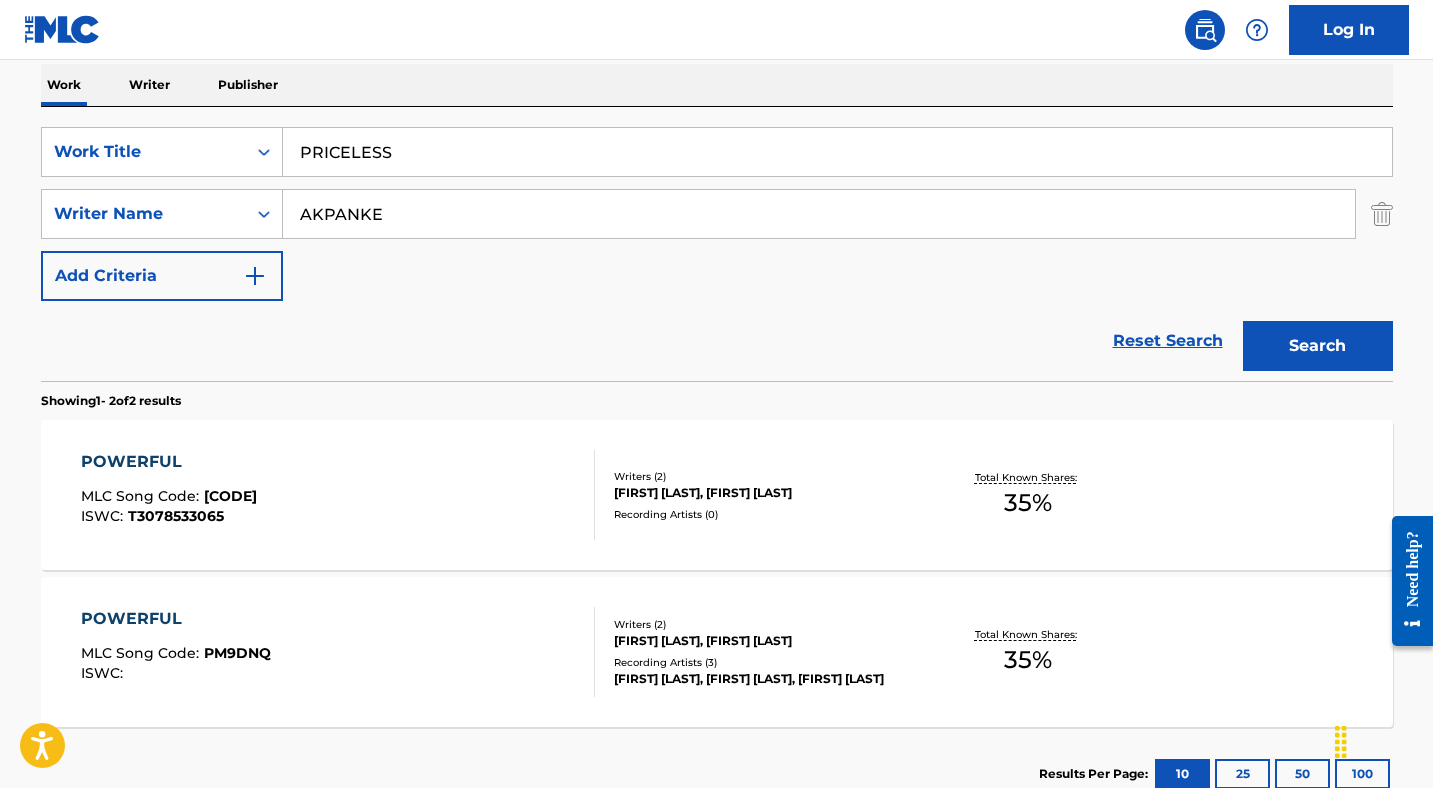 click on "AKPANKE" at bounding box center [819, 214] 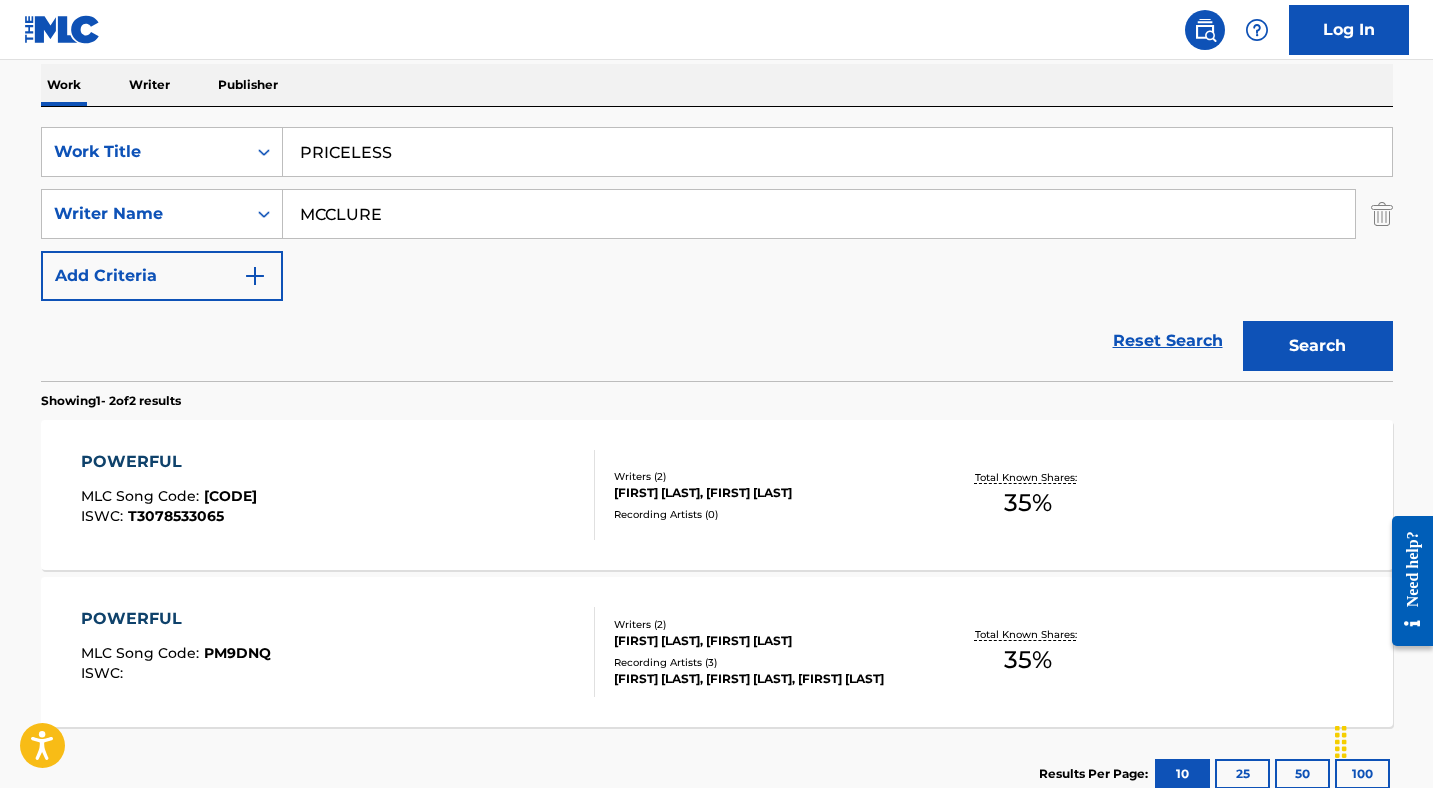 type on "MCCLURE" 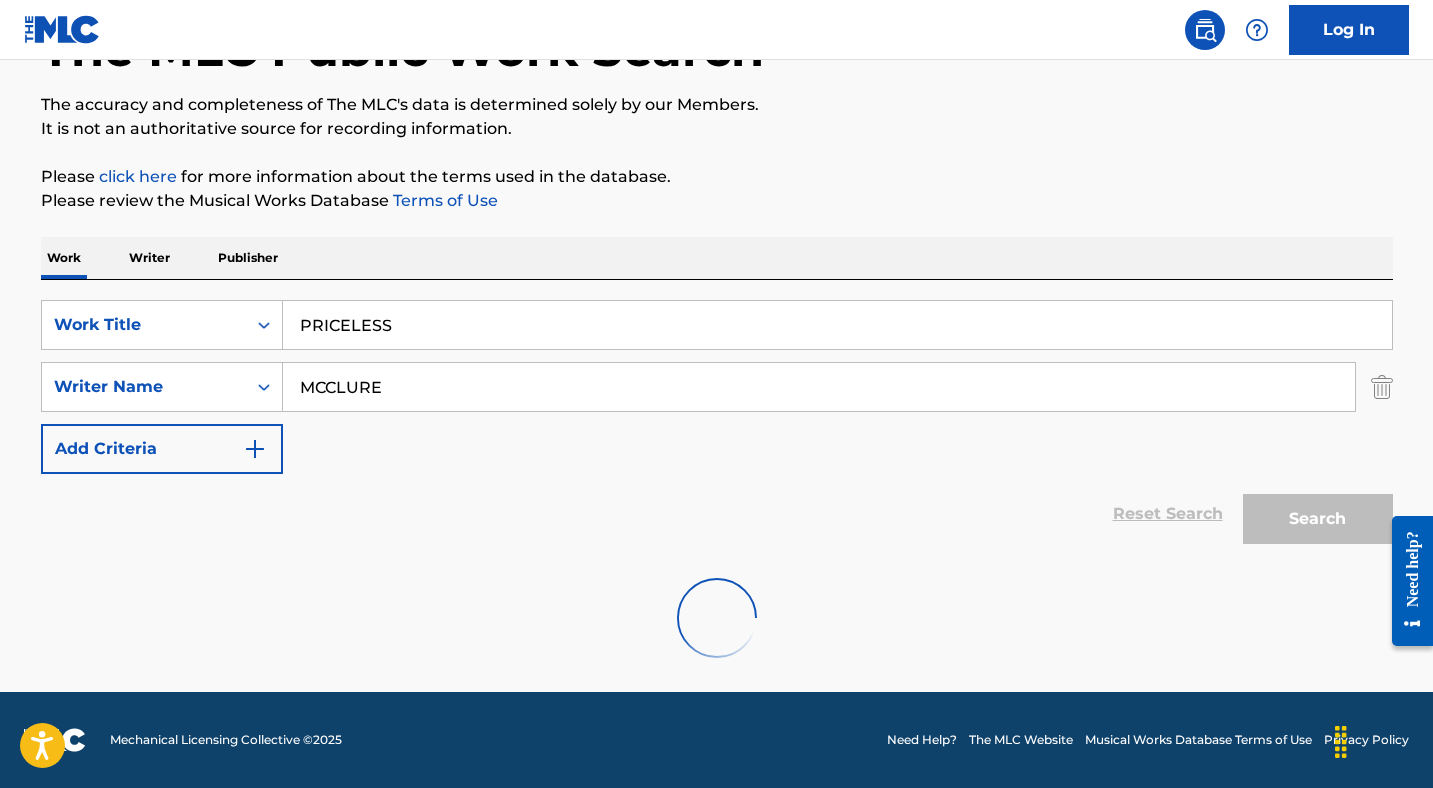 scroll, scrollTop: 300, scrollLeft: 0, axis: vertical 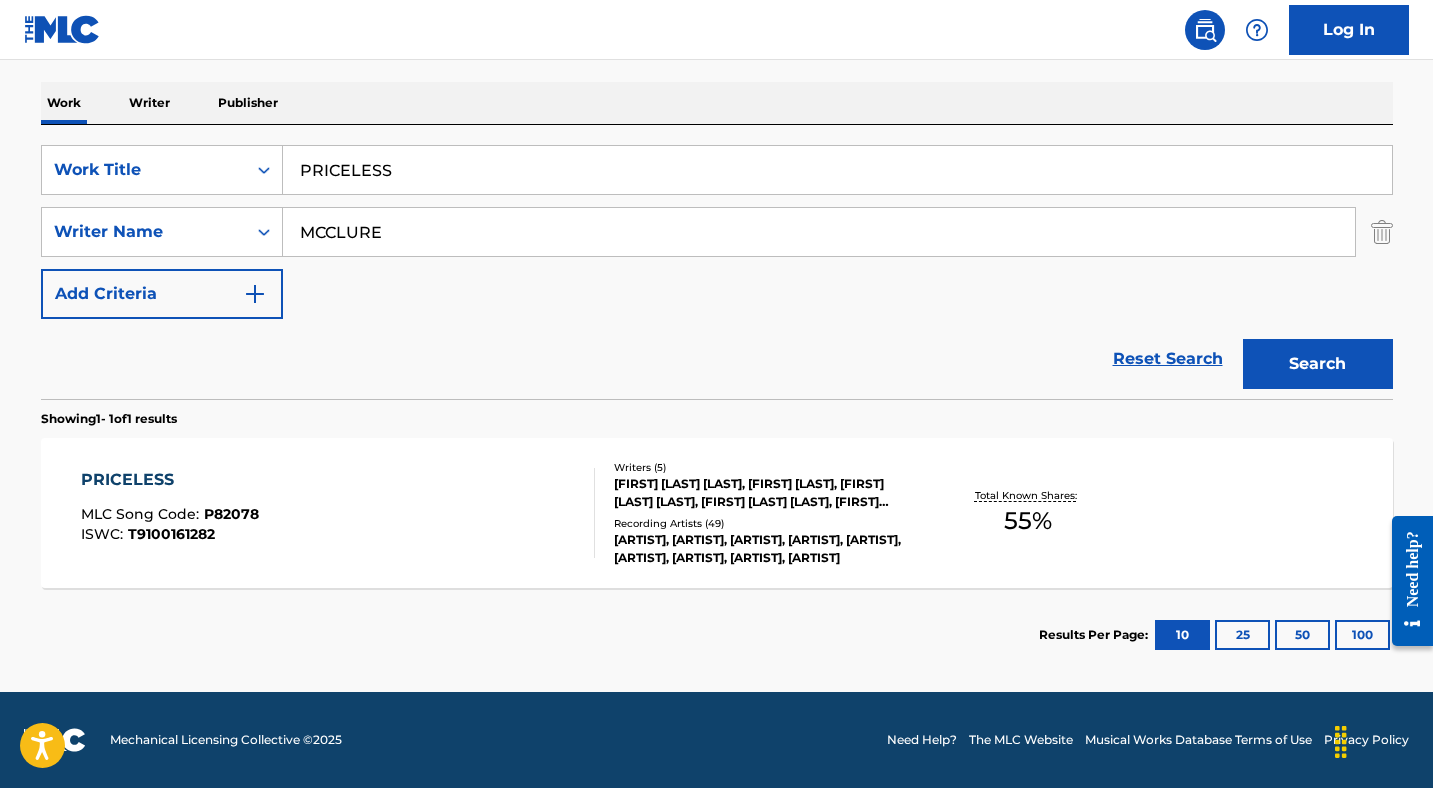 click on "PRICELESS" at bounding box center (170, 480) 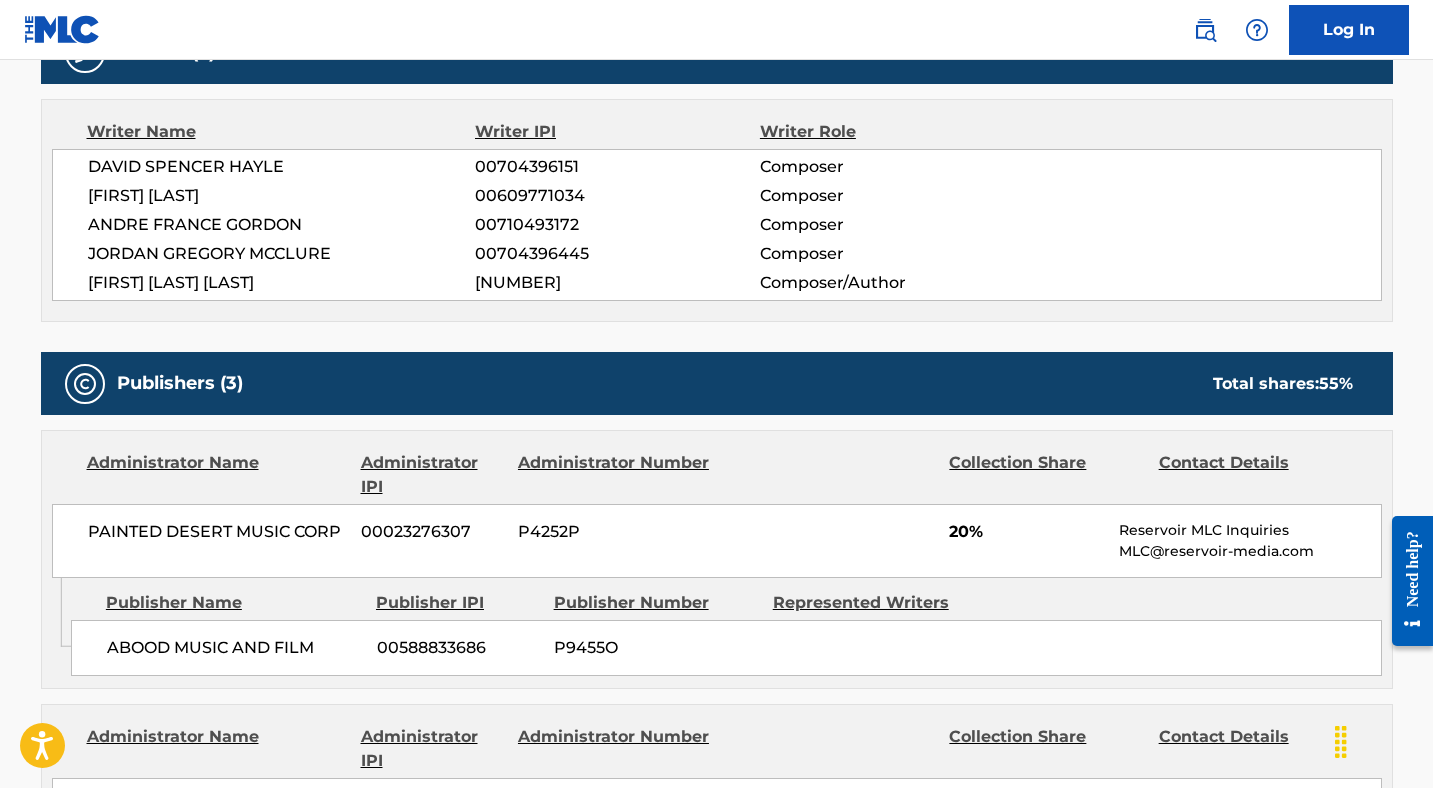 scroll, scrollTop: 157, scrollLeft: 0, axis: vertical 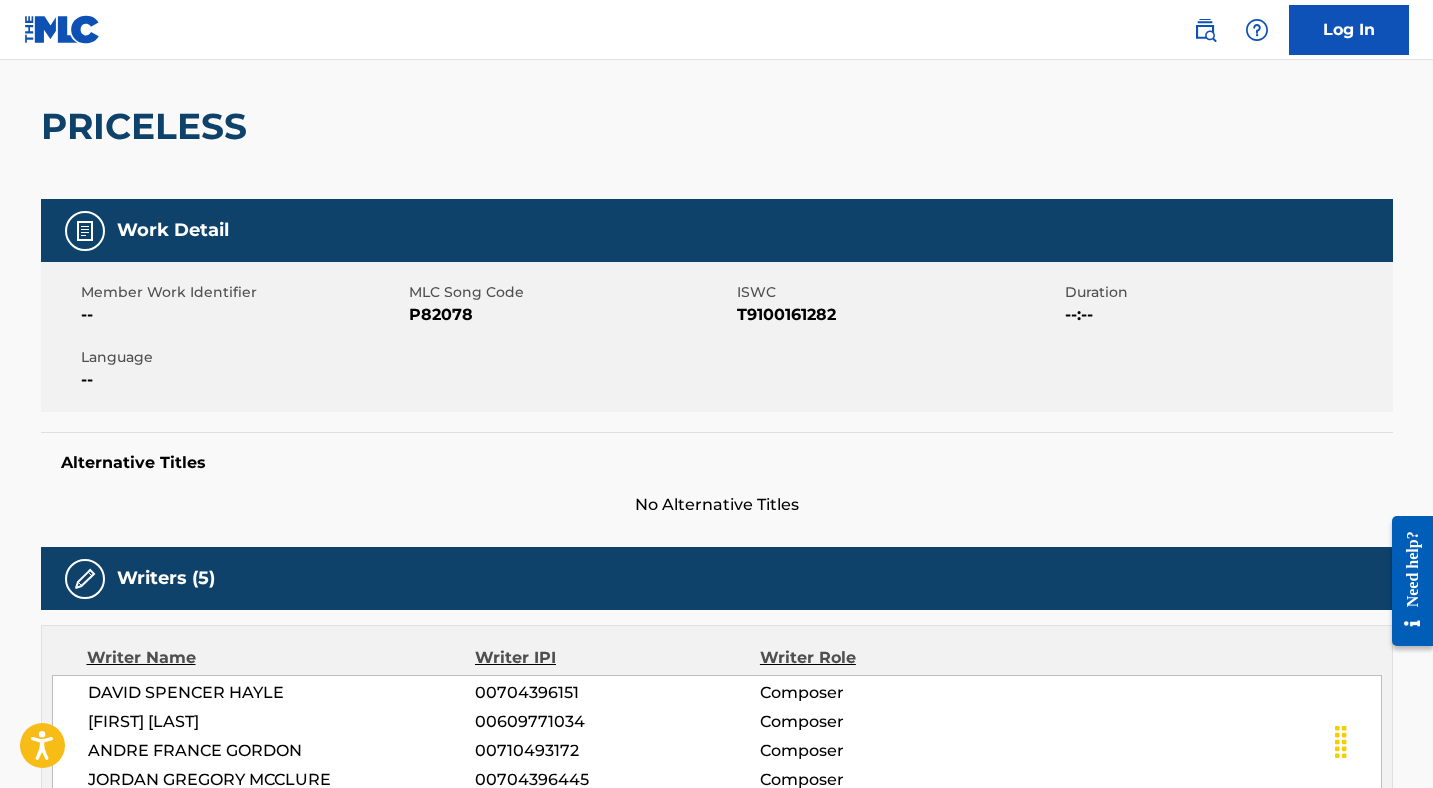 click on "P82078" at bounding box center (570, 315) 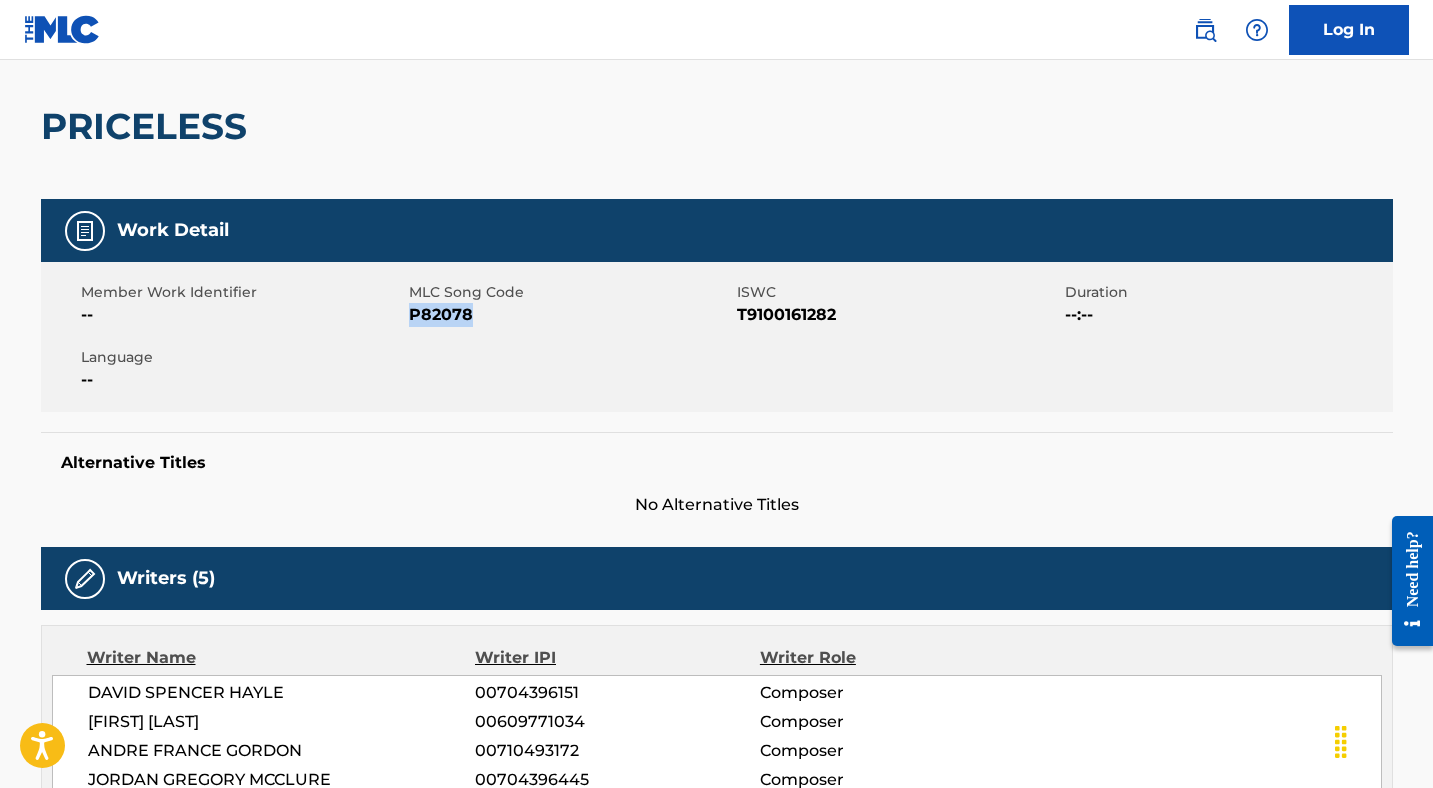 click on "P82078" at bounding box center [570, 315] 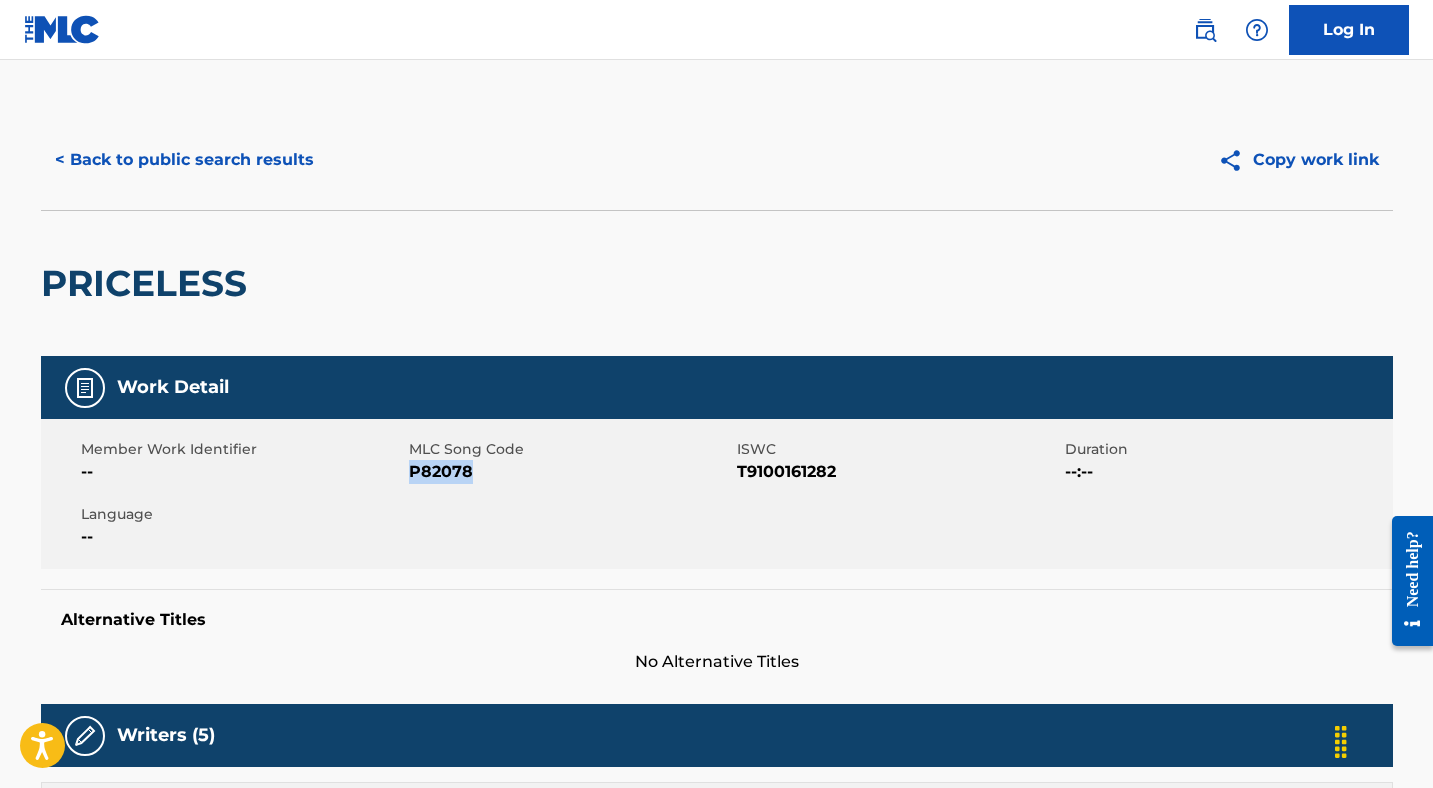 click on "< Back to public search results" at bounding box center (184, 160) 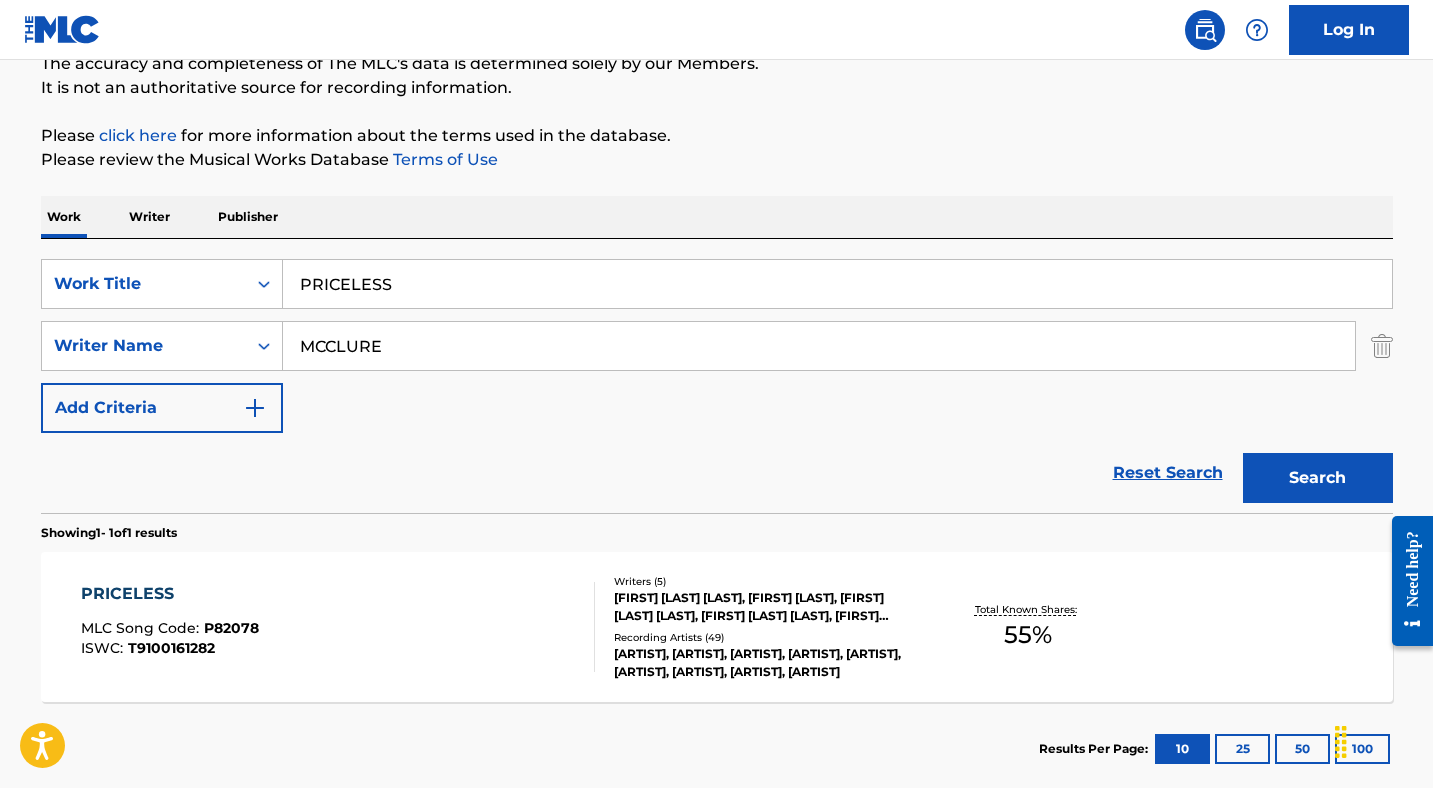 click on "PRICELESS" at bounding box center (837, 284) 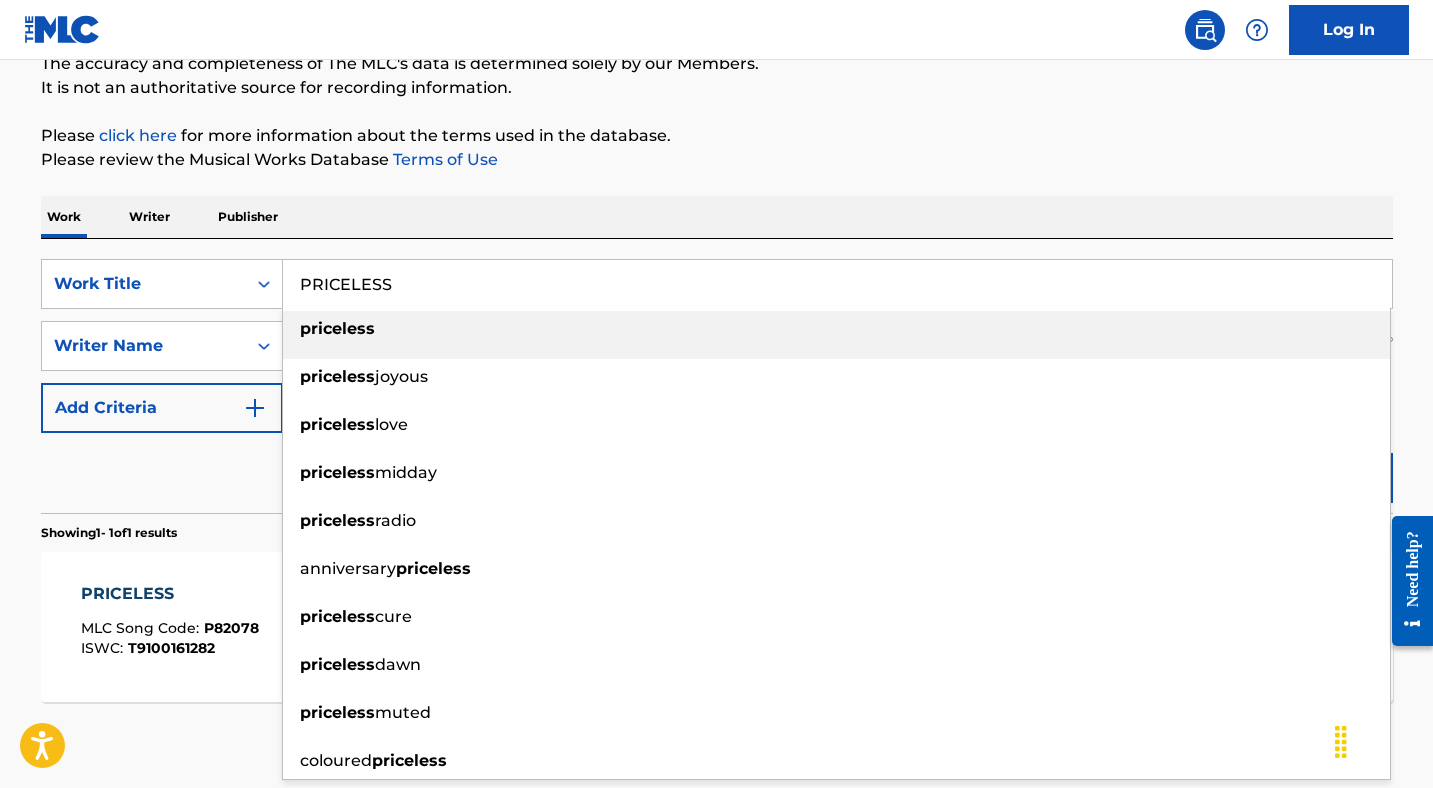 click on "PRICELESS" at bounding box center [837, 284] 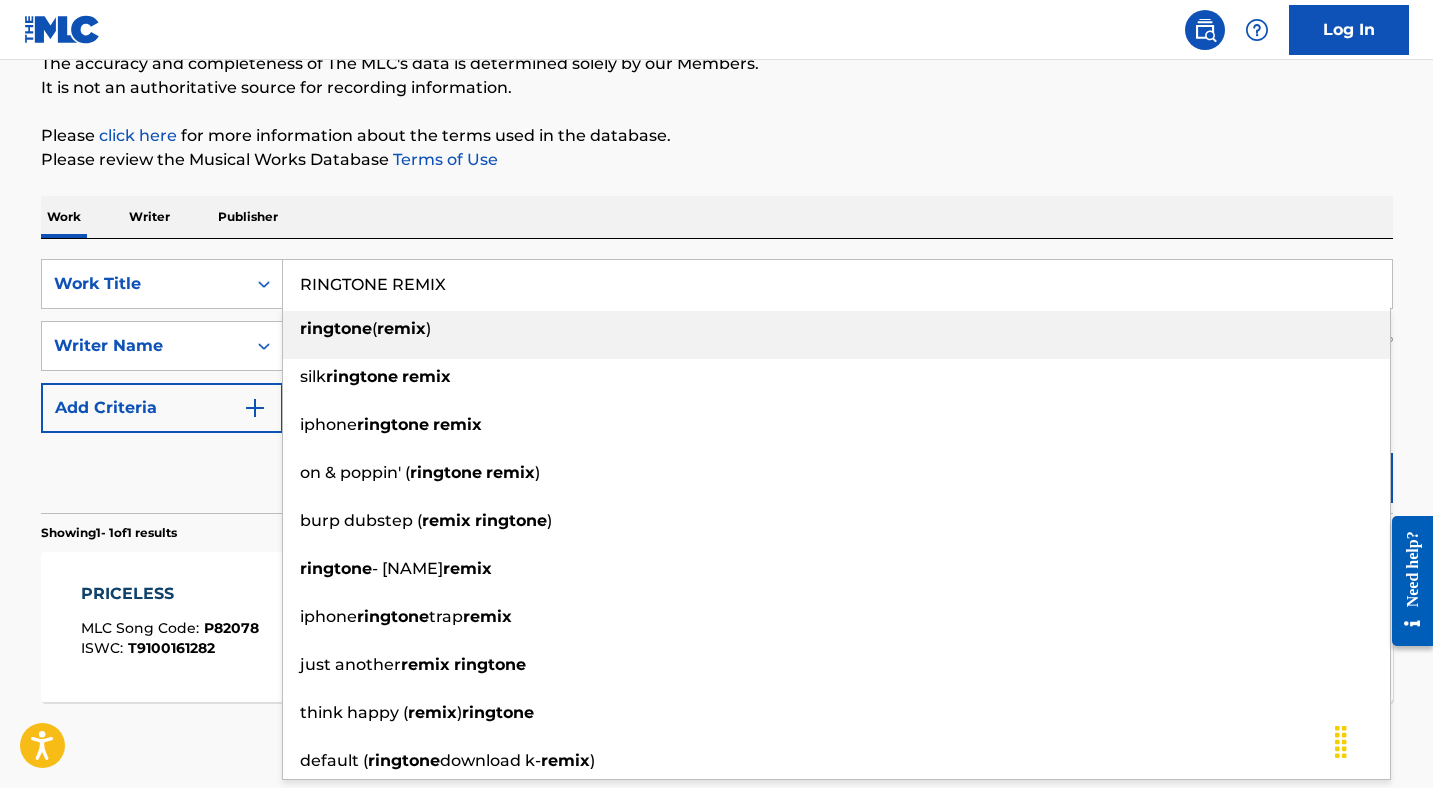 type on "RINGTONE REMIX" 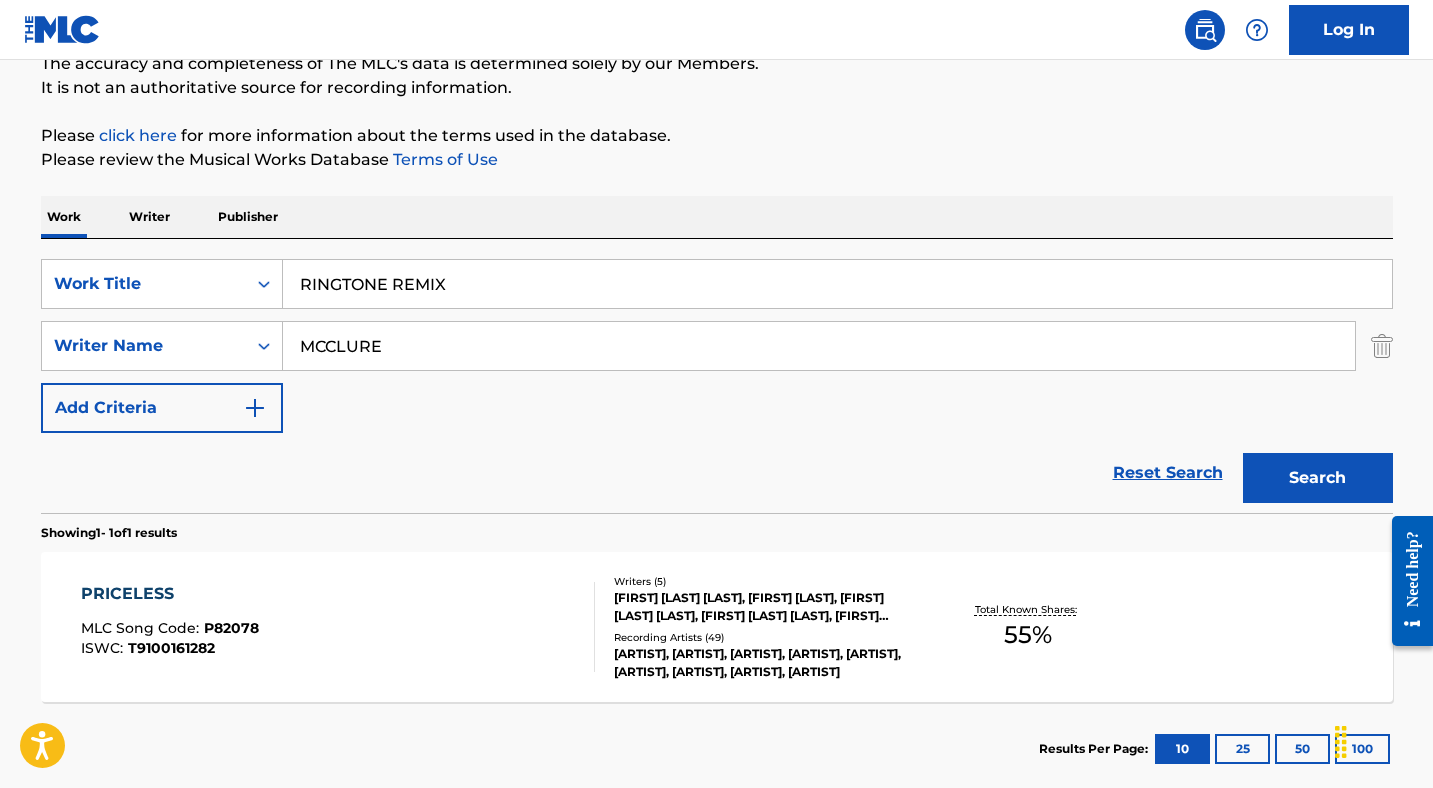click on "Search" at bounding box center (1318, 478) 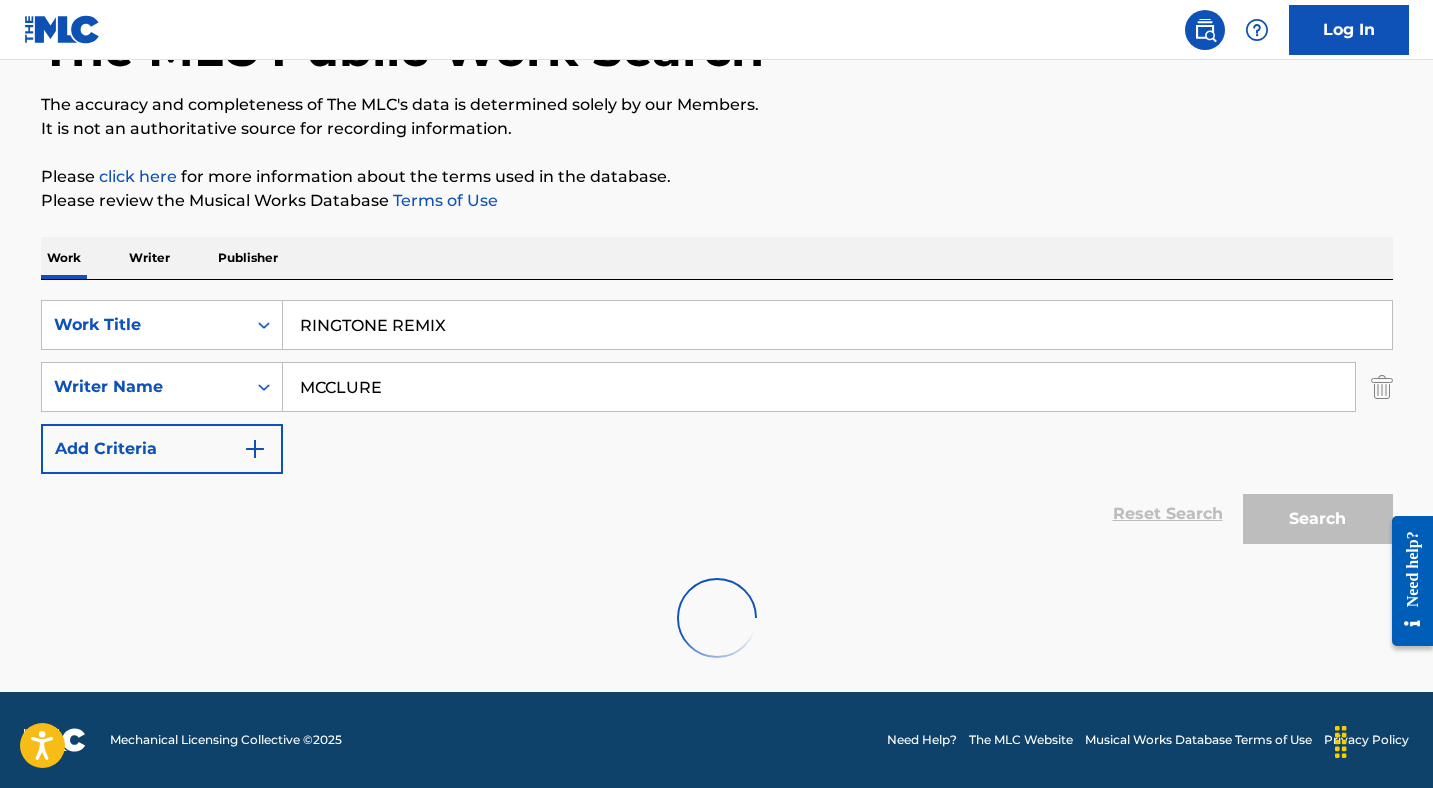 scroll, scrollTop: 186, scrollLeft: 0, axis: vertical 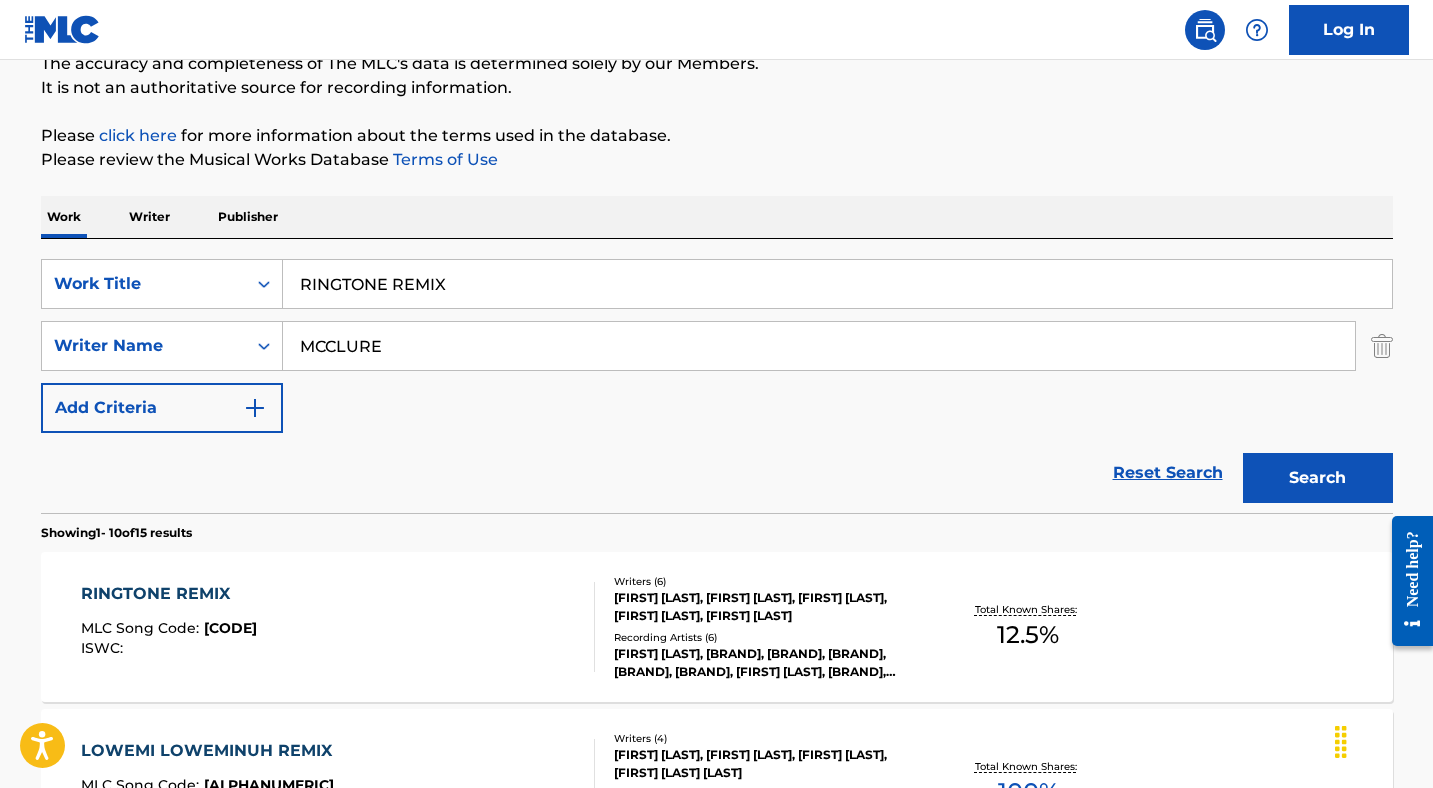 click on "RINGTONE REMIX" at bounding box center (169, 594) 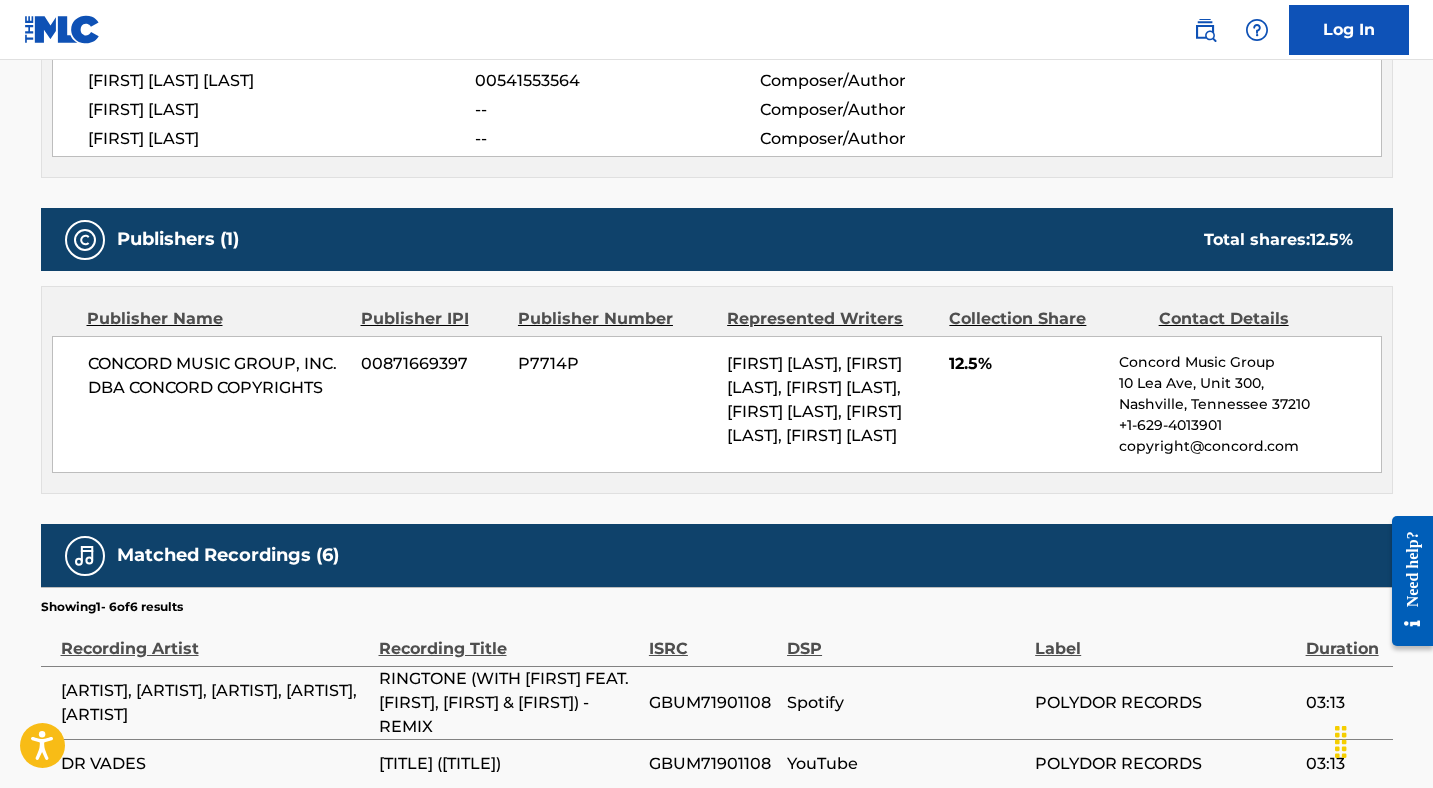scroll, scrollTop: 0, scrollLeft: 0, axis: both 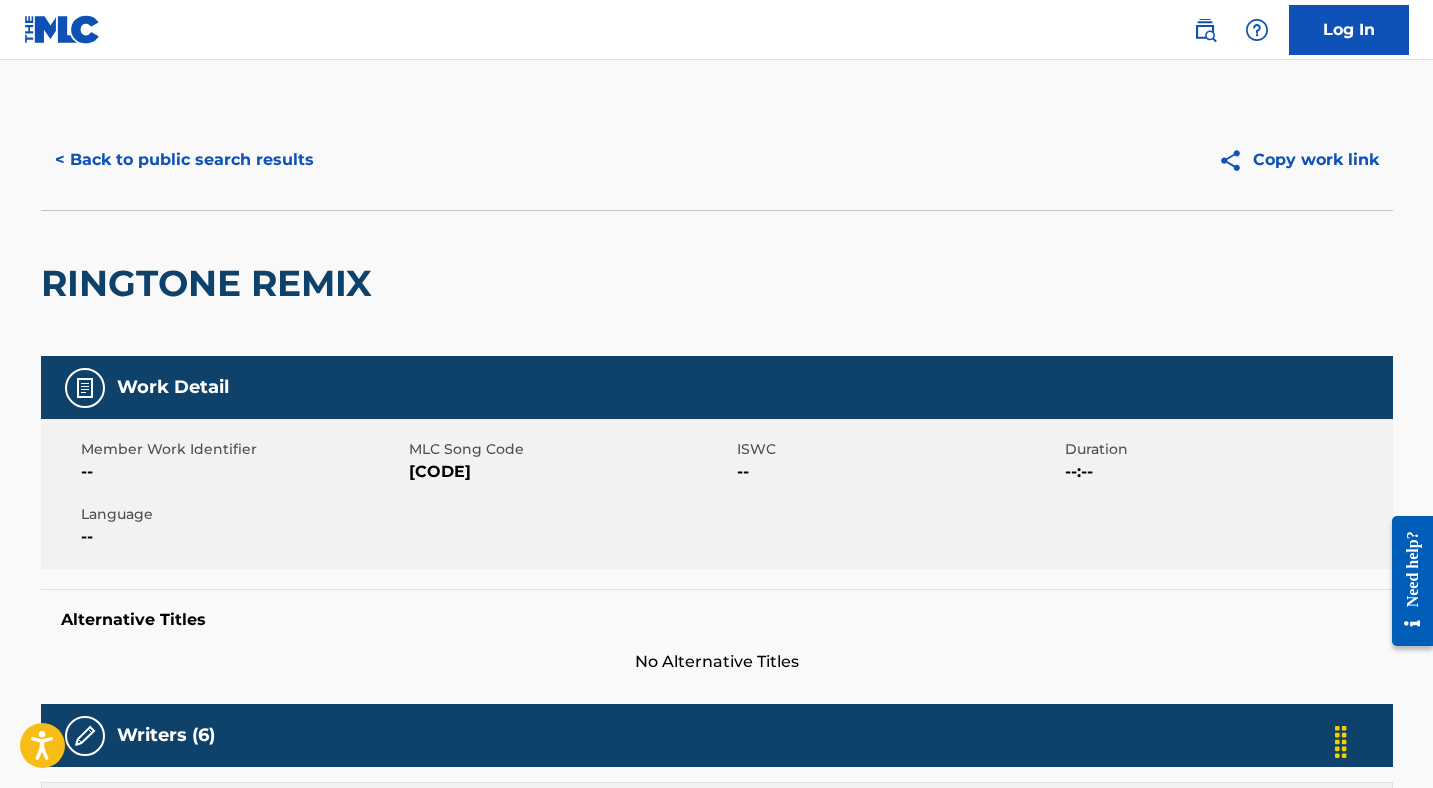 click on "< Back to public search results" at bounding box center [184, 160] 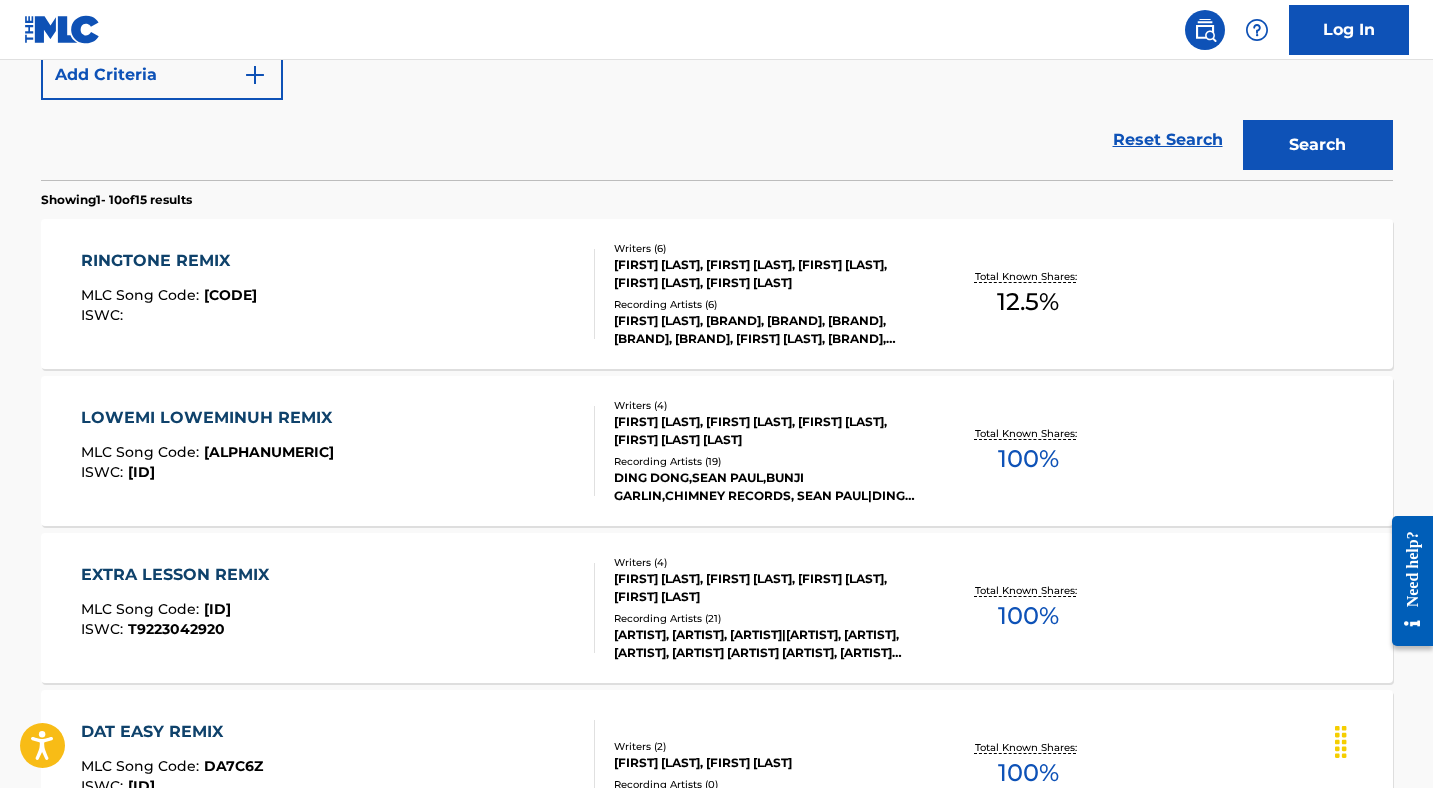 scroll, scrollTop: 177, scrollLeft: 0, axis: vertical 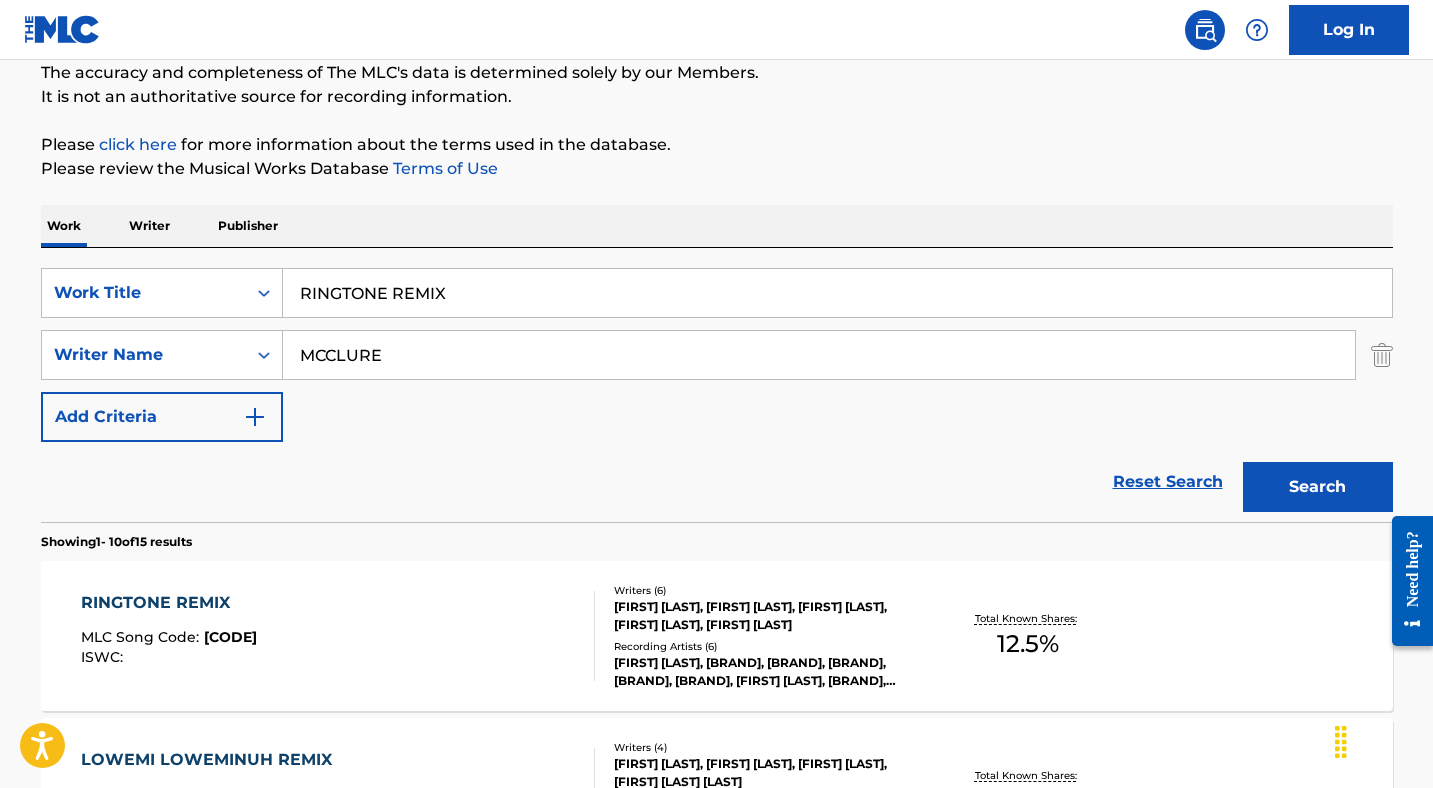 click on "RINGTONE REMIX" at bounding box center (837, 293) 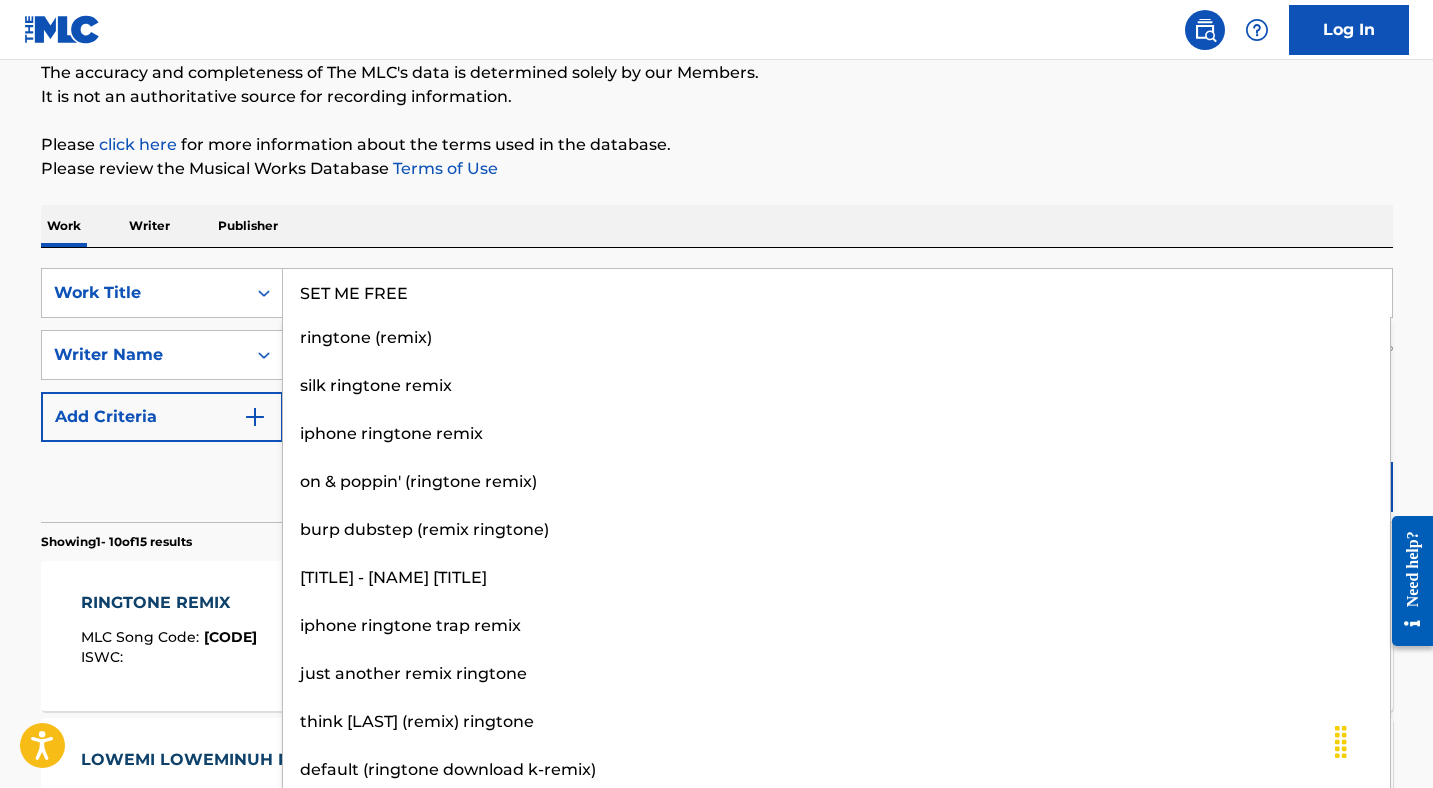type on "SET ME FREE" 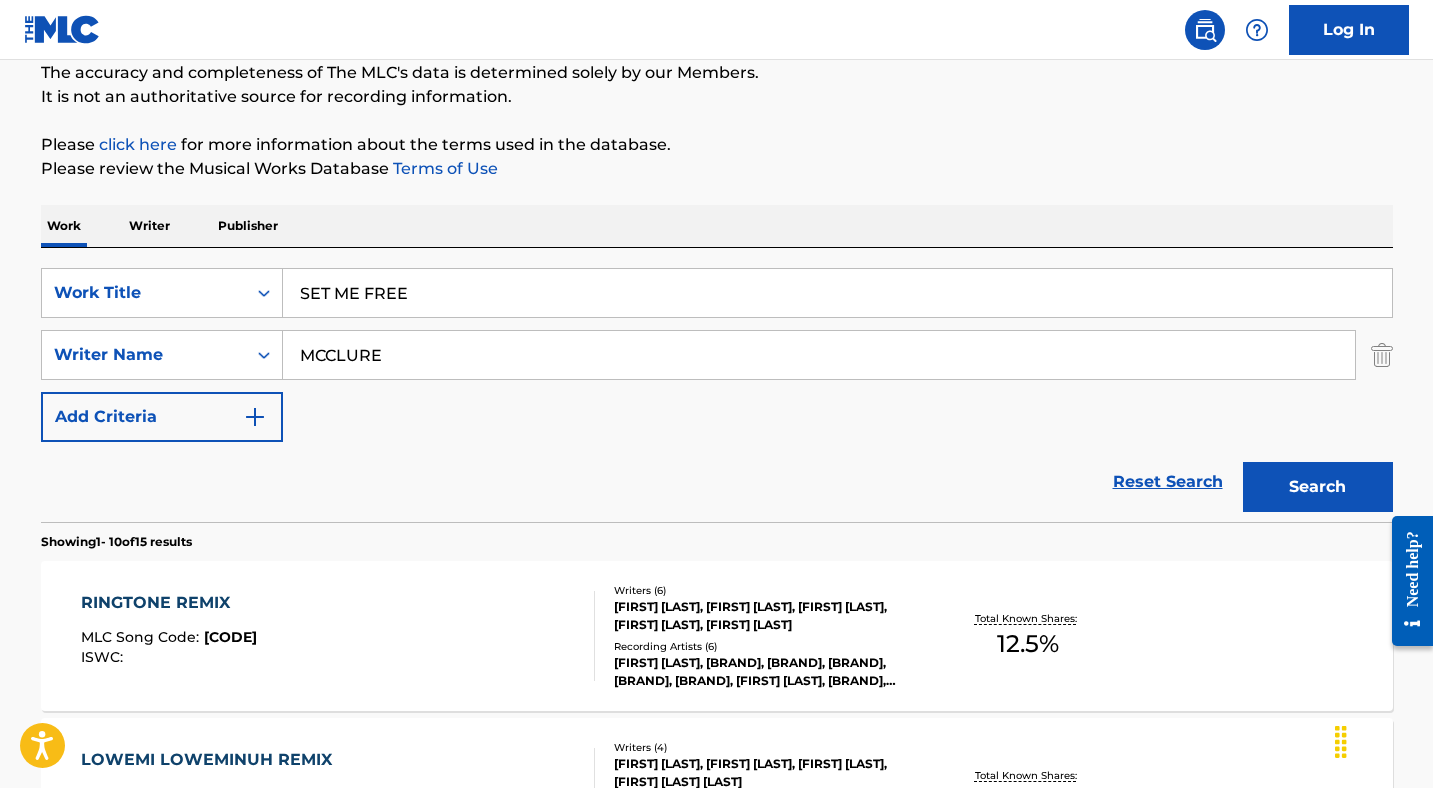 click on "Search" at bounding box center (1318, 487) 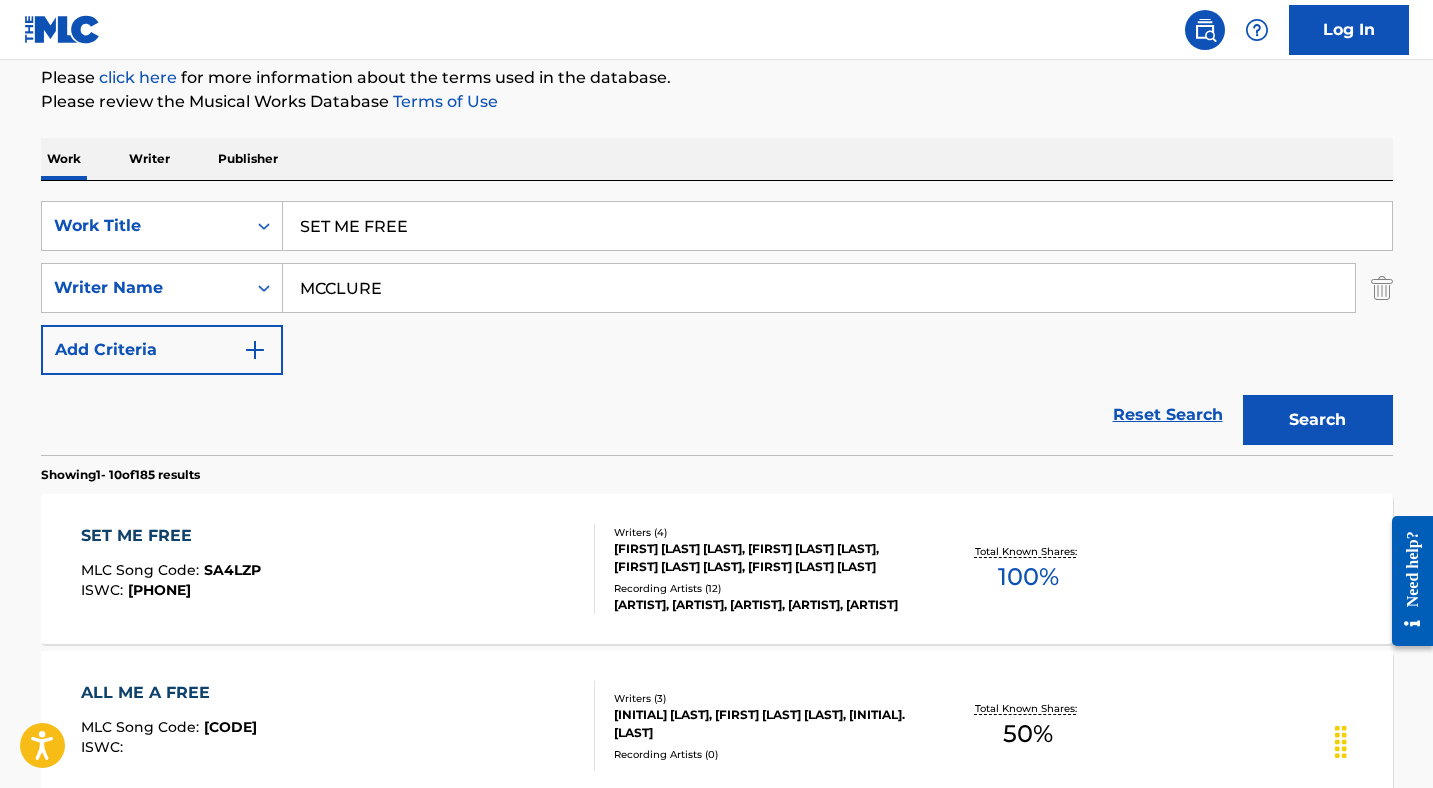 scroll, scrollTop: 316, scrollLeft: 0, axis: vertical 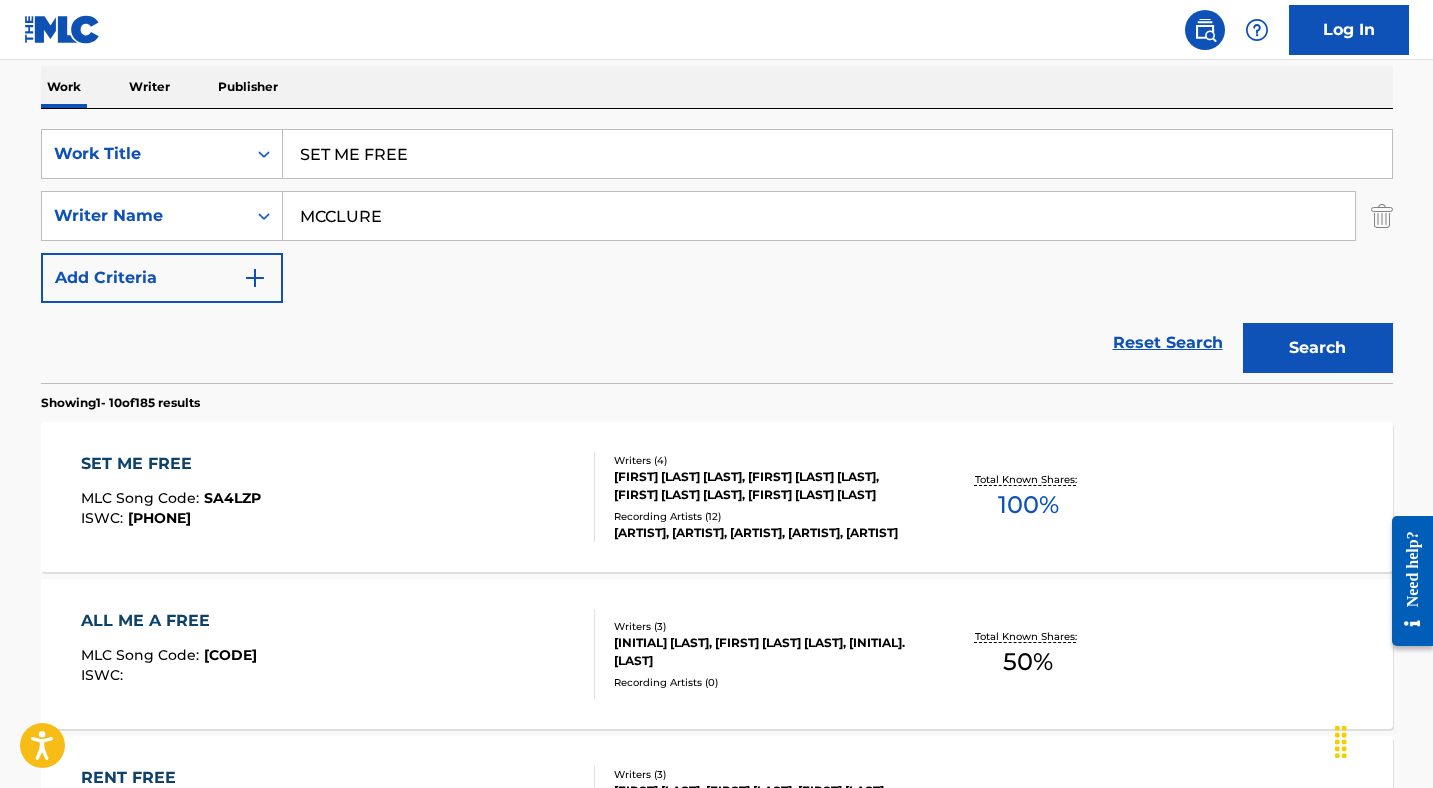 click on "SET ME FREE" at bounding box center (171, 464) 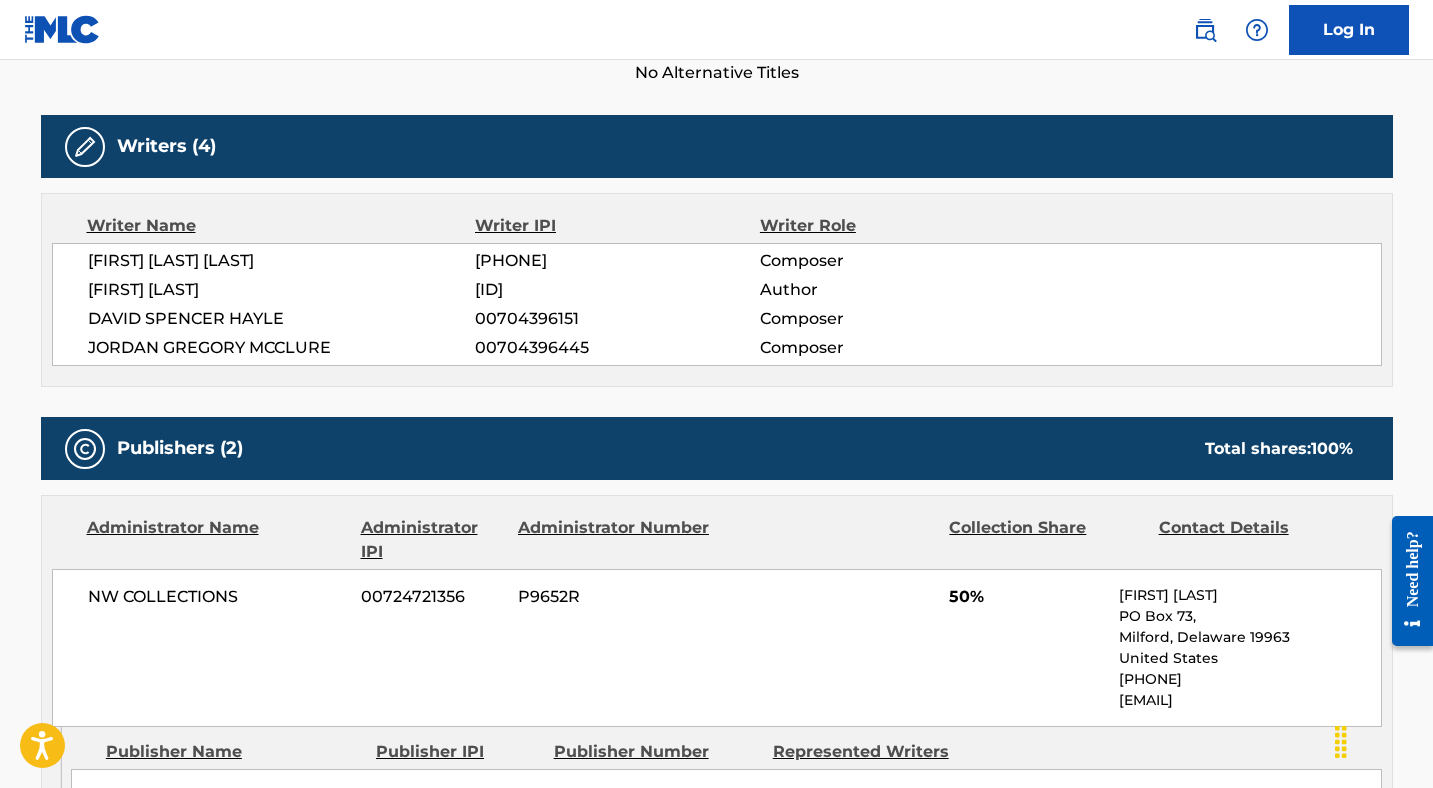 scroll, scrollTop: 238, scrollLeft: 0, axis: vertical 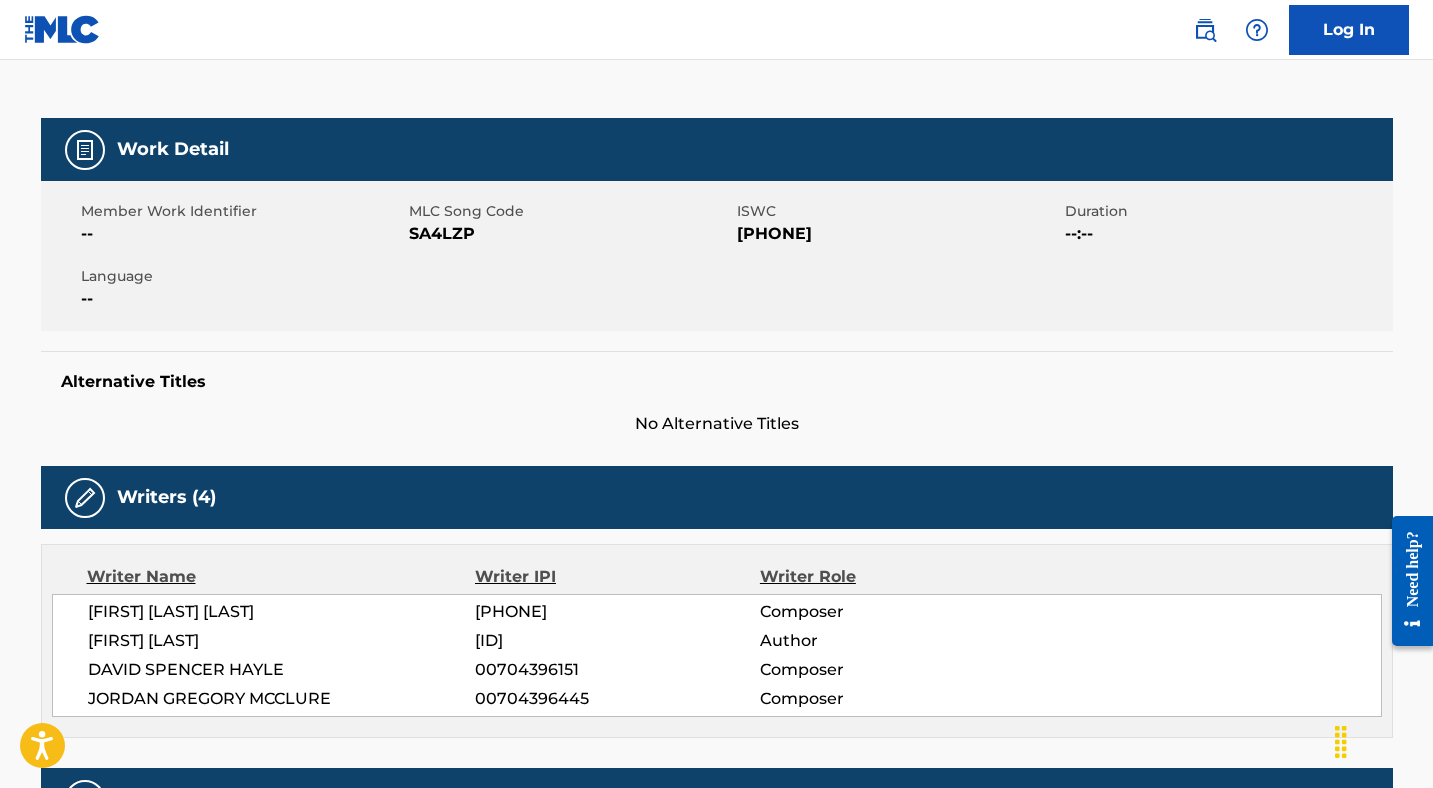 click on "SA4LZP" at bounding box center [570, 234] 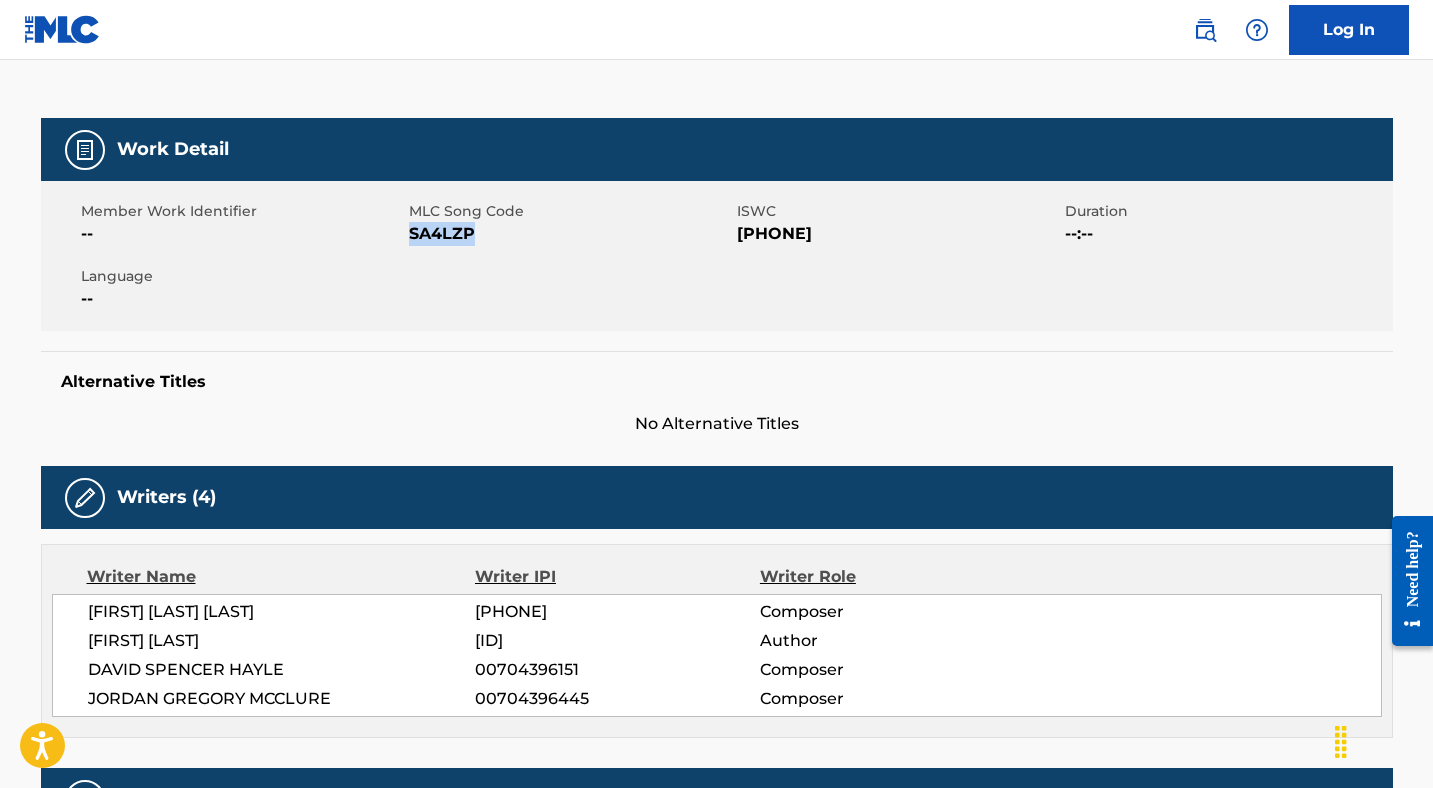 click on "SA4LZP" at bounding box center [570, 234] 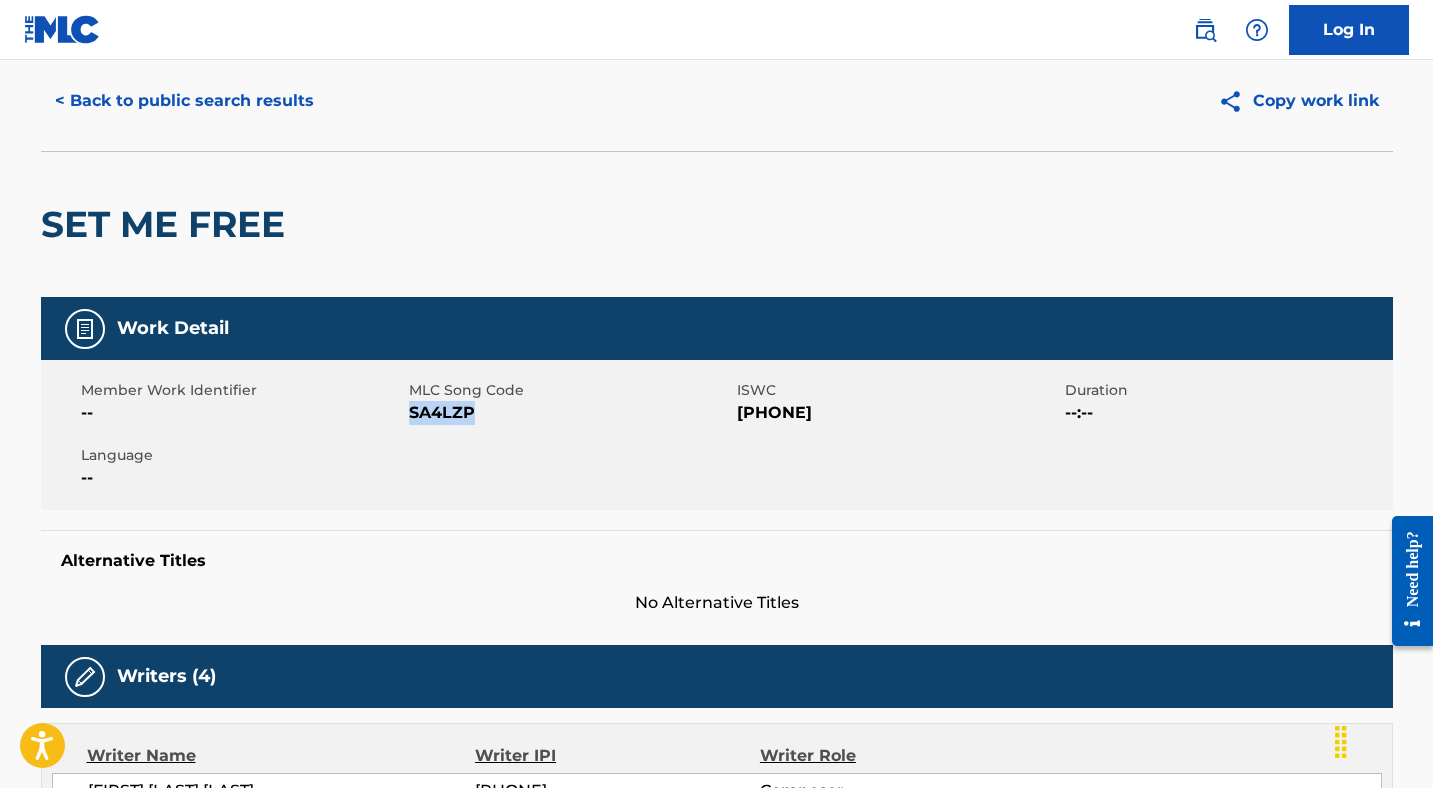 scroll, scrollTop: 0, scrollLeft: 0, axis: both 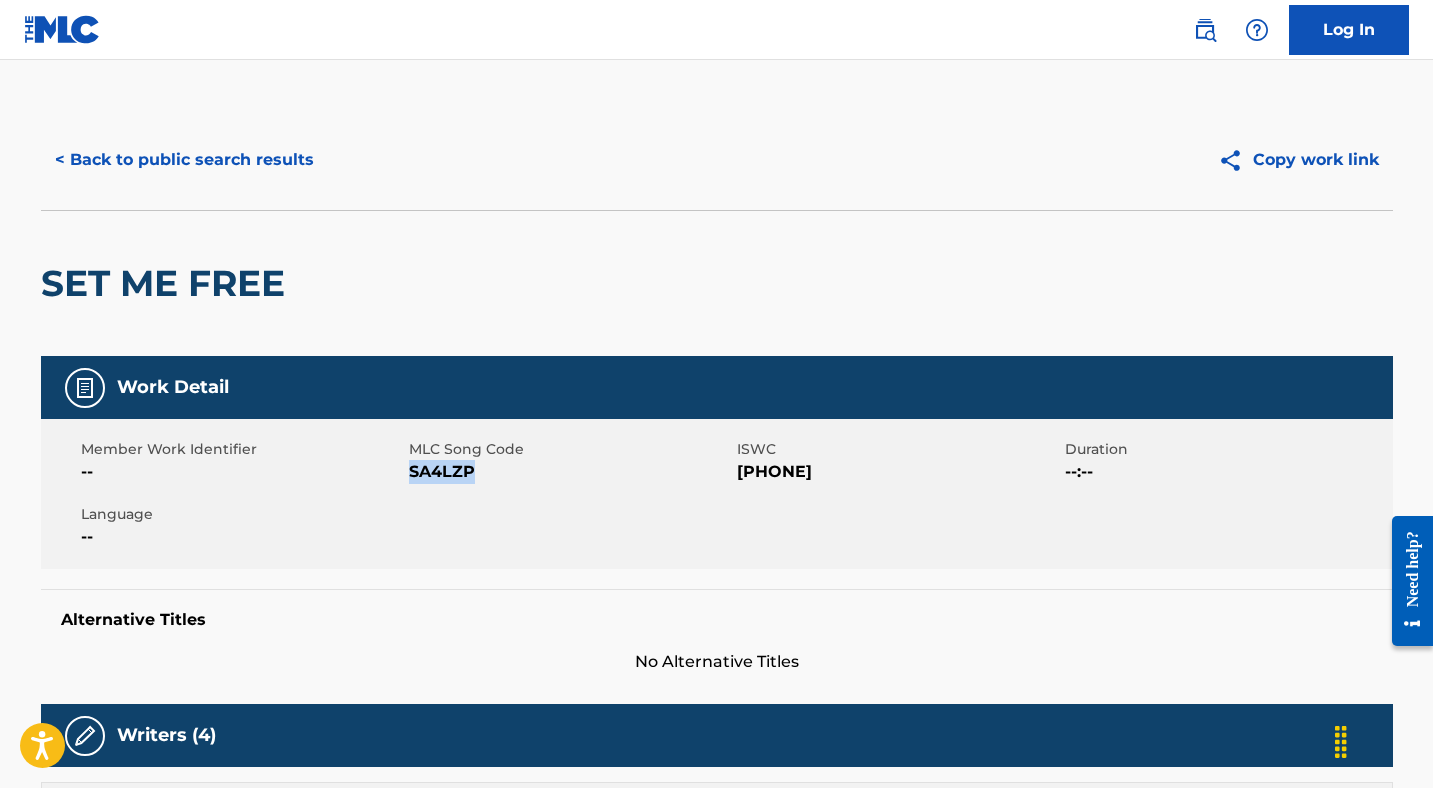 click on "< Back to public search results" at bounding box center [184, 160] 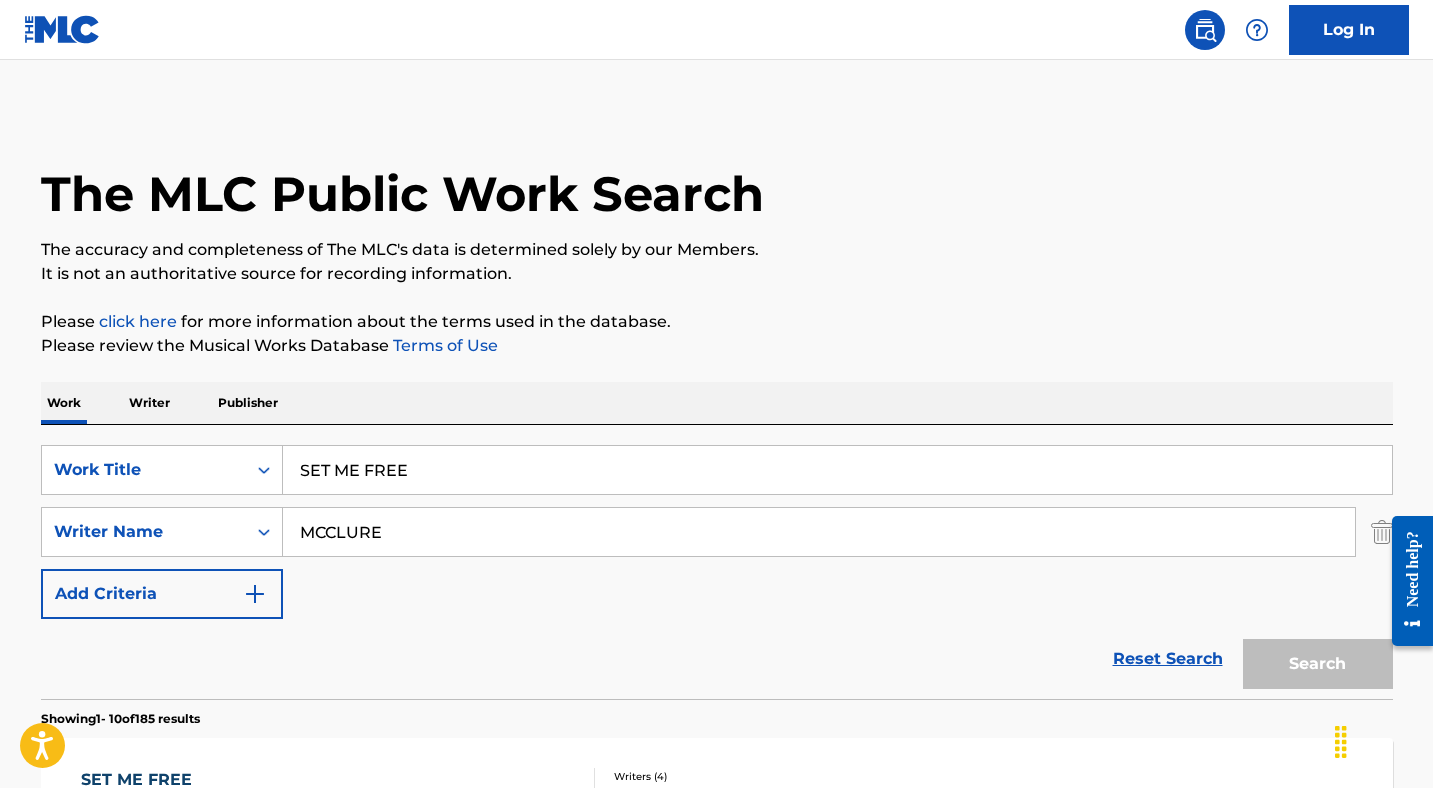 scroll, scrollTop: 316, scrollLeft: 0, axis: vertical 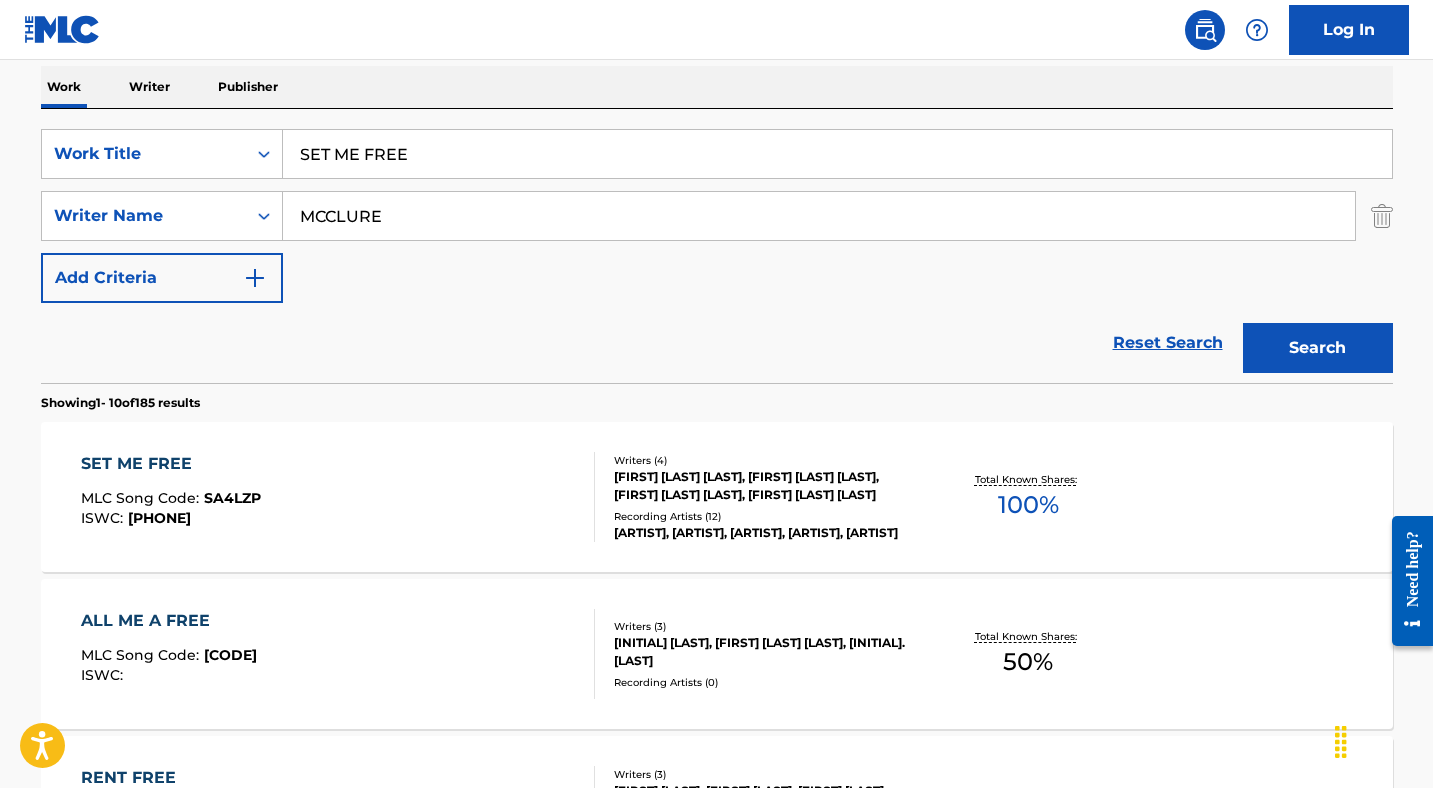 click on "SET ME FREE" at bounding box center (837, 154) 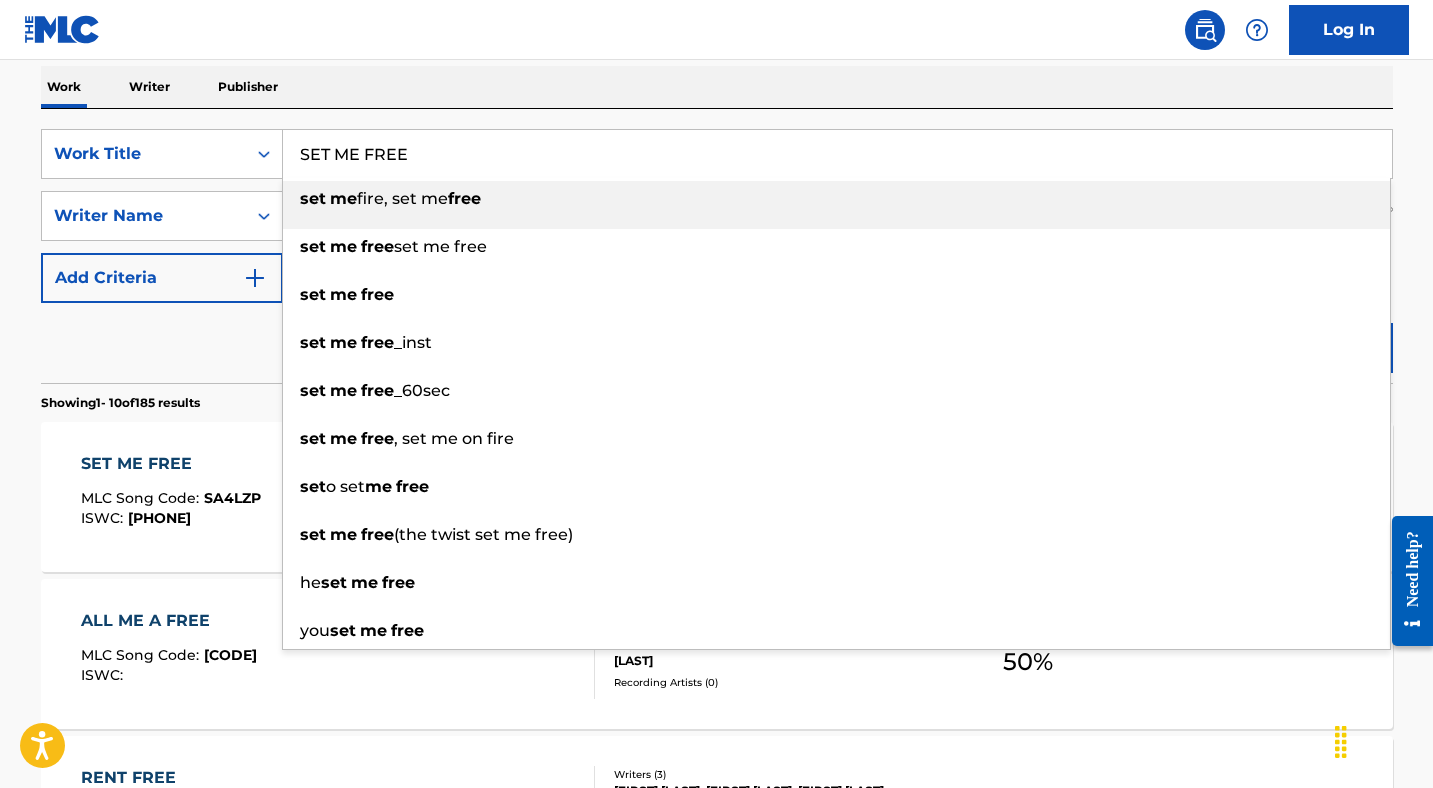 click on "SET ME FREE" at bounding box center (837, 154) 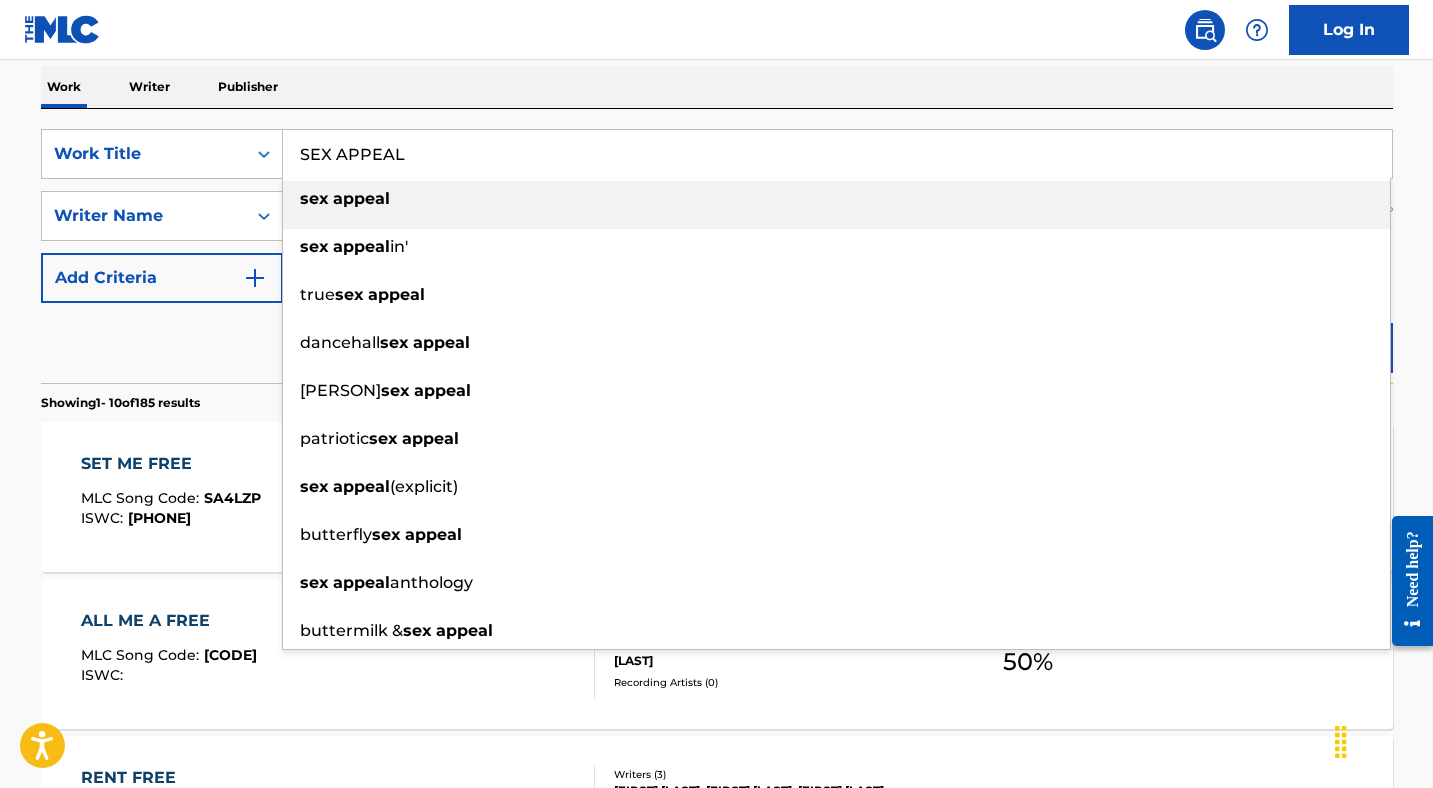 type on "SEX APPEAL" 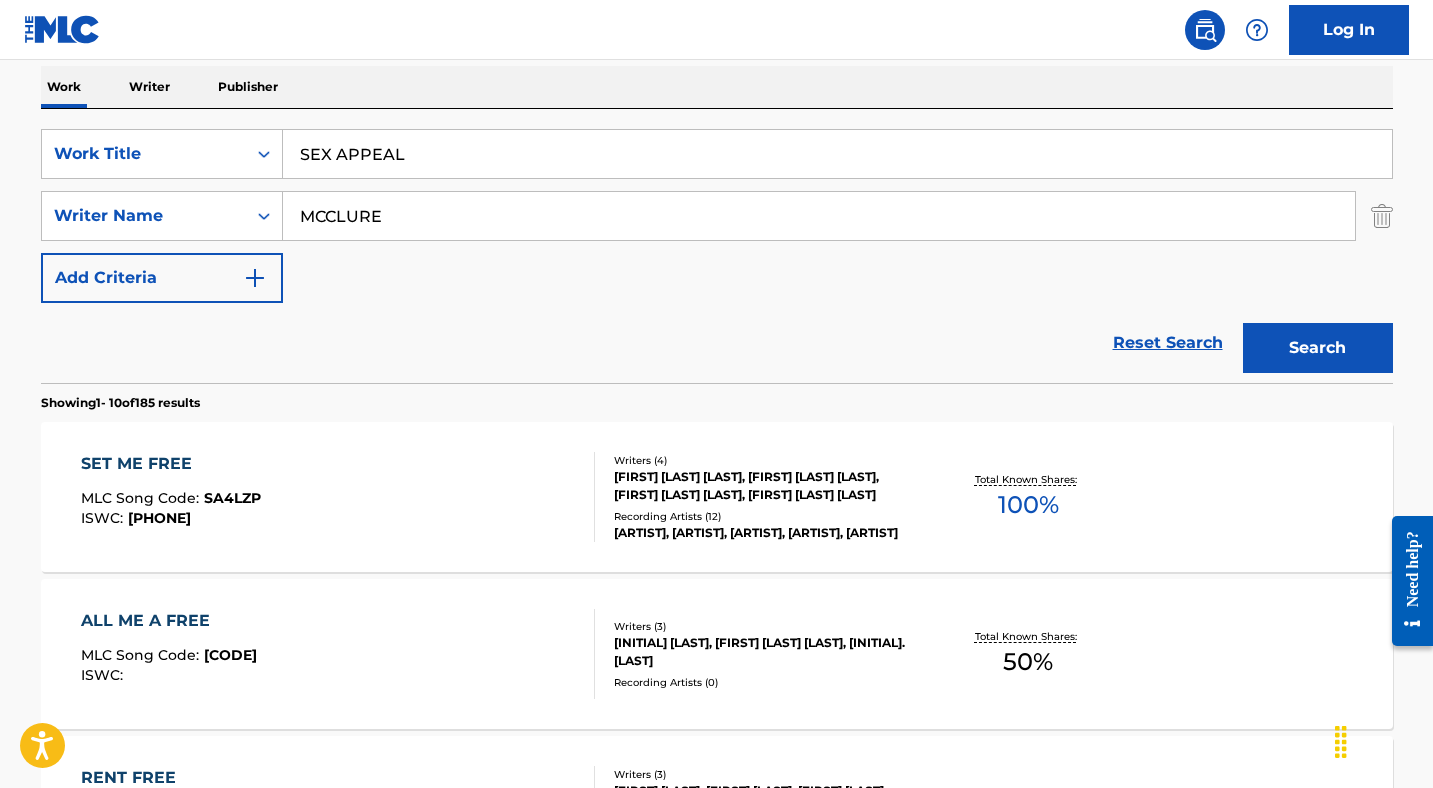 click on "Search" at bounding box center [1318, 348] 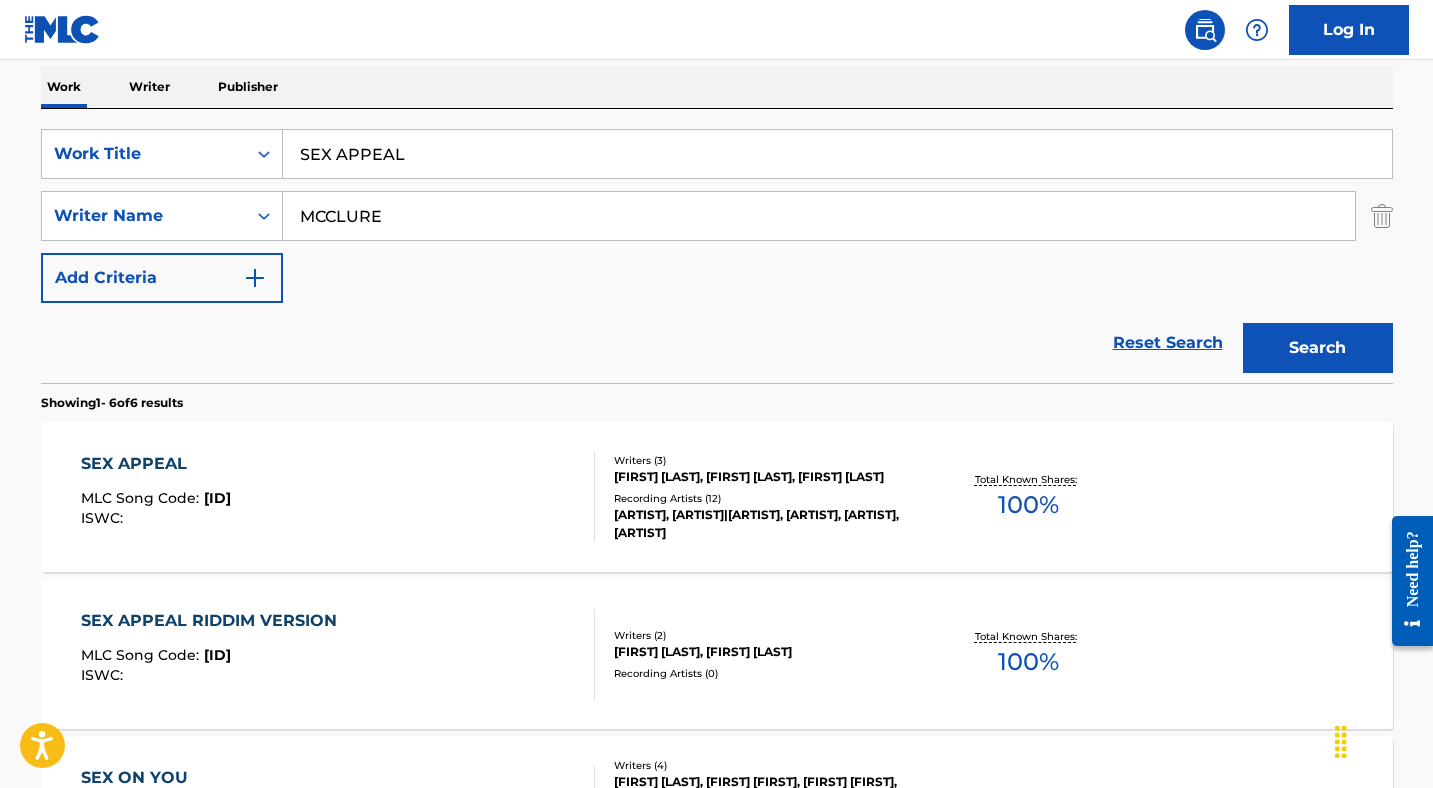 scroll, scrollTop: 485, scrollLeft: 0, axis: vertical 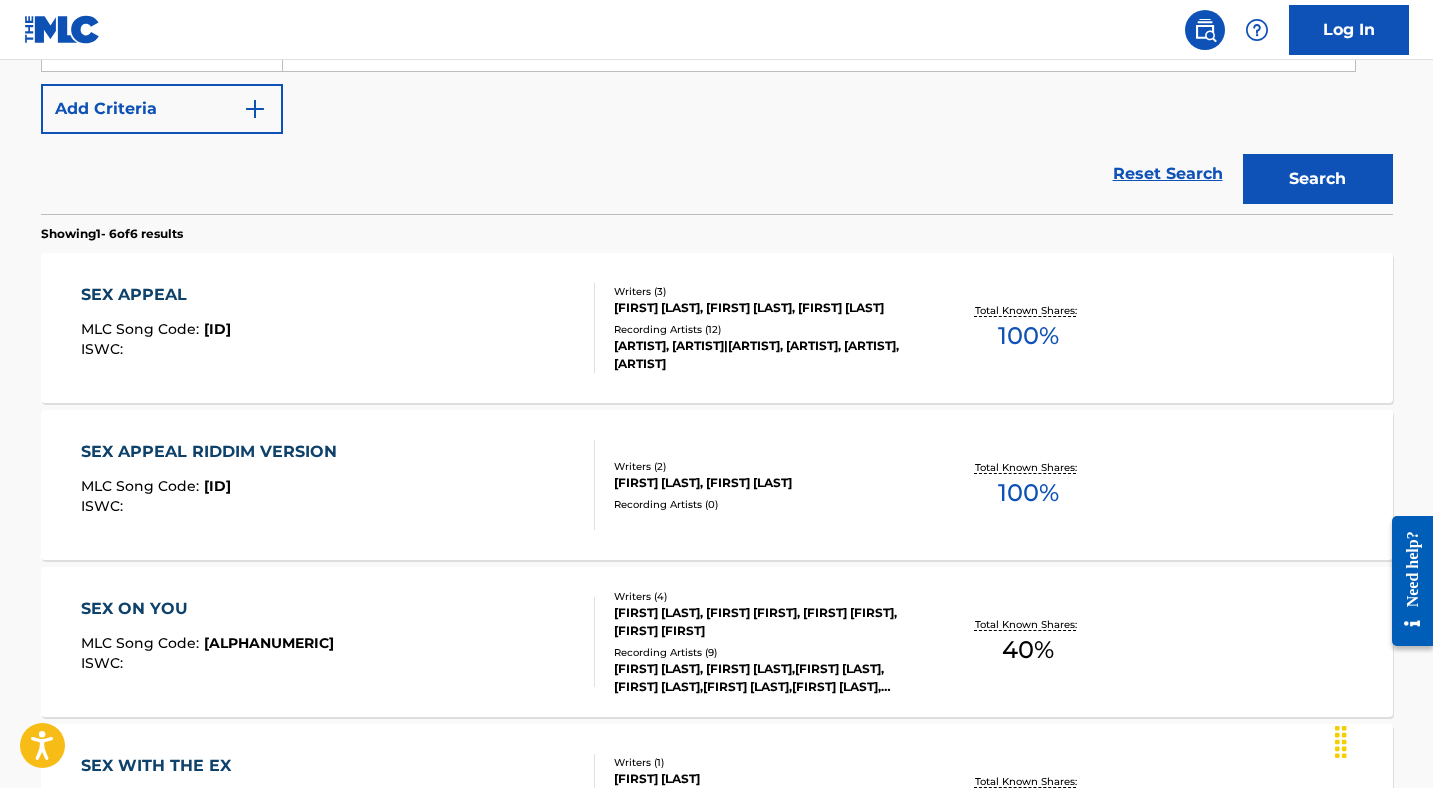 click on "SEX APPEAL" at bounding box center (156, 295) 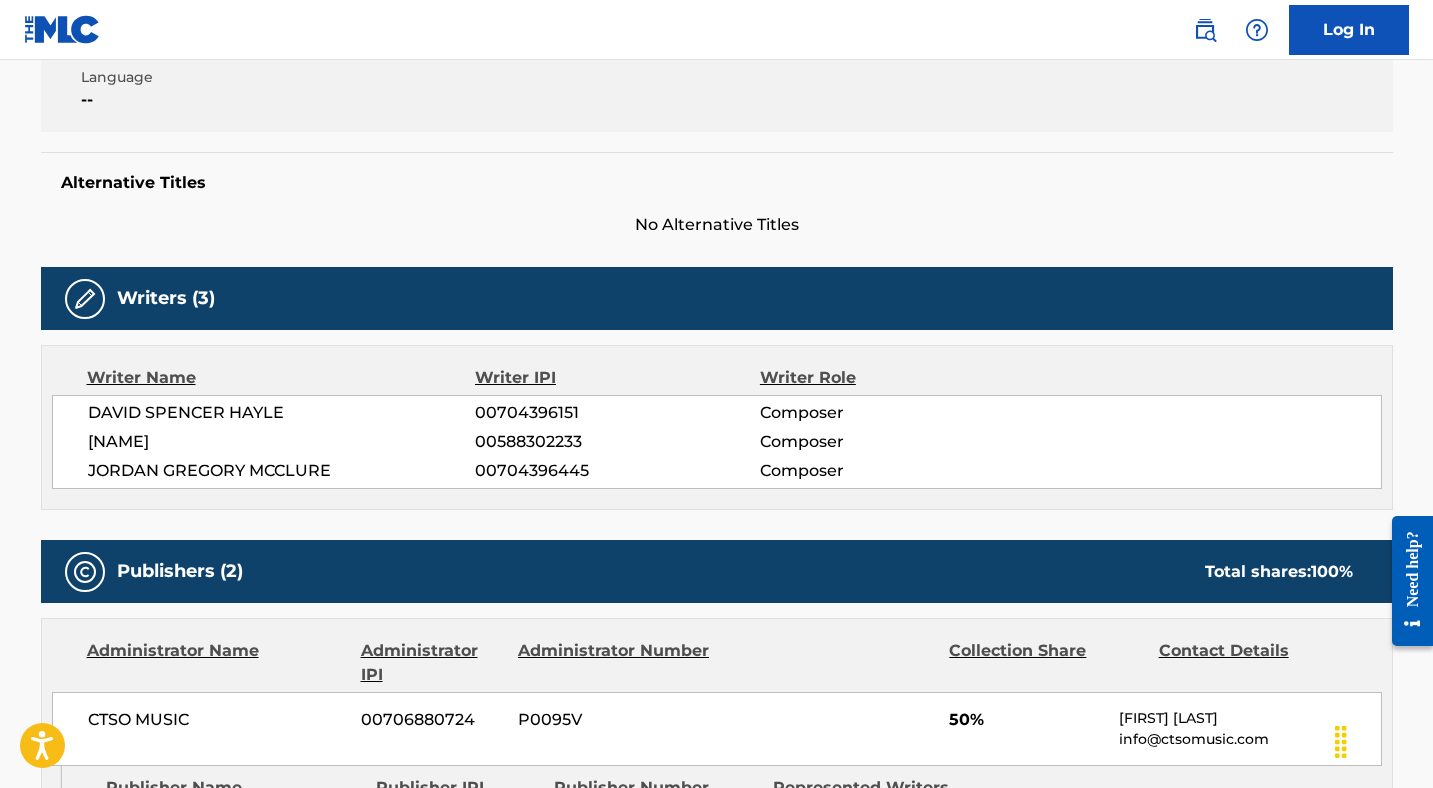 scroll, scrollTop: 138, scrollLeft: 0, axis: vertical 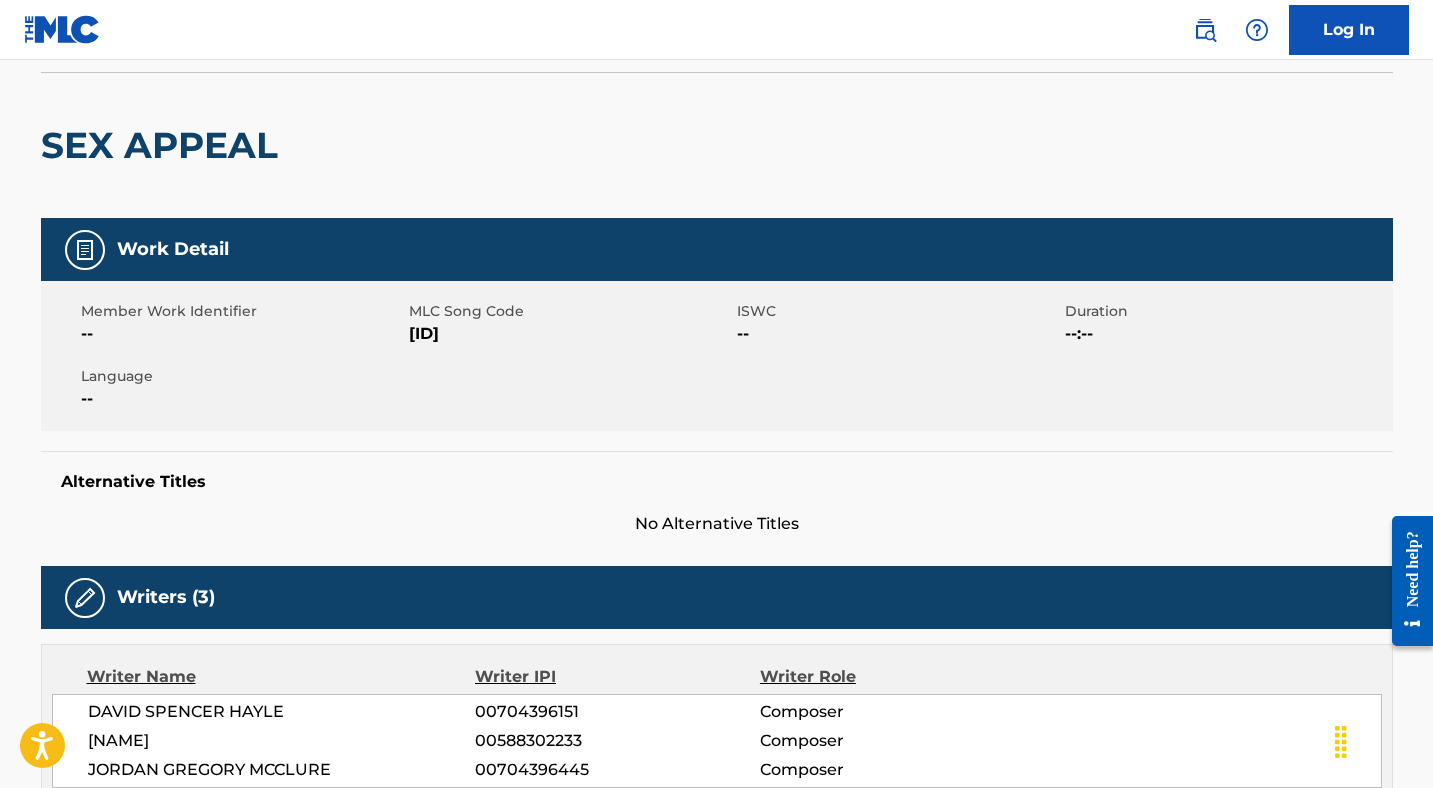 click on "[ID]" at bounding box center (570, 334) 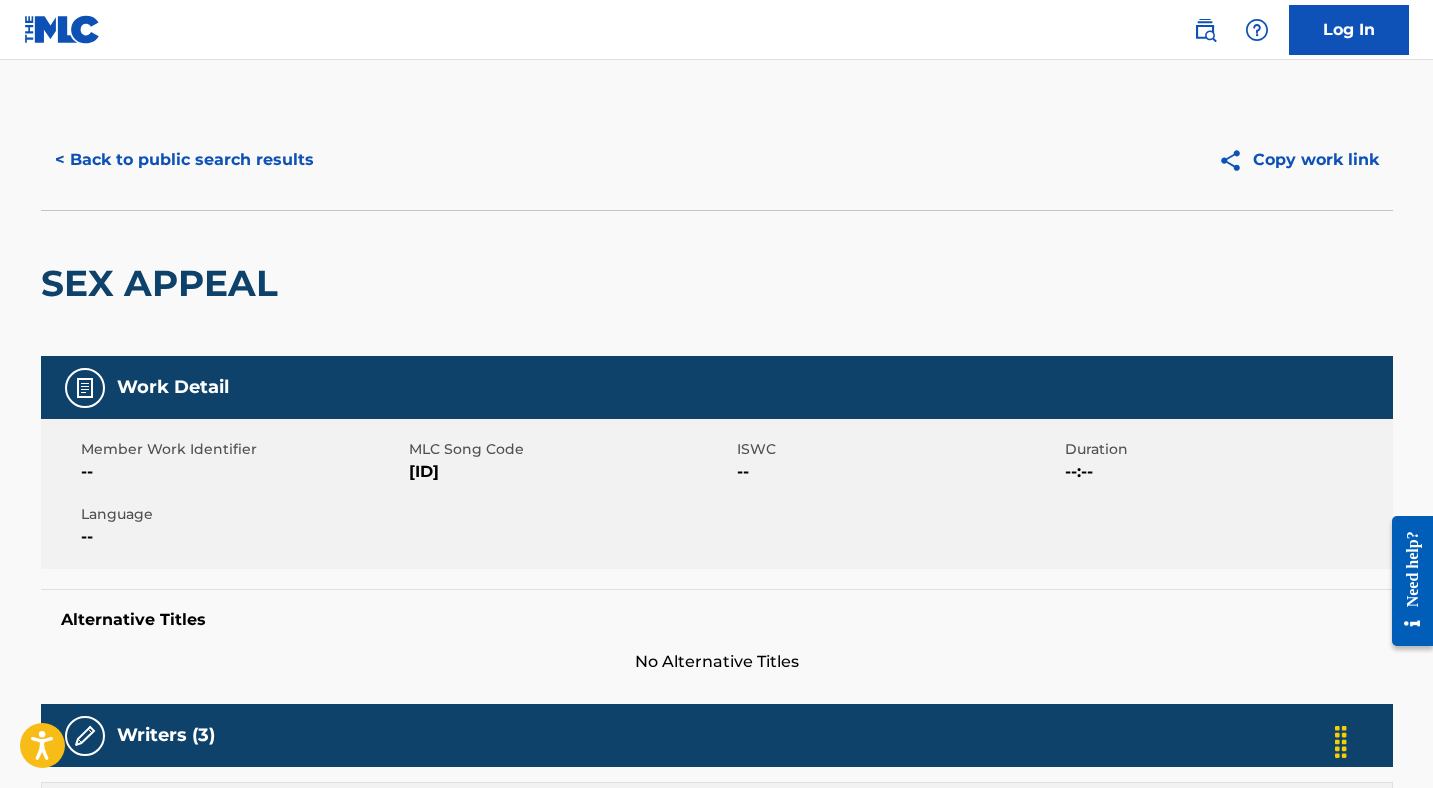 click on "< Back to public search results" at bounding box center (184, 160) 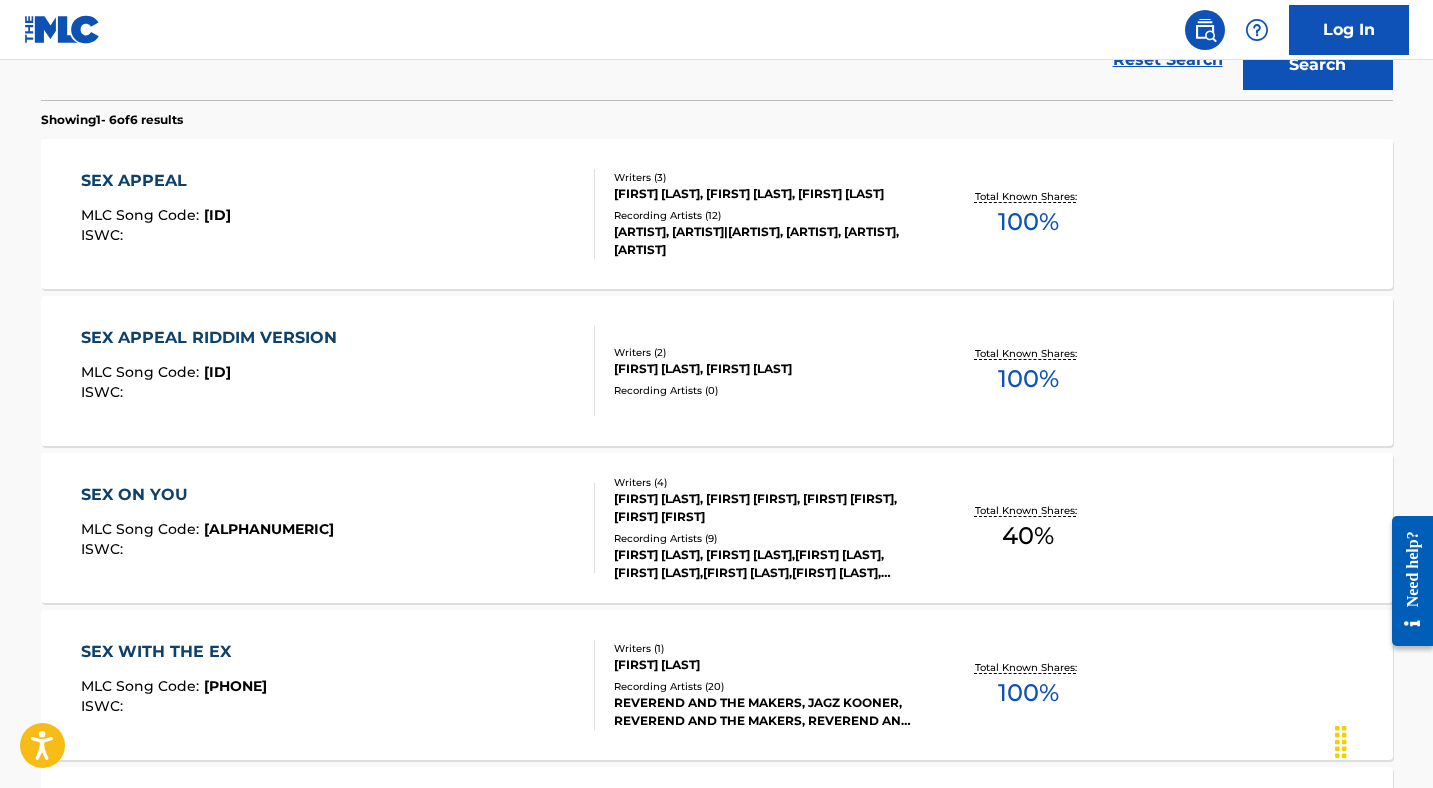 scroll, scrollTop: 0, scrollLeft: 0, axis: both 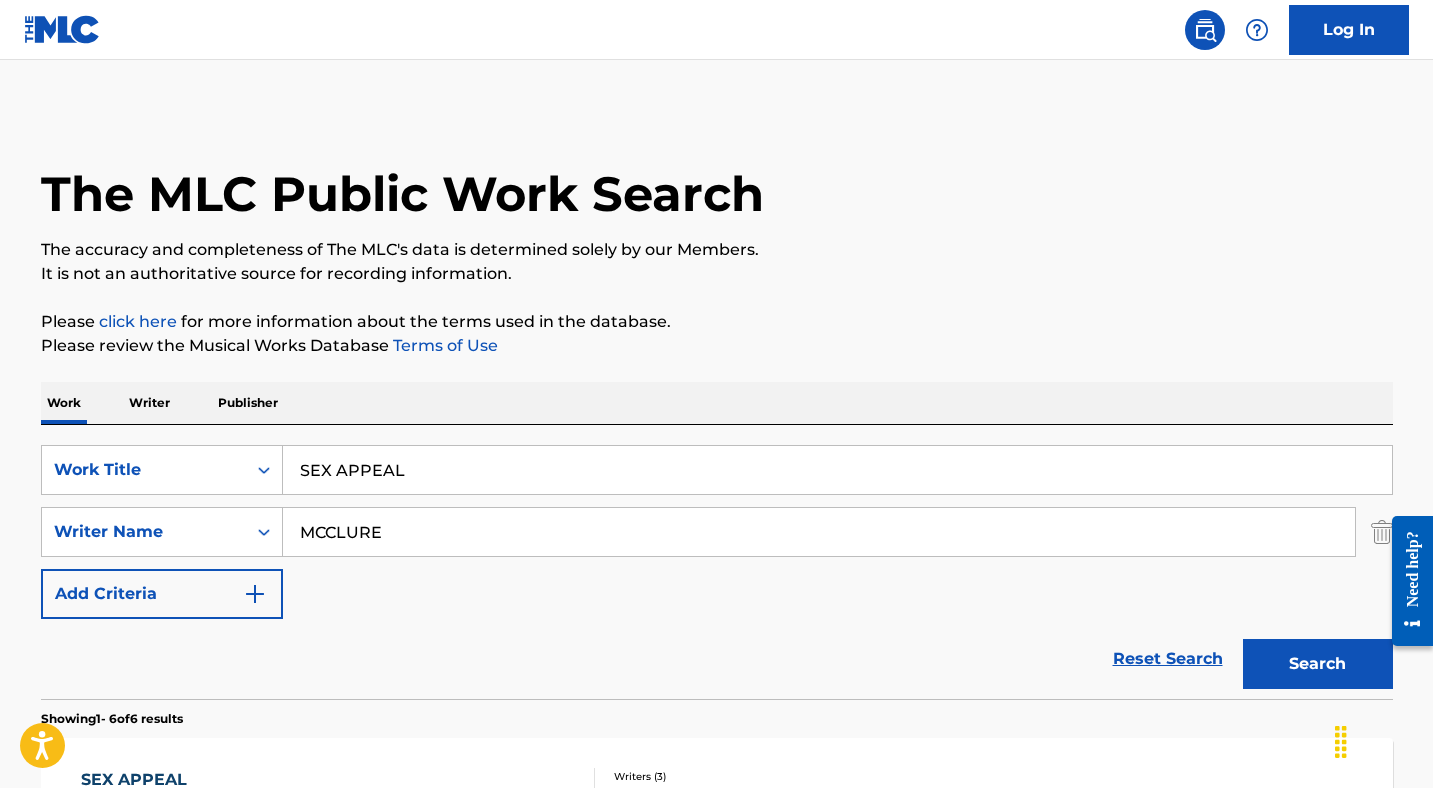 click on "SEX APPEAL" at bounding box center [837, 470] 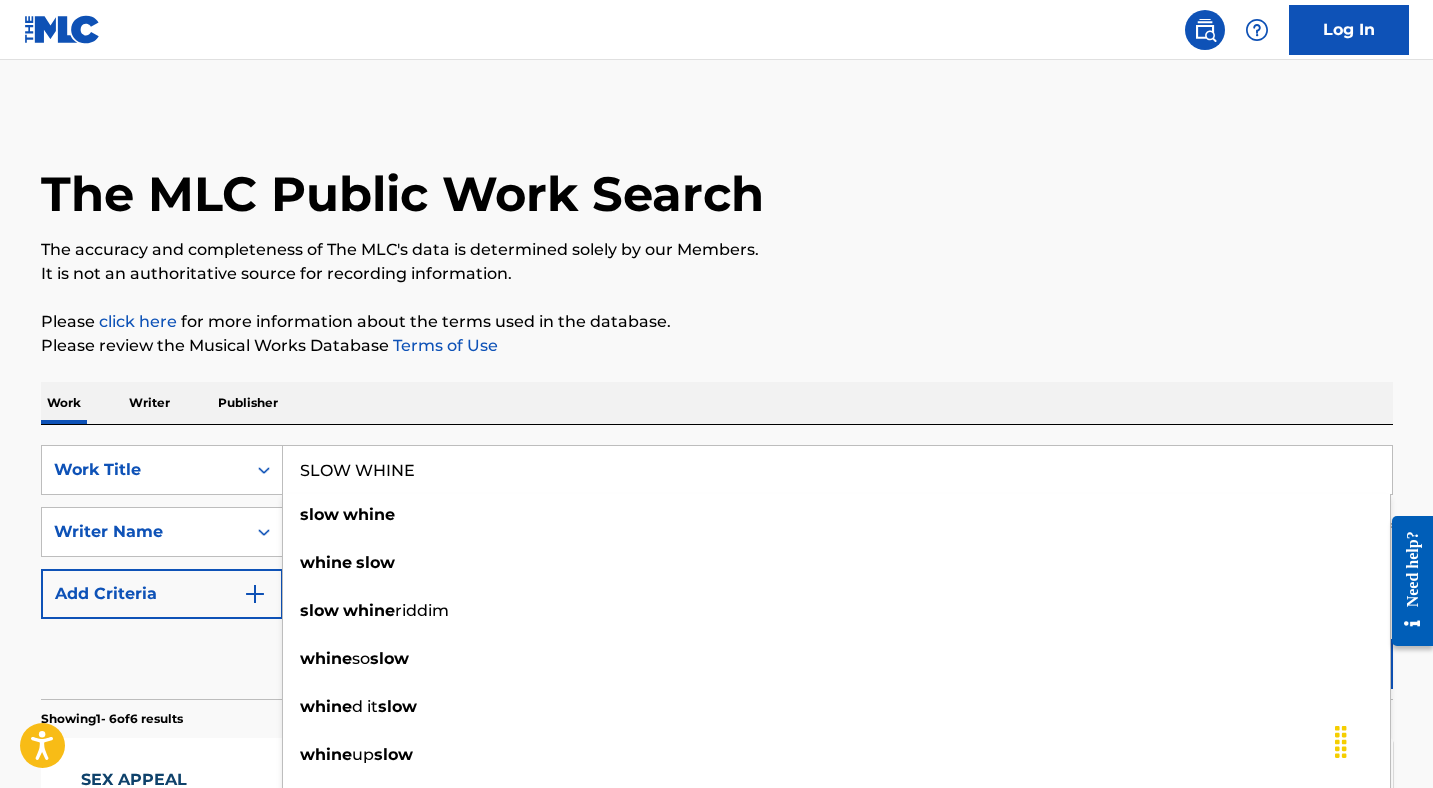 type on "SLOW WHINE" 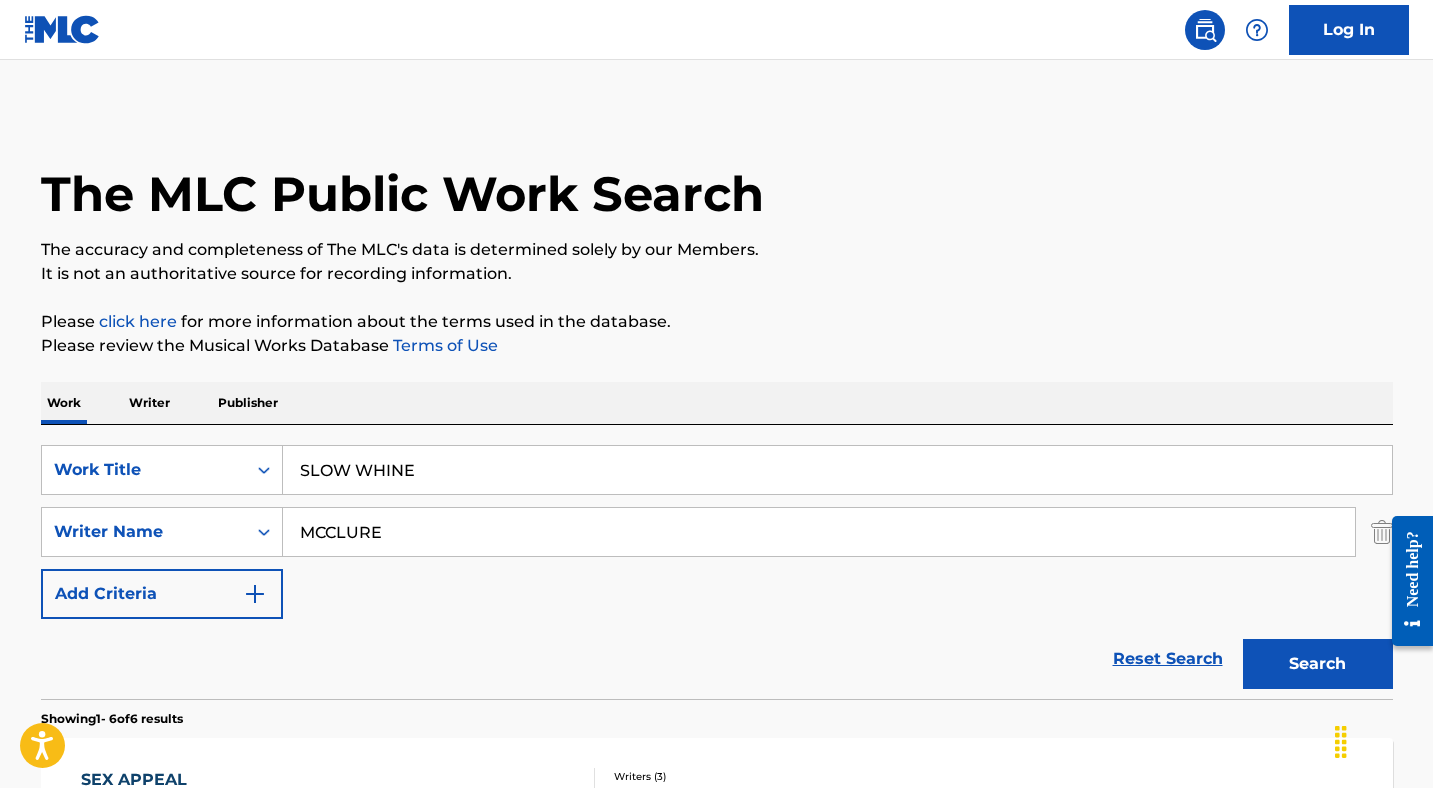 click on "MCCLURE" at bounding box center [819, 532] 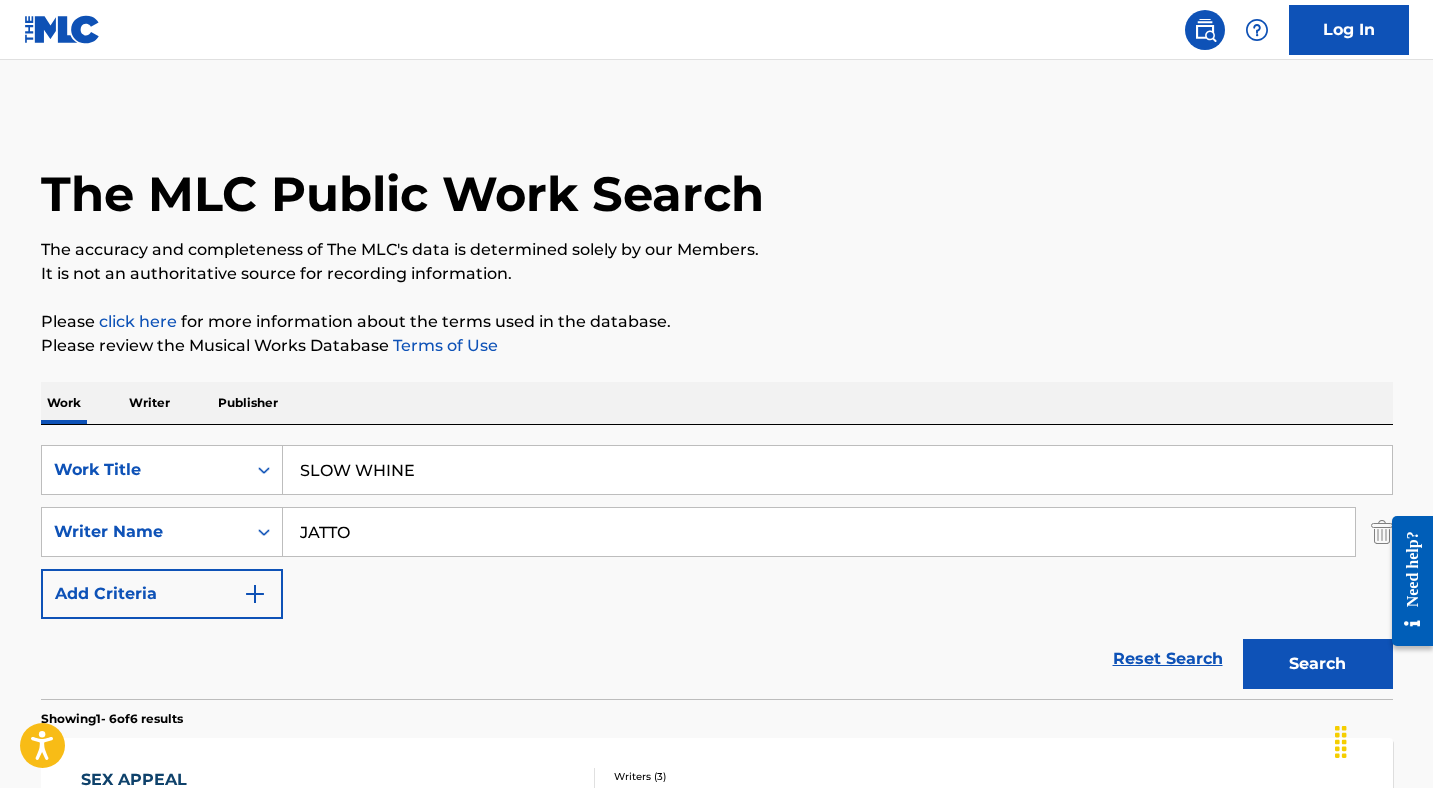 type on "JATTO" 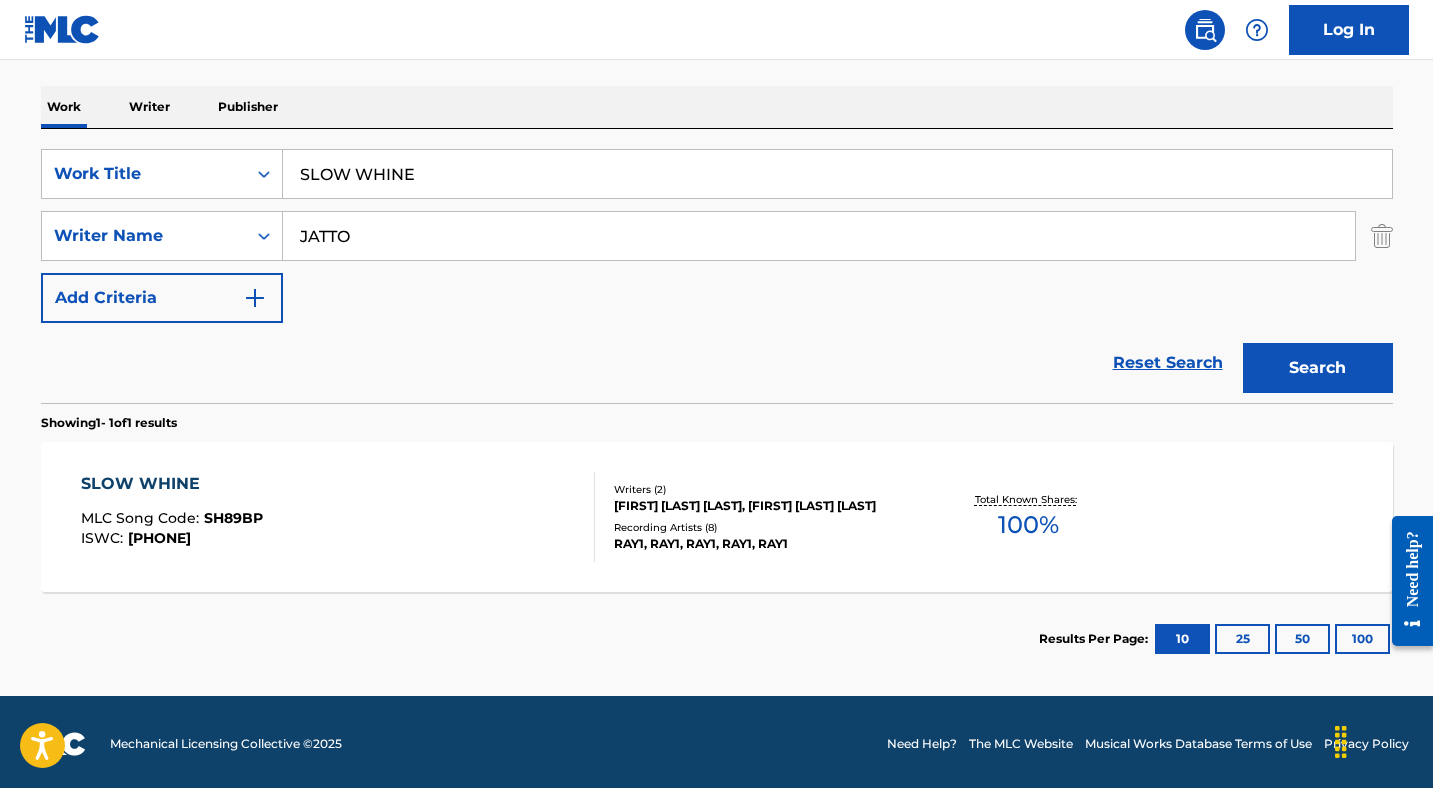 scroll, scrollTop: 300, scrollLeft: 0, axis: vertical 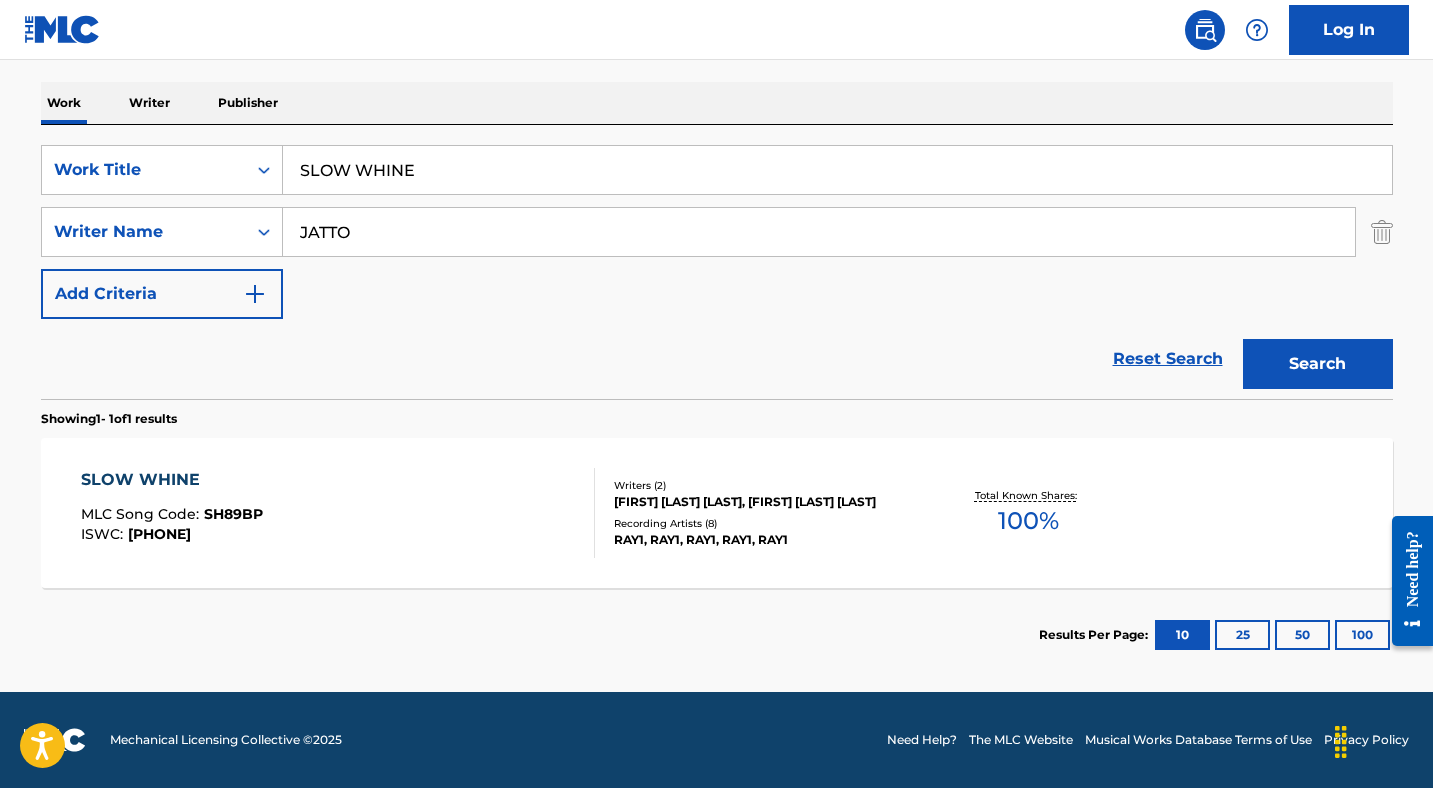 click on "SLOW WHINE MLC Song Code : [ALPHANUMERIC] ISWC : [PHONE] Writers ( 2 ) [FIRST] [LAST], [FIRST] [LAST] Recording Artists ( 8 ) [FIRST], [FIRST], [FIRST], [FIRST], [FIRST] Total Known Shares: 100 %" at bounding box center (717, 513) 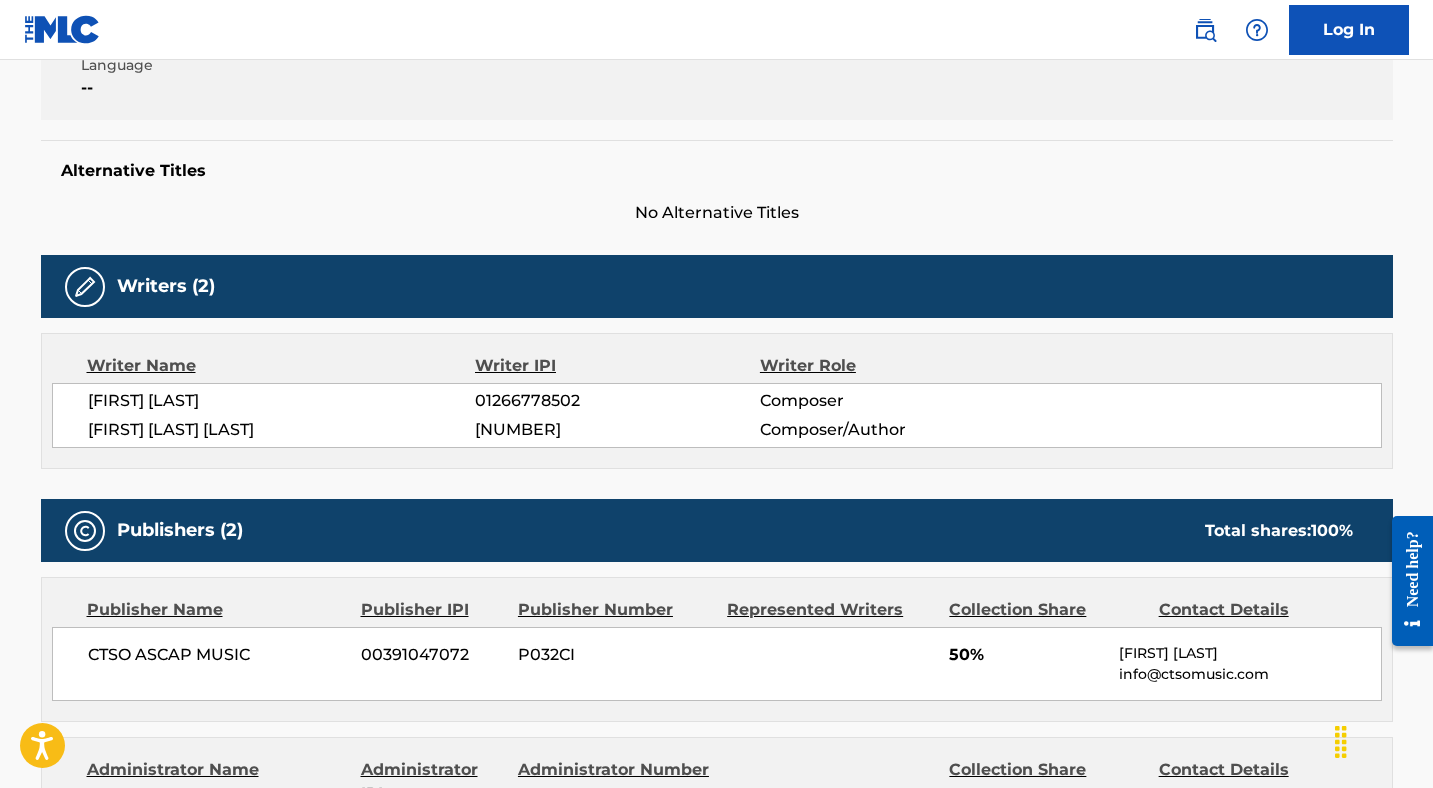 scroll, scrollTop: 233, scrollLeft: 0, axis: vertical 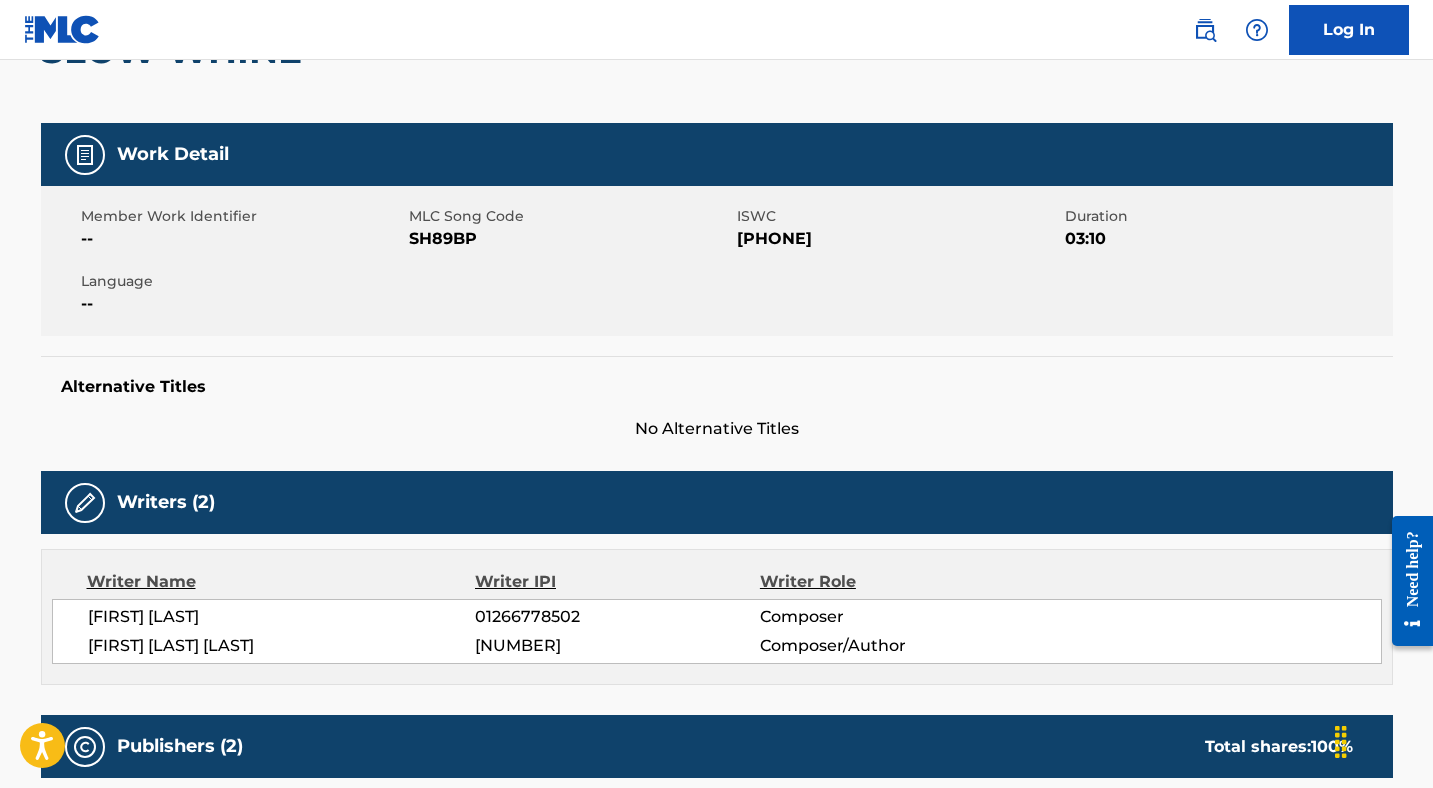 click on "SH89BP" at bounding box center [570, 239] 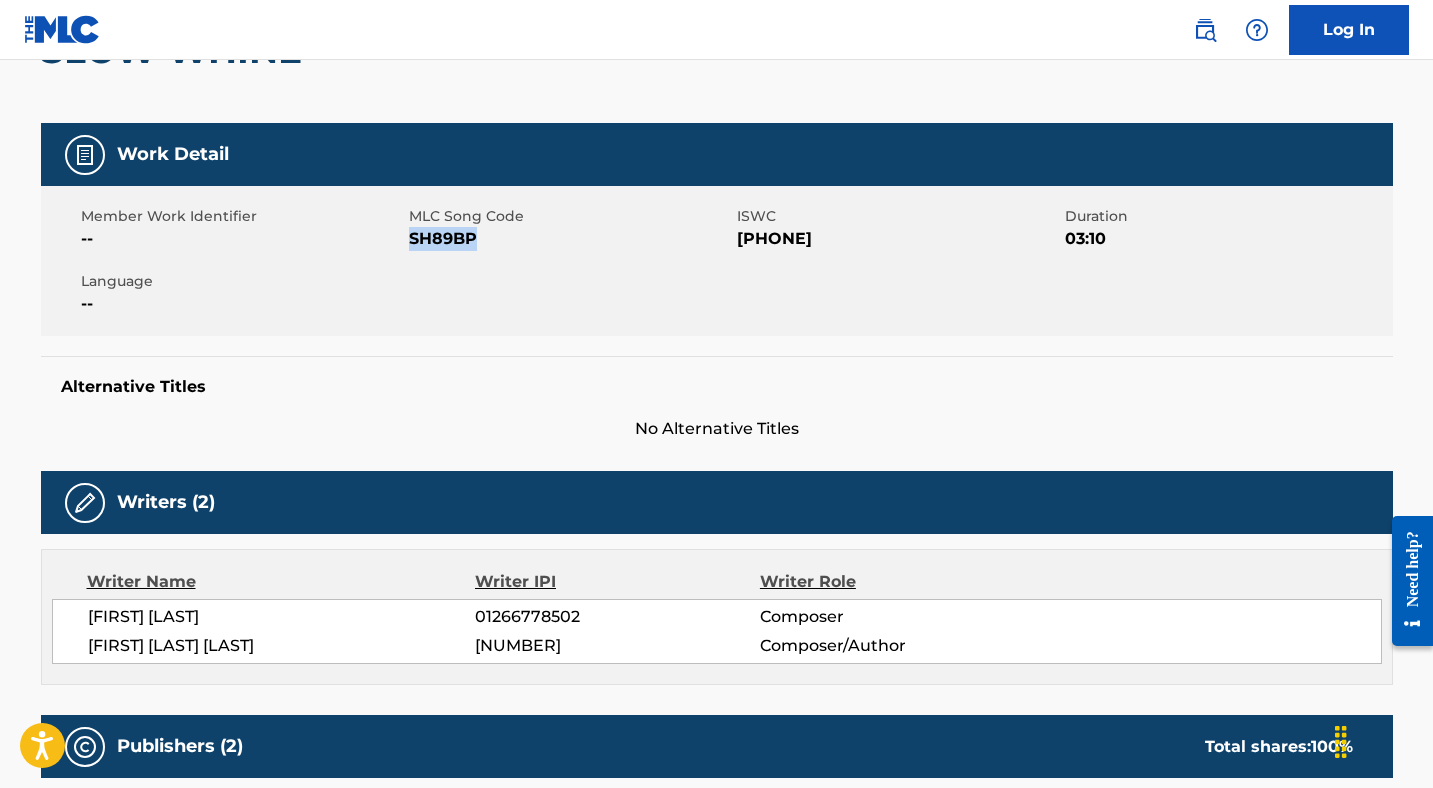 click on "SH89BP" at bounding box center [570, 239] 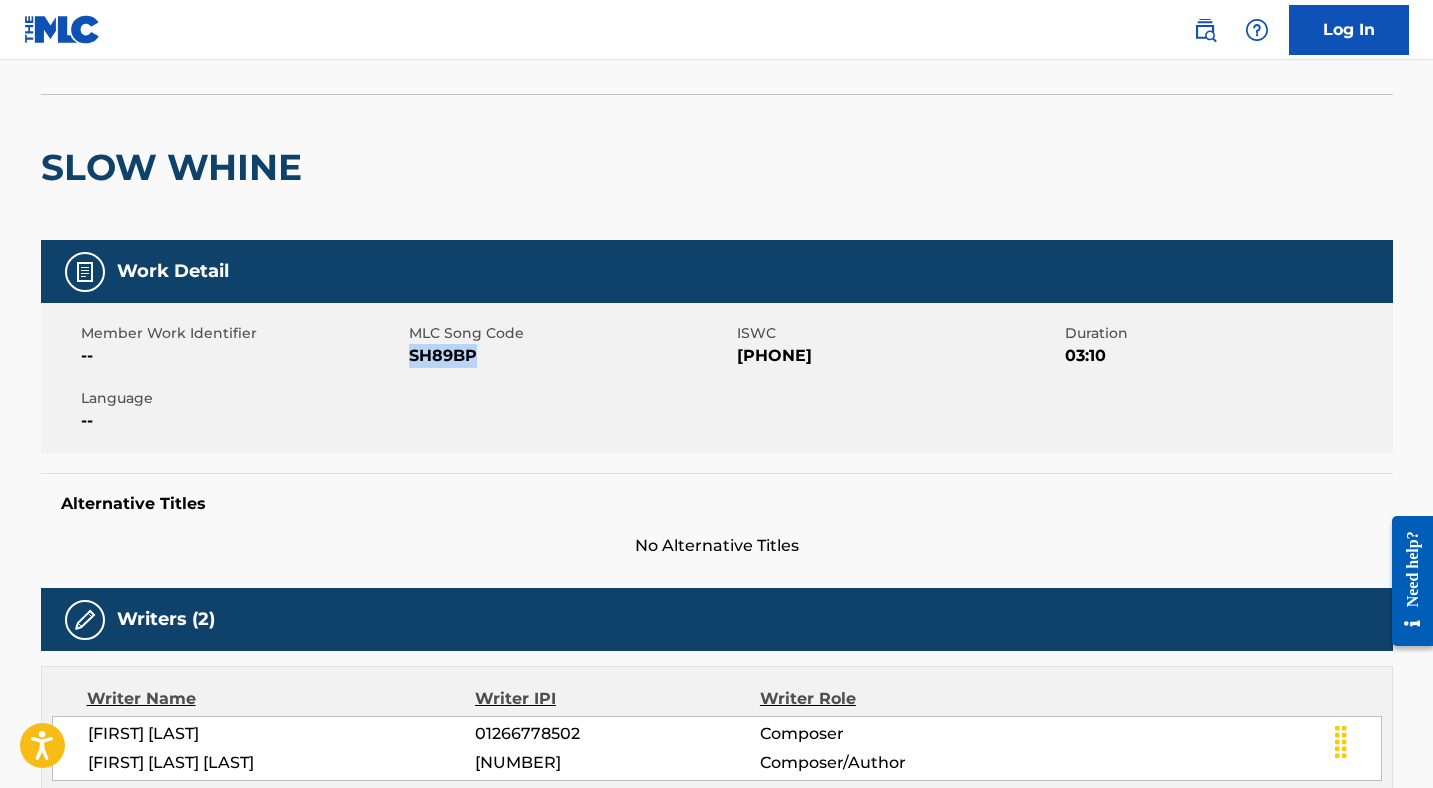 scroll, scrollTop: 0, scrollLeft: 0, axis: both 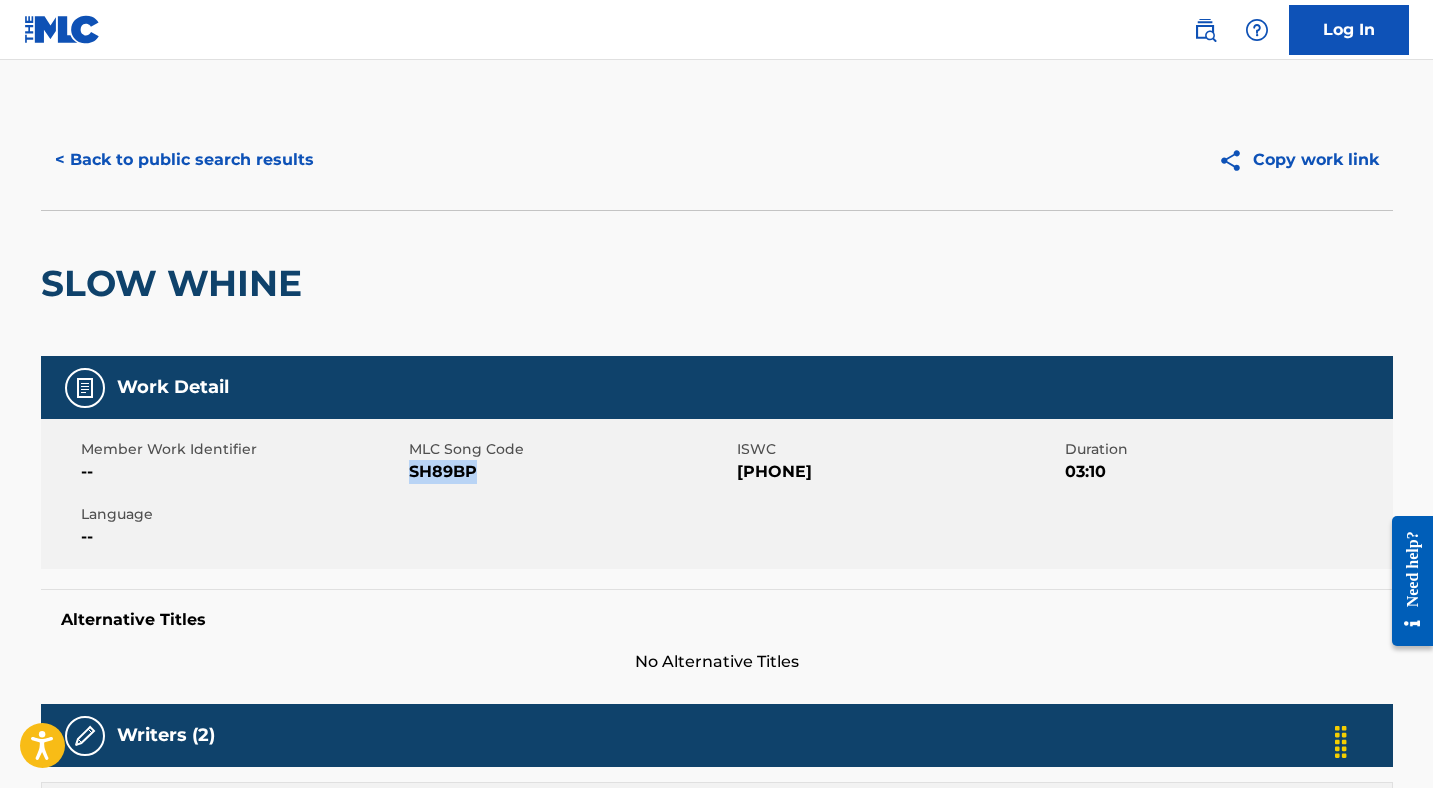 click on "< Back to public search results" at bounding box center [184, 160] 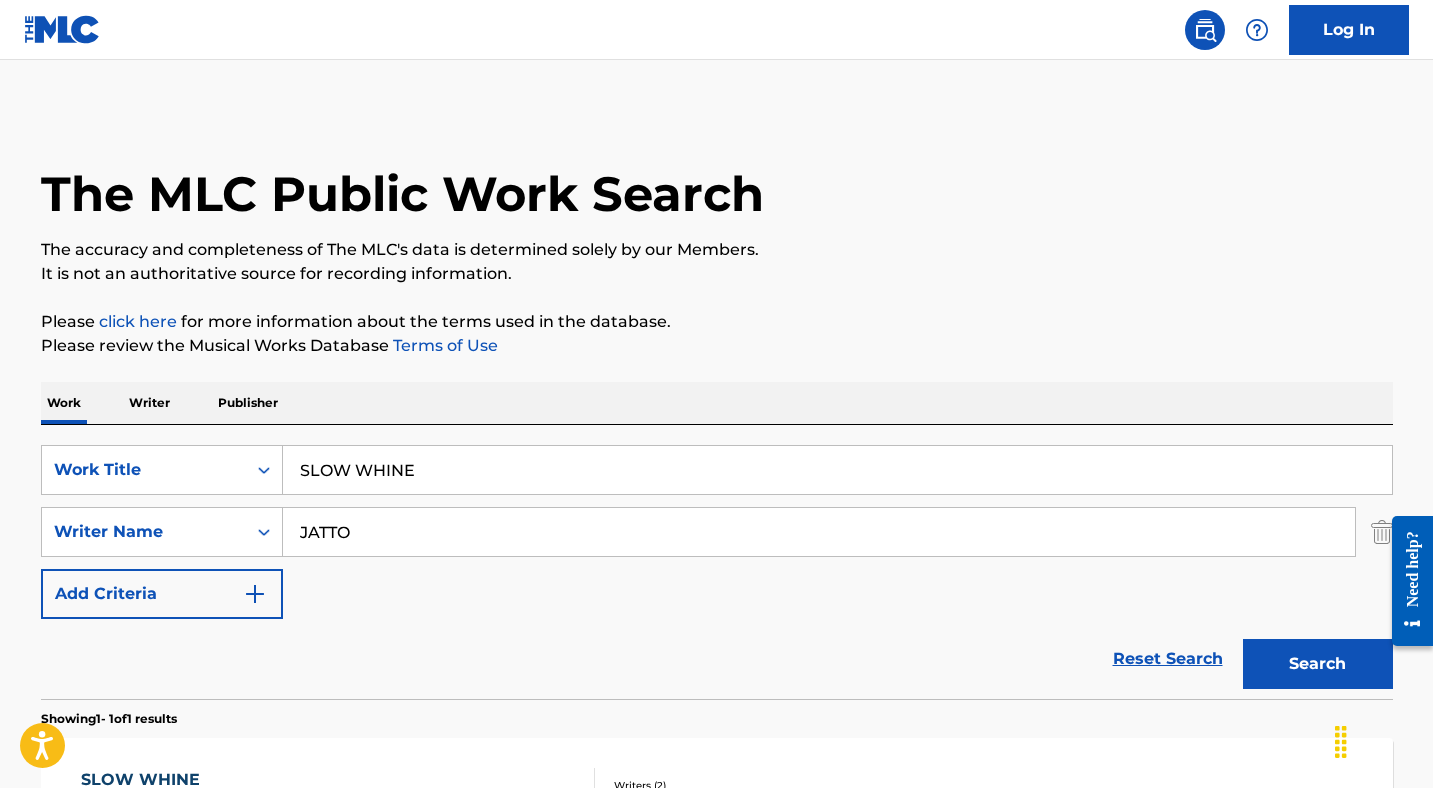 scroll, scrollTop: 186, scrollLeft: 0, axis: vertical 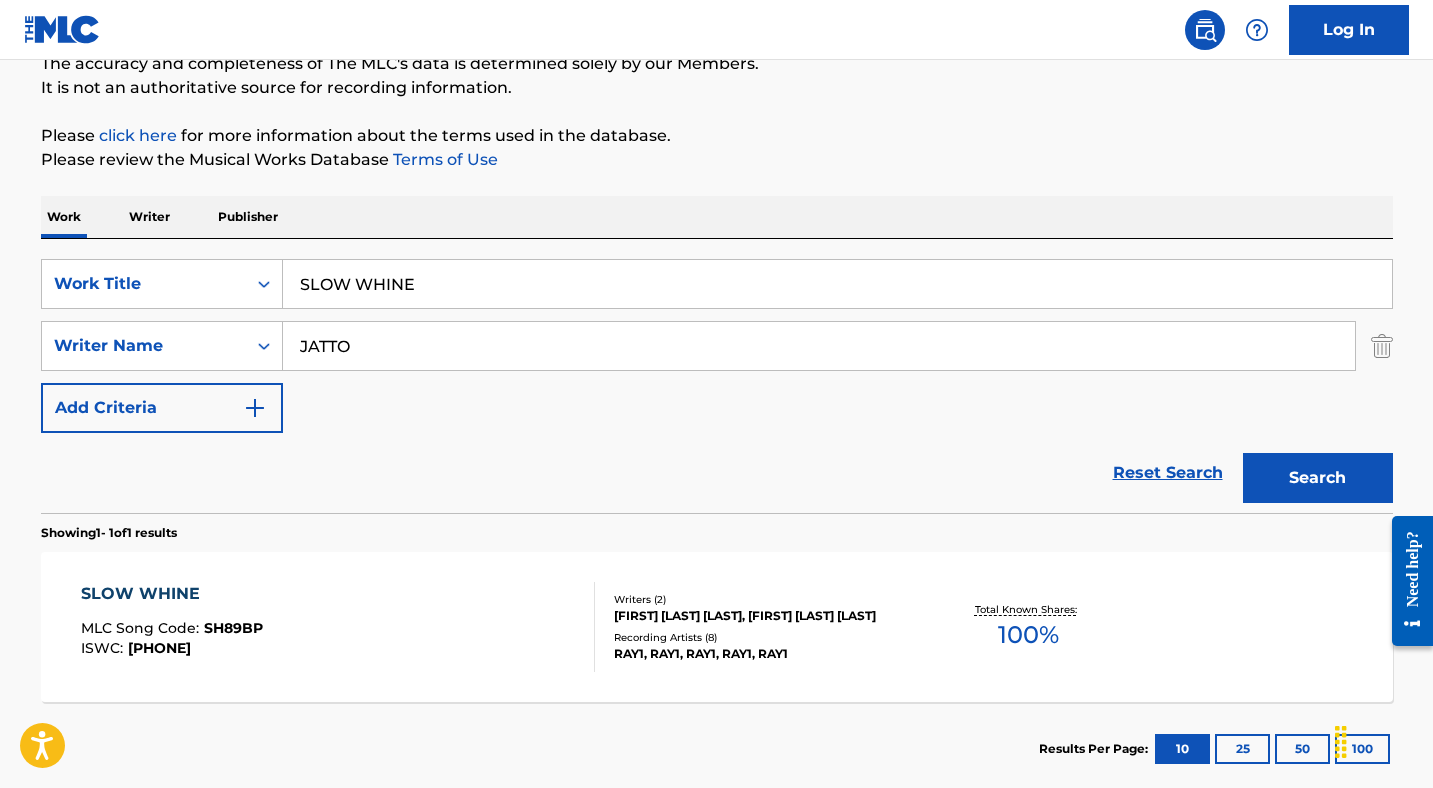 click on "SLOW WHINE" at bounding box center (837, 284) 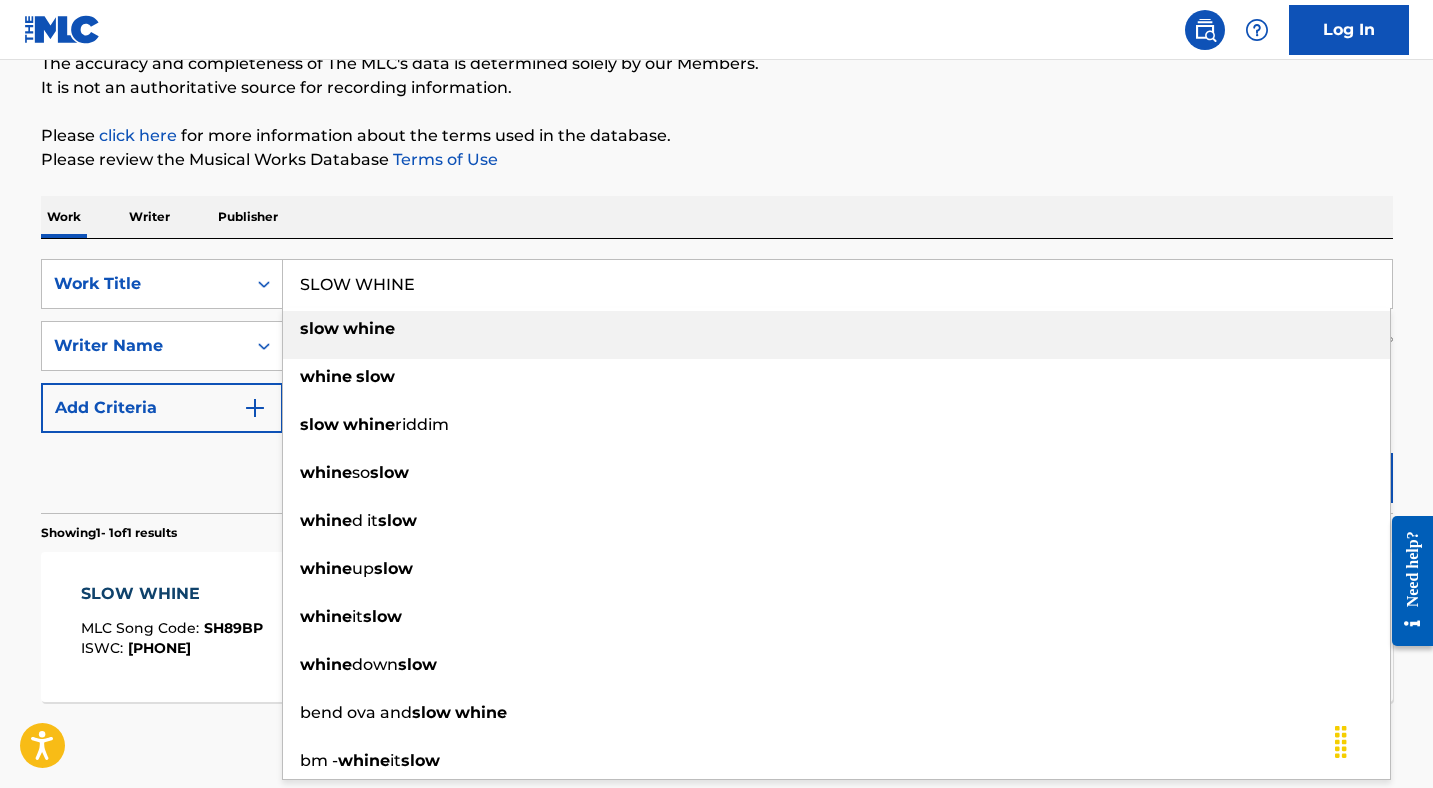 paste on "MIL" 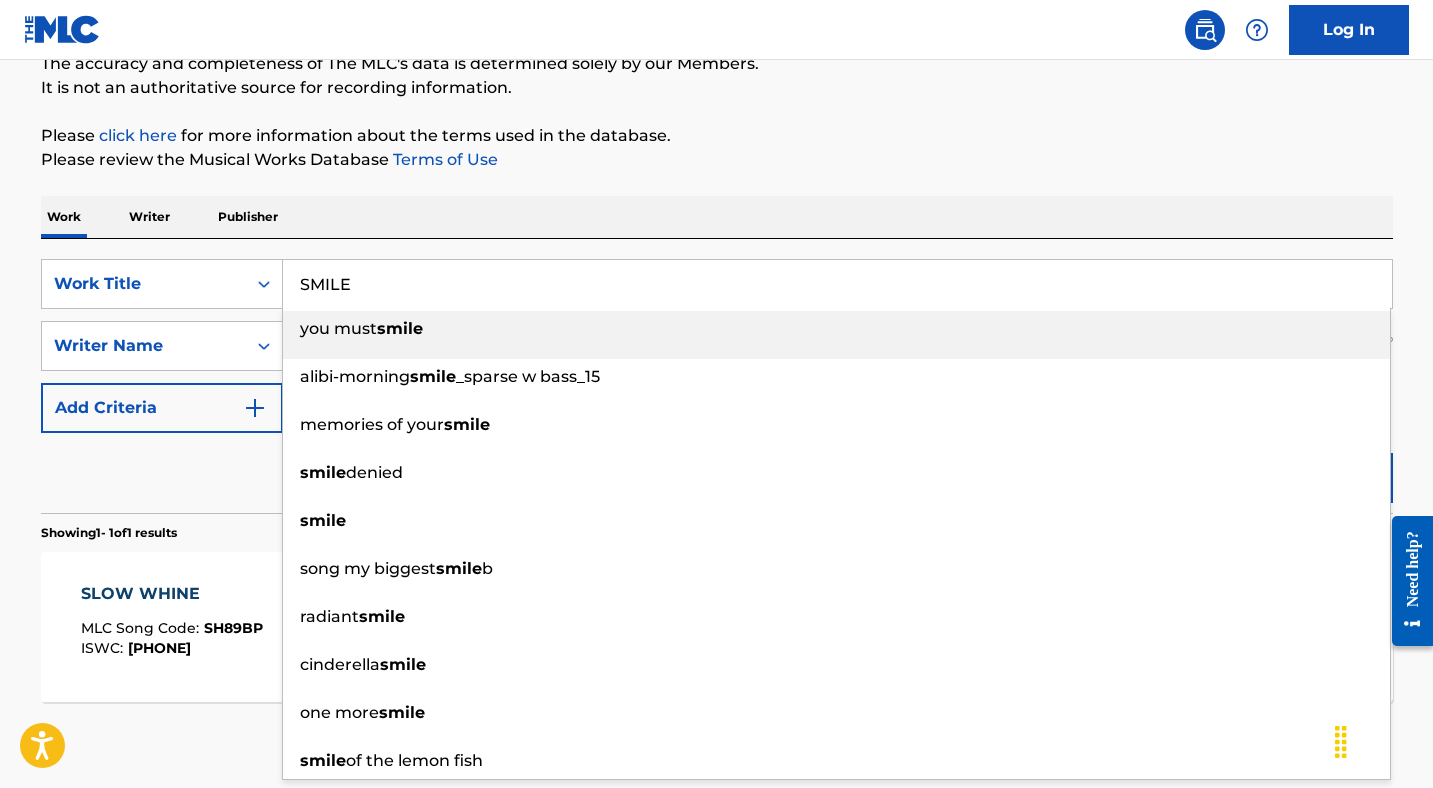 type on "SMILE" 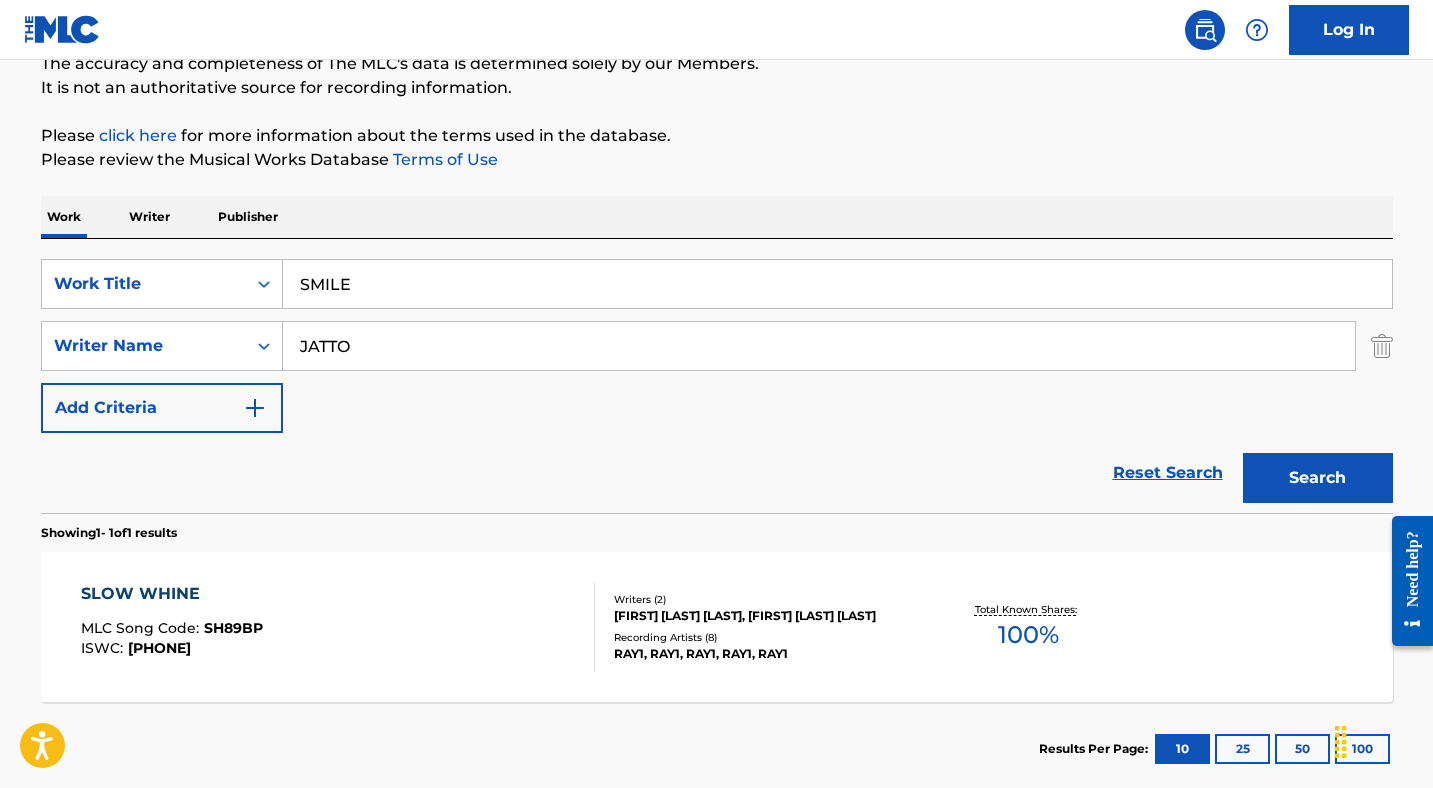 click on "JATTO" at bounding box center (819, 346) 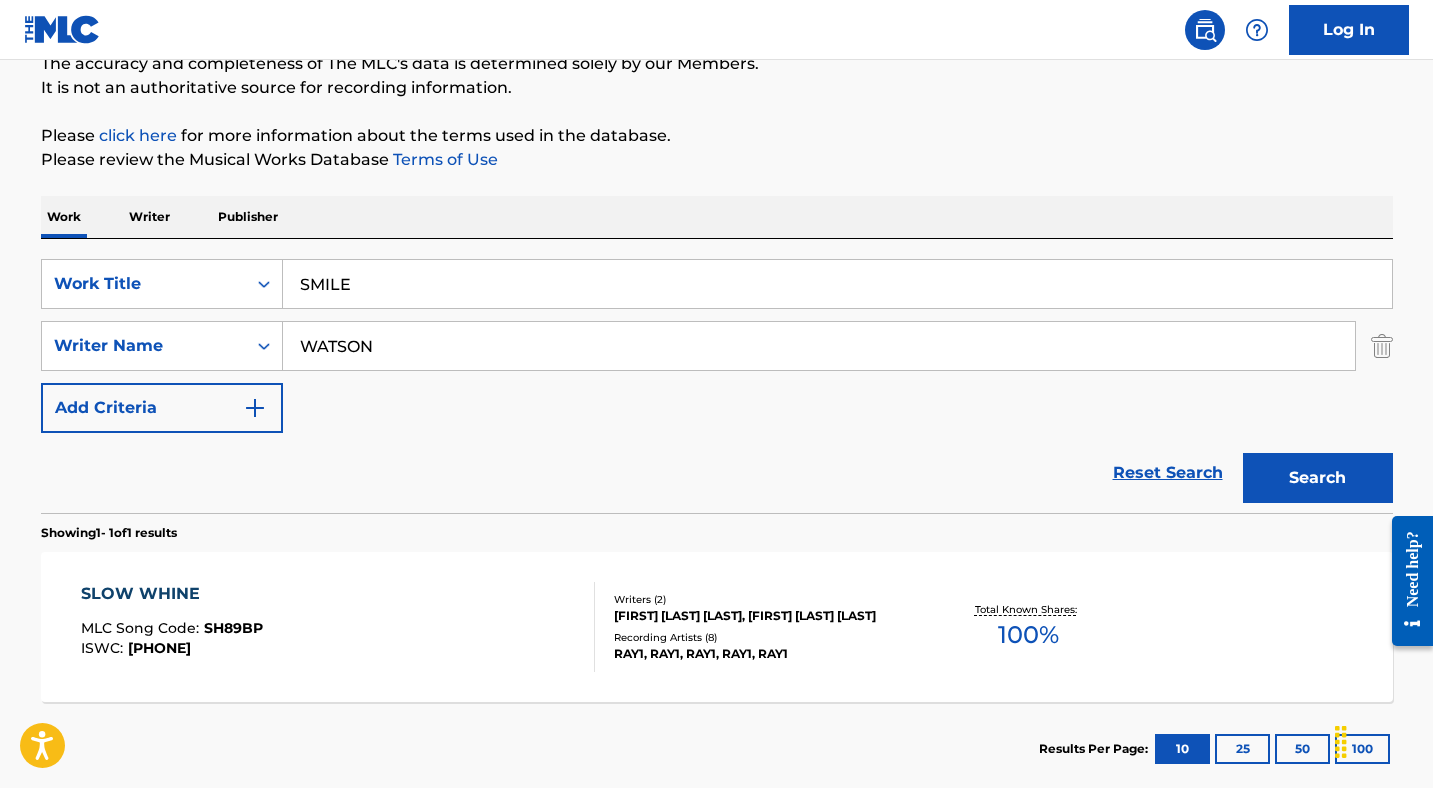type on "WATSON" 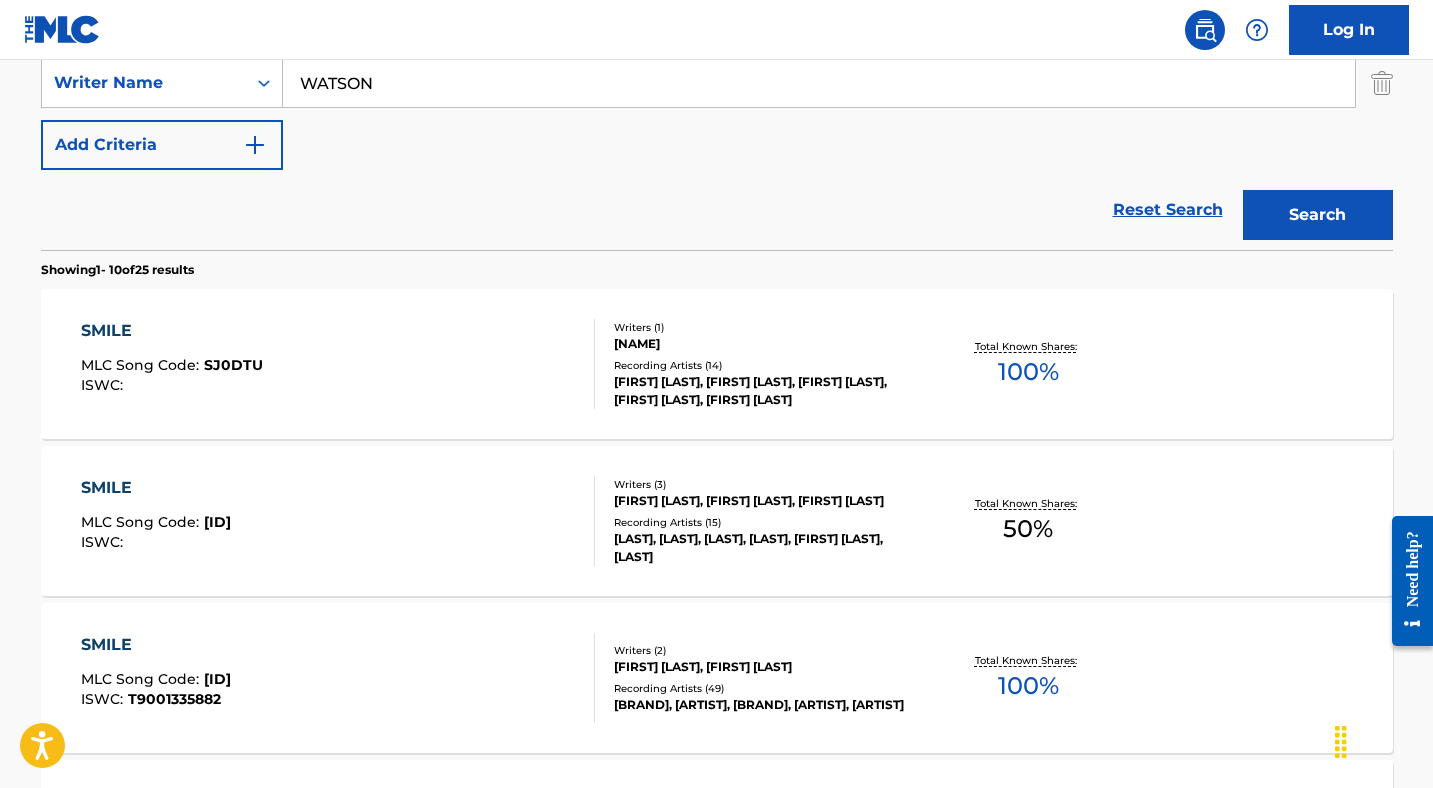 scroll, scrollTop: 453, scrollLeft: 0, axis: vertical 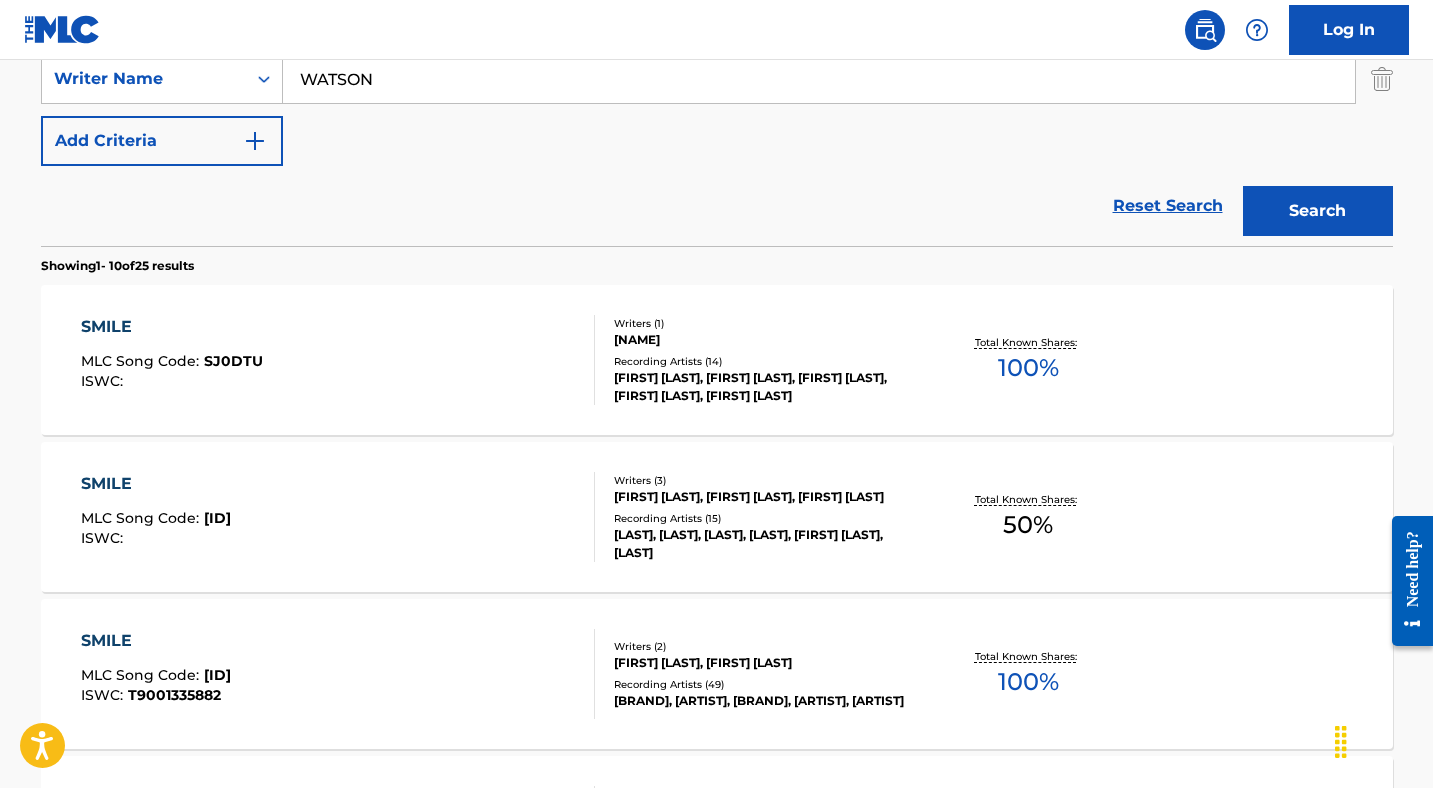 click on "Add Criteria" at bounding box center [162, 141] 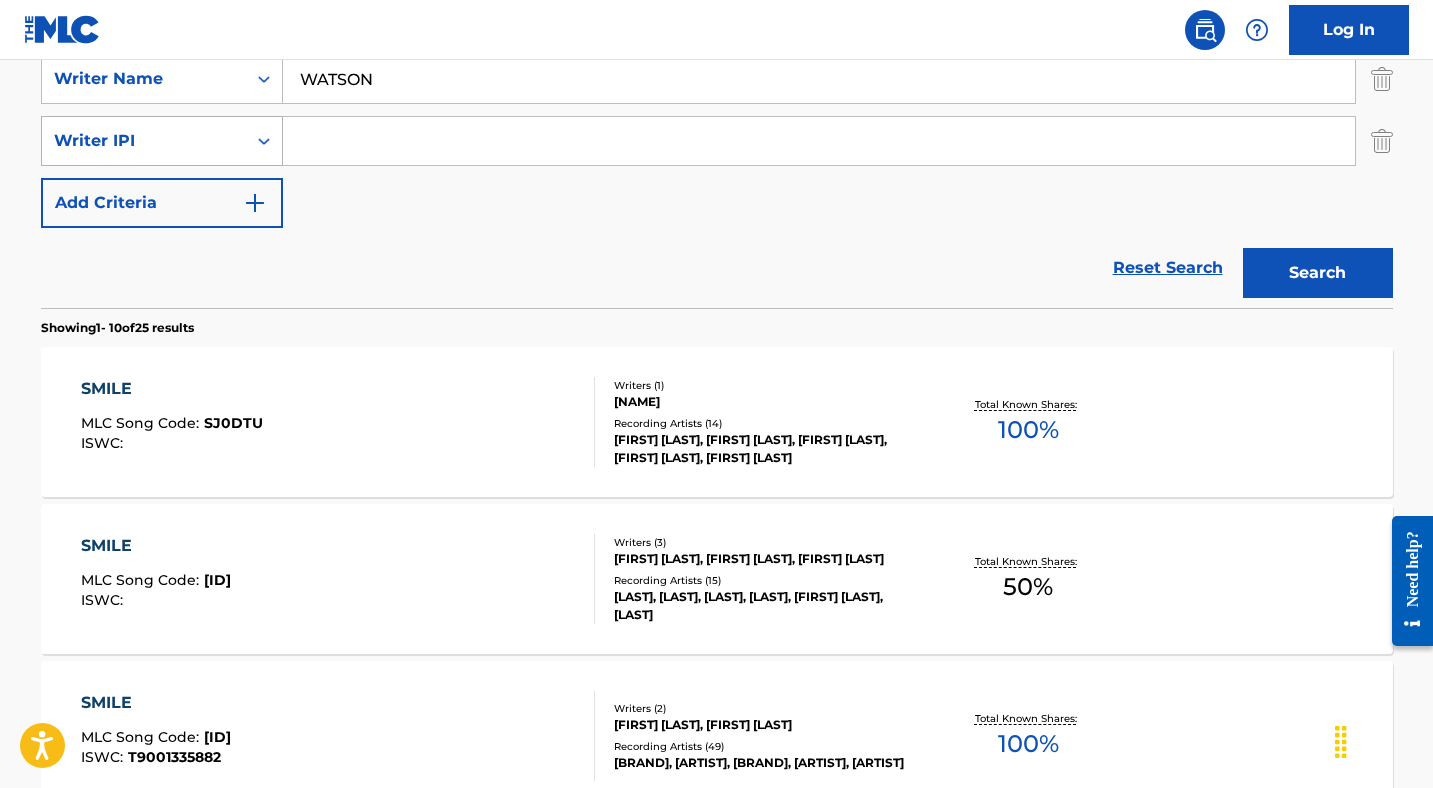 click on "Writer IPI" at bounding box center (144, 141) 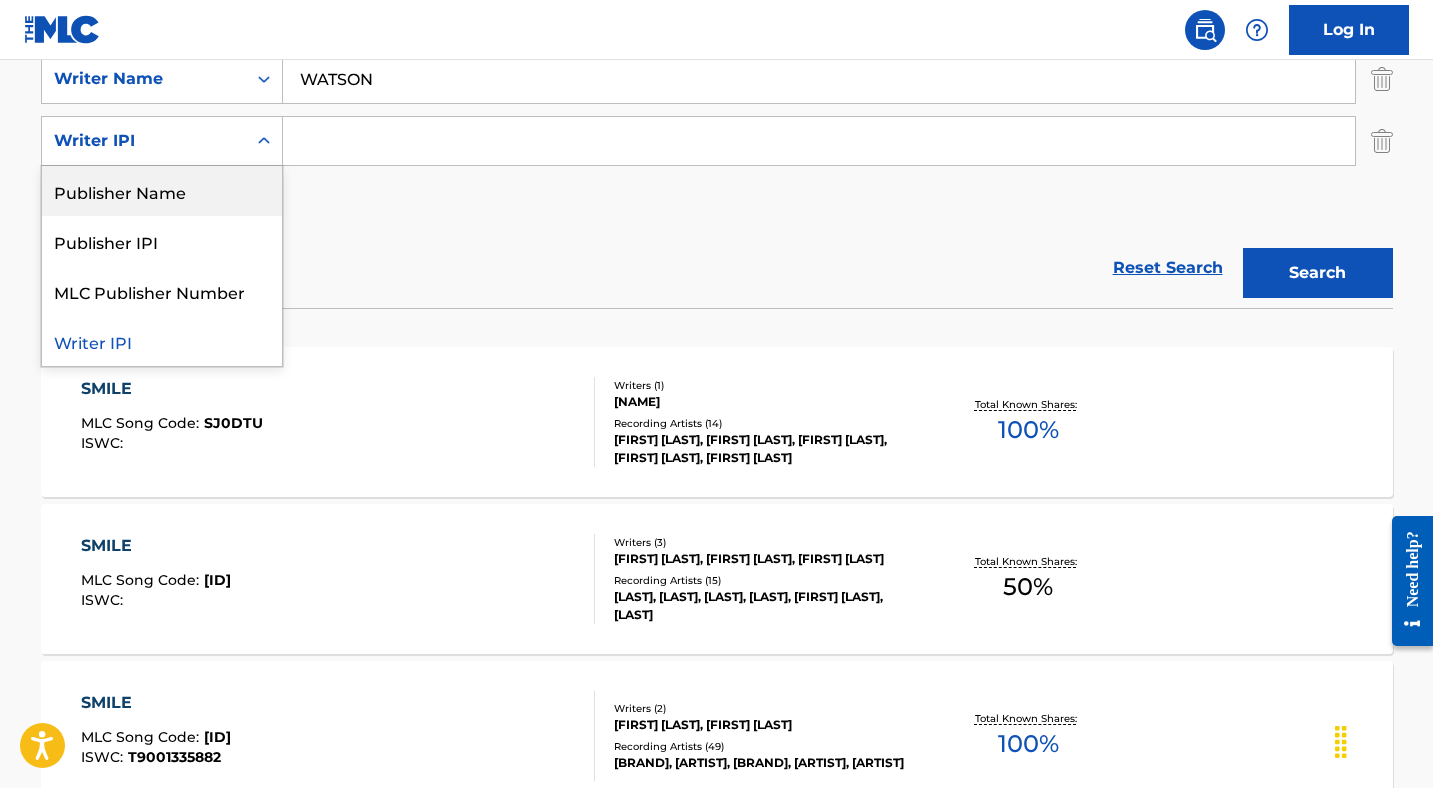 click on "Publisher Name" at bounding box center [162, 191] 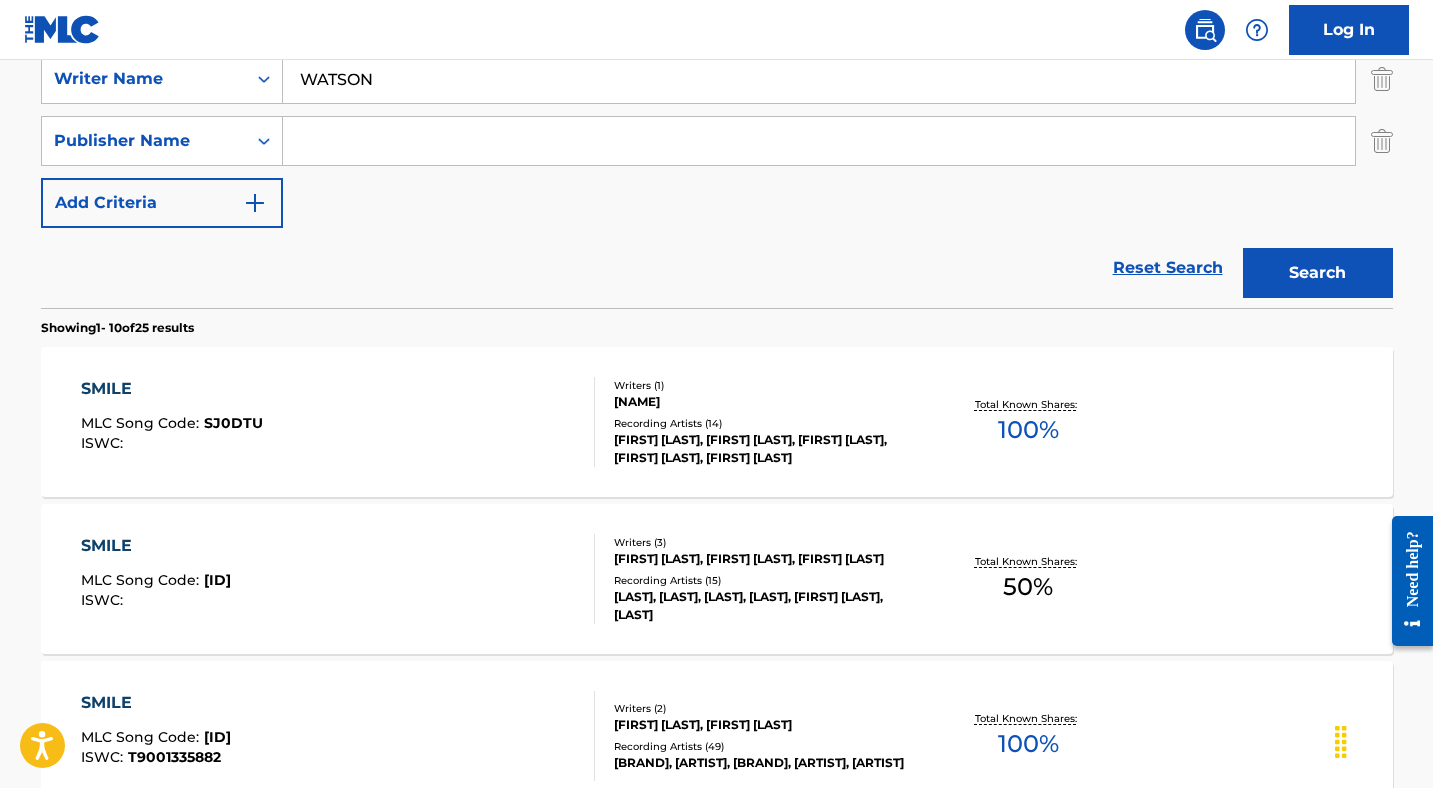 click at bounding box center (819, 141) 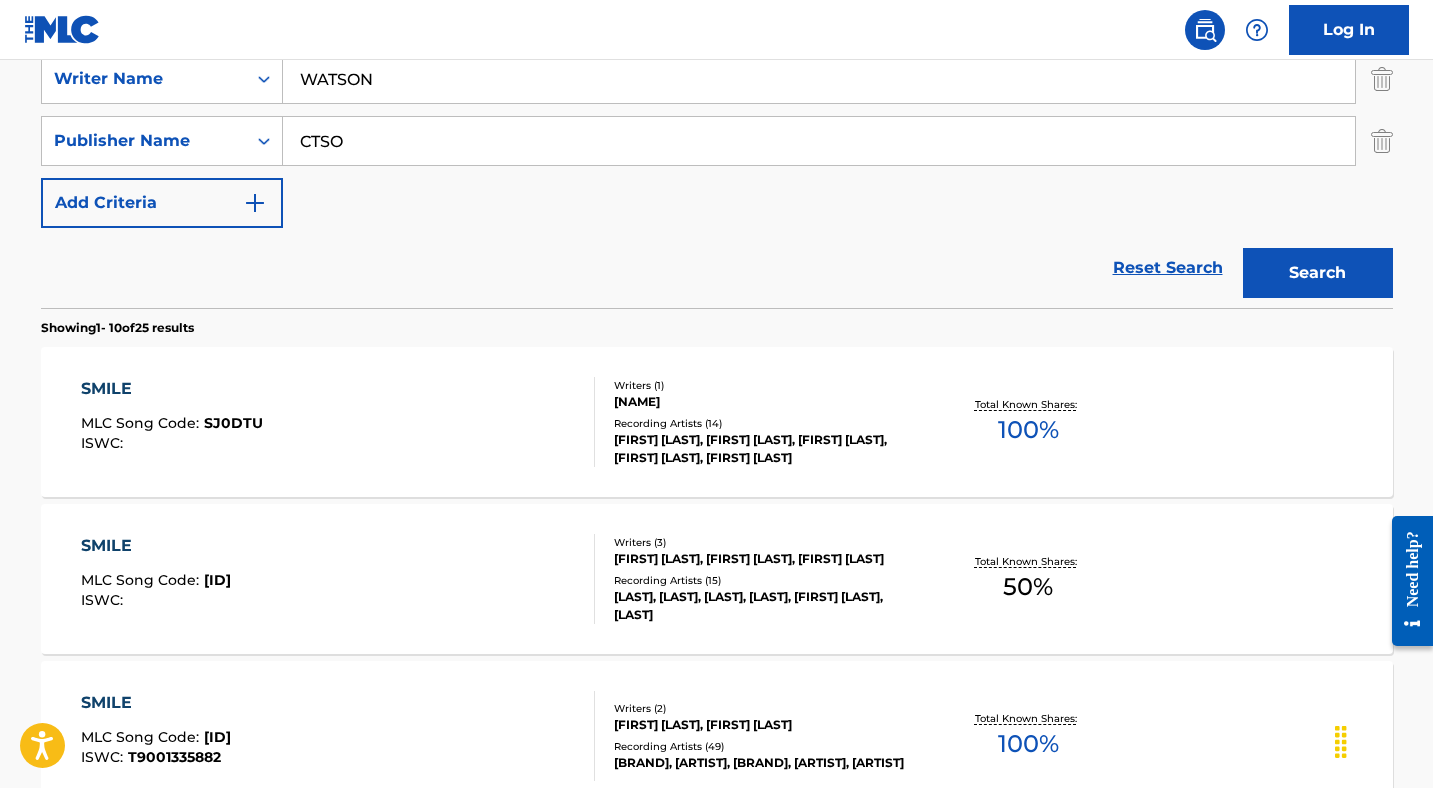 type on "CTSO" 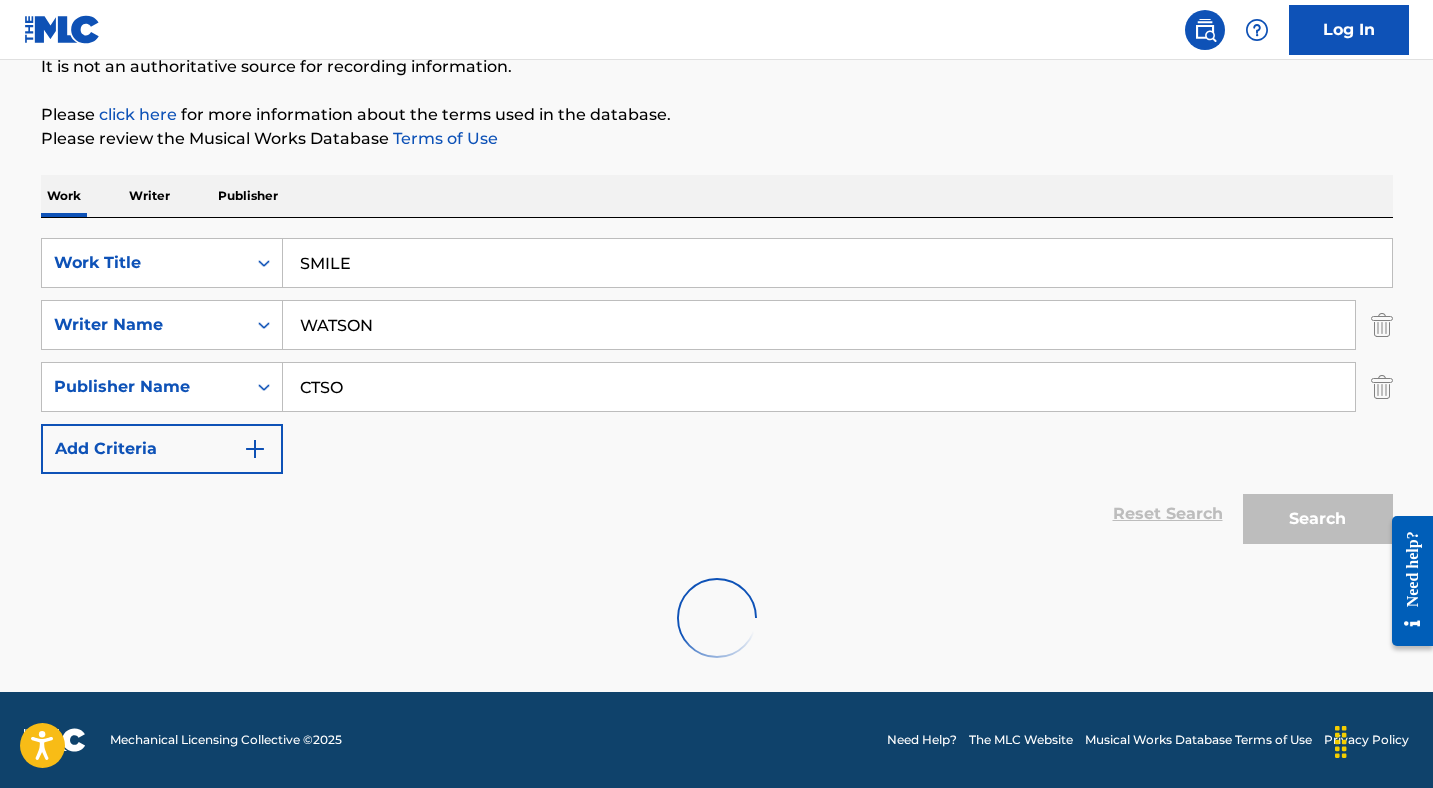 scroll, scrollTop: 453, scrollLeft: 0, axis: vertical 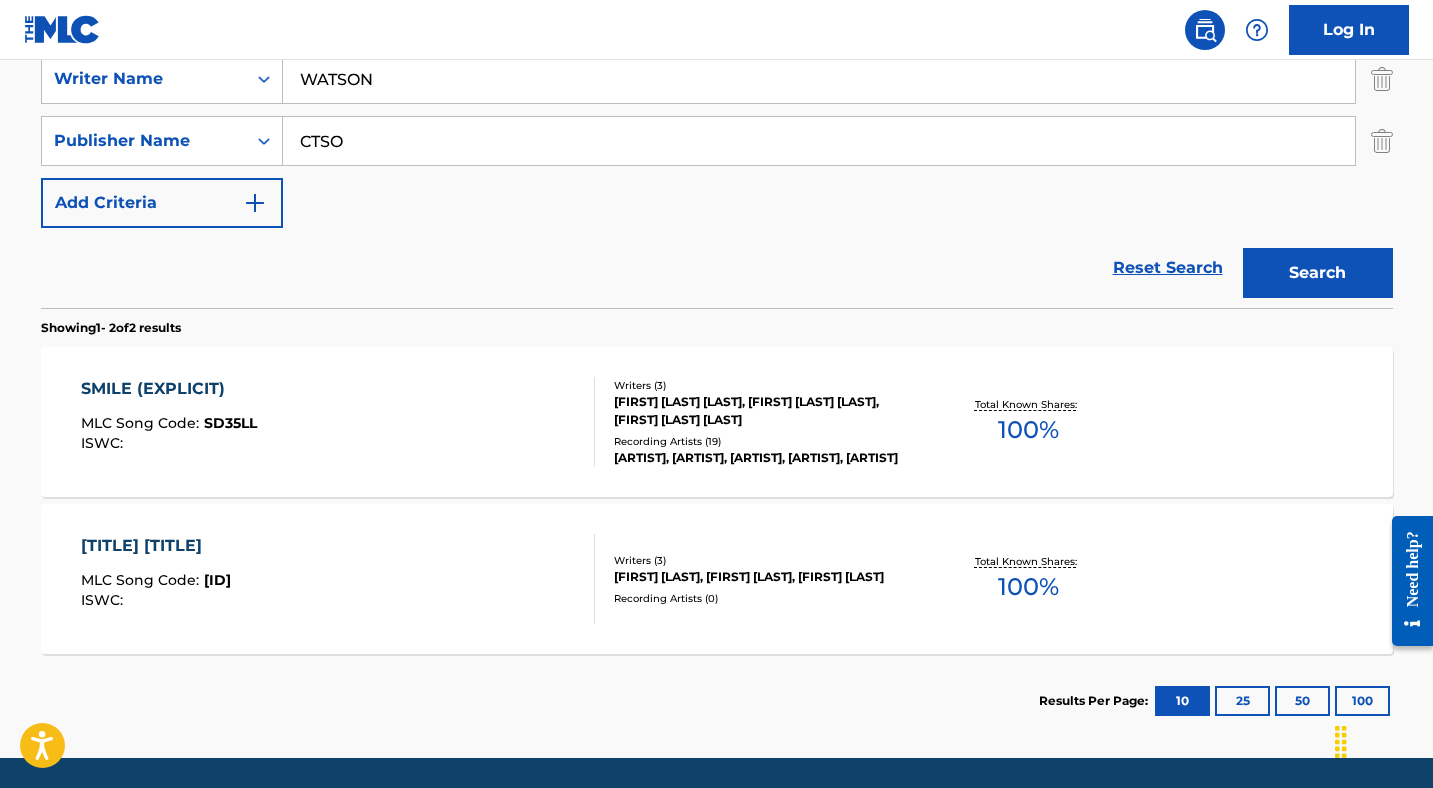 click on "[TITLE] MLC Song Code : [CODE] ISWC :" at bounding box center [338, 422] 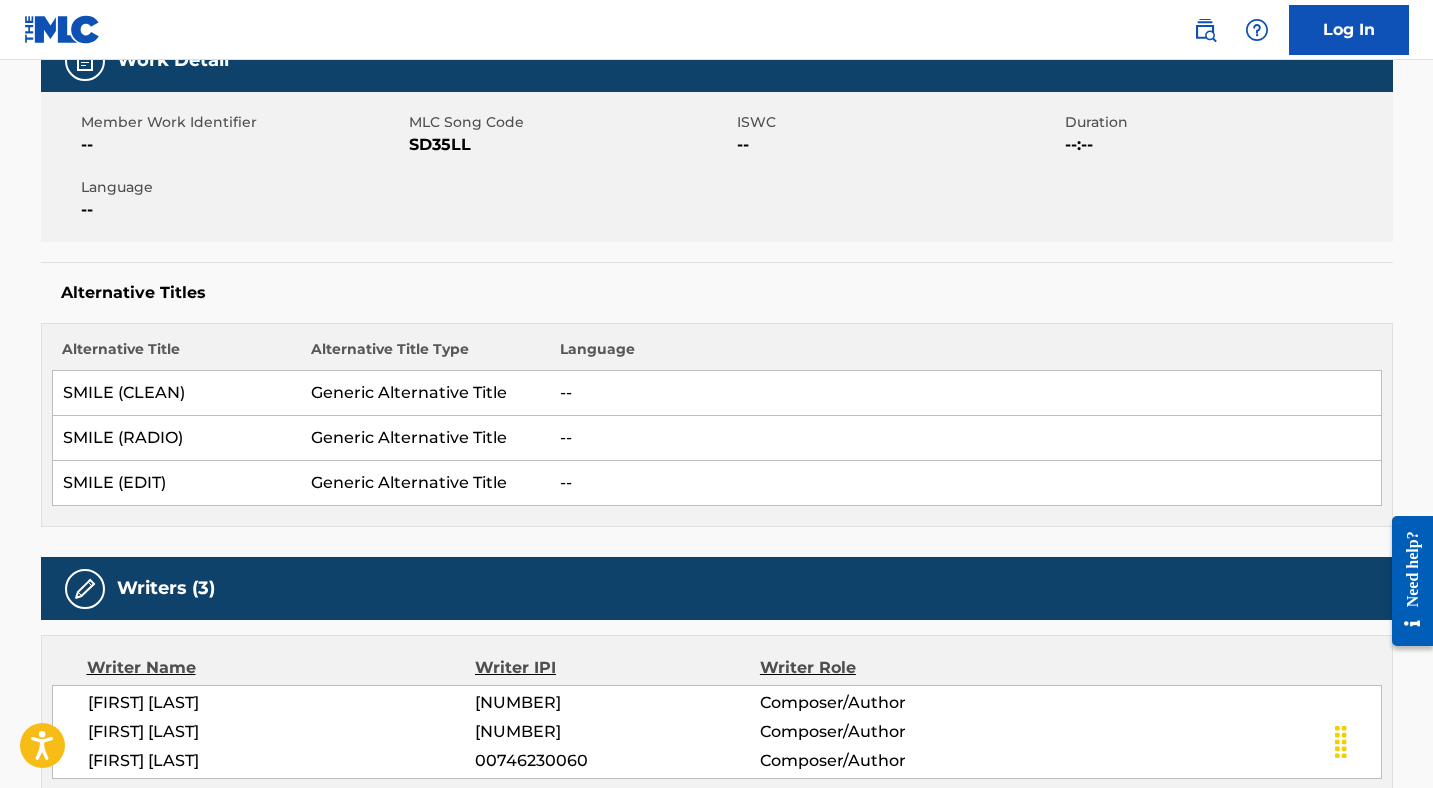 scroll, scrollTop: 107, scrollLeft: 0, axis: vertical 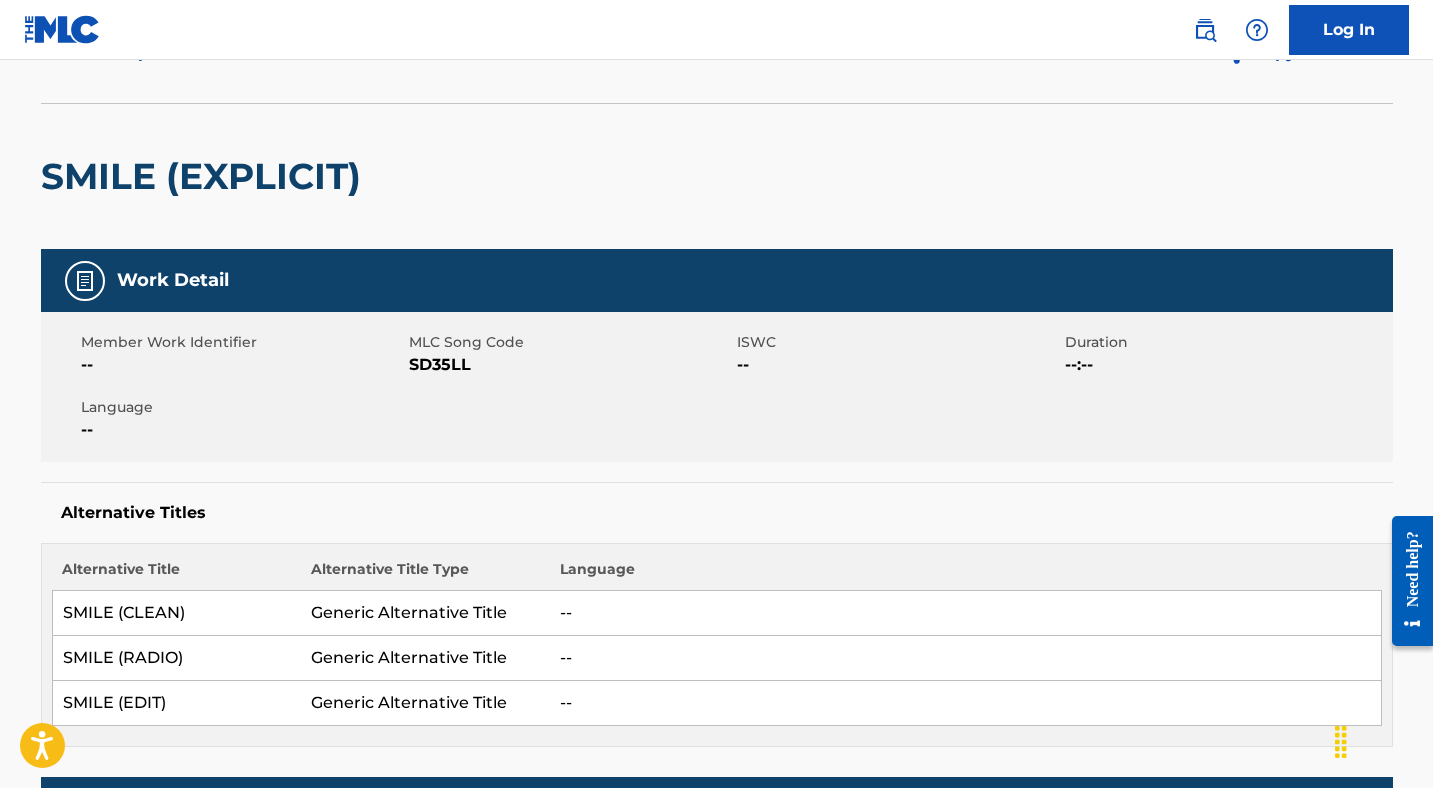click on "SD35LL" at bounding box center [570, 365] 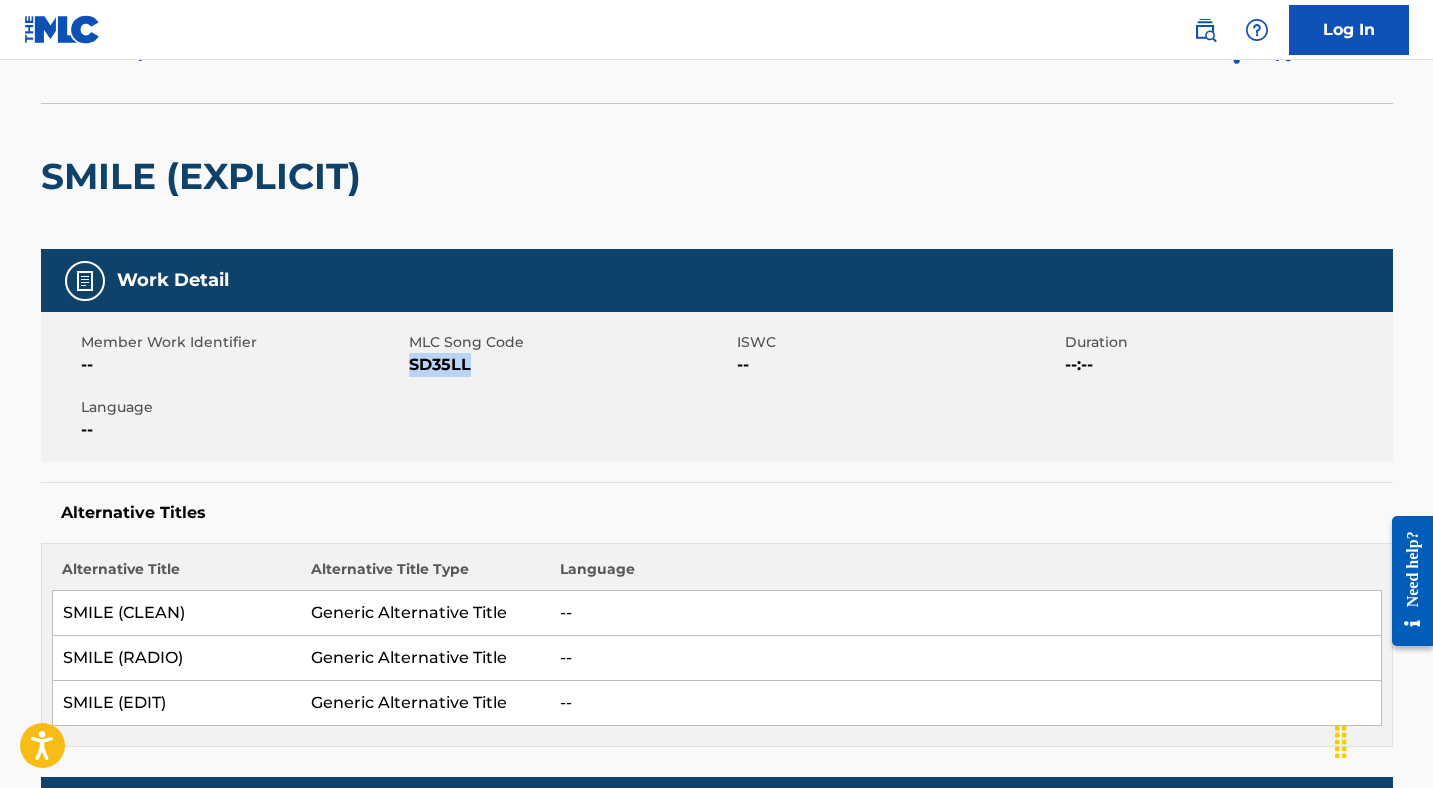 click on "SD35LL" at bounding box center [570, 365] 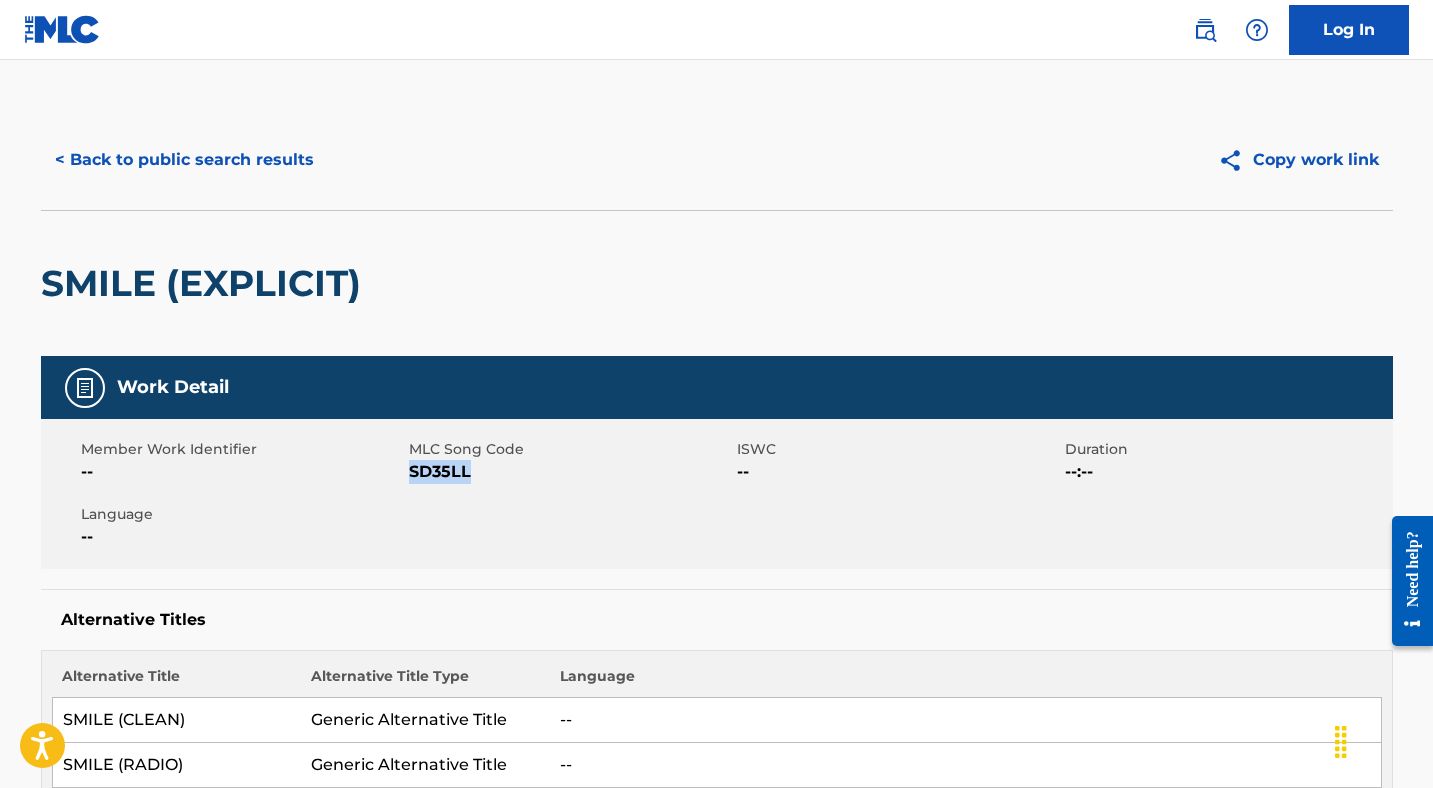 click on "< Back to public search results" at bounding box center (184, 160) 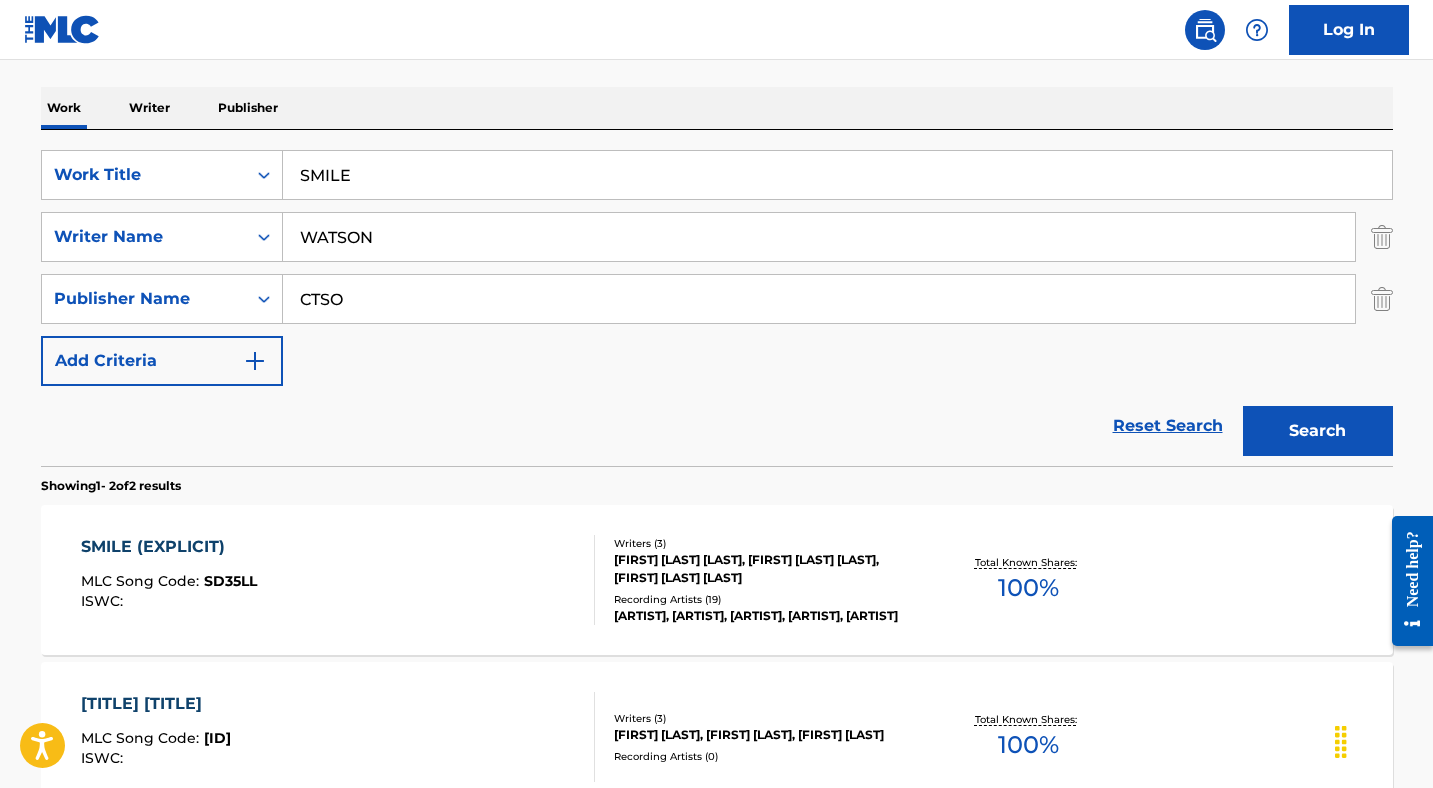 scroll, scrollTop: 279, scrollLeft: 0, axis: vertical 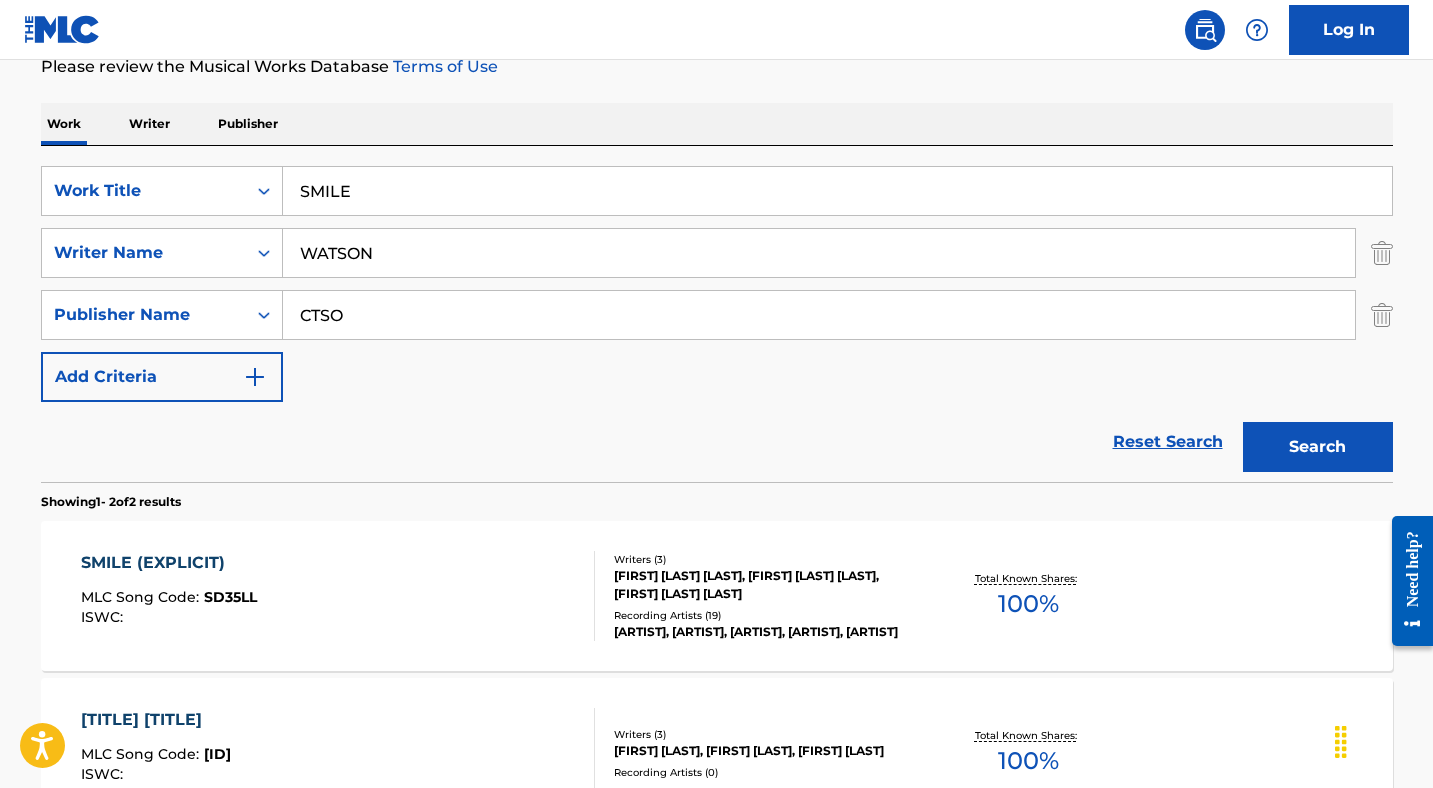 click on "WATSON" at bounding box center (819, 253) 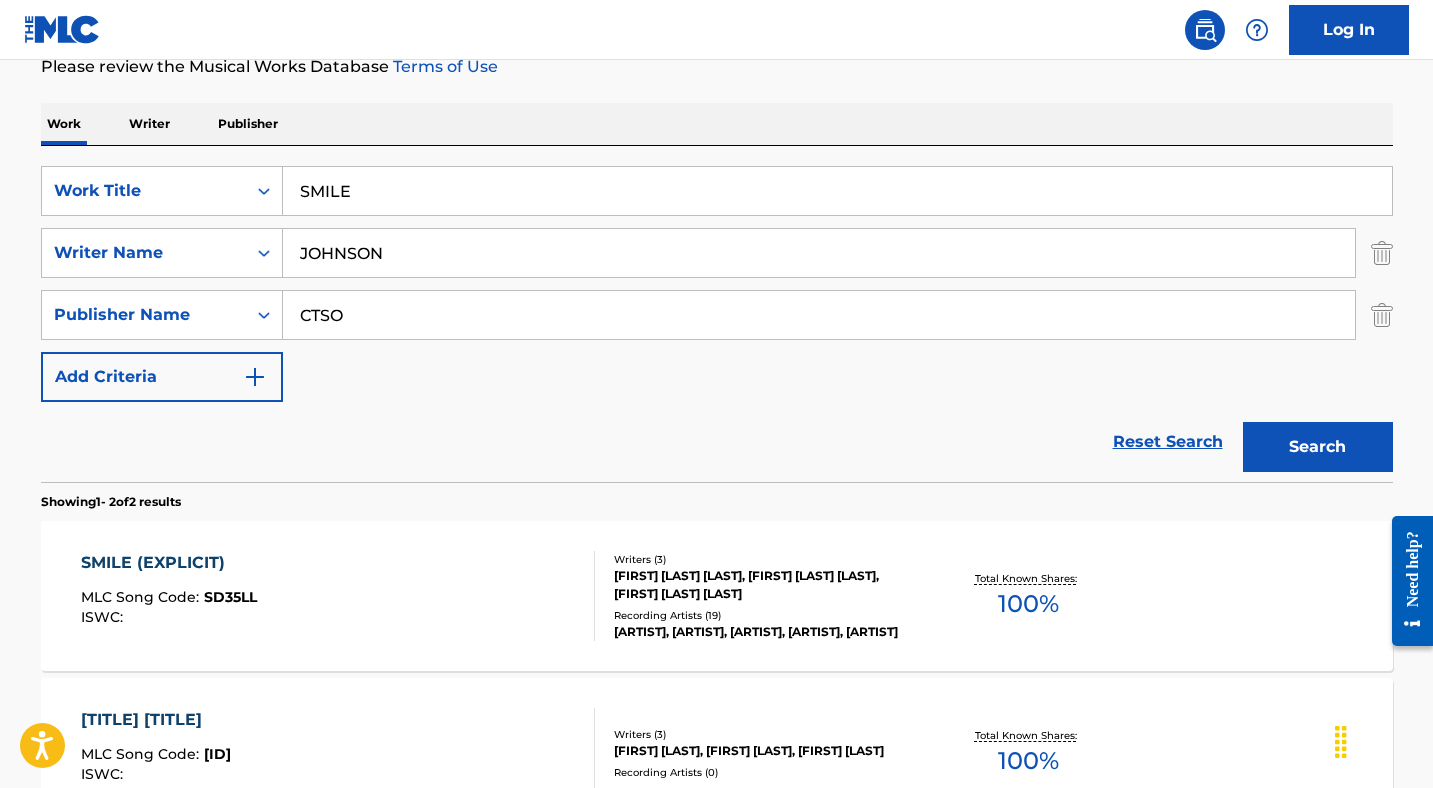 type on "JOHNSON" 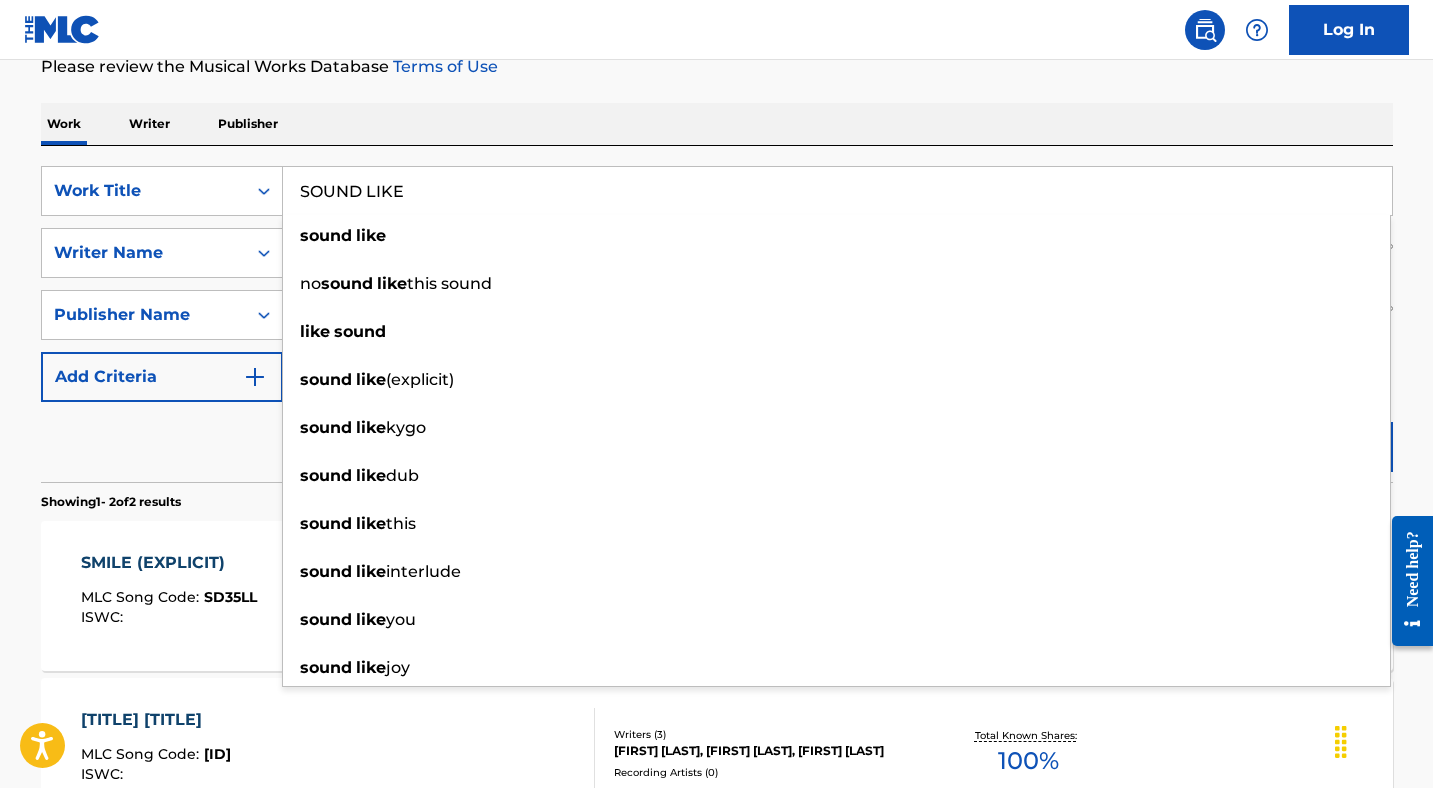 type on "SOUND LIKE" 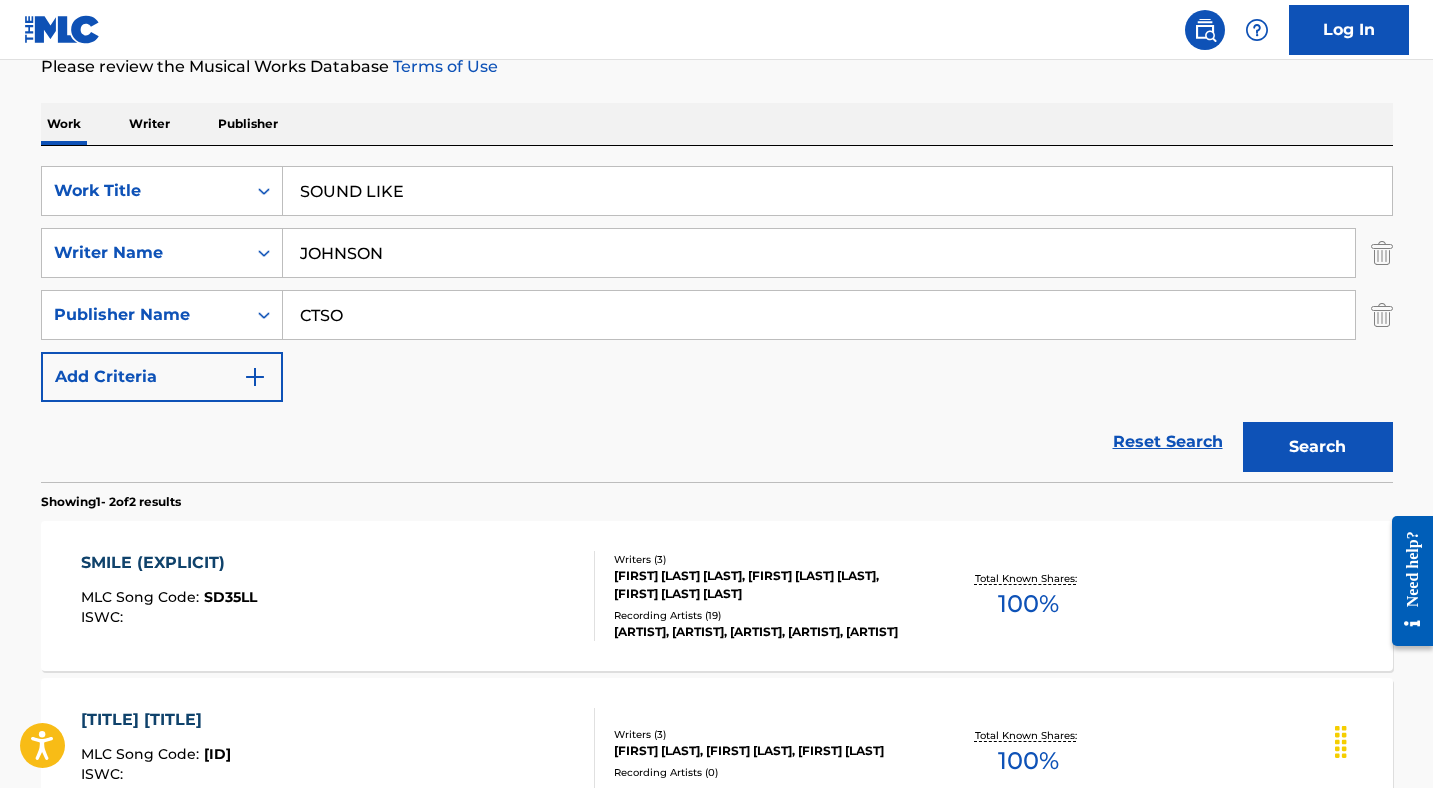 click on "Search" at bounding box center (1318, 447) 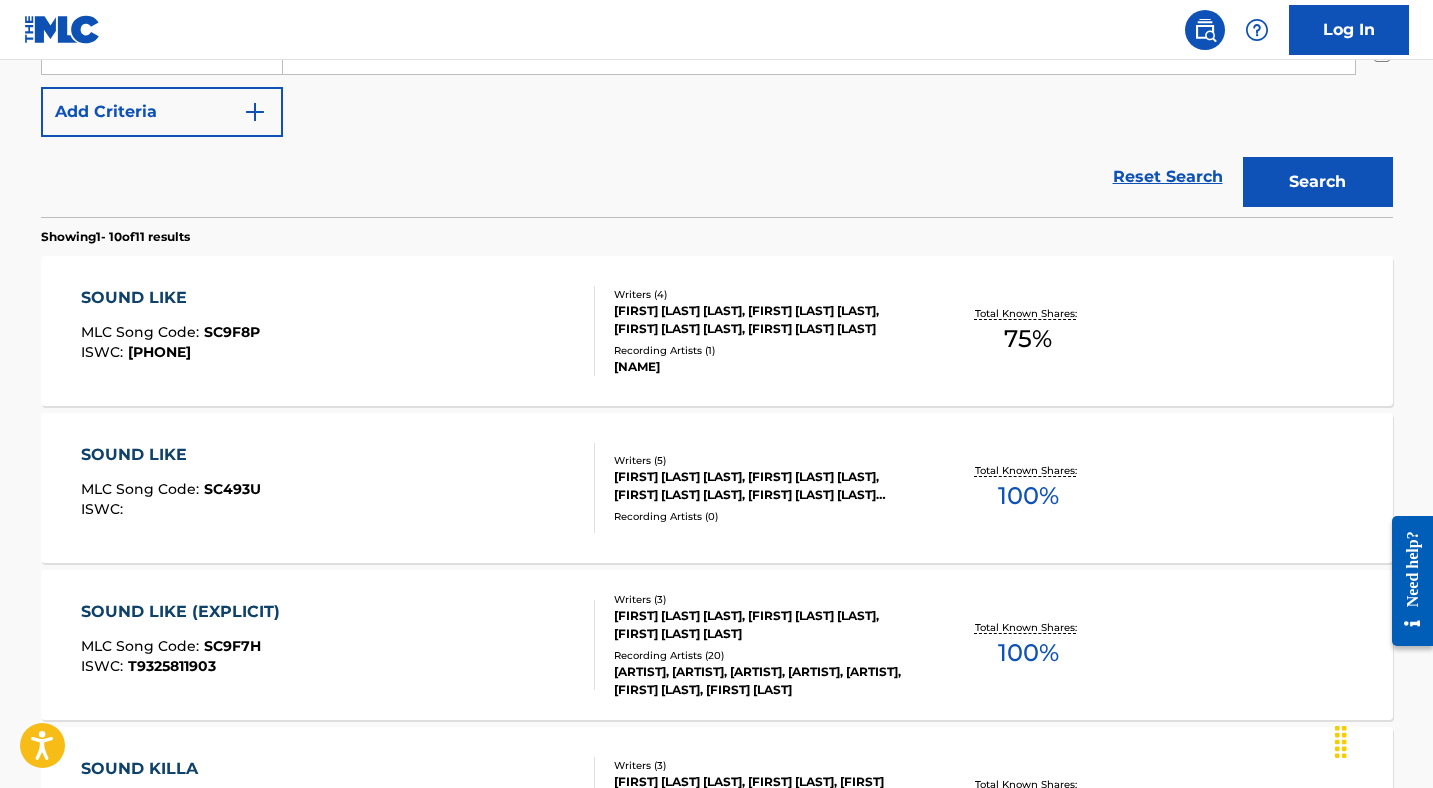 scroll, scrollTop: 581, scrollLeft: 0, axis: vertical 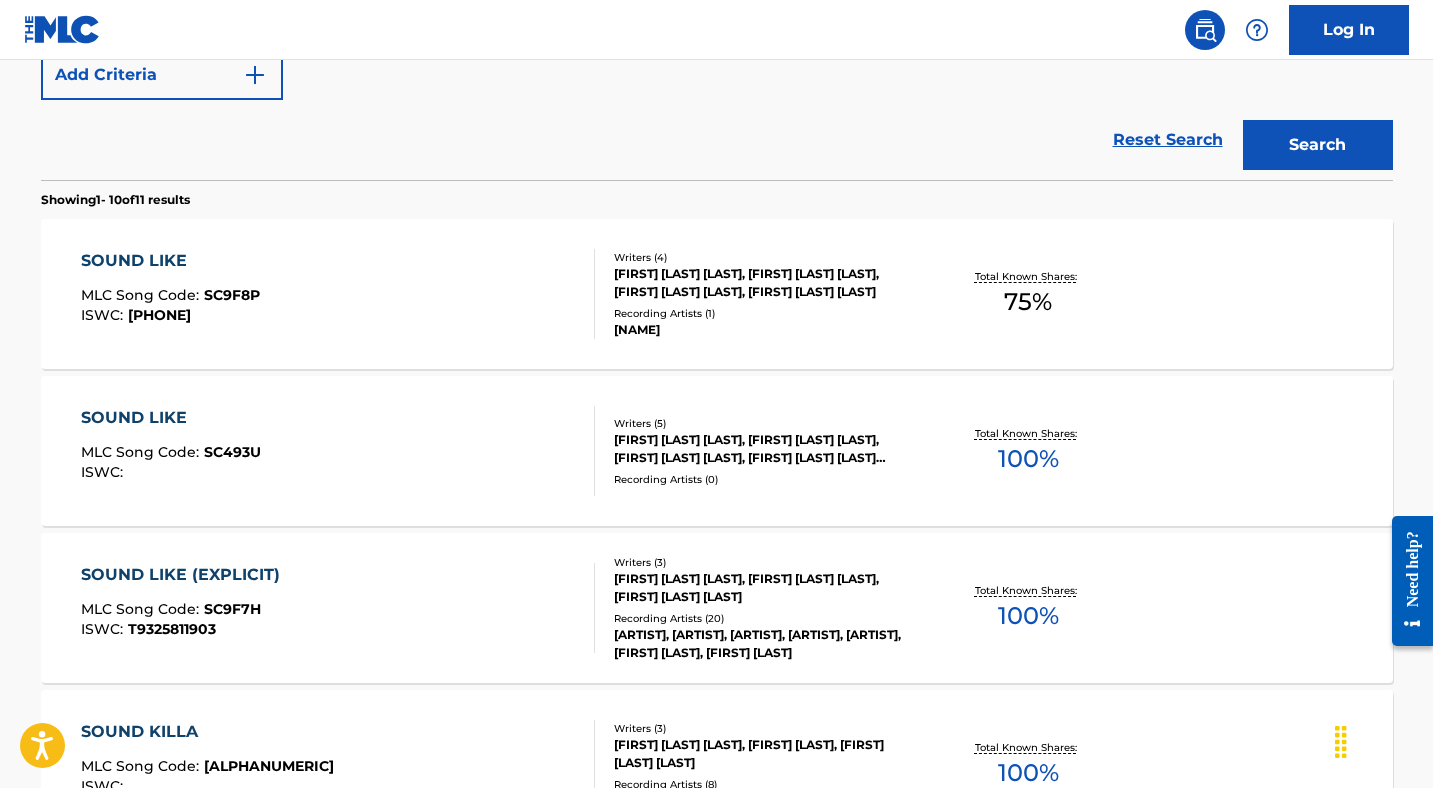 click on "SOUND LIKE (EXPLICIT)" at bounding box center [185, 575] 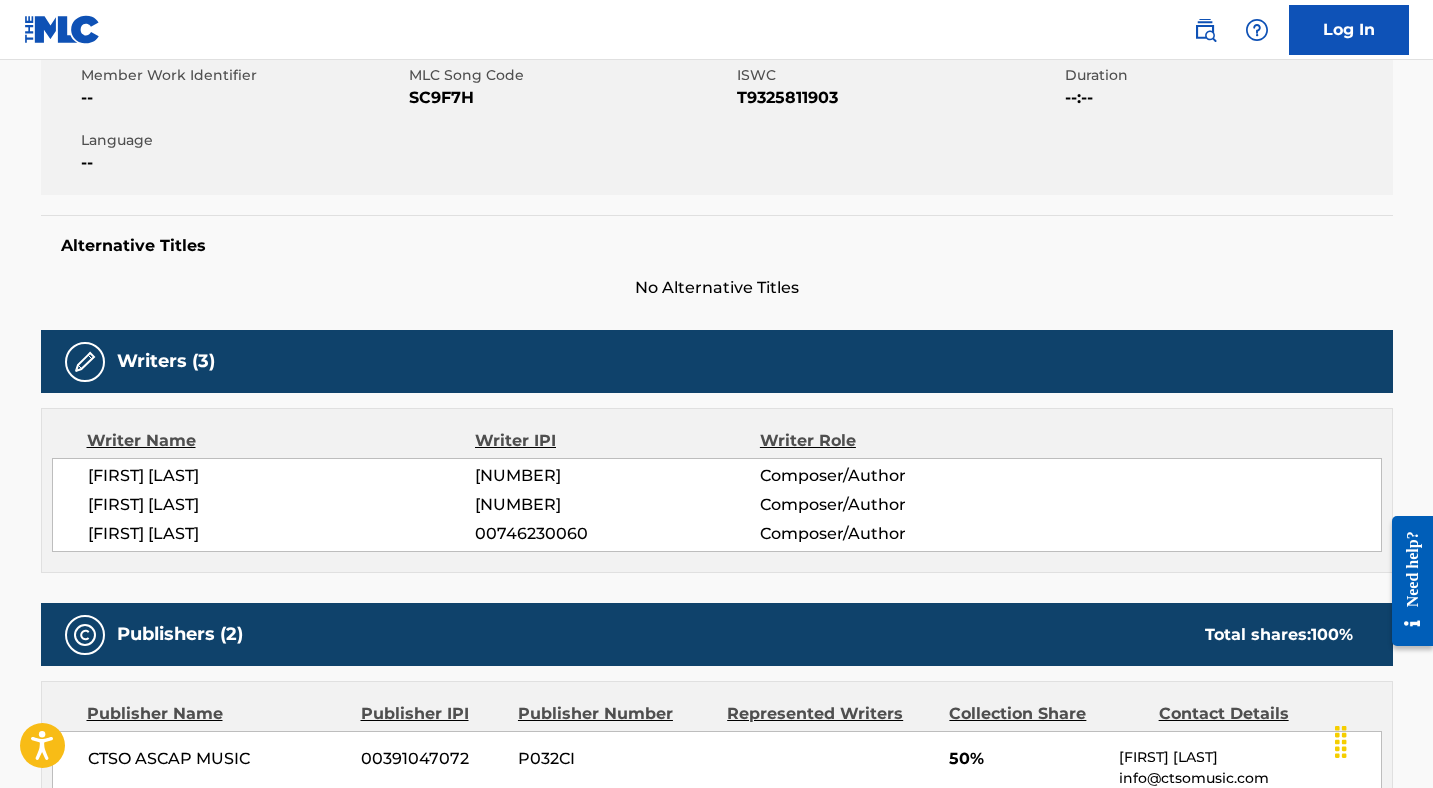 scroll, scrollTop: 0, scrollLeft: 0, axis: both 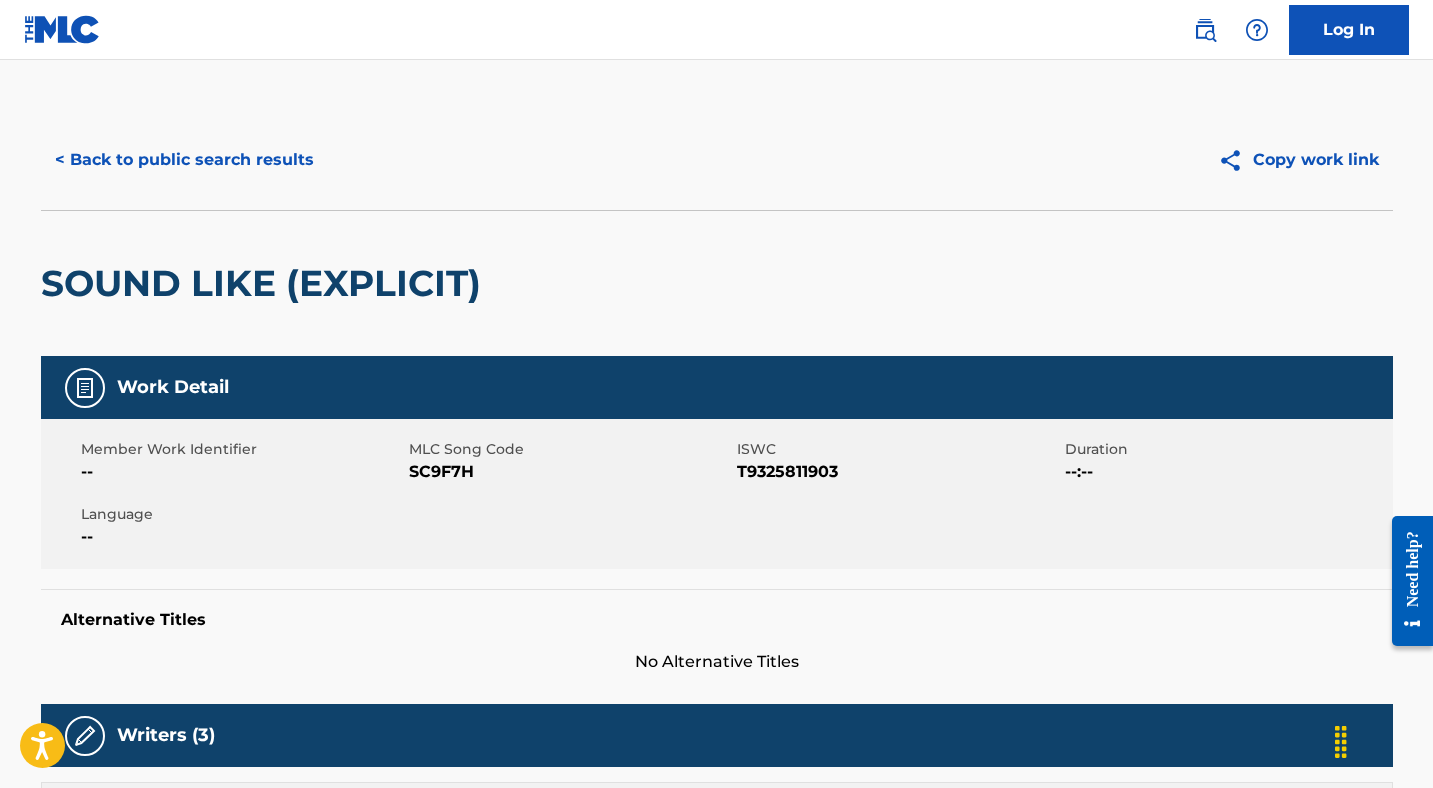 click on "SC9F7H" at bounding box center (570, 472) 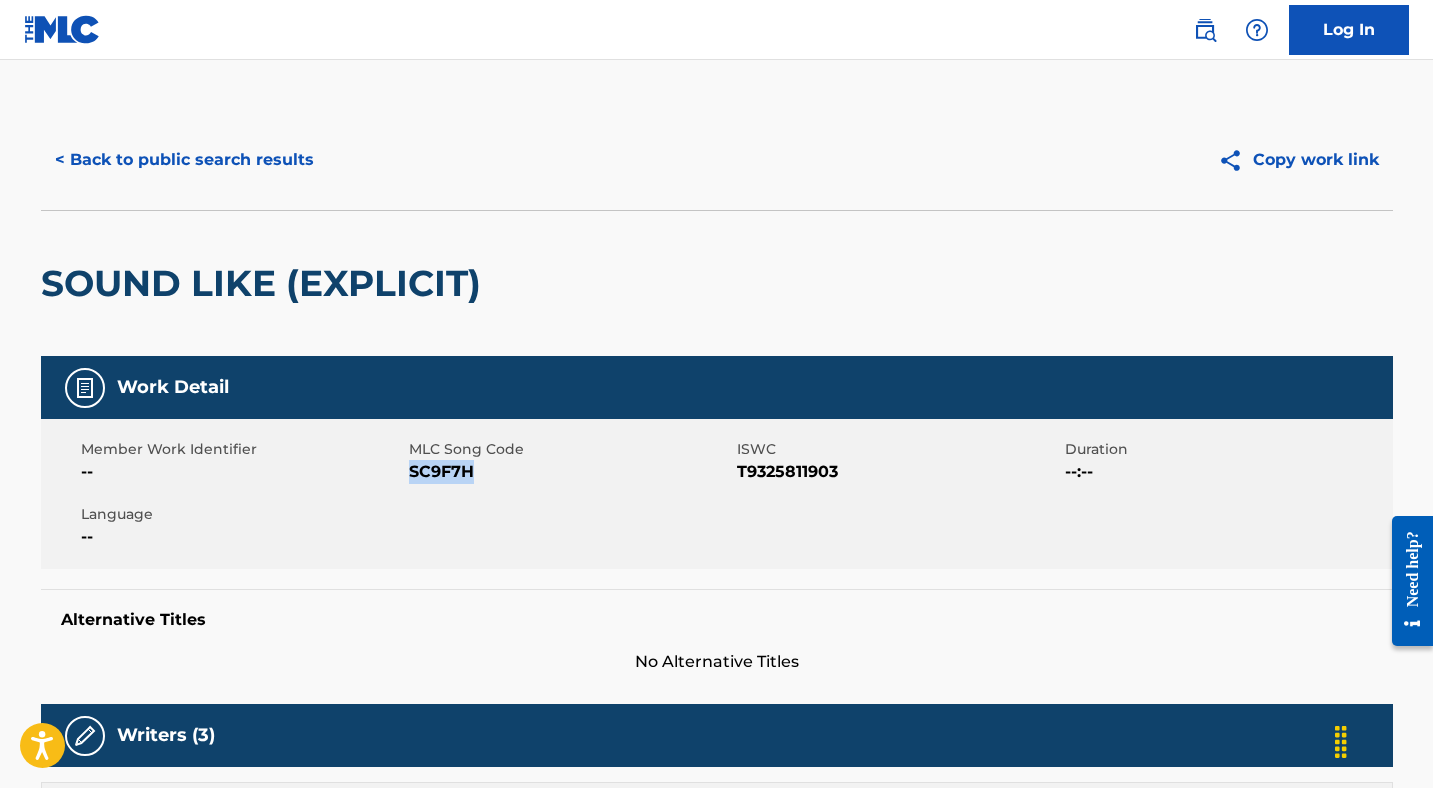 click on "SC9F7H" at bounding box center [570, 472] 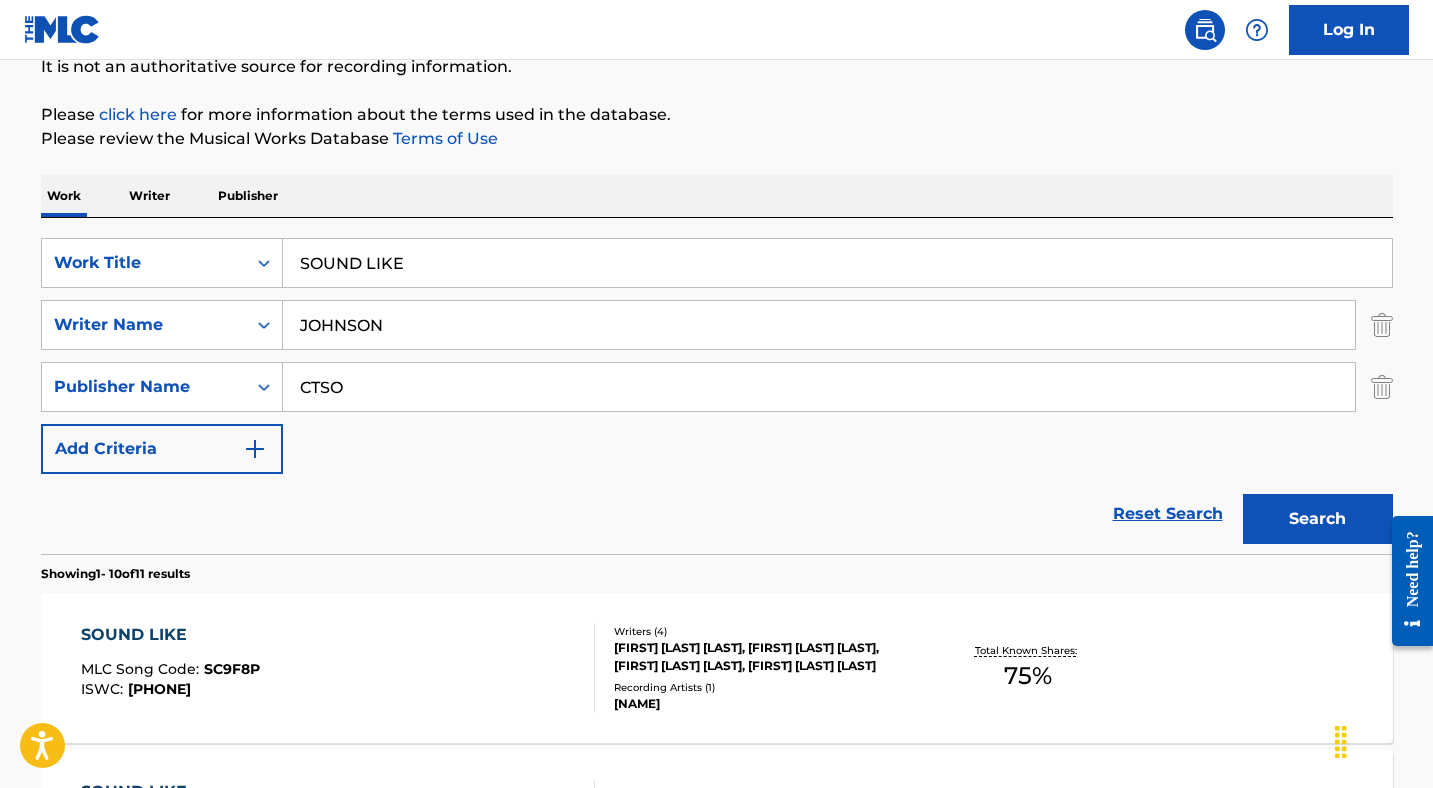 scroll, scrollTop: 0, scrollLeft: 0, axis: both 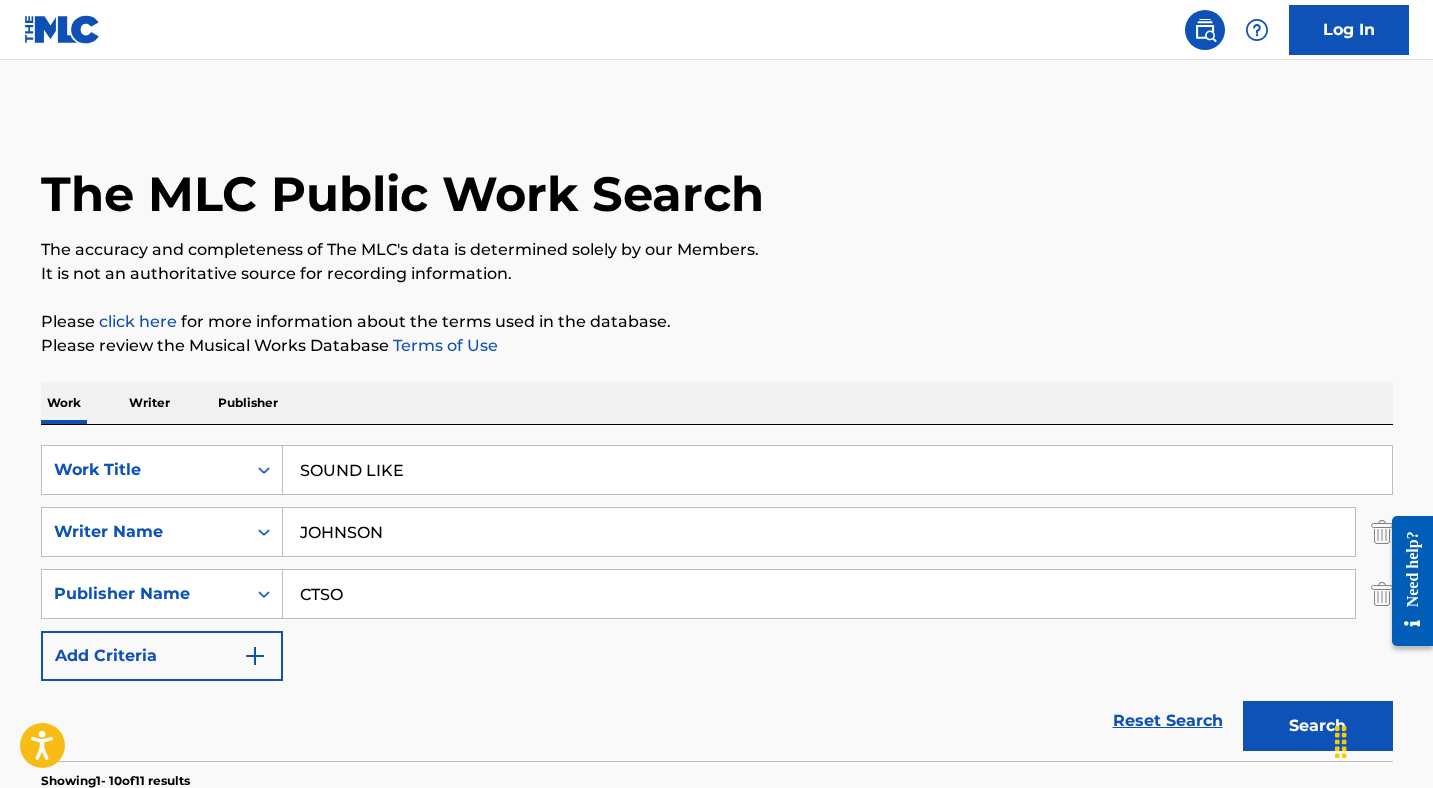 click on "SOUND LIKE" at bounding box center [837, 470] 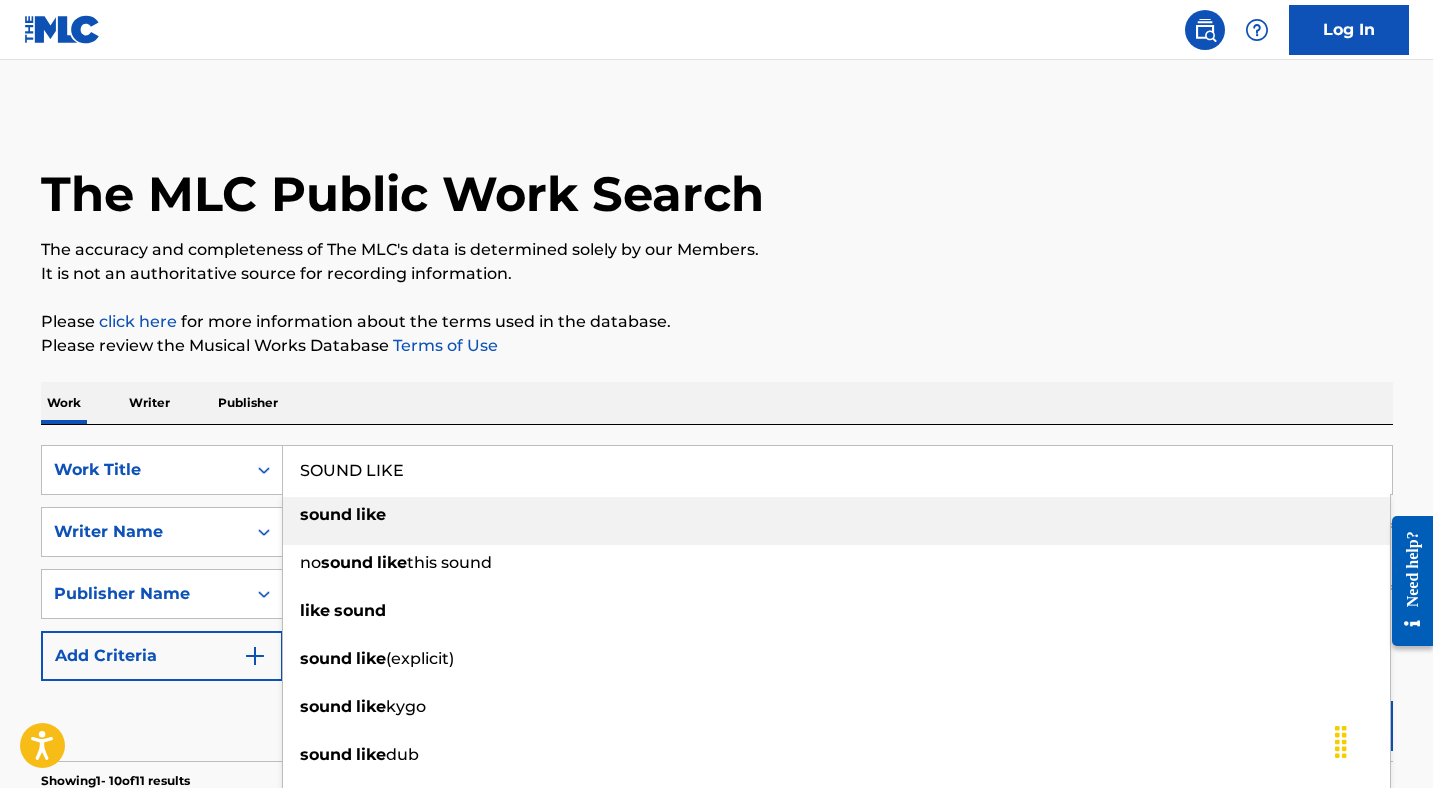 paste on "WAH RUN ROAD NOW" 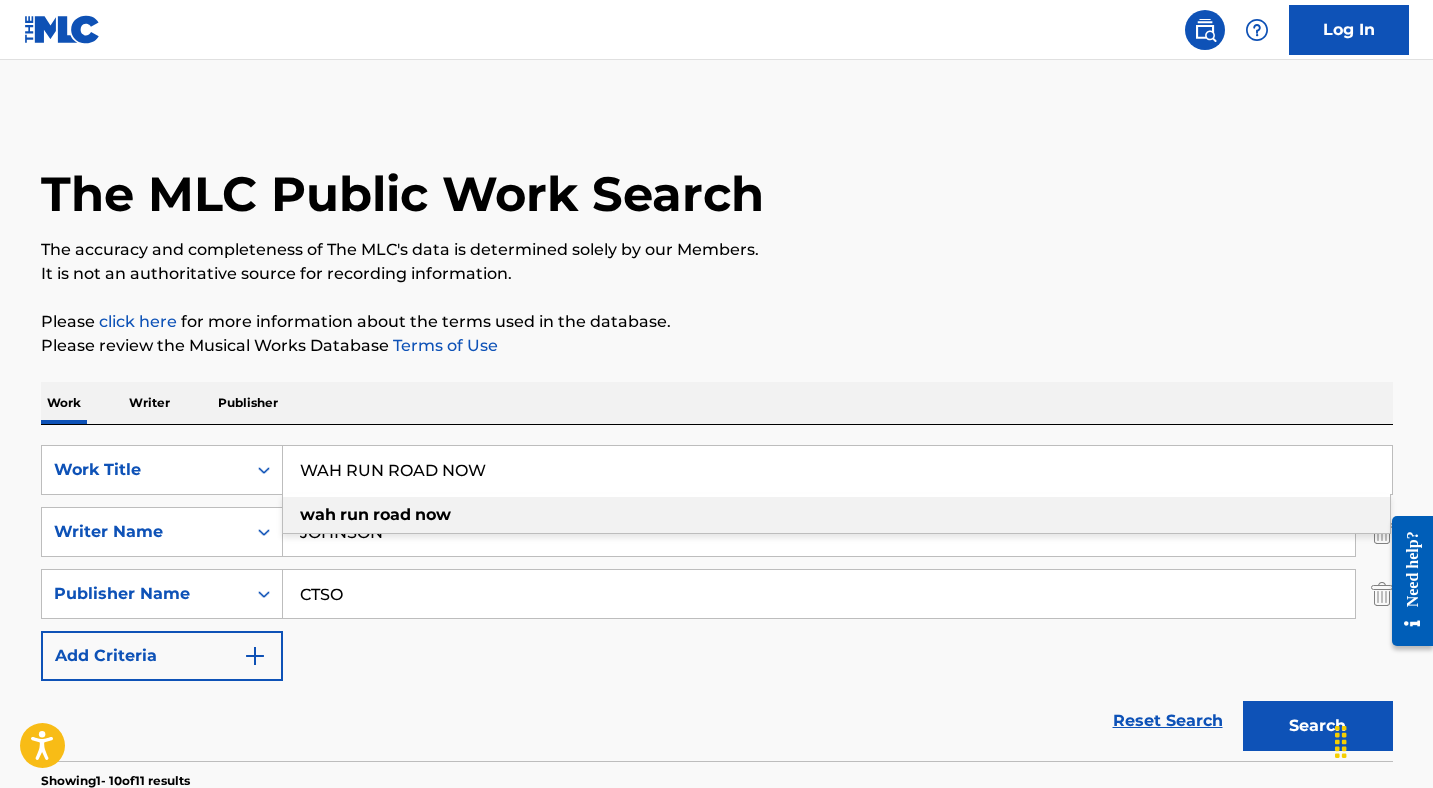 type on "WAH RUN ROAD NOW" 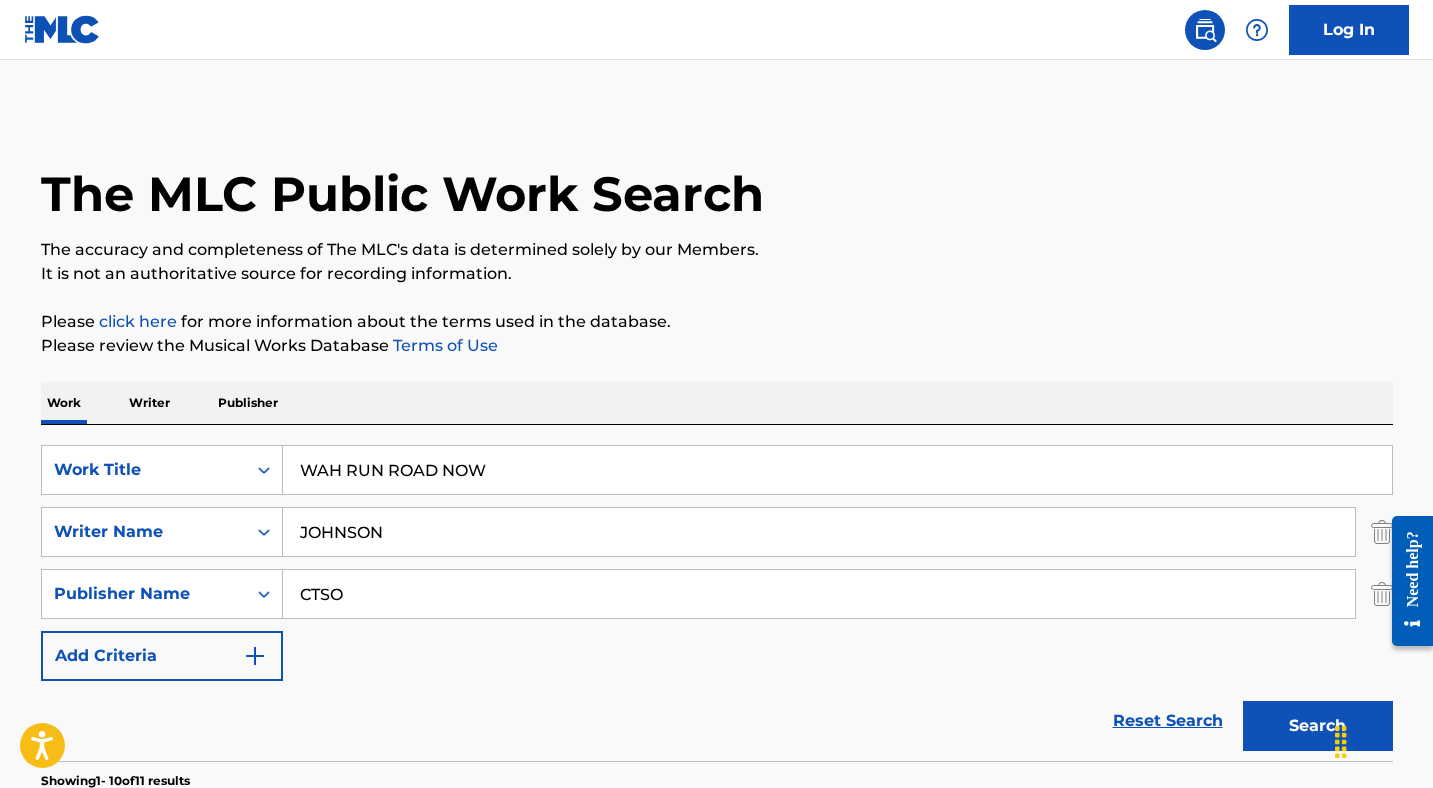 click on "The MLC Public Work Search The accuracy and completeness of The MLC's data is determined solely by our Members. It is not an authoritative source for recording information. Please   click here   for more information about the terms used in the database. Please review the Musical Works Database   Terms of Use Work Title WAH RUN ROAD NOW SearchWithCriteriab6453c47-2fa0-4cb6-97cc-5323c166ad48 Writer Name JOHNSON SearchWithCriteriaddc1bb27-7199-4a23-88d4-874452f001c6 Publisher Name CTSO Add Criteria Reset Search Search Showing  1  -   10  of  11   results   SOUND LIKE MLC Song Code : [SONG_CODE] ISWC : [ISWC] Writers ( 4 ) [FIRST] [LAST], [FIRST] [LAST], [FIRST] [LAST], [FIRST] [LAST] Recording Artists ( 1 ) JAKAL Total Known Shares: 75 % SOUND LIKE MLC Song Code : [SONG_CODE] ISWC : Writers ( 5 ) Recording Artists ( 0 ) Total Known Shares: 100 % SOUND LIKE (EXPLICIT) MLC Song Code : [SONG_CODE] ISWC : 3 ) 20 )" at bounding box center [717, 1288] 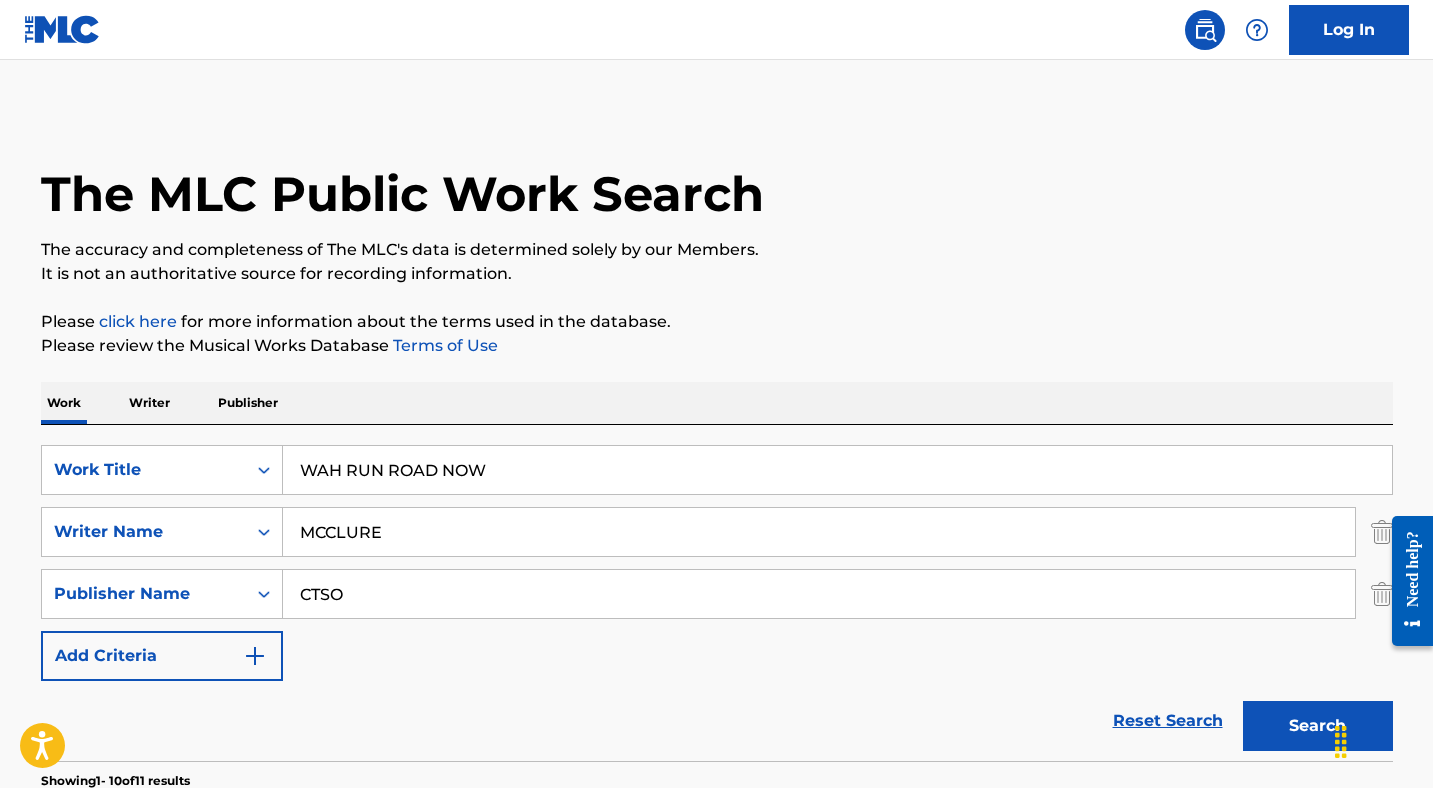 type on "MCCLURE" 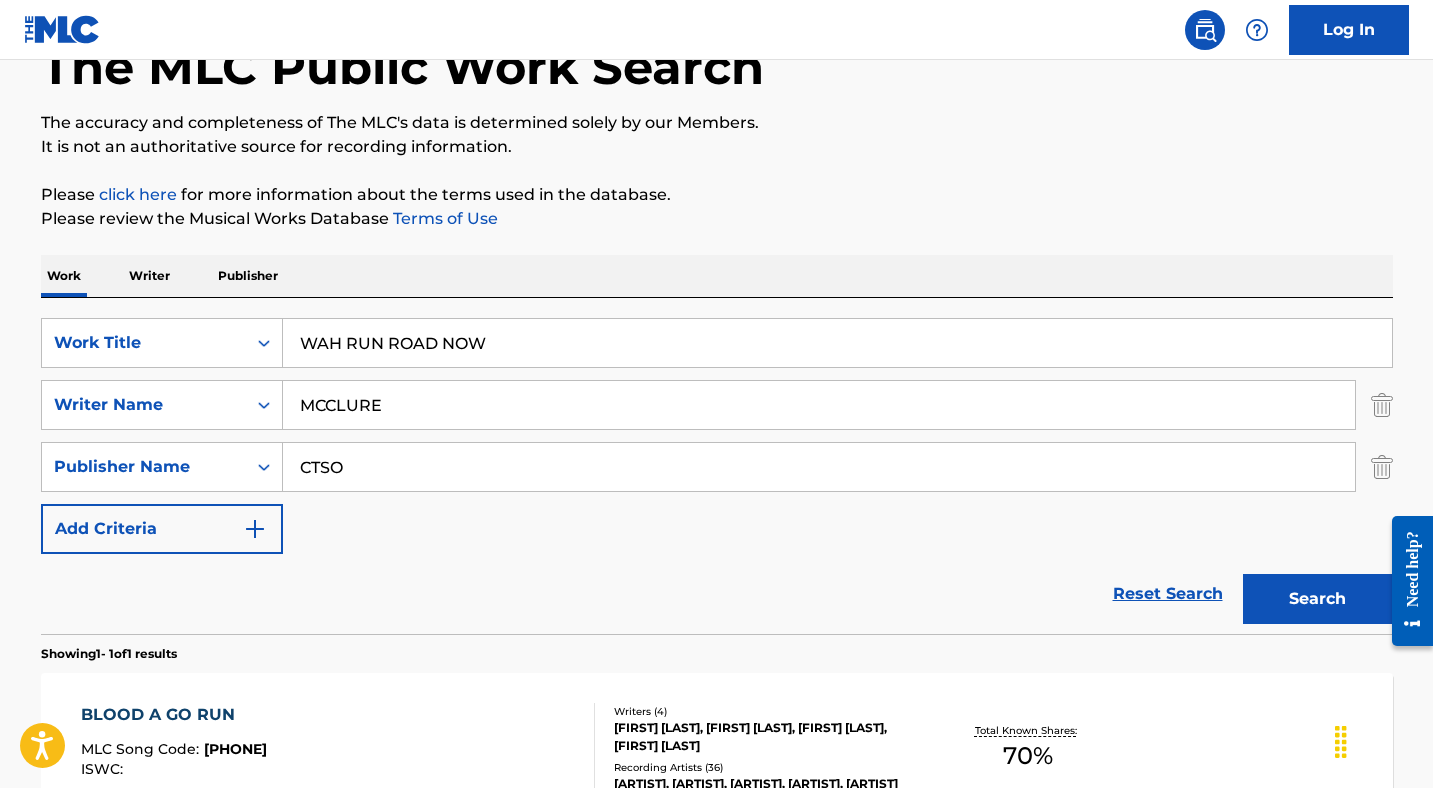 scroll, scrollTop: 362, scrollLeft: 0, axis: vertical 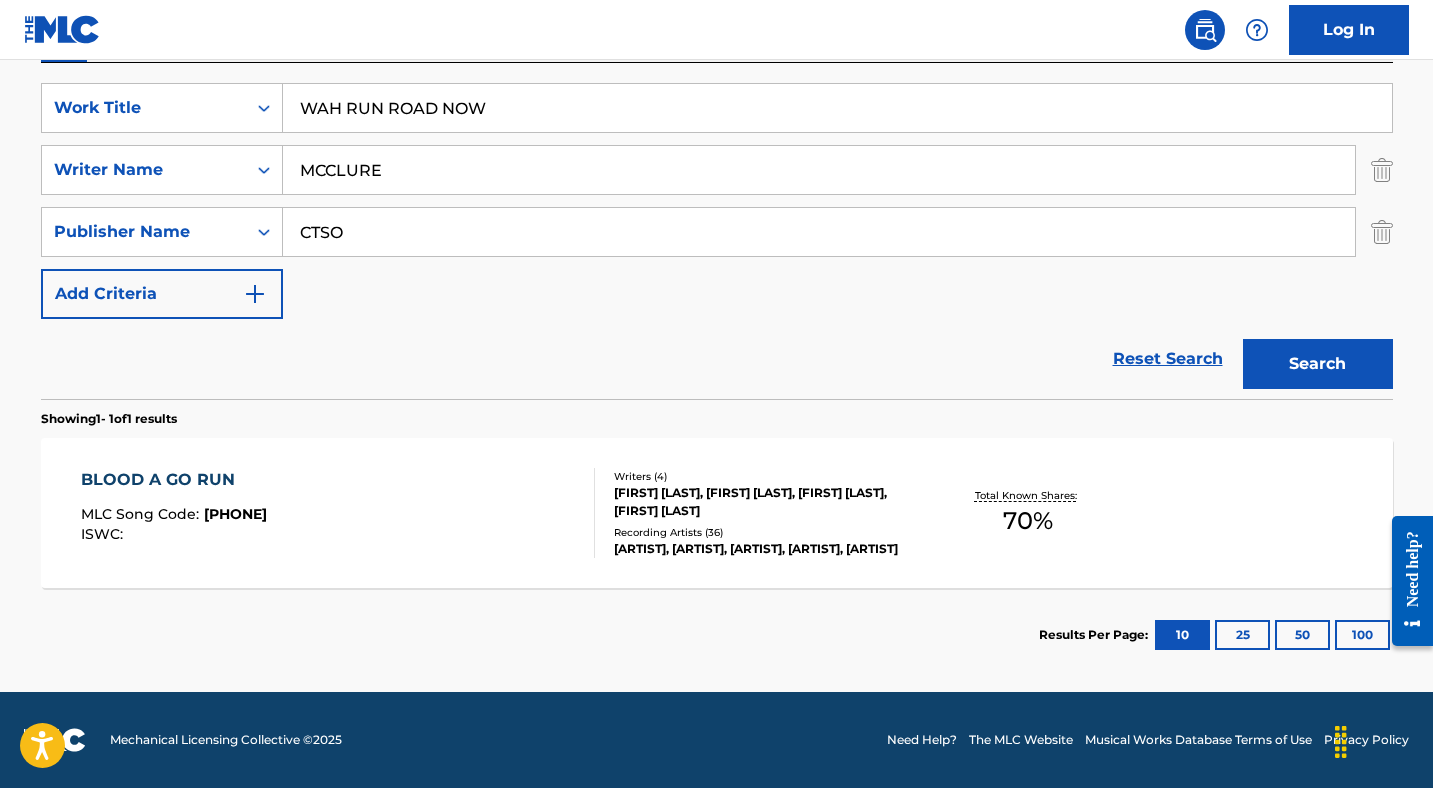 click at bounding box center (1382, 232) 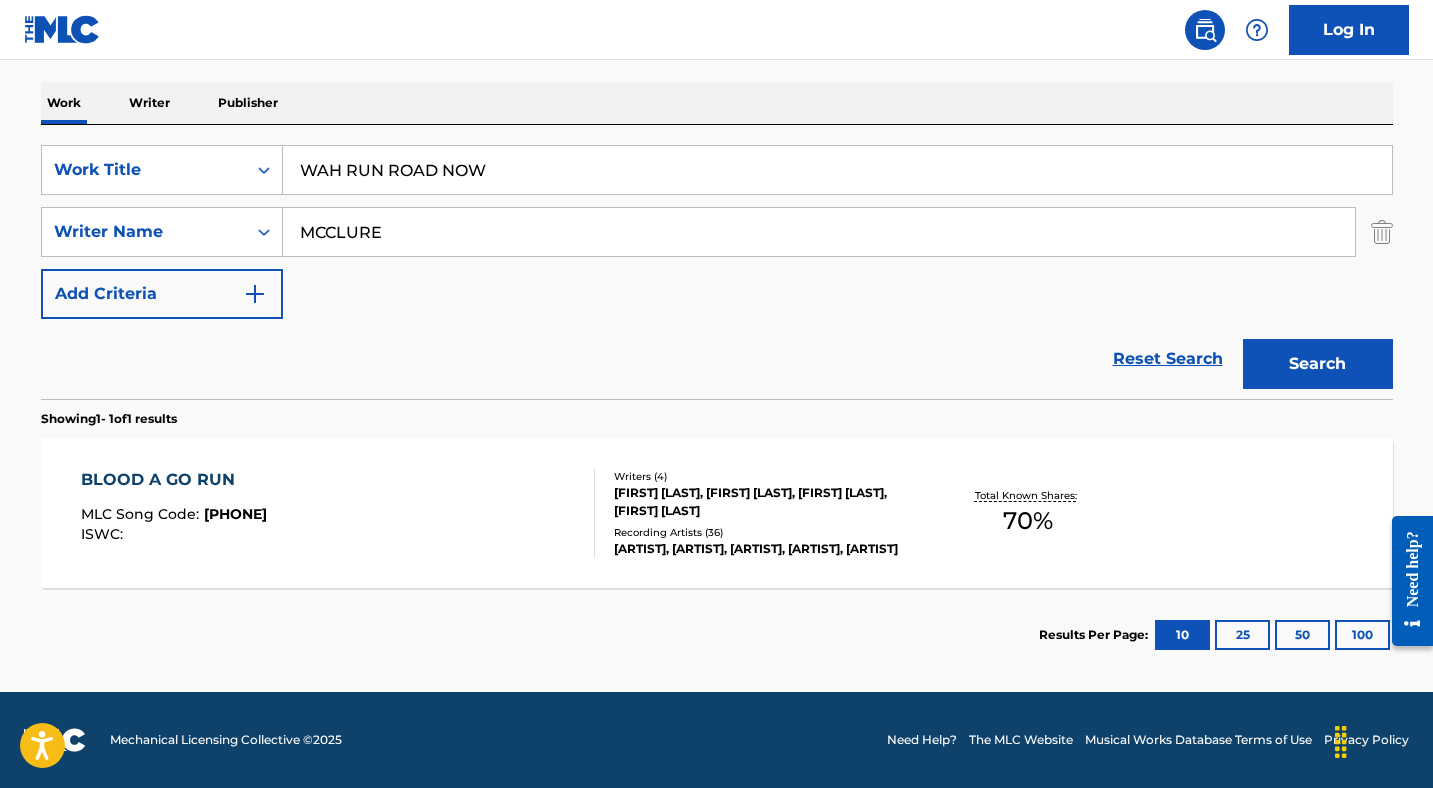 click on "Search" at bounding box center [1318, 364] 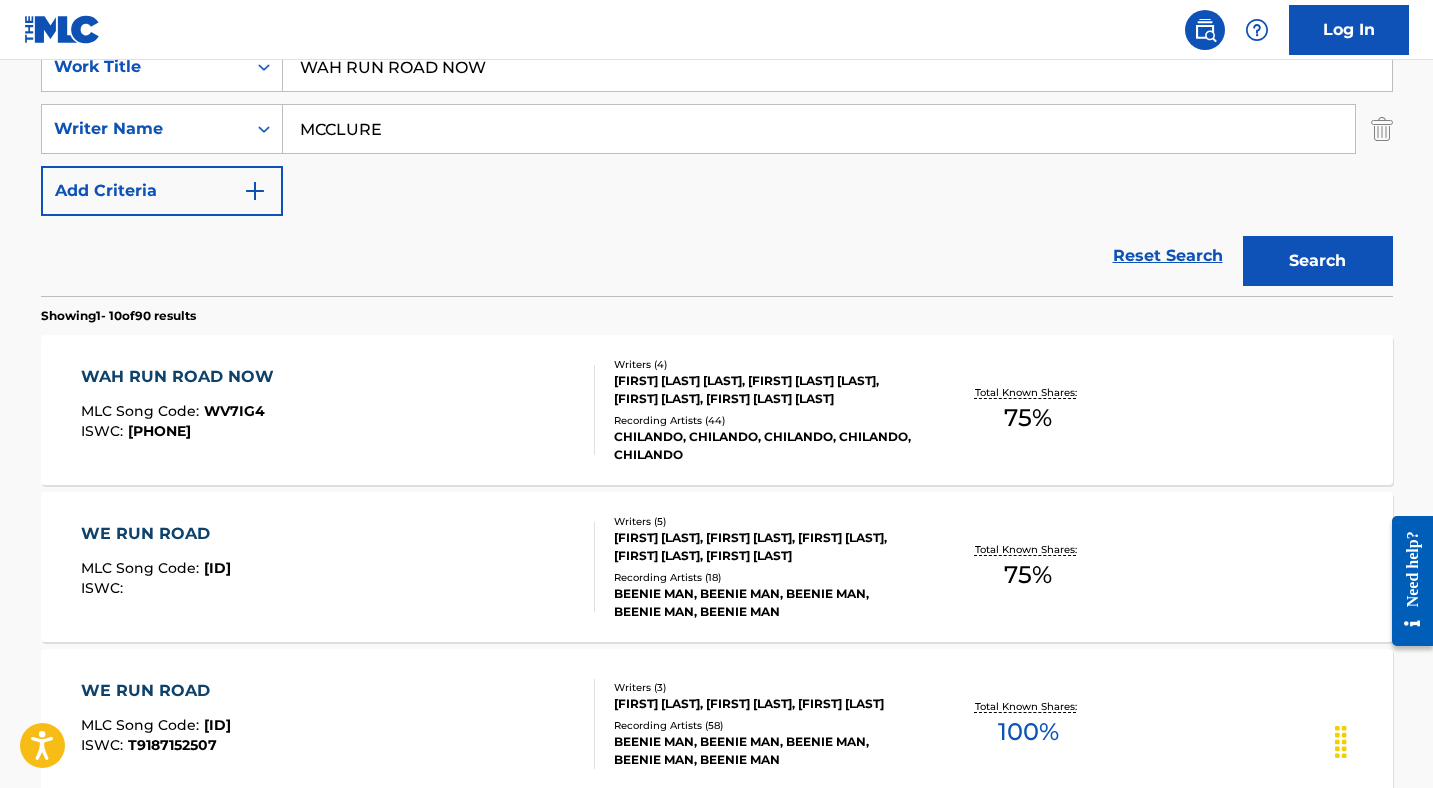 scroll, scrollTop: 443, scrollLeft: 0, axis: vertical 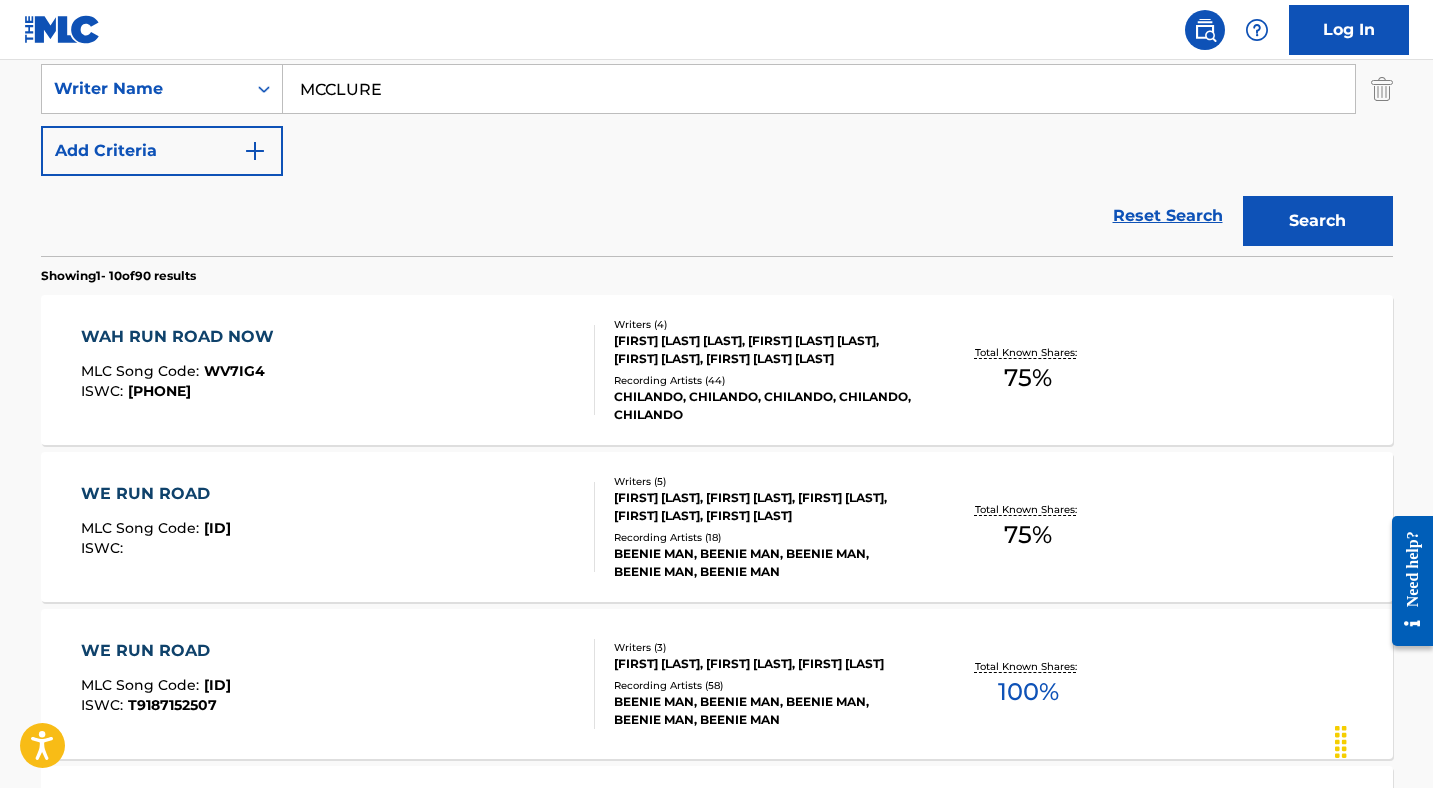click on "[TITLE] MLC Song Code : [CODE] ISWC : T[NUMBER] Writers ( 4 ) [FIRST] [LAST], [FIRST] [LAST], [FIRST] [LAST], [FIRST] [LAST] Recording Artists ( 44 ) [ARTIST], [ARTIST], [ARTIST], [ARTIST], [ARTIST] Total Known Shares: 75 %" at bounding box center [338, 370] 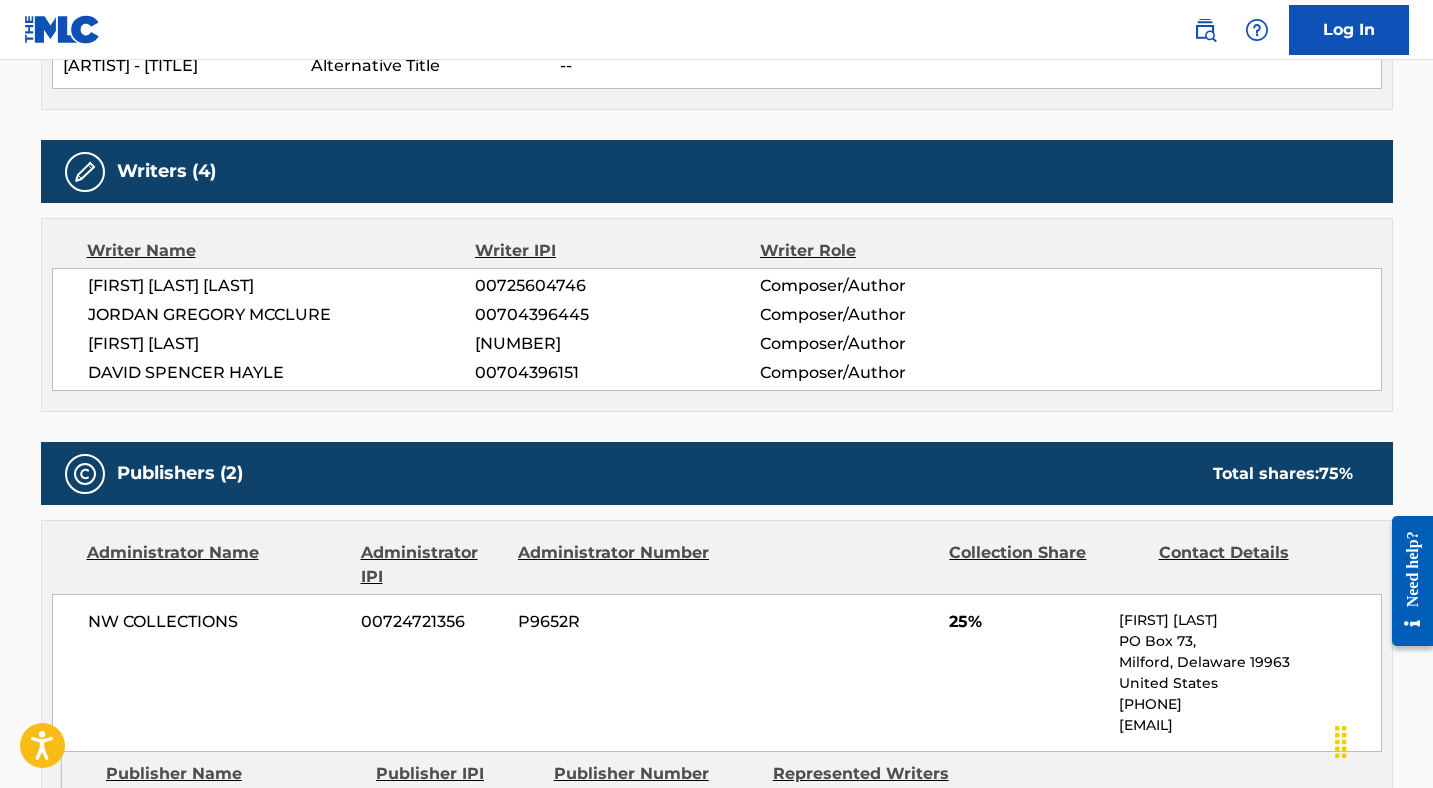 scroll, scrollTop: 0, scrollLeft: 0, axis: both 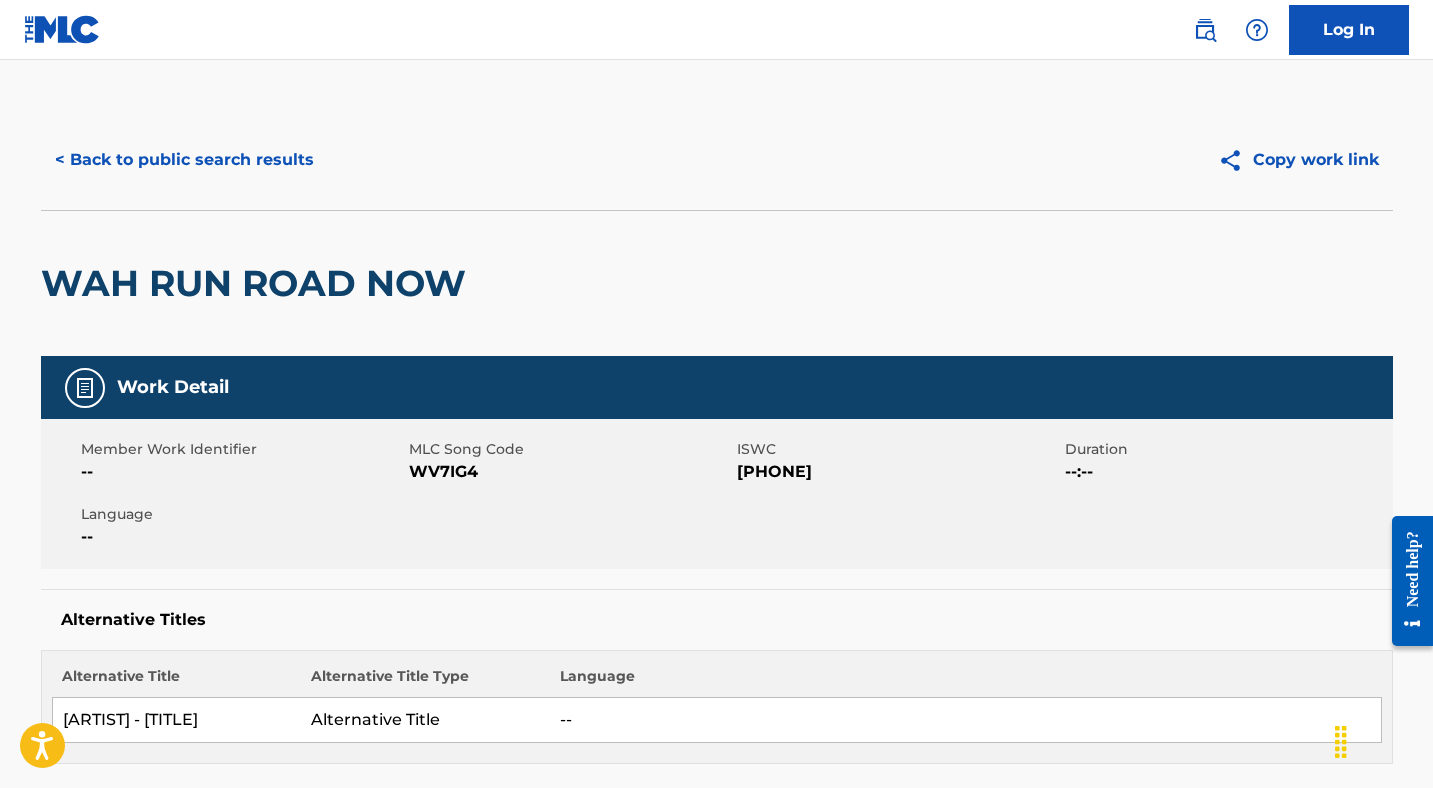 click on "< Back to public search results" at bounding box center [184, 160] 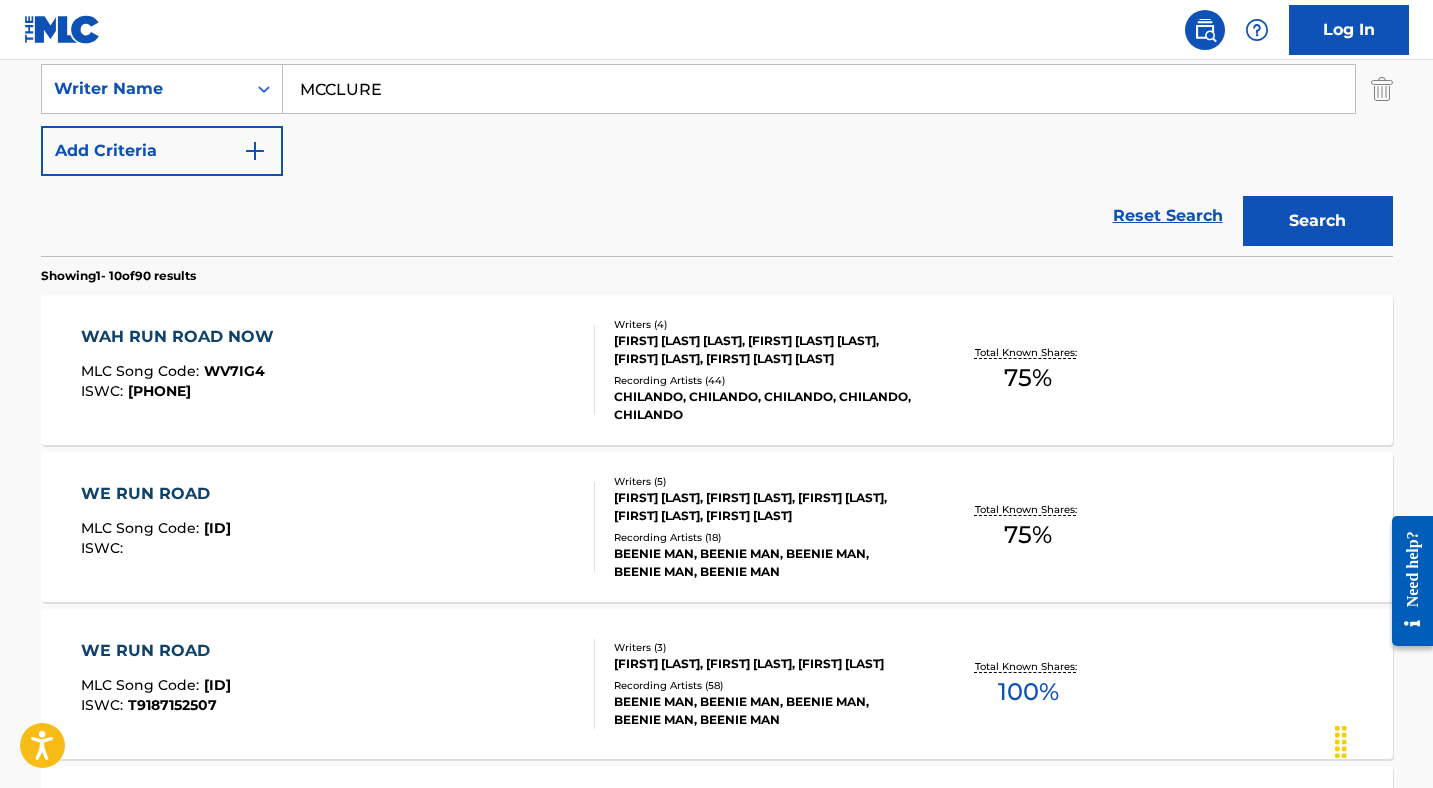 scroll, scrollTop: 319, scrollLeft: 0, axis: vertical 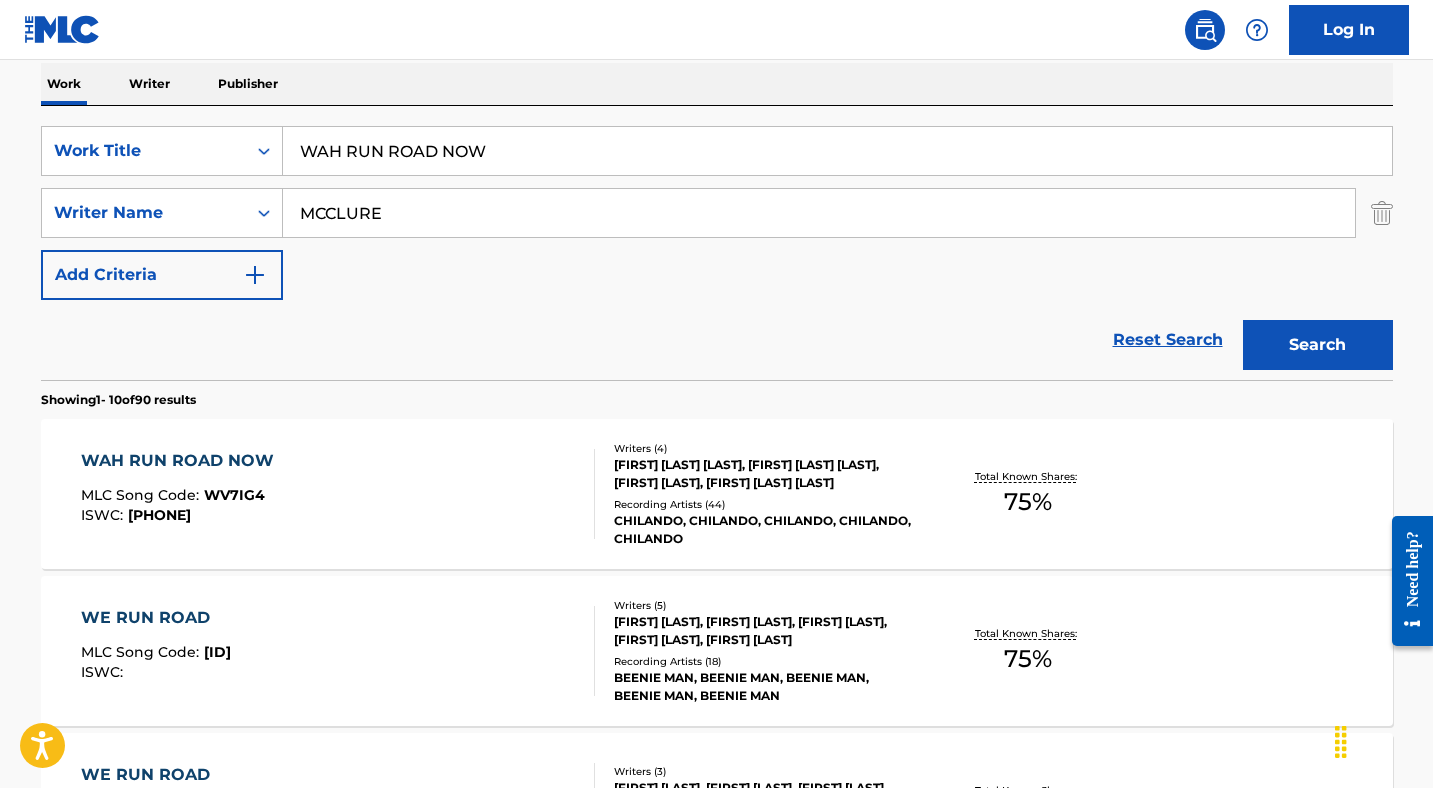 click on "WAH RUN ROAD NOW" at bounding box center (837, 151) 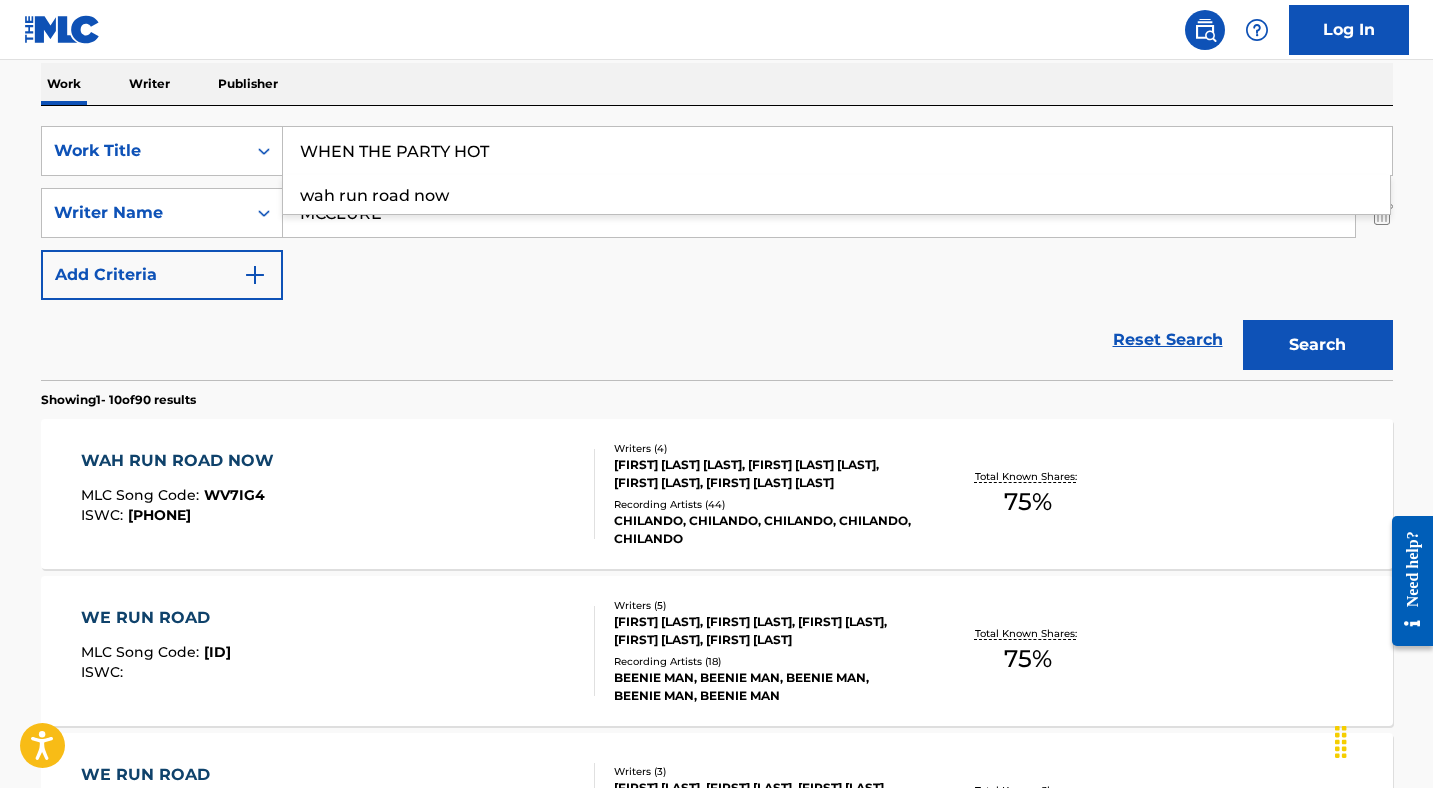 type on "WHEN THE PARTY HOT" 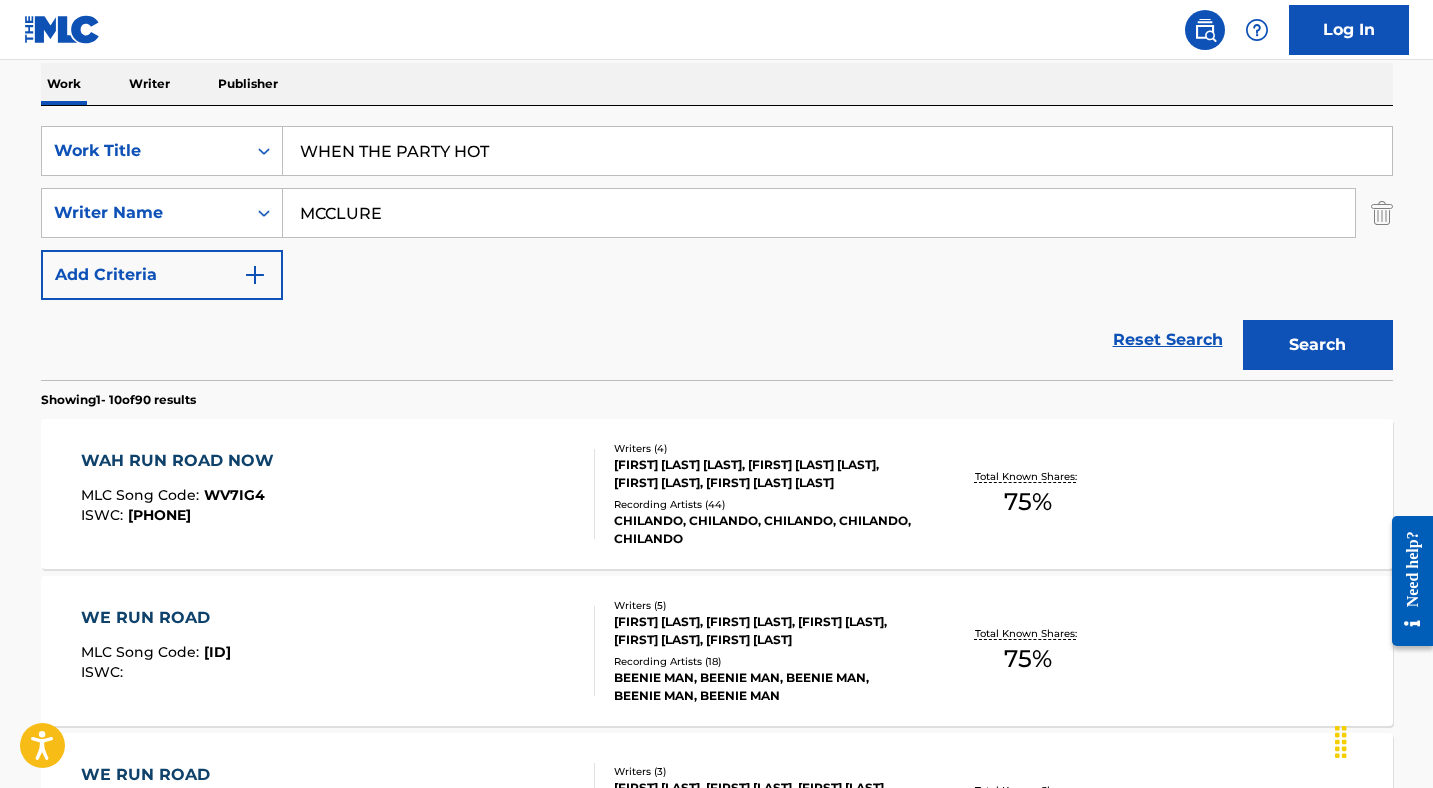 click on "Reset Search Search" at bounding box center [717, 340] 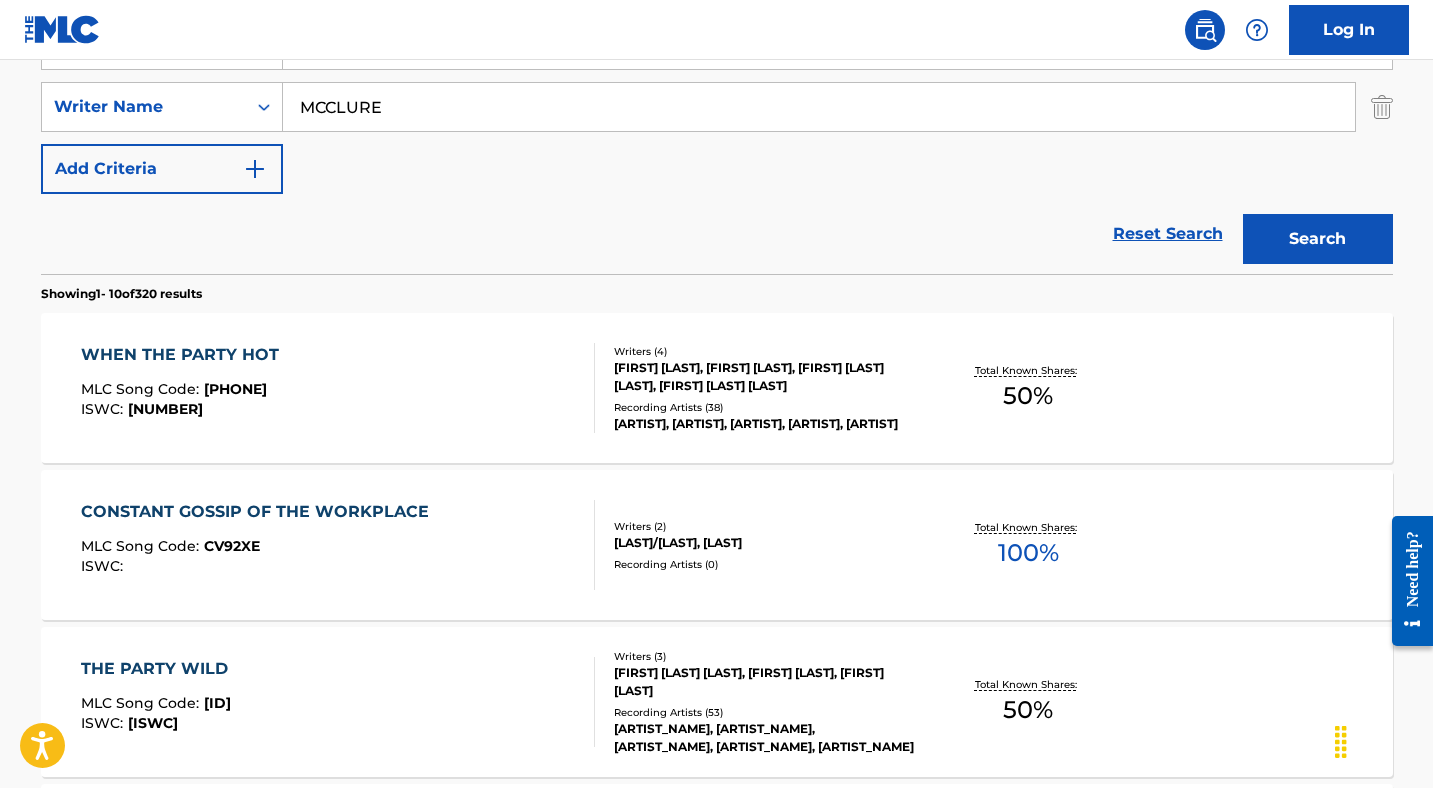 scroll, scrollTop: 544, scrollLeft: 0, axis: vertical 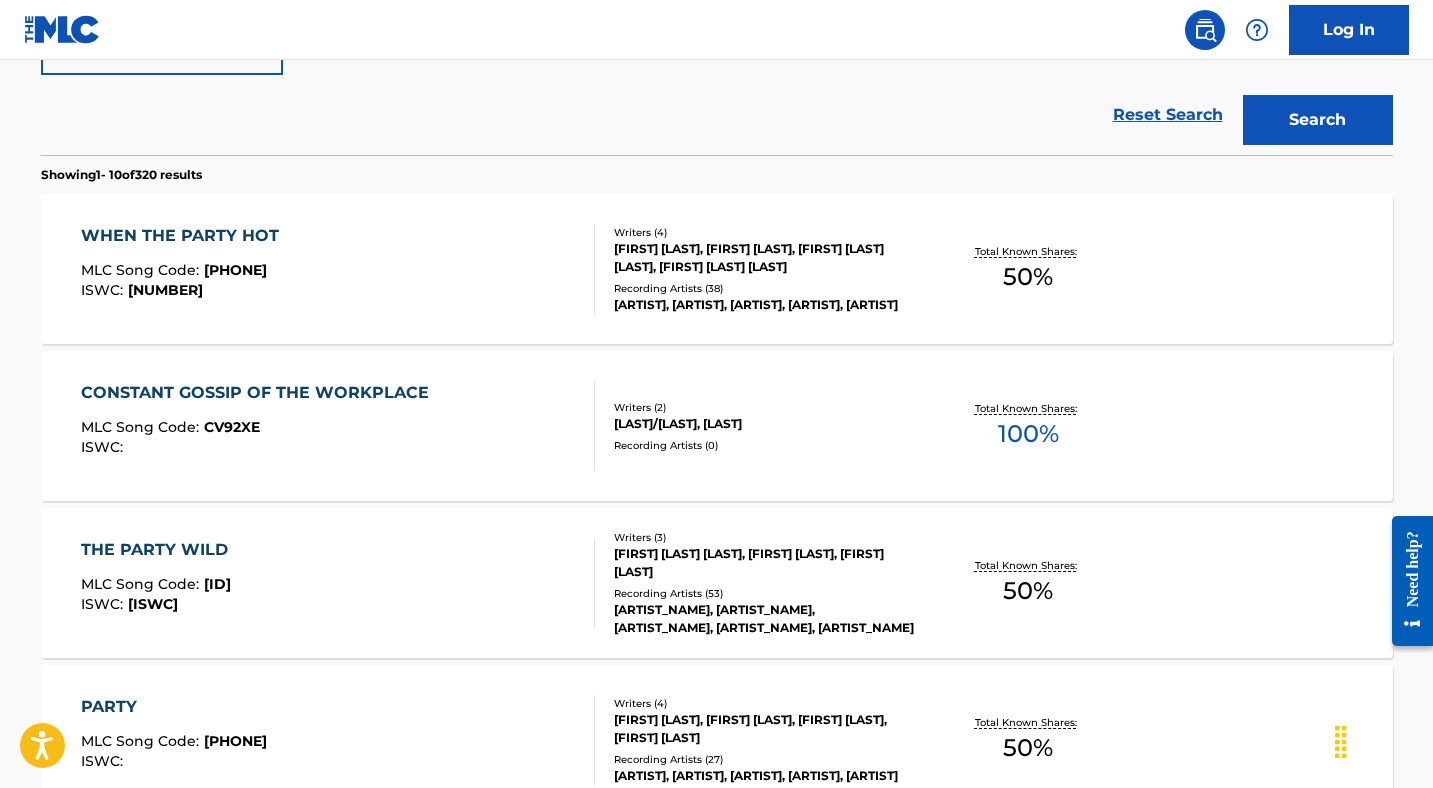 click on "WHEN THE PARTY HOT" at bounding box center (185, 236) 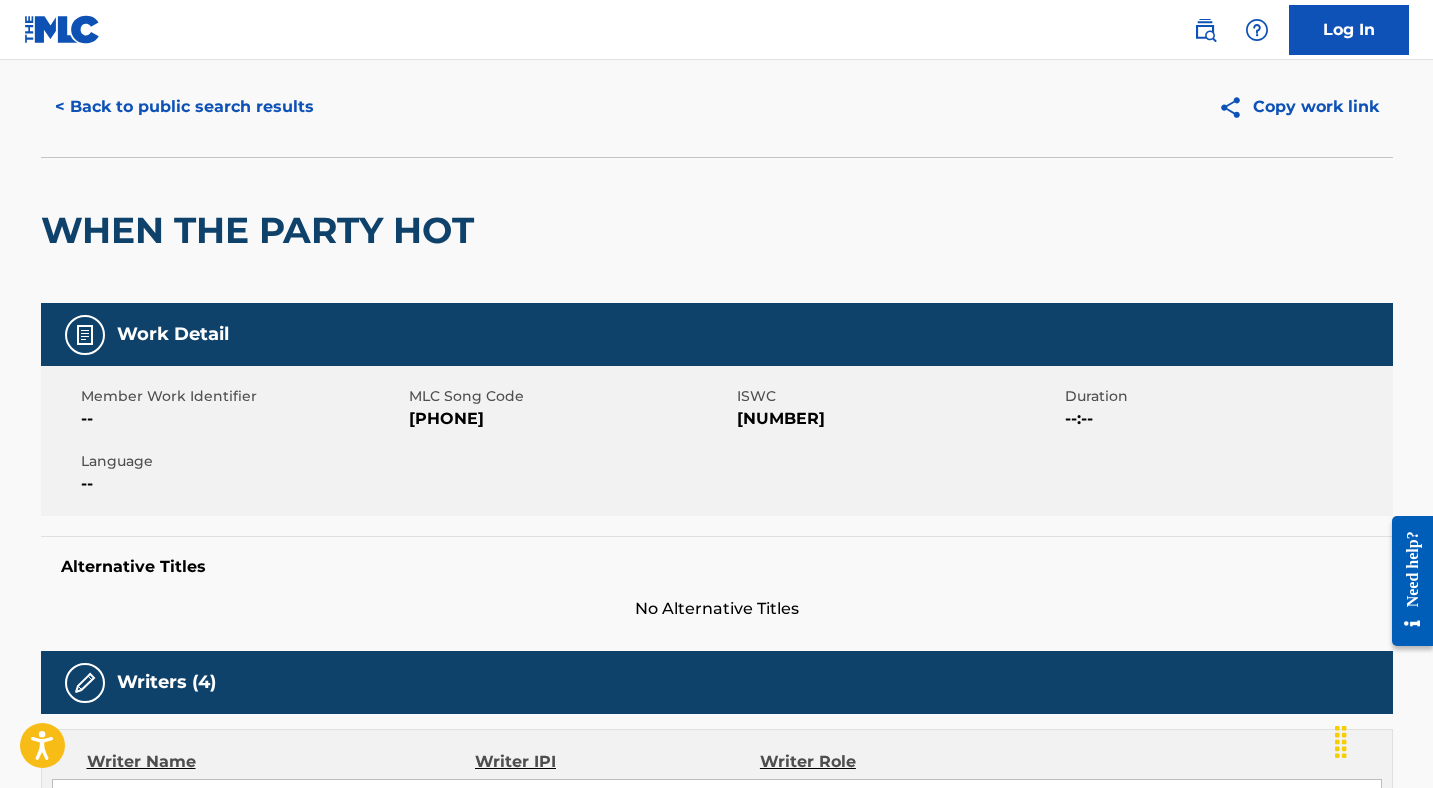scroll, scrollTop: 0, scrollLeft: 0, axis: both 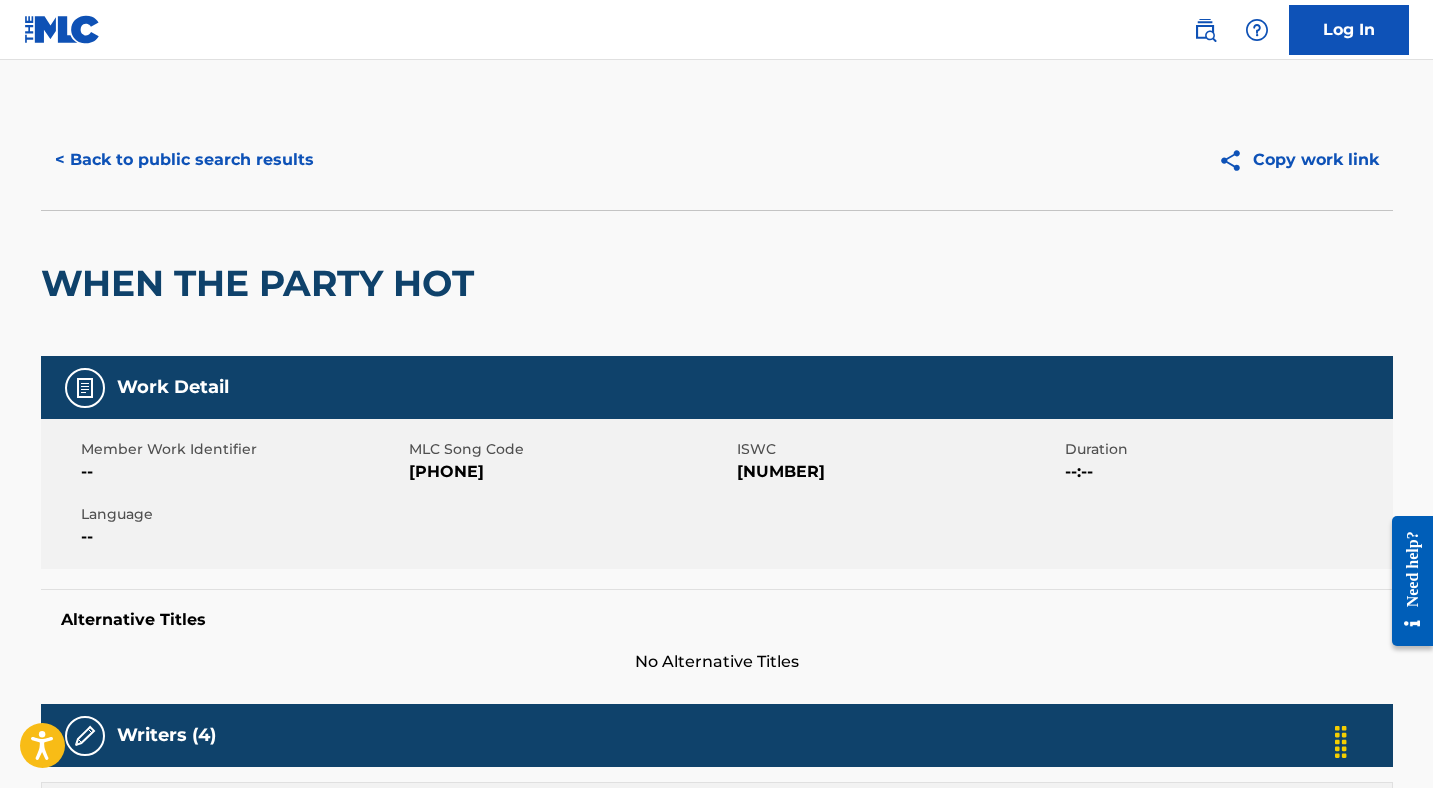 click on "< Back to public search results" at bounding box center (184, 160) 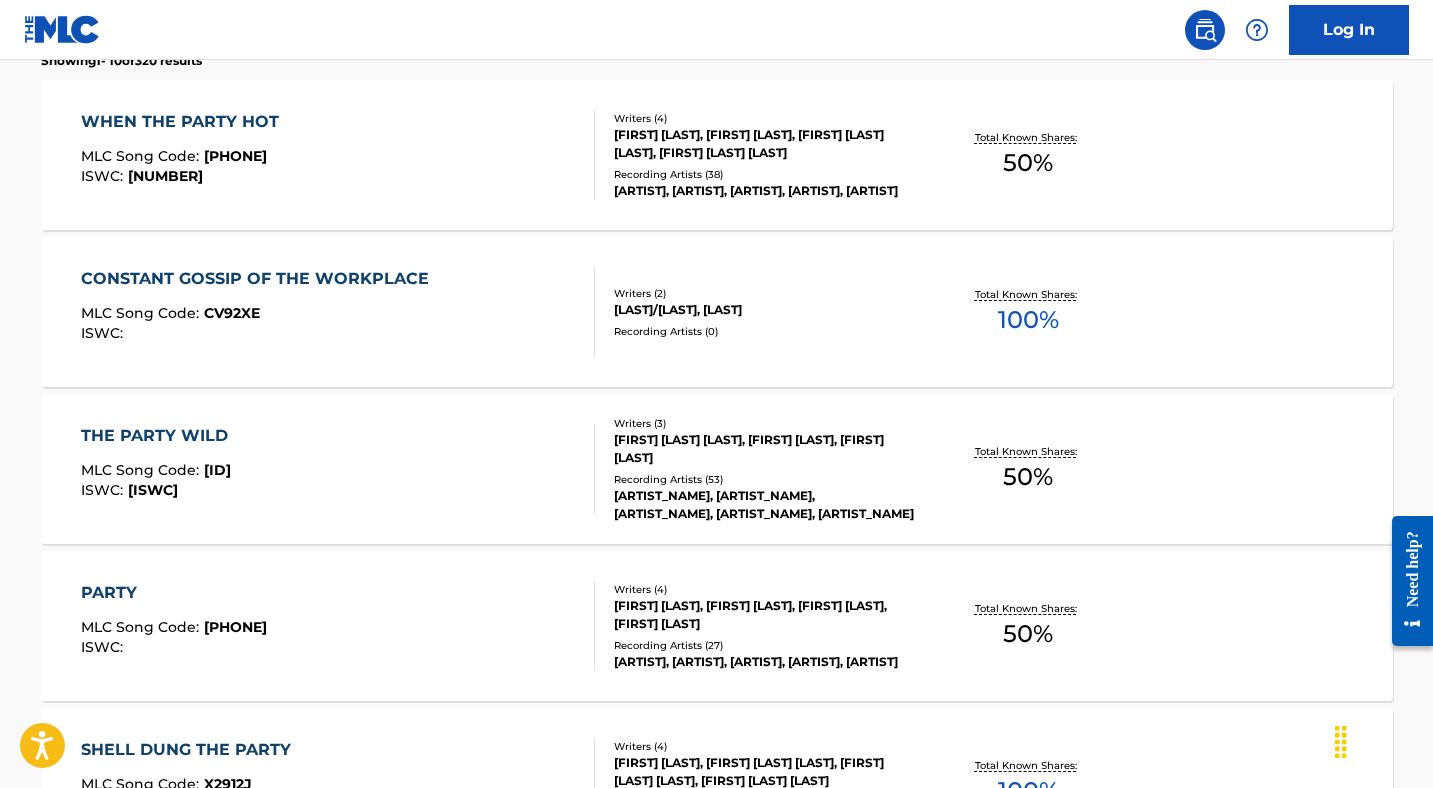 scroll, scrollTop: 0, scrollLeft: 0, axis: both 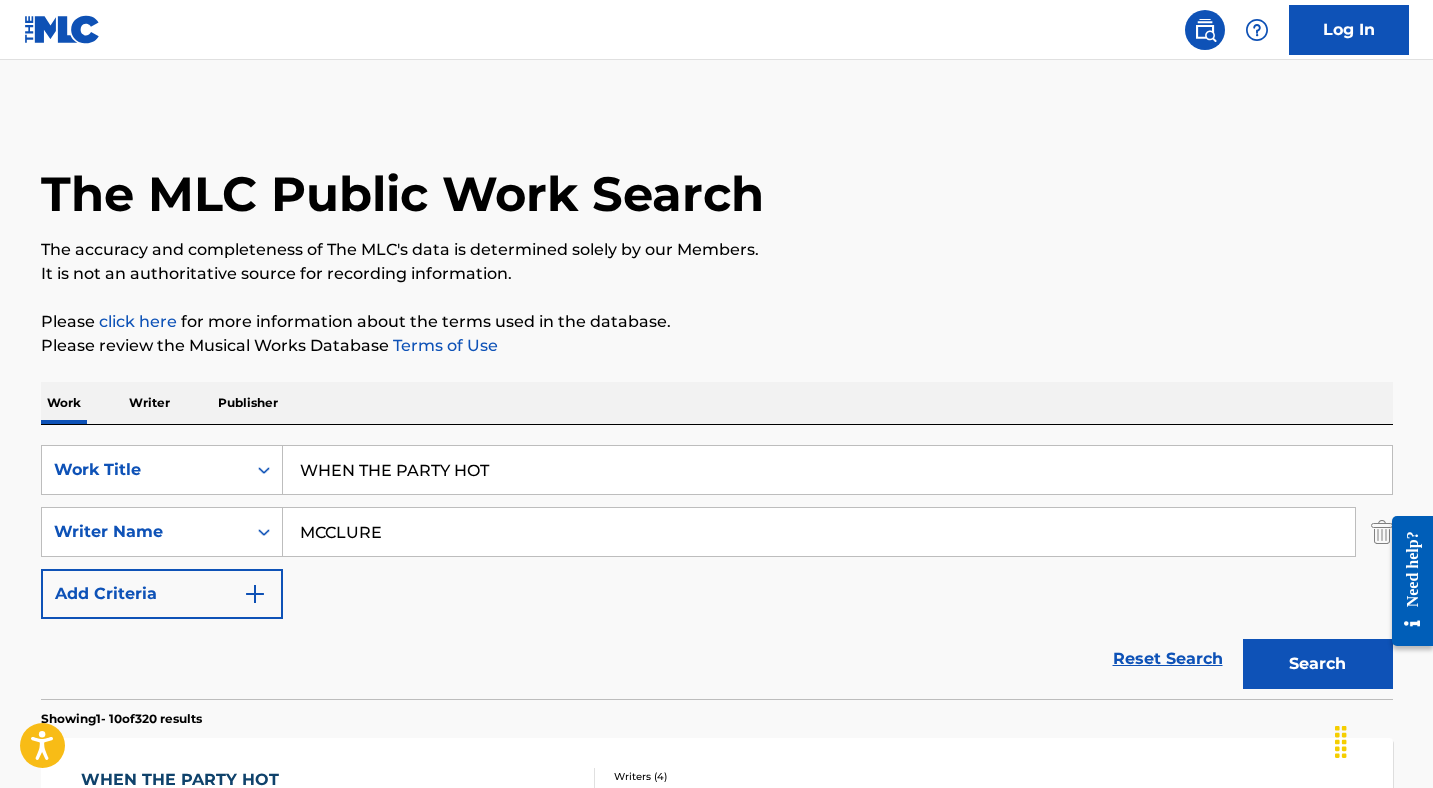 click on "WHEN THE PARTY HOT" at bounding box center [837, 470] 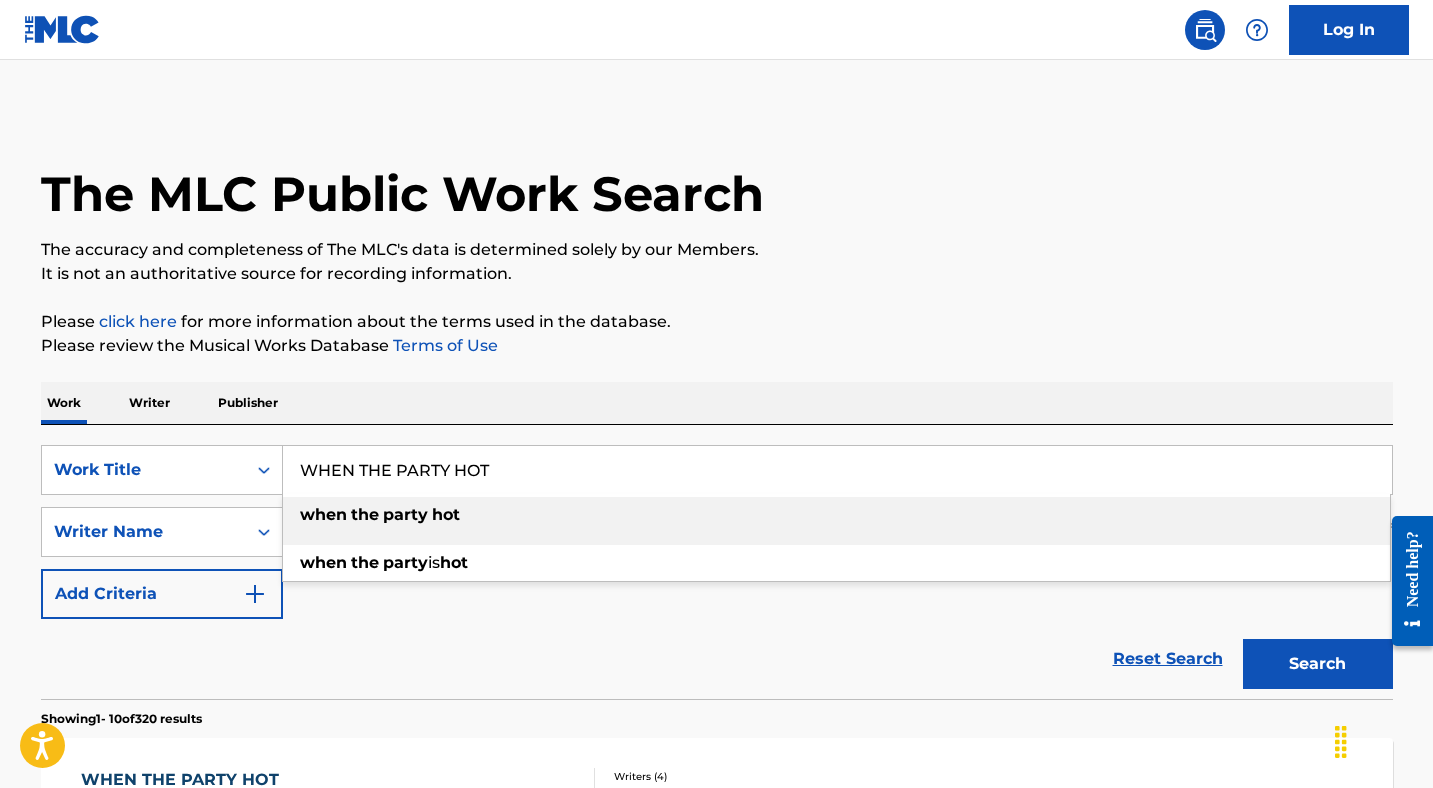 paste on "INE" 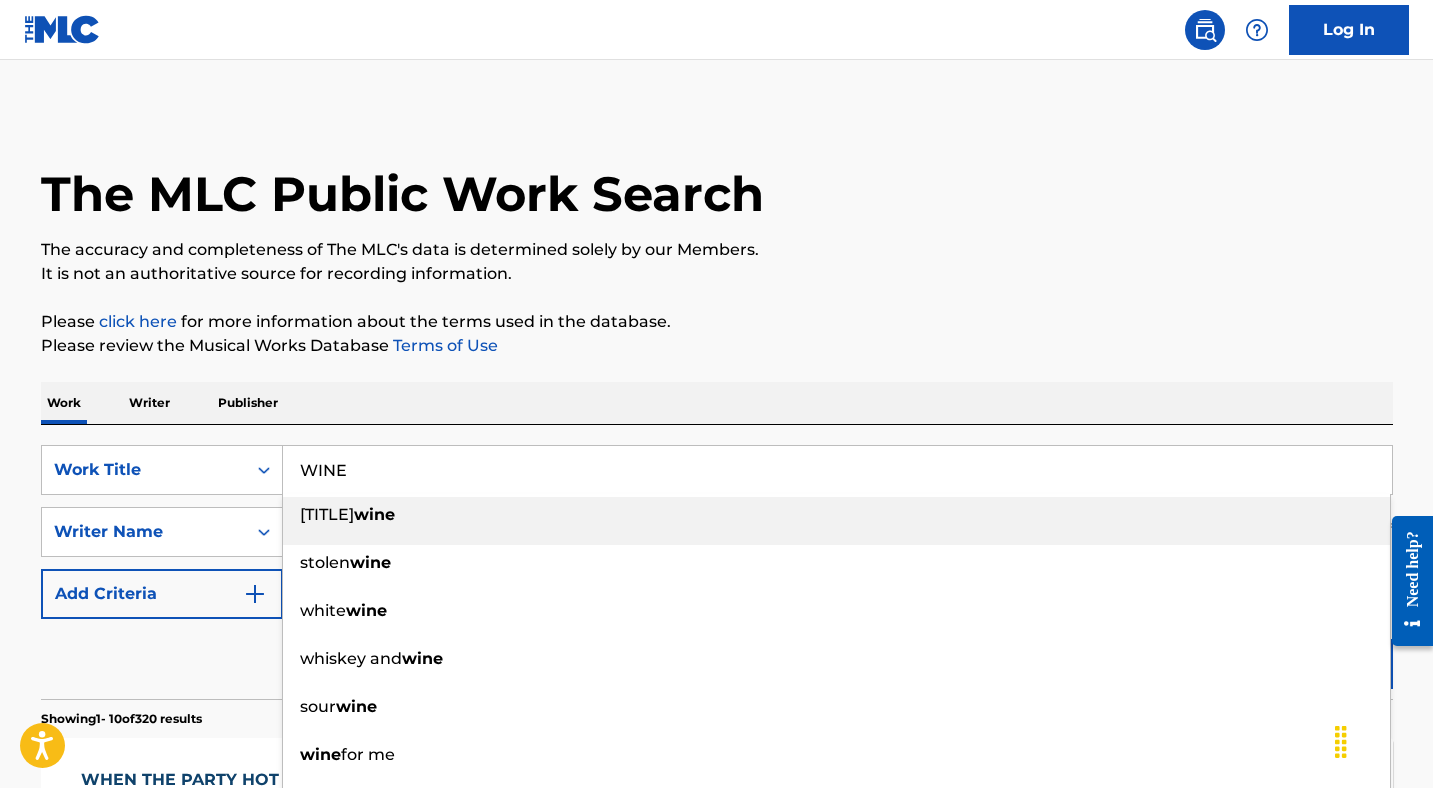type on "WINE" 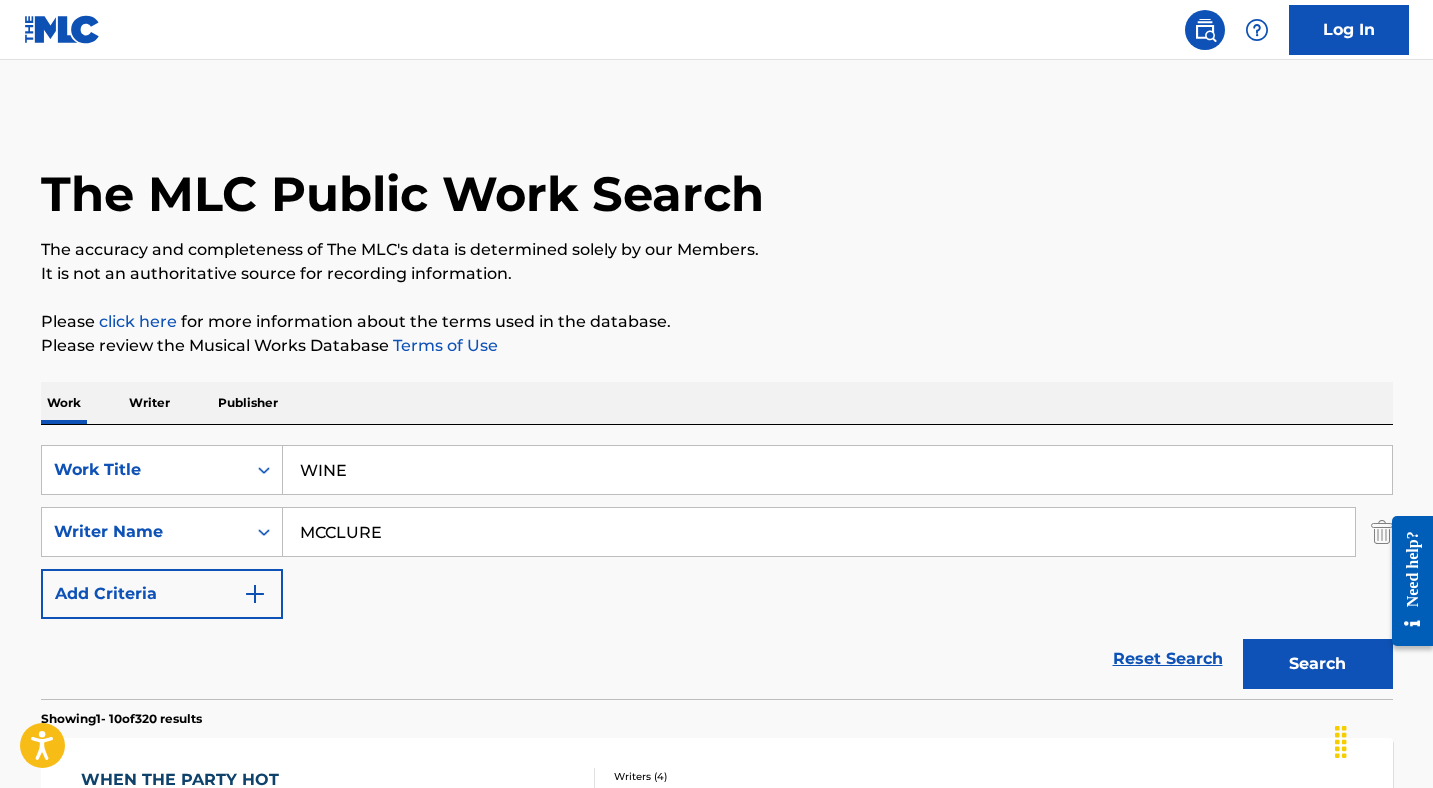 click on "Search" at bounding box center (1318, 664) 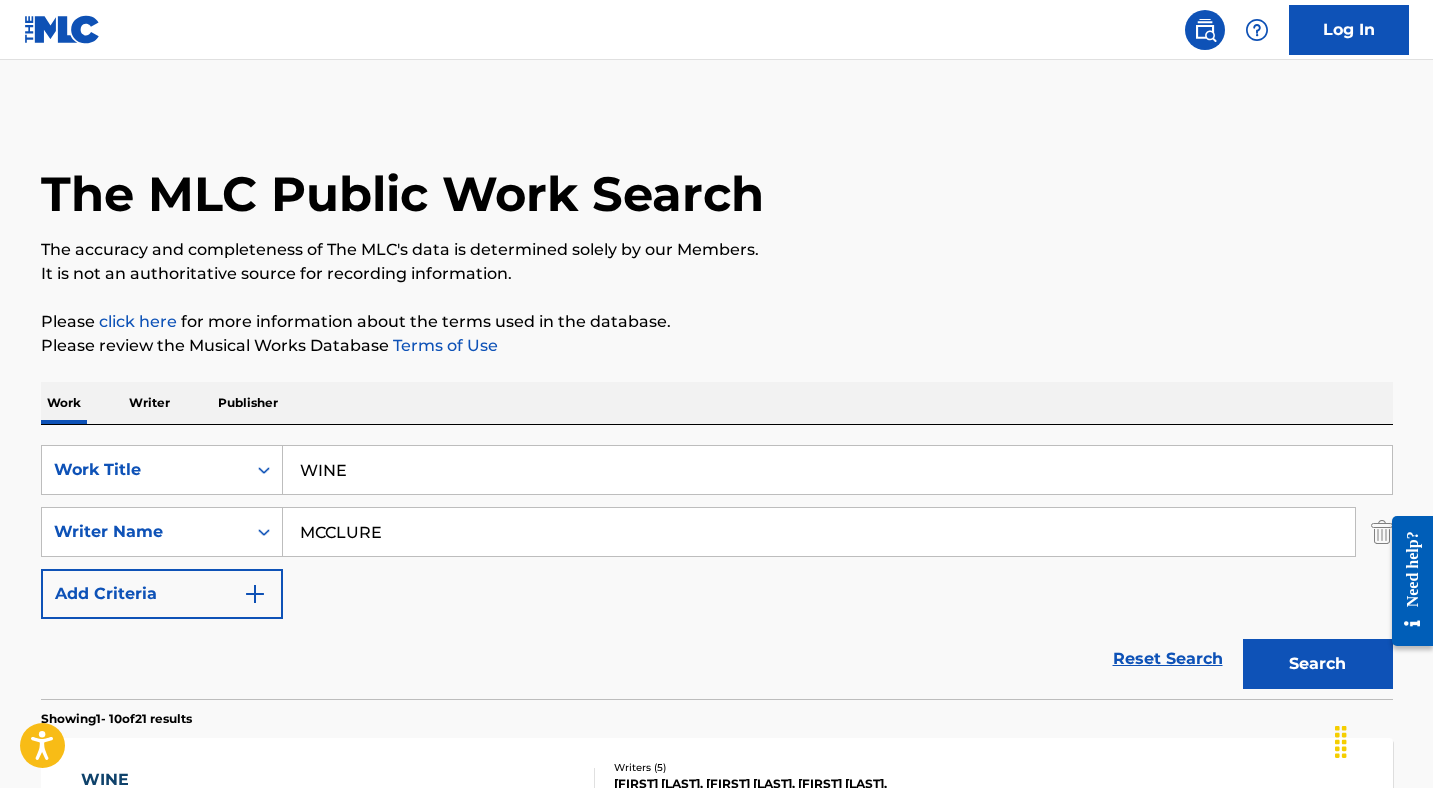 scroll, scrollTop: 383, scrollLeft: 0, axis: vertical 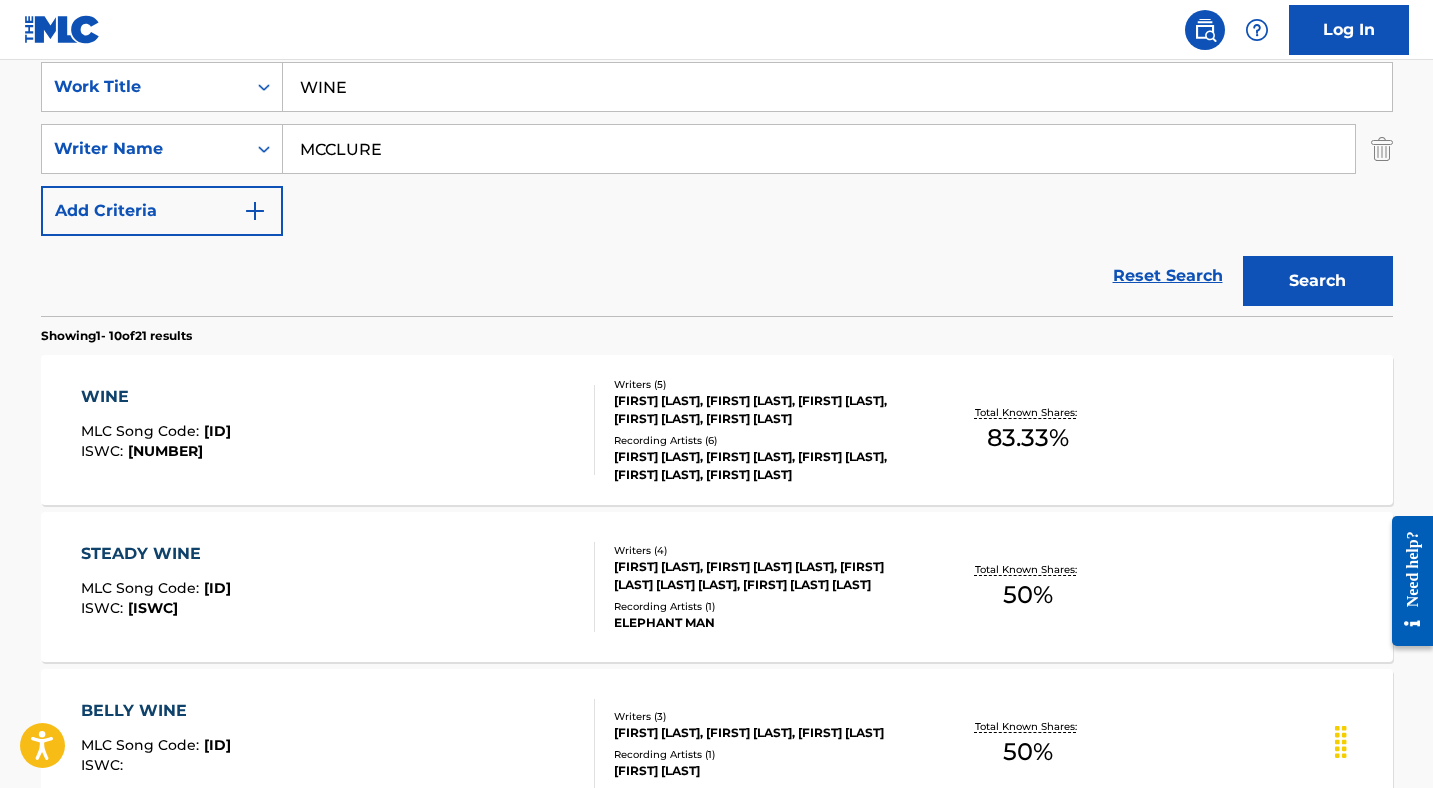 click on "WINE" at bounding box center [156, 397] 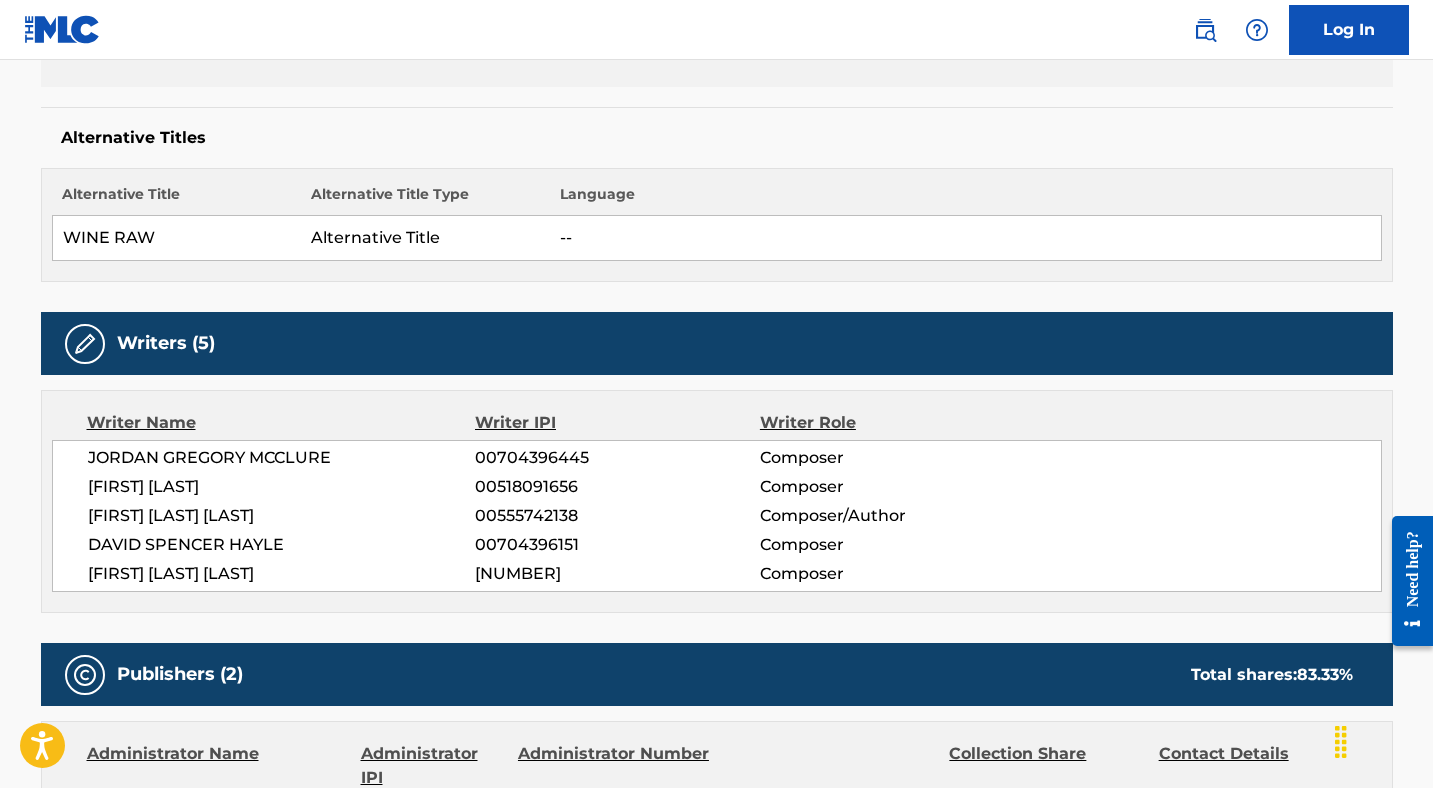 scroll, scrollTop: 0, scrollLeft: 0, axis: both 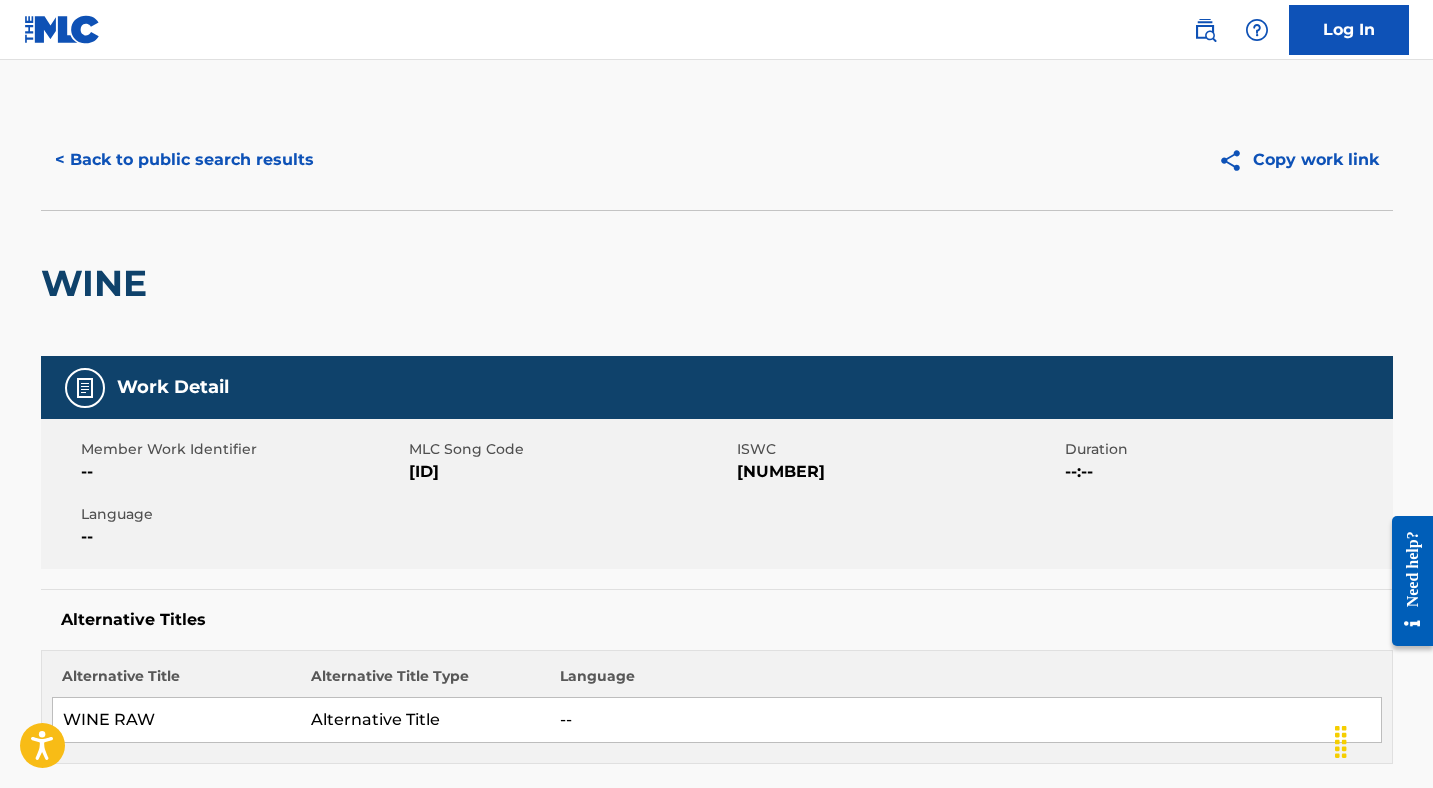 click on "< Back to public search results" at bounding box center (184, 160) 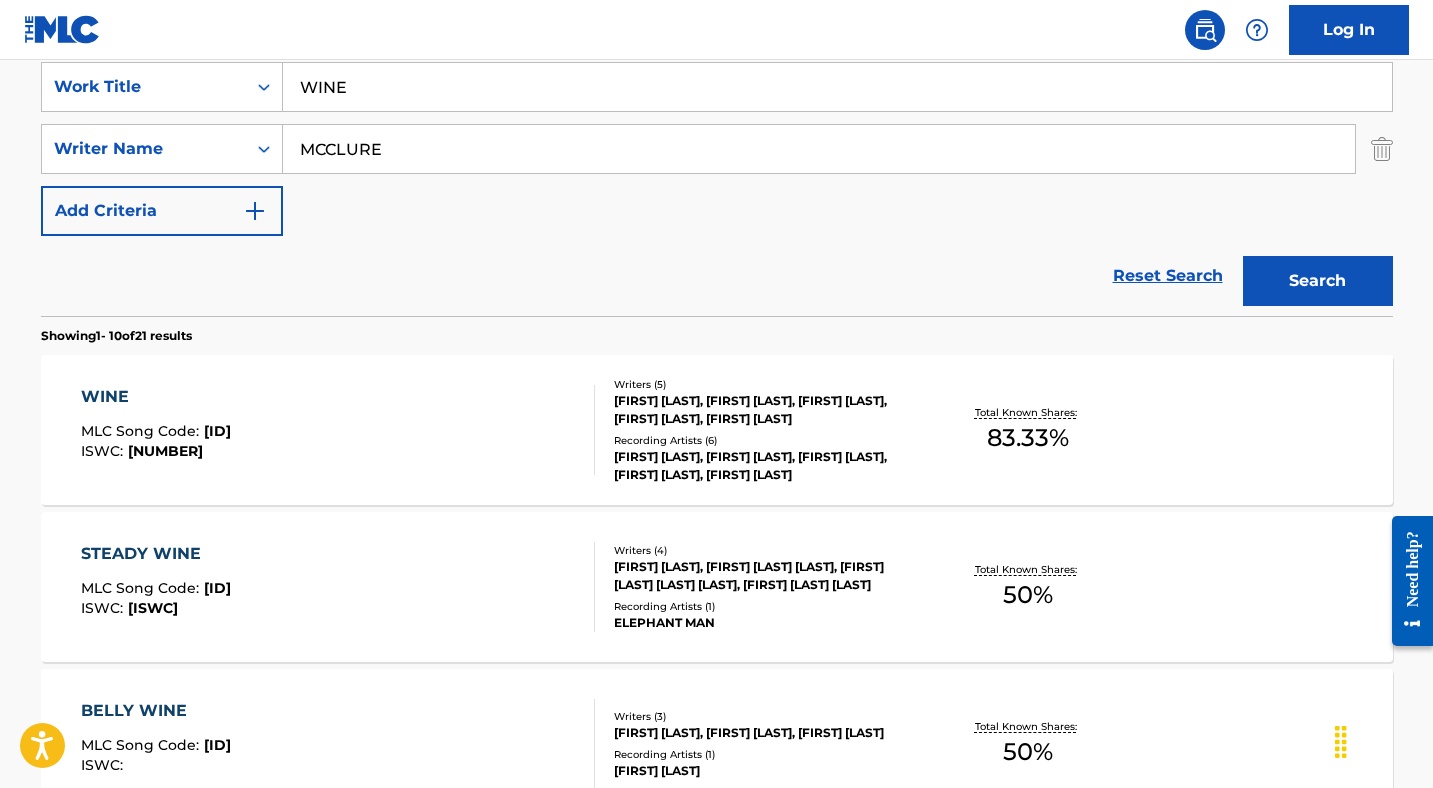 scroll, scrollTop: 285, scrollLeft: 0, axis: vertical 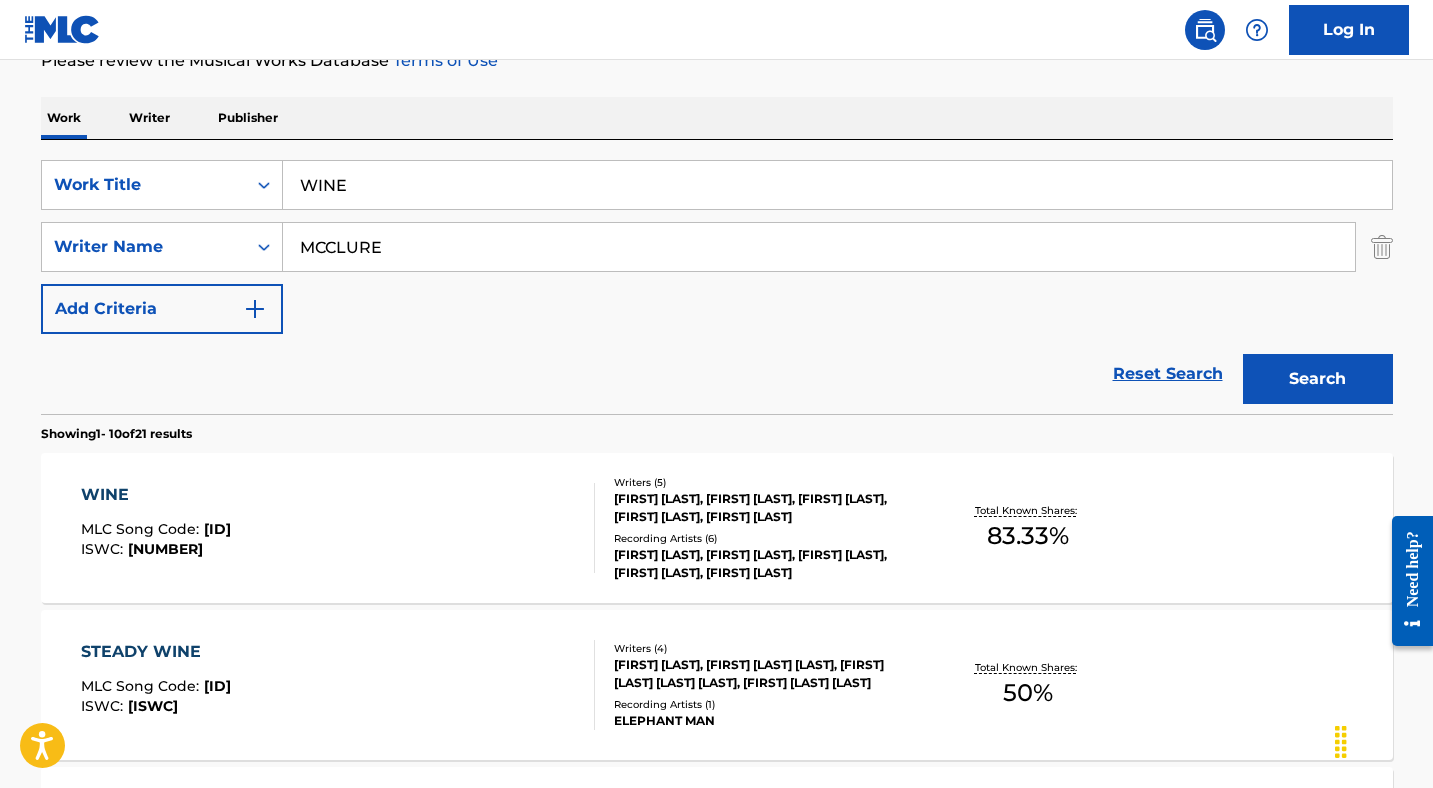 click on "WINE" at bounding box center (837, 185) 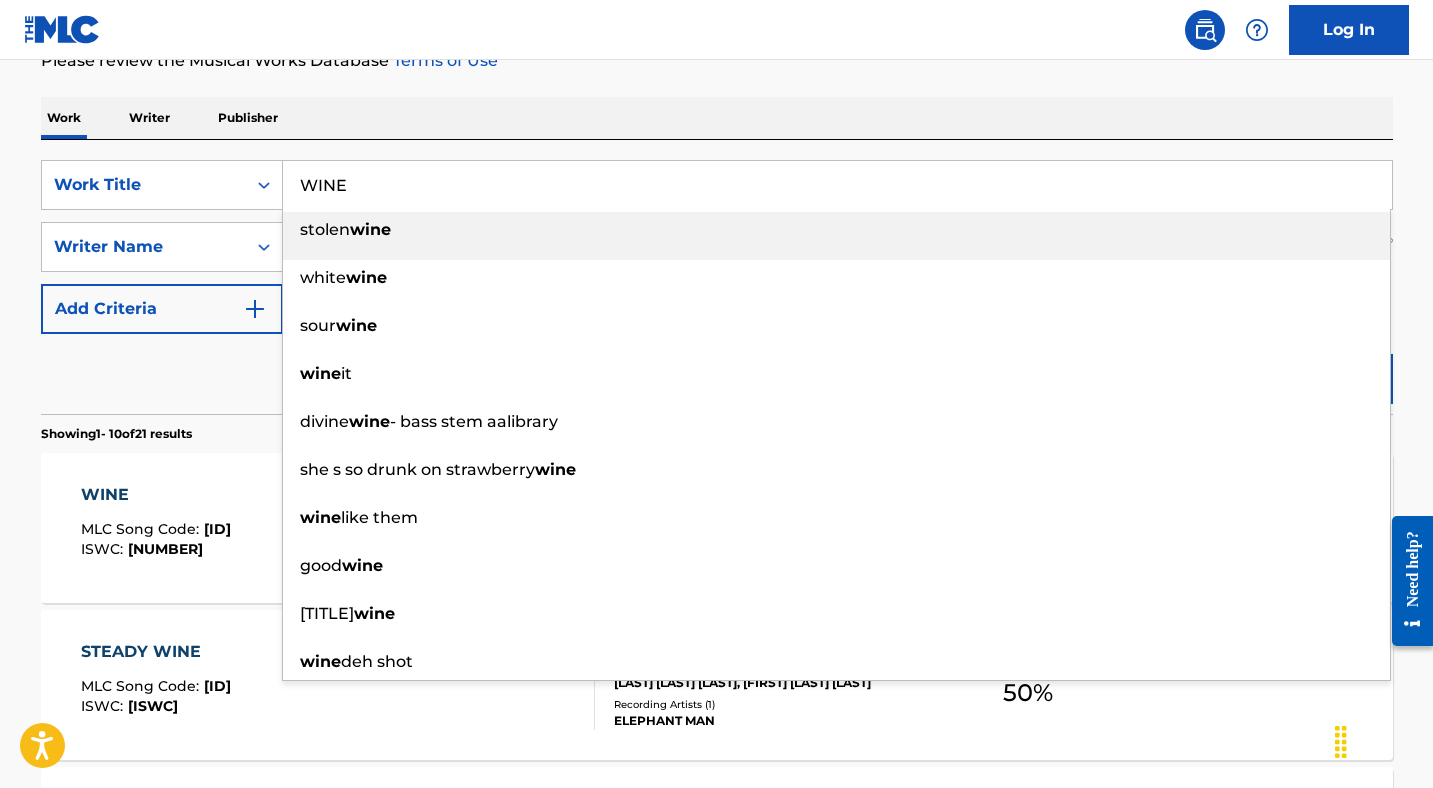 paste on "YOUNG PEOPLE TIME NOW" 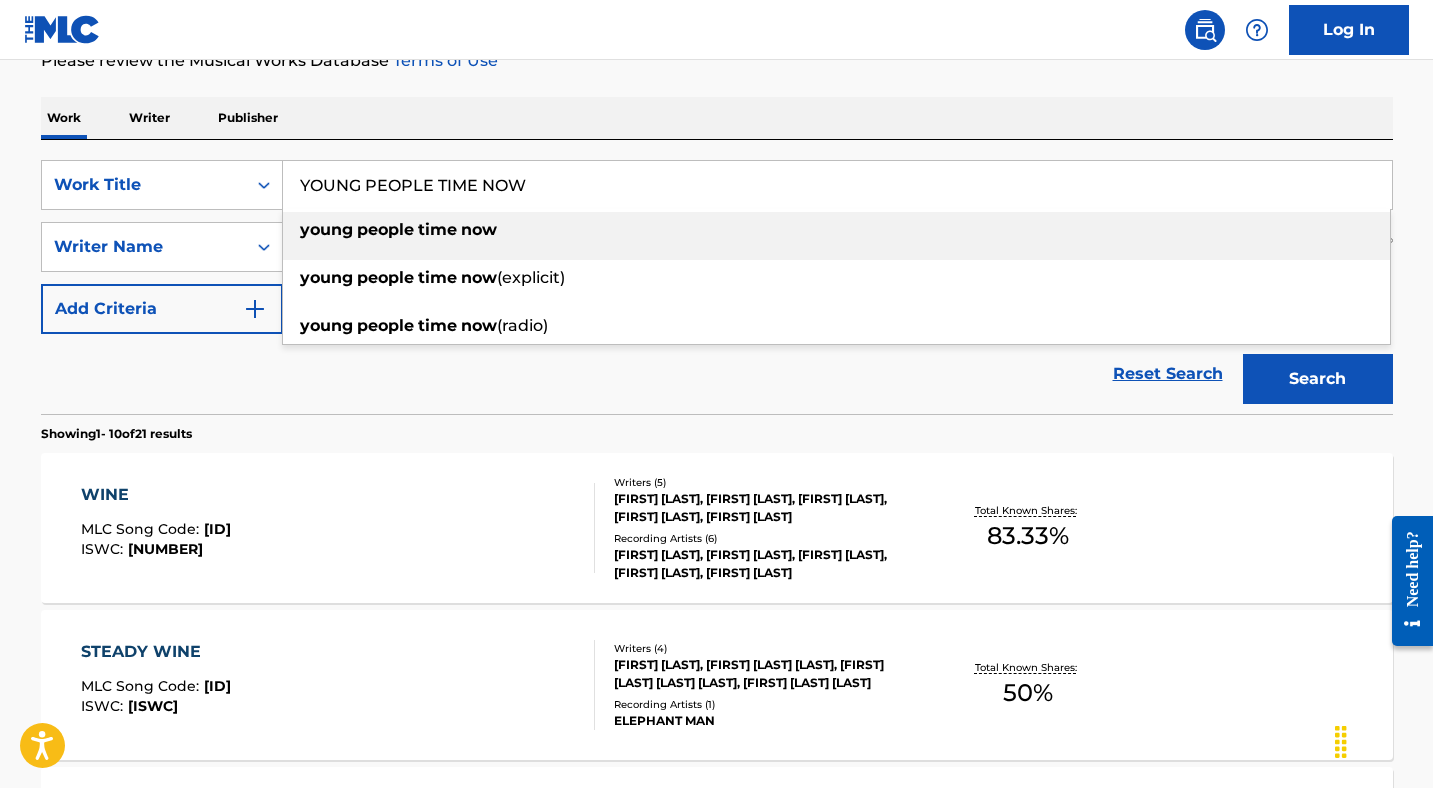 type on "YOUNG PEOPLE TIME NOW" 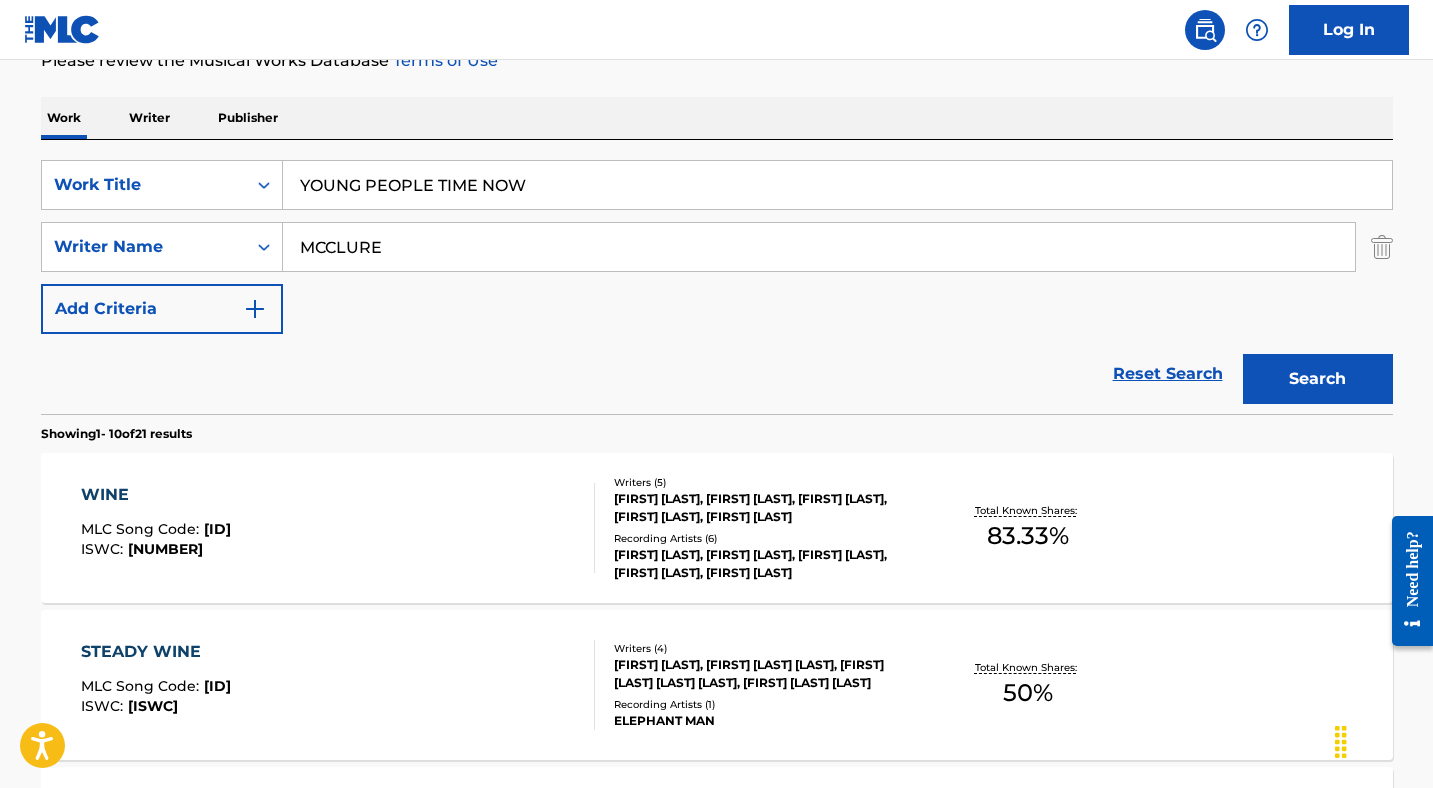 click on "Search" at bounding box center [1318, 379] 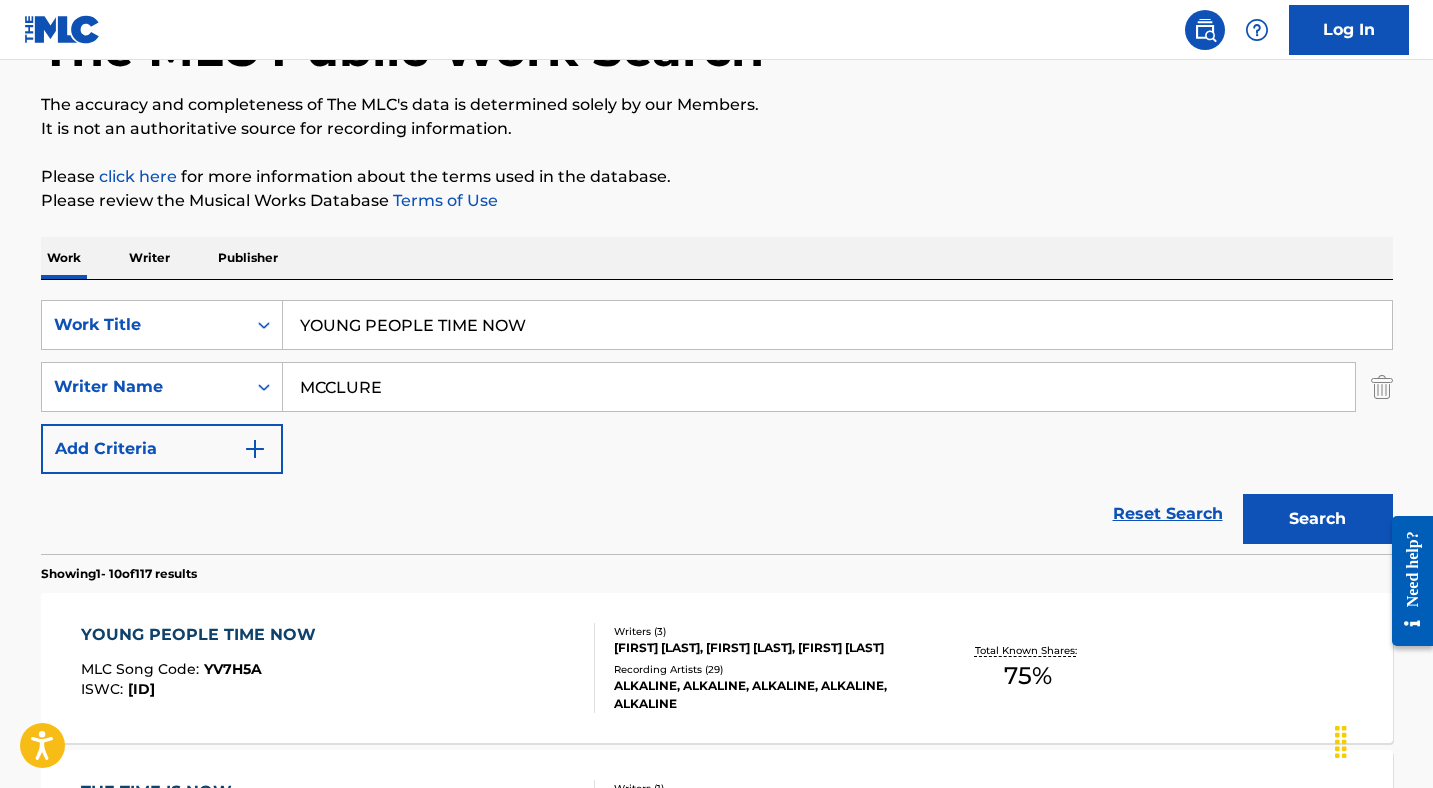 scroll, scrollTop: 587, scrollLeft: 0, axis: vertical 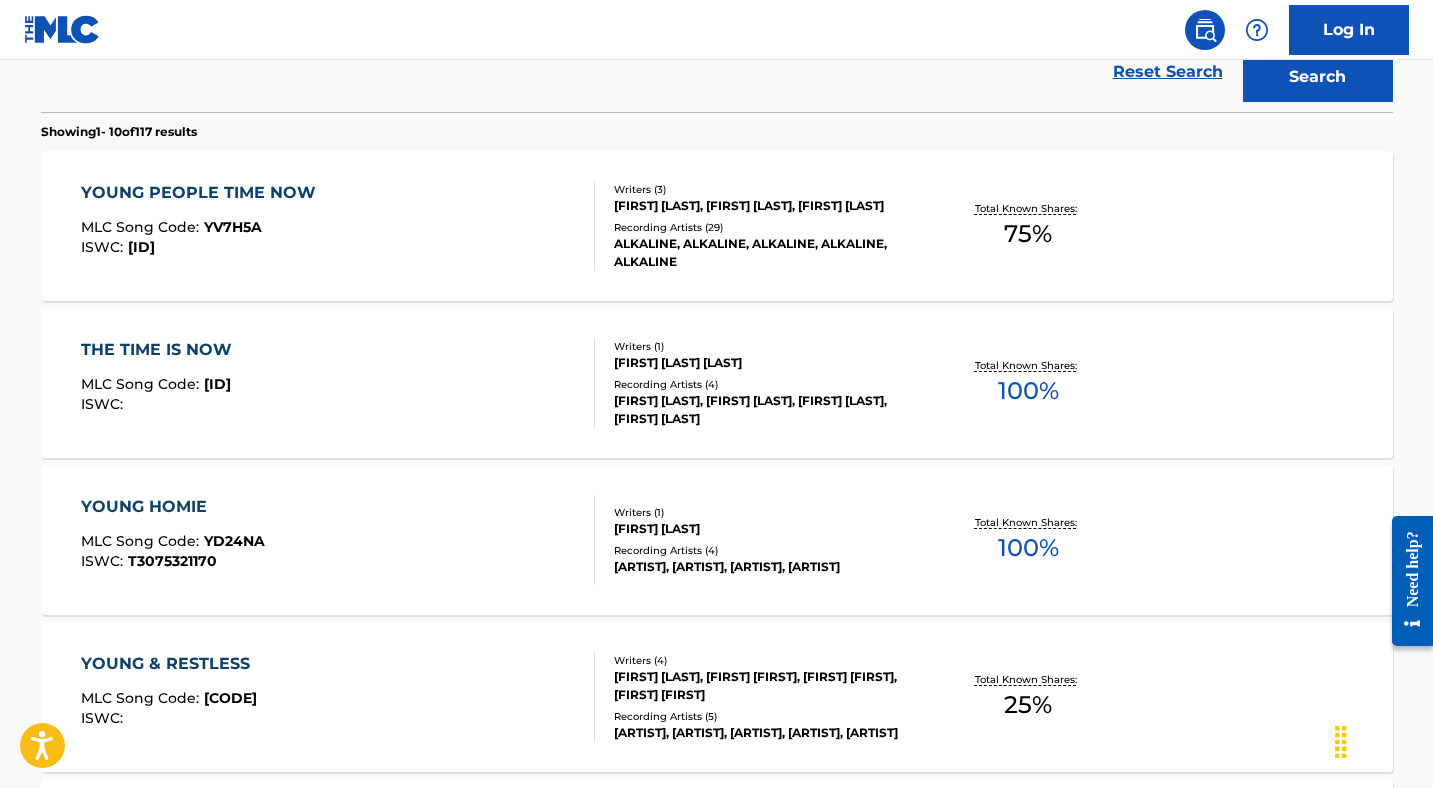 click on "YOUNG PEOPLE TIME NOW" at bounding box center (203, 193) 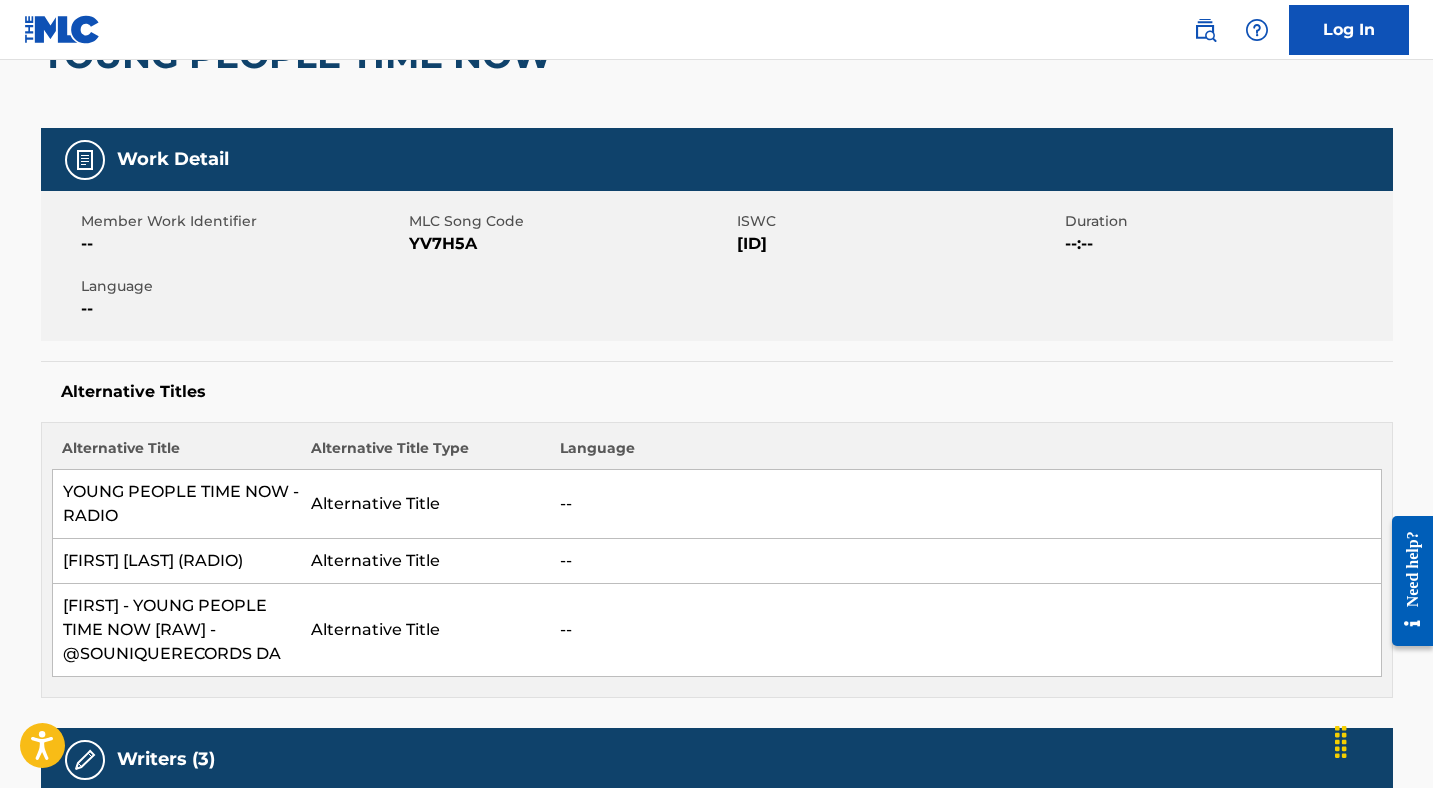 scroll, scrollTop: 138, scrollLeft: 0, axis: vertical 